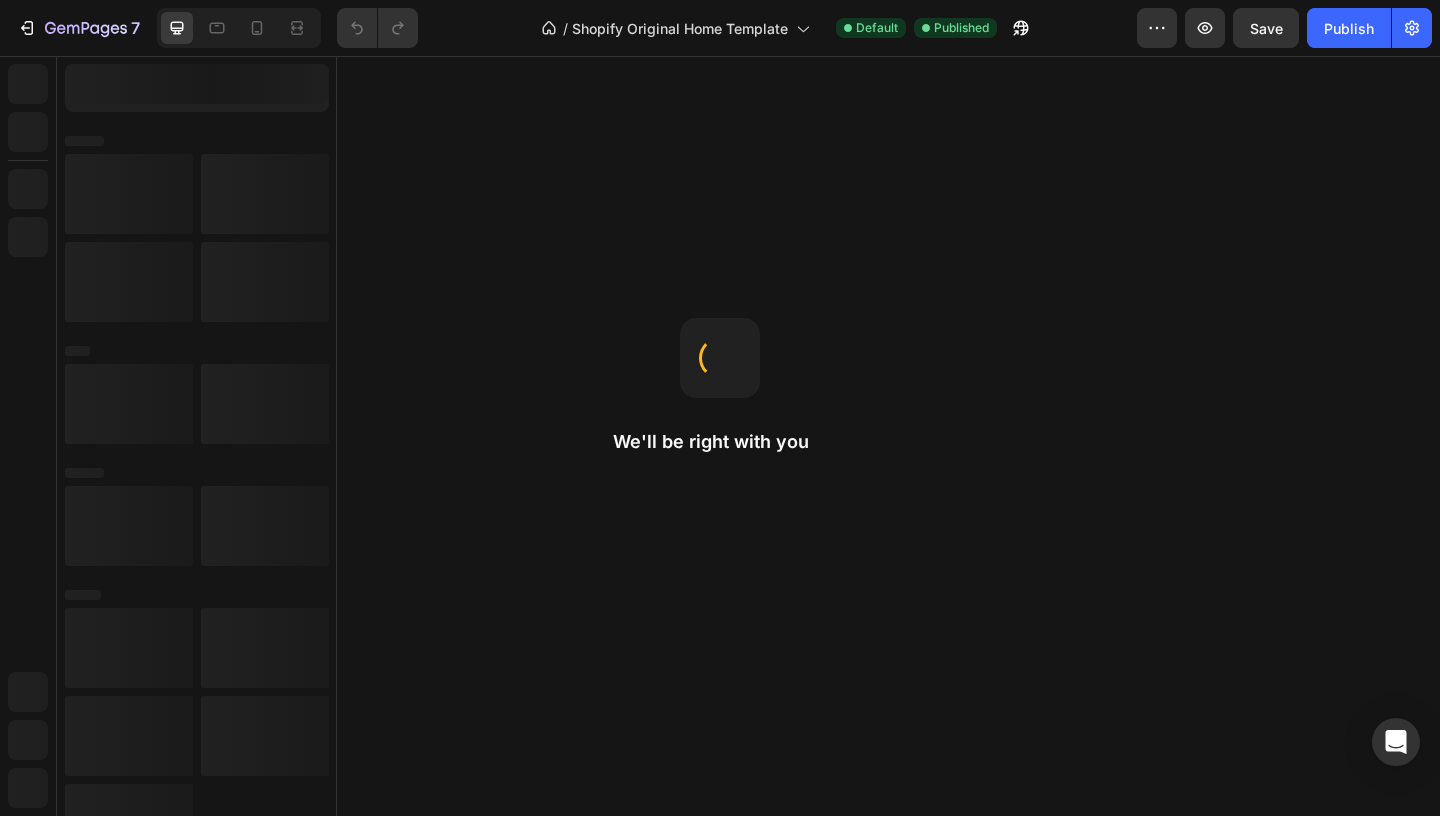 scroll, scrollTop: 0, scrollLeft: 0, axis: both 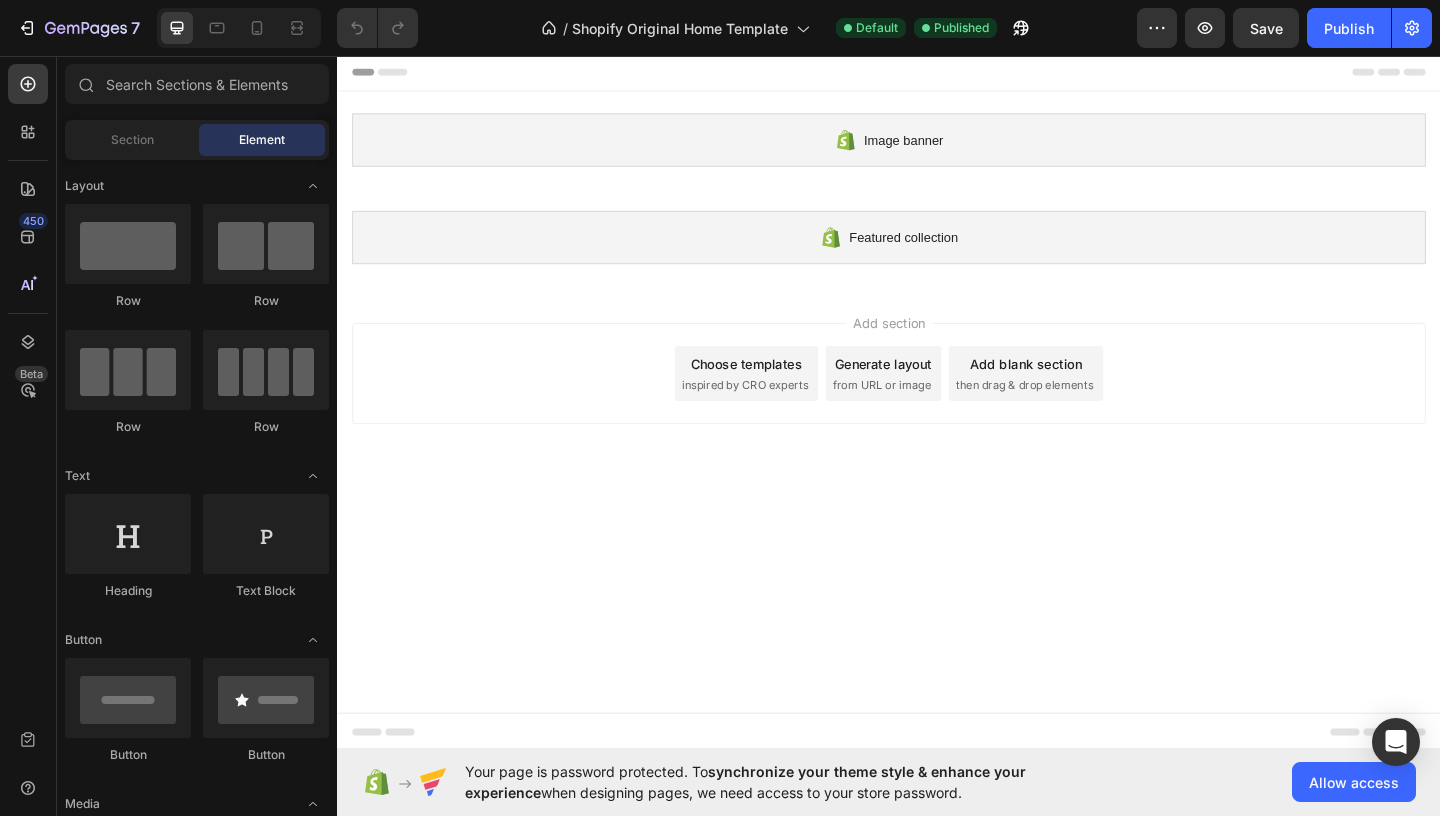 click on "Choose templates inspired by CRO experts" at bounding box center [782, 401] 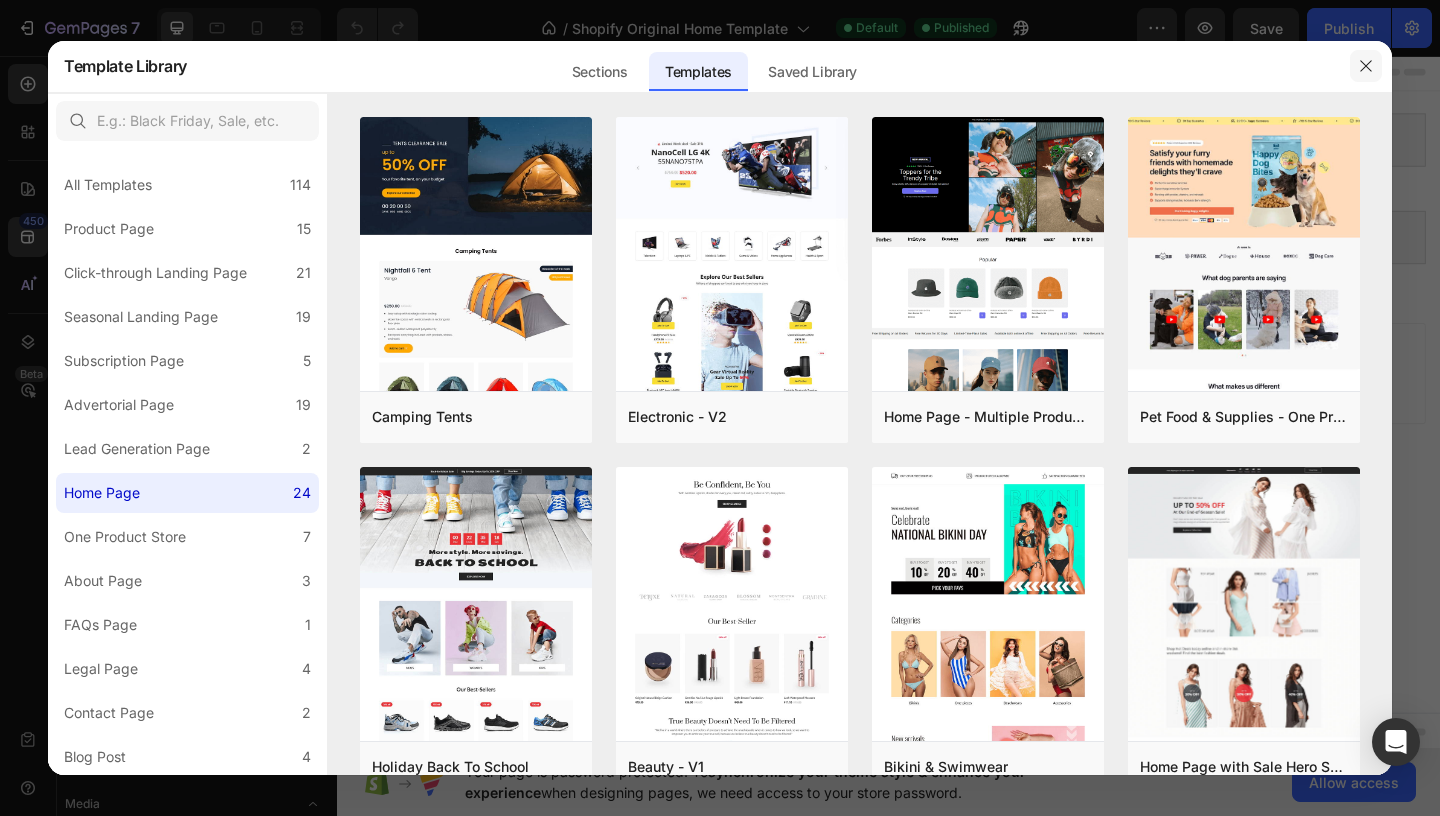 click 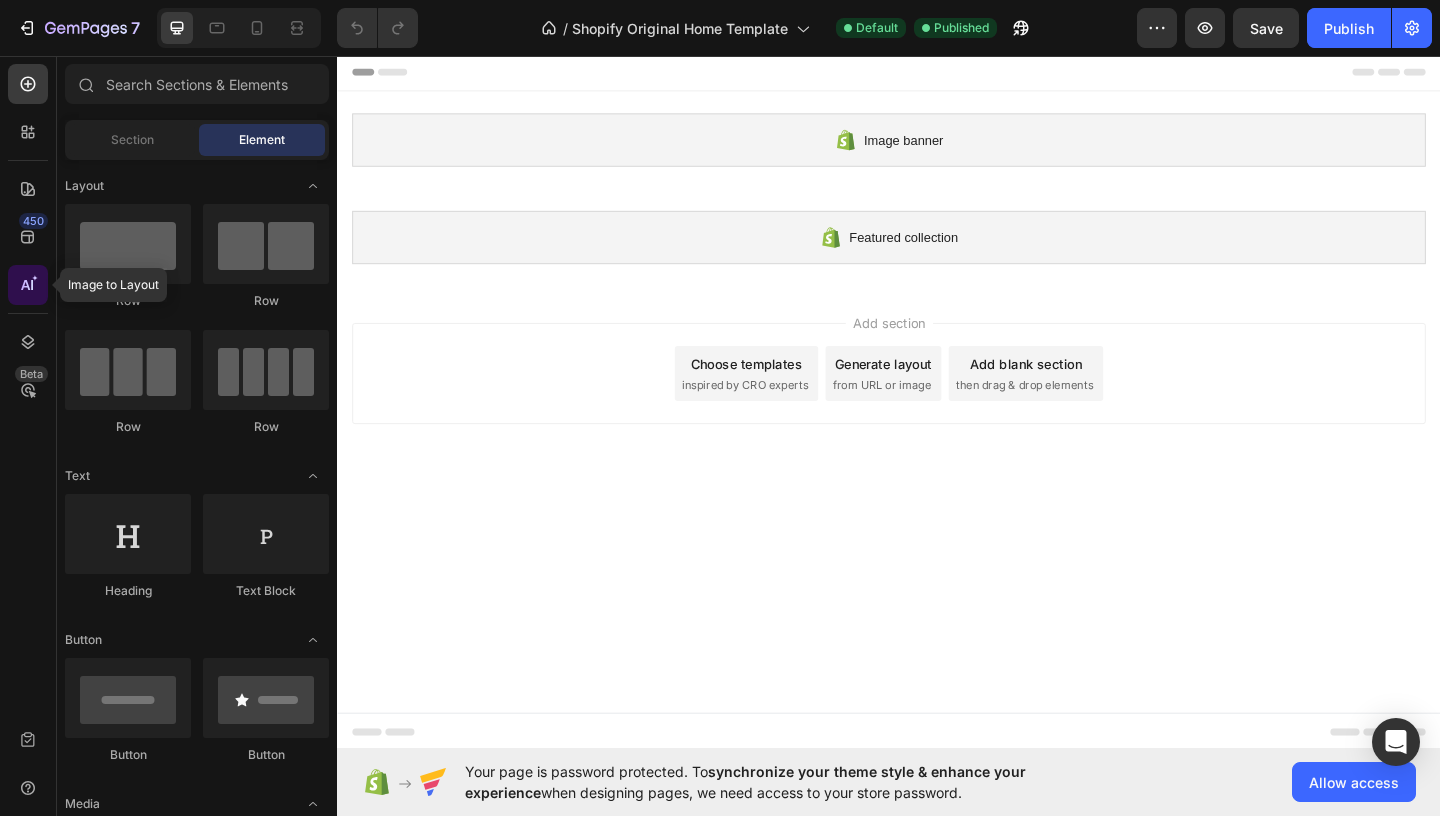 click 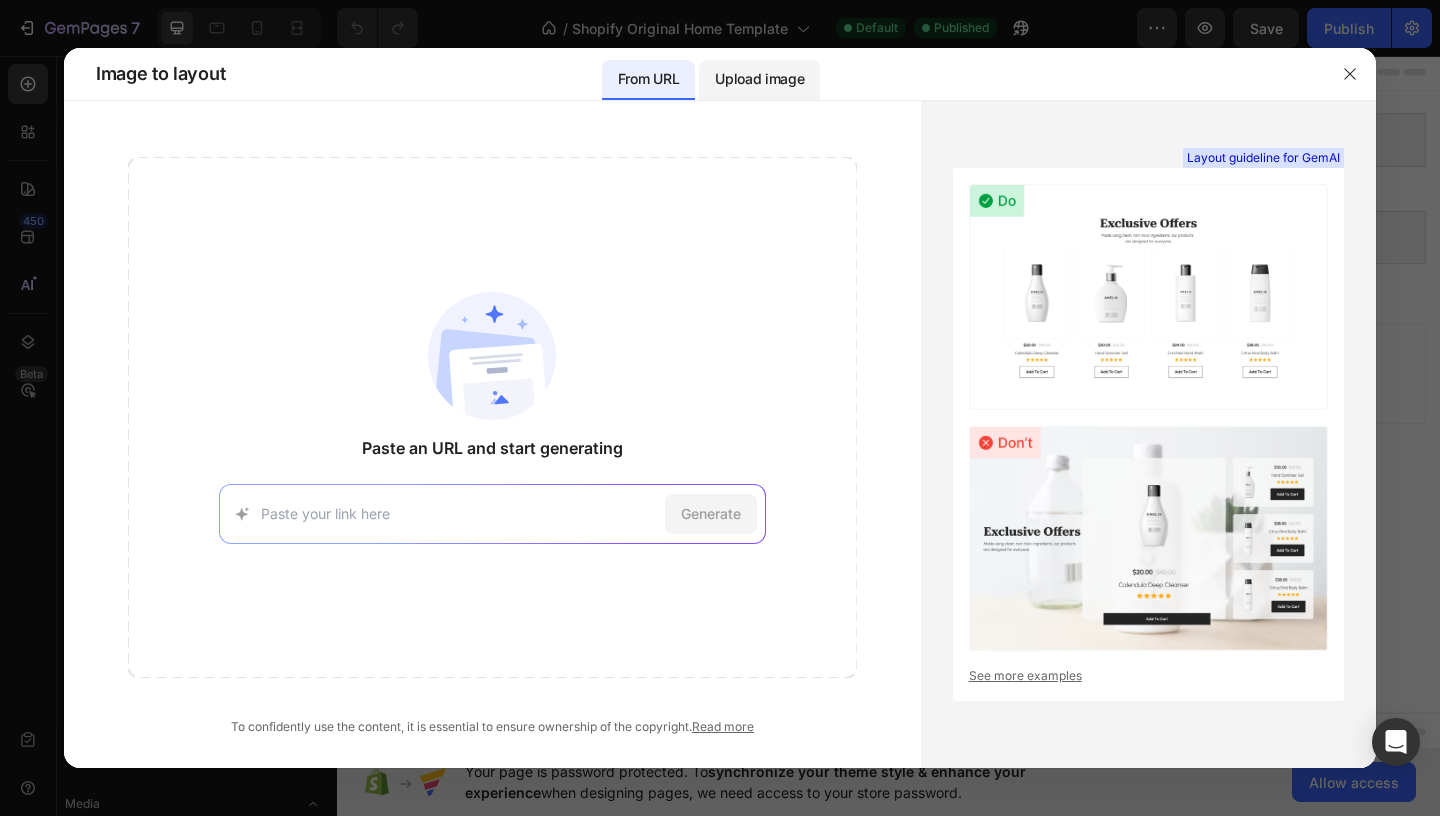 click on "Upload image" at bounding box center (759, 79) 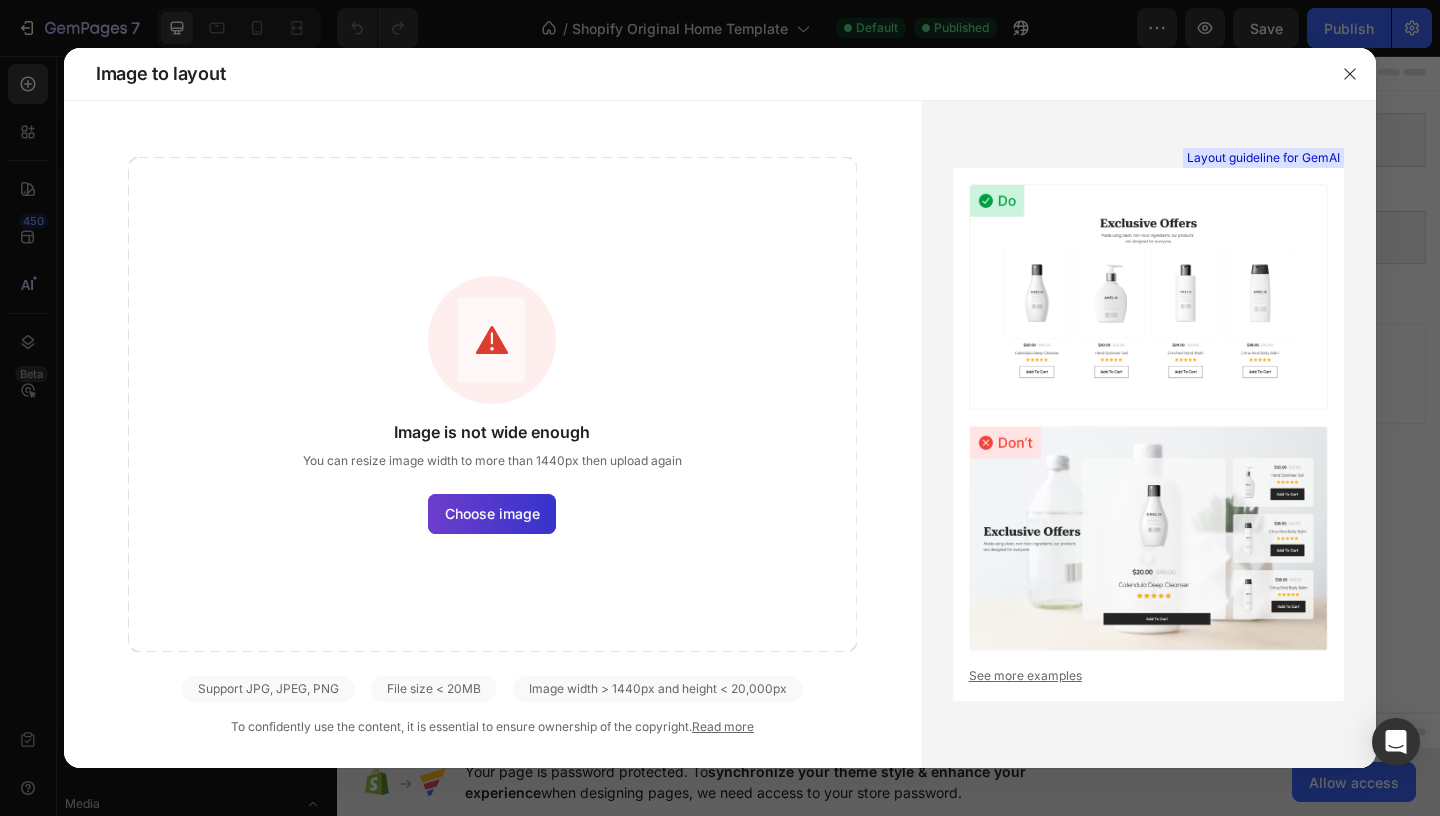 click on "Choose image" 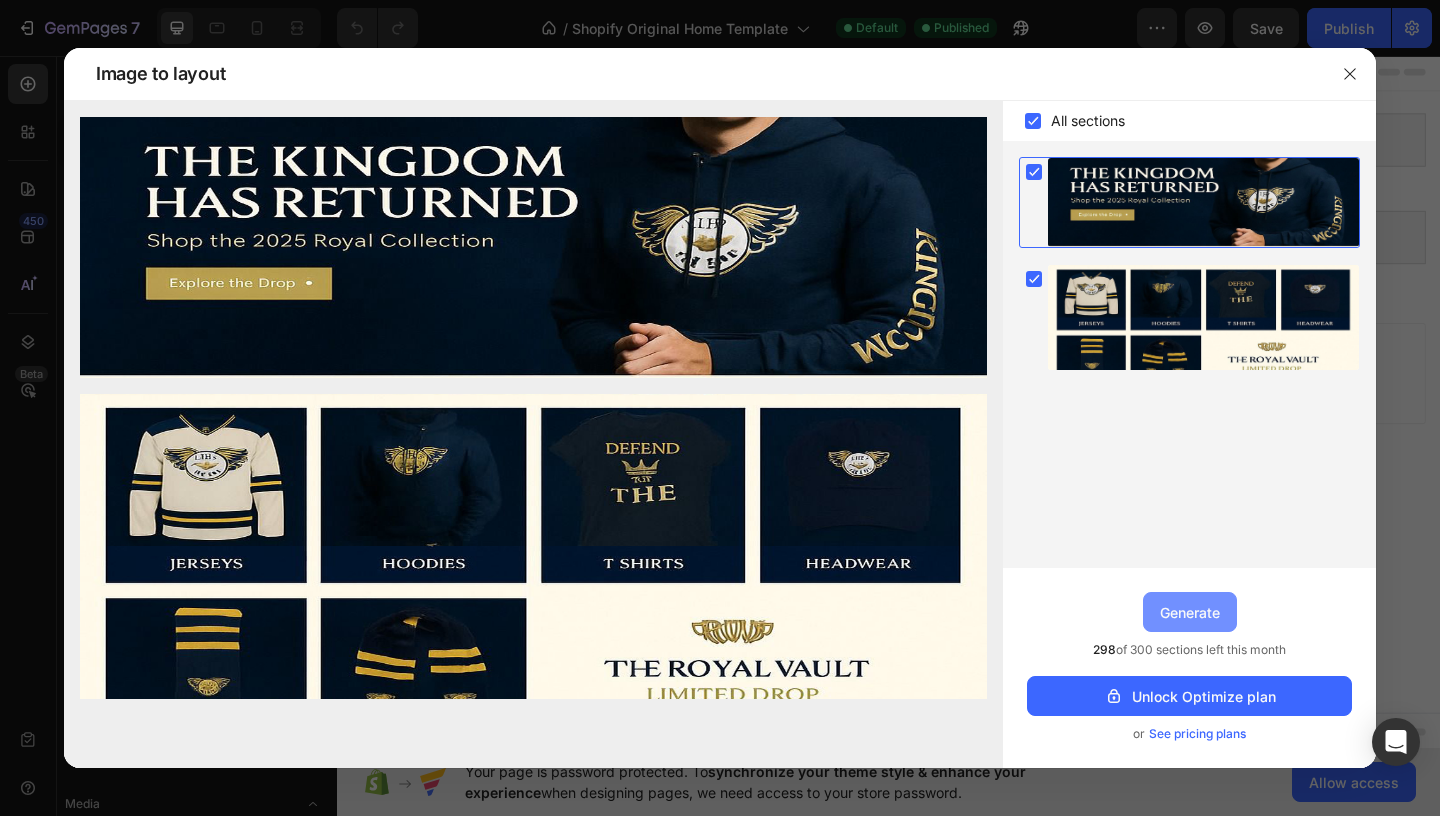 click on "Generate" at bounding box center [1190, 612] 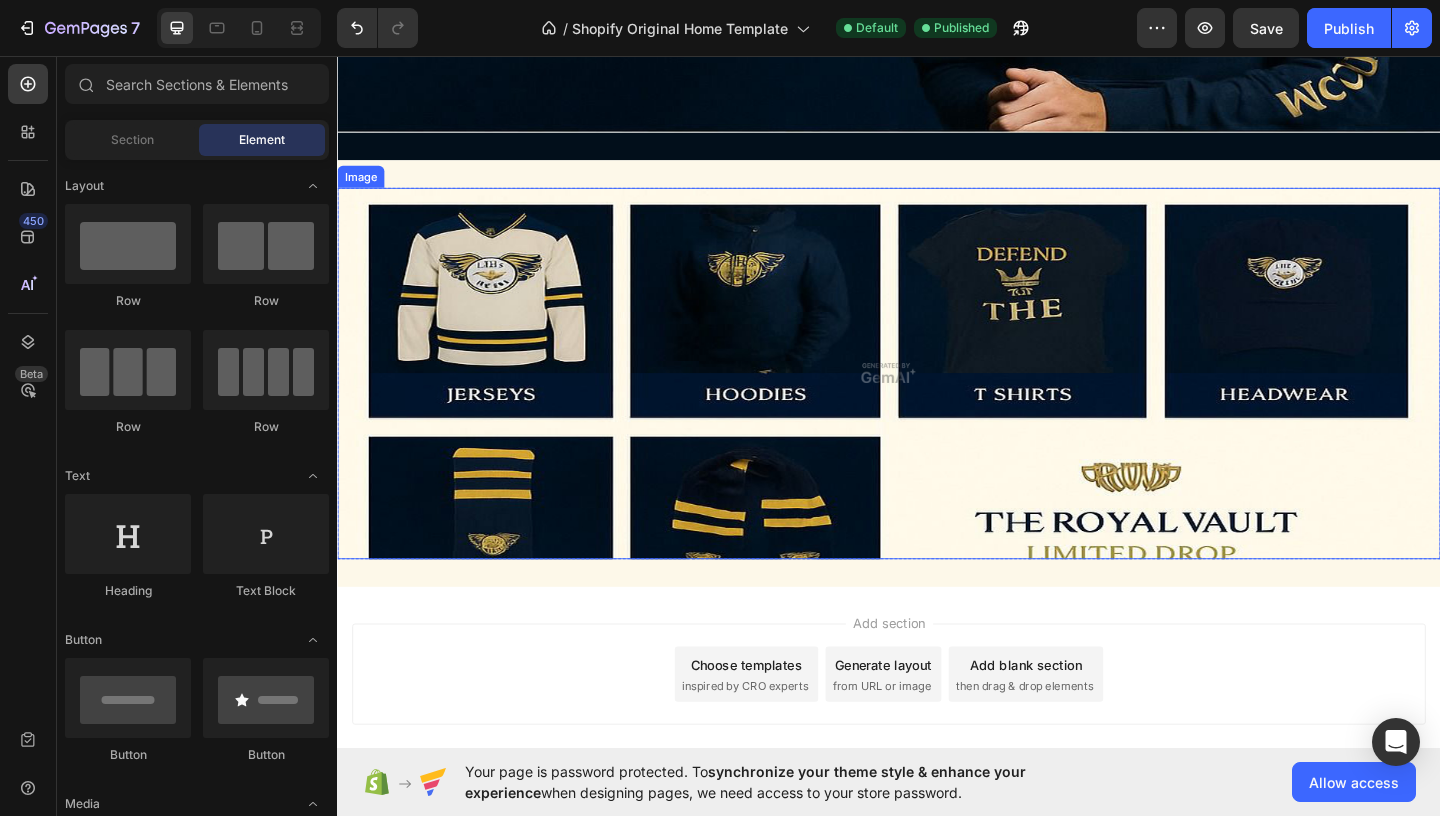 scroll, scrollTop: 543, scrollLeft: 0, axis: vertical 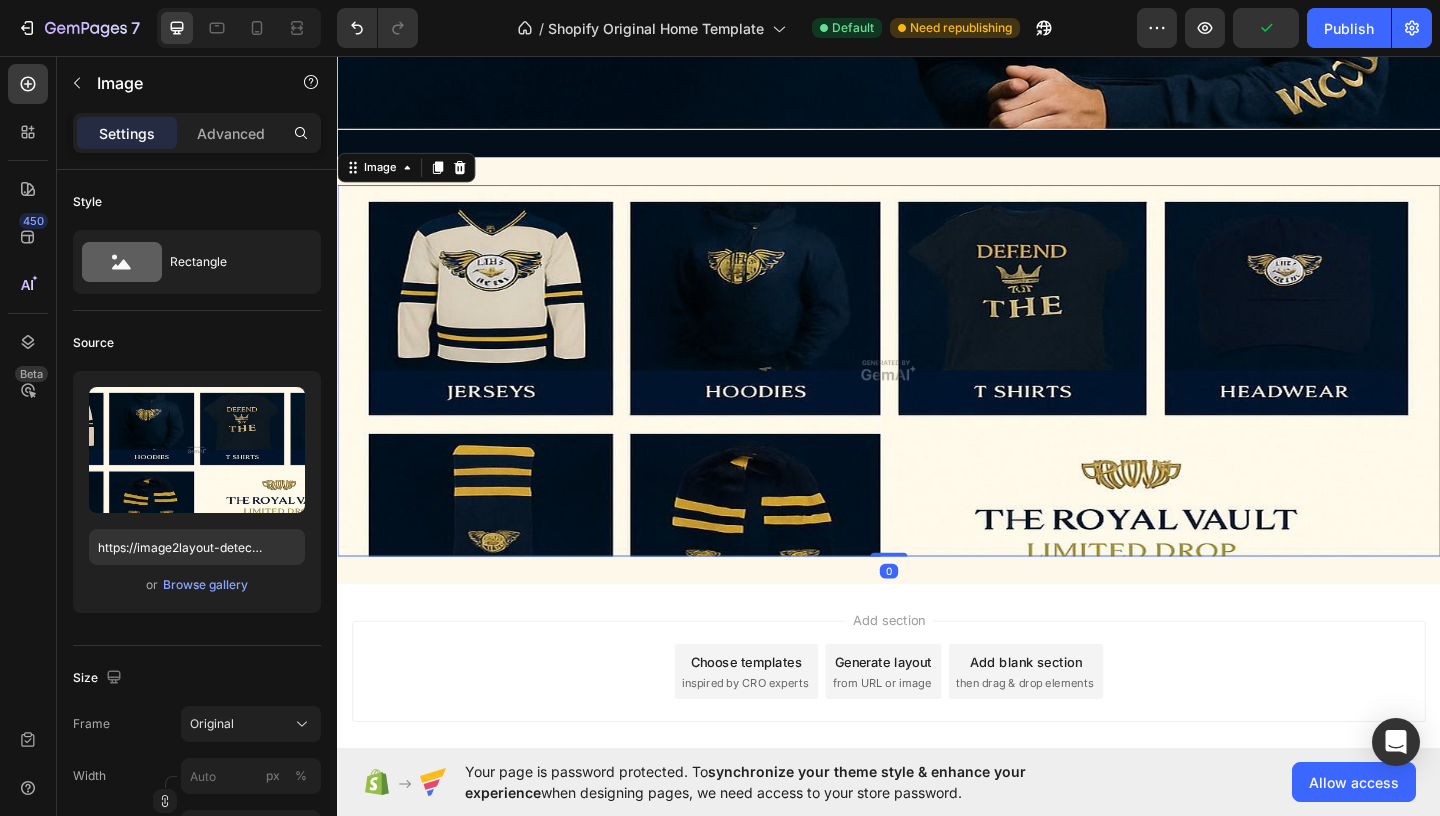 click at bounding box center [937, 398] 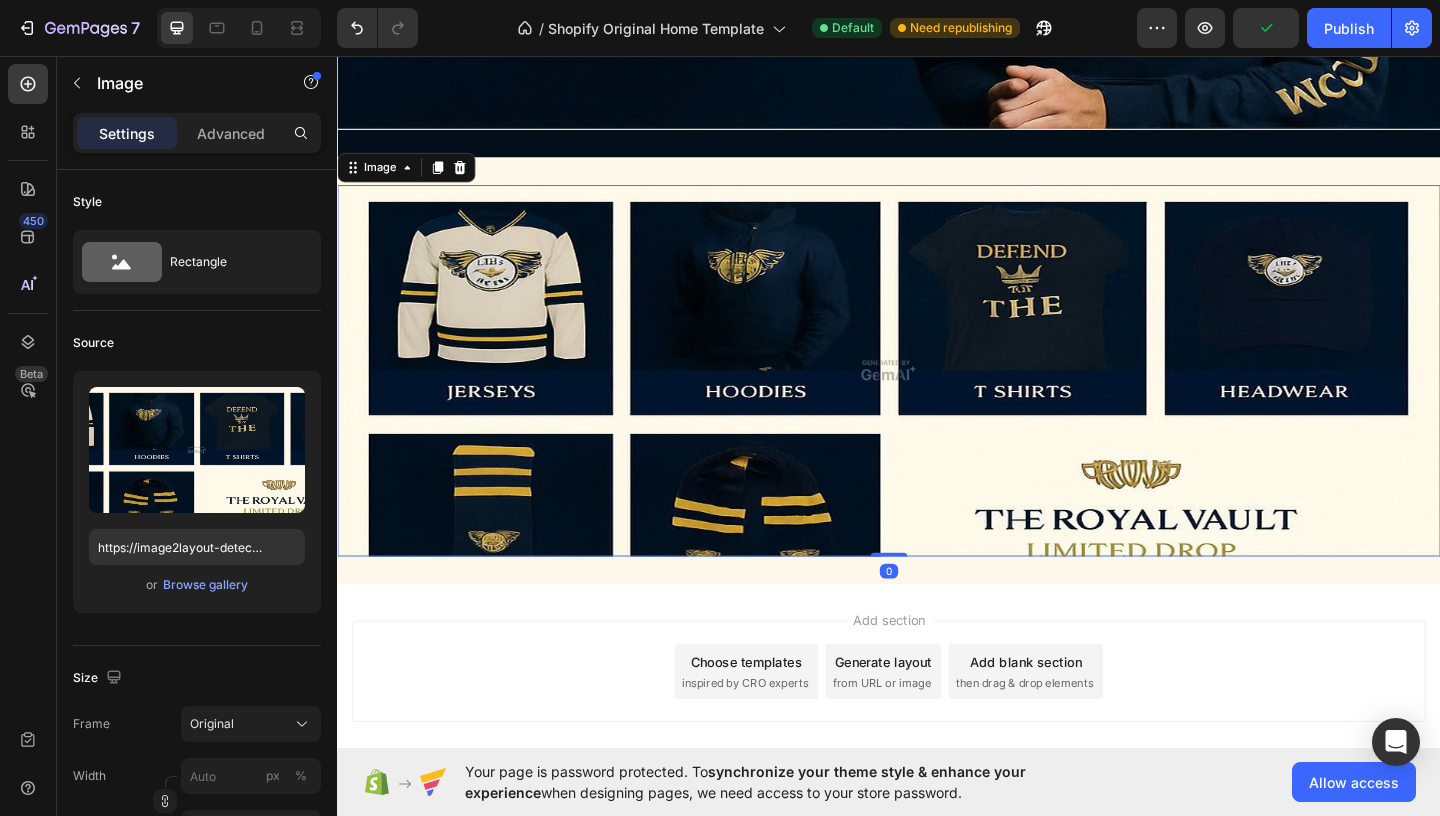 click at bounding box center (937, 398) 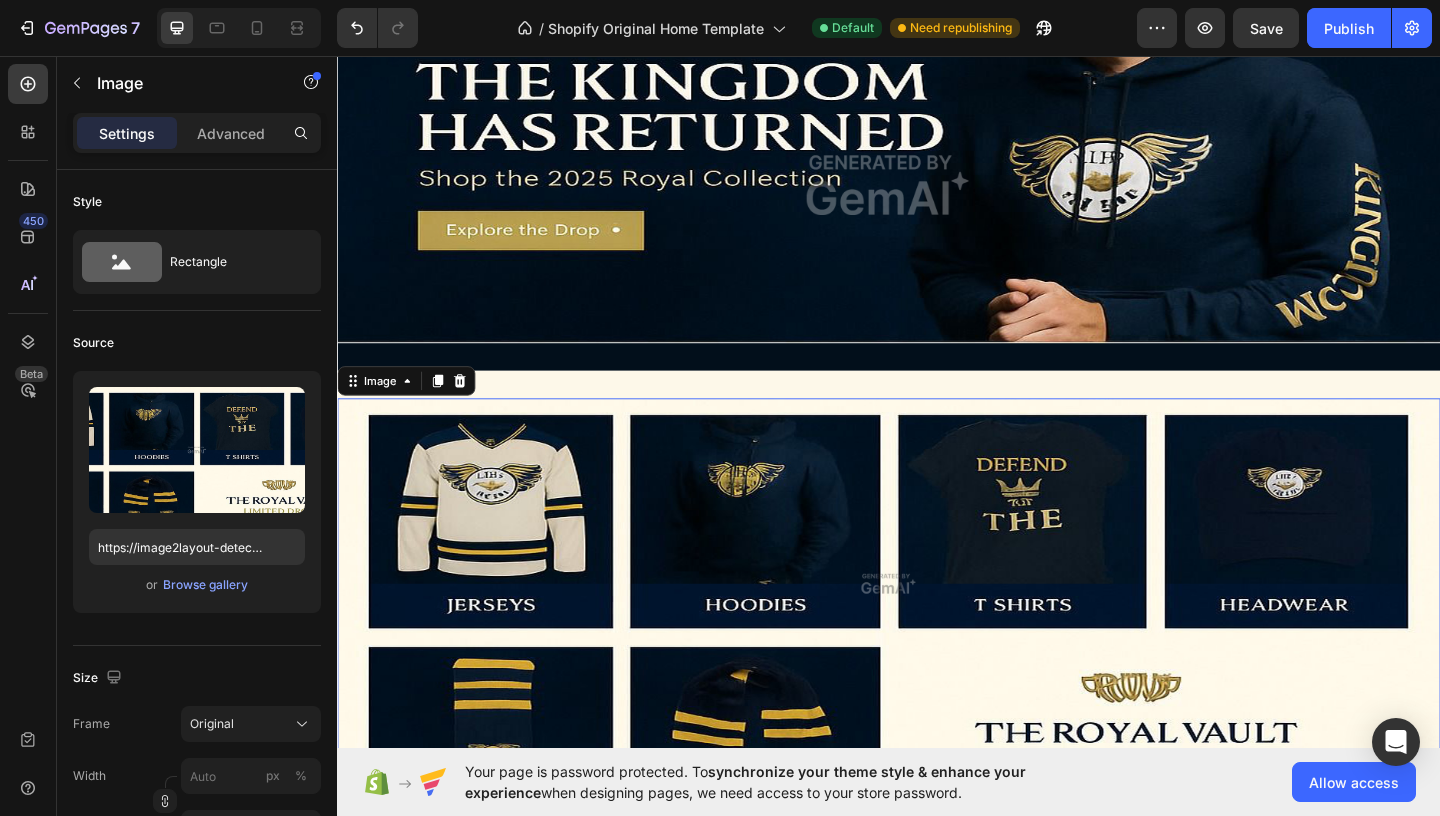 scroll, scrollTop: 189, scrollLeft: 0, axis: vertical 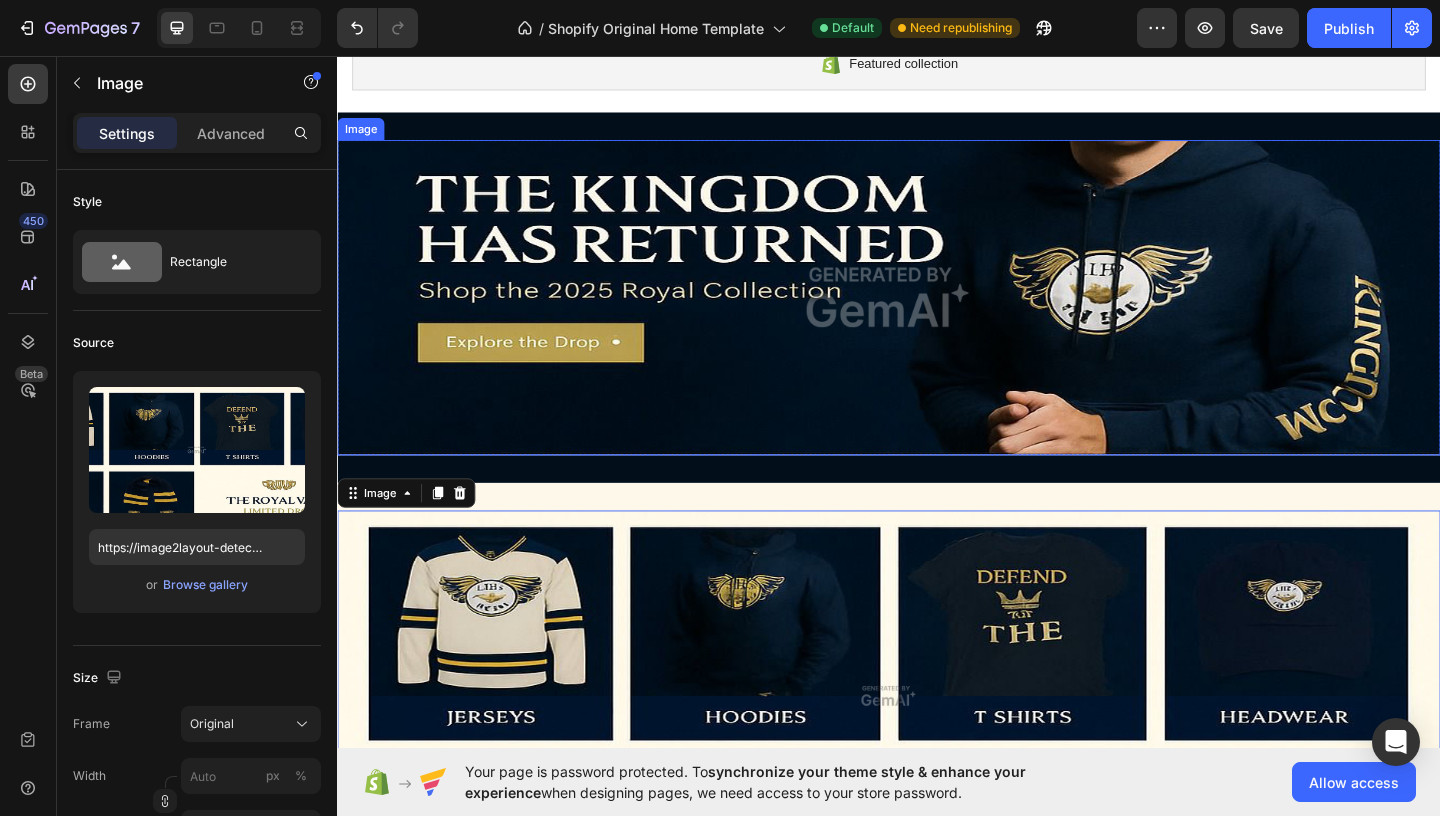 click at bounding box center [937, 318] 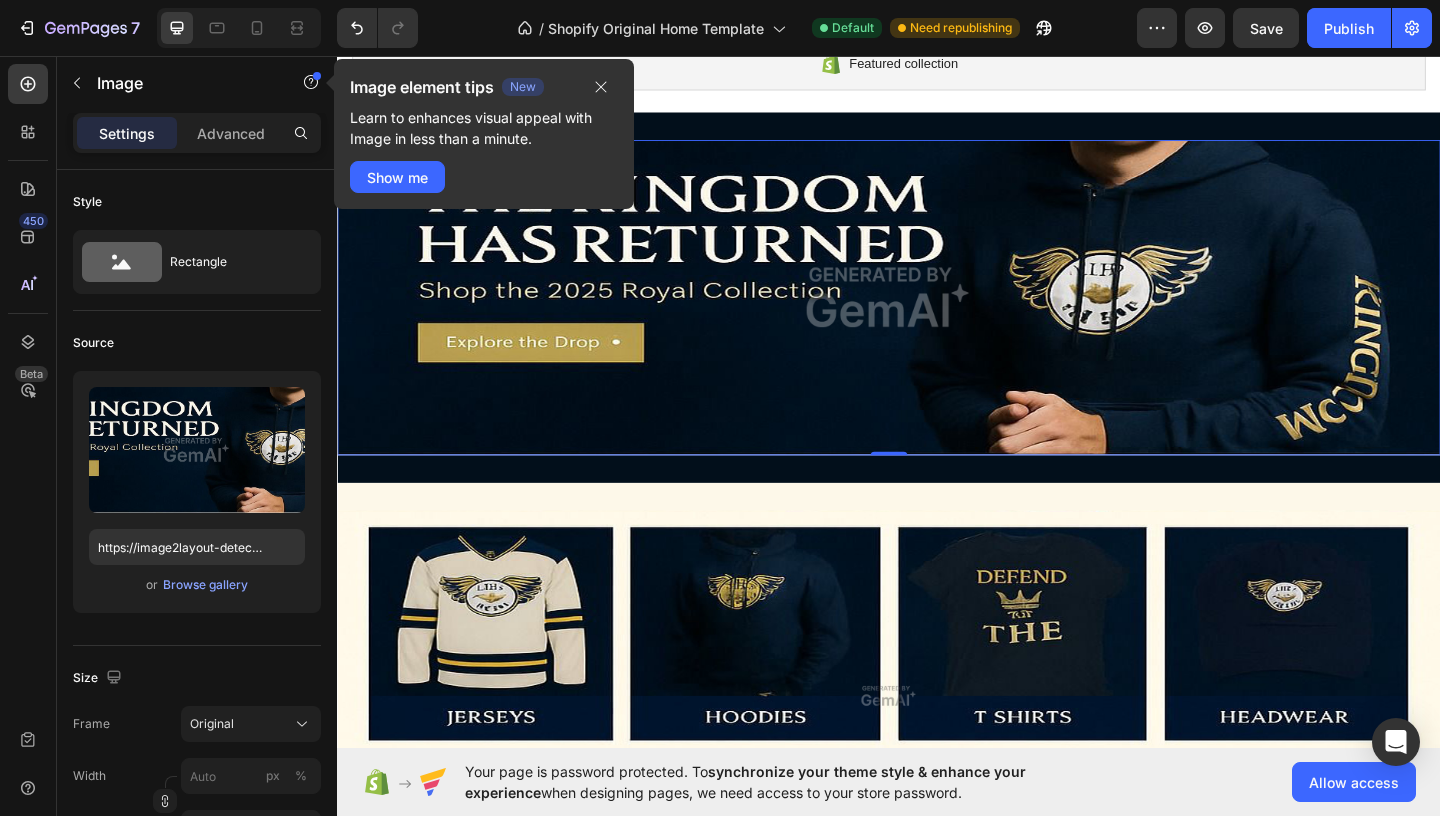 click on "Image element tips New Learn to enhances visual appeal with Image in less than a minute. Show me" at bounding box center (484, 134) 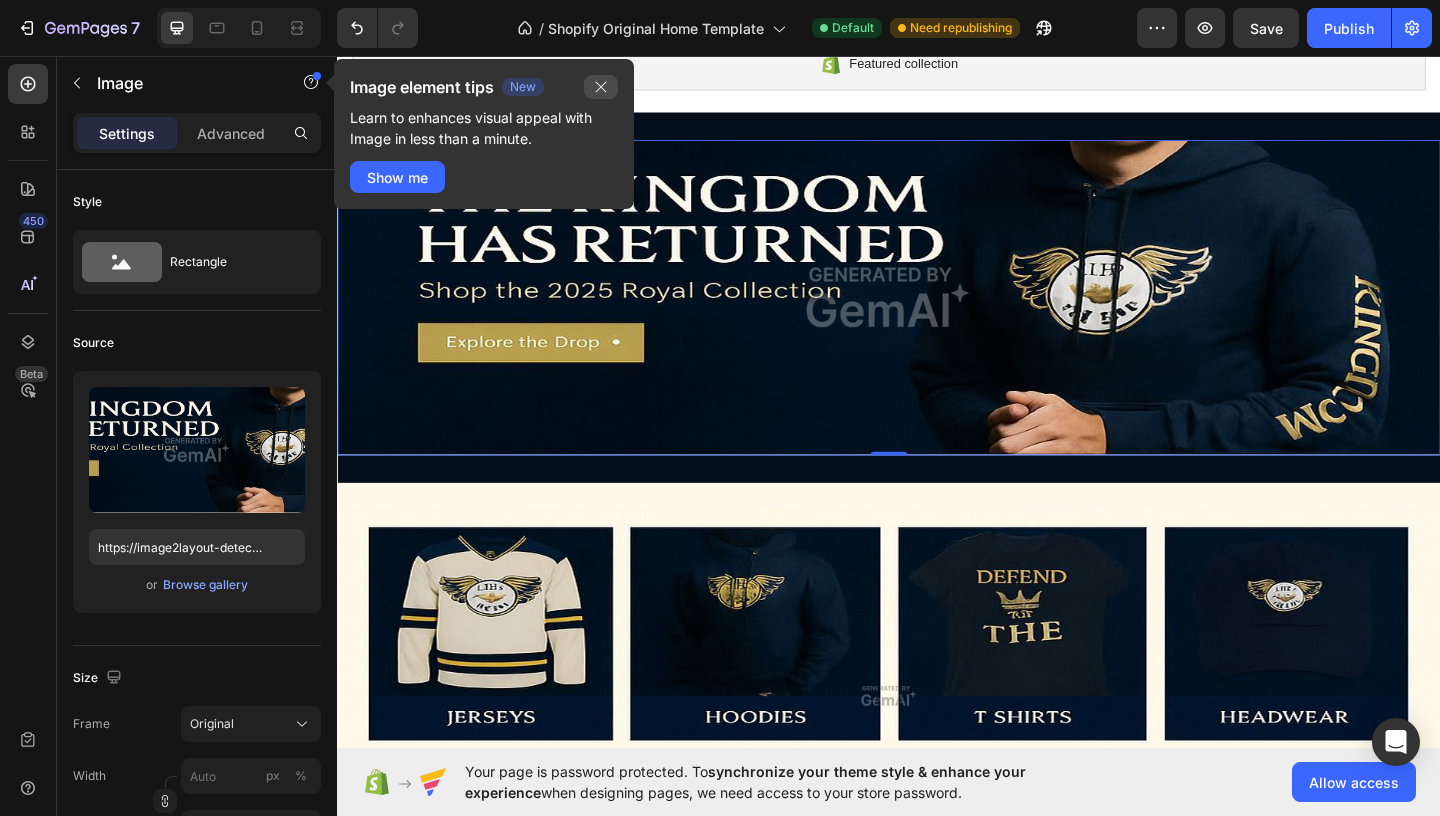 click 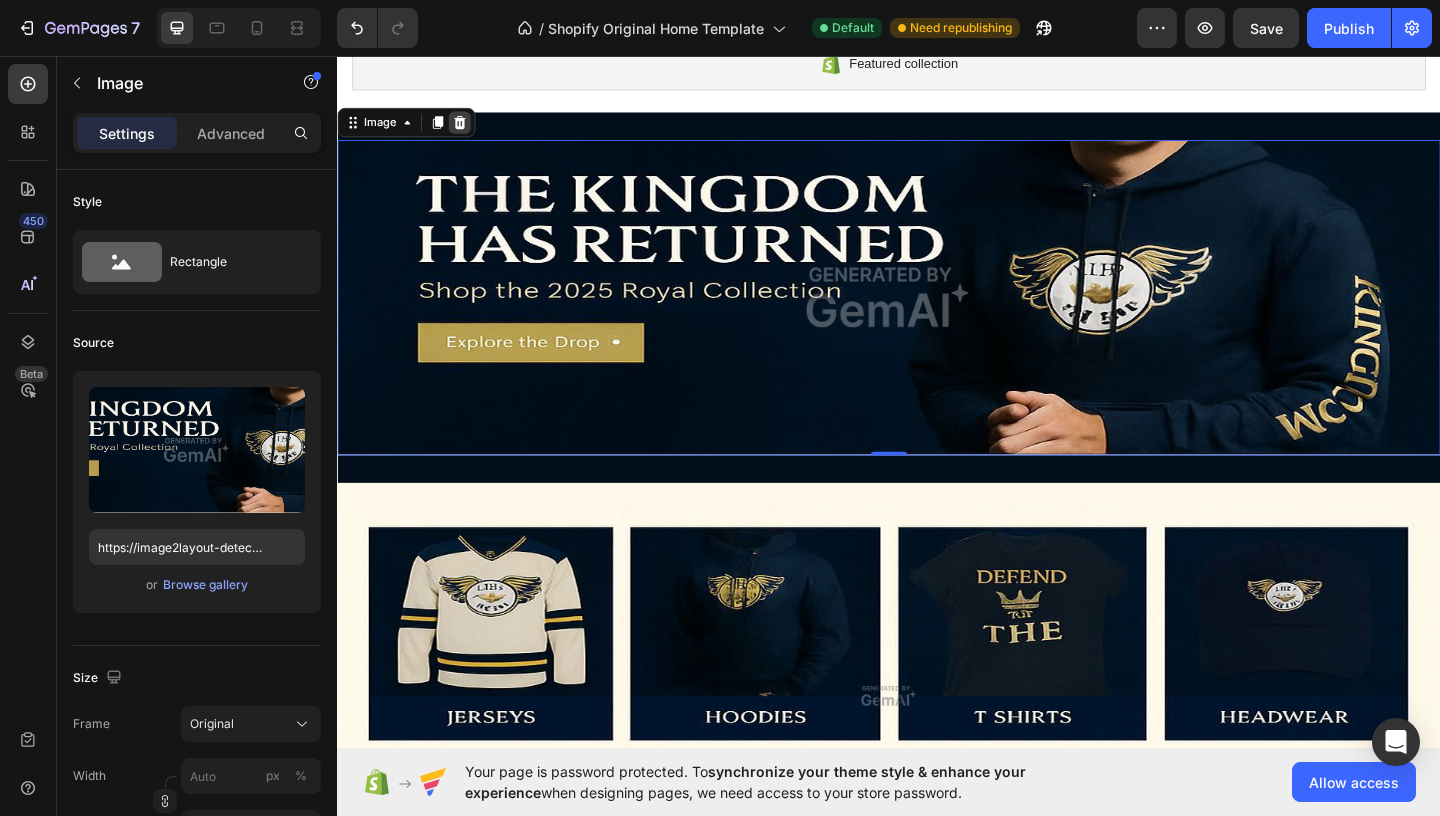 click at bounding box center [470, 128] 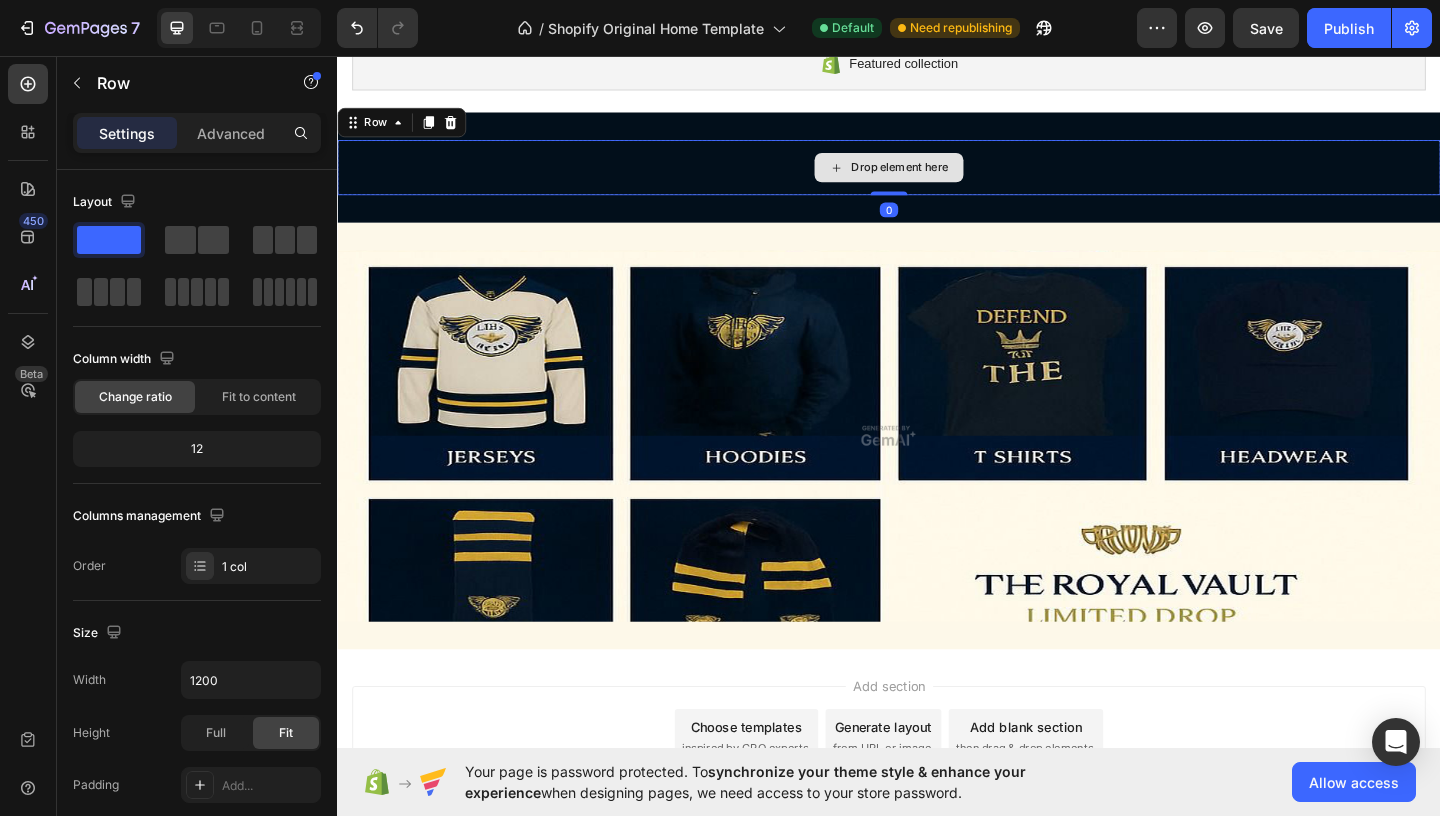 click on "Drop element here Row   0" at bounding box center [937, 177] 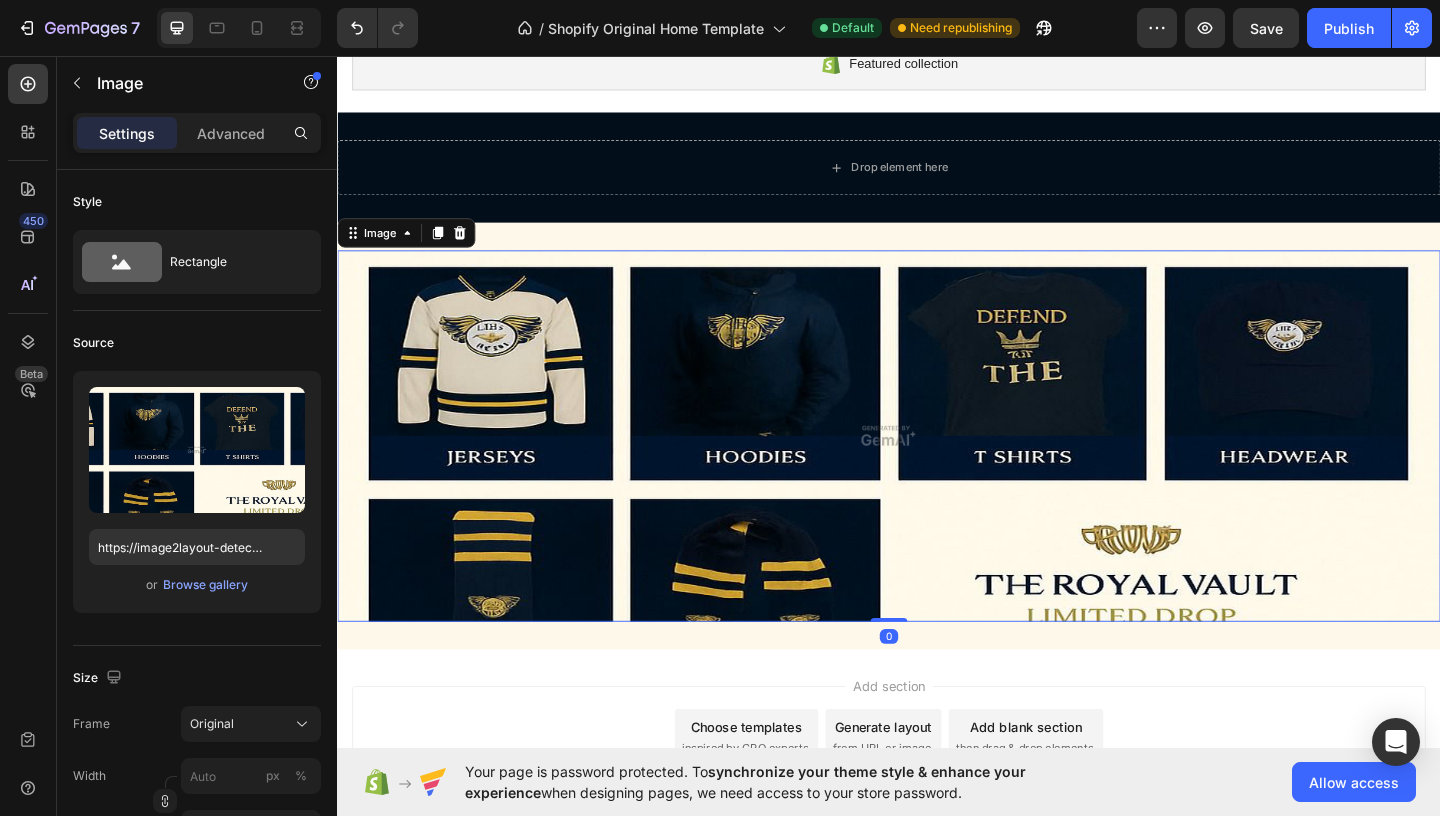 click at bounding box center [937, 469] 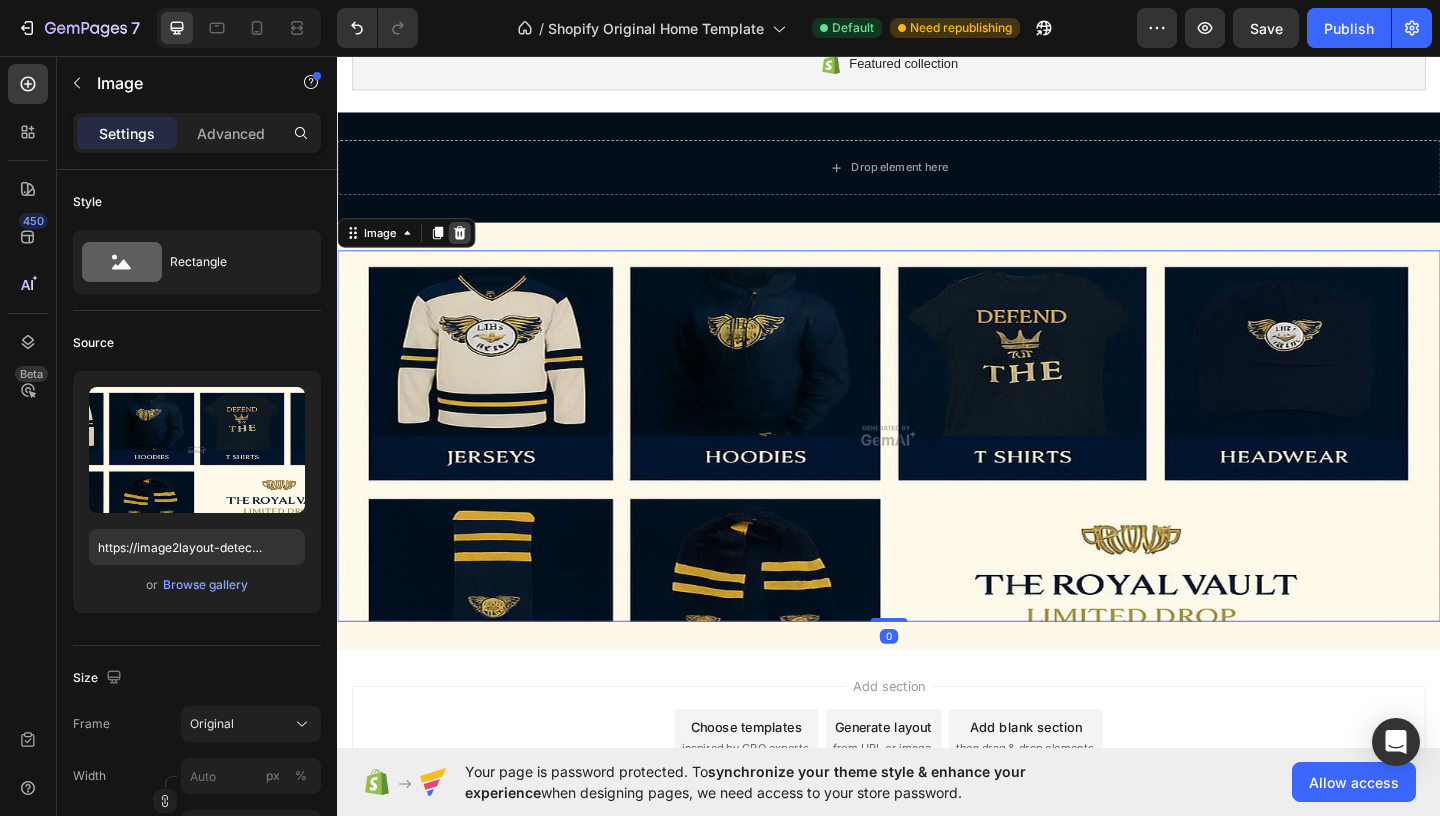 click 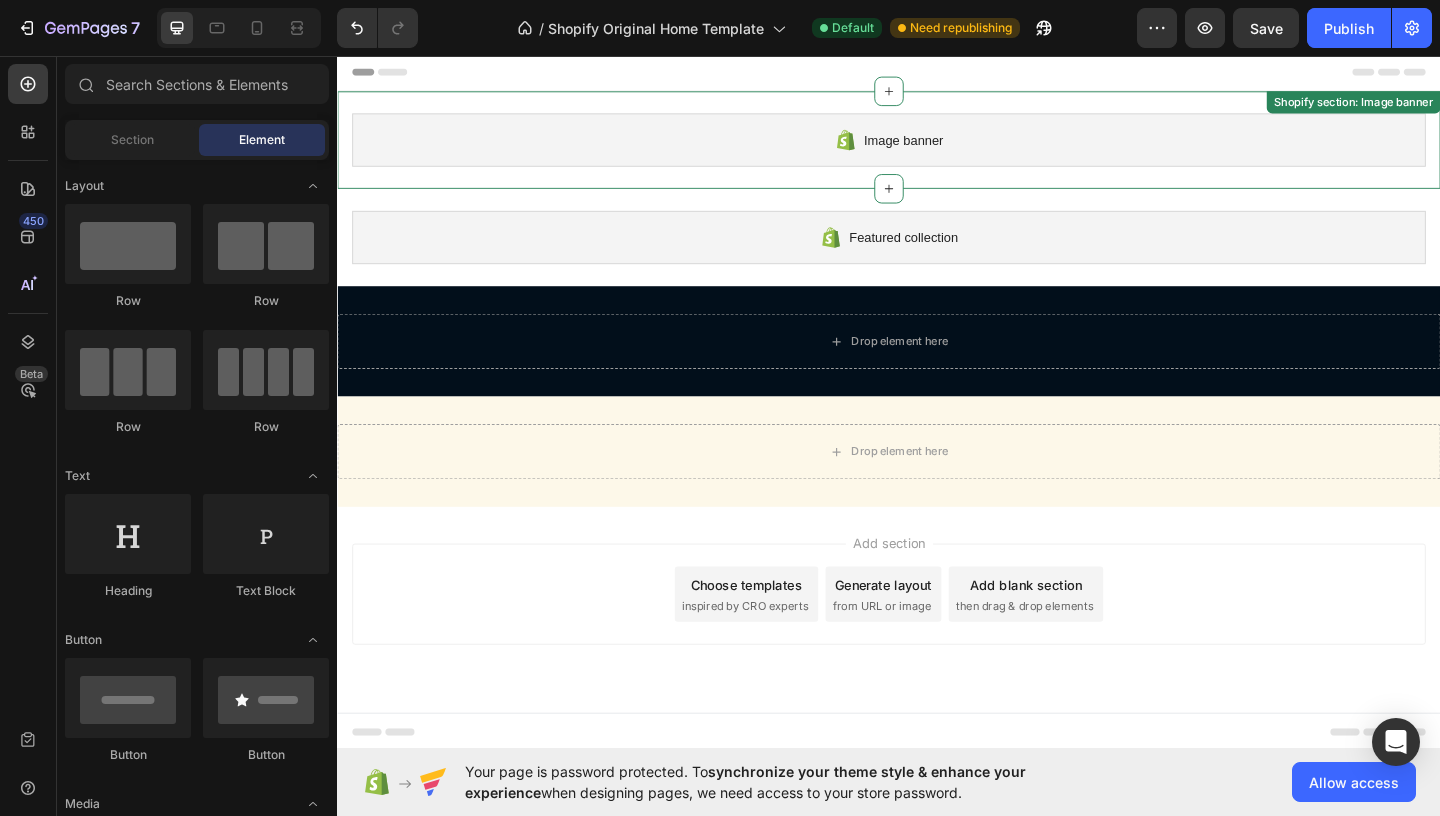 click on "Image banner Shopify section: Image banner" at bounding box center (937, 147) 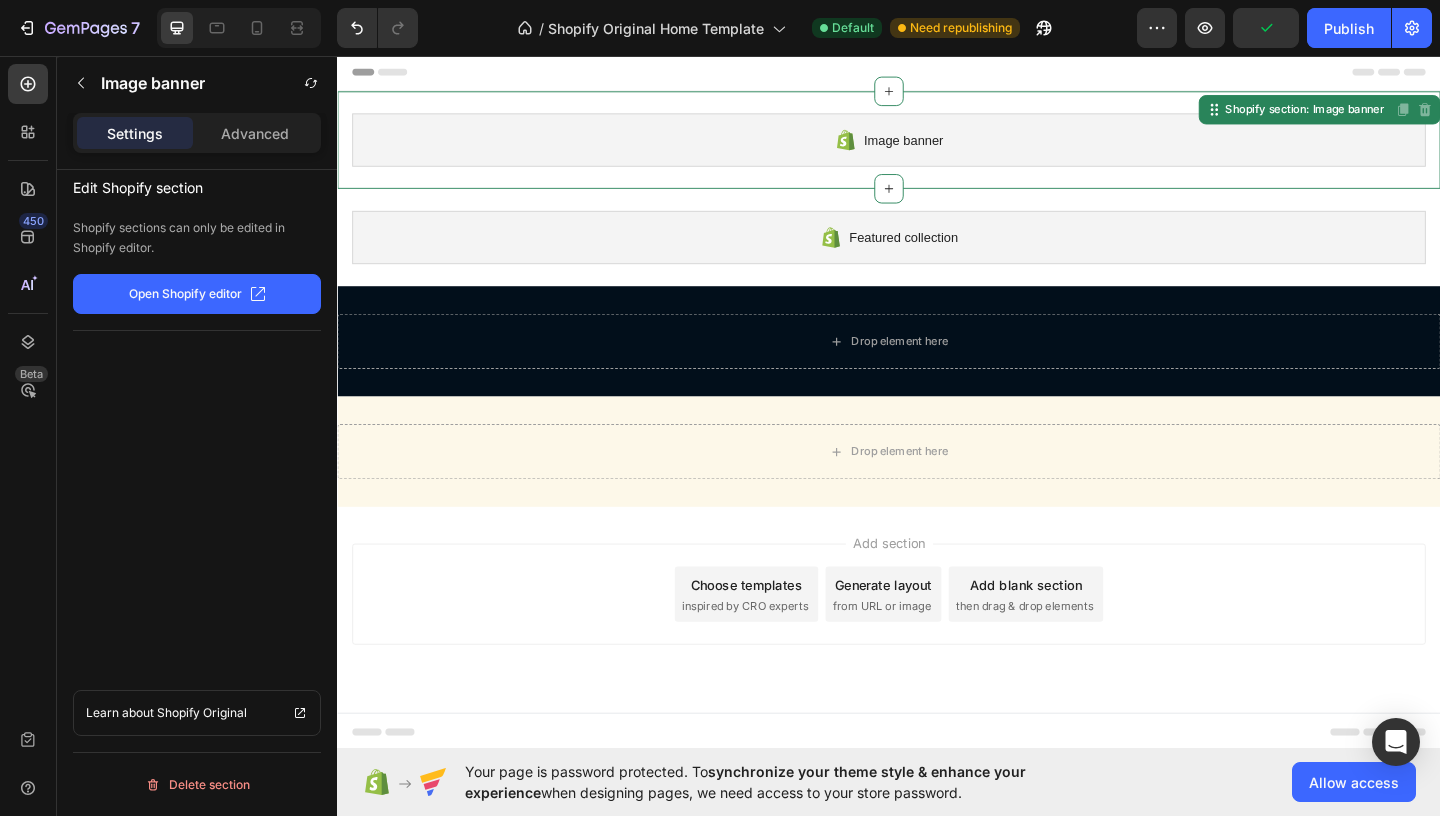 click on "Open Shopify editor" 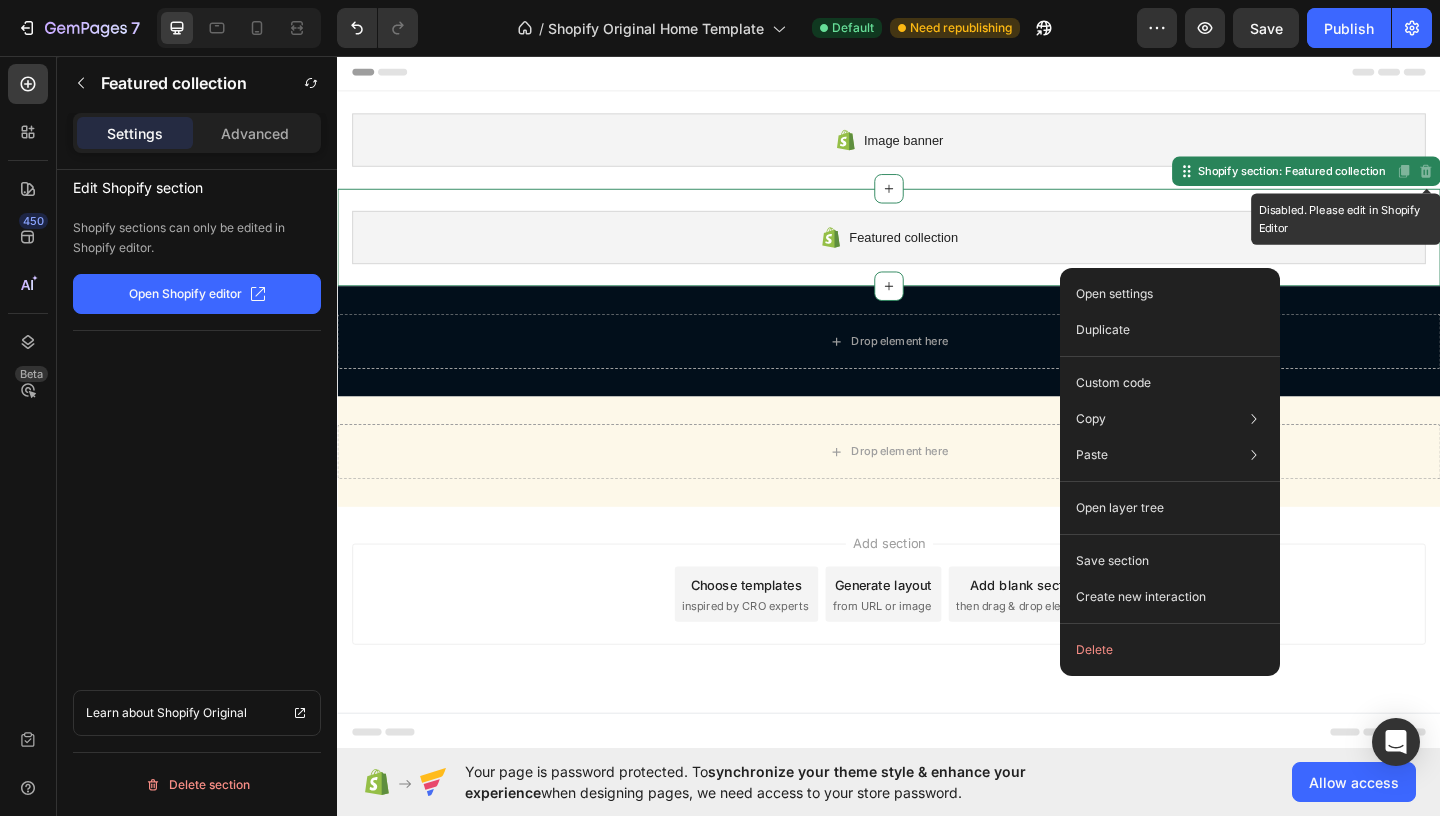 click 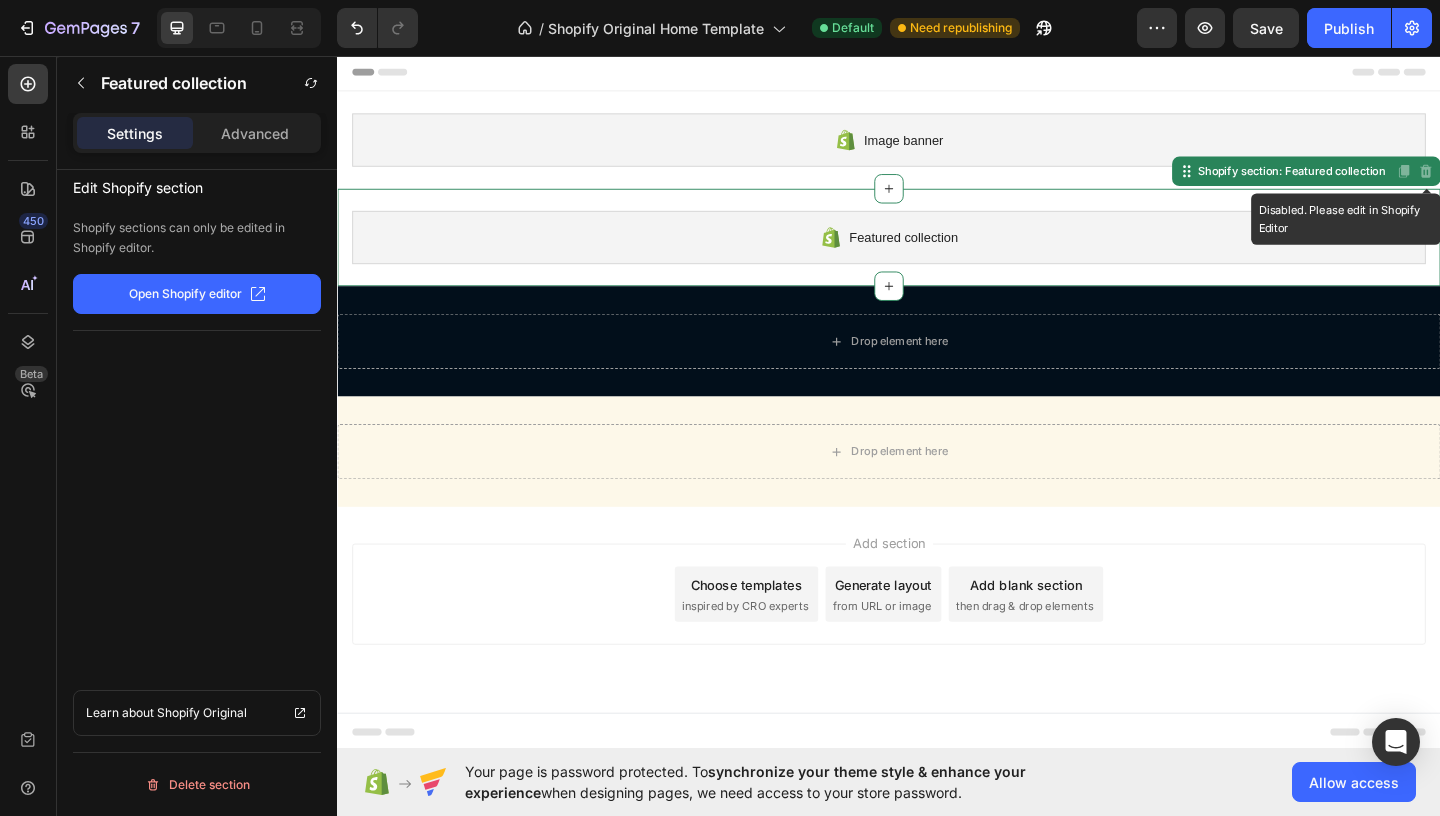 click 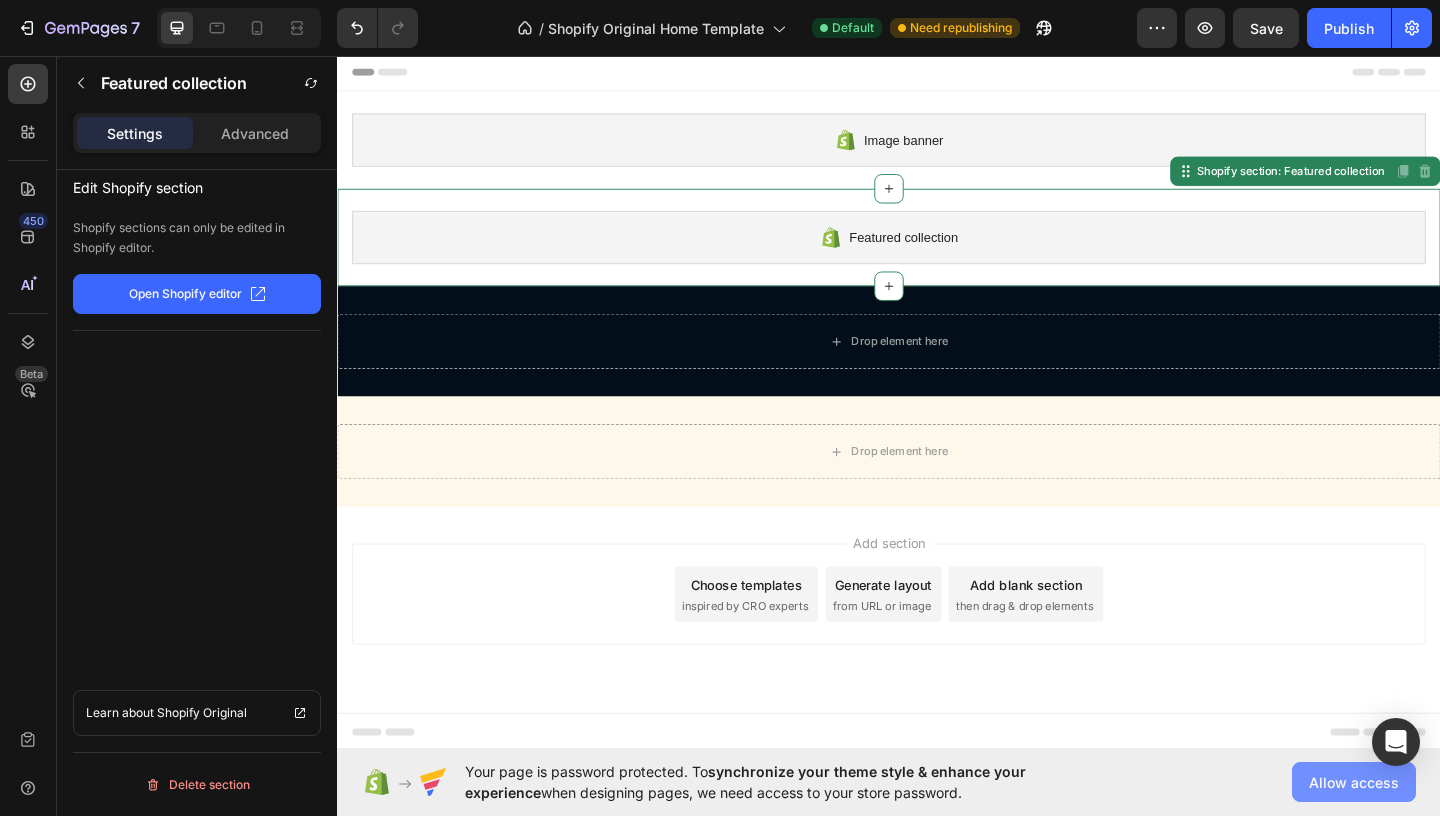 click on "Allow access" 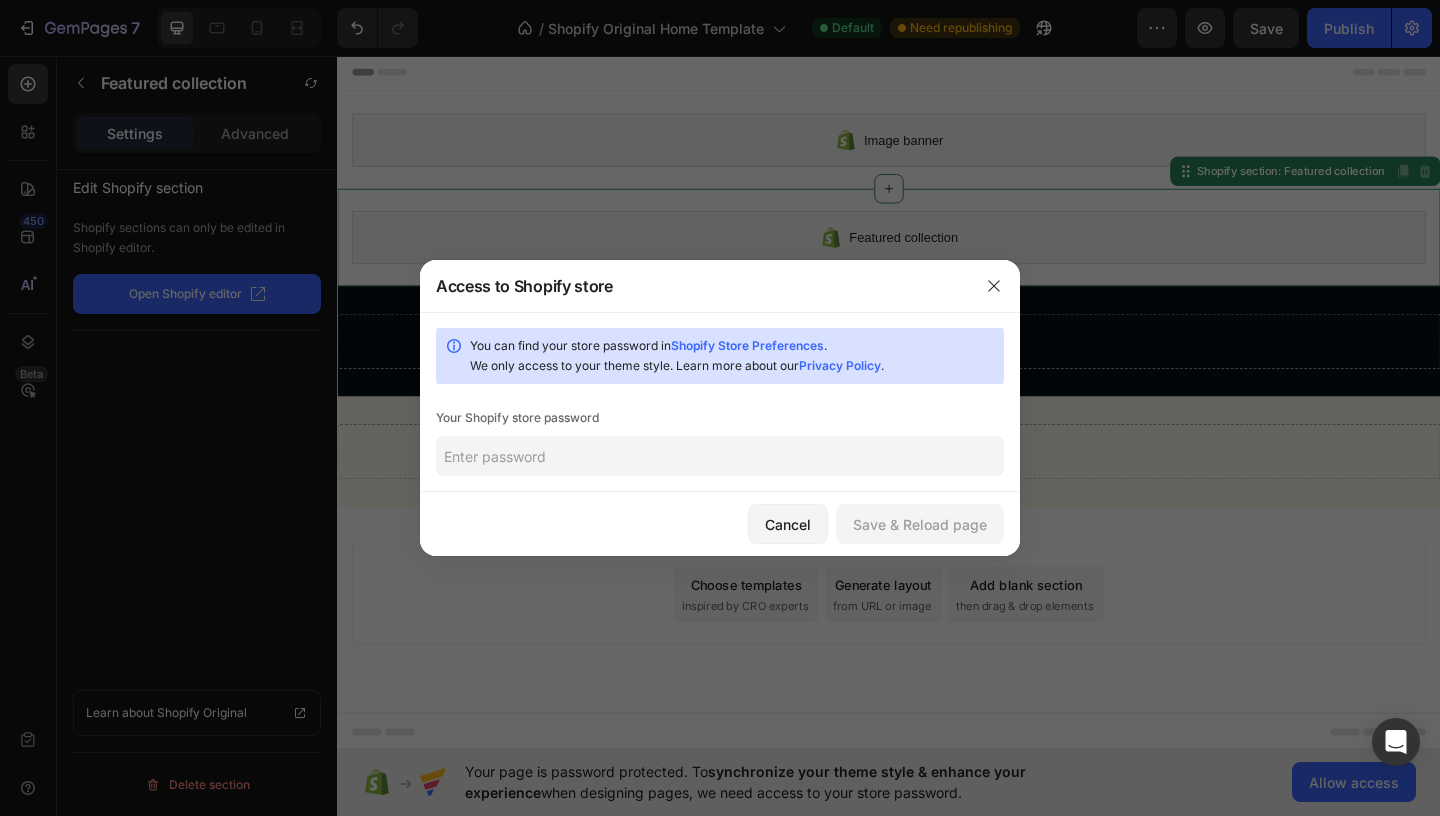 click 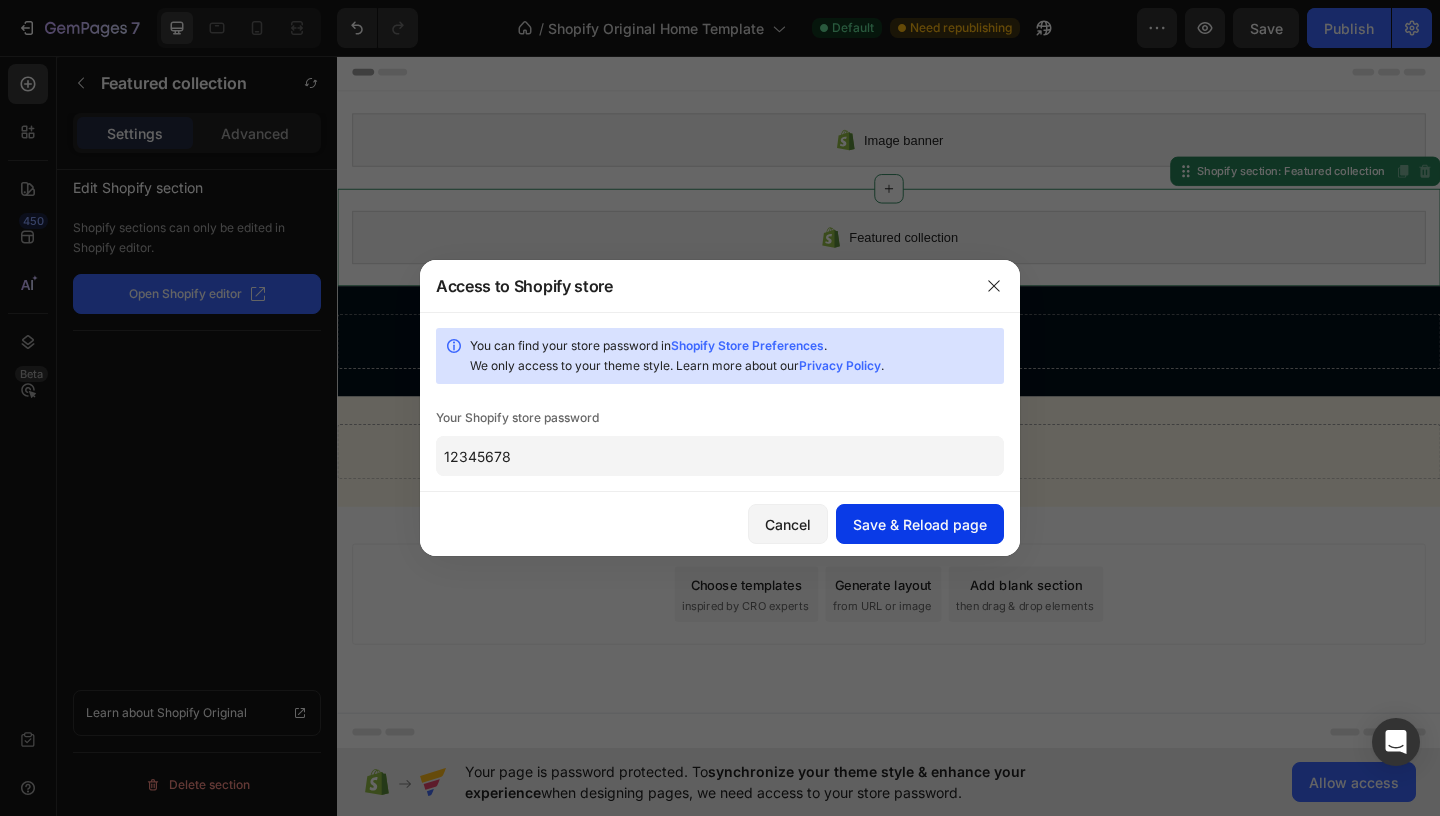 type on "12345678" 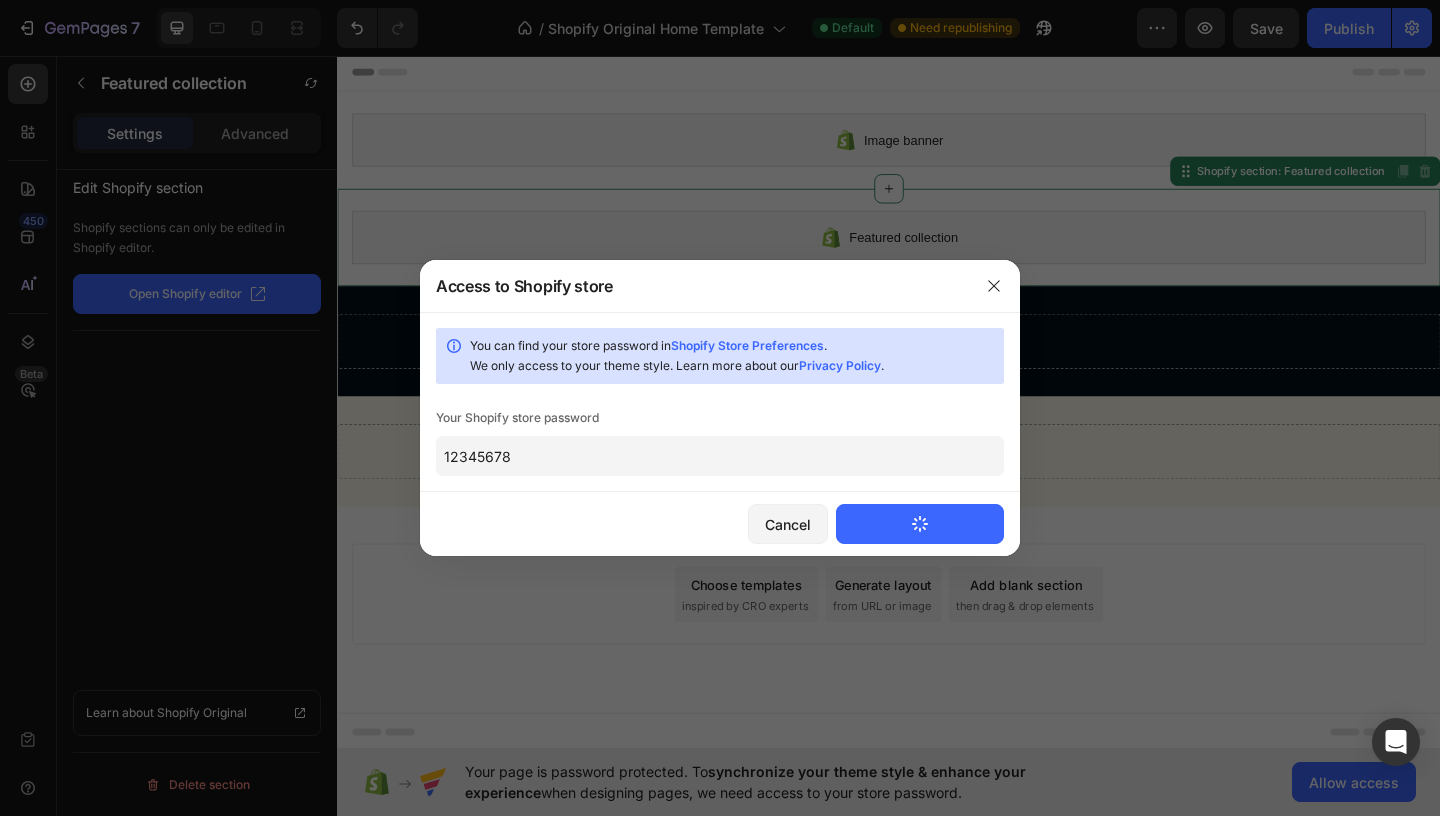 type 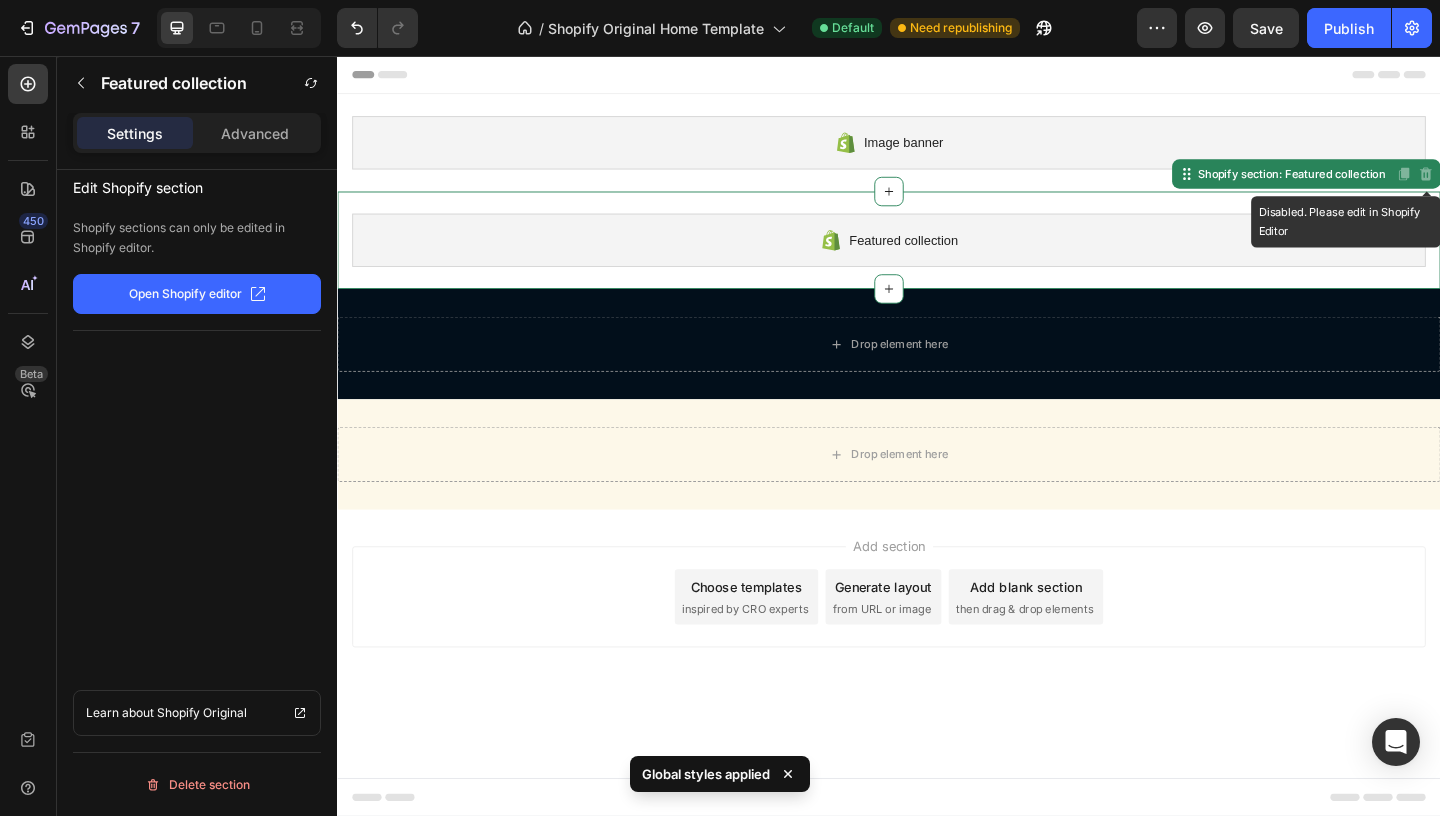 click 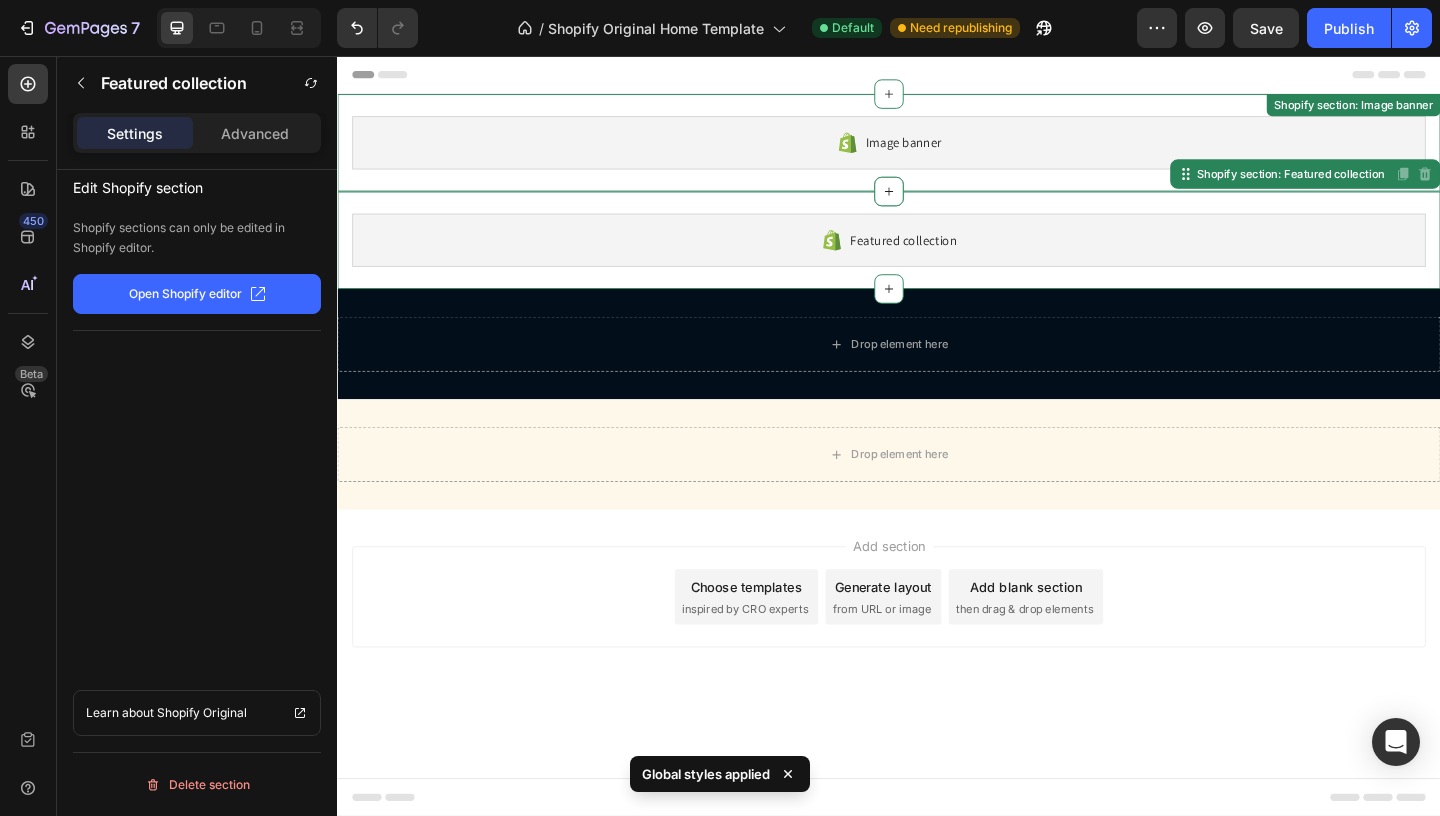 click on "Image banner" at bounding box center (937, 150) 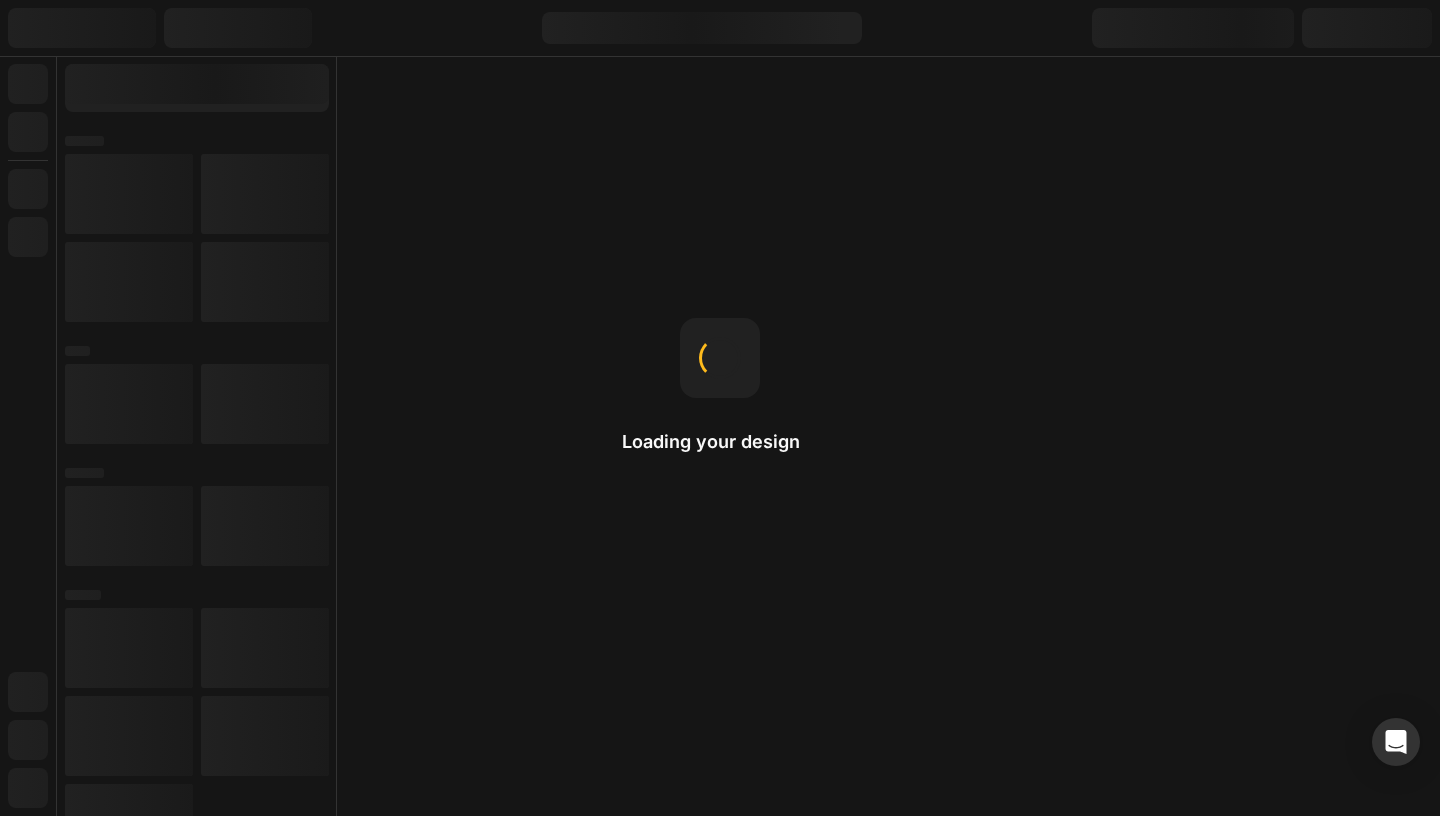 scroll, scrollTop: 0, scrollLeft: 0, axis: both 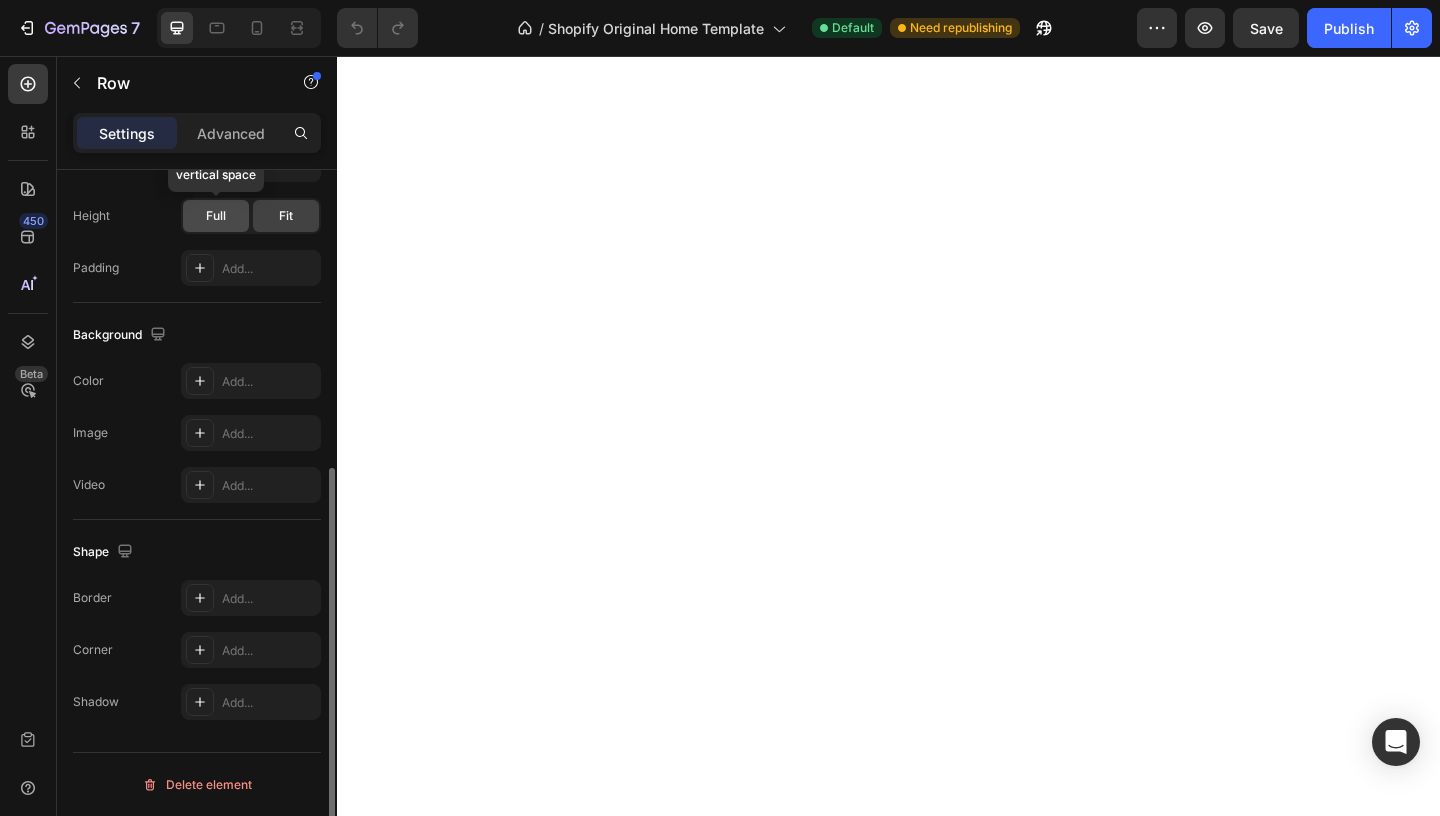click on "Full" 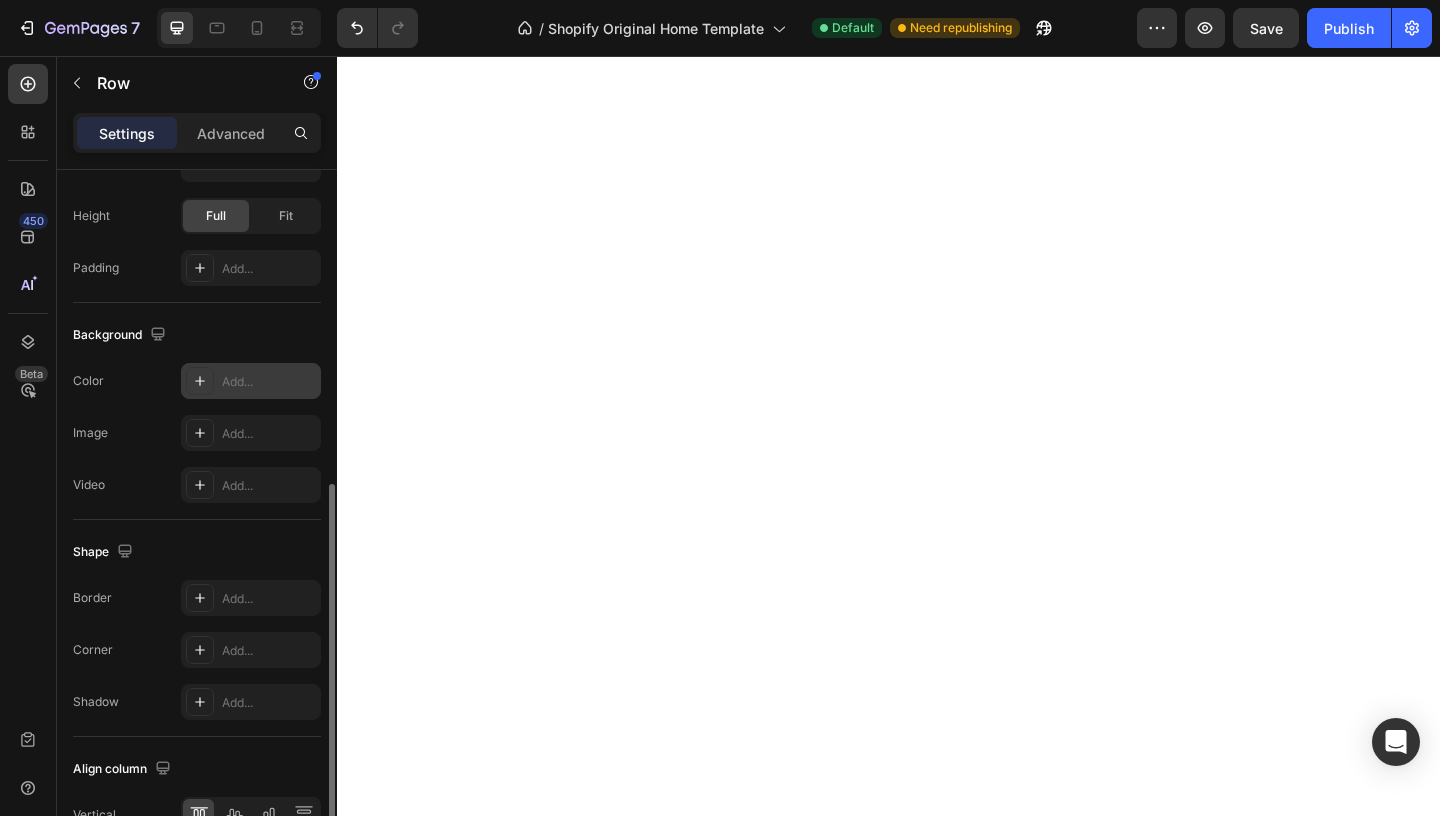 scroll, scrollTop: 630, scrollLeft: 0, axis: vertical 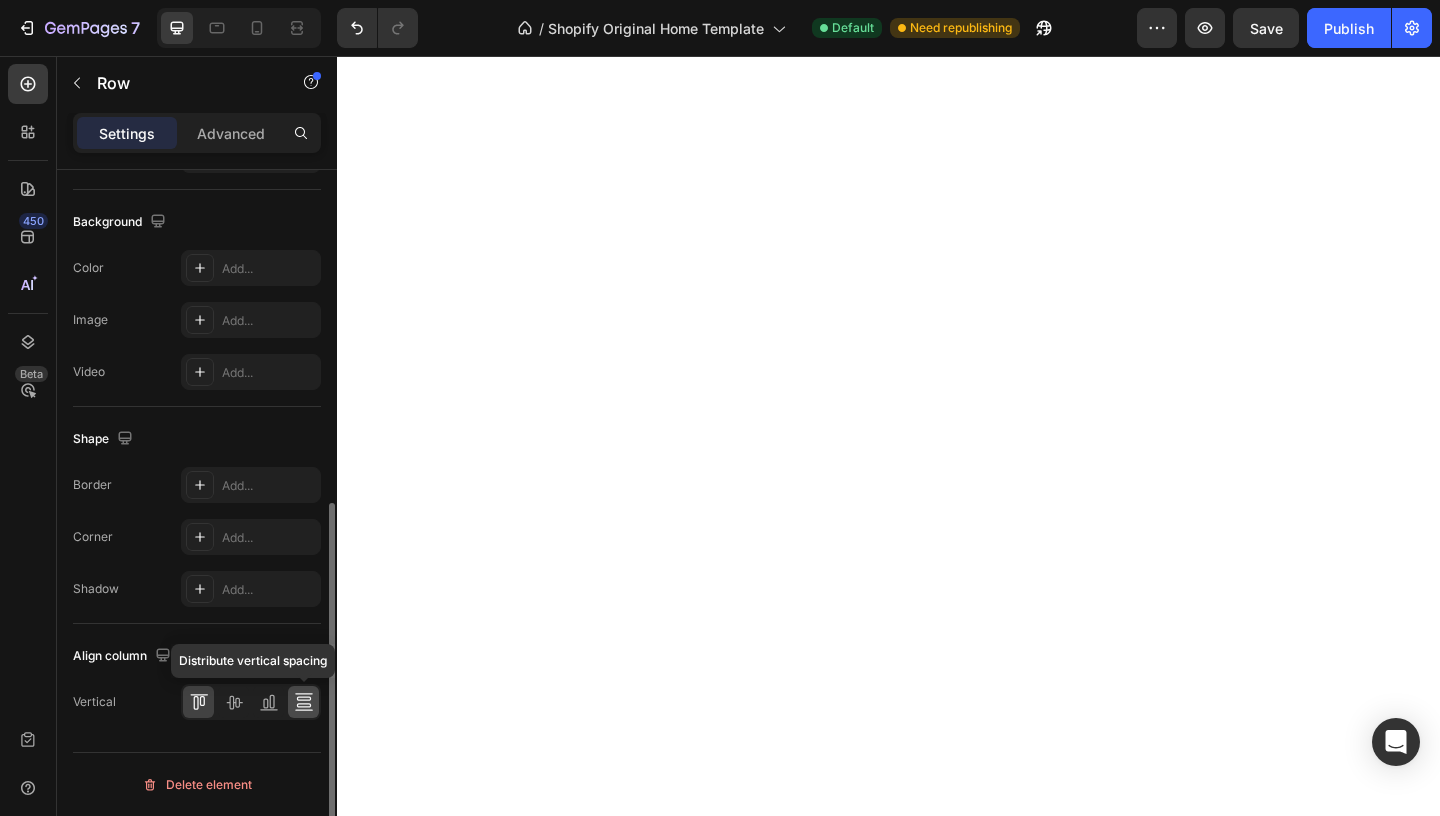click 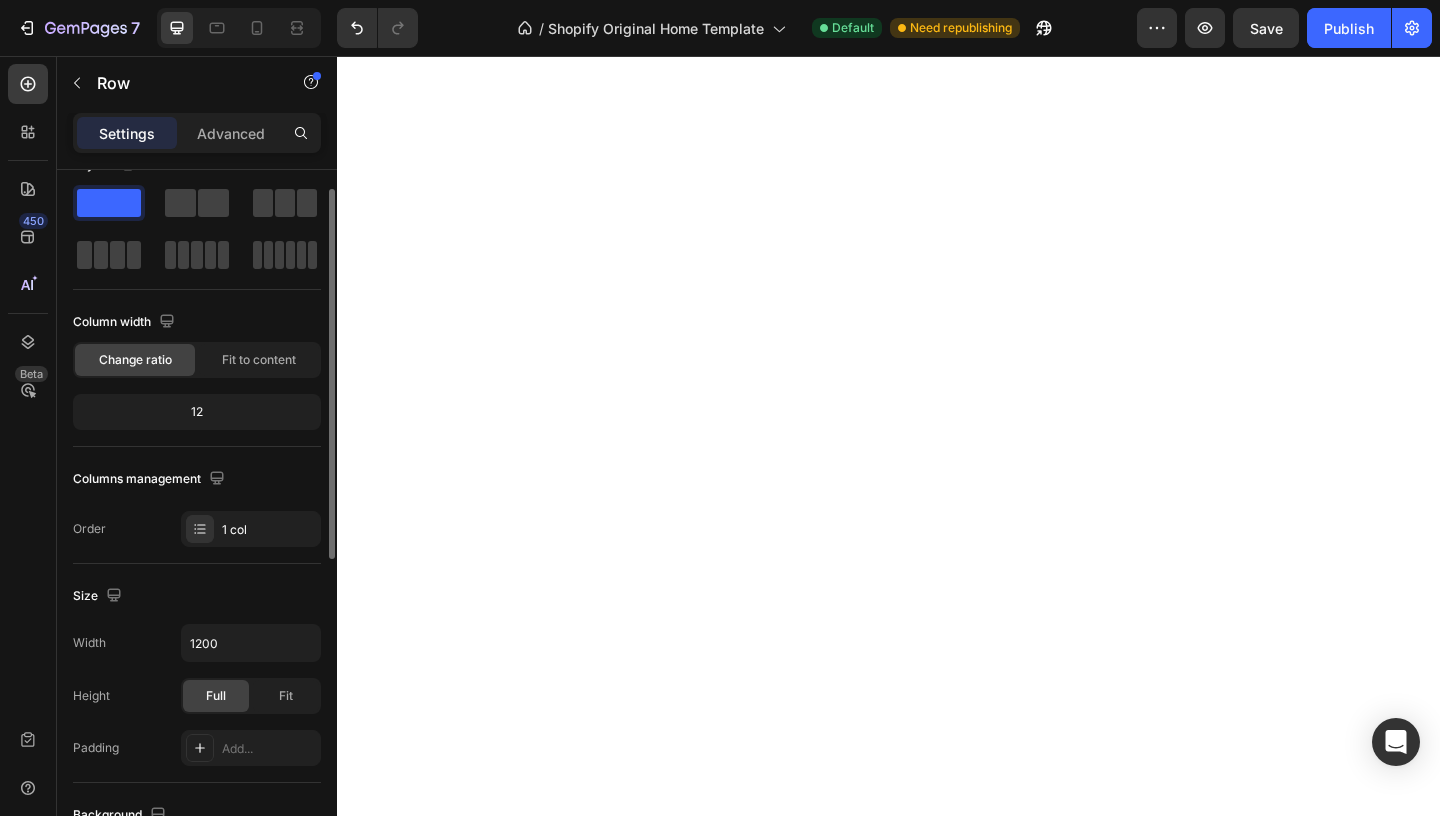 scroll, scrollTop: 0, scrollLeft: 0, axis: both 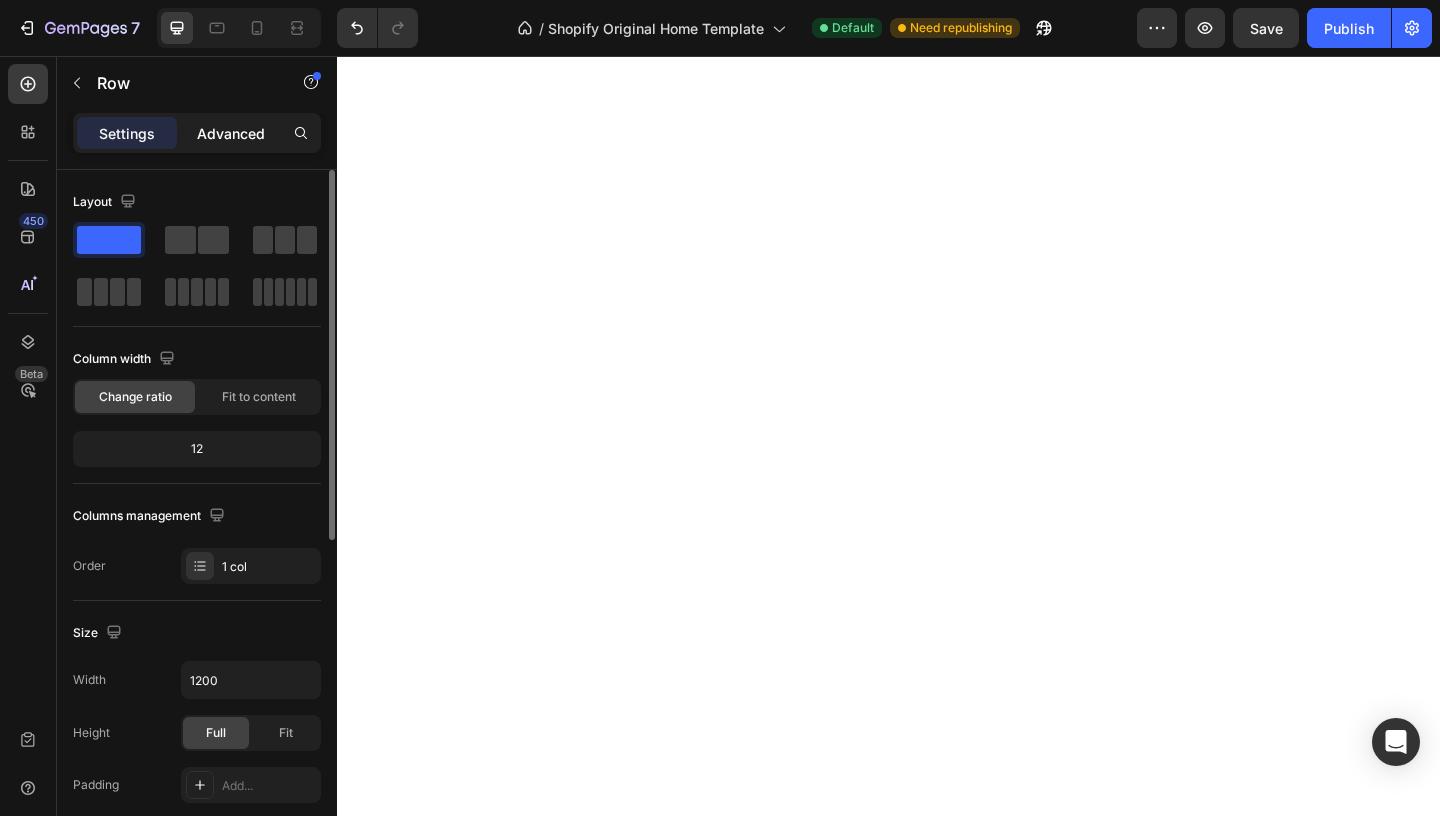 click on "Advanced" at bounding box center [231, 133] 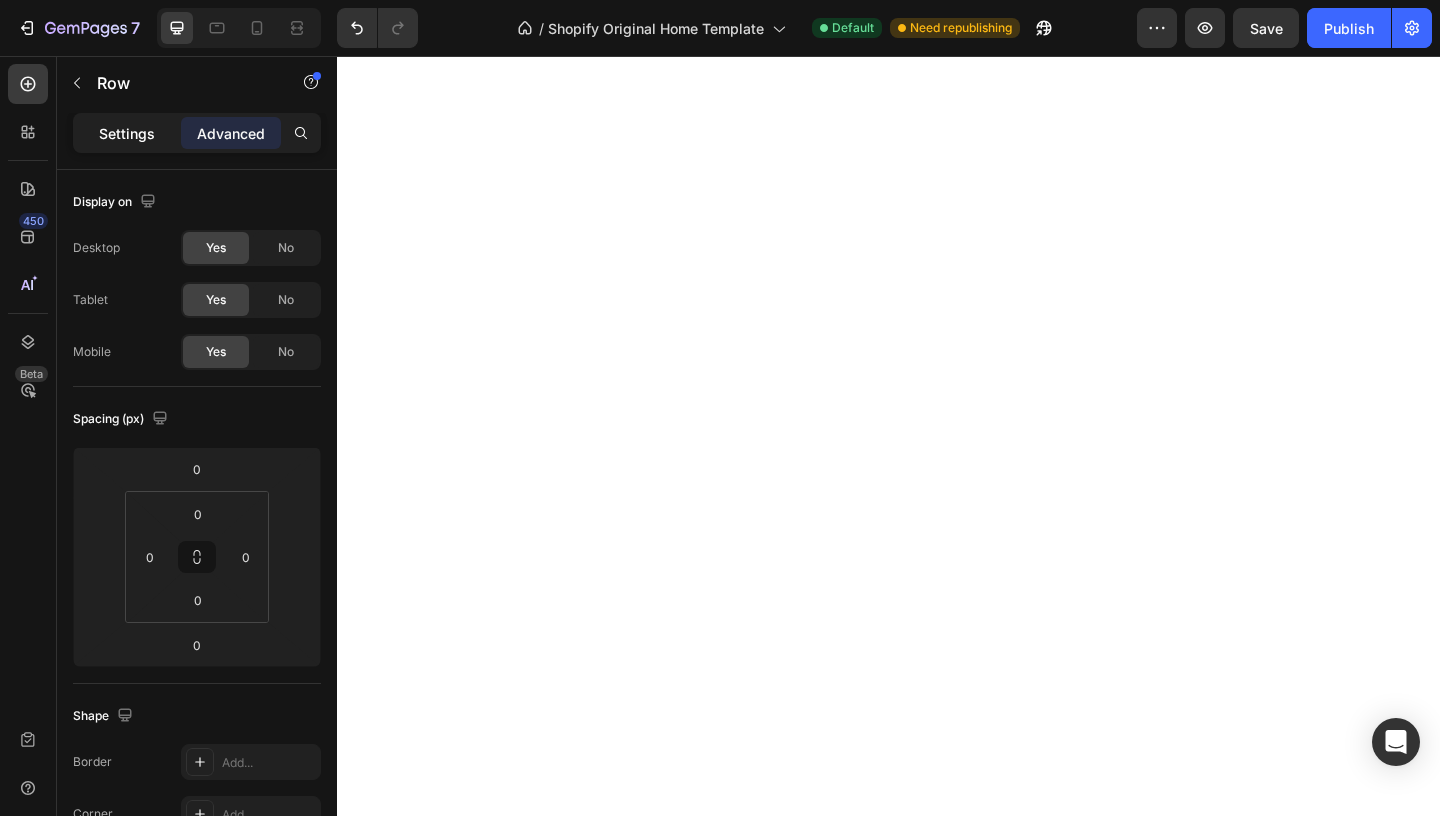 click on "Settings" at bounding box center [127, 133] 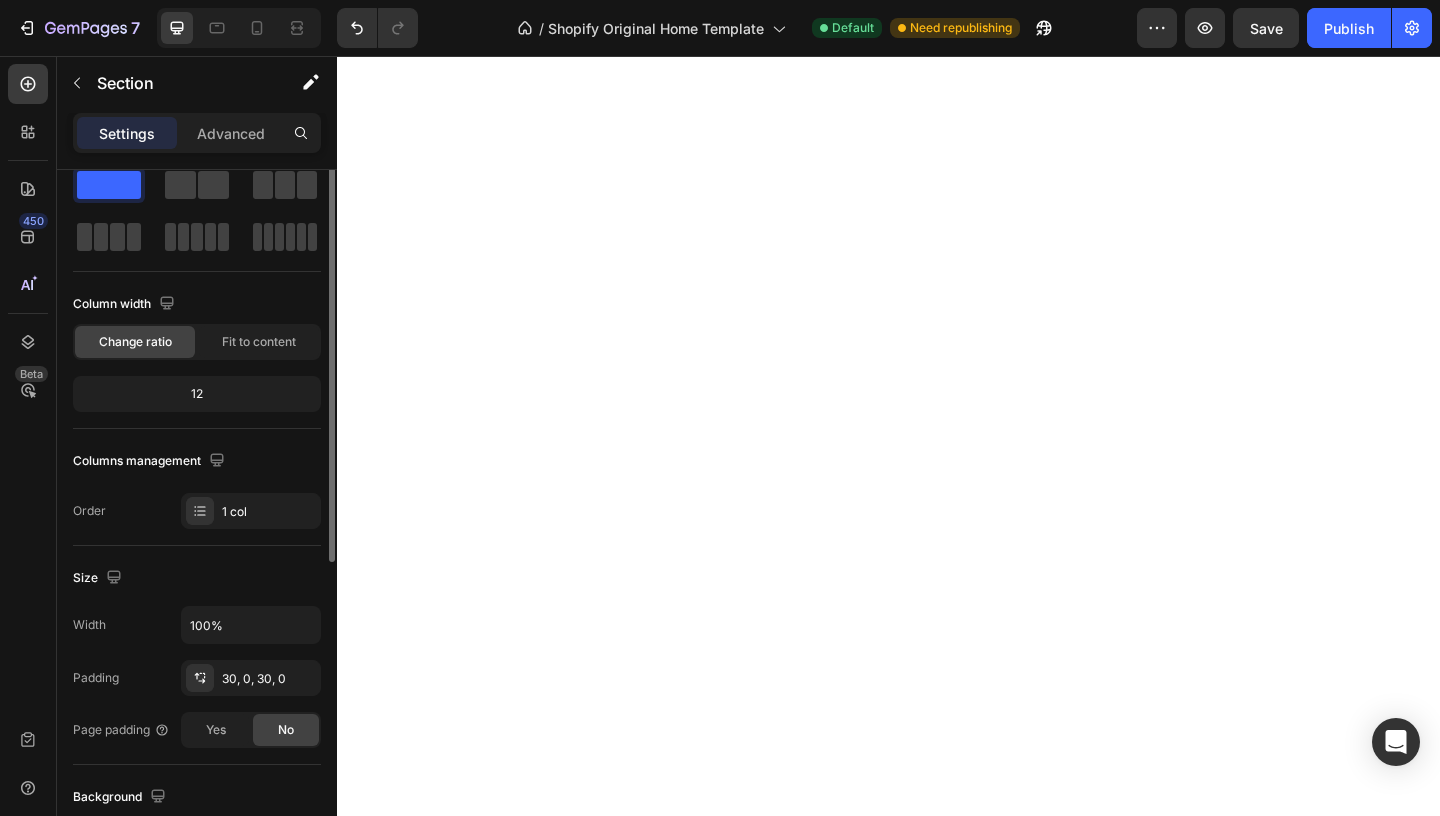 scroll, scrollTop: 22, scrollLeft: 0, axis: vertical 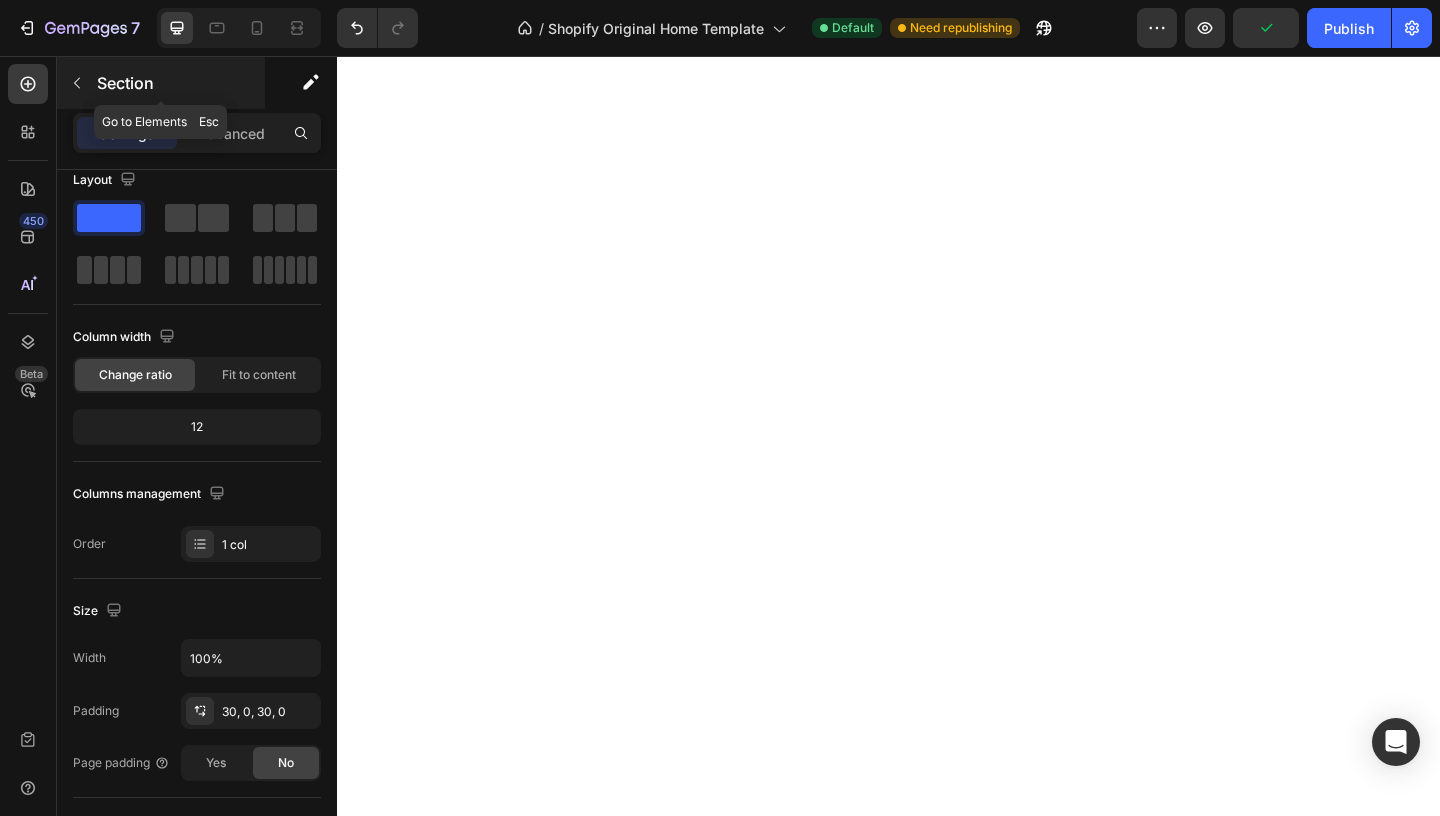 click 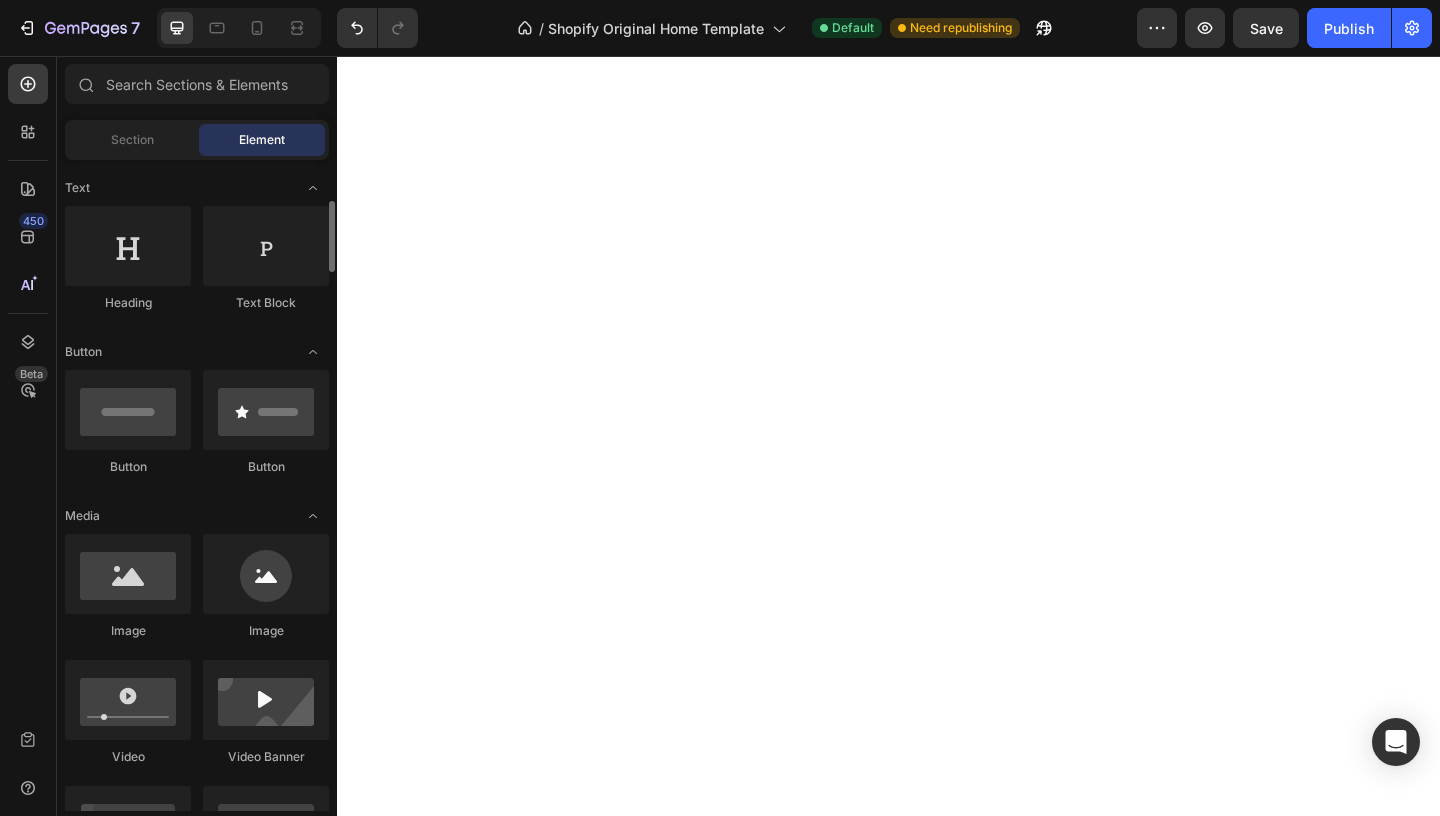 scroll, scrollTop: 297, scrollLeft: 0, axis: vertical 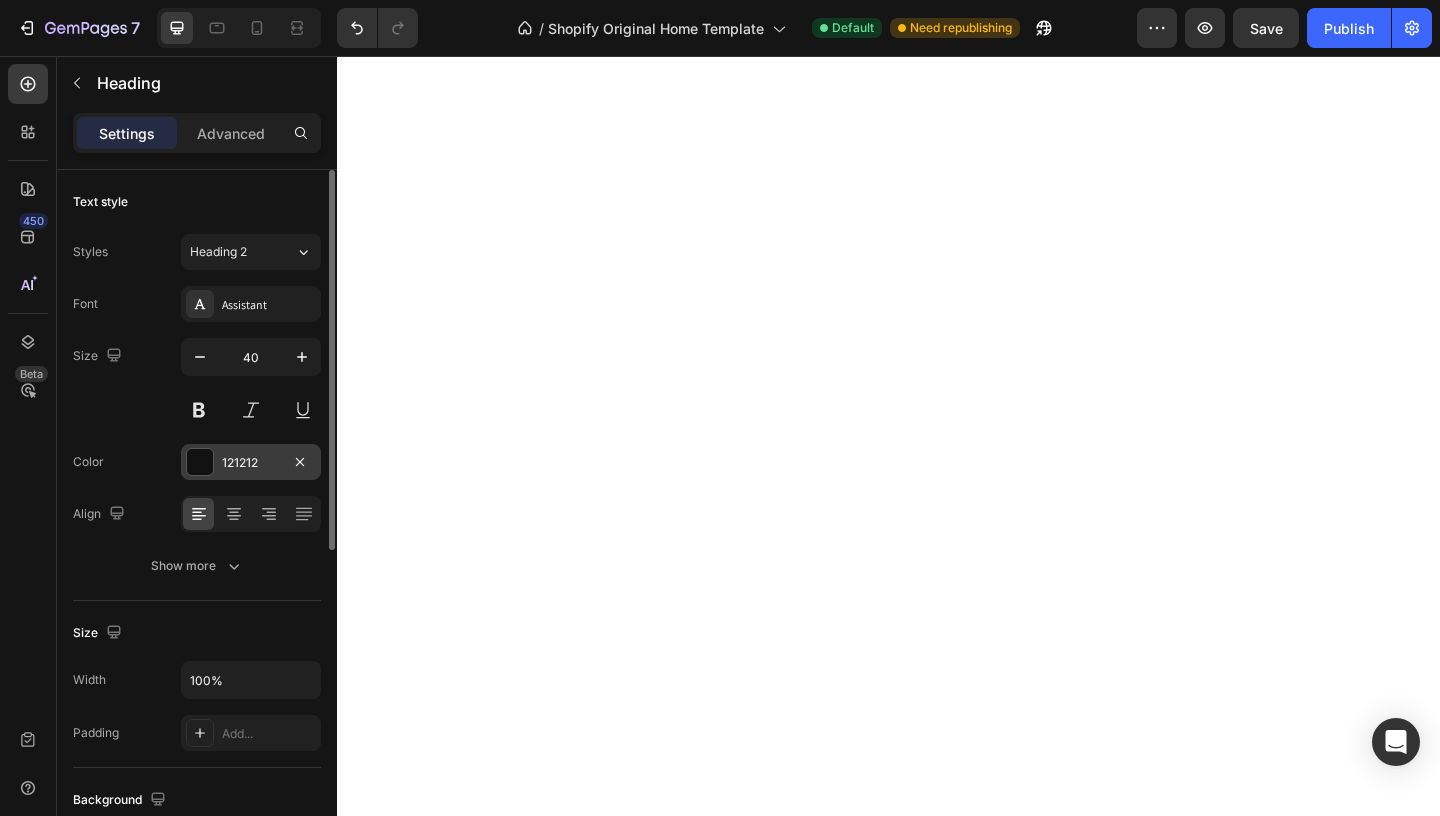 click at bounding box center (200, 462) 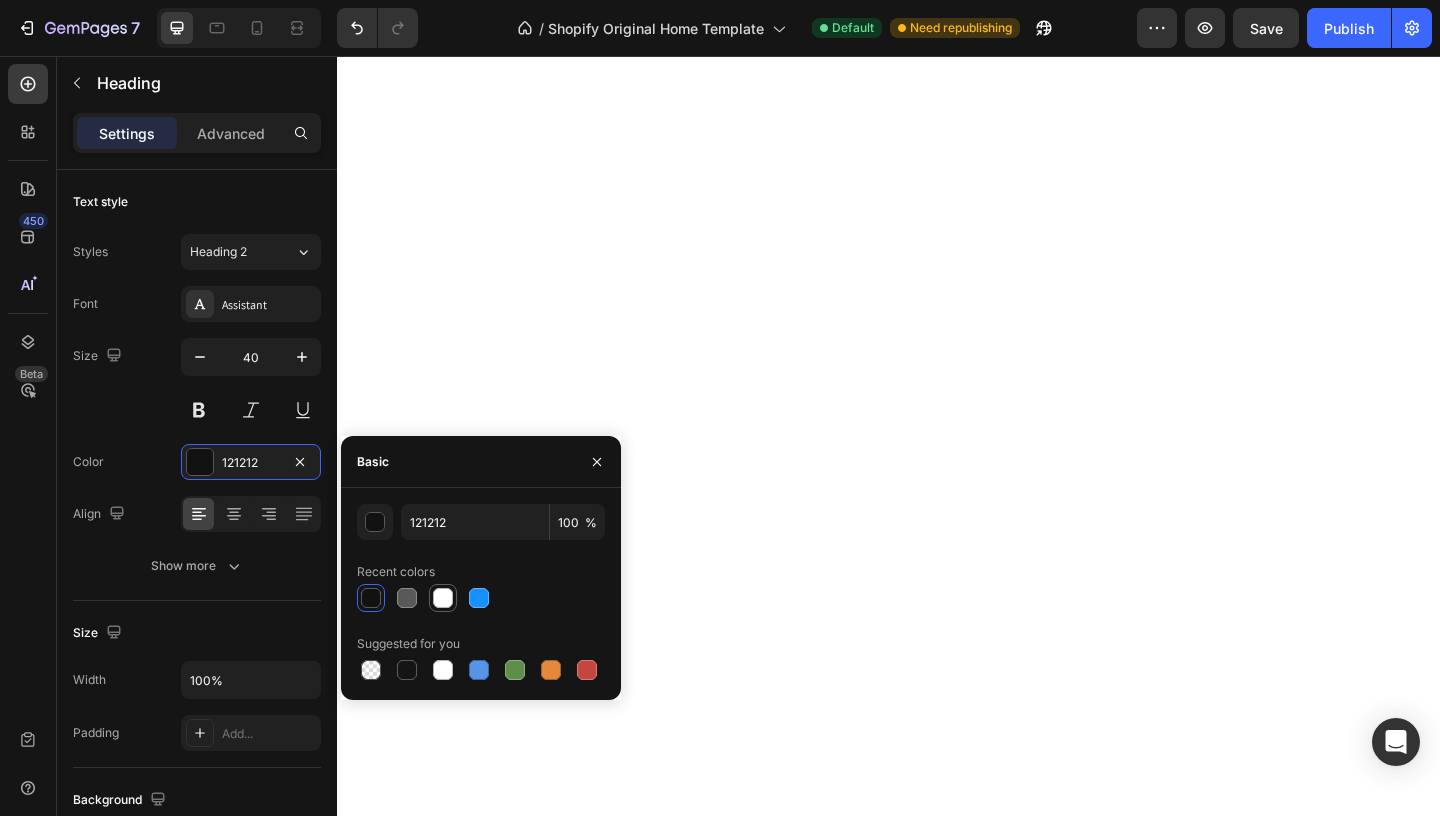 click at bounding box center [443, 598] 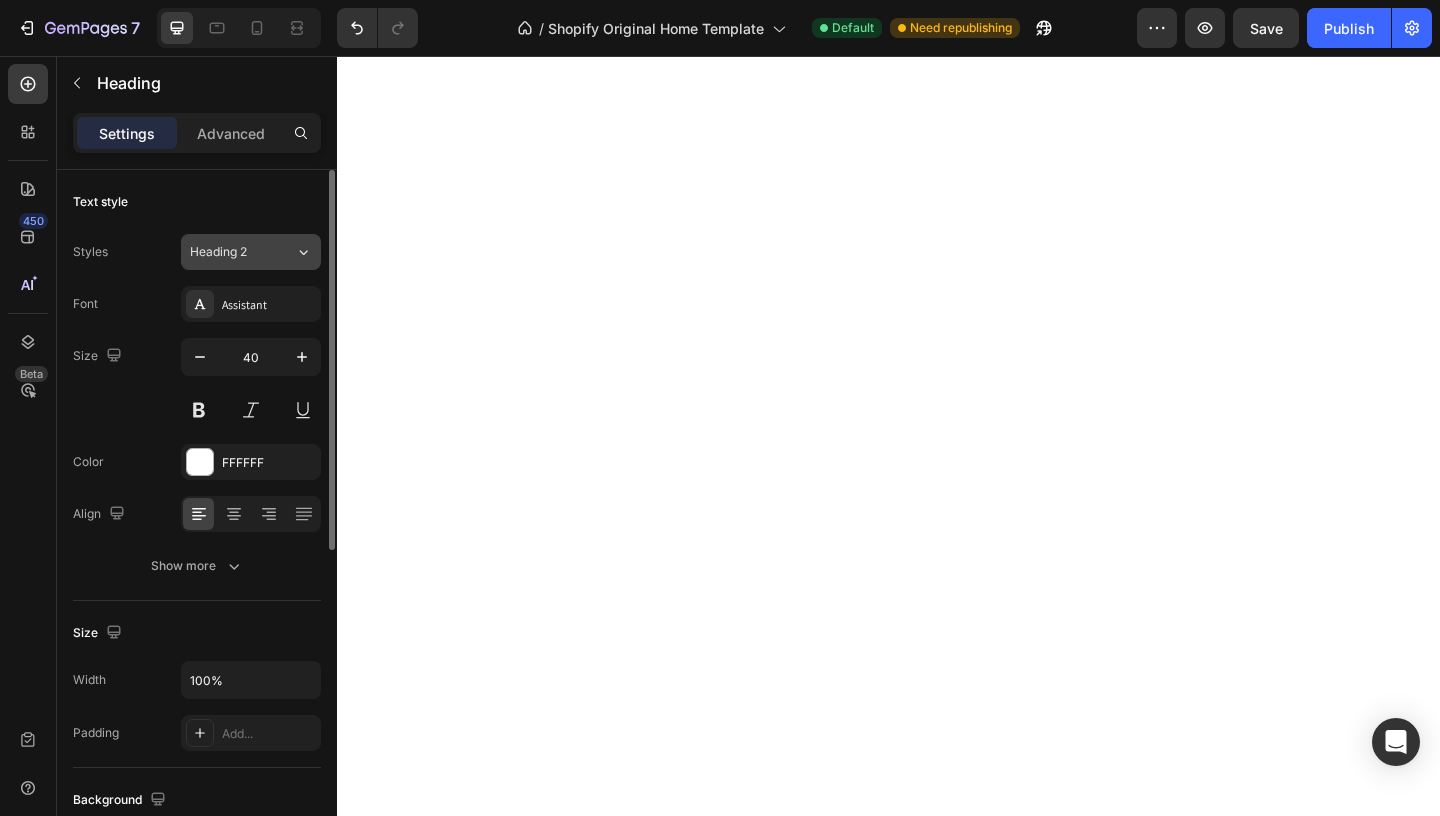 click on "Heading 2" 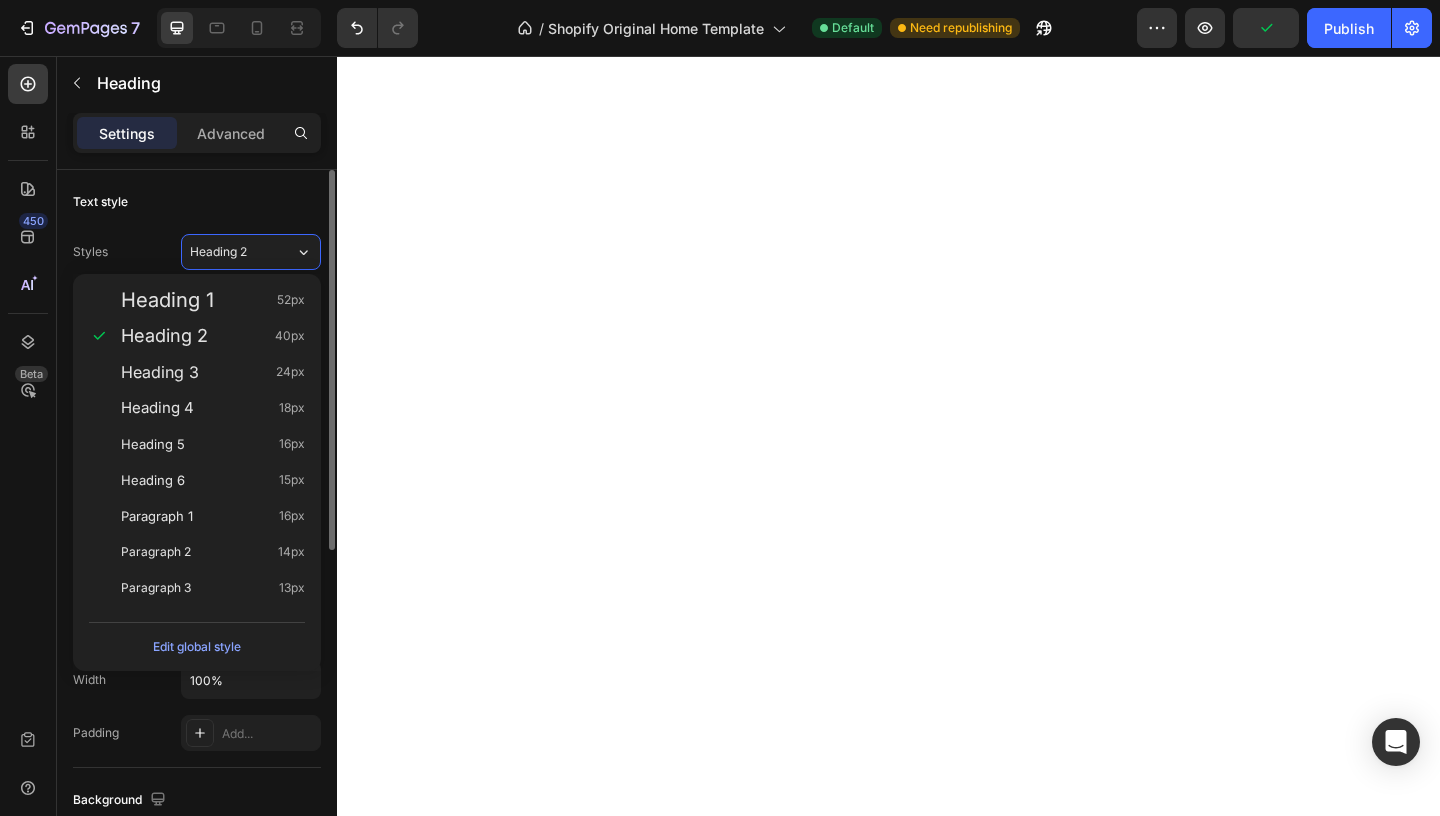 click on "Text style" at bounding box center [197, 202] 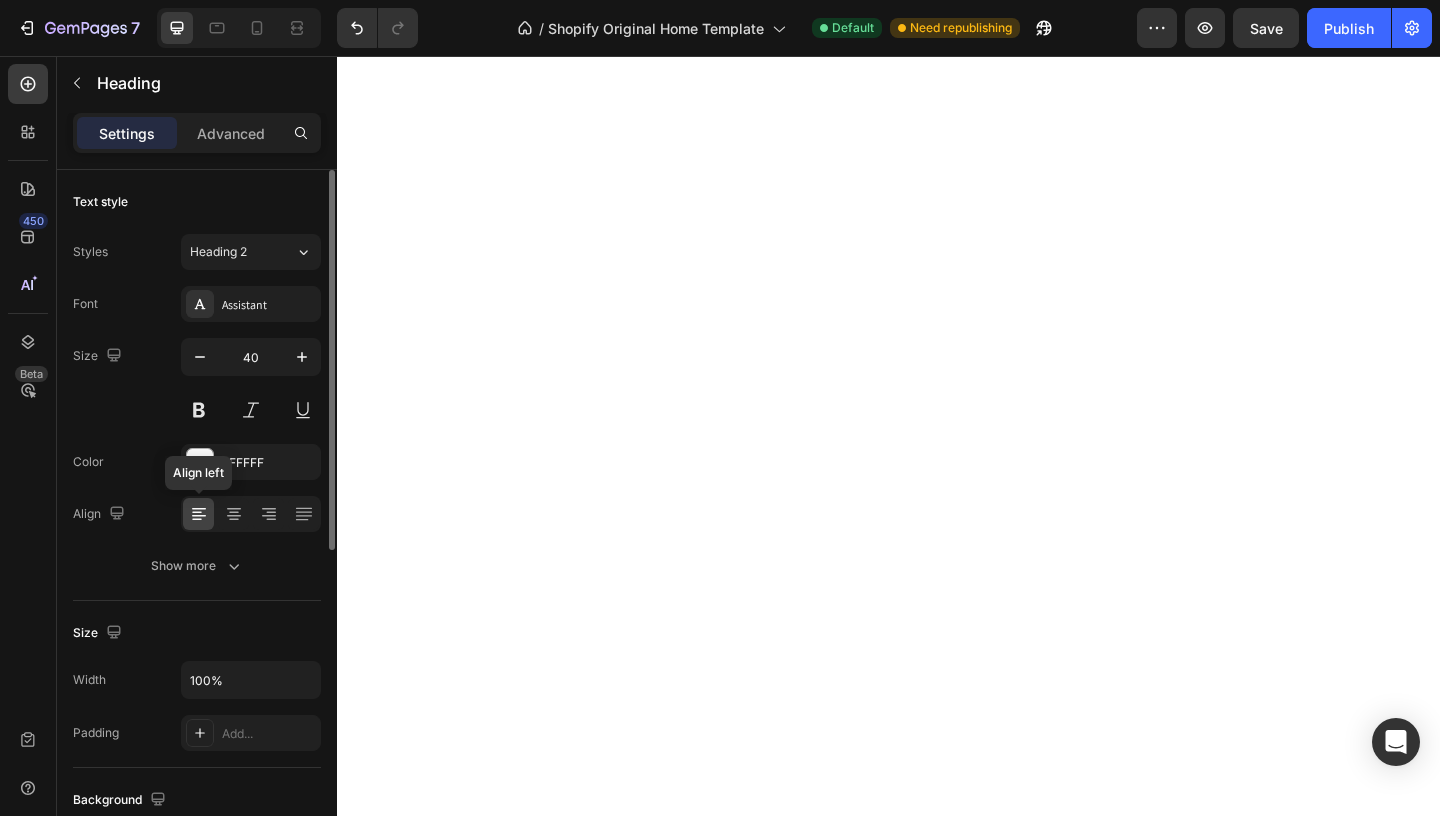 click 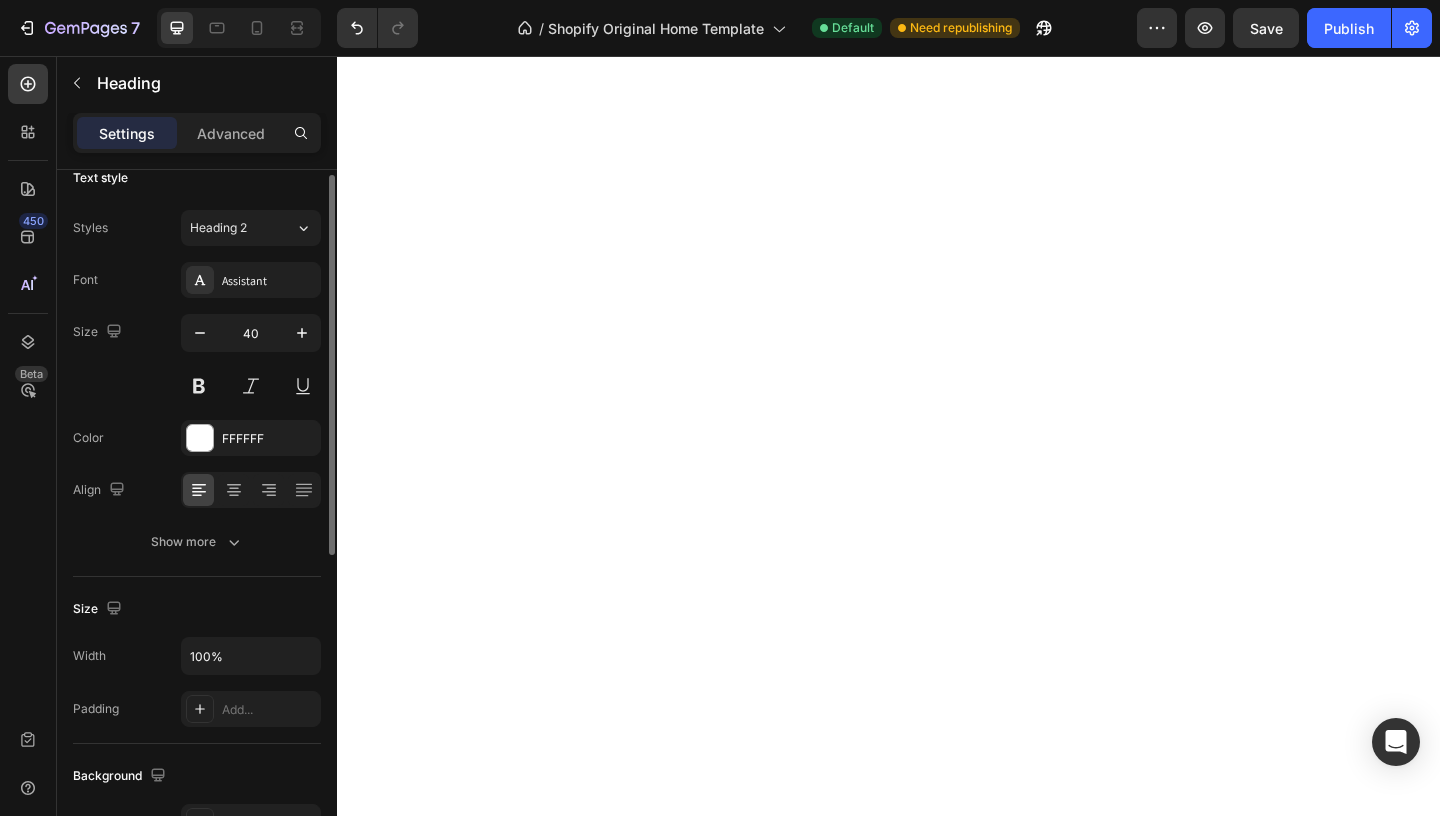 scroll, scrollTop: 19, scrollLeft: 0, axis: vertical 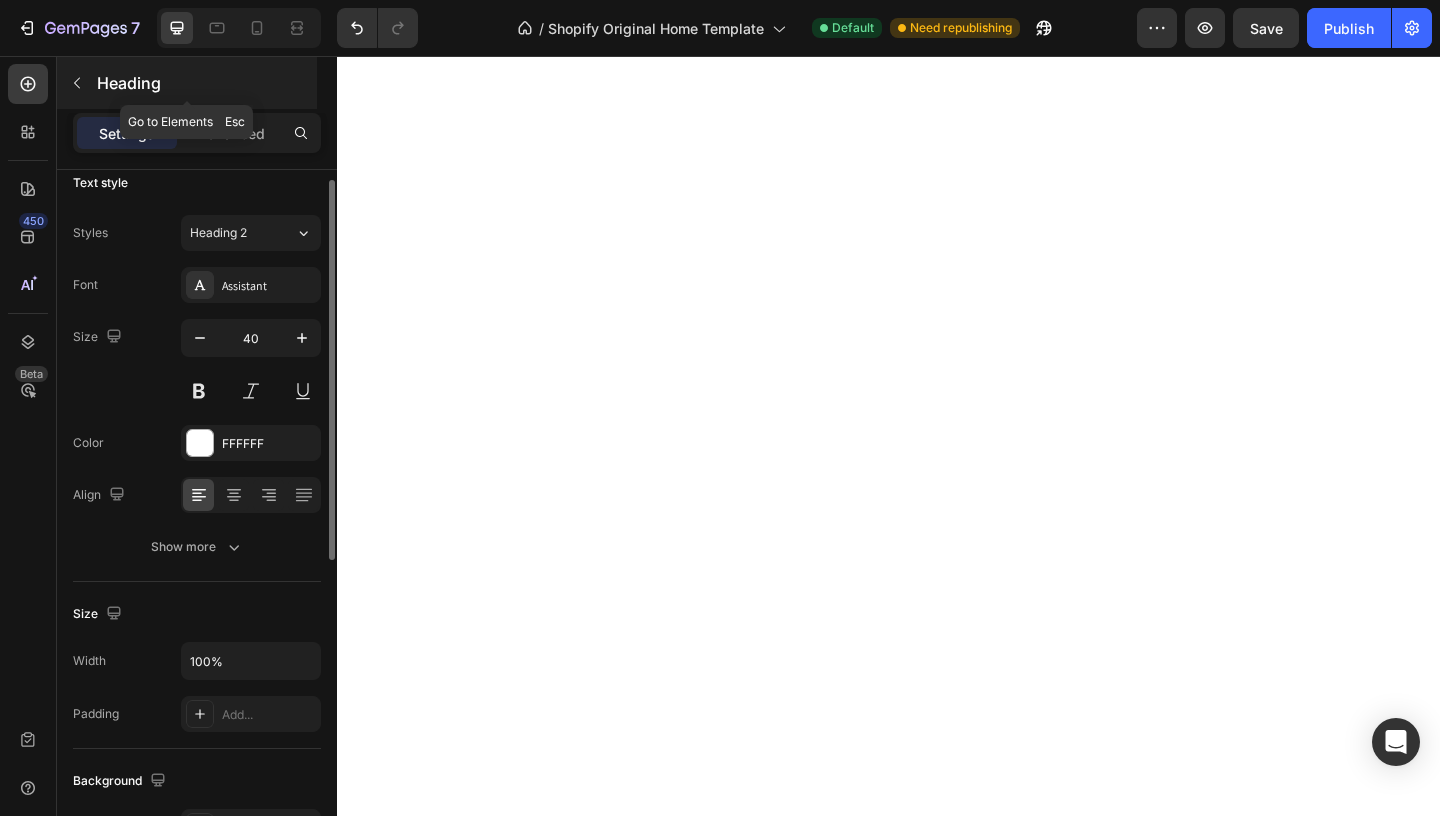 click at bounding box center [77, 83] 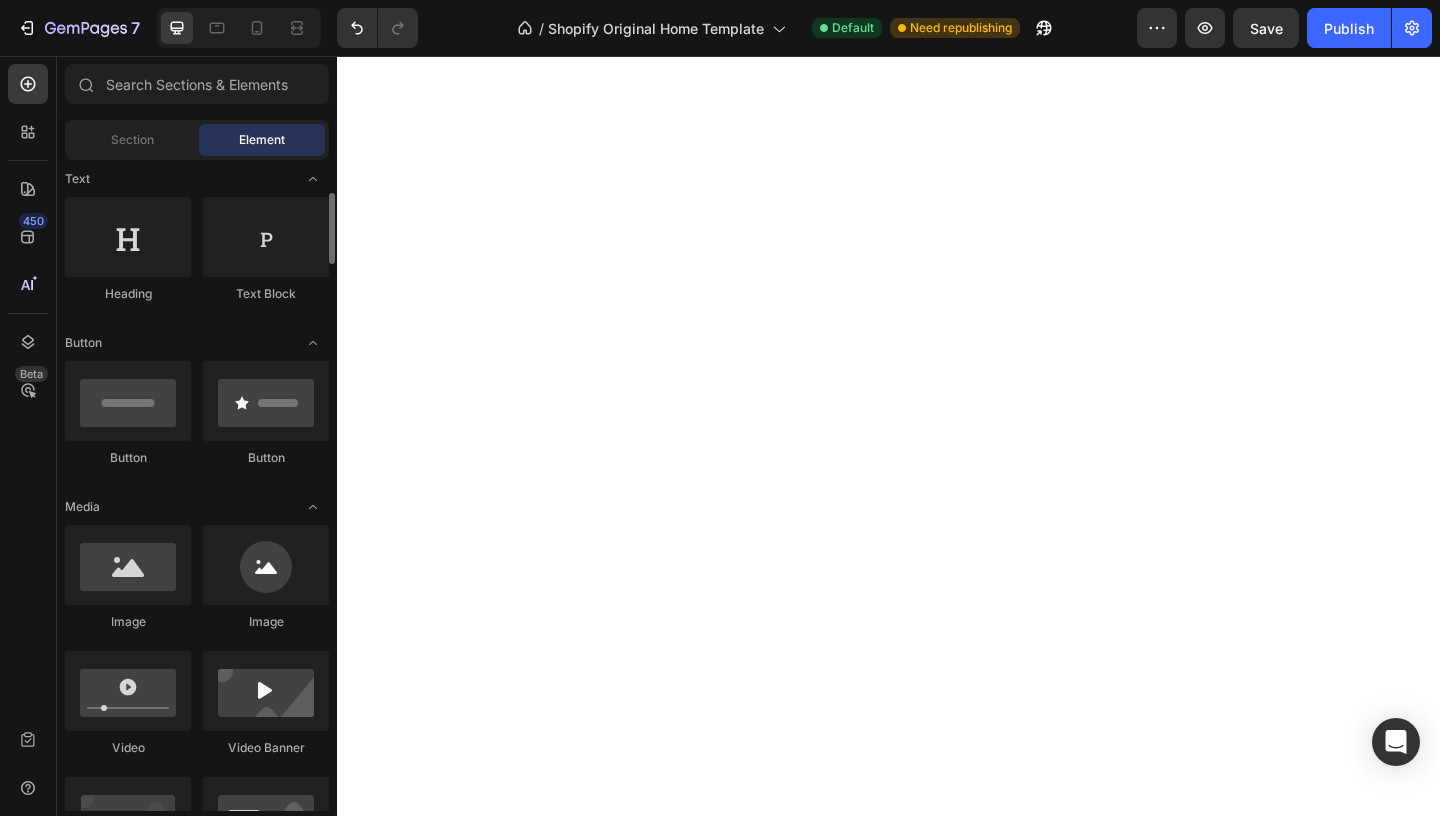 scroll, scrollTop: 395, scrollLeft: 0, axis: vertical 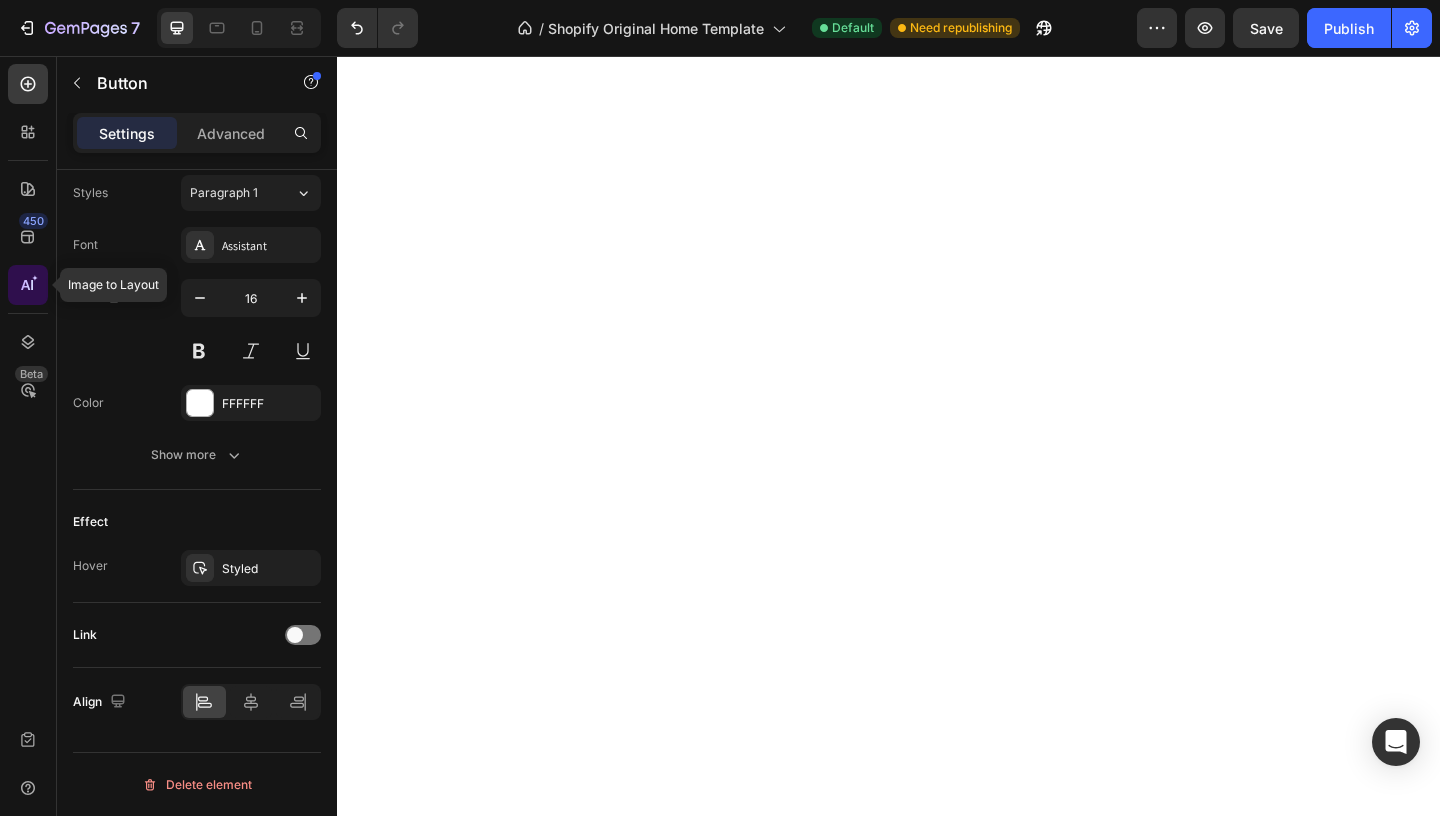 click 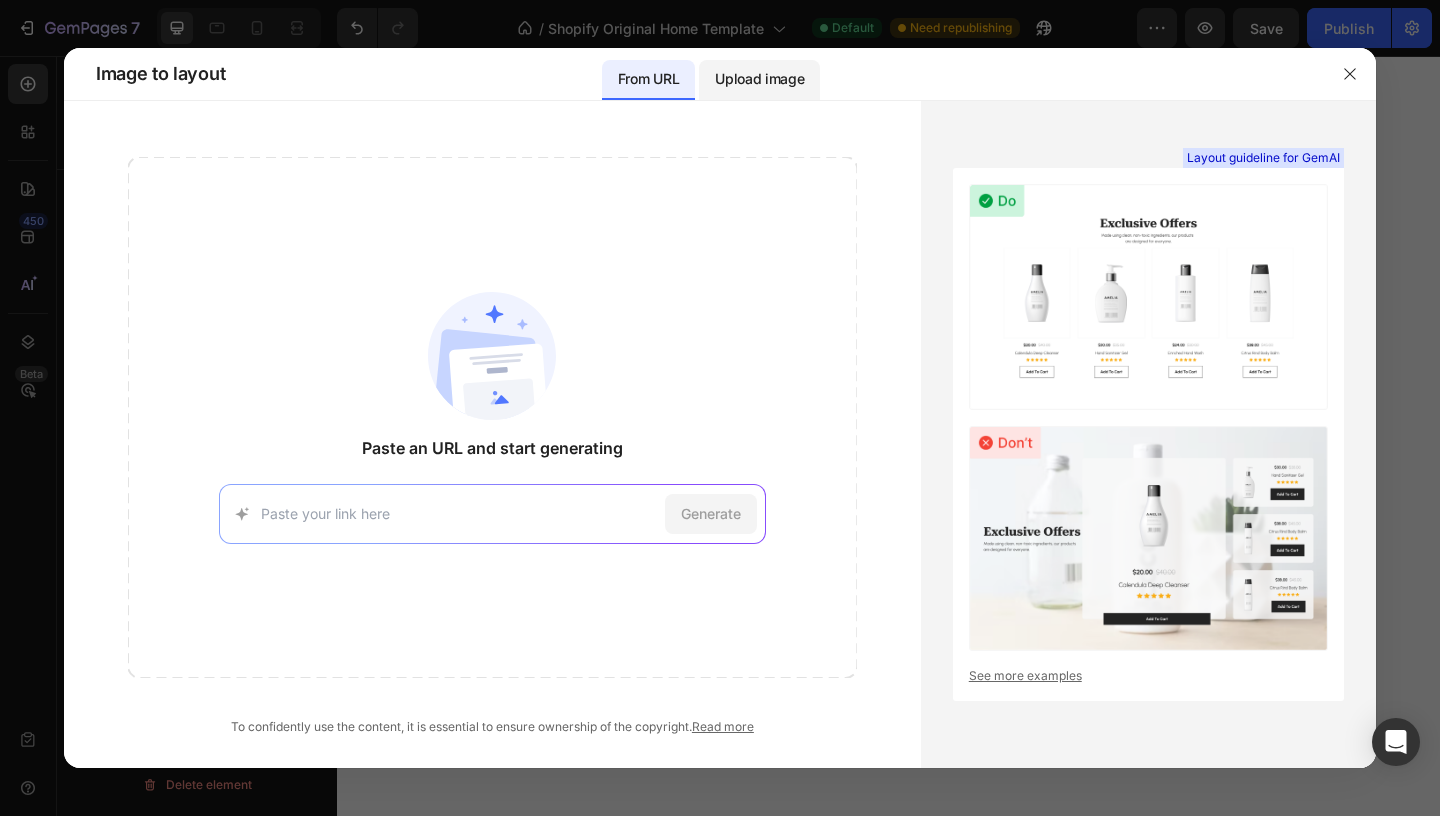click on "Upload image" at bounding box center (759, 80) 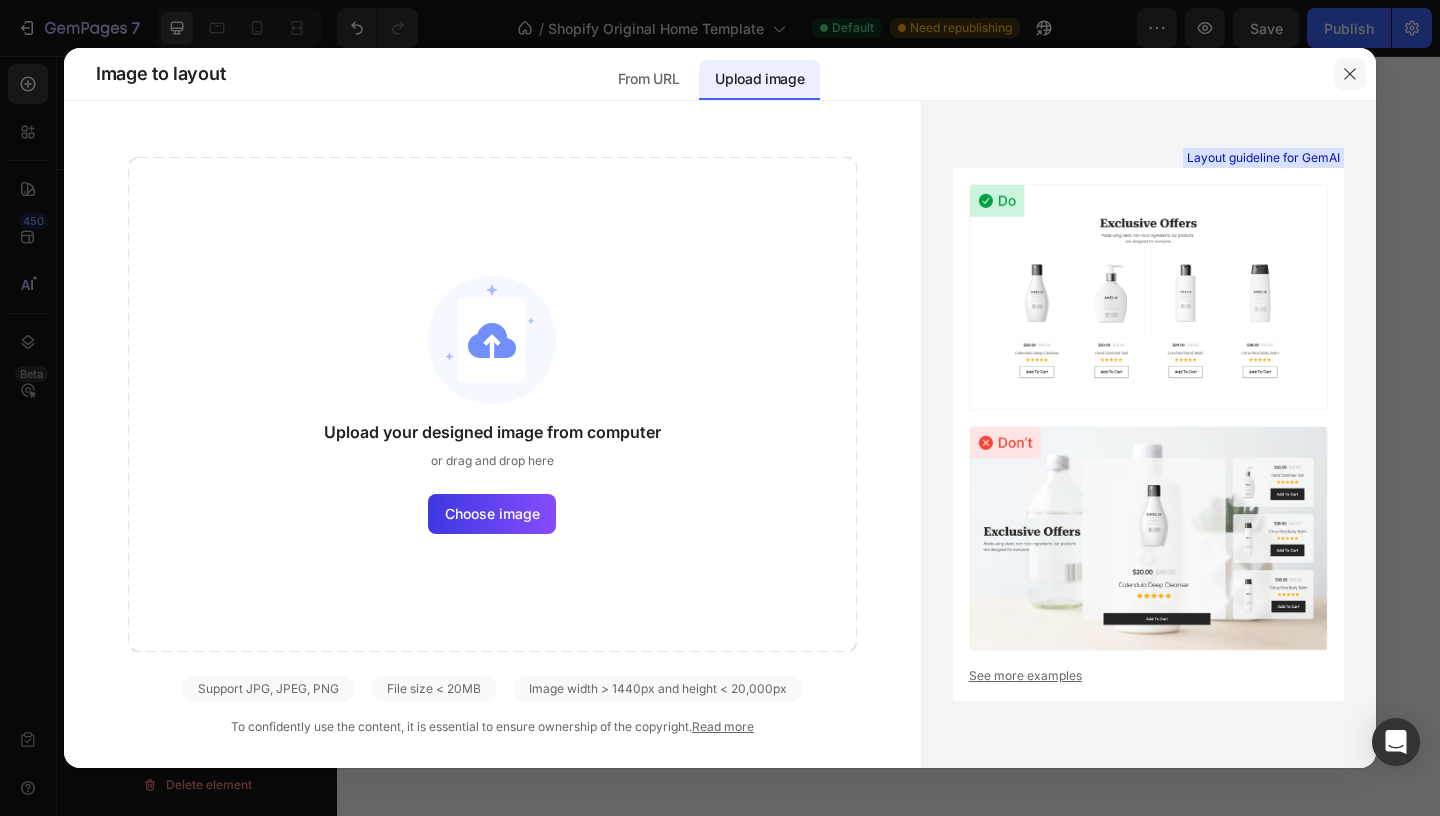 click at bounding box center [1350, 74] 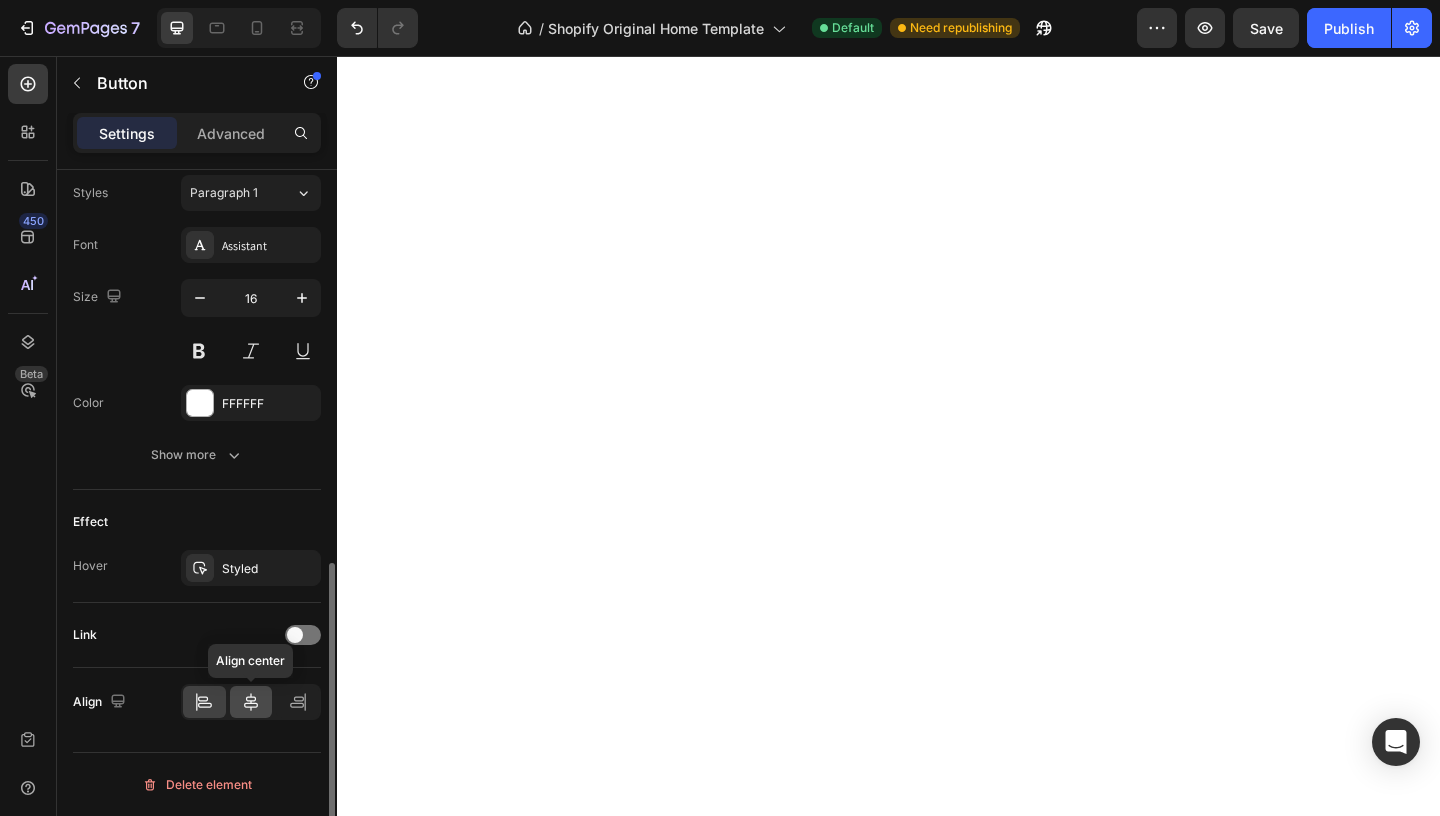 click 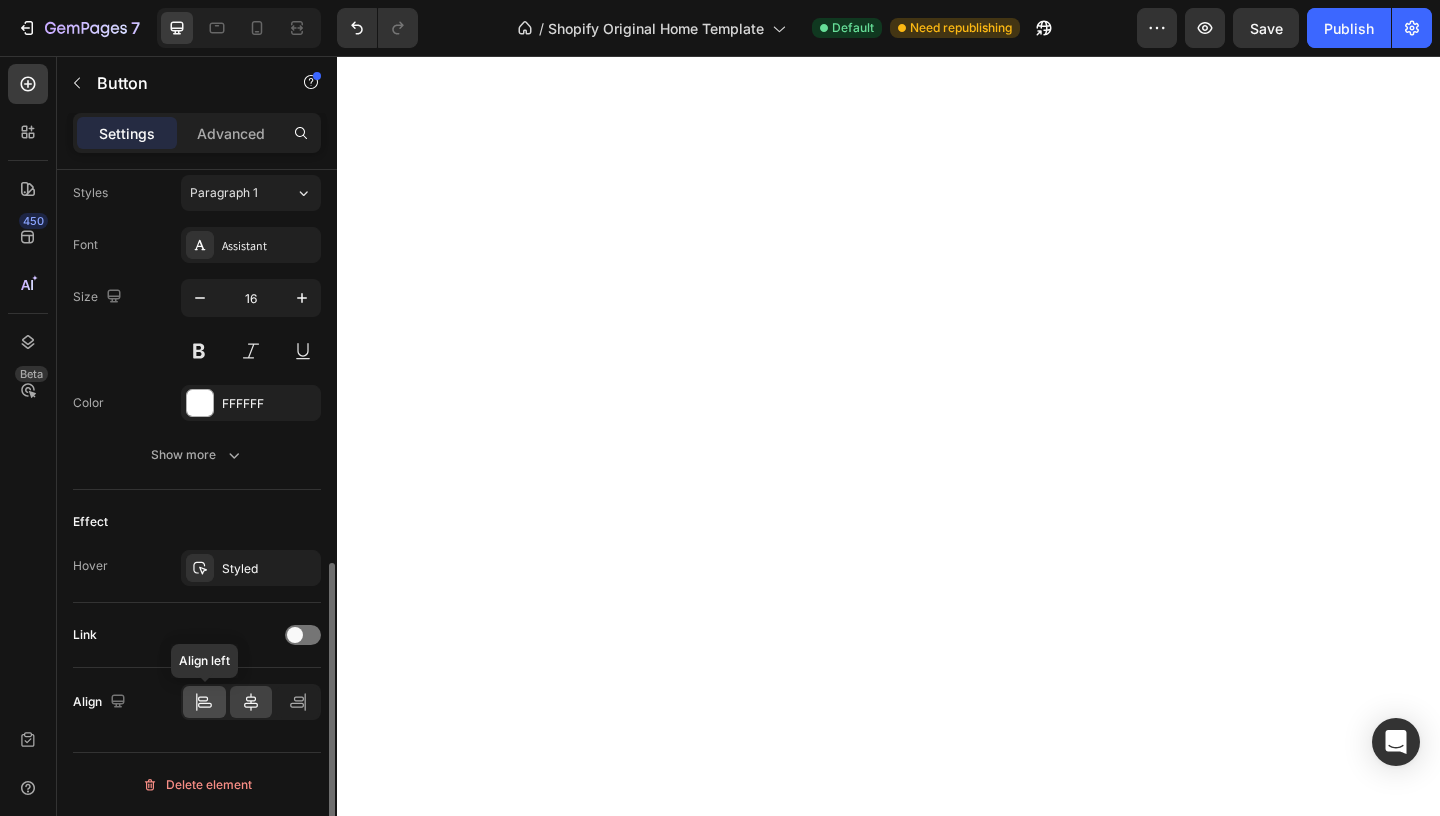 click 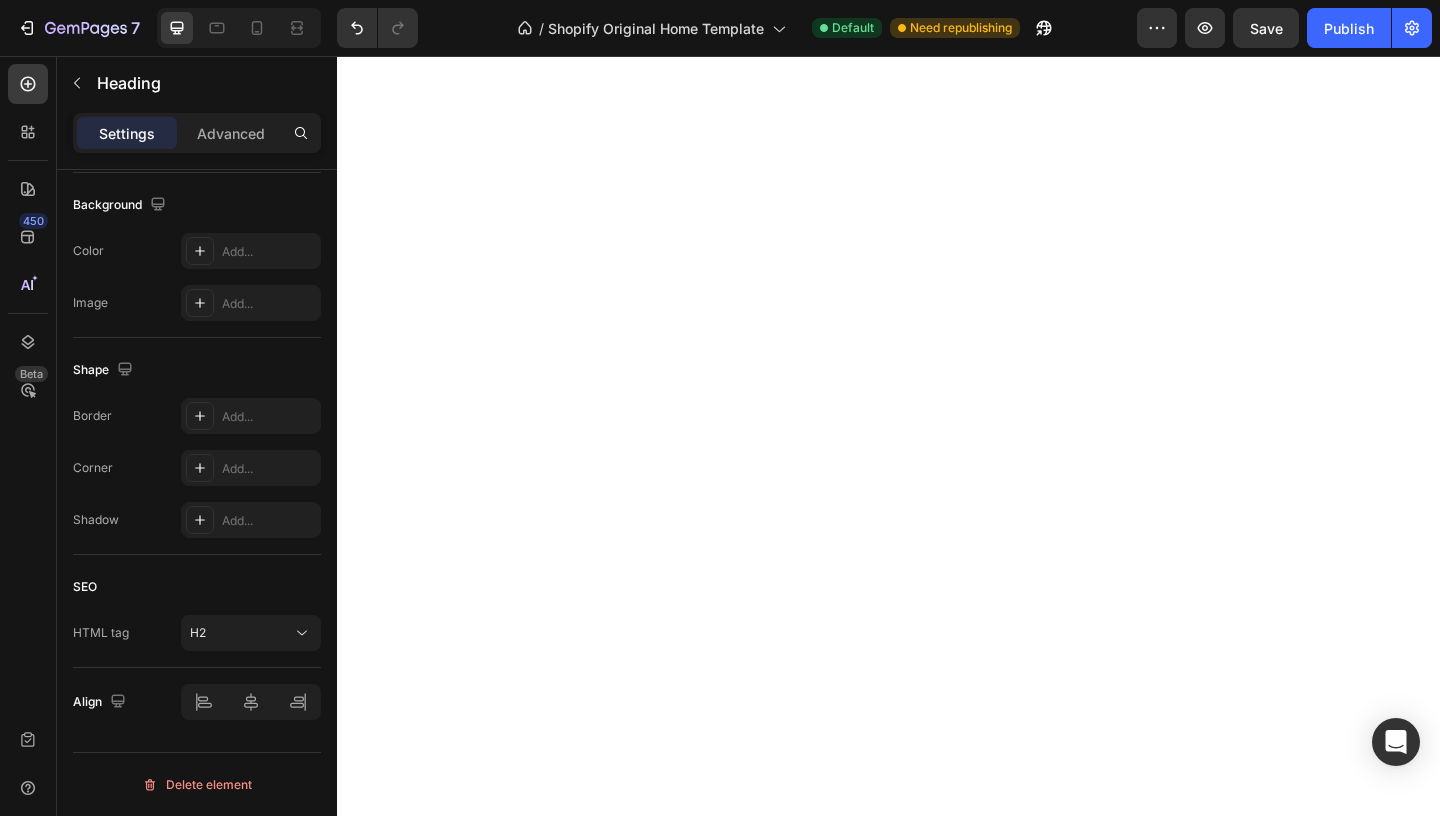 scroll, scrollTop: 0, scrollLeft: 0, axis: both 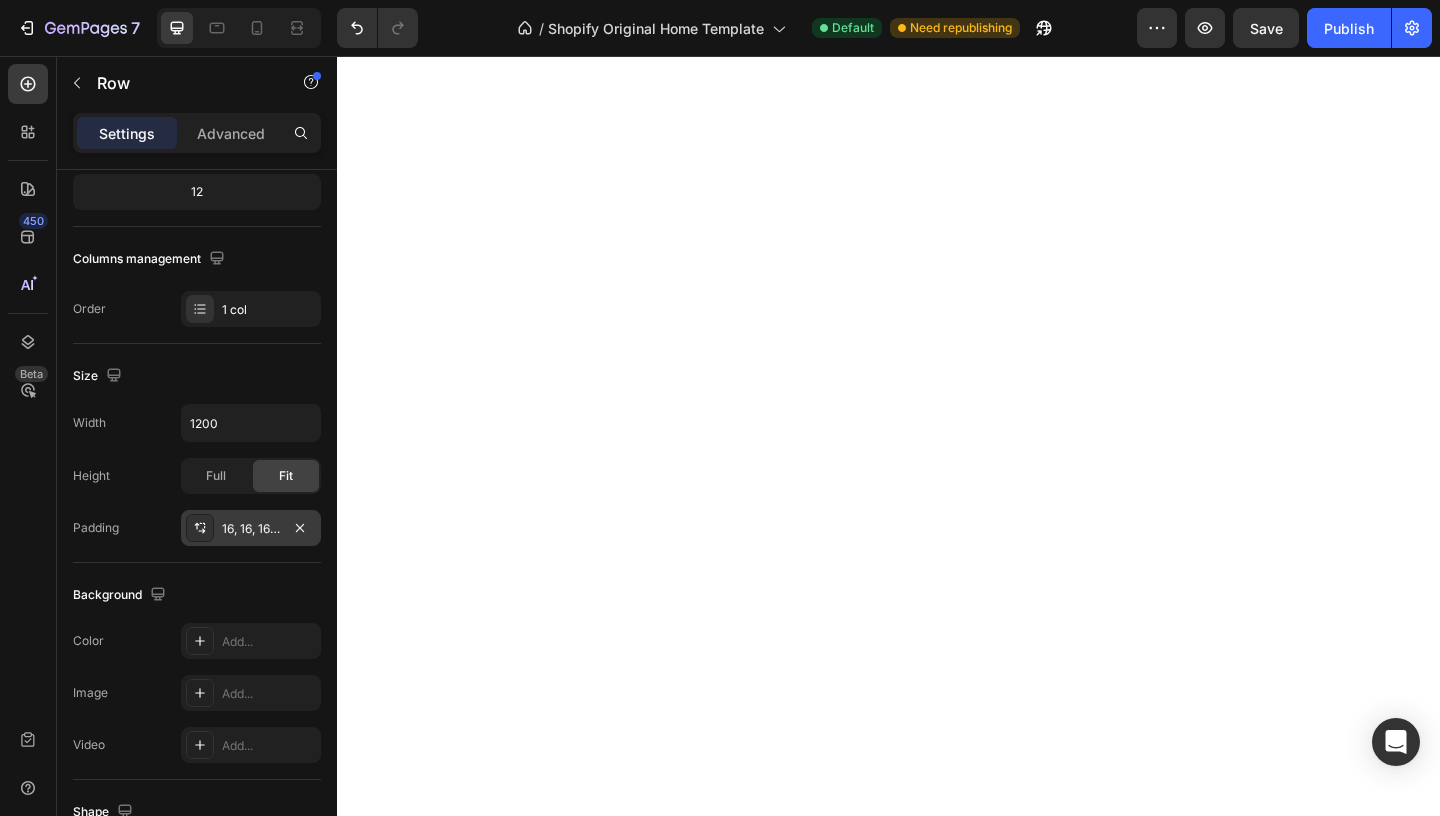 click on "16, 16, 16, 16" at bounding box center (251, 529) 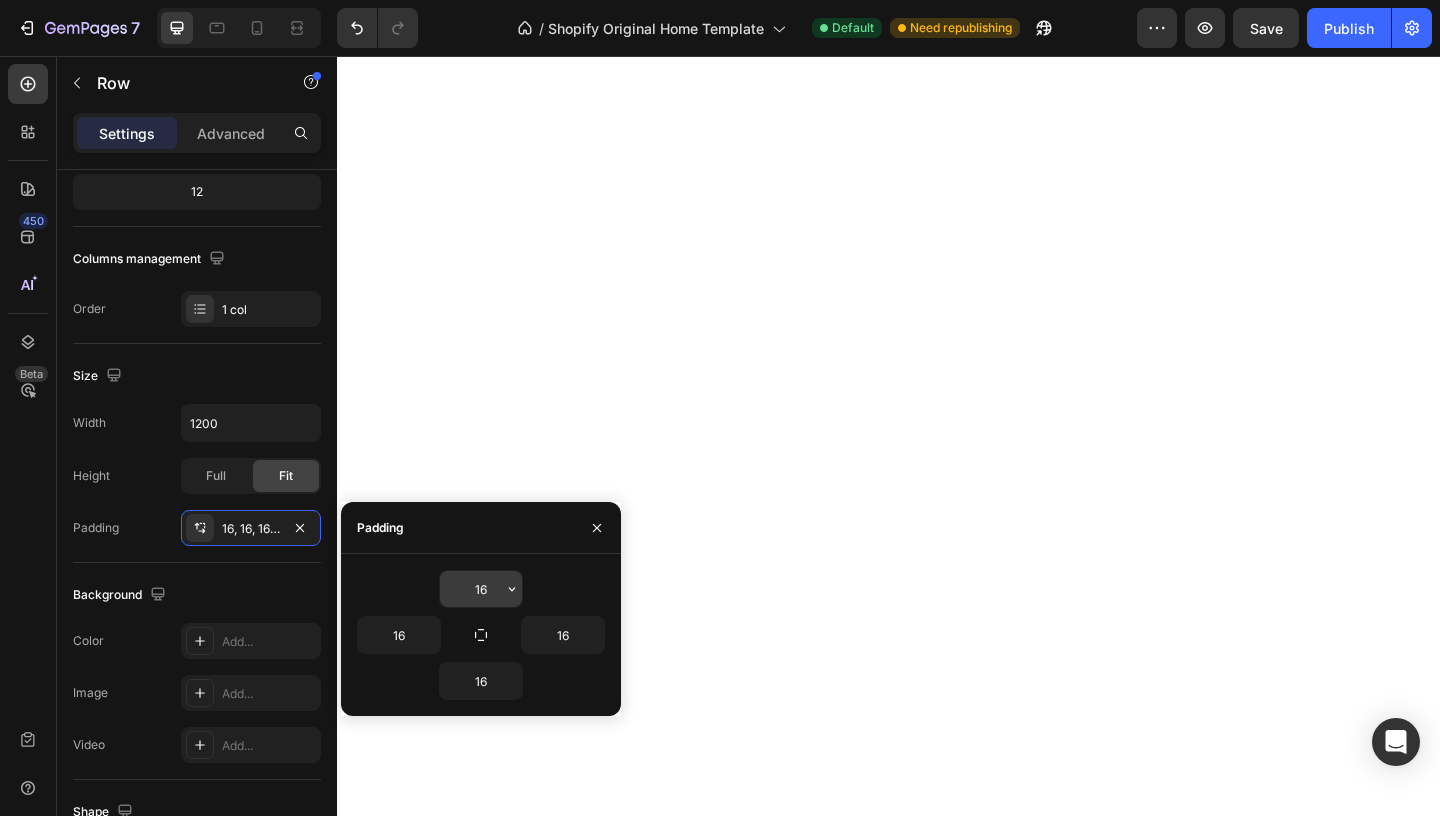 click on "16" at bounding box center [481, 589] 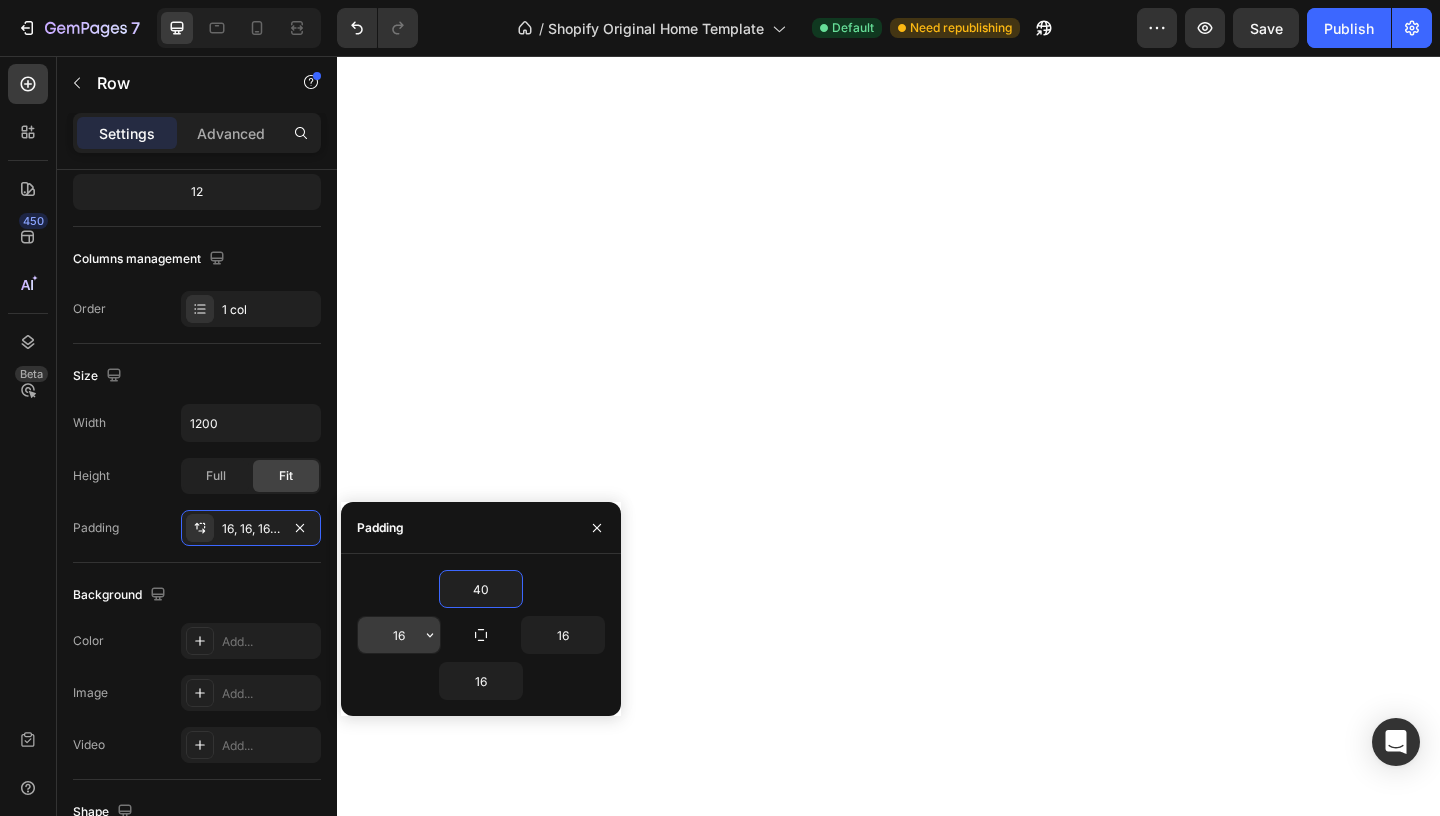 type on "40" 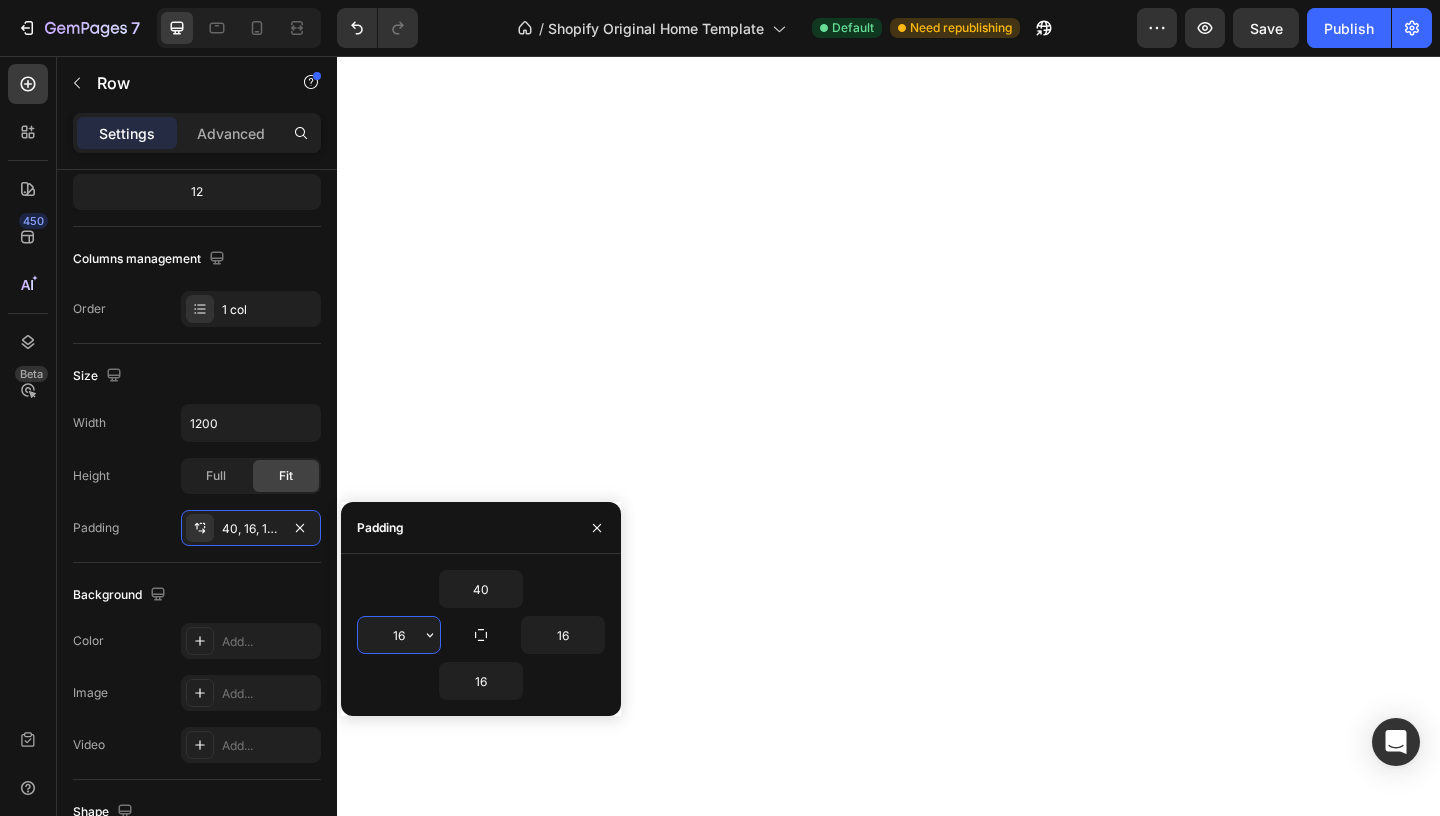 click on "16" at bounding box center (399, 635) 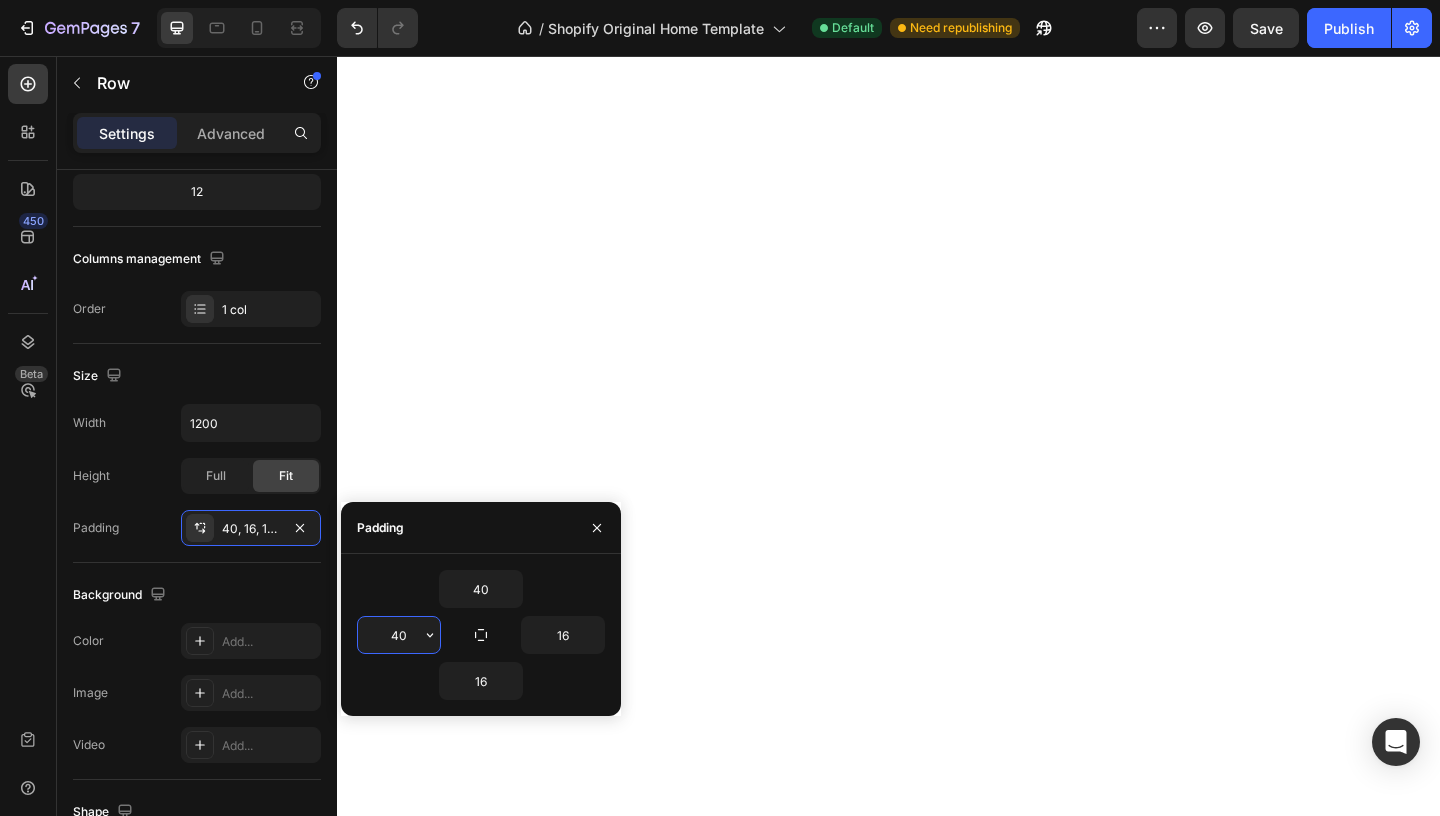 type on "4" 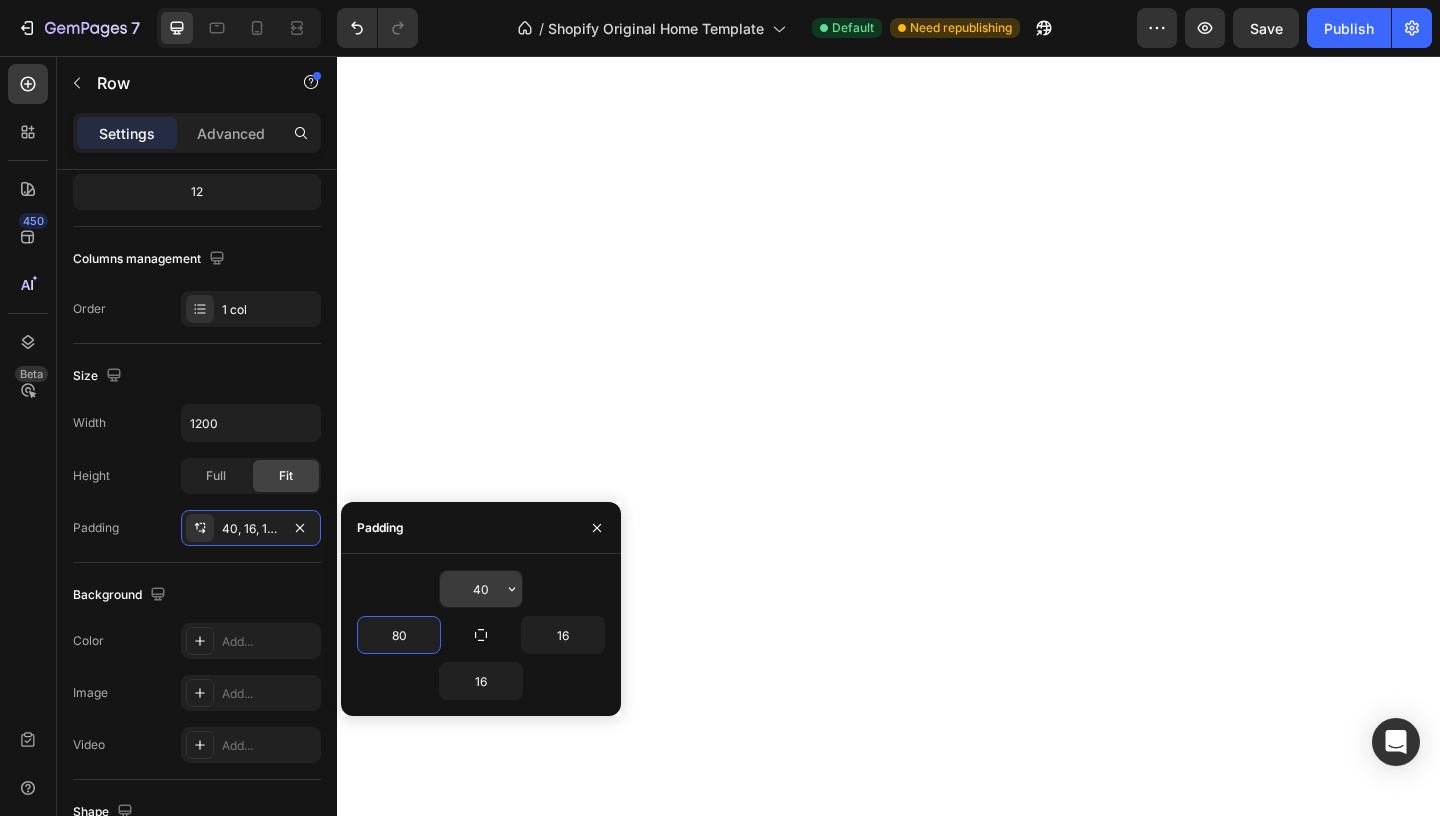 type on "8" 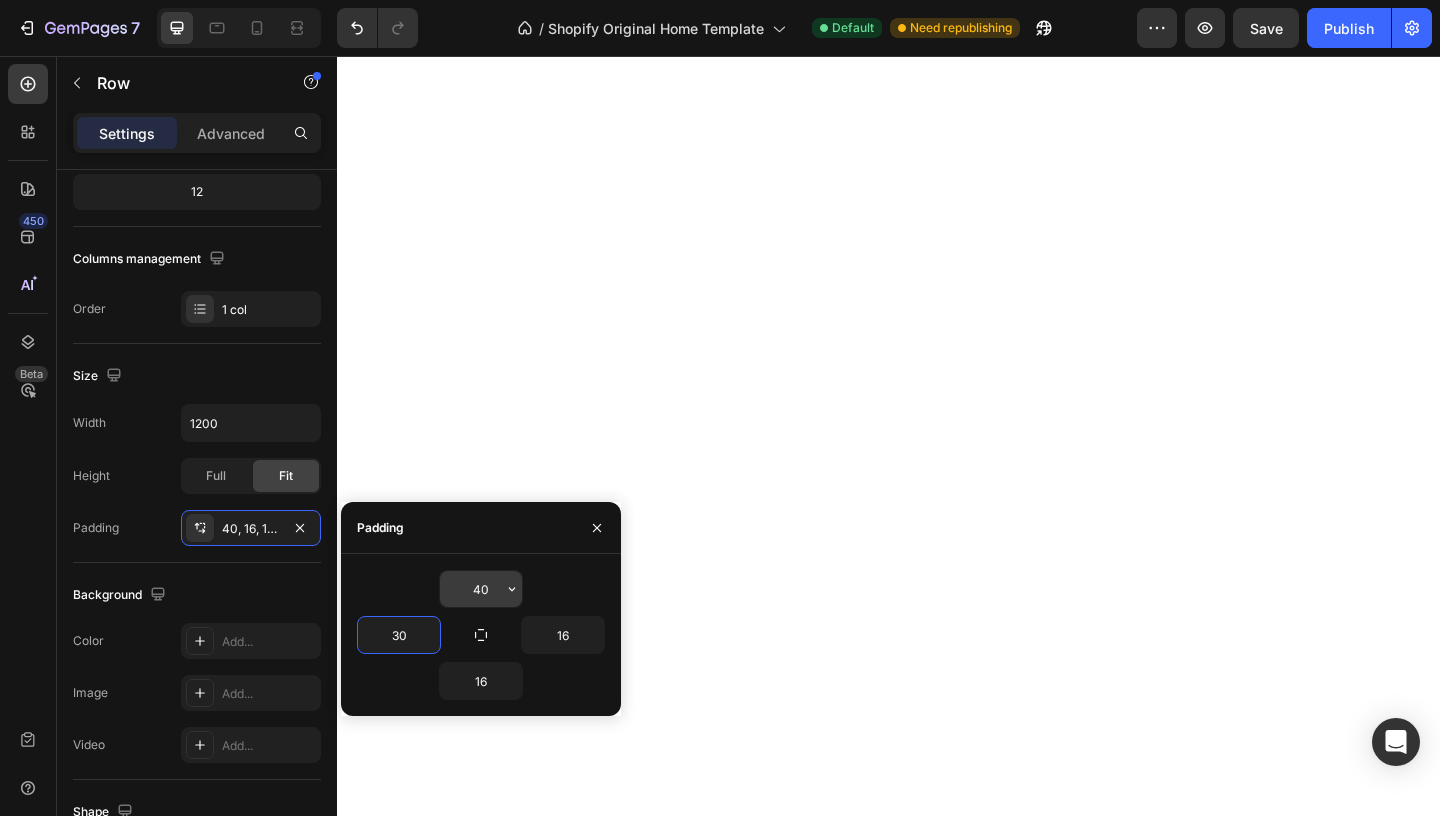 type on "3" 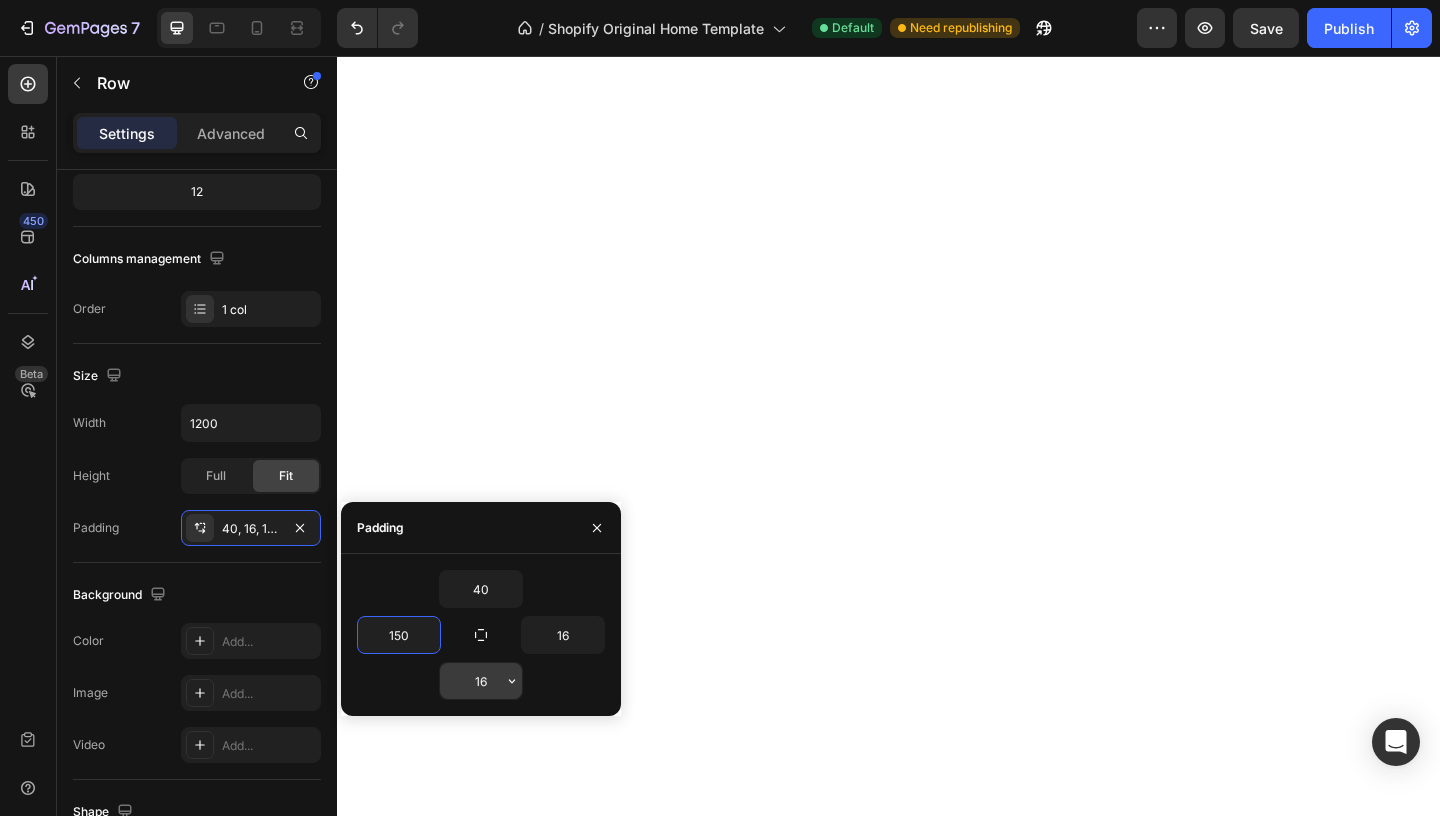 type on "150" 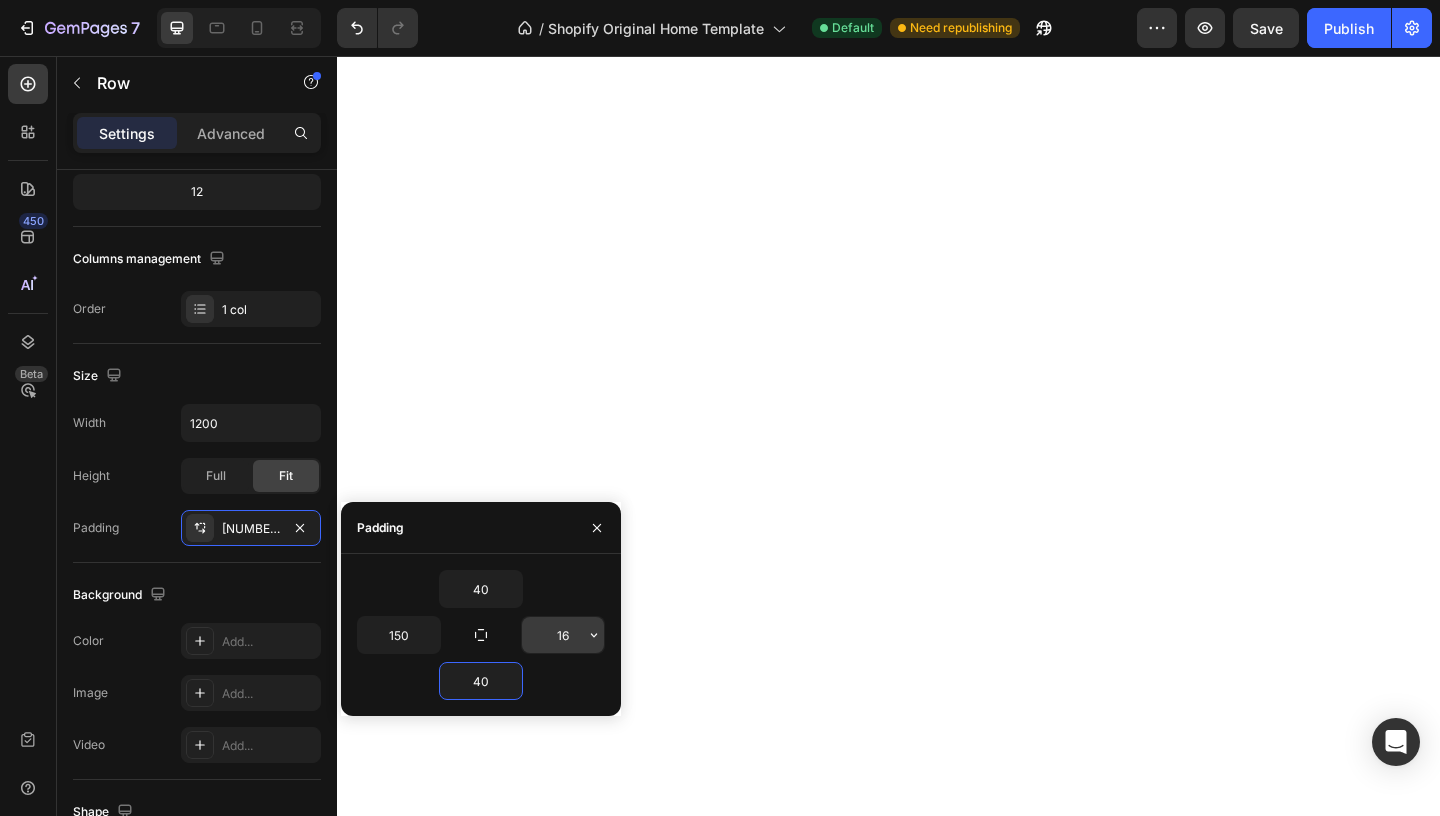 type on "40" 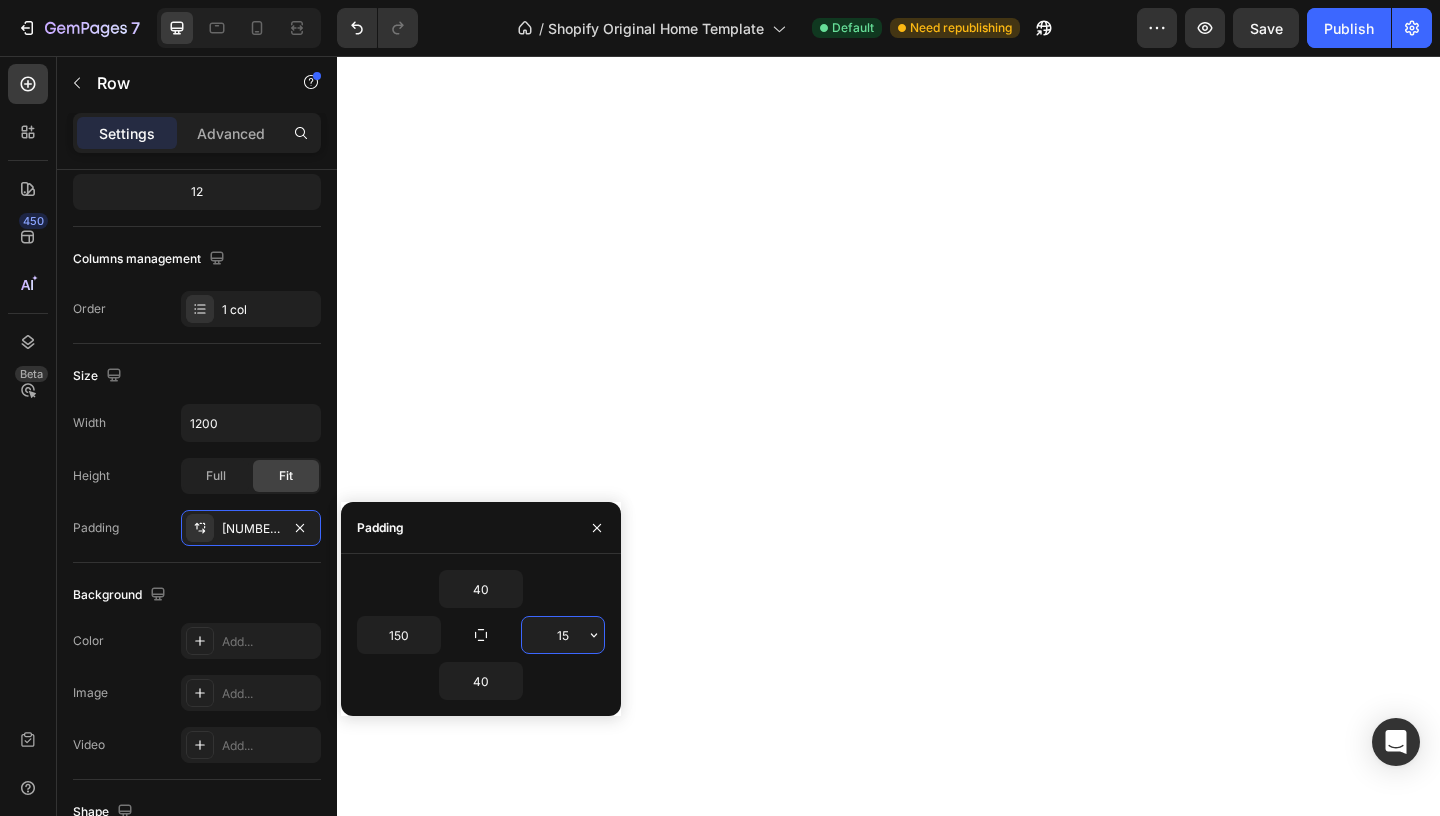 type on "150" 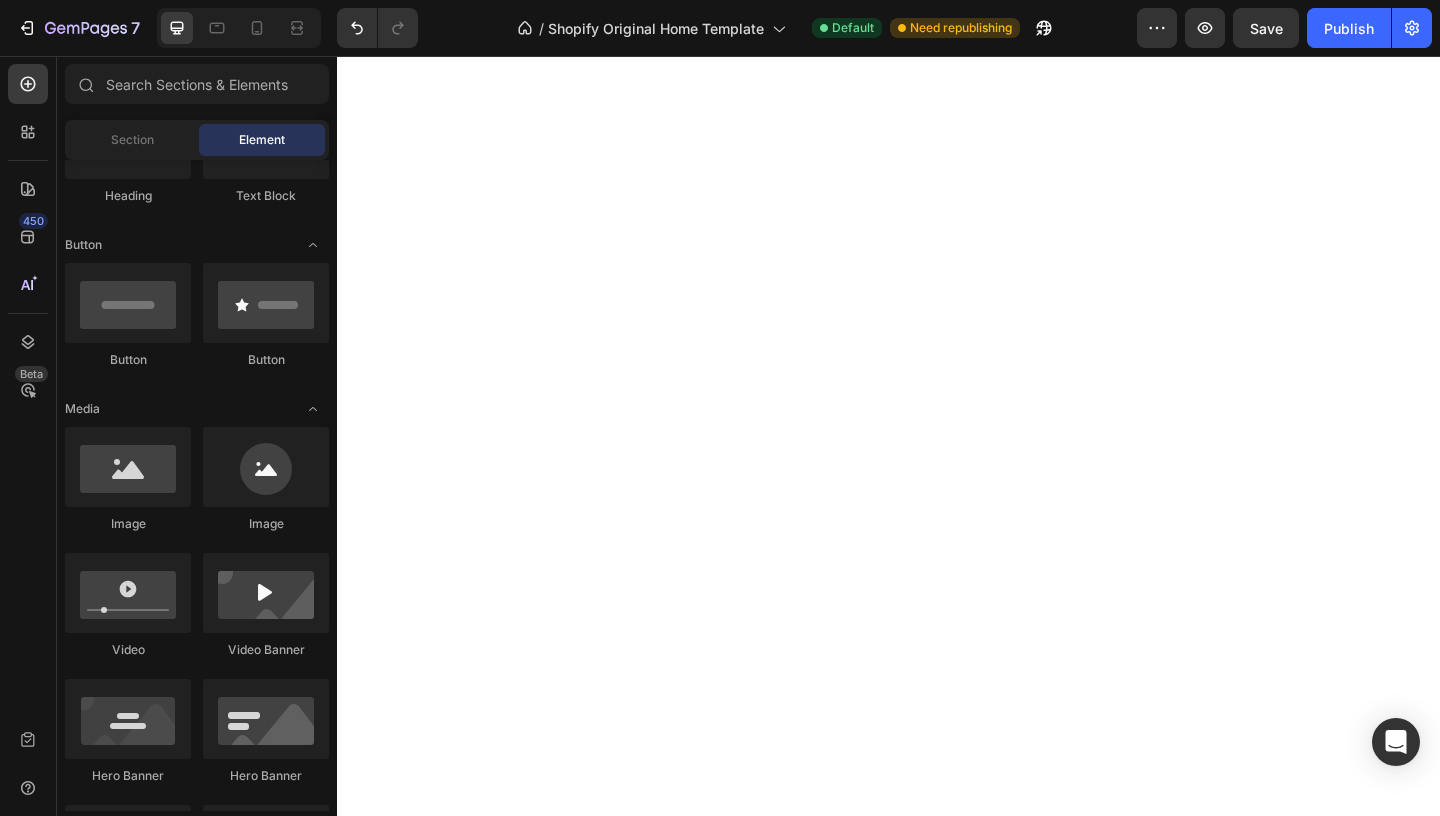 scroll, scrollTop: 395, scrollLeft: 0, axis: vertical 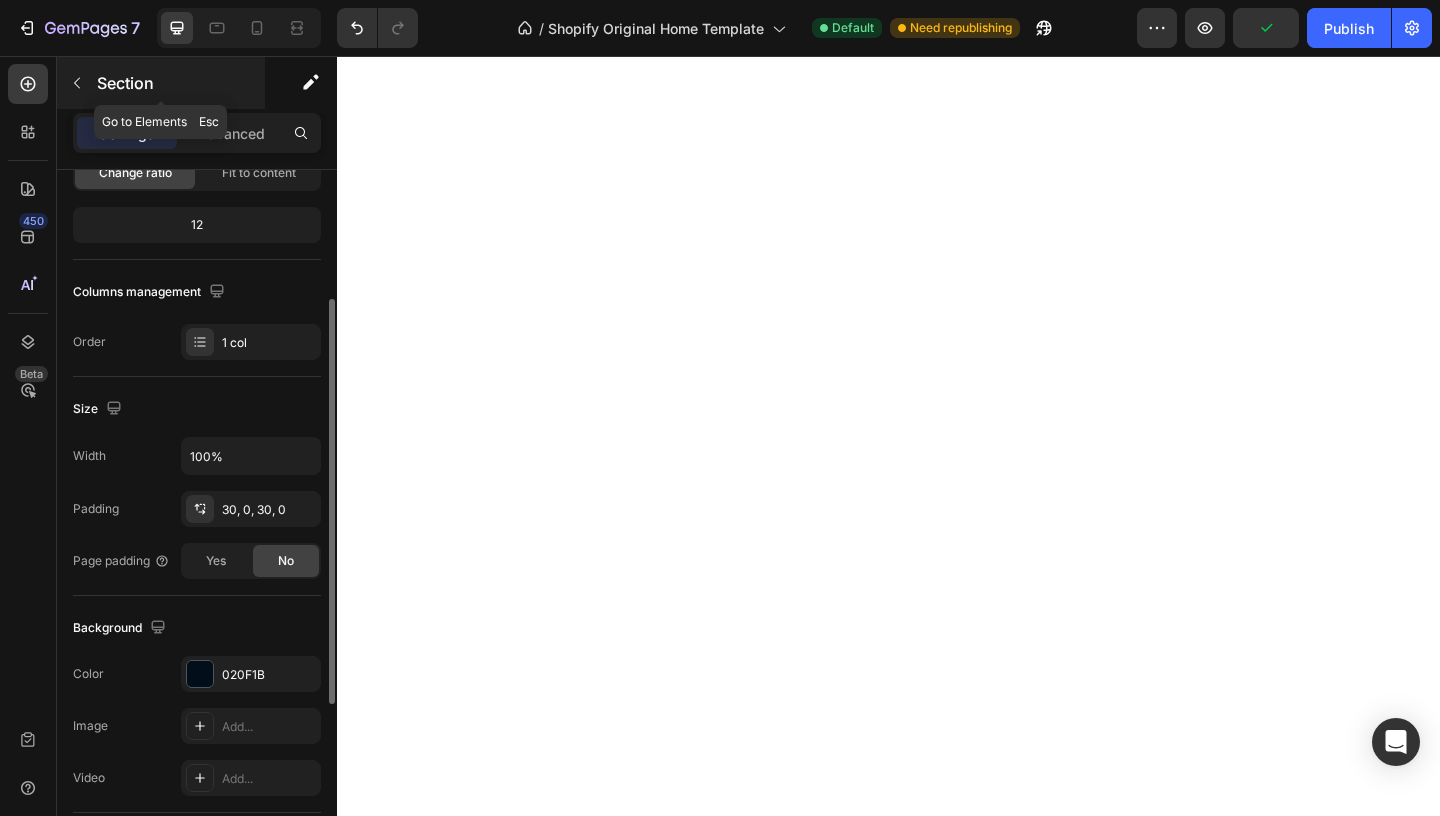 click 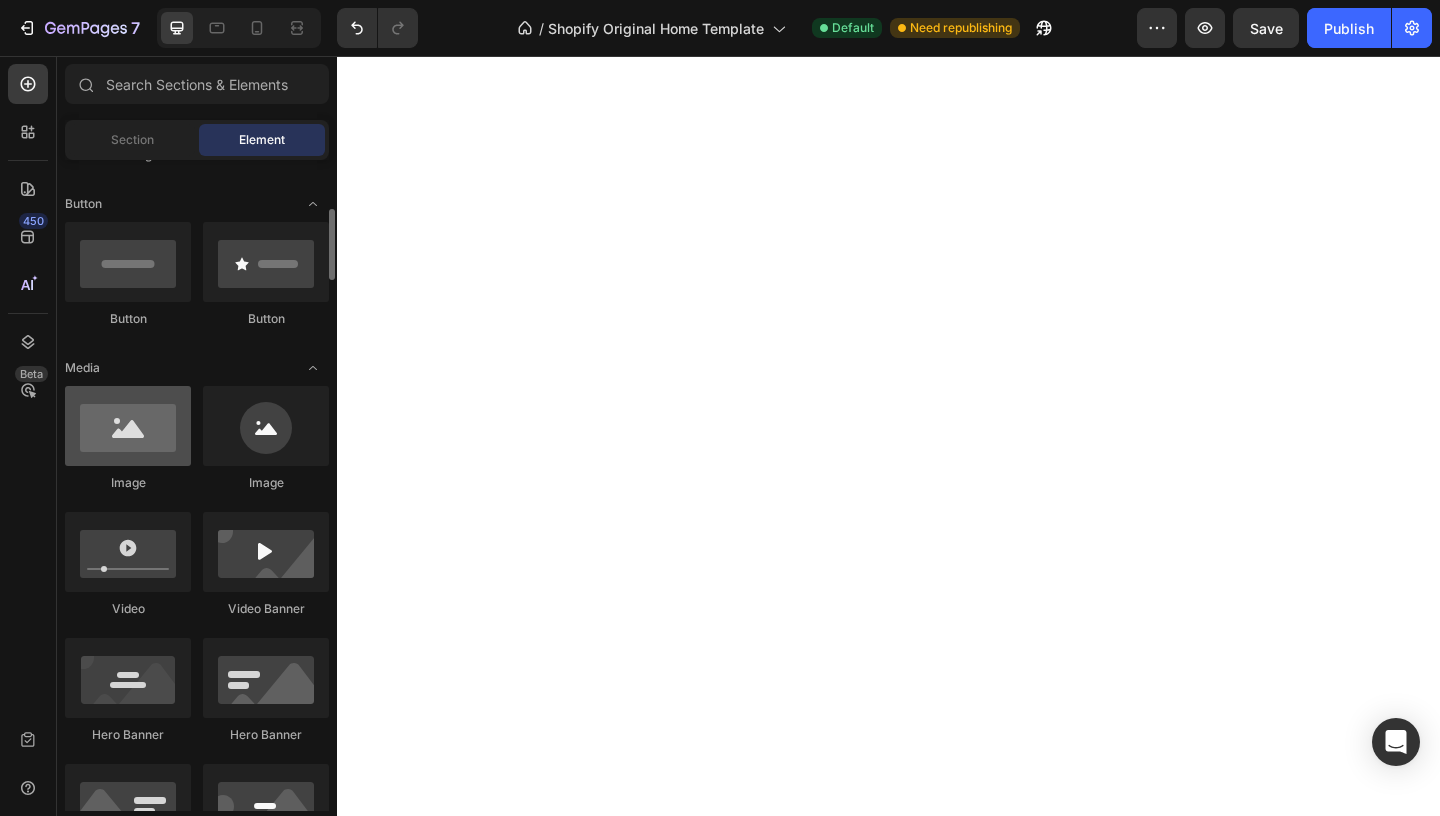 scroll, scrollTop: 443, scrollLeft: 0, axis: vertical 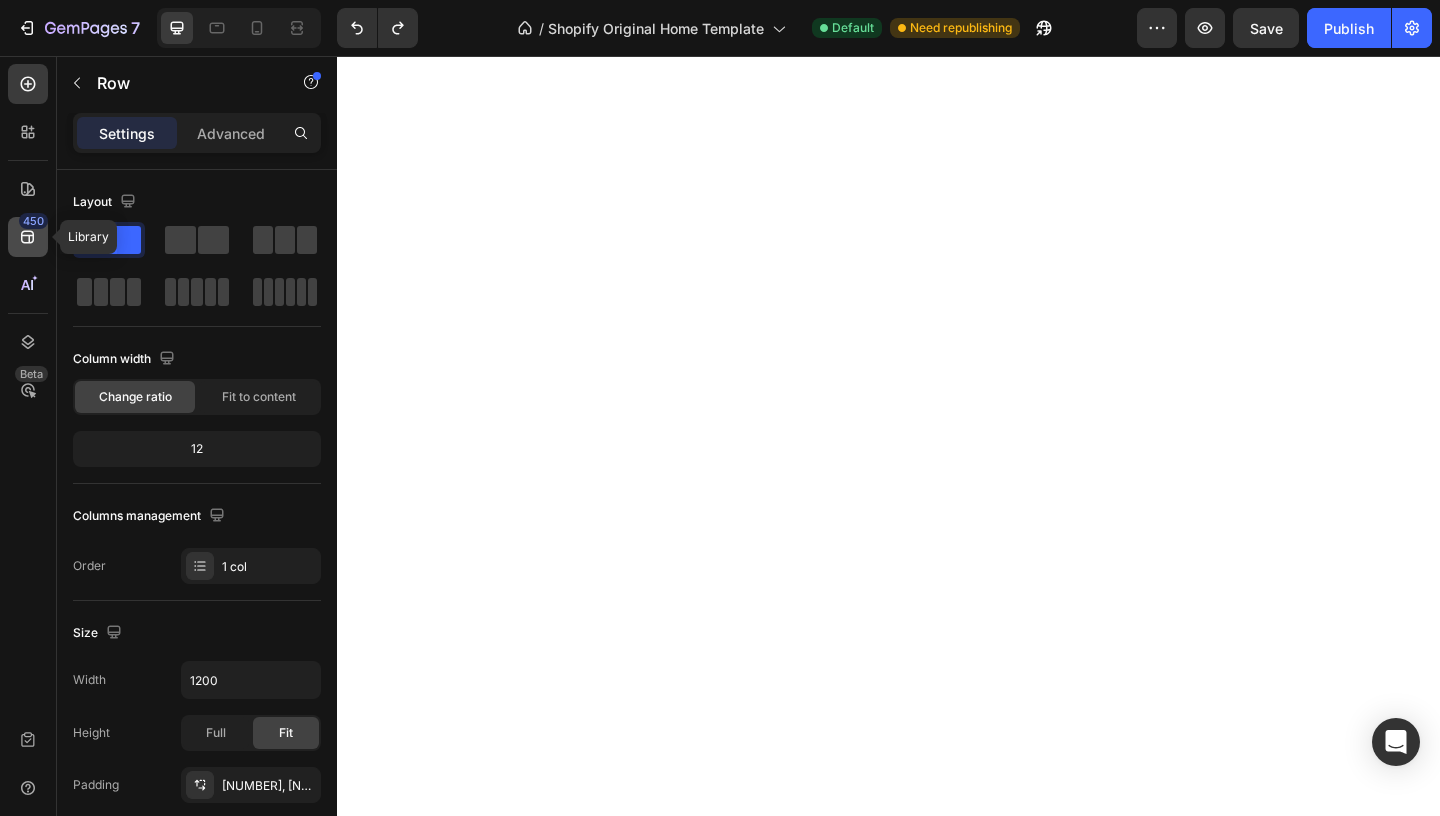 click on "450" at bounding box center (33, 221) 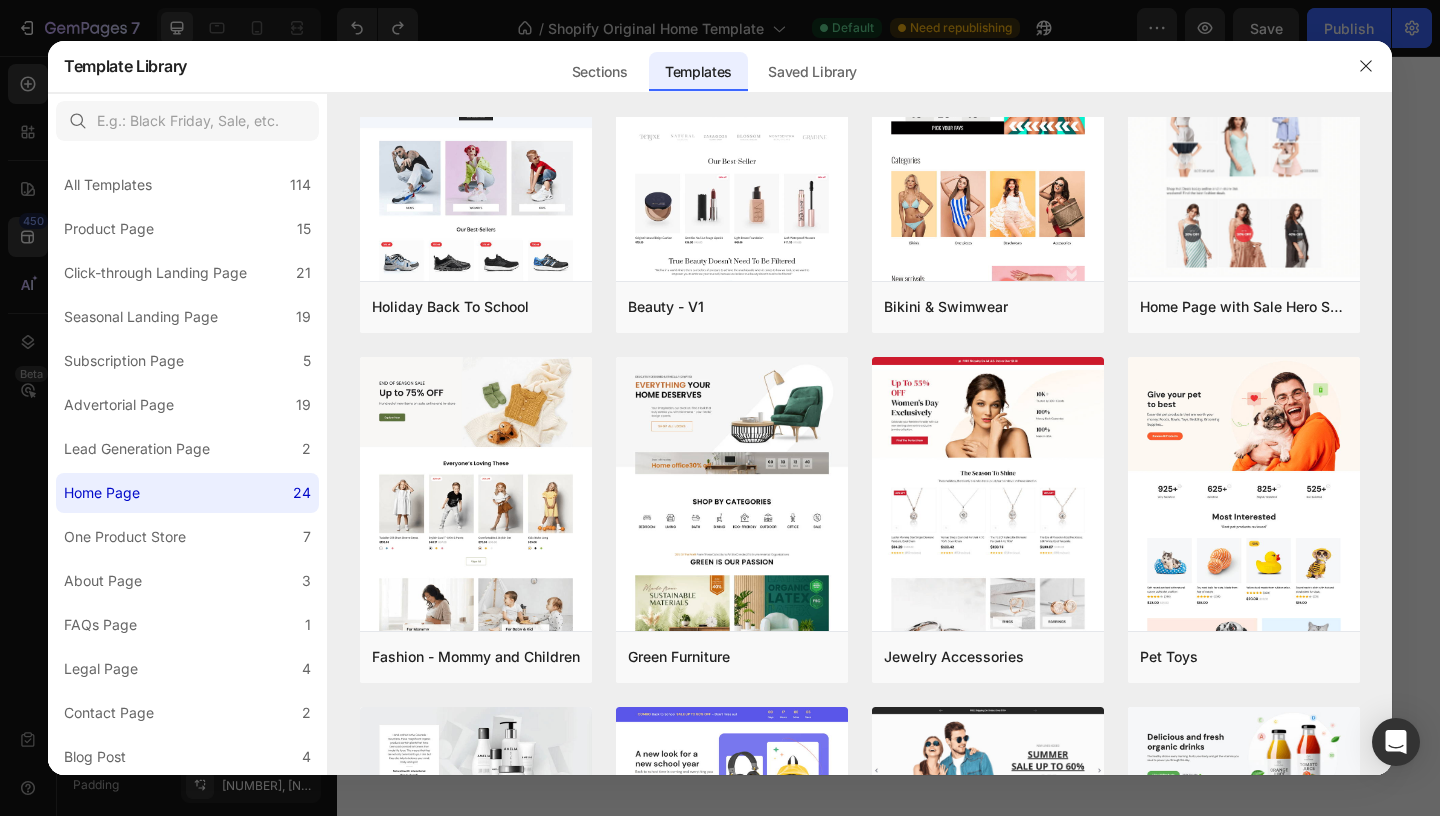 scroll, scrollTop: 0, scrollLeft: 0, axis: both 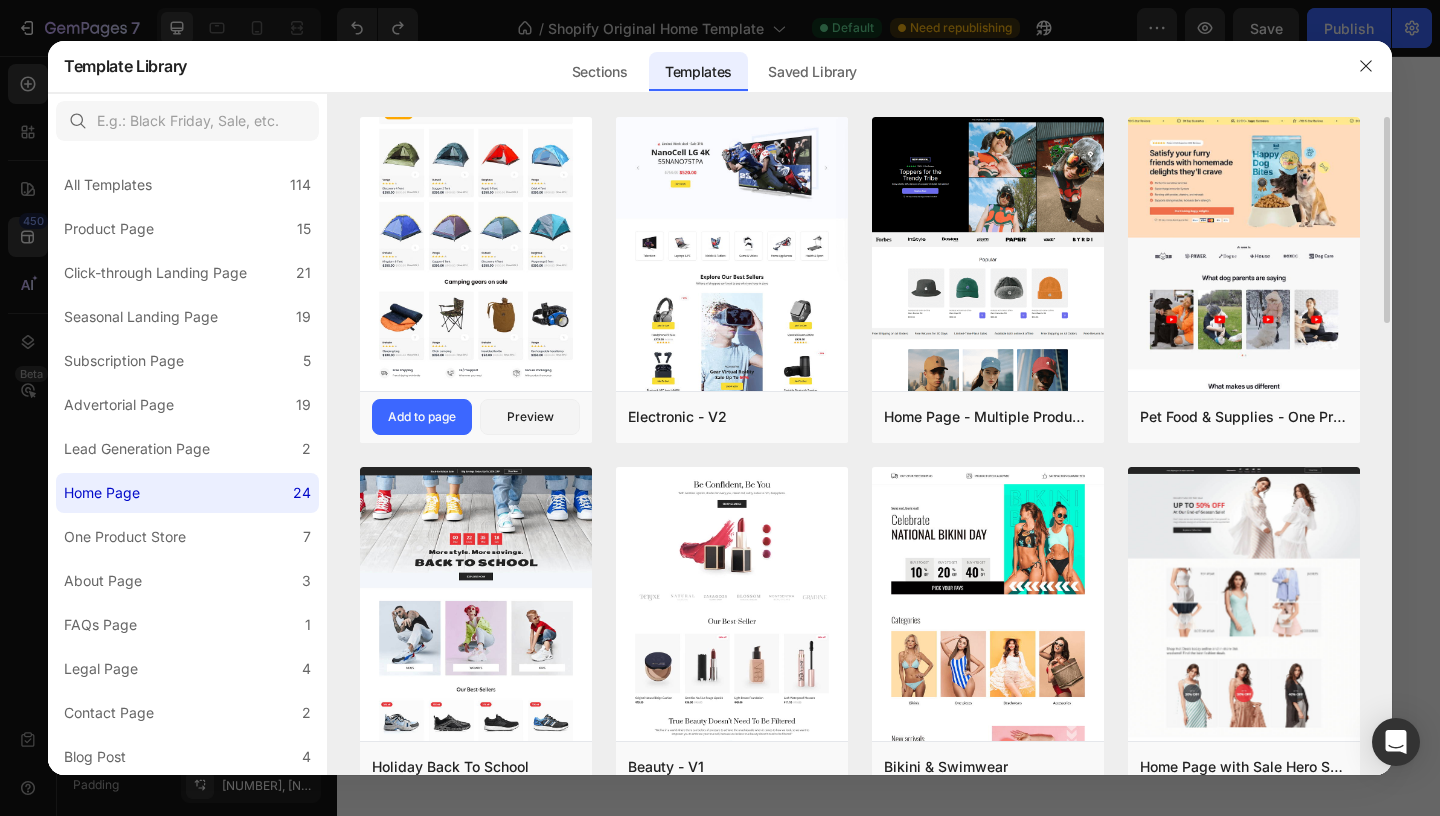click at bounding box center (476, 137) 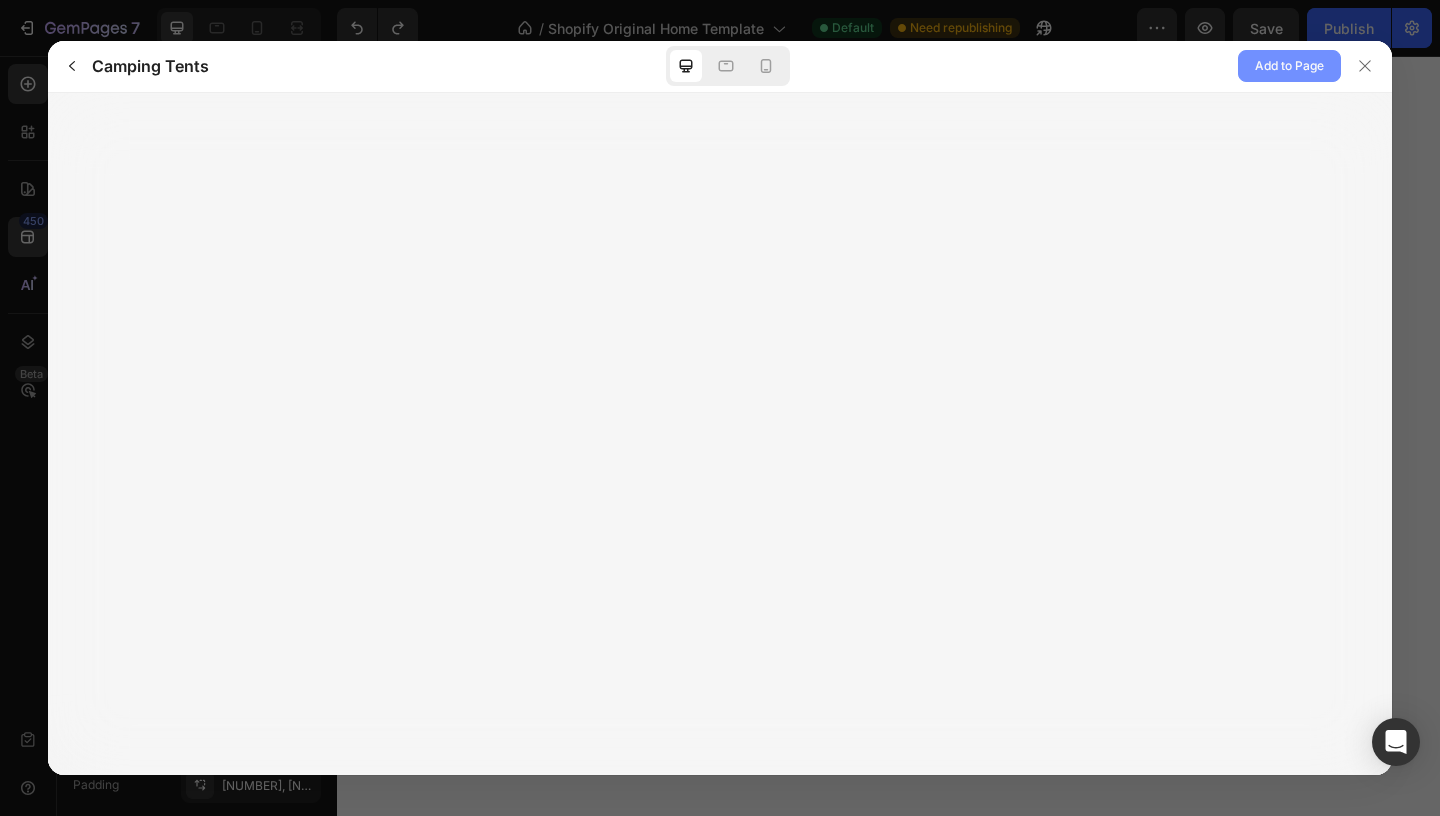 click on "Add to Page" at bounding box center [1289, 66] 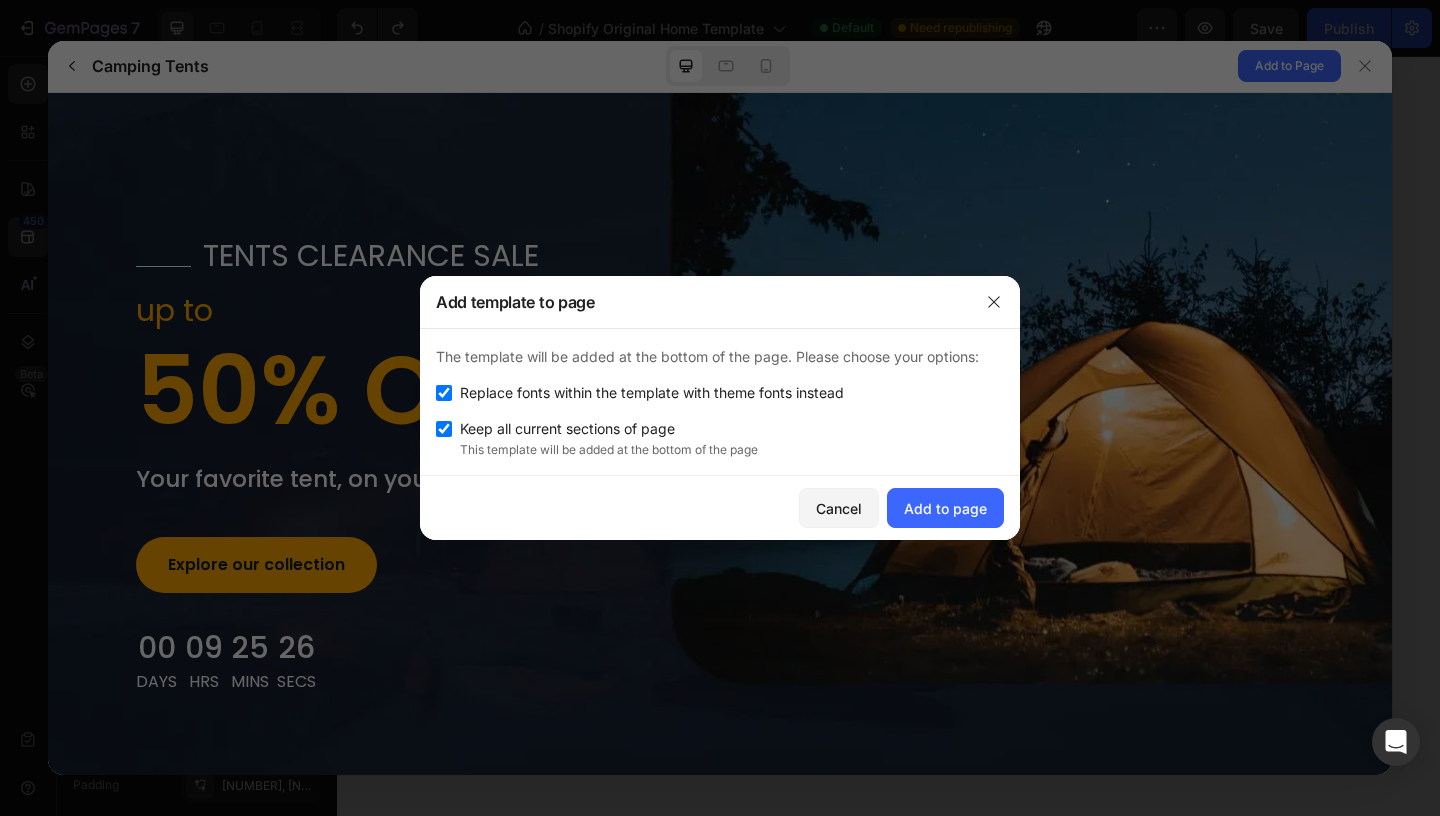 scroll, scrollTop: 0, scrollLeft: 0, axis: both 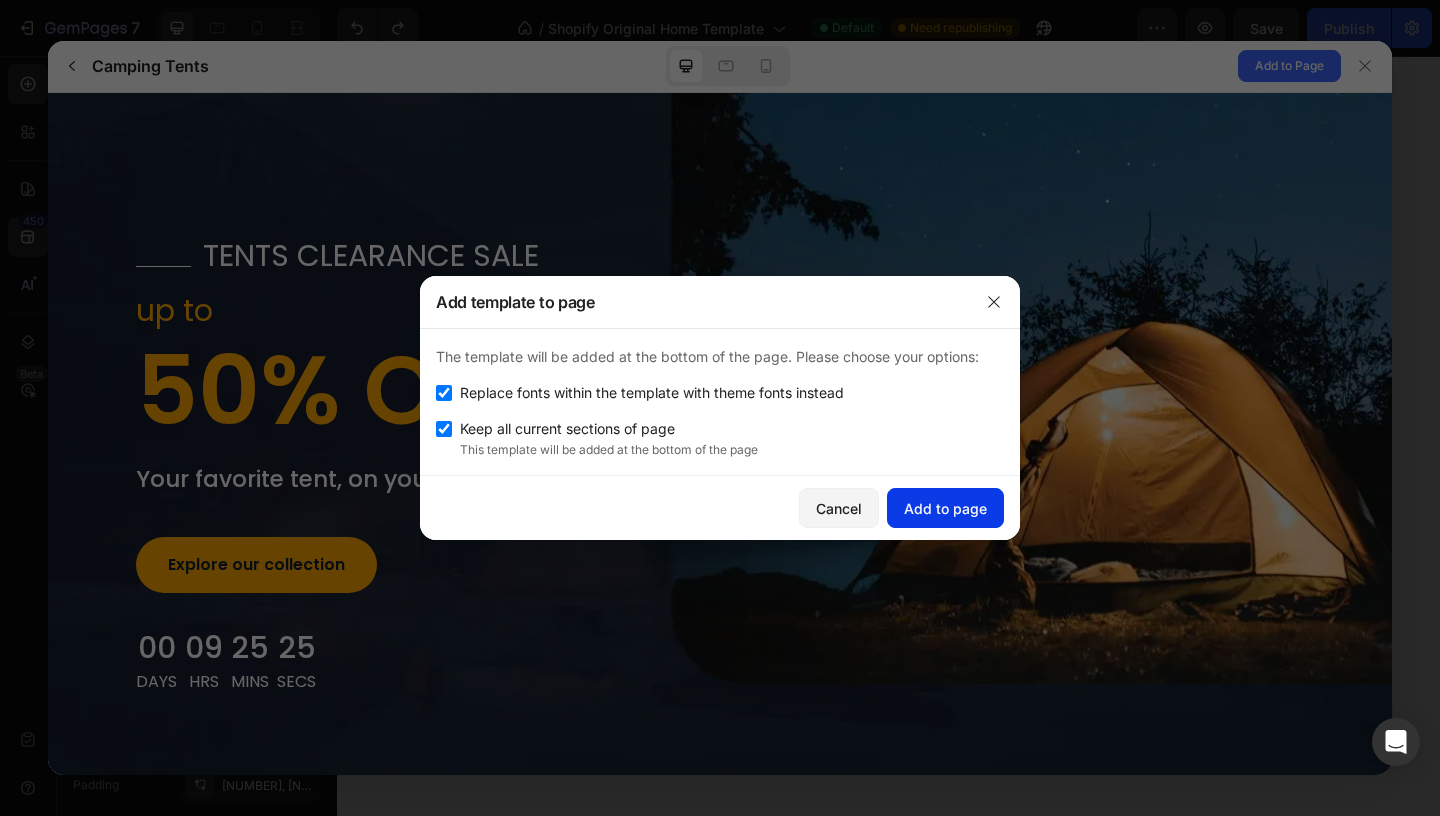 click on "Add to page" at bounding box center (945, 508) 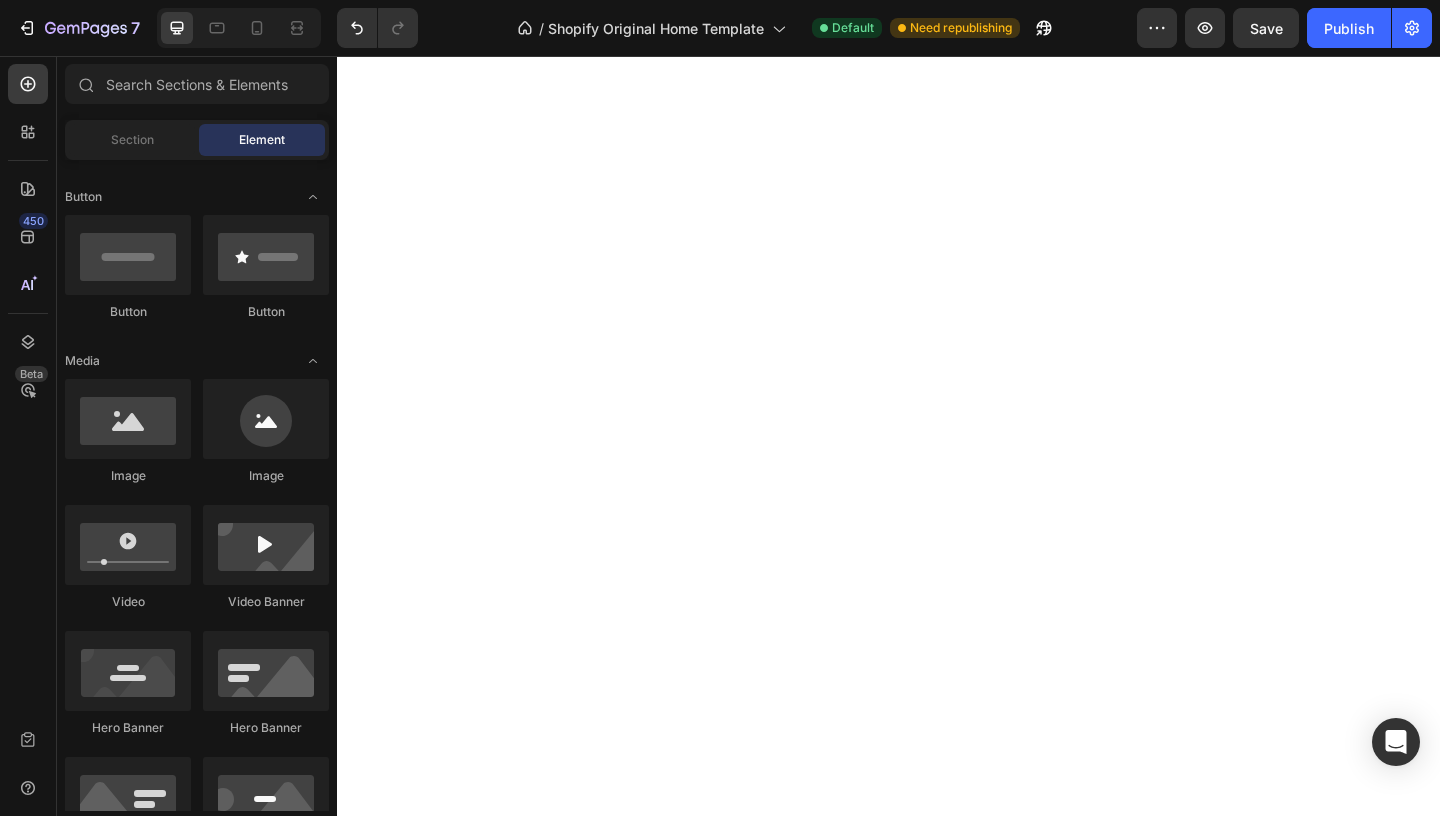 scroll, scrollTop: 443, scrollLeft: 0, axis: vertical 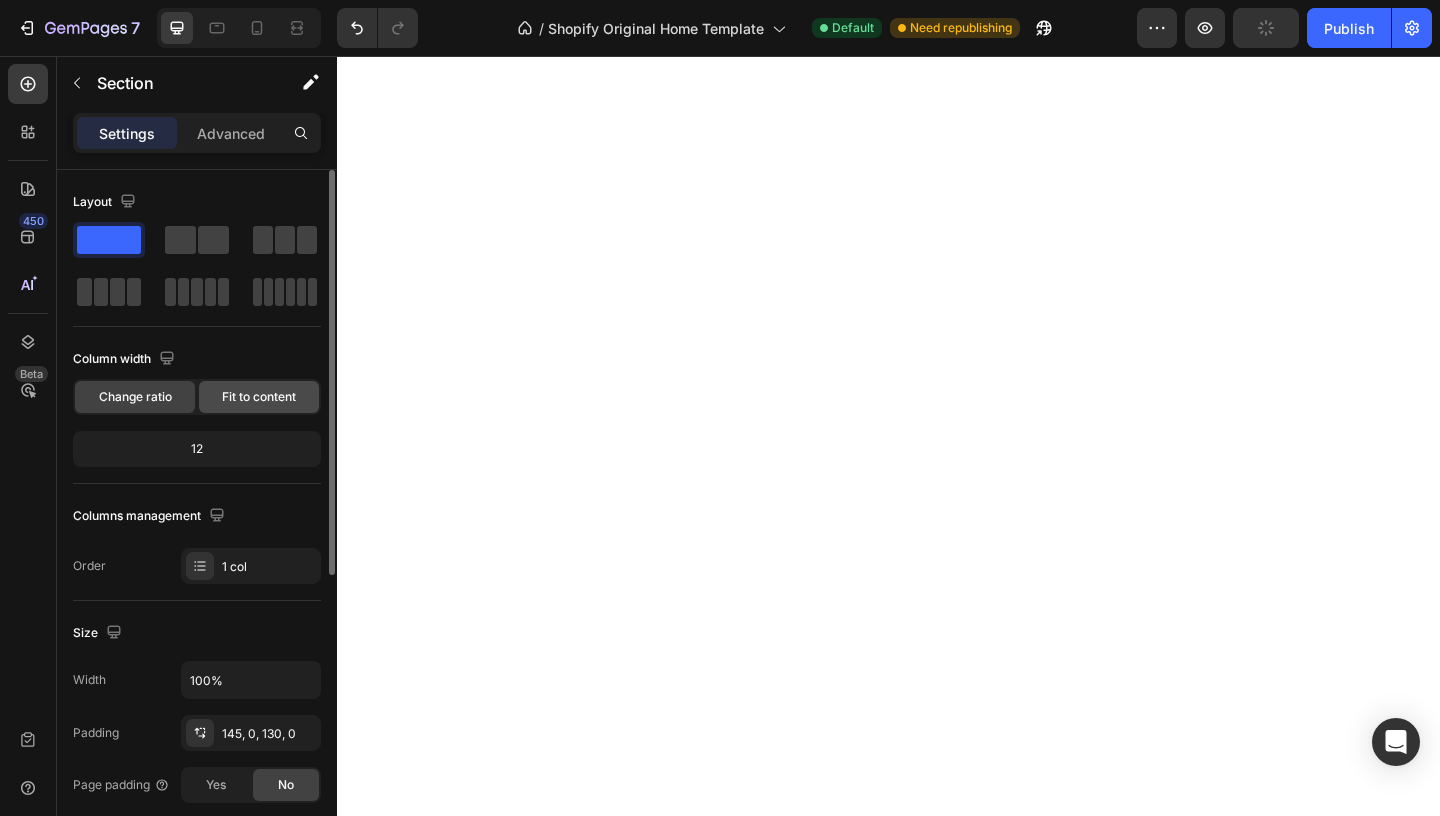 click on "Fit to content" 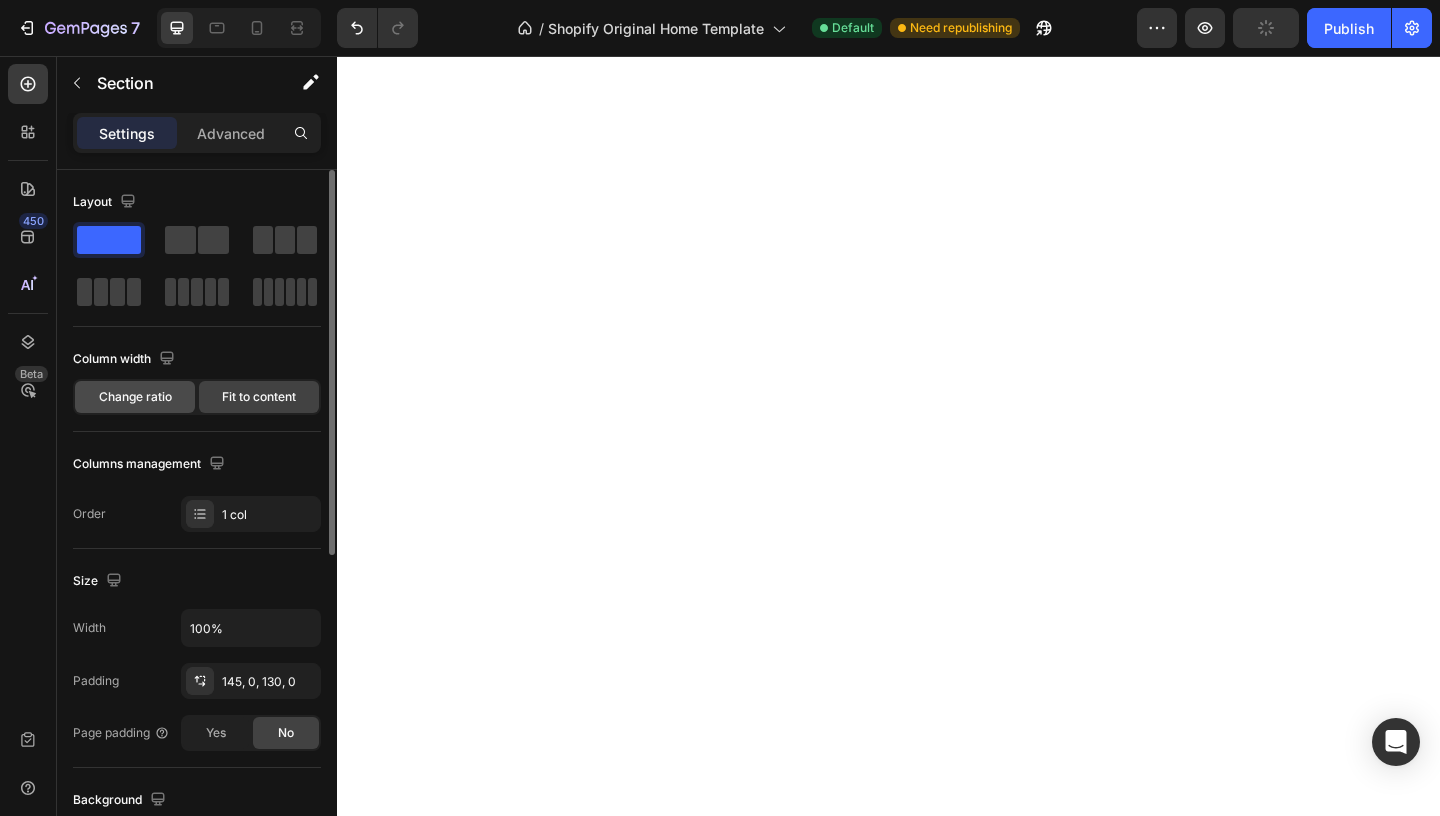 click on "Change ratio" 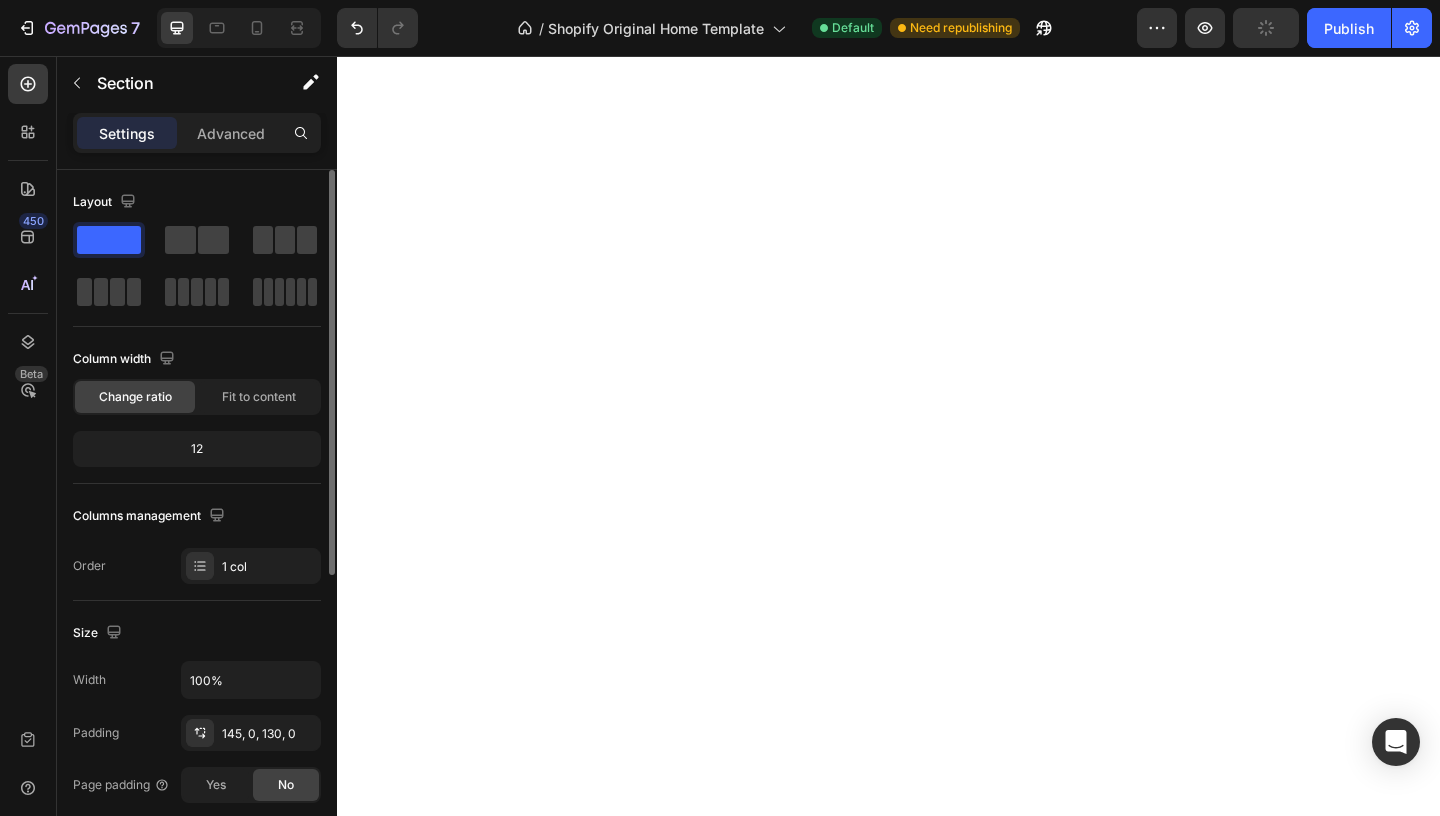 click on "12" 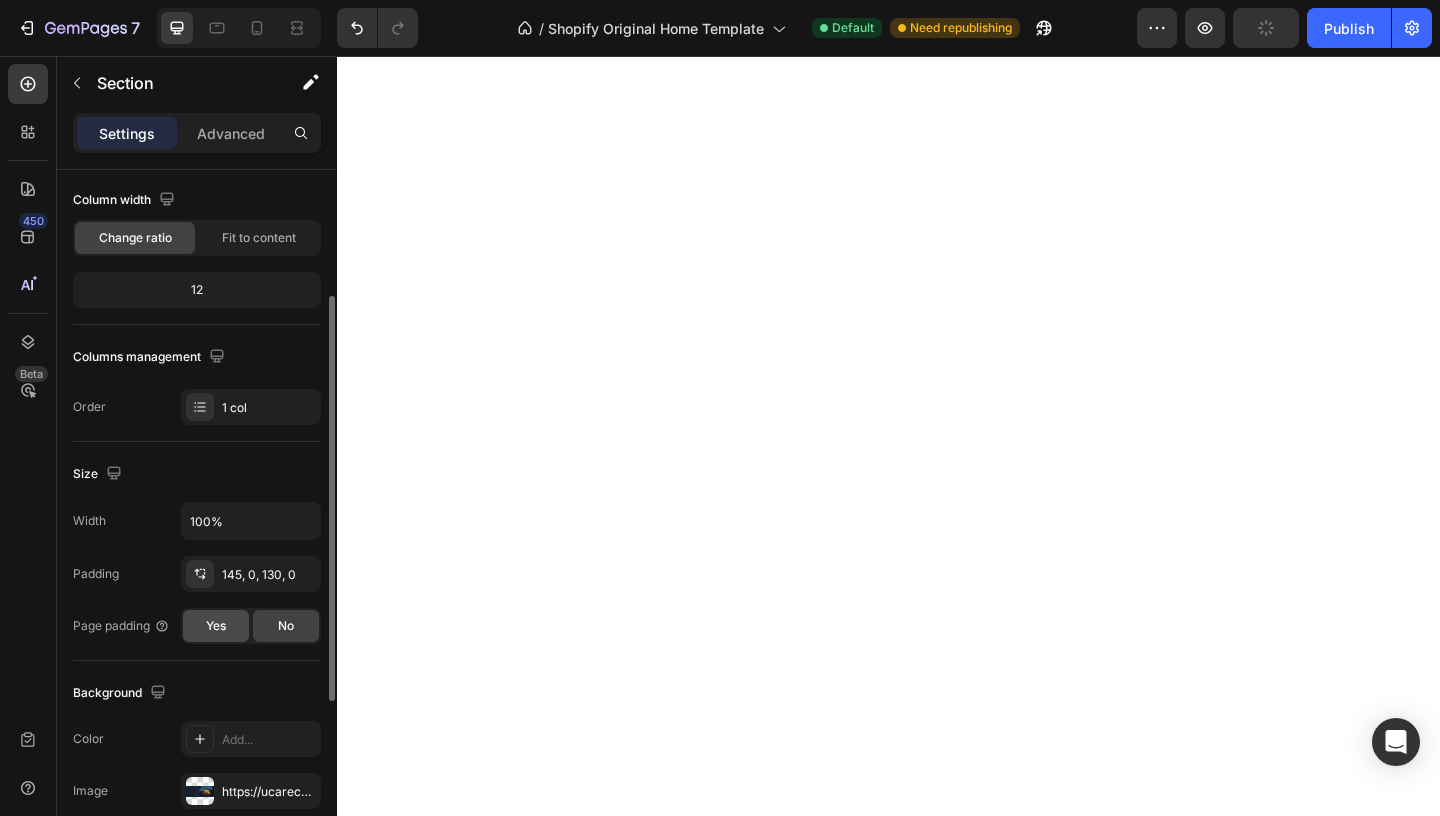 scroll, scrollTop: 204, scrollLeft: 0, axis: vertical 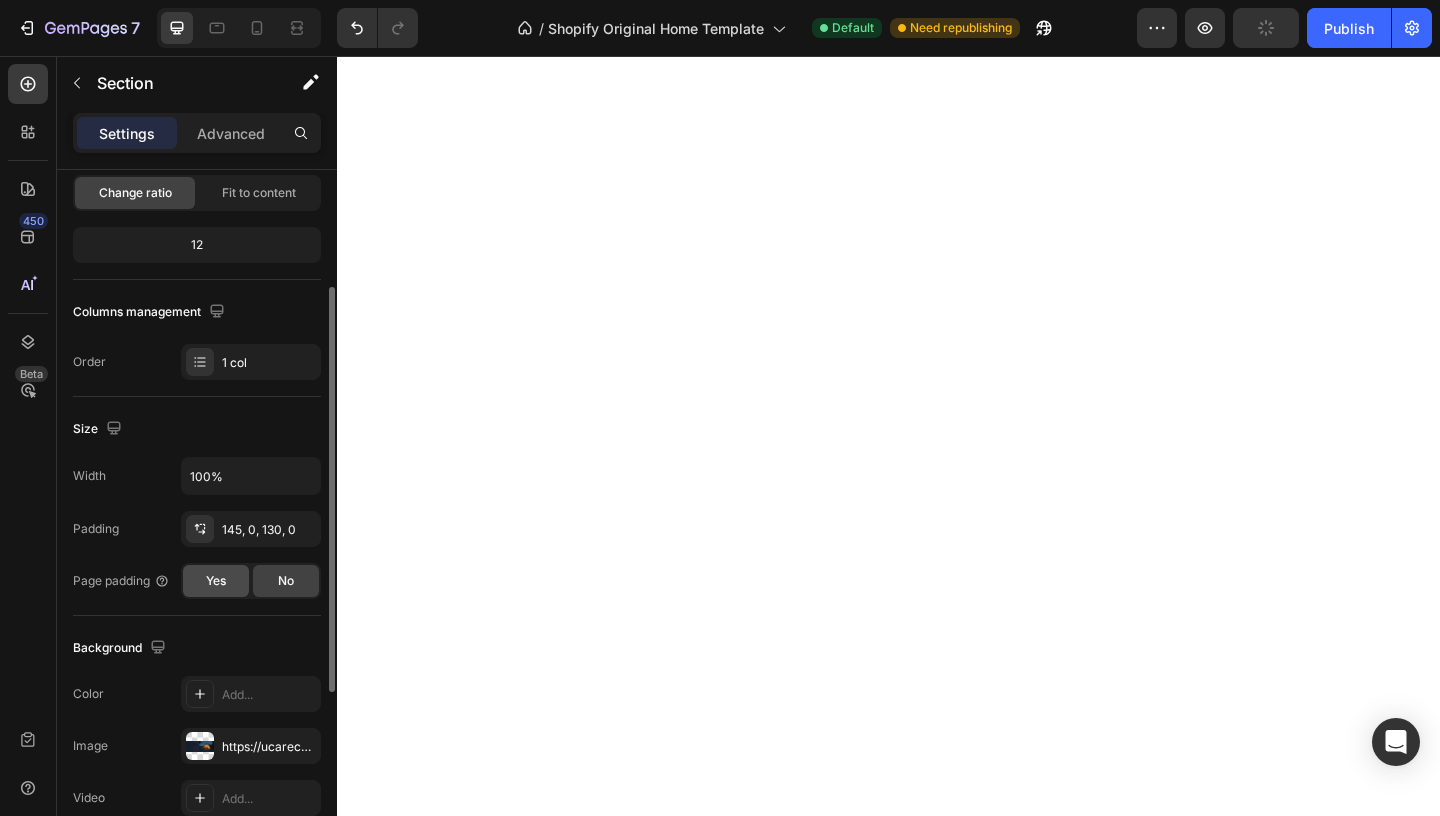 click on "Yes" 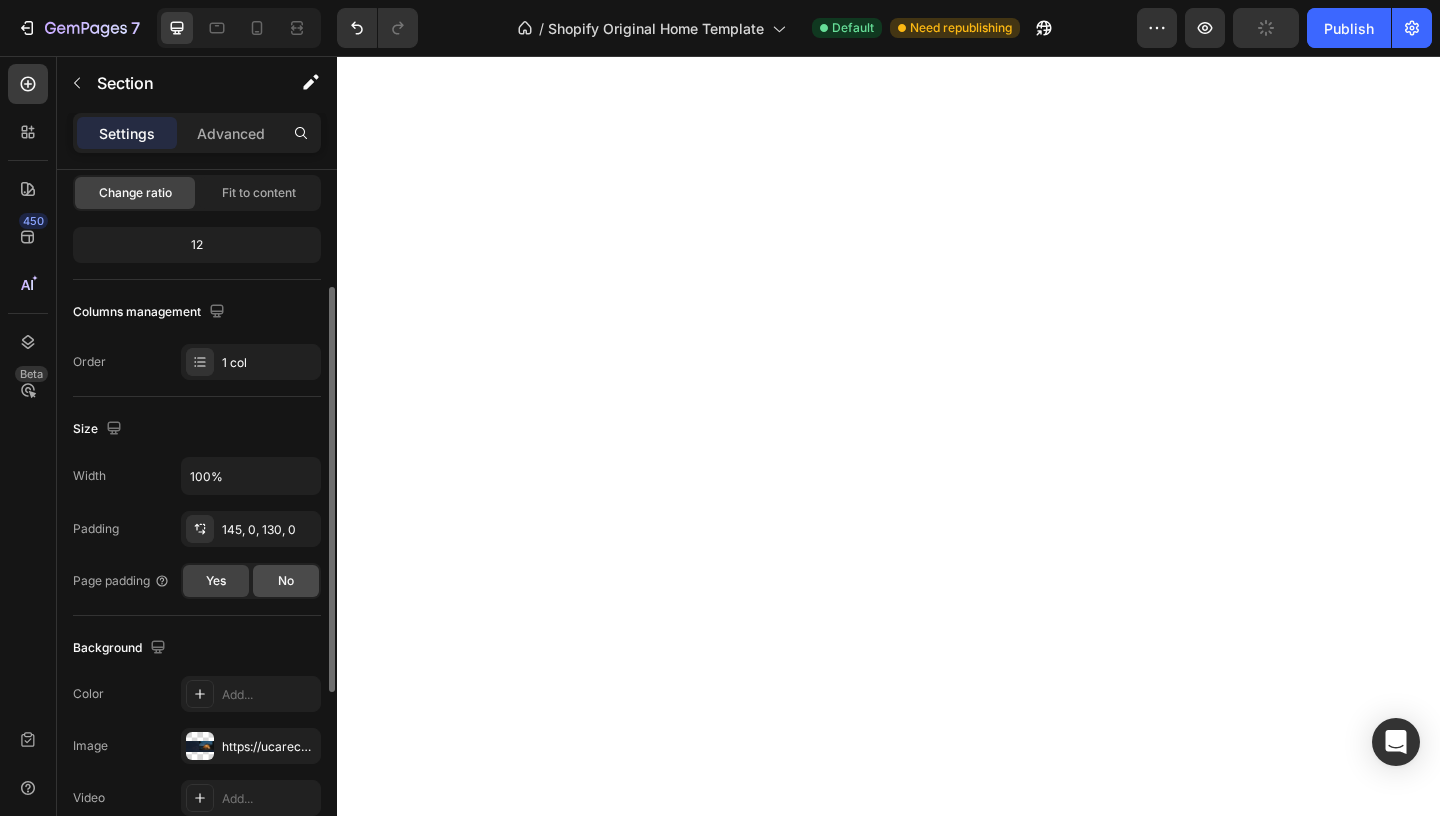 click on "No" 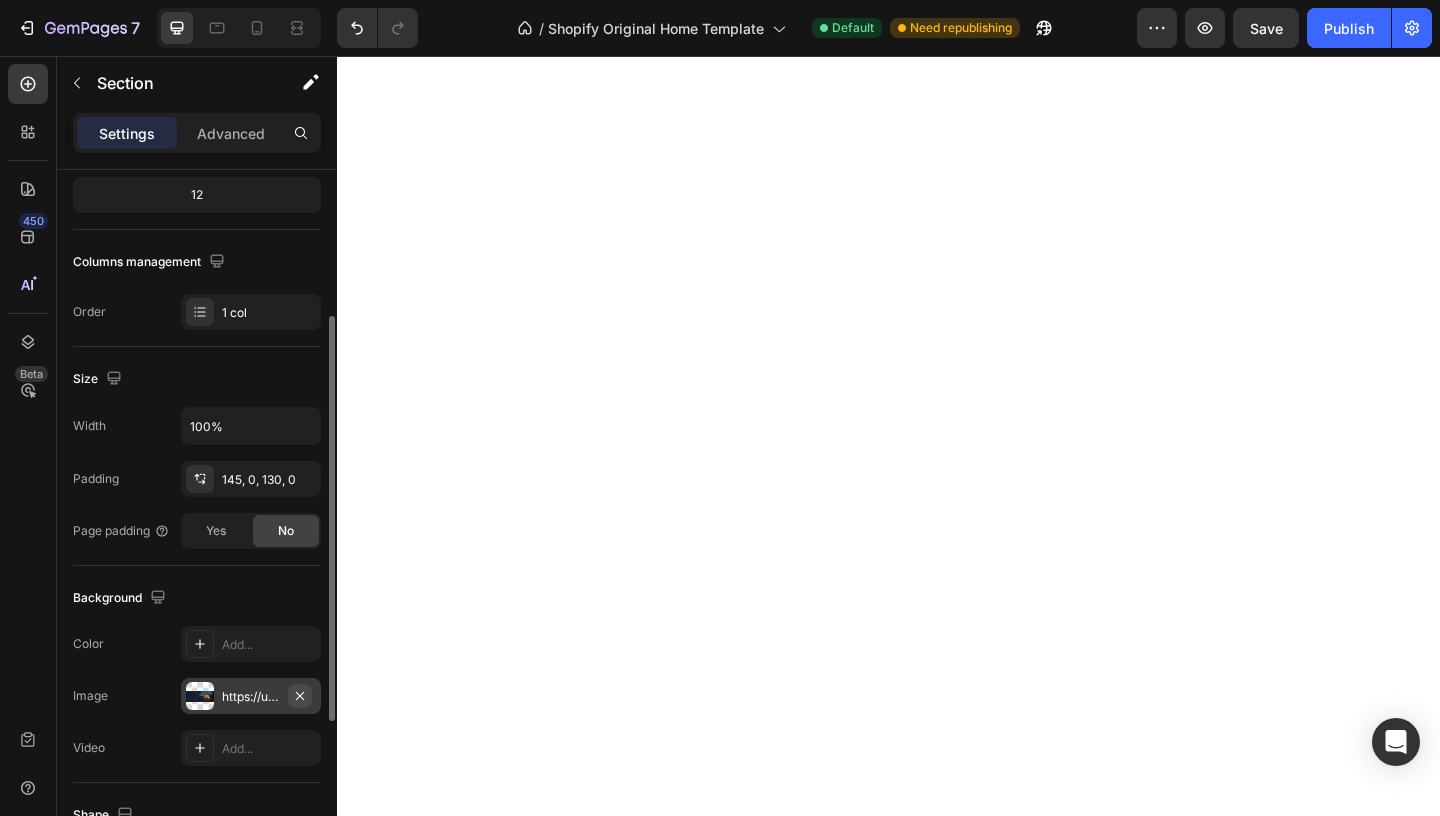 scroll, scrollTop: 0, scrollLeft: 0, axis: both 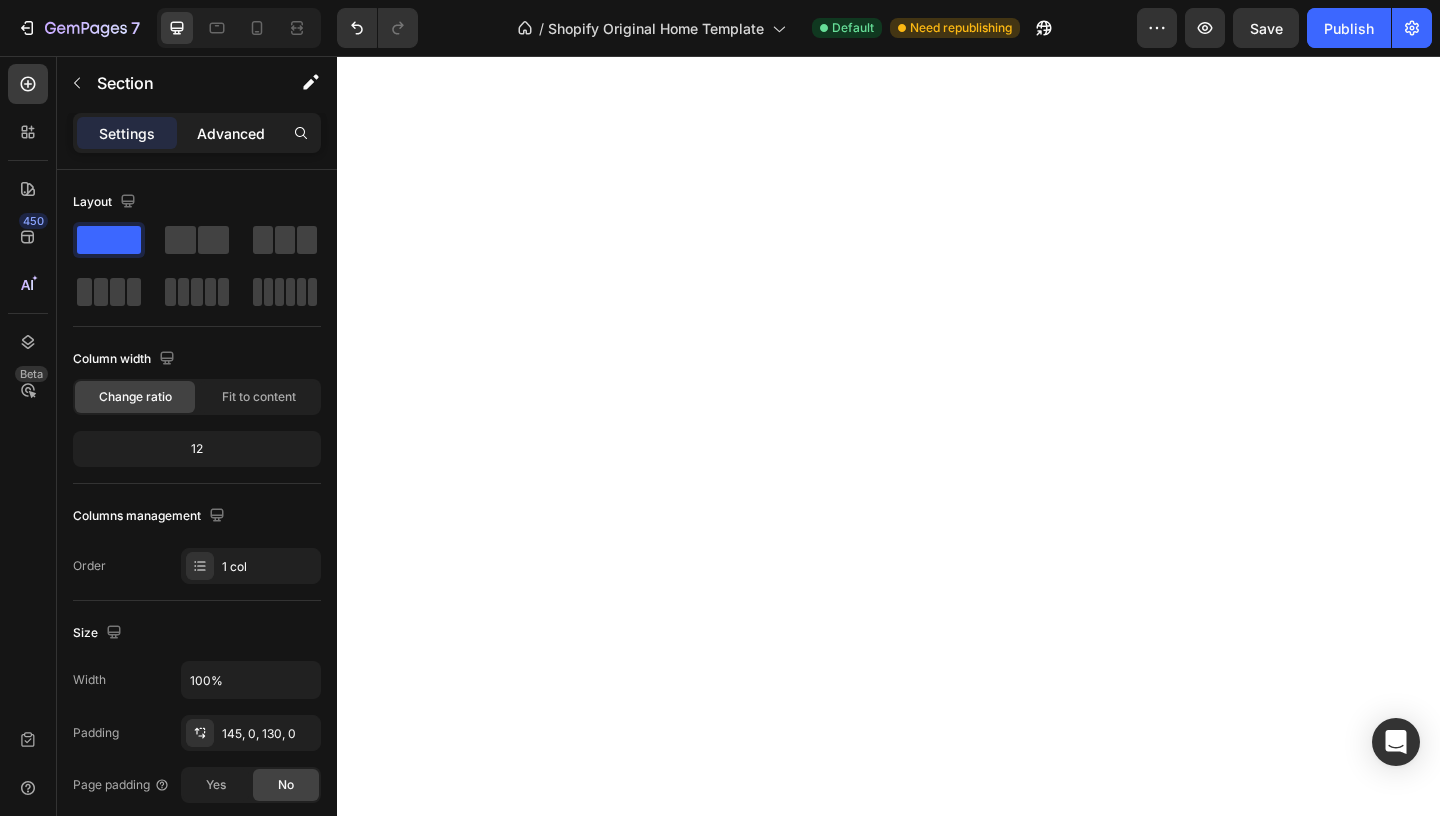 click on "Advanced" at bounding box center (231, 133) 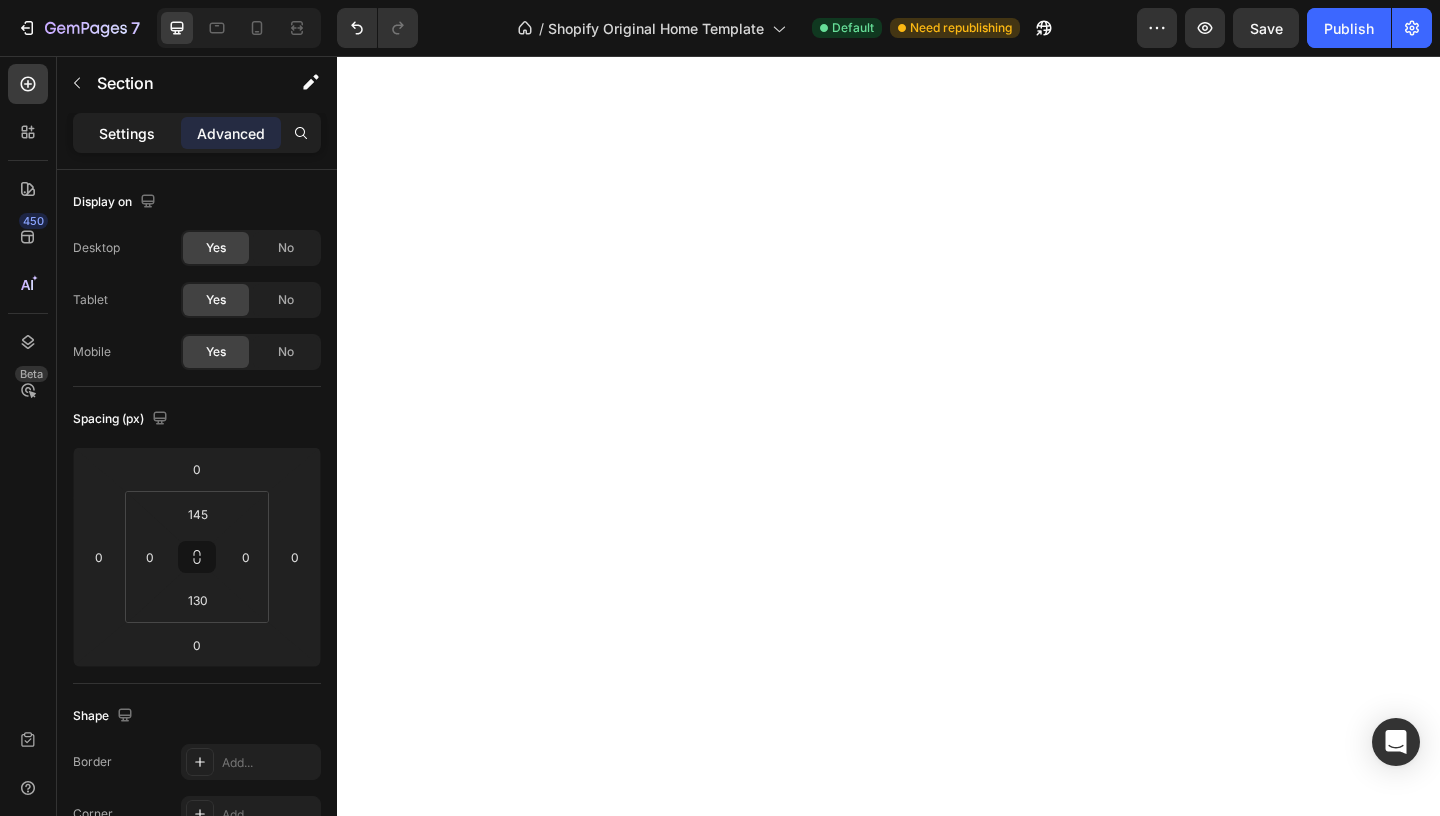 click on "Settings" at bounding box center (127, 133) 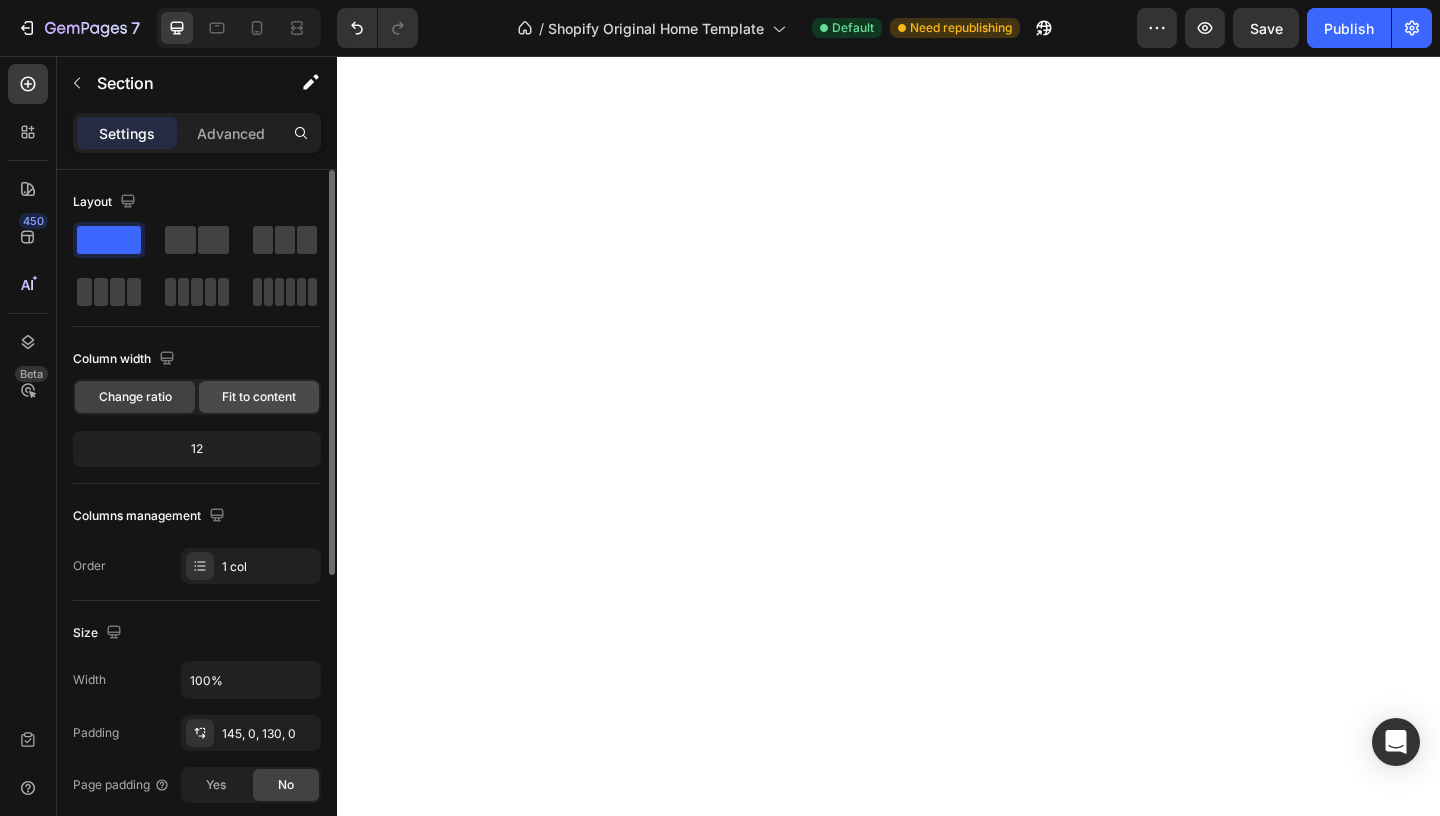 click on "Fit to content" 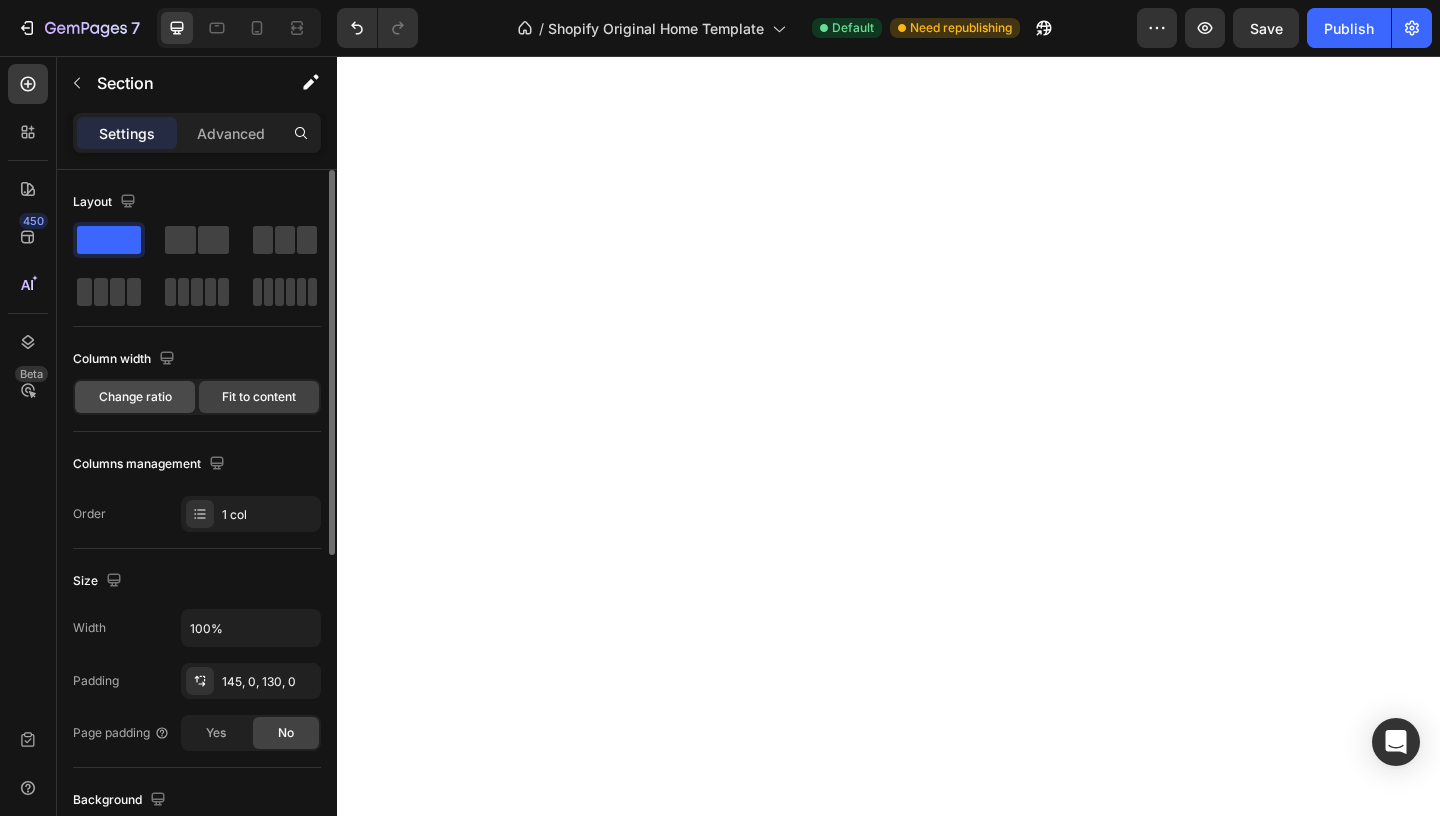 click on "Change ratio" 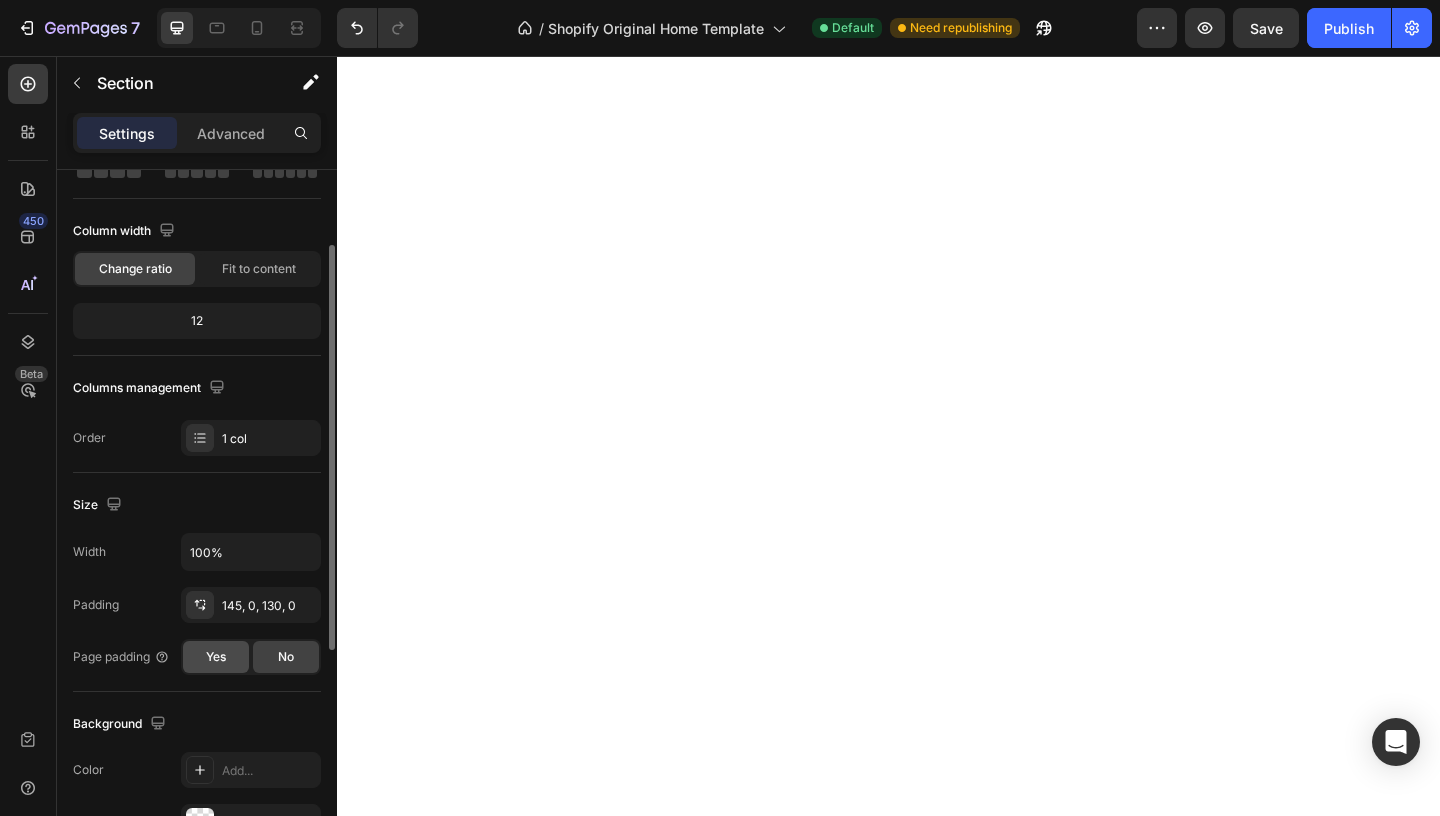 scroll, scrollTop: 129, scrollLeft: 0, axis: vertical 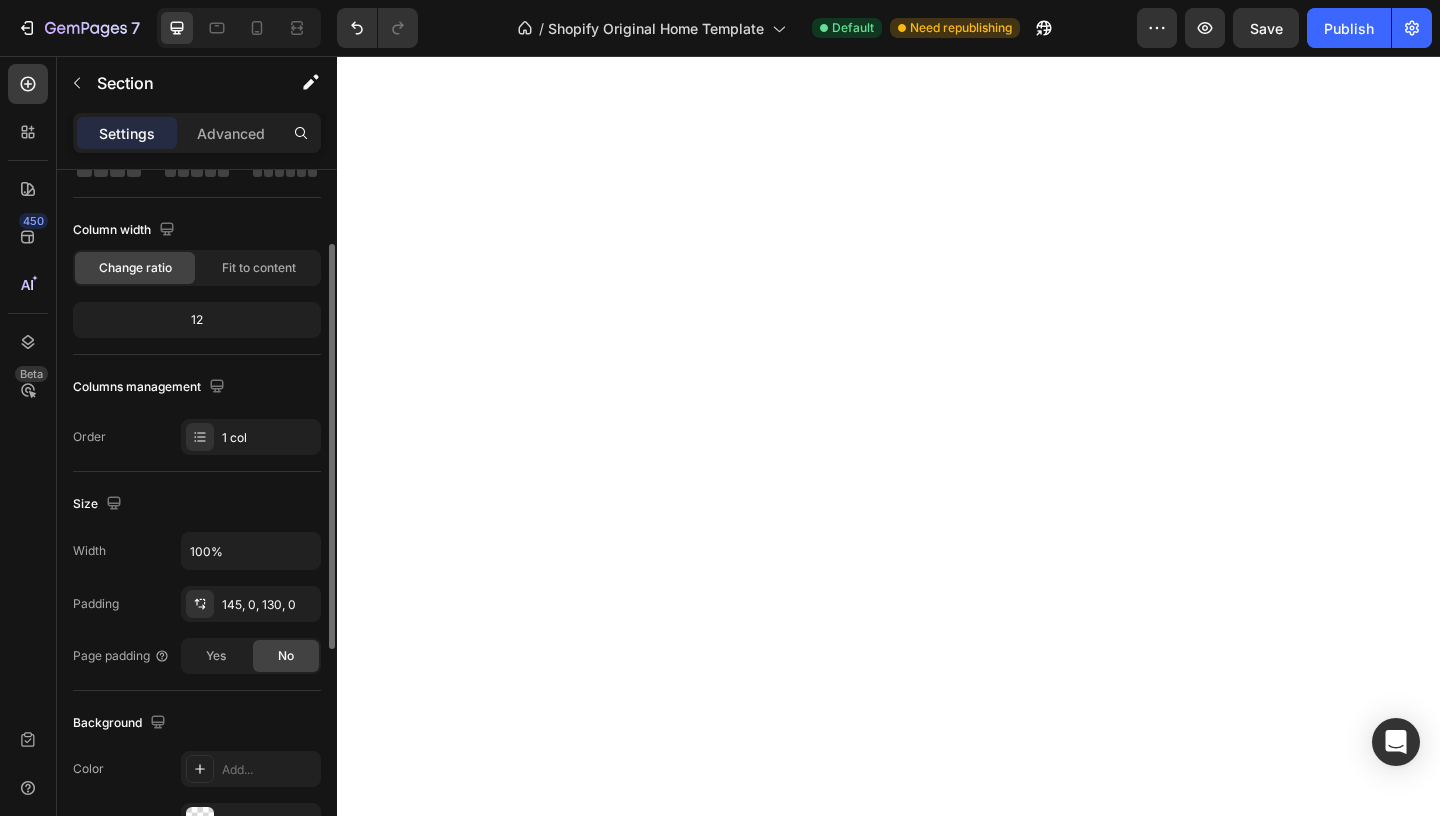 click on "Size" at bounding box center (197, 504) 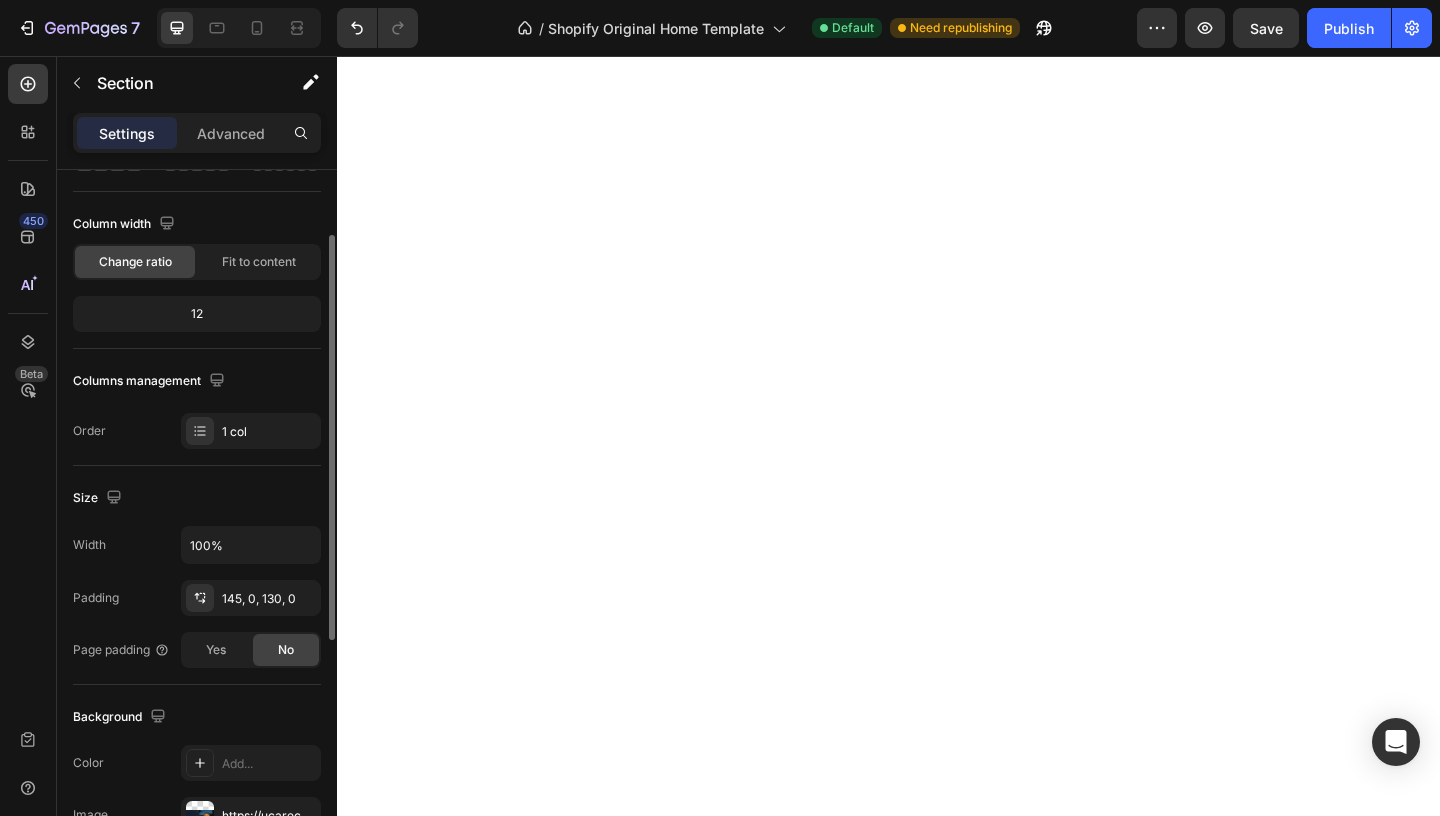 scroll, scrollTop: 79, scrollLeft: 0, axis: vertical 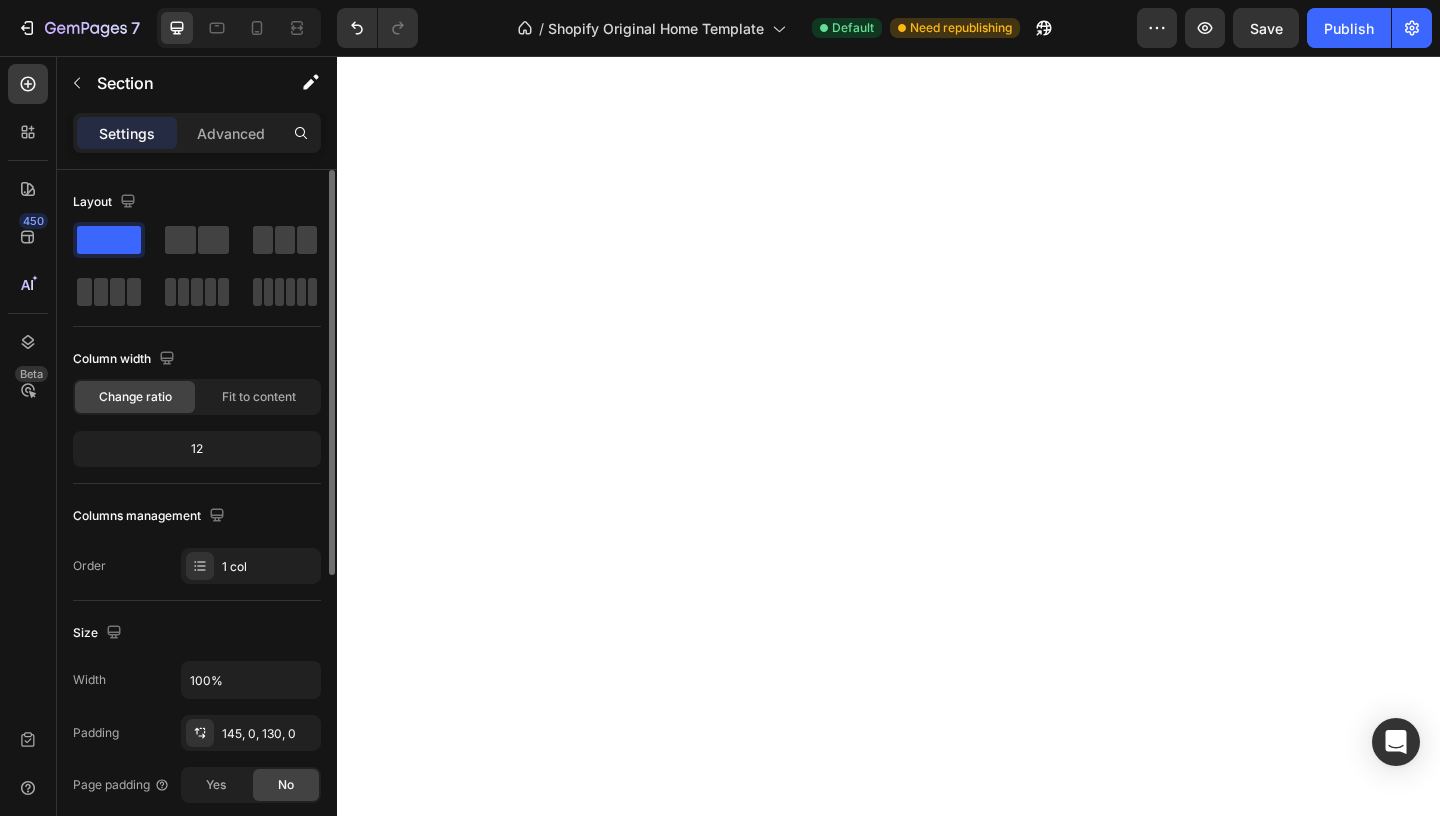 click on "12" 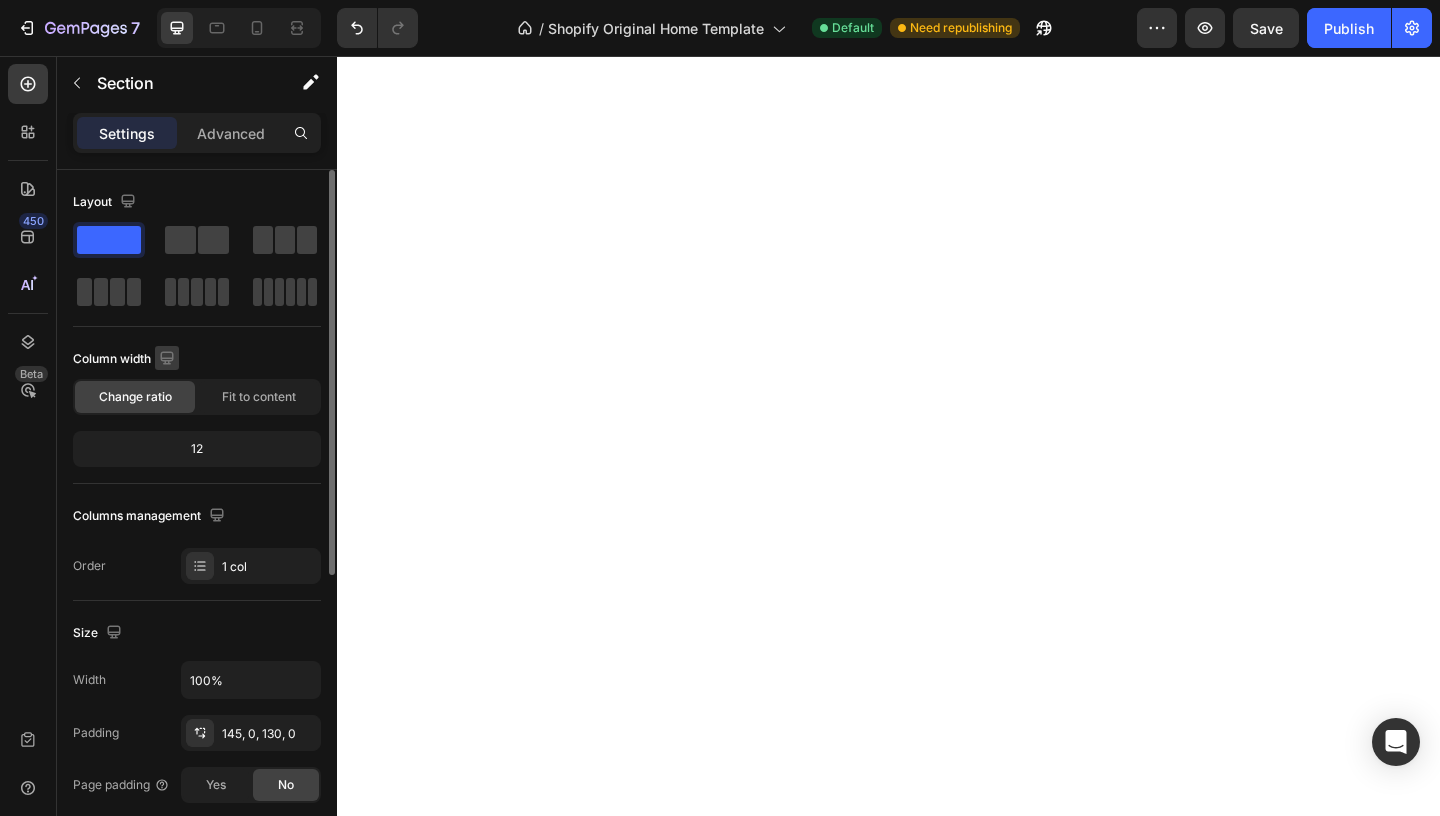 click 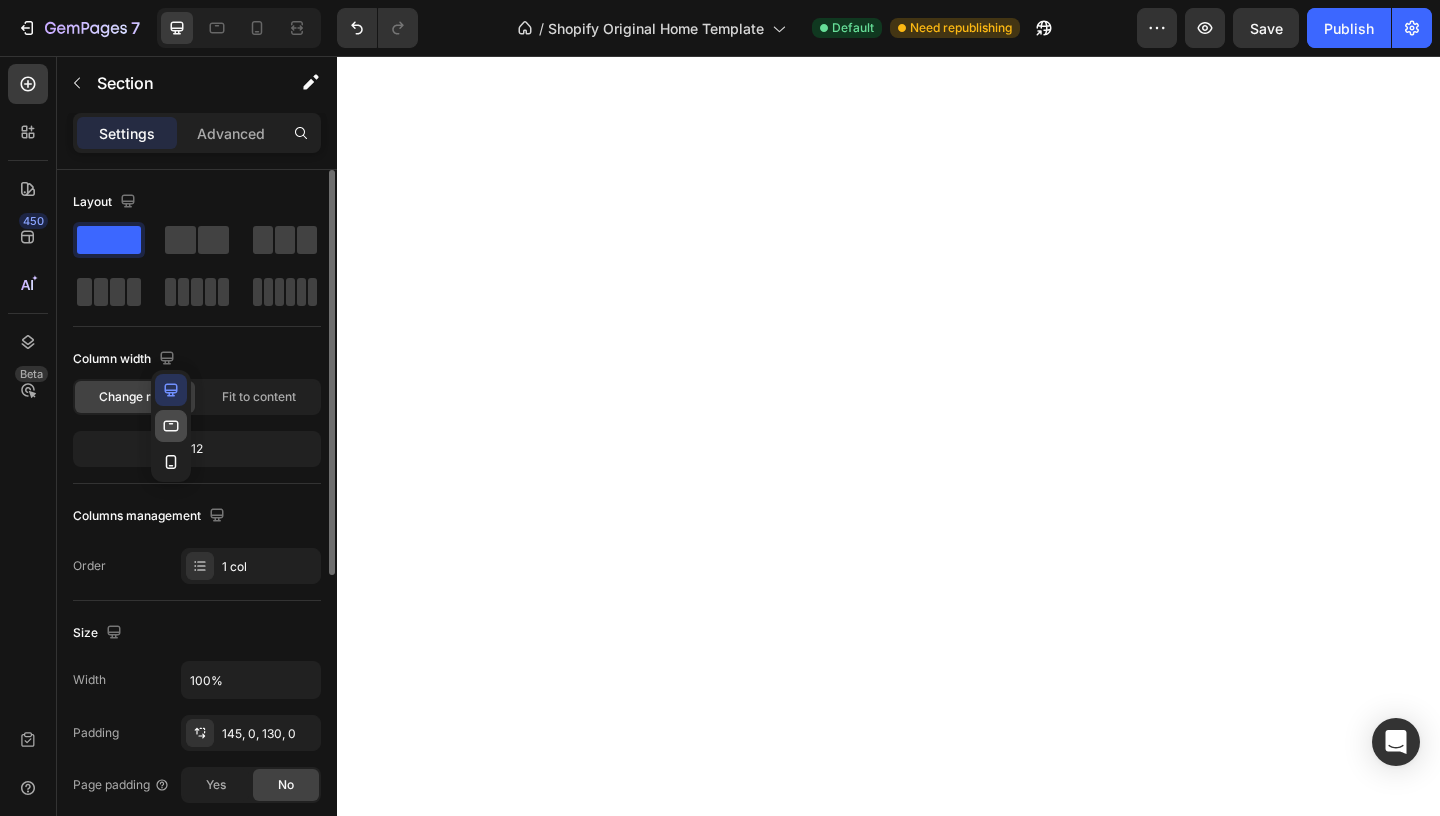 click 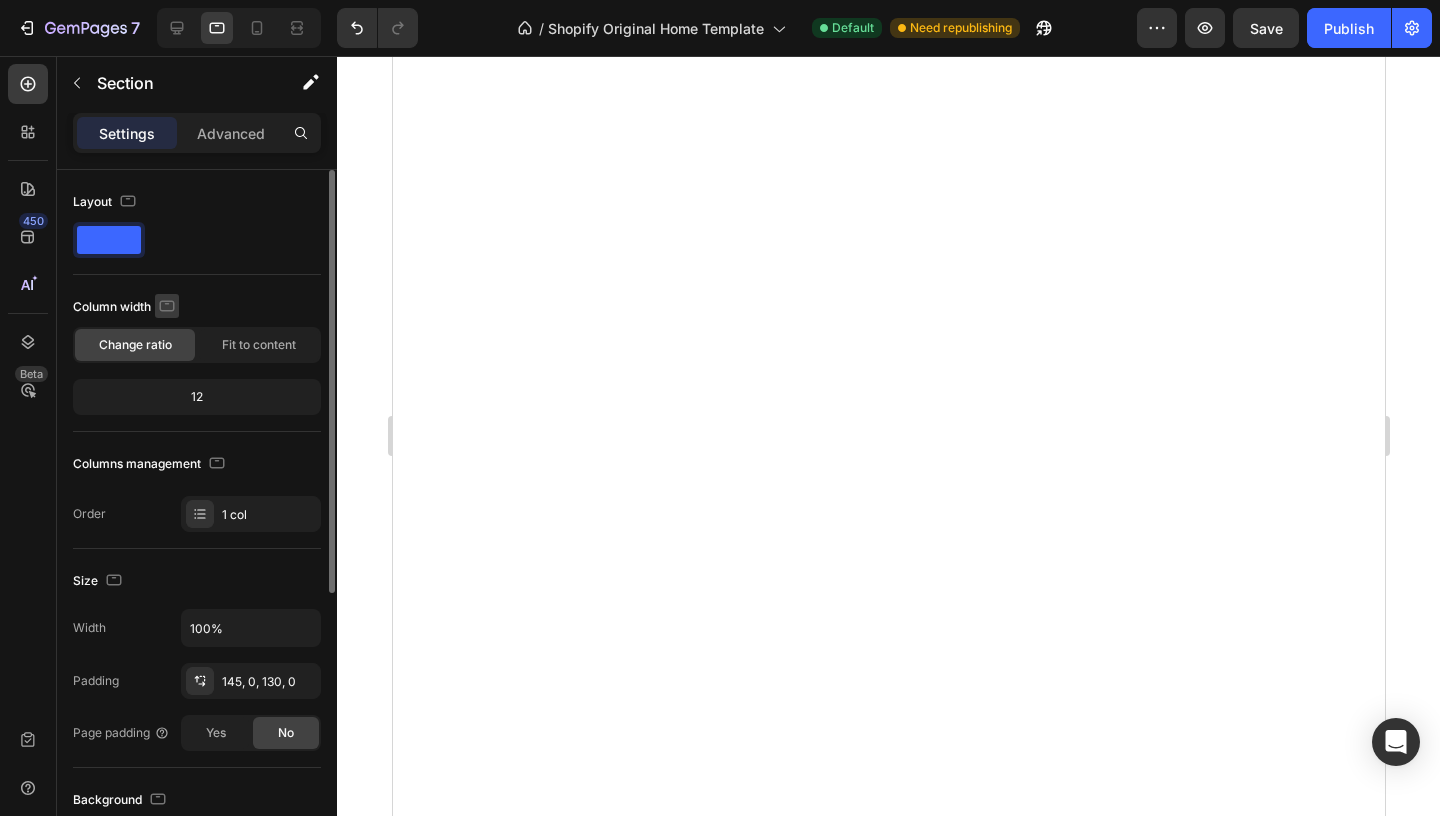 click 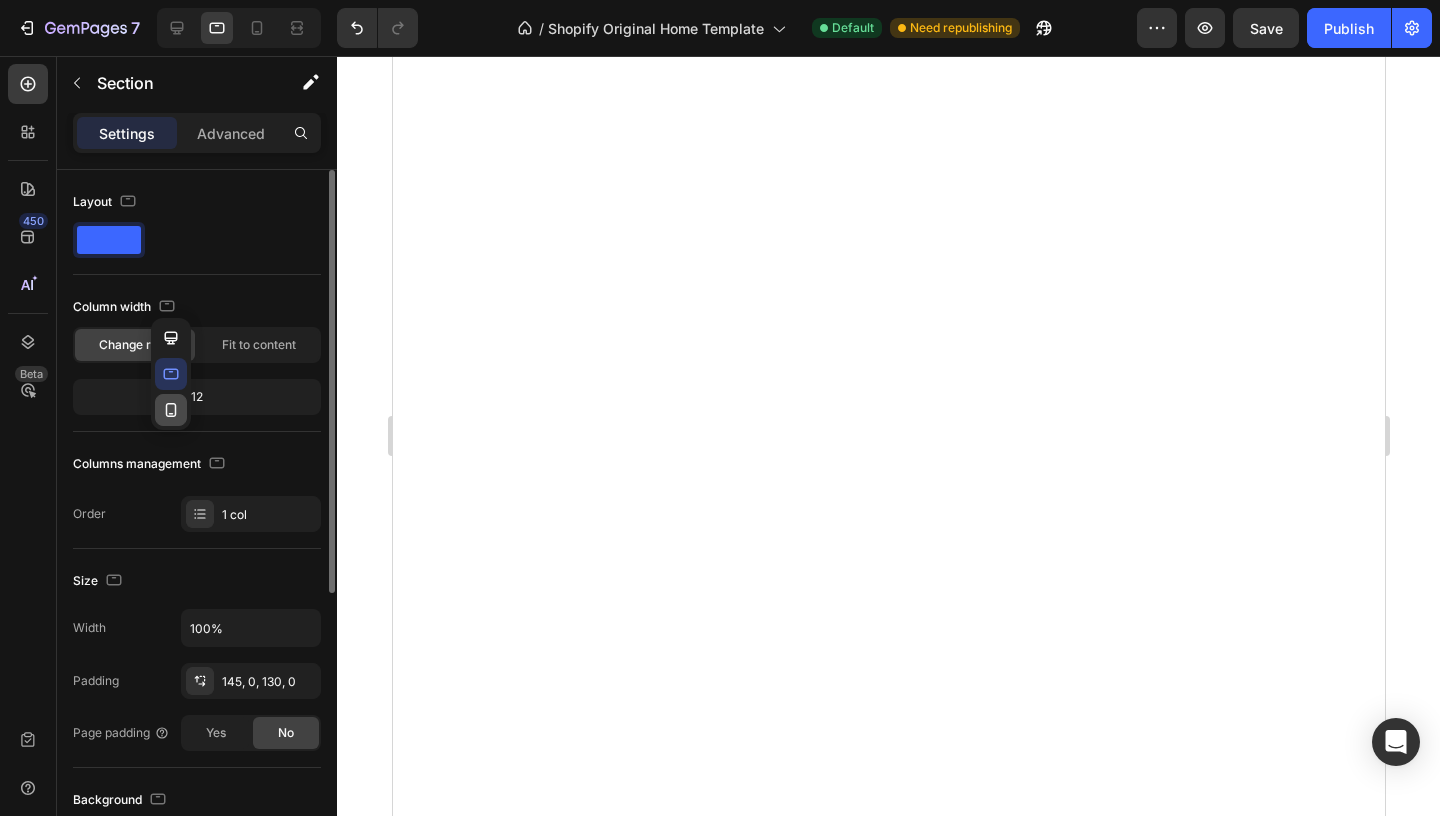 click 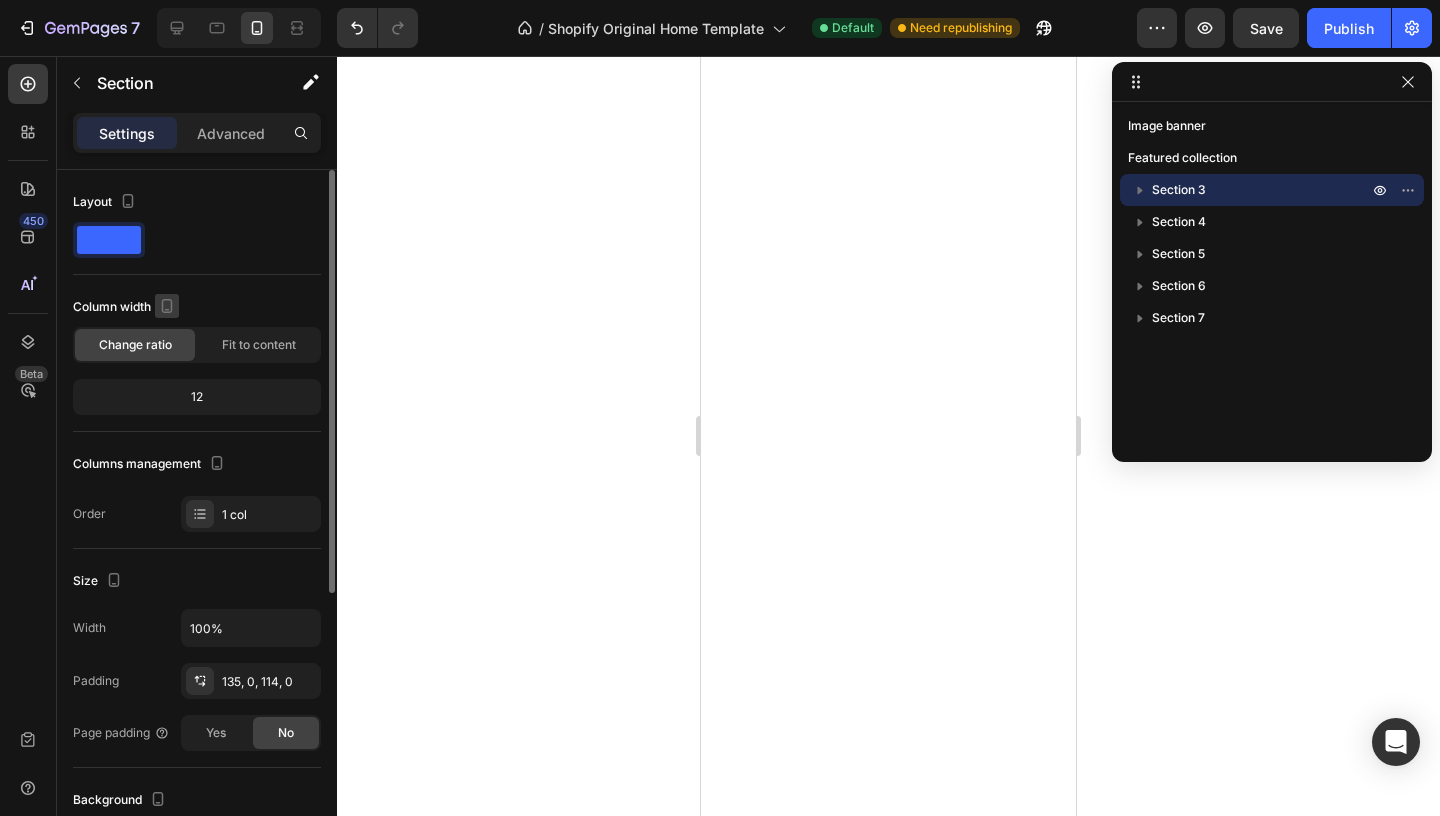 click 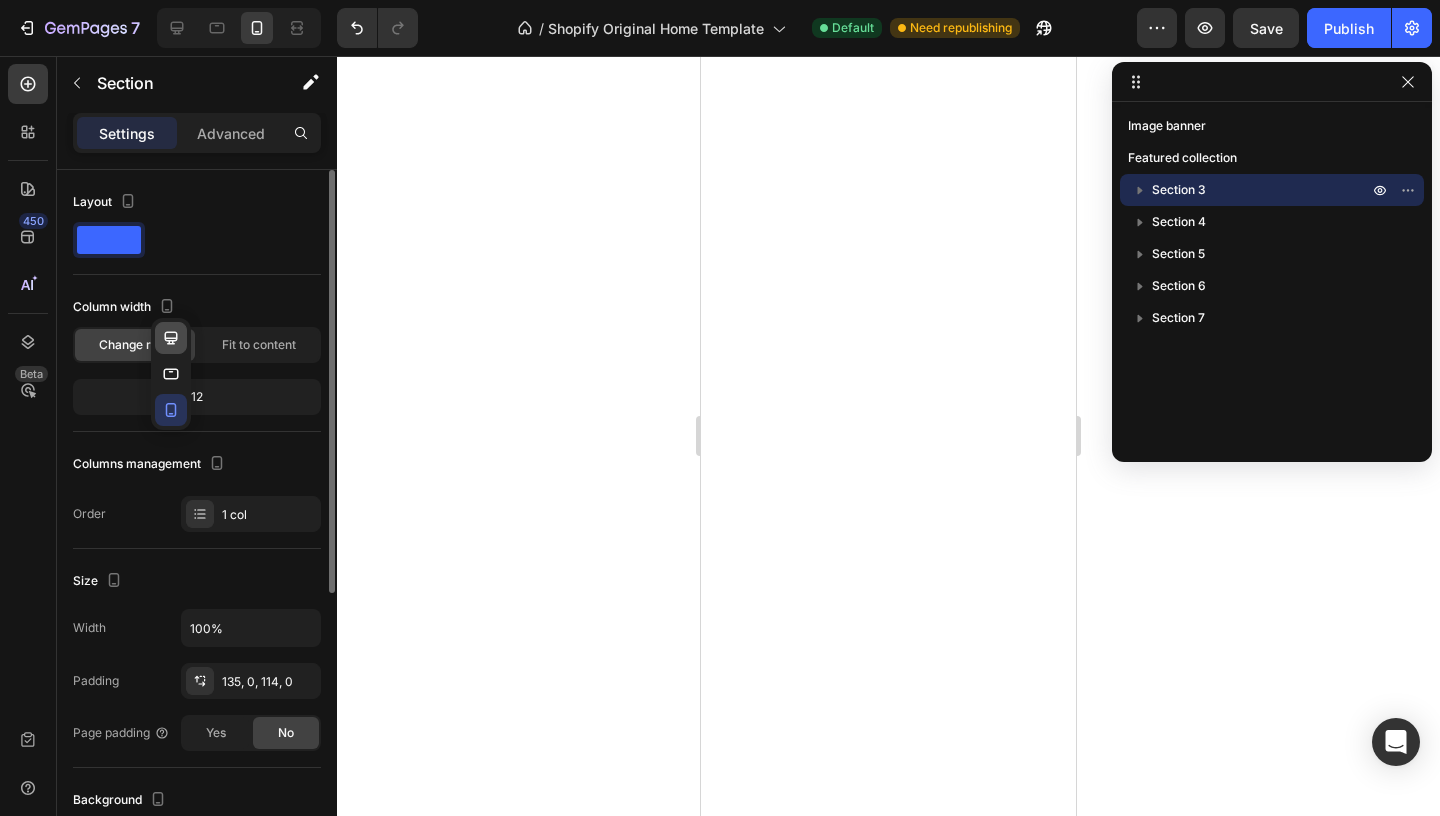 click 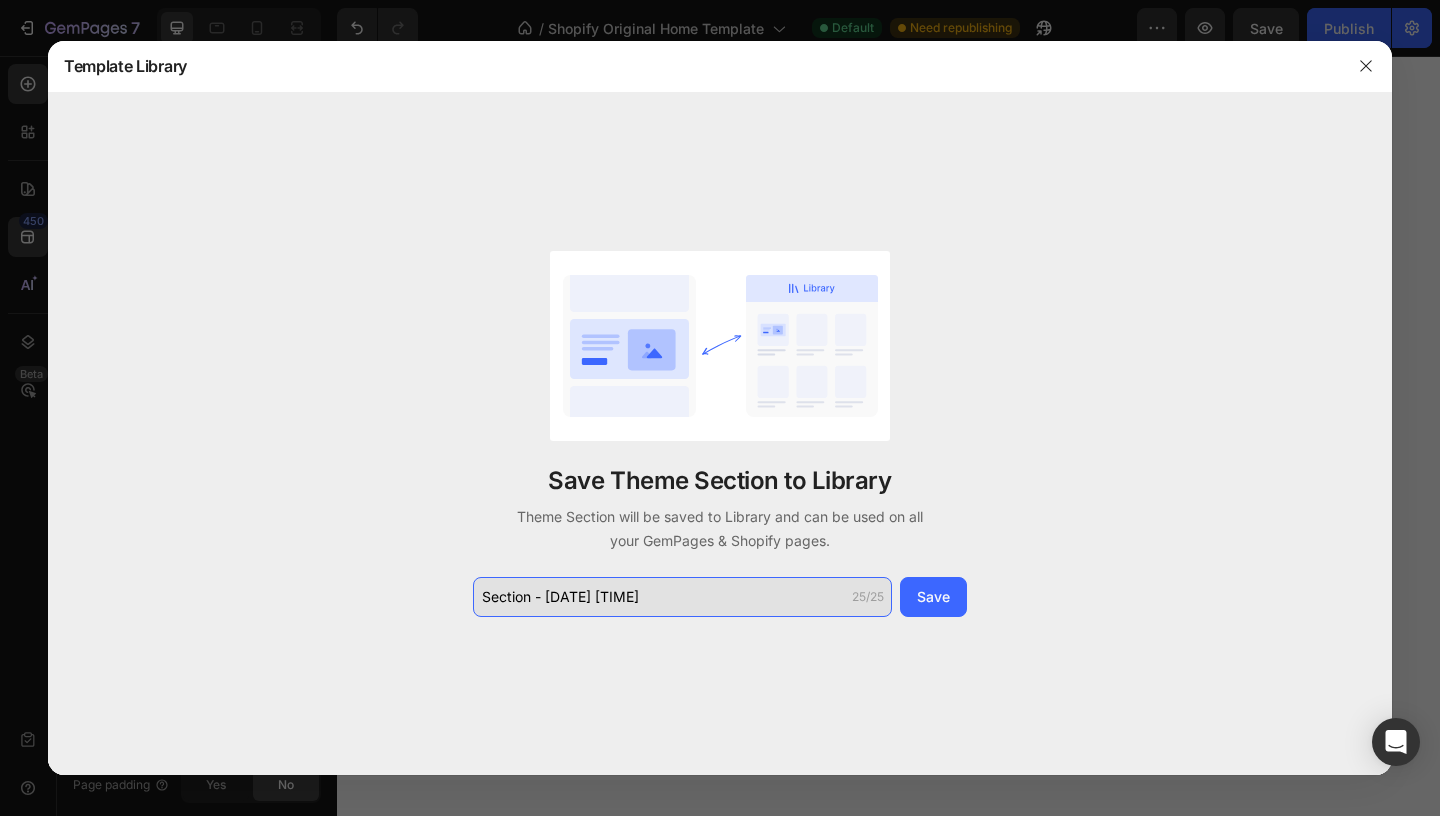 click on "Section - Aug 02 01:06:42" 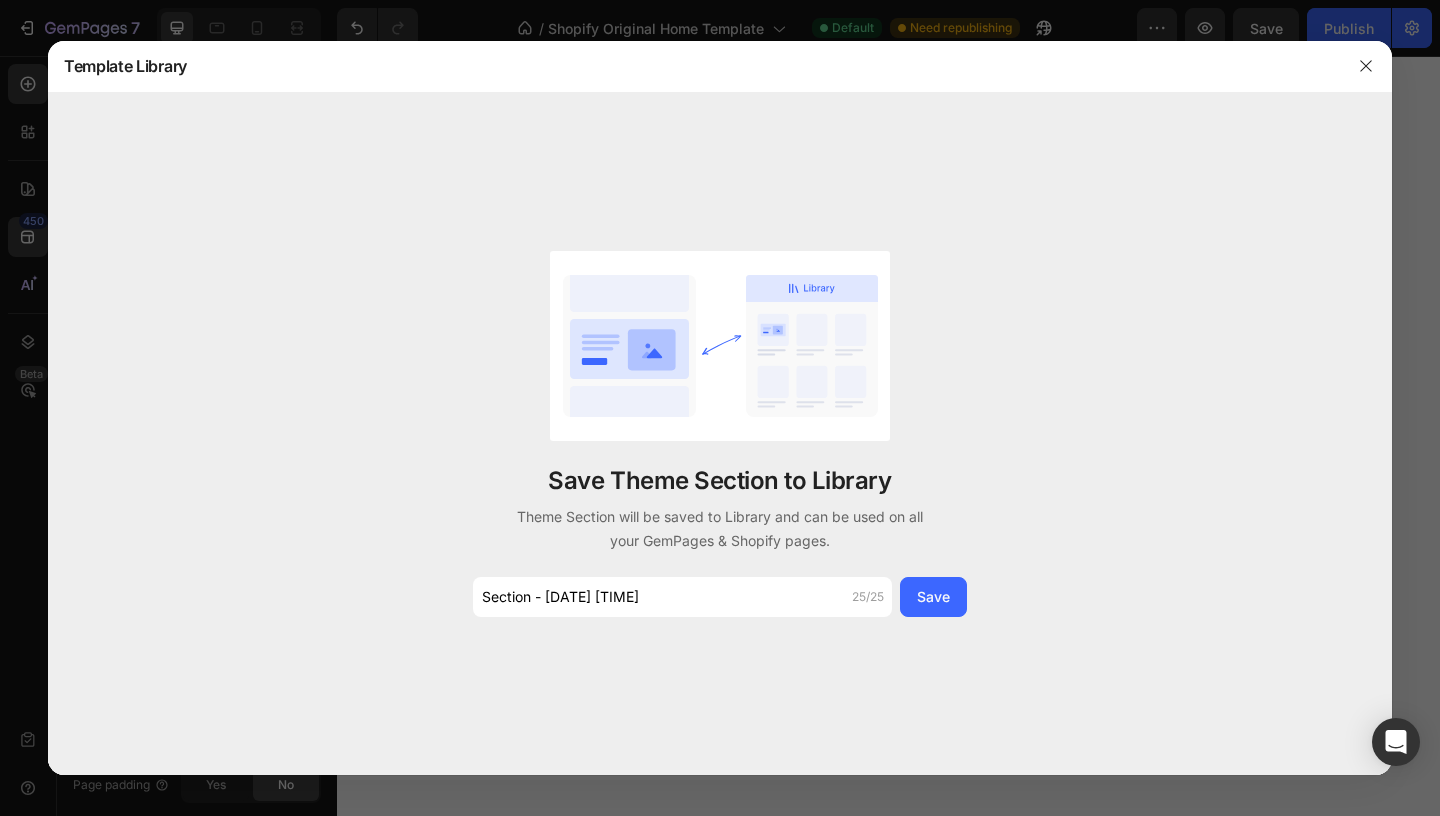 click on "Save Theme Section to Library   Theme Section will be saved to Library and can be used on all your GemPages & Shopify pages.  Section - Aug 02 01:06:42 25/25 Save" 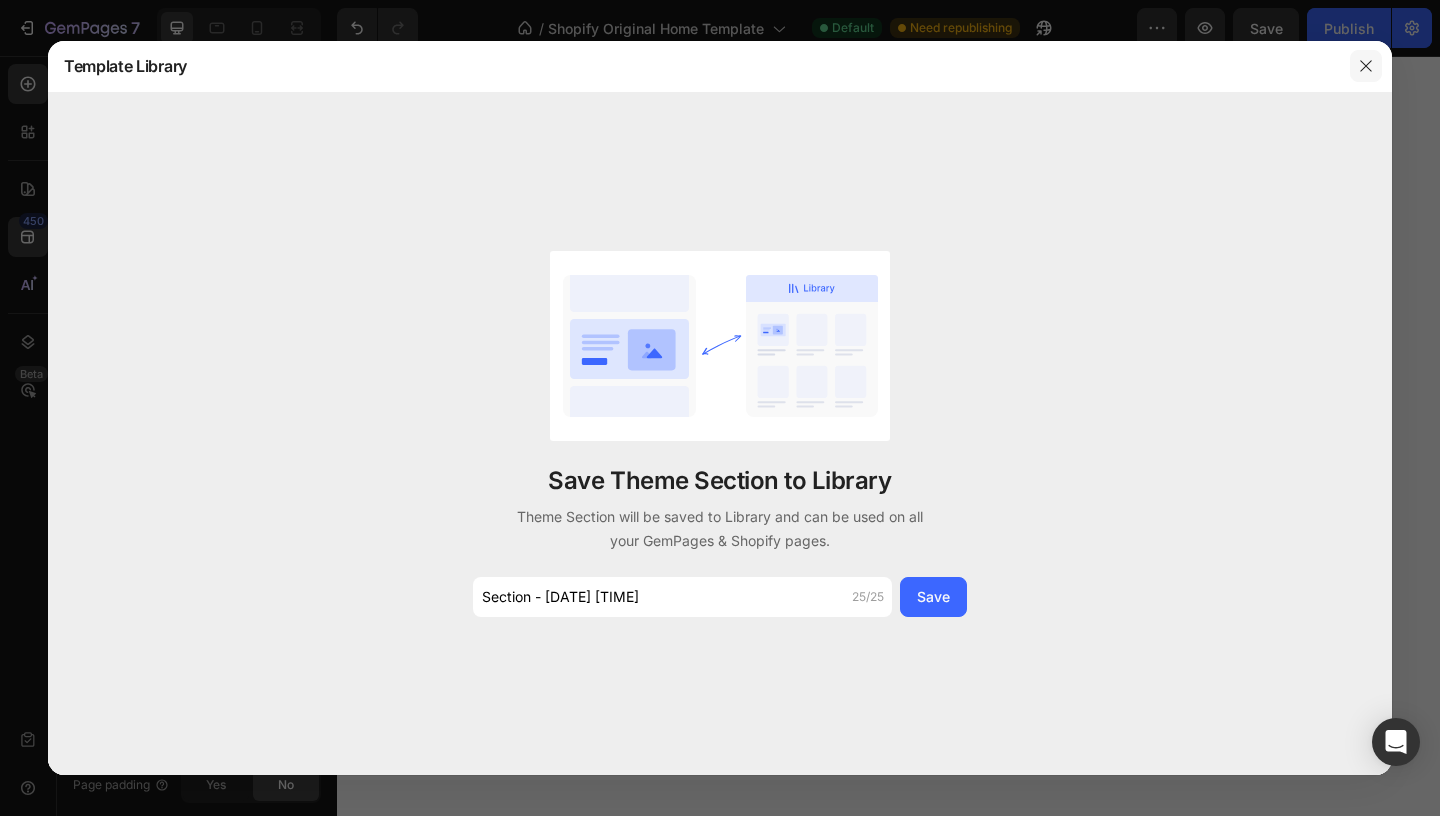click at bounding box center (1366, 66) 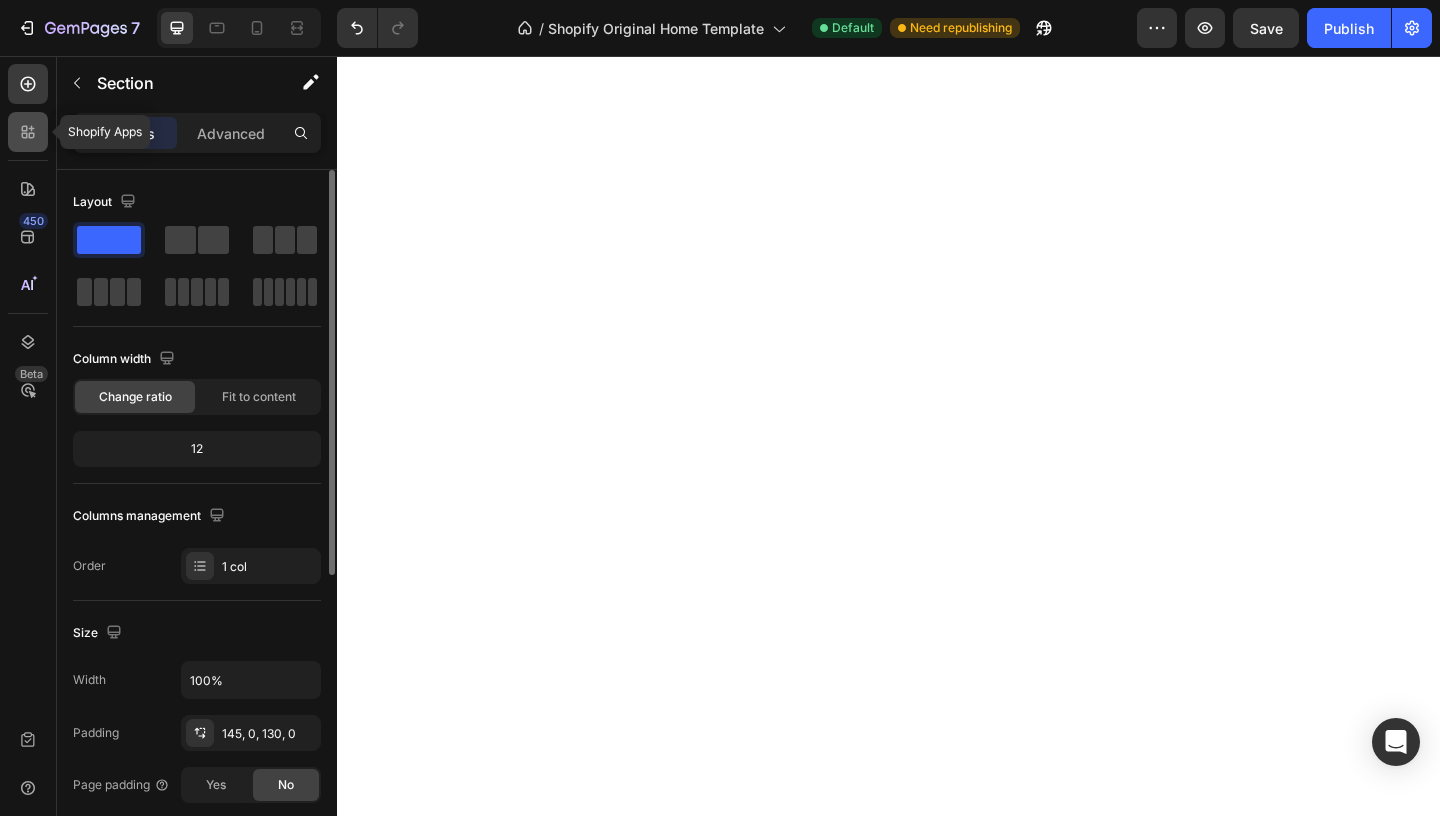click 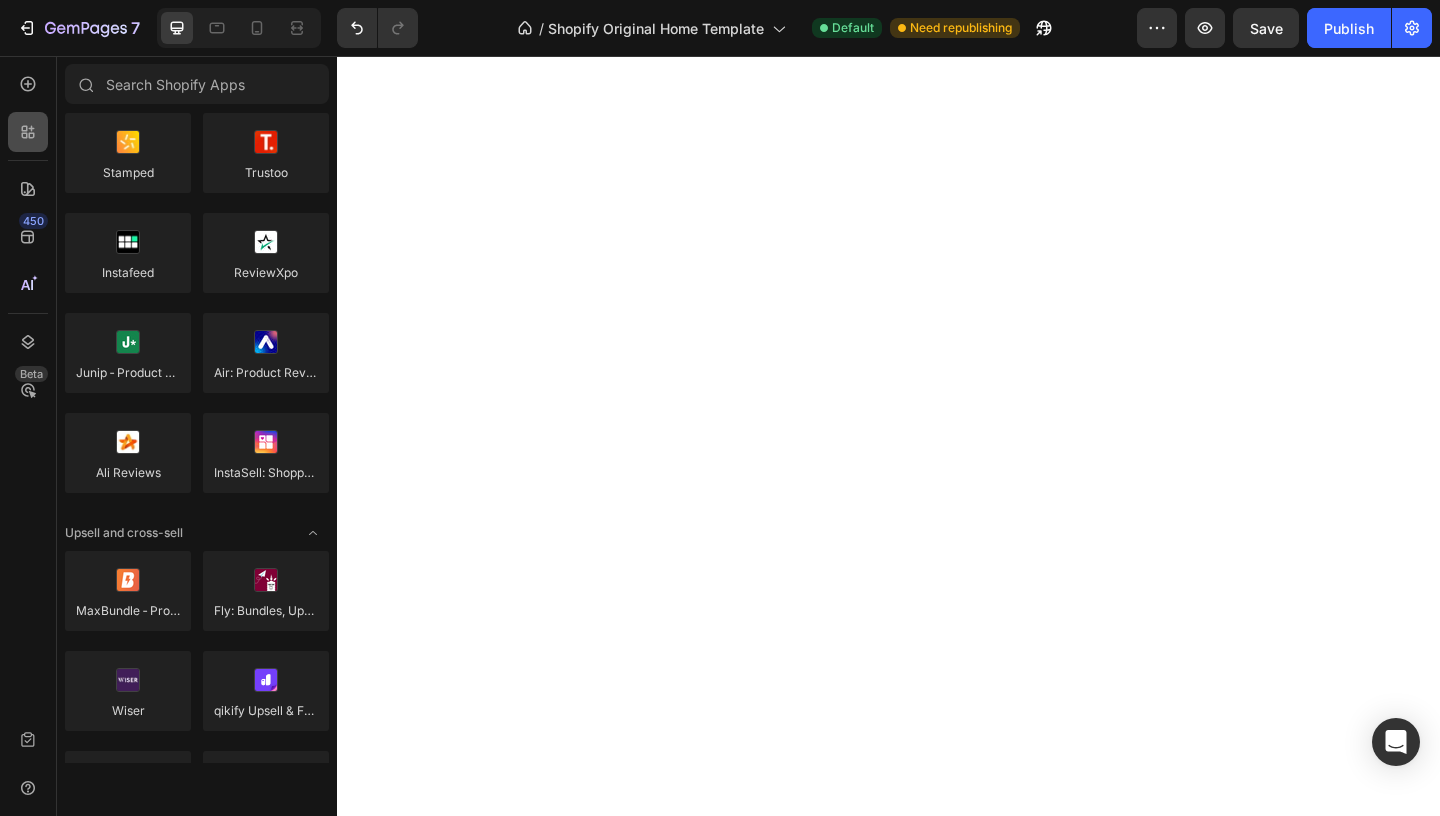 scroll, scrollTop: 443, scrollLeft: 0, axis: vertical 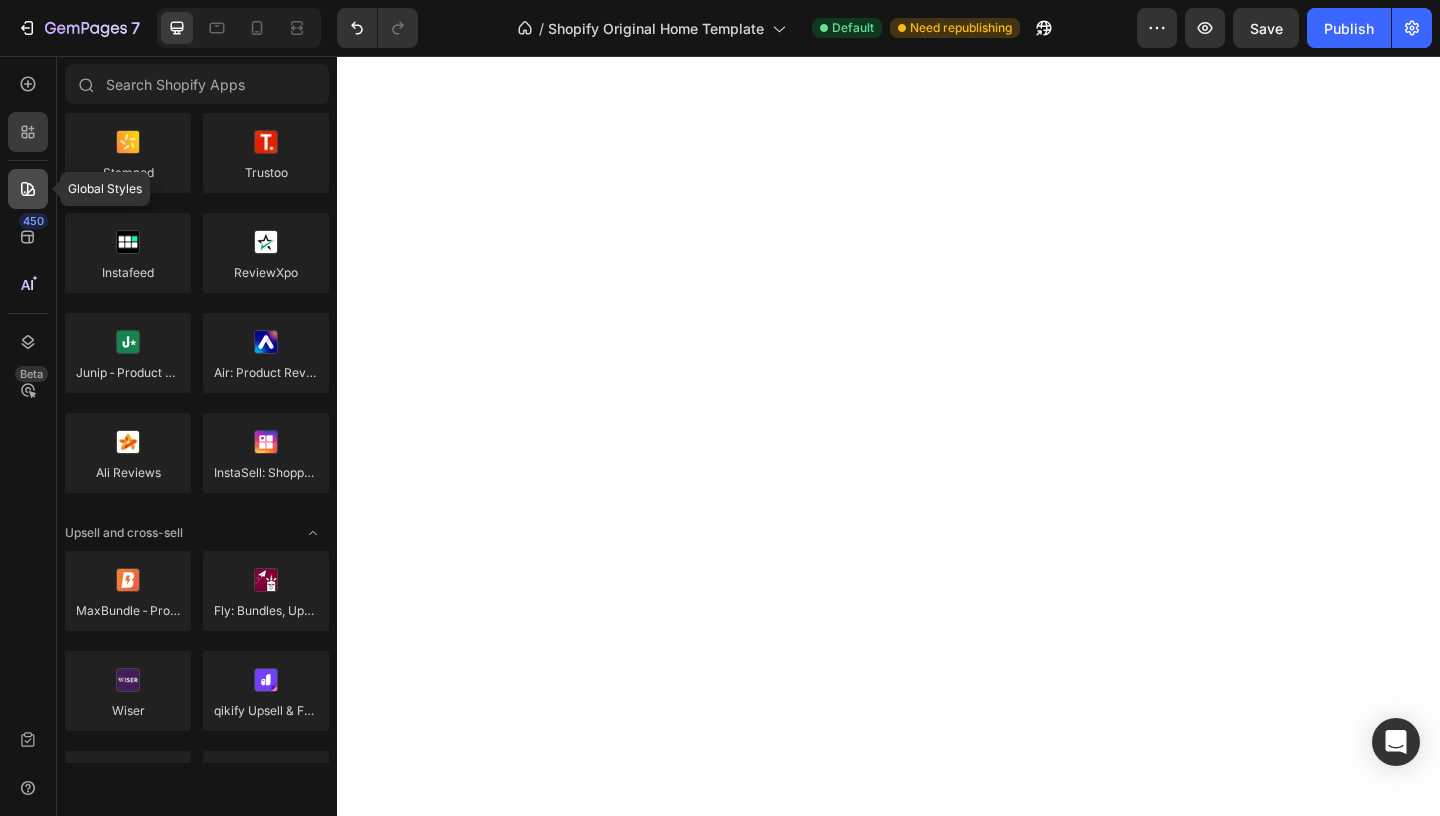 click 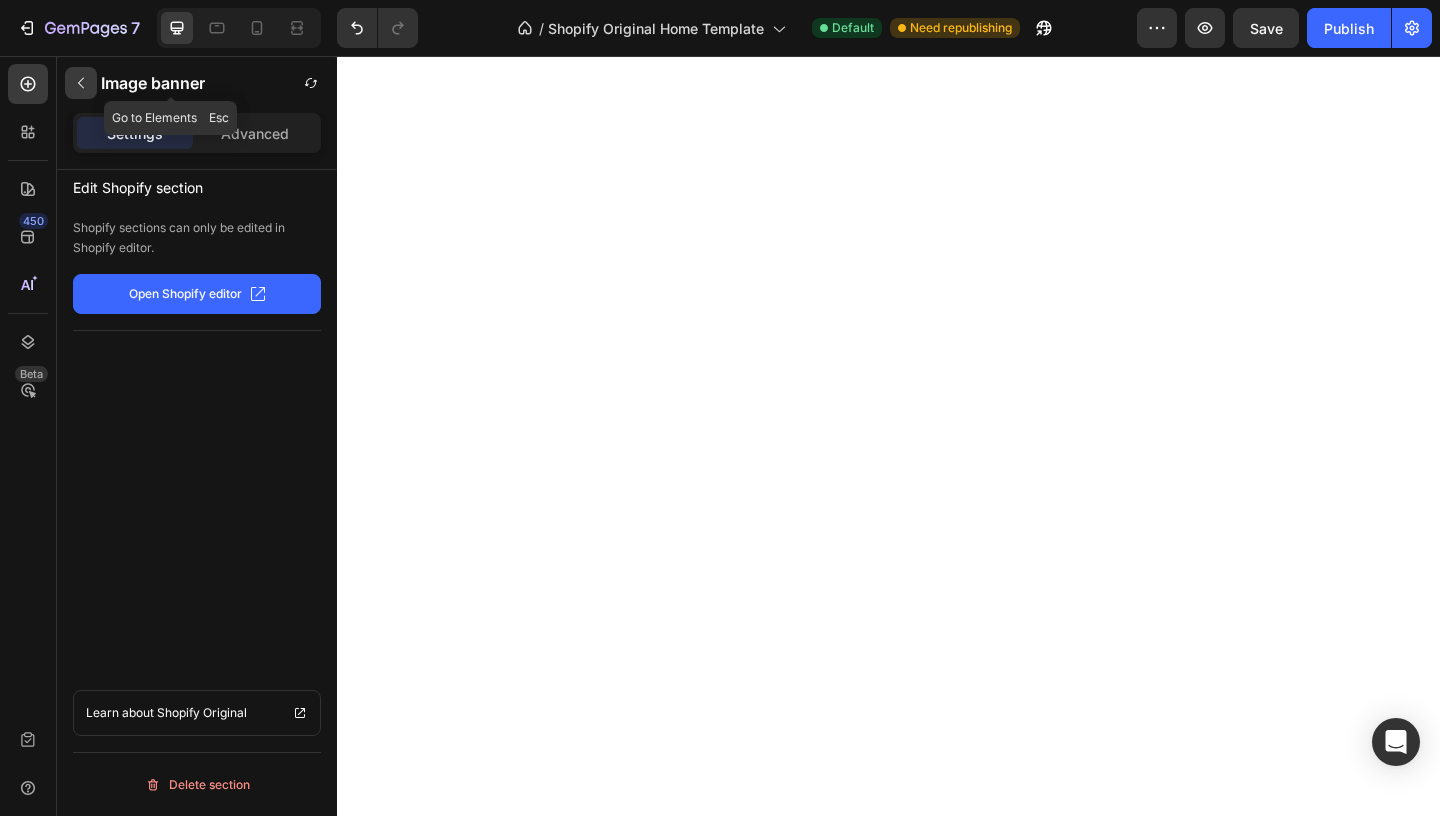 click 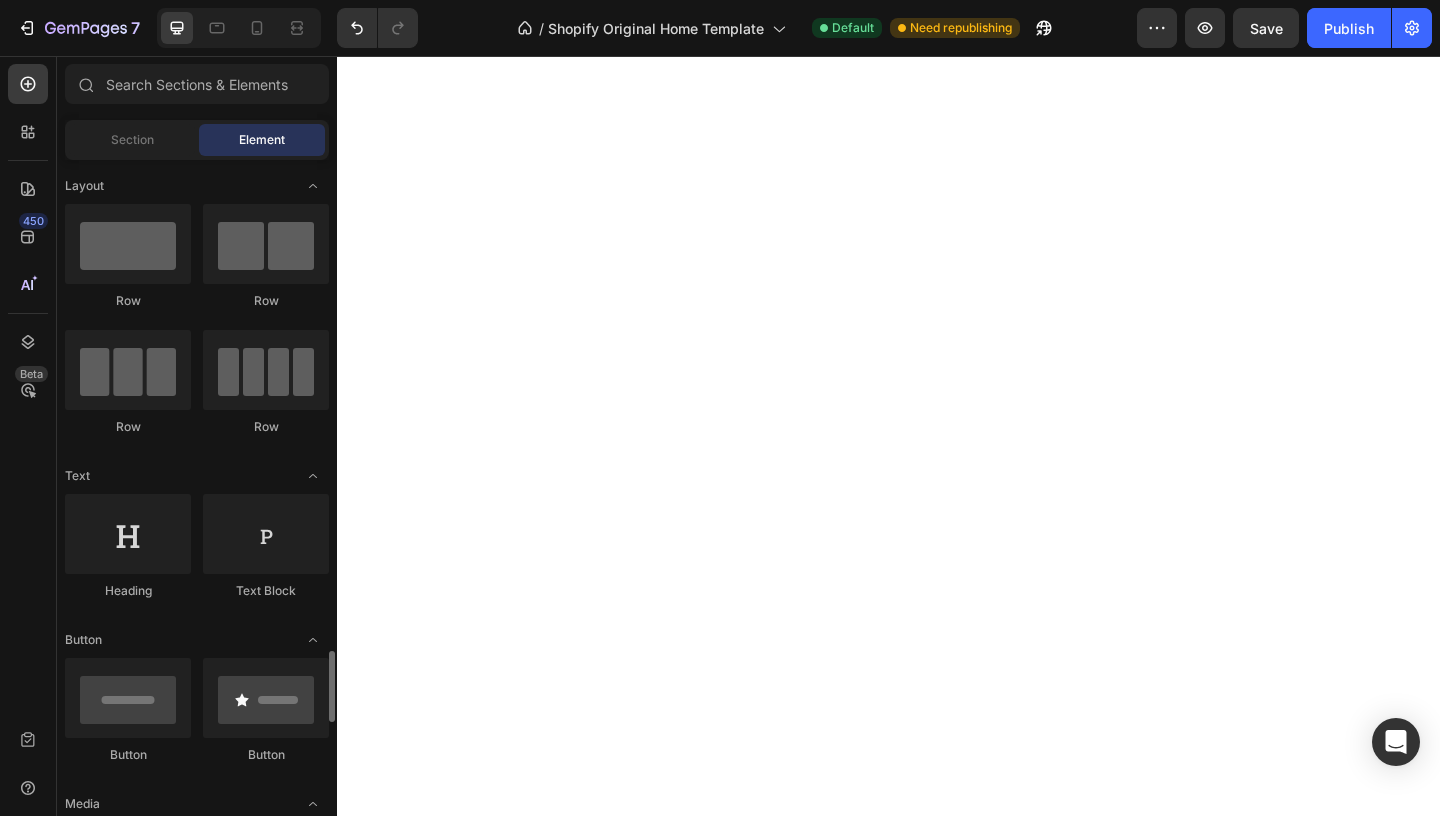 scroll, scrollTop: 443, scrollLeft: 0, axis: vertical 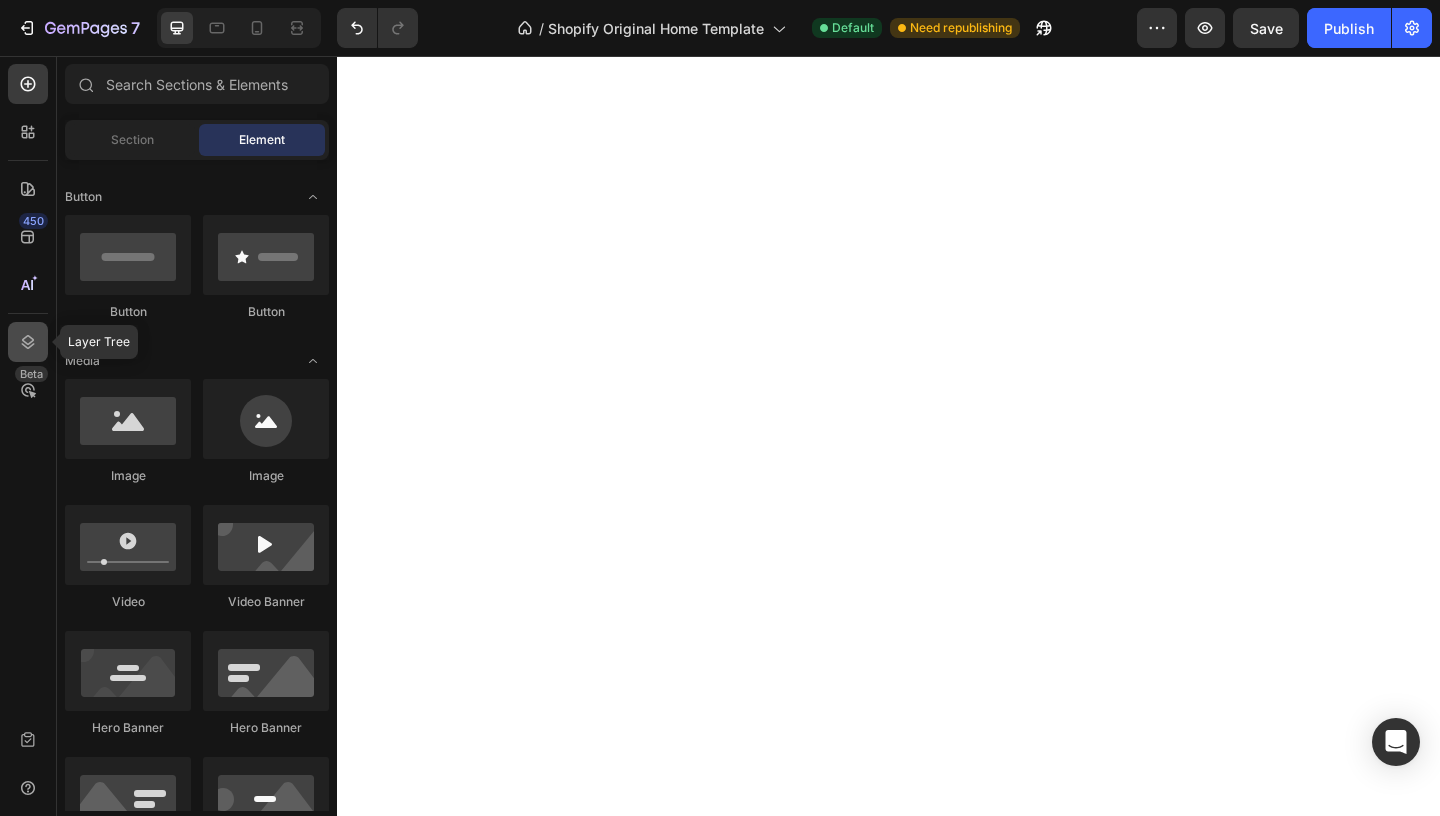 click 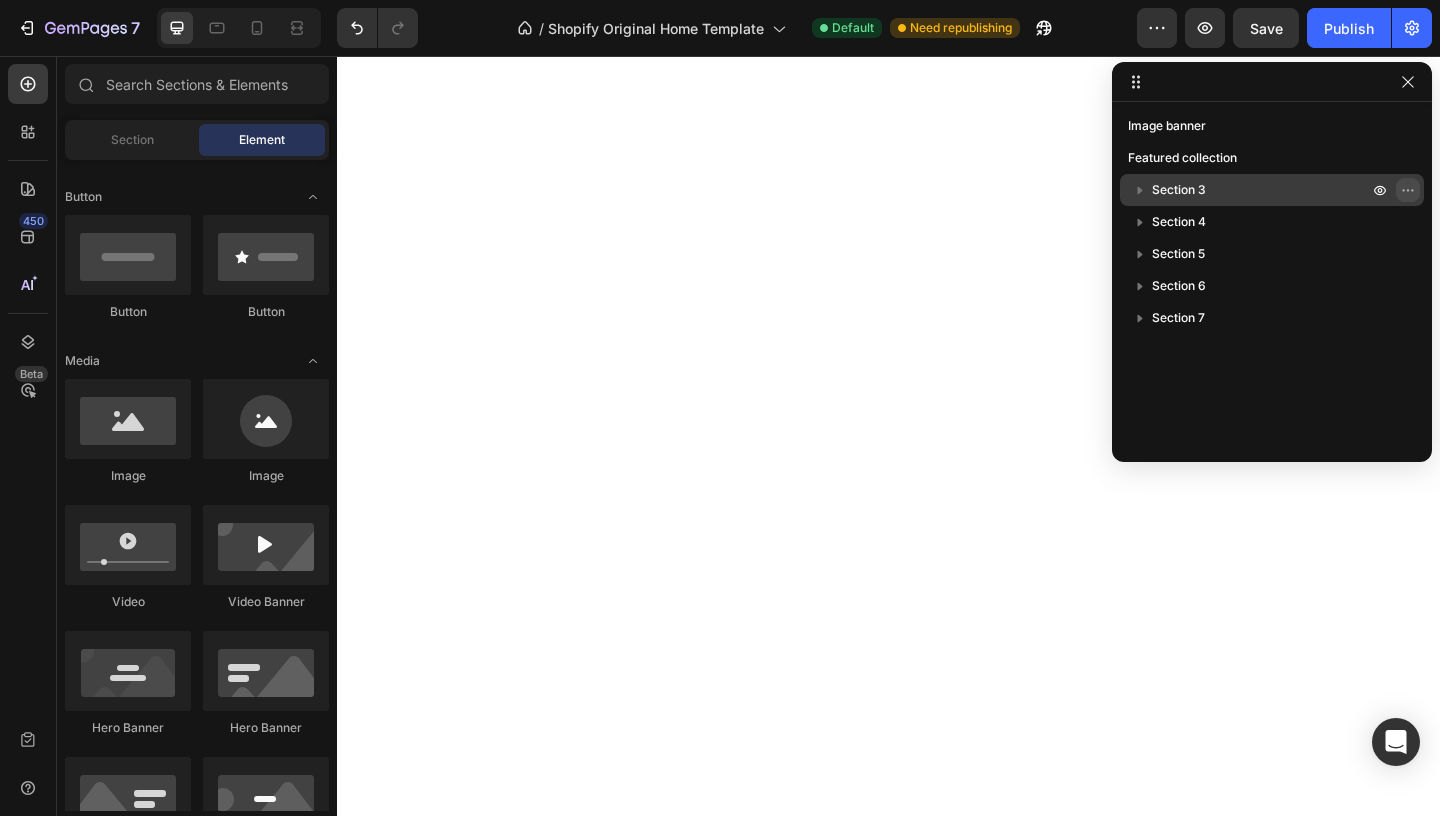 click 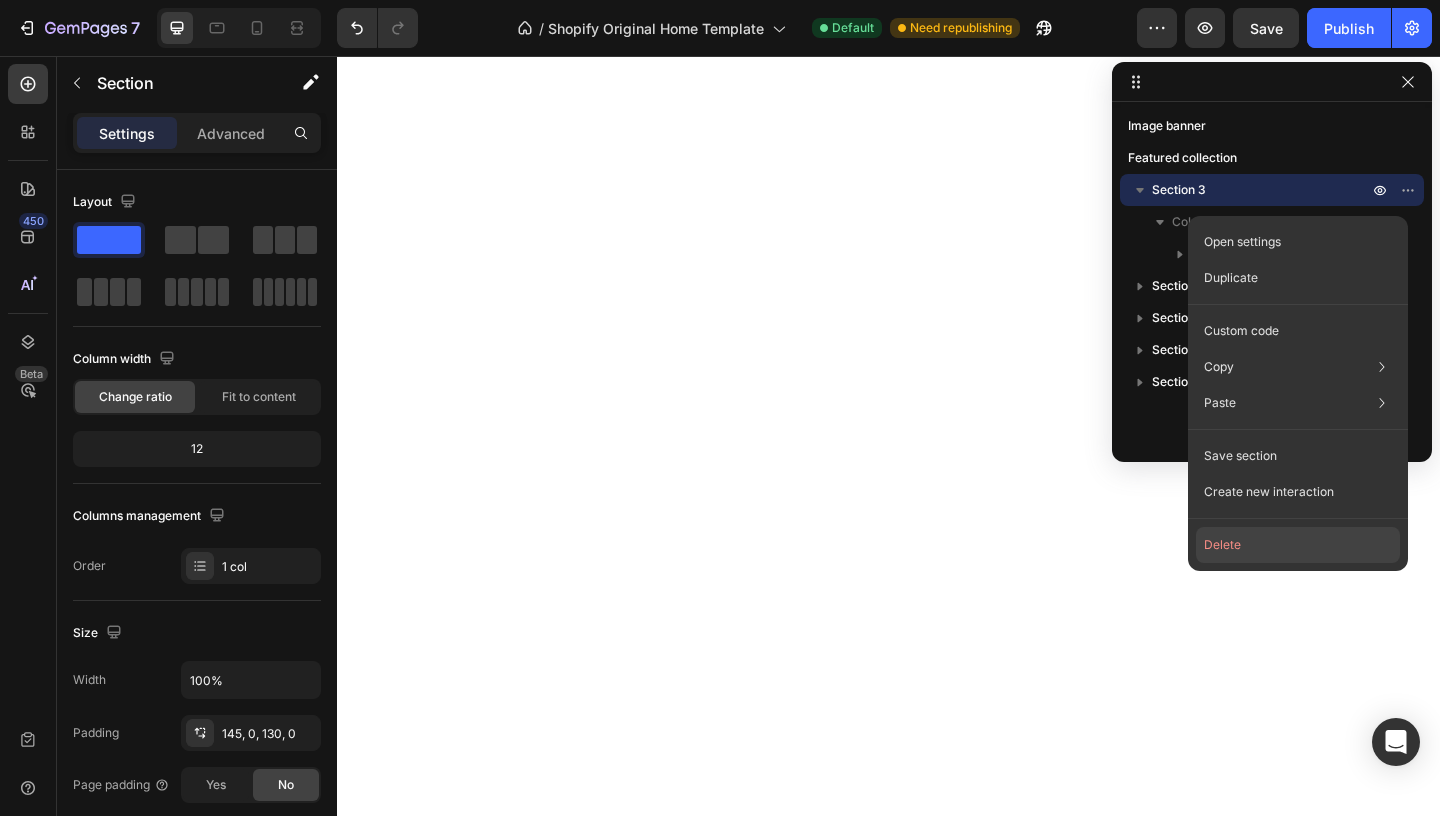 click on "Delete" 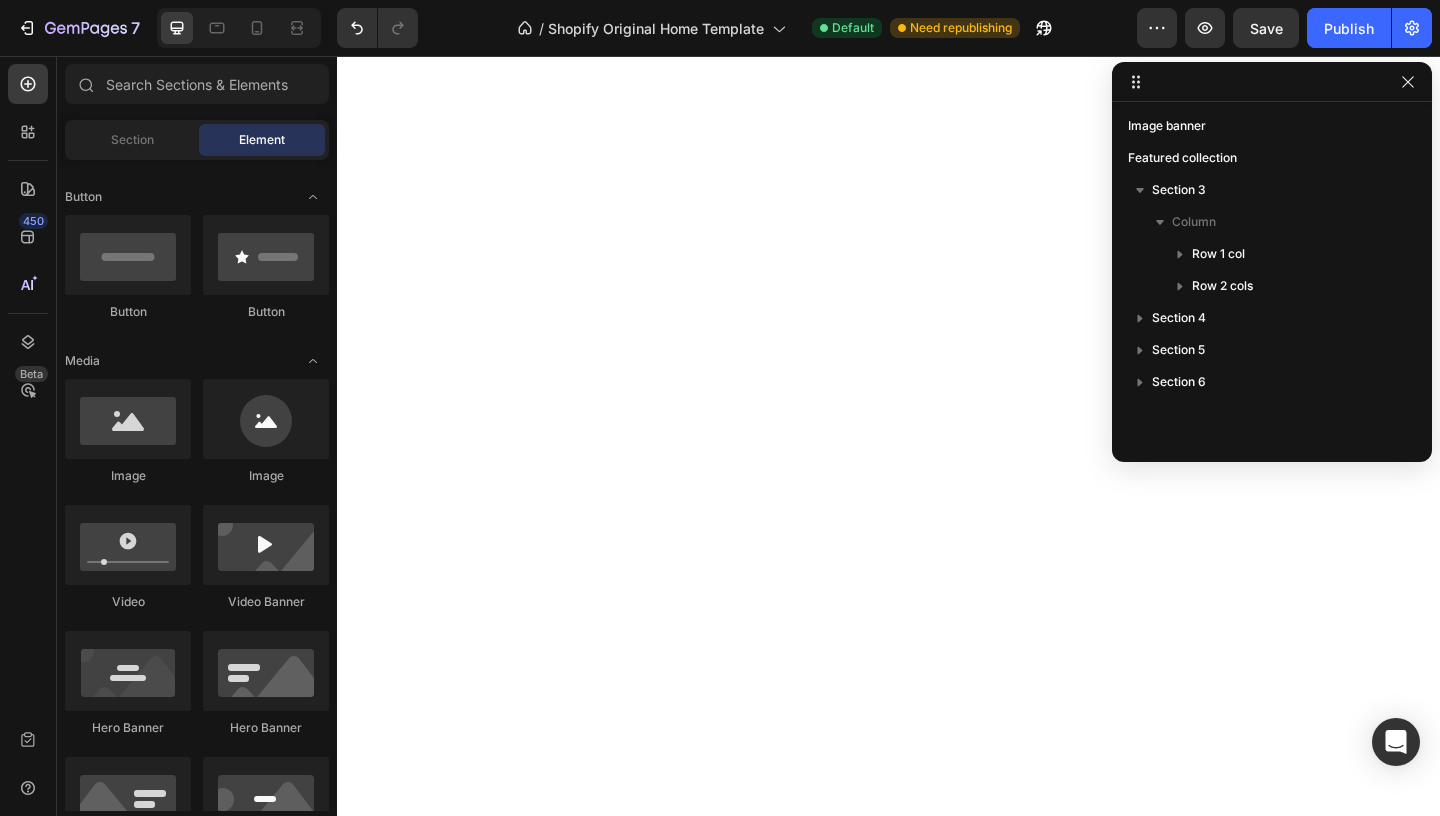 scroll, scrollTop: 443, scrollLeft: 0, axis: vertical 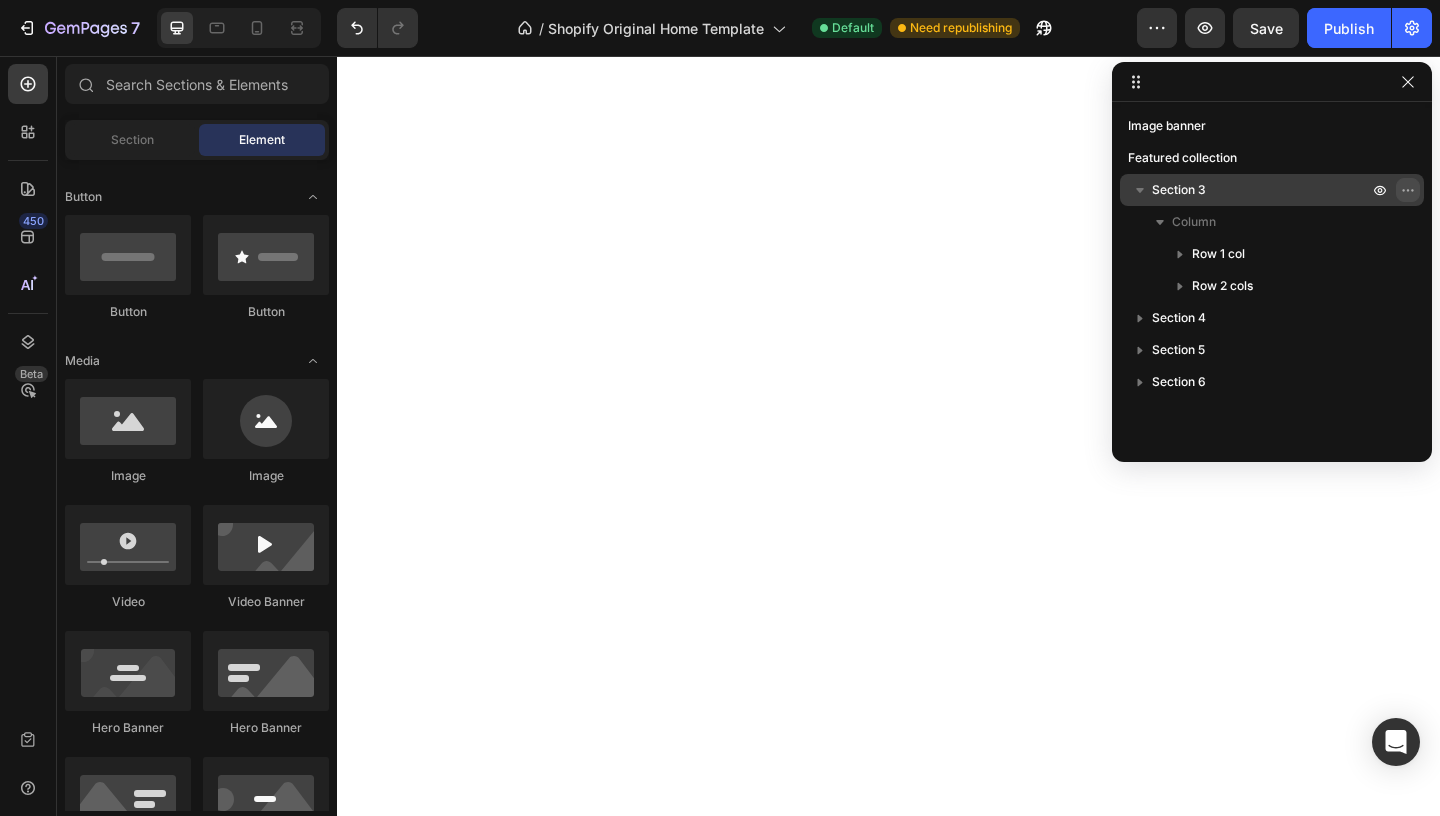click 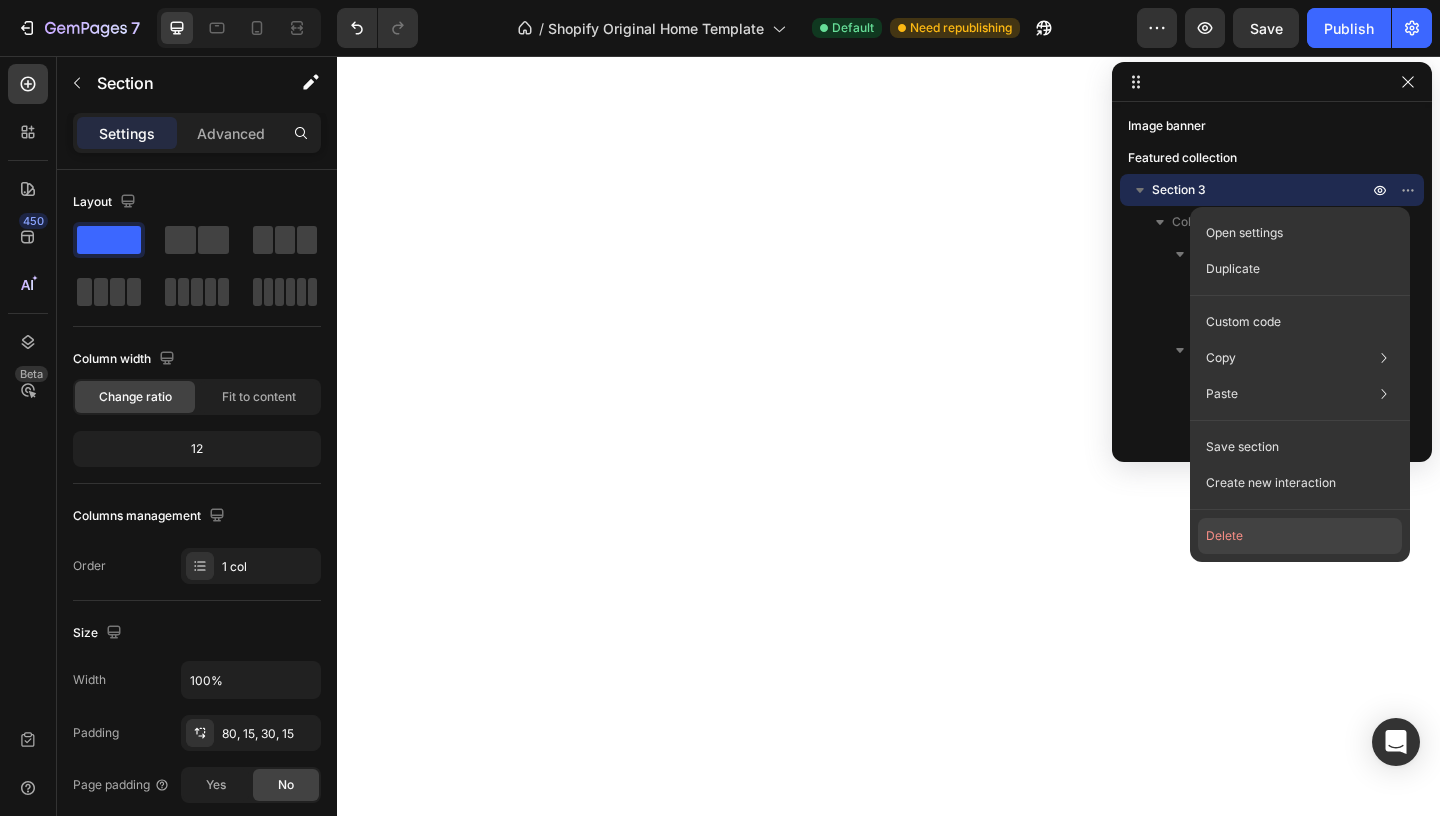 click on "Delete" 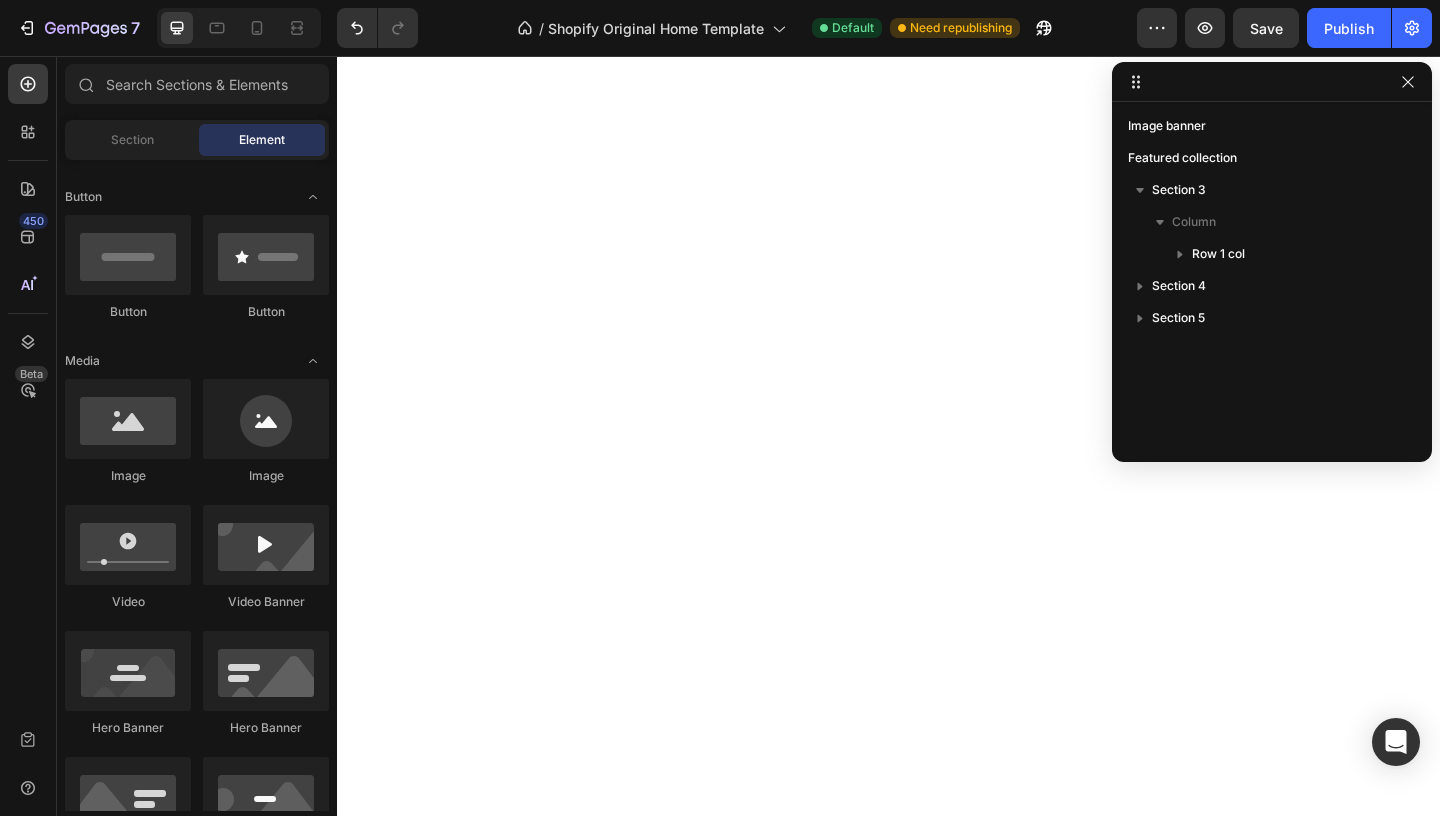 scroll, scrollTop: 443, scrollLeft: 0, axis: vertical 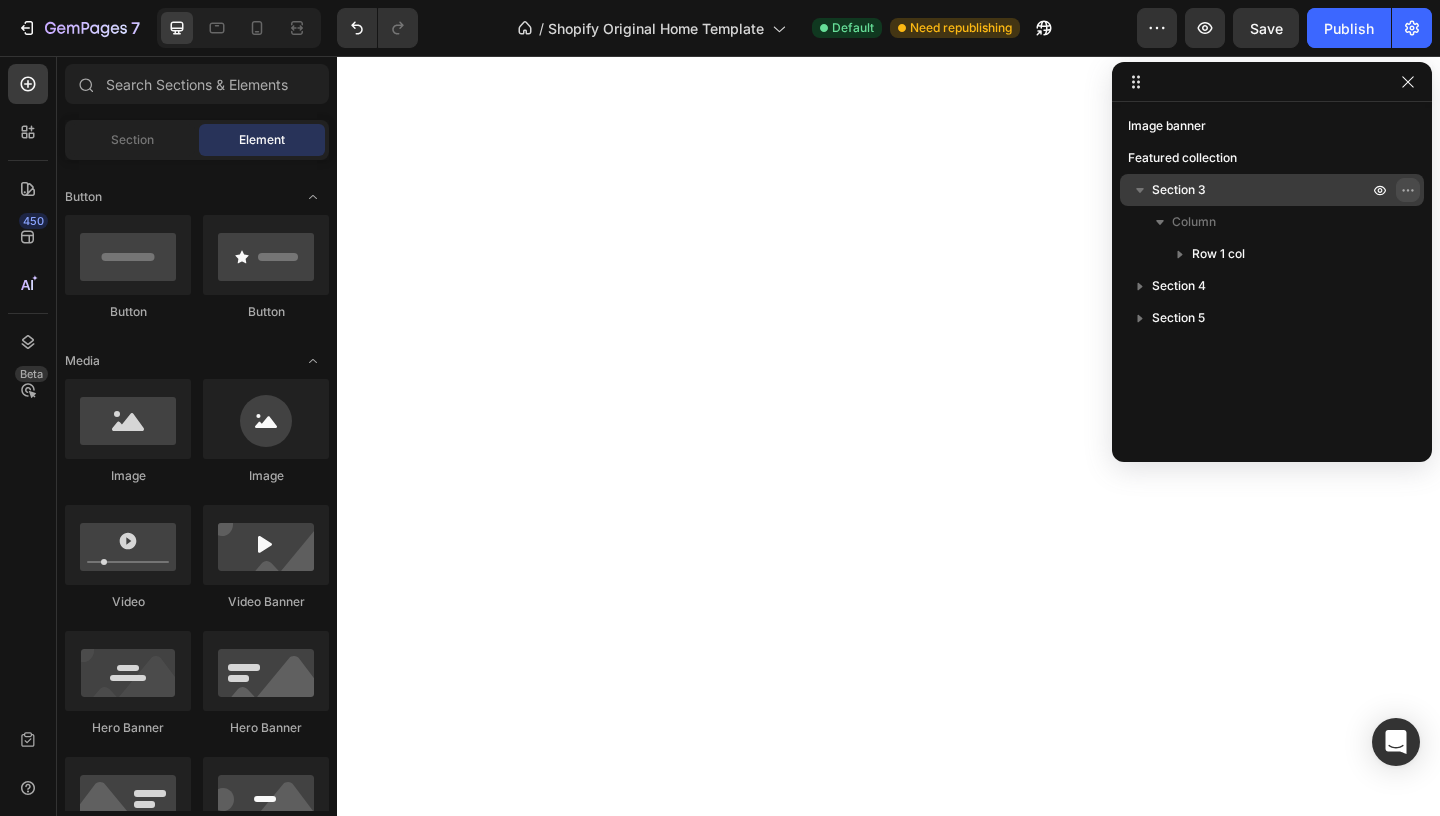 click 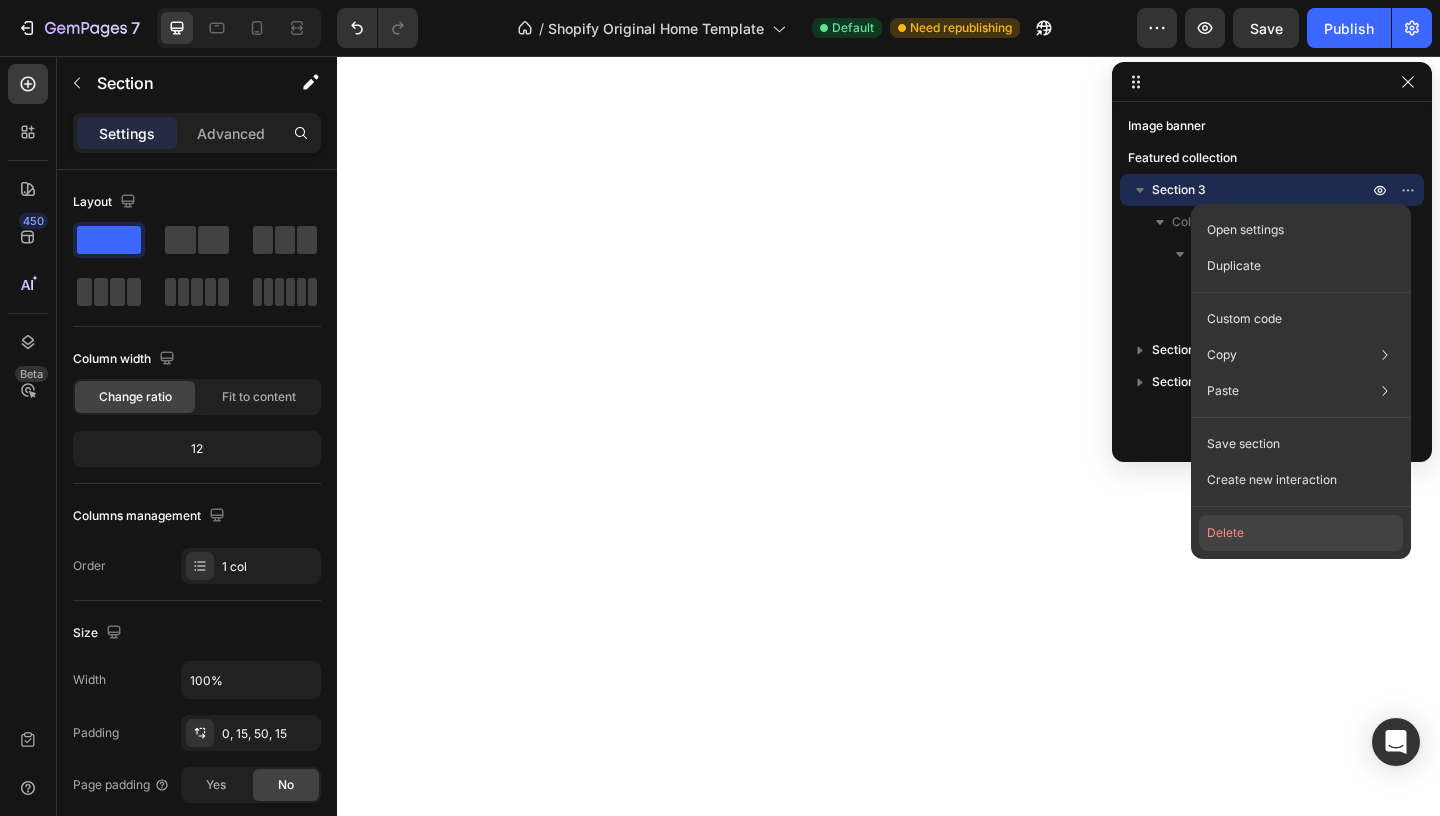 click on "Delete" 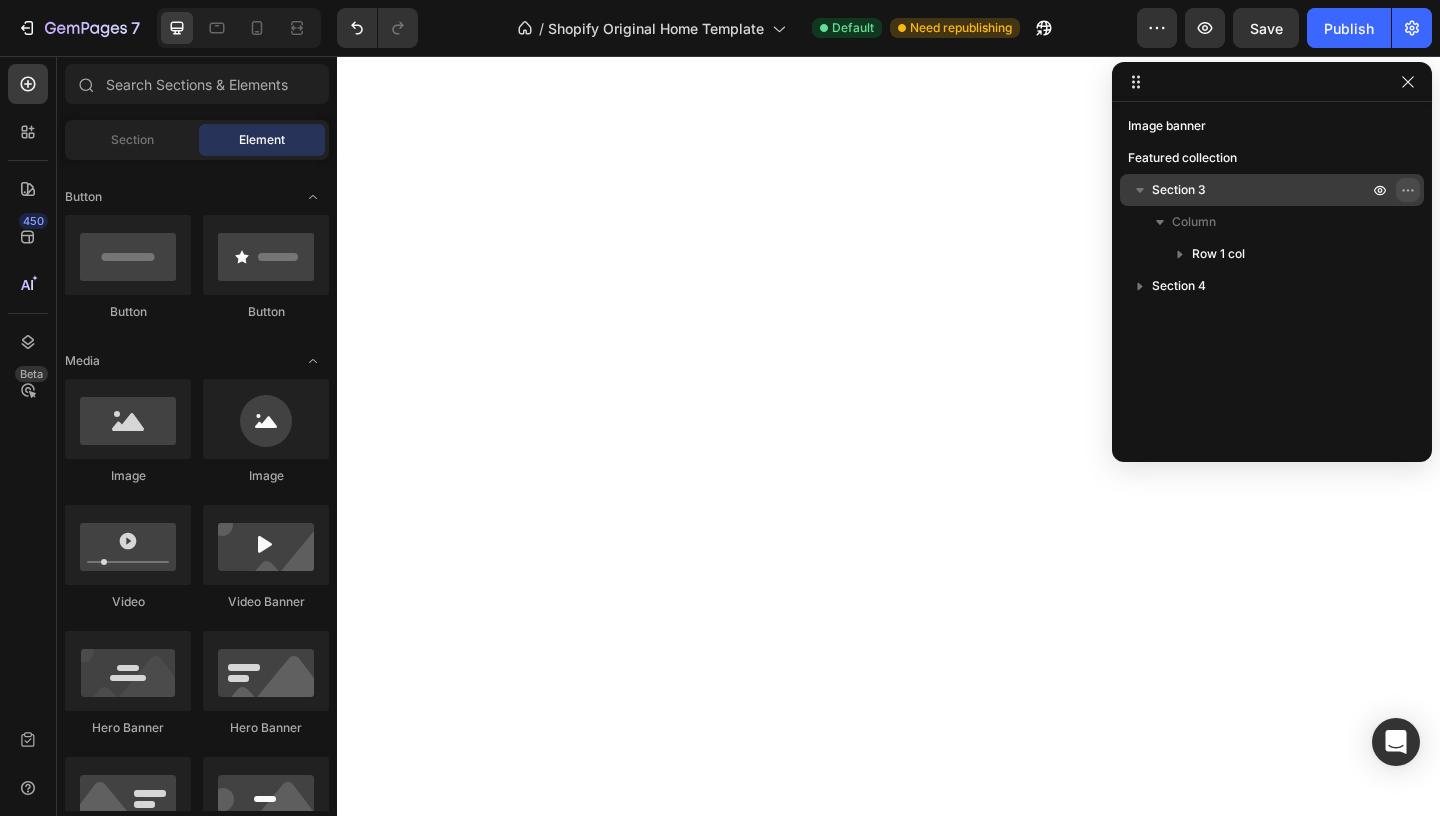 click at bounding box center [1408, 190] 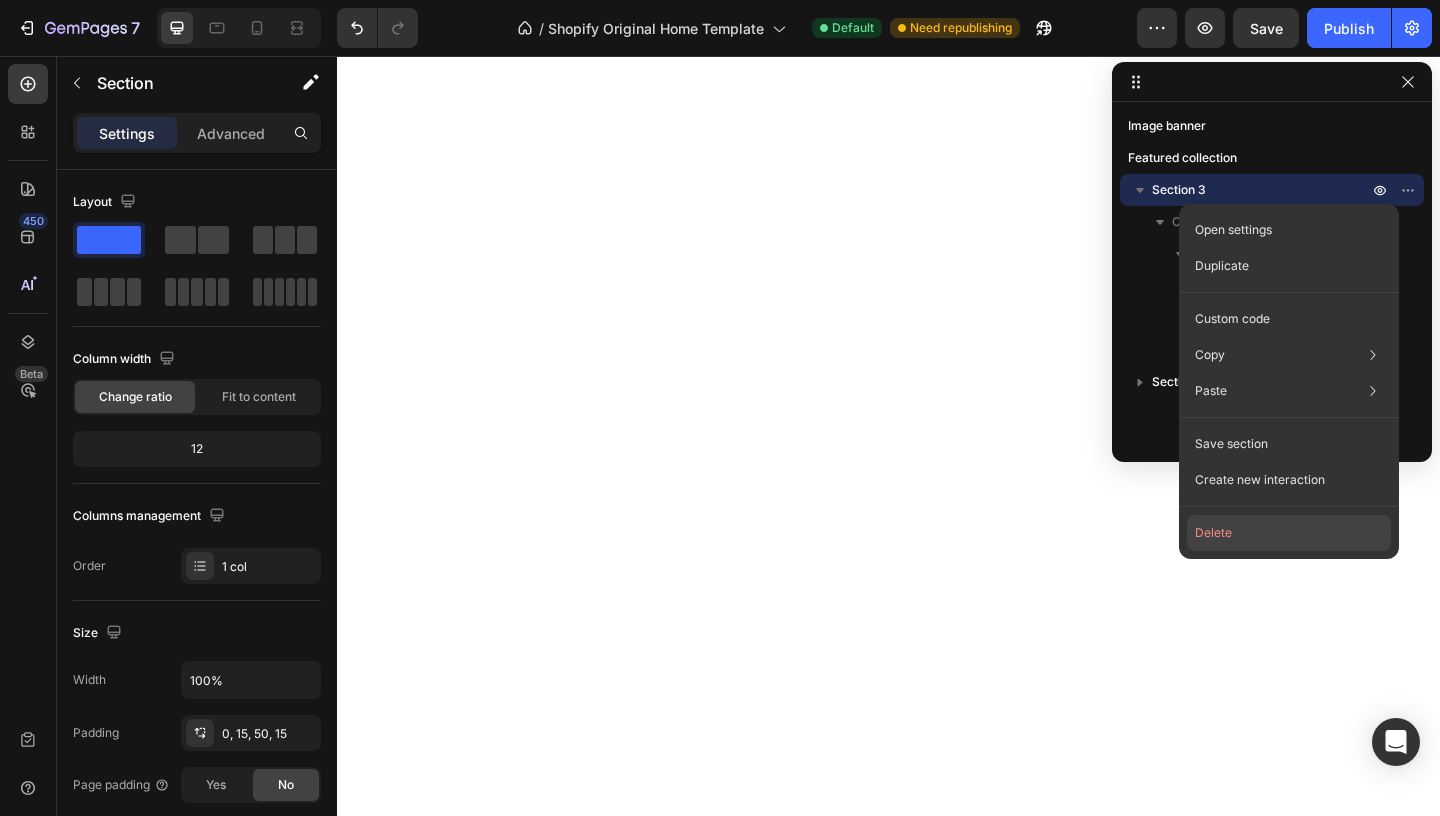 click on "Delete" 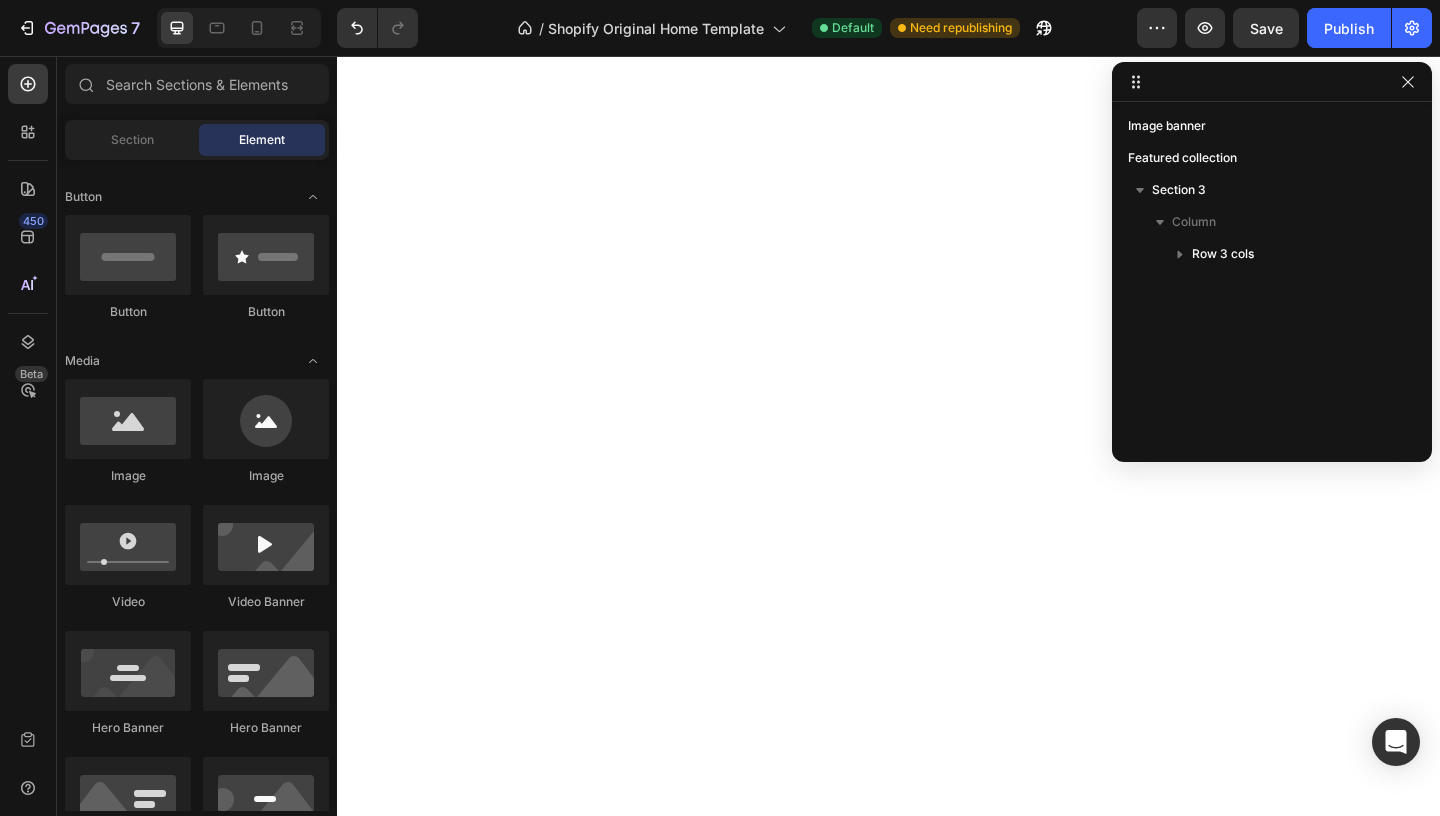 scroll, scrollTop: 443, scrollLeft: 0, axis: vertical 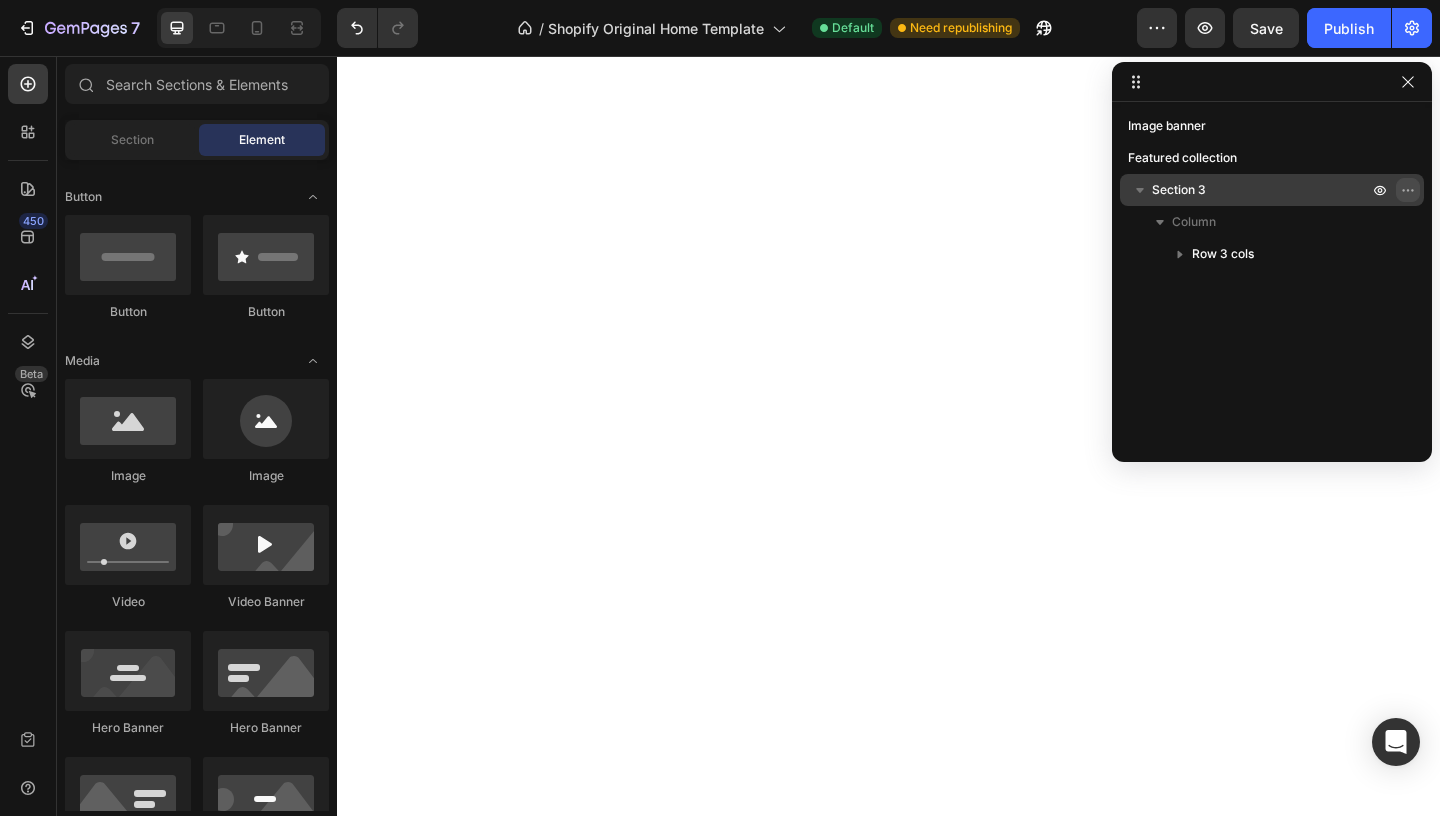 click at bounding box center [1408, 190] 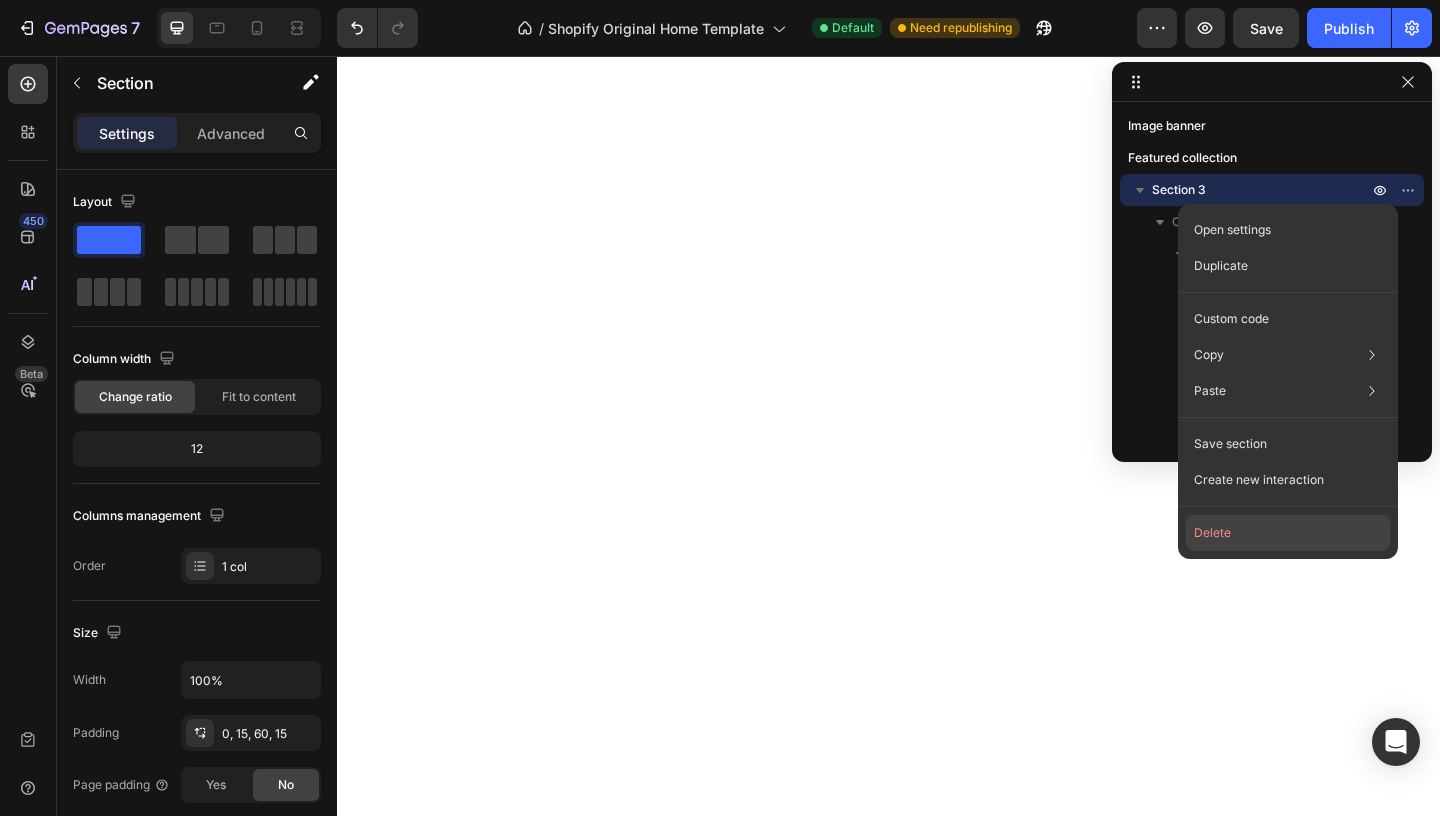 click on "Delete" 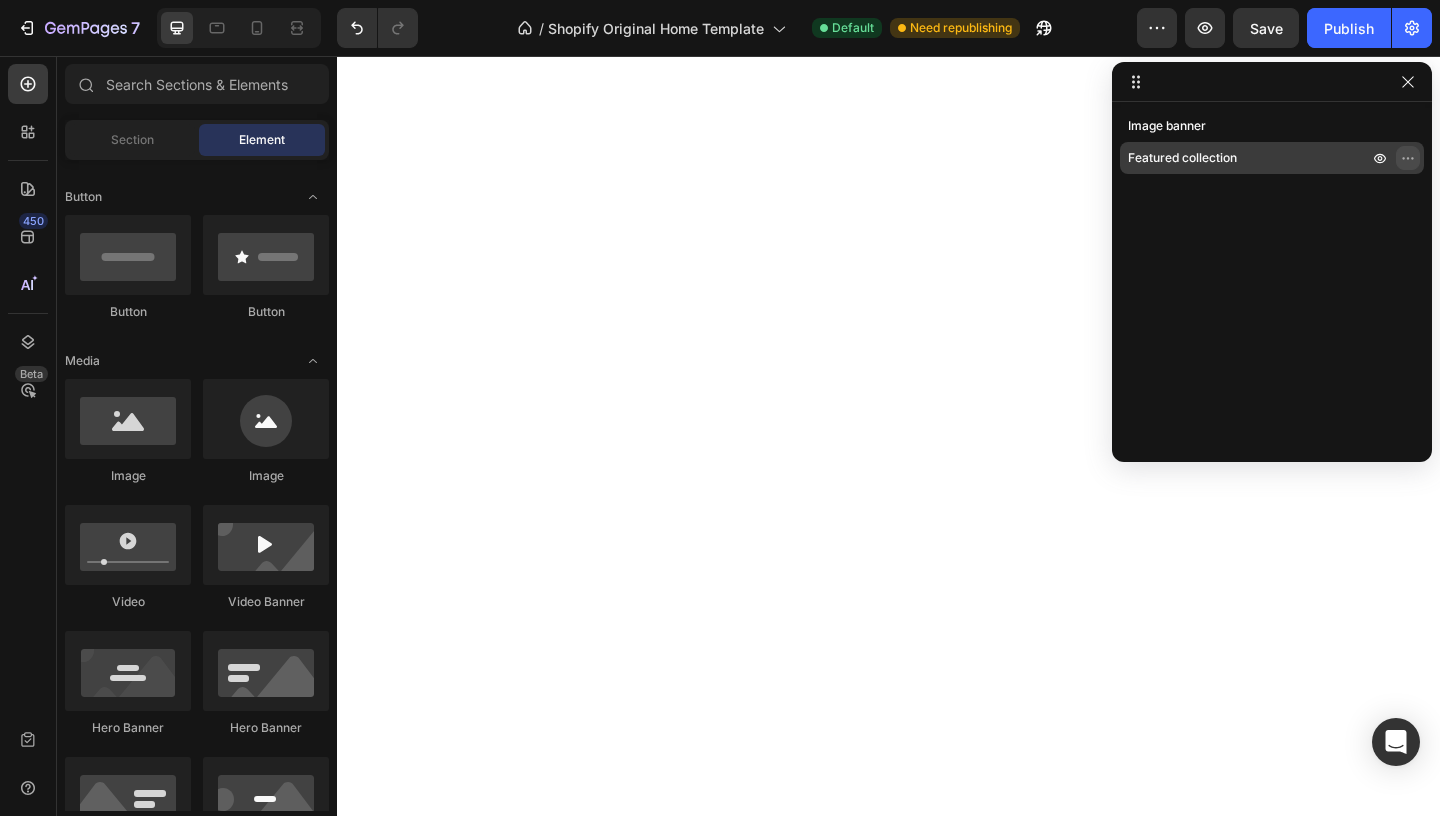 click 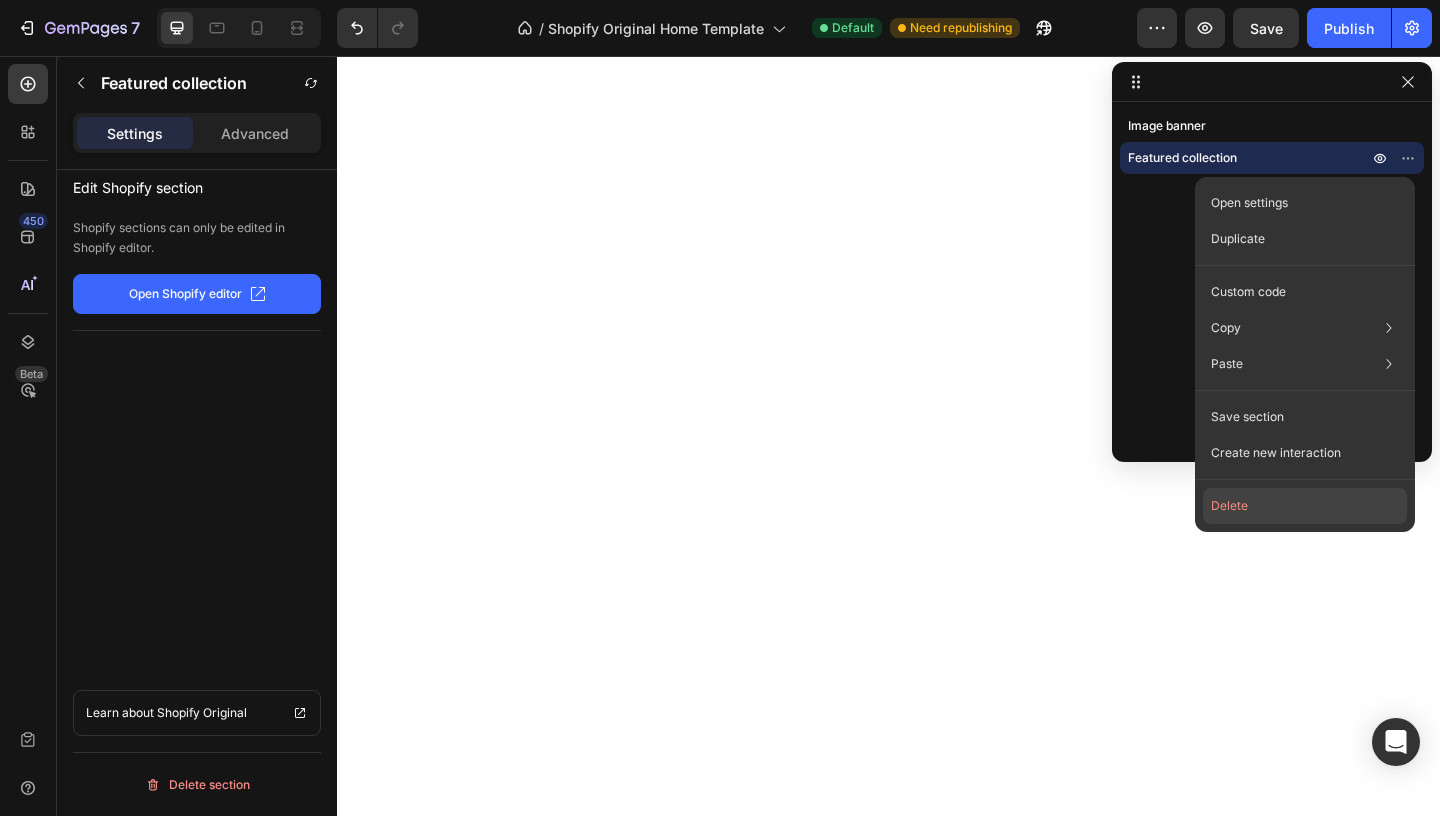 click on "Delete" 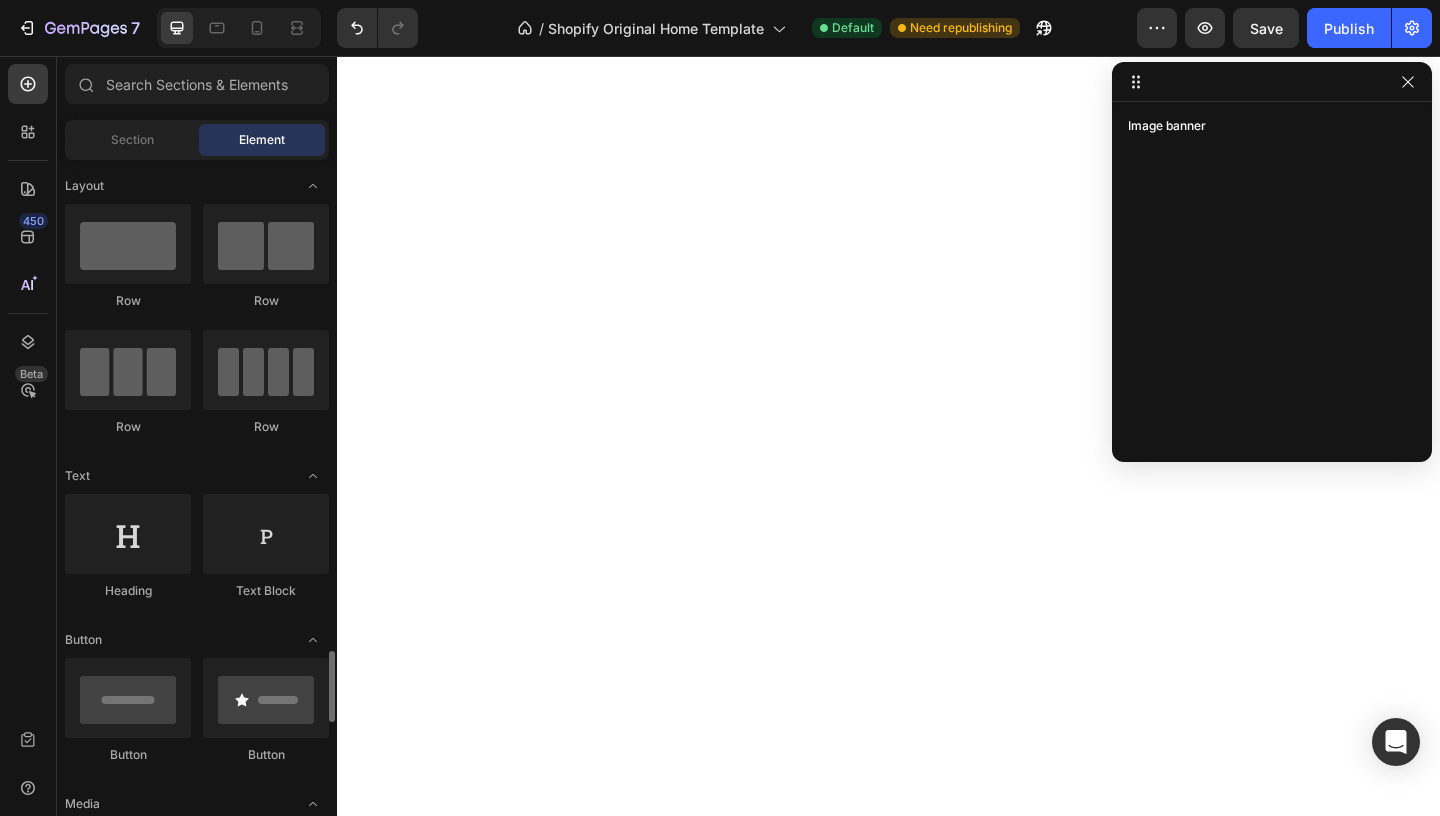 scroll, scrollTop: 443, scrollLeft: 0, axis: vertical 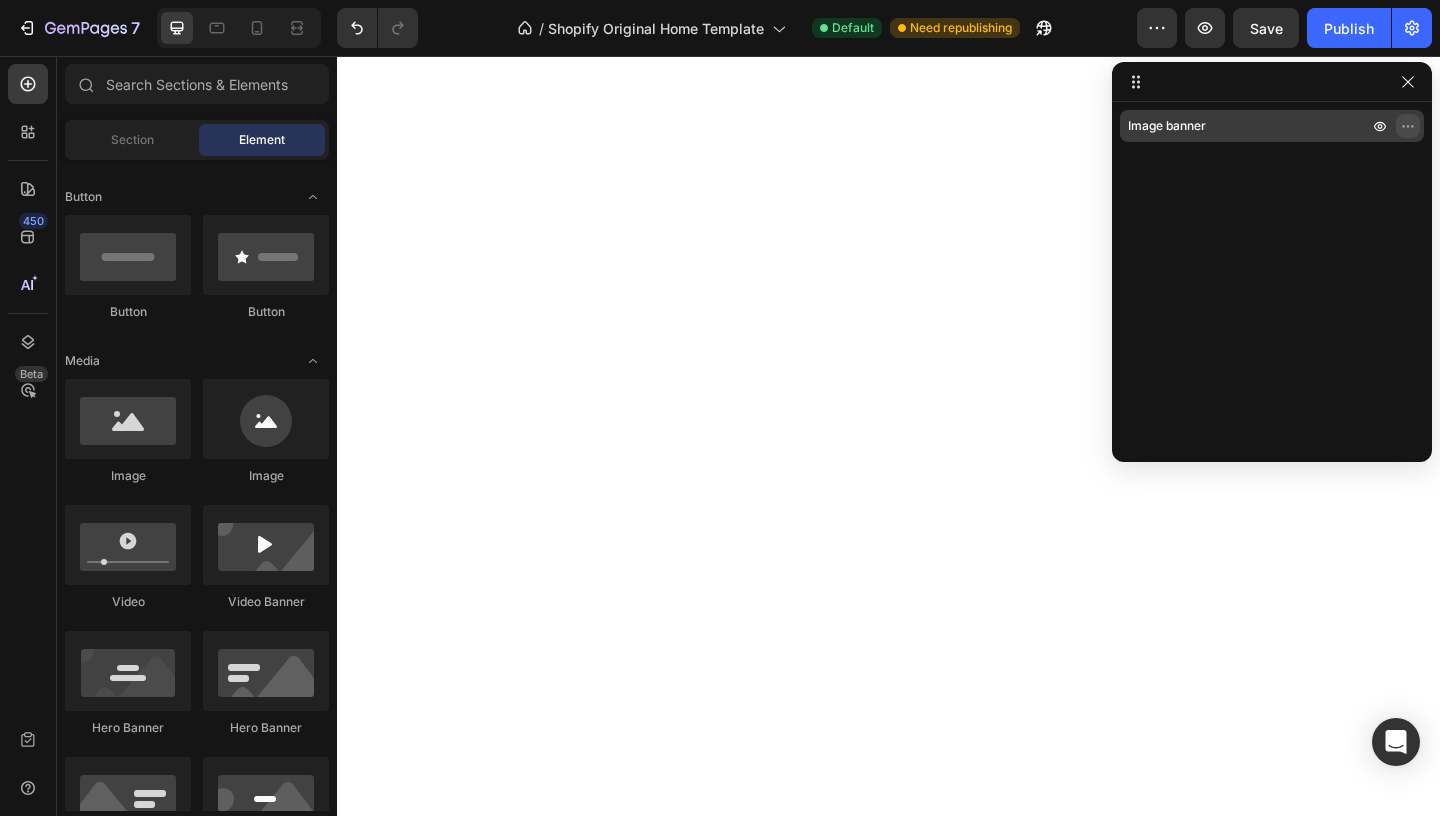 click 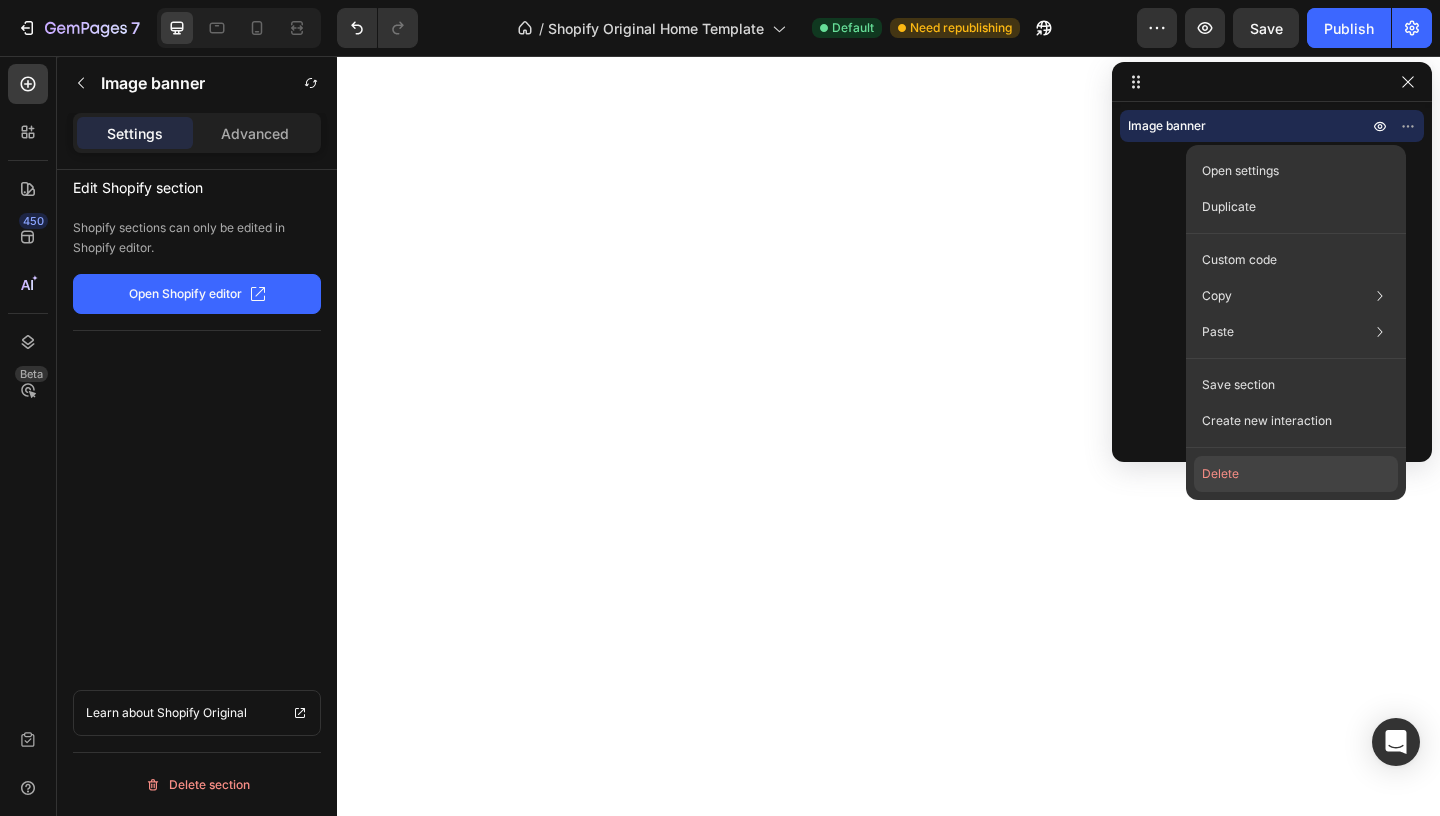 click on "Delete" 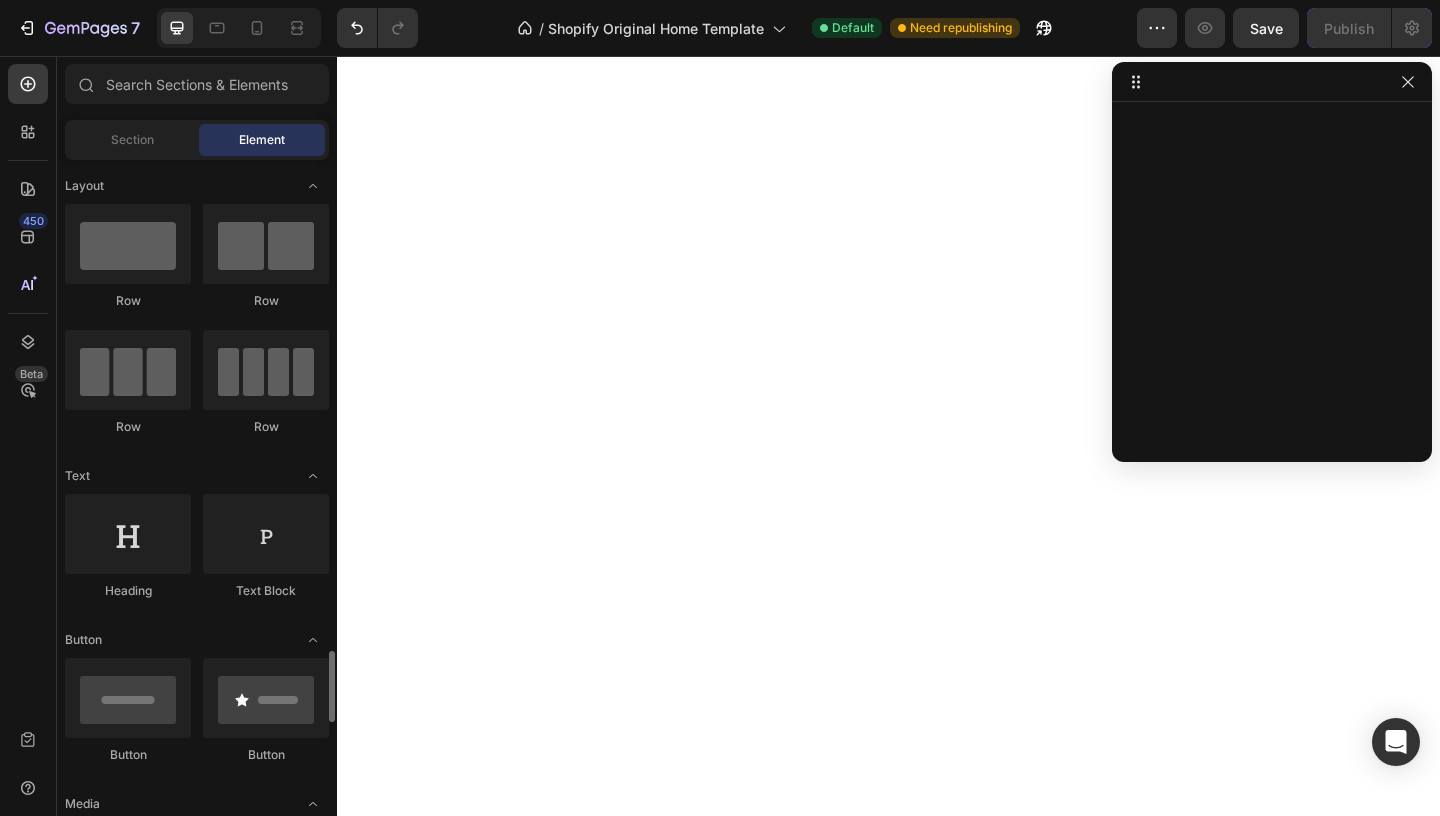 scroll, scrollTop: 443, scrollLeft: 0, axis: vertical 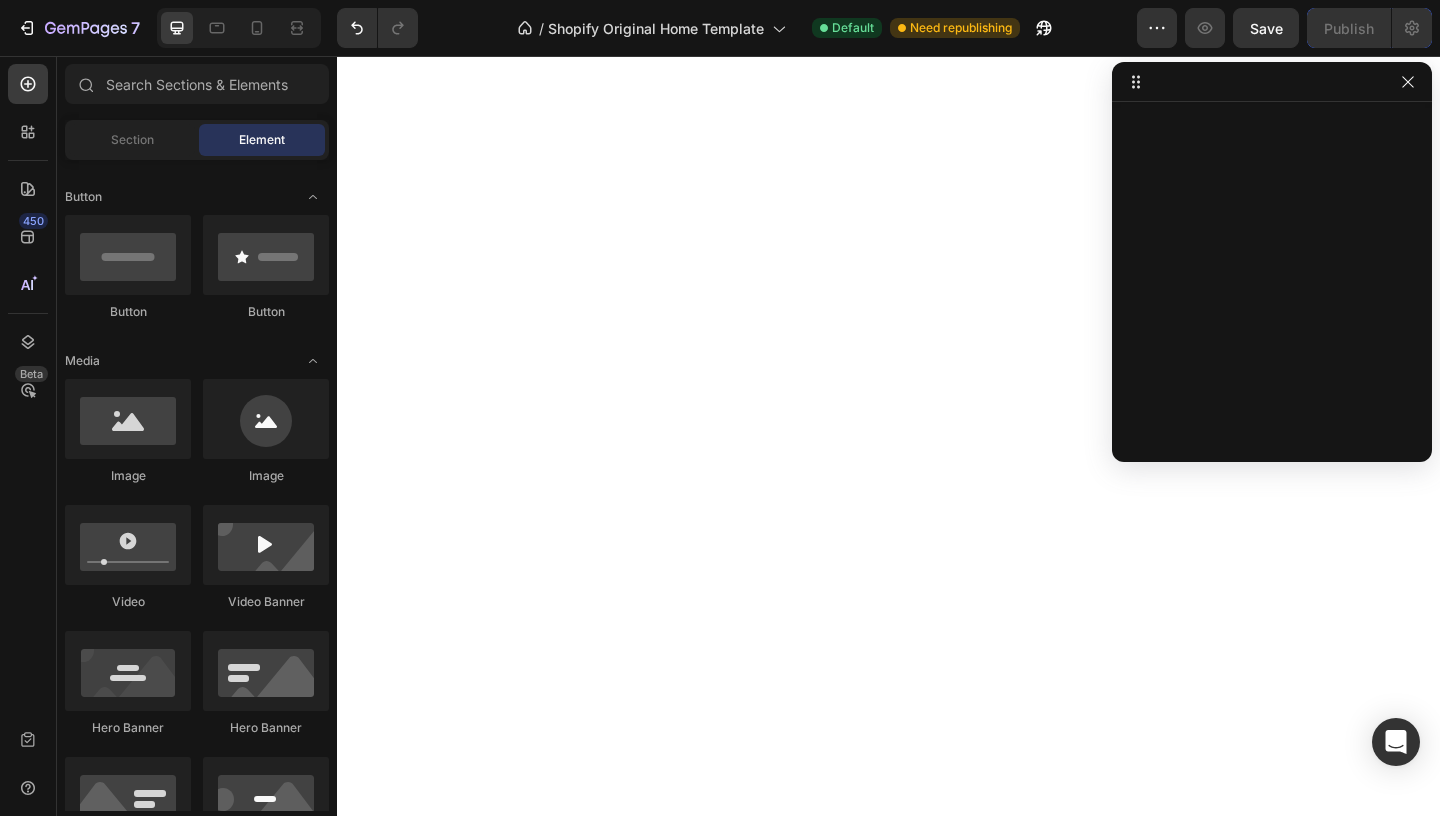 click 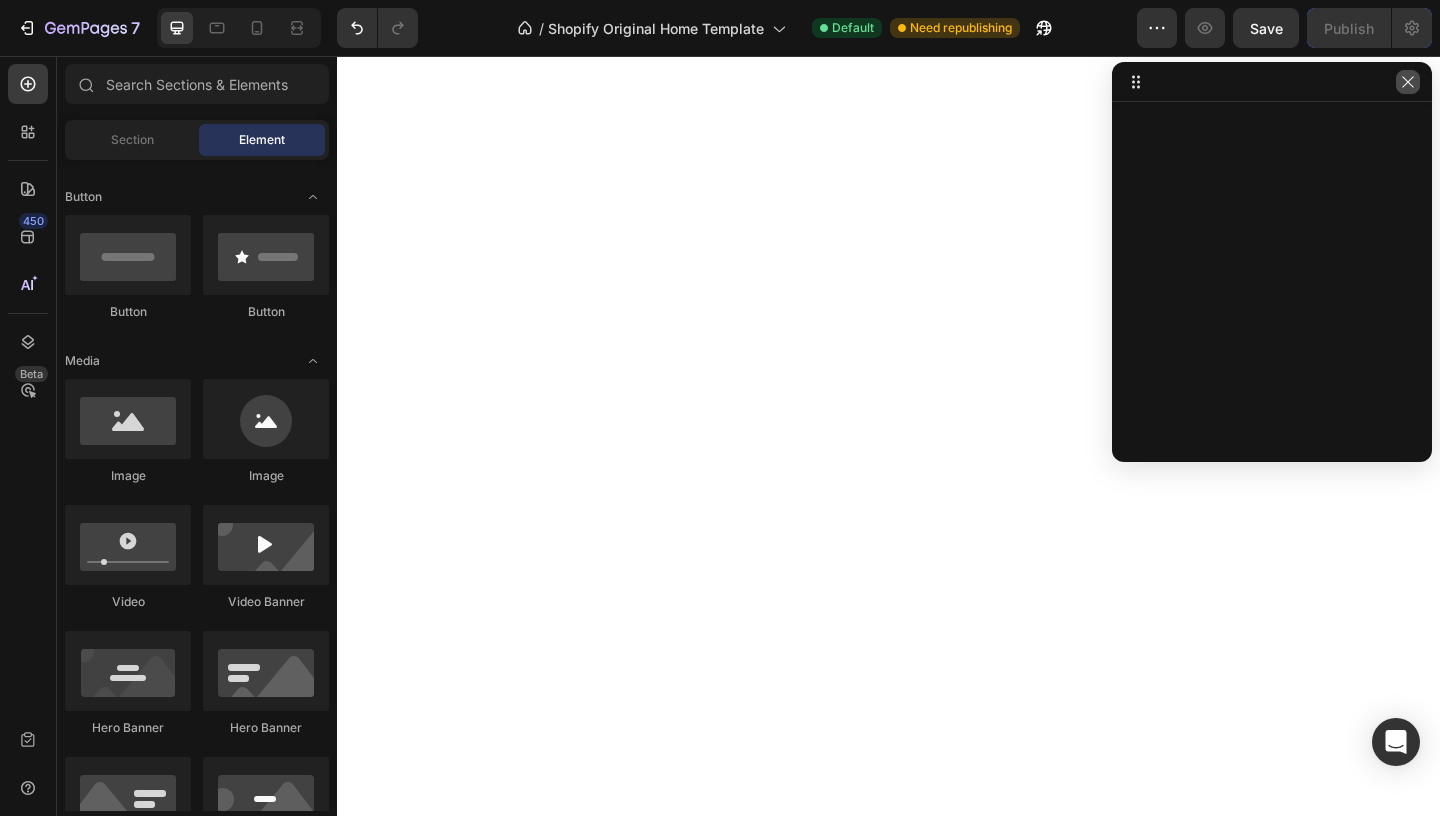 click 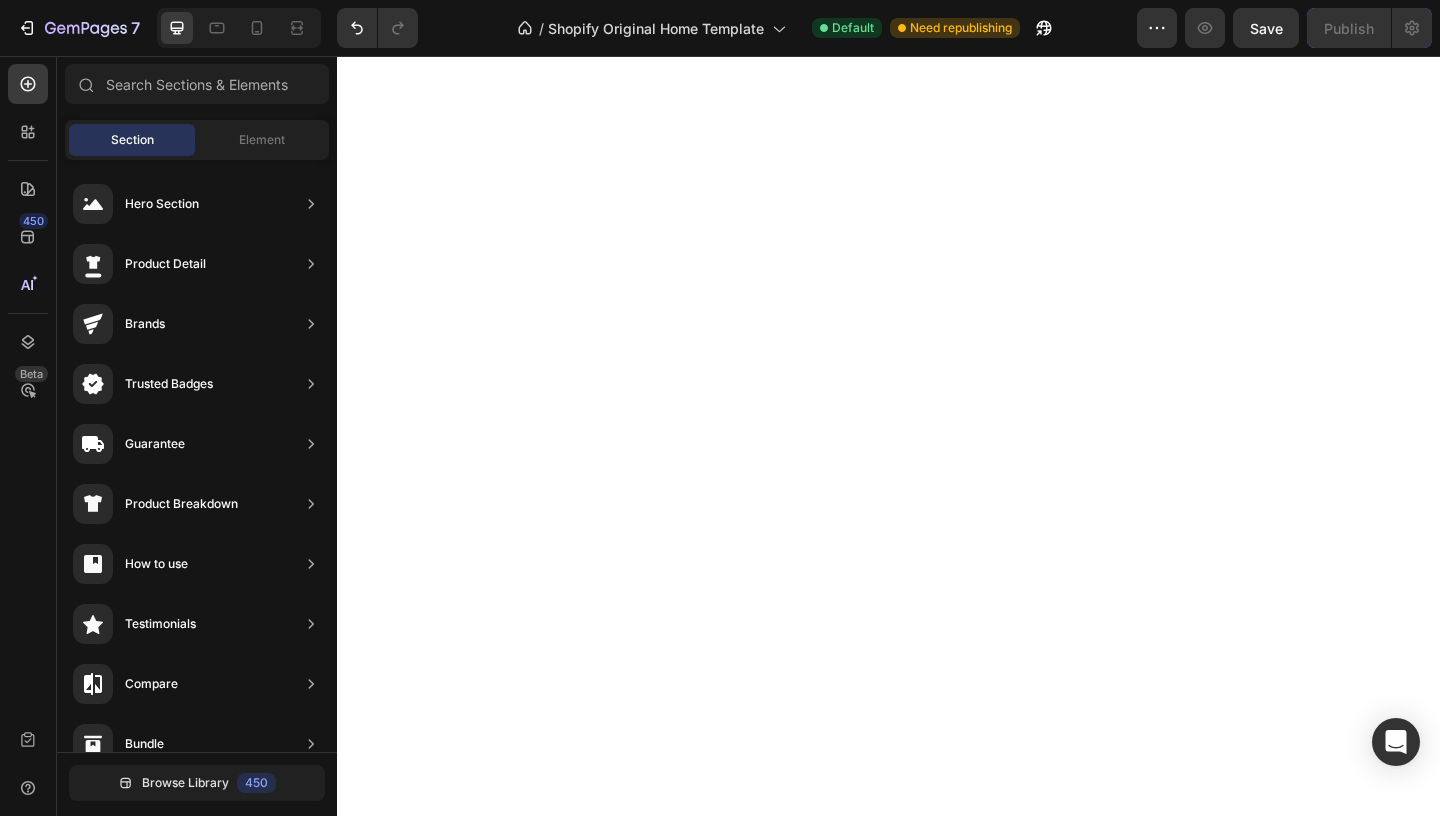 drag, startPoint x: 205, startPoint y: 198, endPoint x: 245, endPoint y: 431, distance: 236.40854 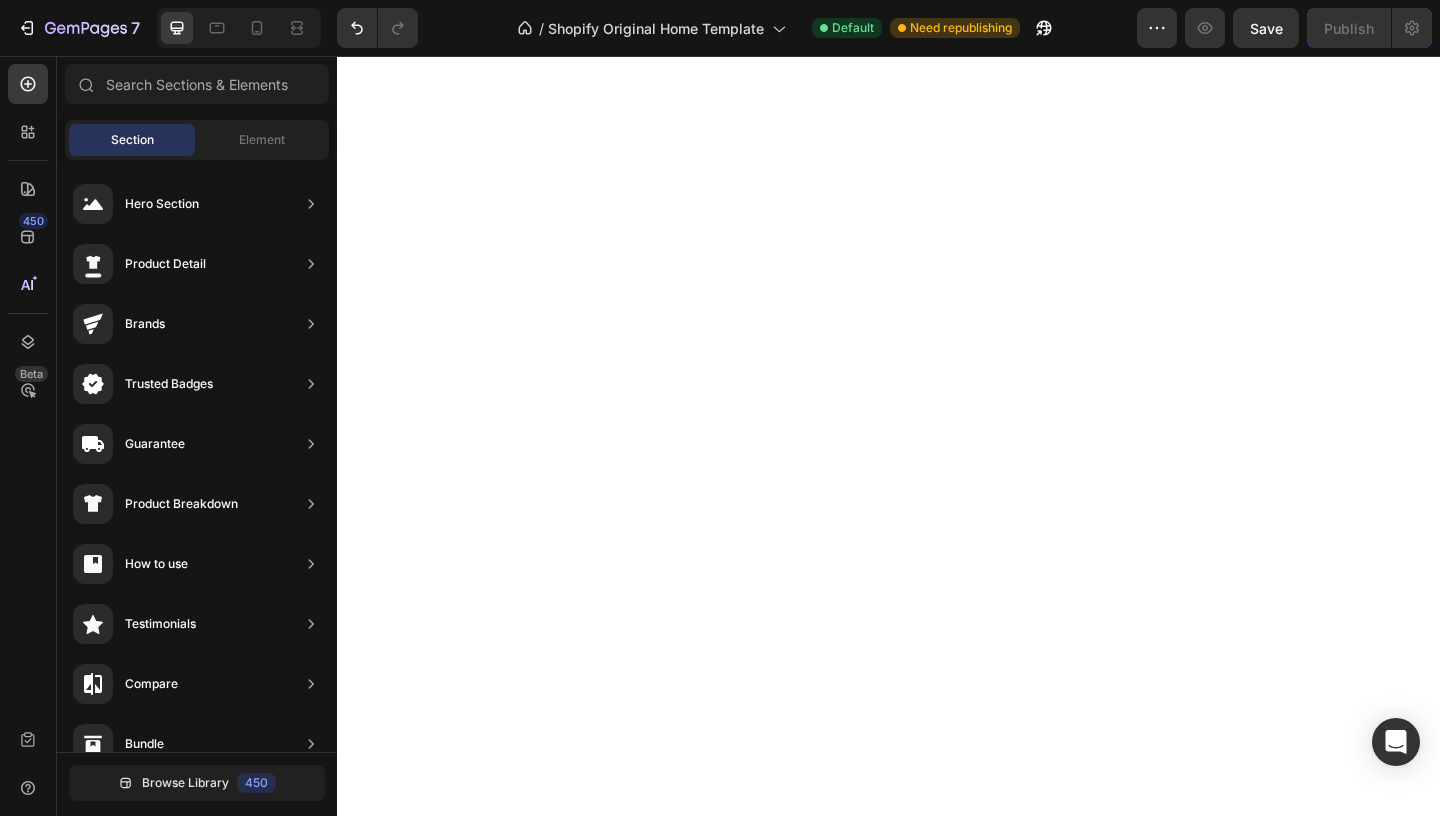 click 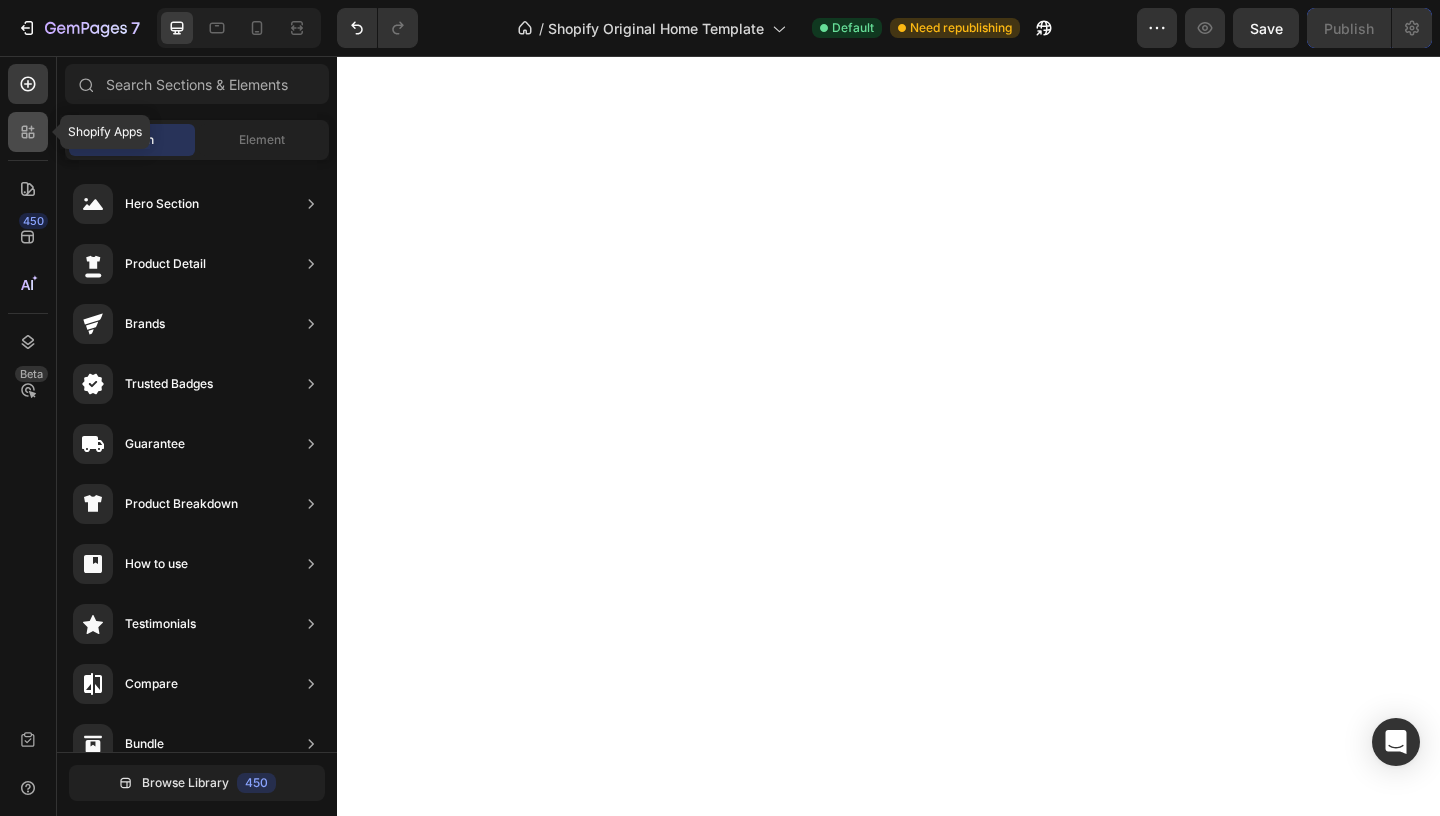 click 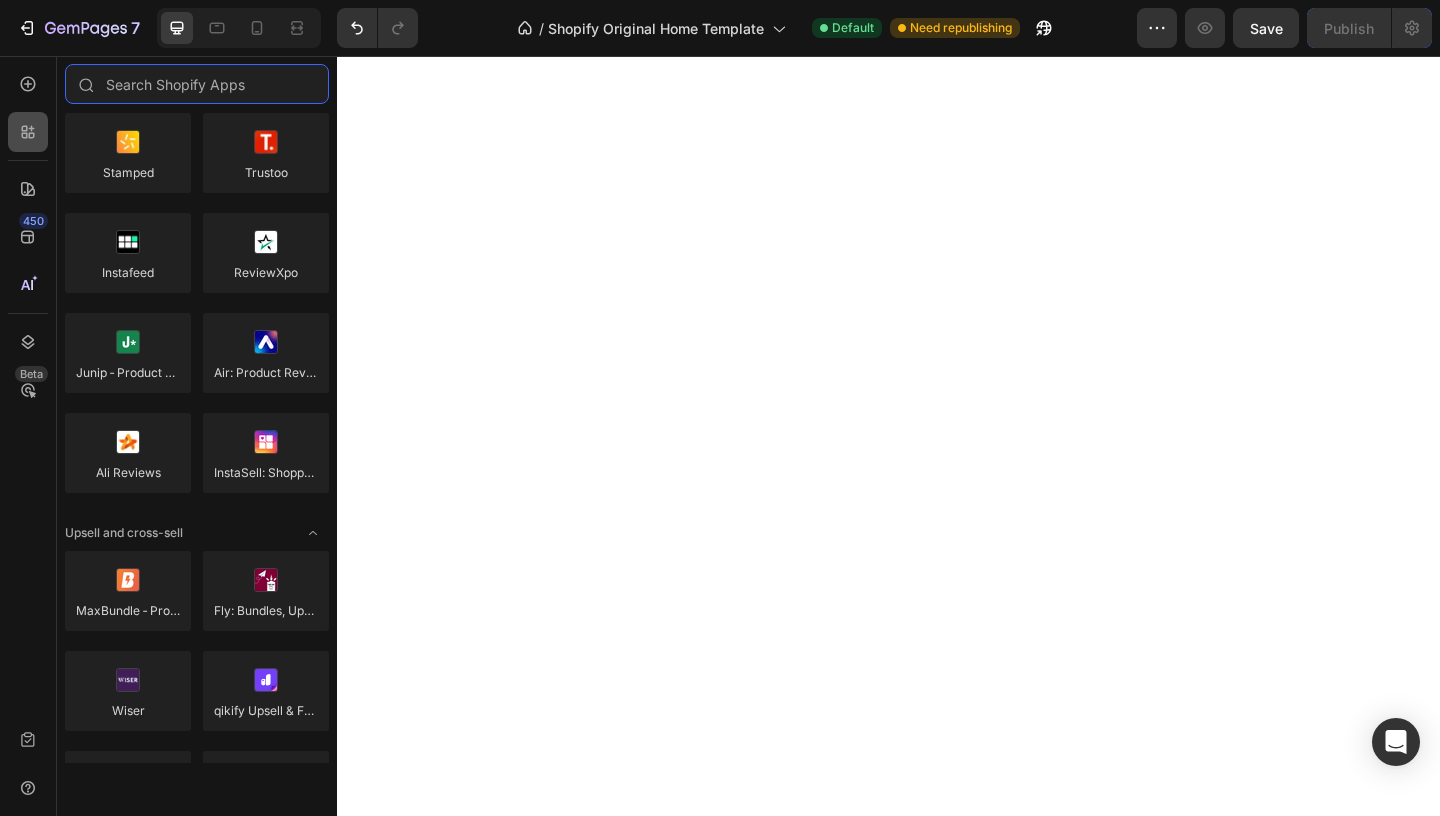 scroll, scrollTop: 443, scrollLeft: 0, axis: vertical 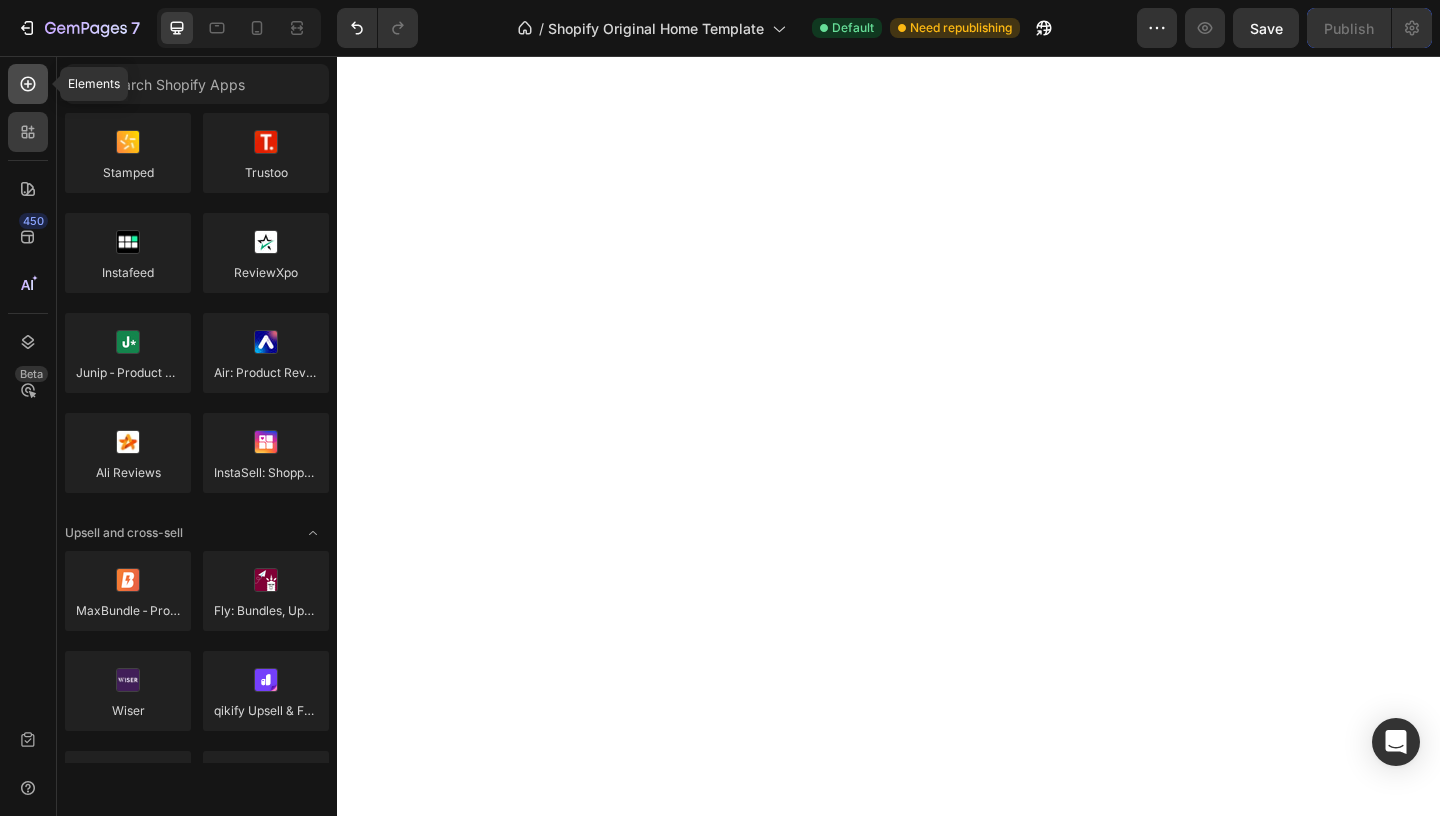 click 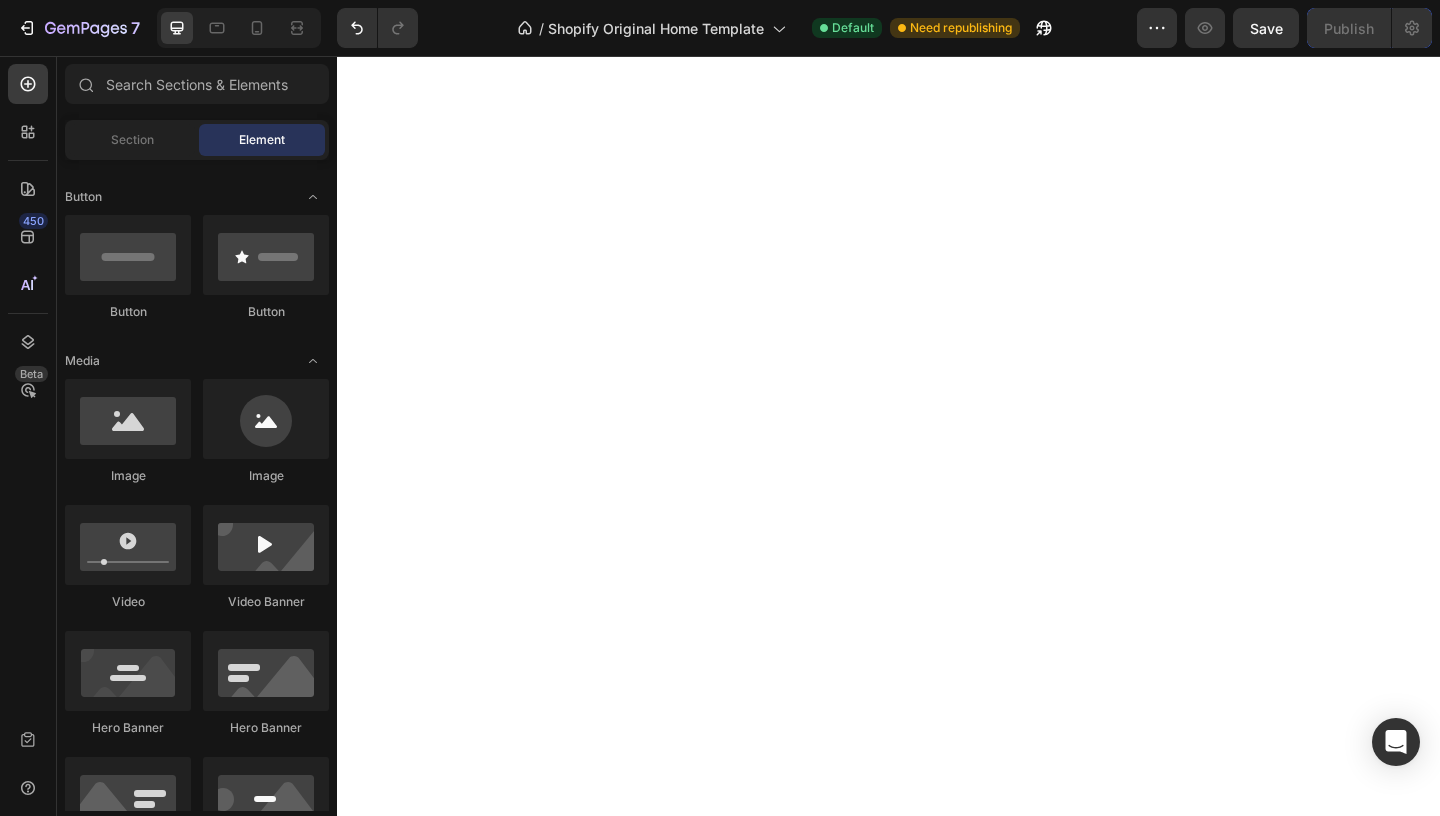 click 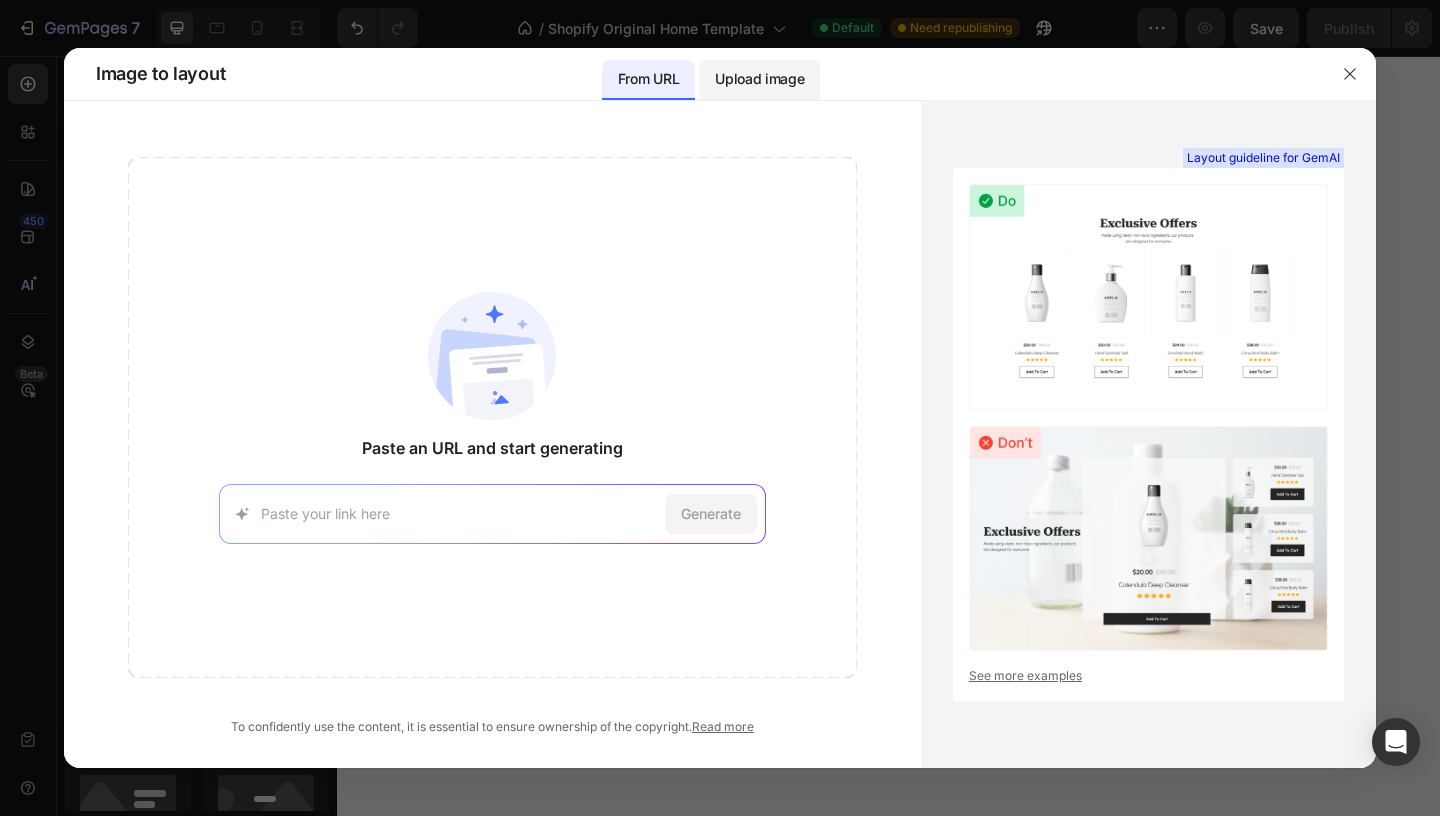 click on "Upload image" at bounding box center [759, 79] 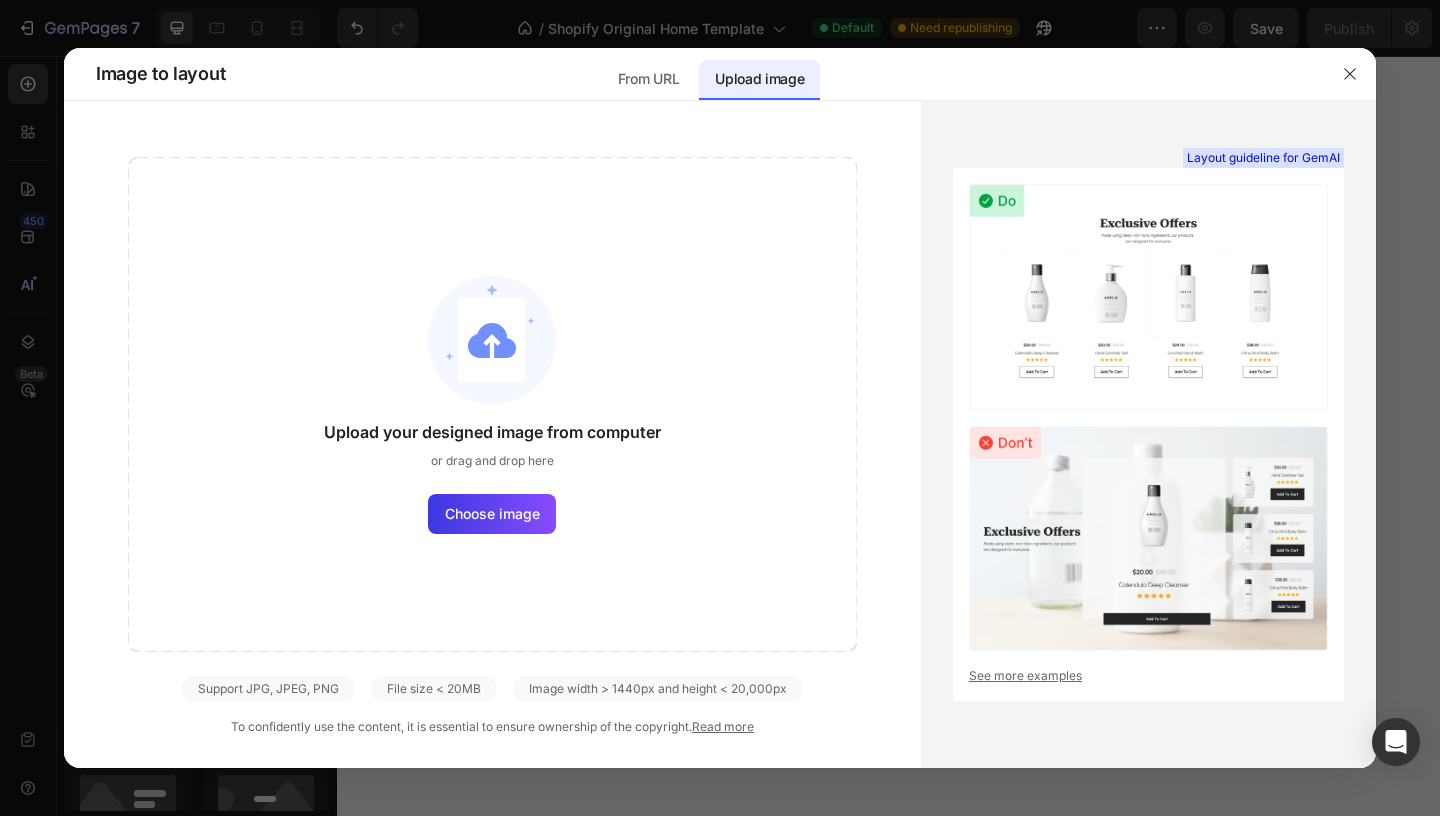 click on "Upload your designed image from computer or drag and drop here Choose image" 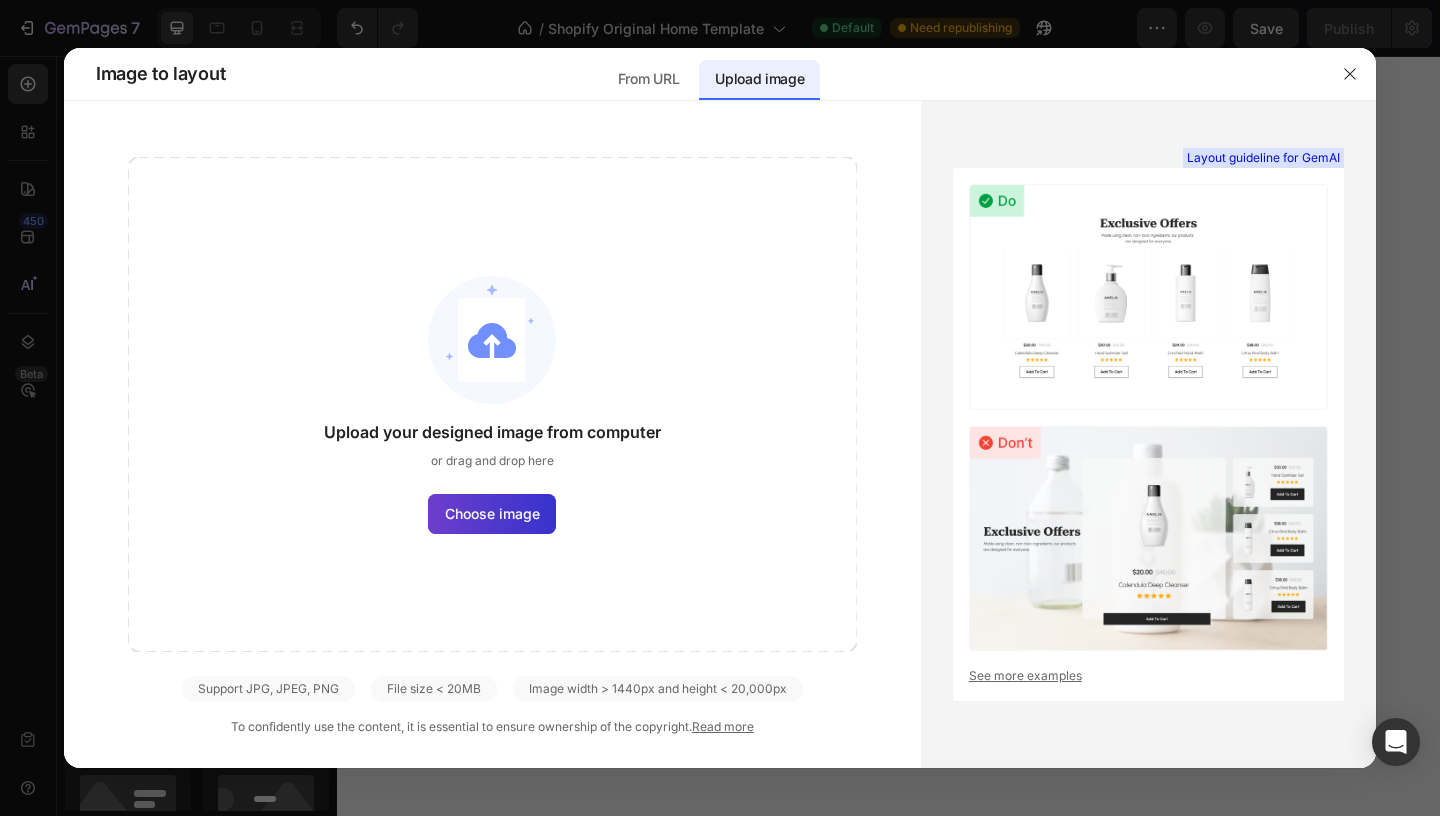 click on "Choose image" at bounding box center [492, 513] 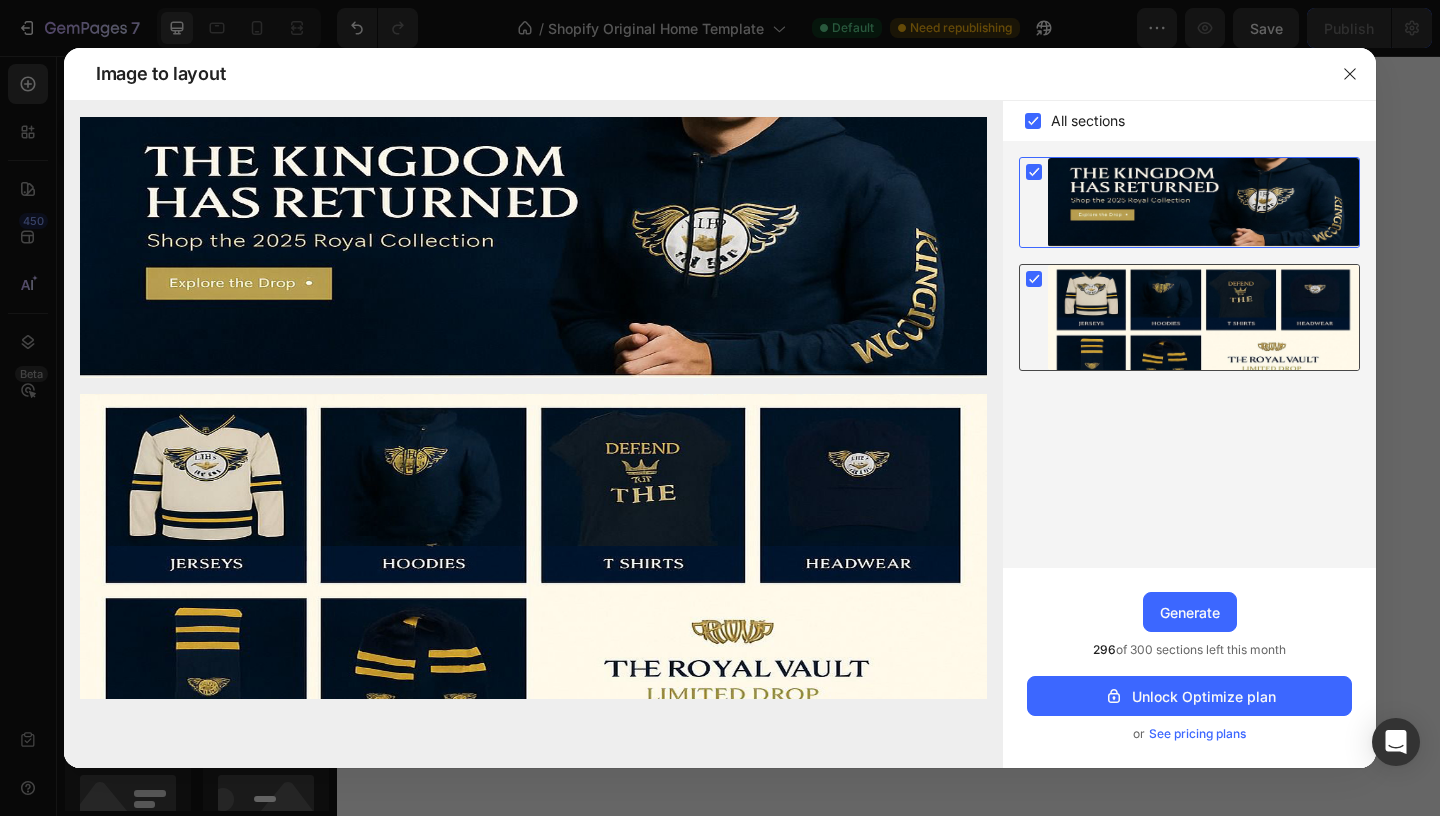 click at bounding box center (1203, 317) 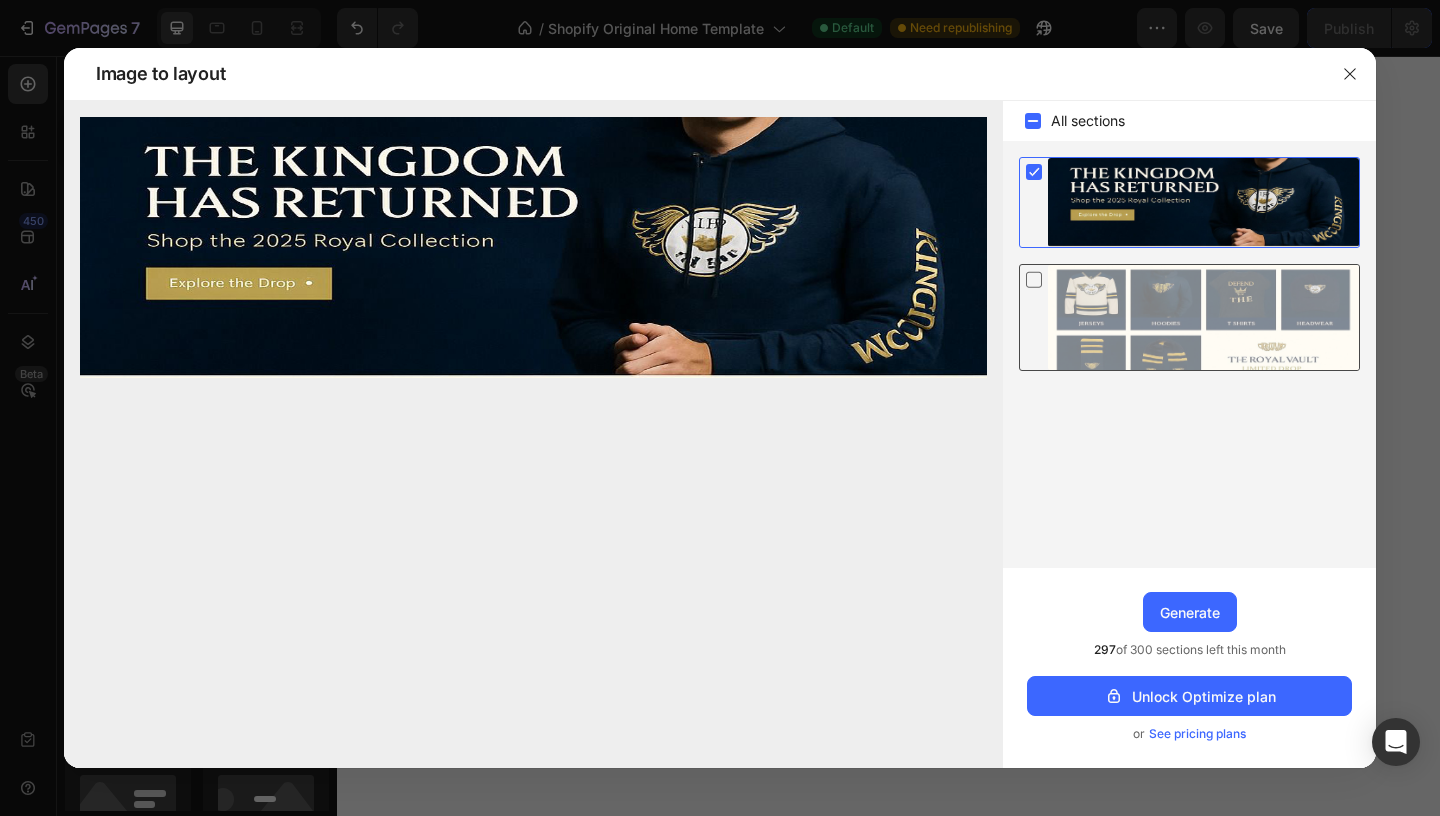 click 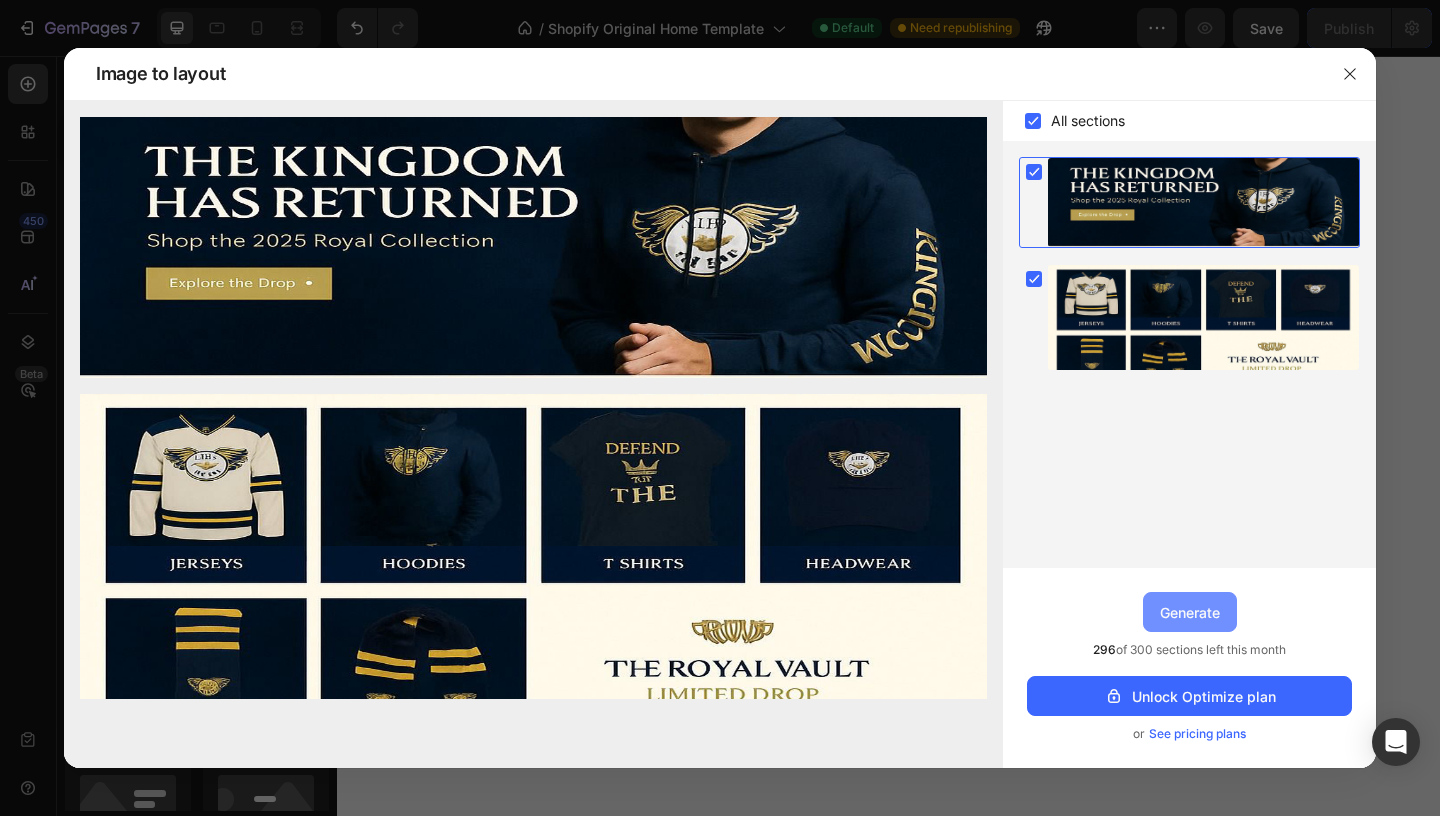 click on "Generate" at bounding box center (1190, 612) 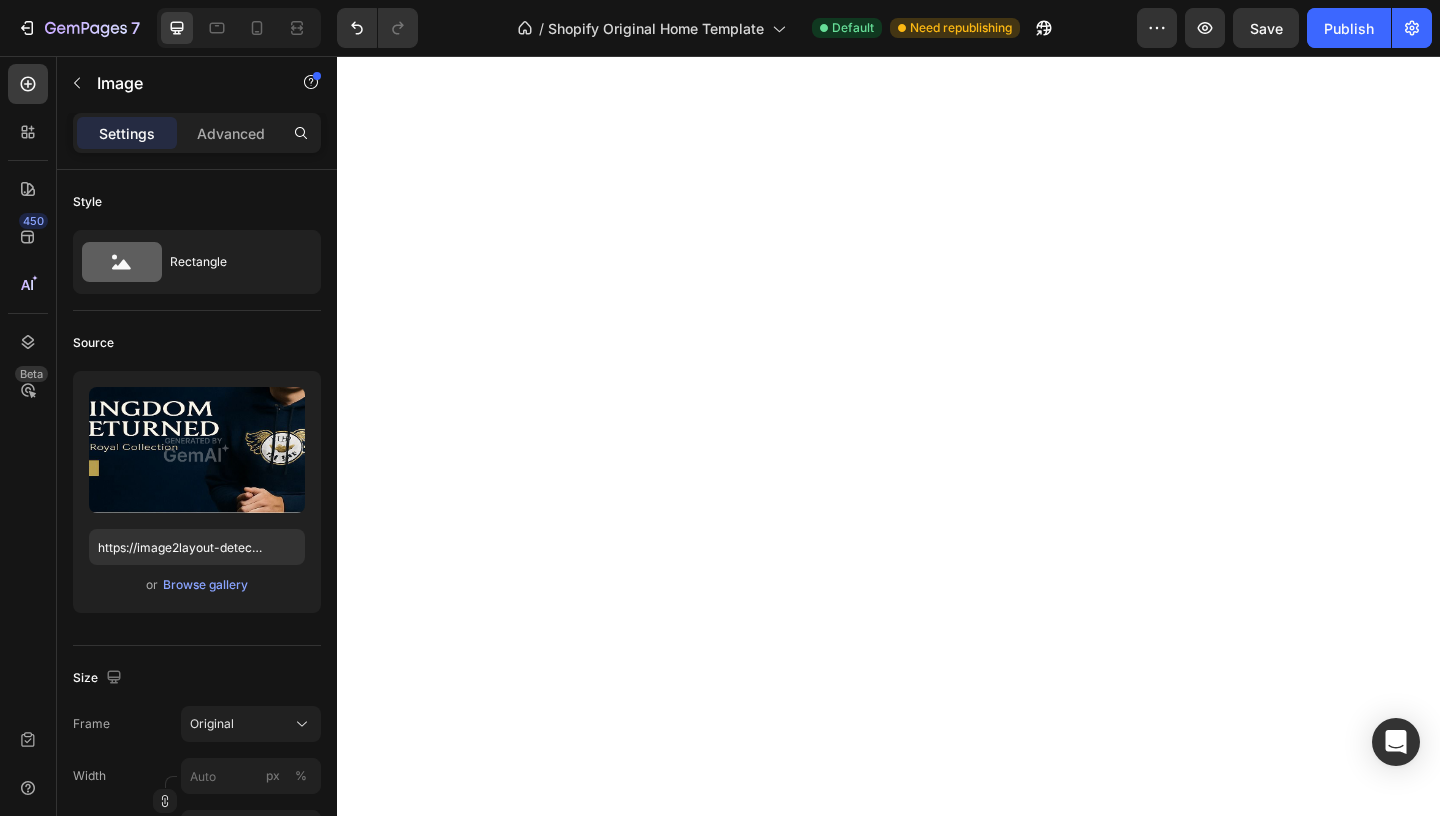 click 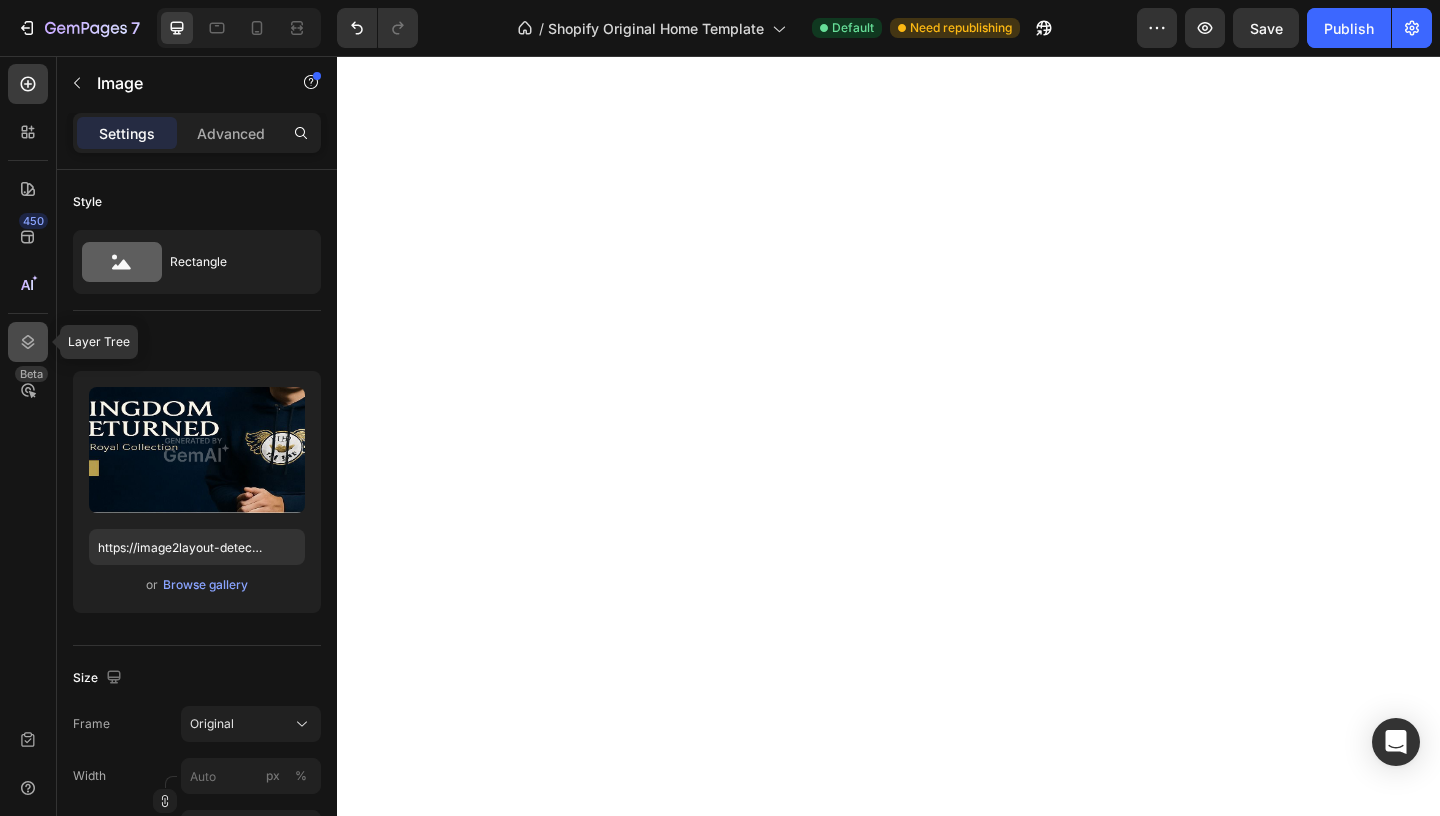 click 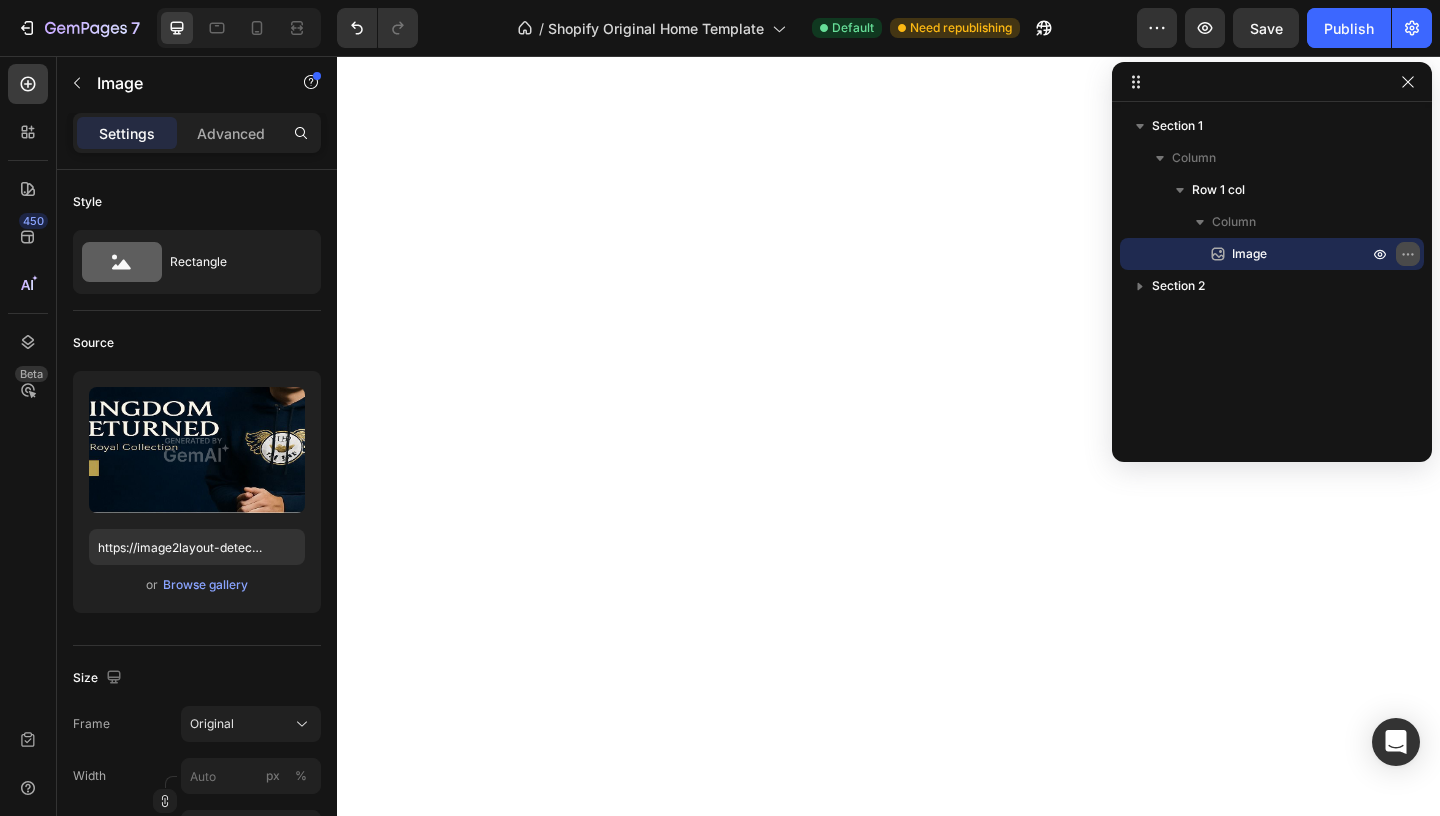 click 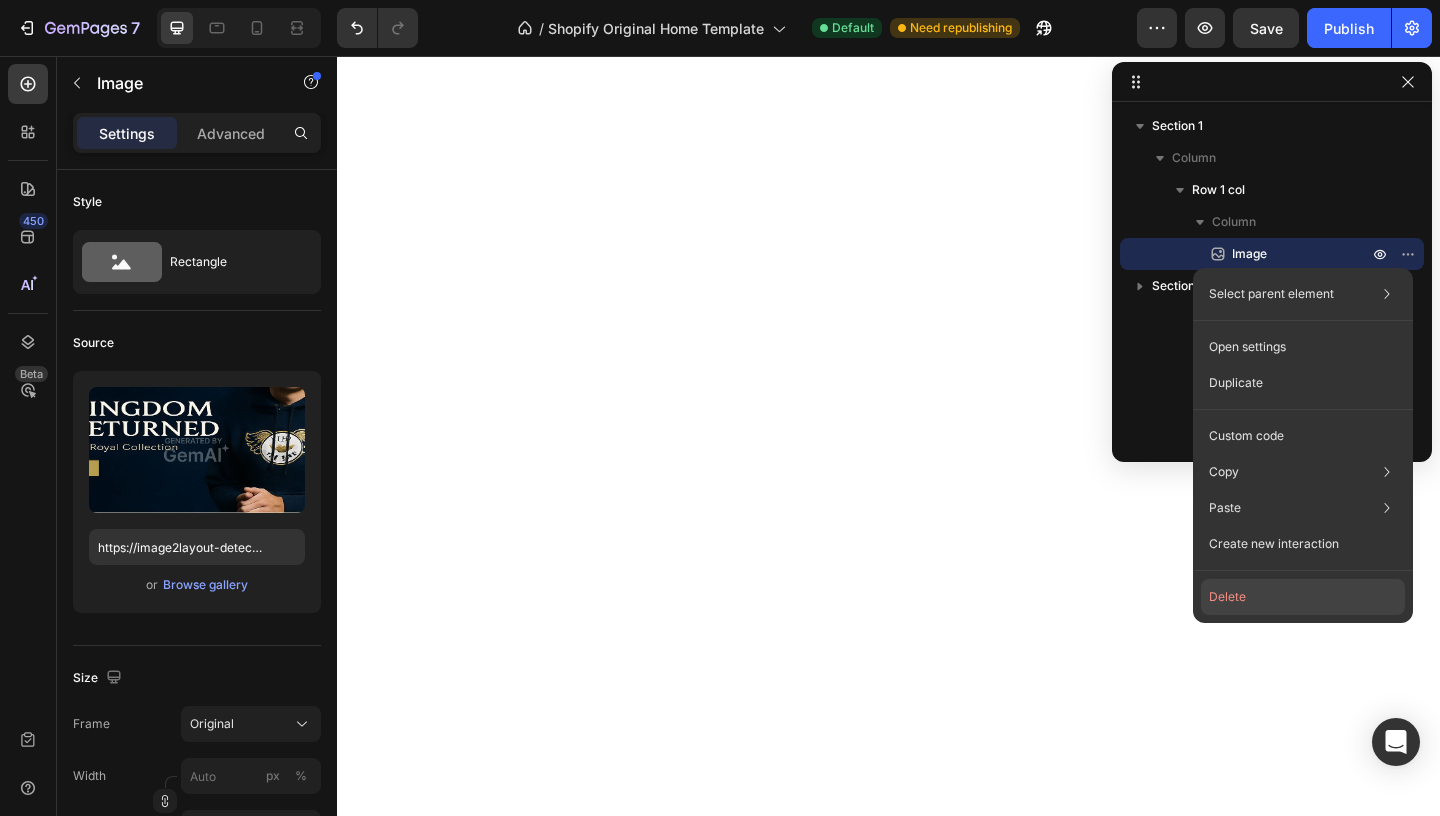 click on "Delete" 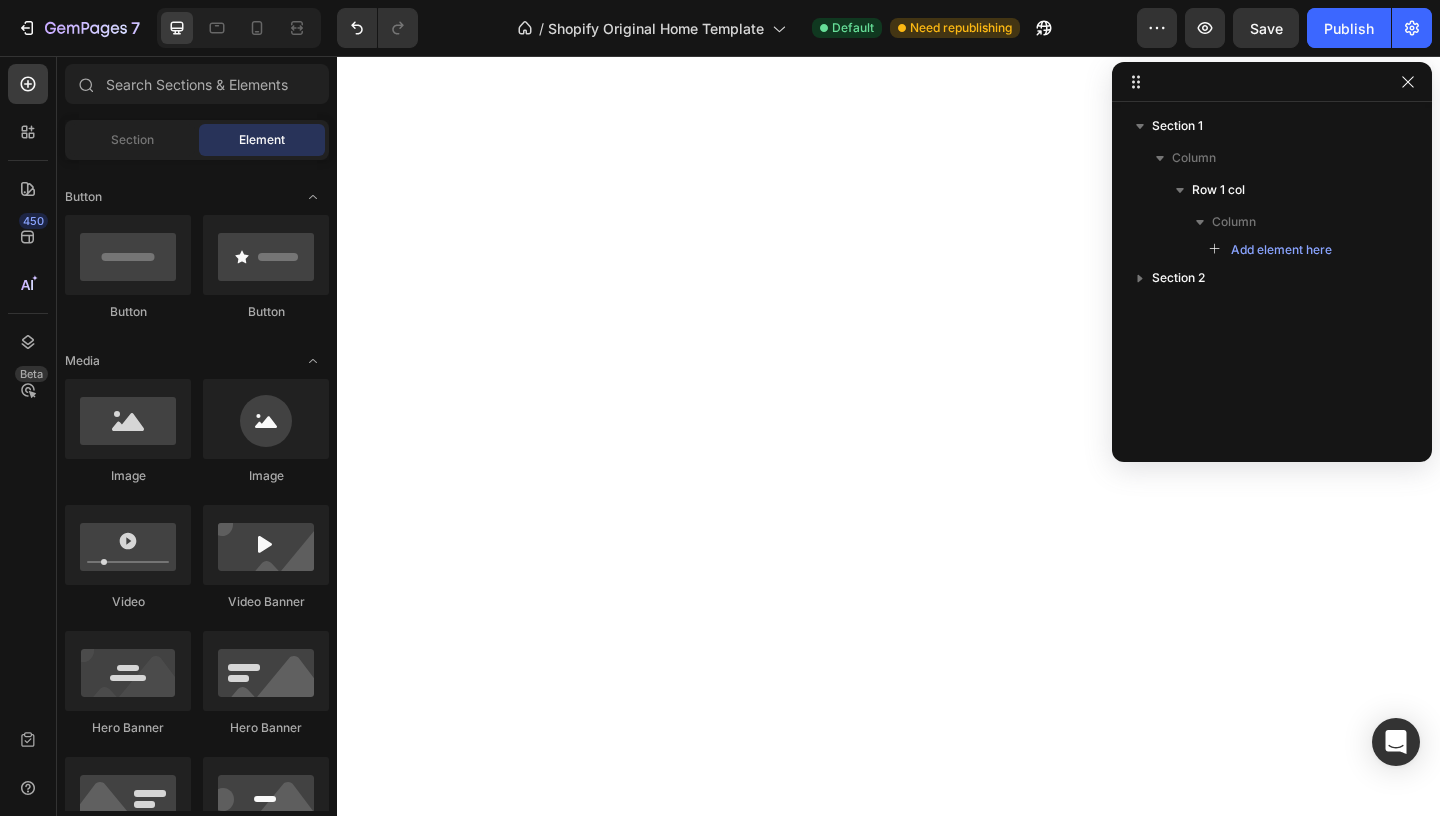 scroll, scrollTop: 443, scrollLeft: 0, axis: vertical 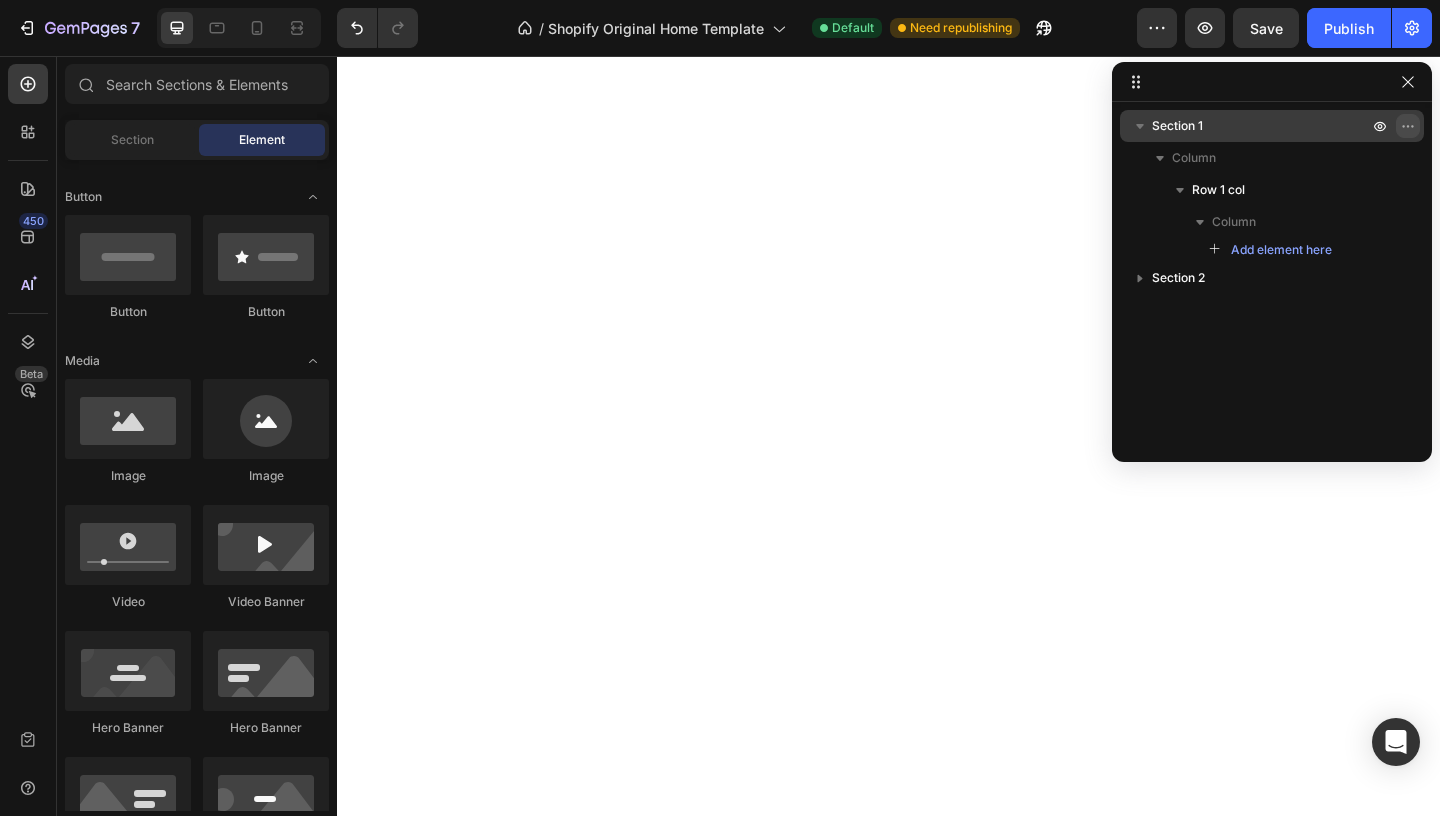 click at bounding box center [1408, 126] 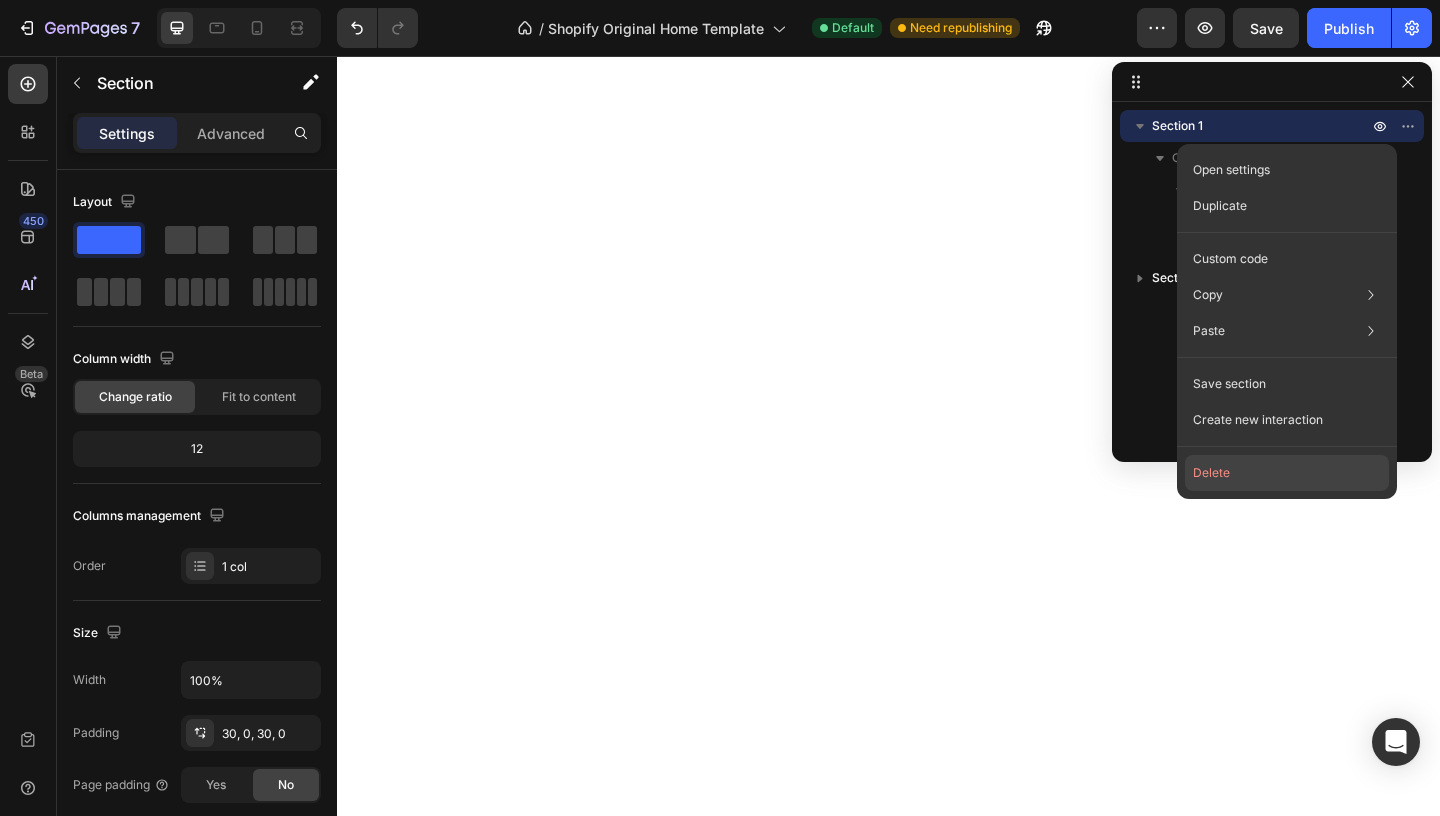 click on "Delete" 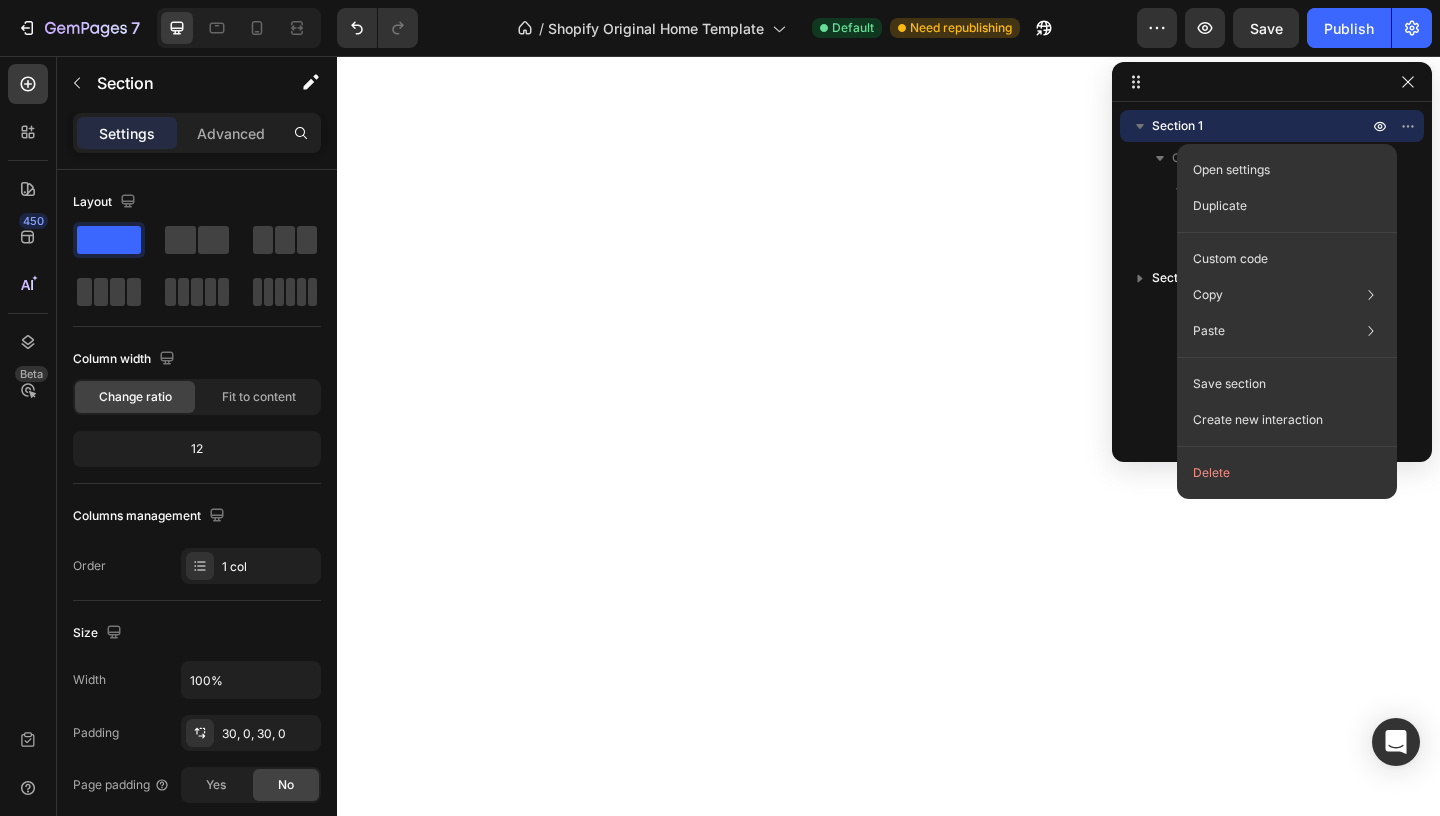 scroll, scrollTop: 443, scrollLeft: 0, axis: vertical 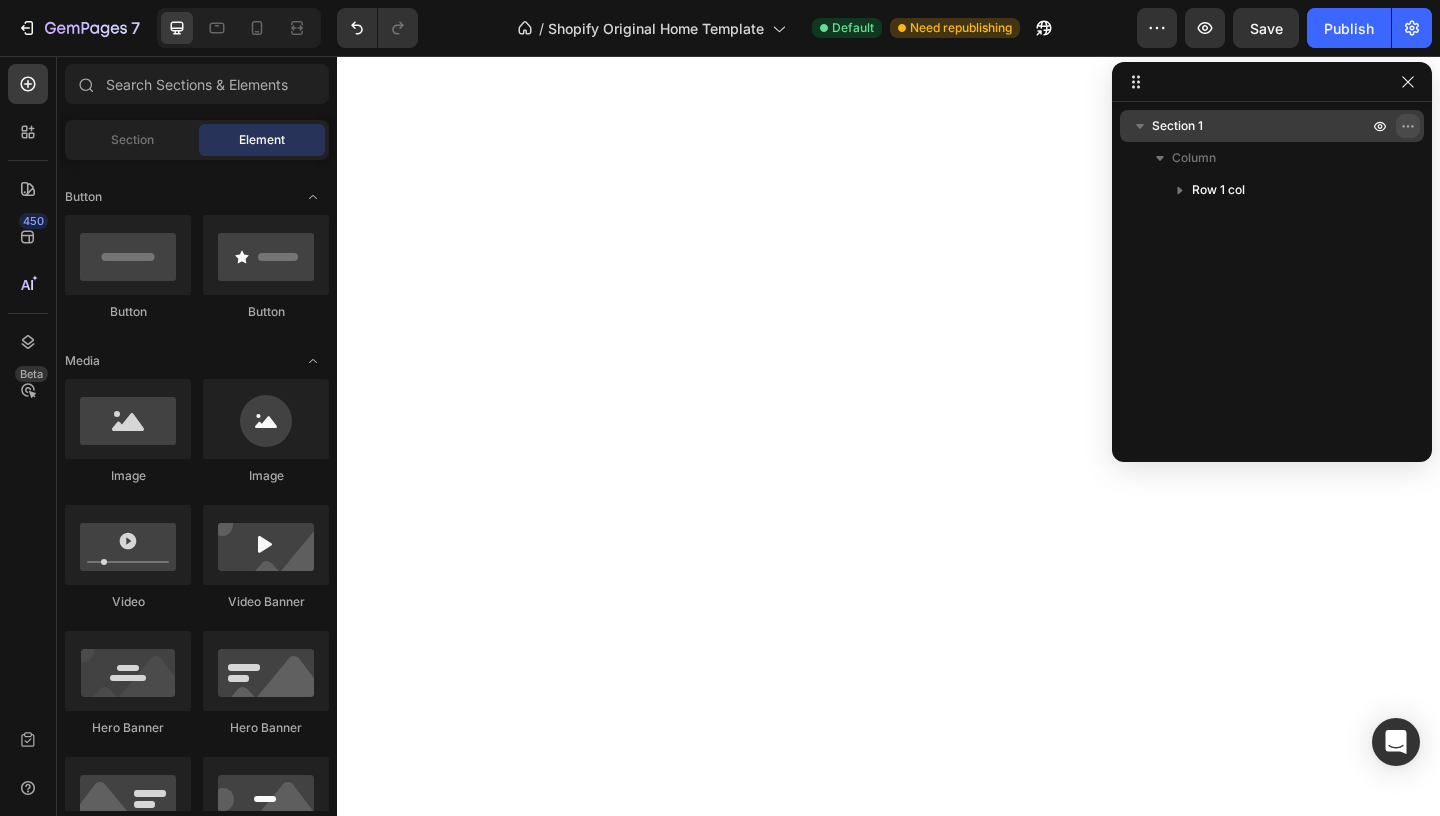 click at bounding box center [1408, 126] 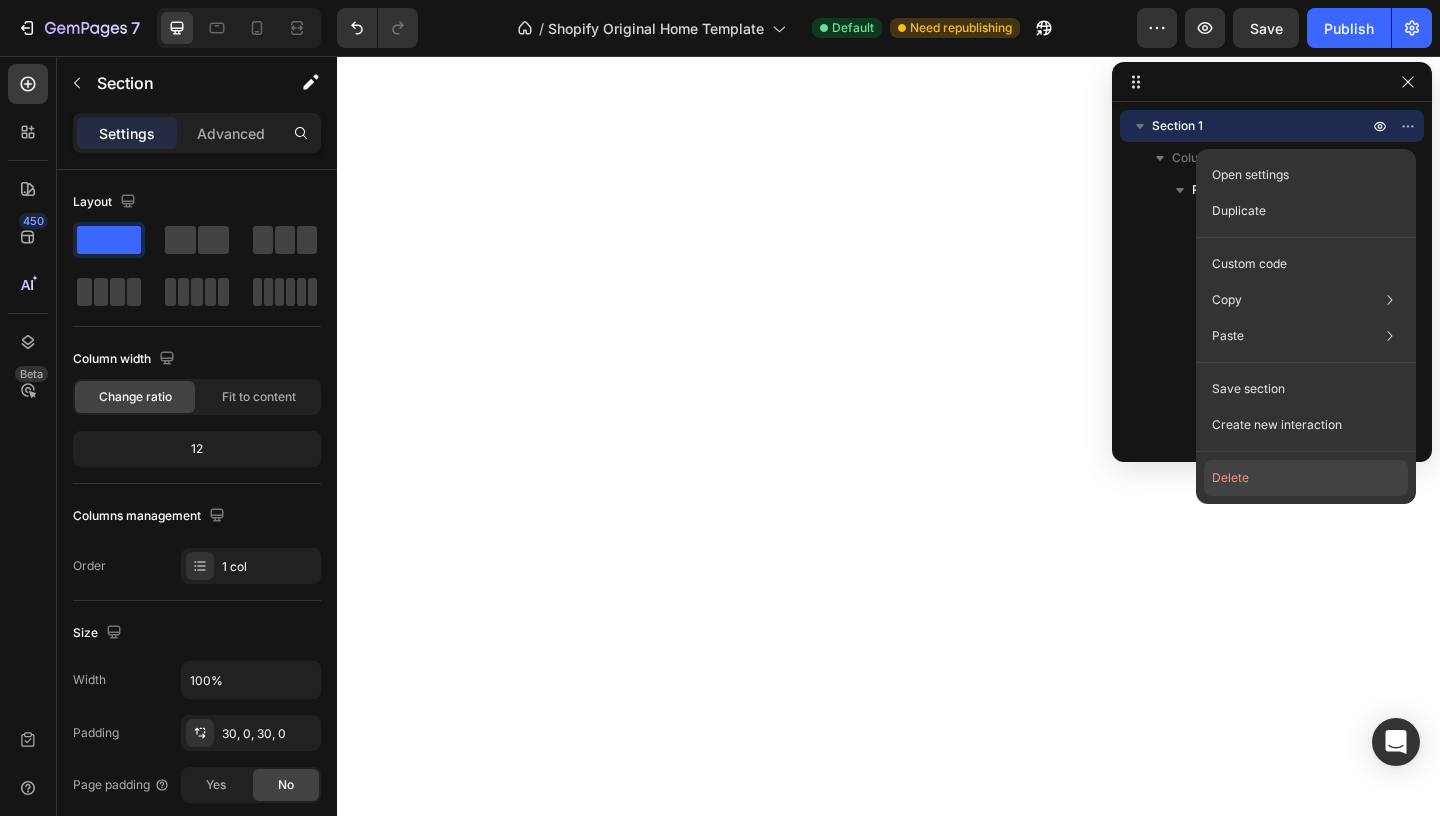 click on "Delete" 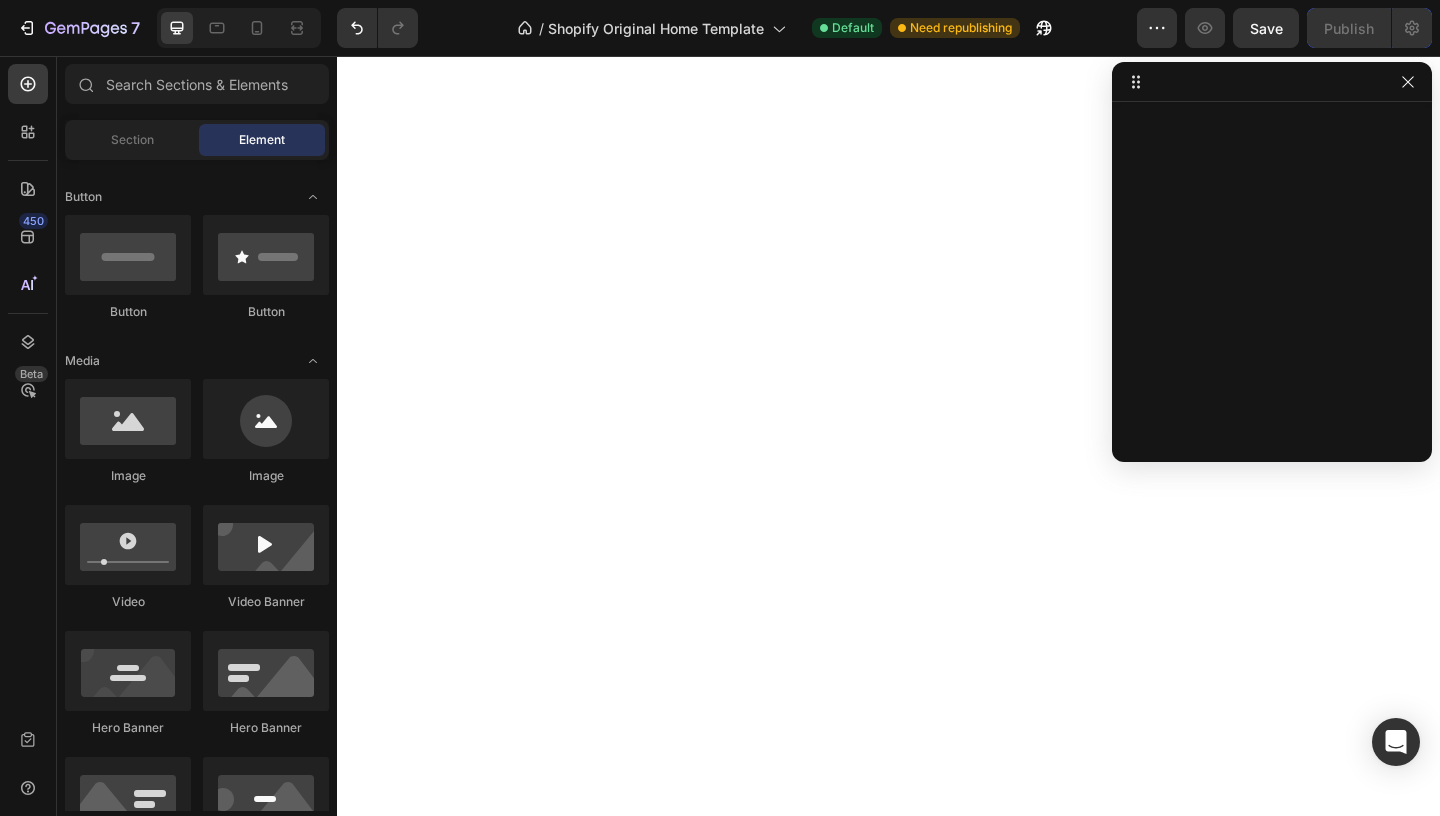 scroll, scrollTop: 443, scrollLeft: 0, axis: vertical 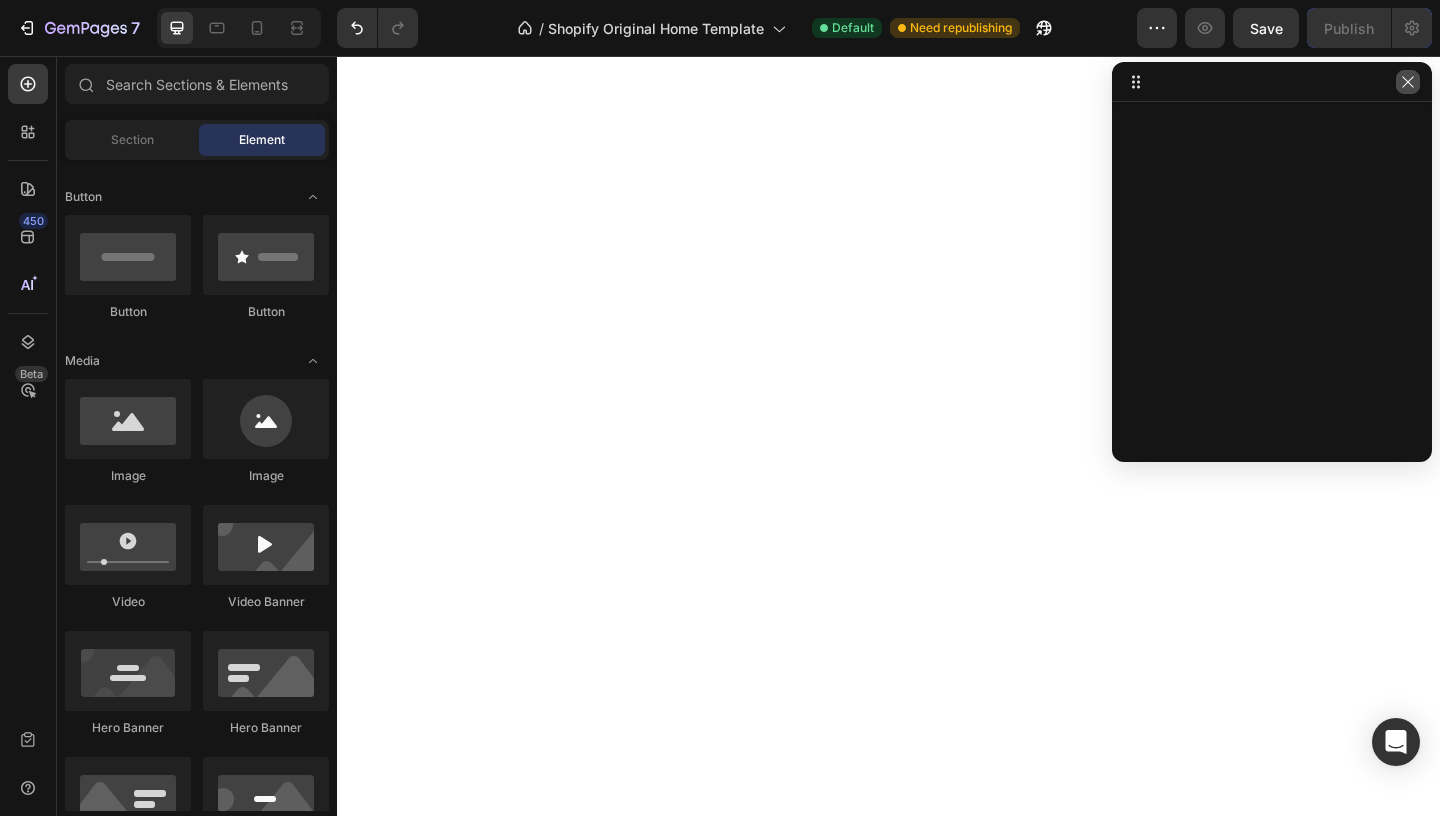 click 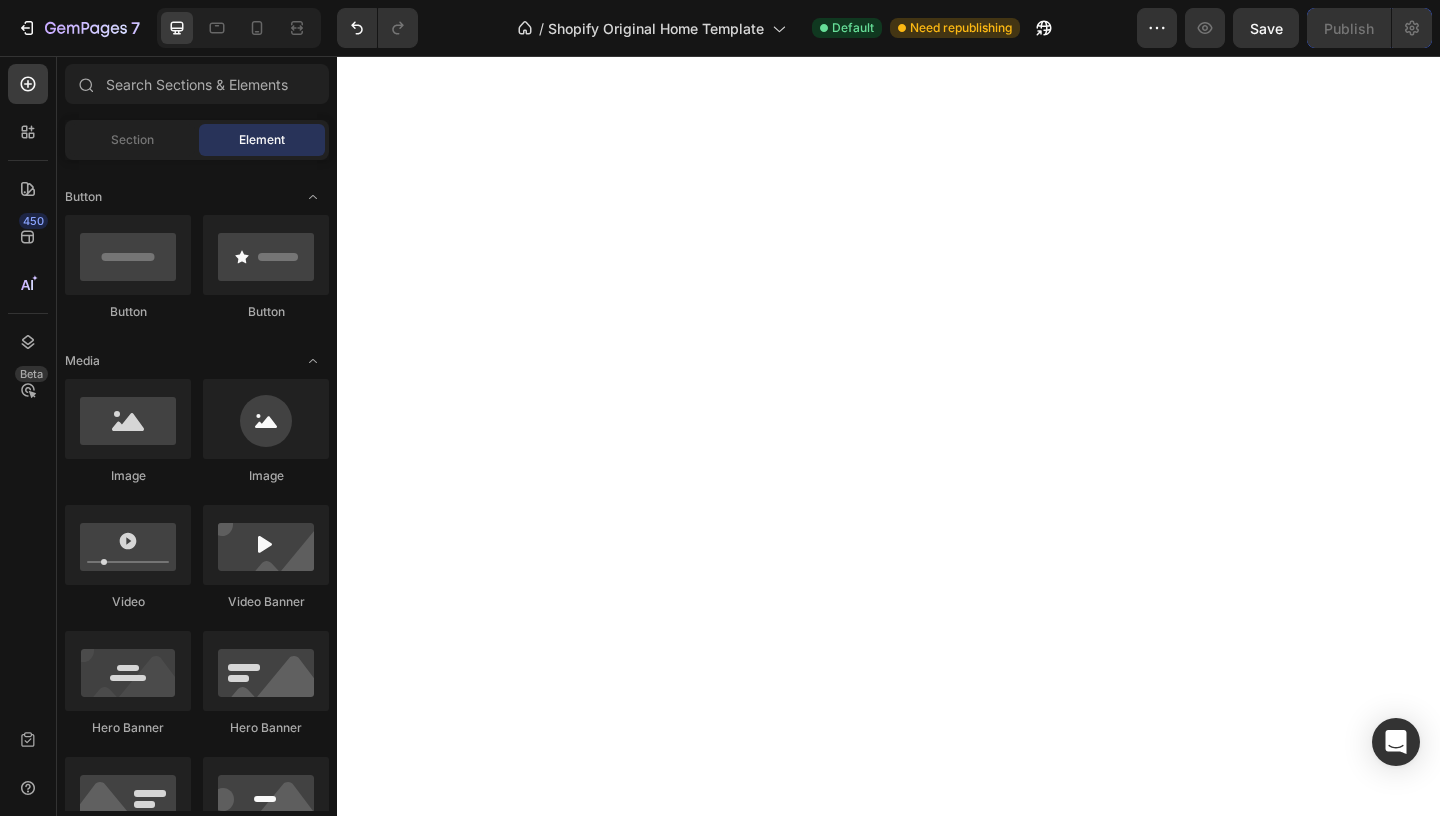 click 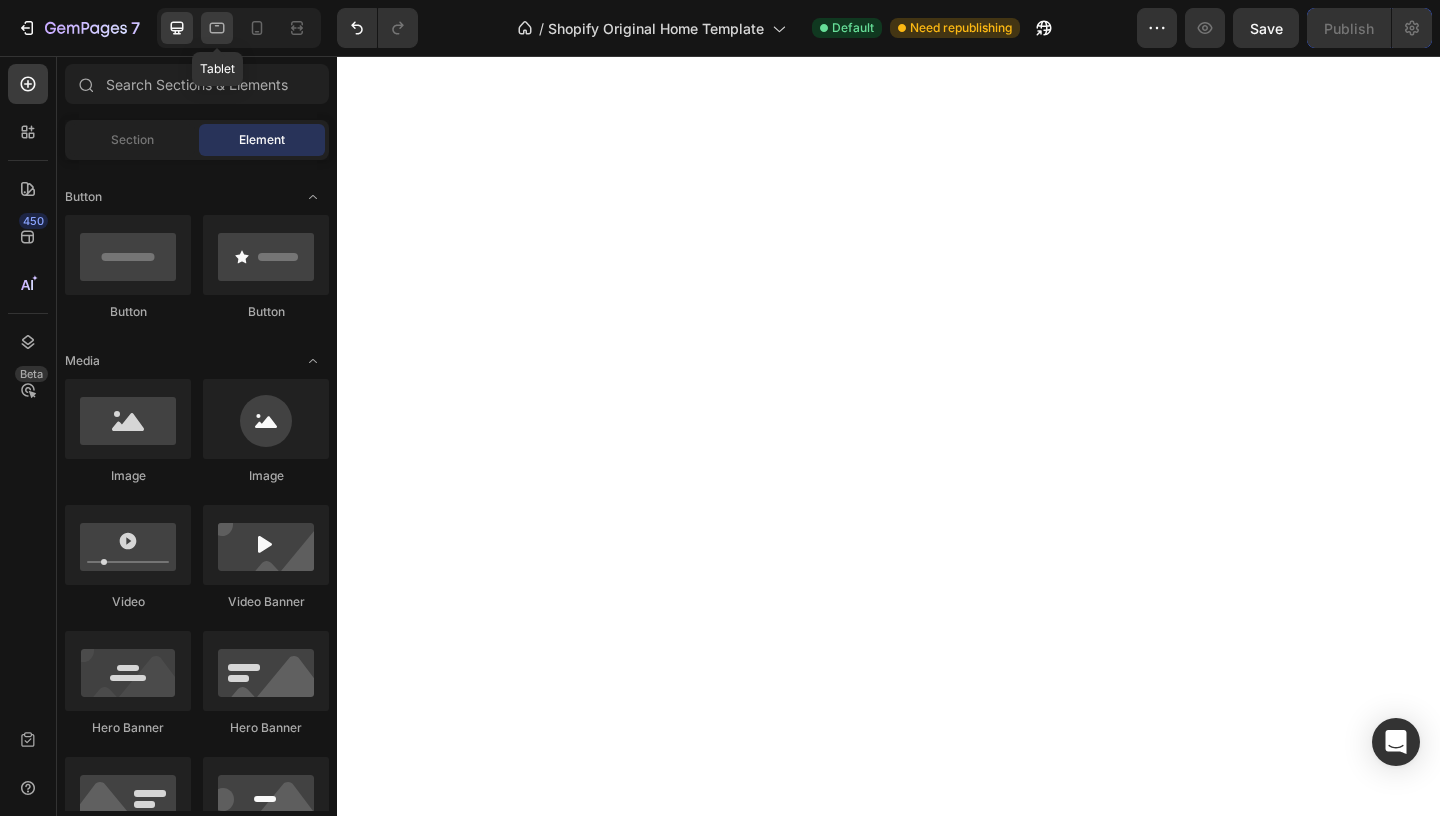 click 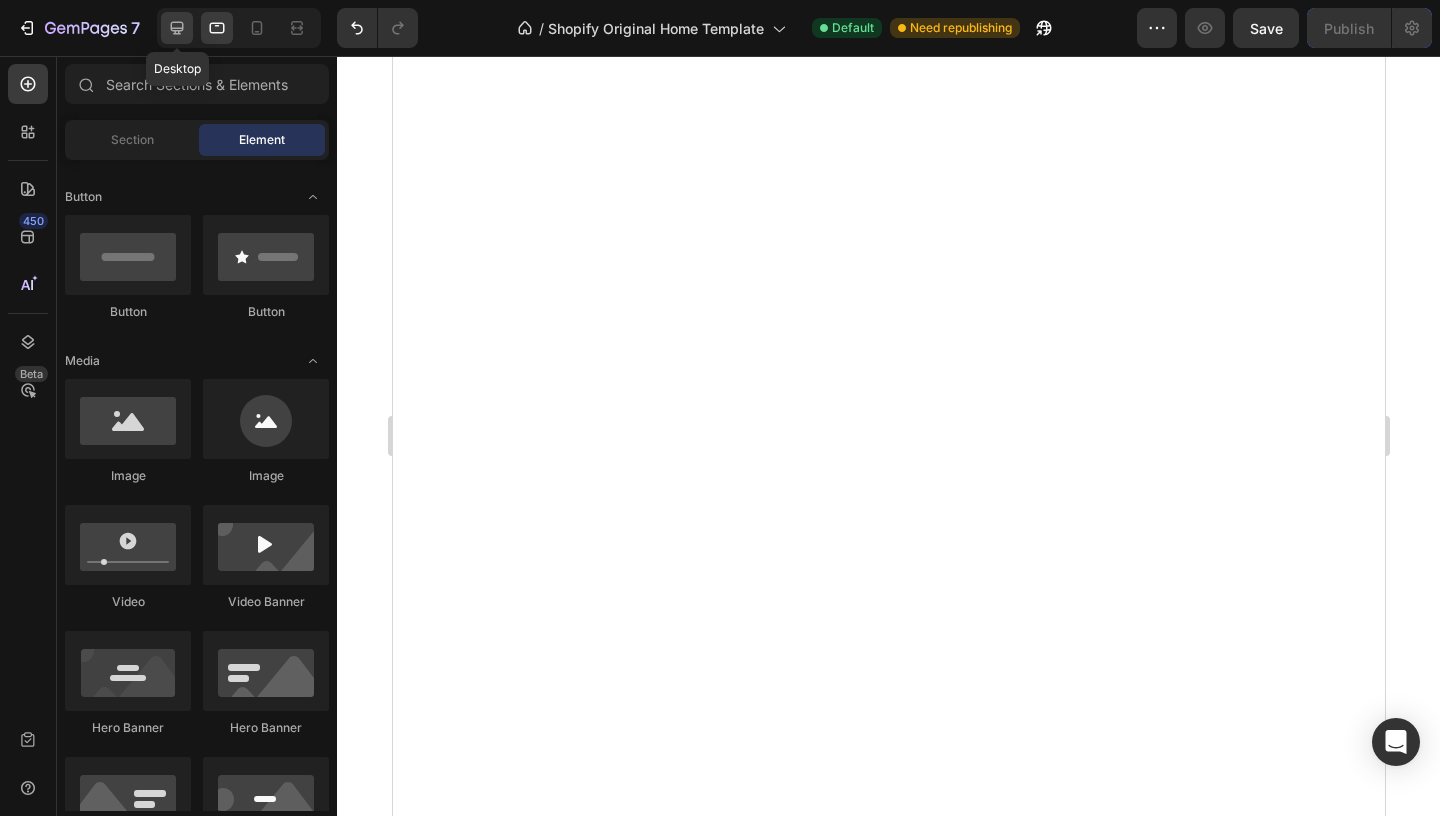 click 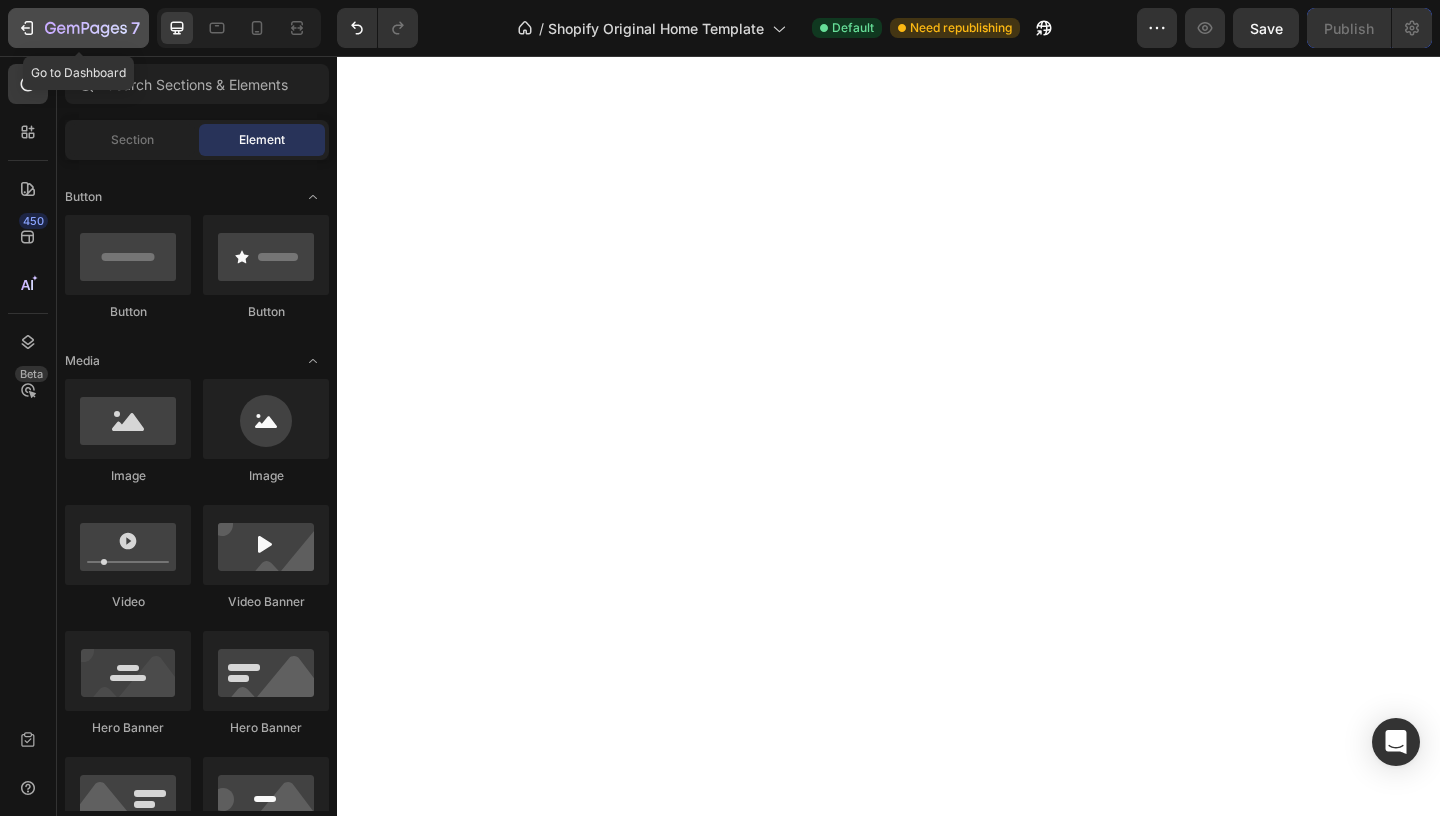 click 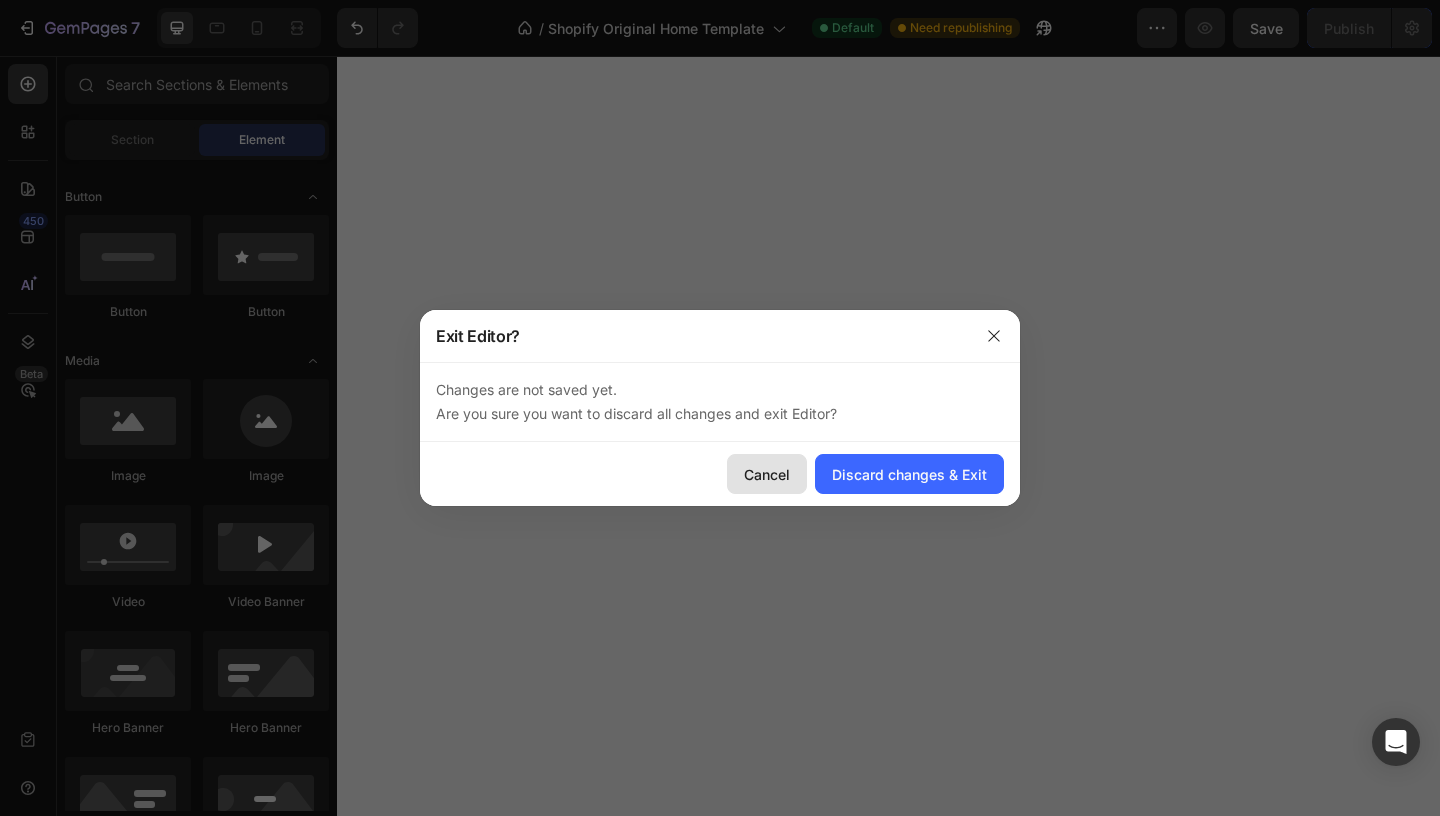 click on "Cancel" at bounding box center (767, 474) 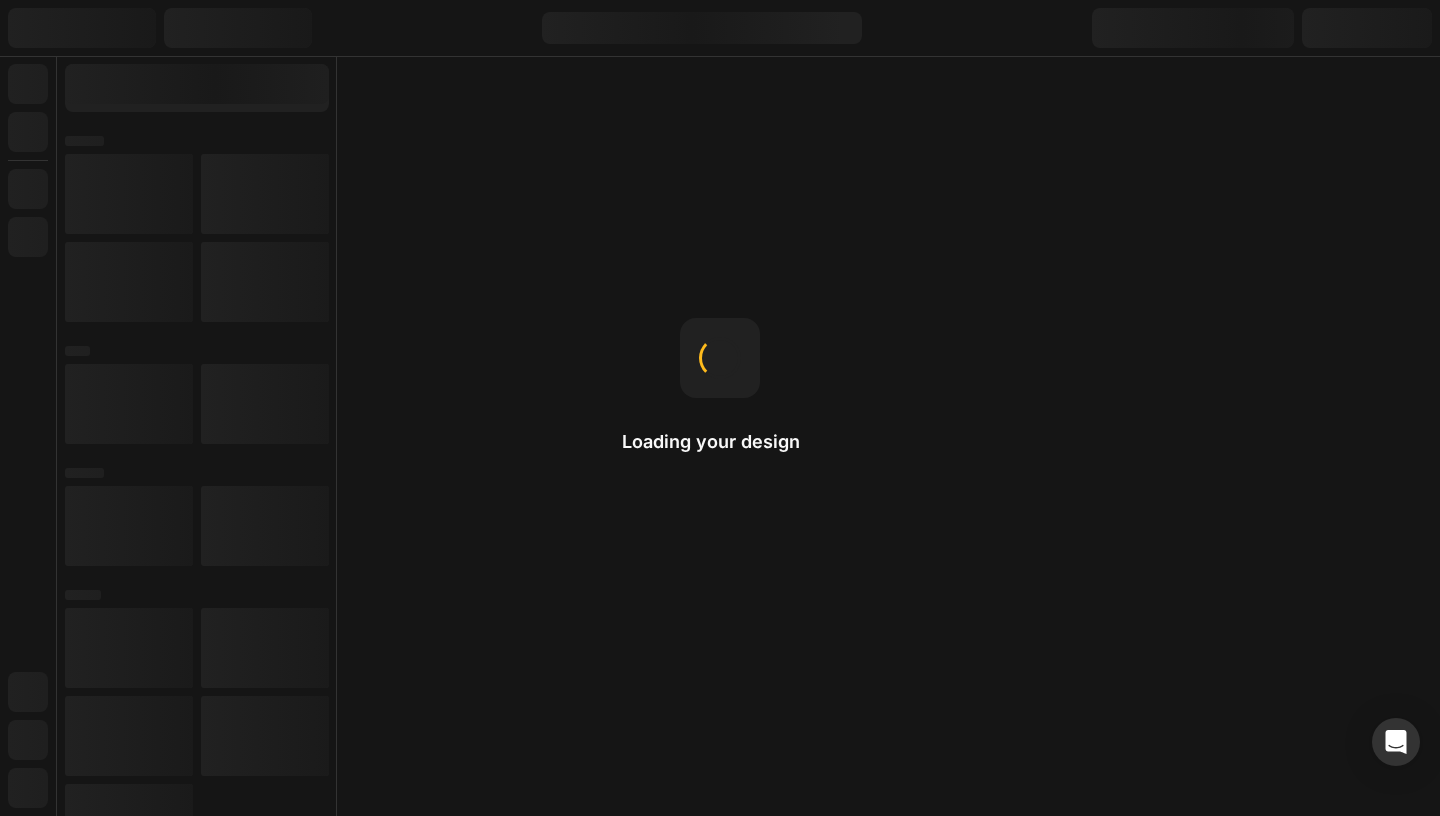 scroll, scrollTop: 0, scrollLeft: 0, axis: both 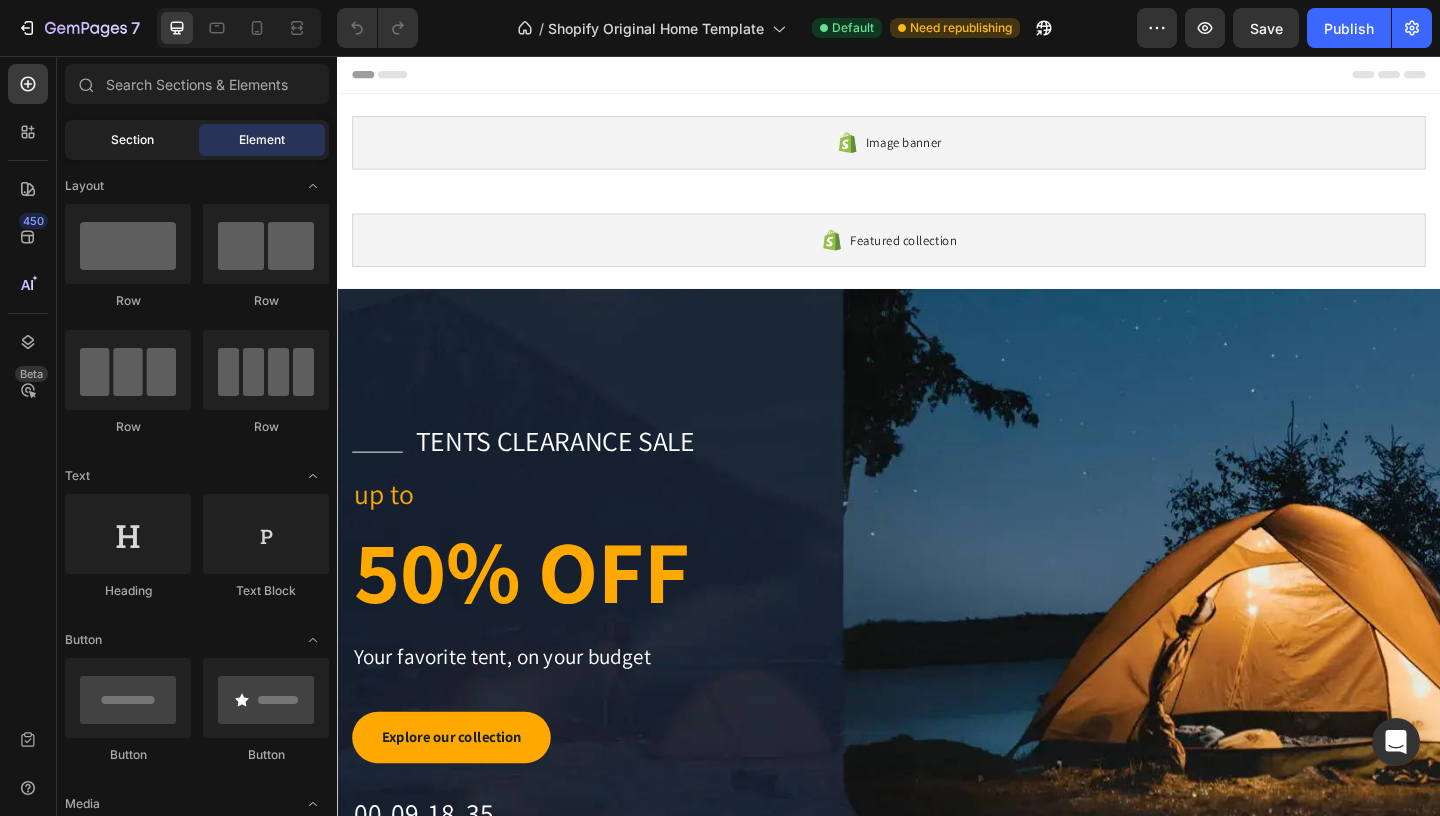 click on "Section" 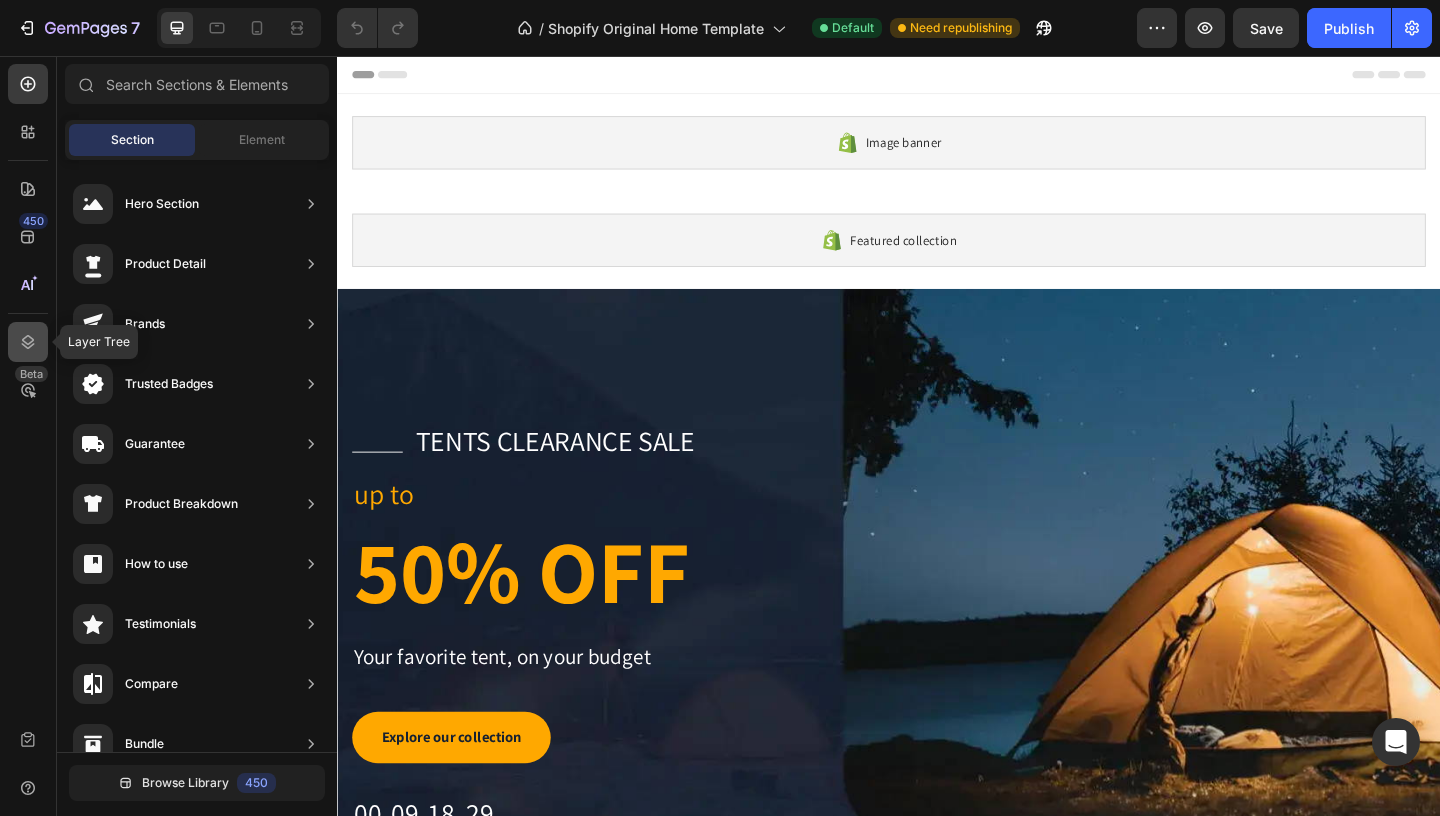 click 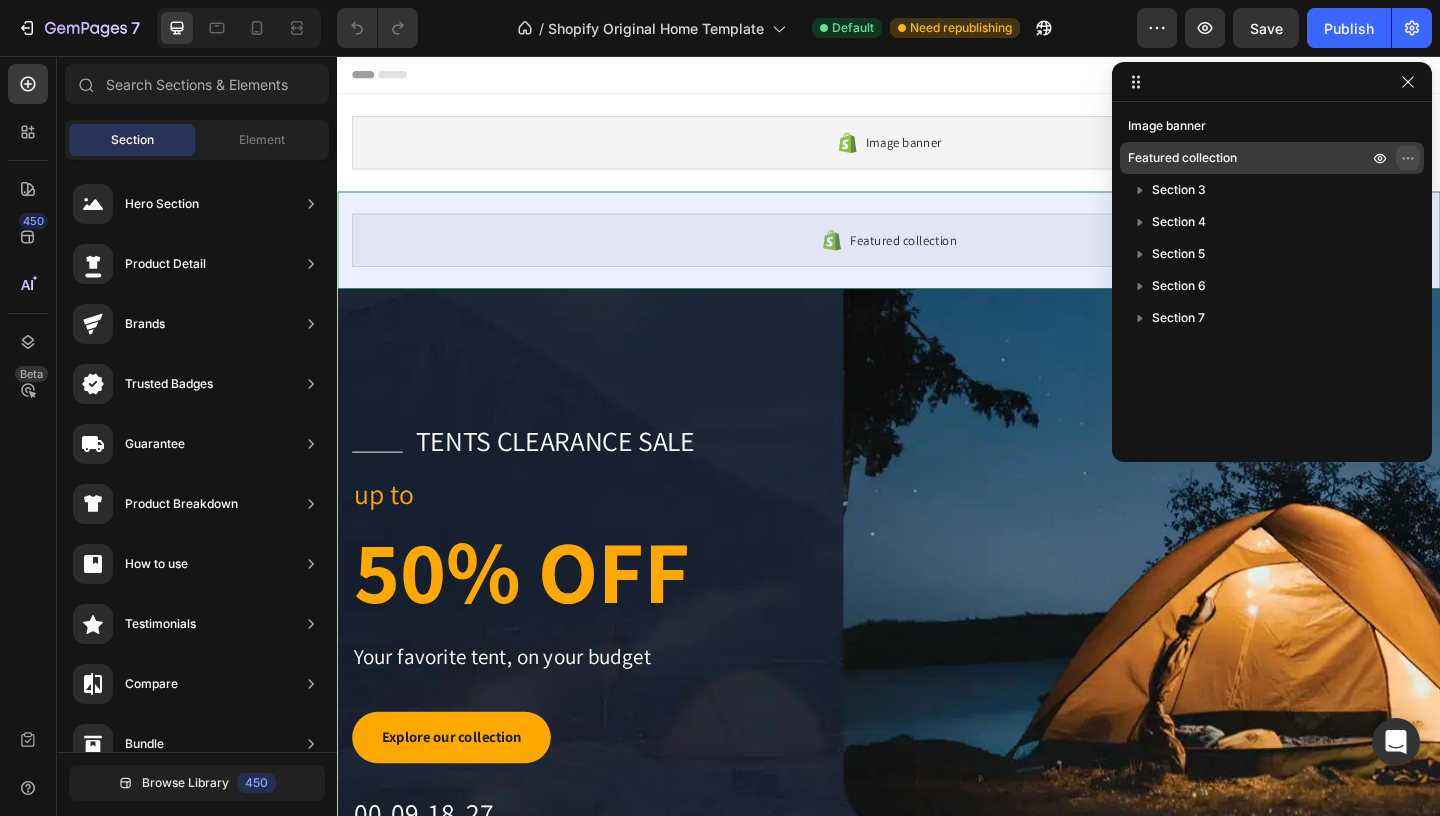 click 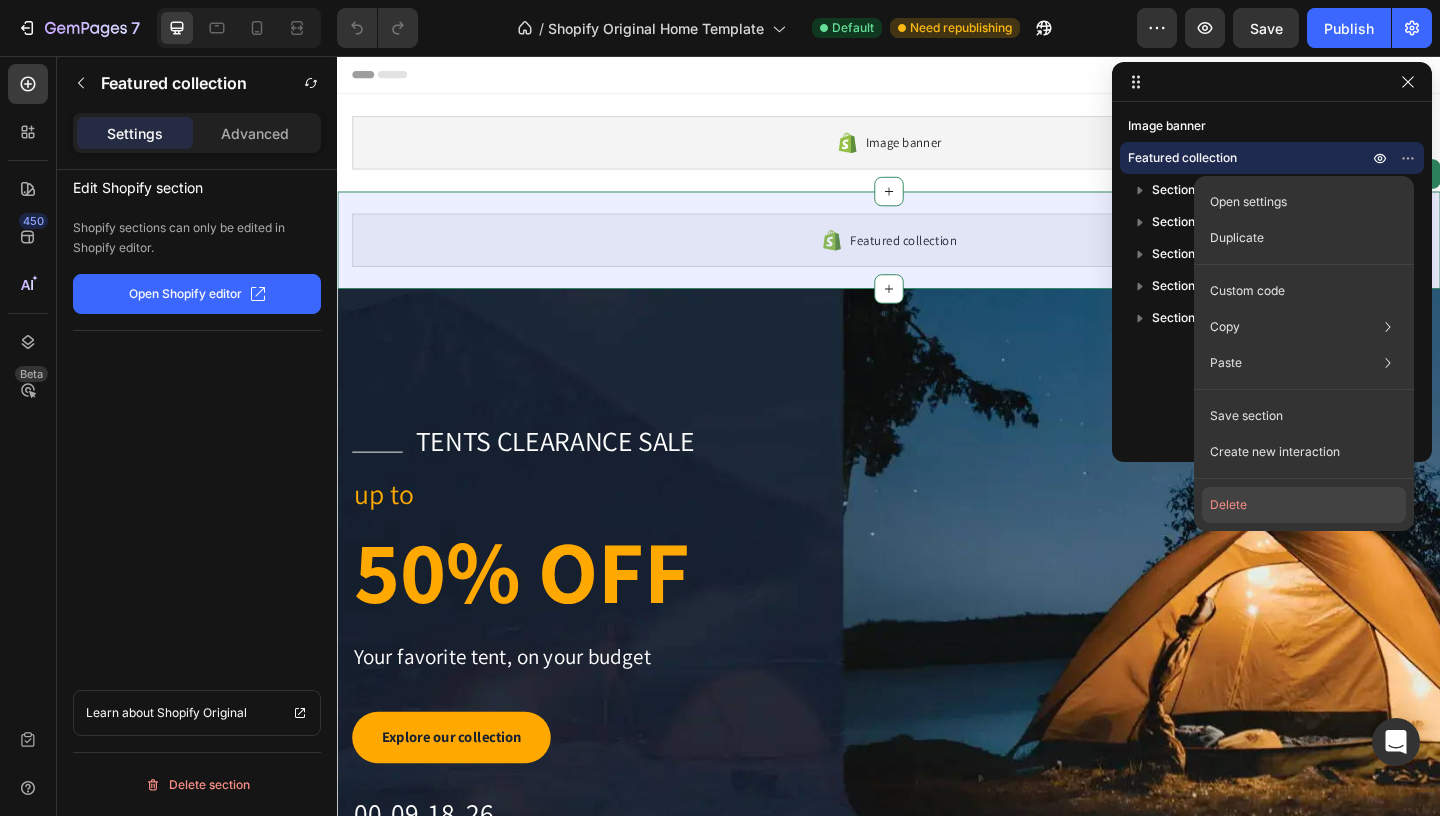 click on "Delete" 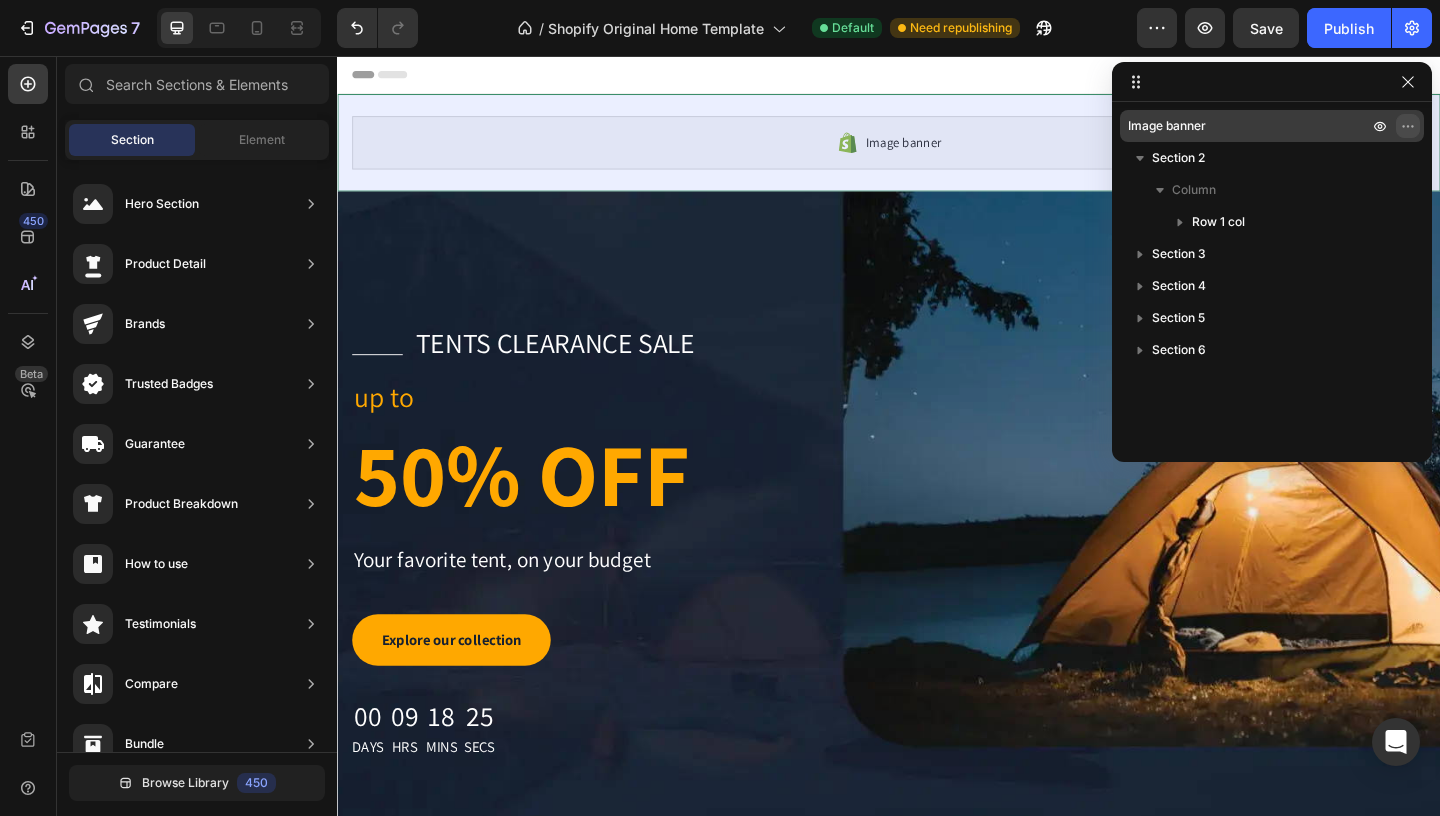 click 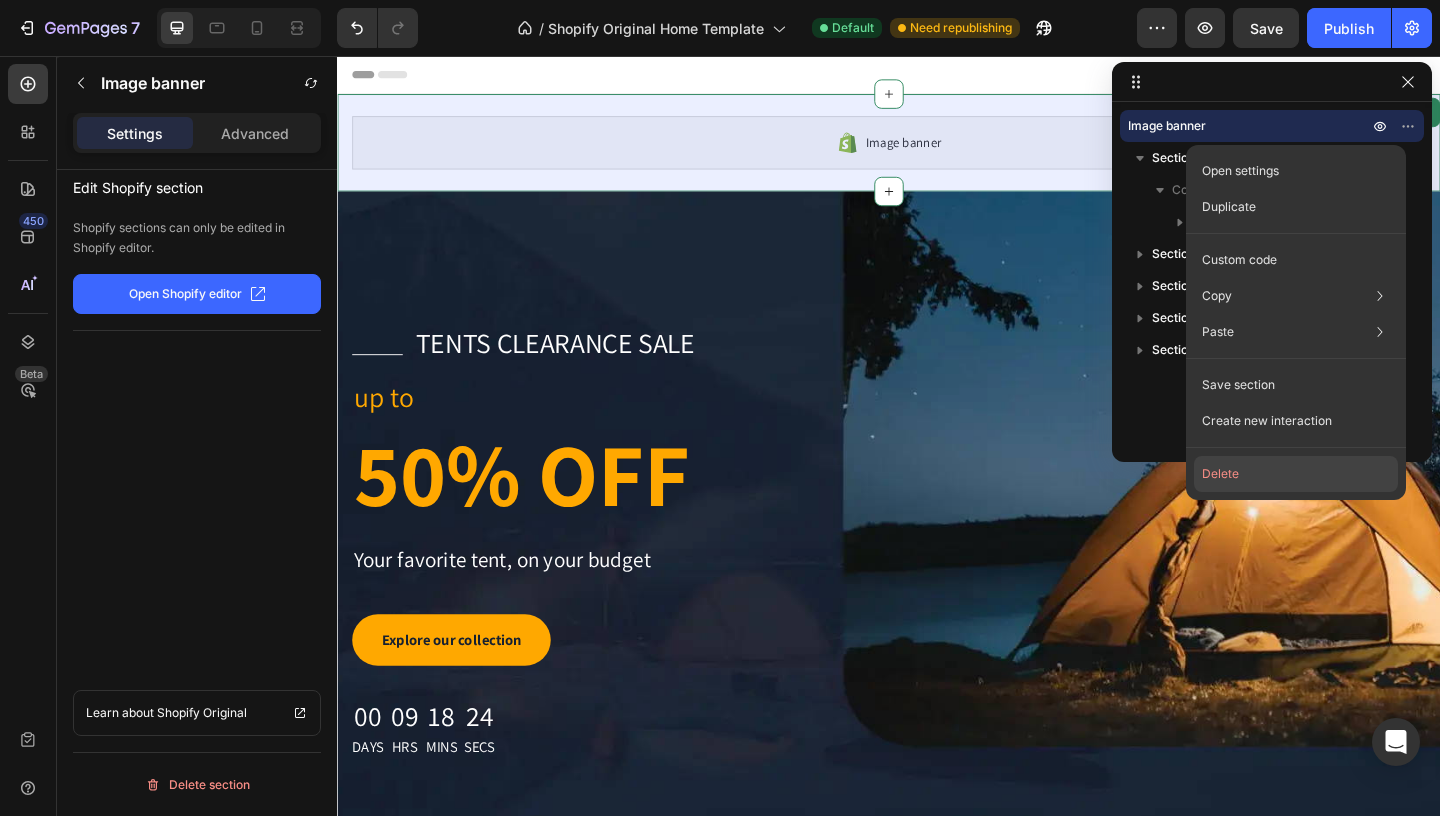 click on "Delete" 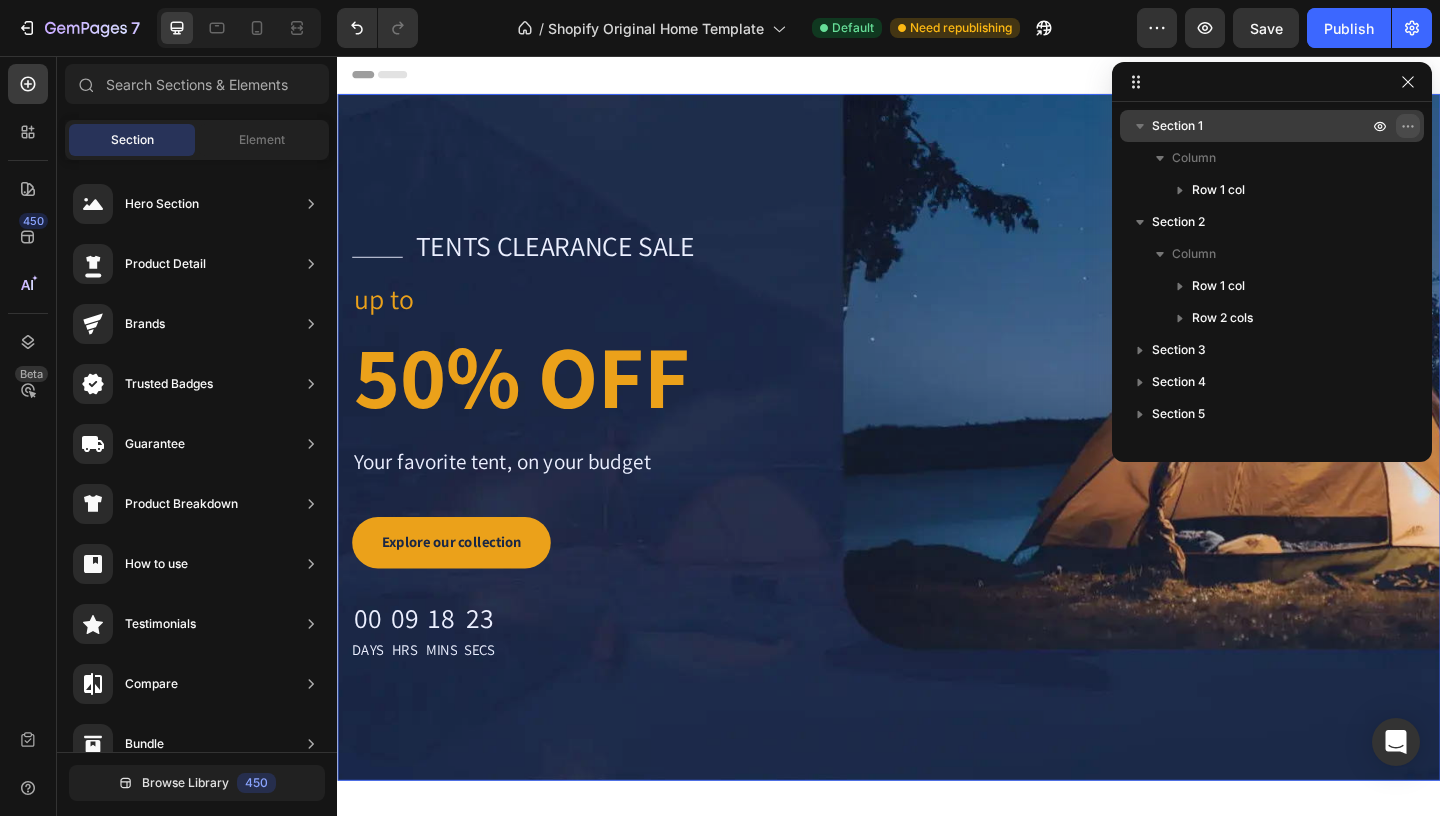 click 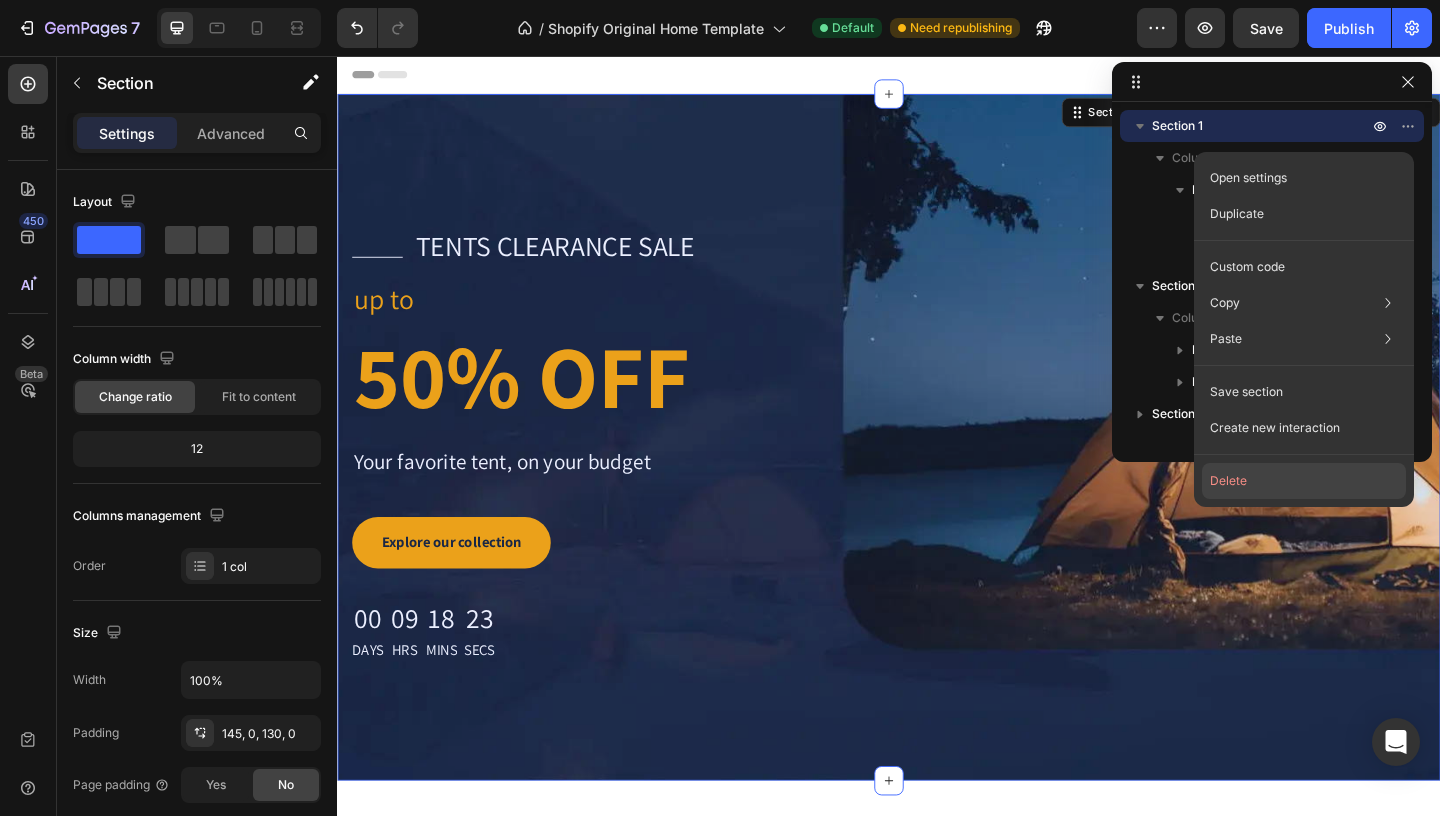 click on "Delete" 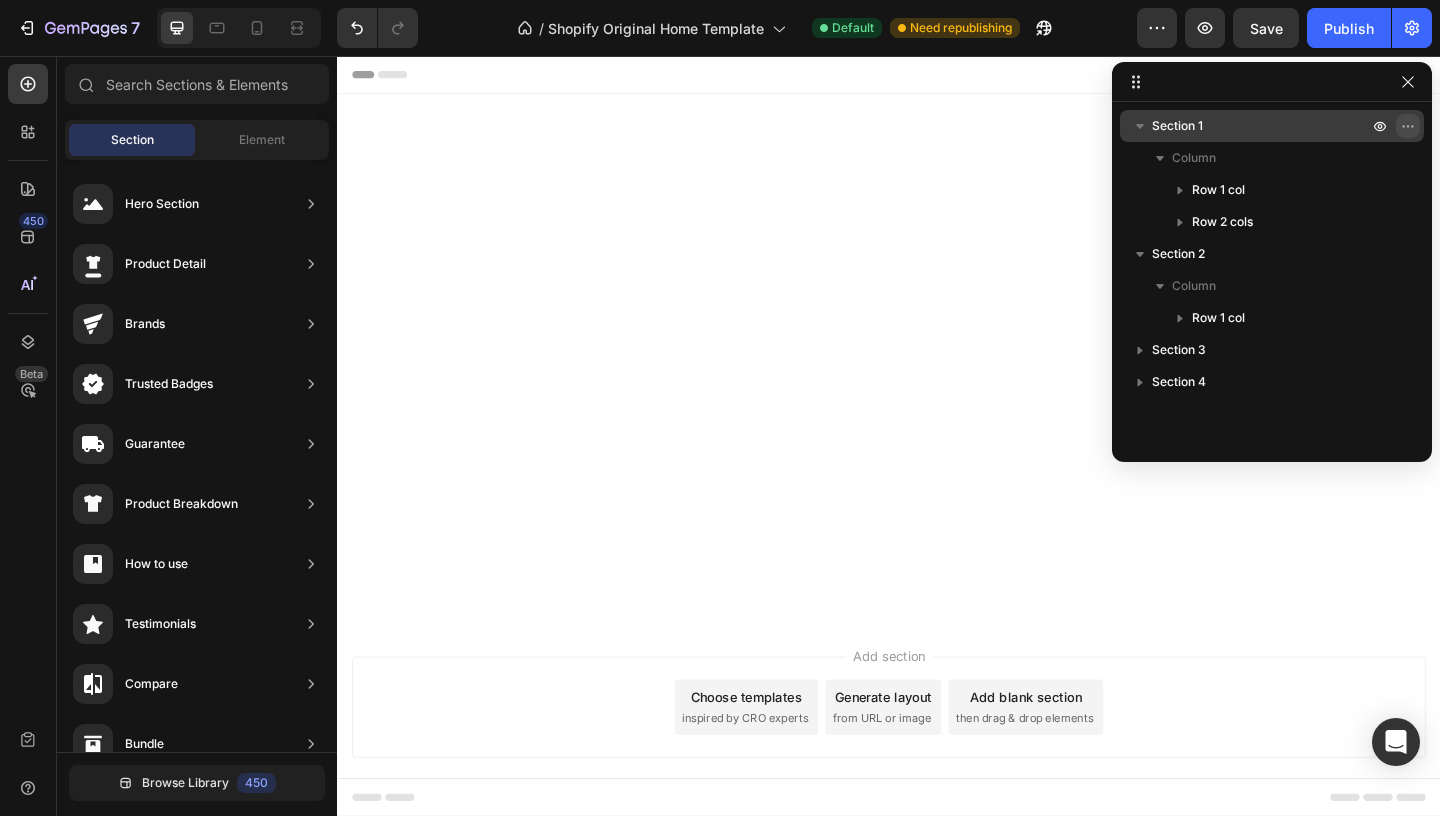click at bounding box center (1408, 126) 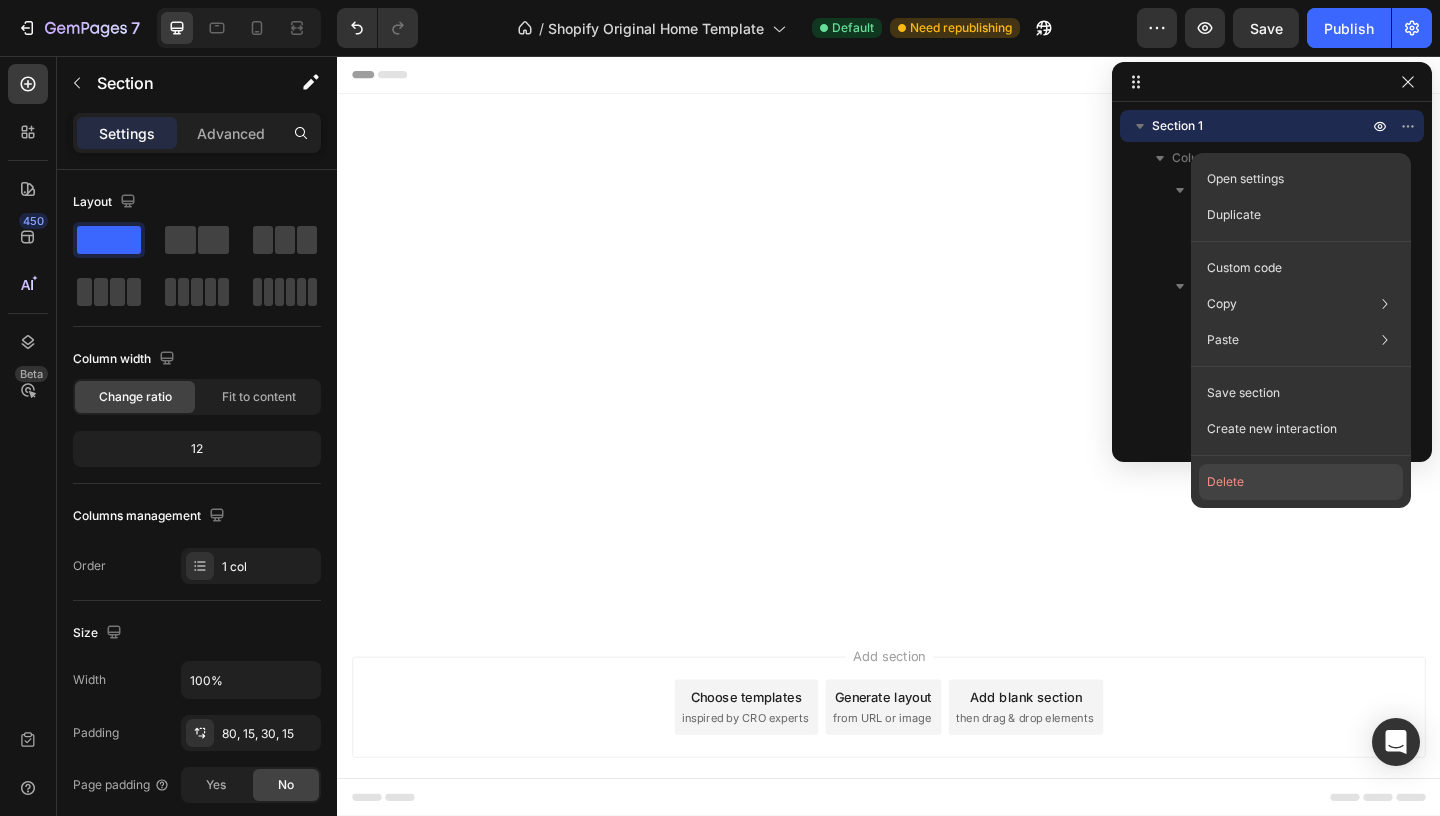 click on "Delete" 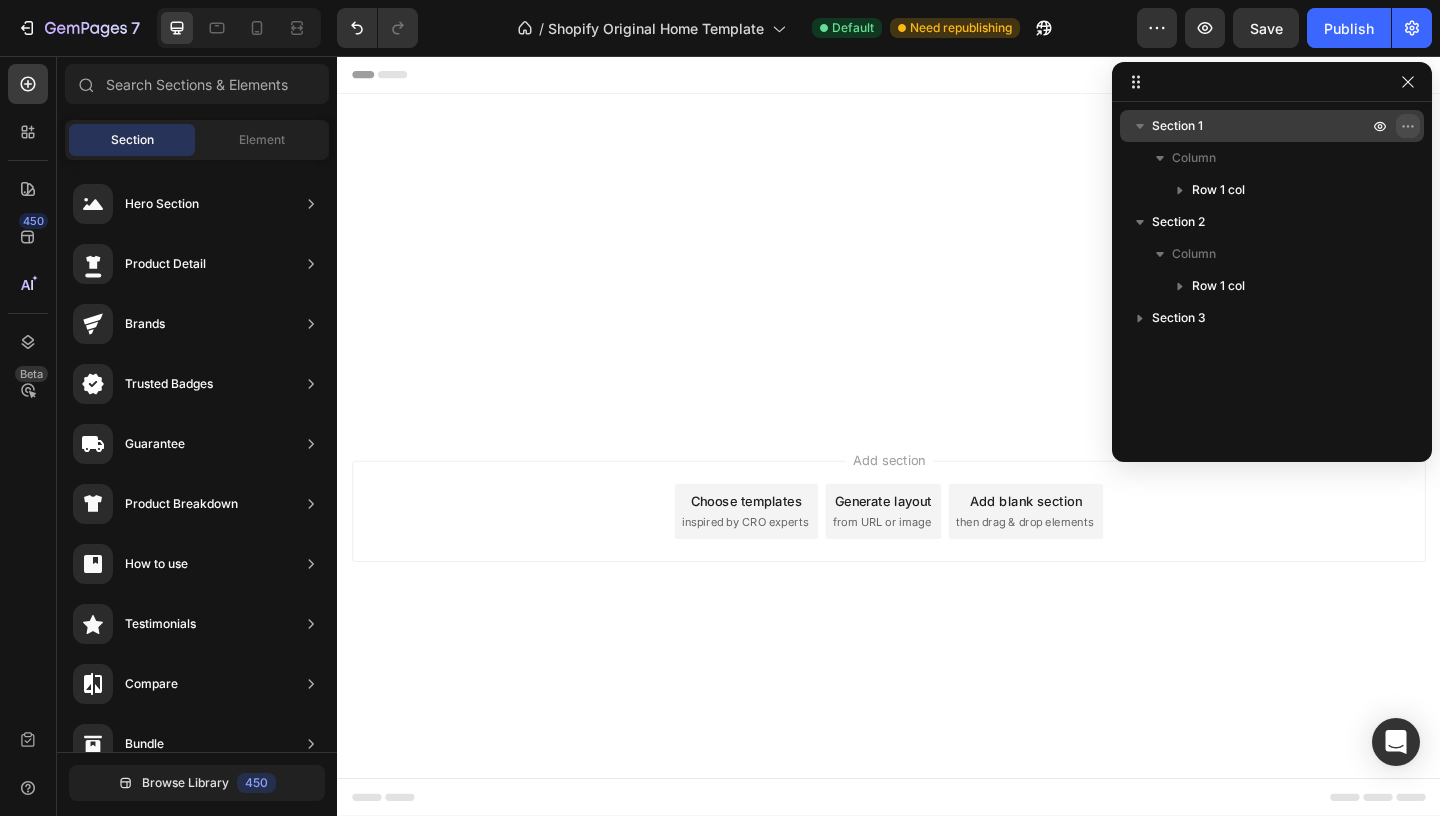 click at bounding box center [1408, 126] 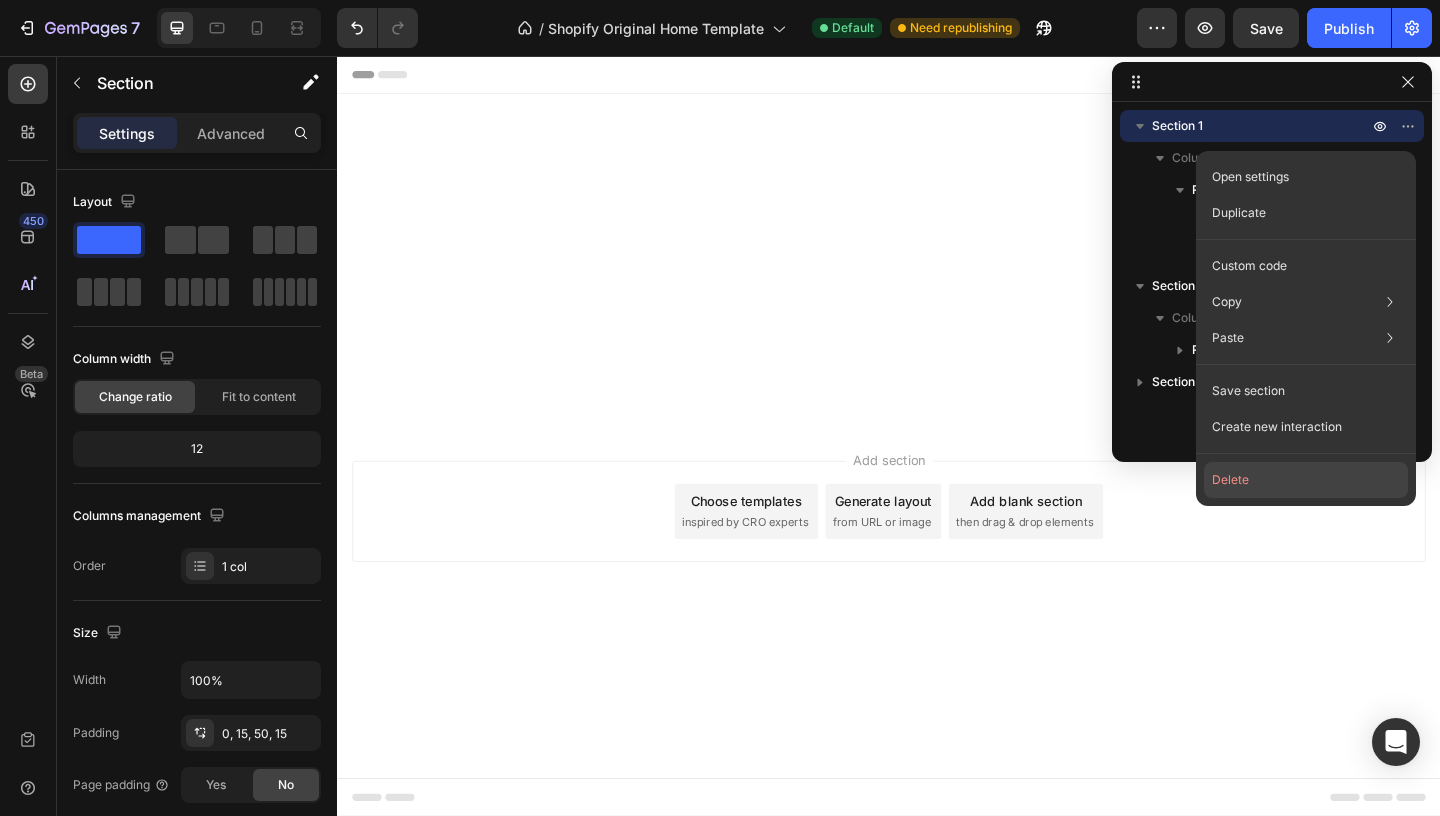 click on "Delete" 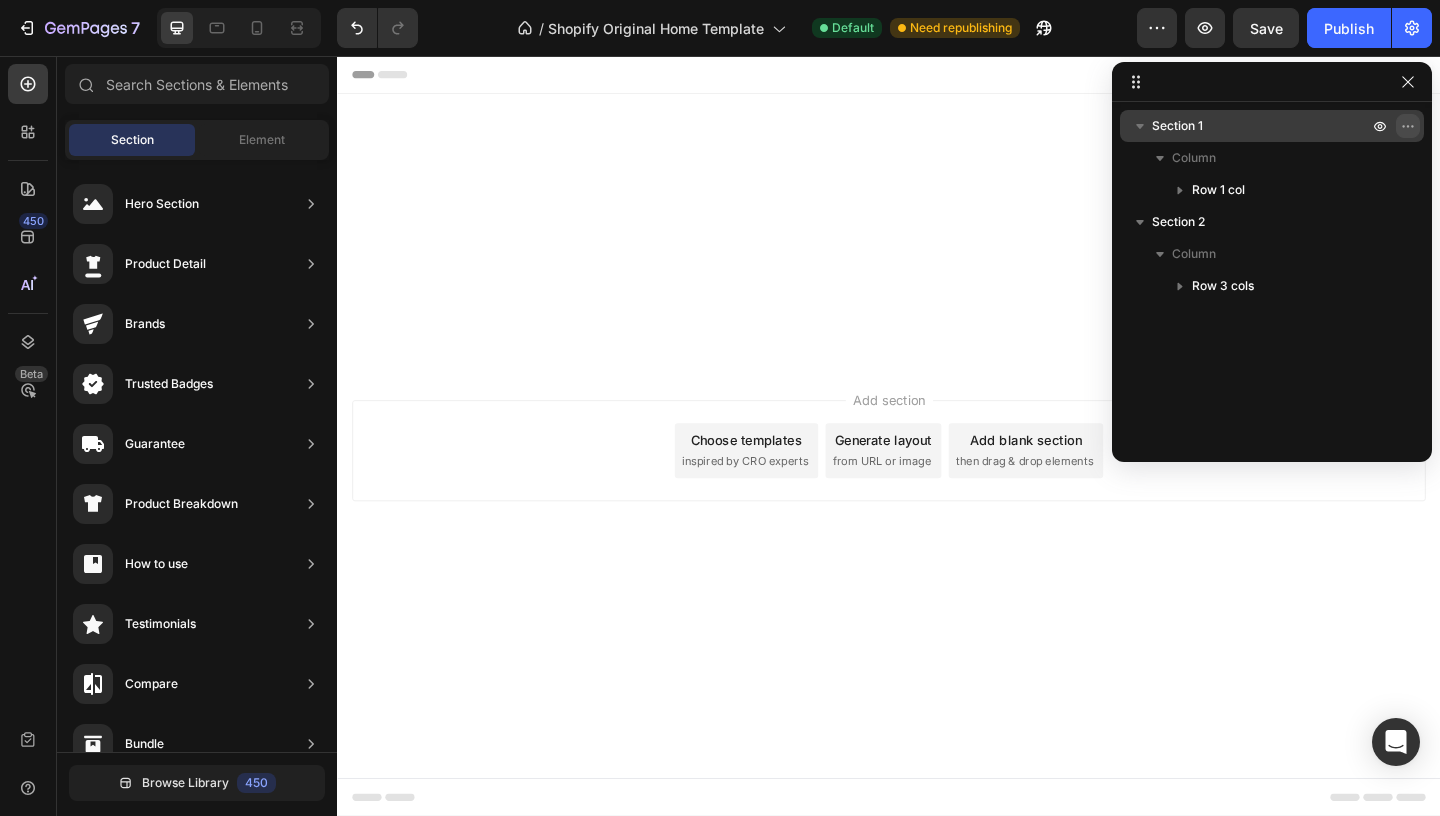 click at bounding box center [1408, 126] 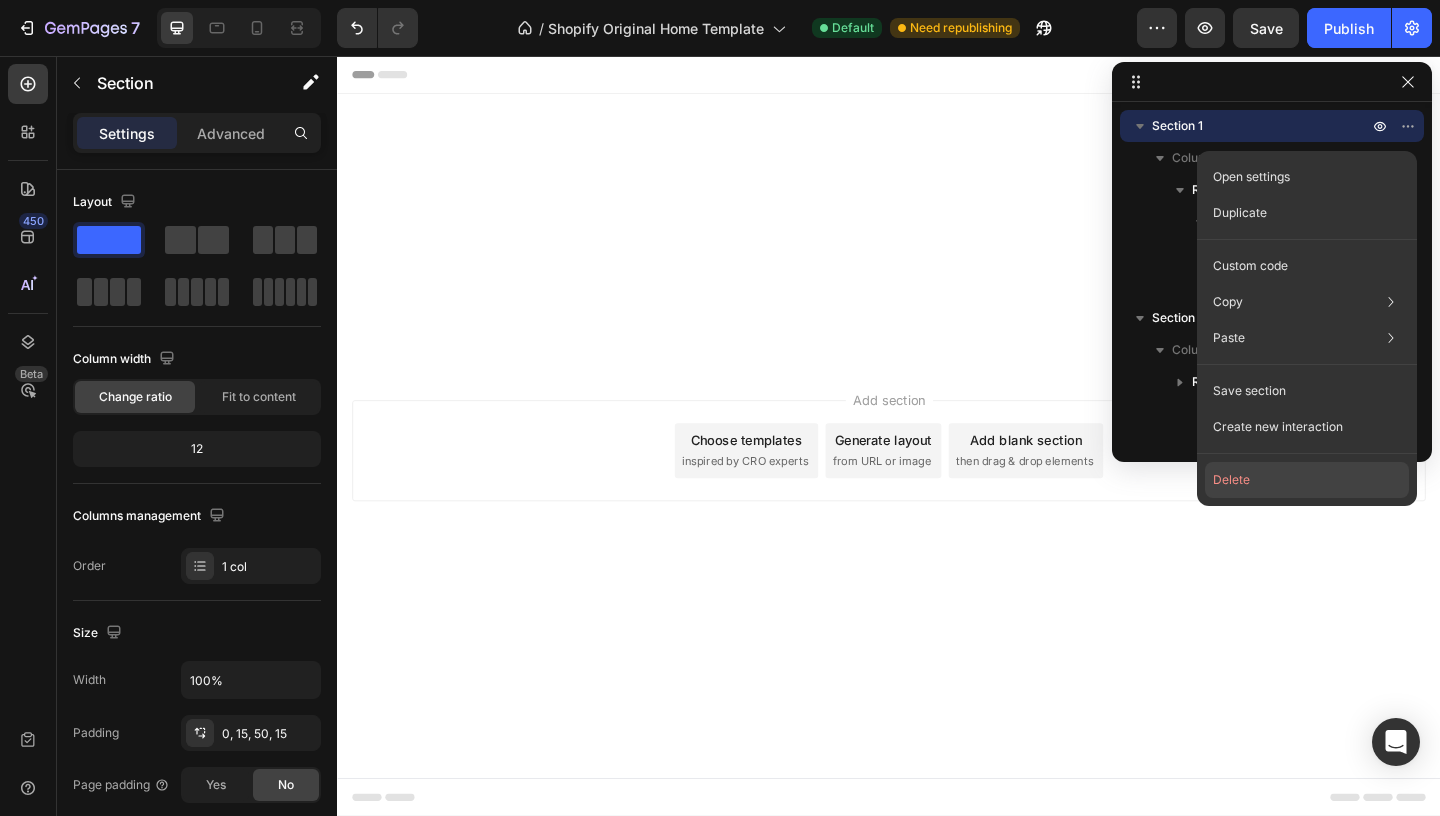 click on "Delete" 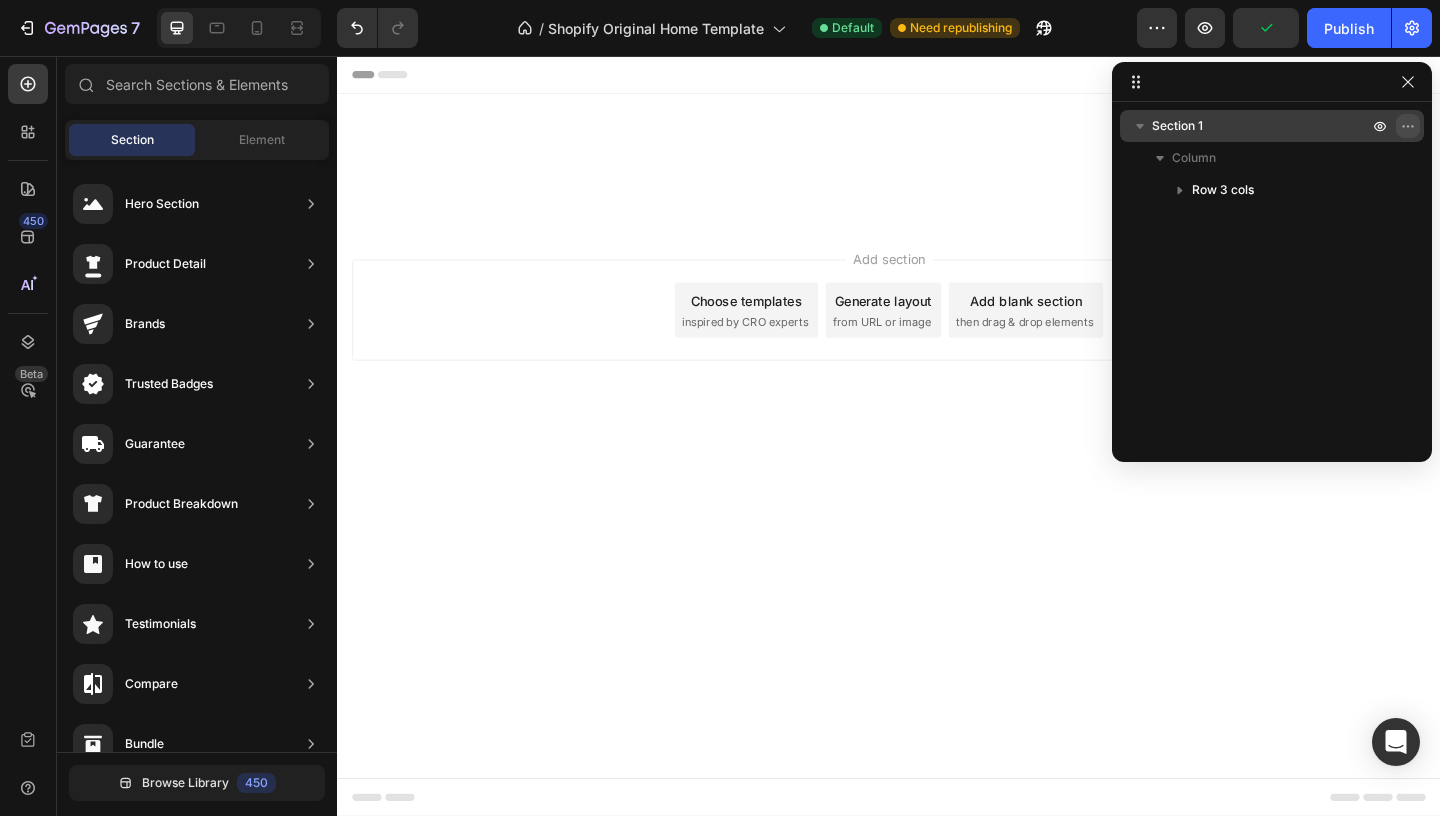 click 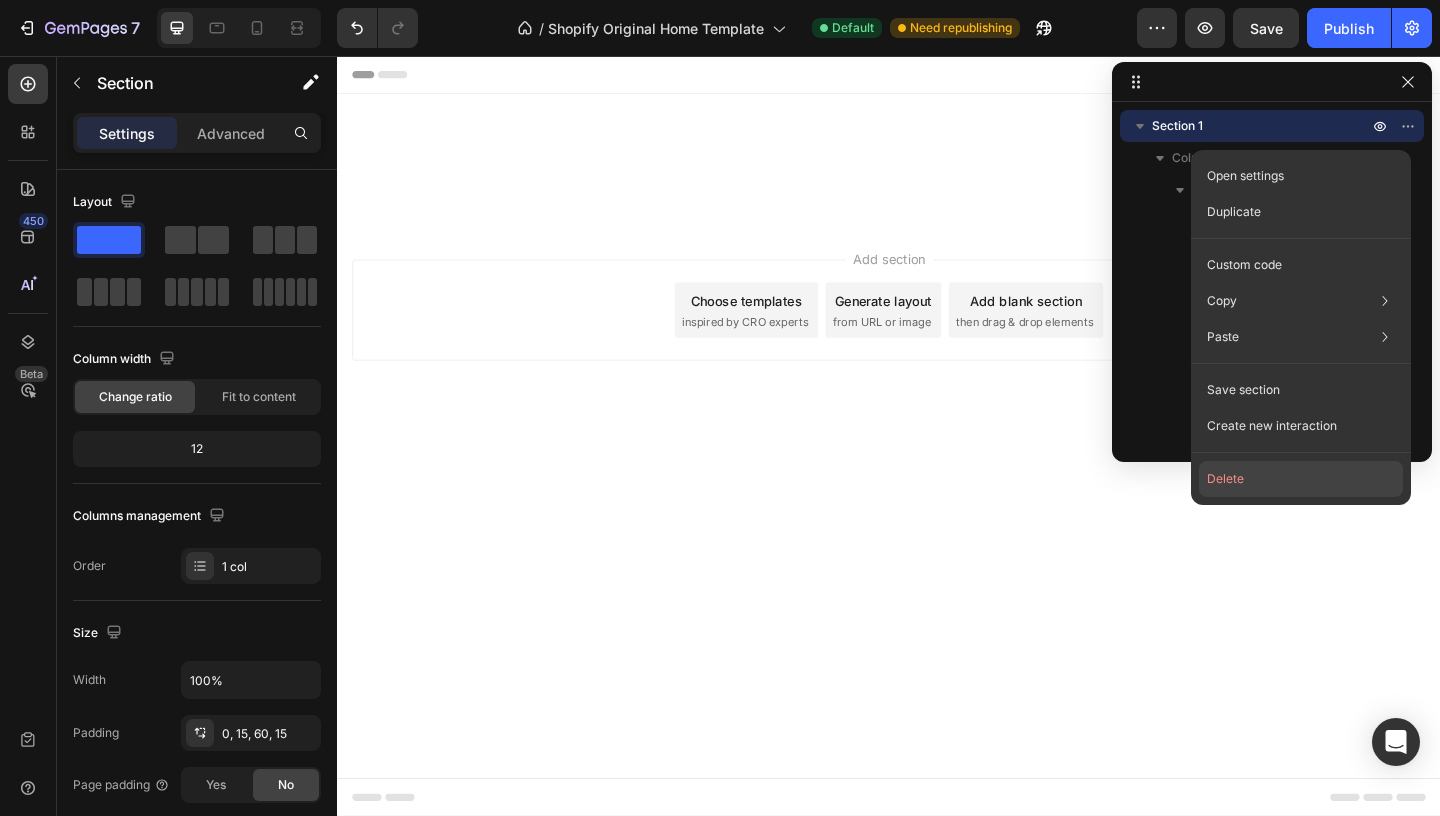 click on "Delete" 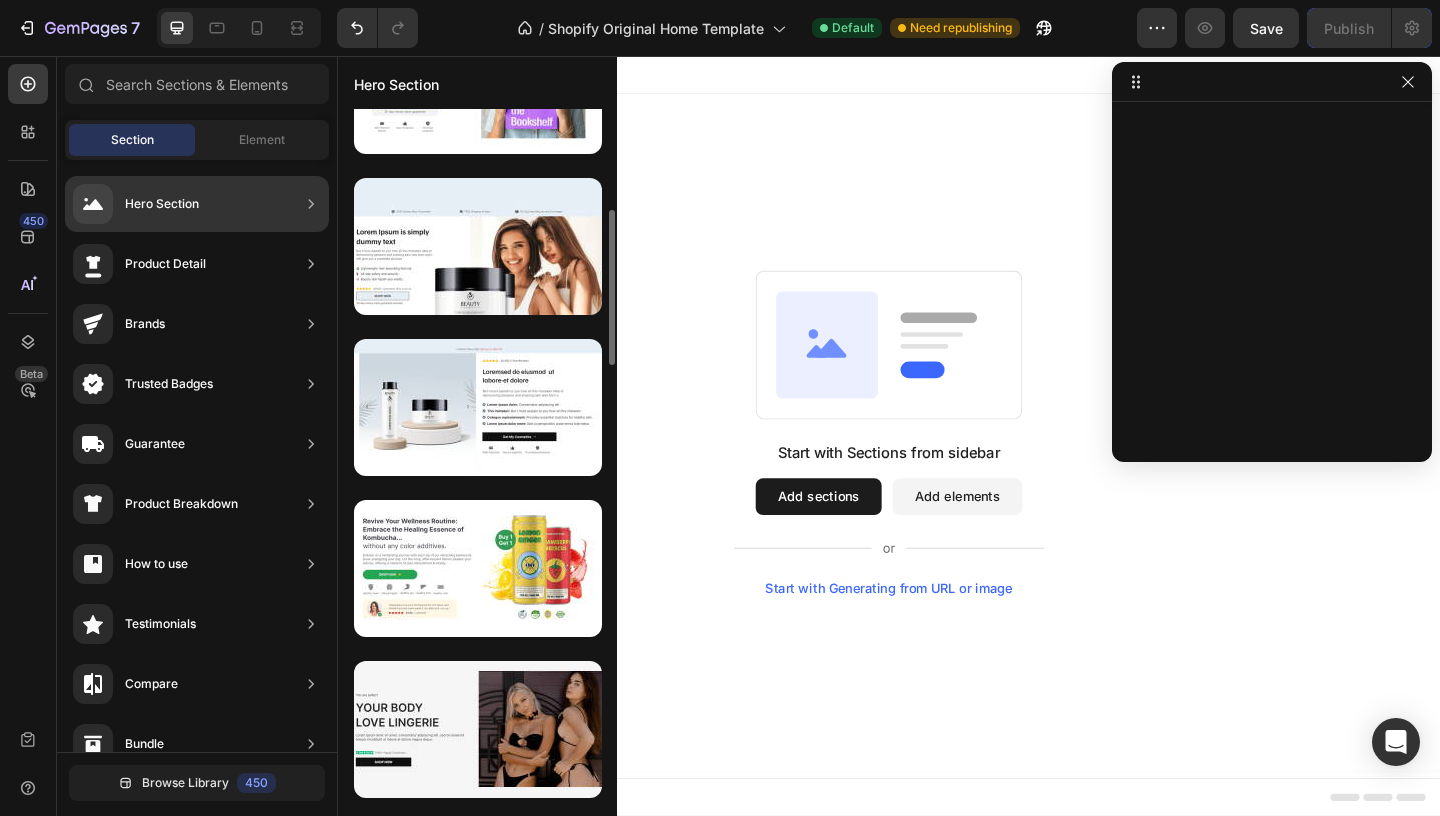 scroll, scrollTop: 0, scrollLeft: 0, axis: both 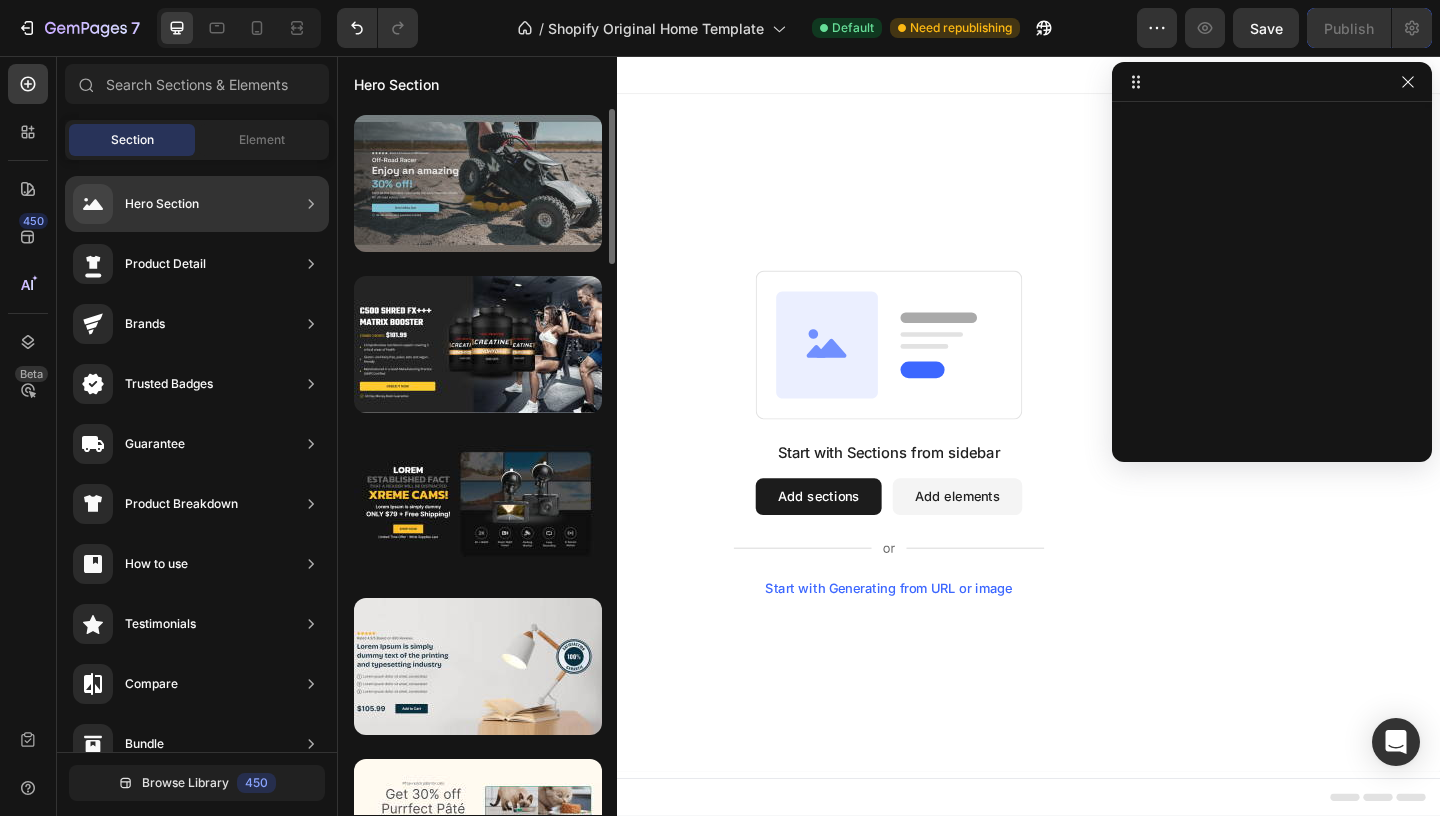 click at bounding box center [478, 183] 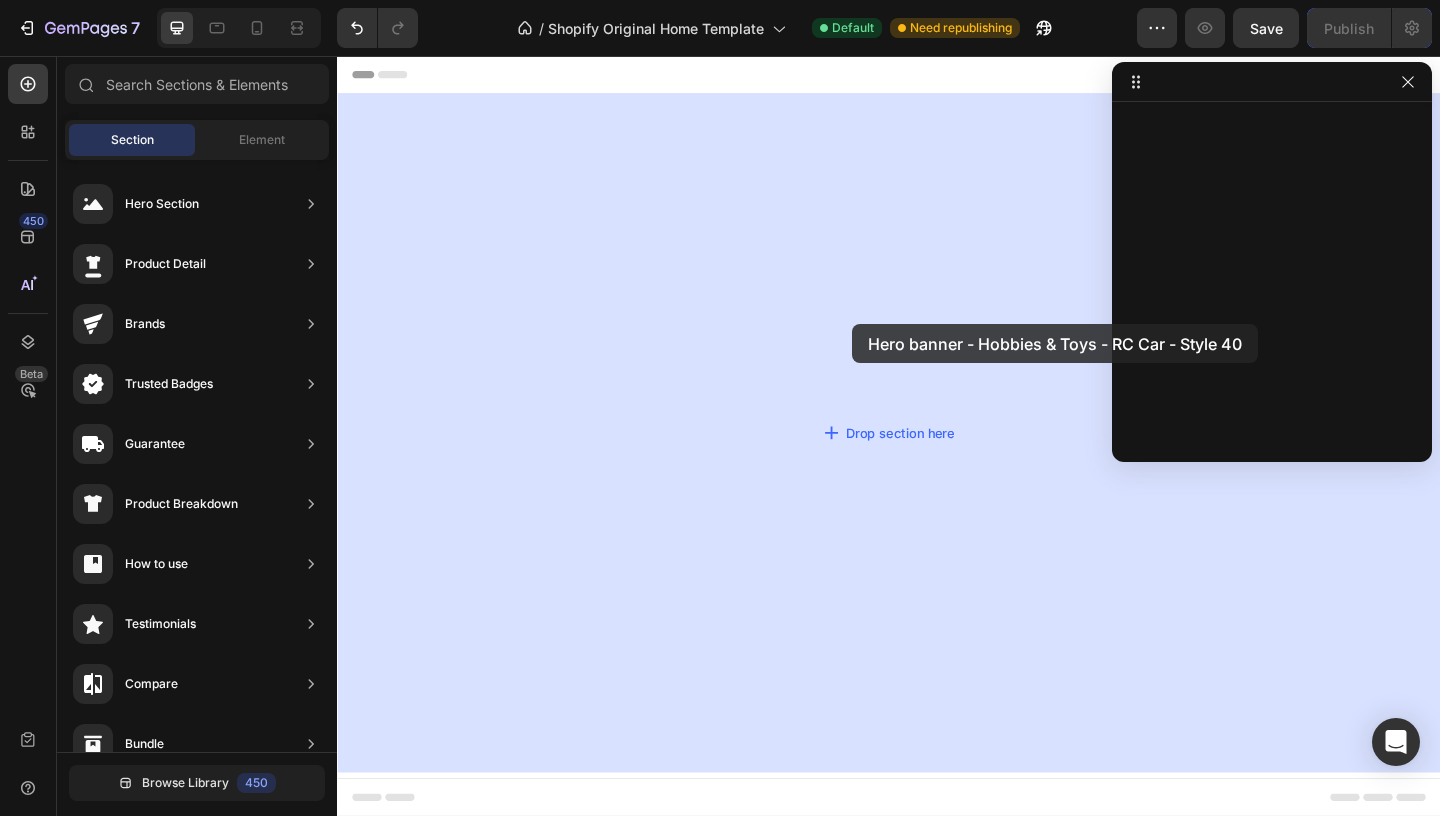 drag, startPoint x: 872, startPoint y: 232, endPoint x: 850, endPoint y: 324, distance: 94.59387 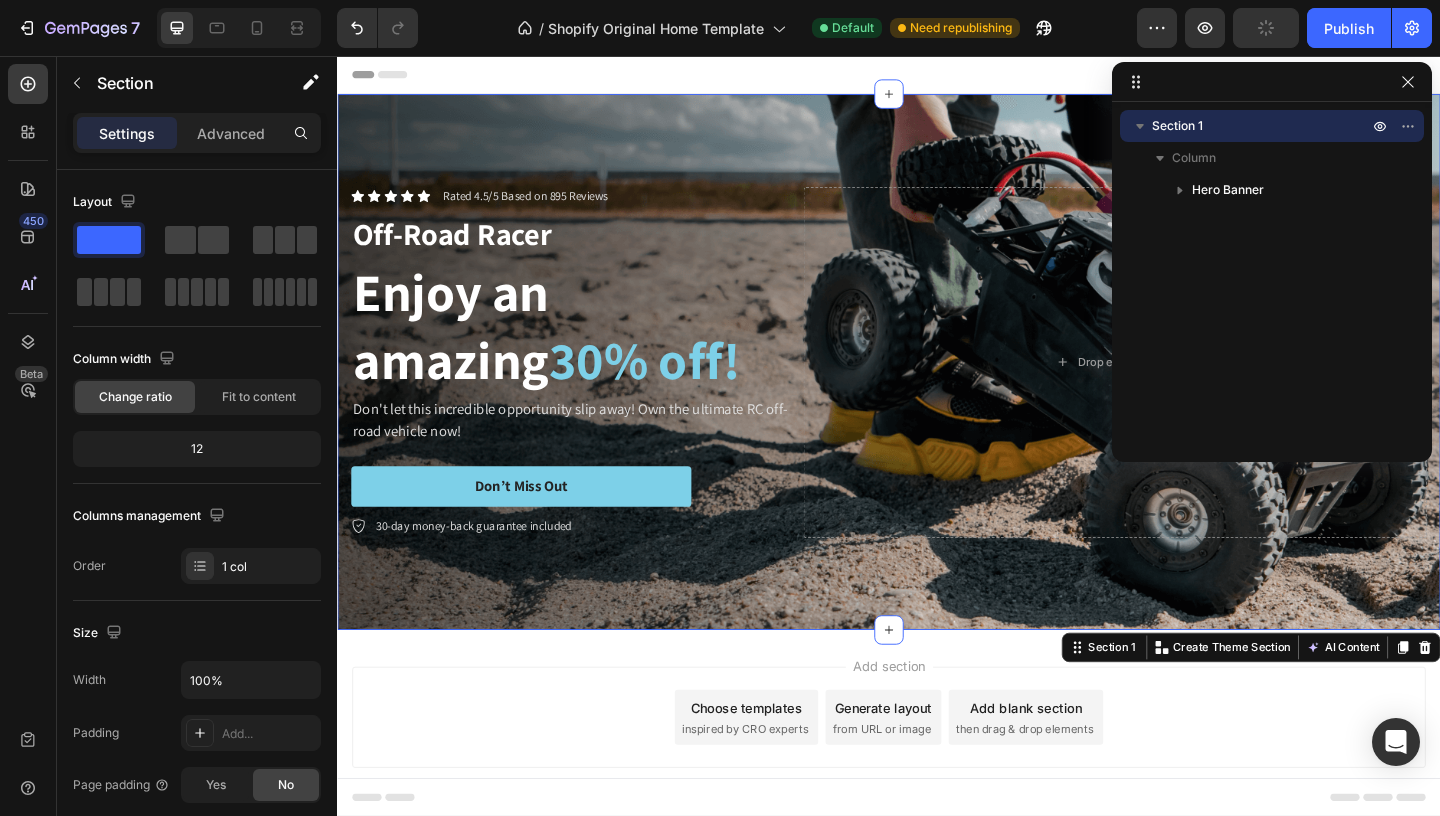 click on "Section 1" at bounding box center (1262, 126) 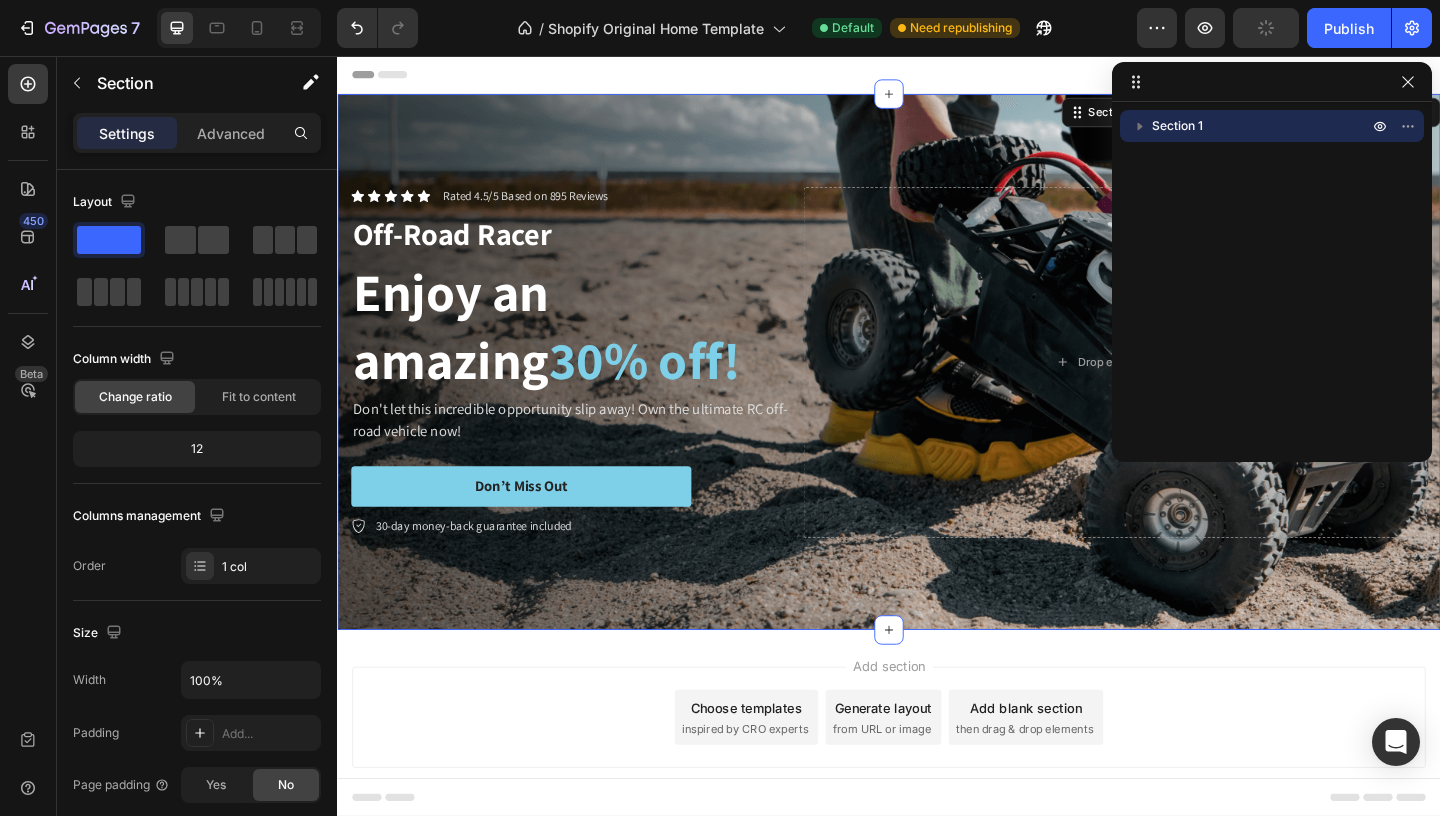 click on "Section 1" at bounding box center (1262, 126) 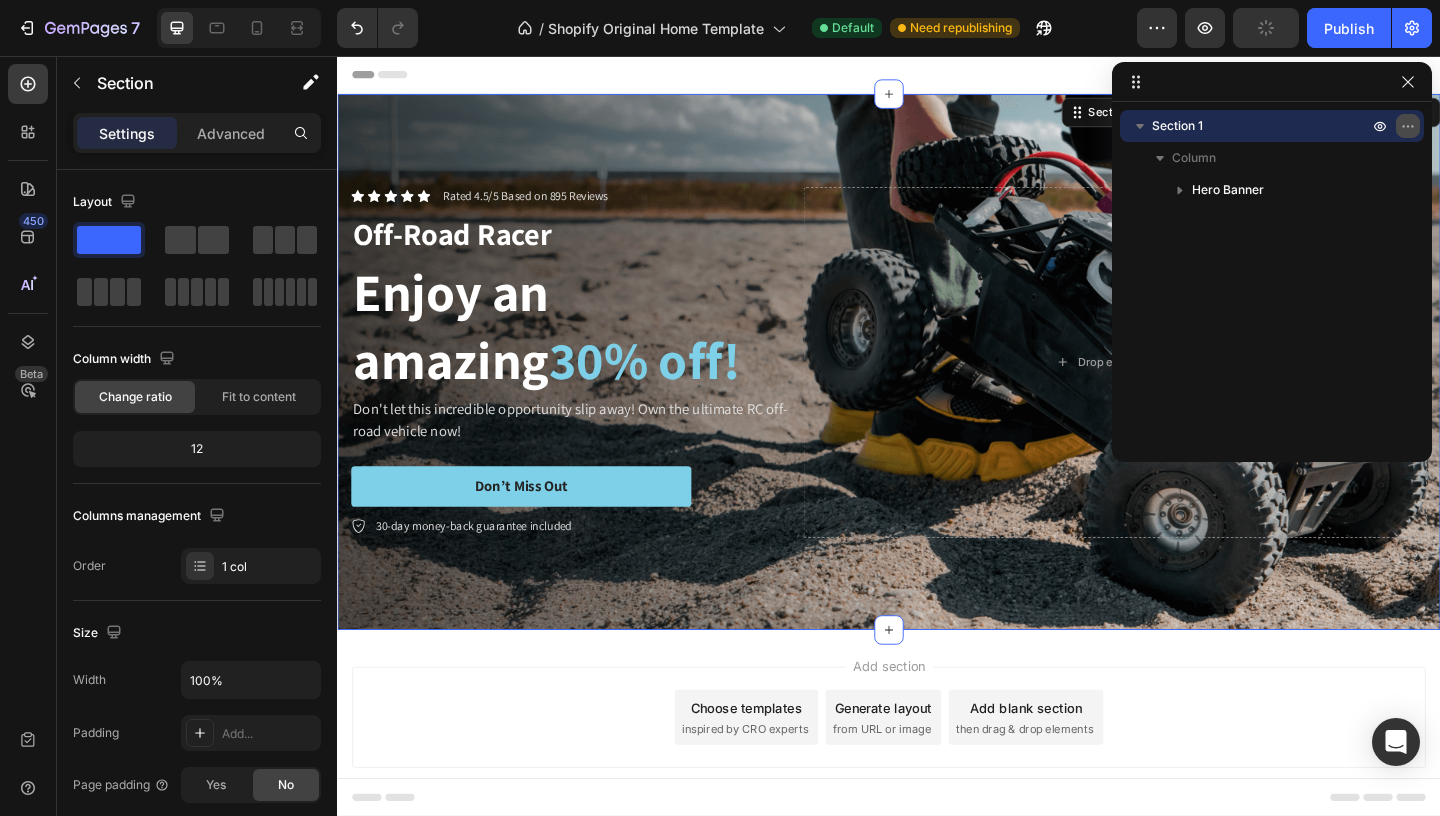 click 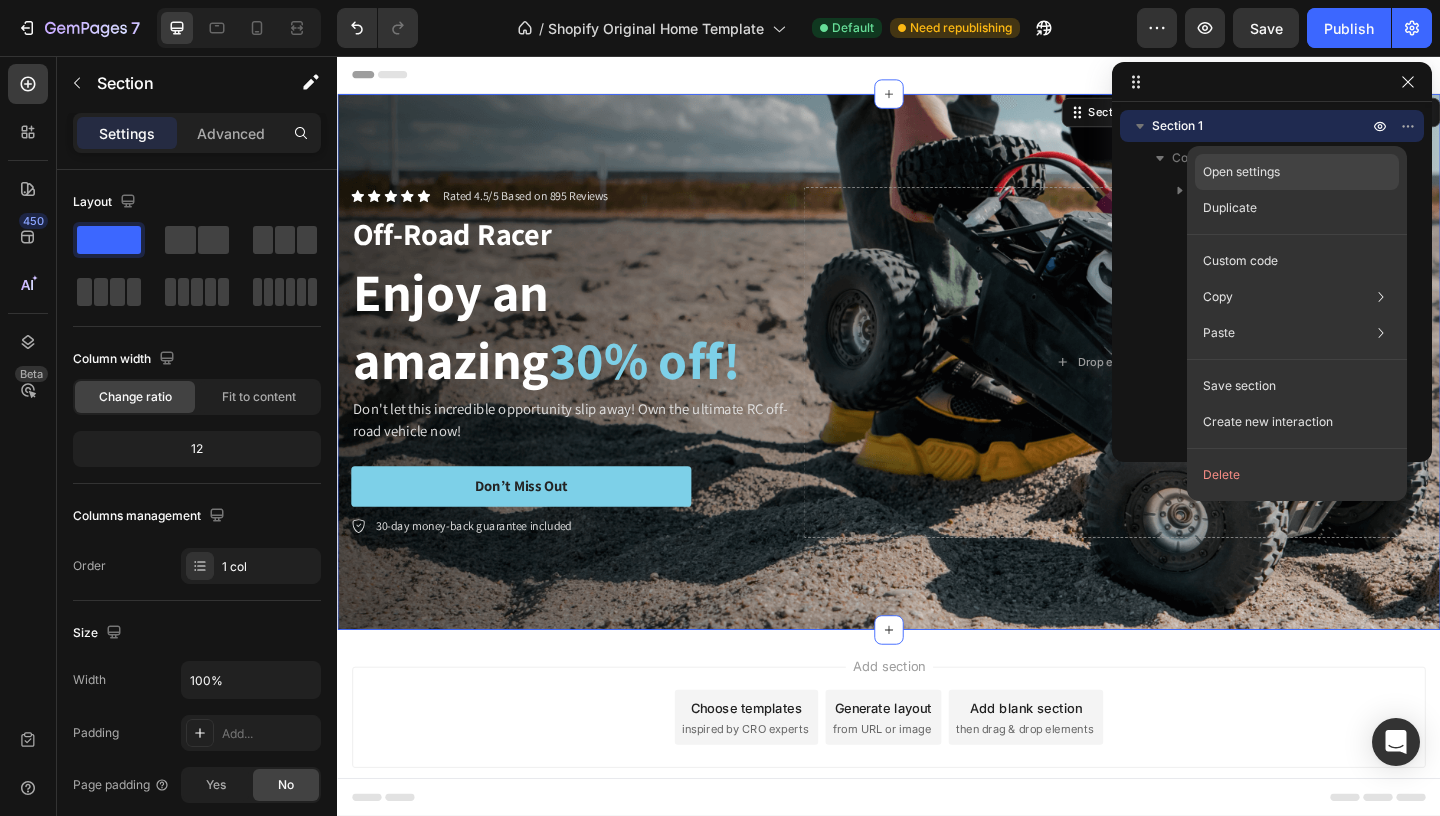 click on "Open settings" at bounding box center (1241, 172) 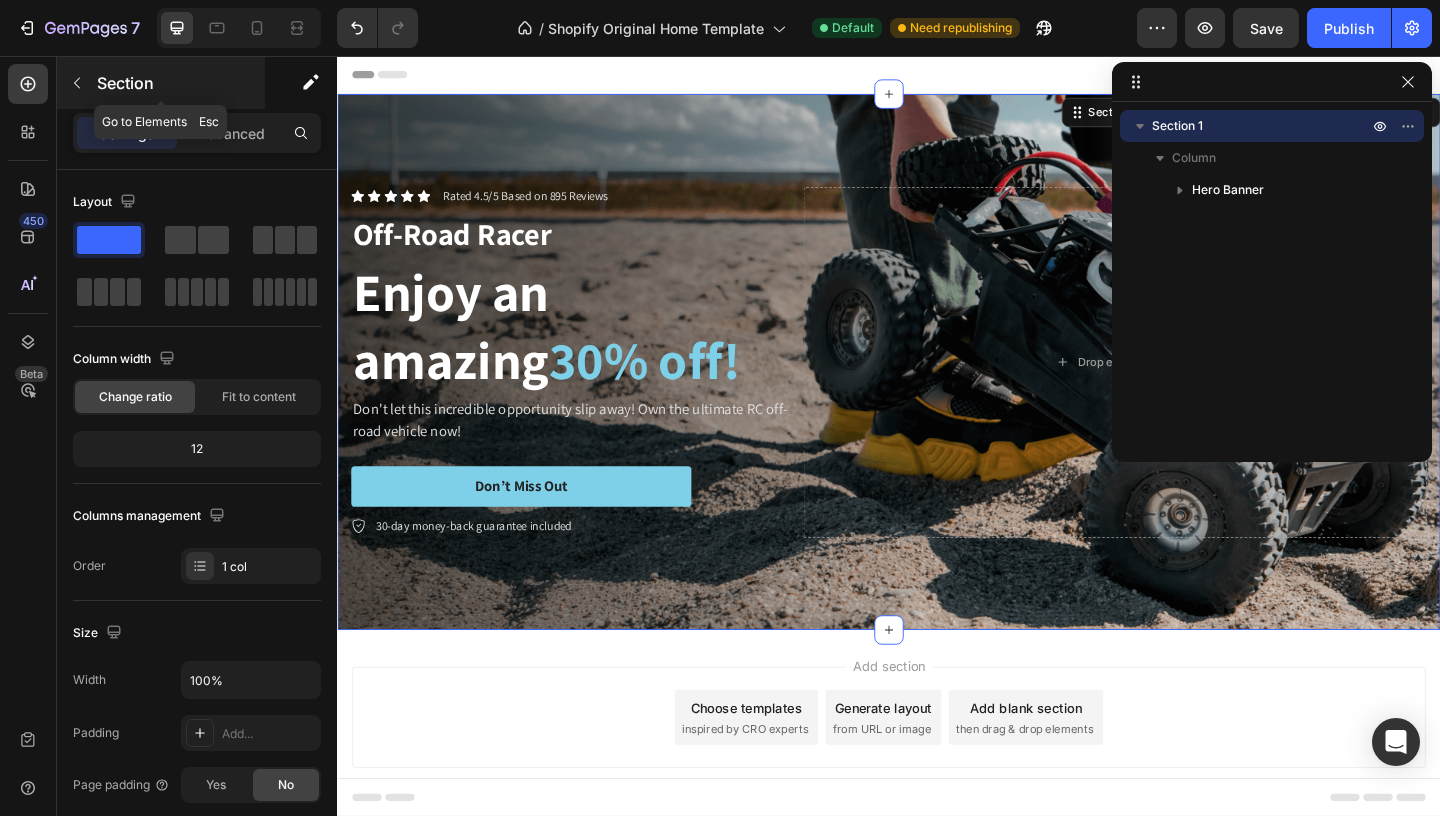 click on "Section" at bounding box center [179, 83] 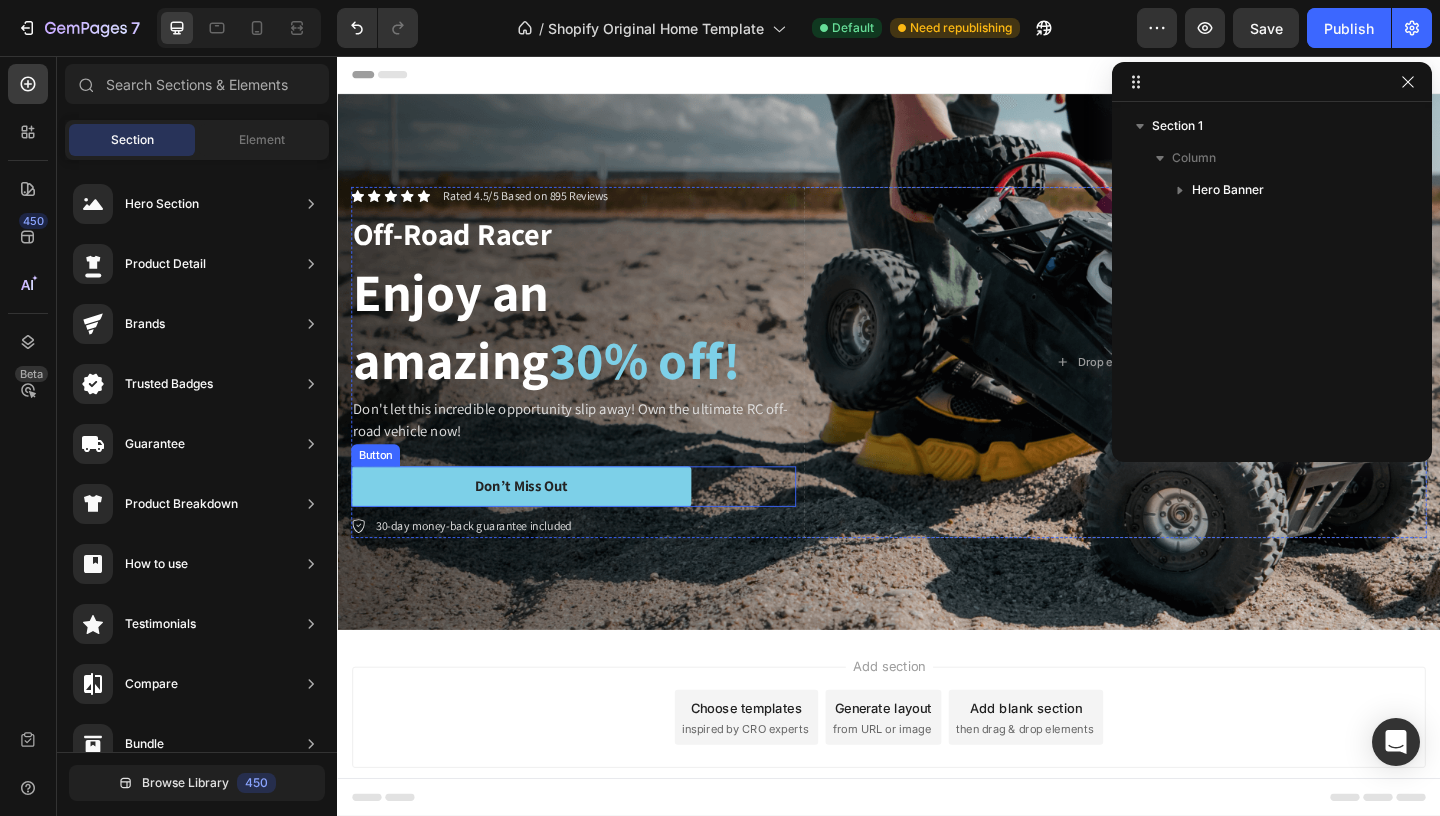 click on "Don't let this incredible opportunity slip away! Own the ultimate RC off-road vehicle now!" at bounding box center (594, 452) 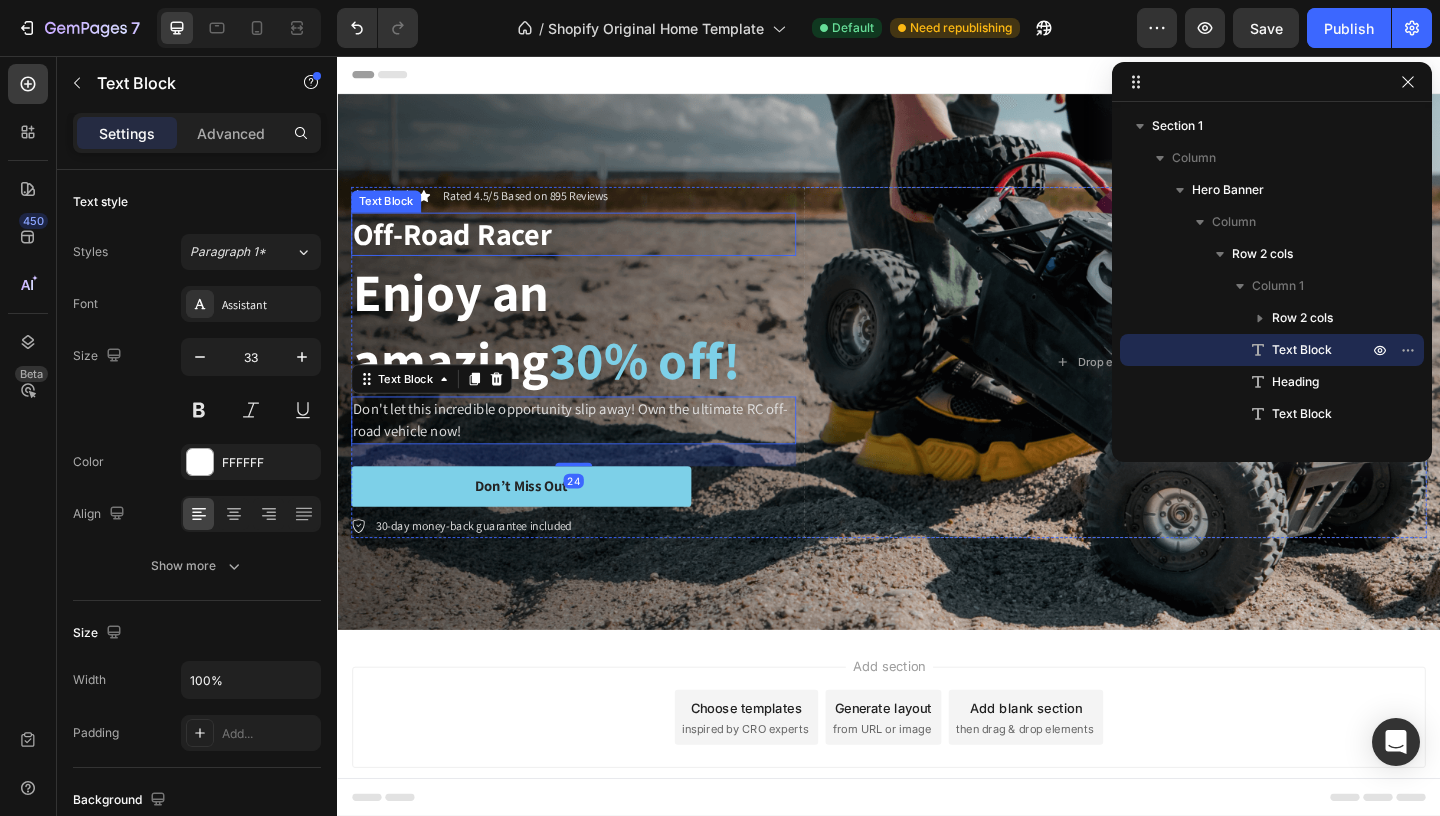 click on "Off-Road Racer" at bounding box center (594, 249) 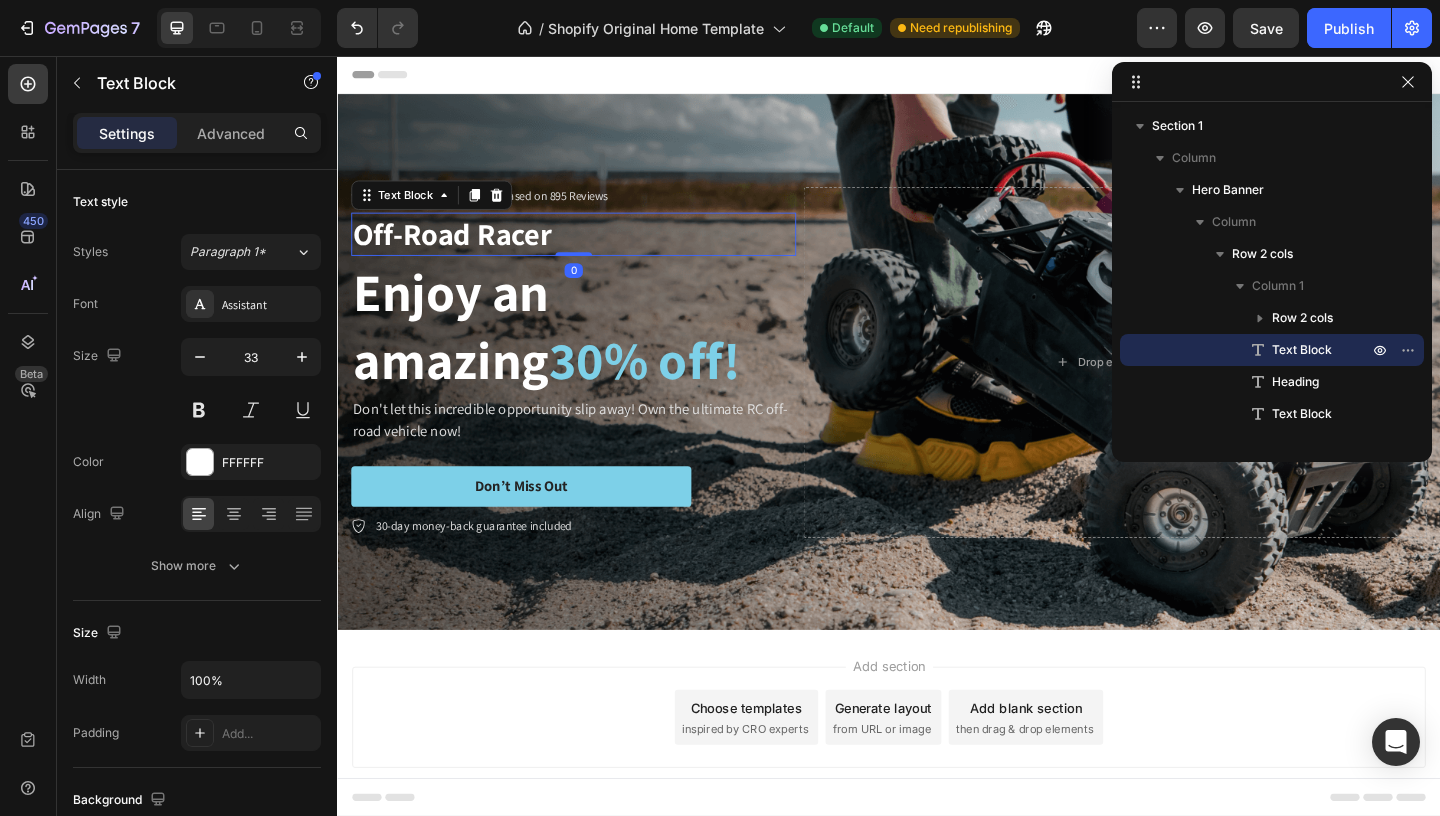 click on "Off-Road Racer" at bounding box center (594, 249) 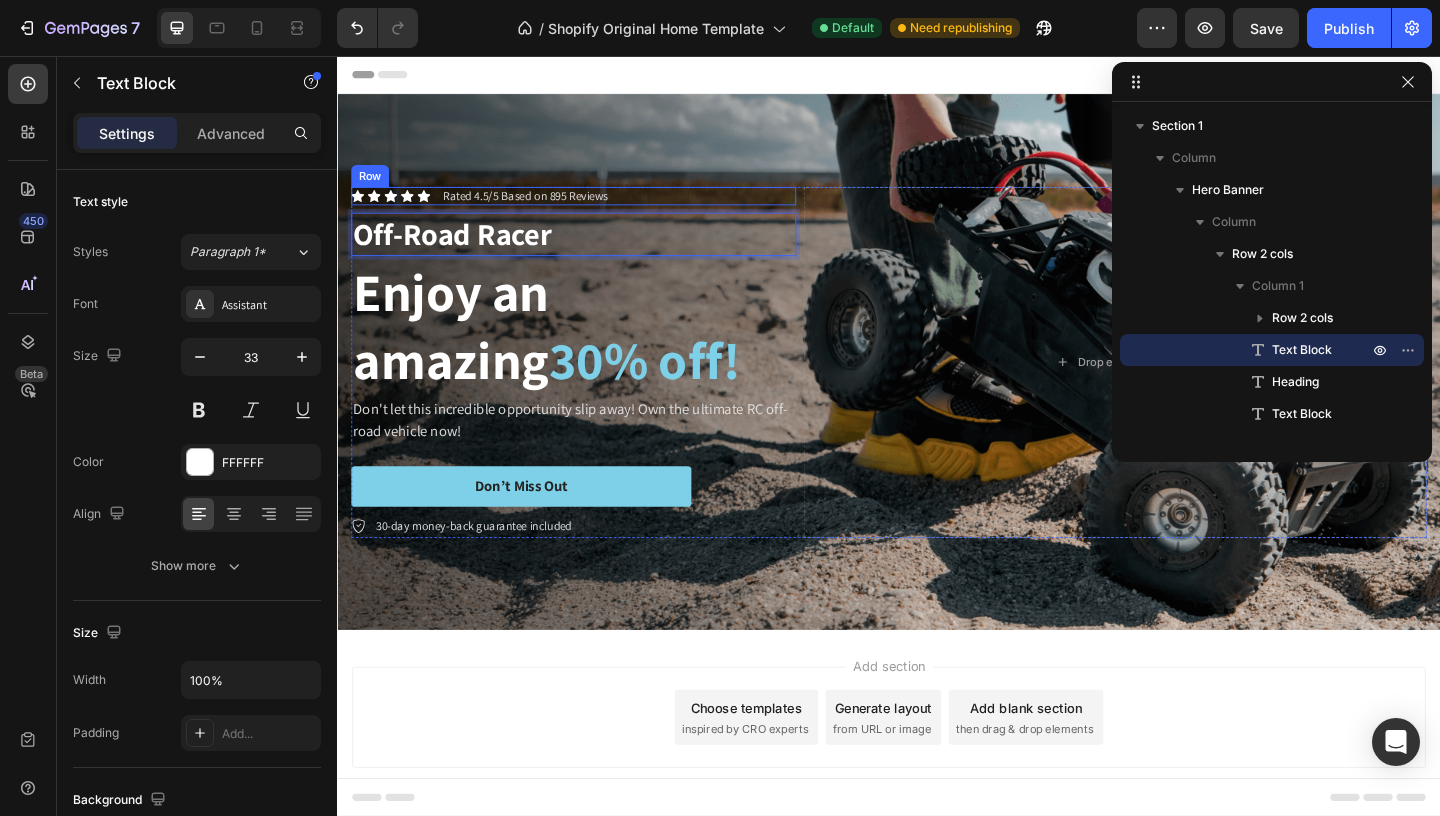 click on "Icon Icon Icon Icon Icon Icon List" at bounding box center (395, 208) 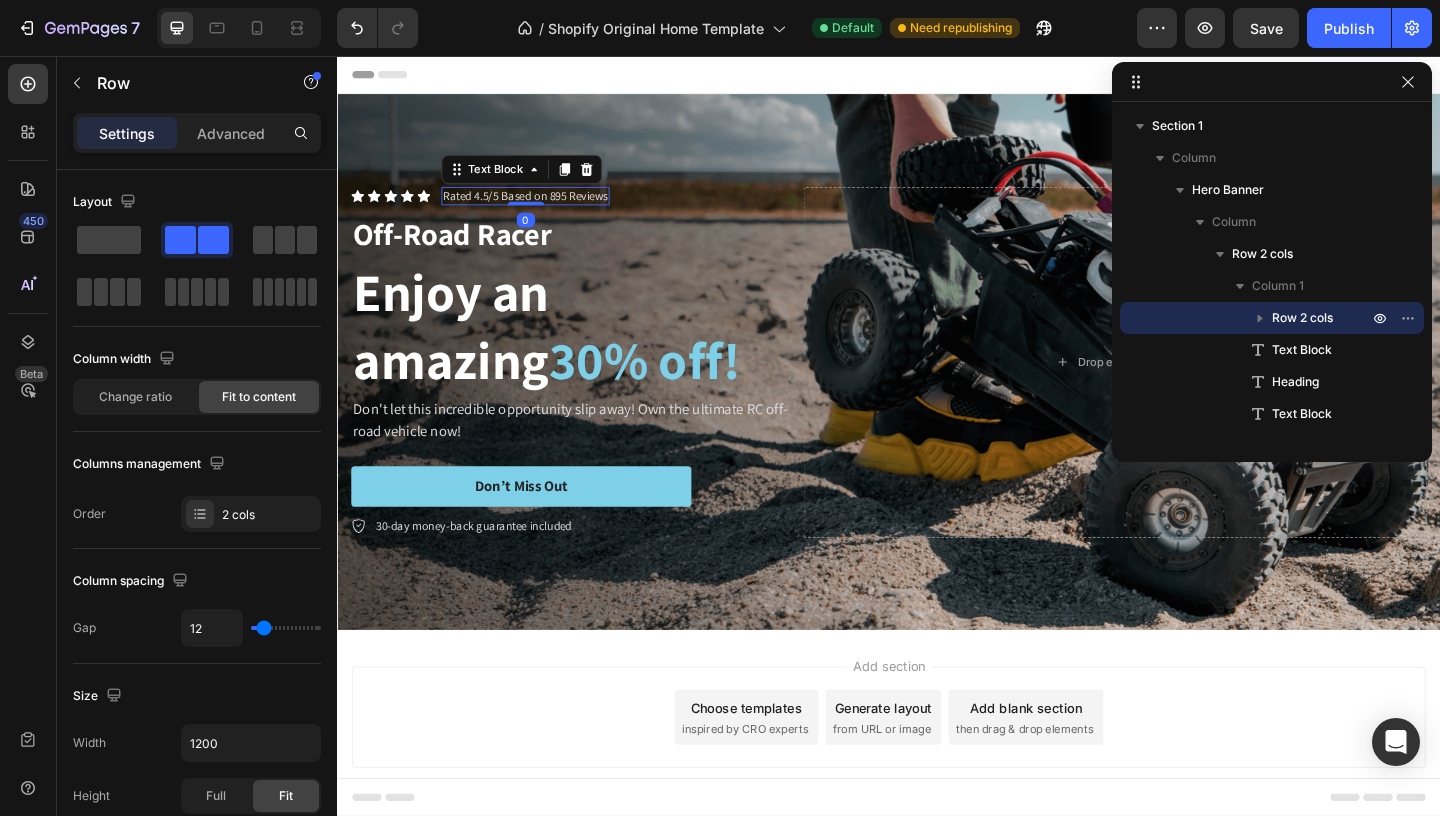 click on "Text Block" at bounding box center [537, 179] 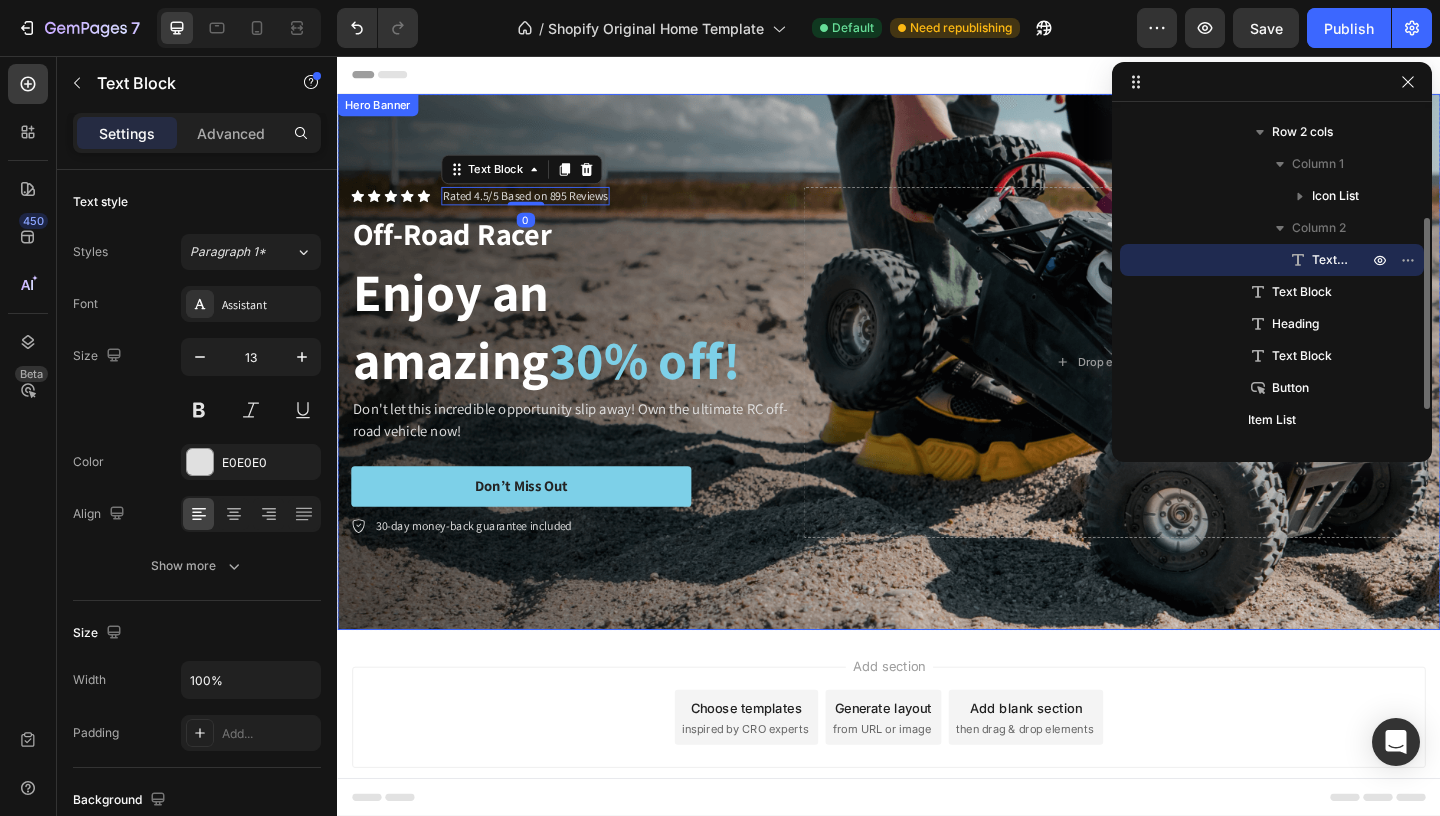 click on "Icon Icon Icon Icon Icon Icon List Rated 4.5/5 Based on 895 Reviews Text Block   0 Row Off-Road Racer Text Block Enjoy an amazing  30% off! Heading Don't let this incredible opportunity slip away! Own the ultimate RC off-road vehicle now! Text Block Don’t Miss Out Button
30-day money-back guarantee included  Item List
Drop element here Row" at bounding box center [937, 389] 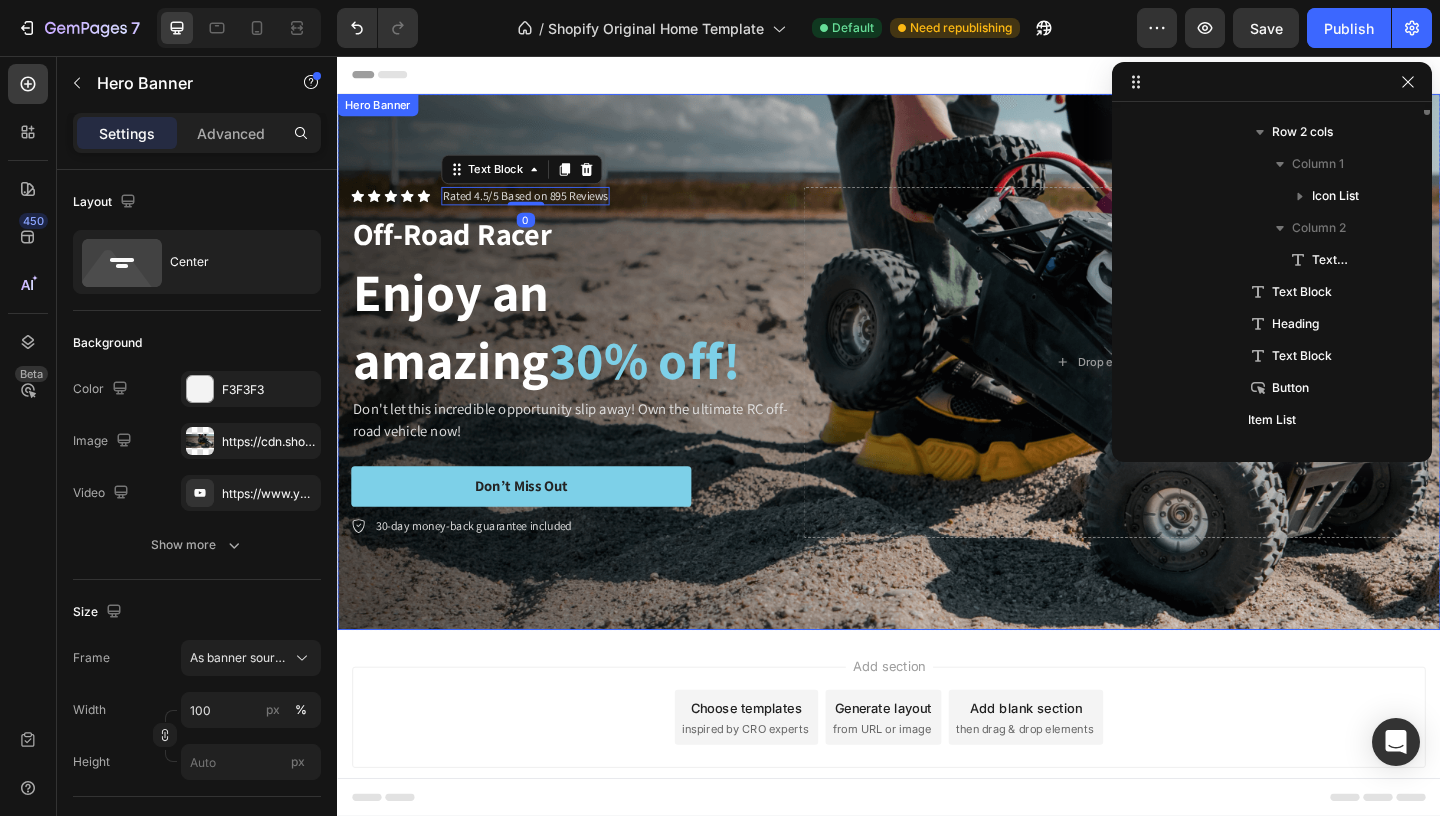 scroll, scrollTop: 0, scrollLeft: 0, axis: both 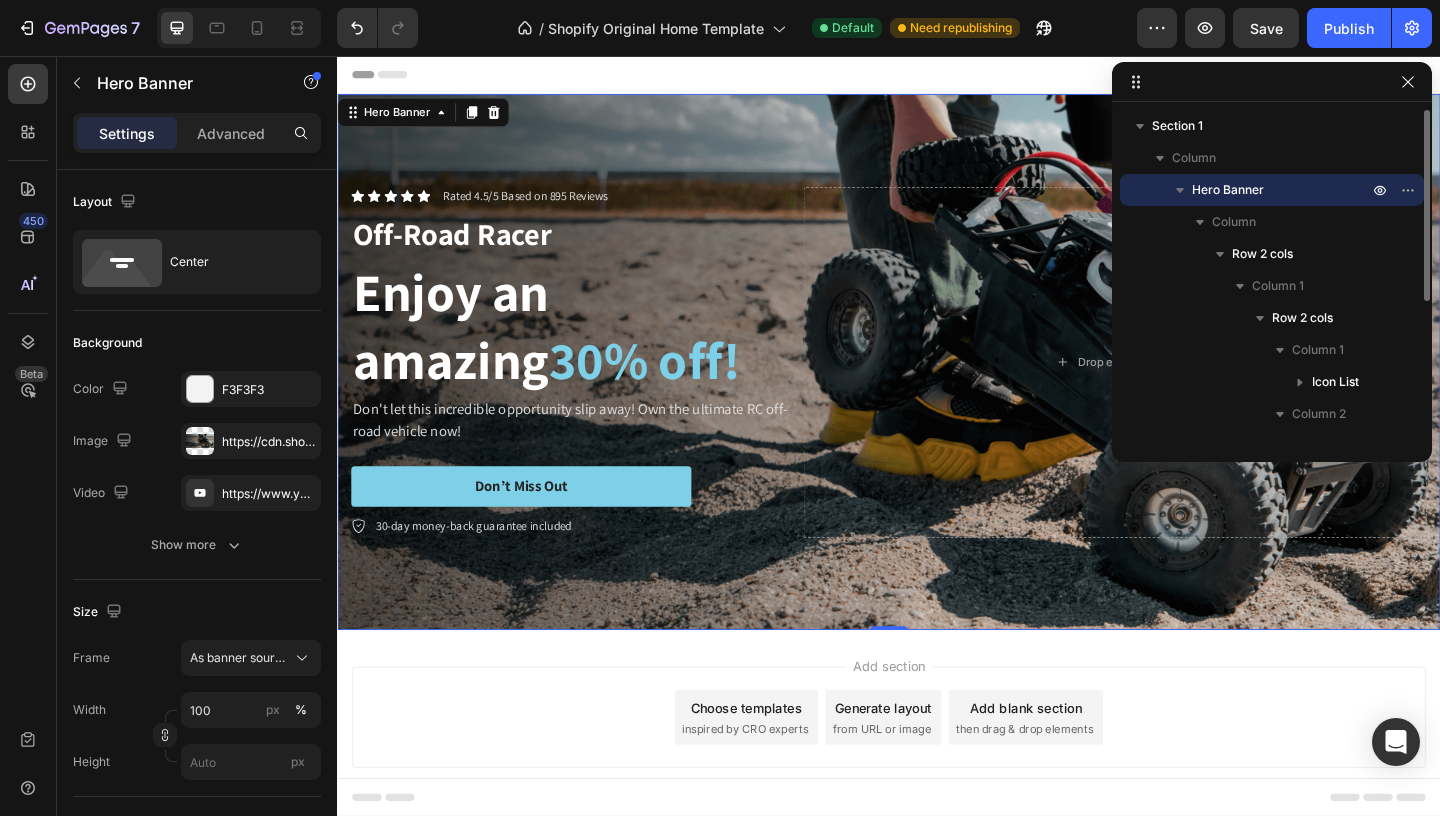 click on "Icon Icon Icon Icon Icon Icon List Rated 4.5/5 Based on 895 Reviews Text Block Row Off-Road Racer Text Block Enjoy an amazing  30% off! Heading Don't let this incredible opportunity slip away! Own the ultimate RC off-road vehicle now! Text Block Don’t Miss Out Button
30-day money-back guarantee included  Item List
Drop element here Row" at bounding box center (937, 389) 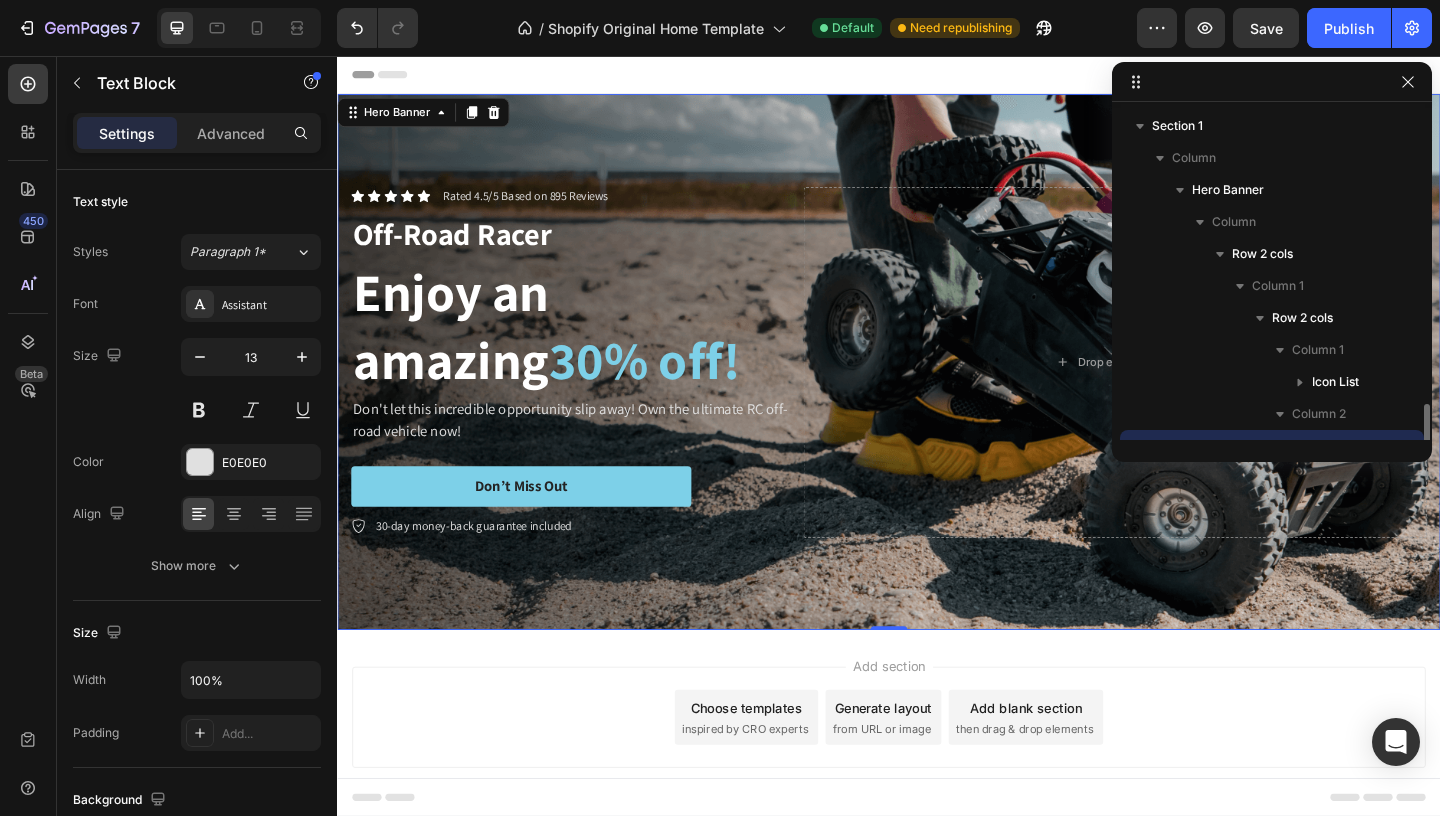 click on "Rated 4.5/5 Based on 895 Reviews" at bounding box center [541, 208] 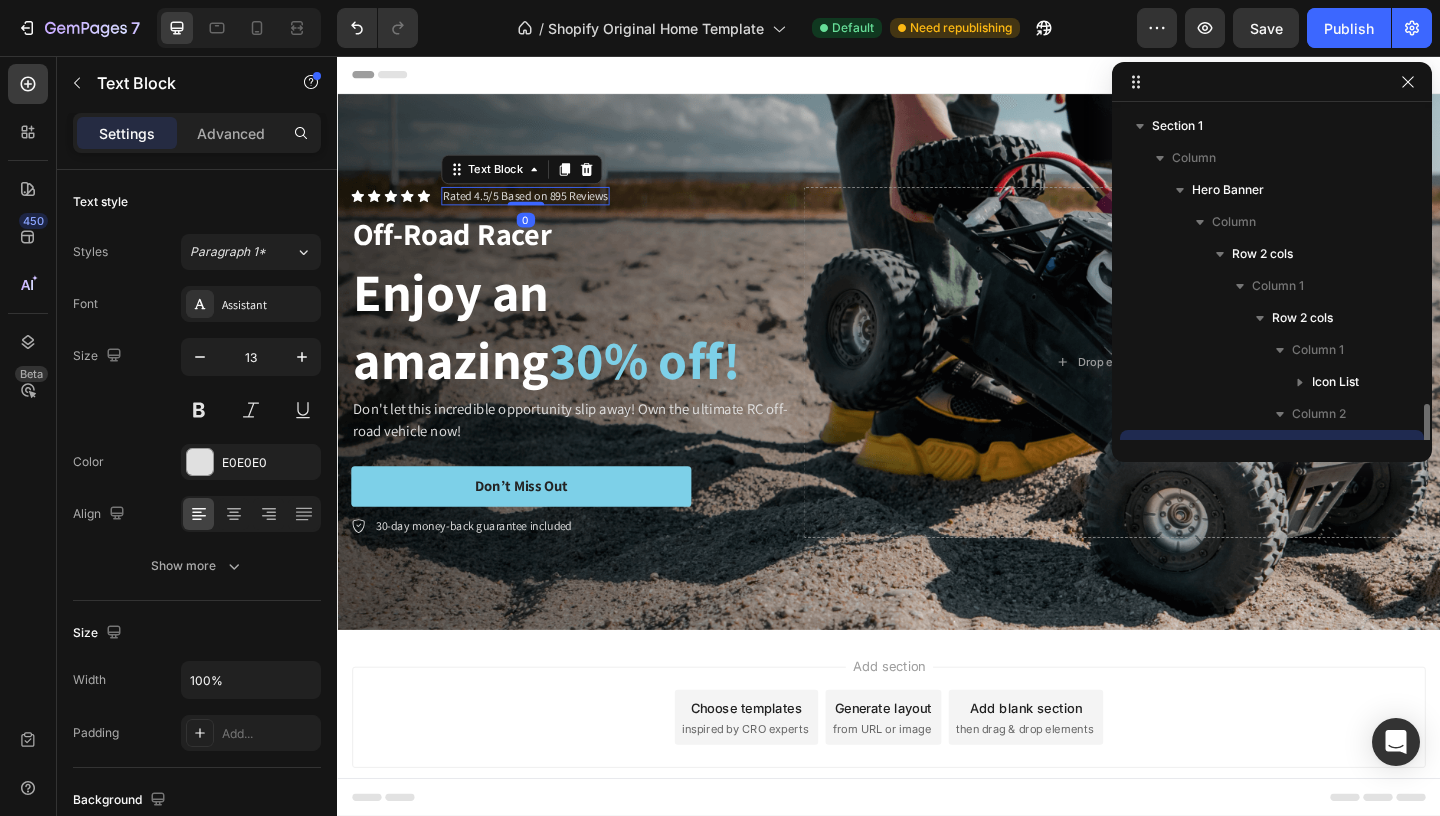 scroll, scrollTop: 186, scrollLeft: 0, axis: vertical 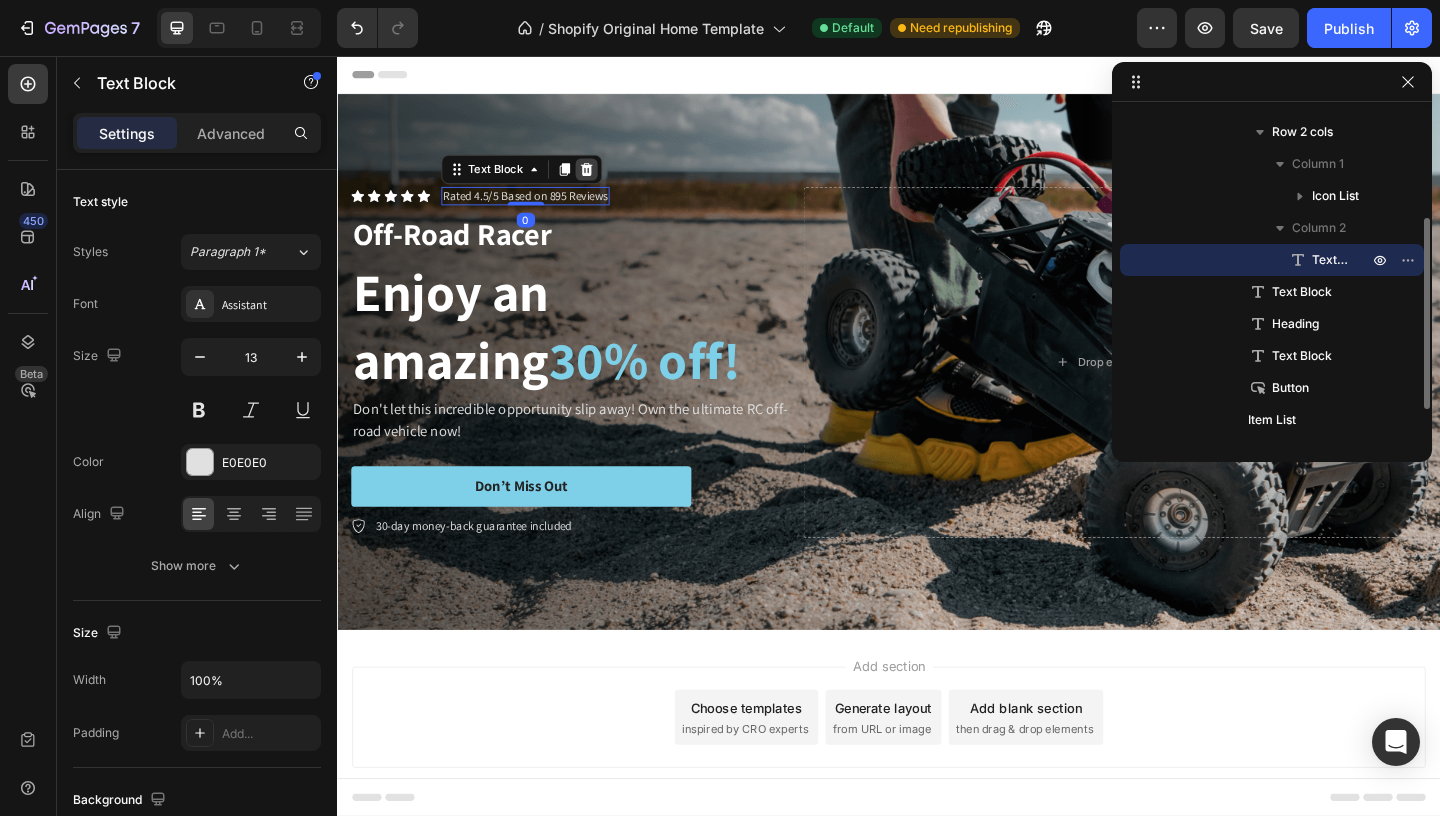 click 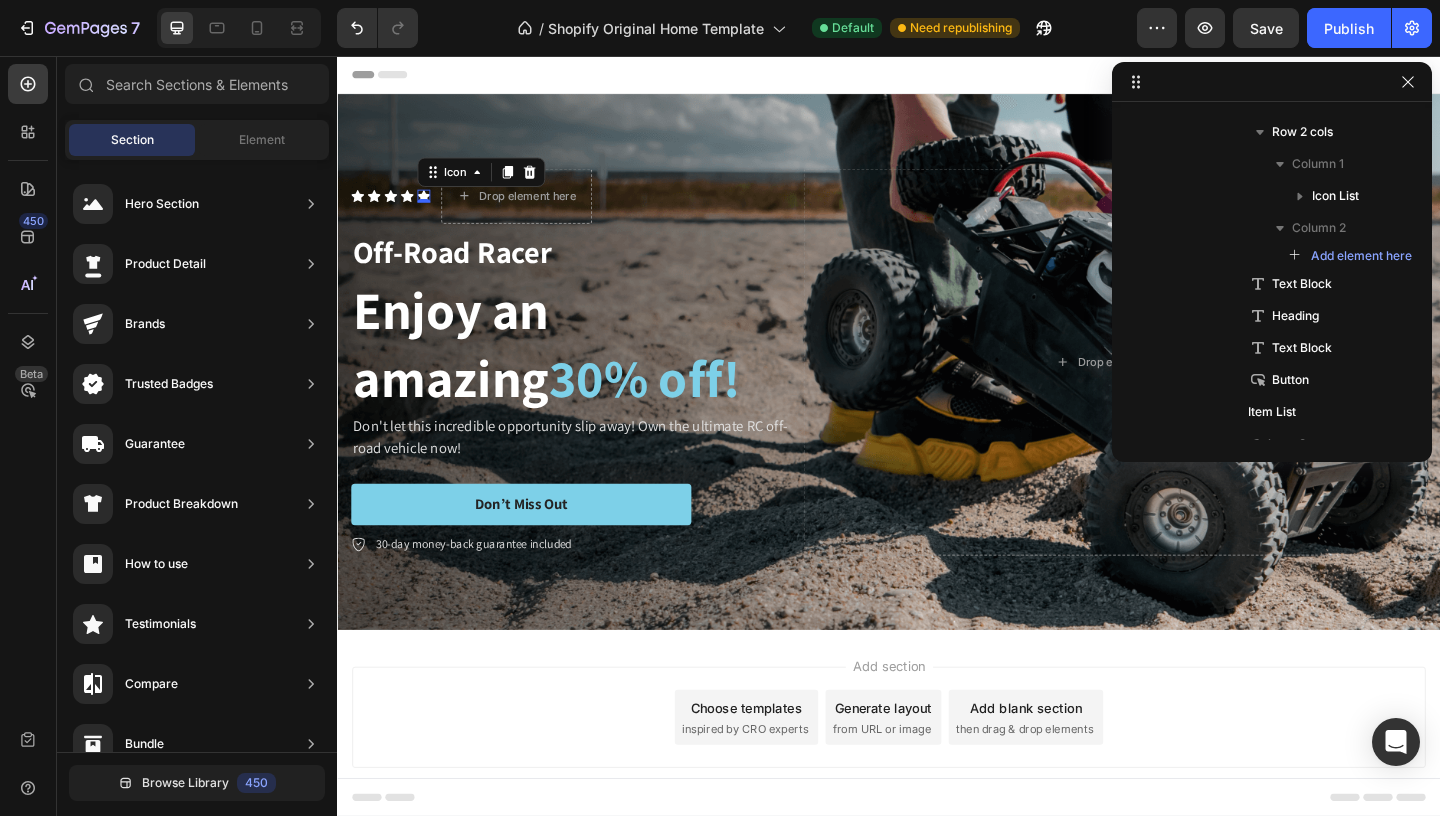 click 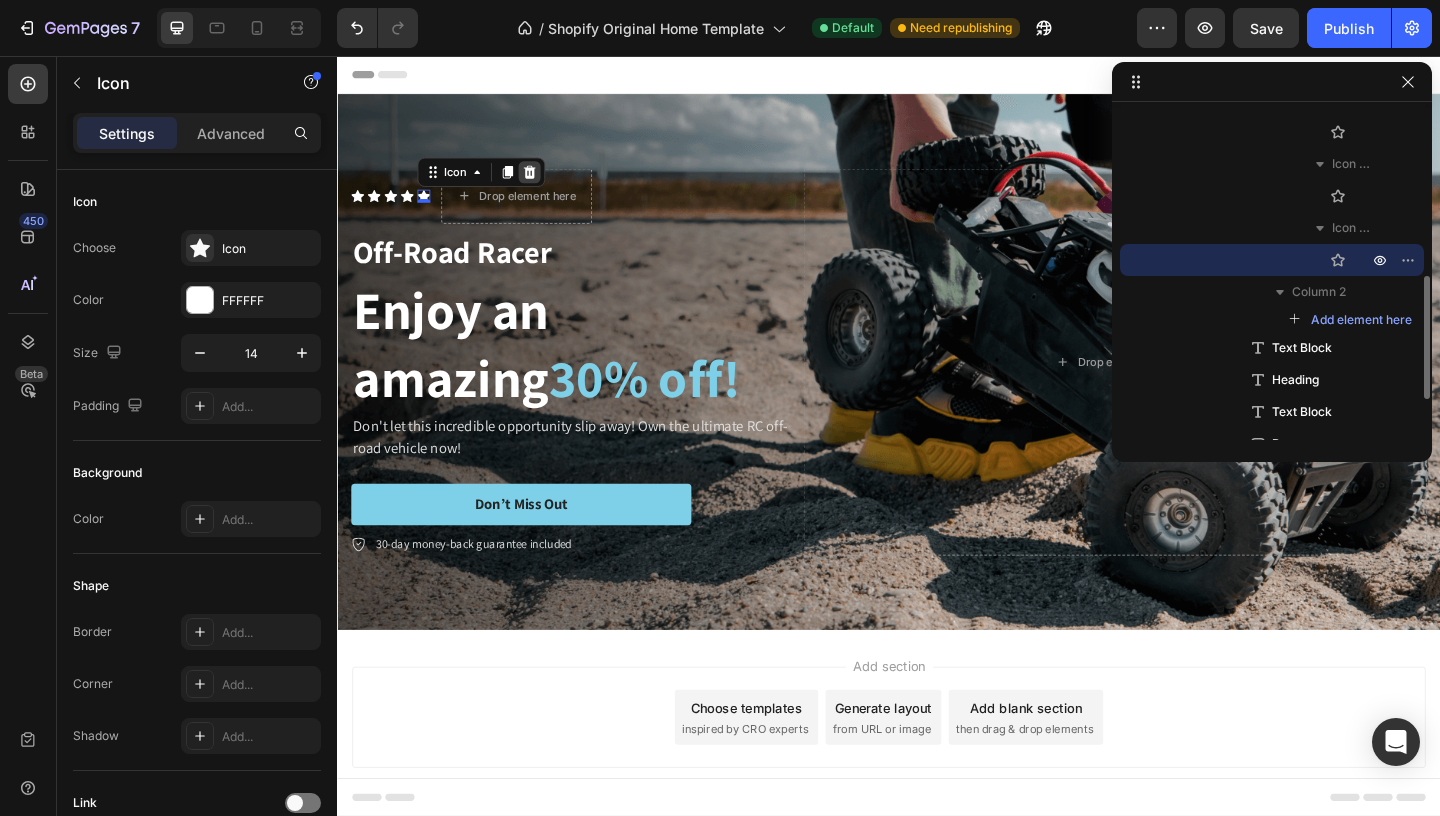 click 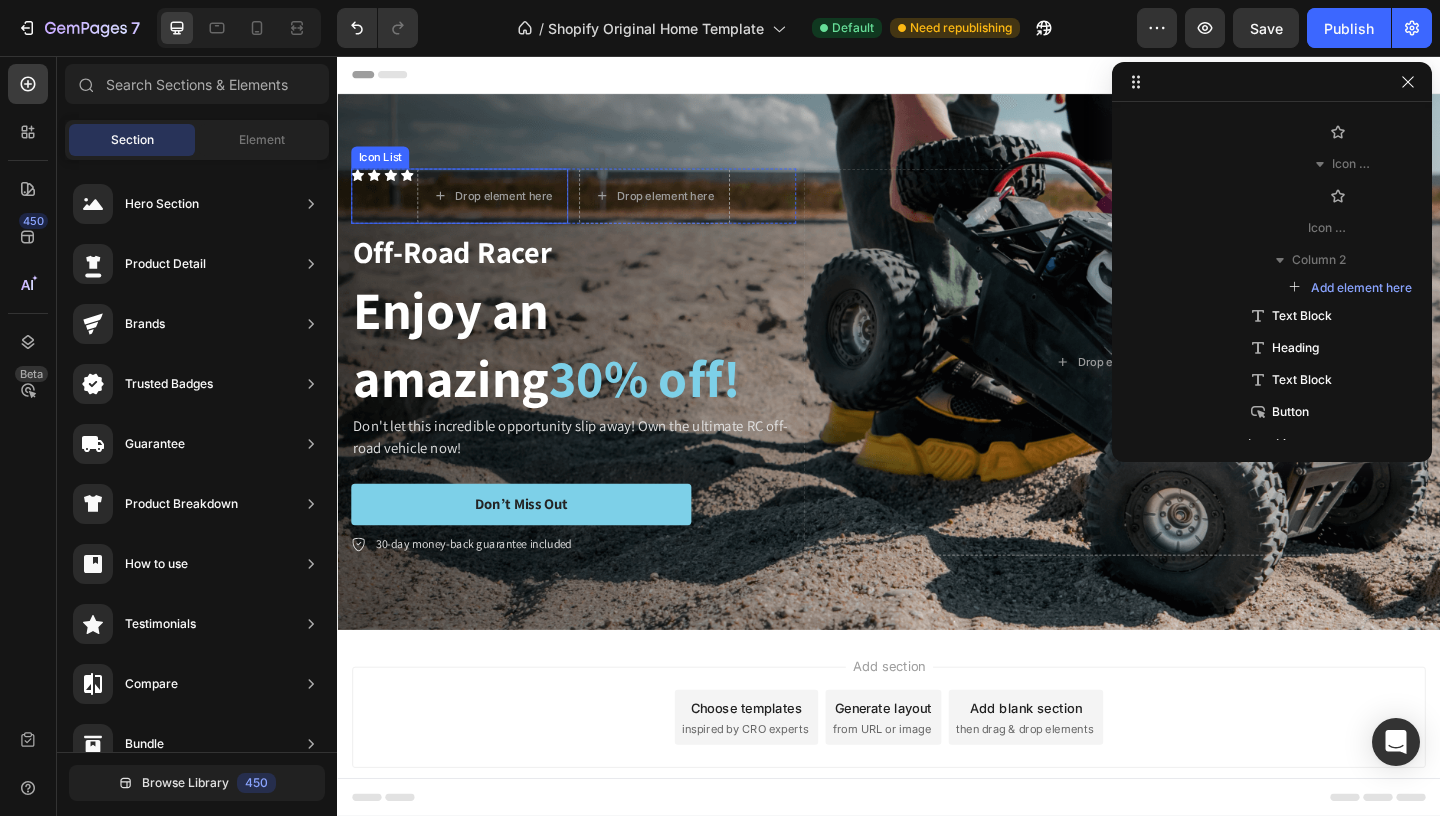 click on "Icon" at bounding box center [395, 208] 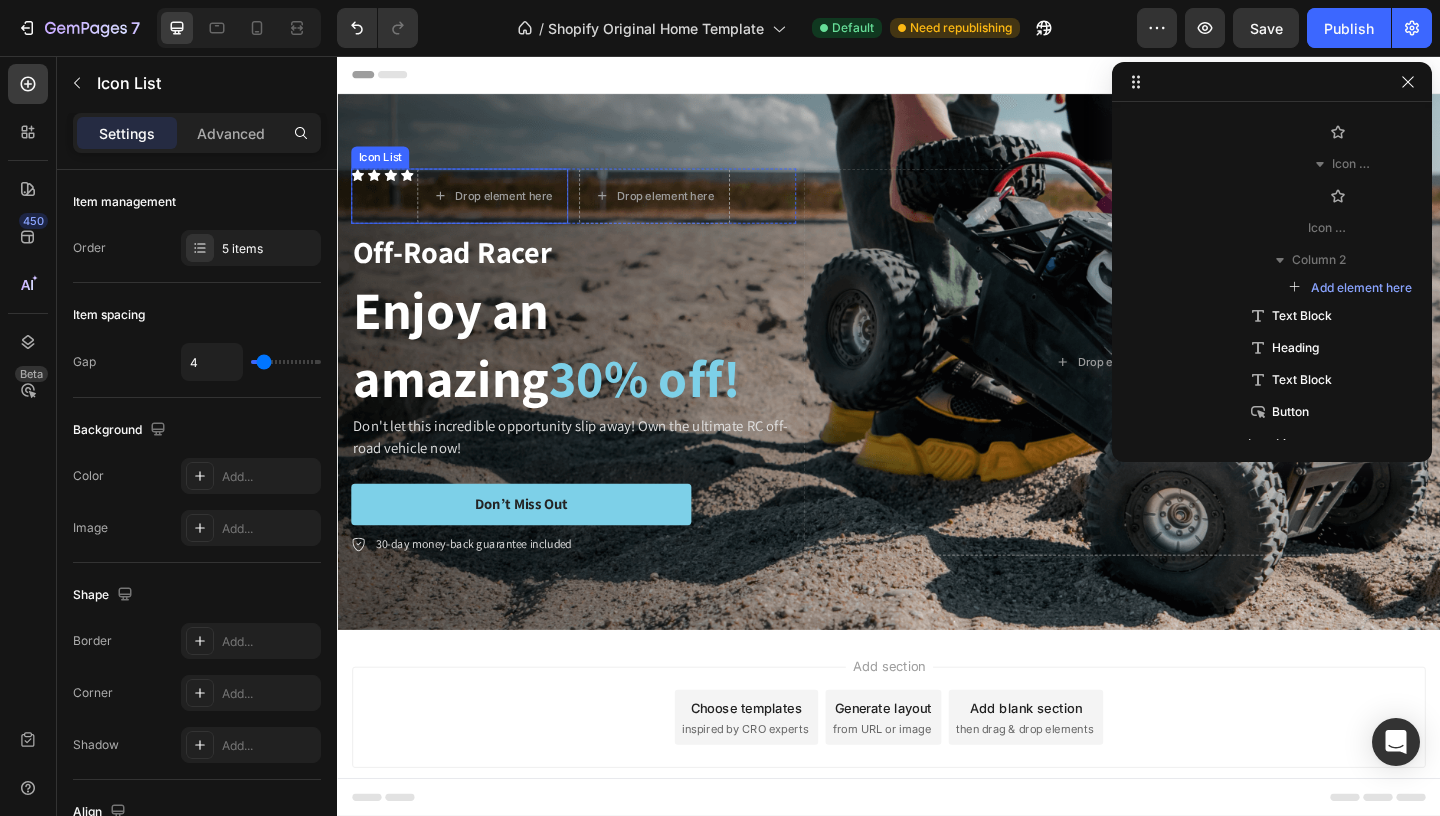 scroll, scrollTop: 122, scrollLeft: 0, axis: vertical 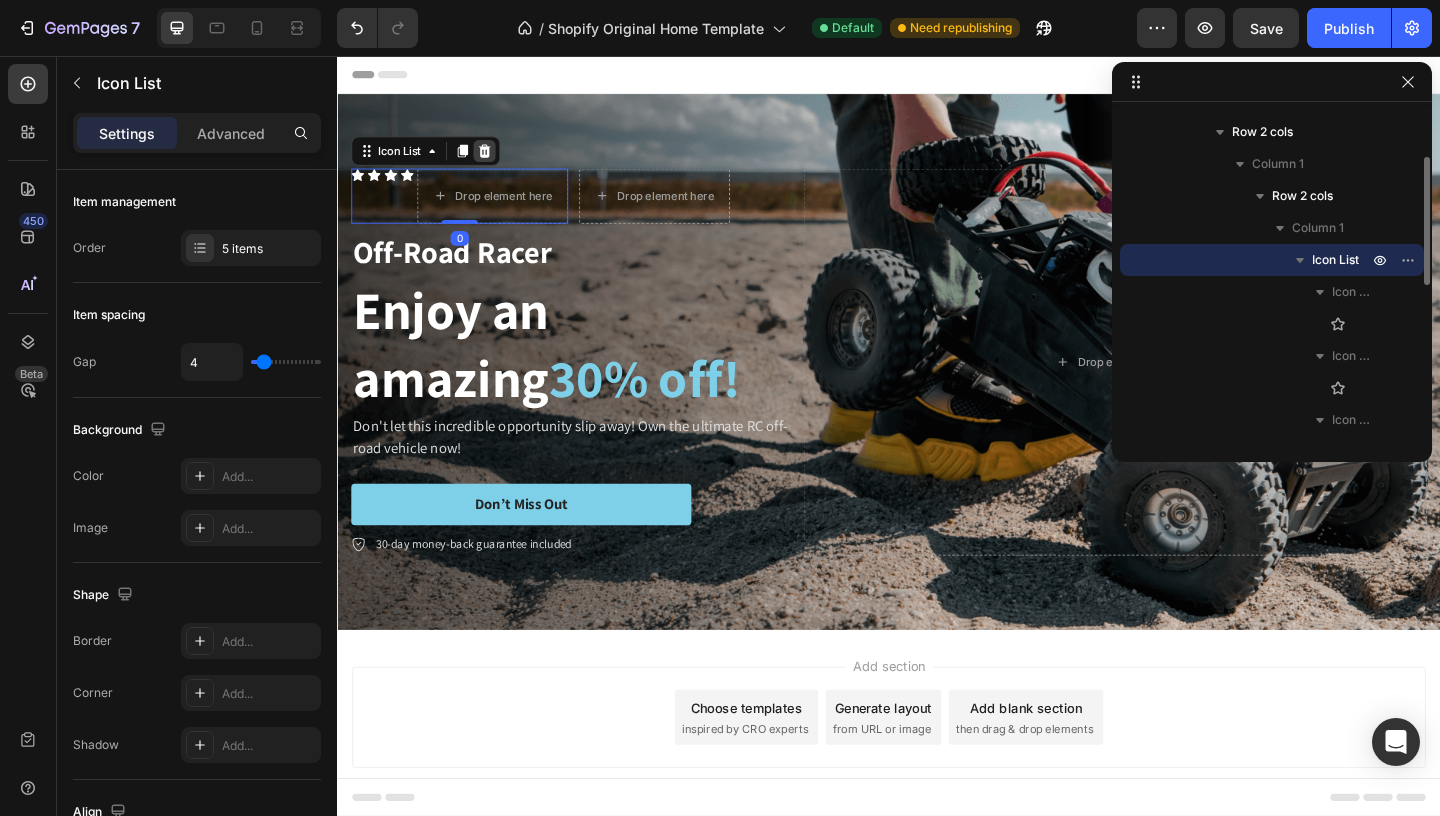 click 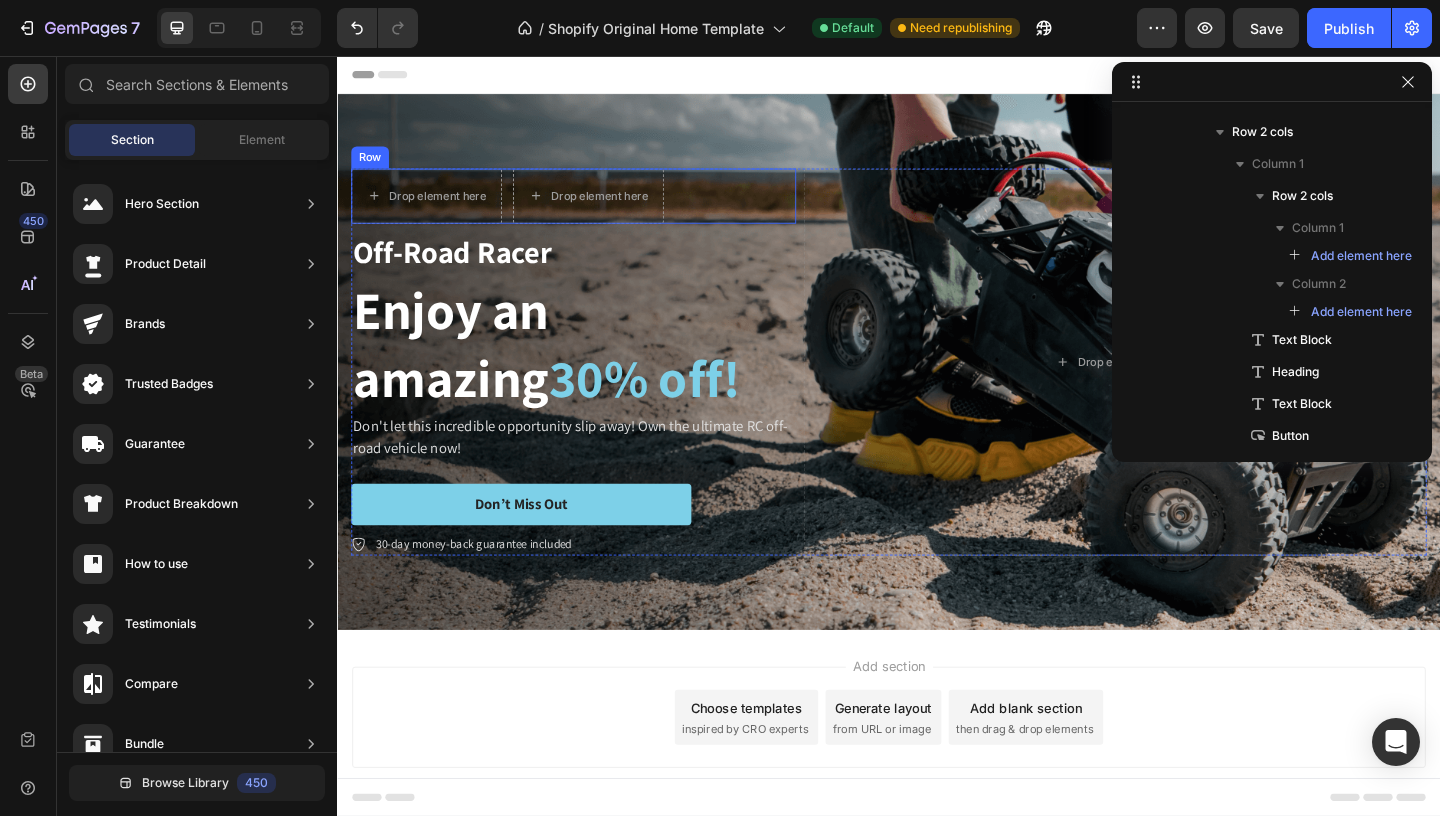 click on "Drop element here
Drop element here Row" at bounding box center (594, 208) 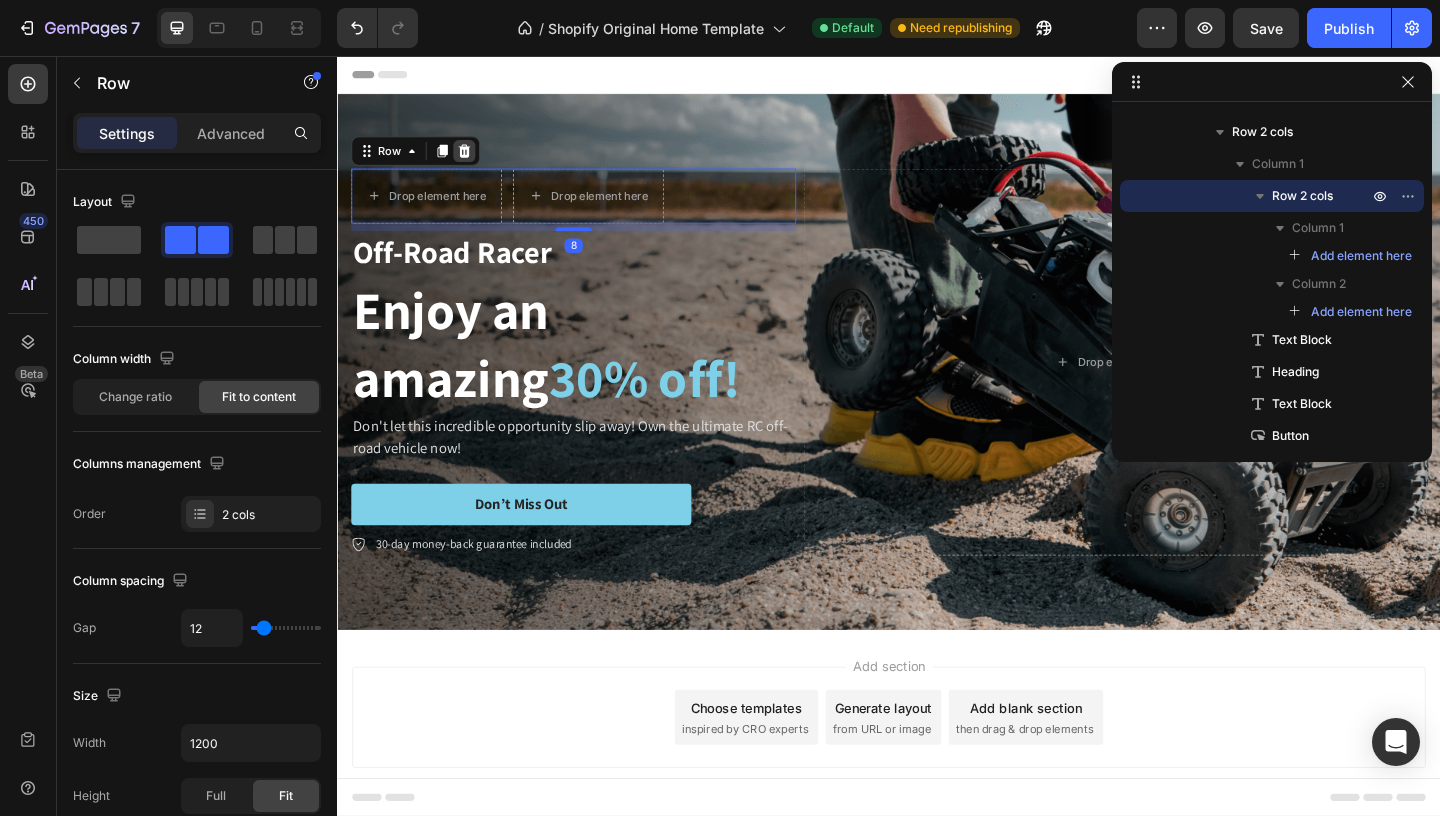 click 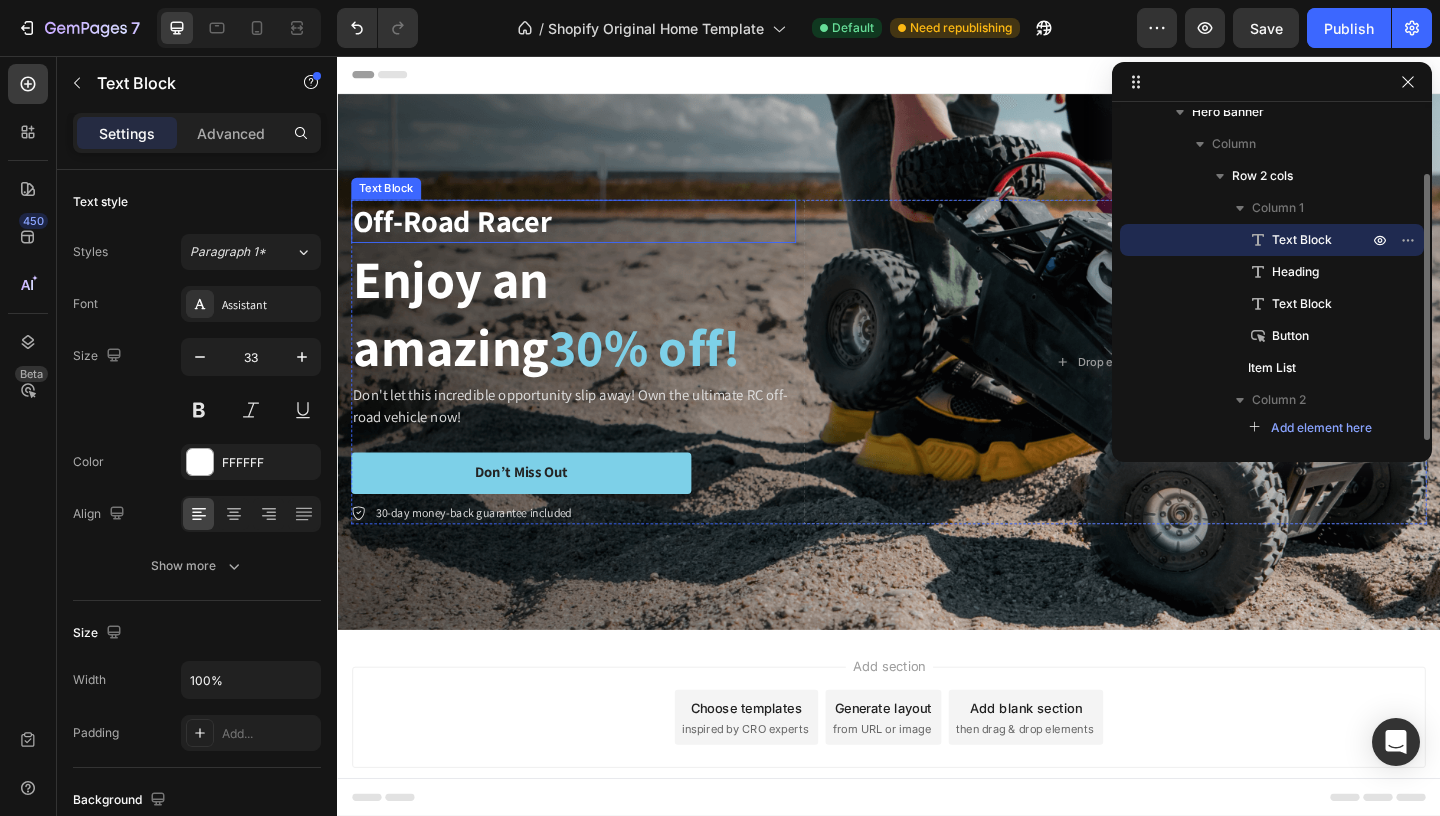 click on "Off-Road Racer" at bounding box center (594, 235) 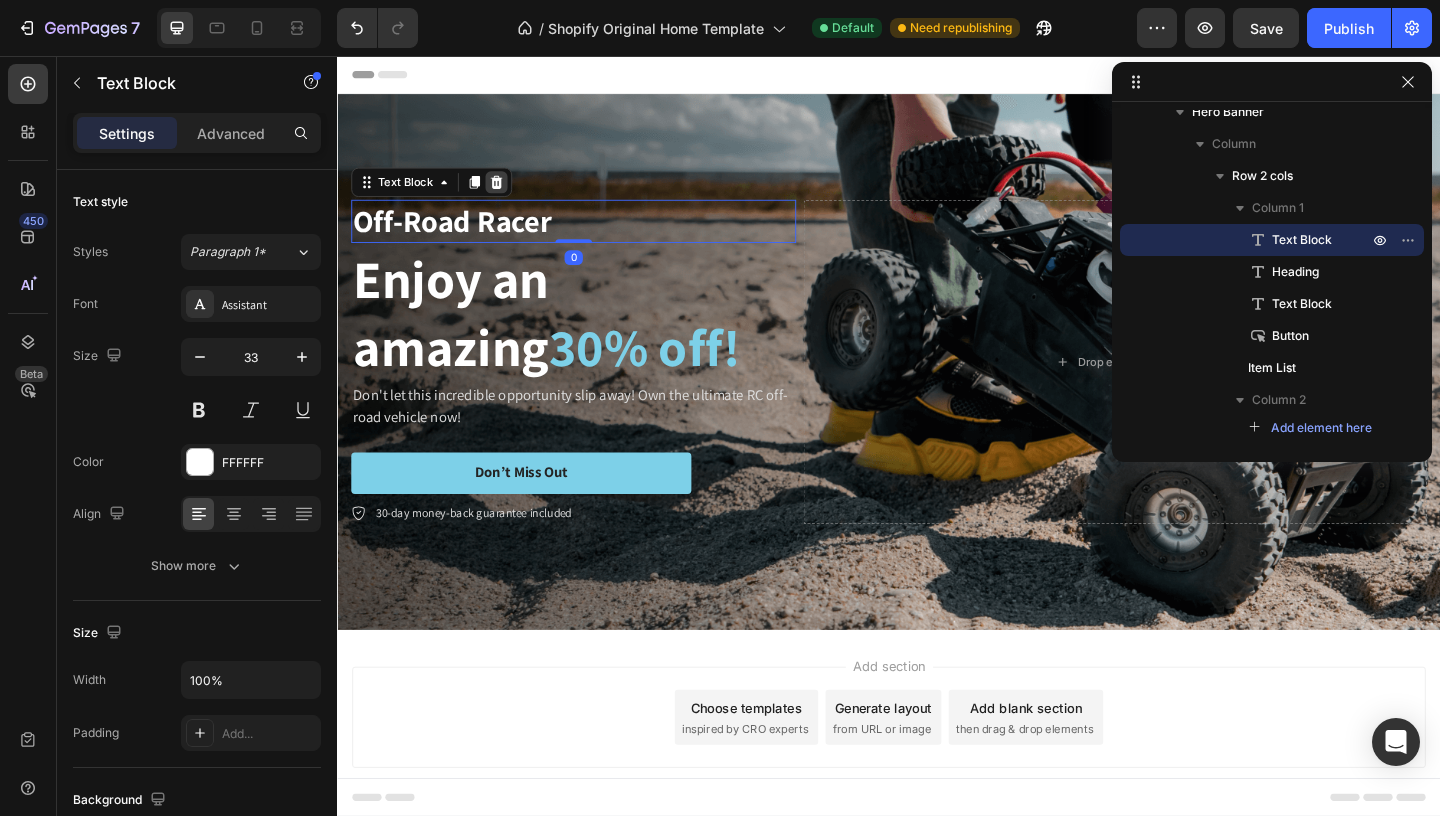 click 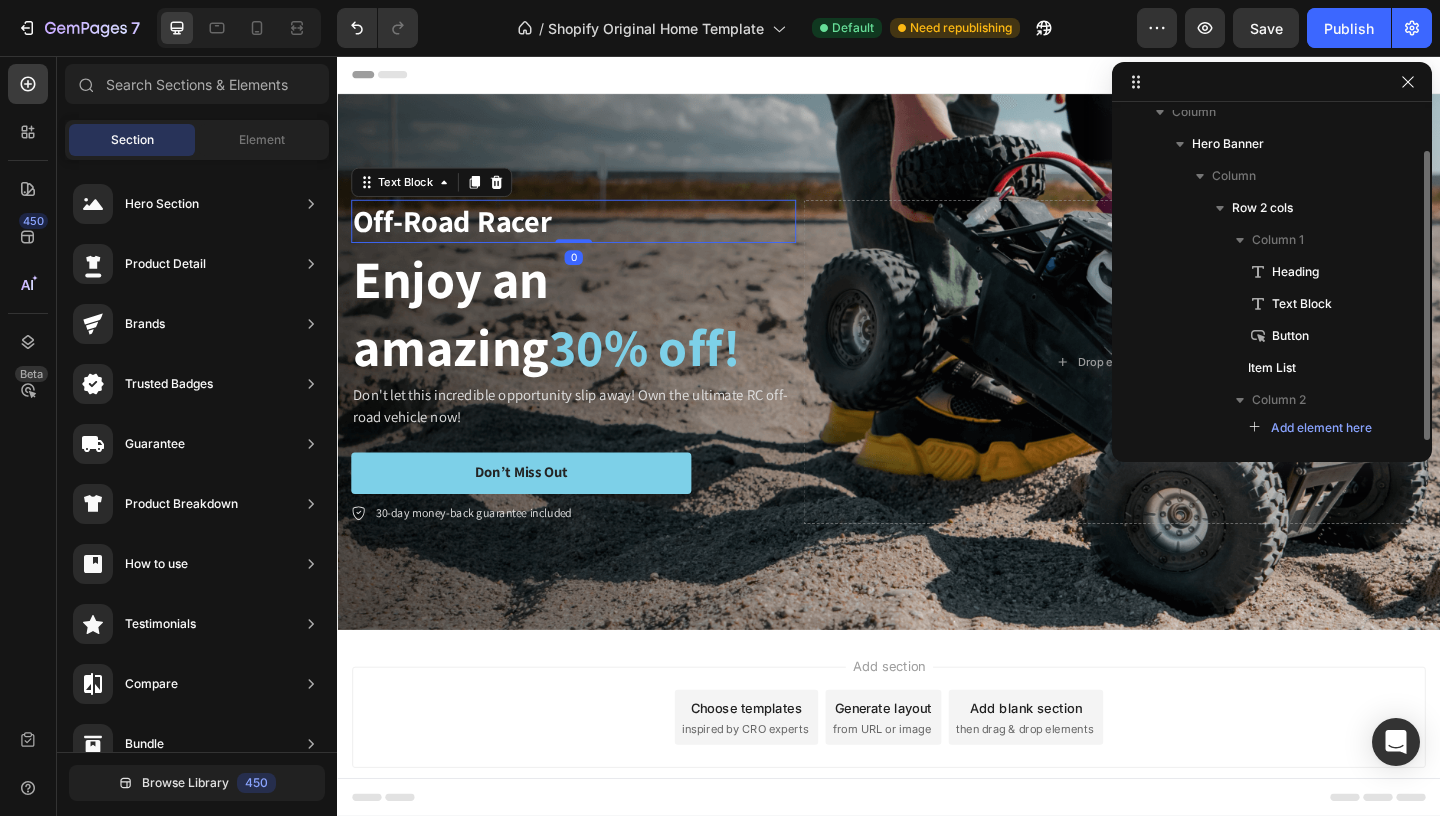 scroll, scrollTop: 46, scrollLeft: 0, axis: vertical 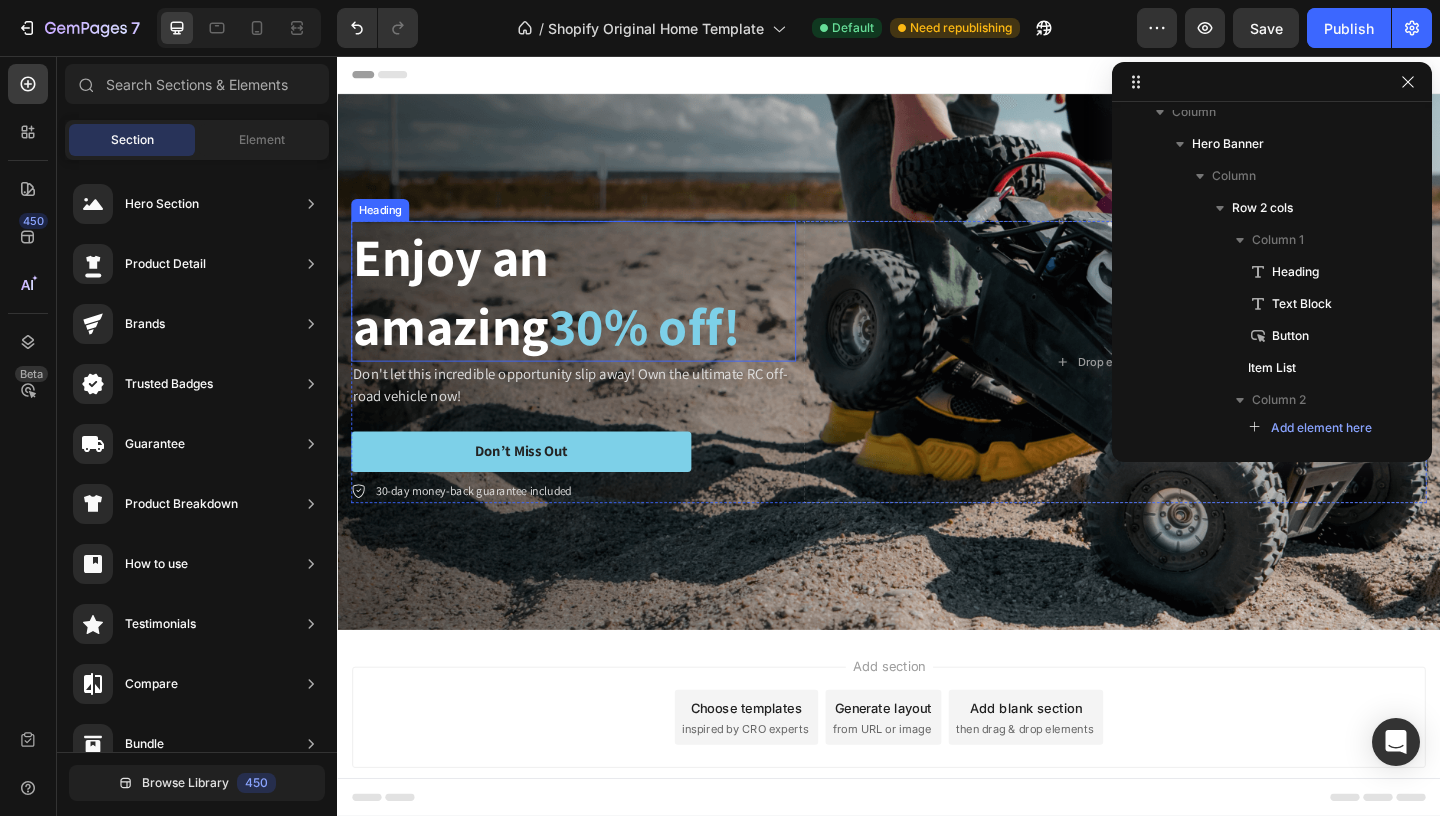 click on "Enjoy an amazing  30% off!" at bounding box center [594, 311] 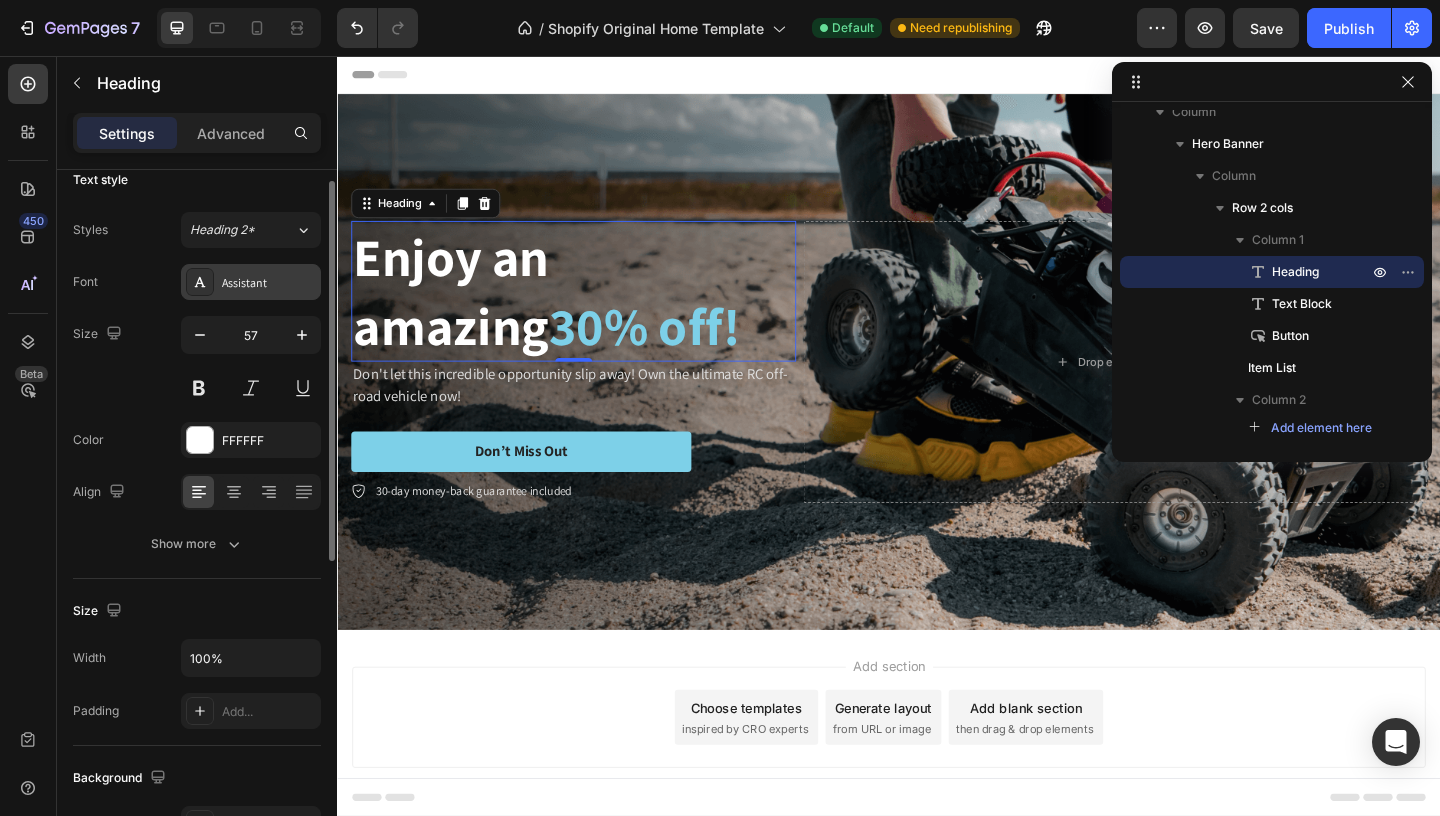 scroll, scrollTop: 0, scrollLeft: 0, axis: both 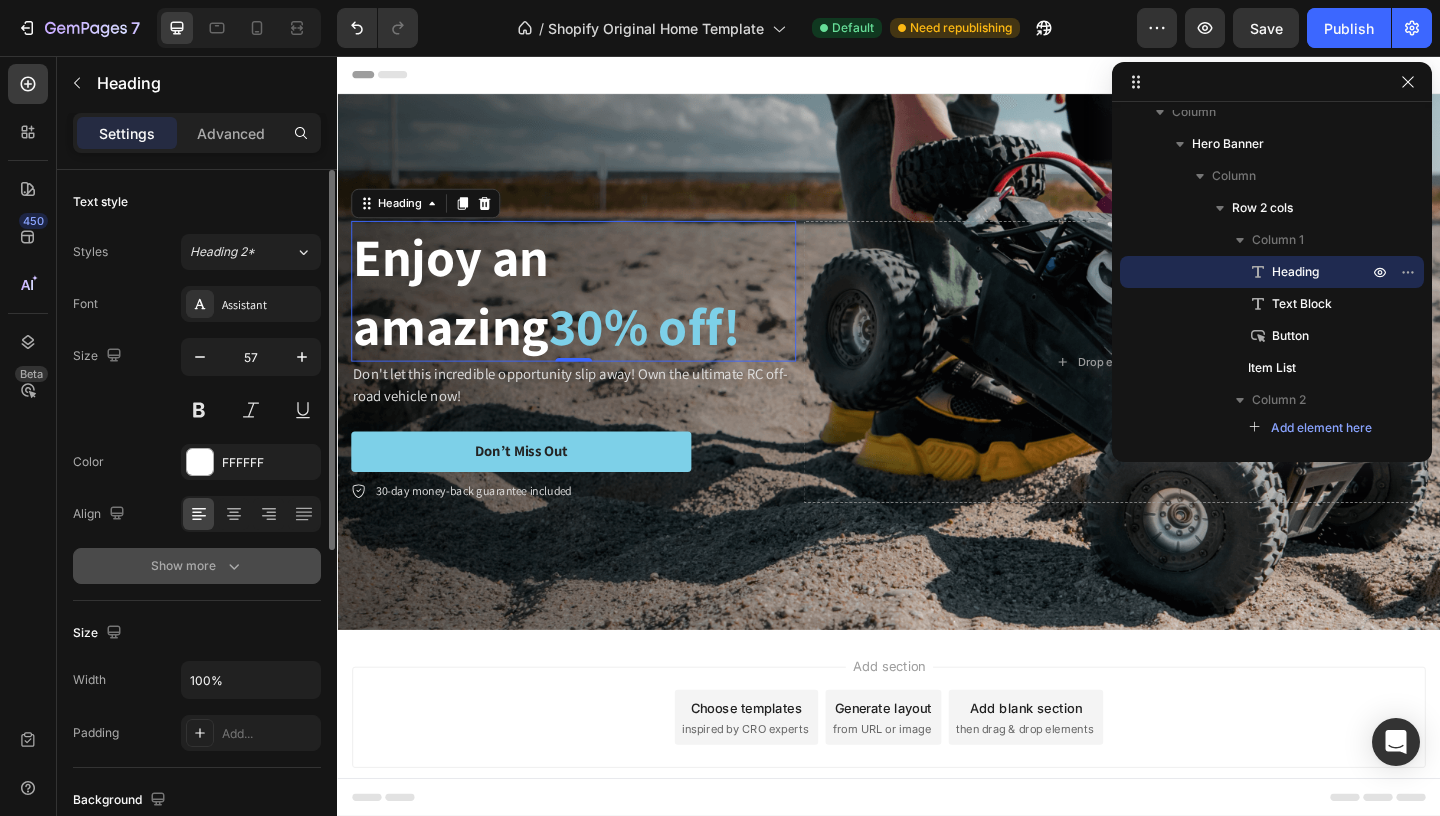 click 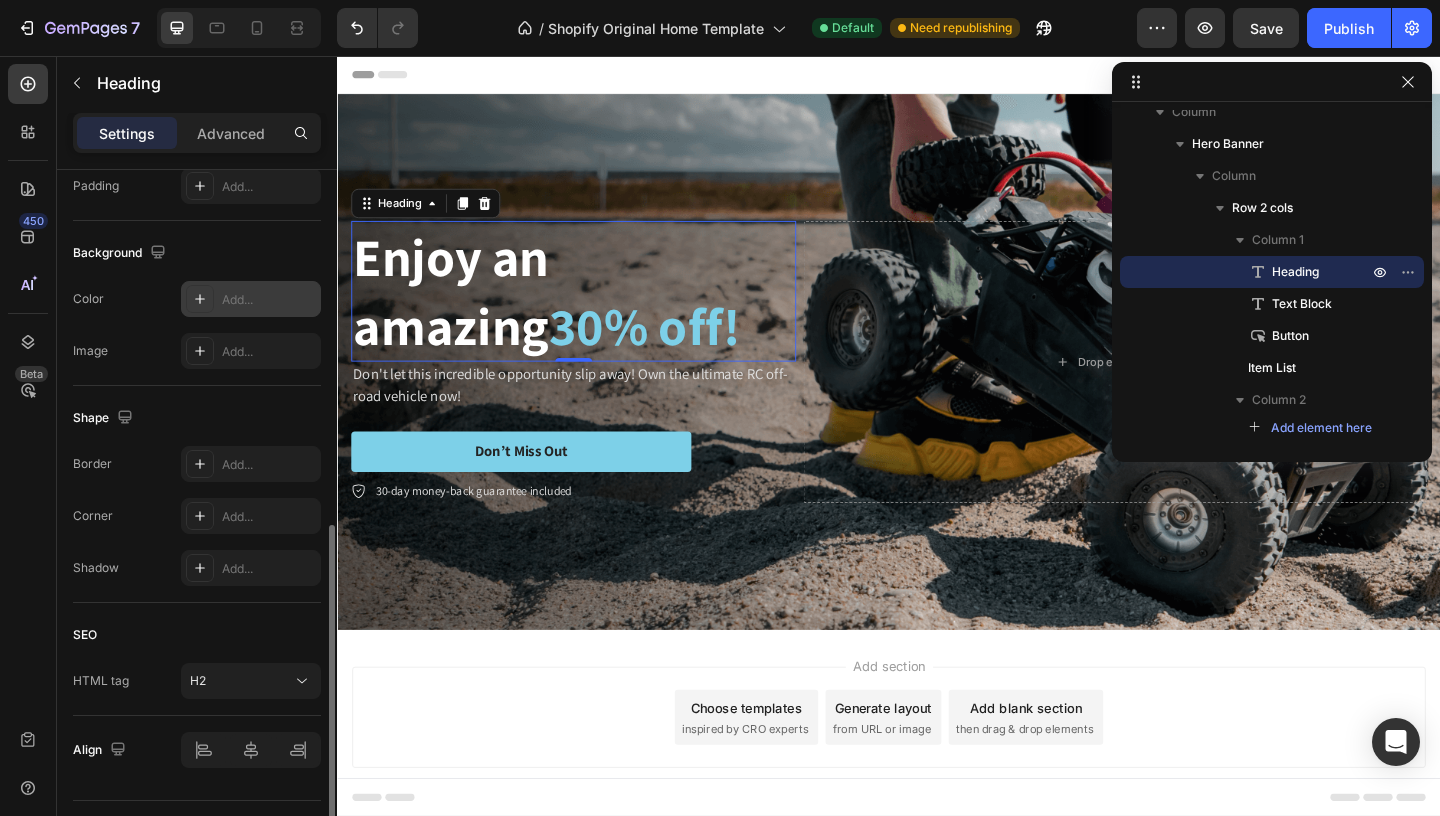 scroll, scrollTop: 859, scrollLeft: 0, axis: vertical 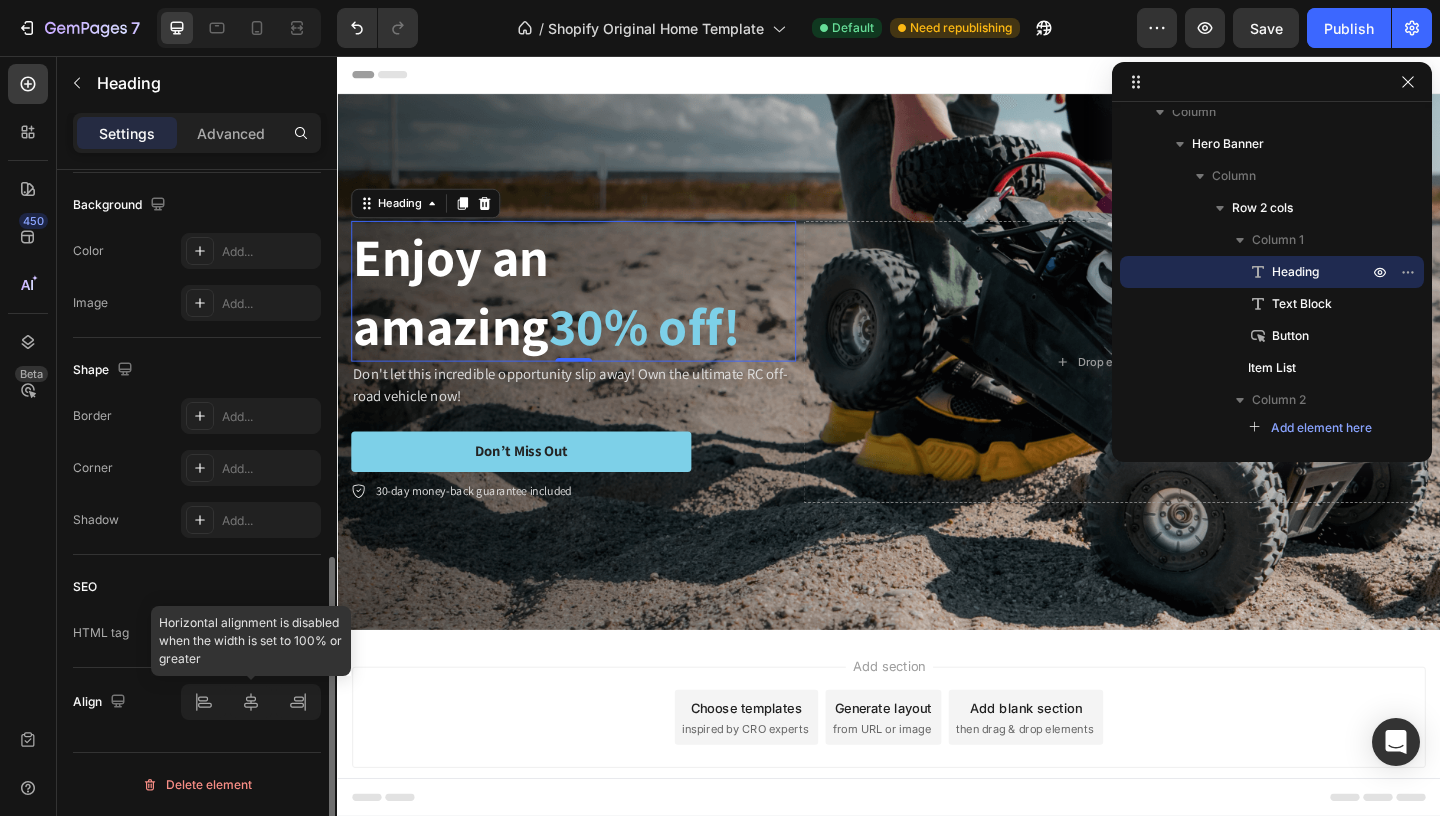 click 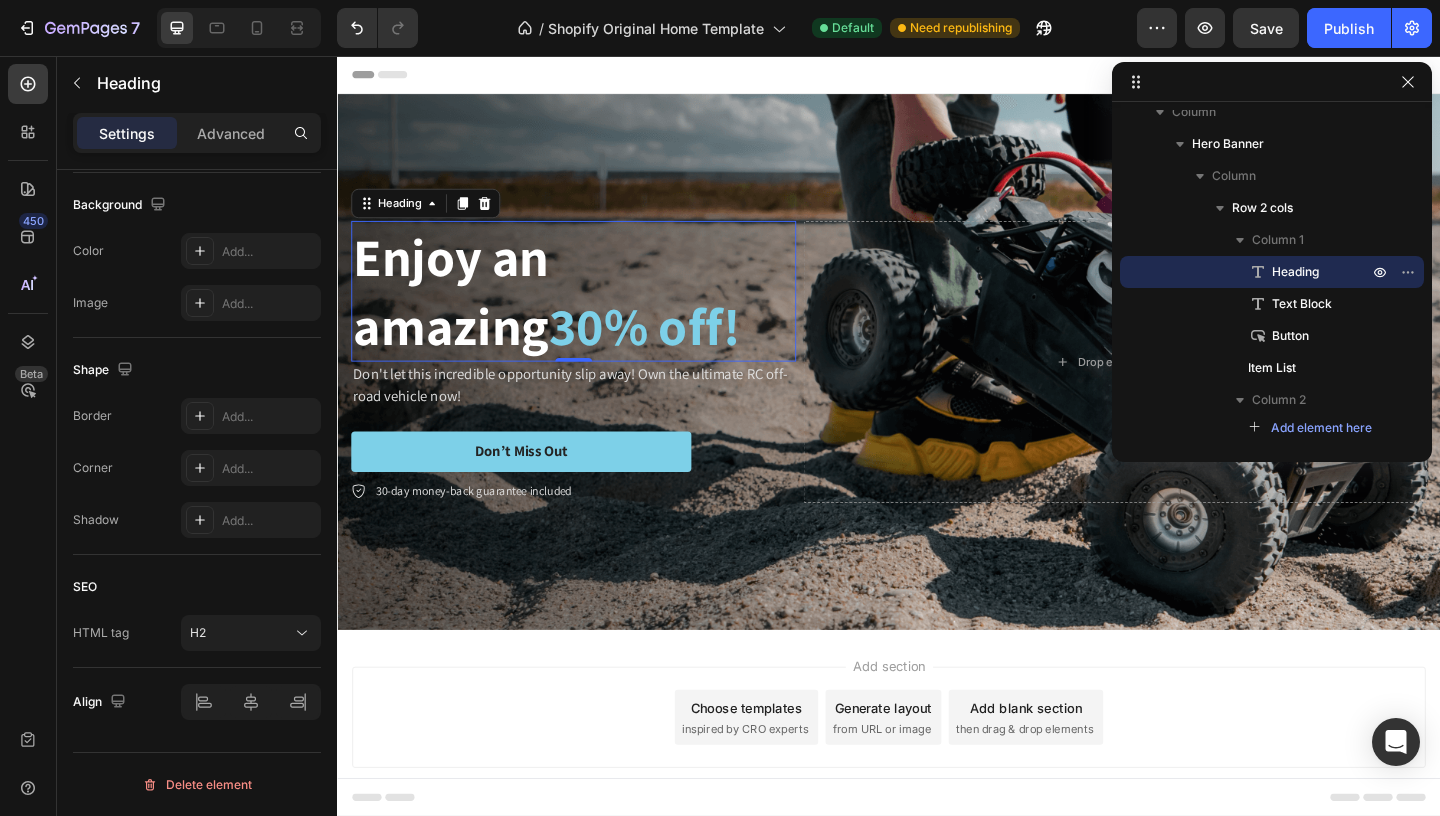click on "Enjoy an amazing  30% off!" at bounding box center [594, 311] 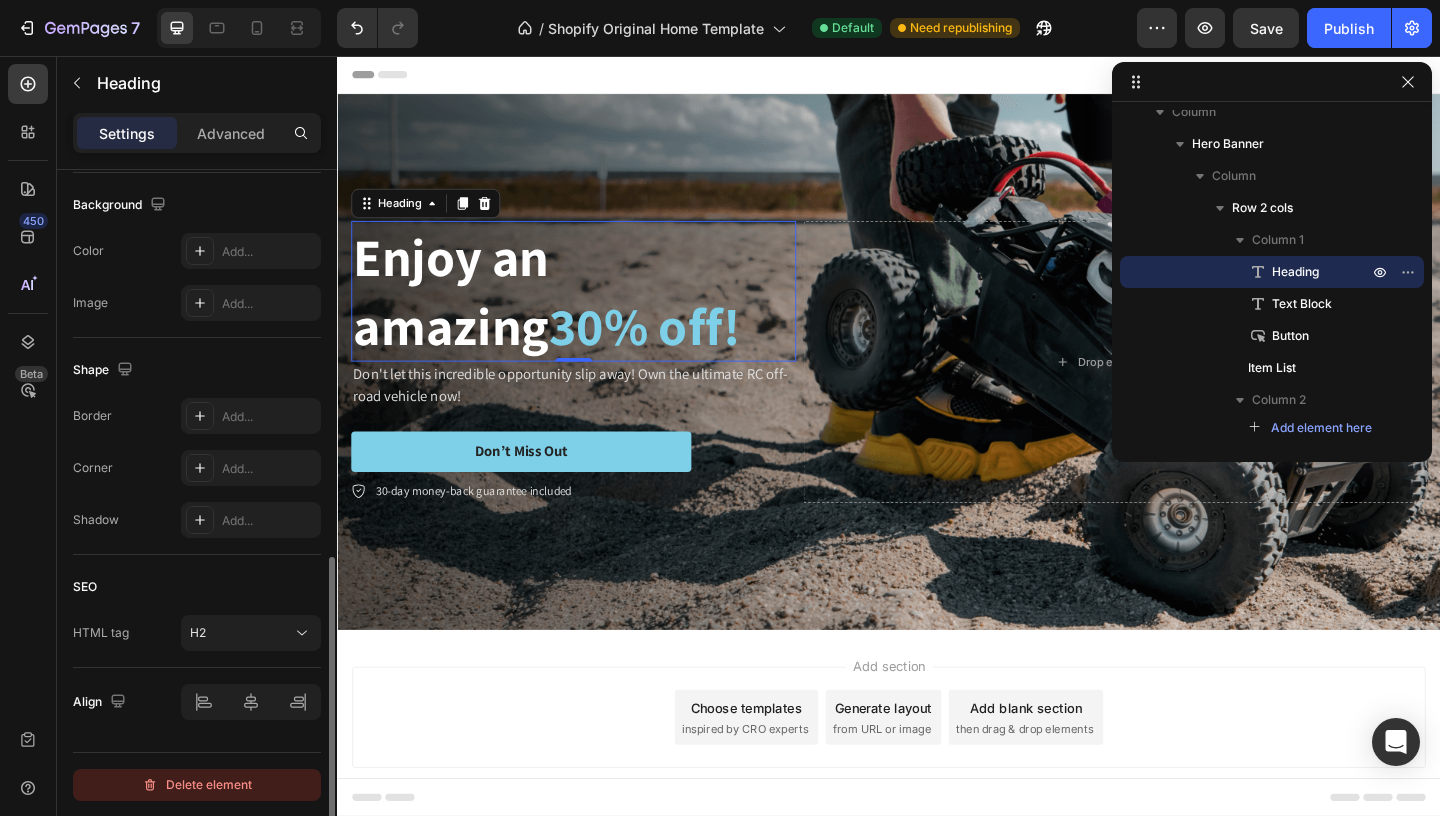 click on "Delete element" at bounding box center (197, 785) 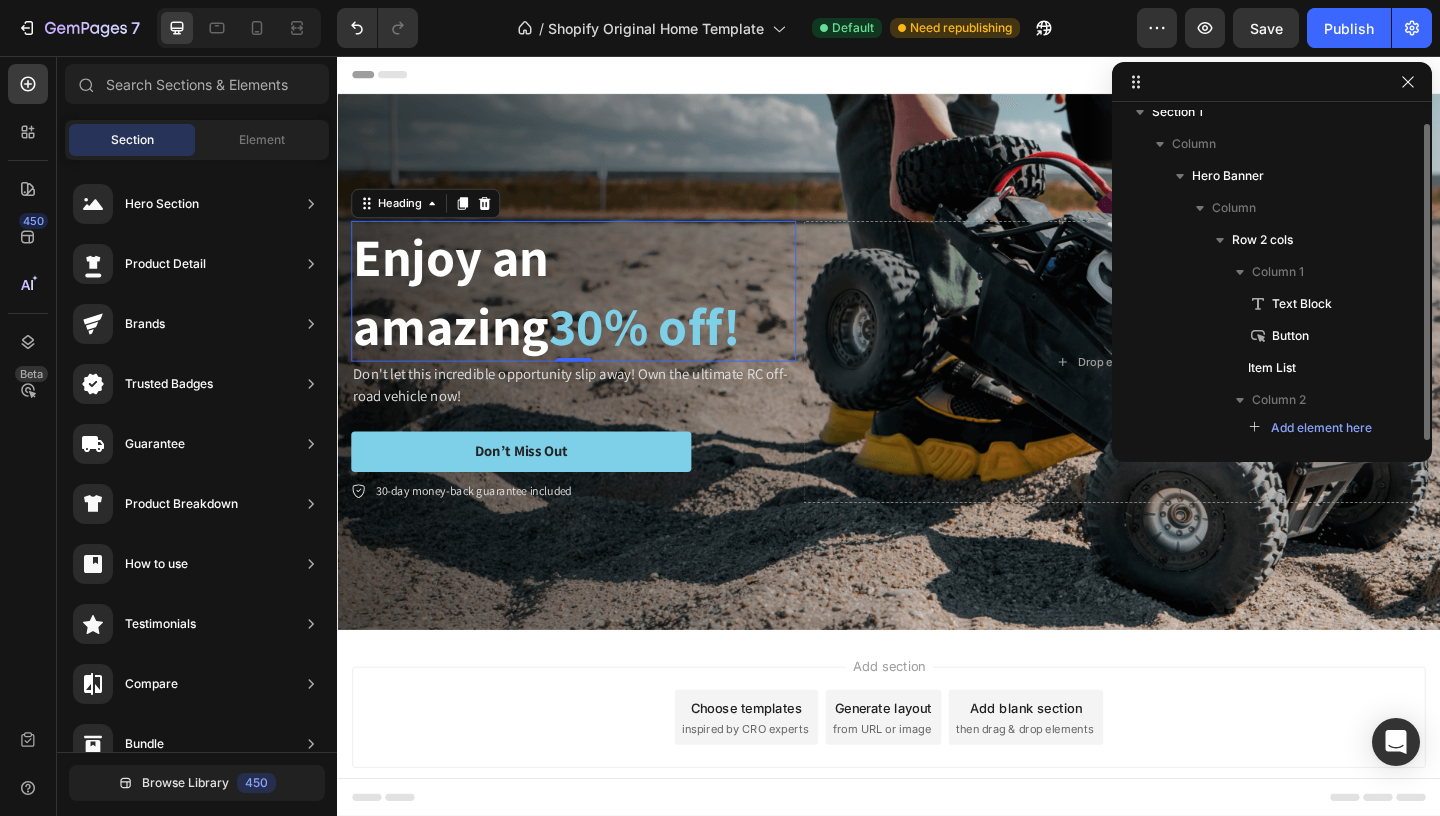 scroll, scrollTop: 14, scrollLeft: 0, axis: vertical 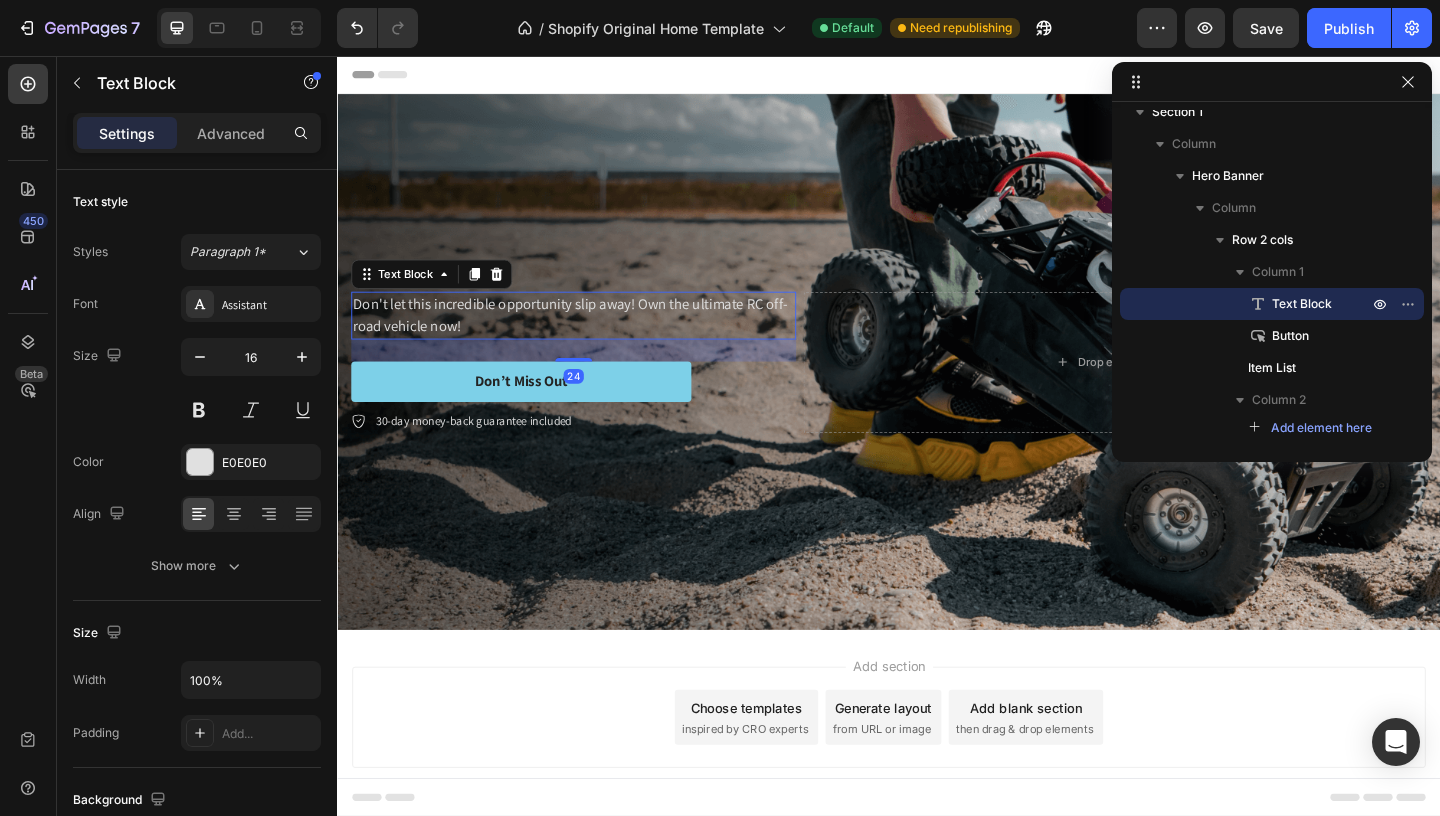click on "Don't let this incredible opportunity slip away! Own the ultimate RC off-road vehicle now!" at bounding box center [594, 338] 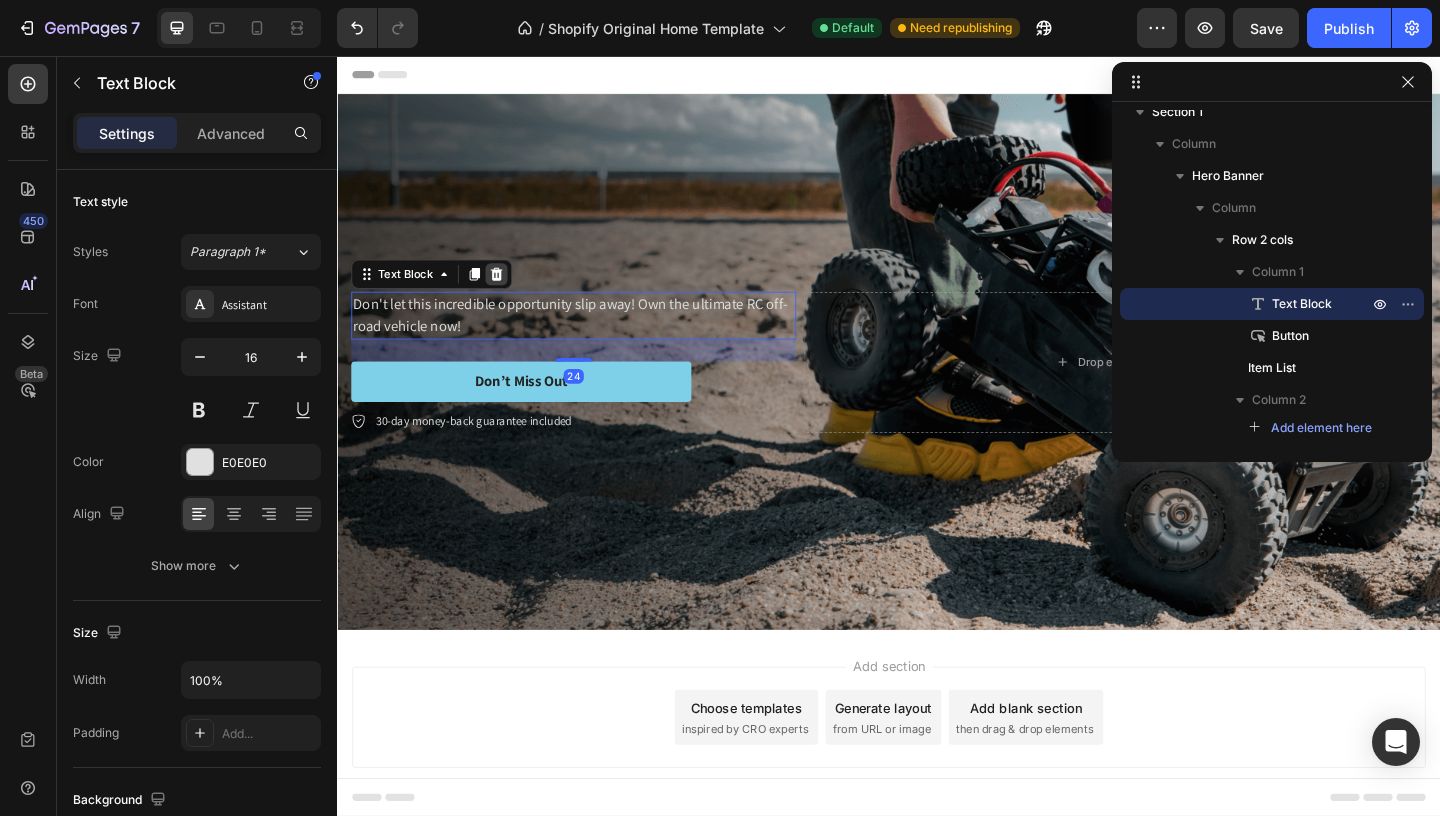 click at bounding box center (510, 293) 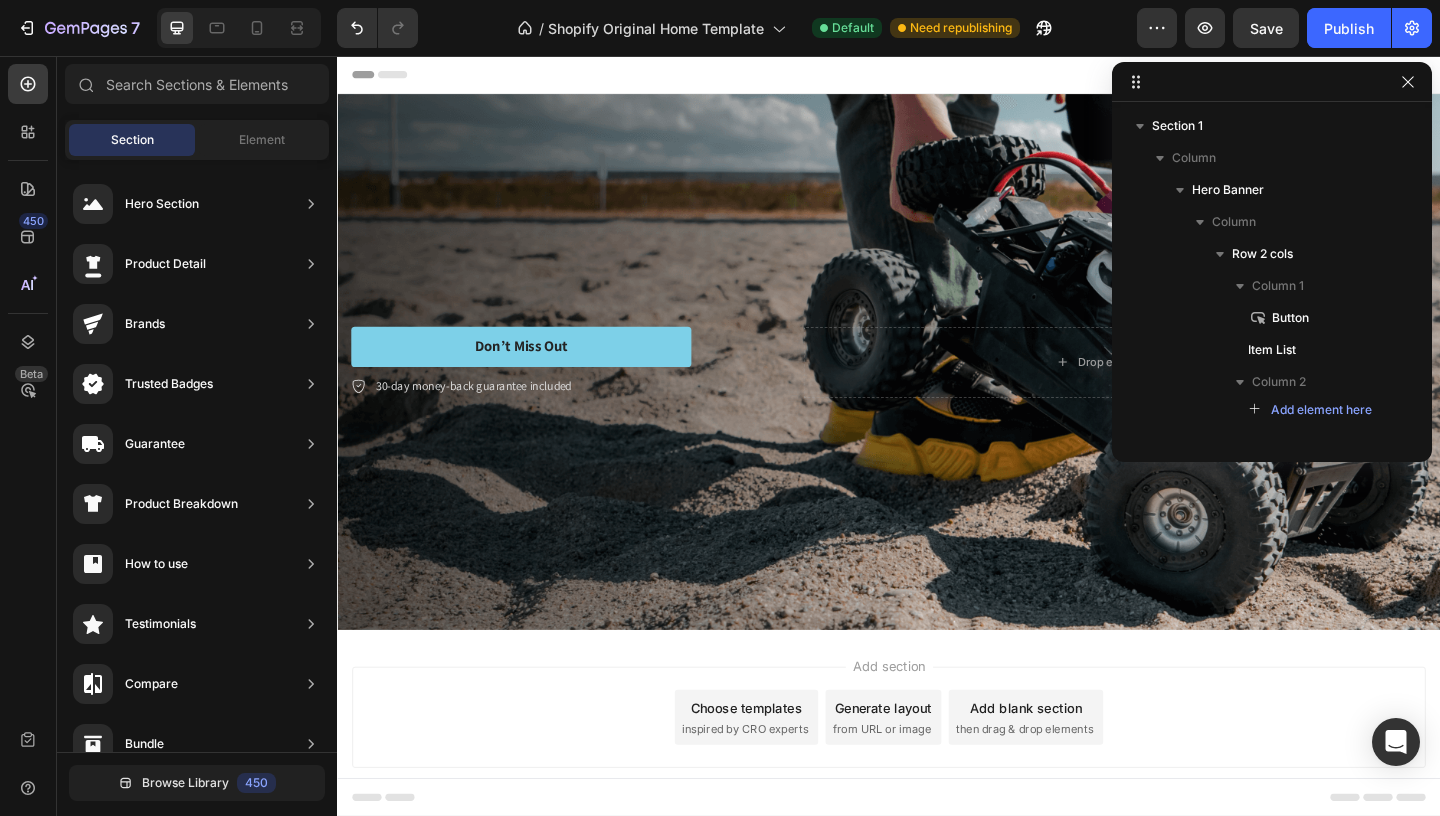 scroll, scrollTop: 0, scrollLeft: 0, axis: both 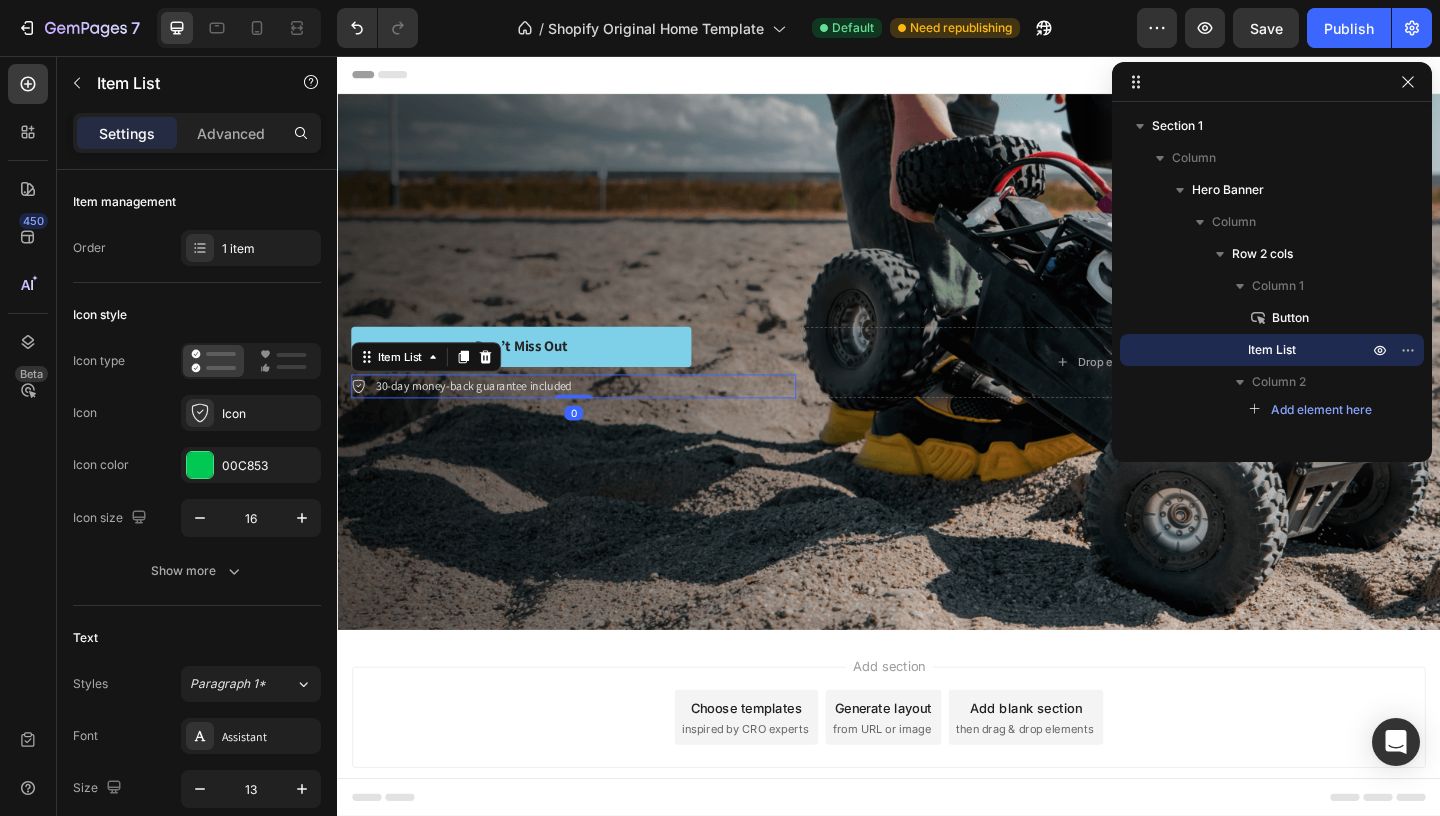 click on "30-day money-back guarantee included" at bounding box center (485, 415) 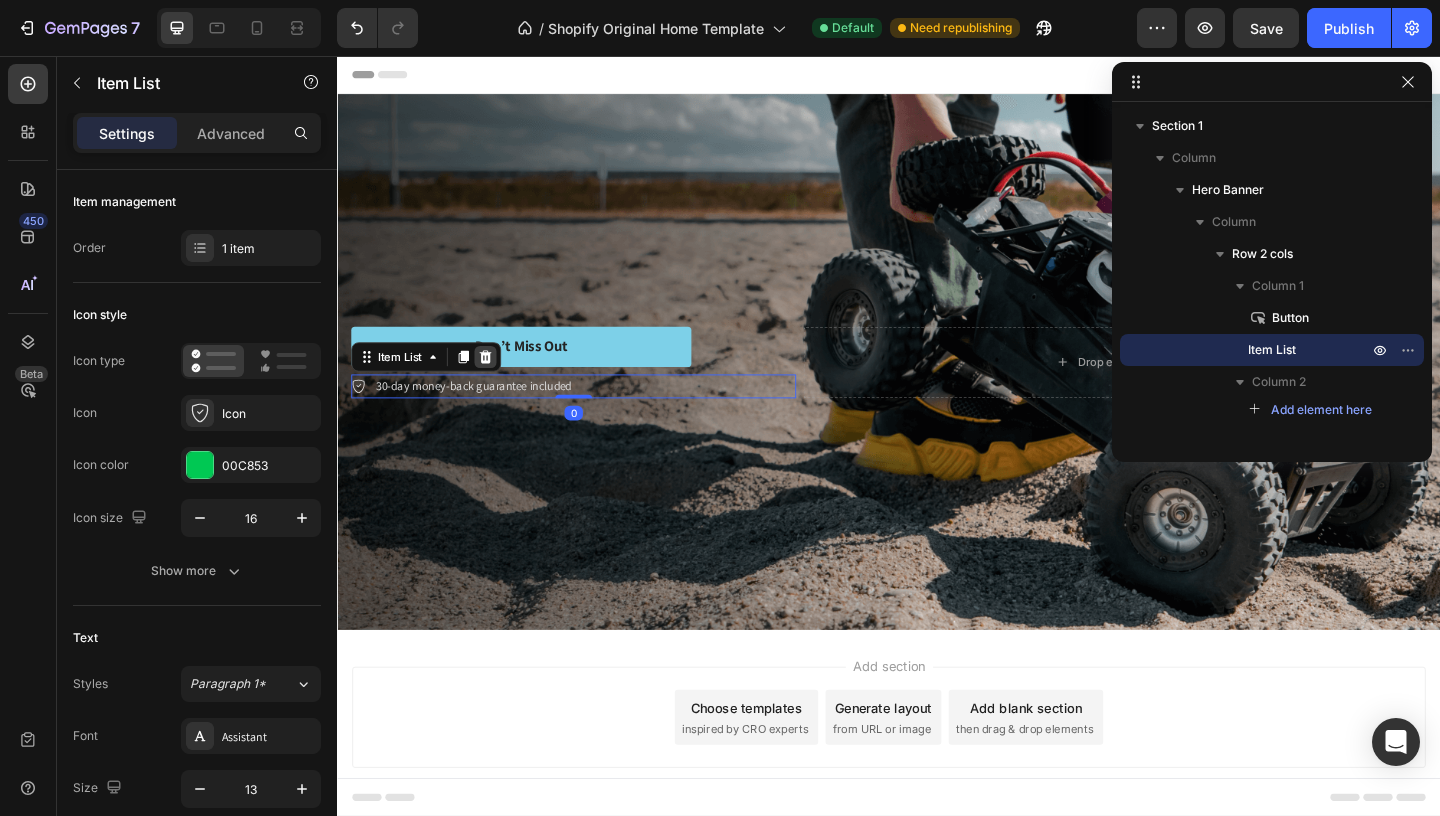 click 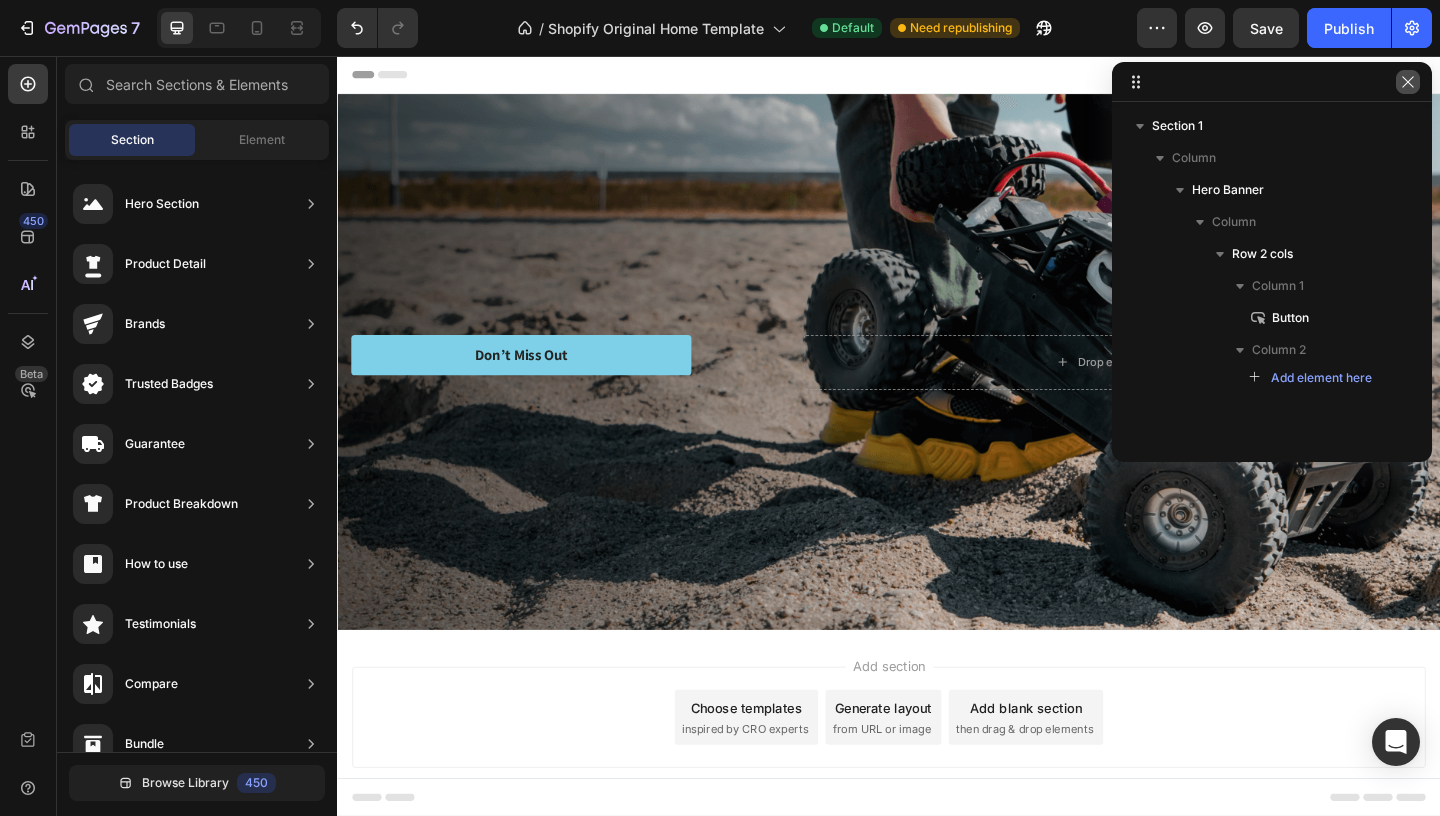 click 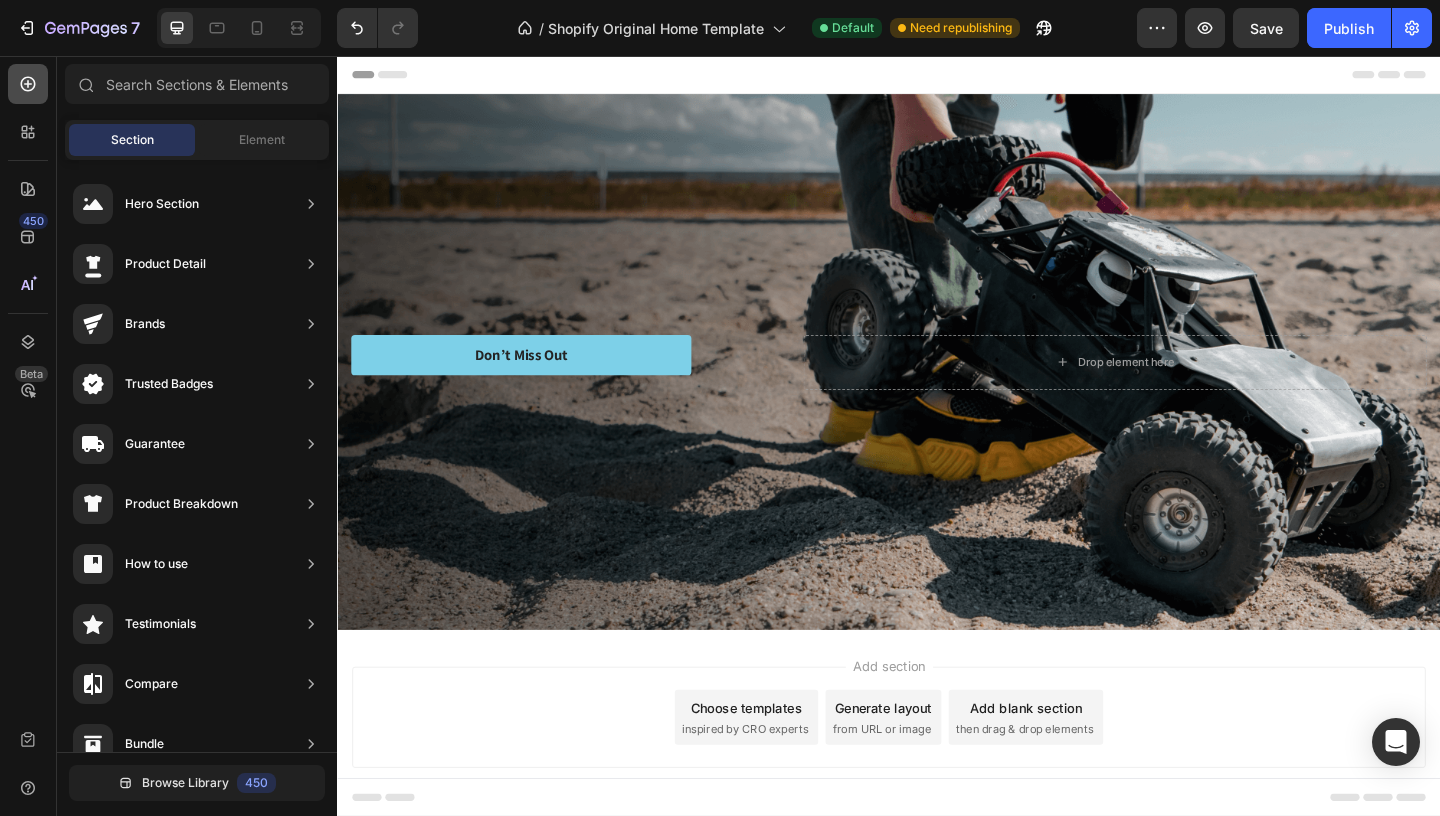 click 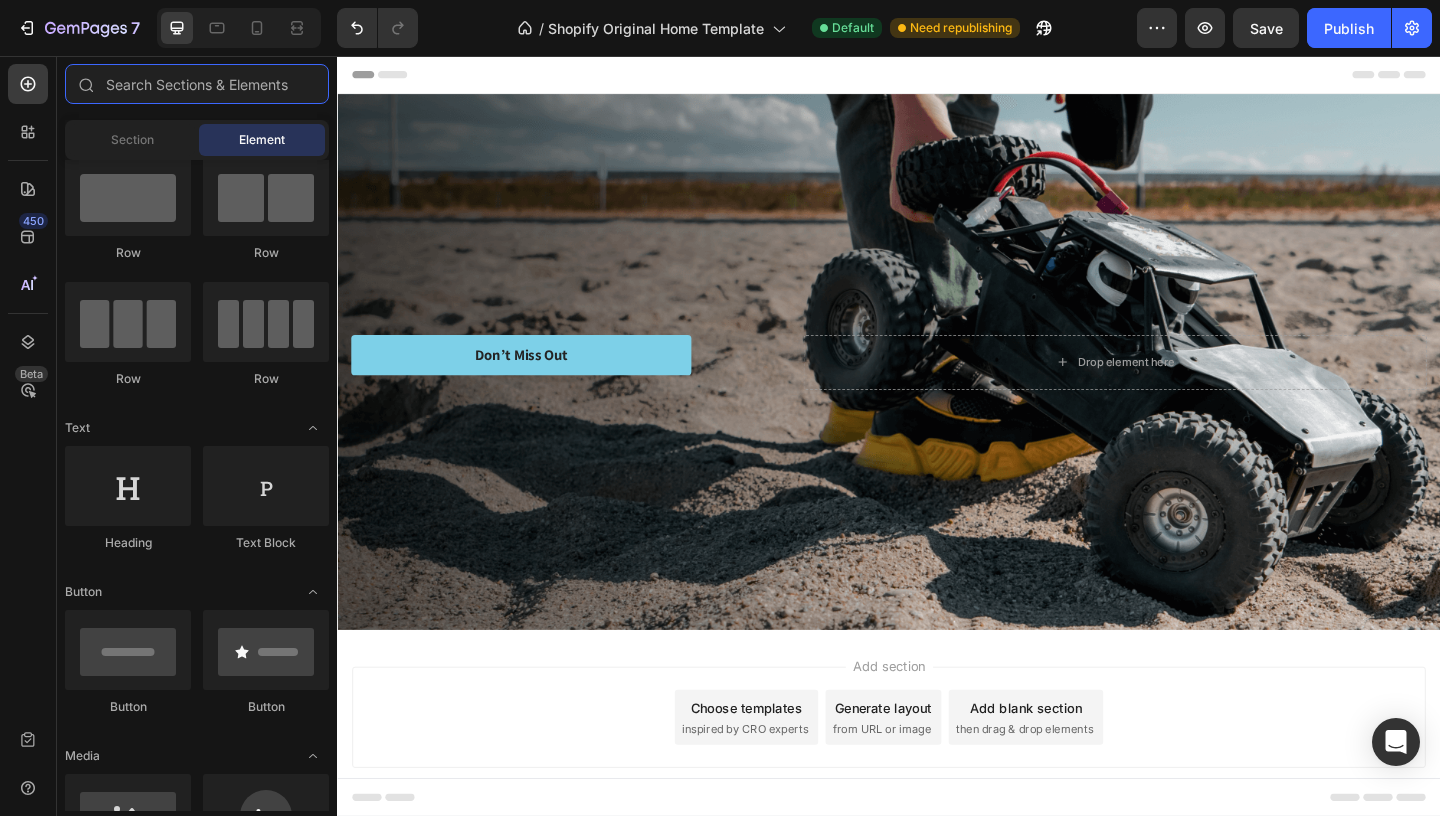 scroll, scrollTop: 0, scrollLeft: 0, axis: both 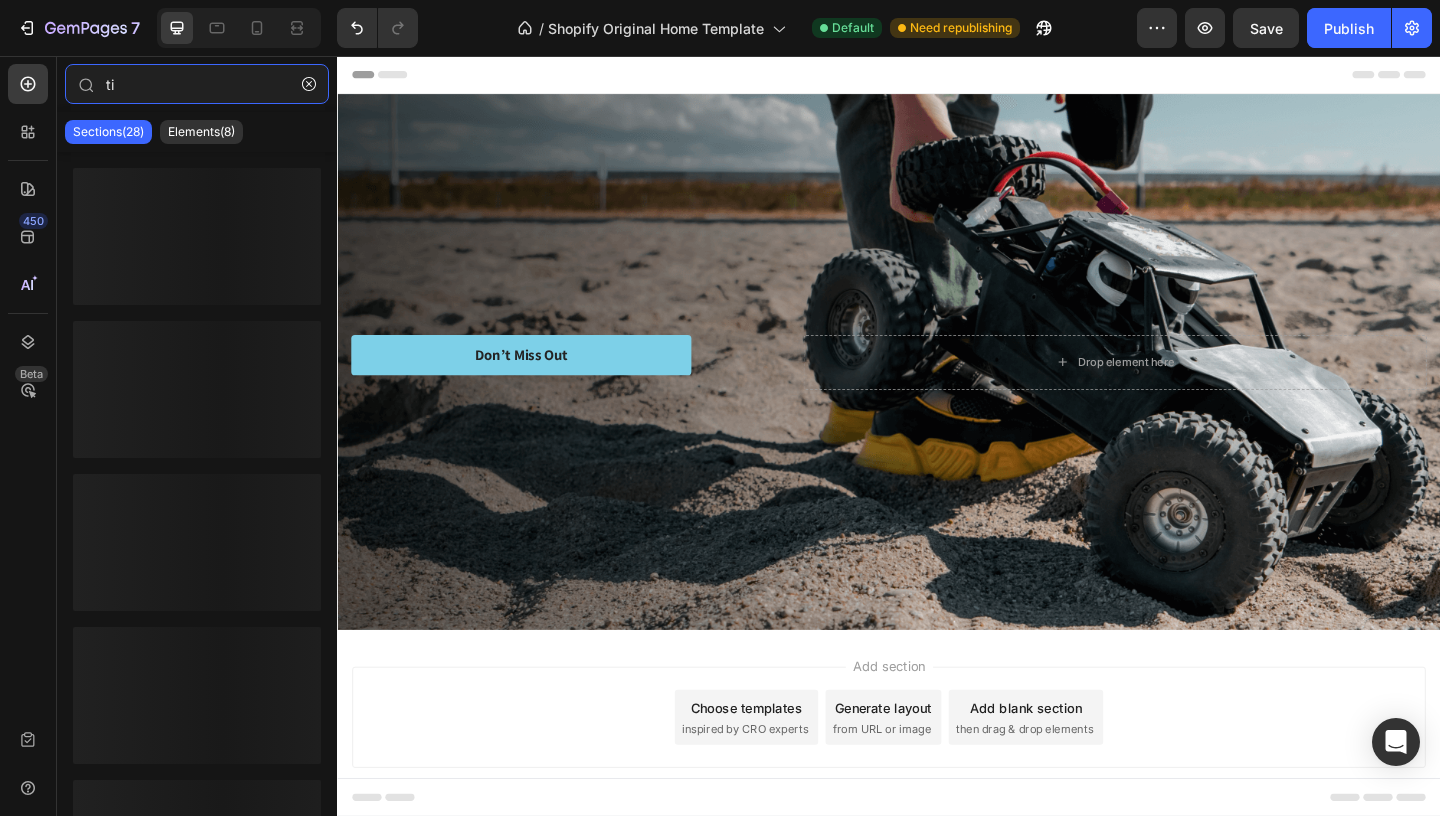 type on "t" 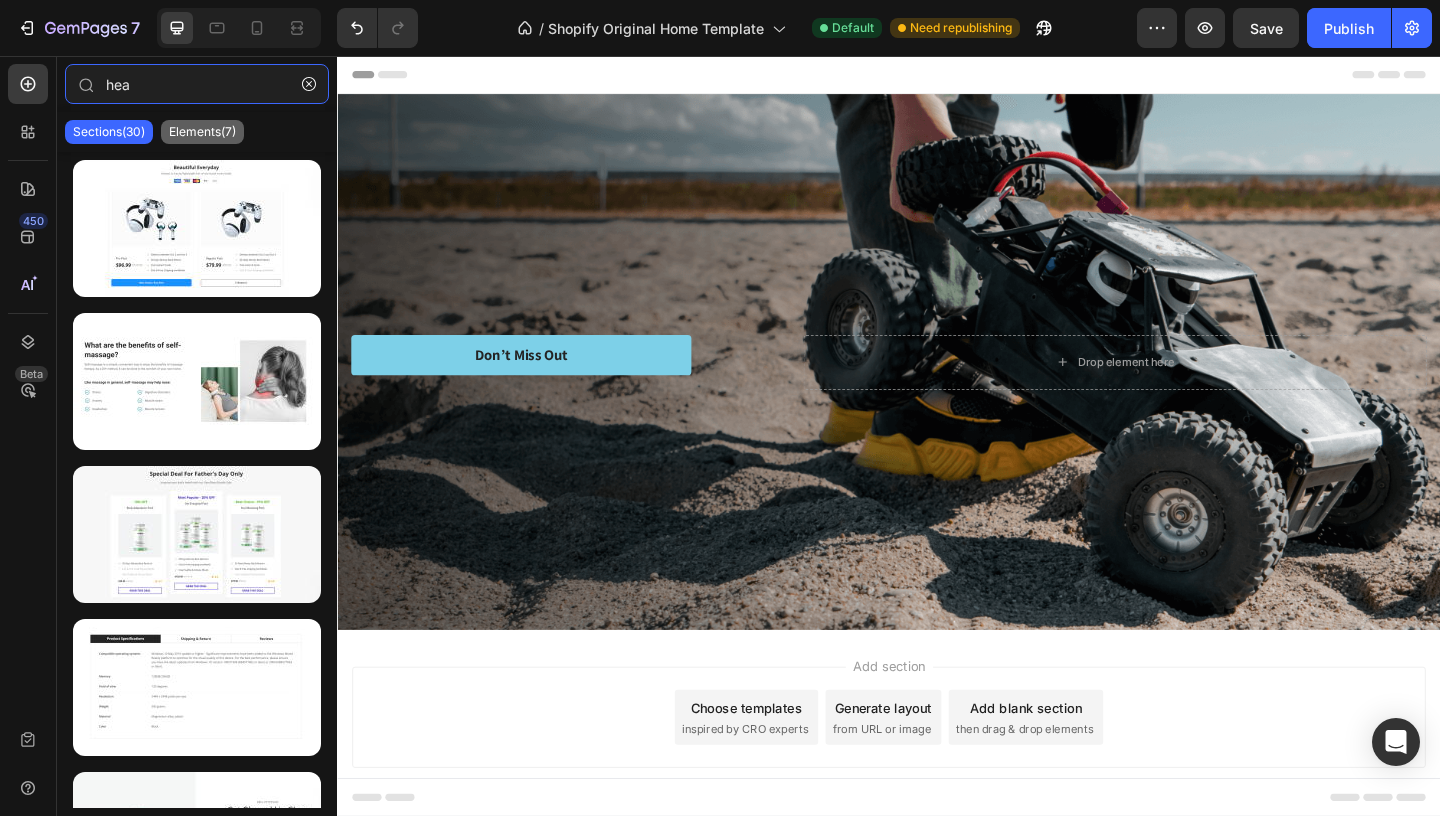 type on "hea" 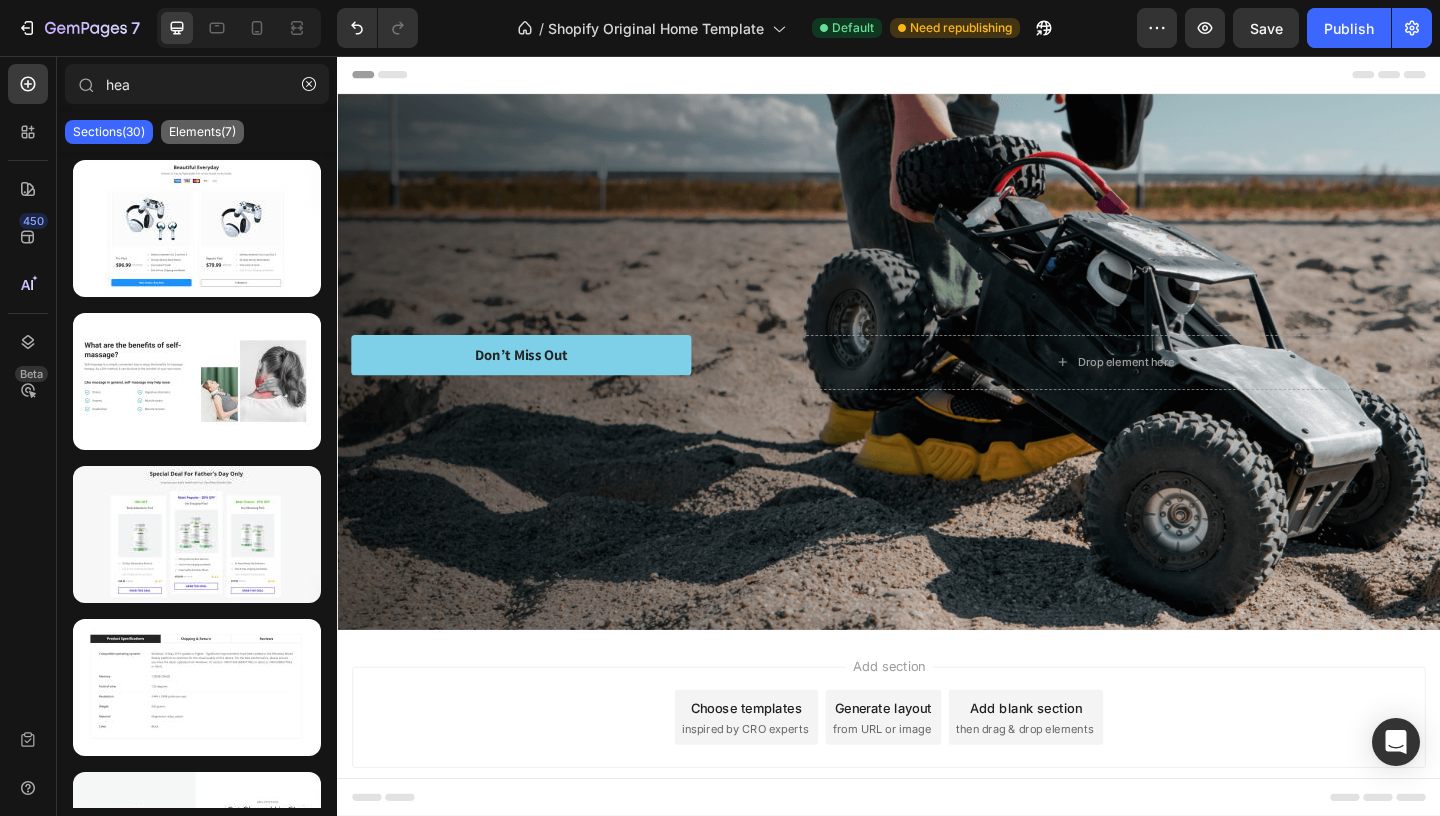 click on "Elements(7)" at bounding box center [202, 132] 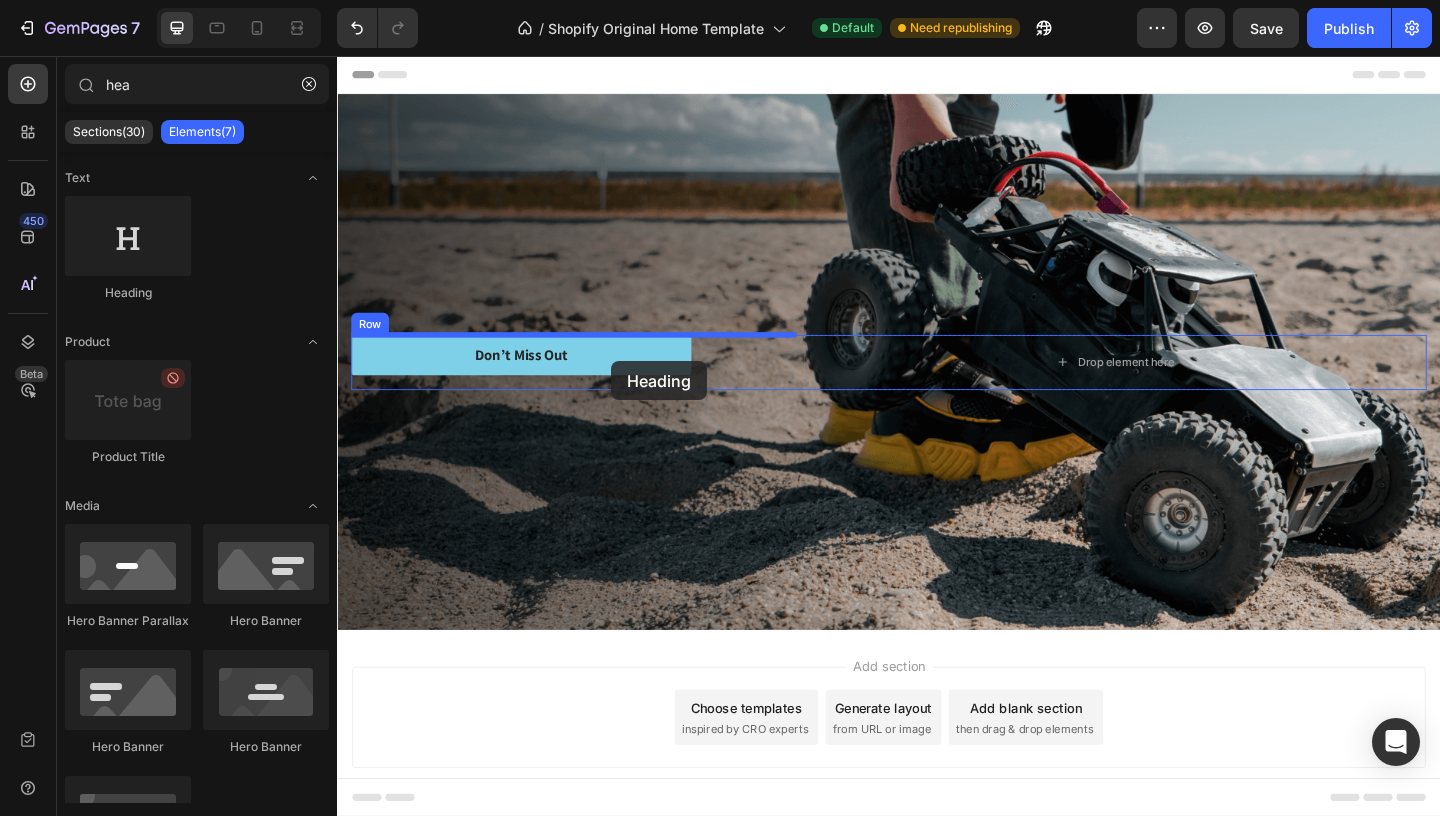 drag, startPoint x: 463, startPoint y: 296, endPoint x: 611, endPoint y: 361, distance: 161.64467 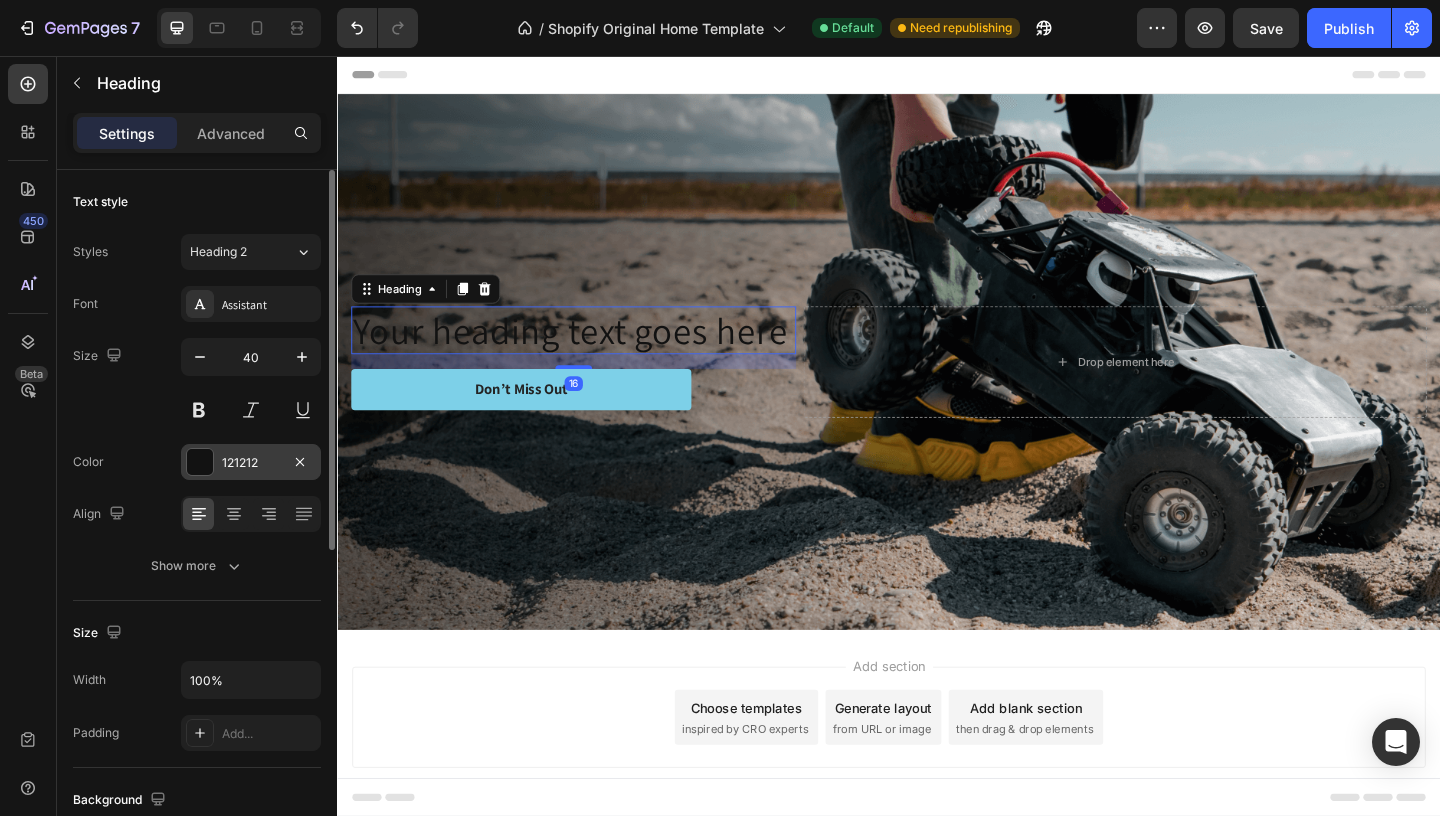click at bounding box center [200, 462] 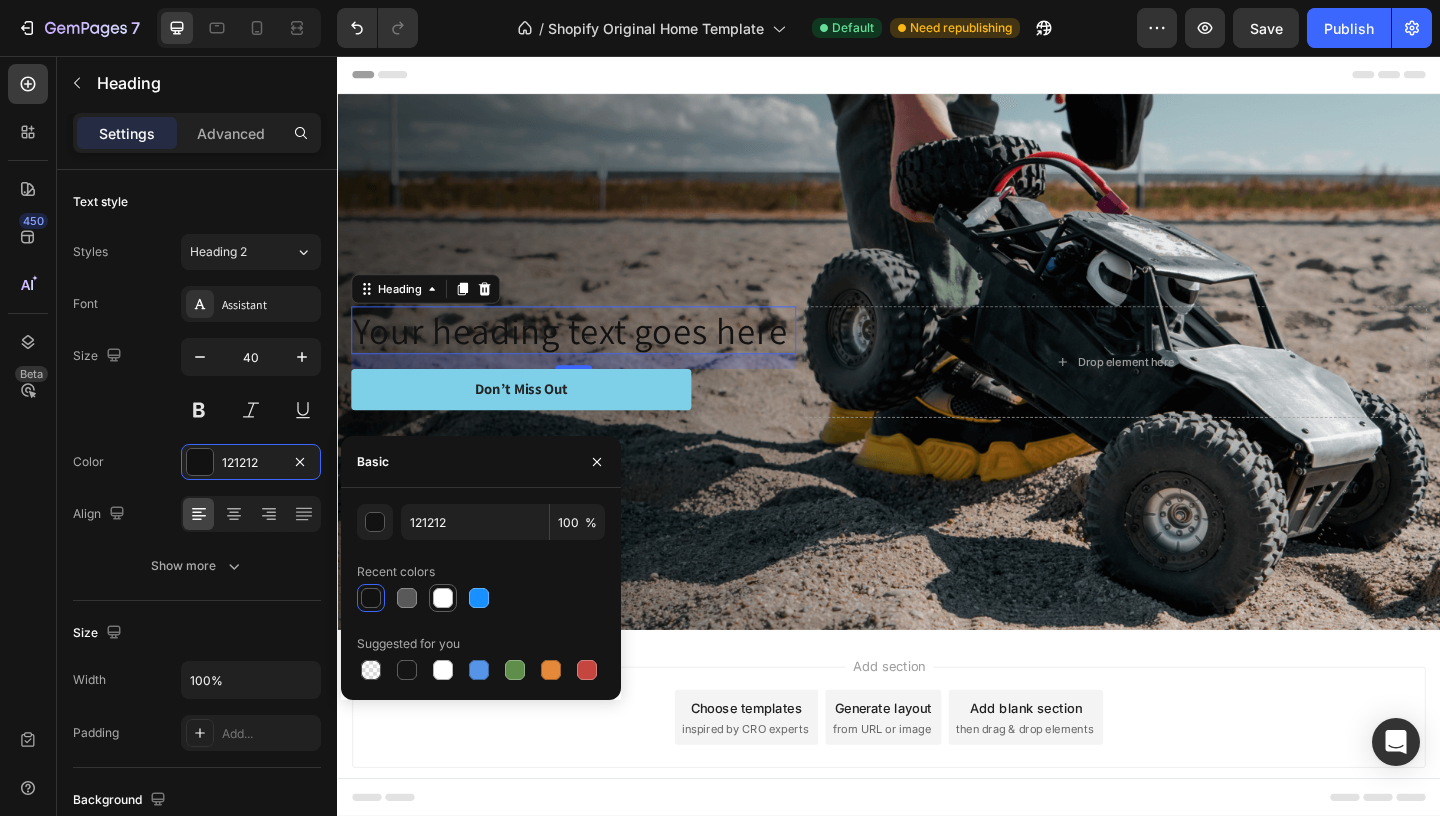 click at bounding box center [443, 598] 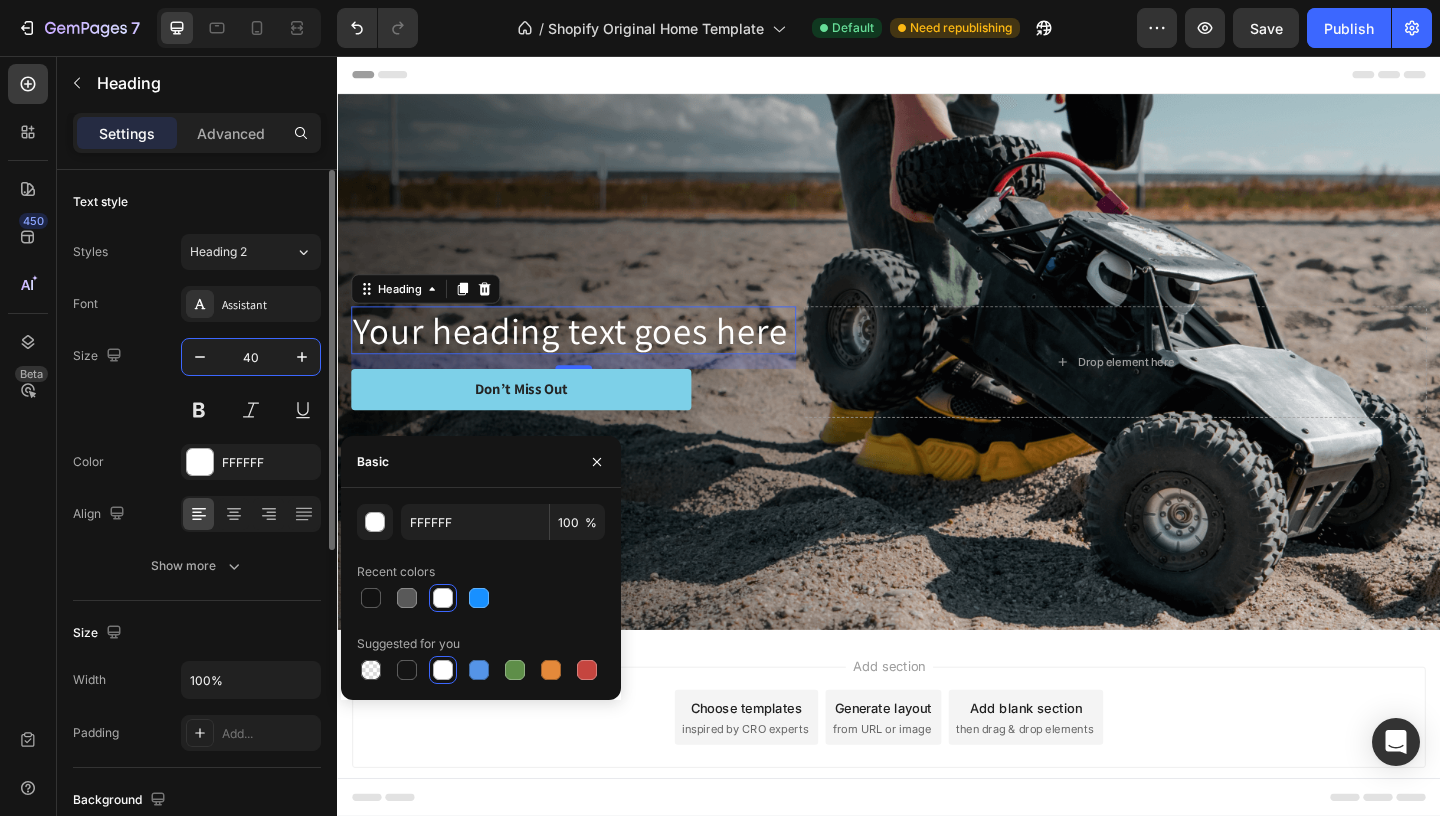 click on "40" at bounding box center (251, 357) 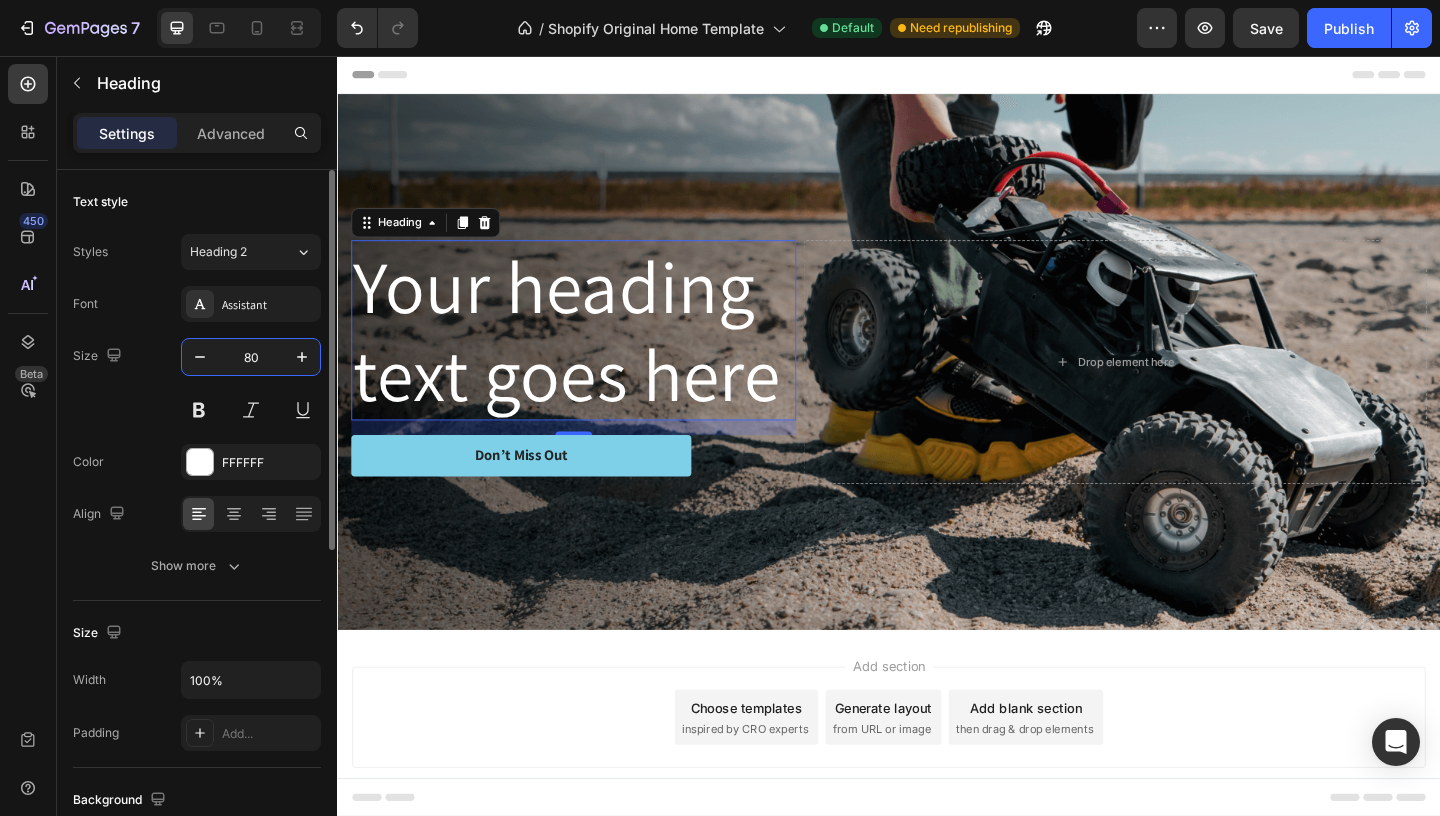 type on "8" 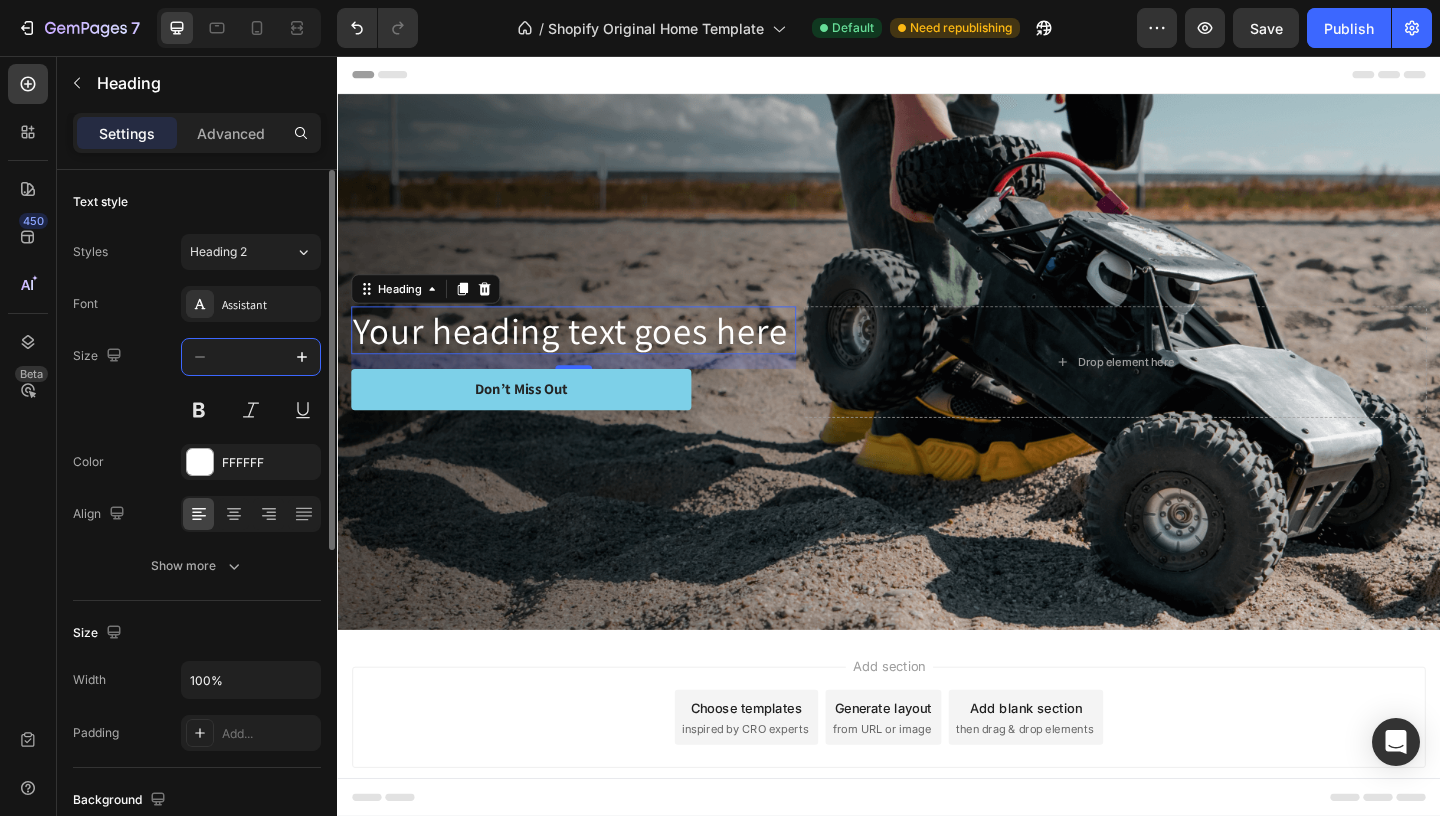 type on "8" 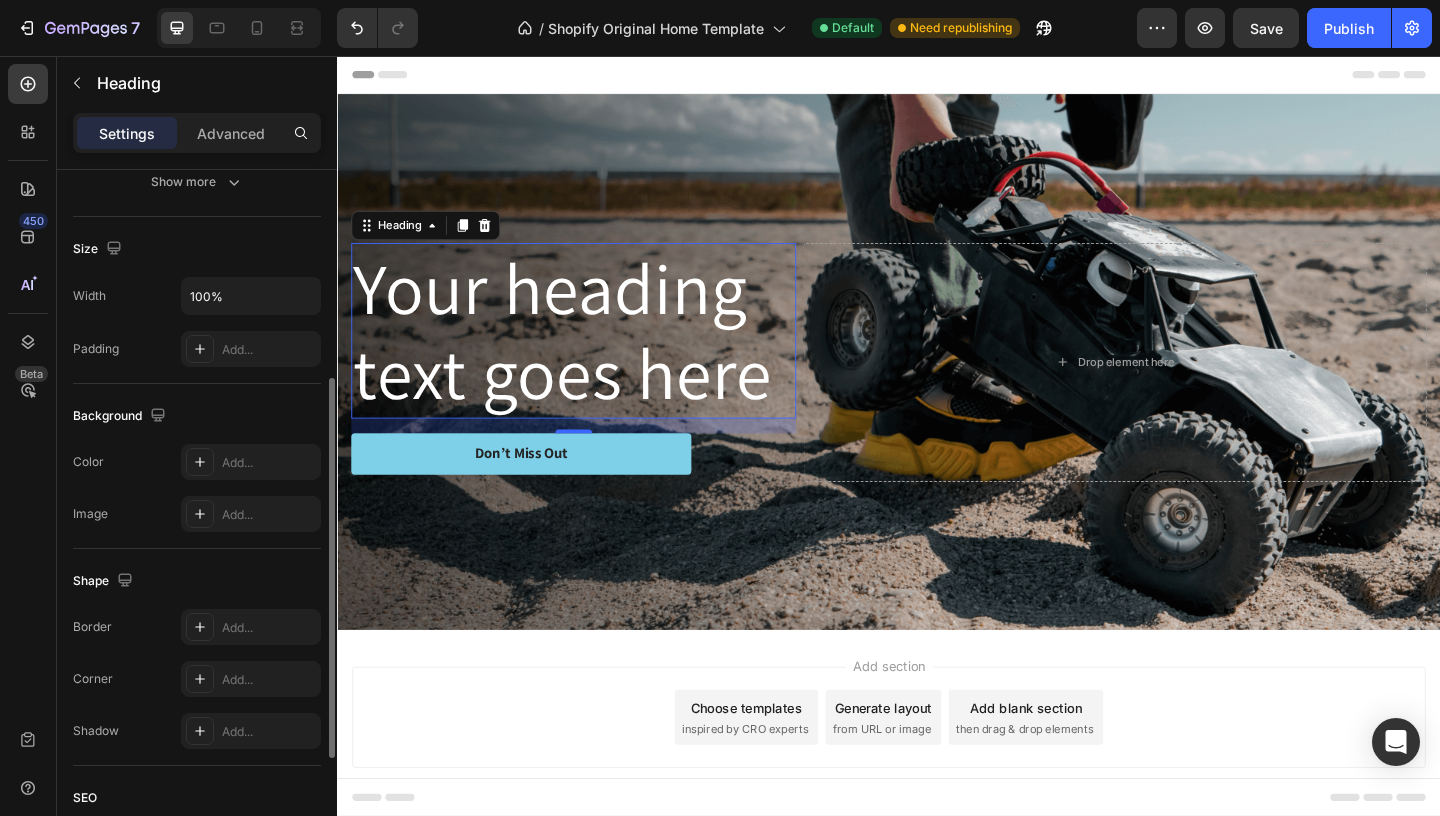 scroll, scrollTop: 385, scrollLeft: 0, axis: vertical 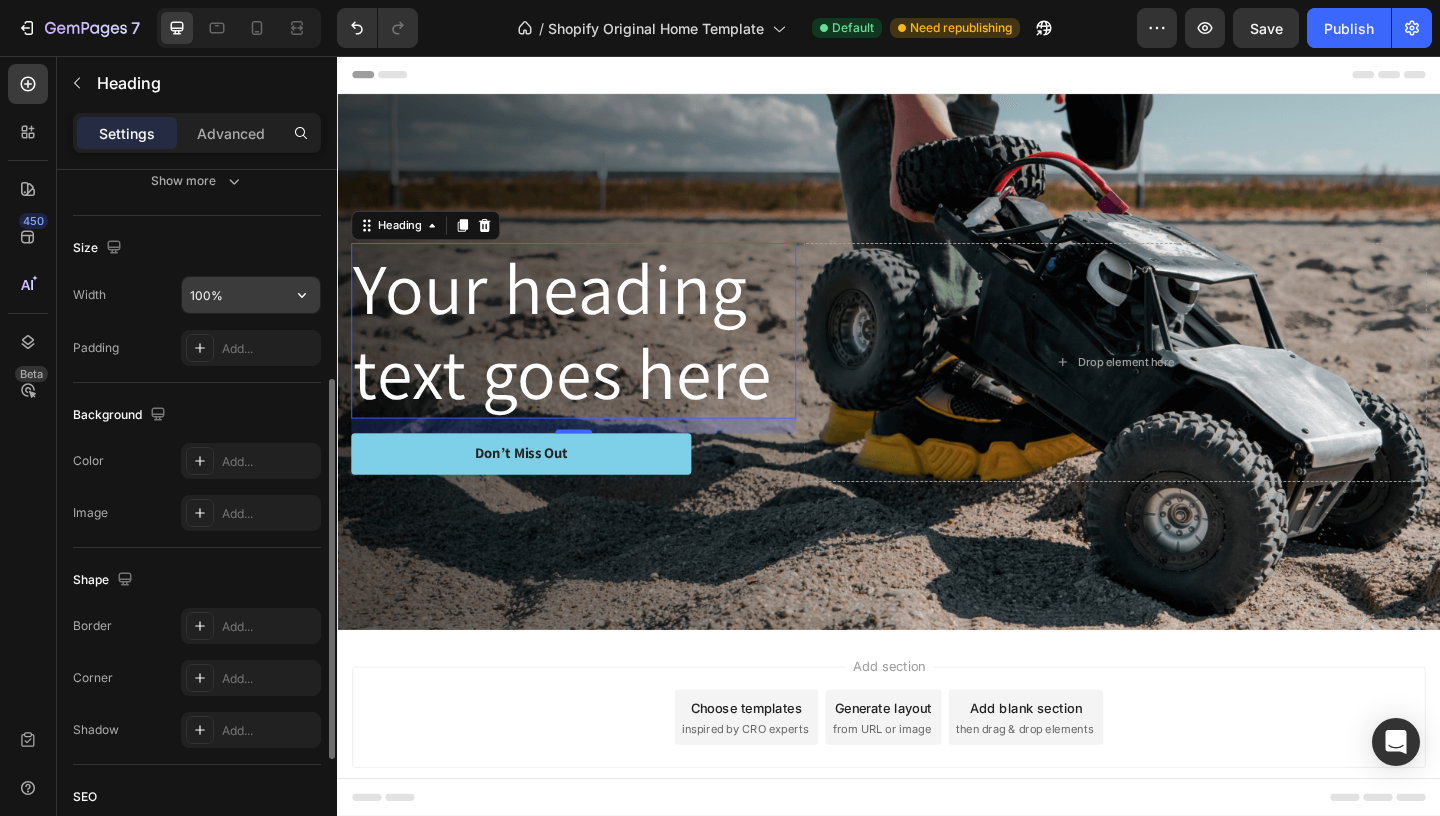 type on "78" 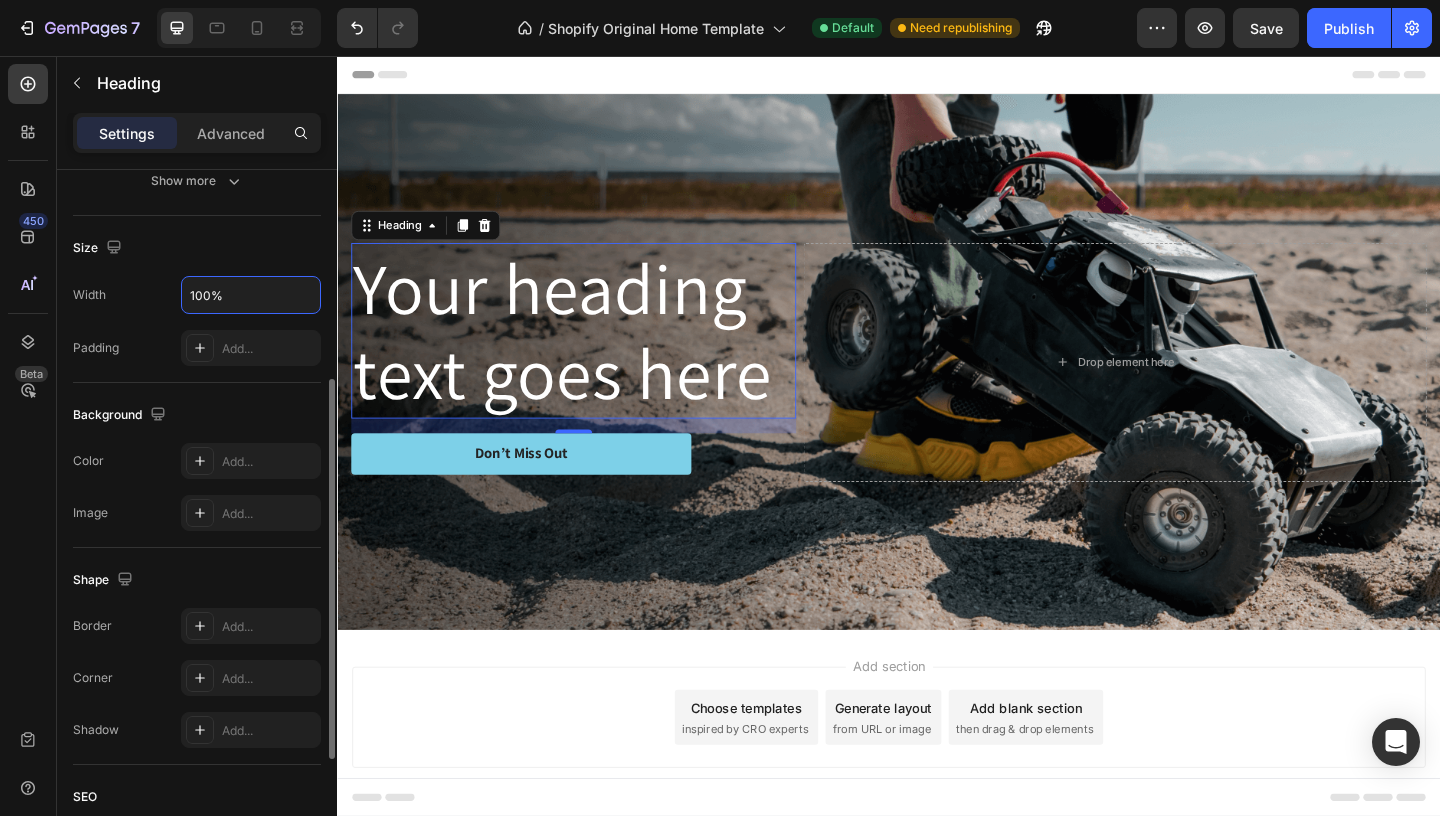 click on "Width 100% Padding Add..." at bounding box center (197, 321) 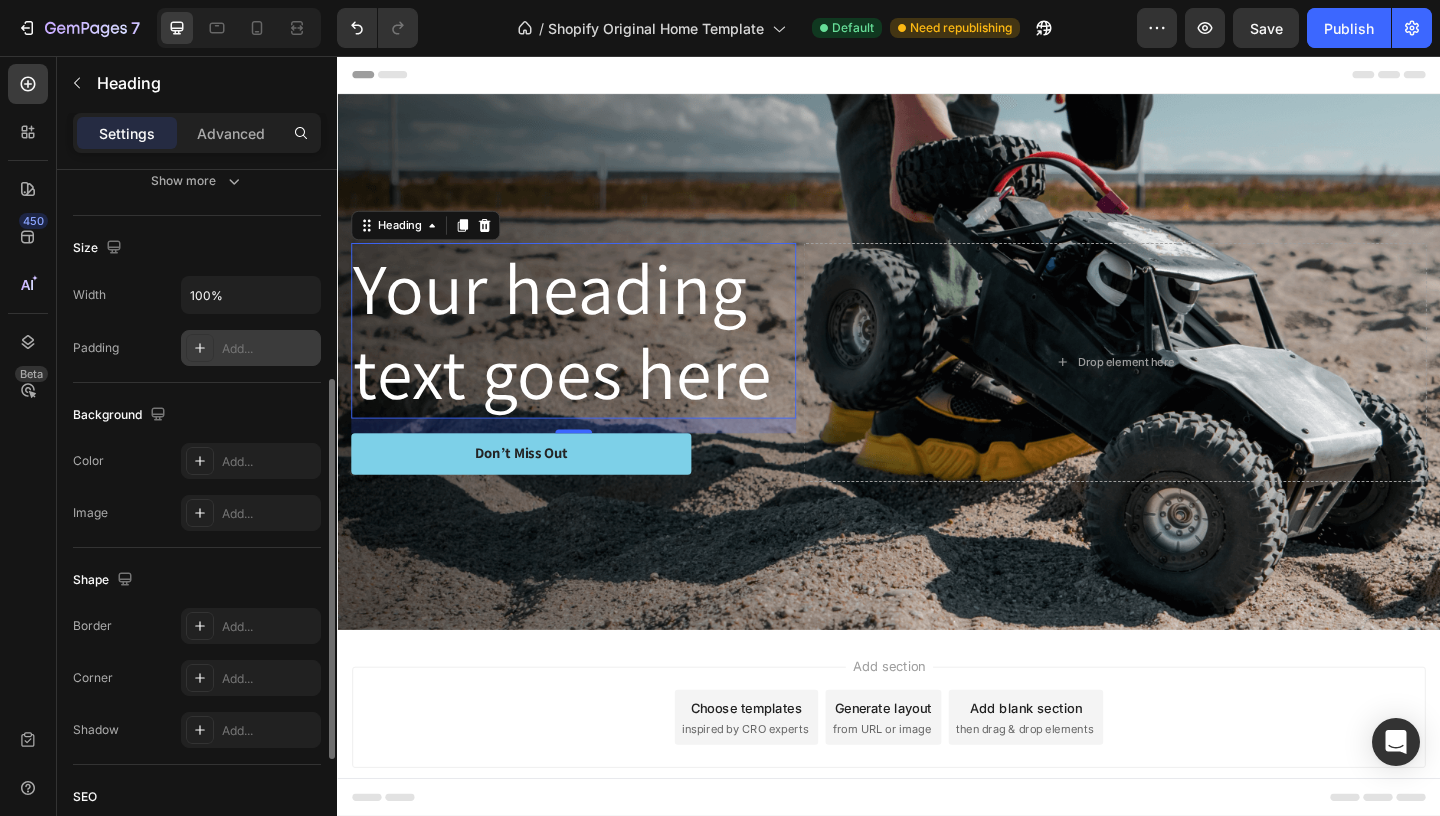 click on "Add..." at bounding box center (251, 348) 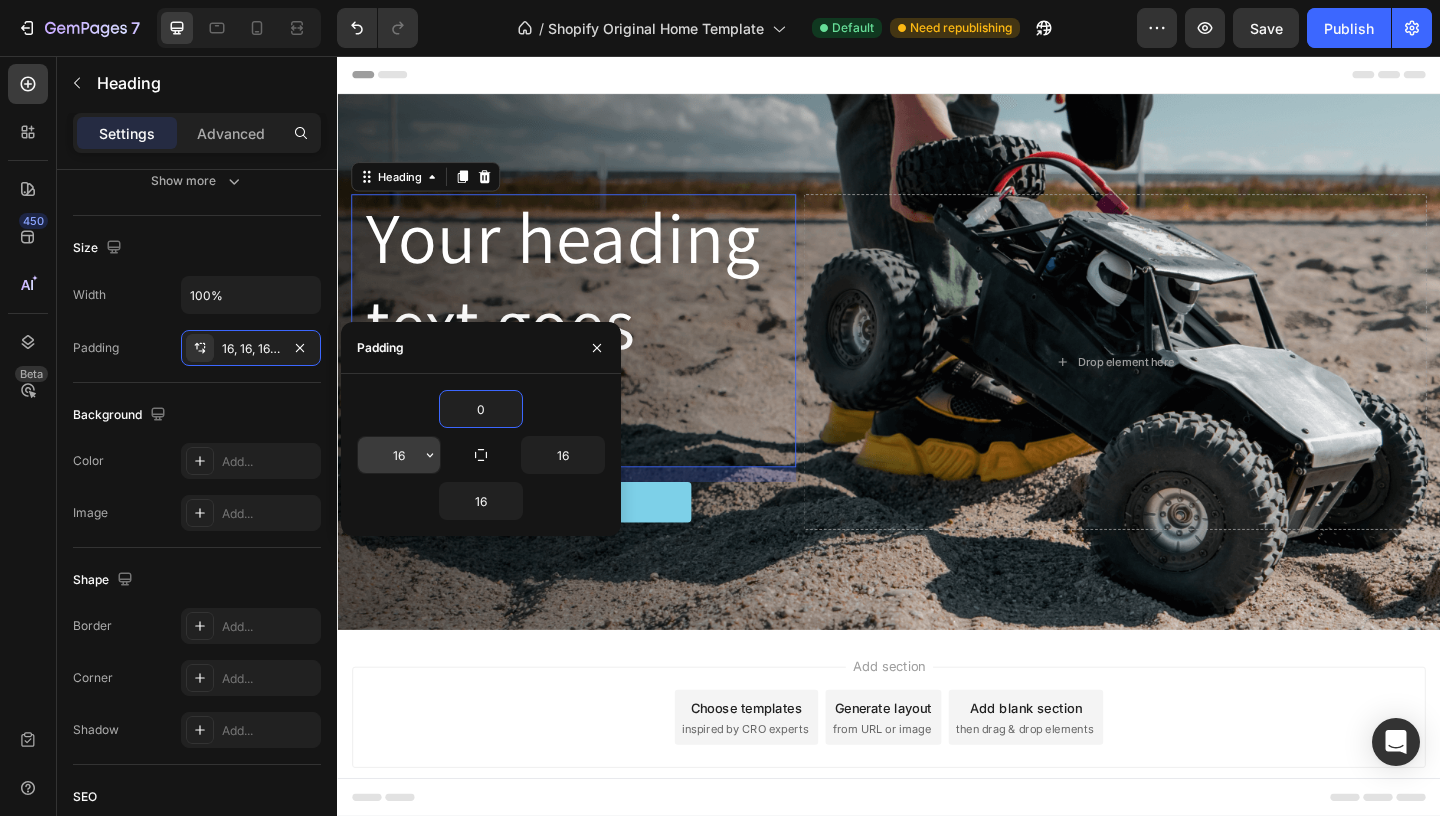 type on "0" 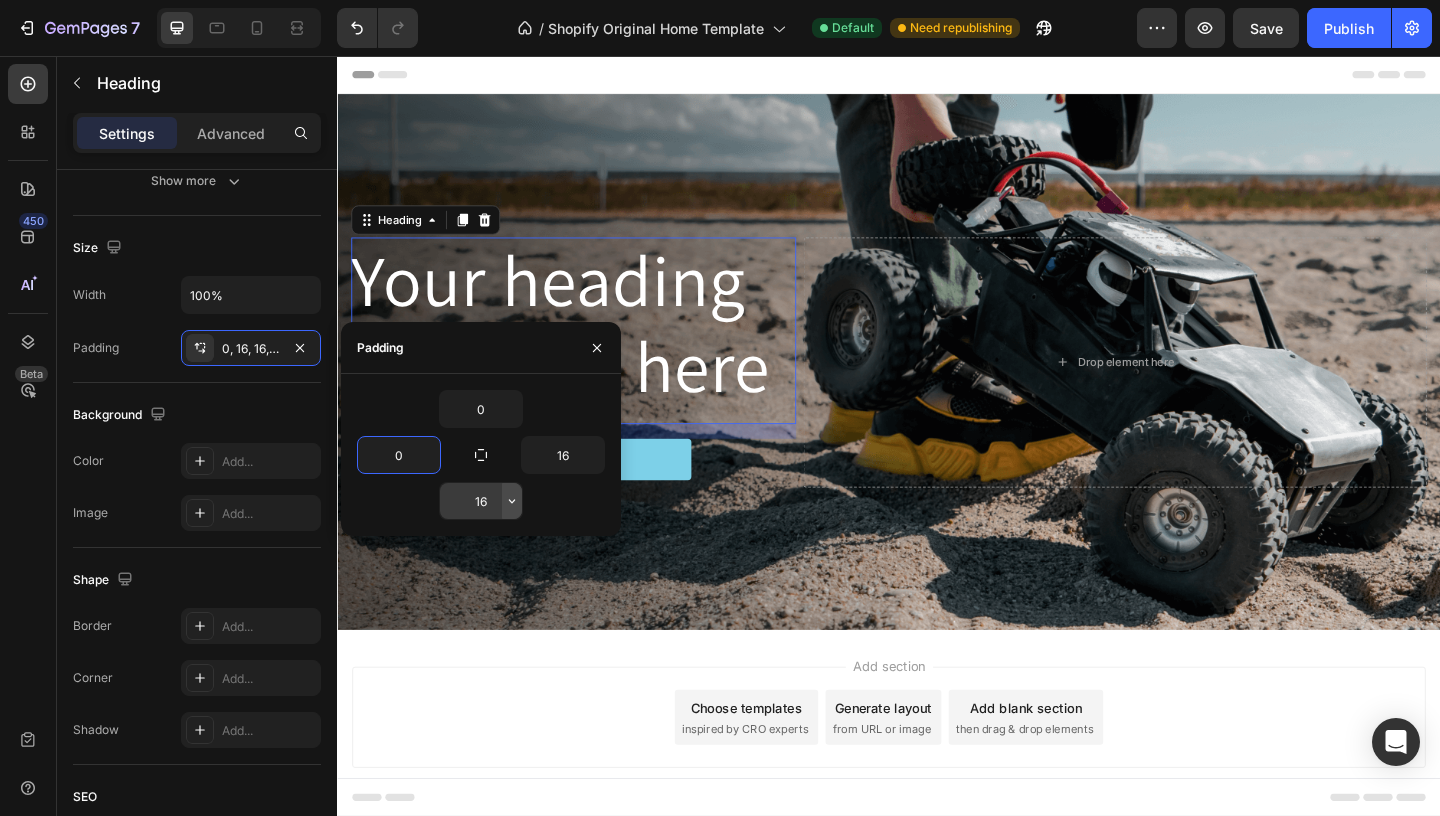 type on "0" 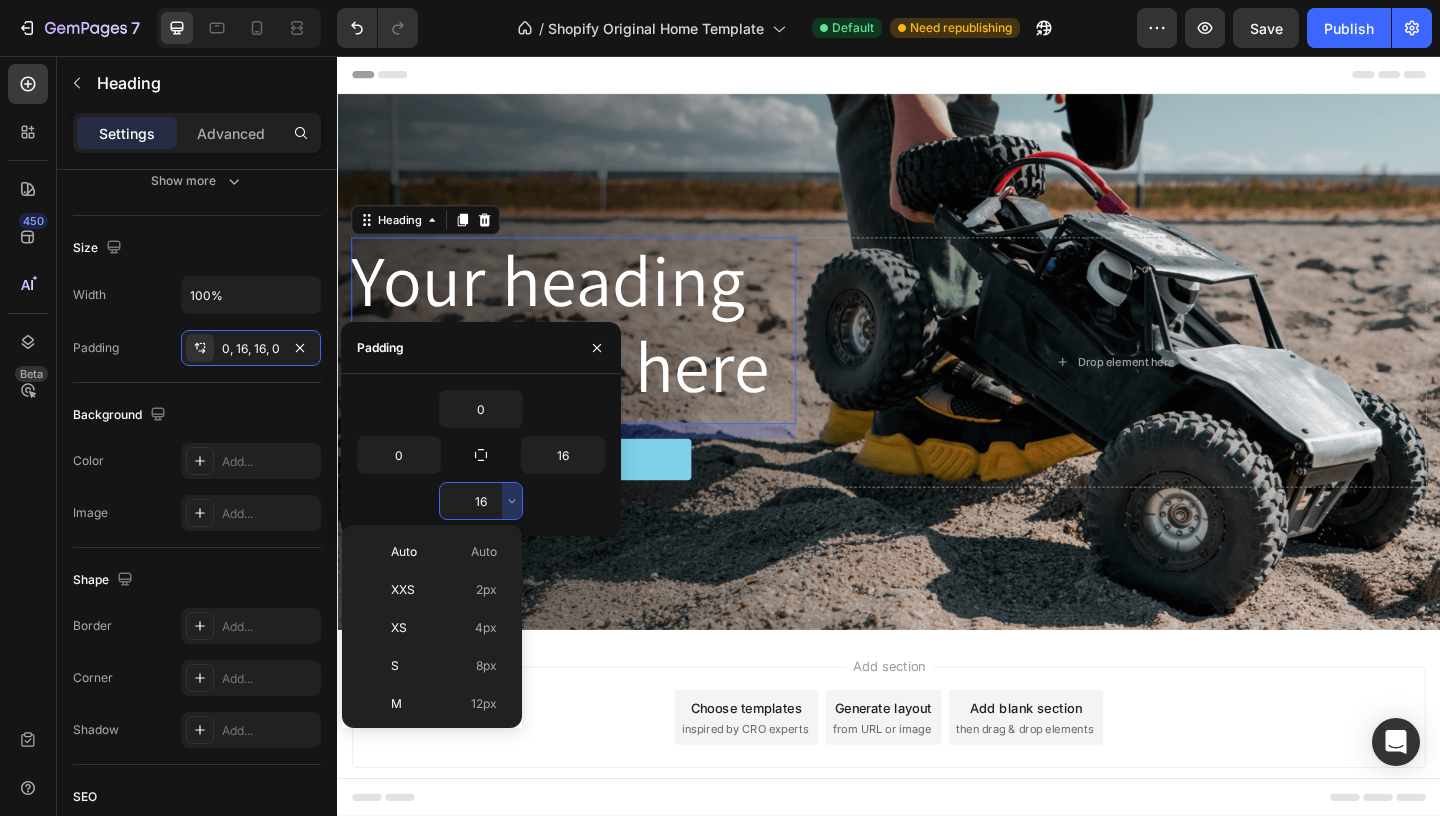 click on "16" at bounding box center [481, 501] 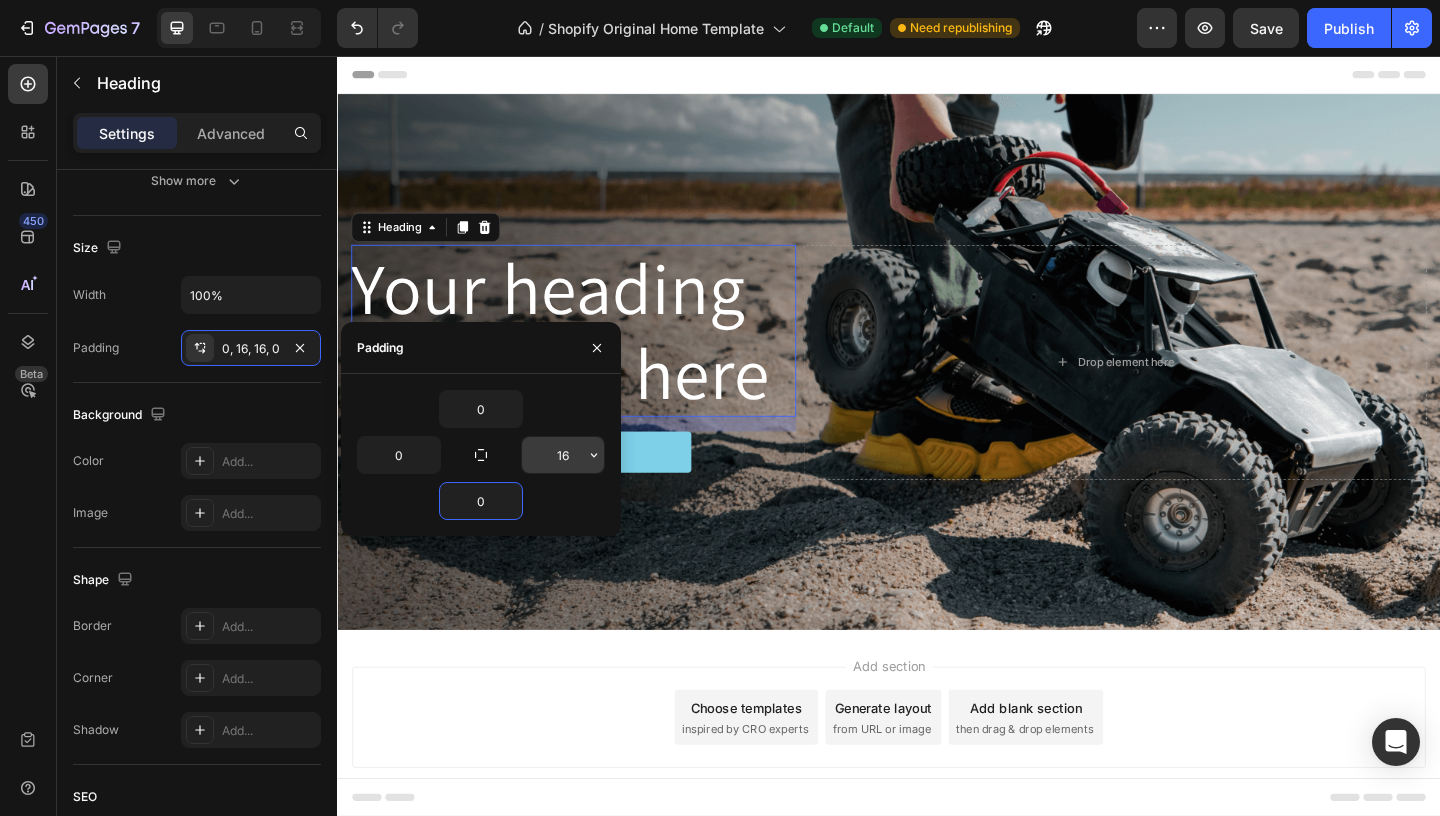 type on "0" 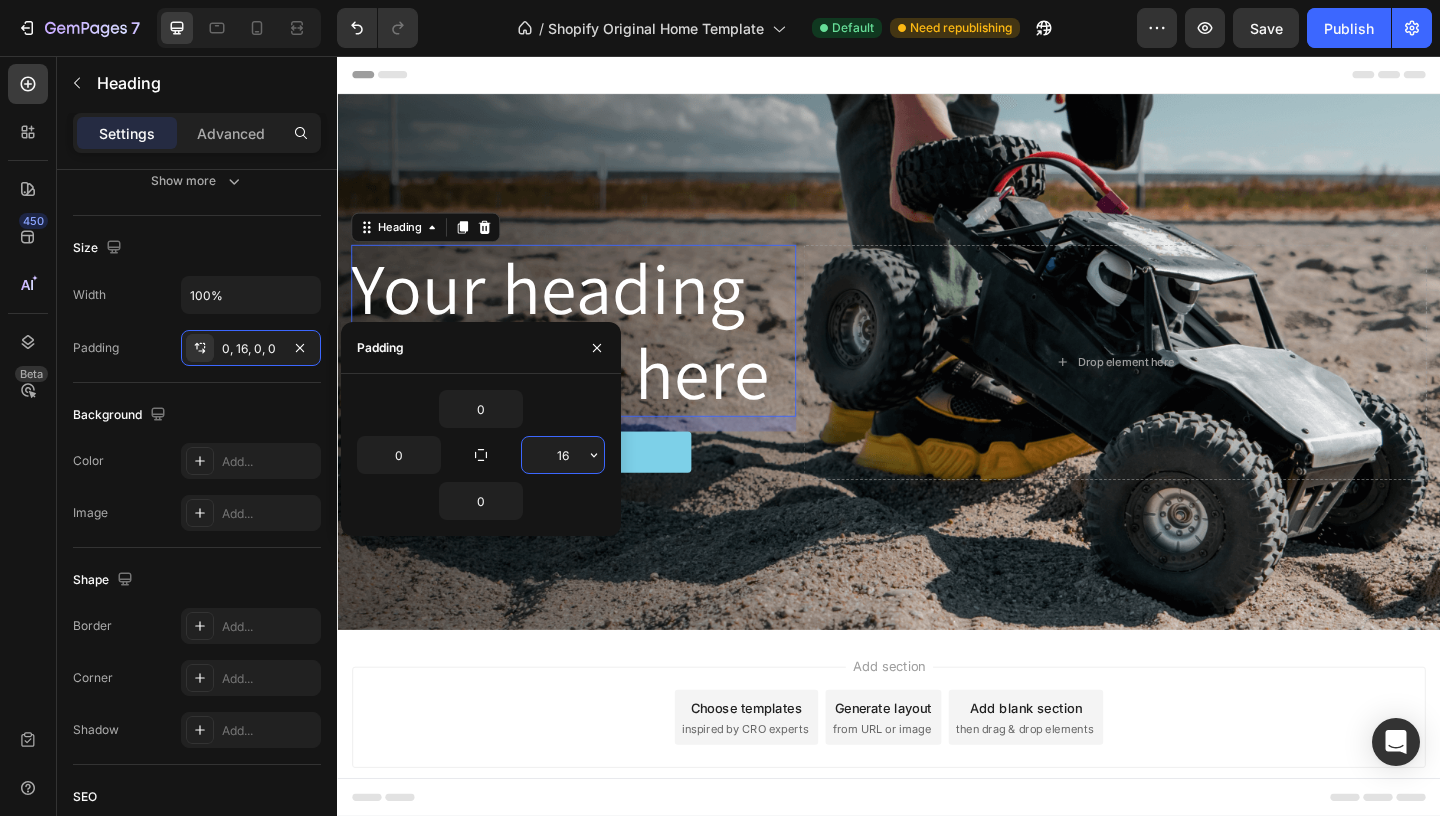 click on "16" at bounding box center (563, 455) 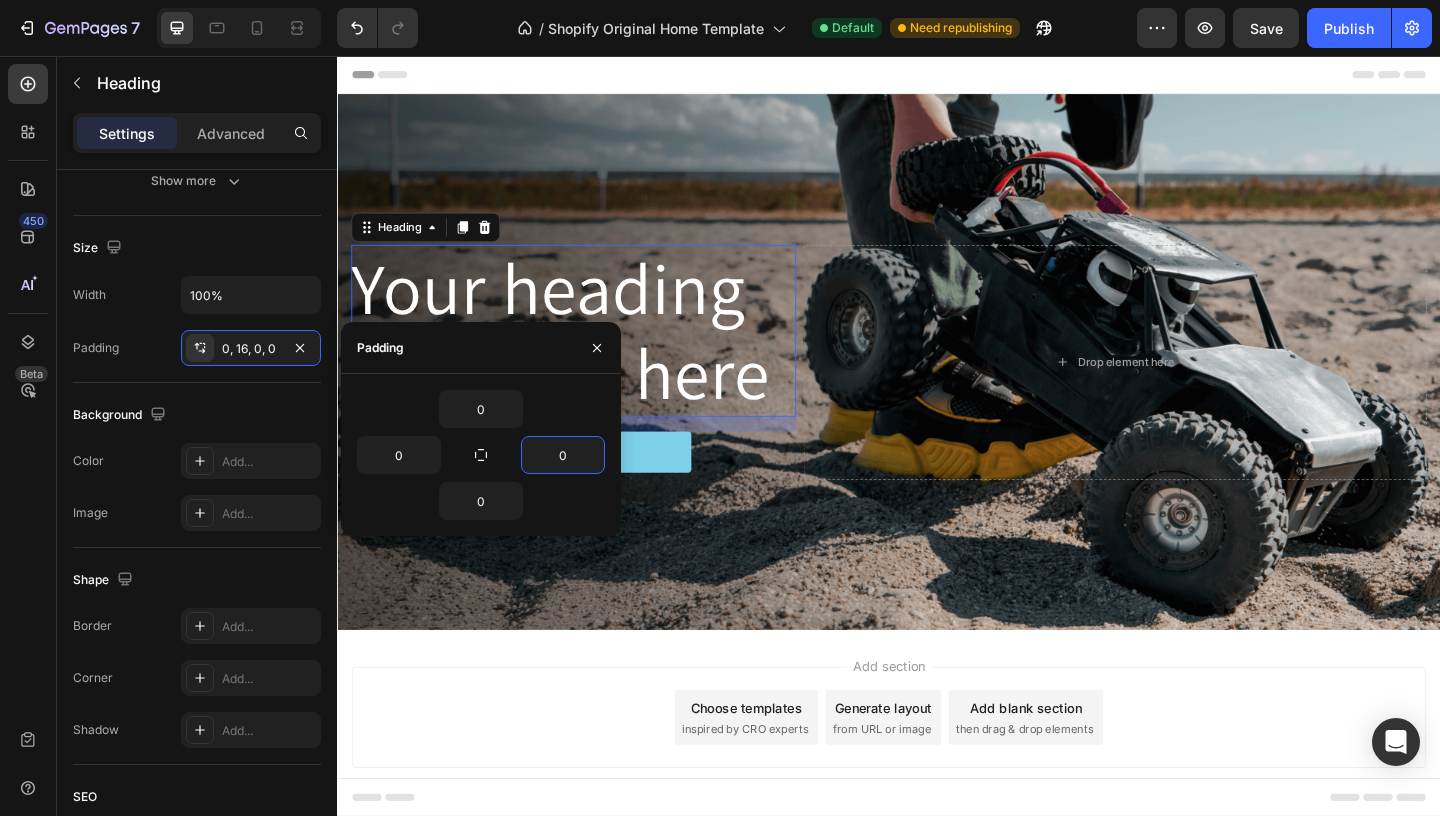 click on "Add section Choose templates inspired by CRO experts Generate layout from URL or image Add blank section then drag & drop elements" at bounding box center [937, 775] 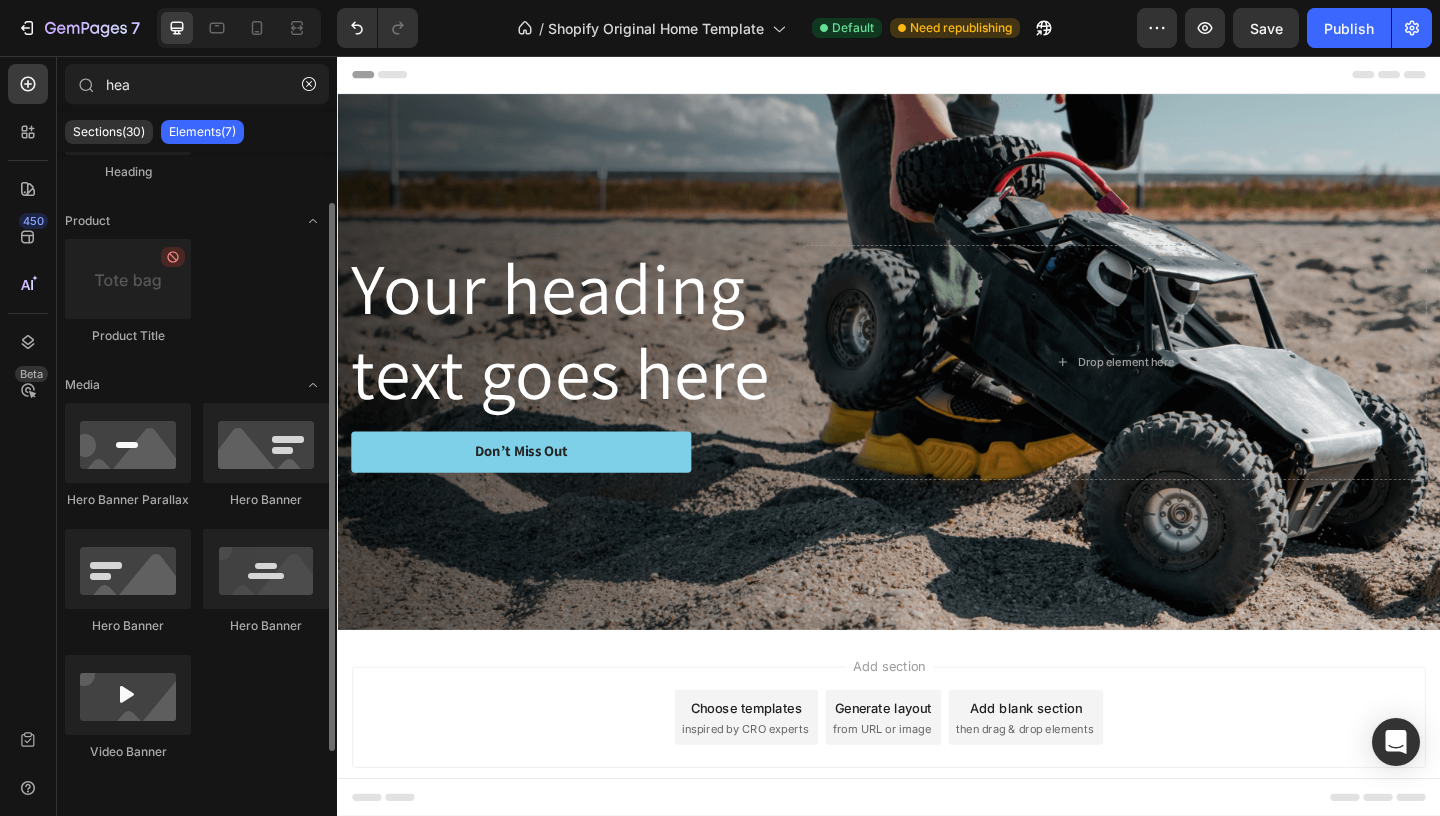 scroll, scrollTop: 0, scrollLeft: 0, axis: both 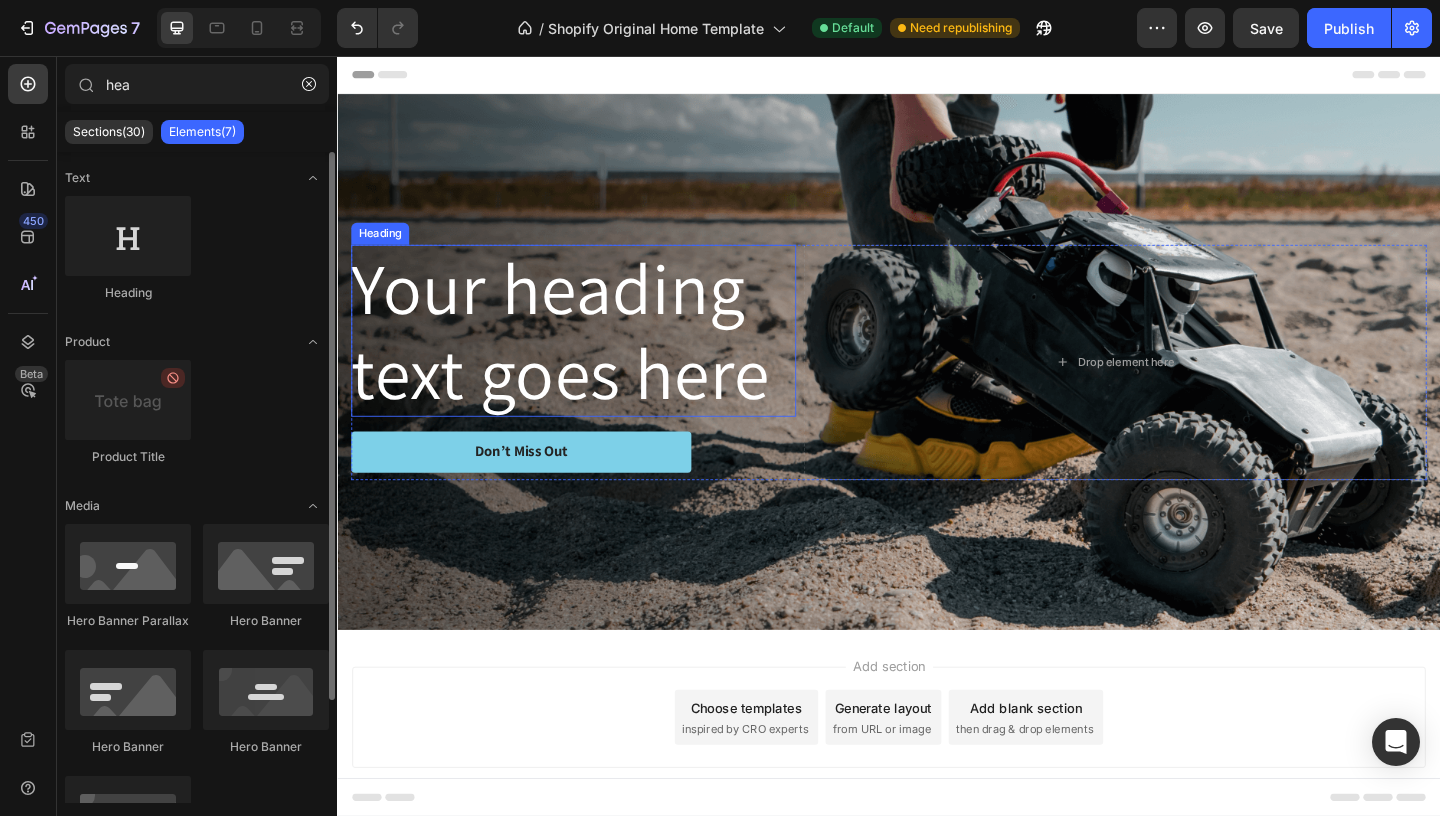 click on "Your heading text goes here" at bounding box center [594, 354] 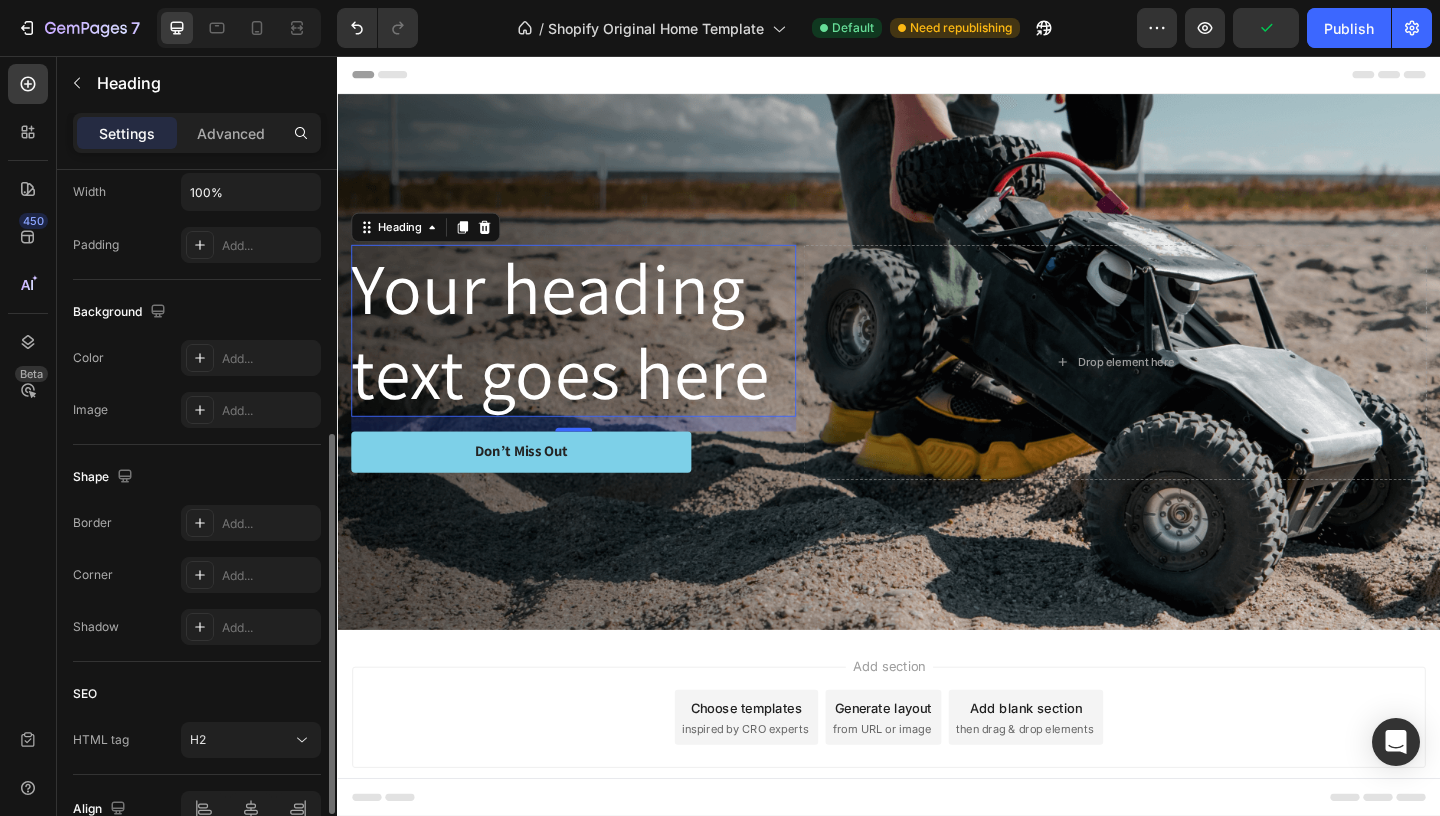 scroll, scrollTop: 595, scrollLeft: 0, axis: vertical 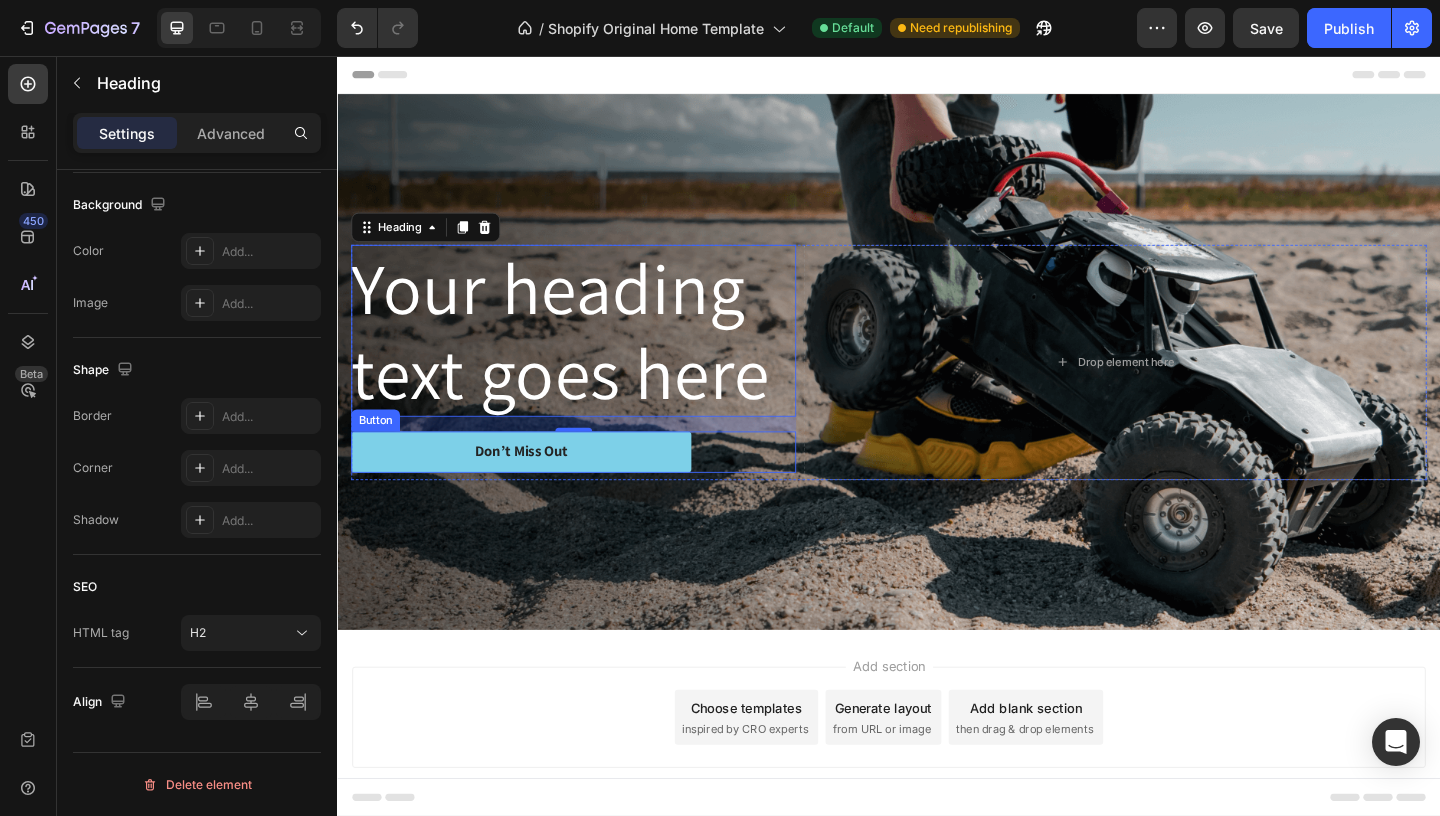 click on "Don’t Miss Out Button" at bounding box center [594, 486] 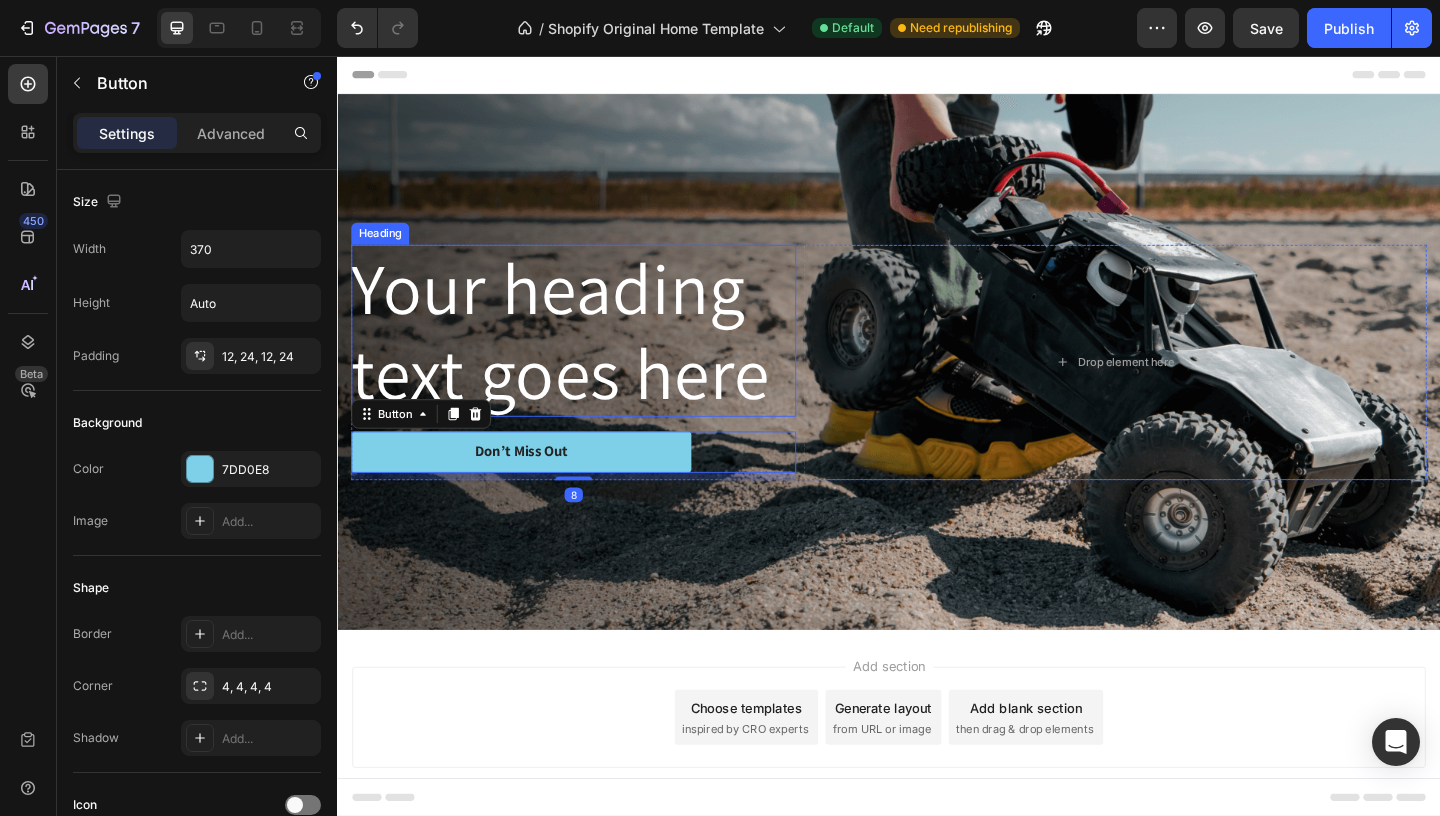 click on "Your heading text goes here" at bounding box center (594, 354) 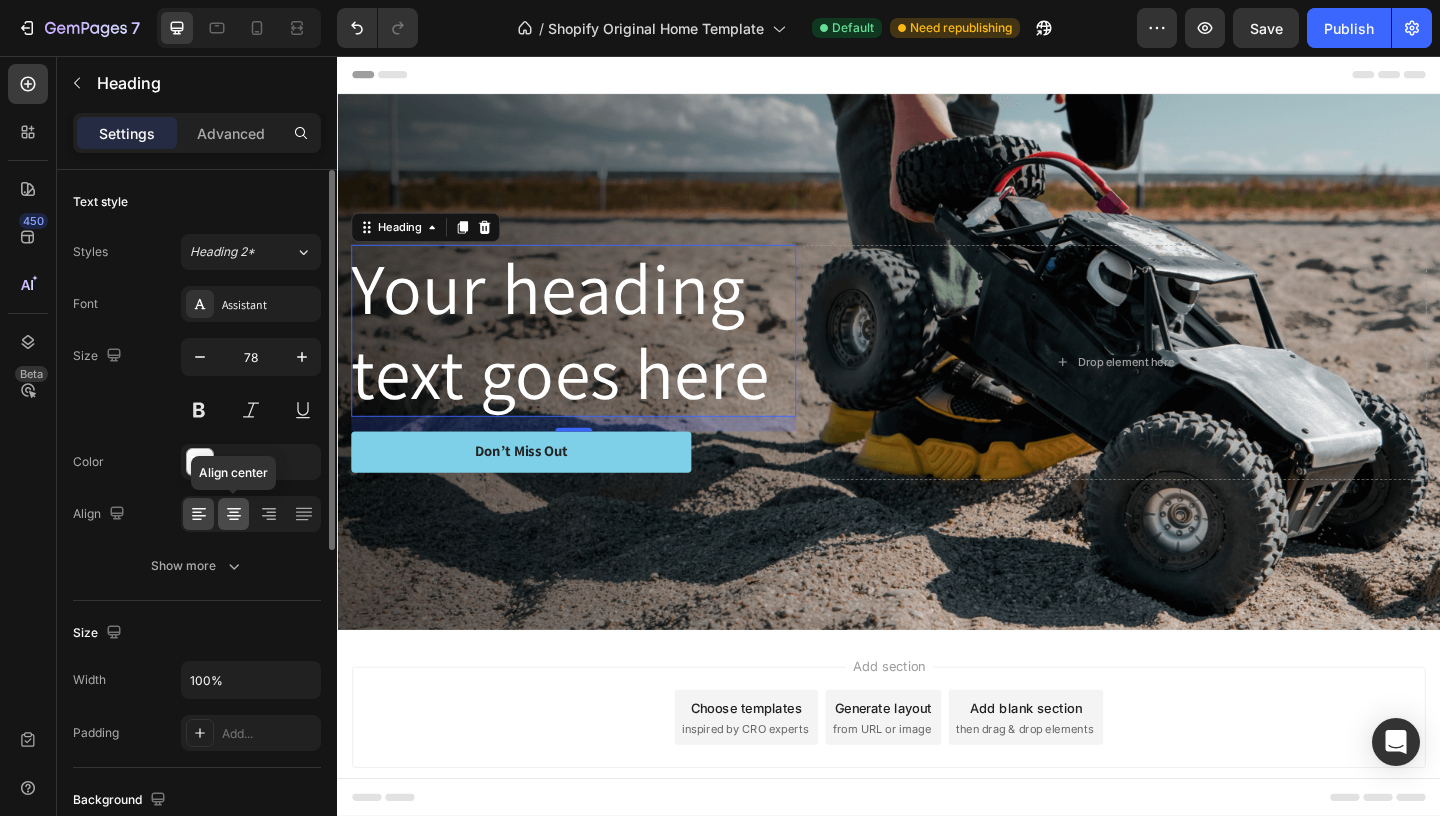 click 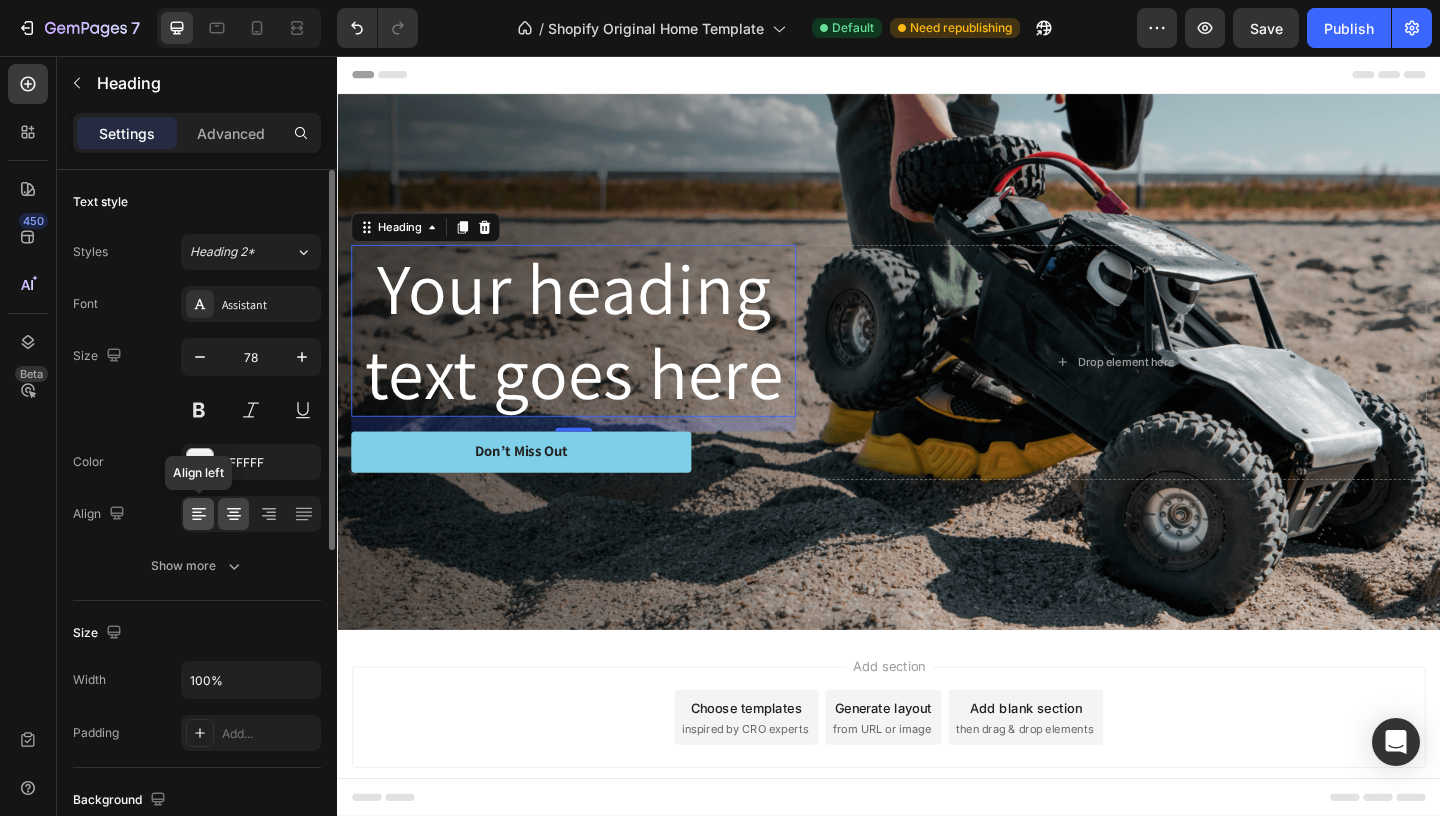 click 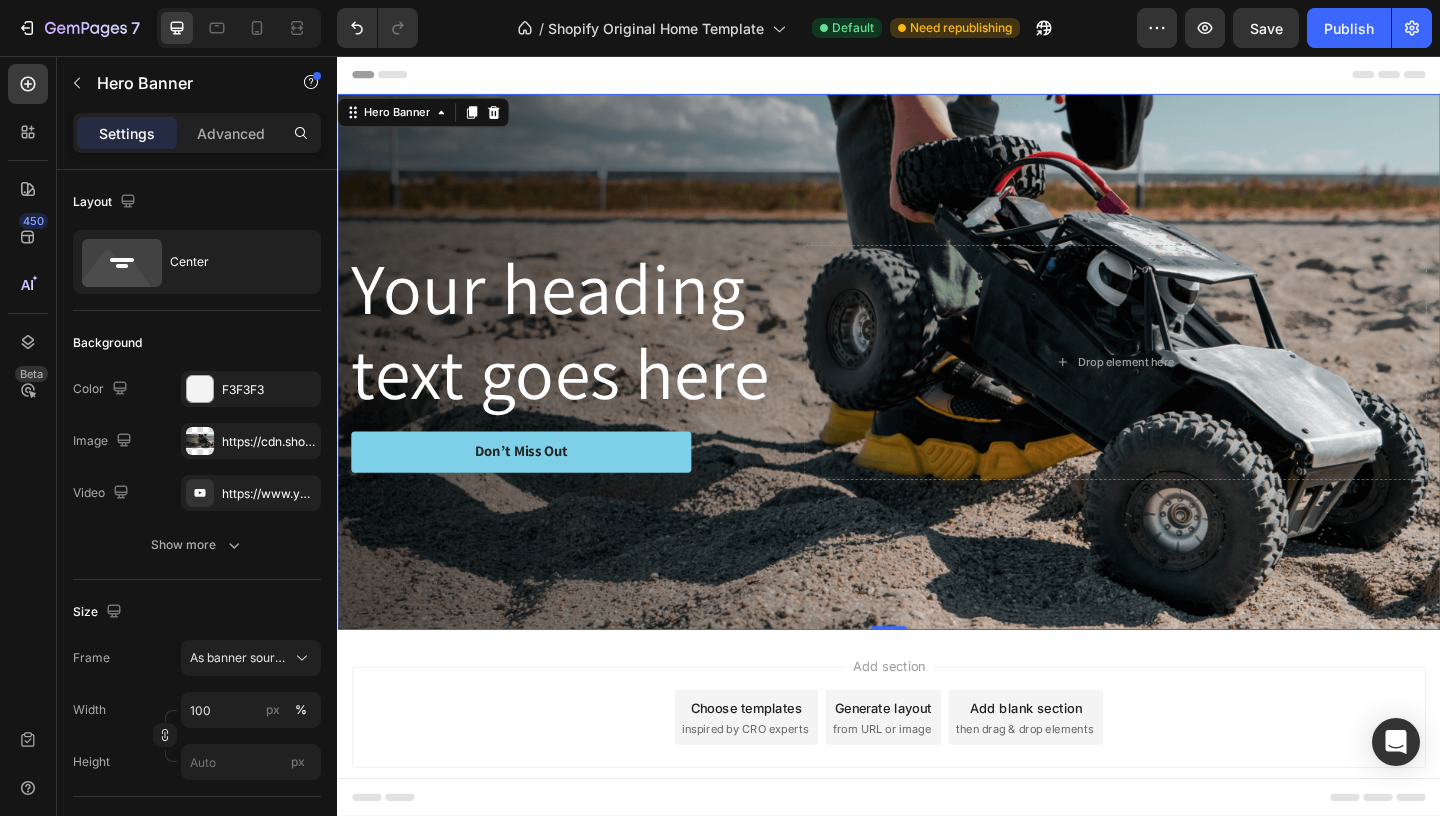 click at bounding box center [937, 388] 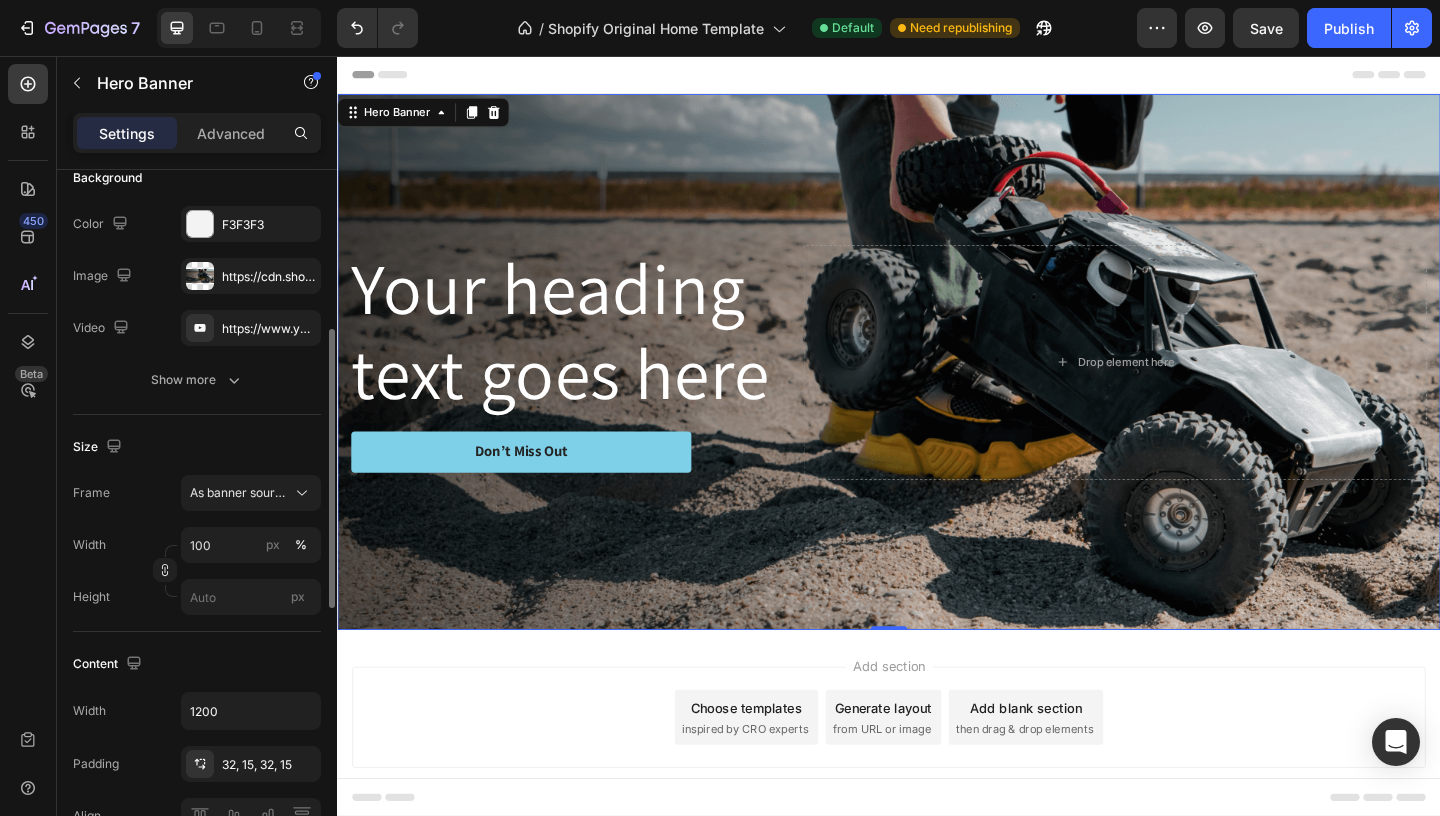 scroll, scrollTop: 310, scrollLeft: 0, axis: vertical 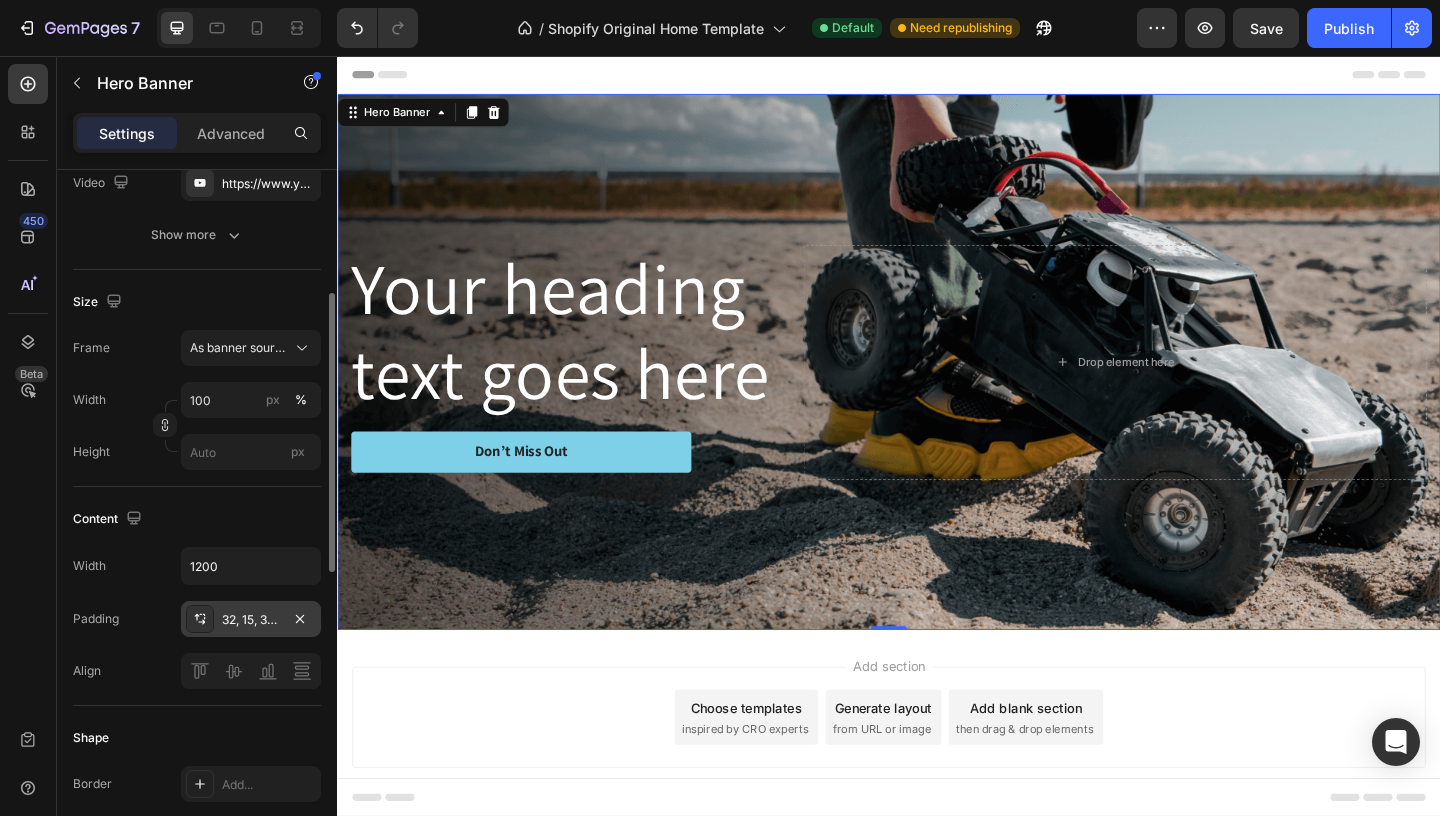 click at bounding box center (200, 619) 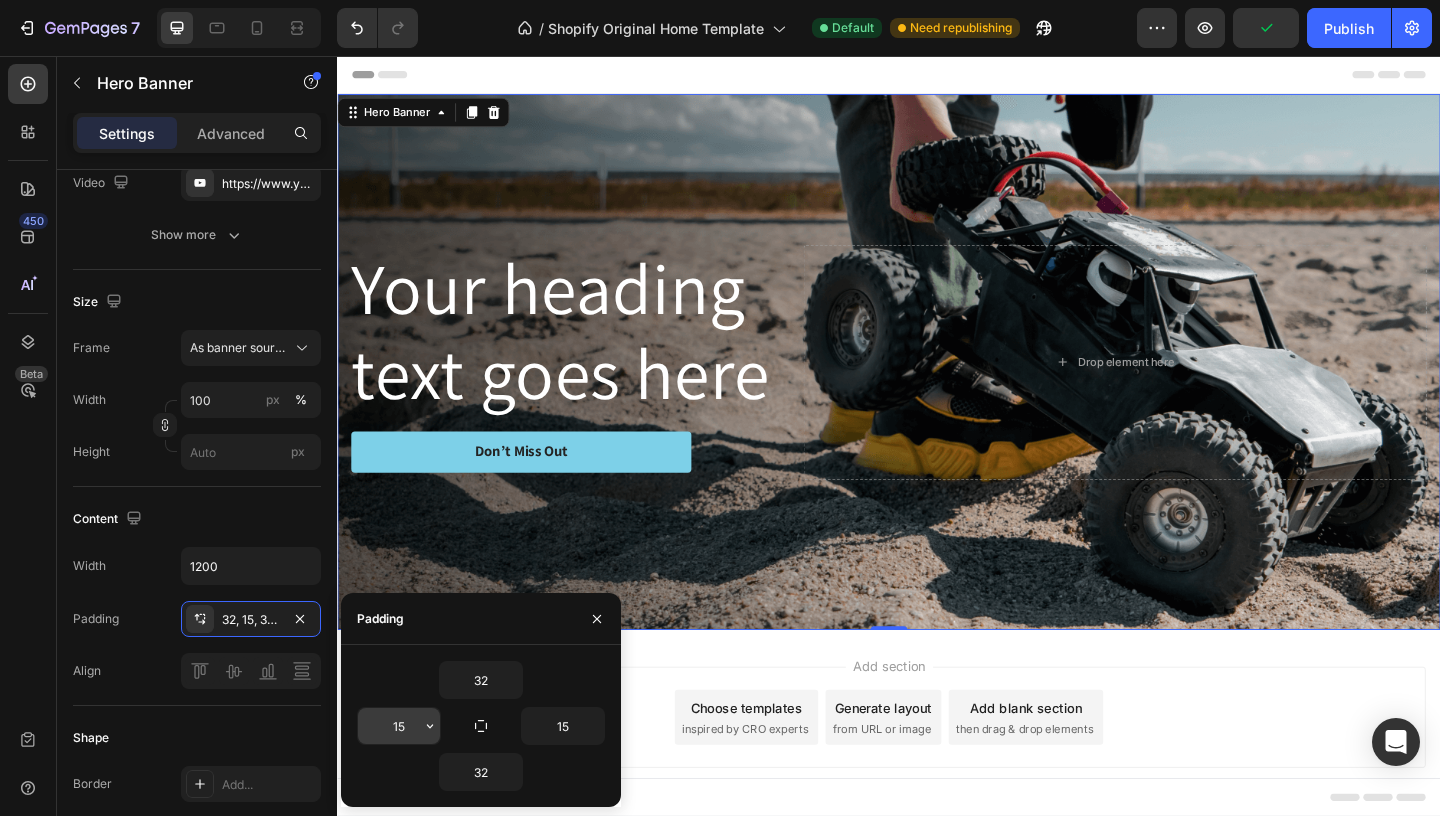 click on "15" at bounding box center (399, 726) 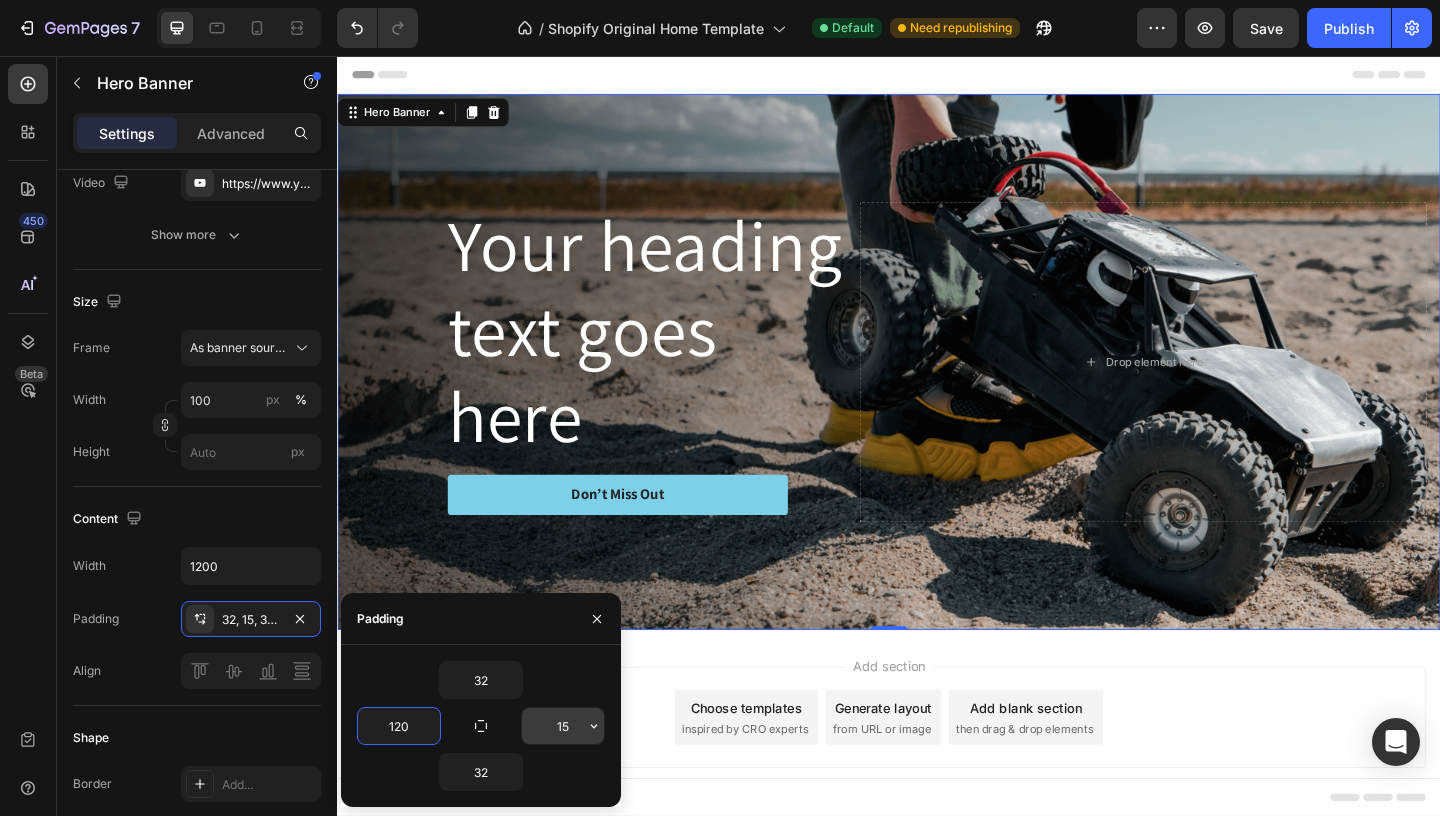 type on "120" 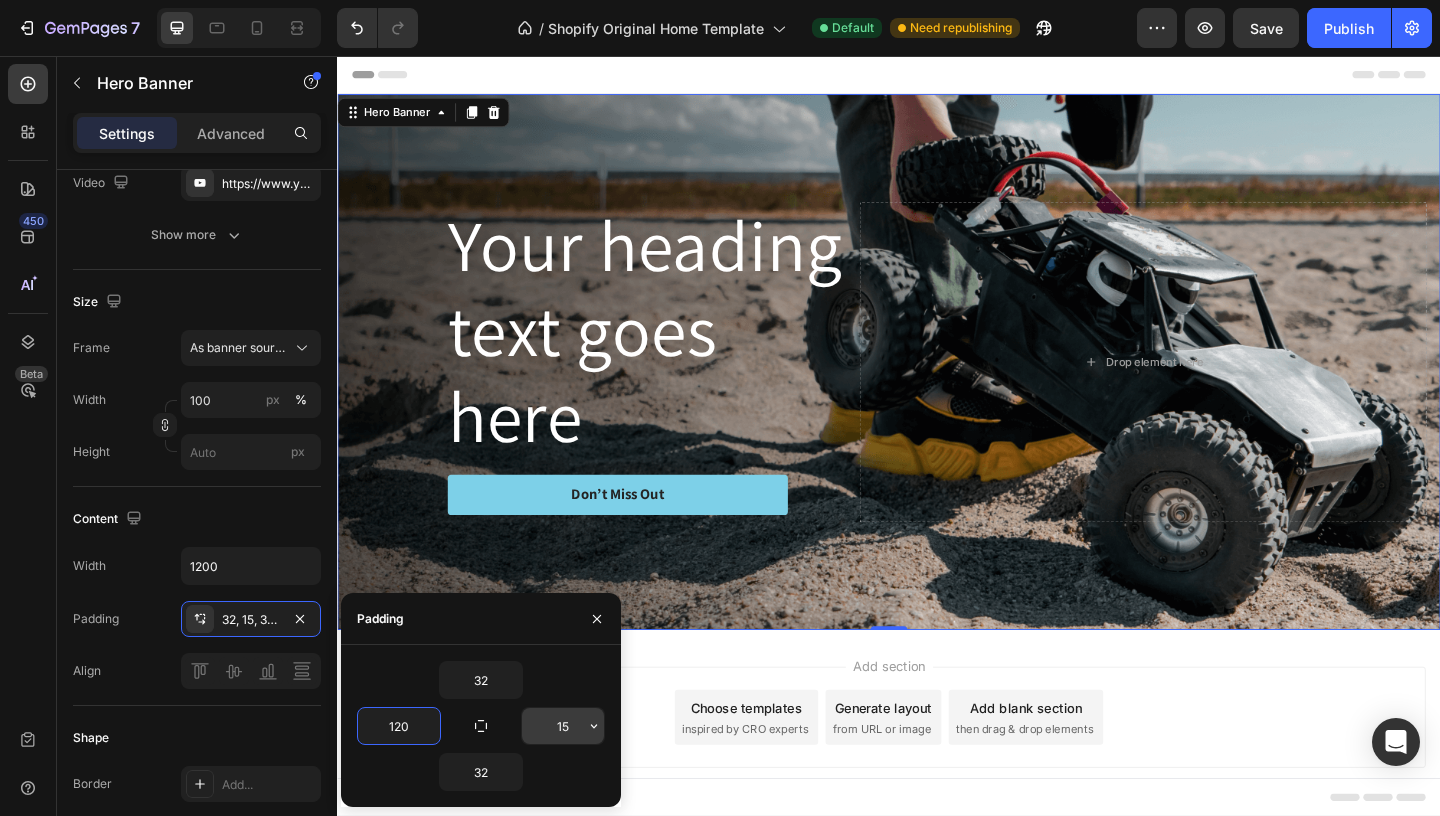 click on "15" at bounding box center (563, 726) 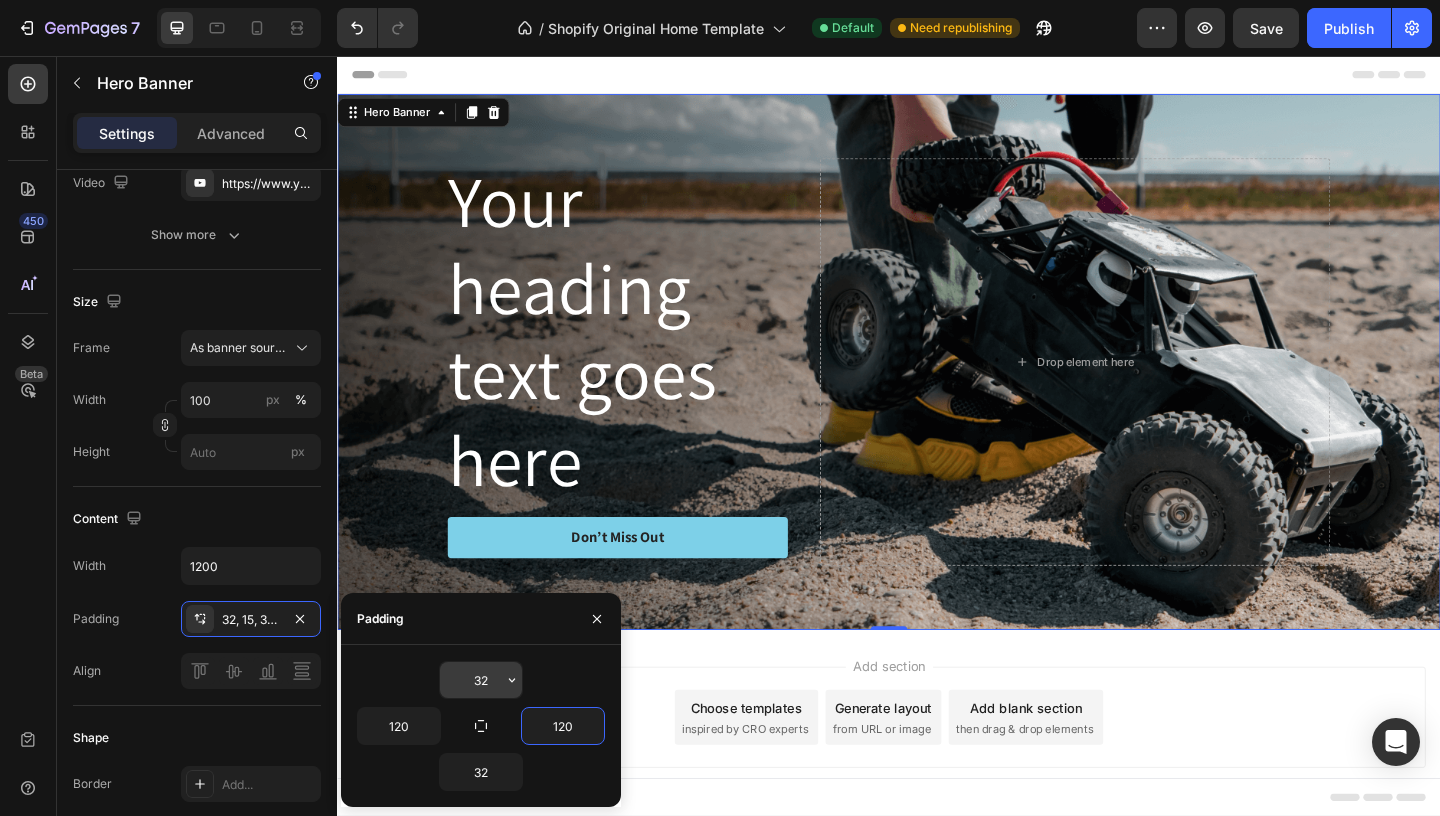 type on "120" 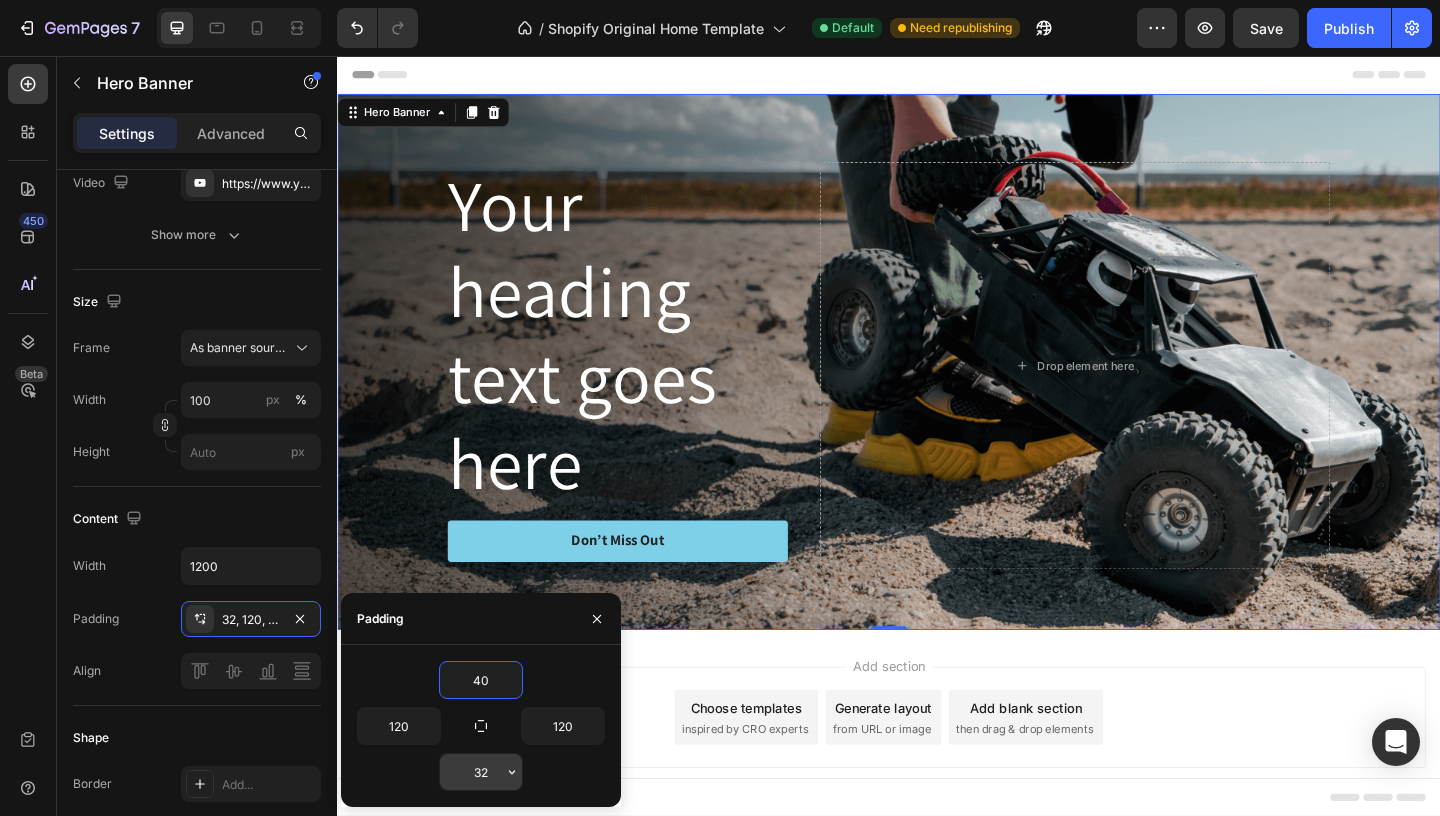 type on "40" 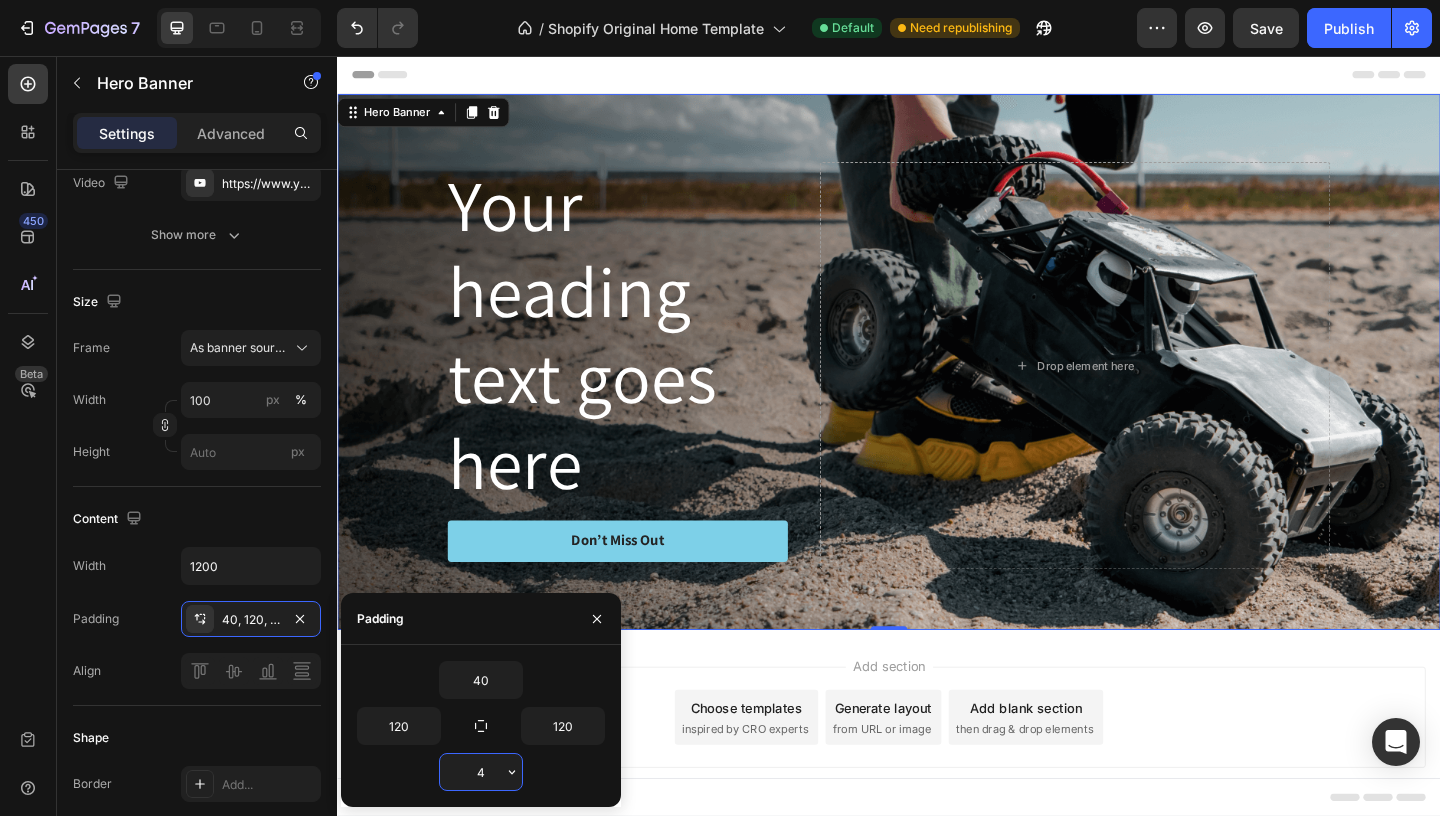 type on "40" 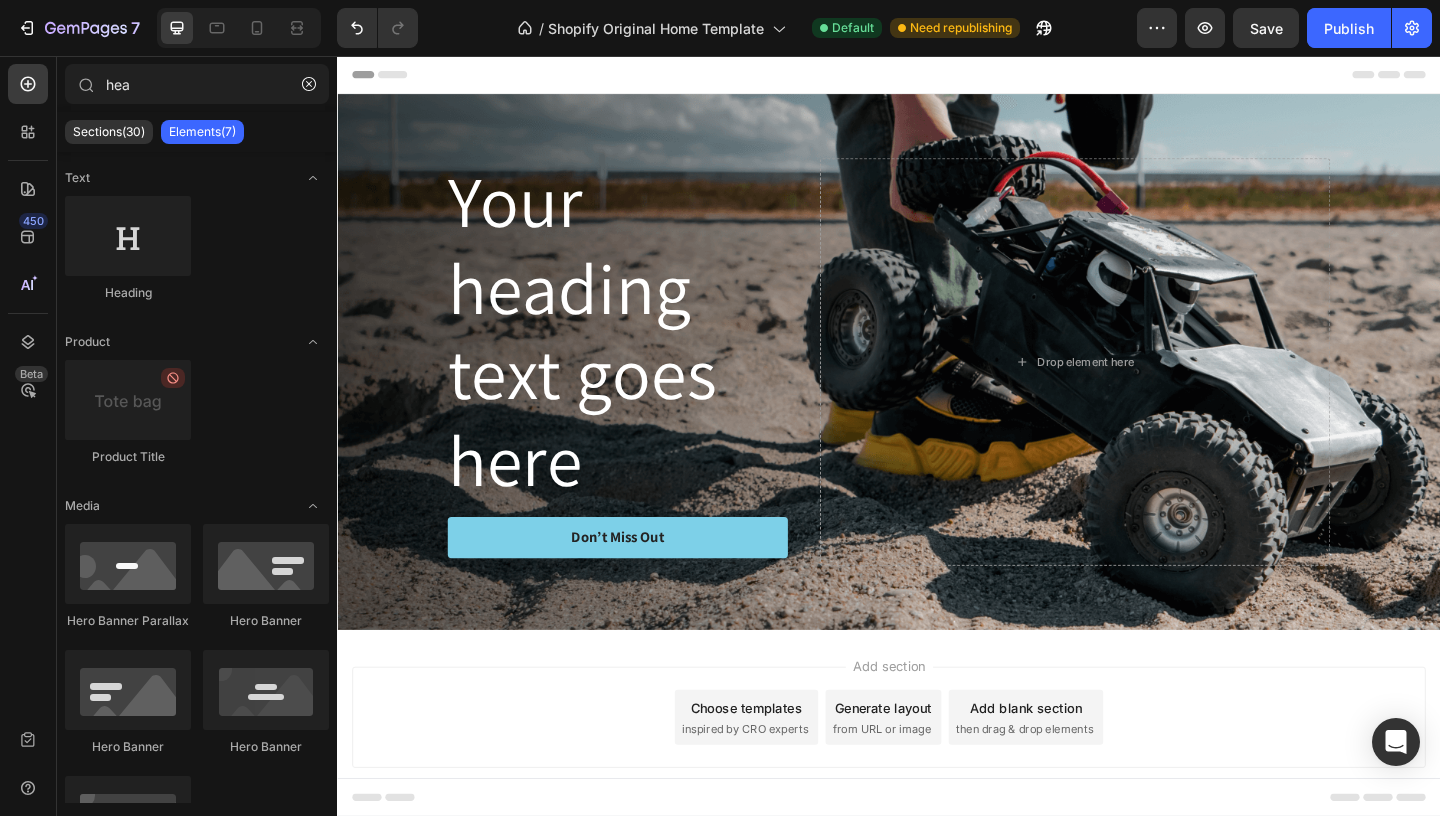 click on "Add section Choose templates inspired by CRO experts Generate layout from URL or image Add blank section then drag & drop elements" at bounding box center [937, 775] 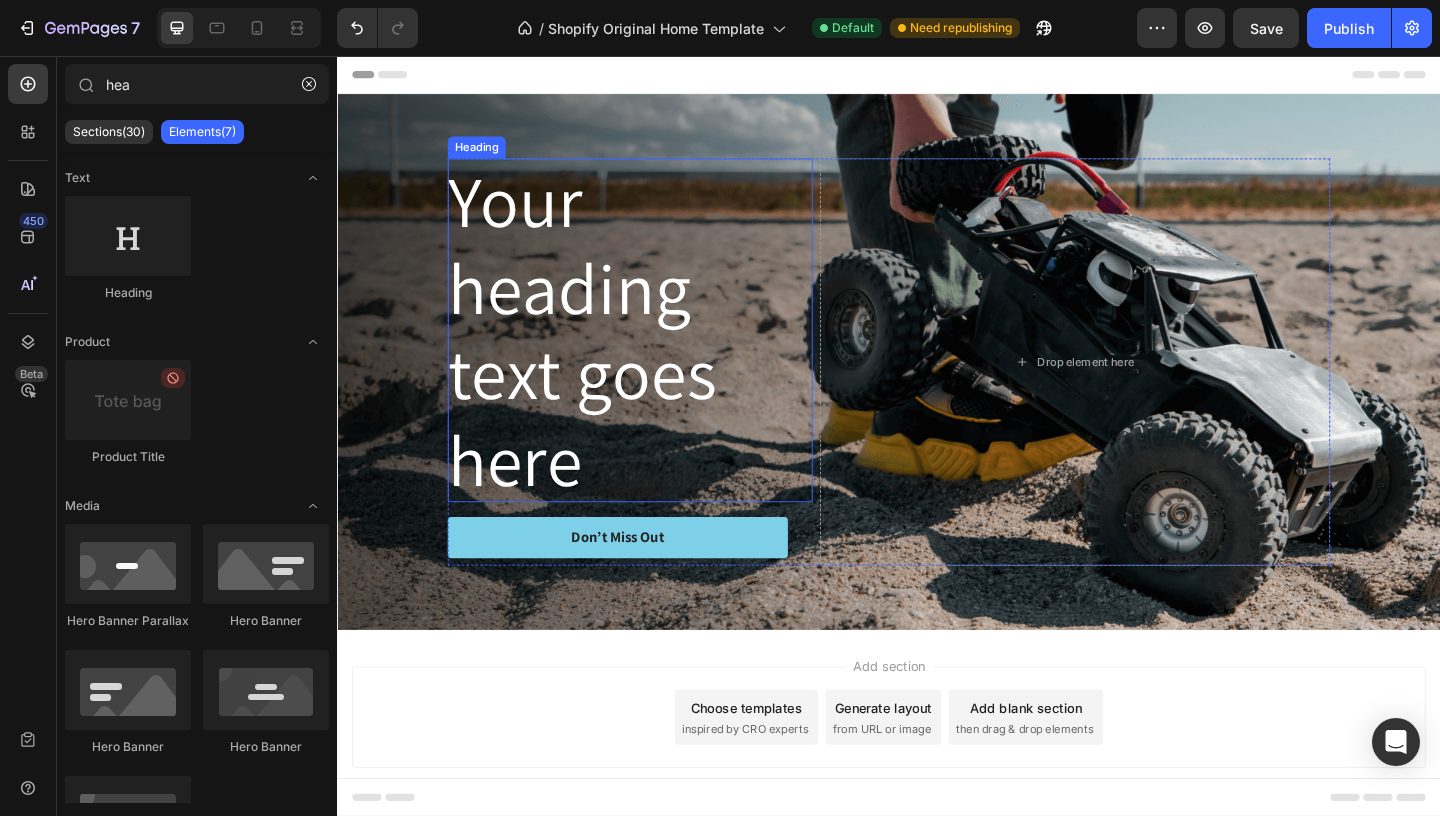 click on "Your heading text goes here" at bounding box center (655, 354) 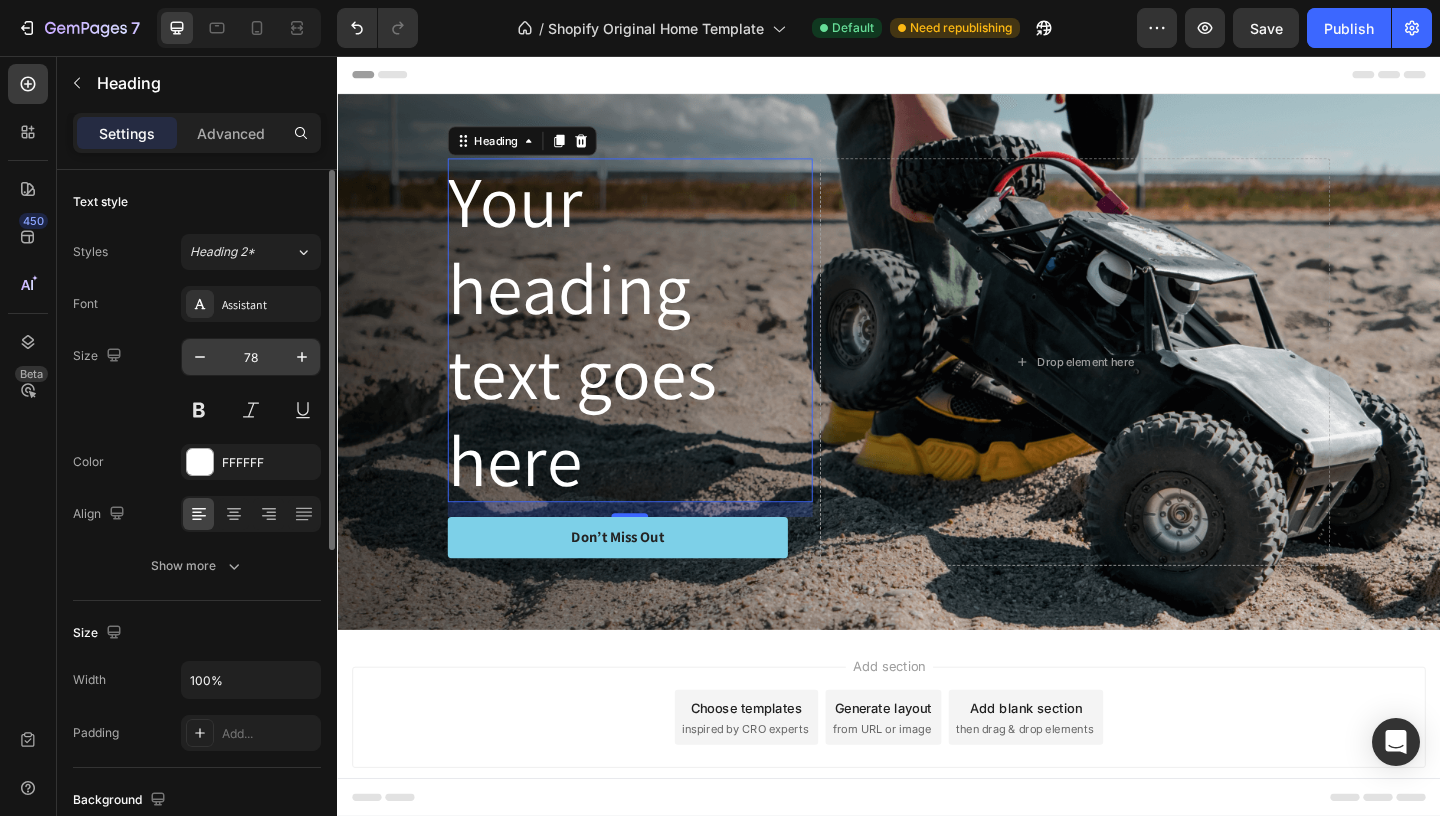 click on "78" at bounding box center [251, 357] 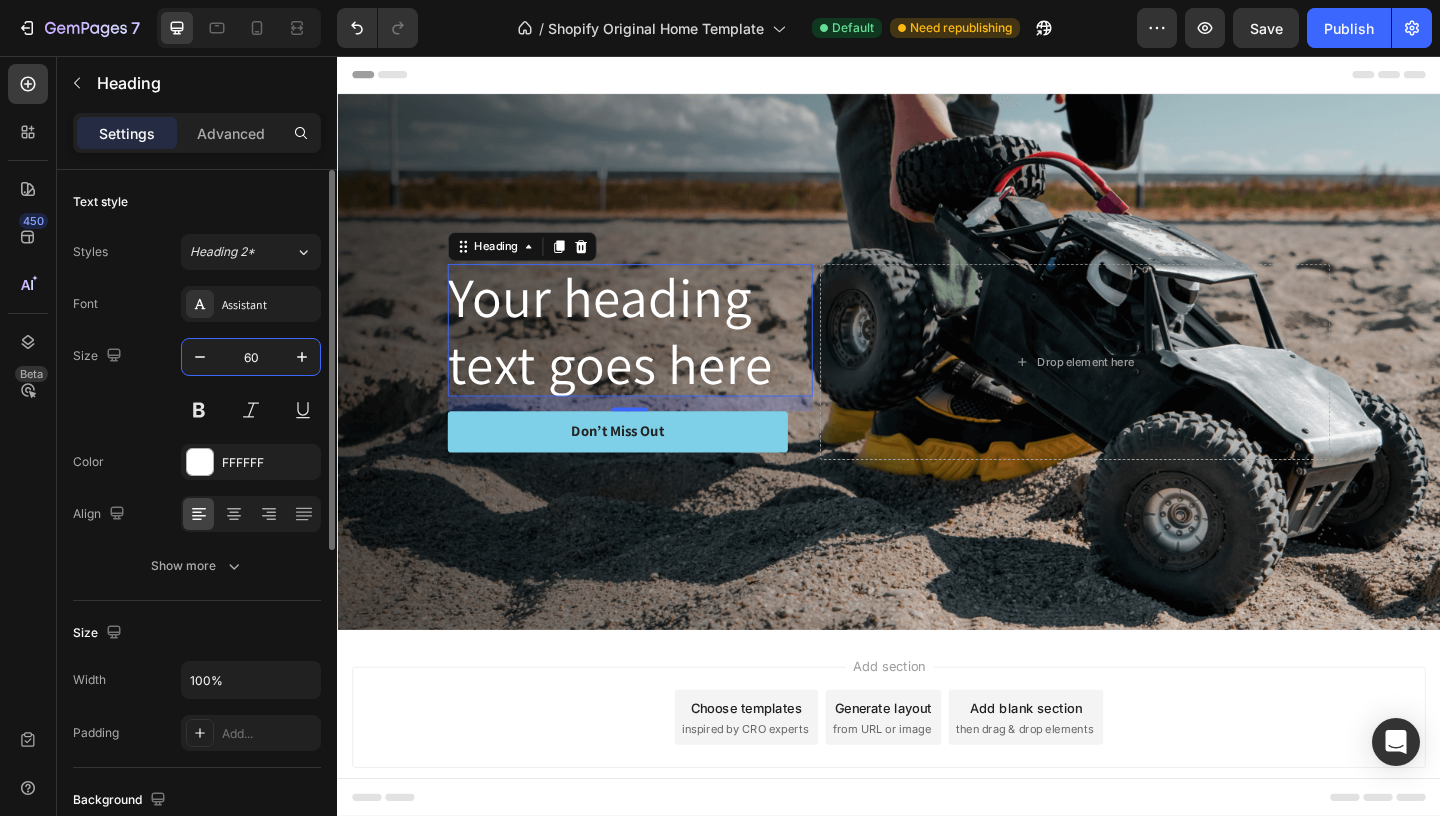 type on "6" 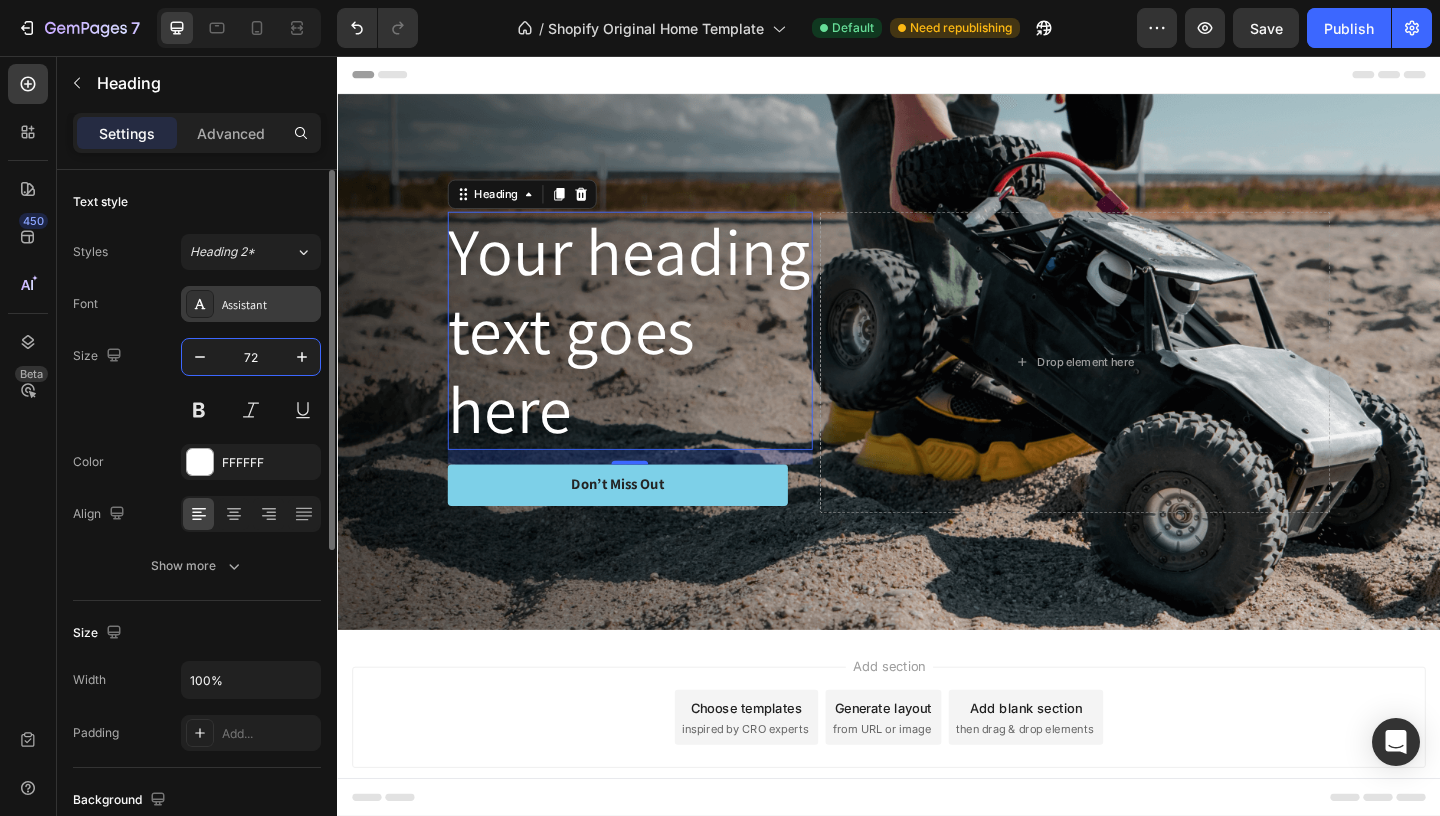 type on "72" 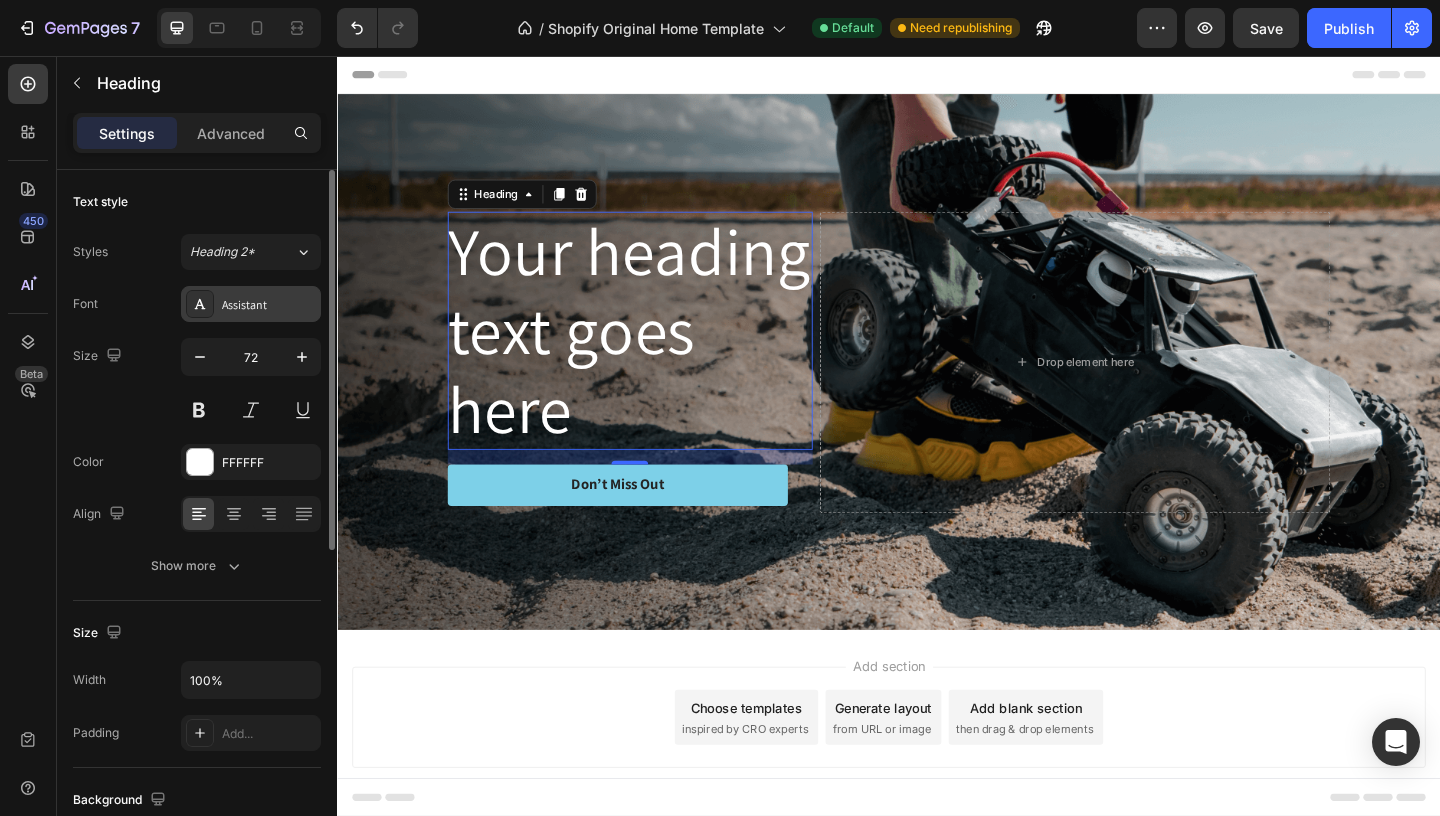 click on "Assistant" at bounding box center [269, 305] 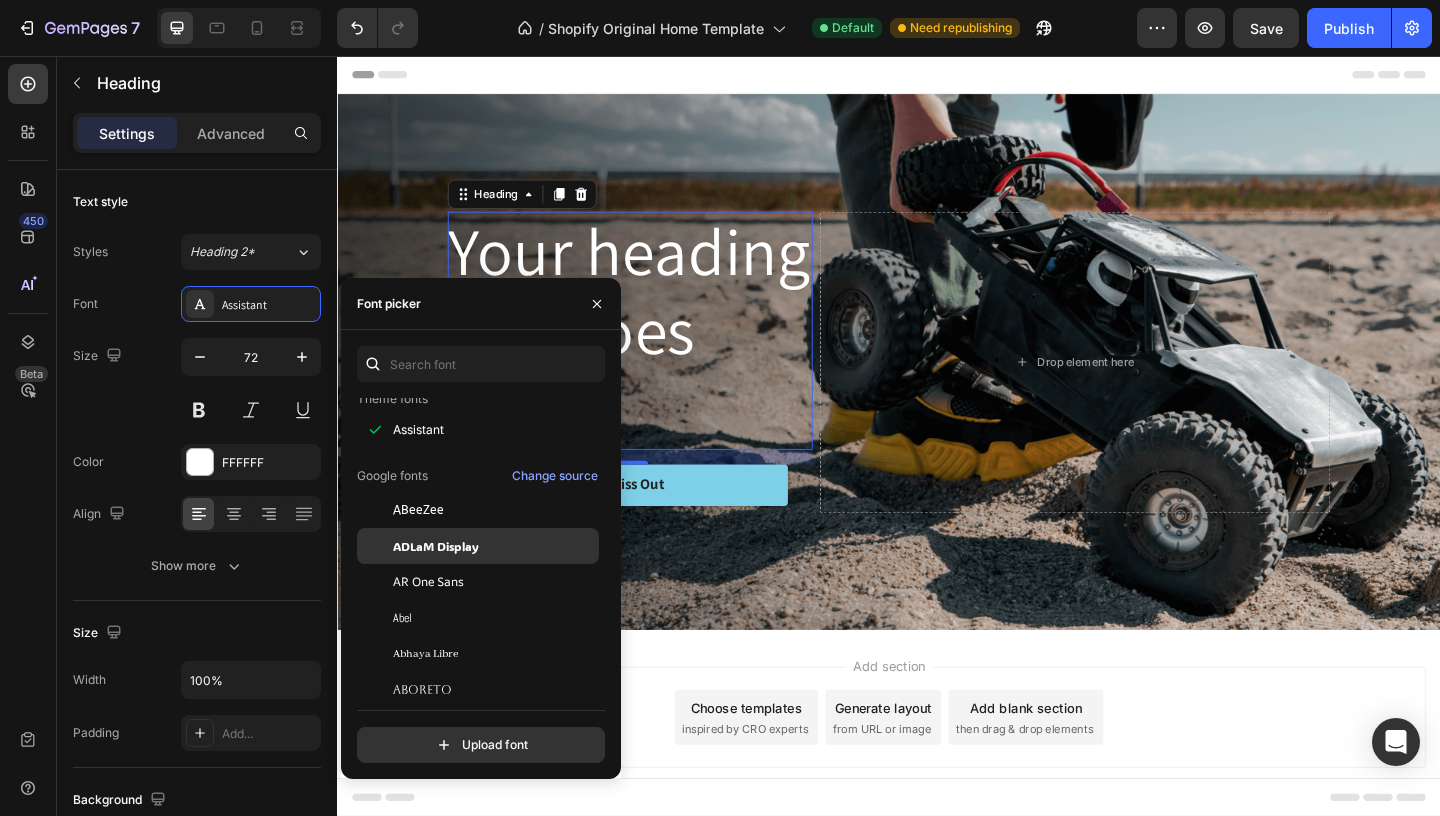 scroll, scrollTop: 82, scrollLeft: 0, axis: vertical 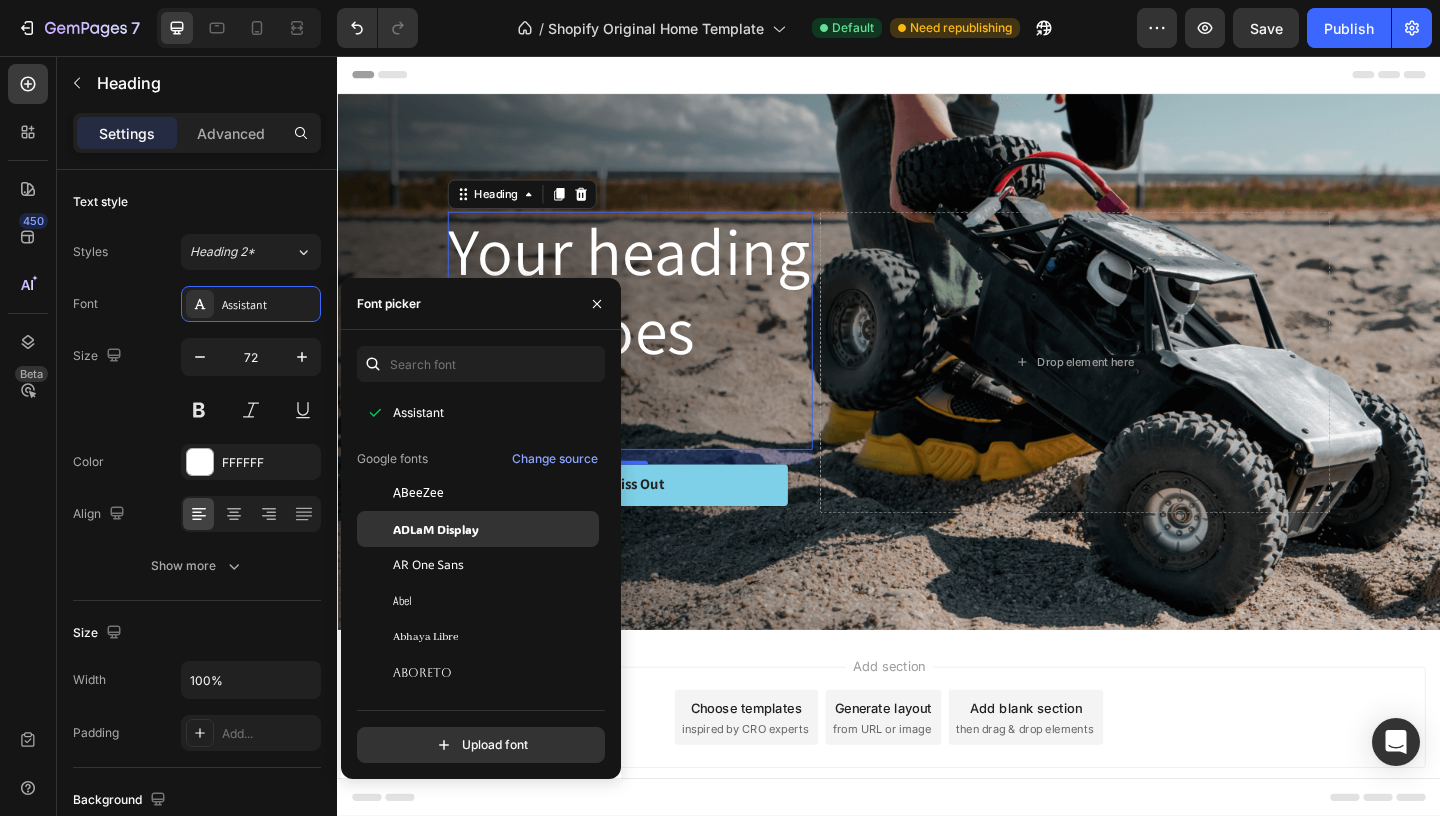 click on "ADLaM Display" at bounding box center [436, 529] 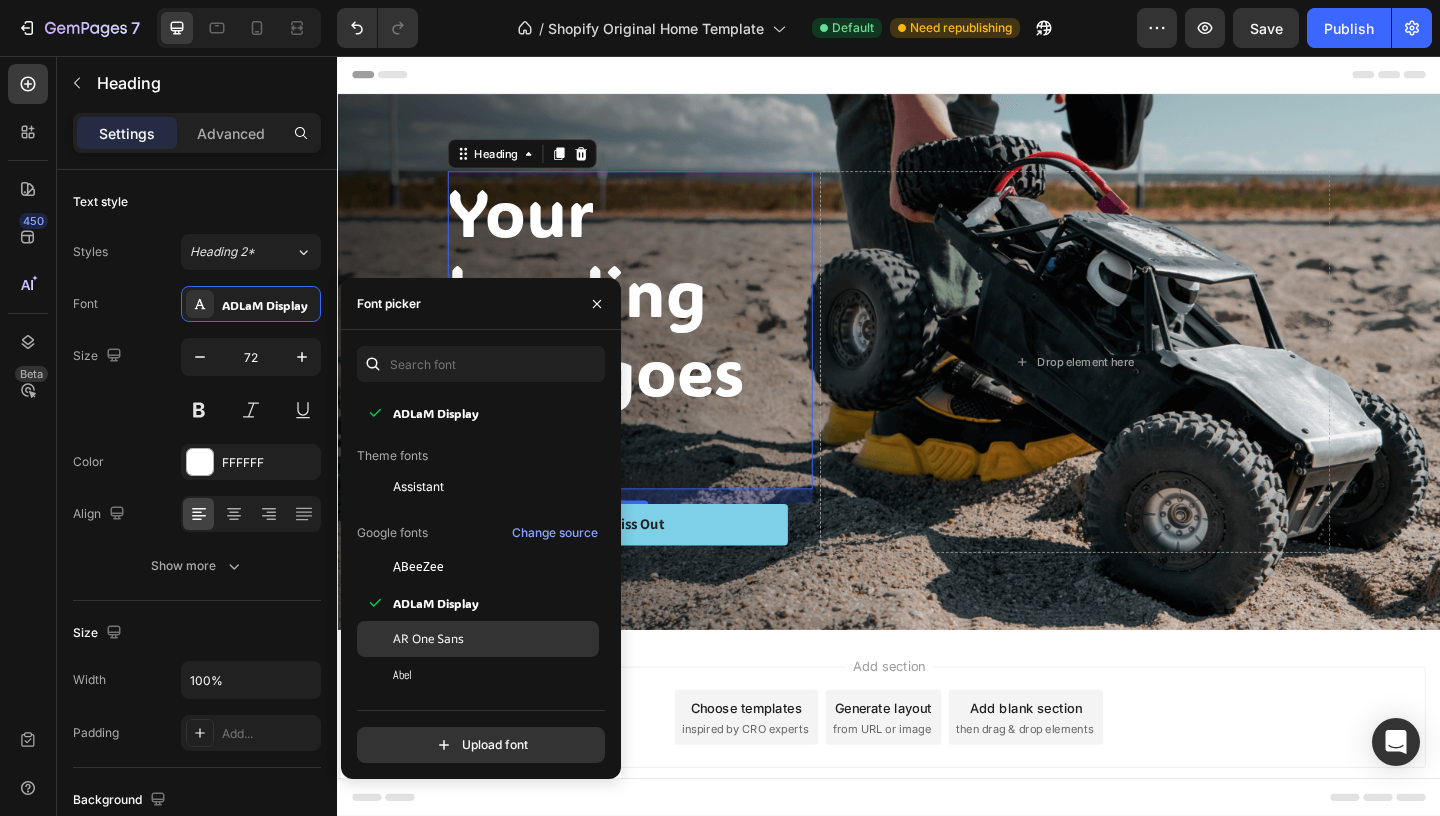 click on "AR One Sans" at bounding box center [428, 639] 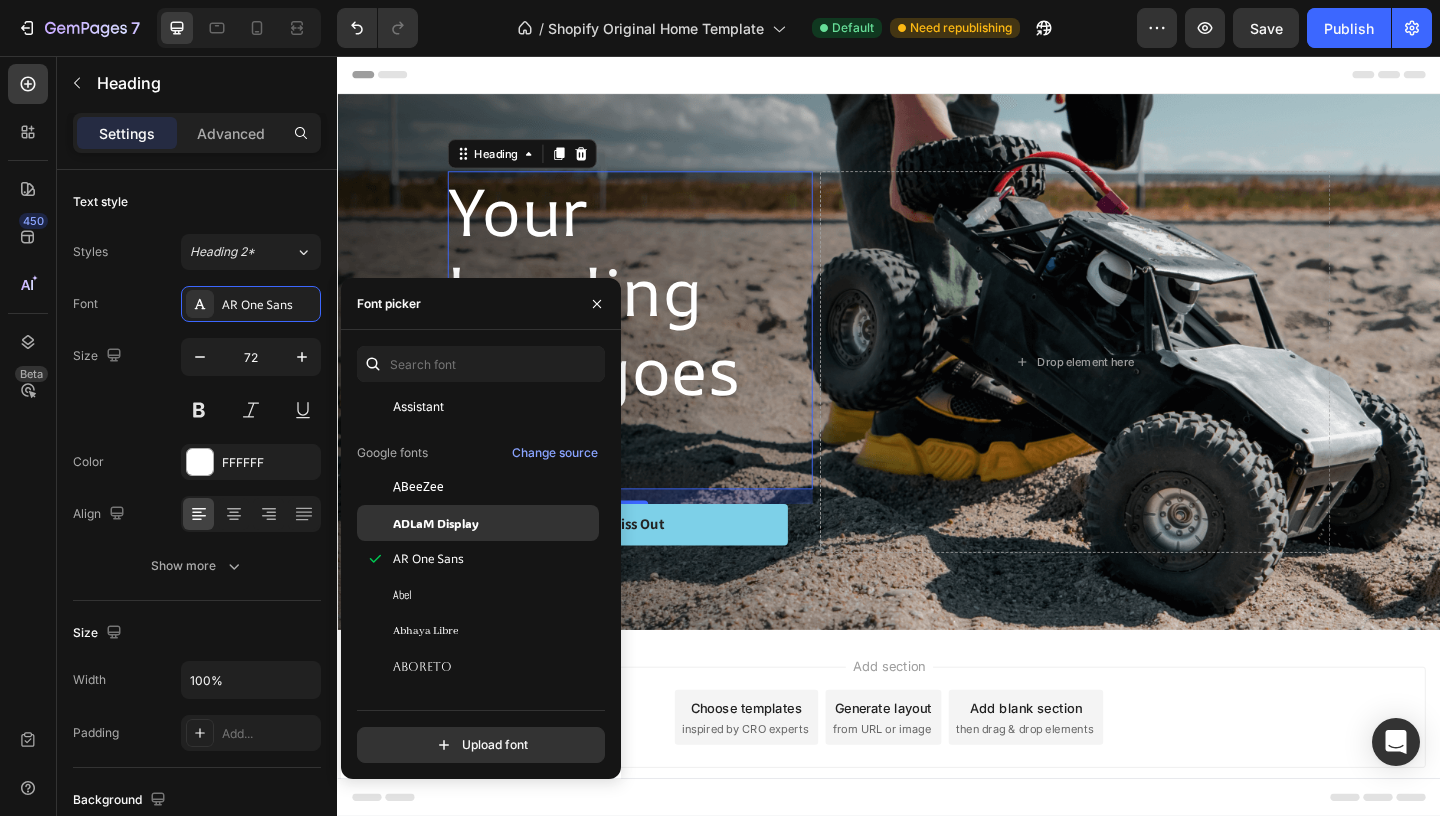 scroll, scrollTop: 201, scrollLeft: 0, axis: vertical 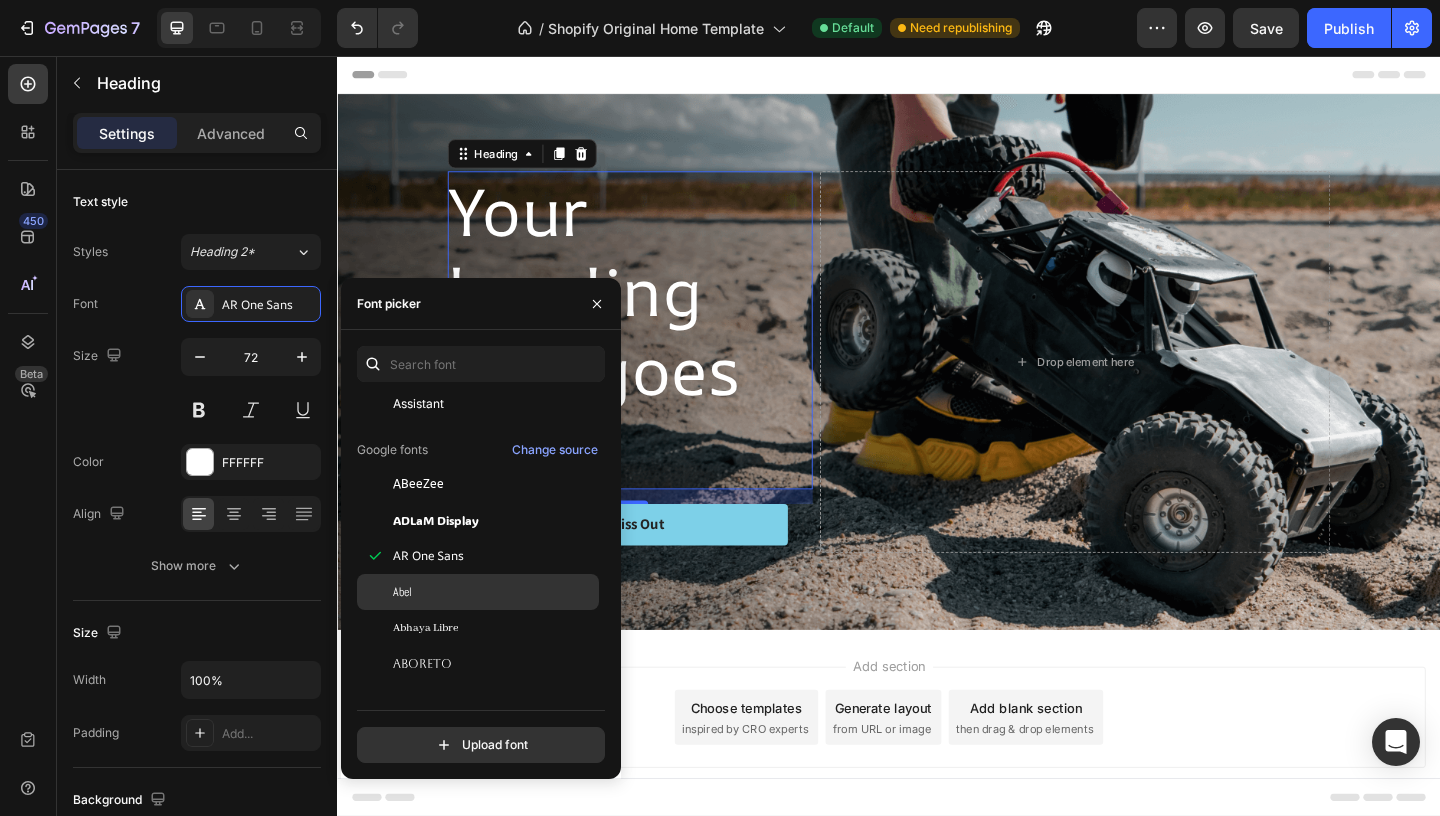 click on "Abel" 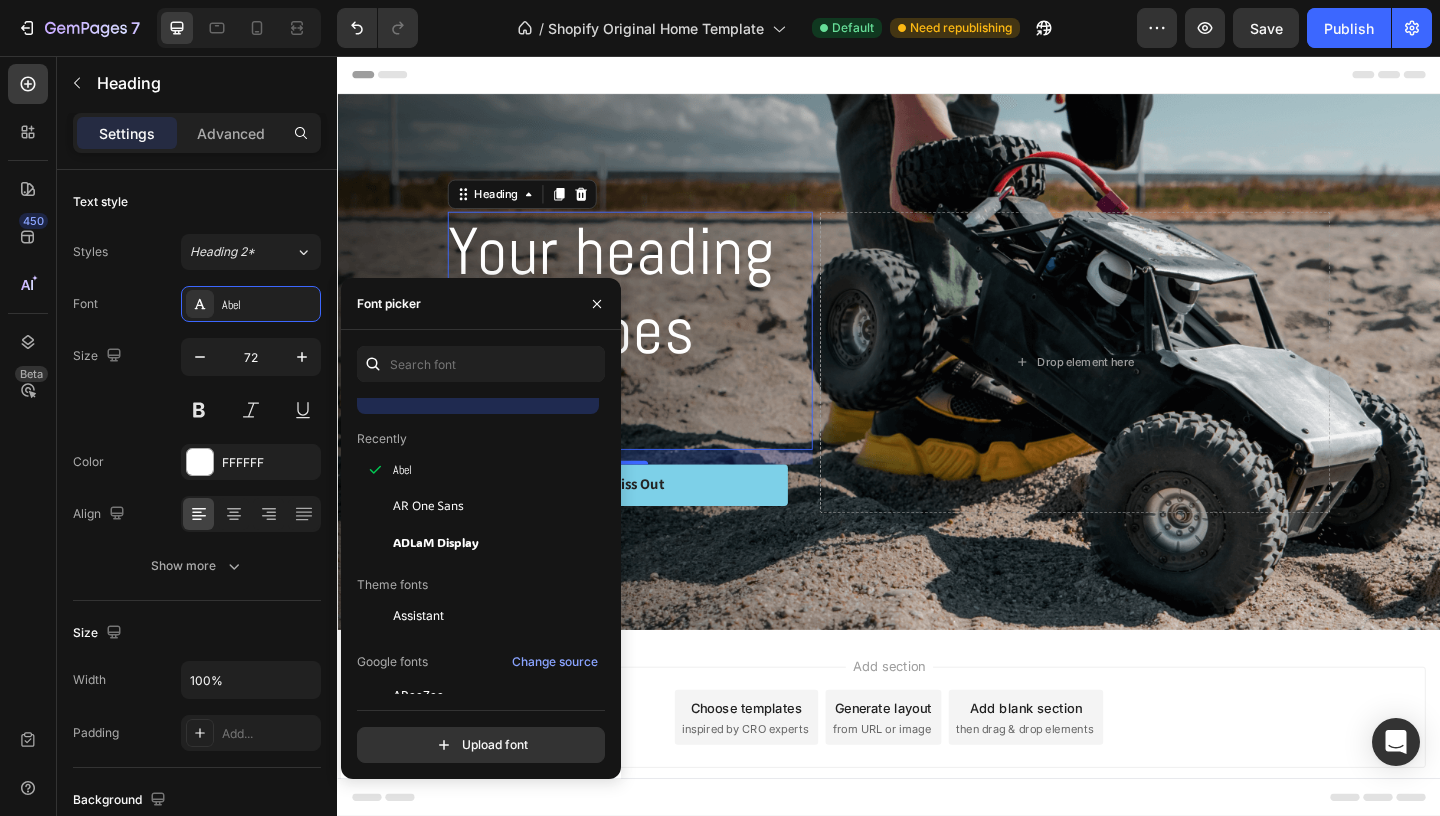 scroll, scrollTop: 0, scrollLeft: 0, axis: both 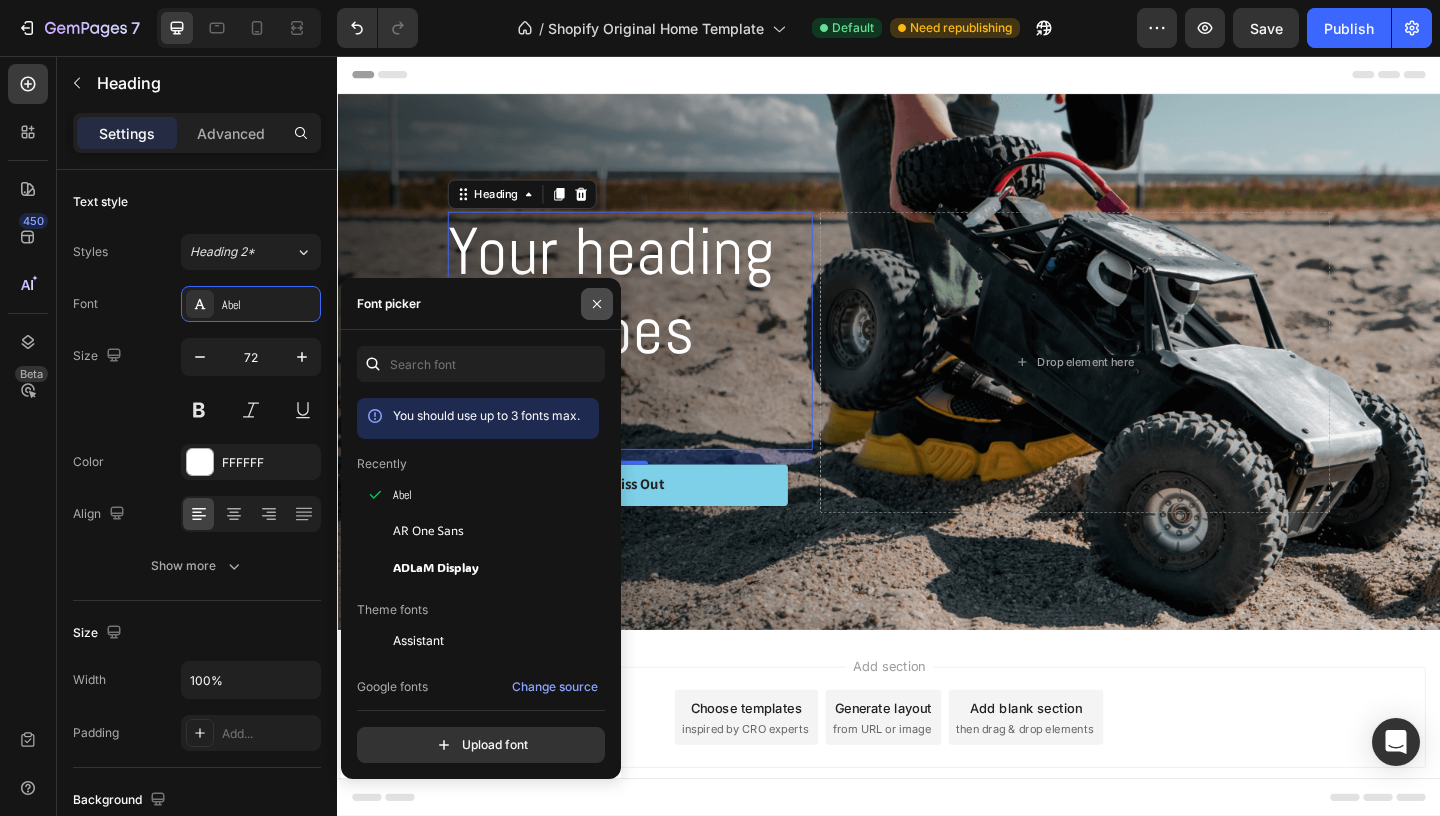 click 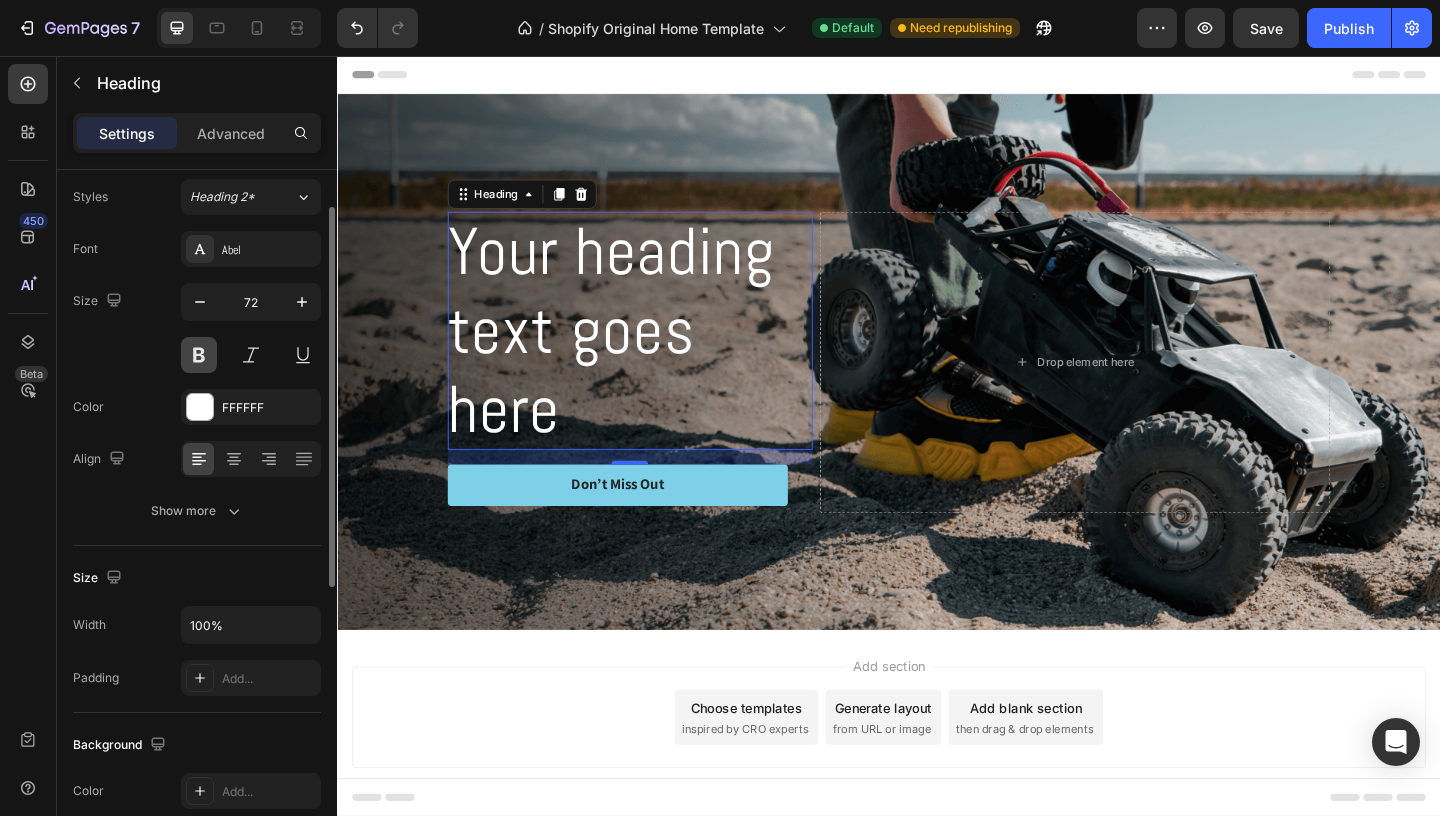 scroll, scrollTop: 58, scrollLeft: 0, axis: vertical 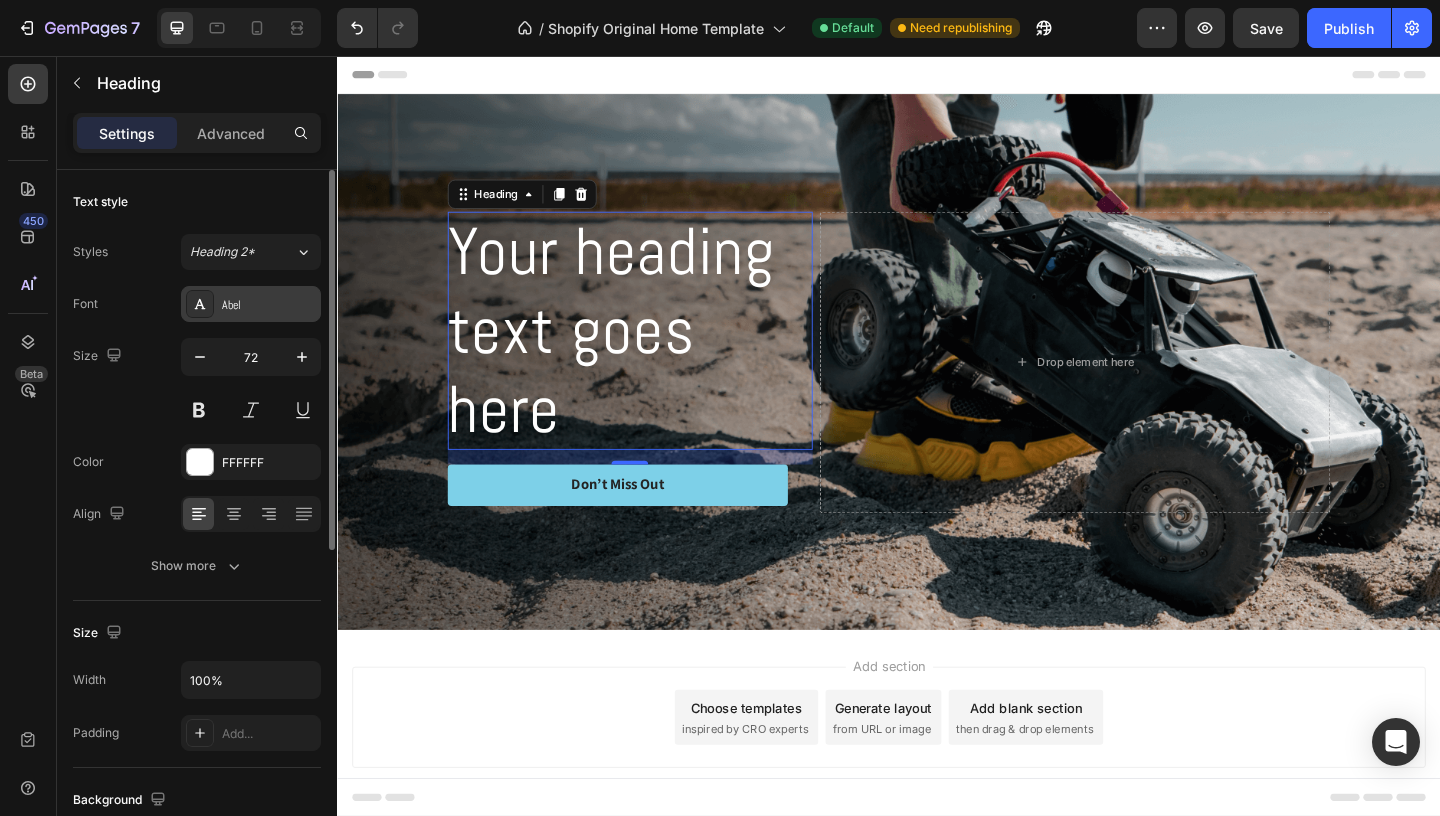 click on "Abel" at bounding box center (269, 305) 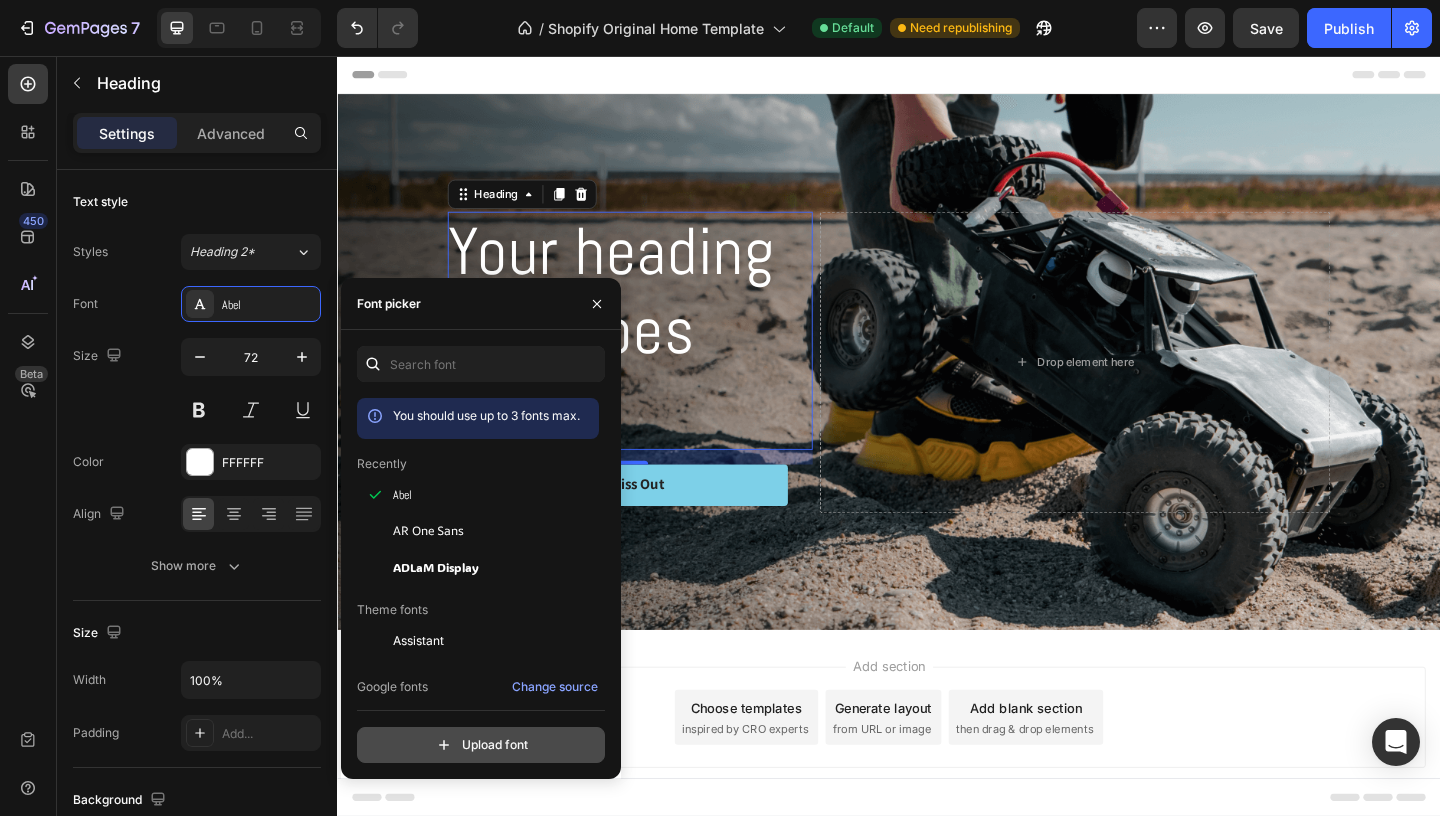 click 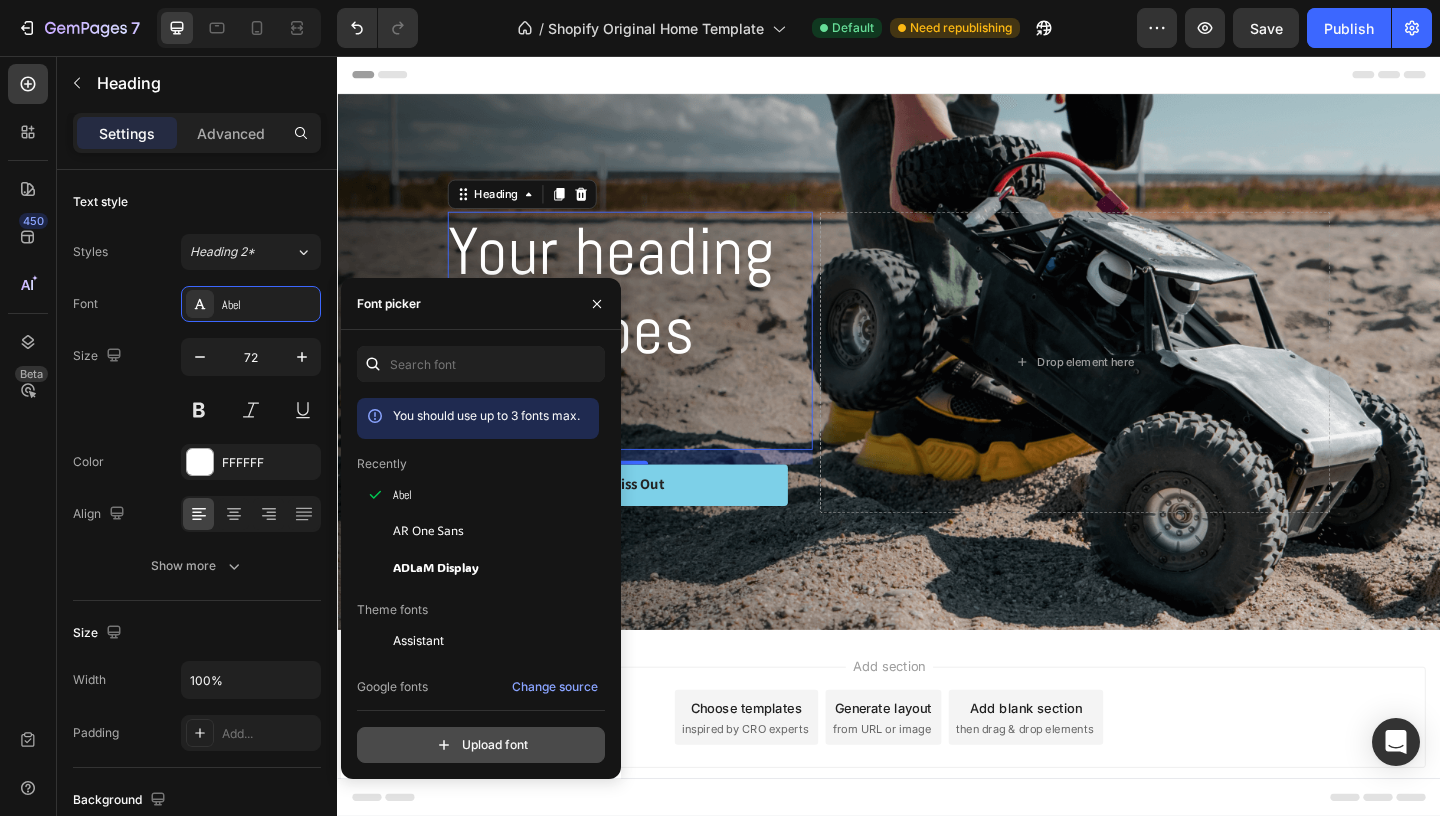 type on "C:\fakepath\NHLEAna_.ttf" 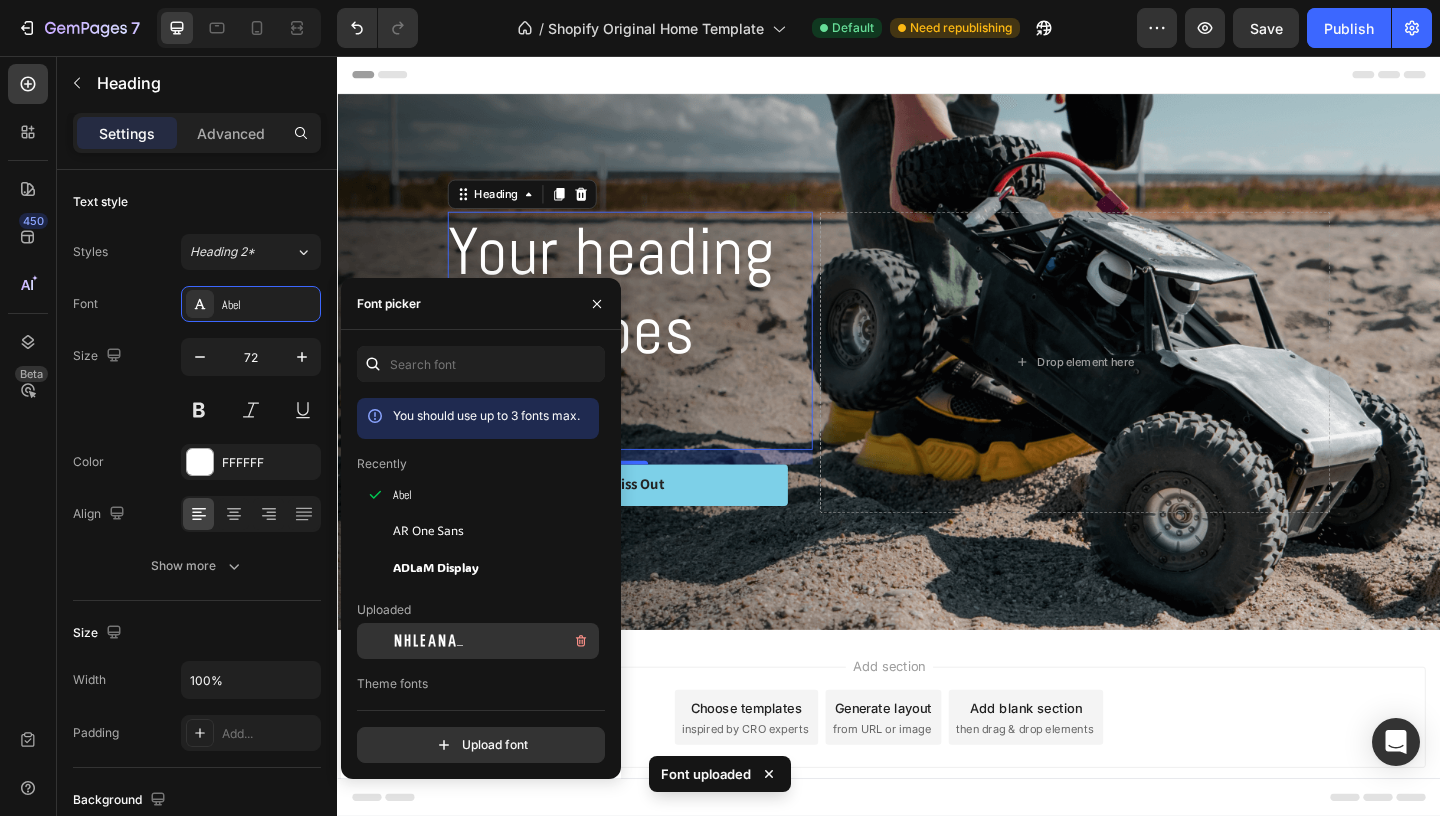 click on "NHLEAna_" at bounding box center [494, 641] 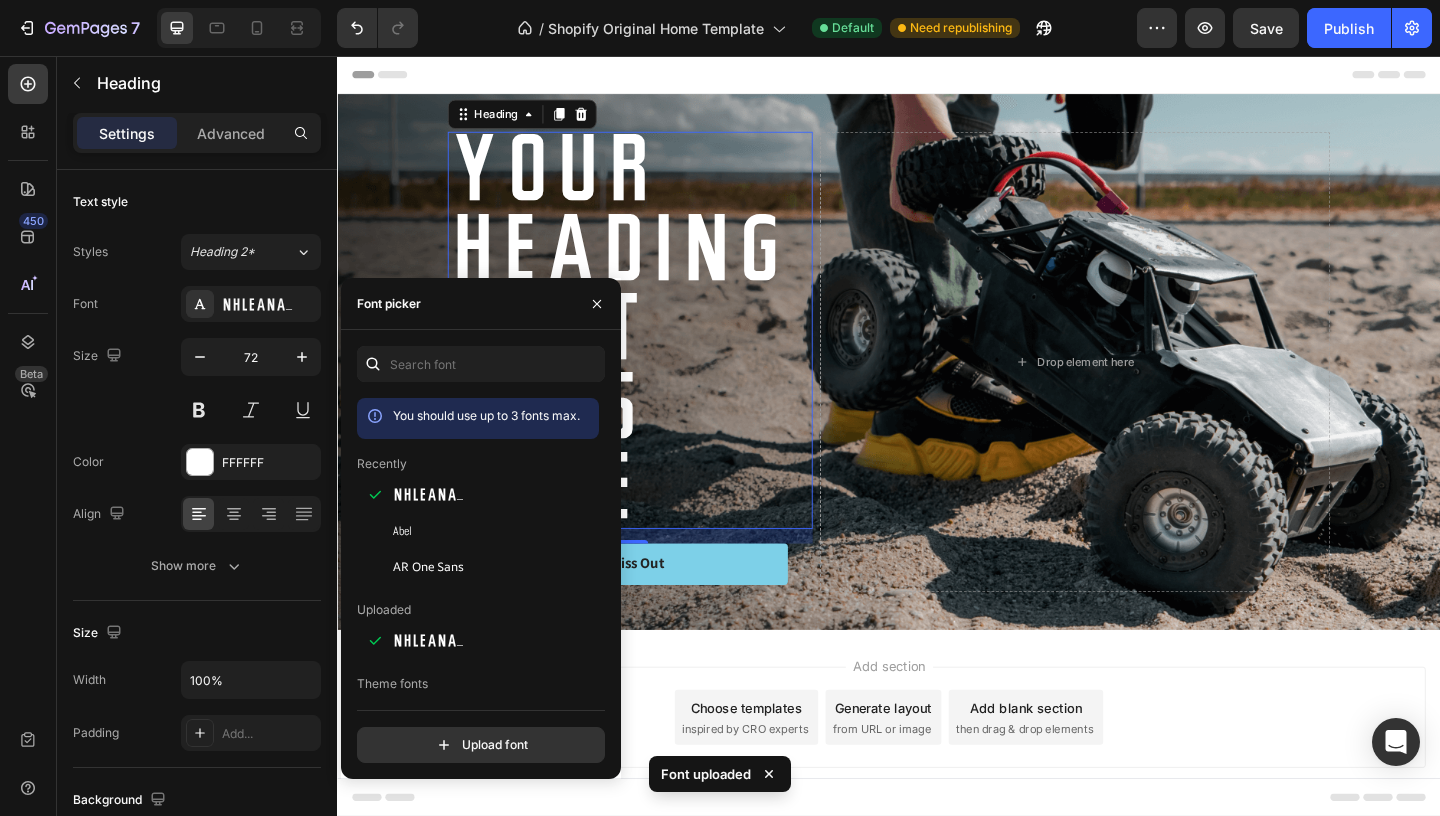 click on "Your heading text goes here" at bounding box center (655, 354) 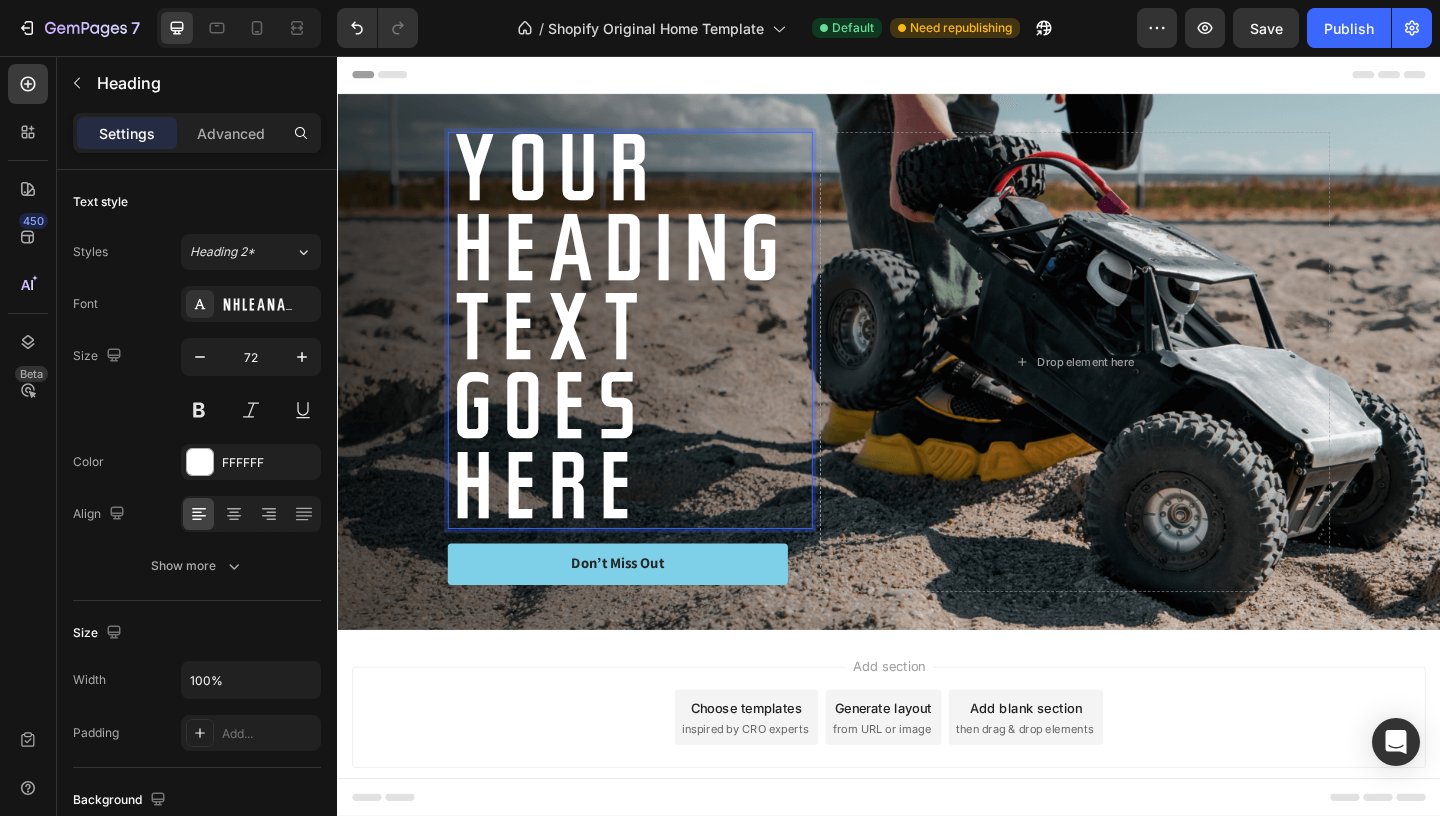 click on "Your heading text goes here" at bounding box center [655, 354] 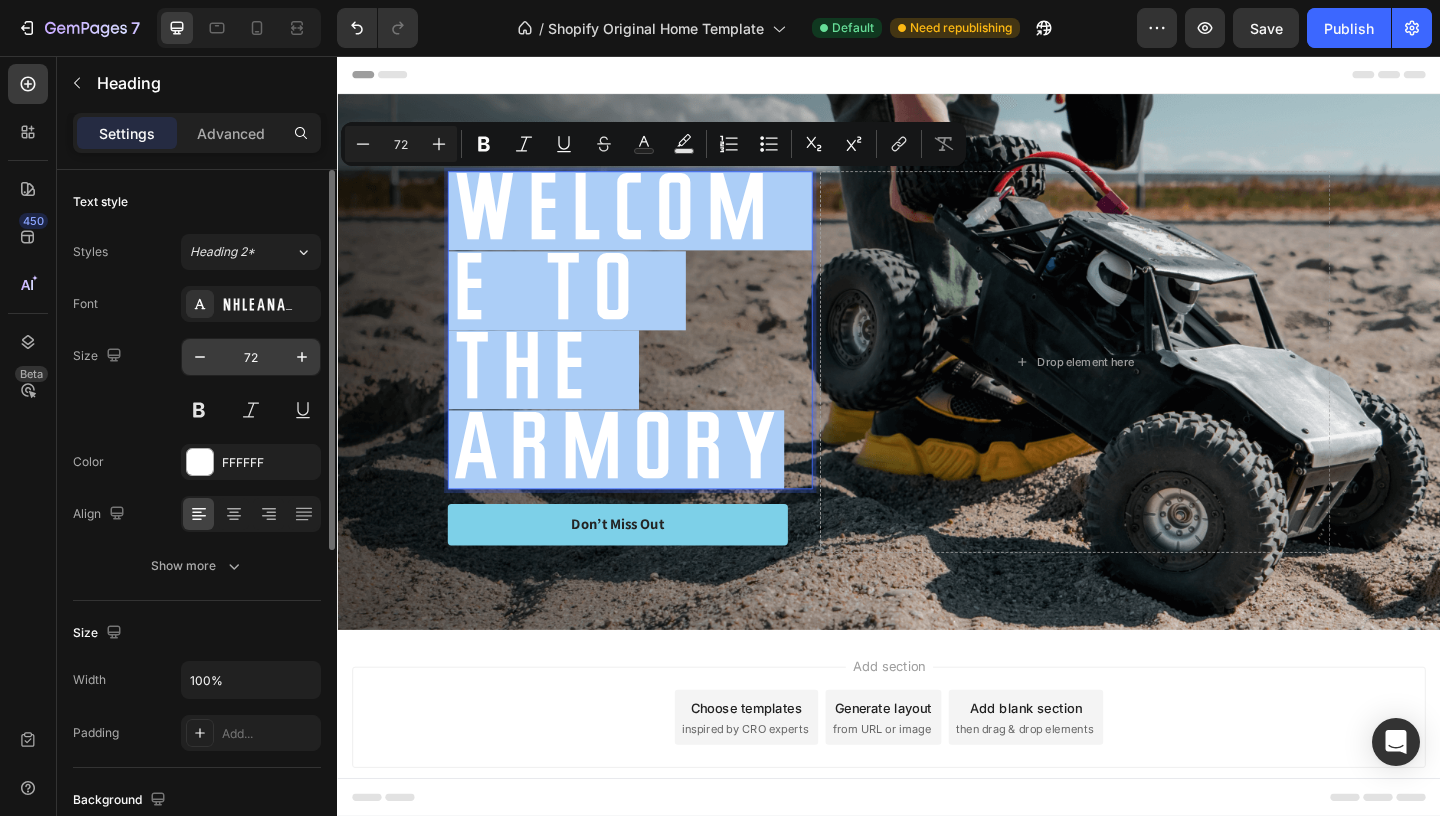 click on "72" at bounding box center (251, 357) 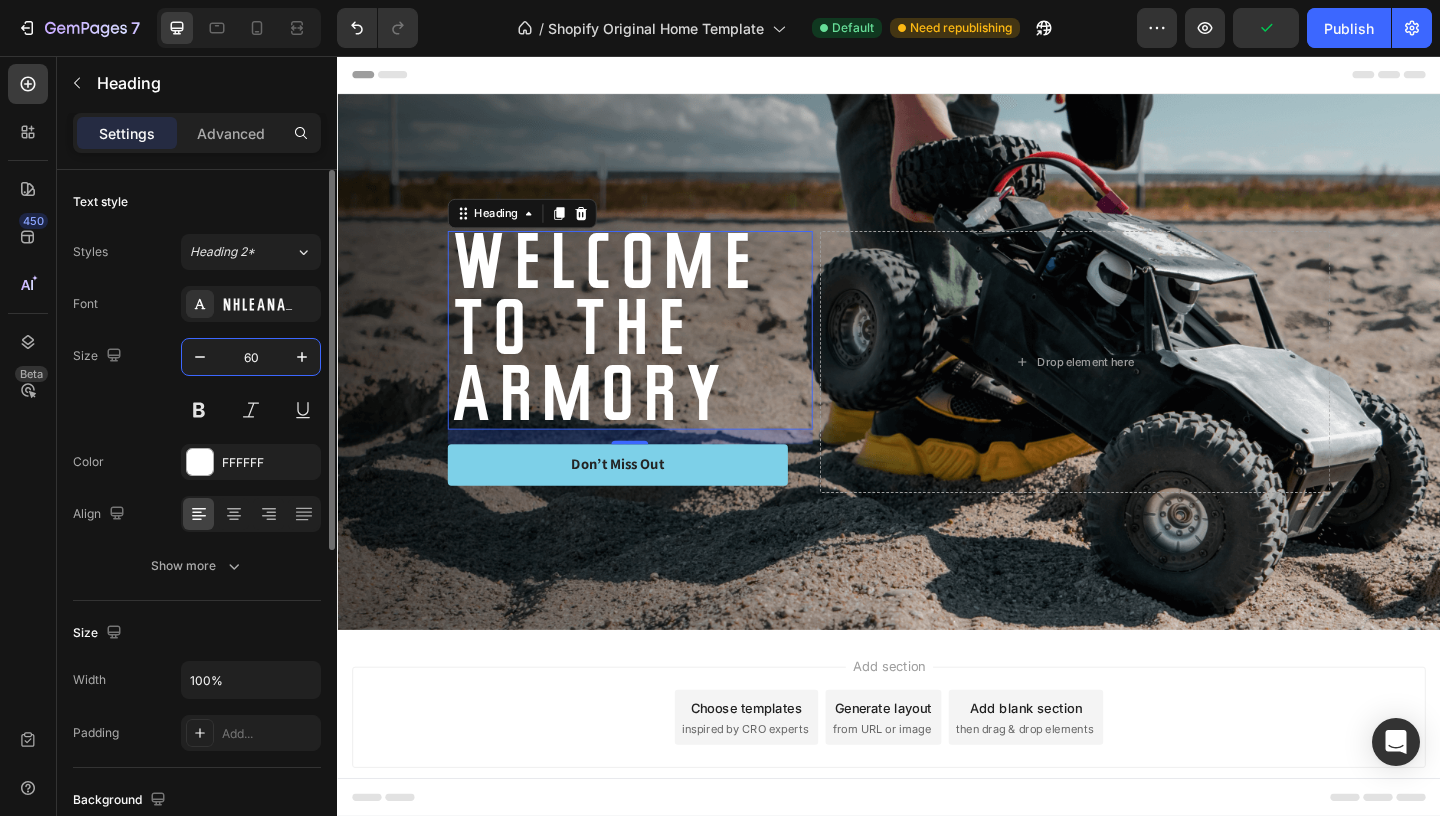 type on "6" 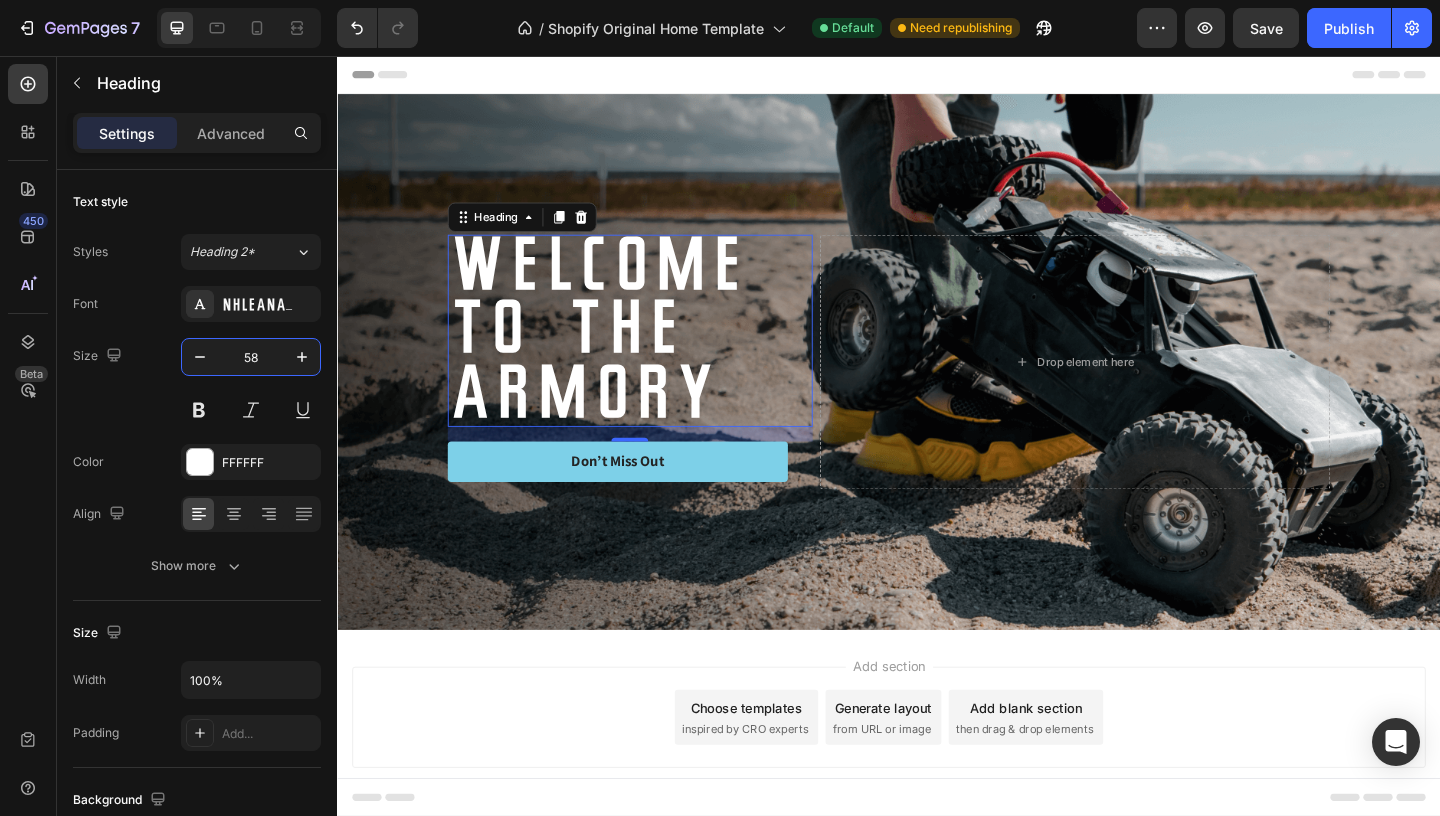 type on "58" 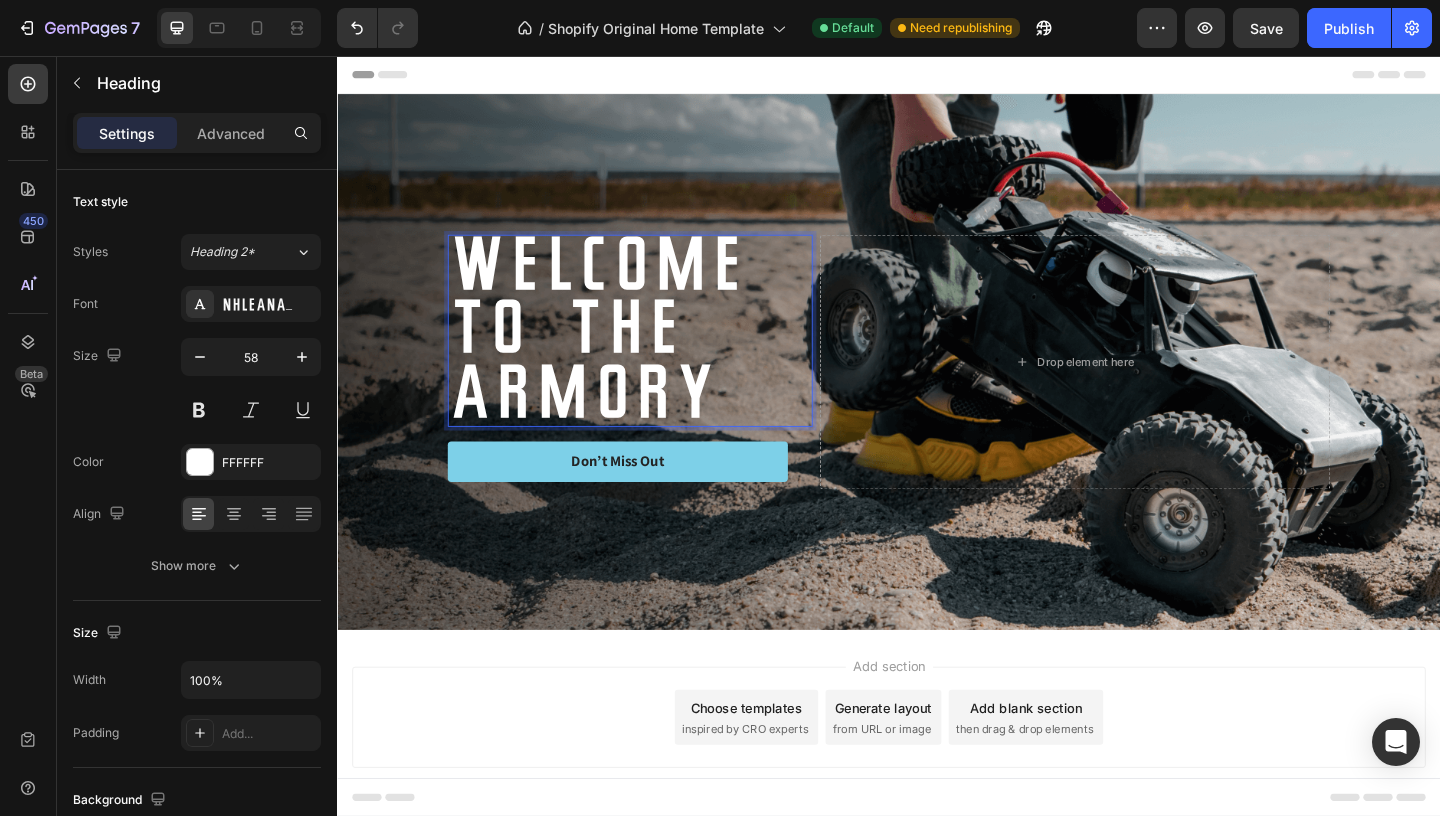 click on "welcome to the armory" at bounding box center [655, 354] 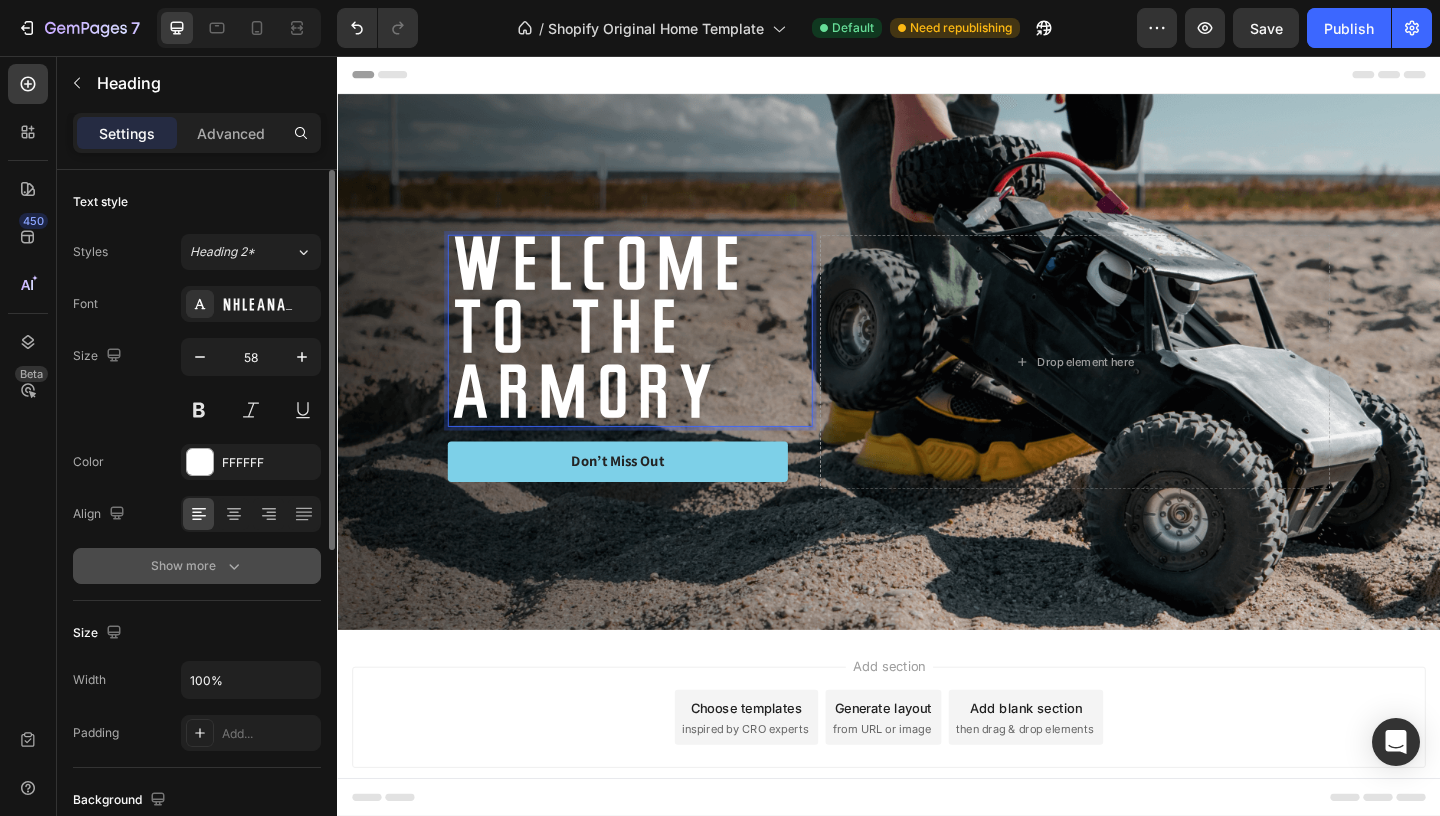 click 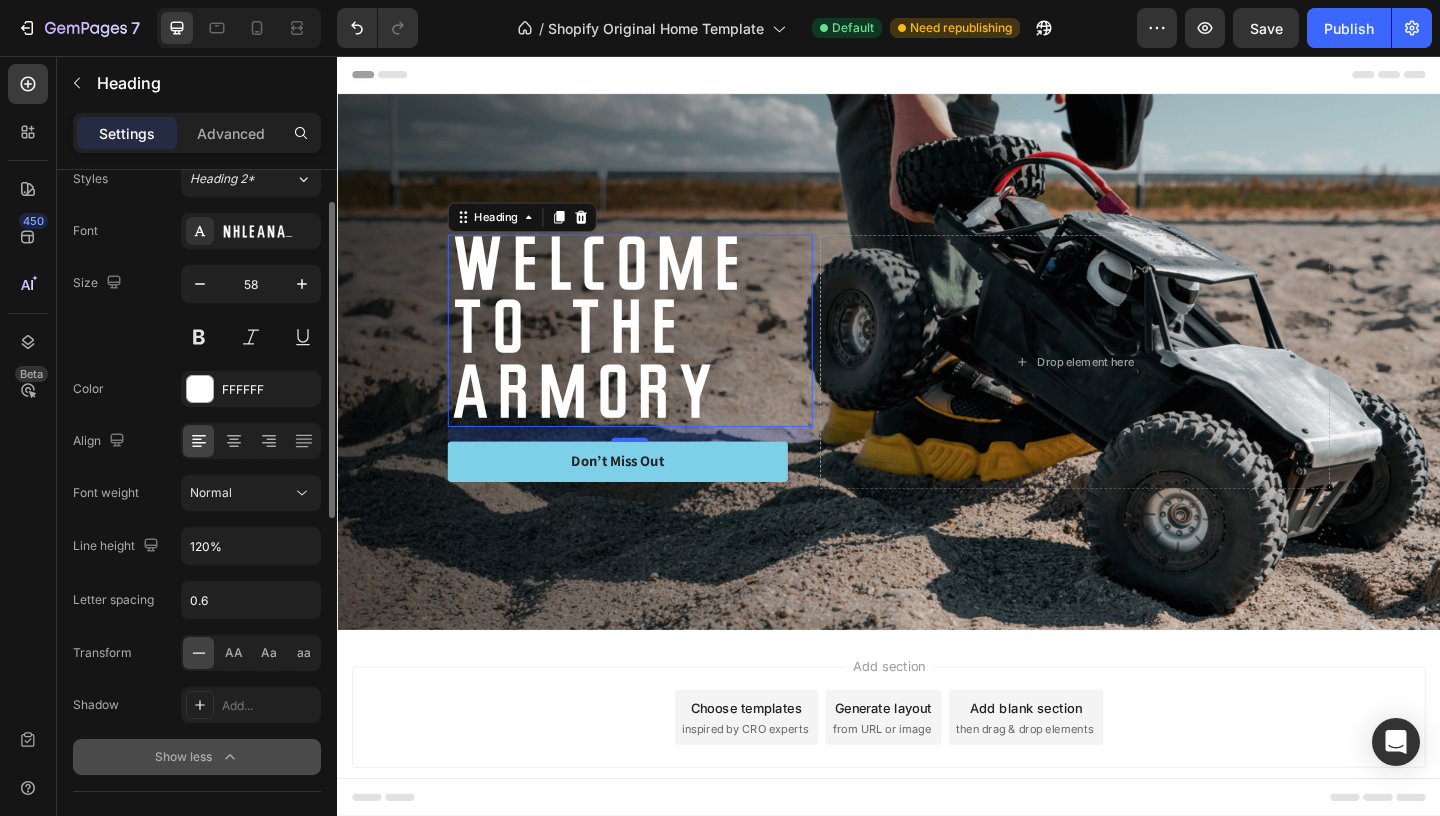 scroll, scrollTop: 75, scrollLeft: 0, axis: vertical 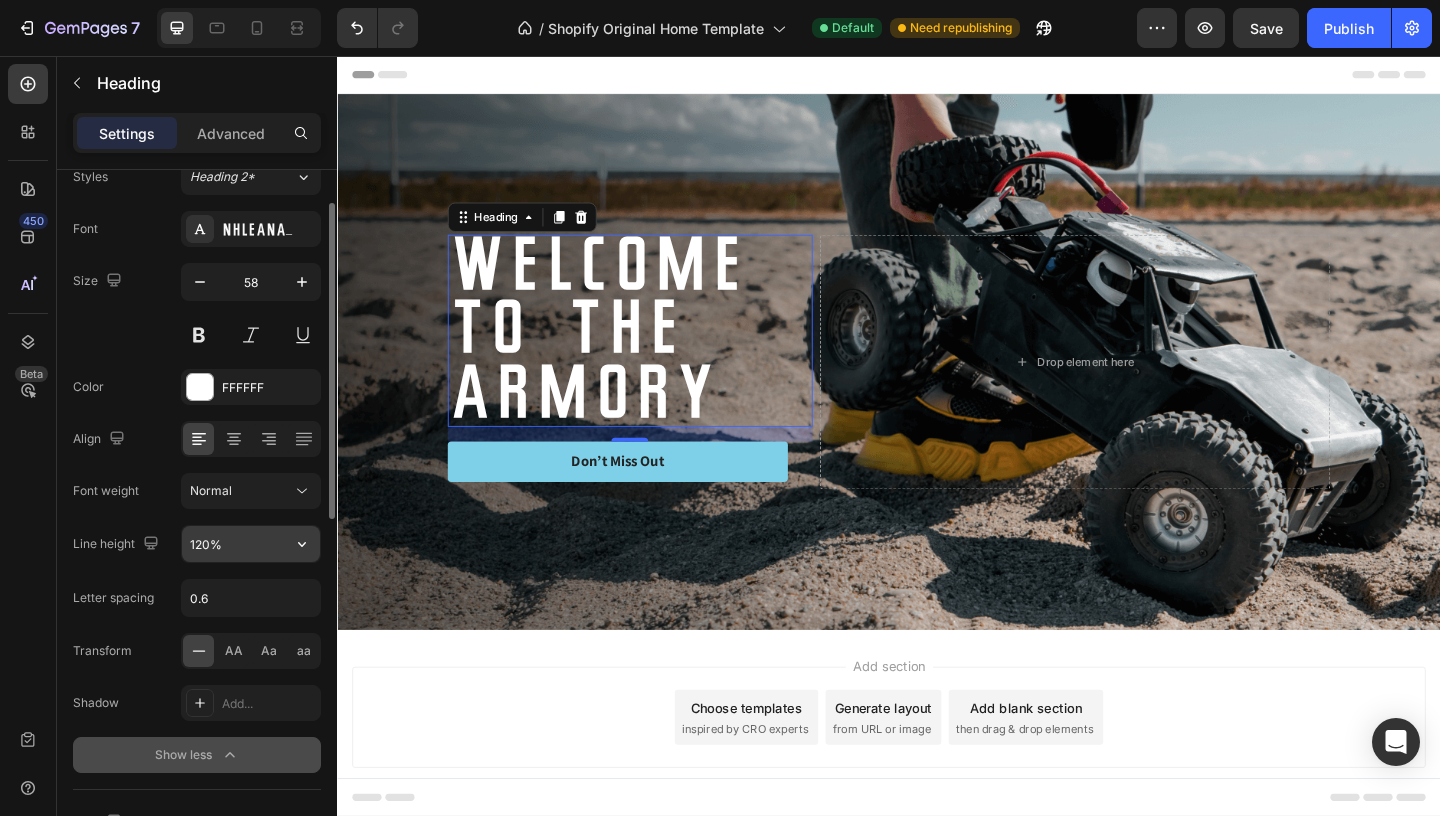 click on "120%" at bounding box center [251, 544] 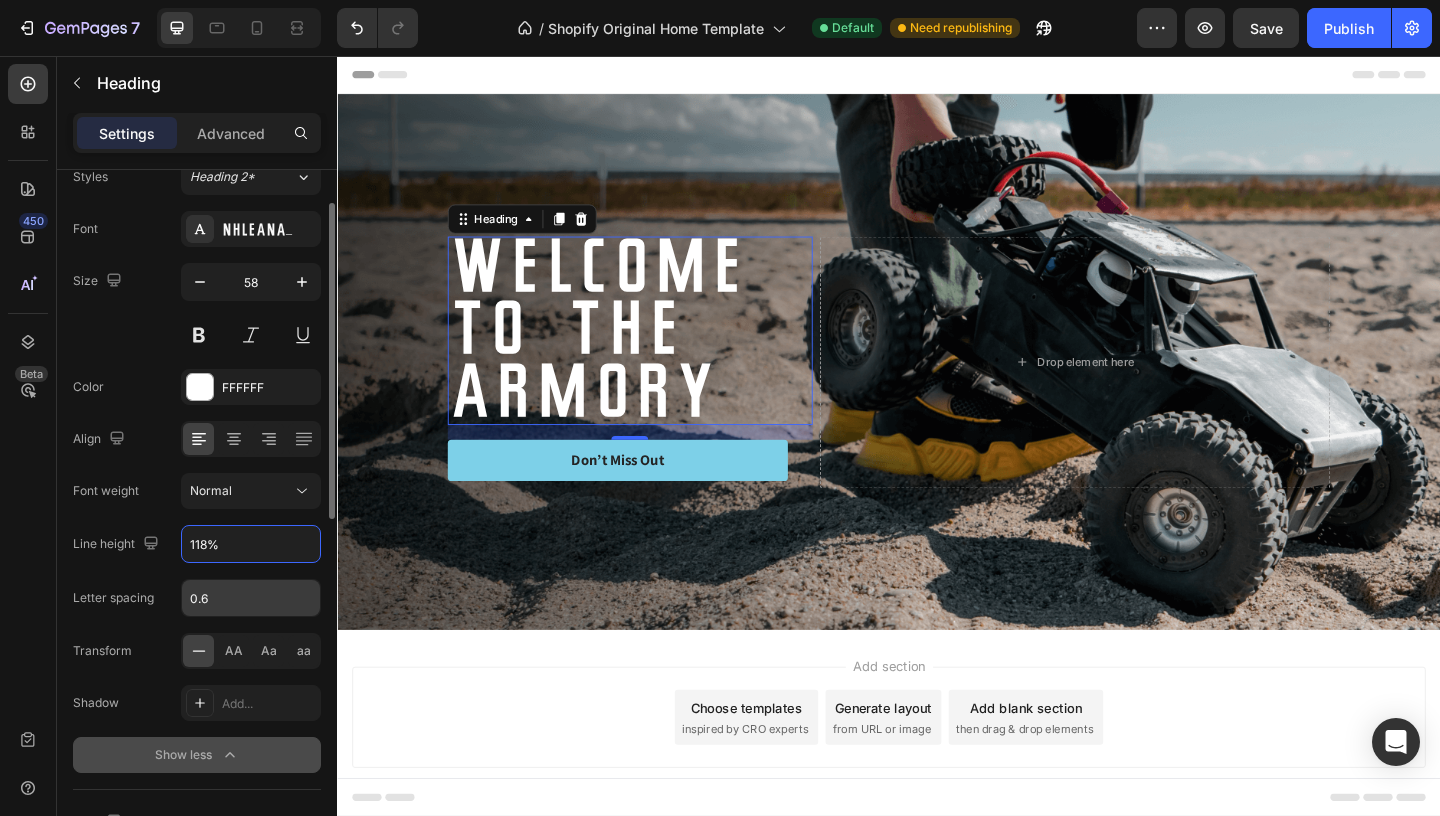type on "118%" 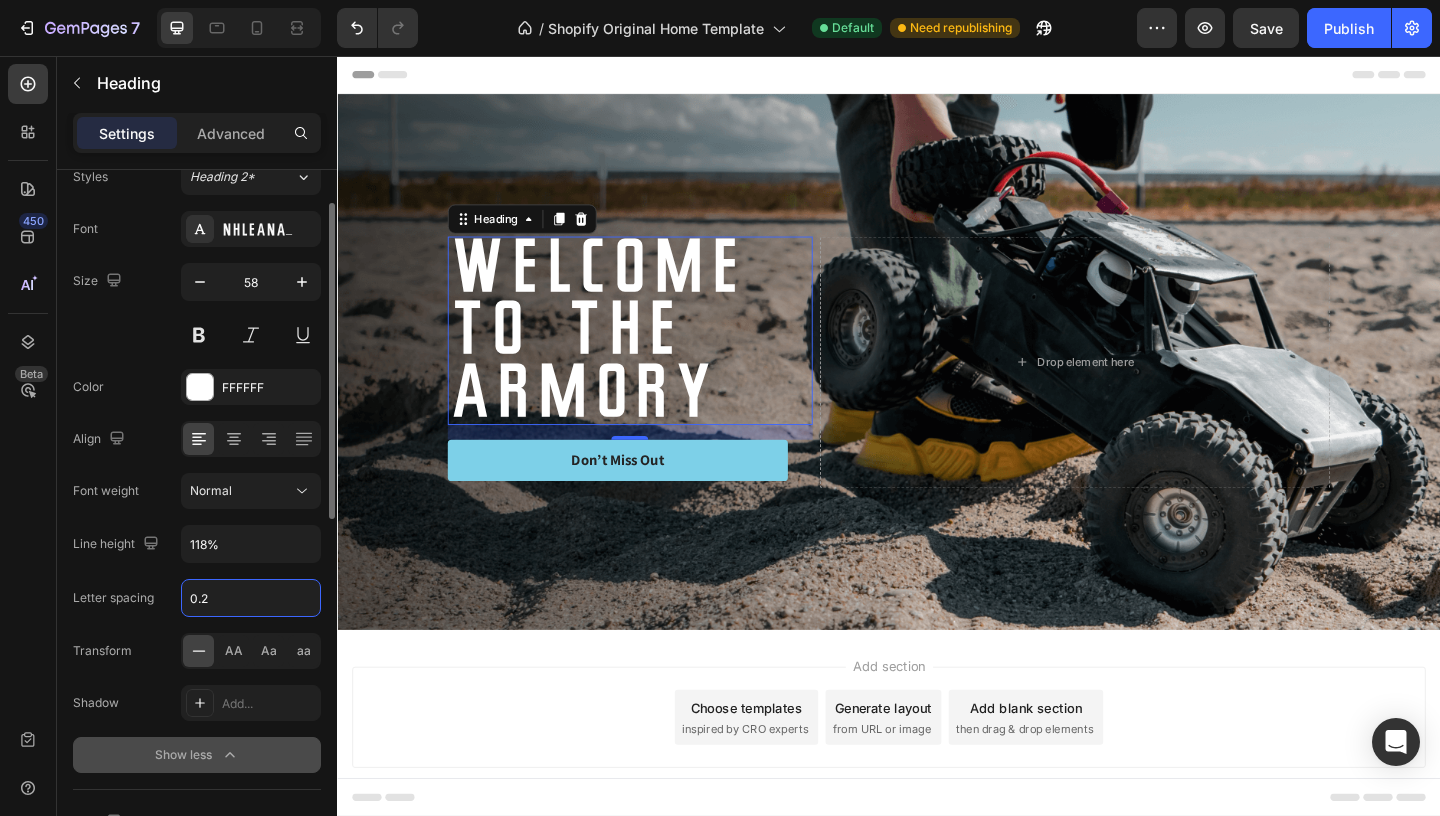 type on "0.2" 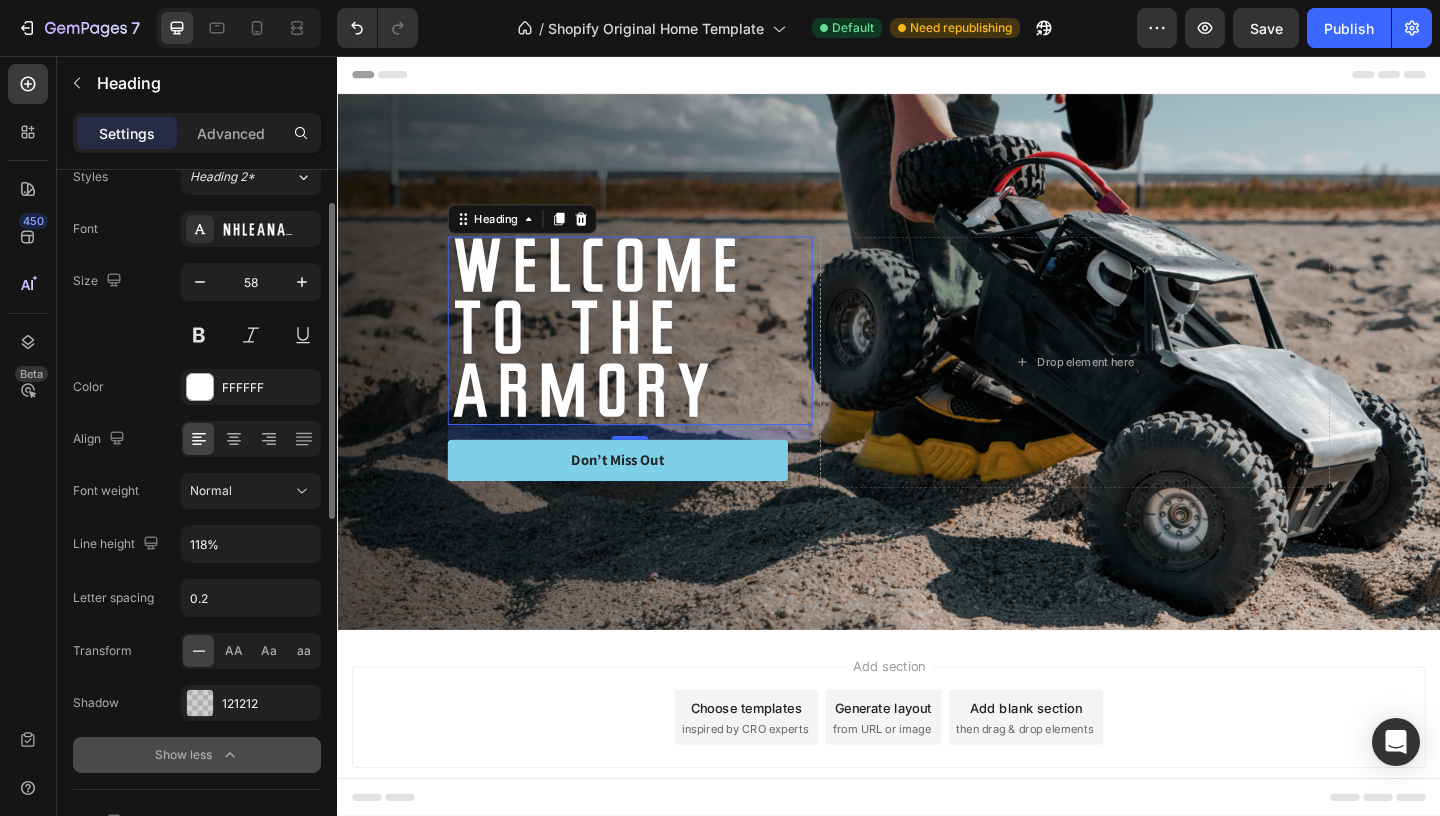click on "Shadow" at bounding box center [96, 703] 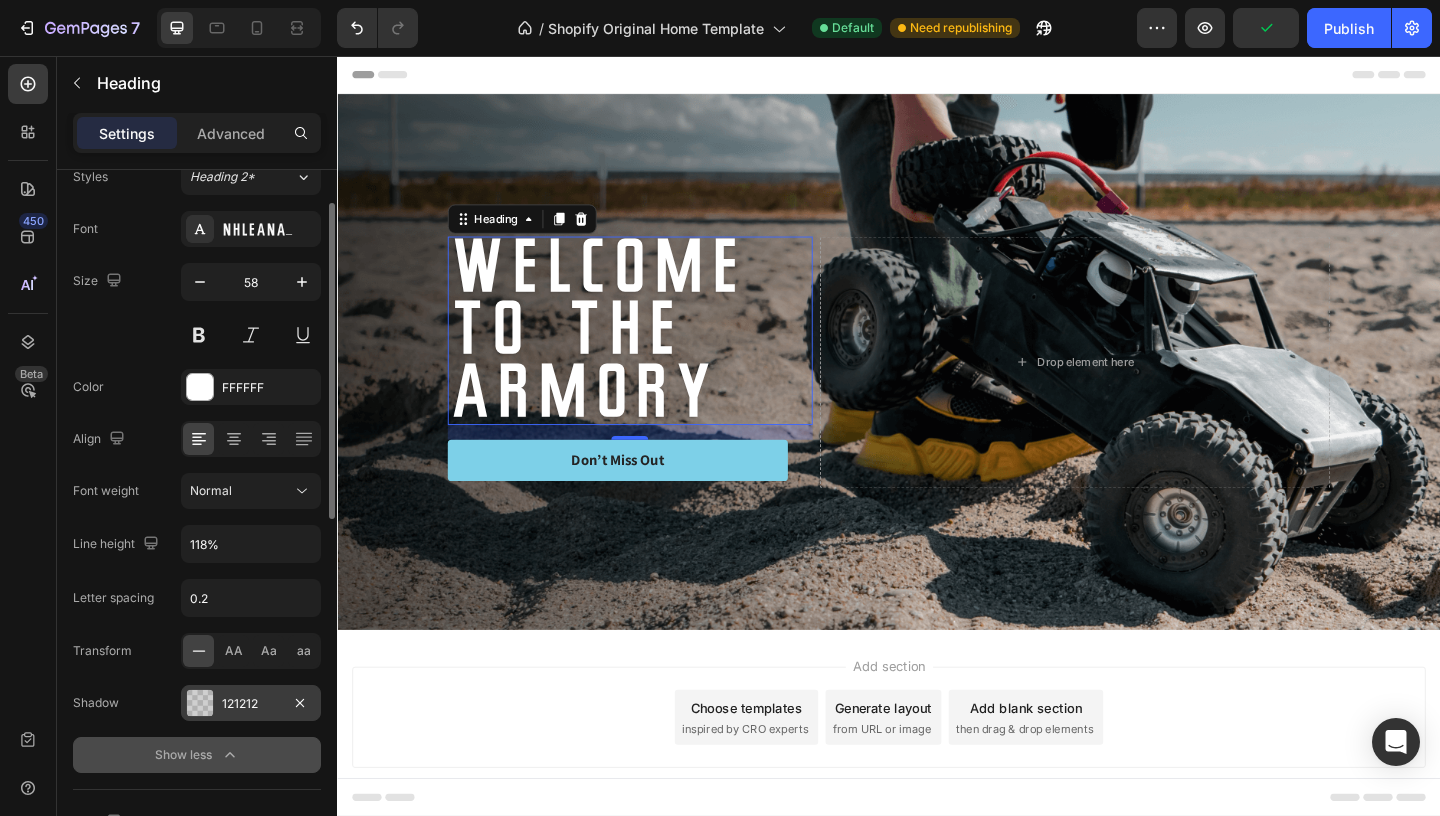 click on "121212" at bounding box center (251, 704) 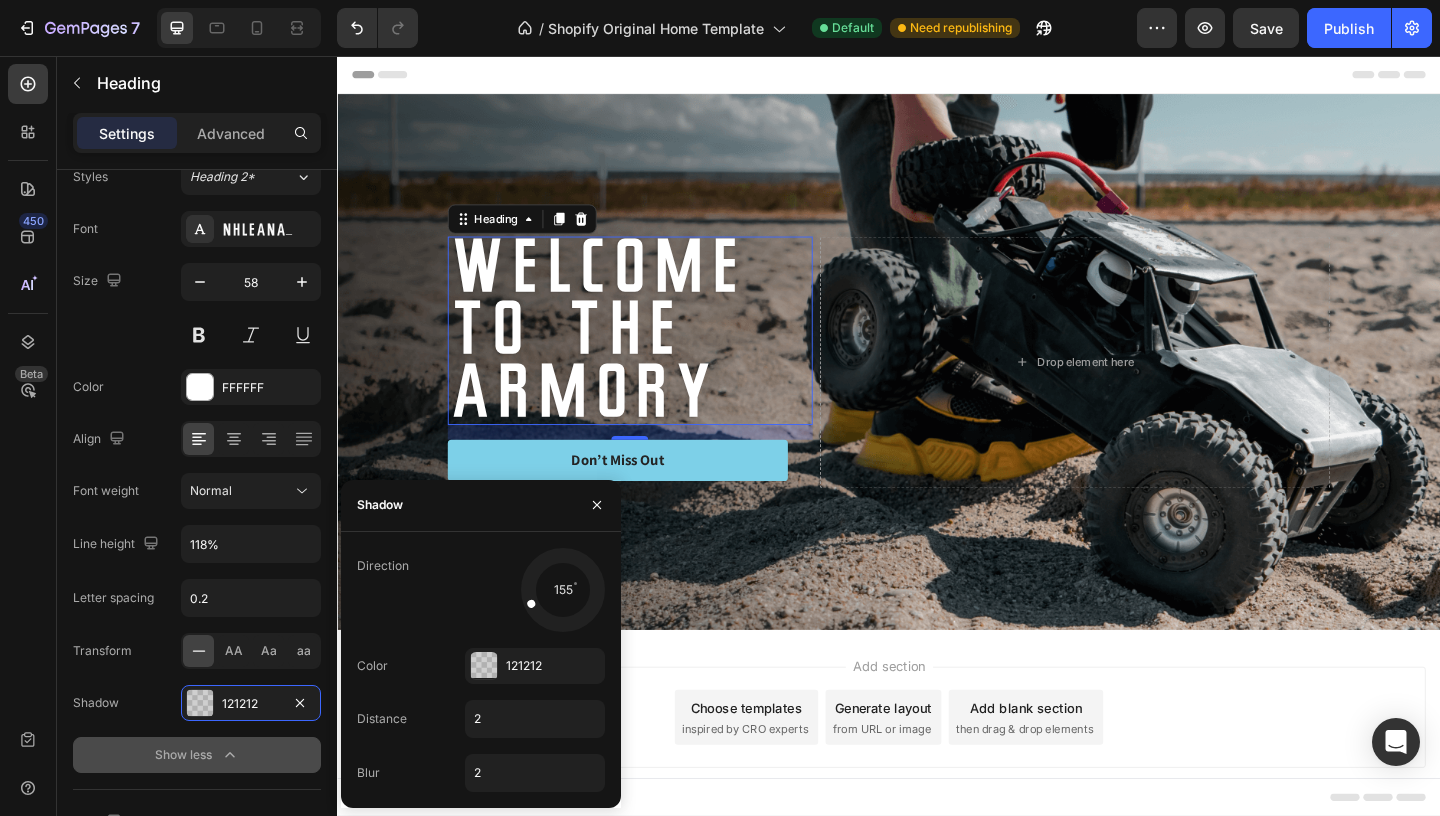 drag, startPoint x: 534, startPoint y: 614, endPoint x: 510, endPoint y: 608, distance: 24.738634 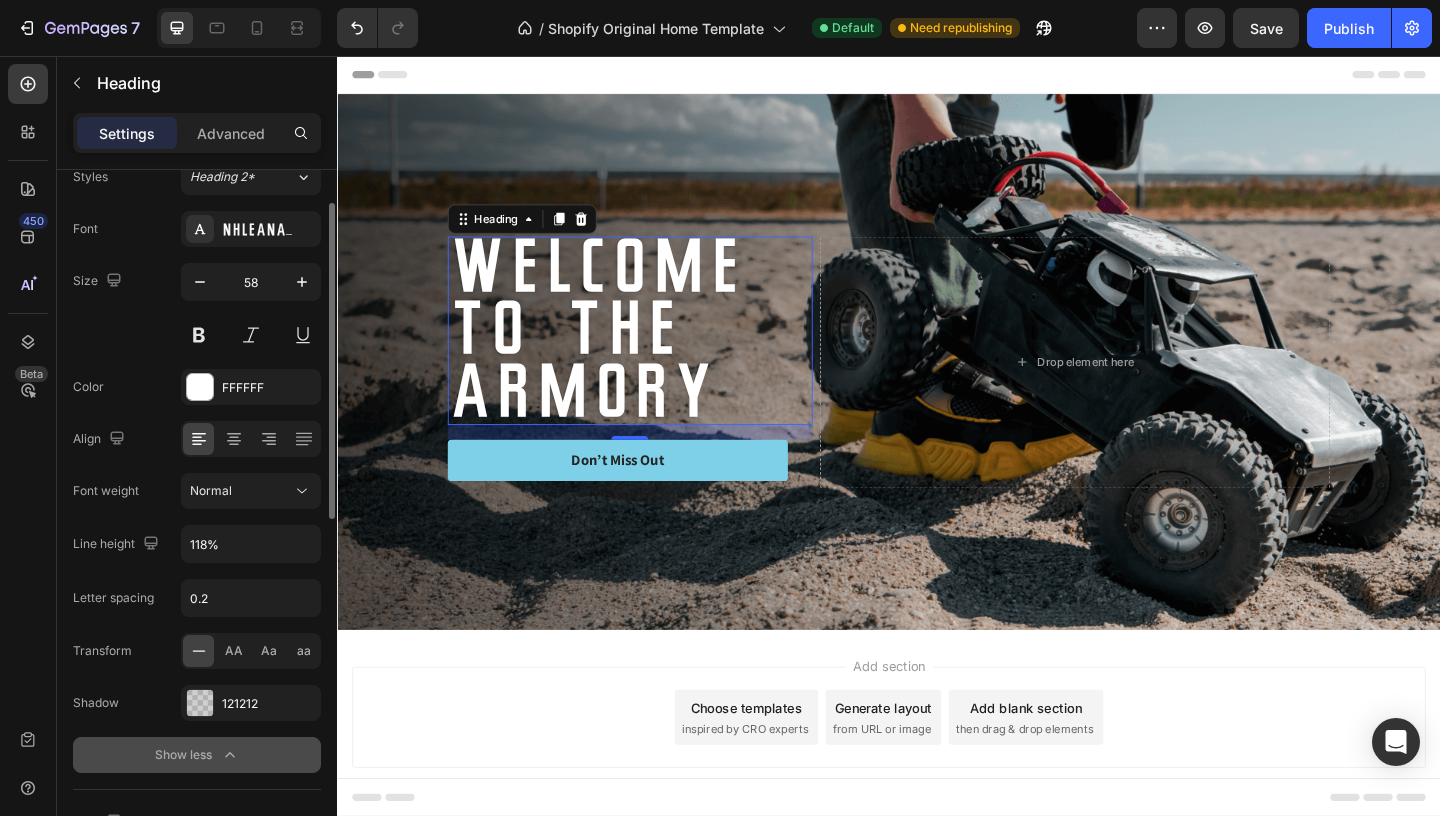 click on "Shadow 121212" at bounding box center [197, 703] 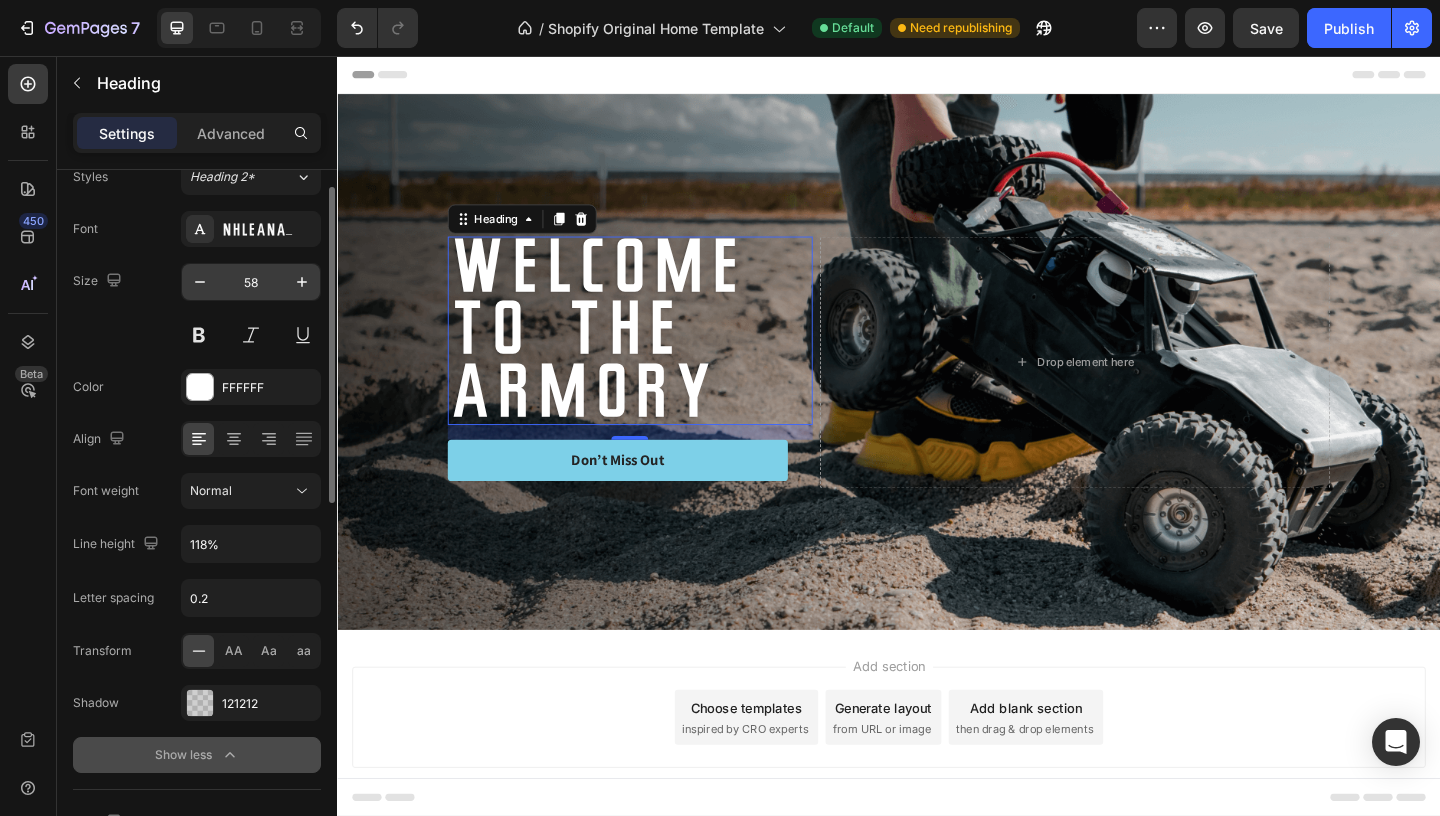 scroll, scrollTop: 0, scrollLeft: 0, axis: both 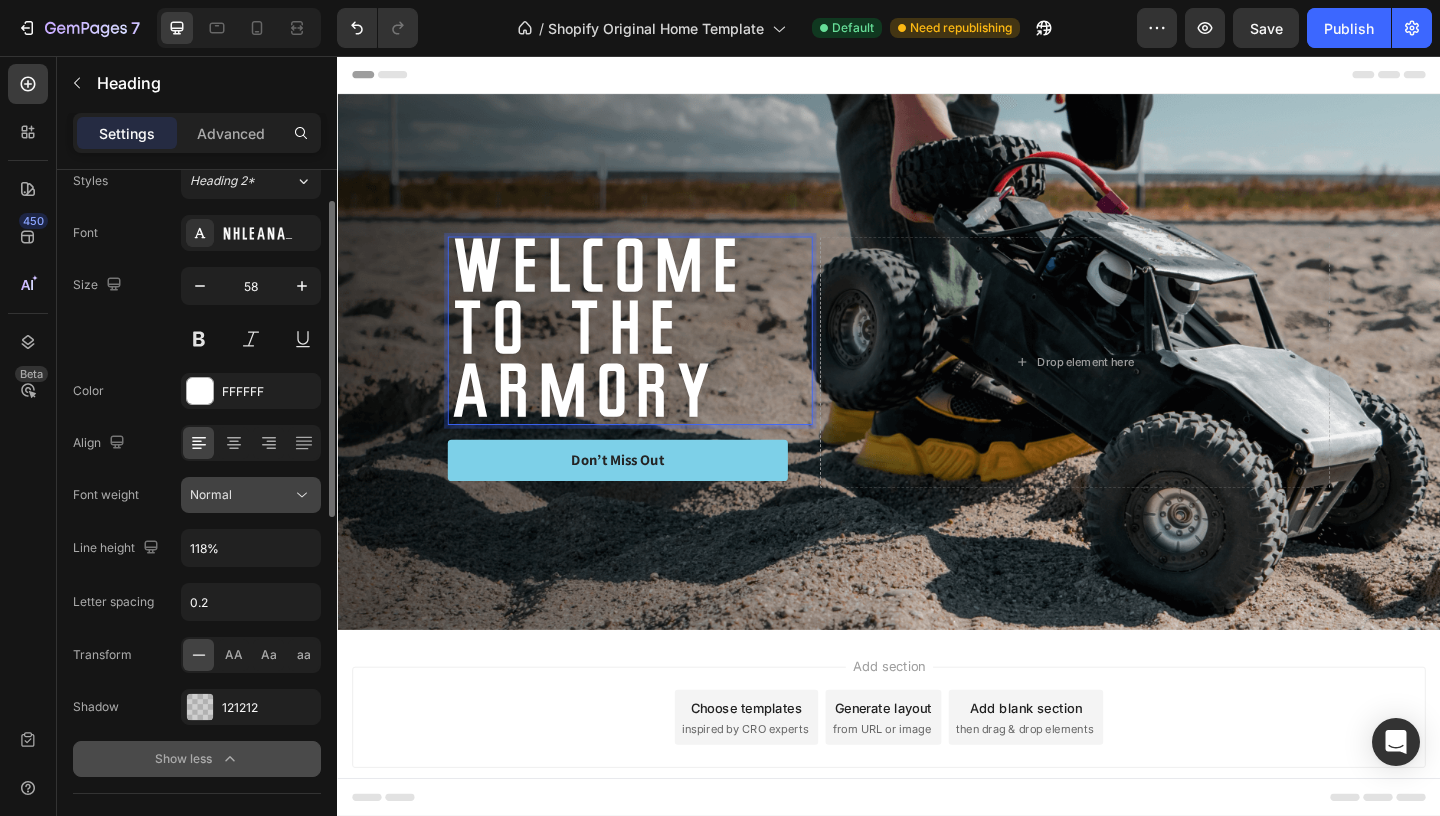 click on "Normal" at bounding box center [241, 495] 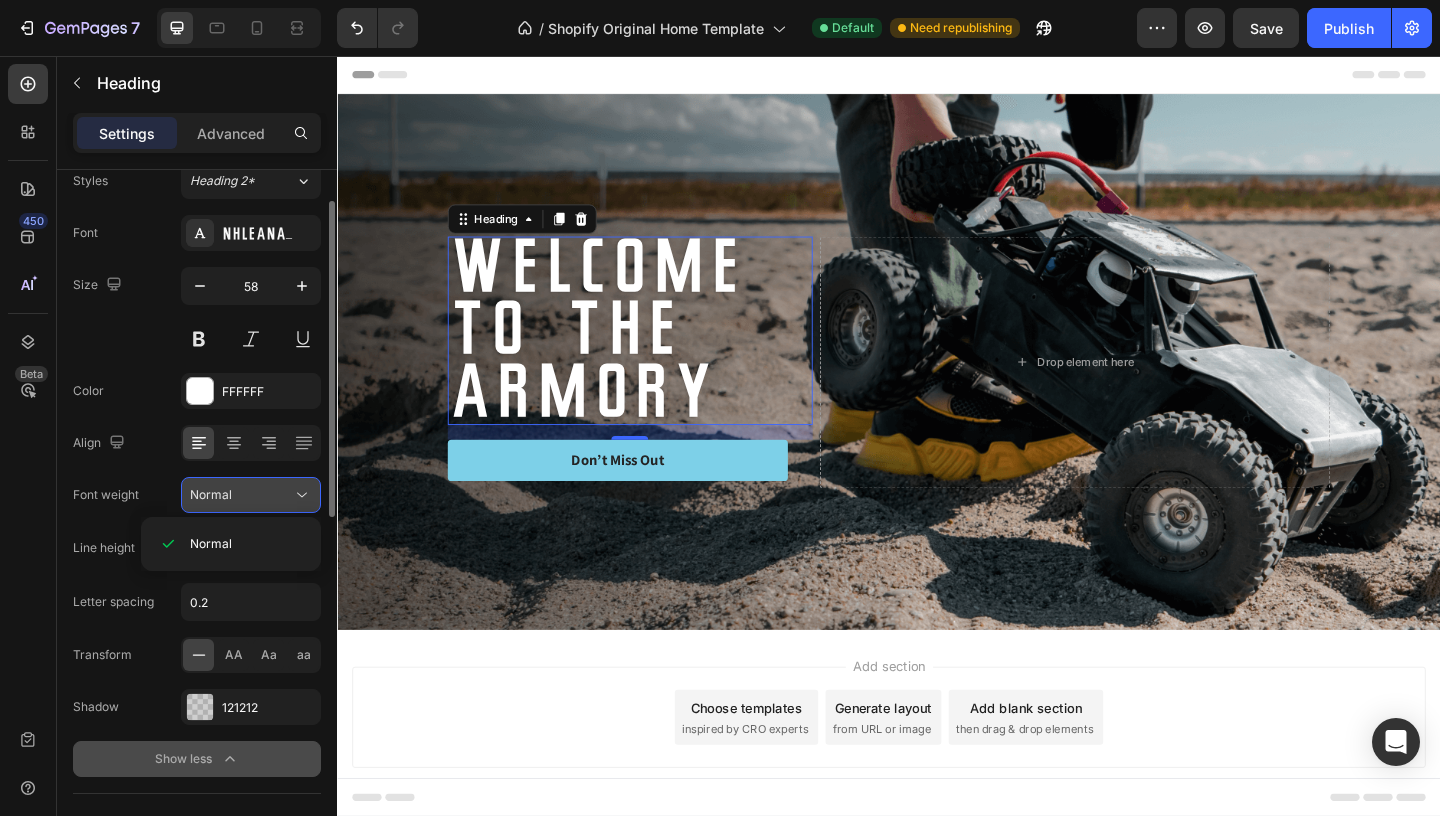 click on "Normal" at bounding box center [241, 495] 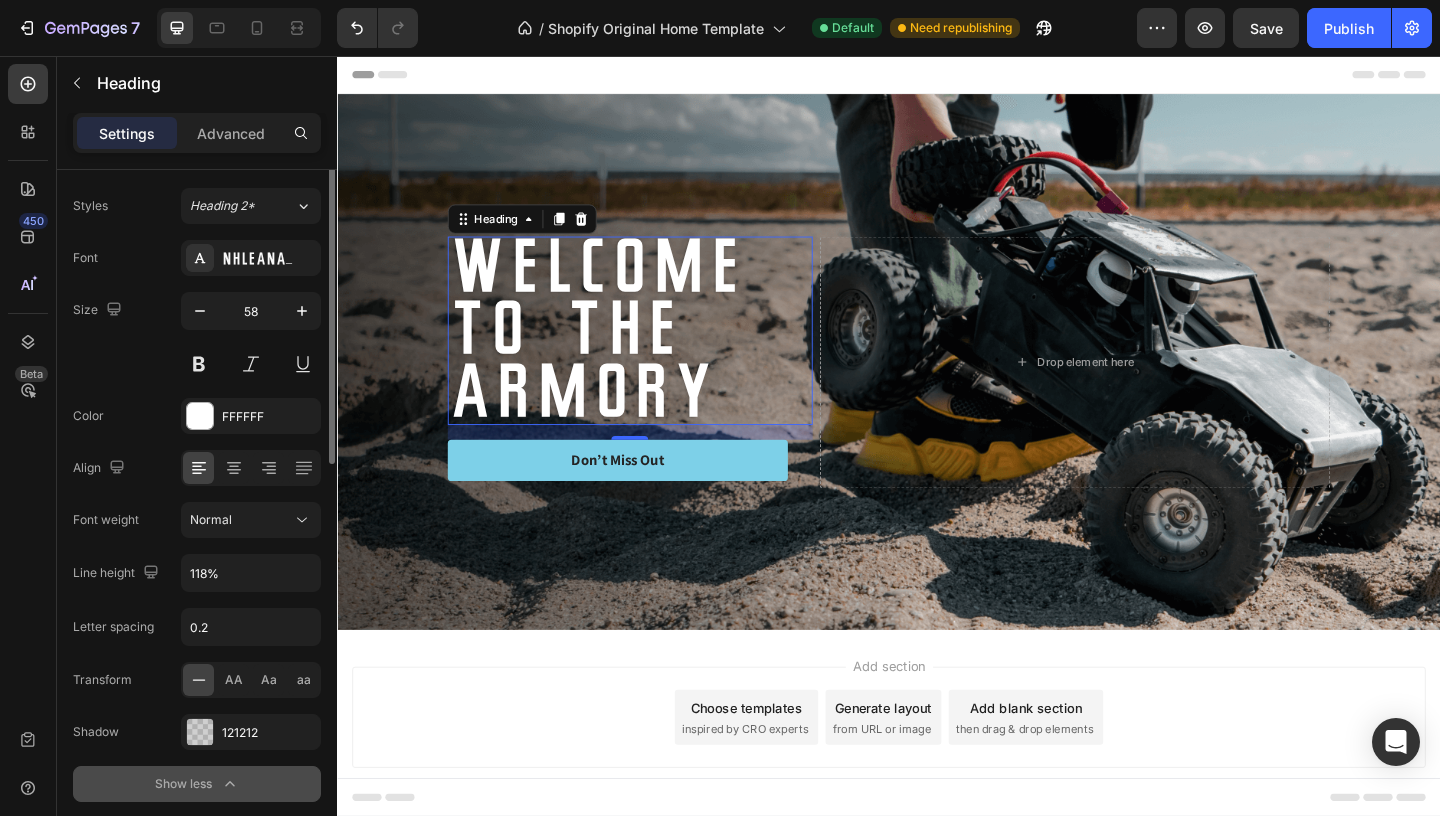 scroll, scrollTop: 0, scrollLeft: 0, axis: both 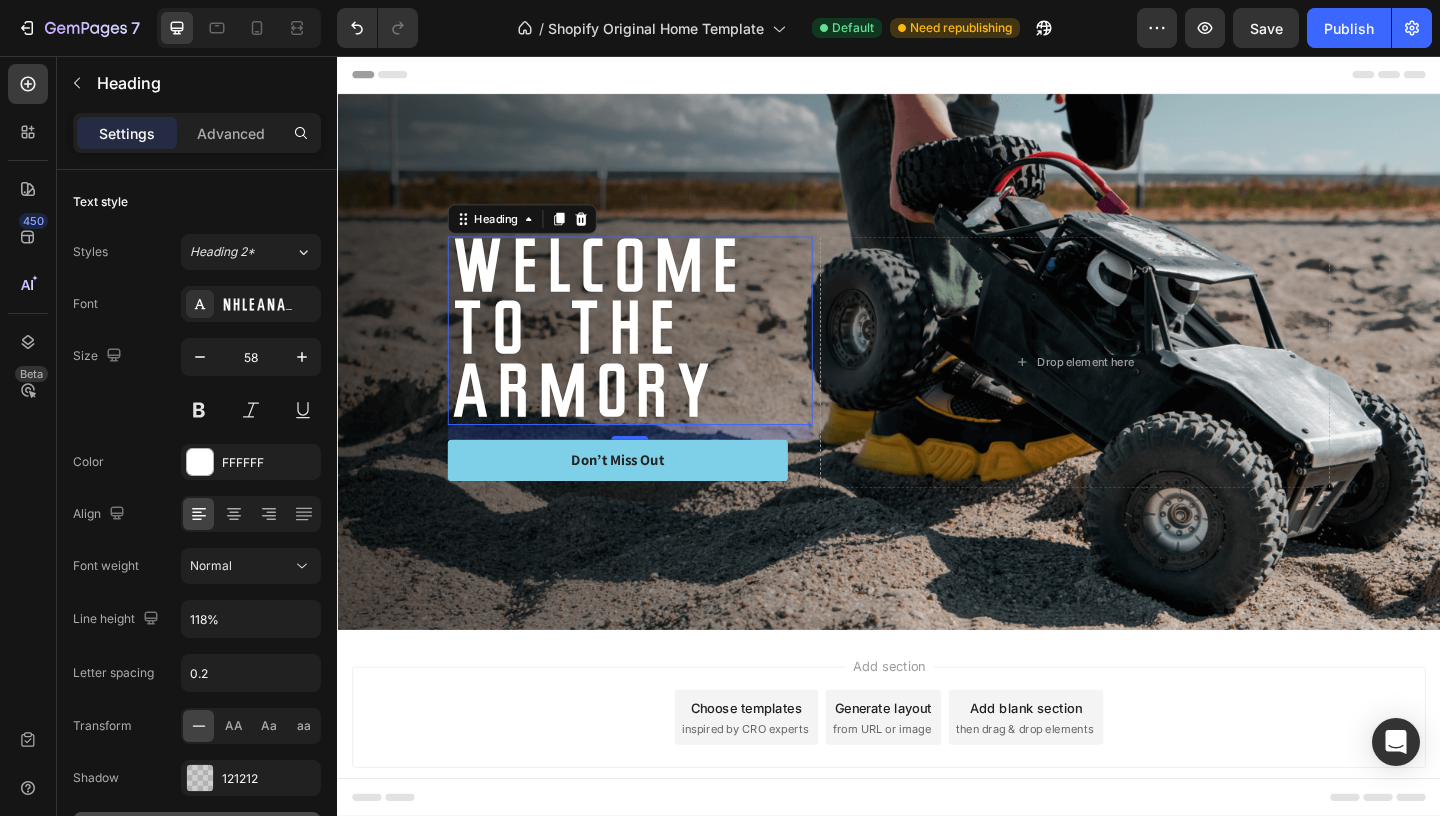 drag, startPoint x: 1732, startPoint y: 809, endPoint x: 1297, endPoint y: 812, distance: 435.01035 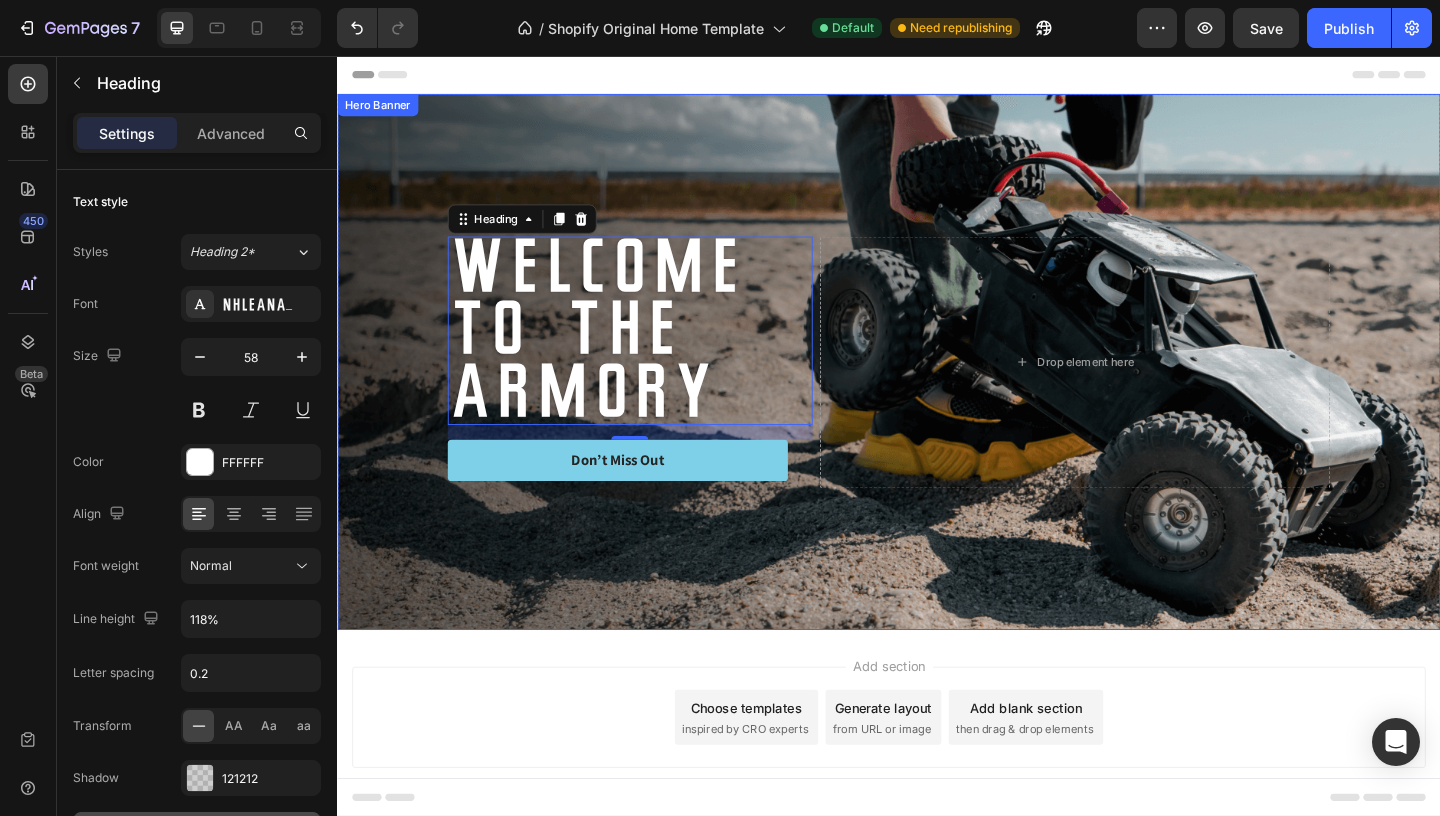 click at bounding box center [937, 388] 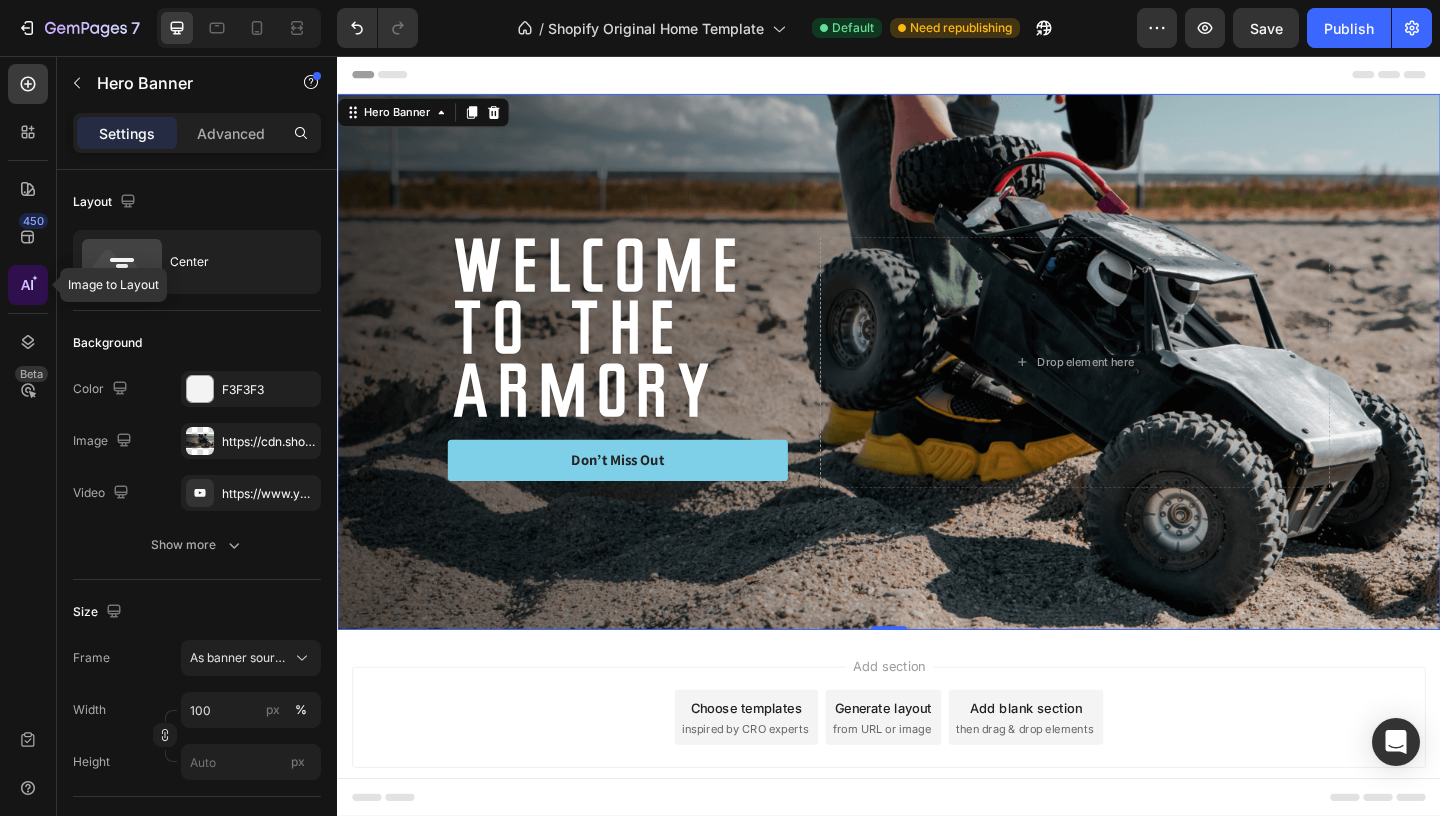 click 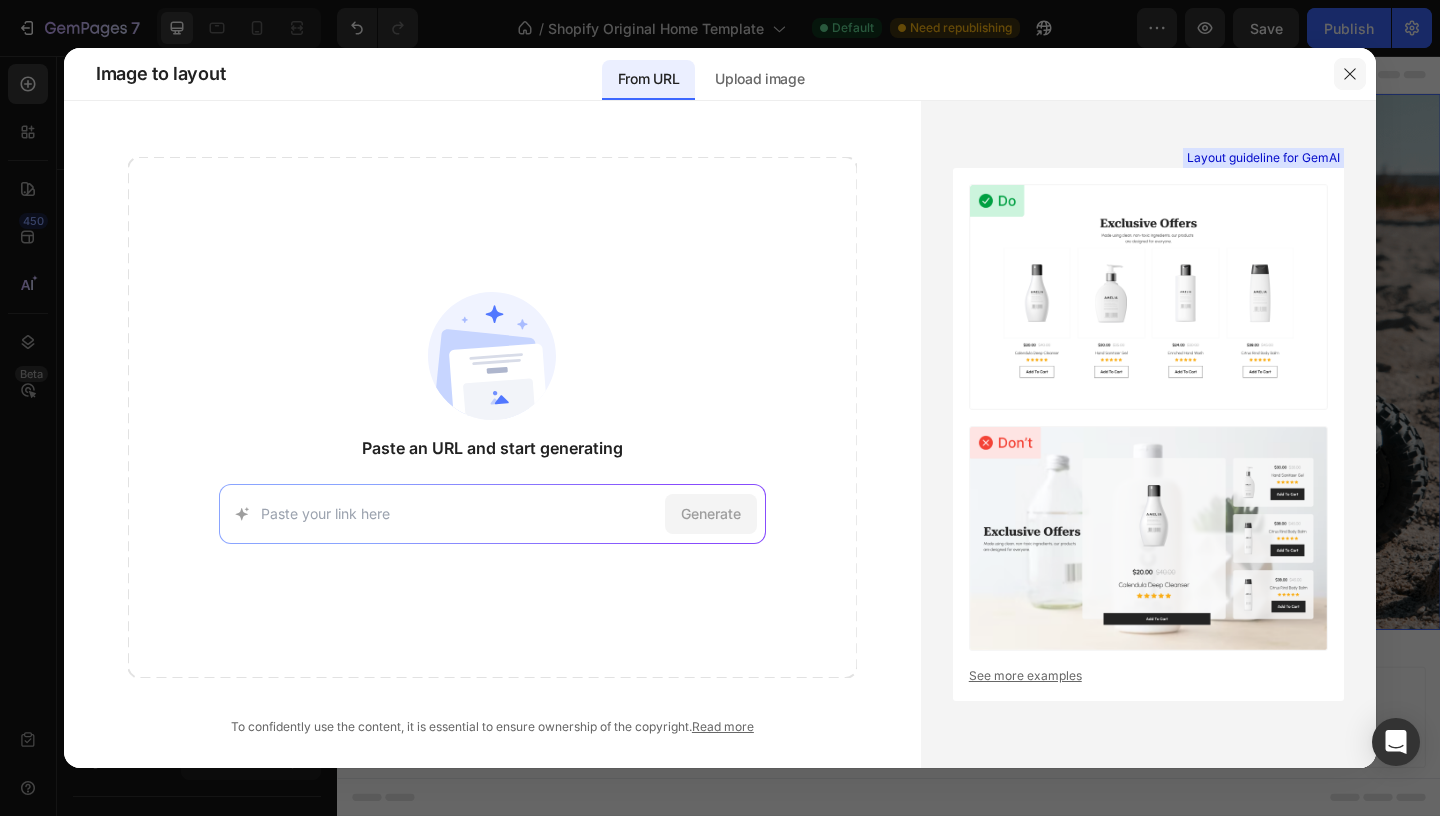 click at bounding box center [1350, 74] 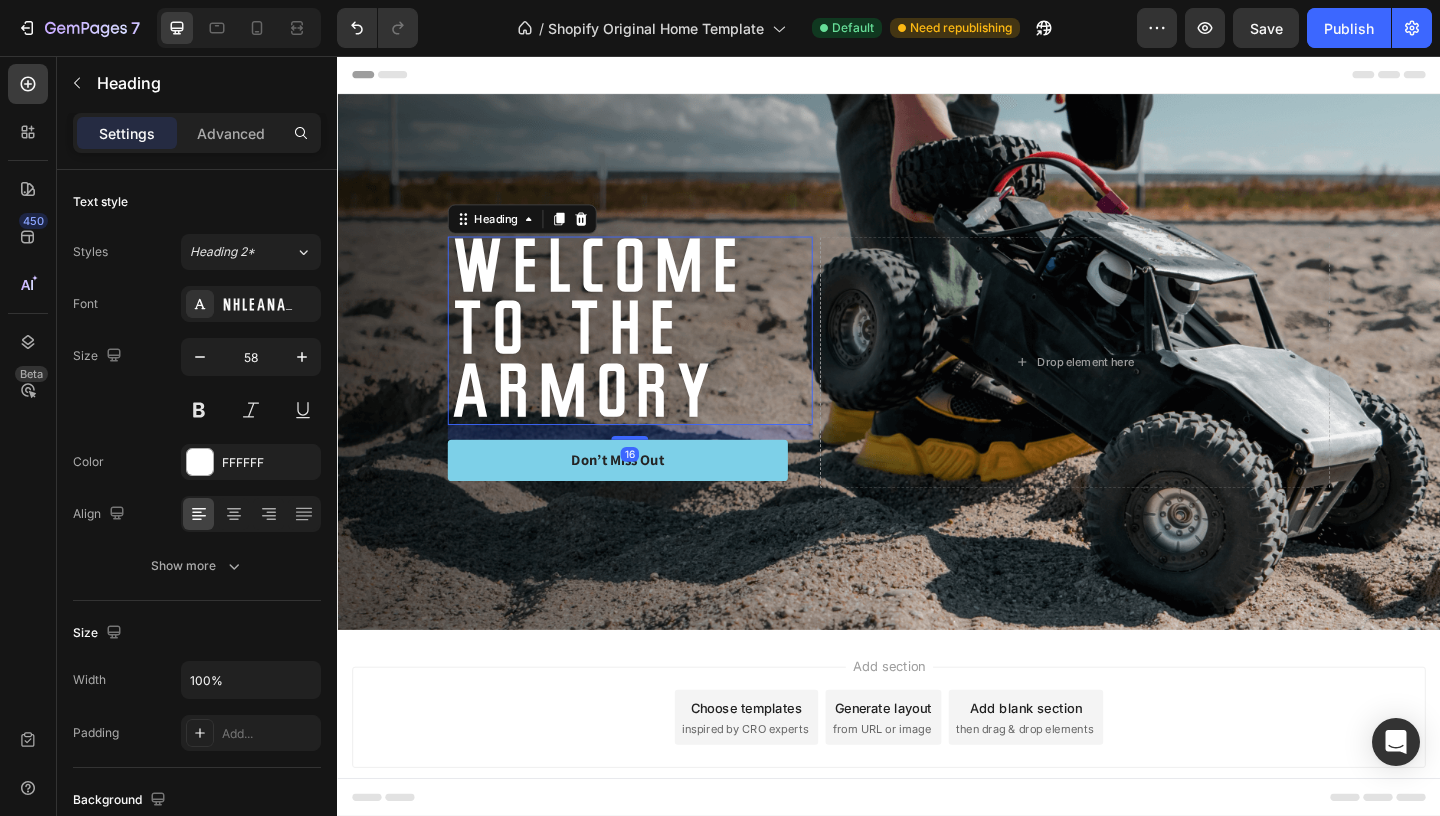 click on "welcome to the armory" at bounding box center (655, 354) 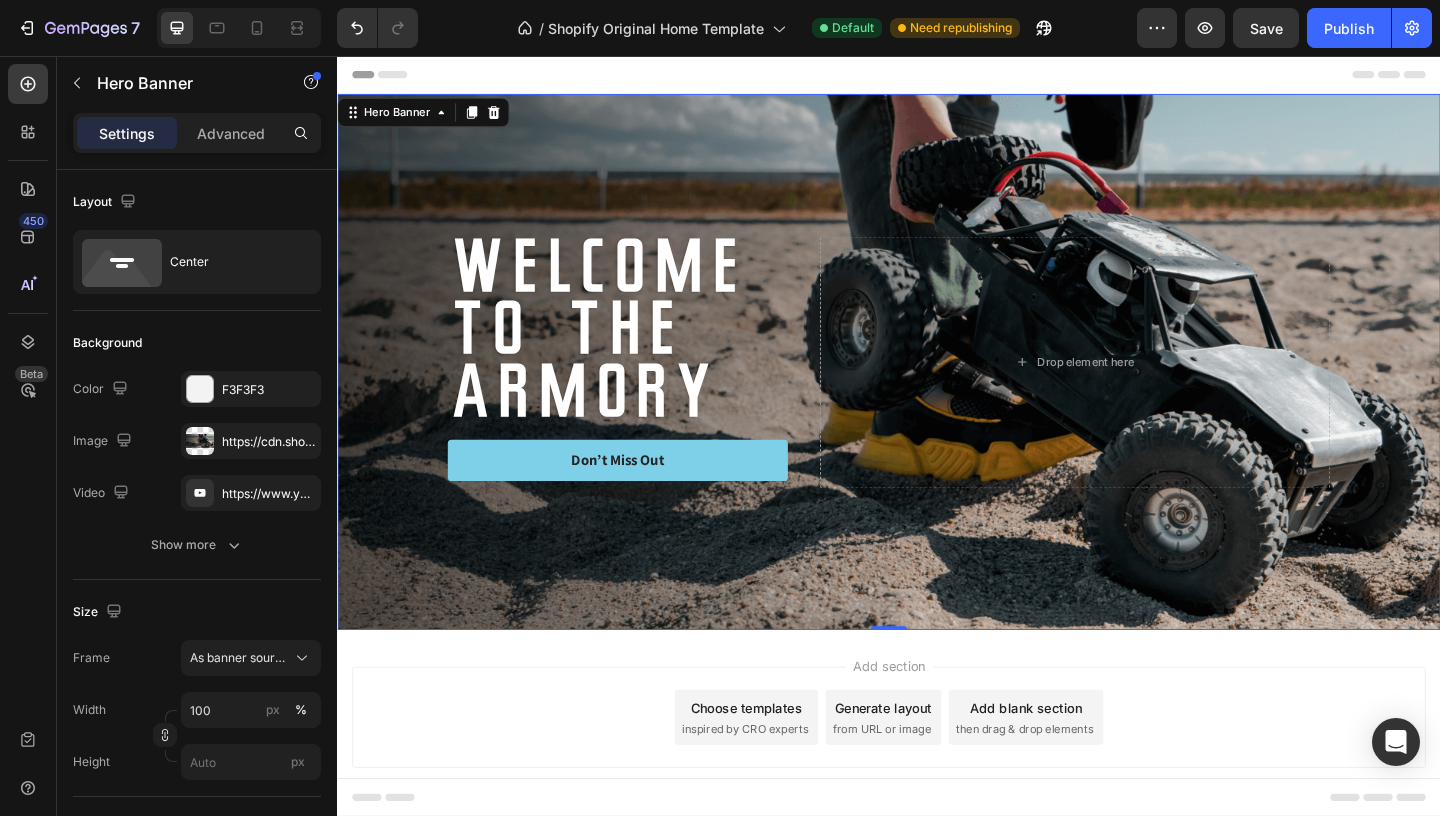 click at bounding box center (937, 388) 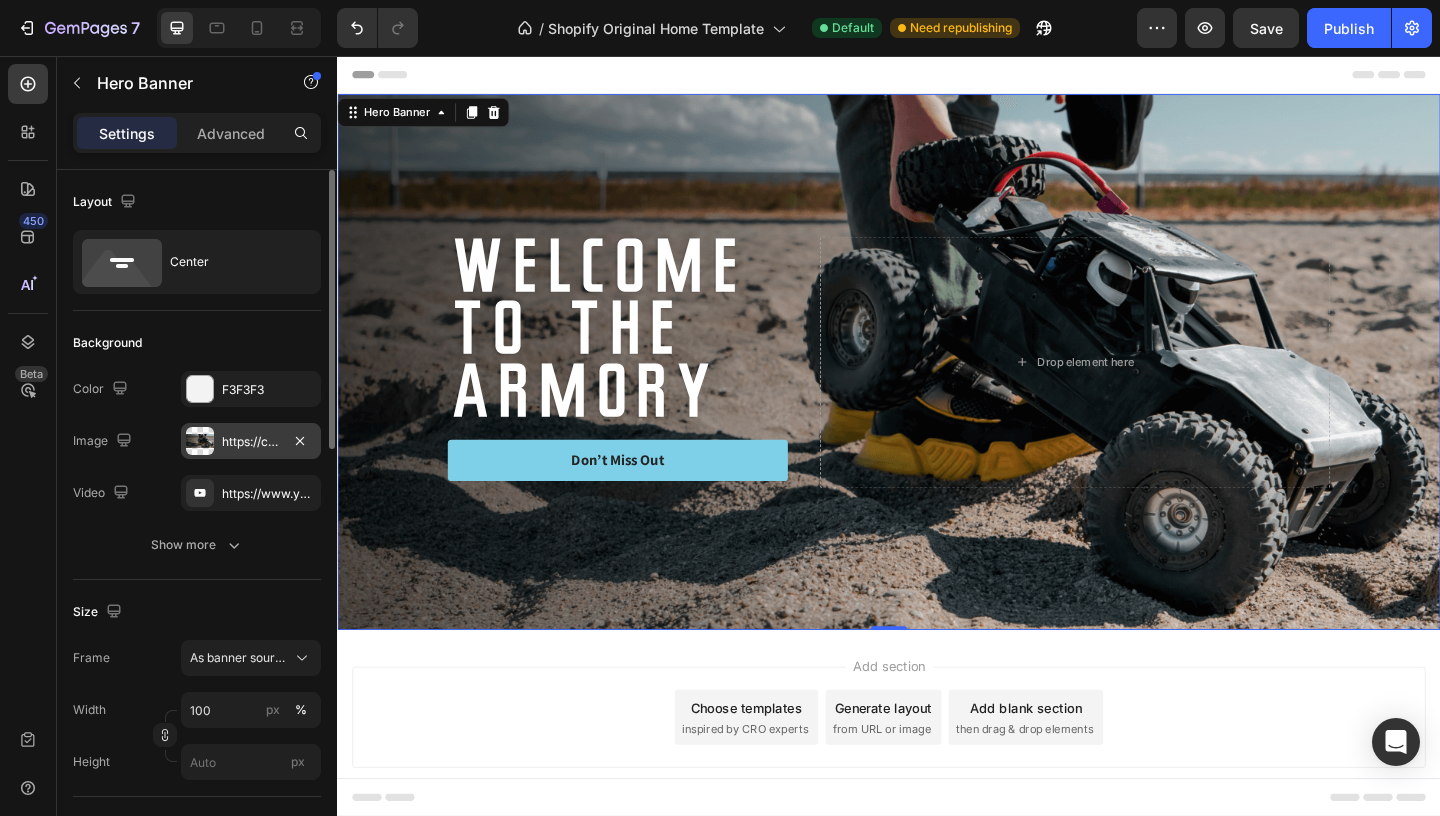 click on "https://cdn.shopify.com/s/files/1/0980/7796/6600/files/gempages_578067885109281733-b4f1853a-7db8-4fac-a4ab-56a73f9ef1cb.png" at bounding box center (251, 442) 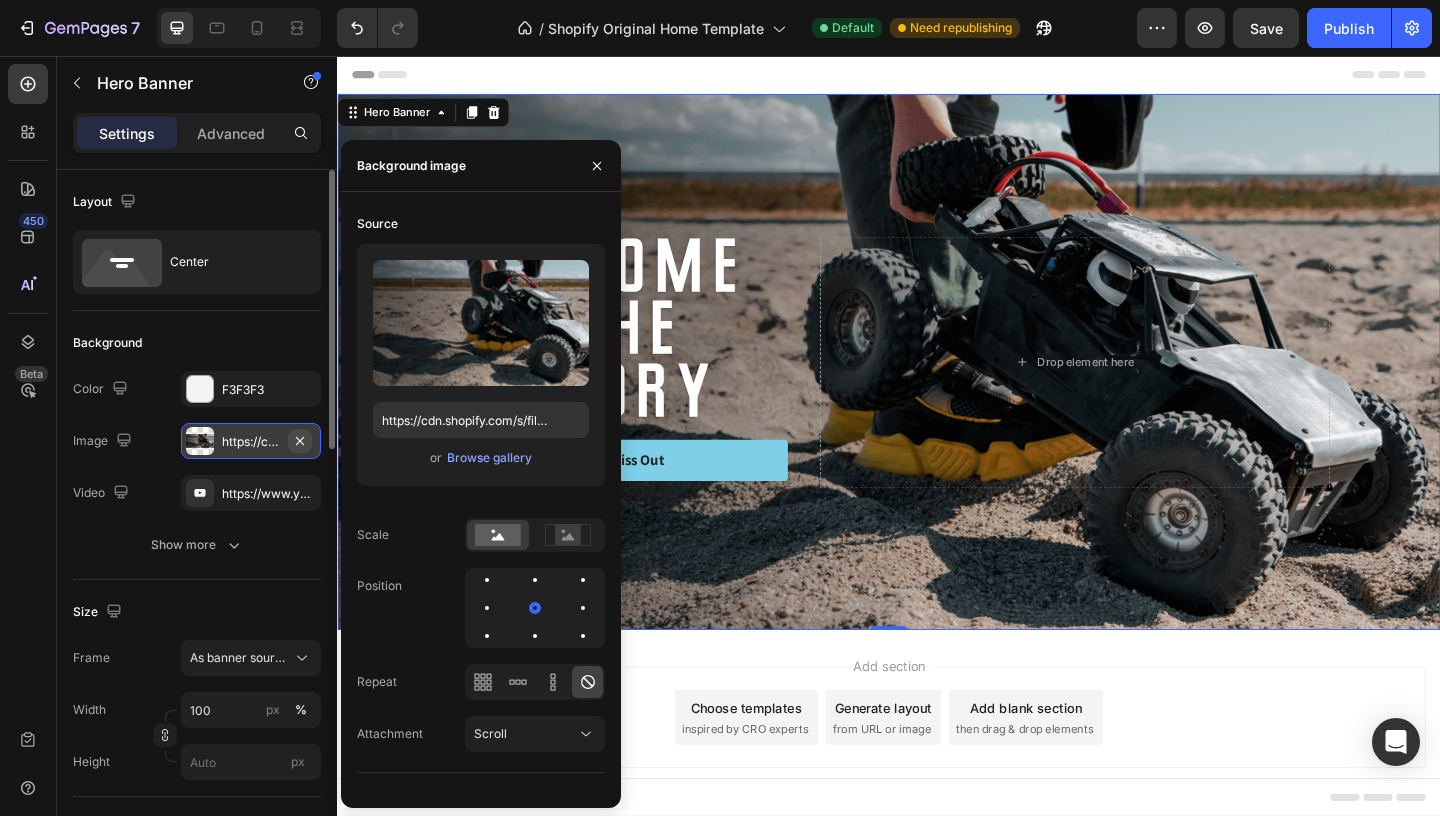 click 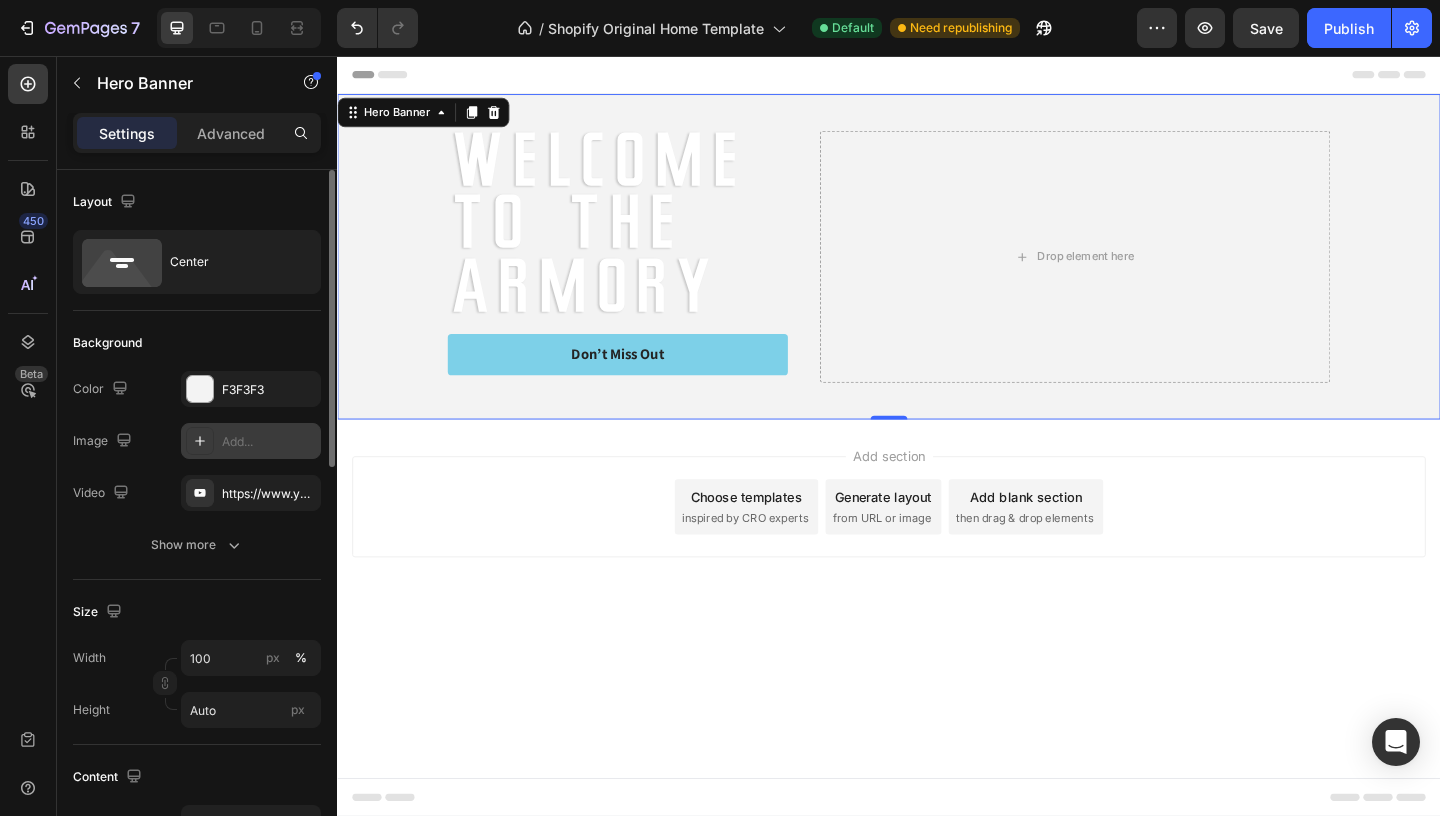 click on "Add..." at bounding box center [269, 442] 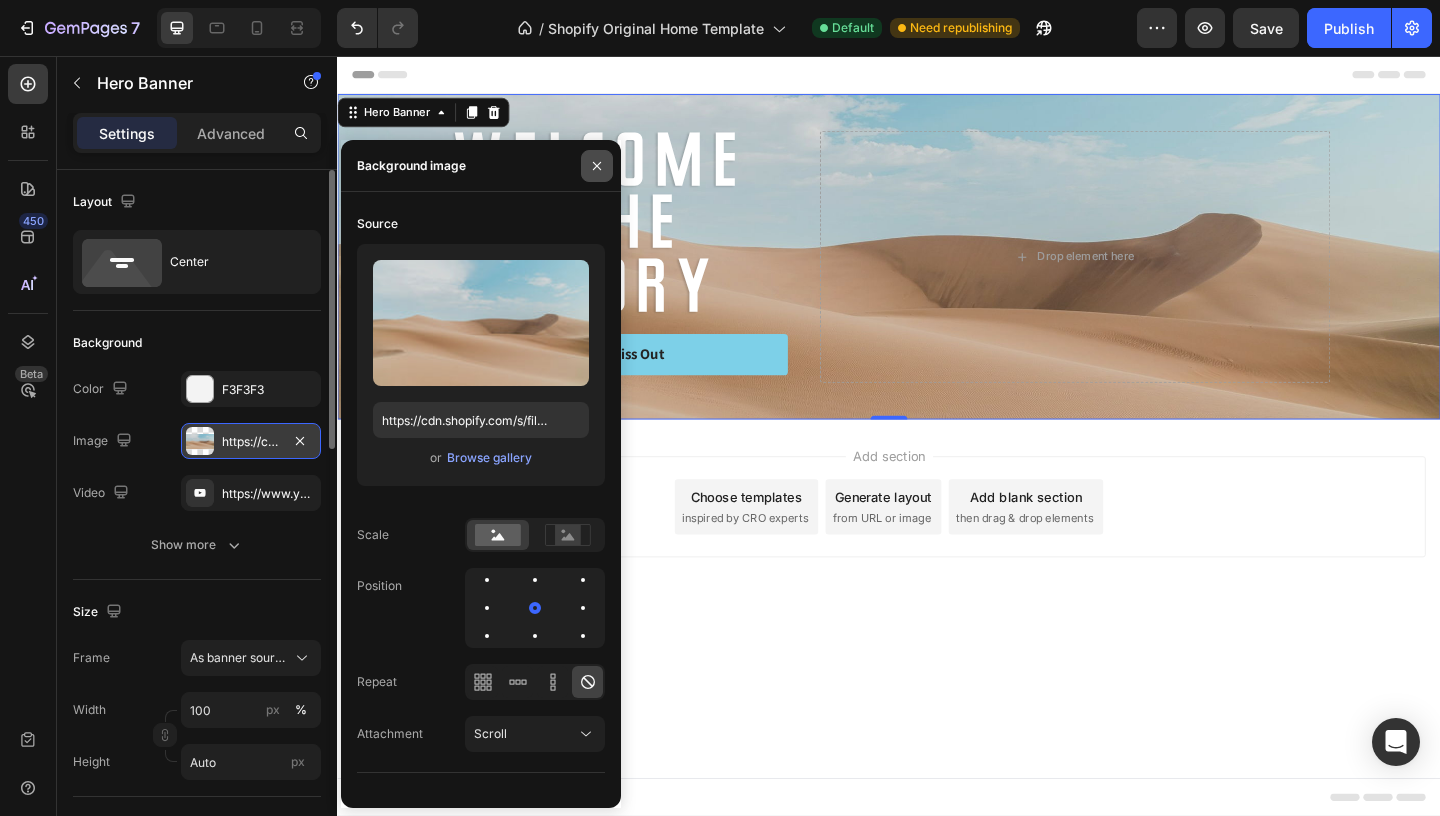 click 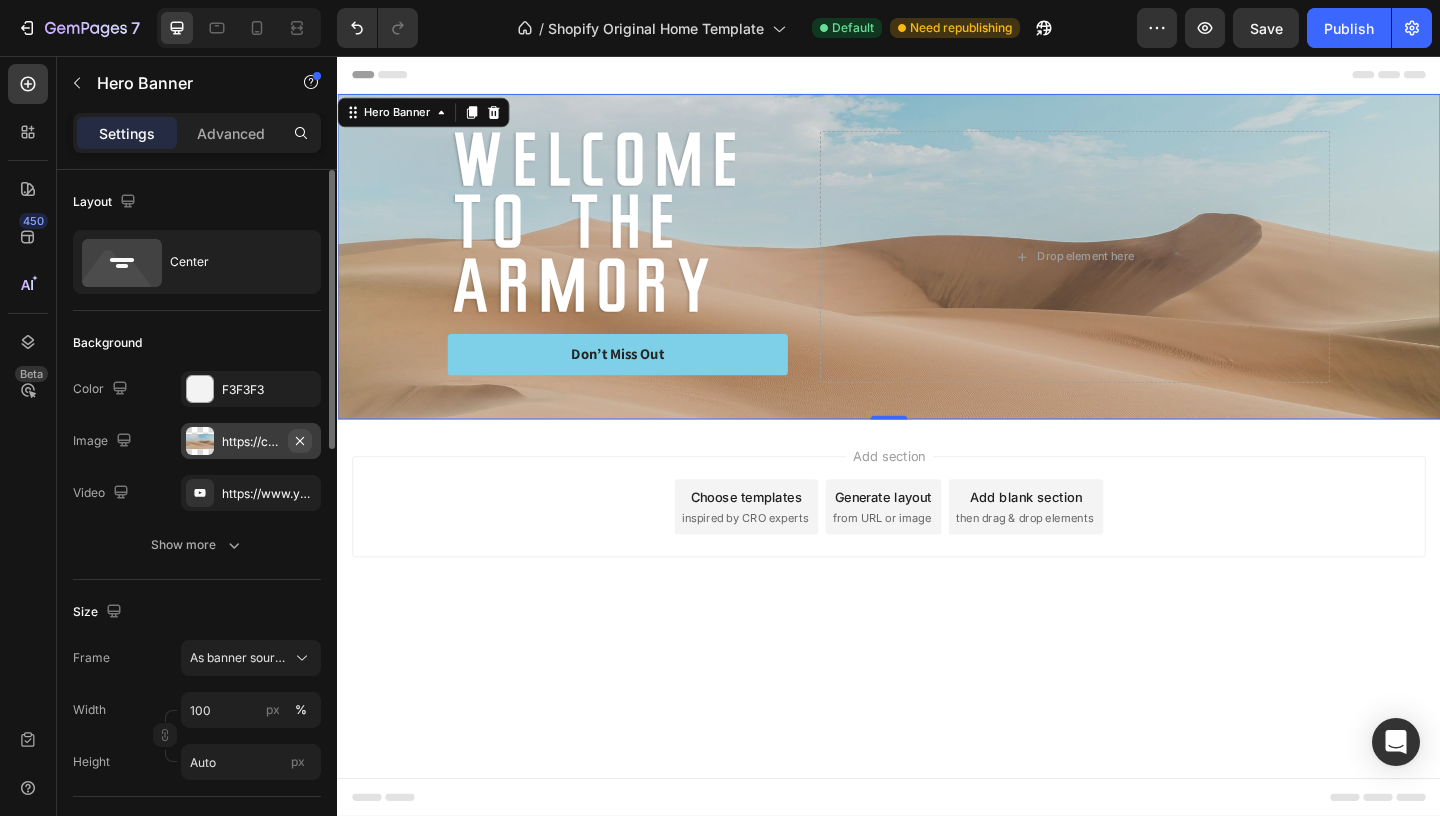 click 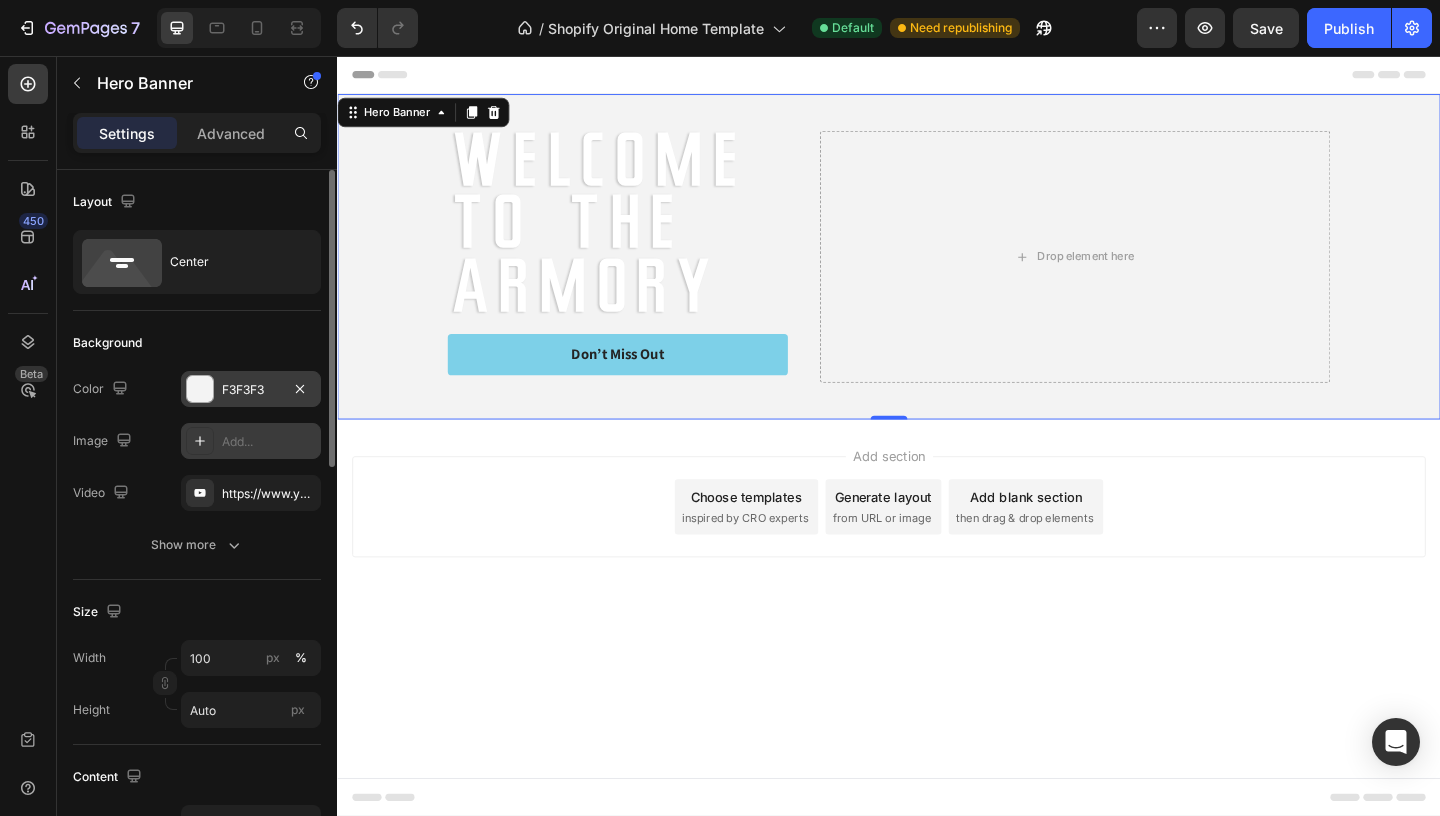 click on "F3F3F3" at bounding box center (251, 389) 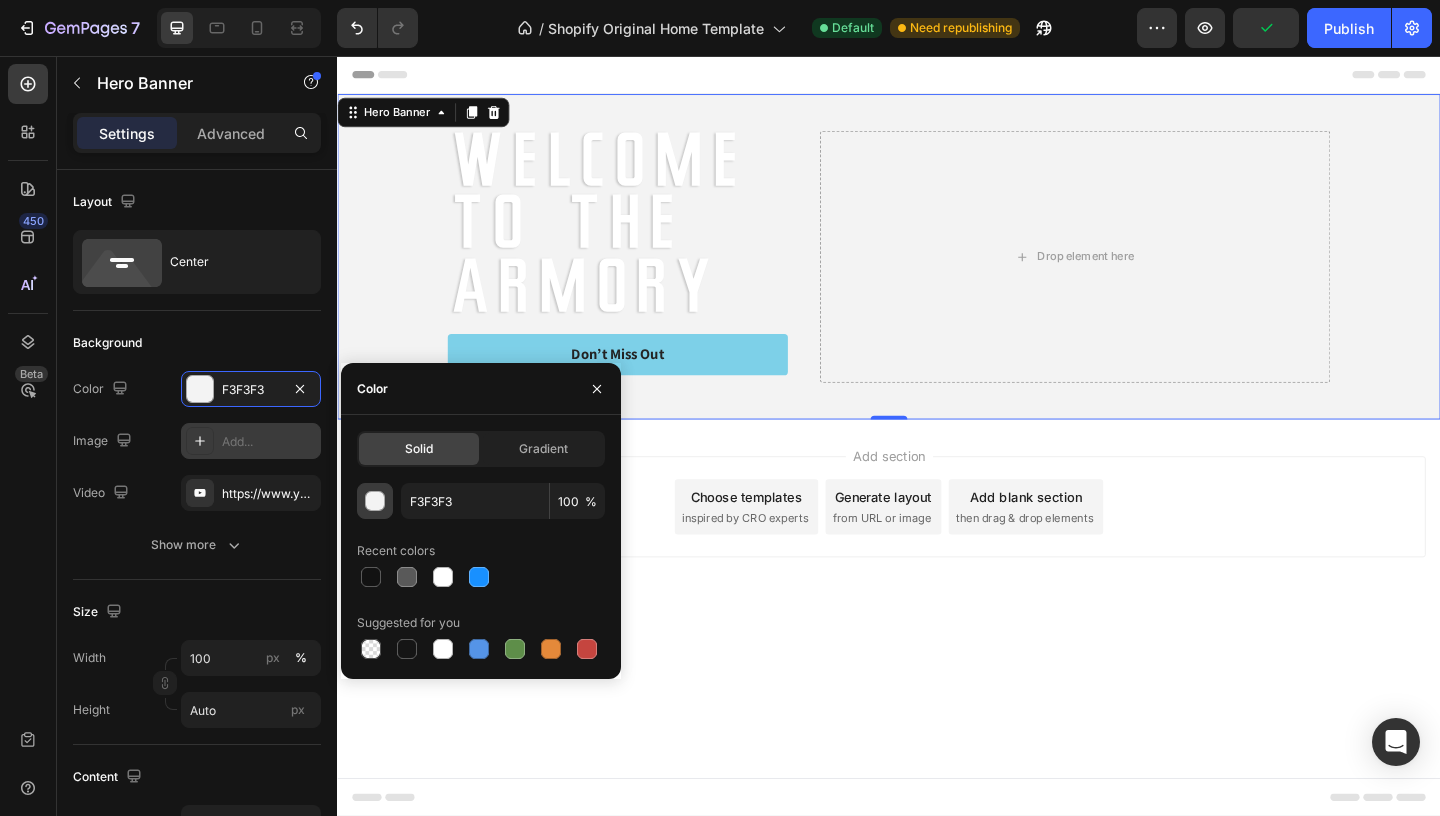 click at bounding box center [376, 502] 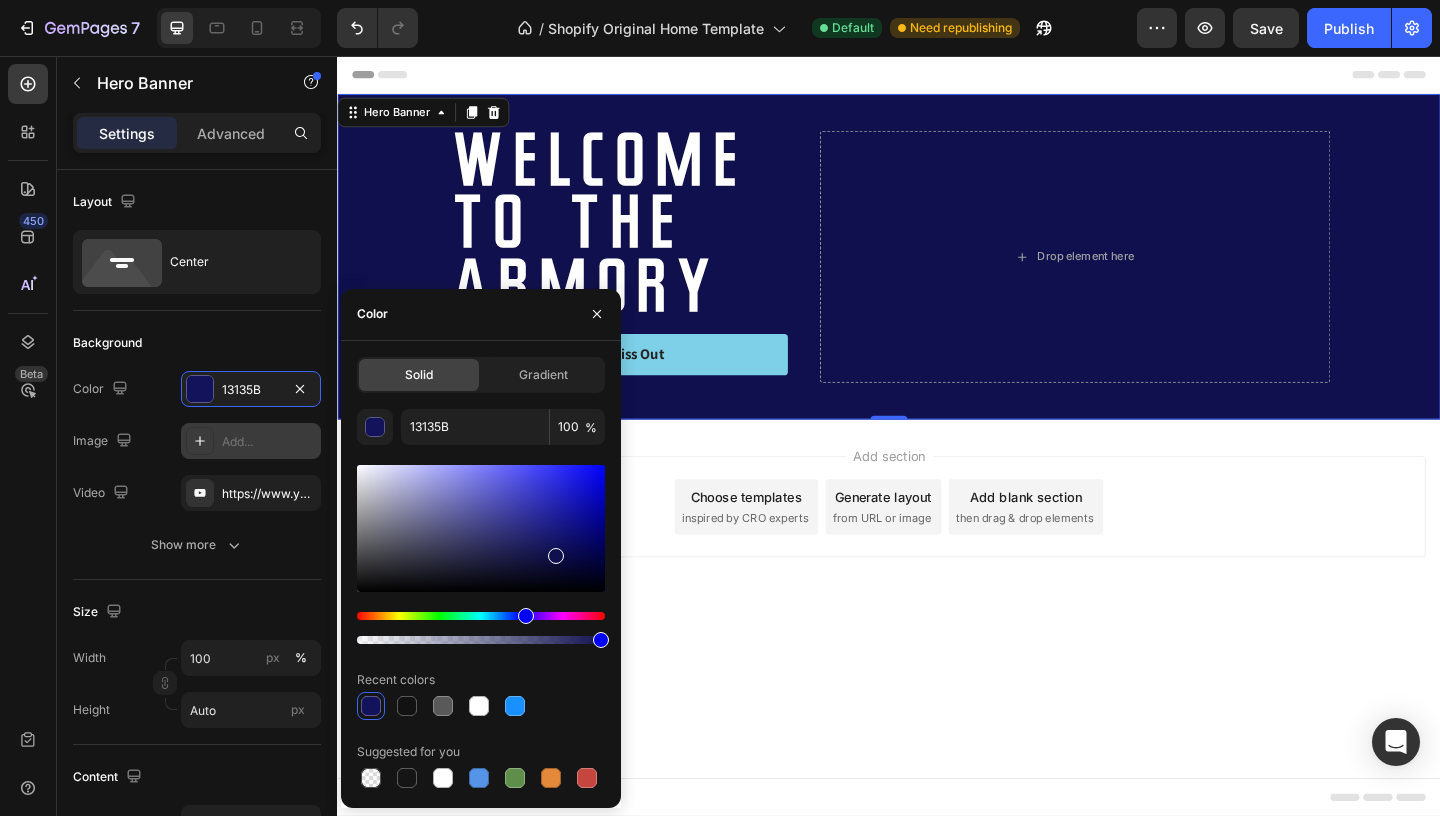 drag, startPoint x: 494, startPoint y: 523, endPoint x: 553, endPoint y: 551, distance: 65.30697 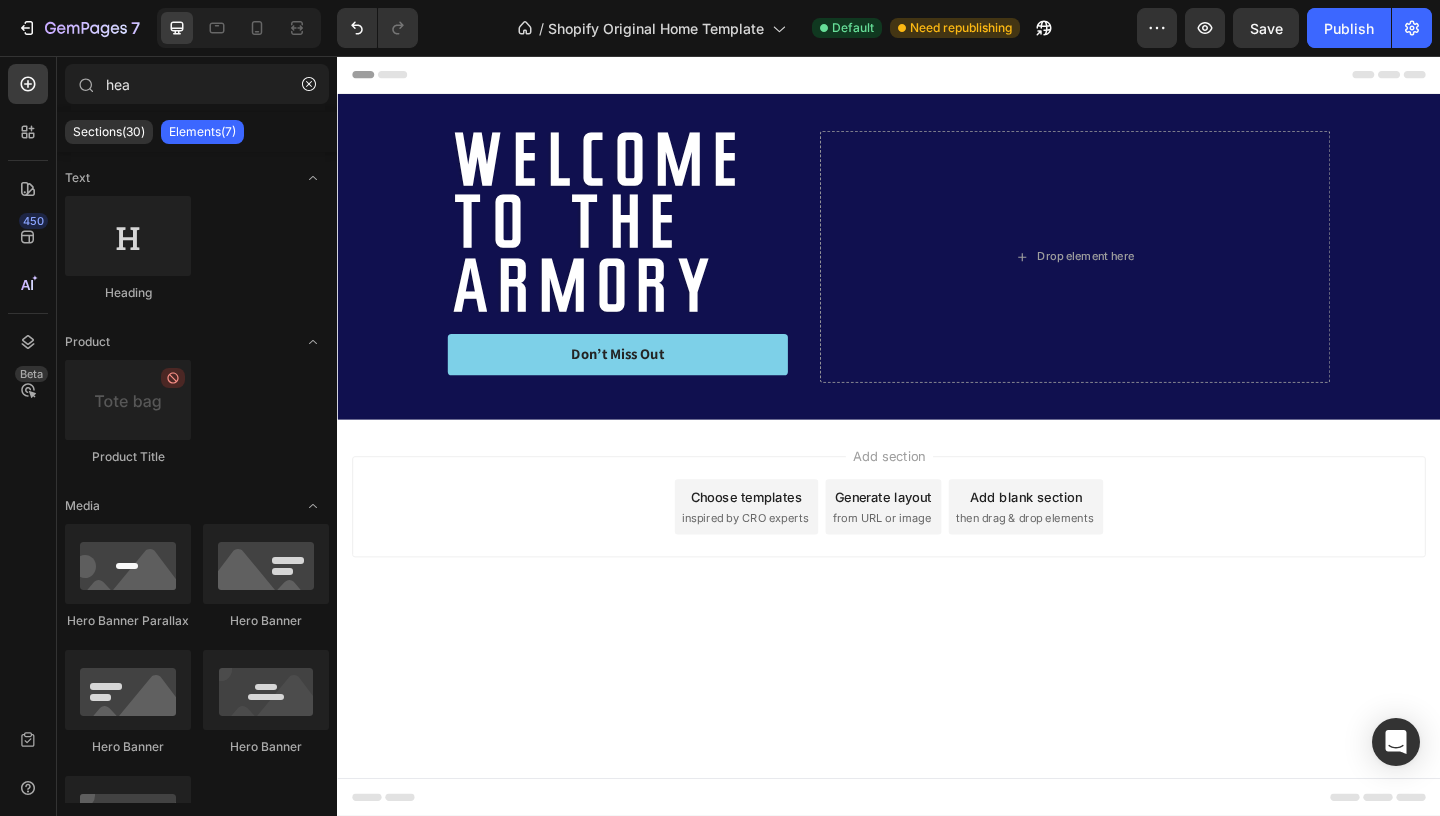 click on "welcome to the armory Heading Don’t Miss Out Button
Drop element here Row Hero Banner Section 1 Root Start with Sections from sidebar Add sections Add elements Start with Generating from URL or image Add section Choose templates inspired by CRO experts Generate layout from URL or image Add blank section then drag & drop elements" at bounding box center (937, 469) 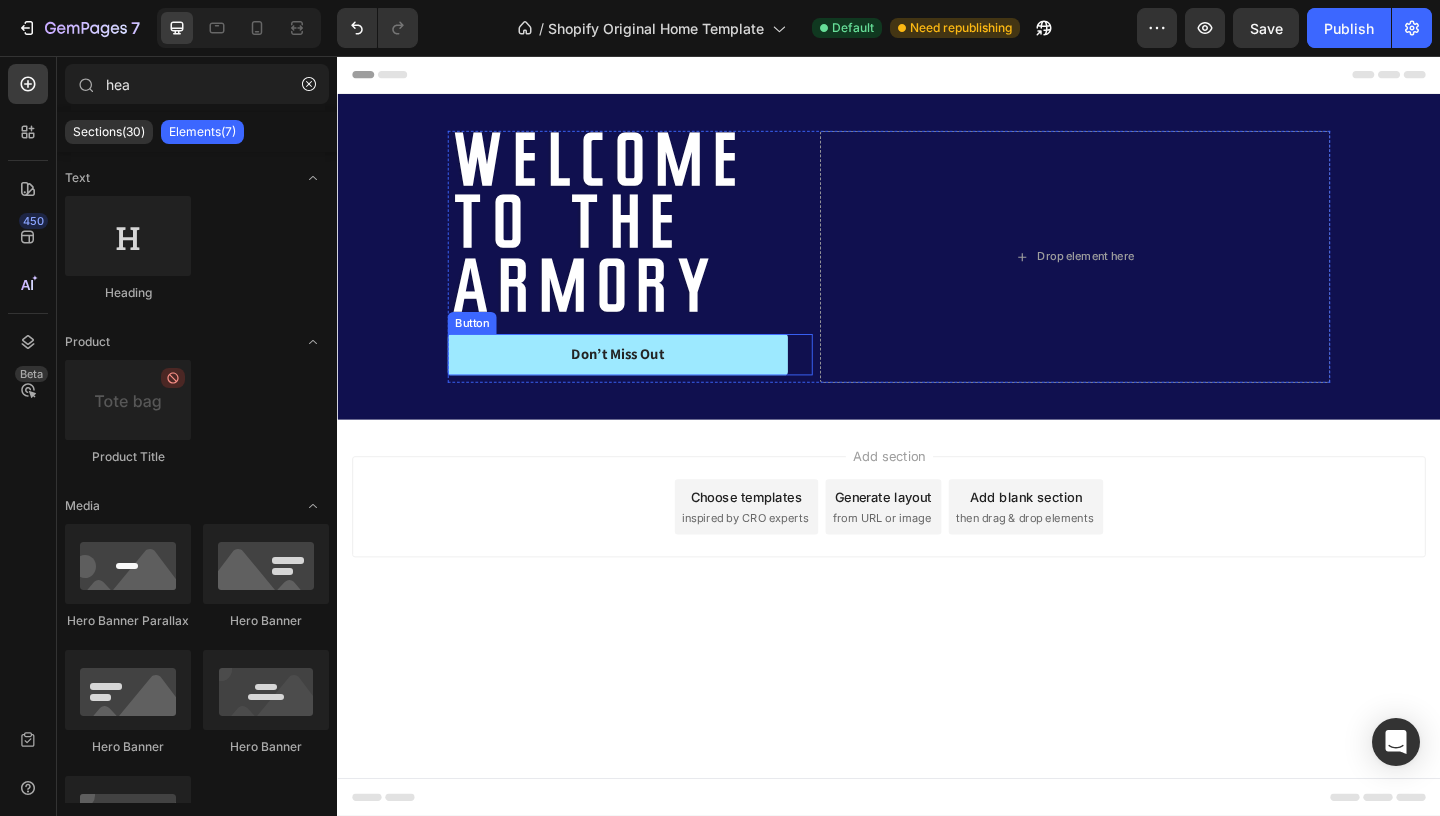 click on "Don’t Miss Out" at bounding box center [642, 380] 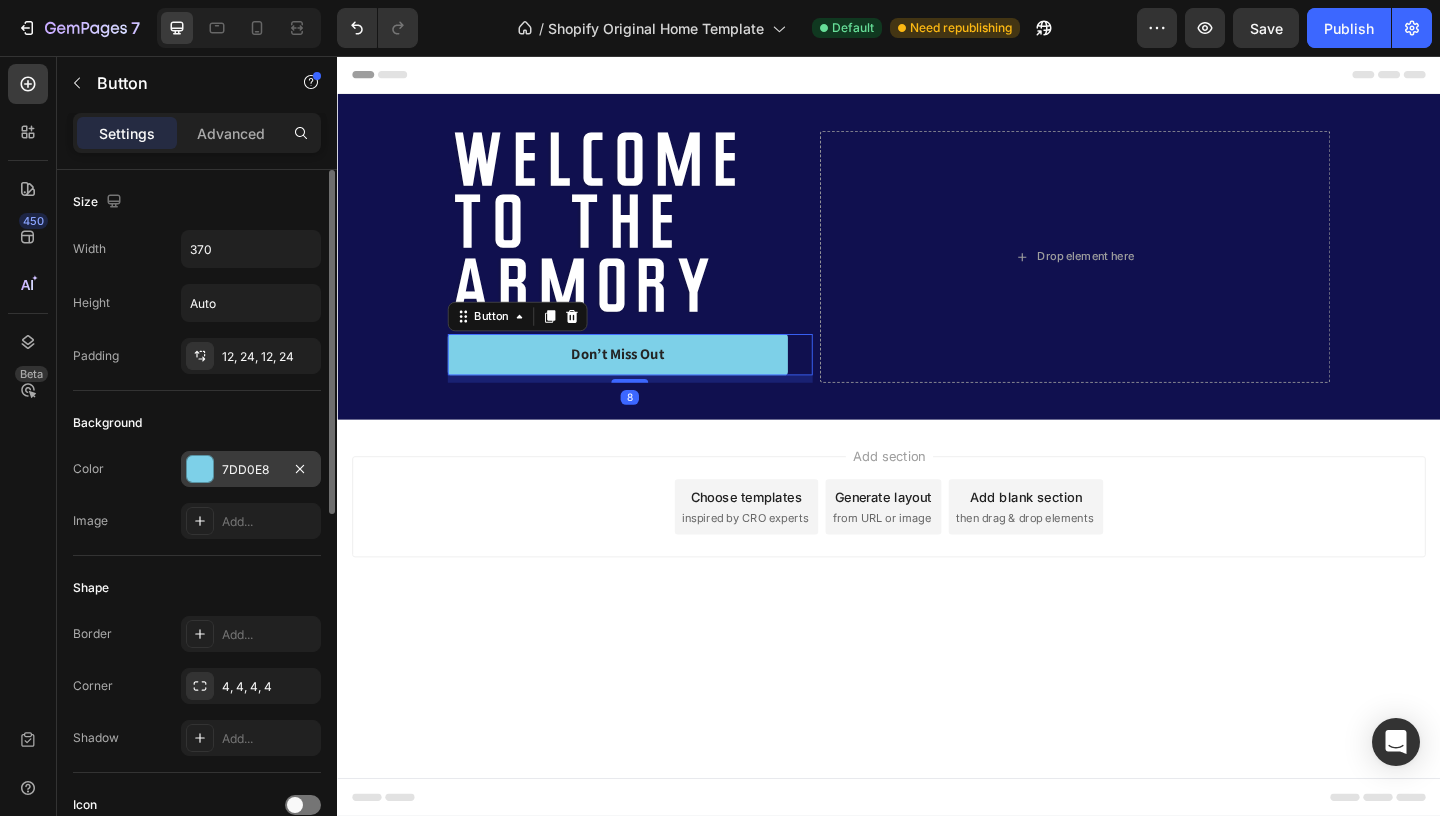 click on "7DD0E8" at bounding box center [251, 469] 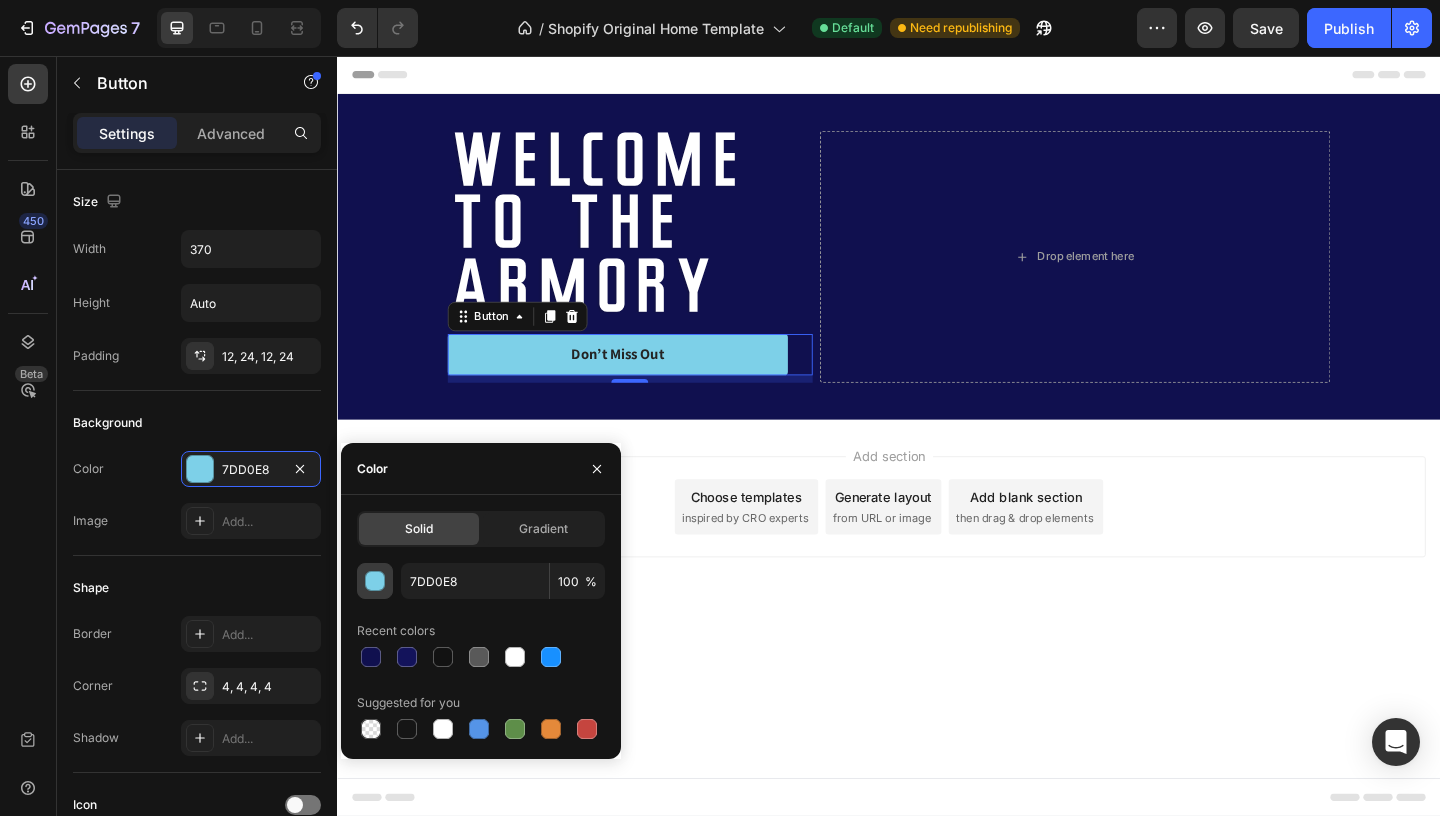 click at bounding box center (376, 582) 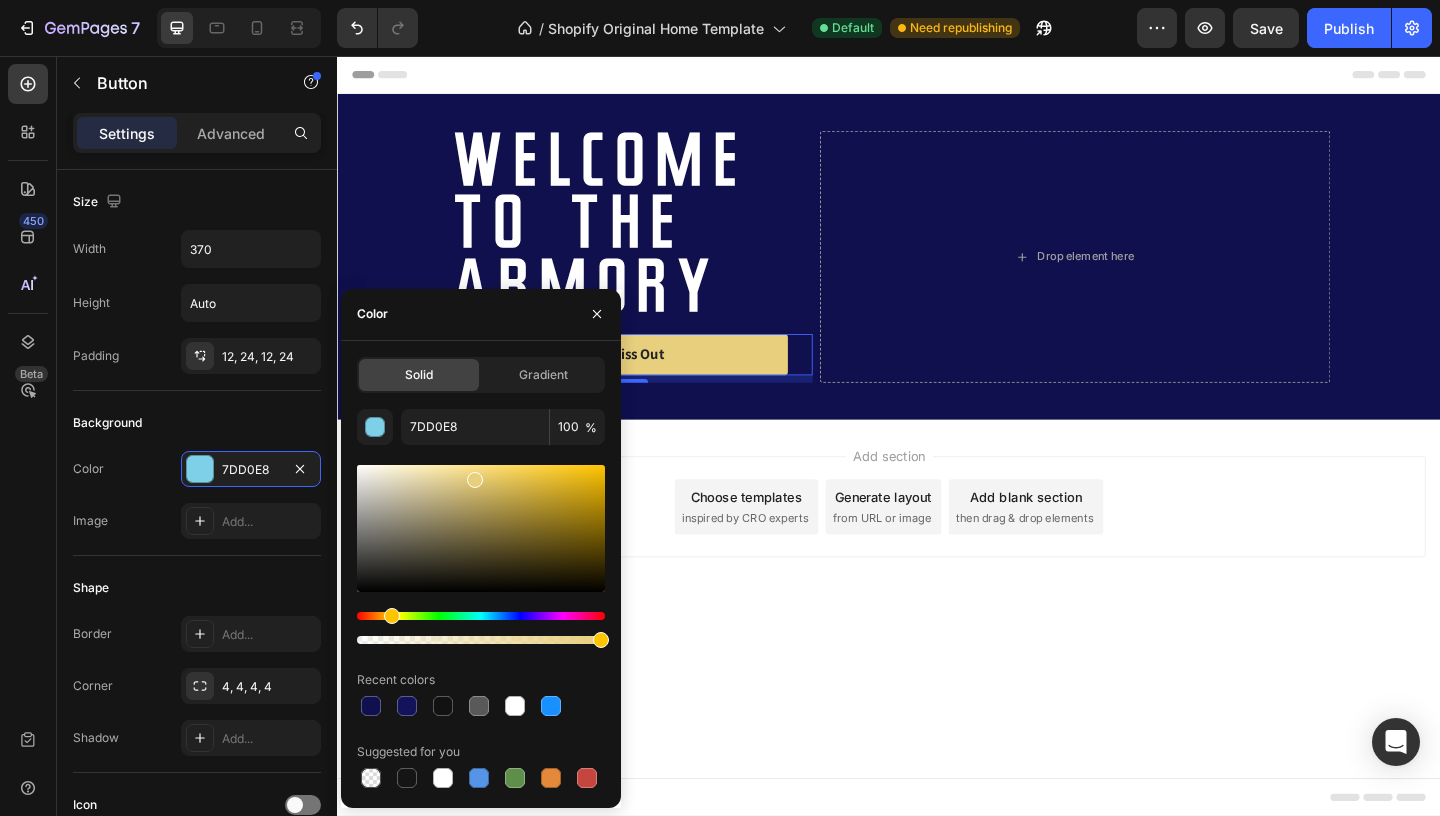click at bounding box center (481, 616) 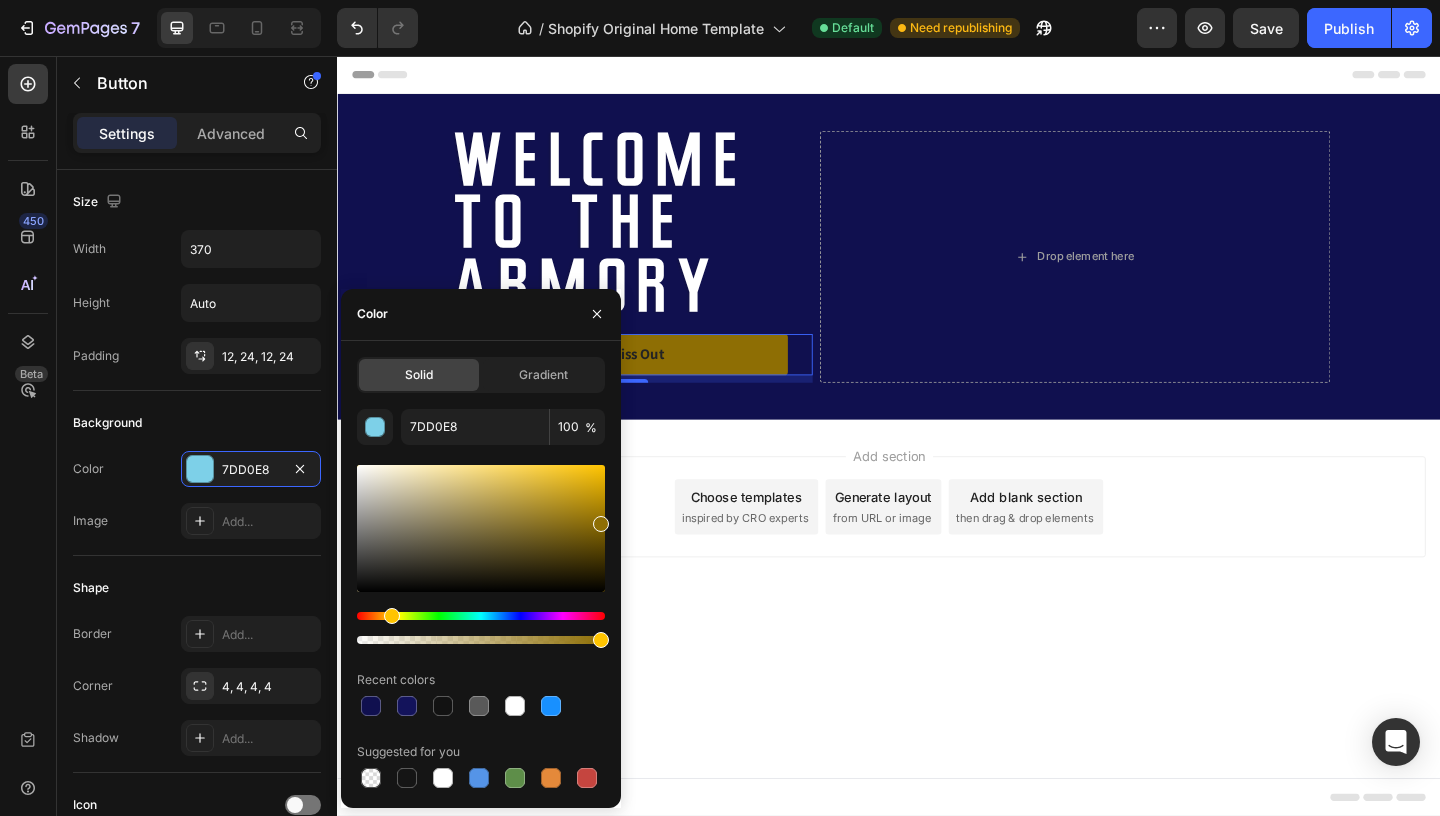 drag, startPoint x: 430, startPoint y: 533, endPoint x: 598, endPoint y: 519, distance: 168.58232 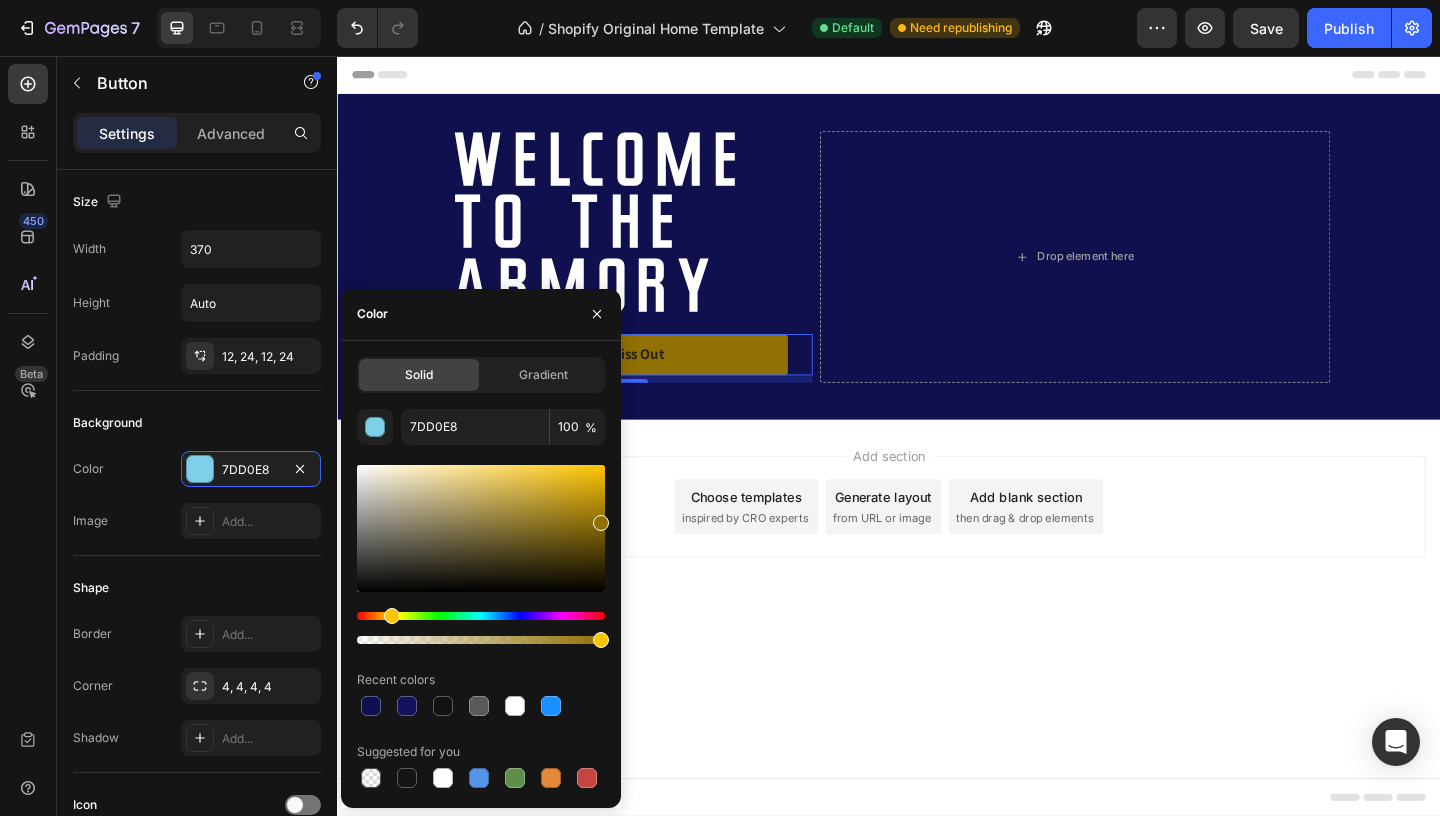 type on "917004" 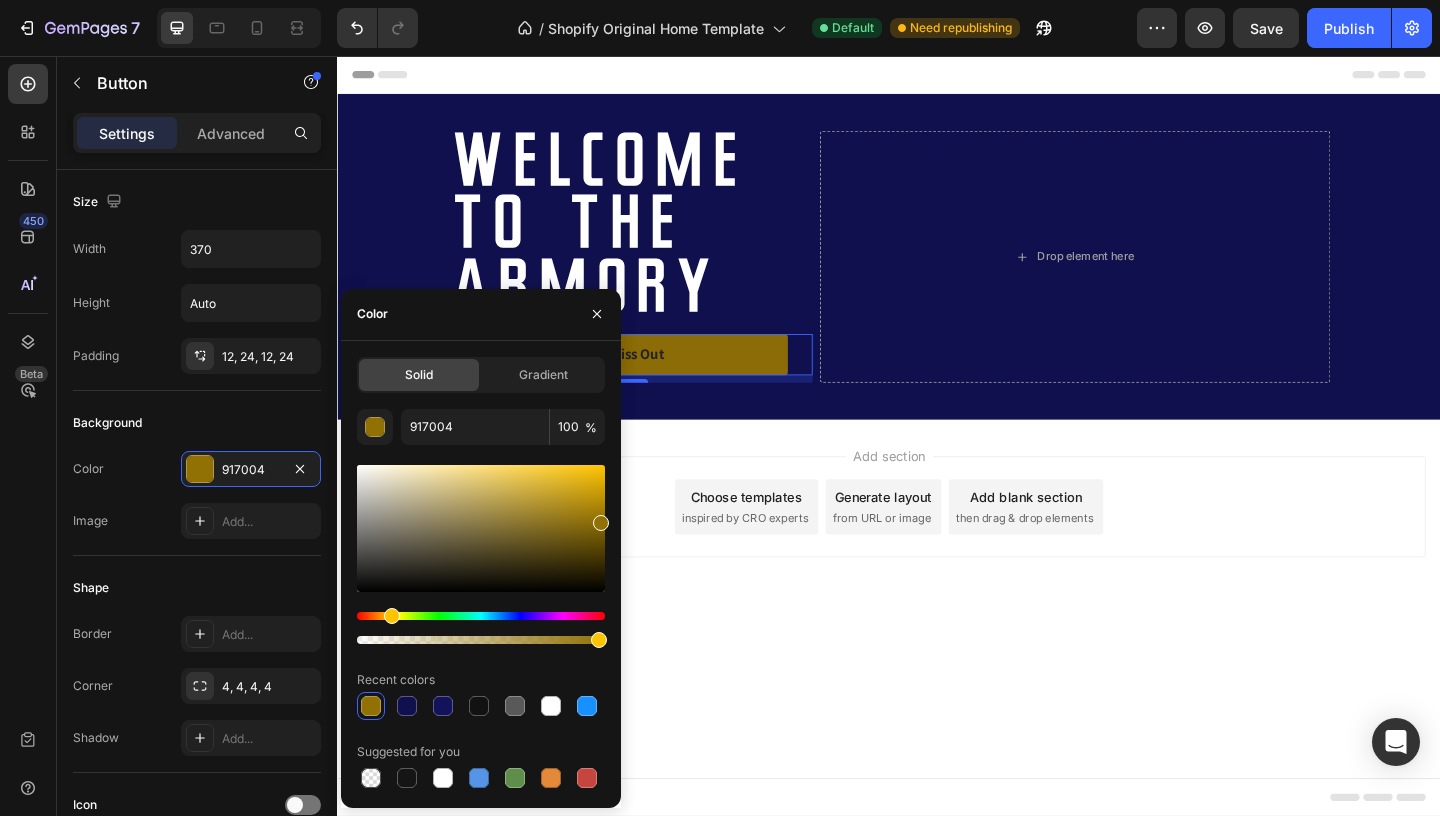 click at bounding box center (481, 554) 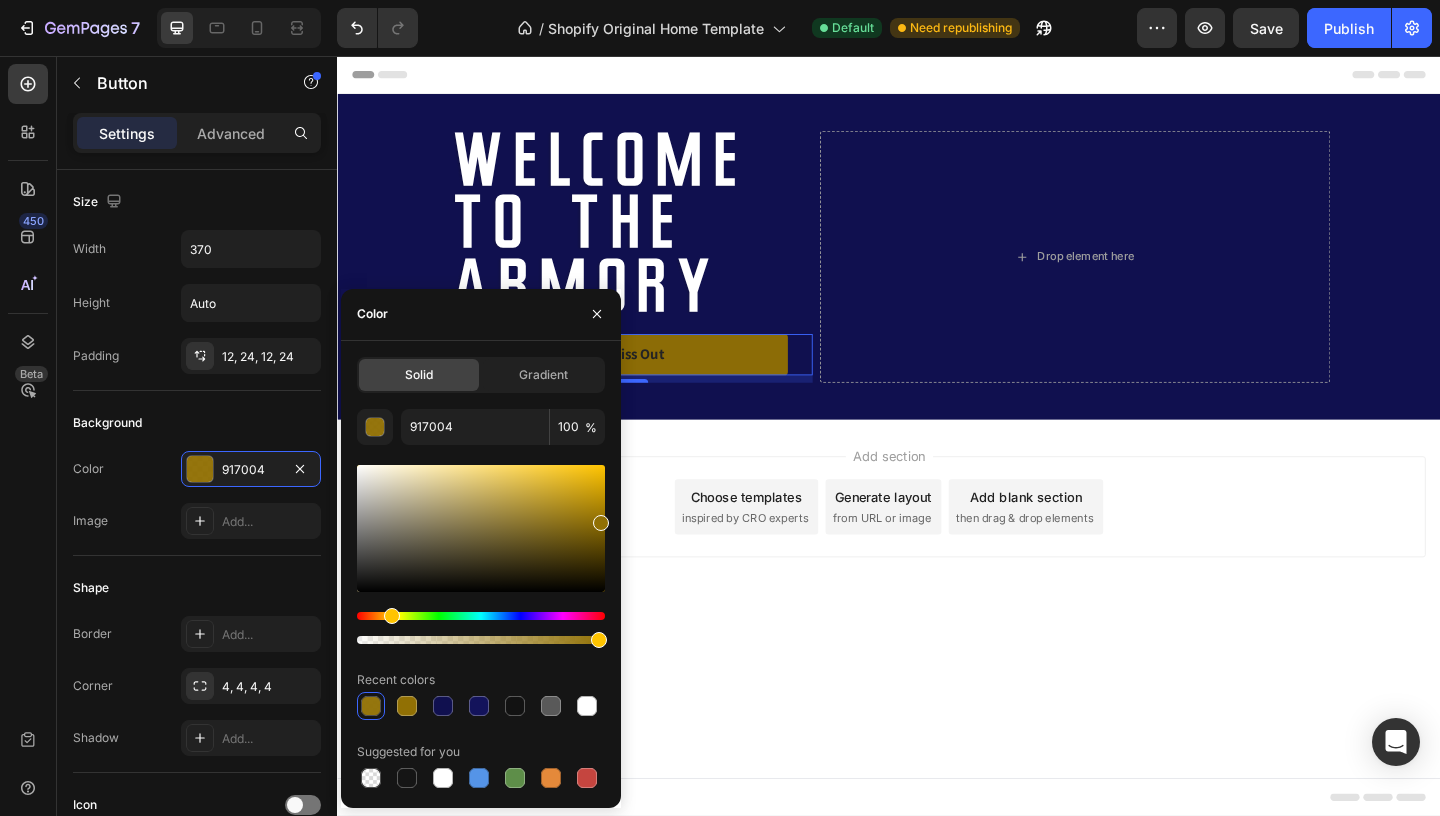 type on "96" 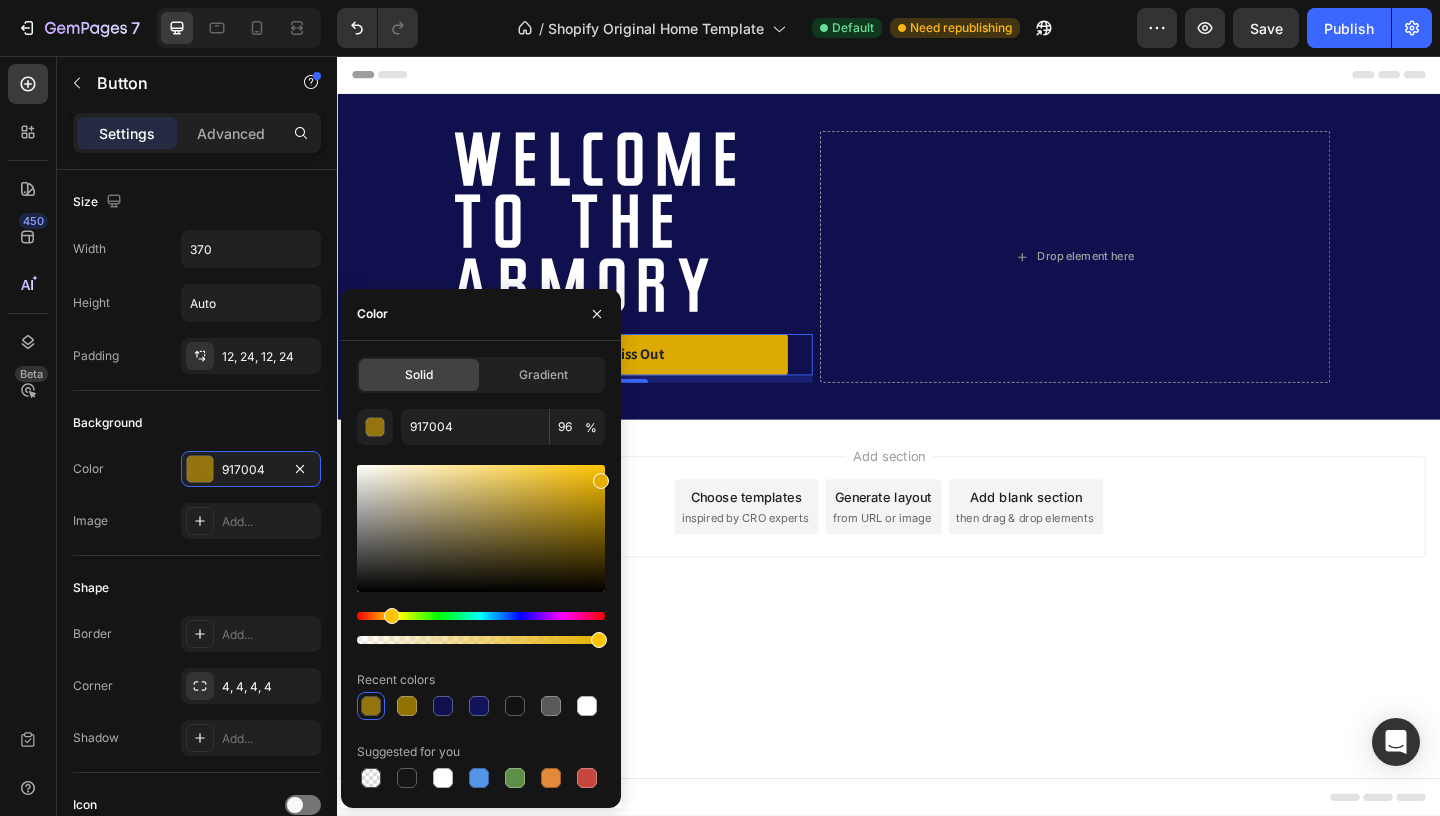 drag, startPoint x: 597, startPoint y: 522, endPoint x: 606, endPoint y: 479, distance: 43.931767 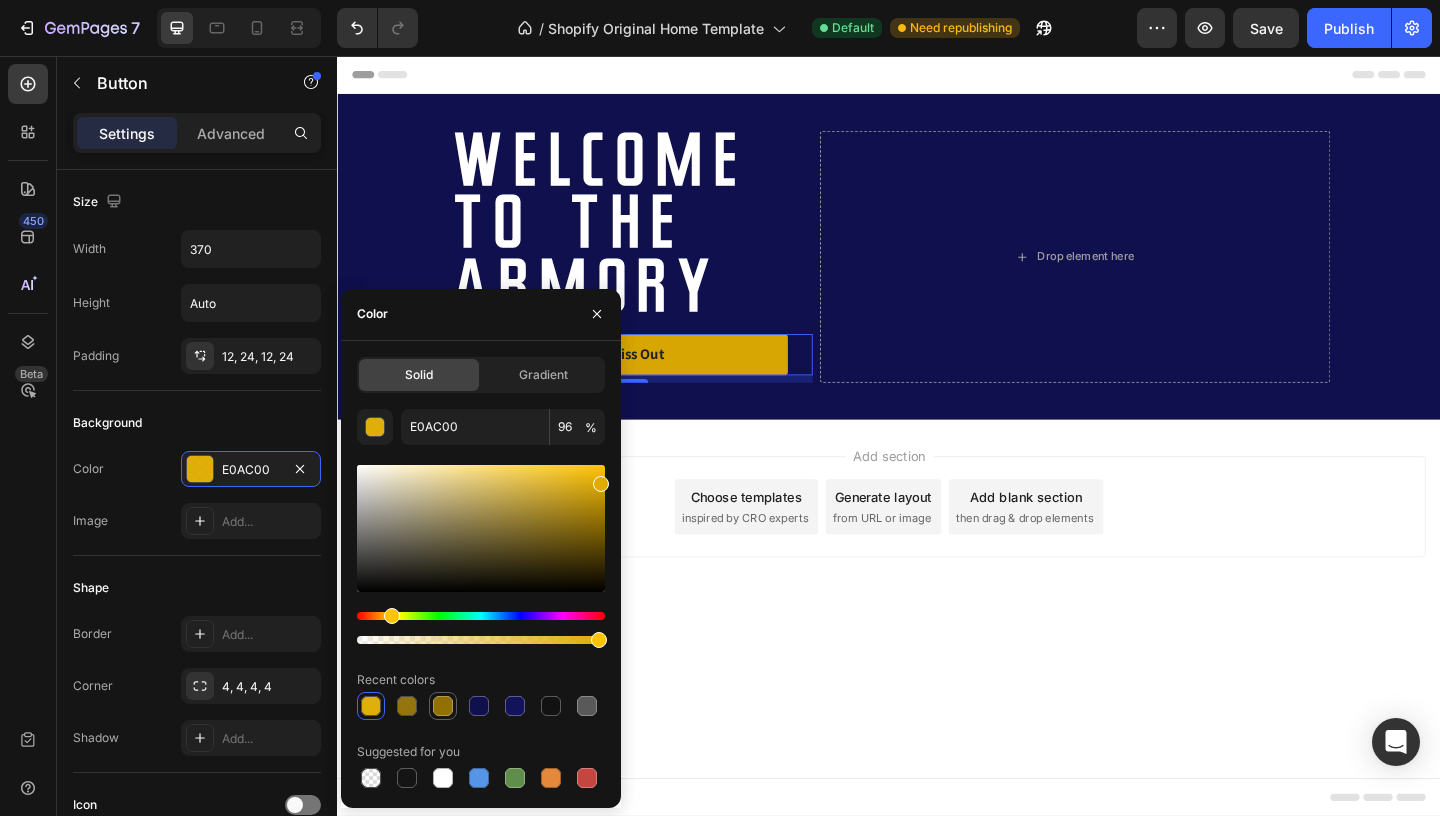 click at bounding box center (443, 706) 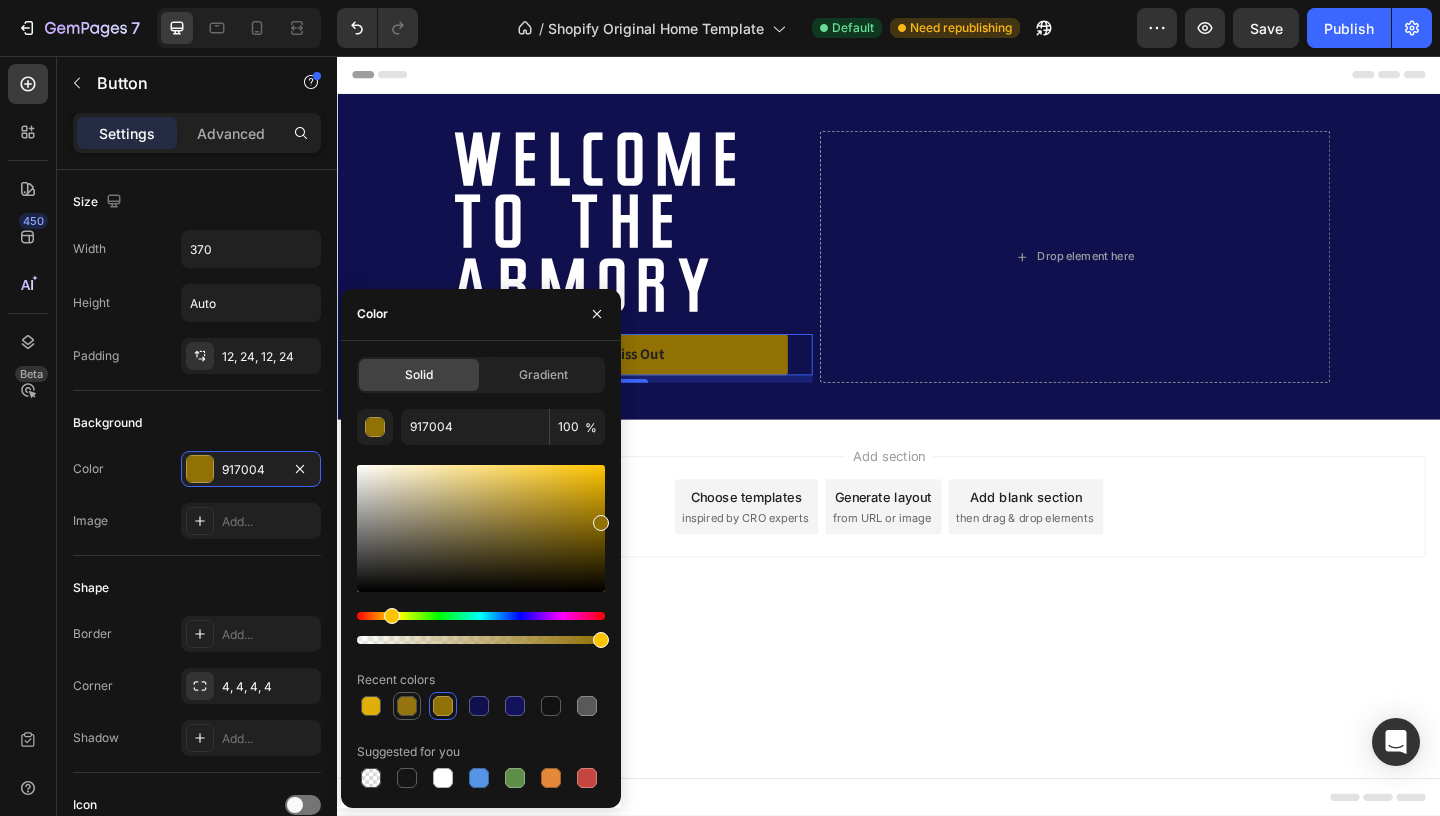 click at bounding box center (407, 706) 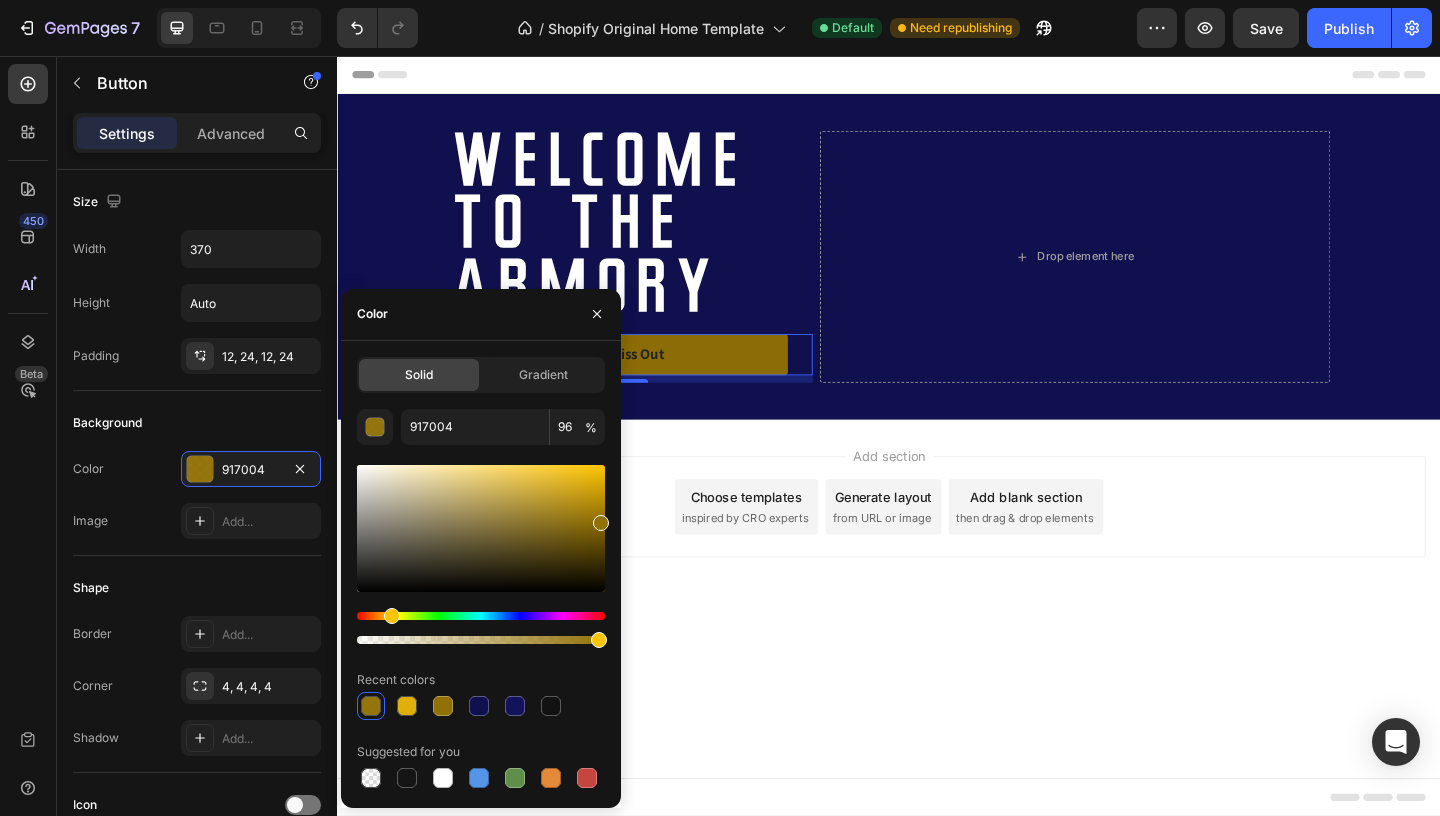 click at bounding box center [371, 706] 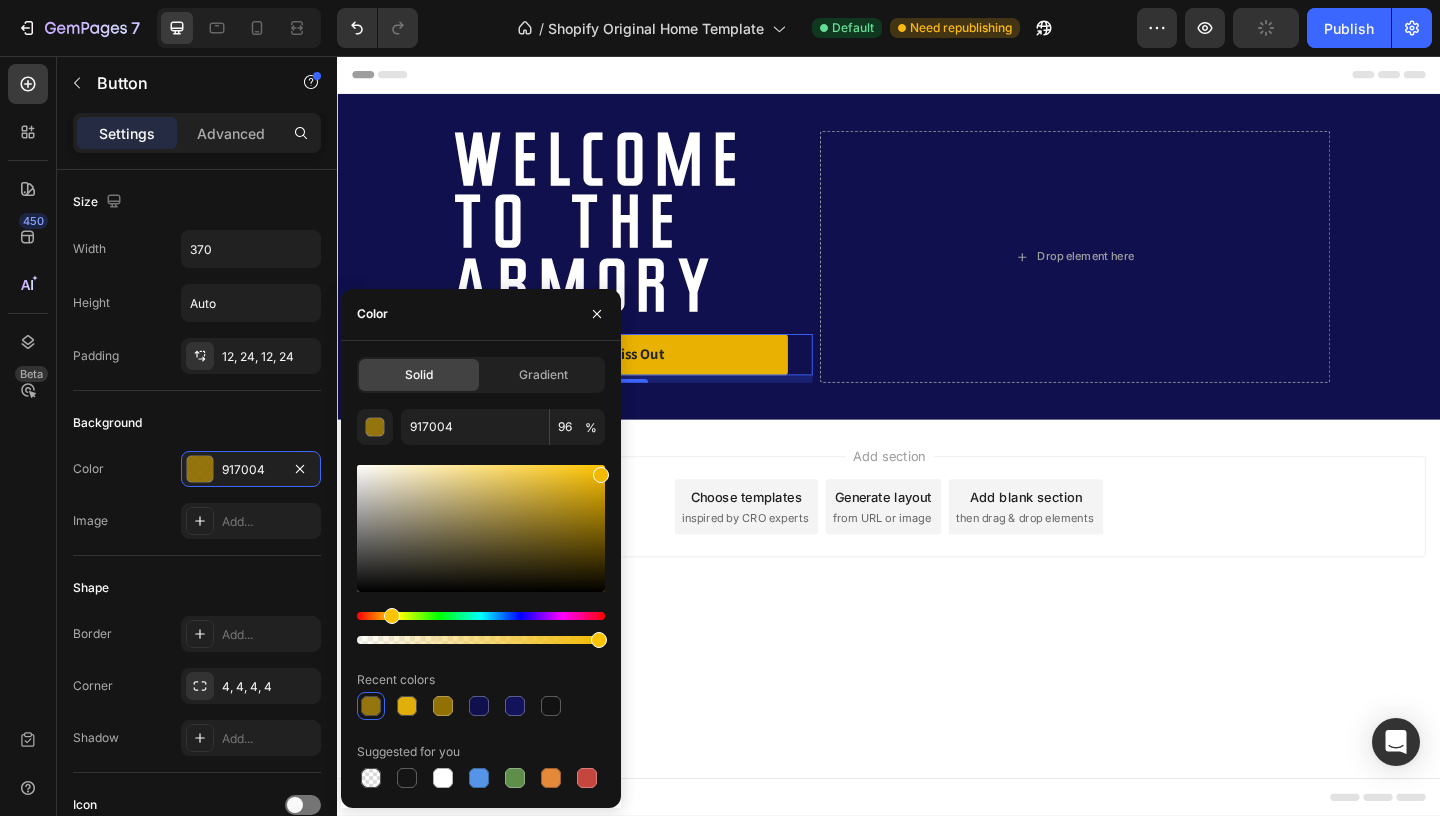 type on "F2B900" 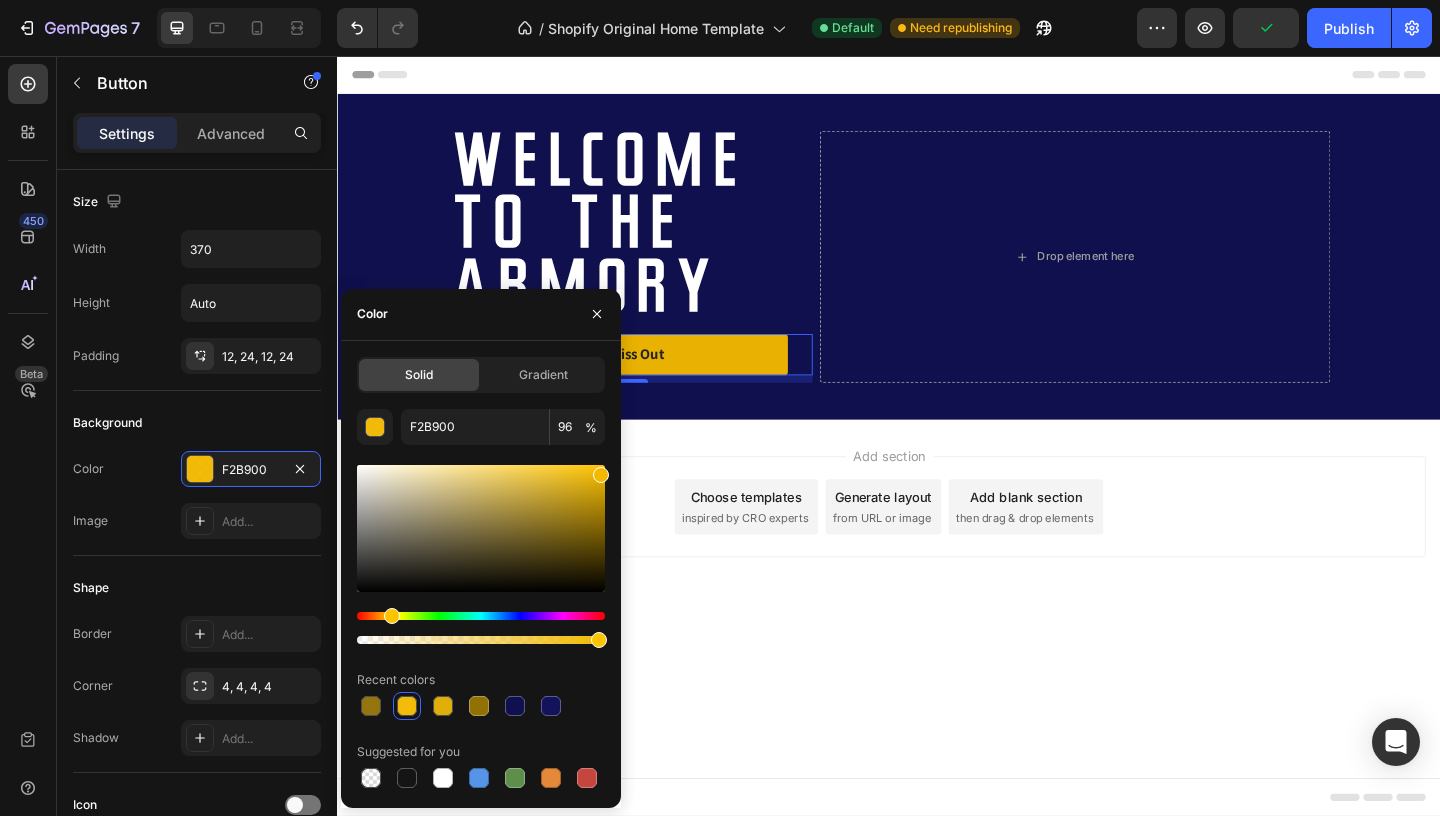 drag, startPoint x: 584, startPoint y: 517, endPoint x: 611, endPoint y: 470, distance: 54.20332 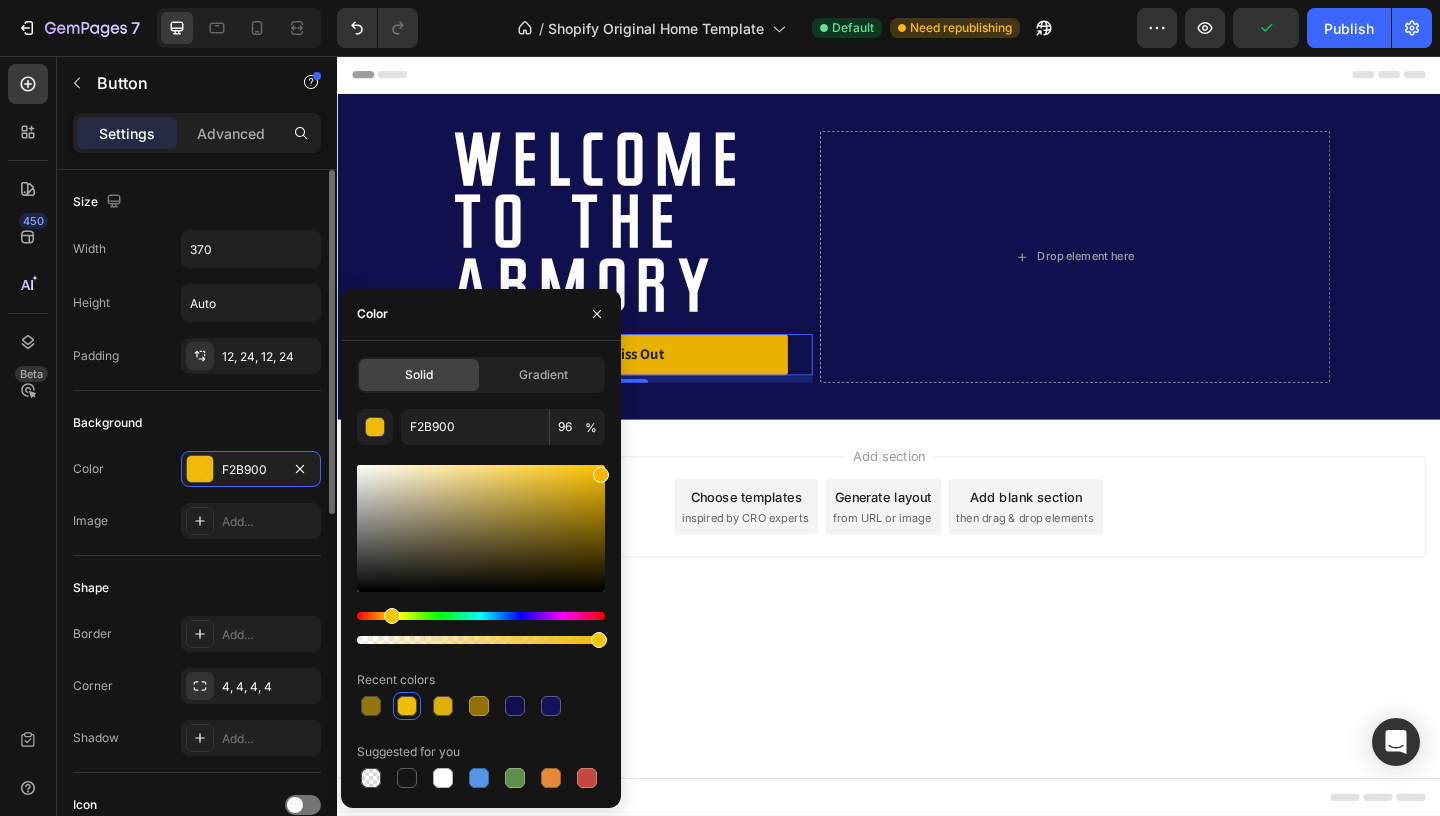 click on "Shape" at bounding box center (197, 588) 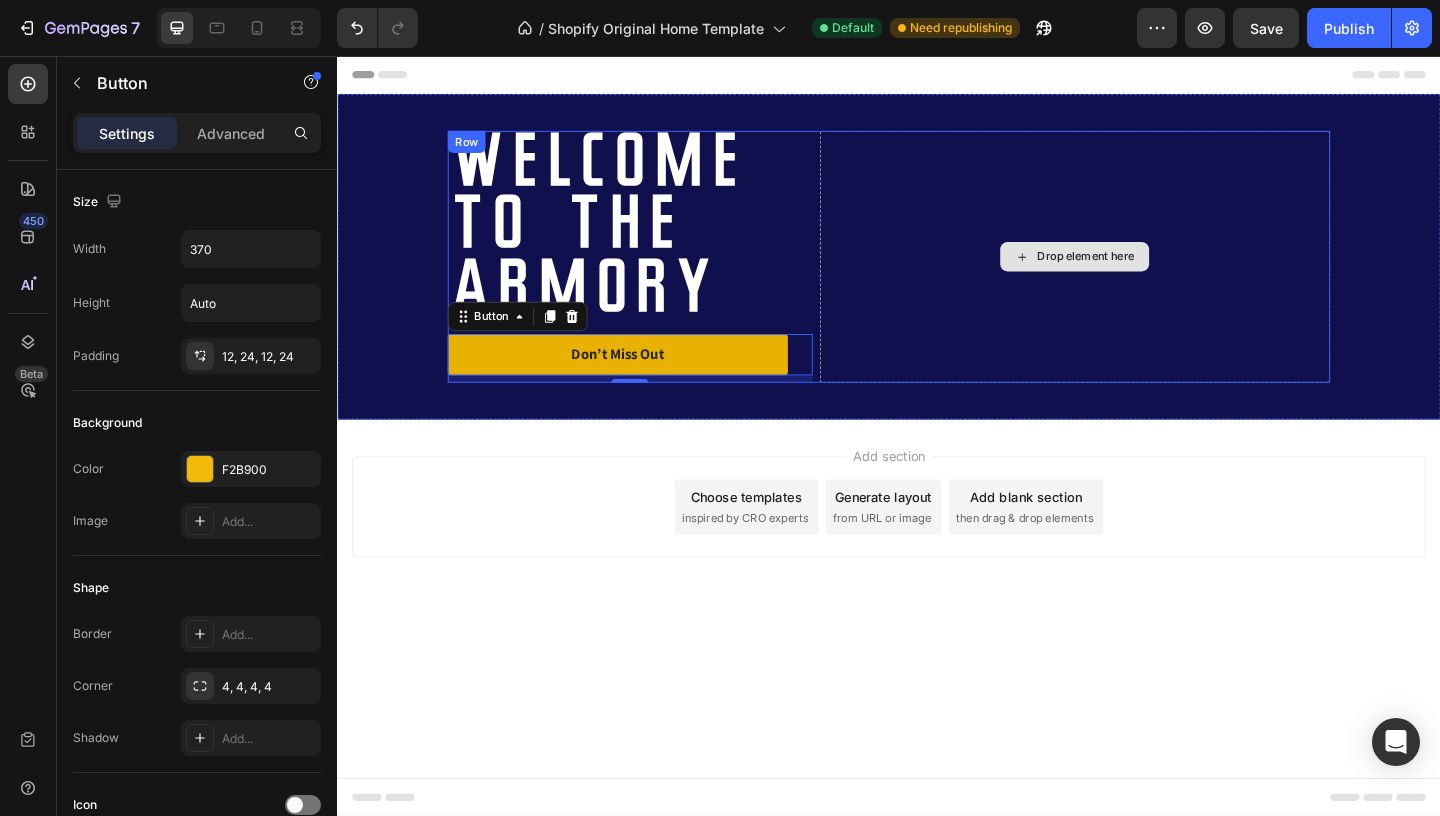 click on "Drop element here" at bounding box center [1139, 274] 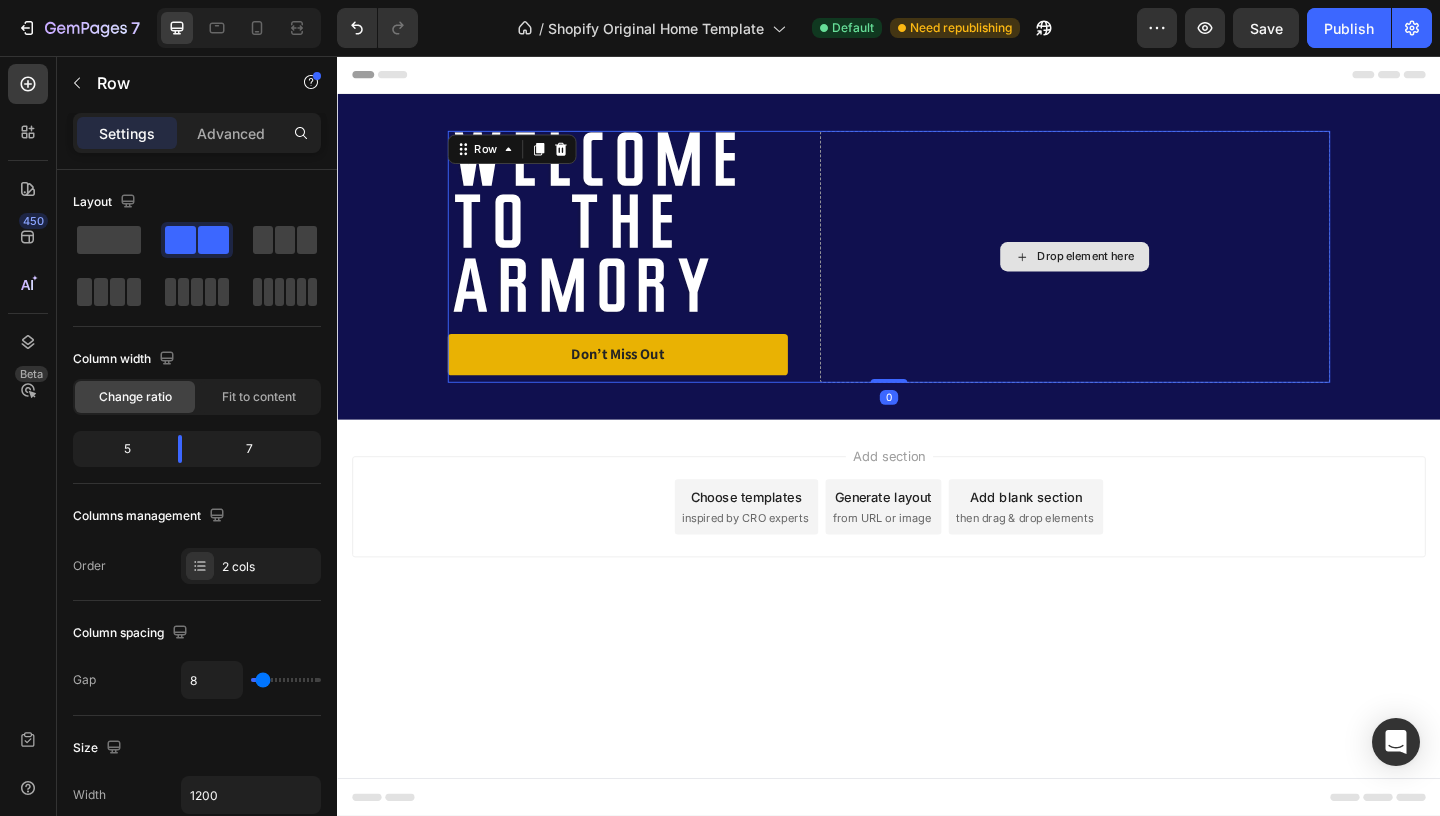 click on "Drop element here" at bounding box center (1139, 274) 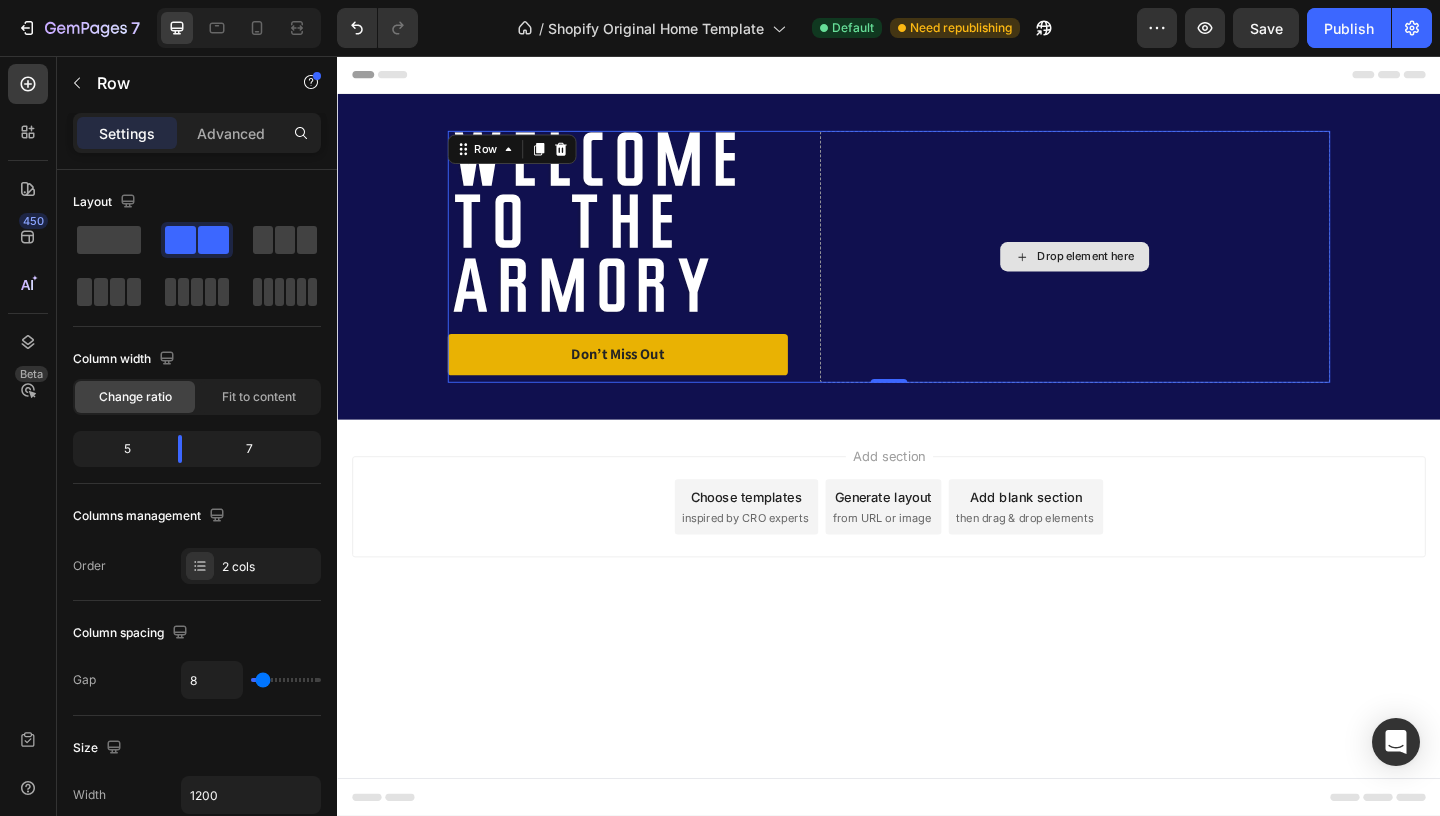 click on "Drop element here" at bounding box center (1139, 274) 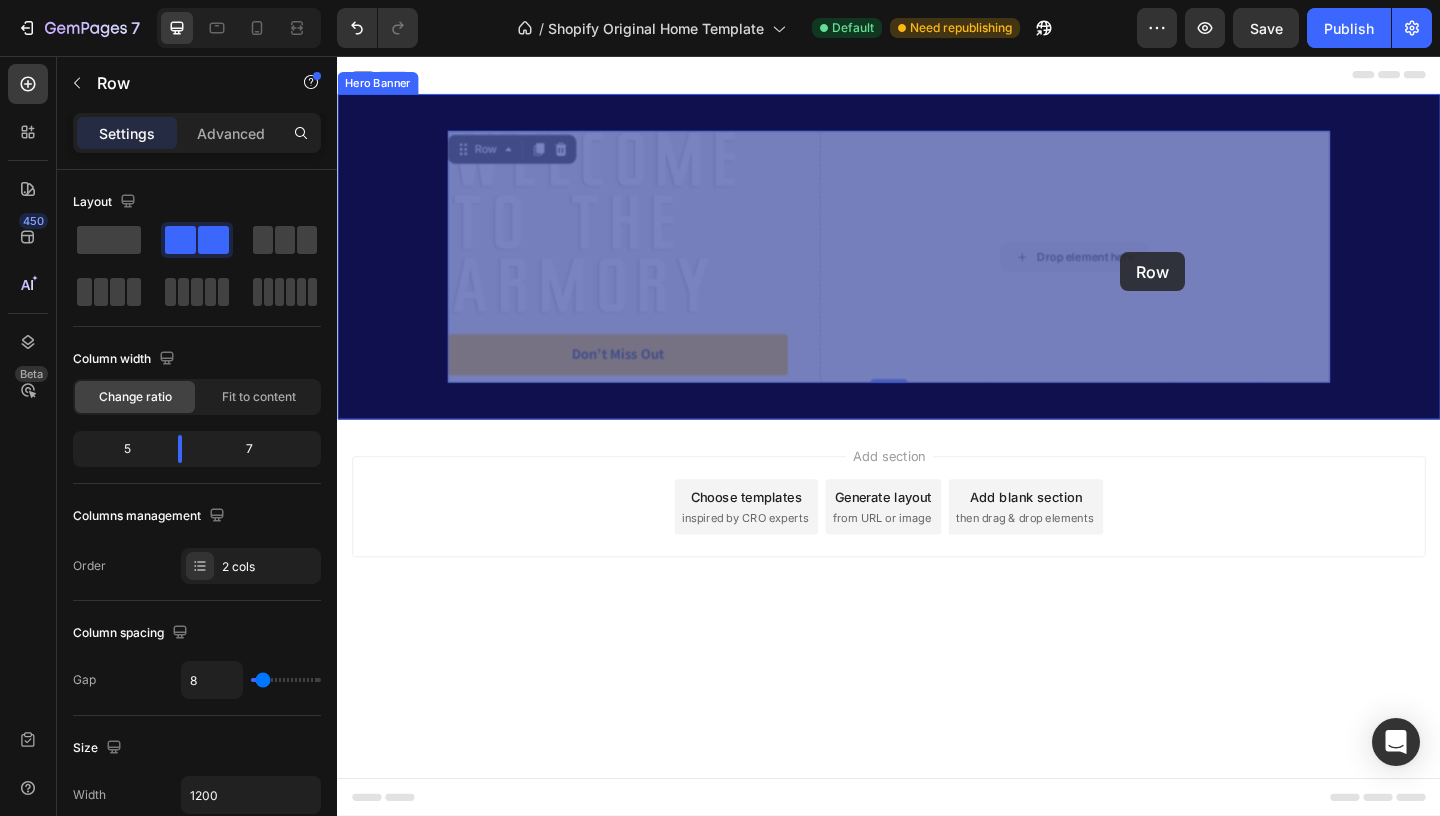 drag, startPoint x: 864, startPoint y: 249, endPoint x: 1144, endPoint y: 252, distance: 280.01608 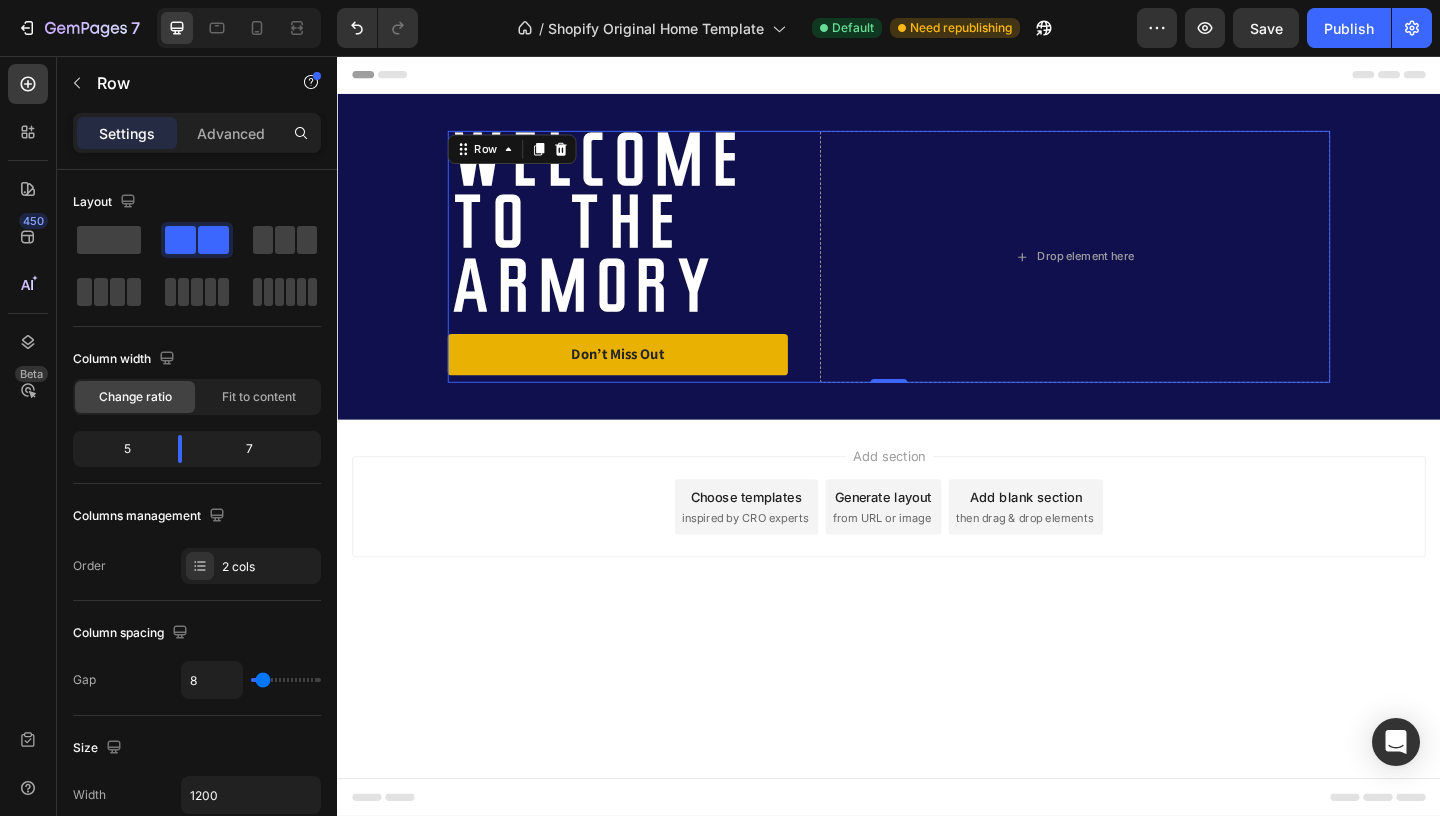 click on "Drop element here" at bounding box center (1139, 274) 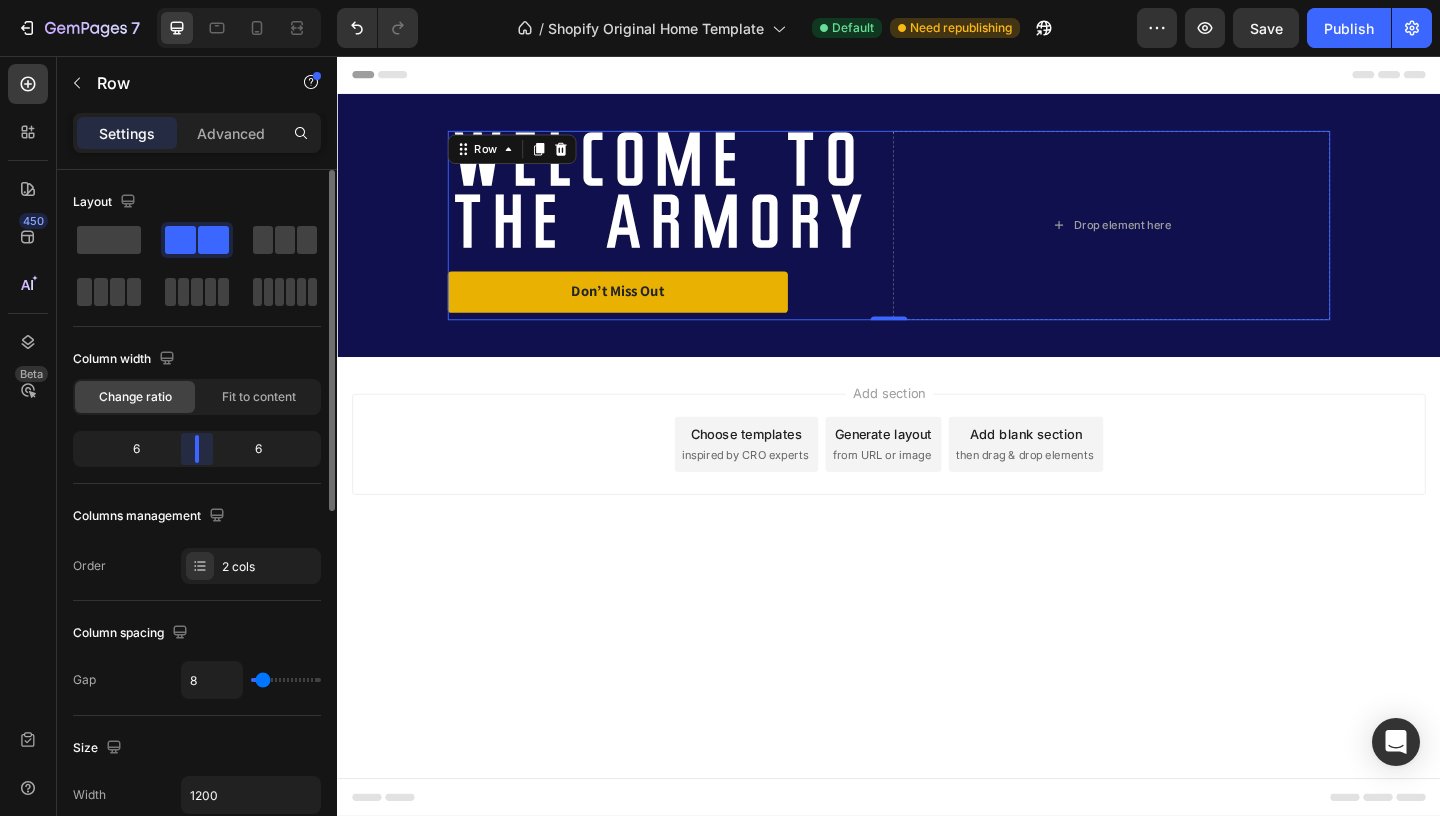 drag, startPoint x: 178, startPoint y: 463, endPoint x: 208, endPoint y: 458, distance: 30.413813 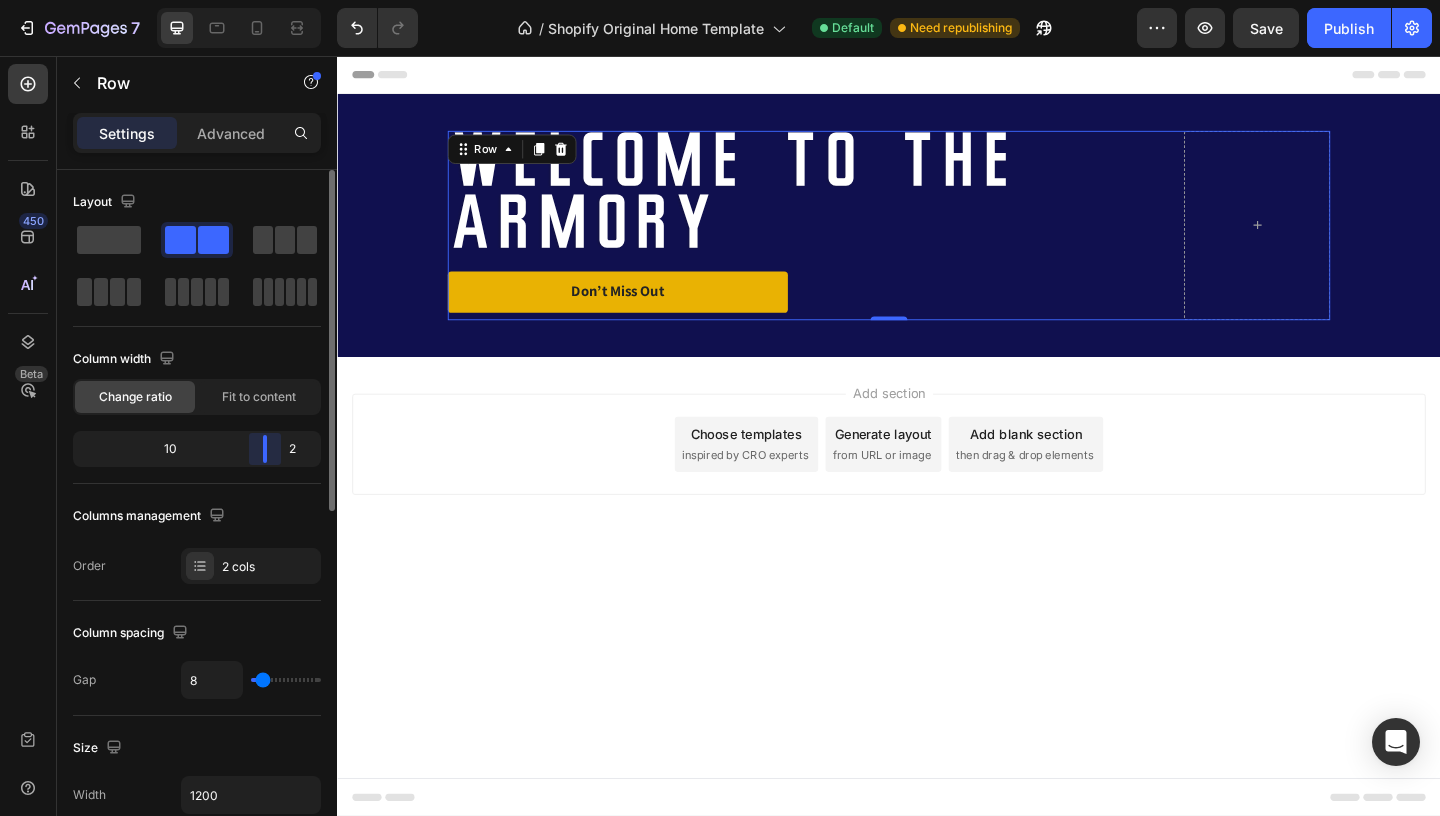 drag, startPoint x: 205, startPoint y: 445, endPoint x: 274, endPoint y: 461, distance: 70.83079 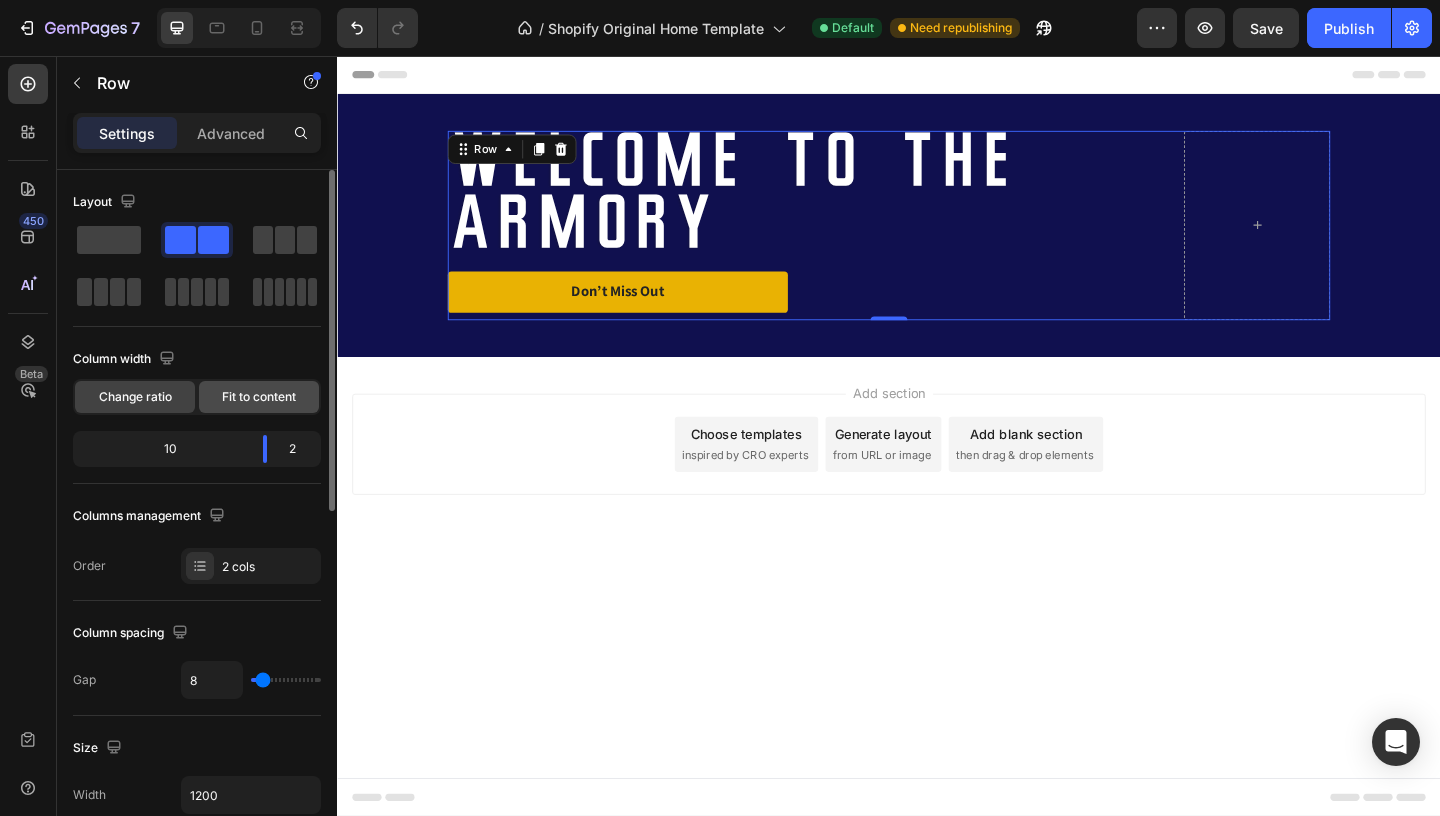 click on "Fit to content" 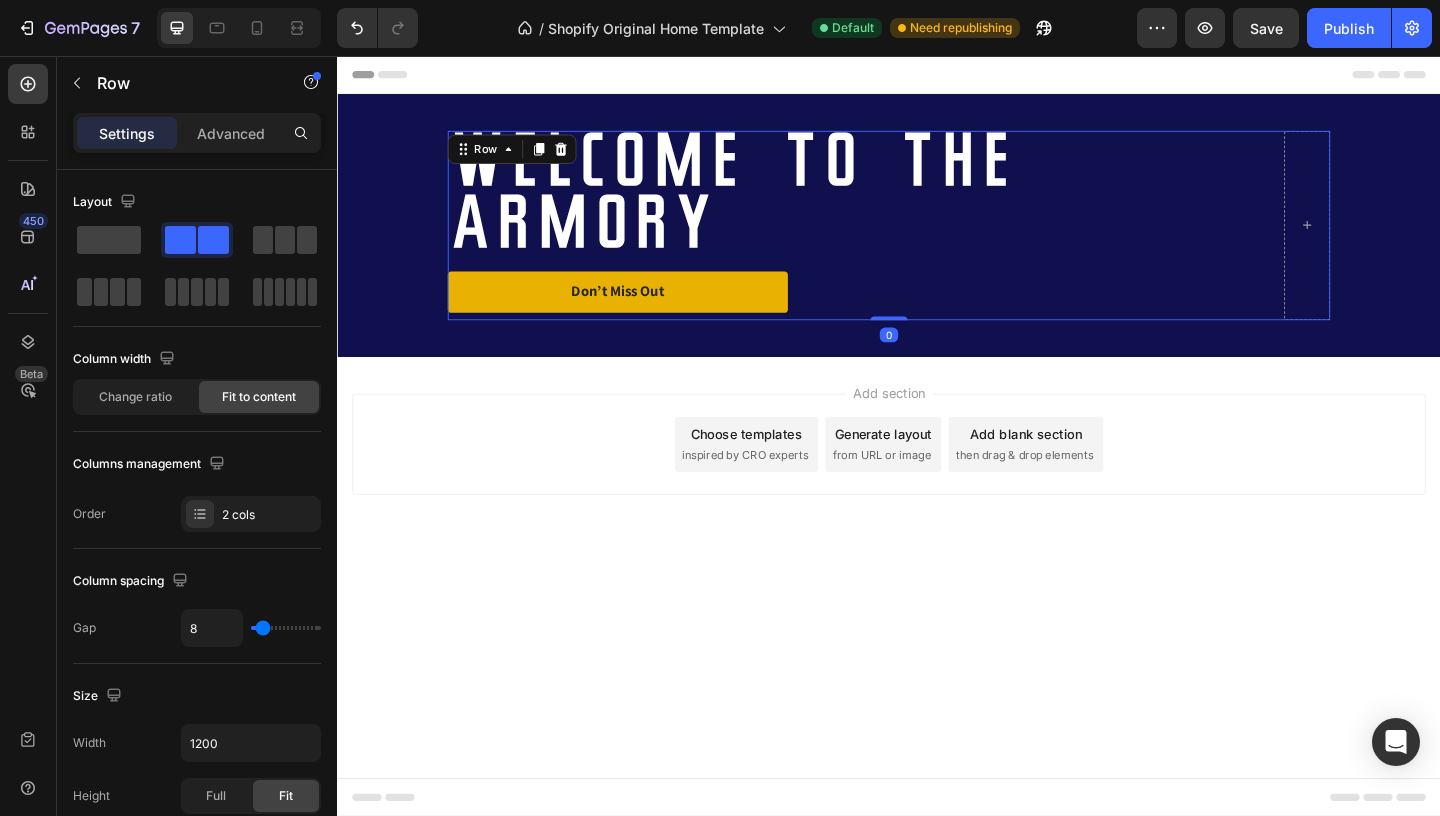 drag, startPoint x: 930, startPoint y: 341, endPoint x: 1003, endPoint y: 334, distance: 73.33485 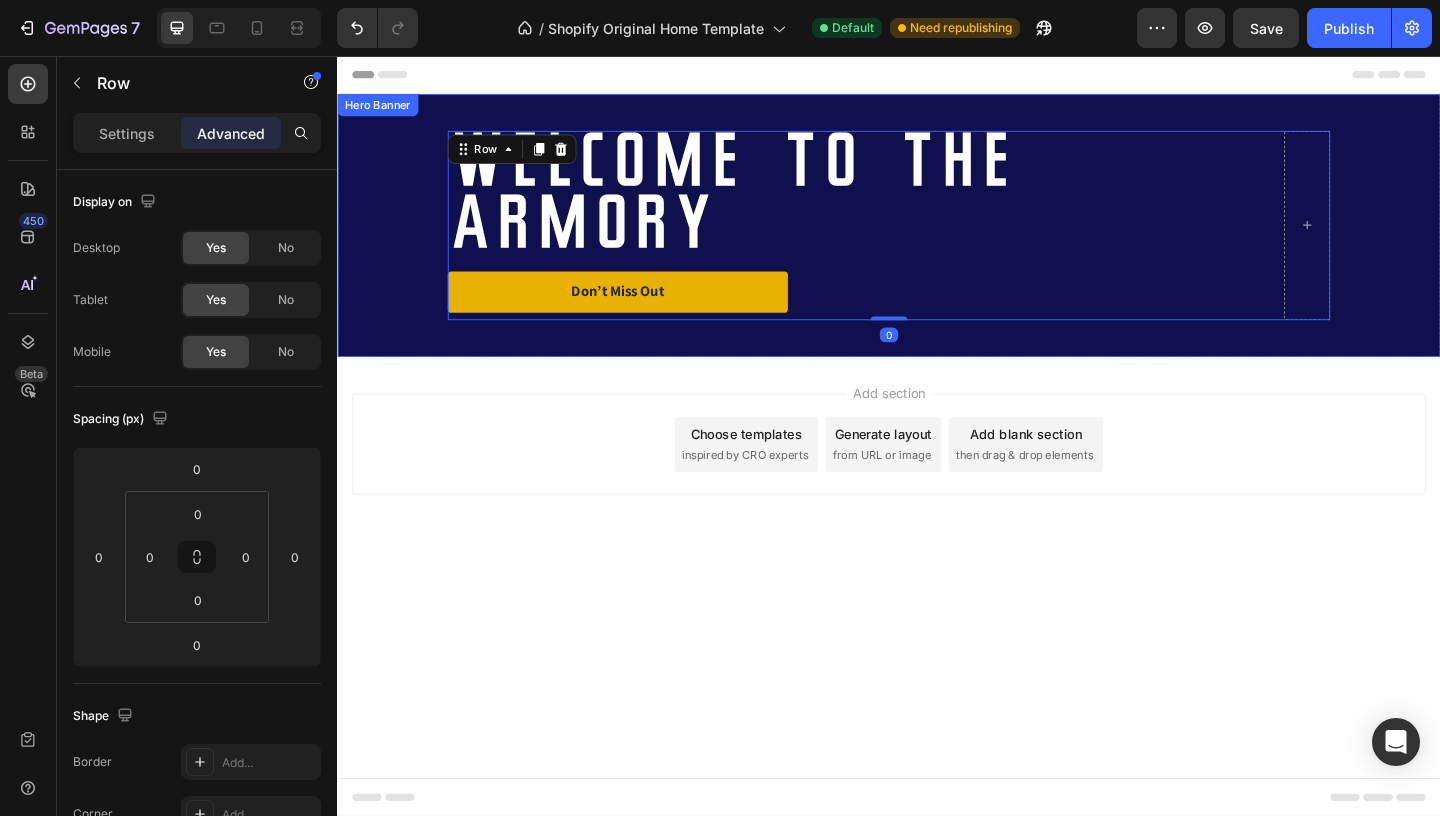 click on "welcome to the armory Heading Don’t Miss Out Button
Row   0" at bounding box center (937, 240) 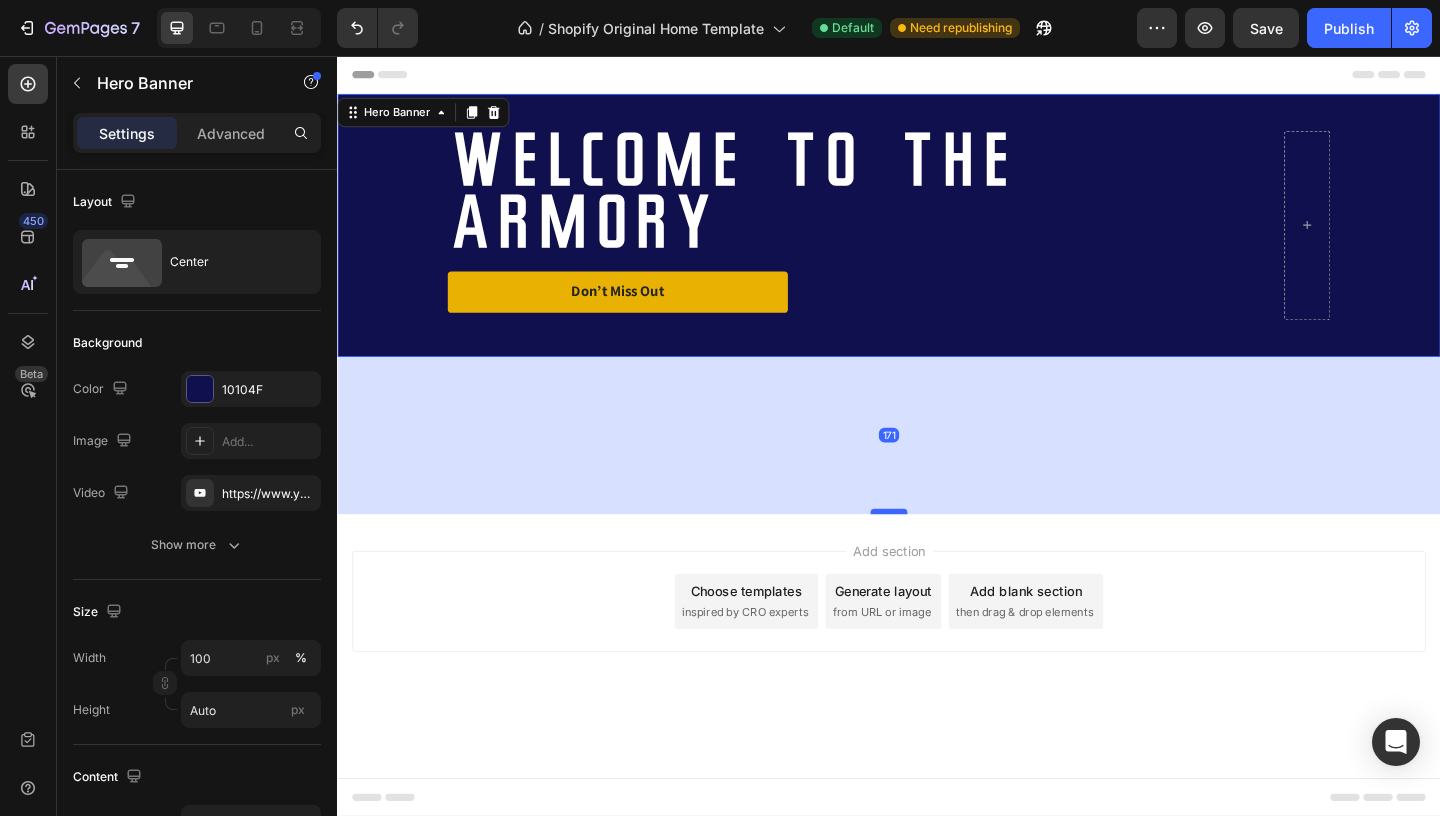 drag, startPoint x: 943, startPoint y: 381, endPoint x: 933, endPoint y: 567, distance: 186.26862 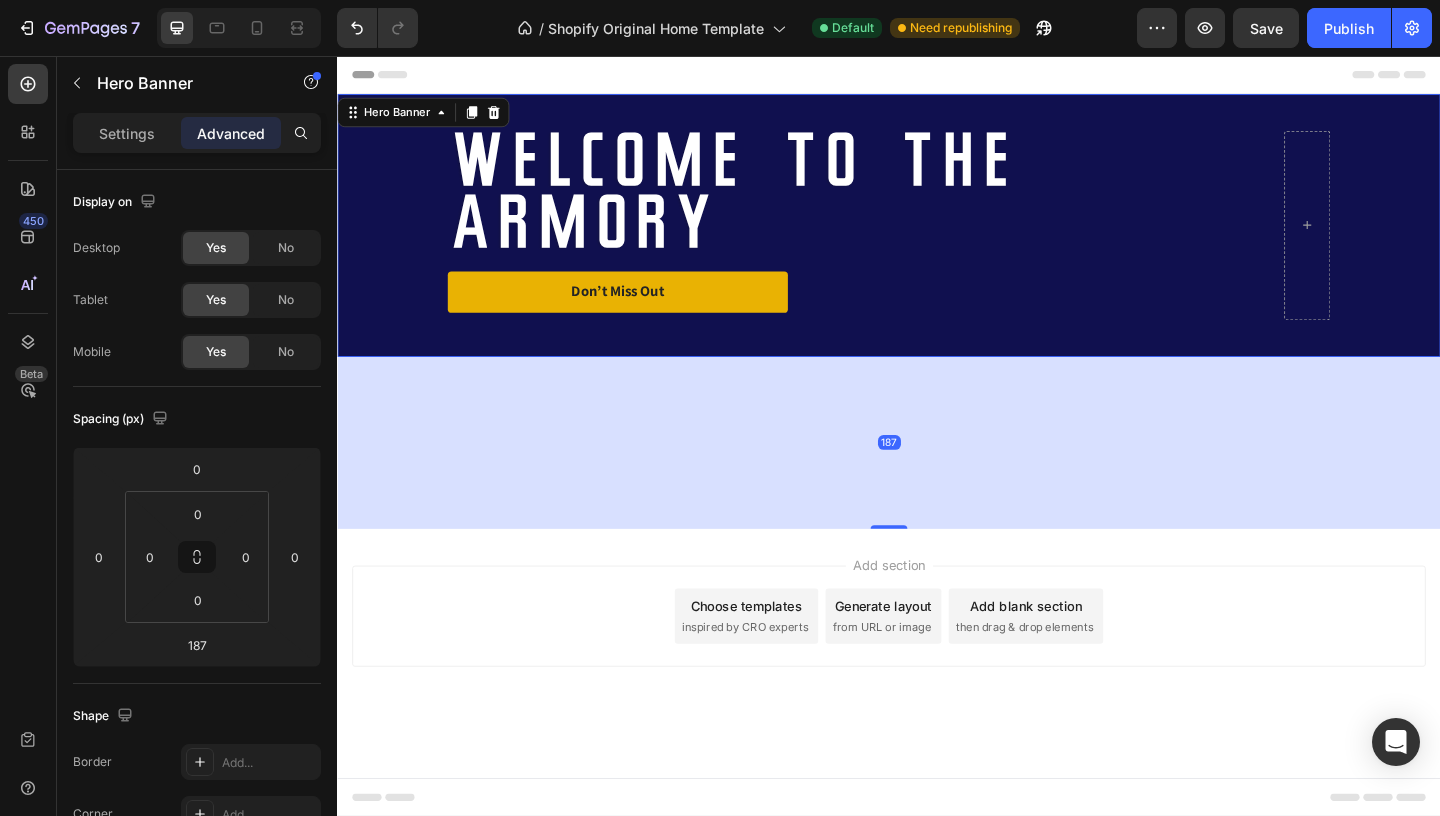 click on "187" at bounding box center (937, 476) 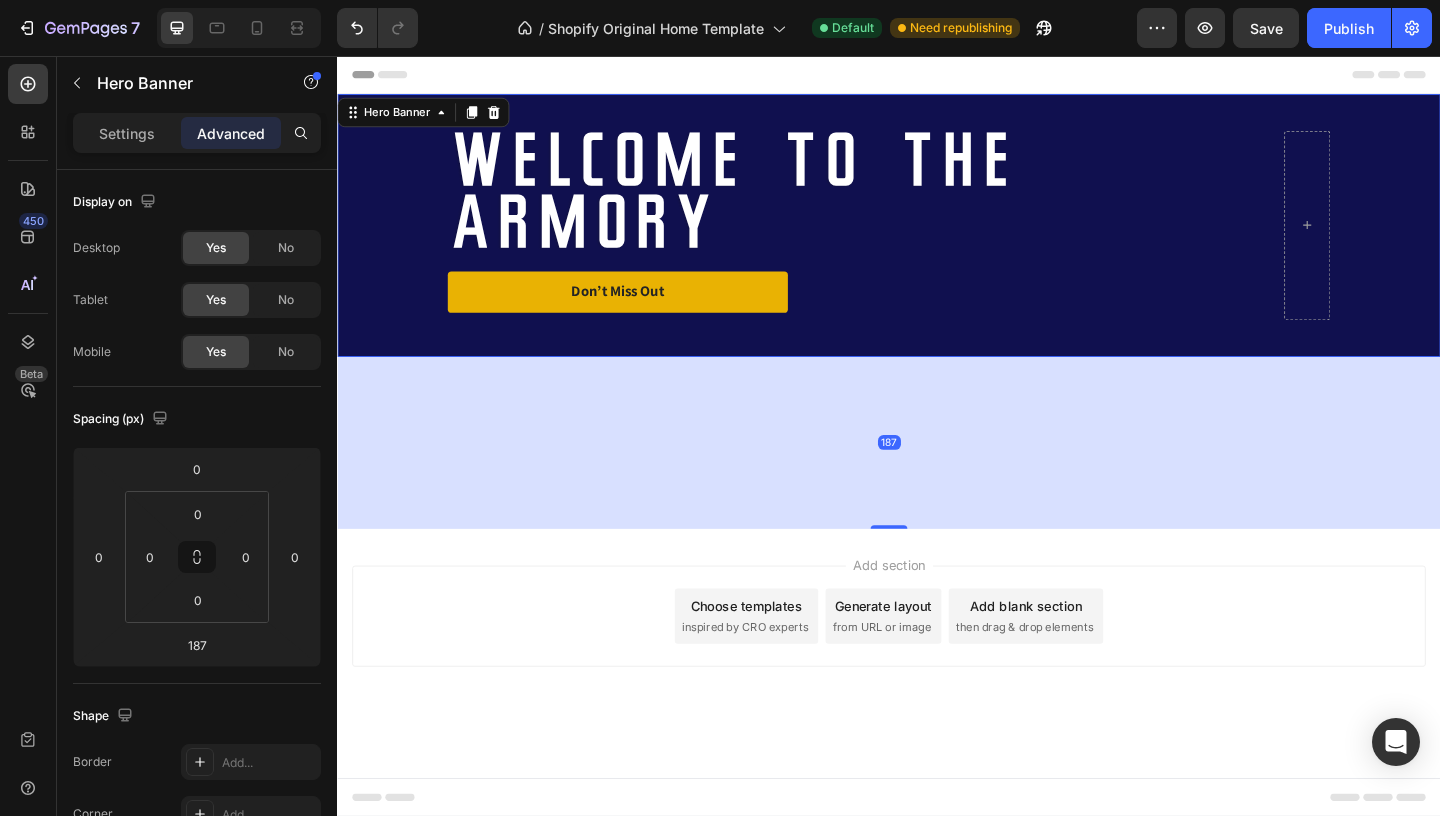 click on "welcome to the armory Heading Don’t Miss Out Button
Row" at bounding box center (937, 240) 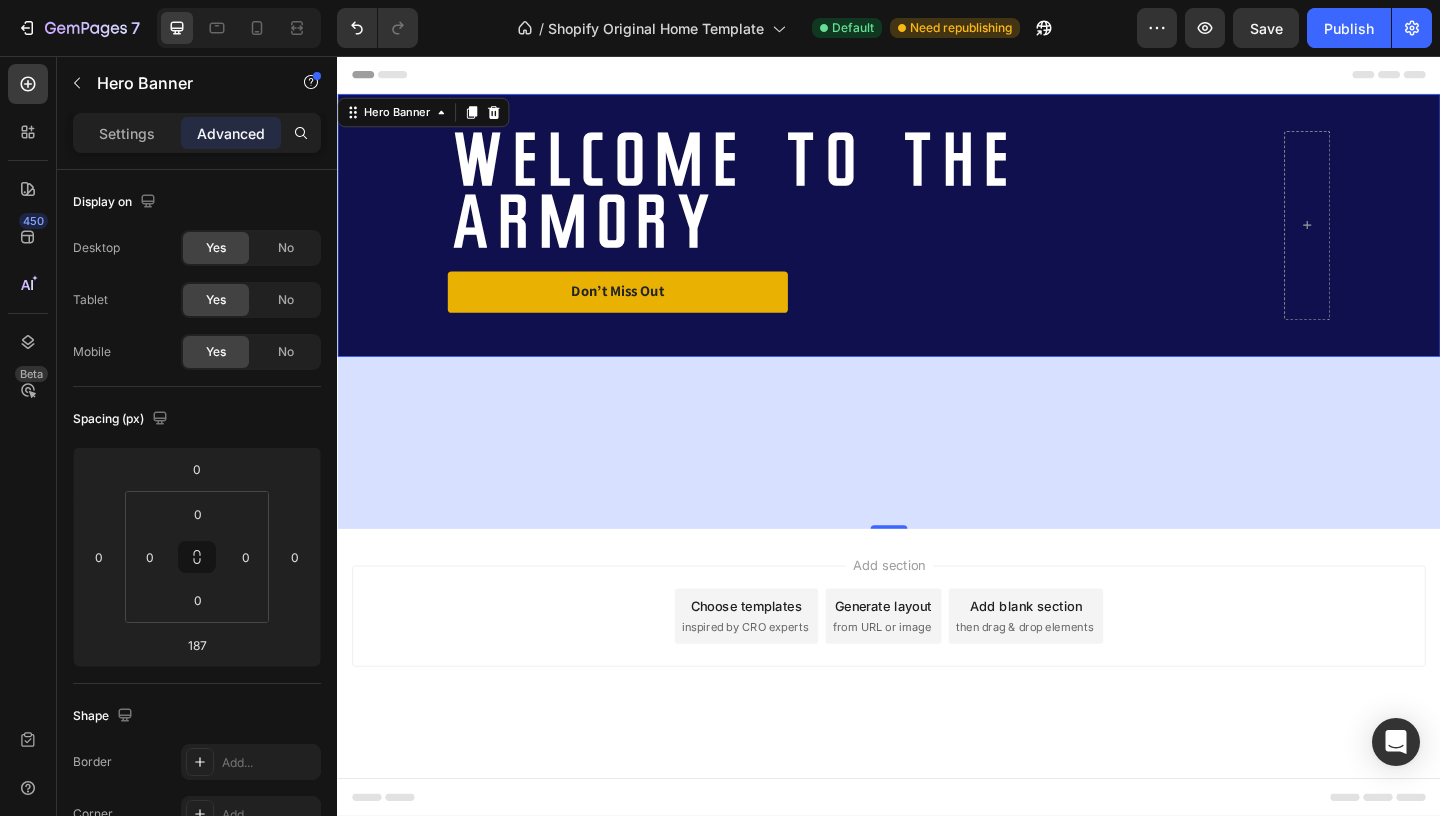 click on "187" at bounding box center [937, 476] 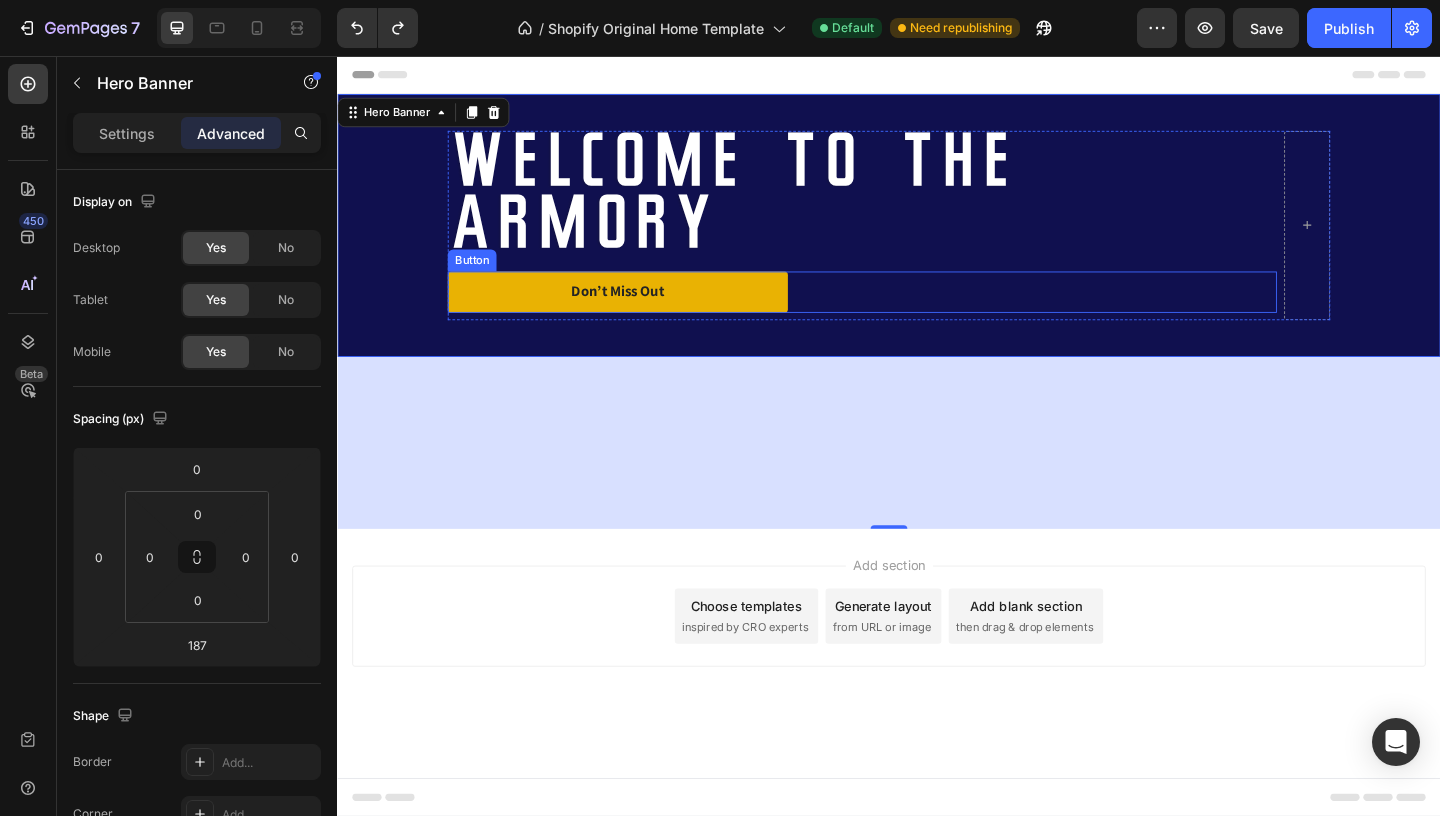 click on "Don’t Miss Out Button" at bounding box center (908, 312) 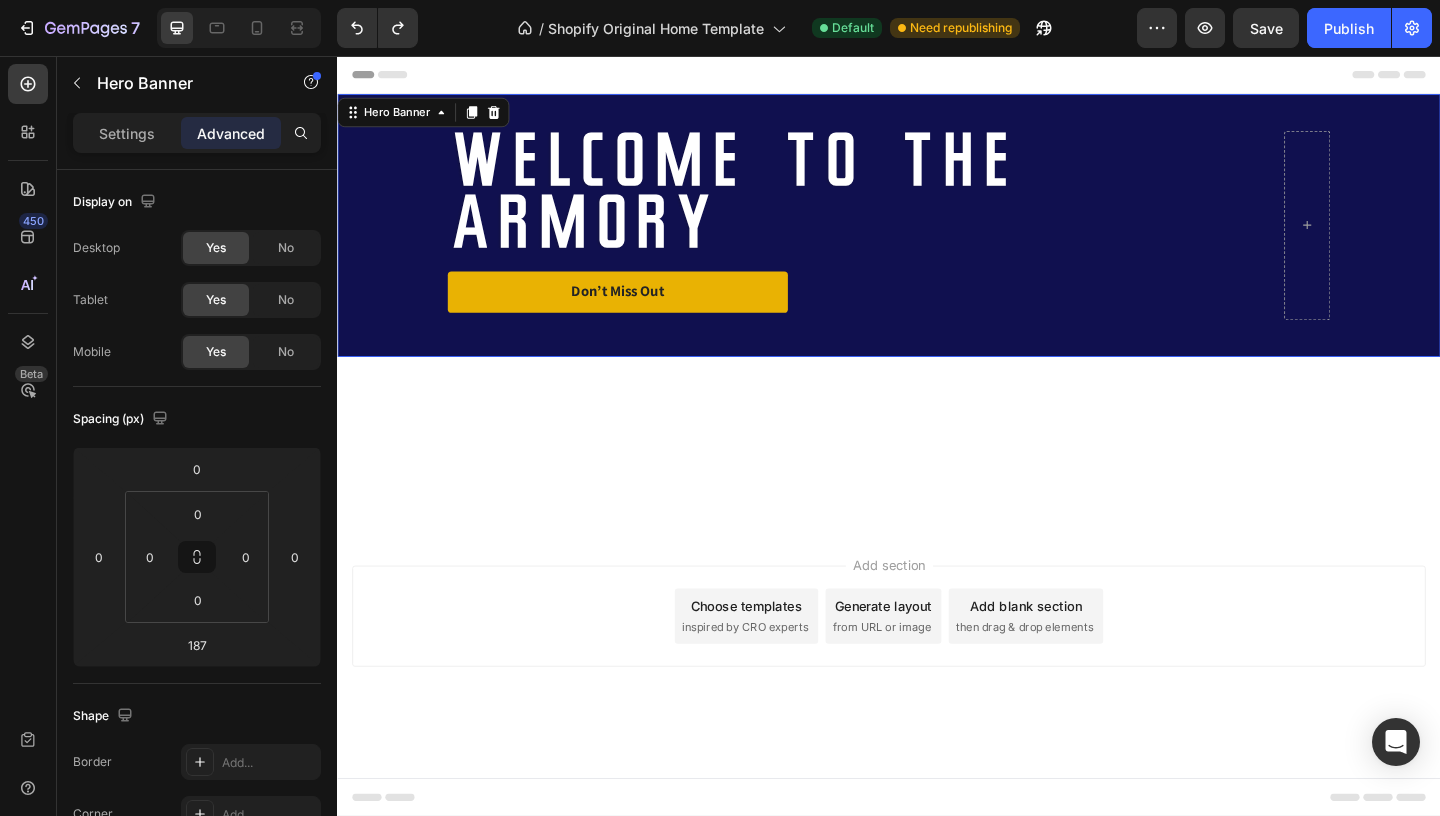 click on "welcome to the armory Heading Don’t Miss Out Button
Row" at bounding box center (937, 240) 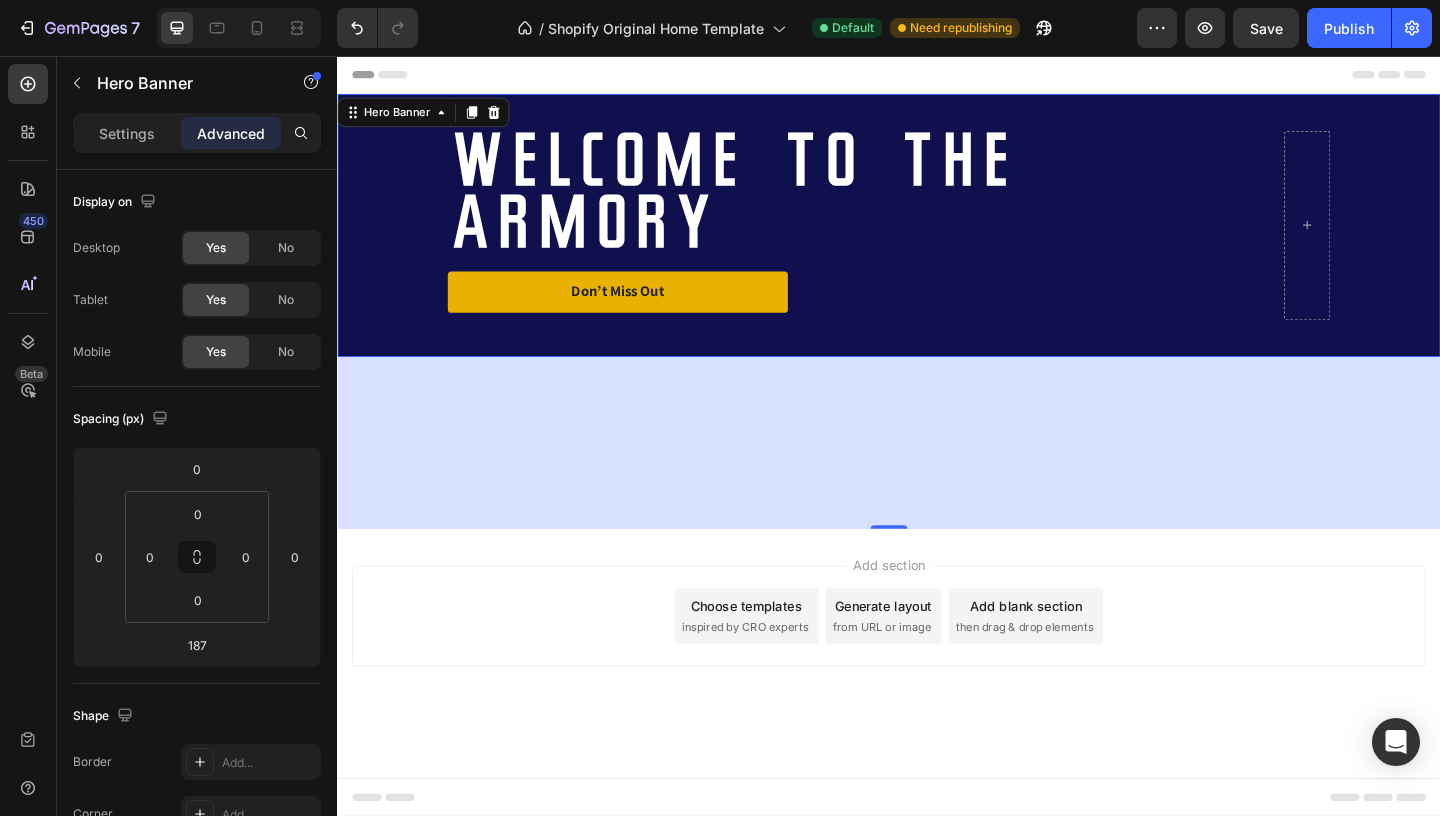 click on "187" at bounding box center [937, 476] 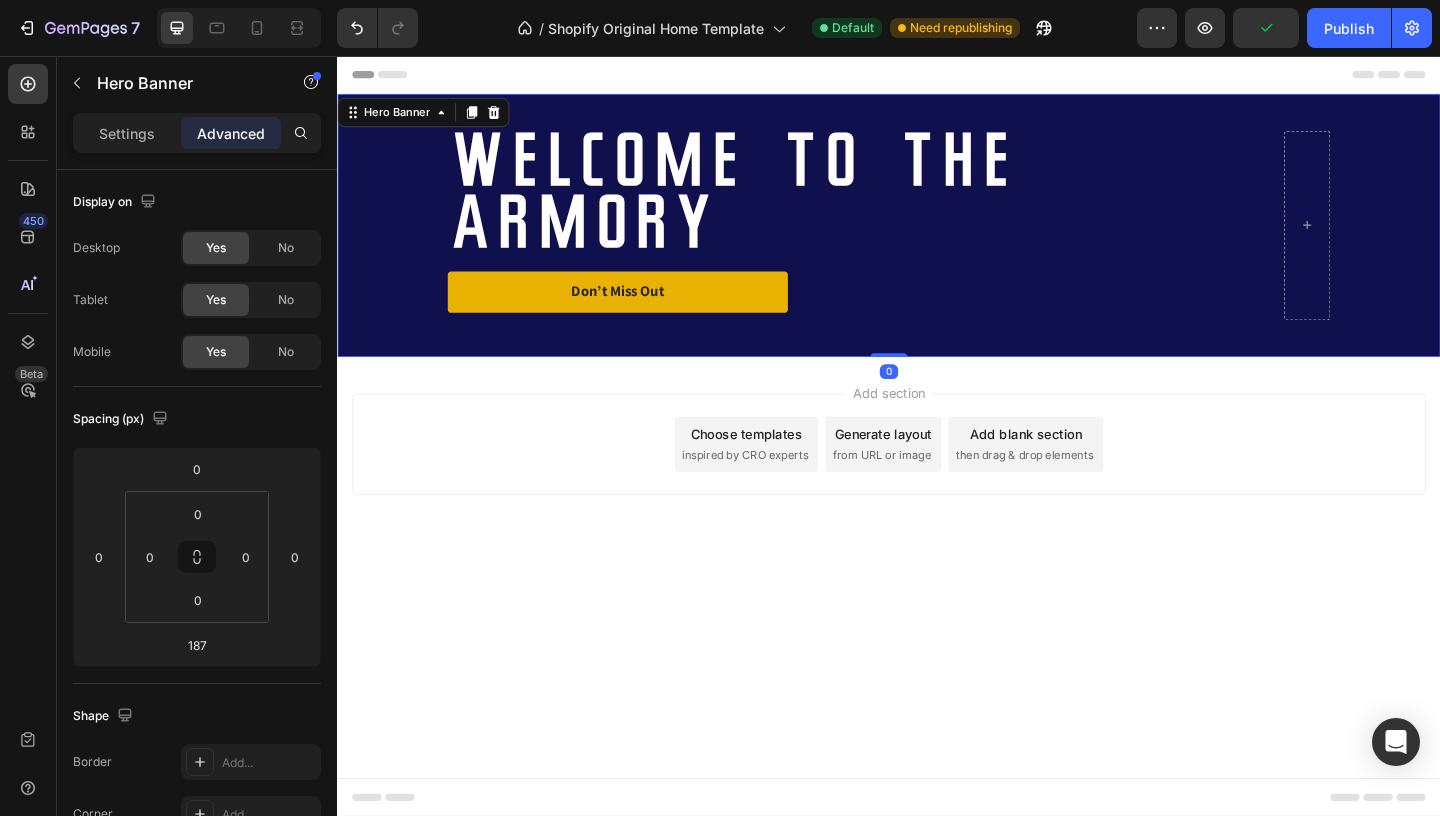 drag, startPoint x: 936, startPoint y: 567, endPoint x: 943, endPoint y: 364, distance: 203.12065 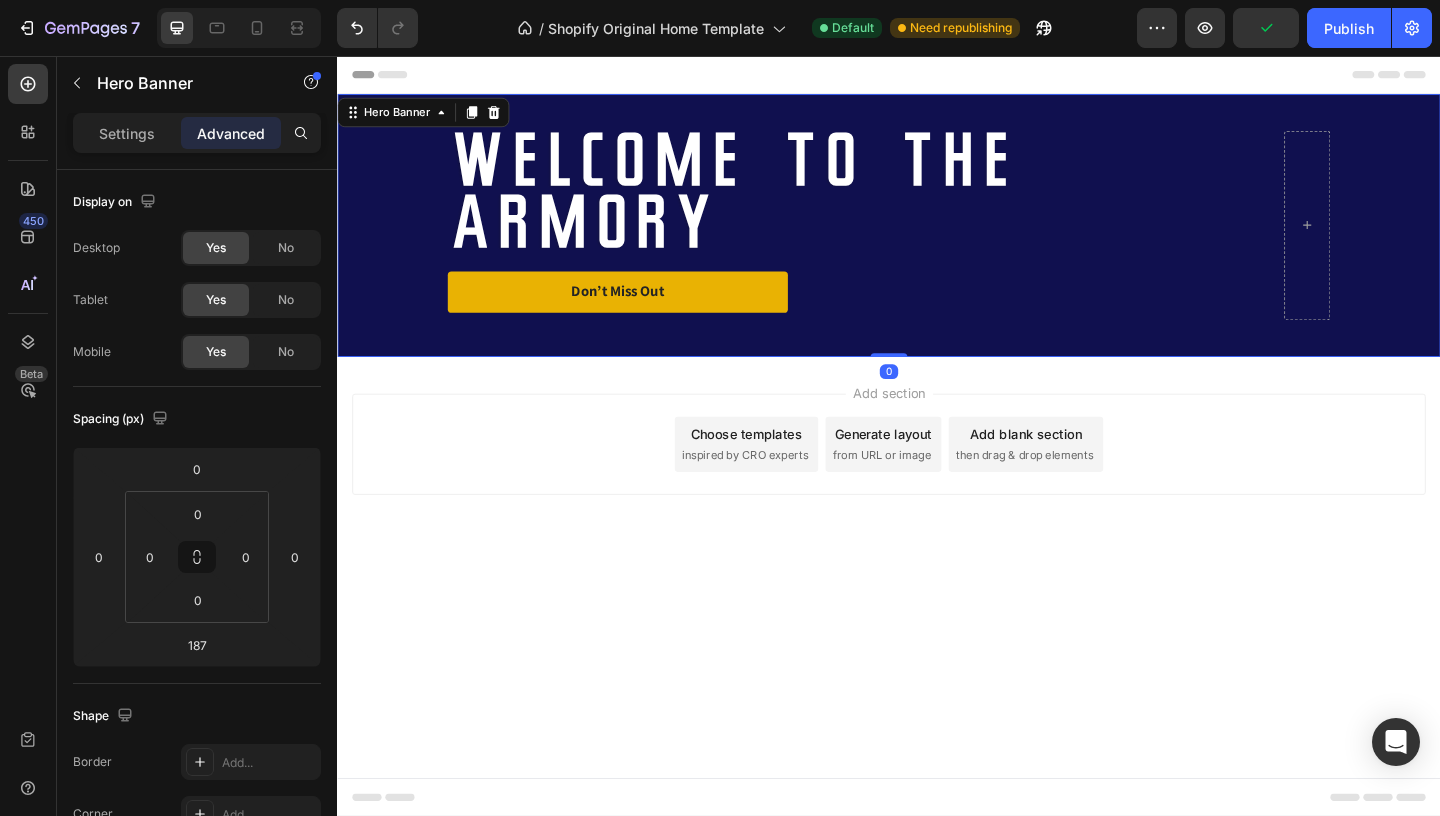 click on "welcome to the armory Heading Don’t Miss Out Button
Row Hero Banner   0" at bounding box center (937, 240) 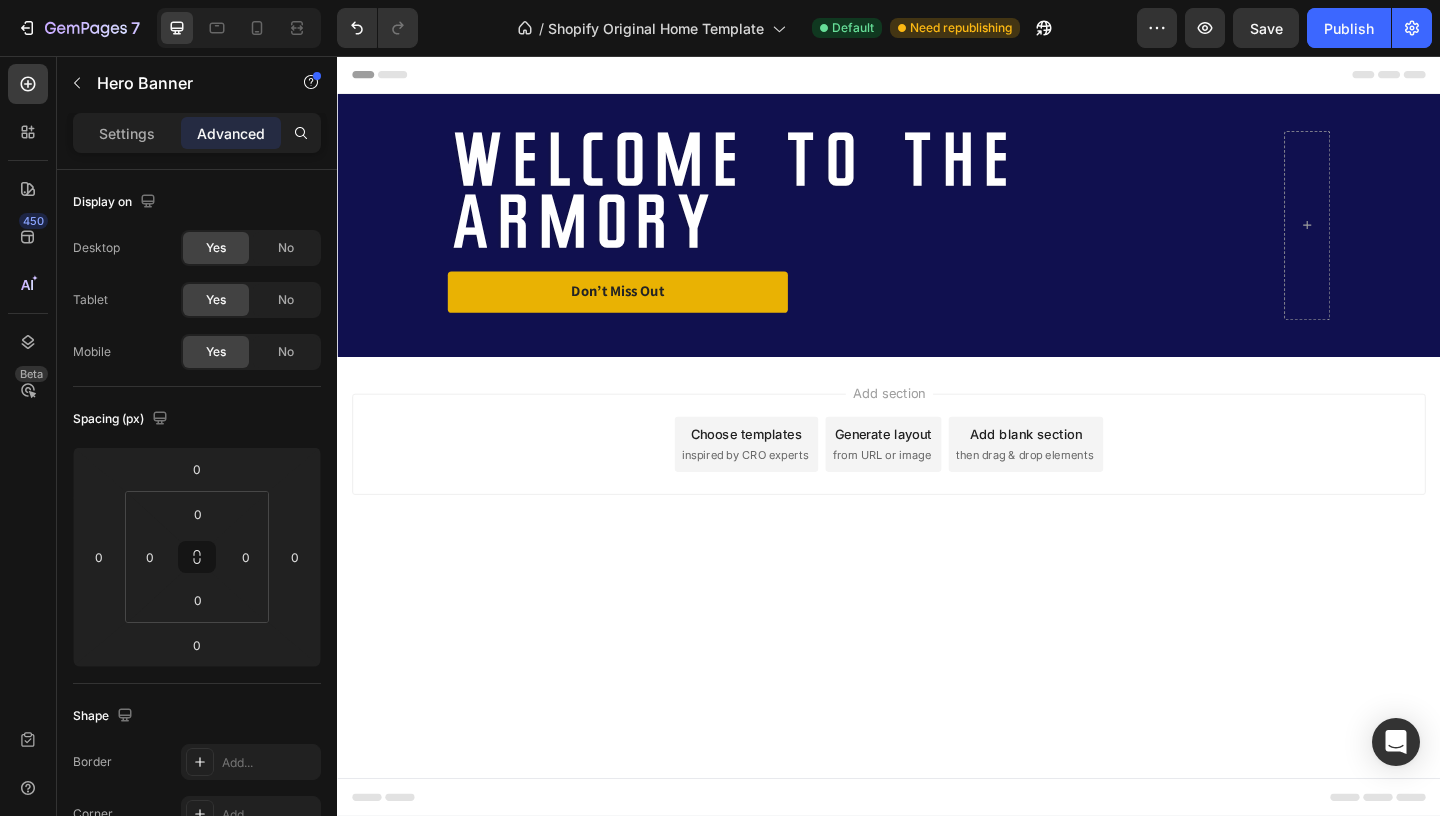 click at bounding box center (937, 76) 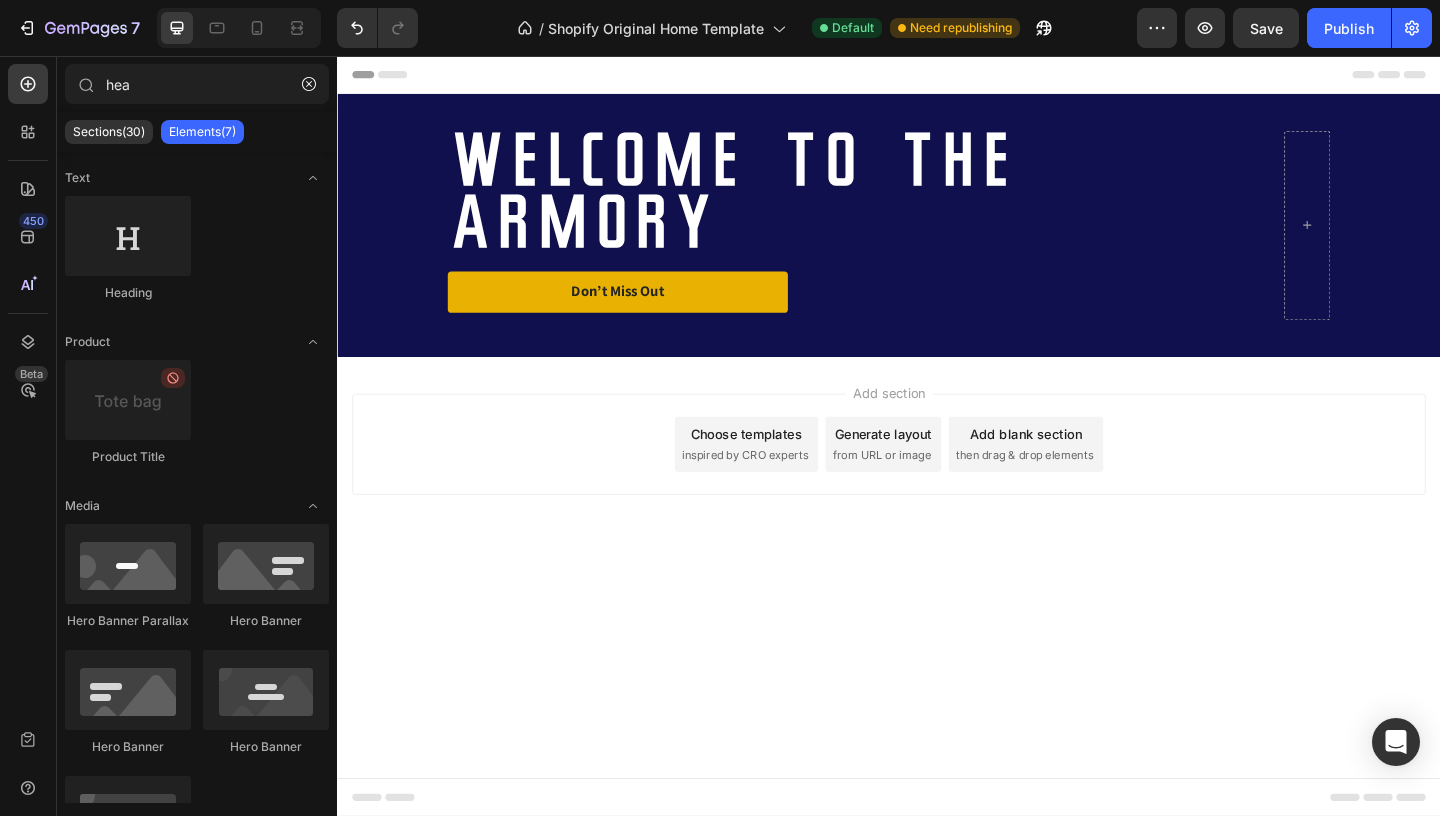 click at bounding box center [937, 76] 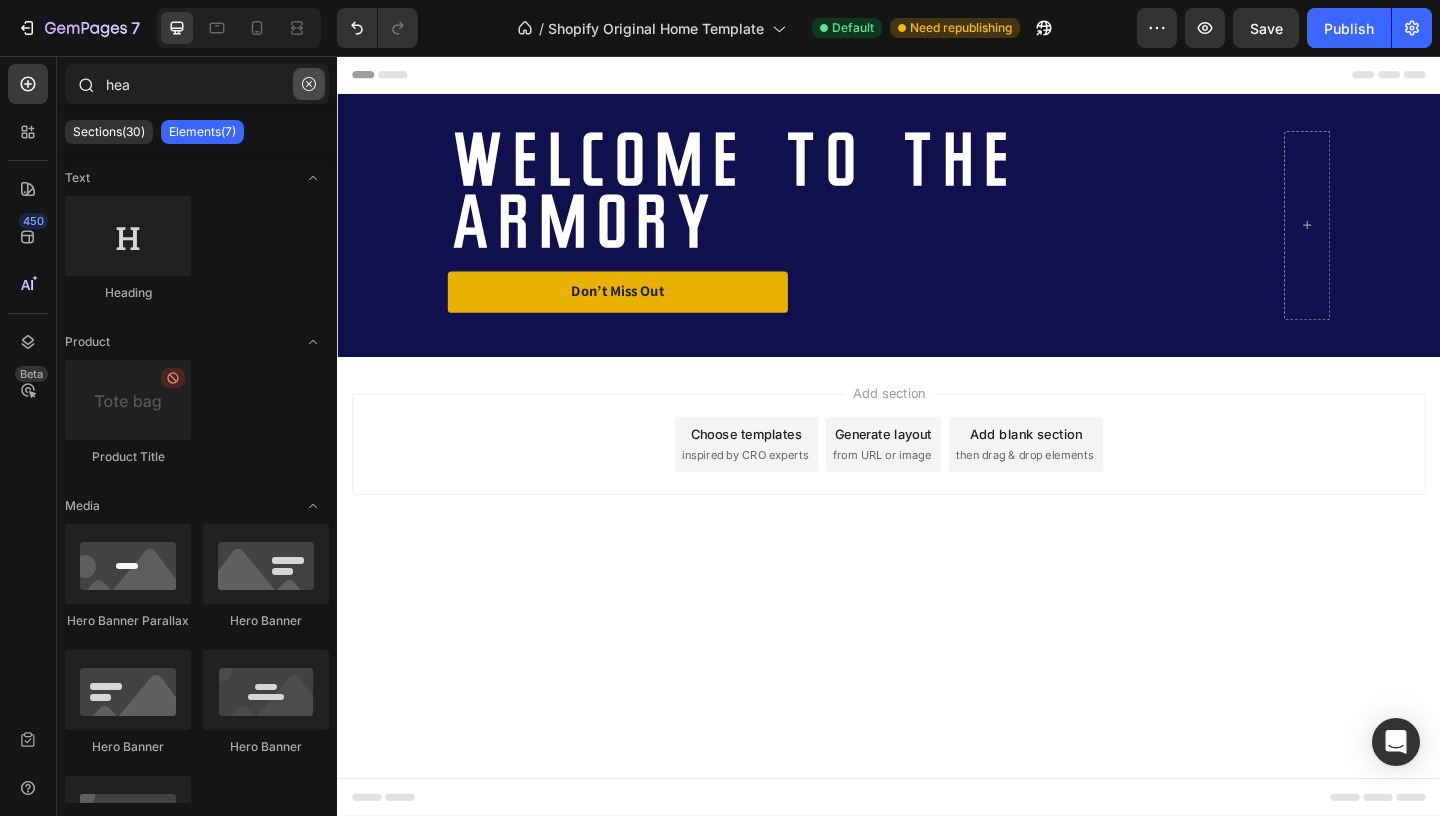 click 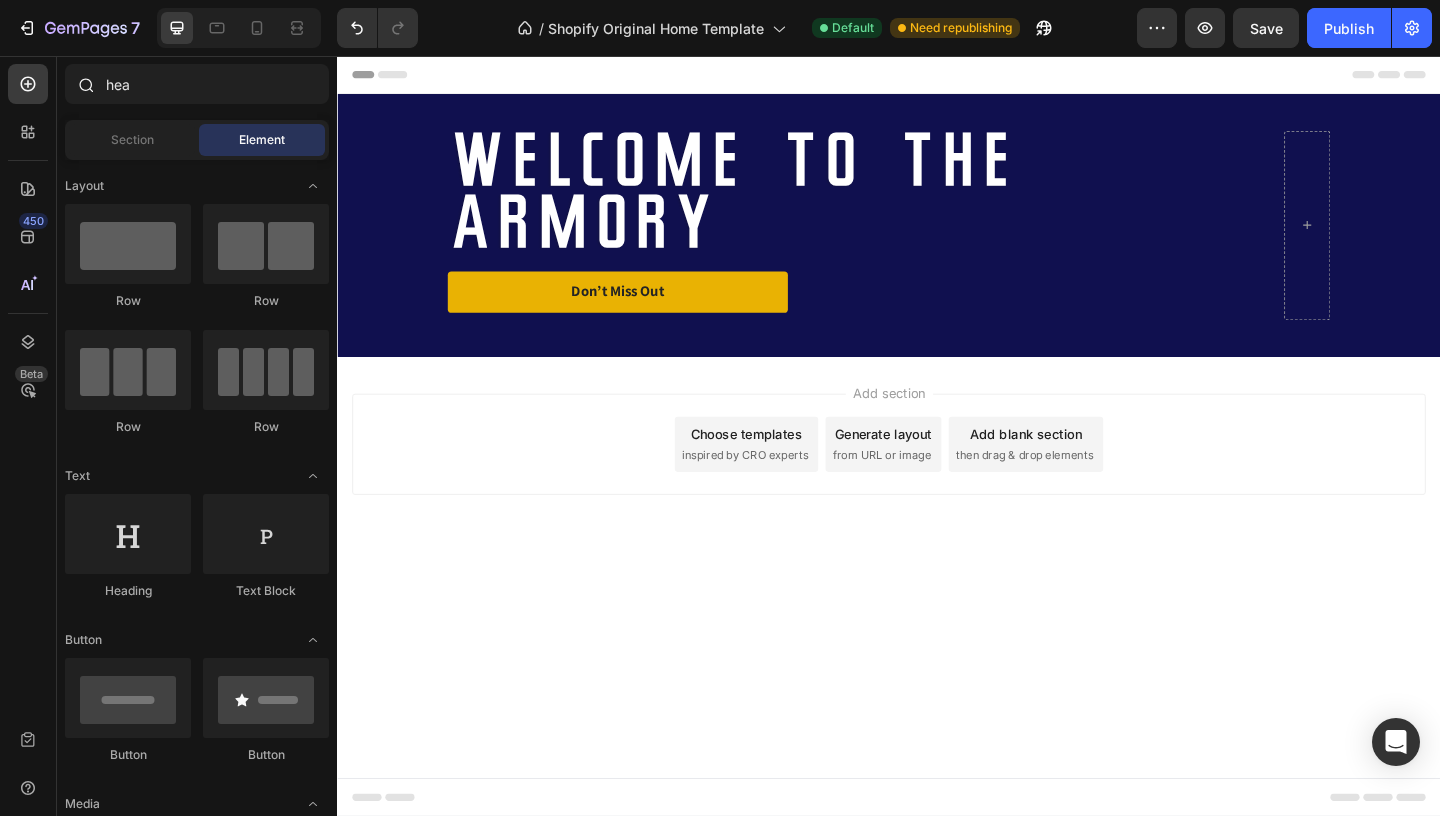 type 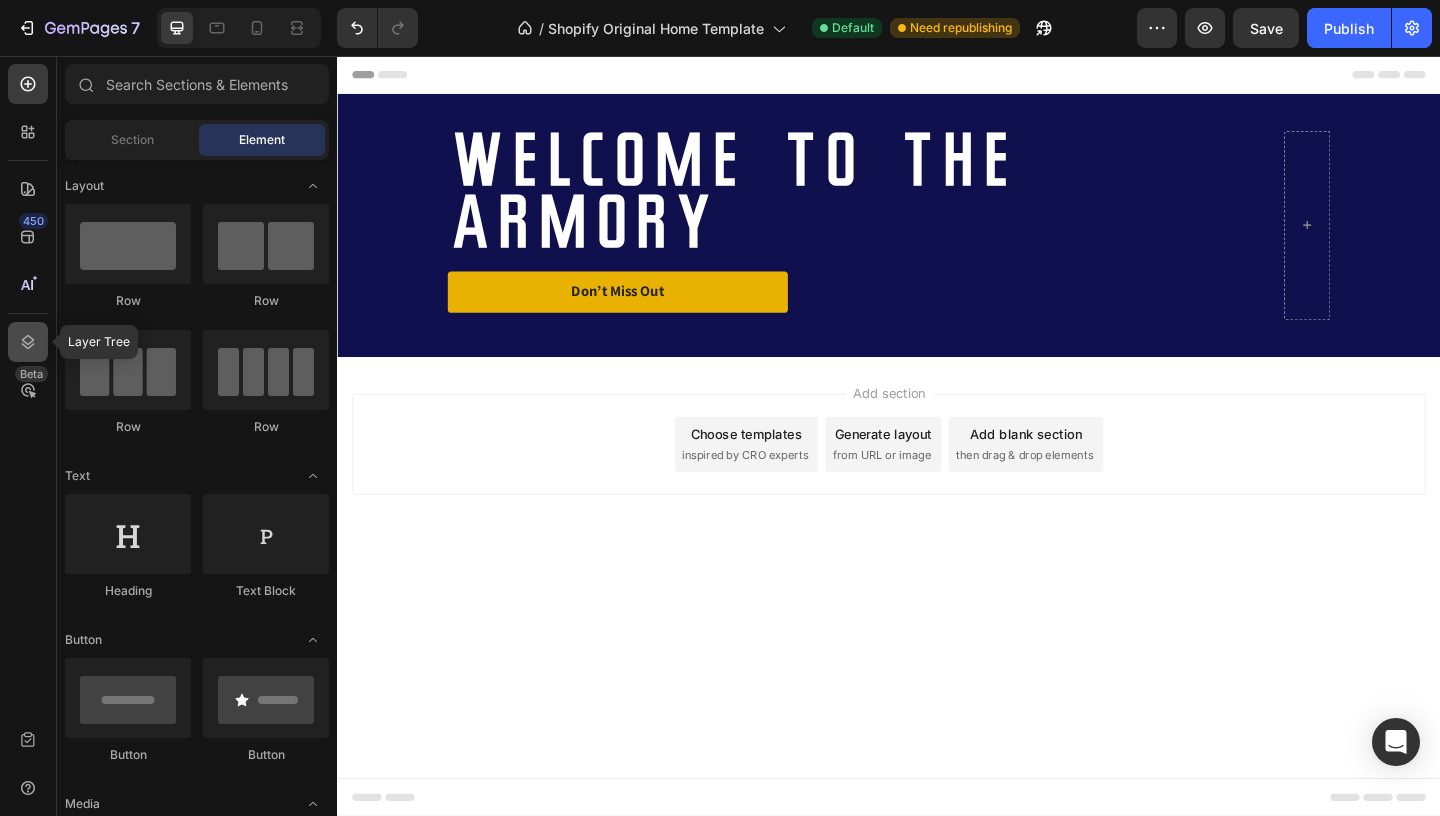 click 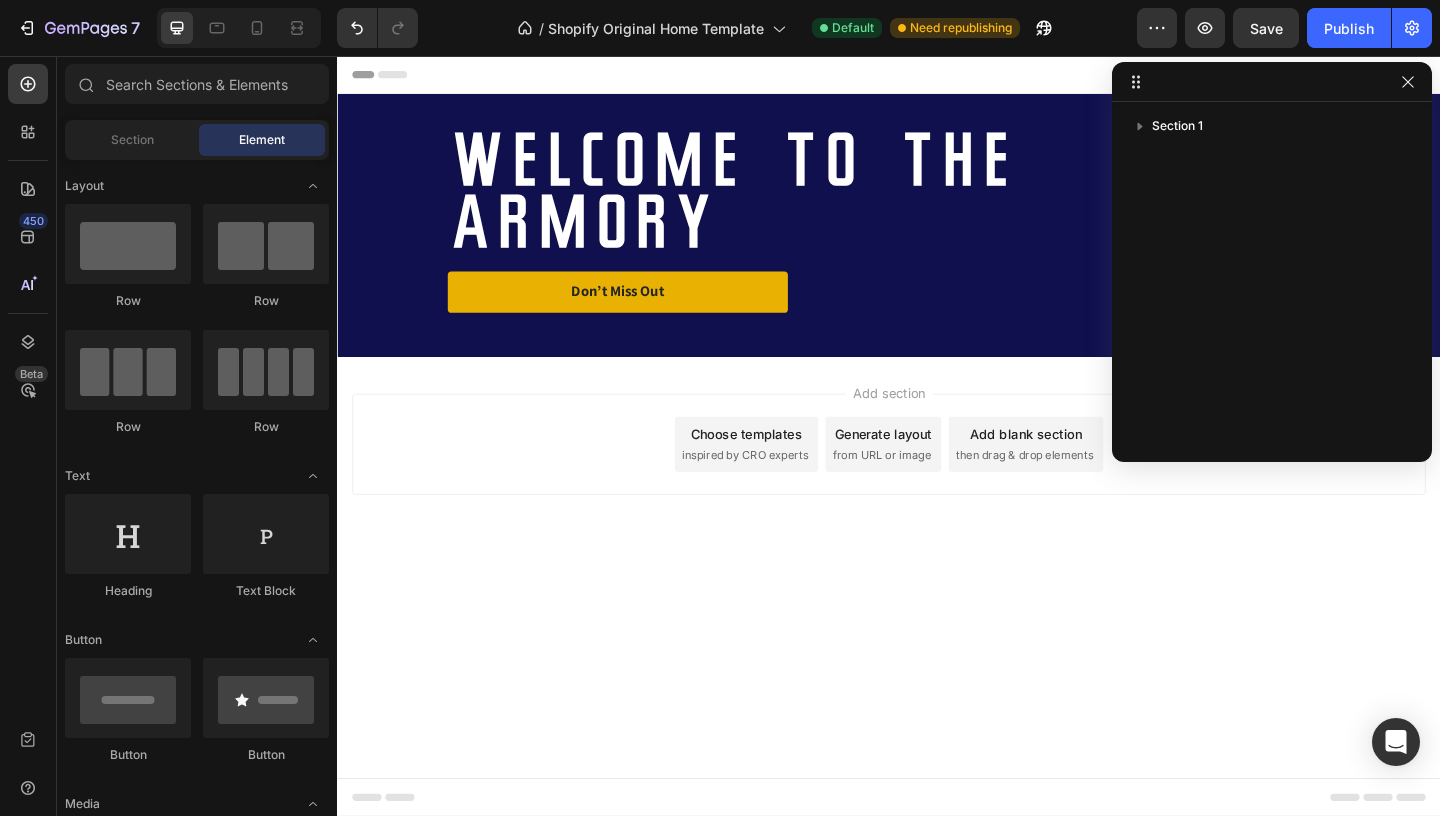 click on "7   /  Shopify Original Home Template Default Need republishing Preview  Save   Publish  450 Beta Sections(30) Elements(83) Section Element Hero Section Product Detail Brands Trusted Badges Guarantee Product Breakdown How to use Testimonials Compare Bundle FAQs Social Proof Brand Story Product List Collection Blog List Contact Sticky Add to Cart Custom Footer Browse Library 450 Layout
Row
Row
Row
Row Text
Heading
Text Block Button
Button
Button Media
Image
Image" at bounding box center [720, 0] 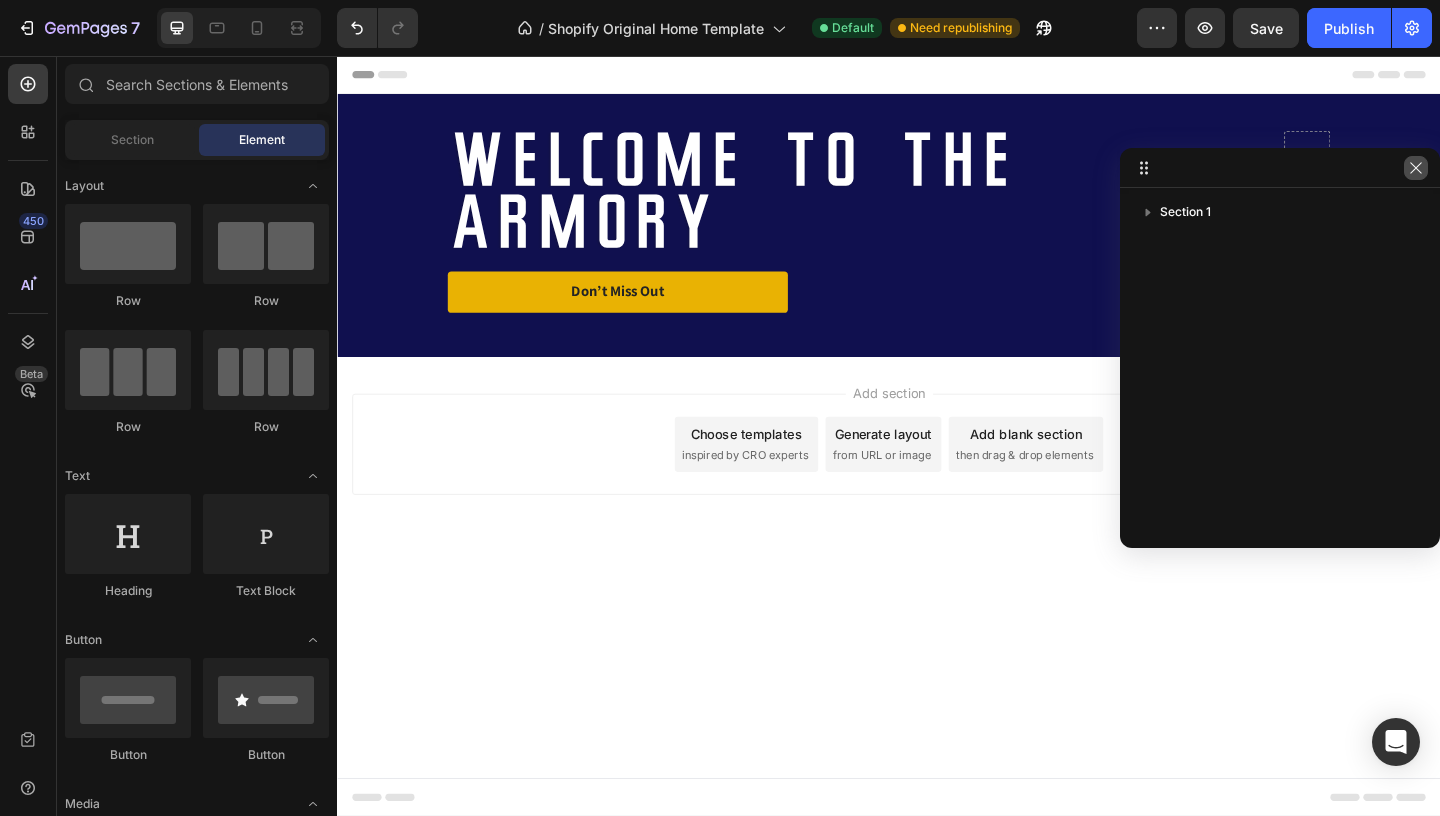 click 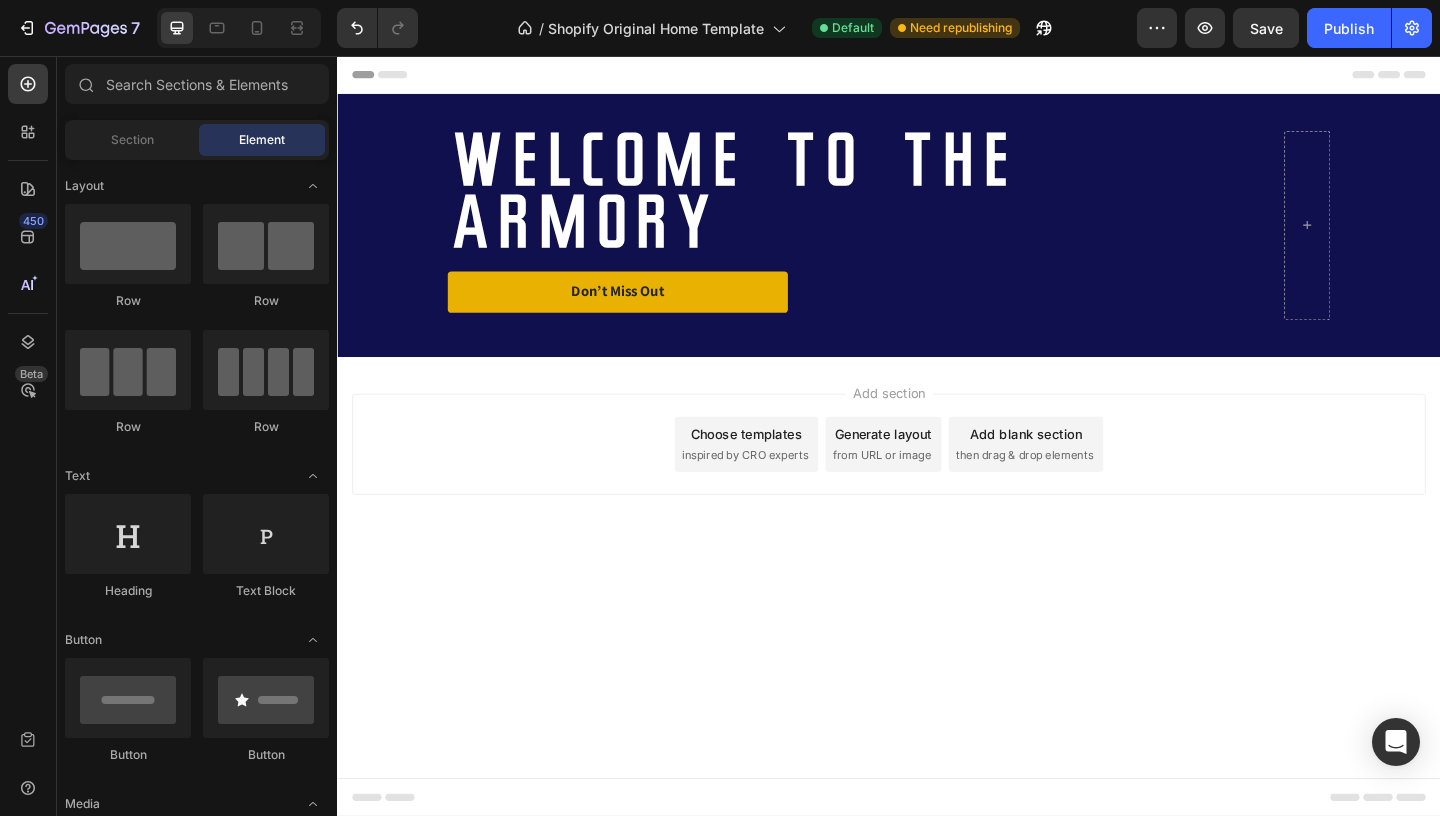 click at bounding box center (937, 76) 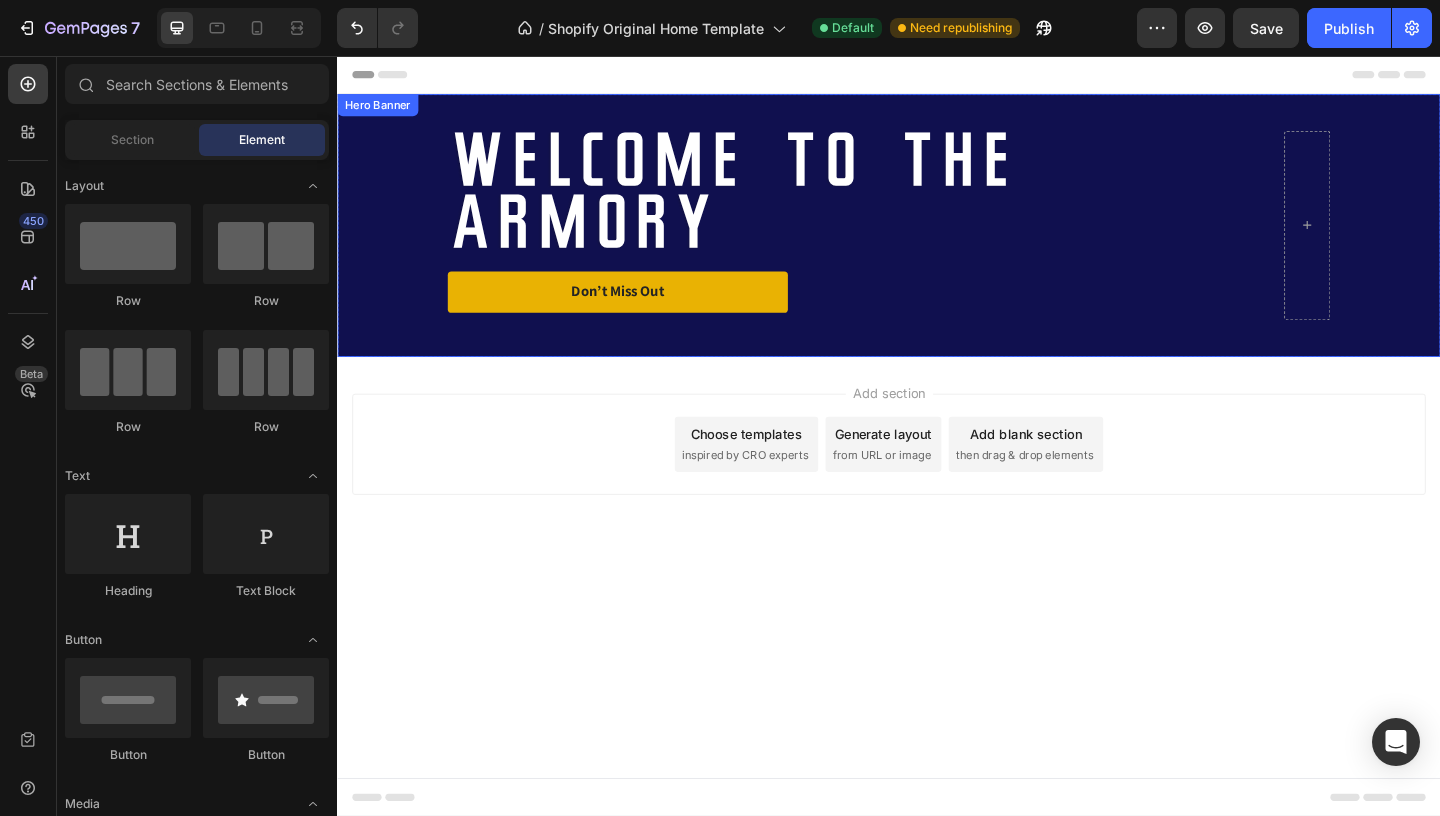 click on "welcome to the armory Heading Don’t Miss Out Button
Row" at bounding box center (937, 240) 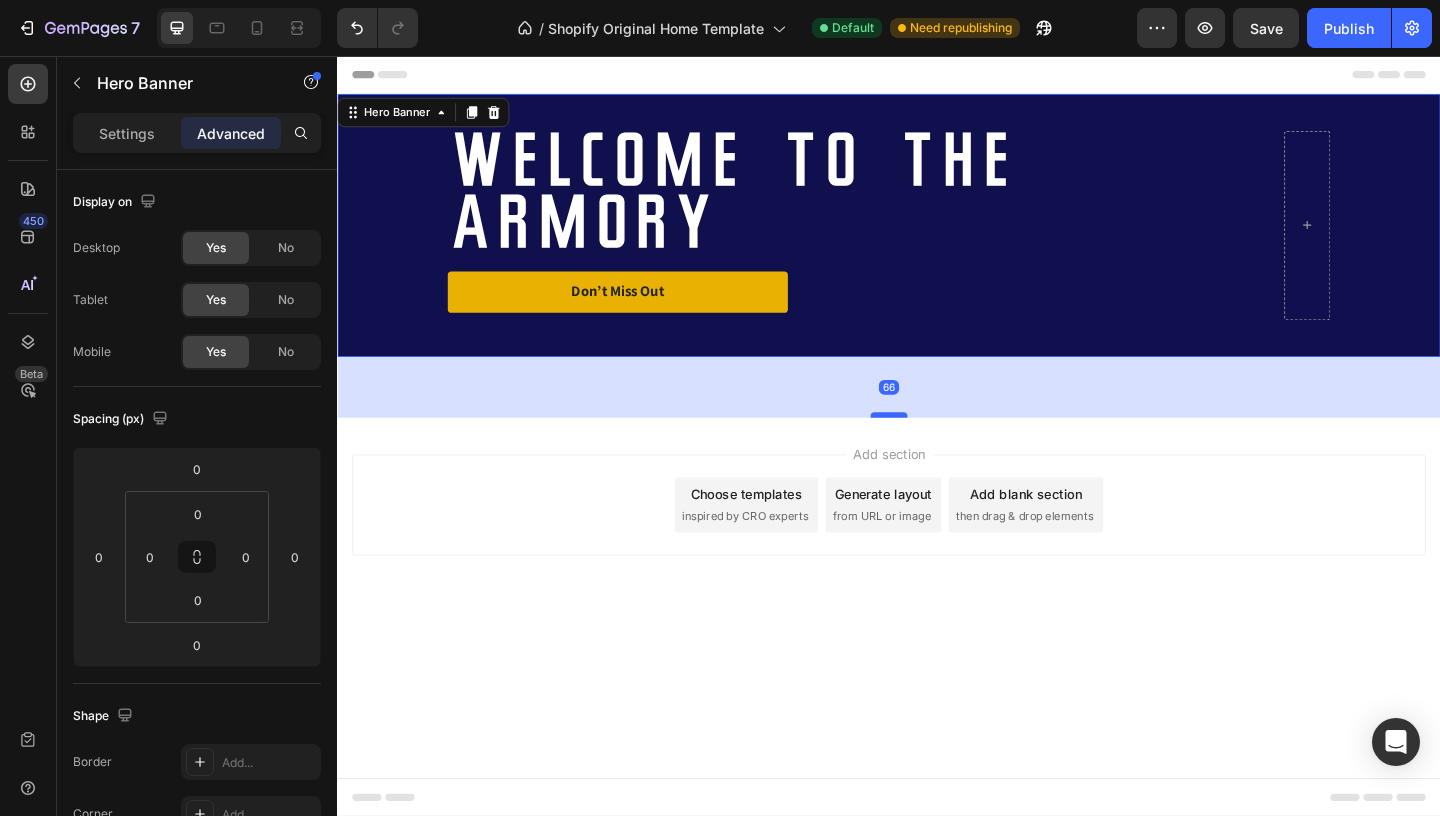 drag, startPoint x: 939, startPoint y: 381, endPoint x: 936, endPoint y: 447, distance: 66.068146 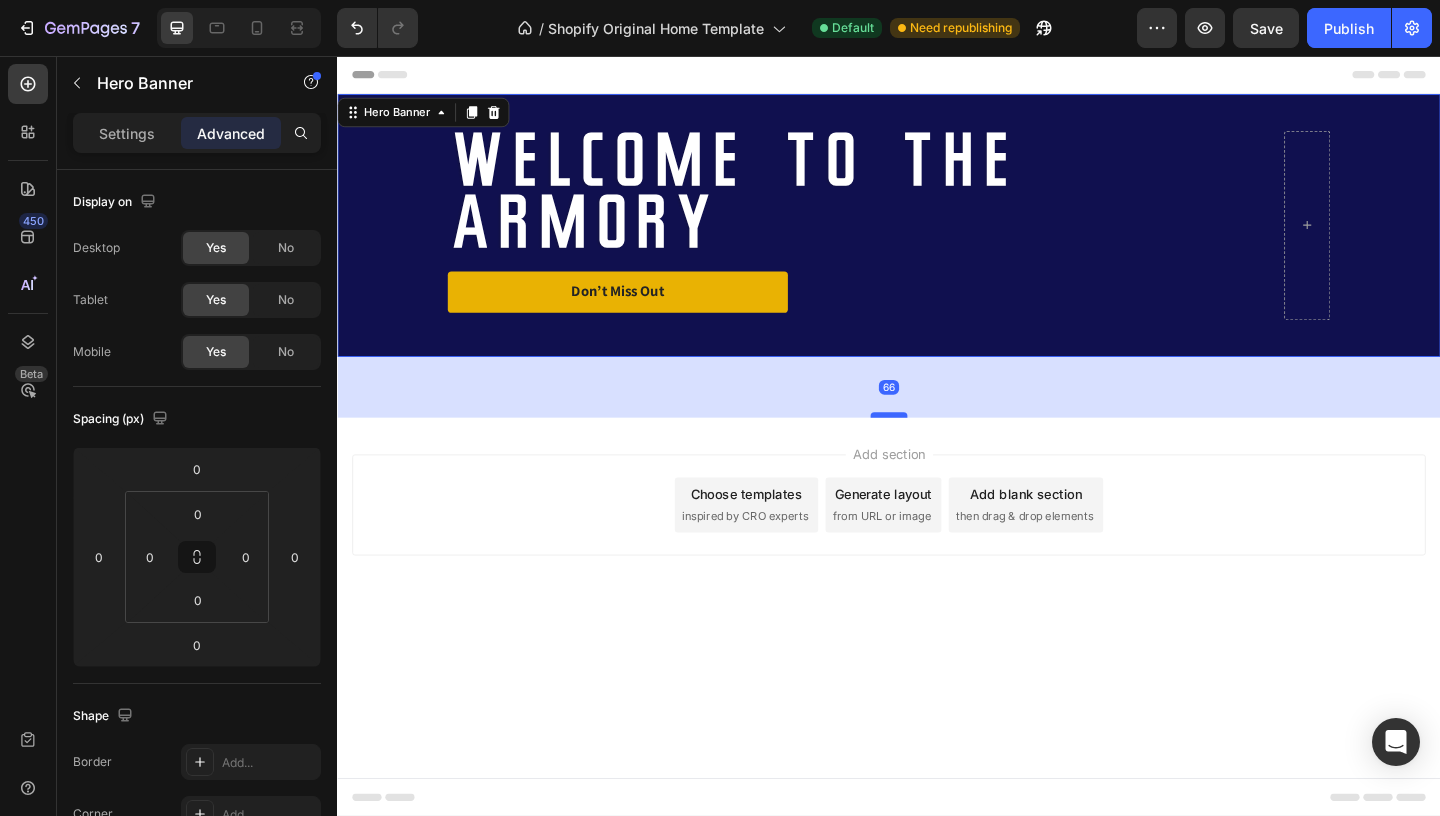 click at bounding box center [937, 446] 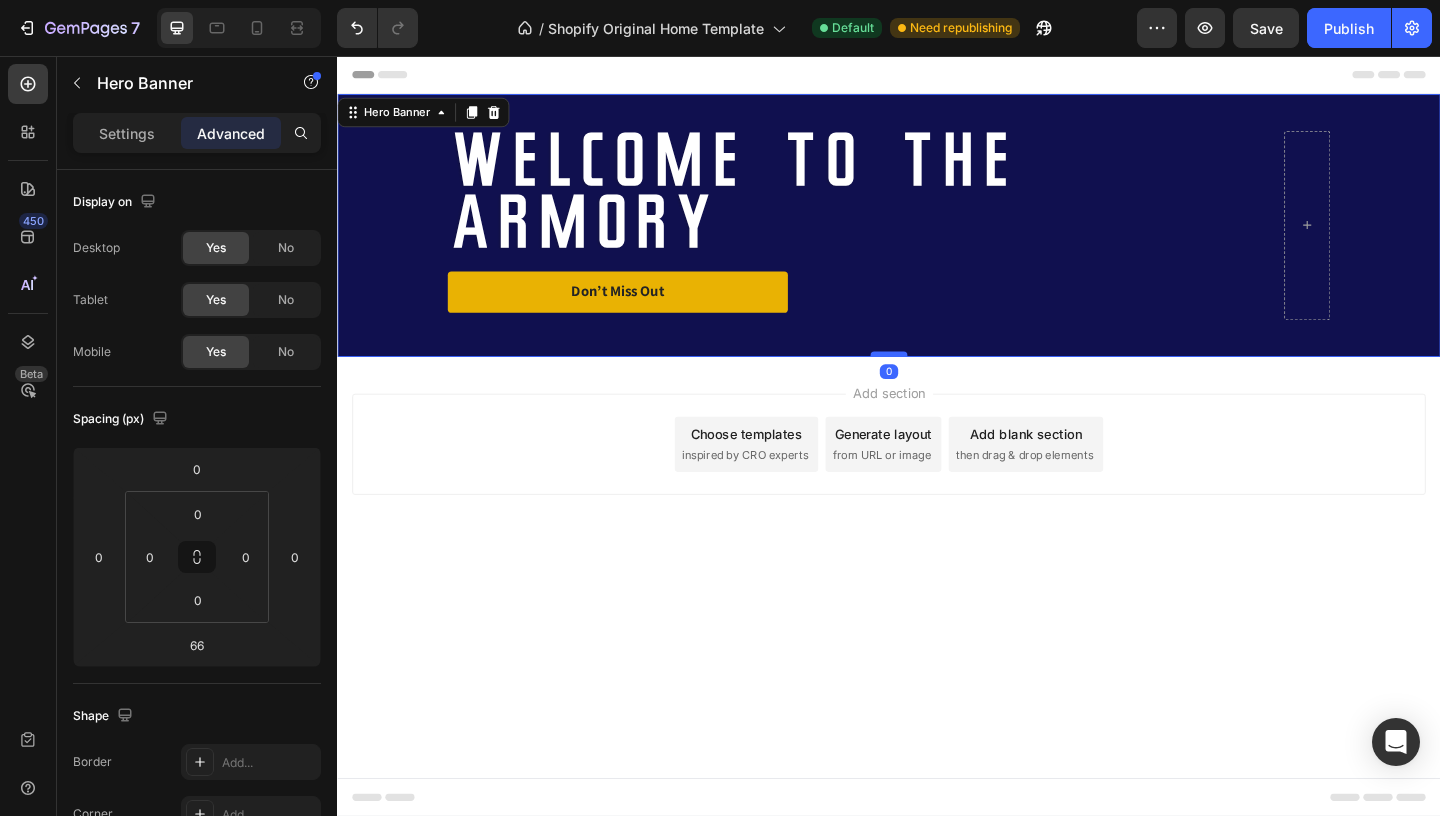 drag, startPoint x: 936, startPoint y: 447, endPoint x: 924, endPoint y: 380, distance: 68.06615 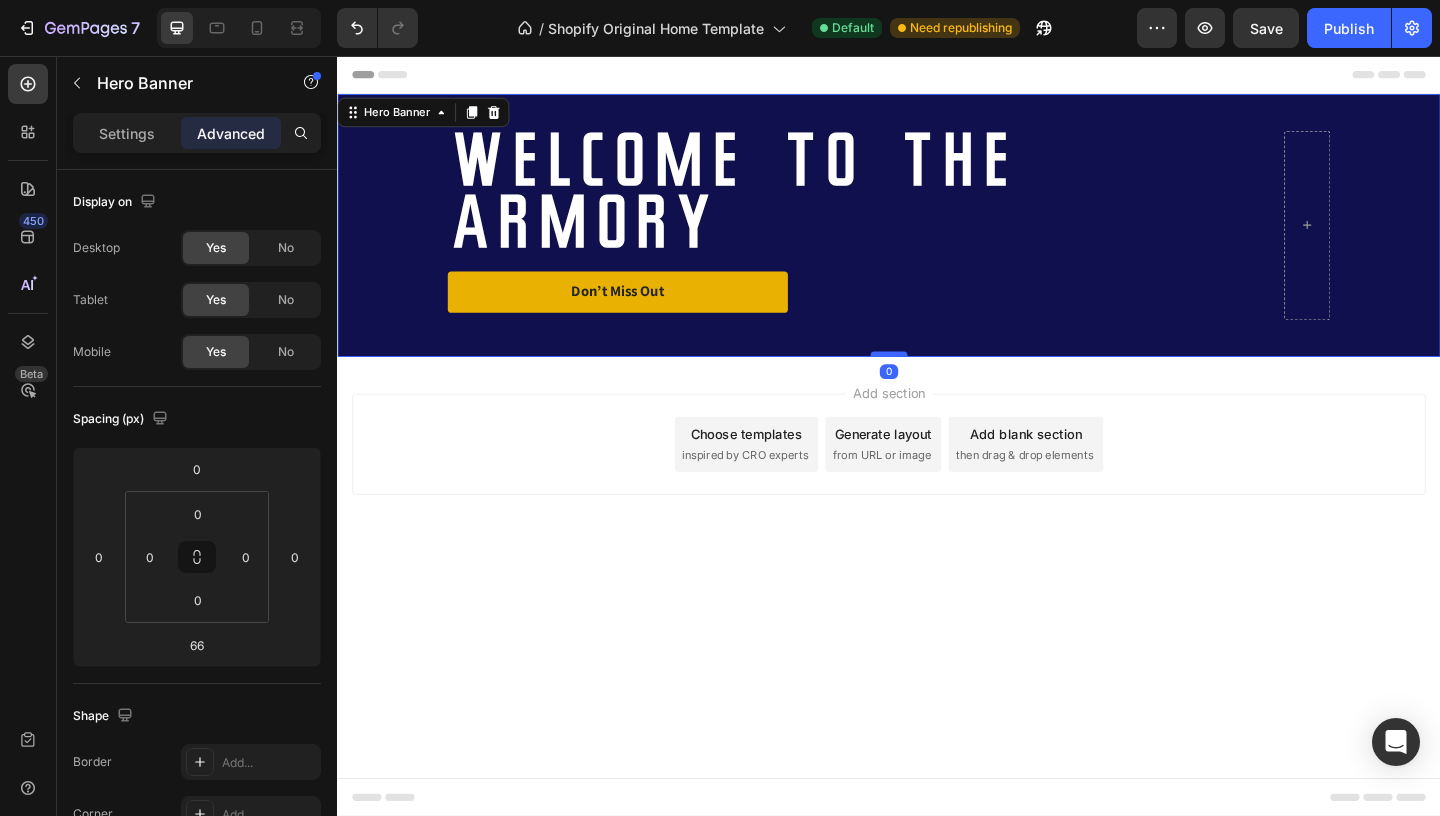 click at bounding box center (937, 380) 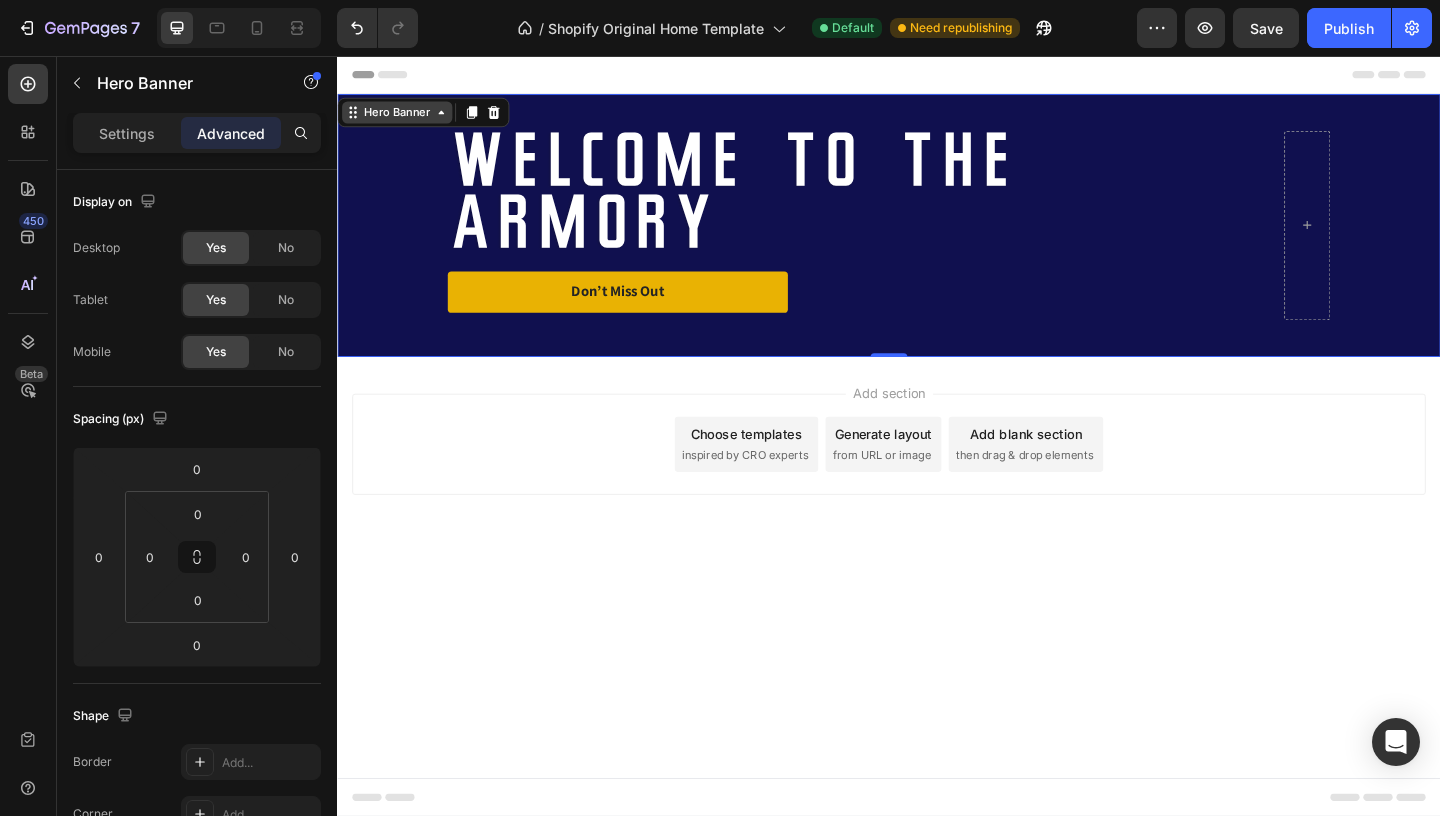 click on "Hero Banner" at bounding box center [402, 117] 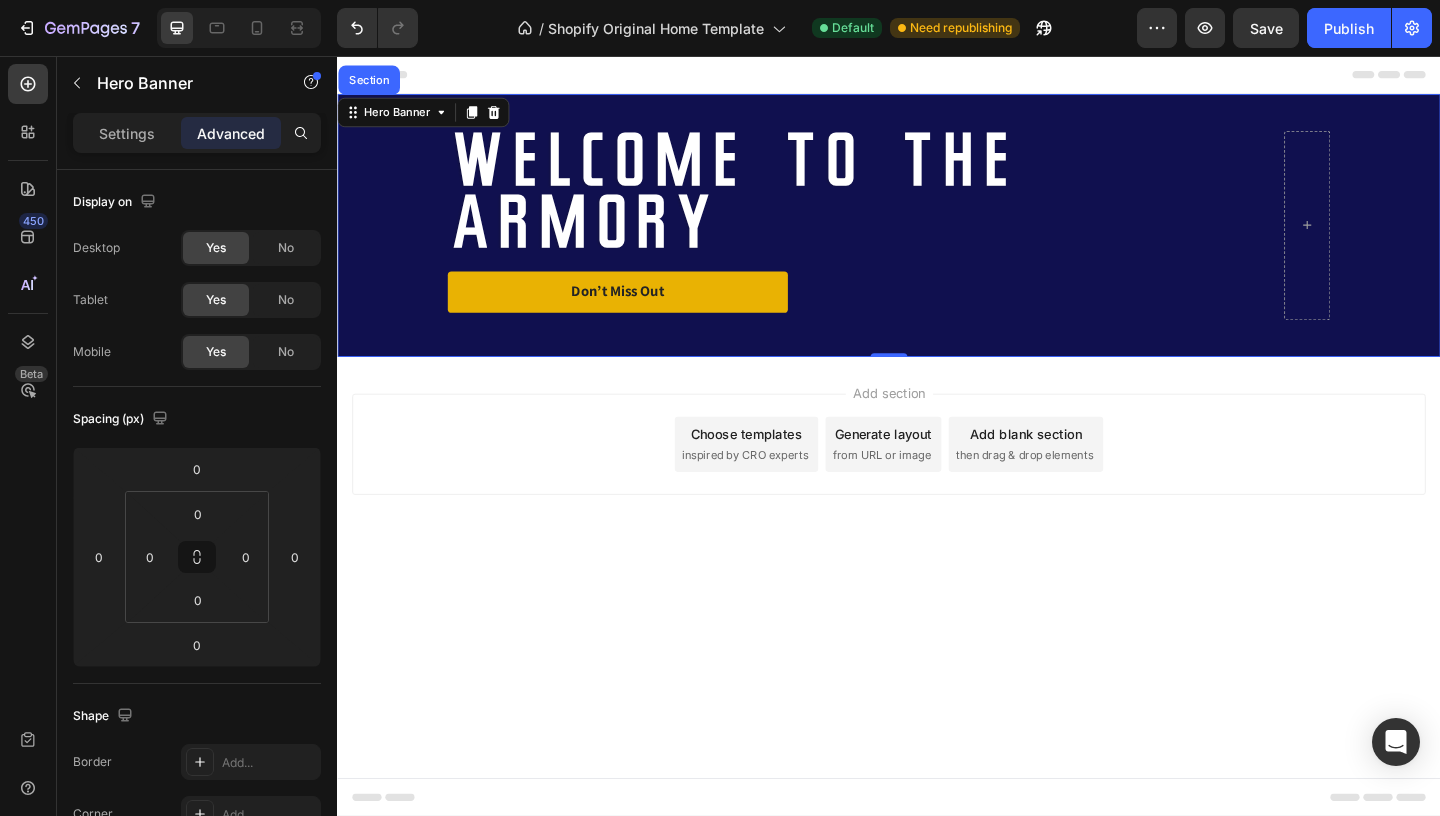 click on "welcome to the armory Heading Don’t Miss Out Button
Row" at bounding box center (937, 240) 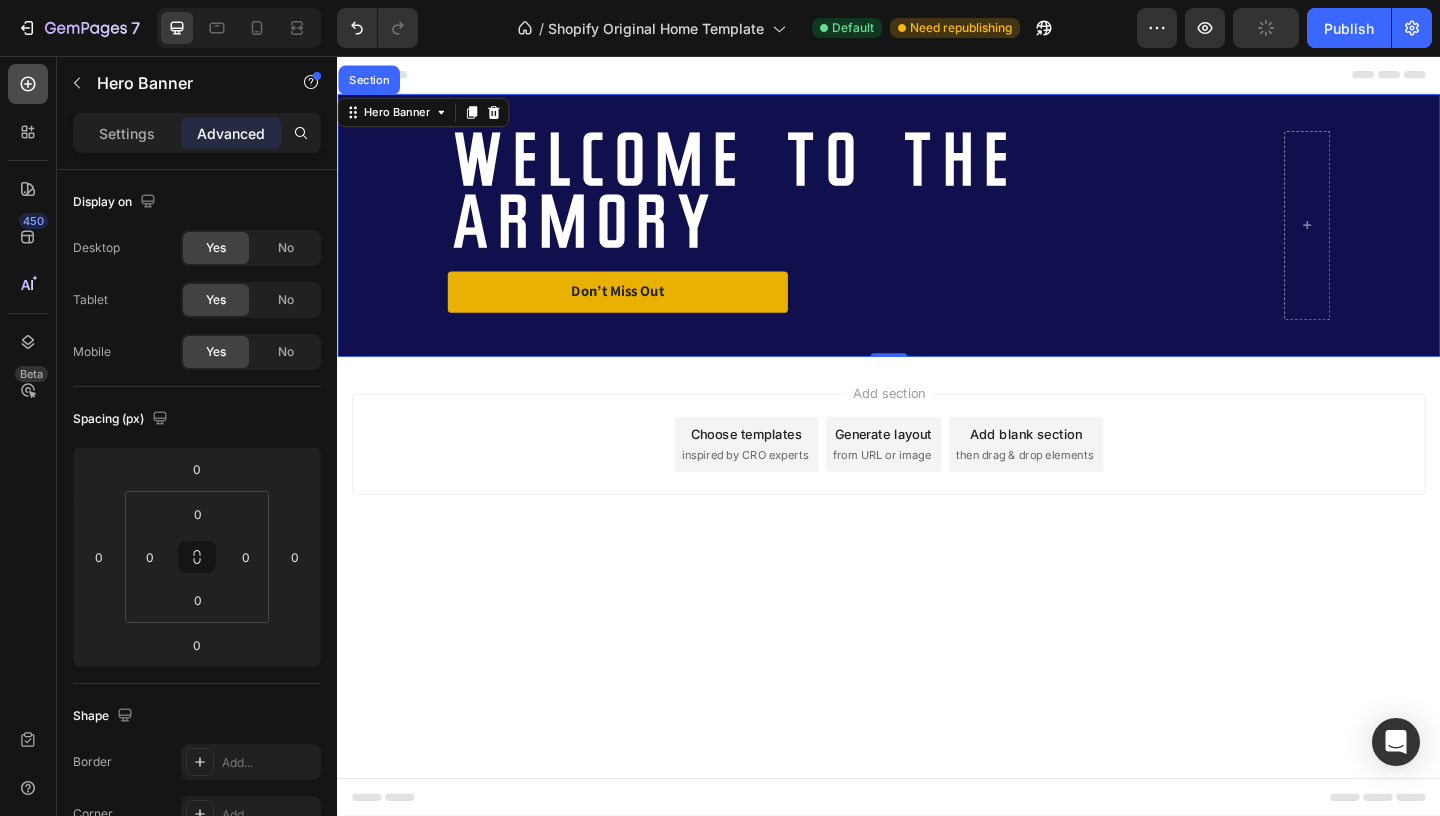 click 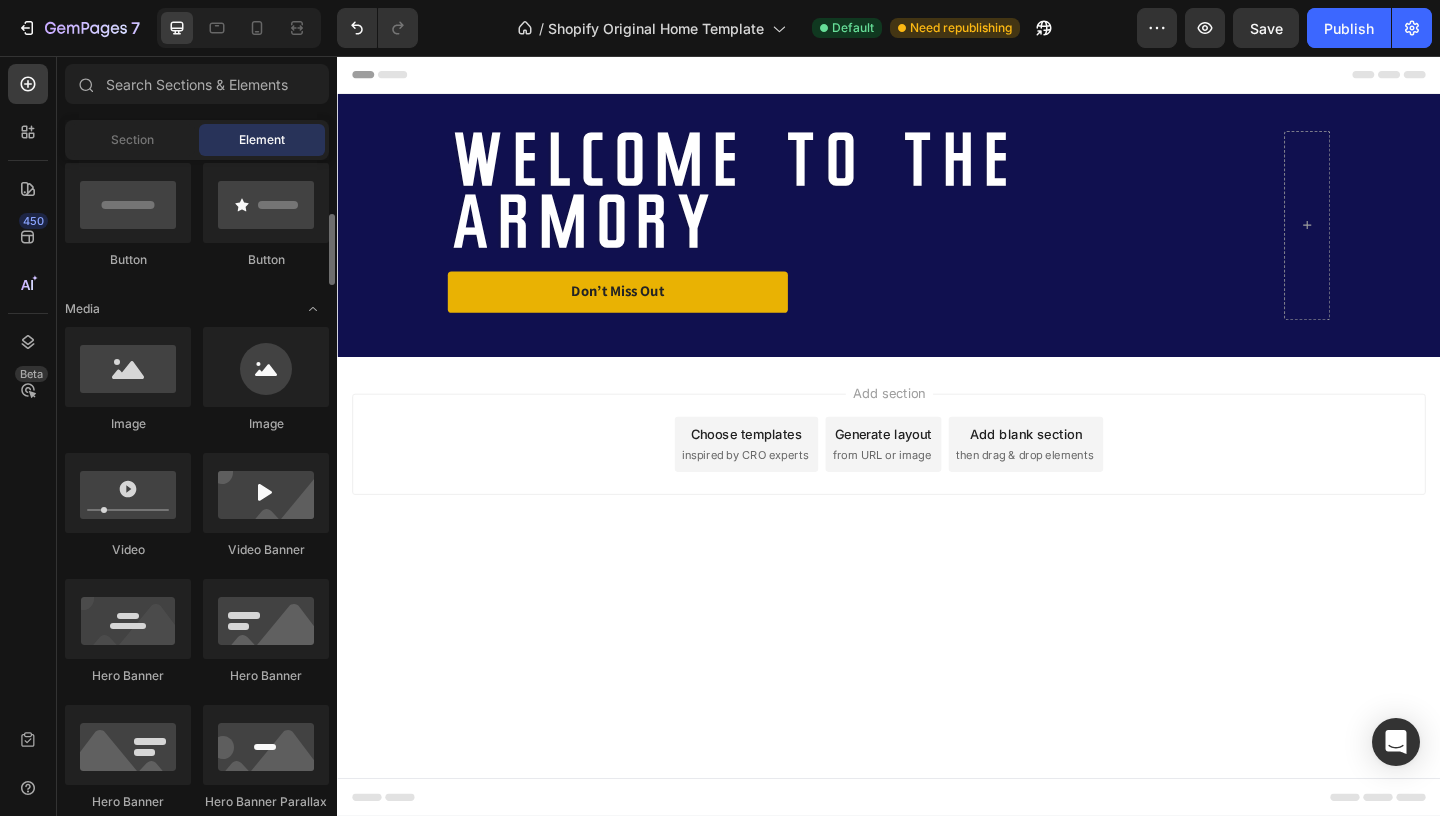 scroll, scrollTop: 498, scrollLeft: 0, axis: vertical 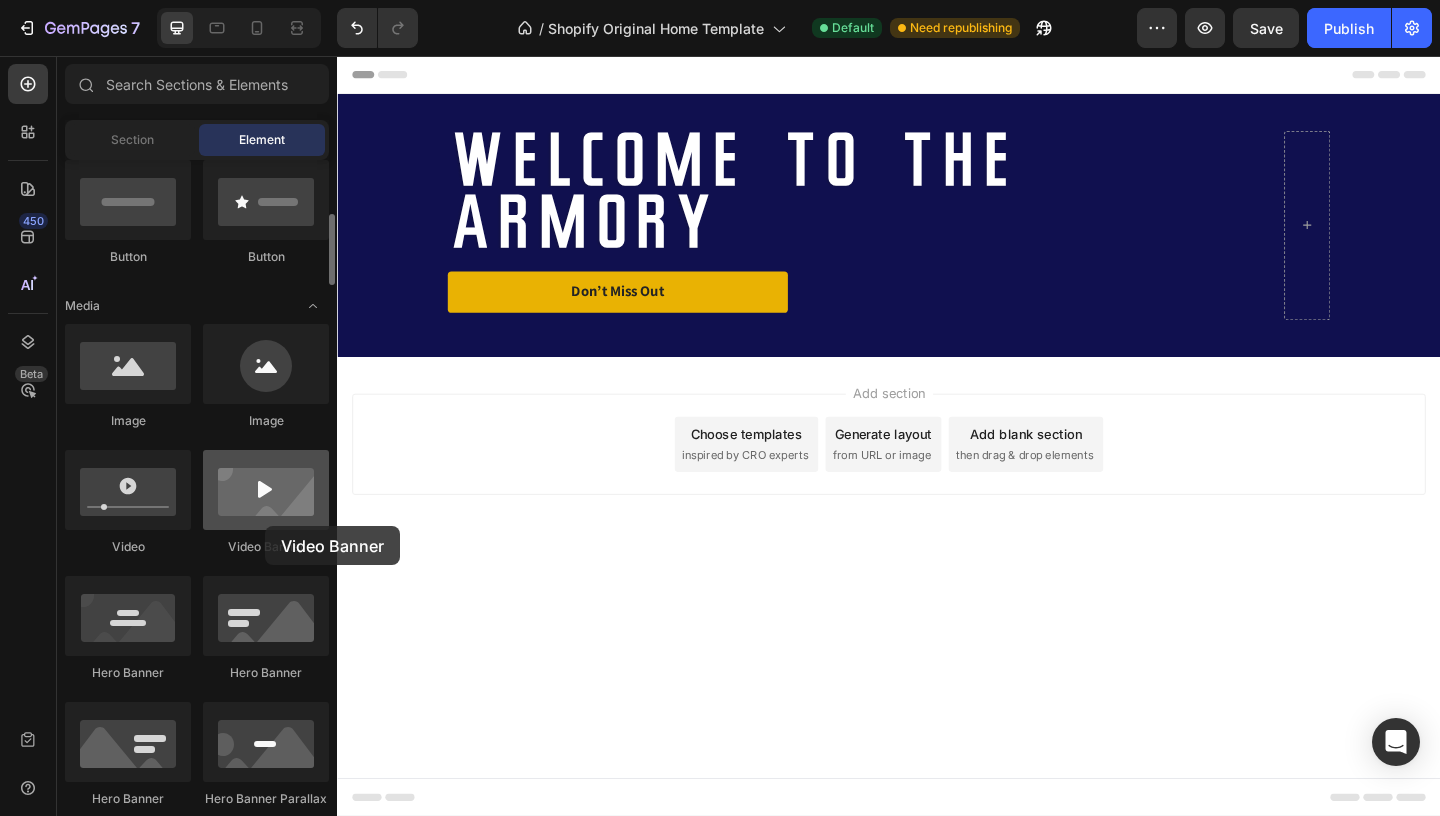 click at bounding box center (266, 490) 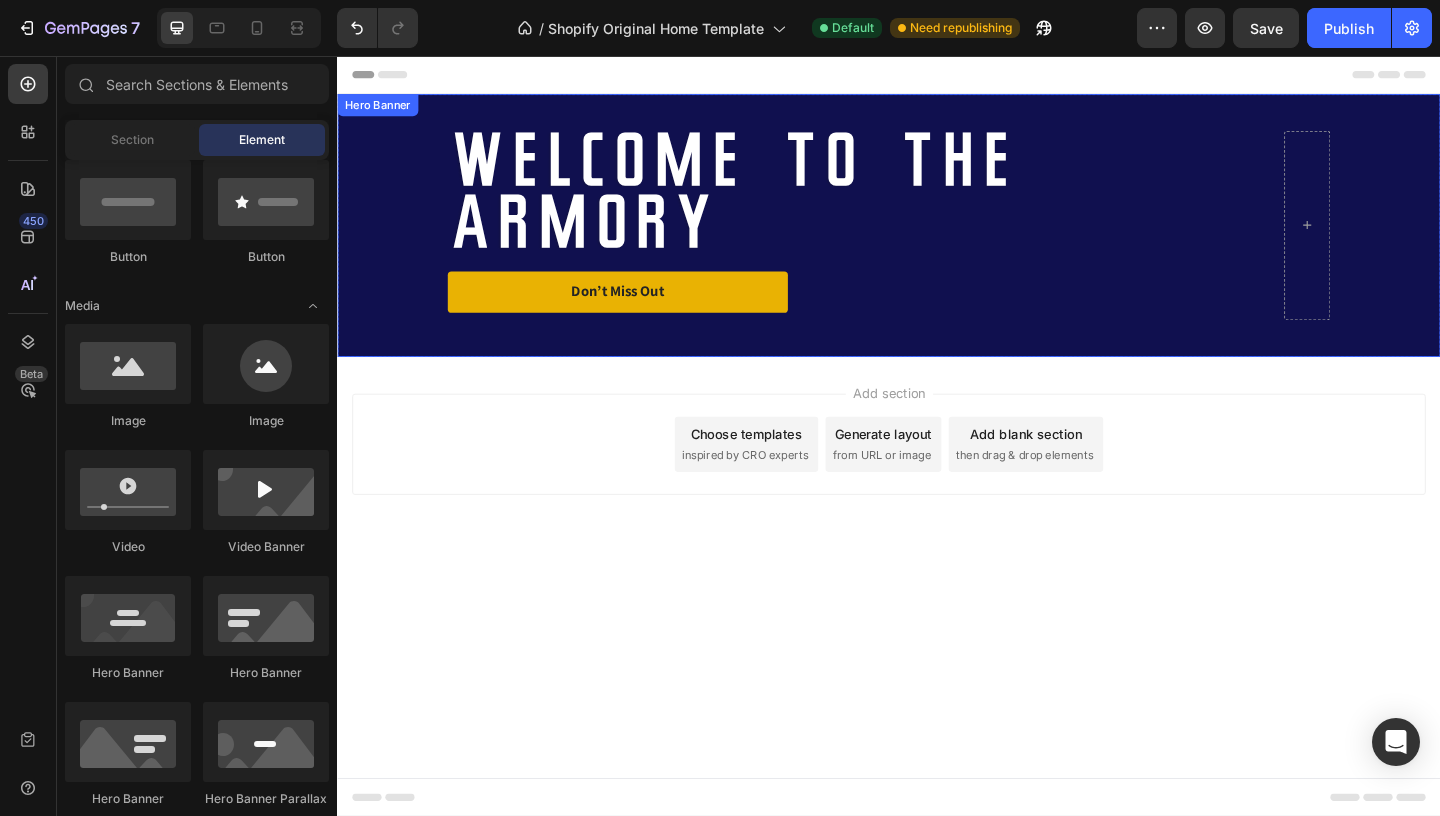 click on "welcome to the armory Heading Don’t Miss Out Button
Row" at bounding box center (937, 240) 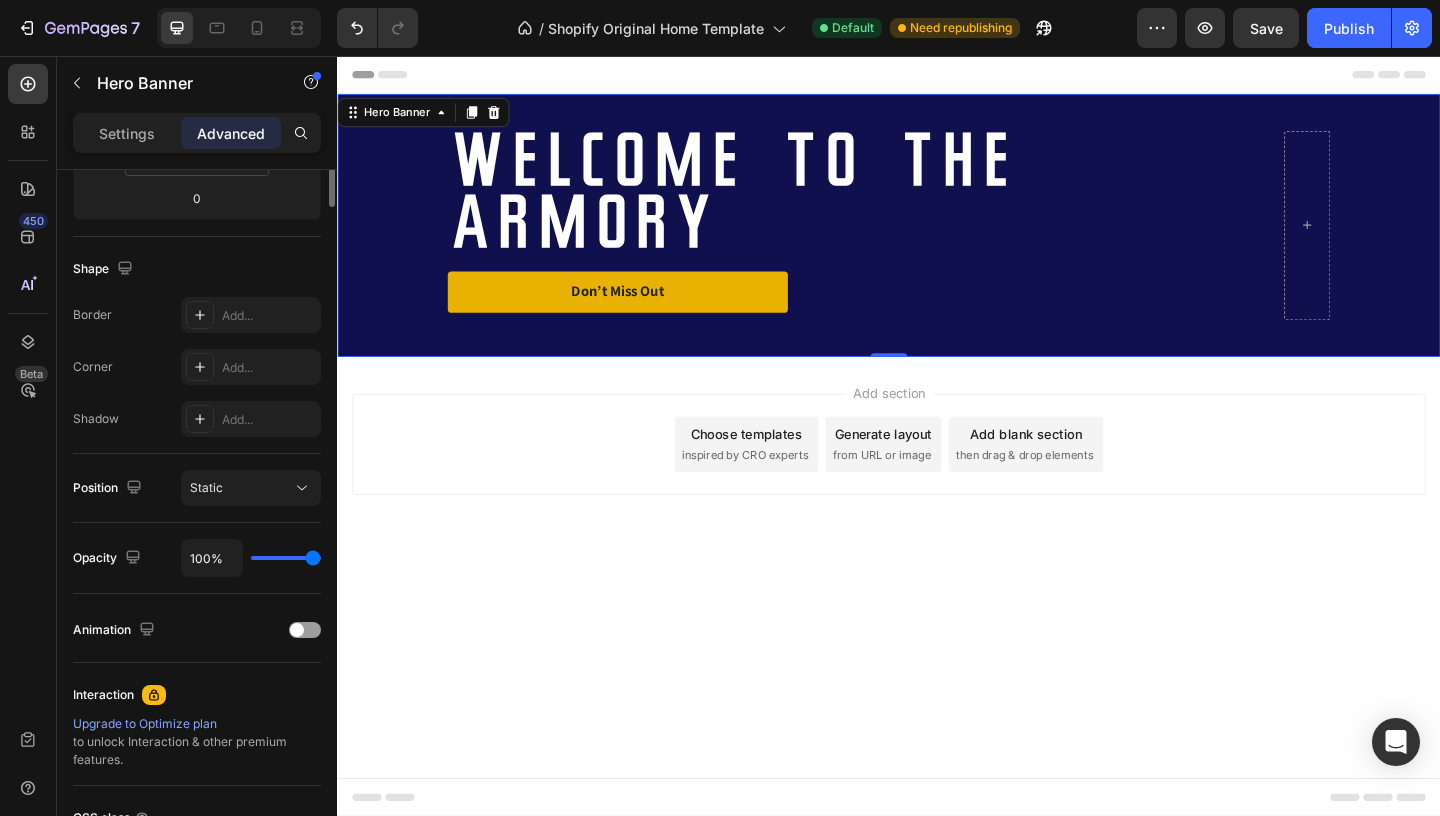 scroll, scrollTop: 0, scrollLeft: 0, axis: both 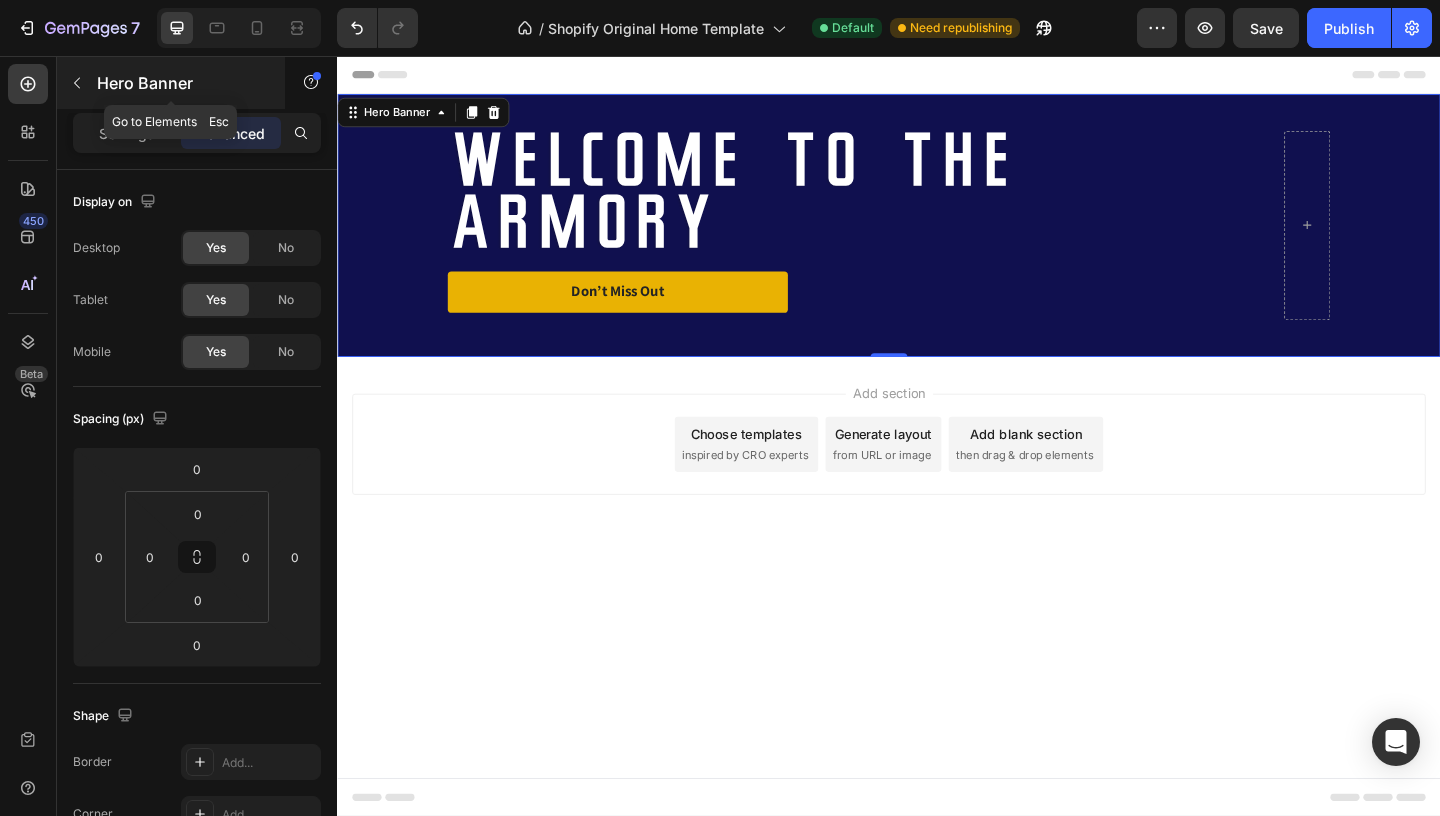 click at bounding box center (77, 83) 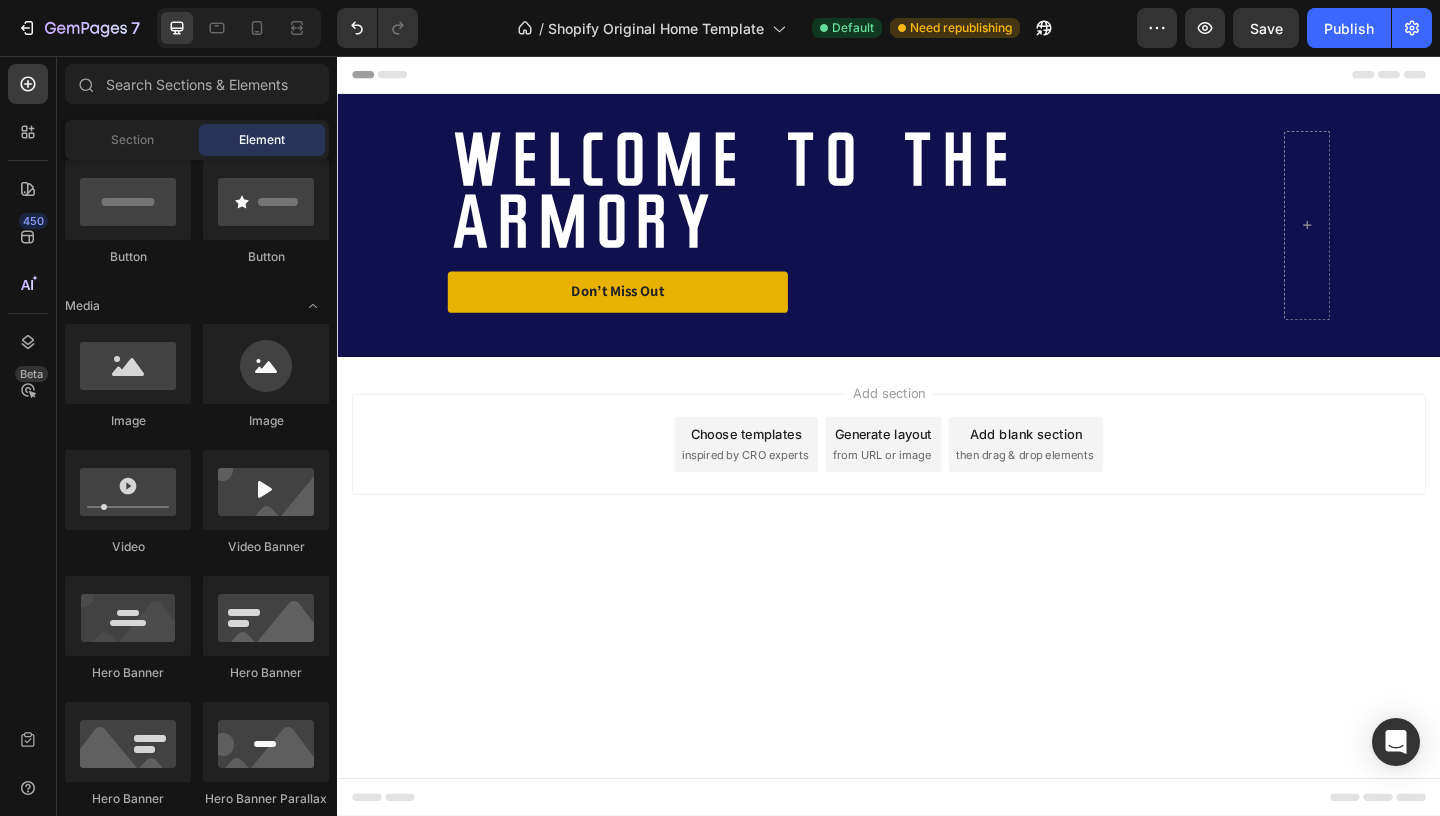 scroll, scrollTop: 498, scrollLeft: 0, axis: vertical 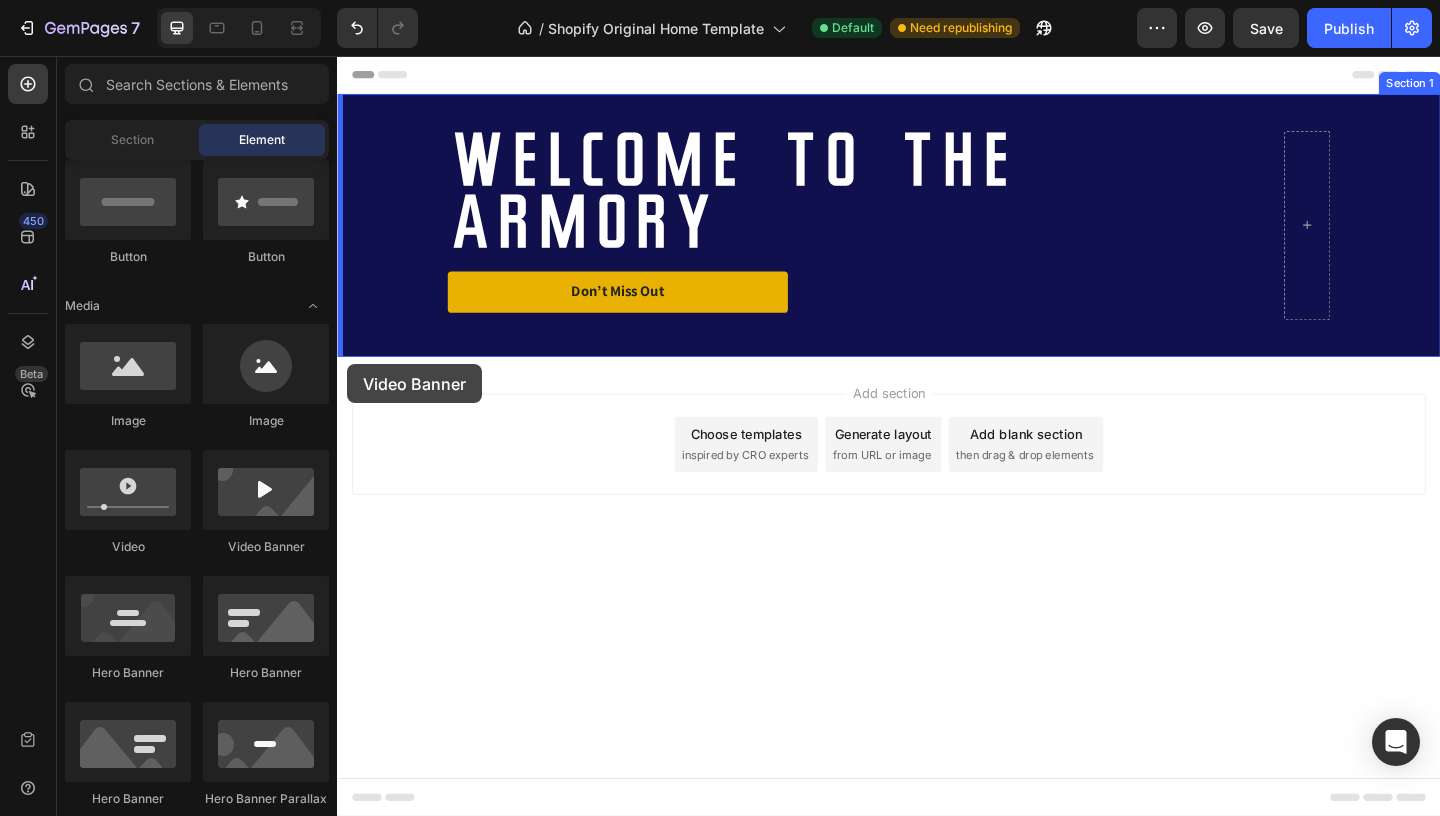 drag, startPoint x: 633, startPoint y: 580, endPoint x: 347, endPoint y: 364, distance: 358.402 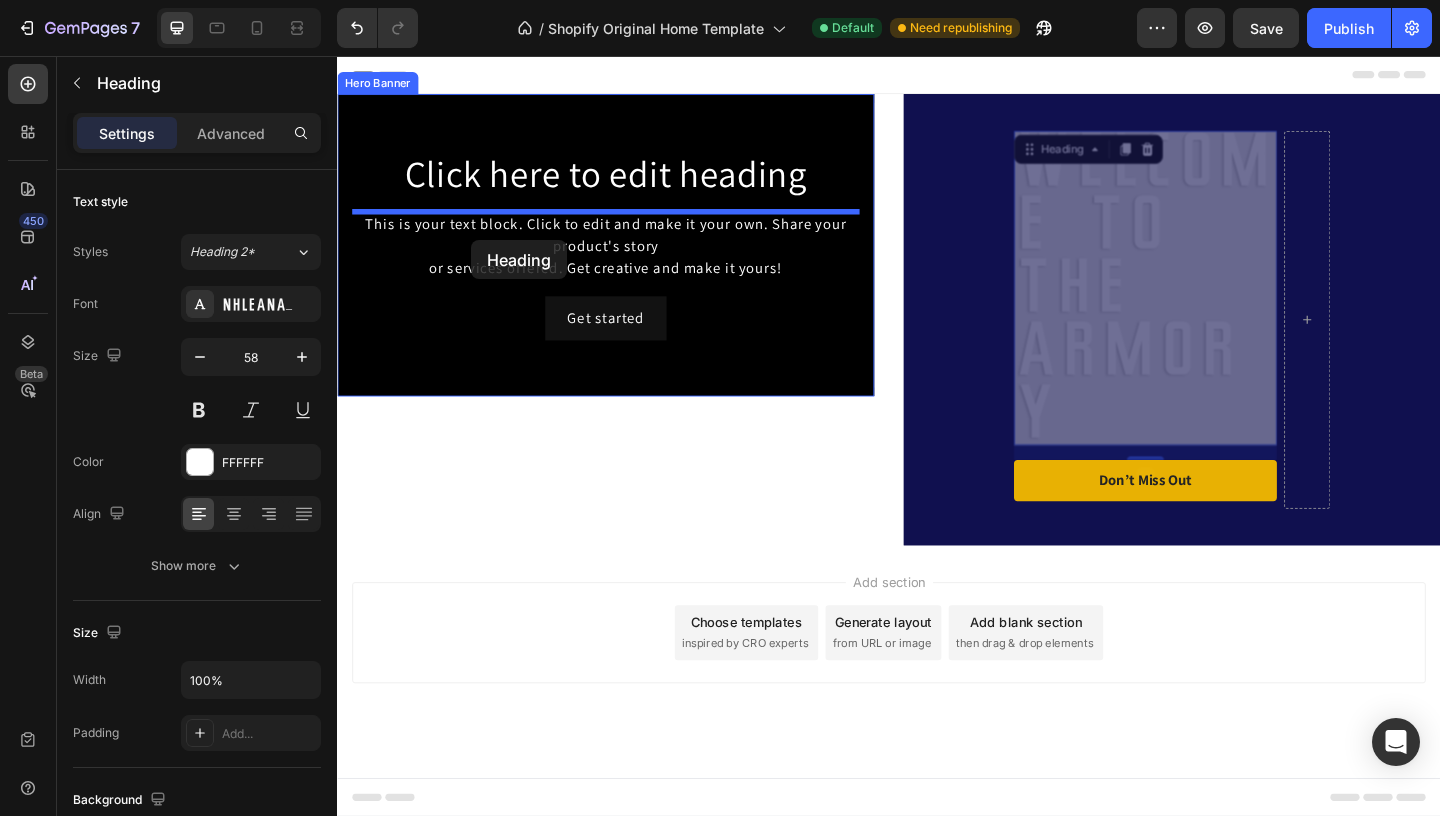 drag, startPoint x: 1167, startPoint y: 368, endPoint x: 471, endPoint y: 240, distance: 707.67224 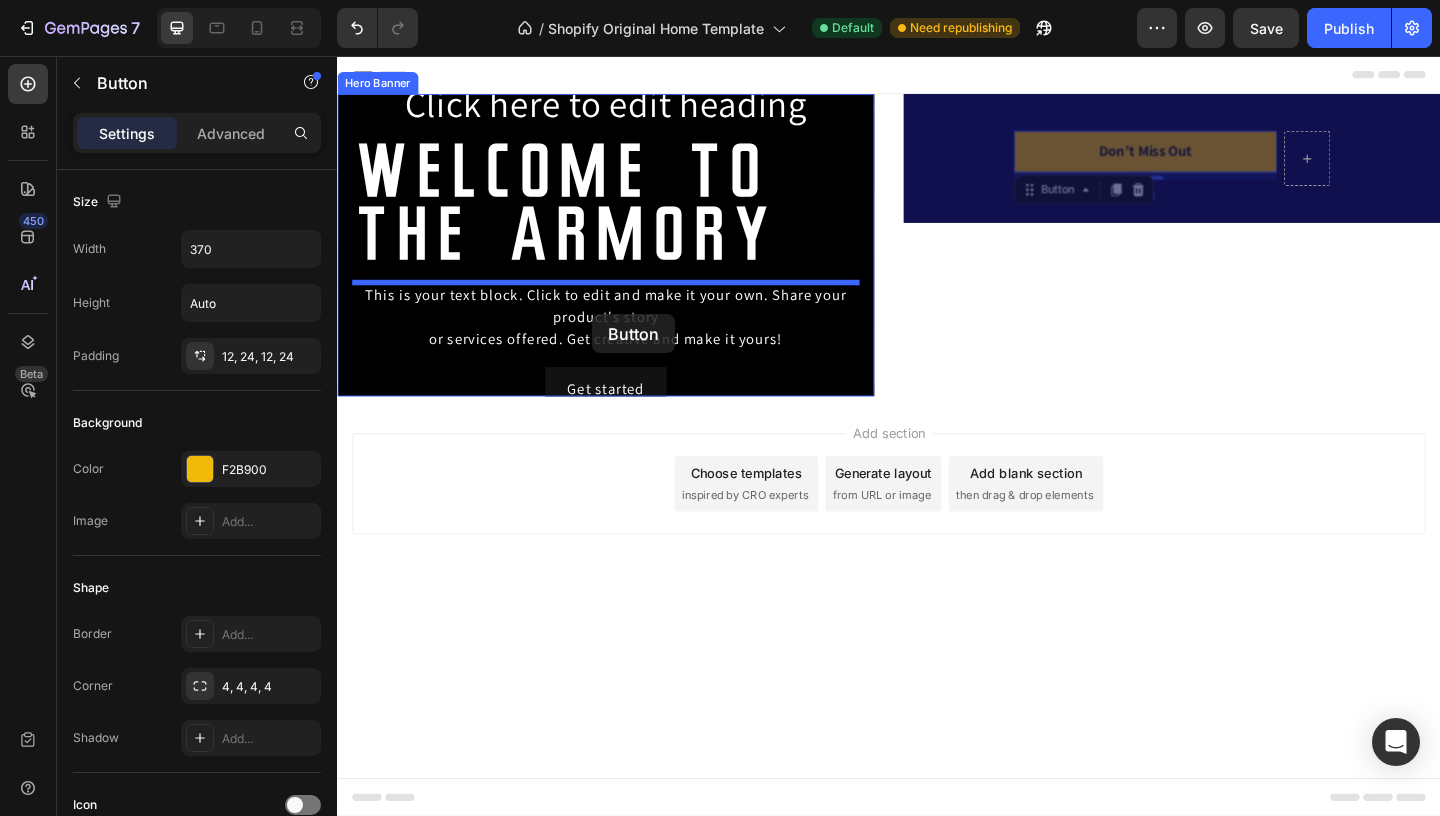 drag, startPoint x: 1210, startPoint y: 175, endPoint x: 592, endPoint y: 313, distance: 633.22034 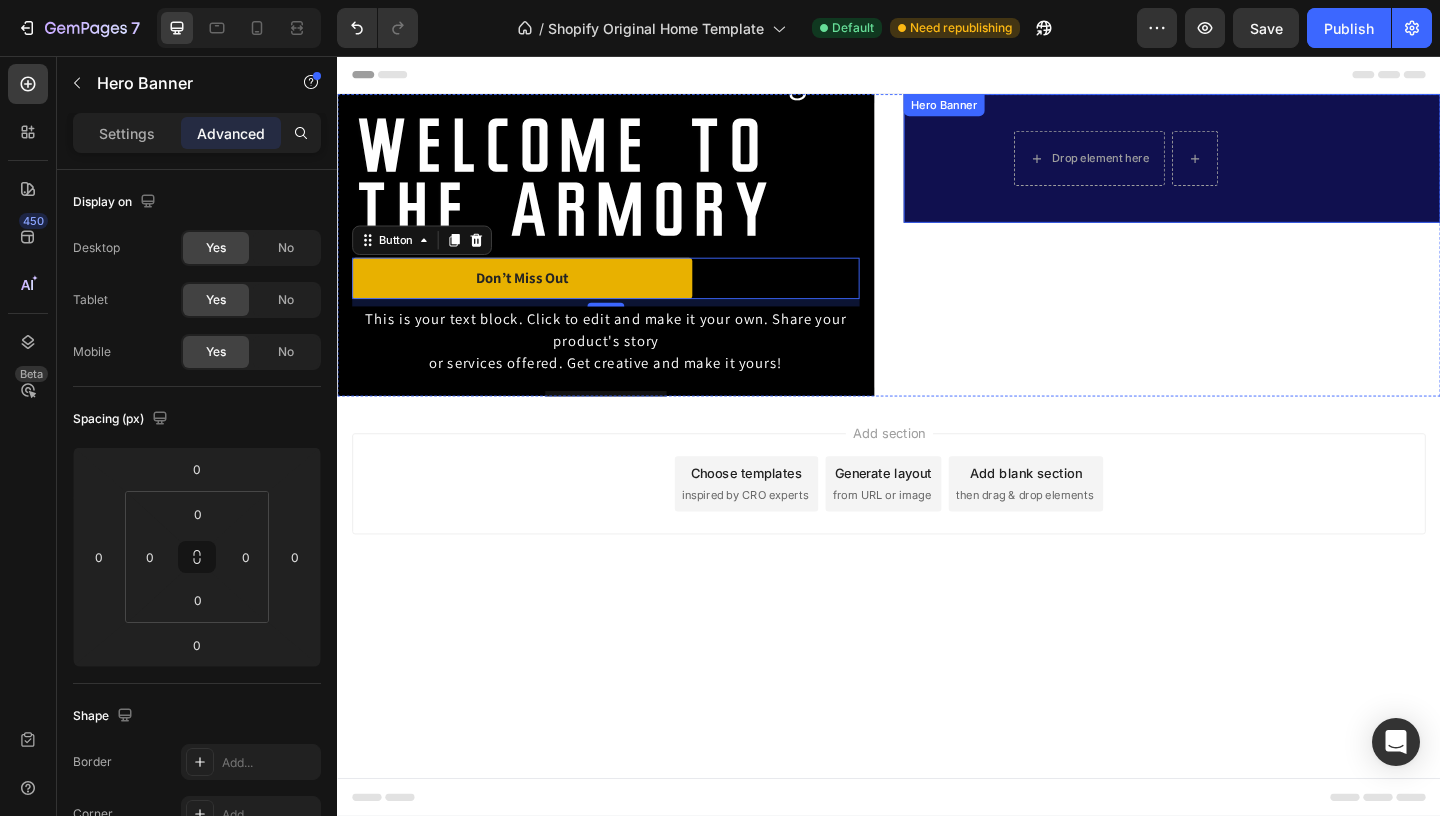 click on "Drop element here
Row" at bounding box center [1245, 167] 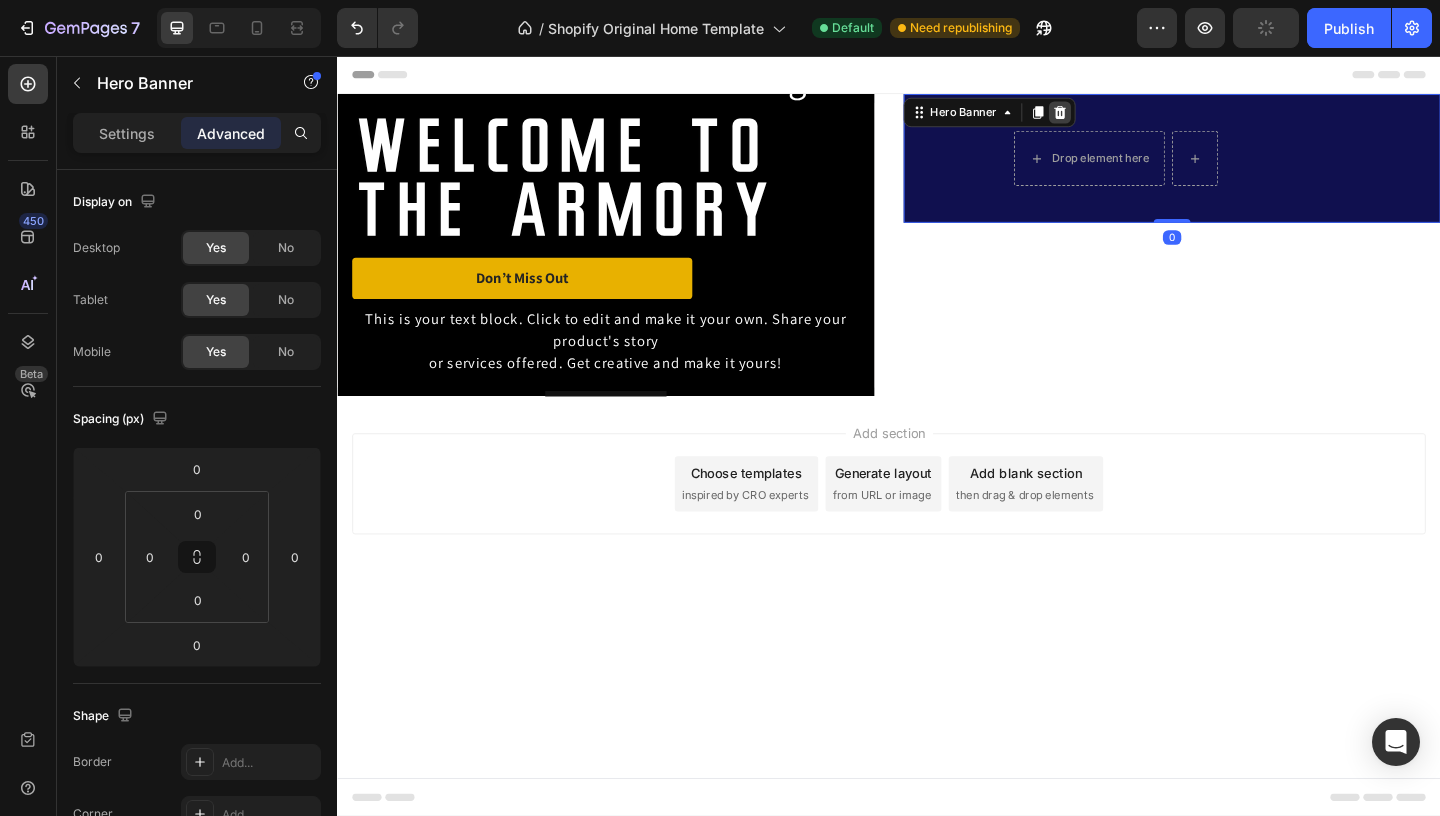 click 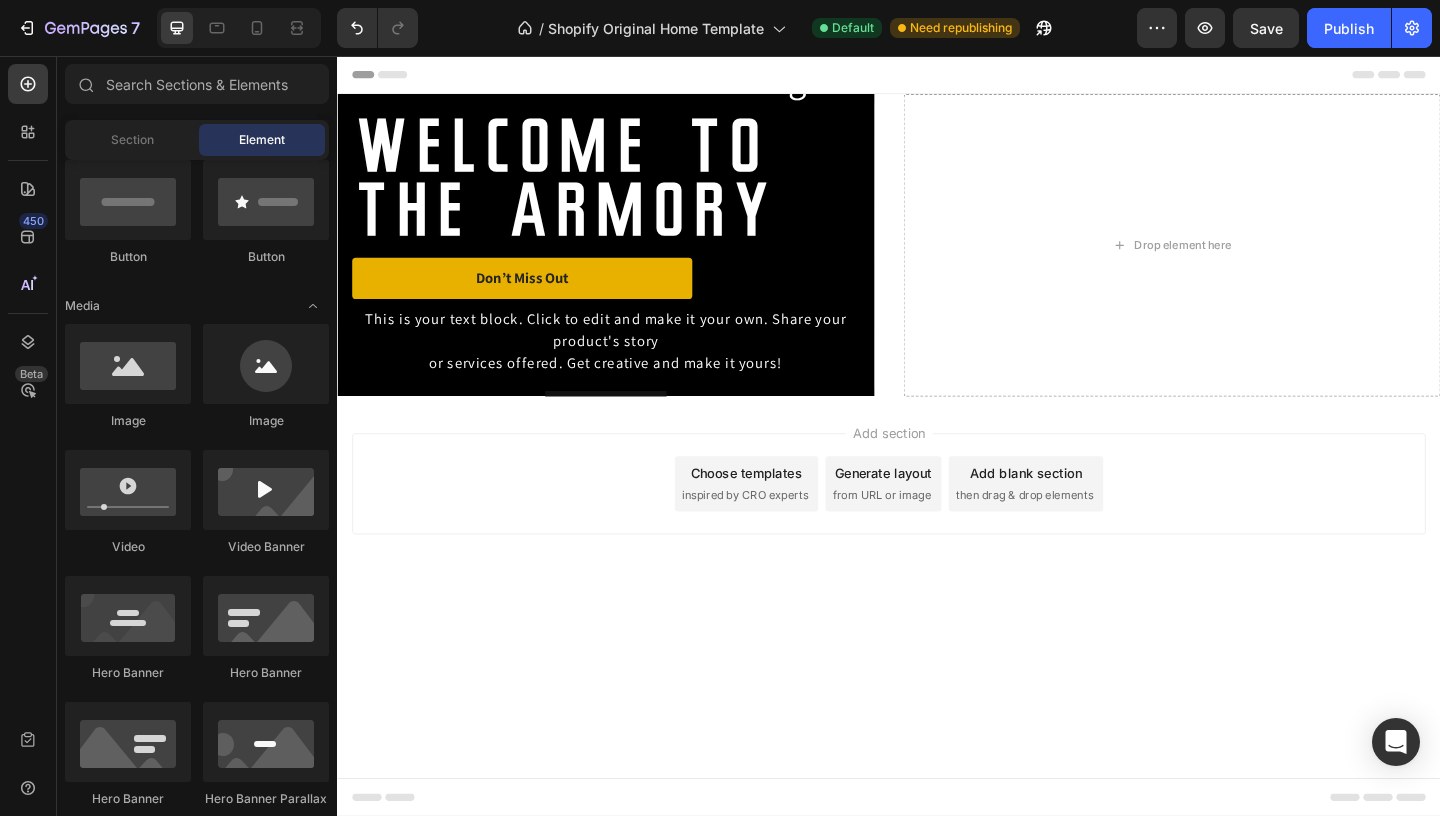 scroll, scrollTop: 498, scrollLeft: 0, axis: vertical 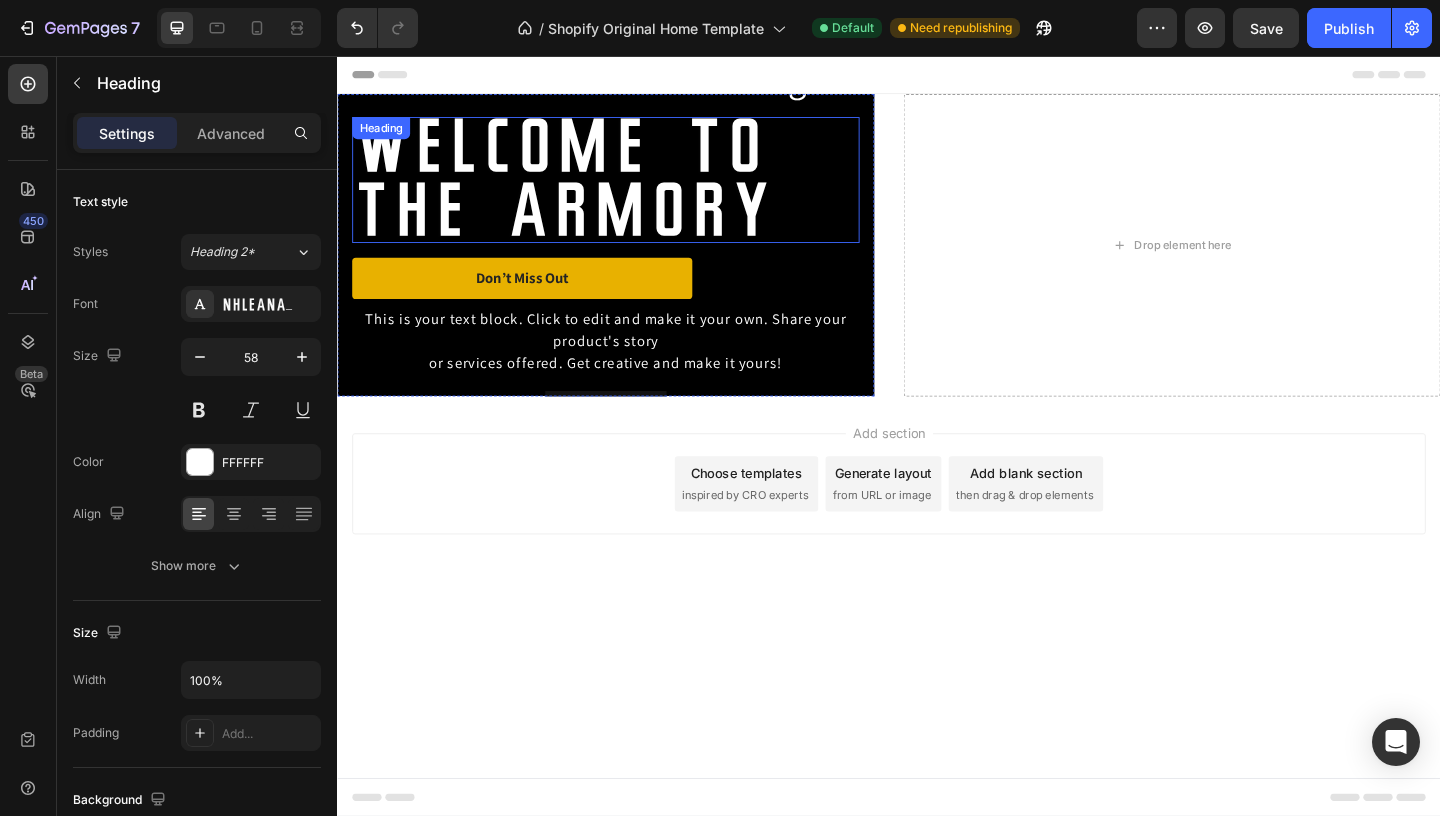 click on "welcome to the armory" at bounding box center [629, 190] 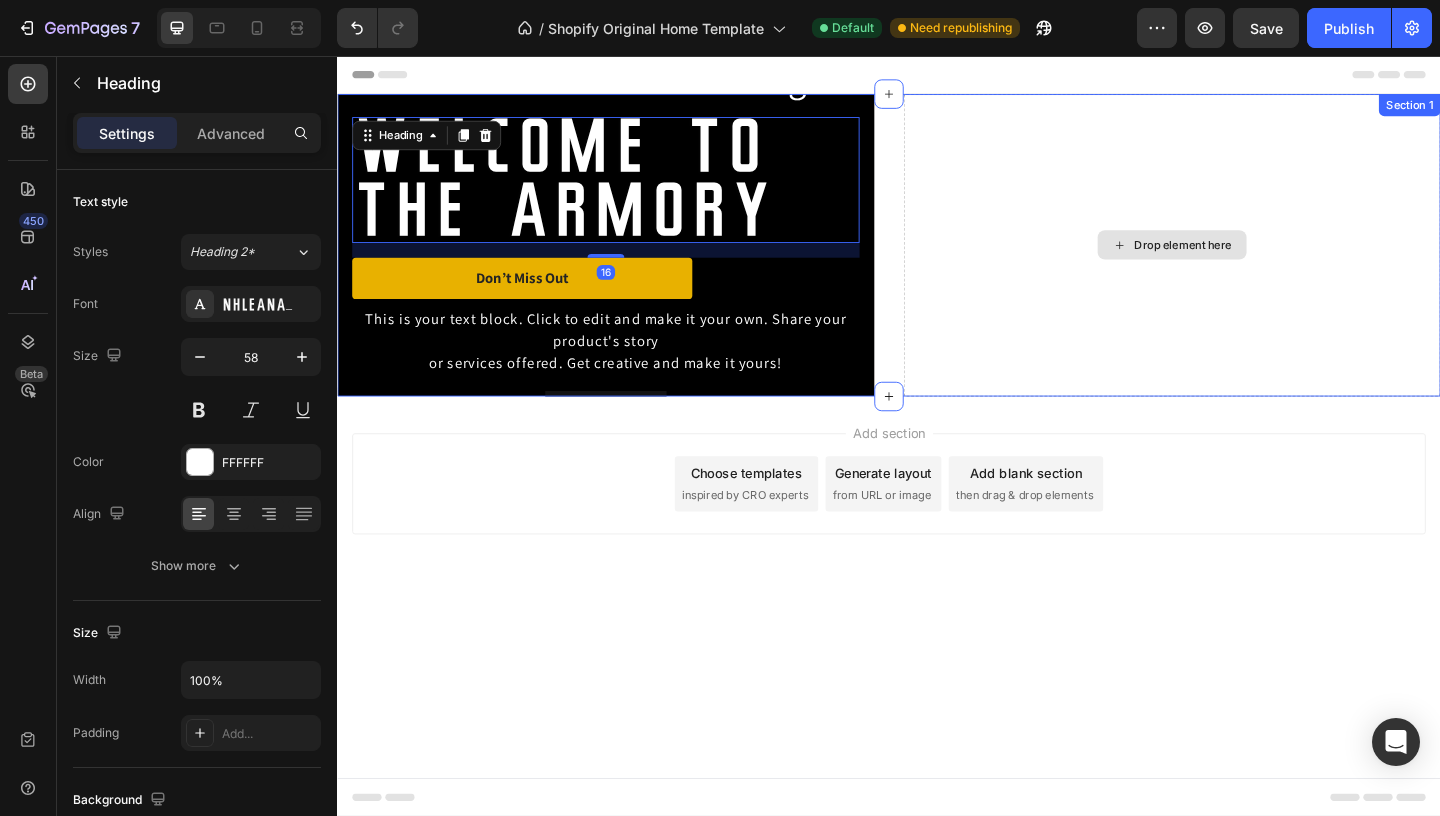 click on "Drop element here" at bounding box center [1245, 261] 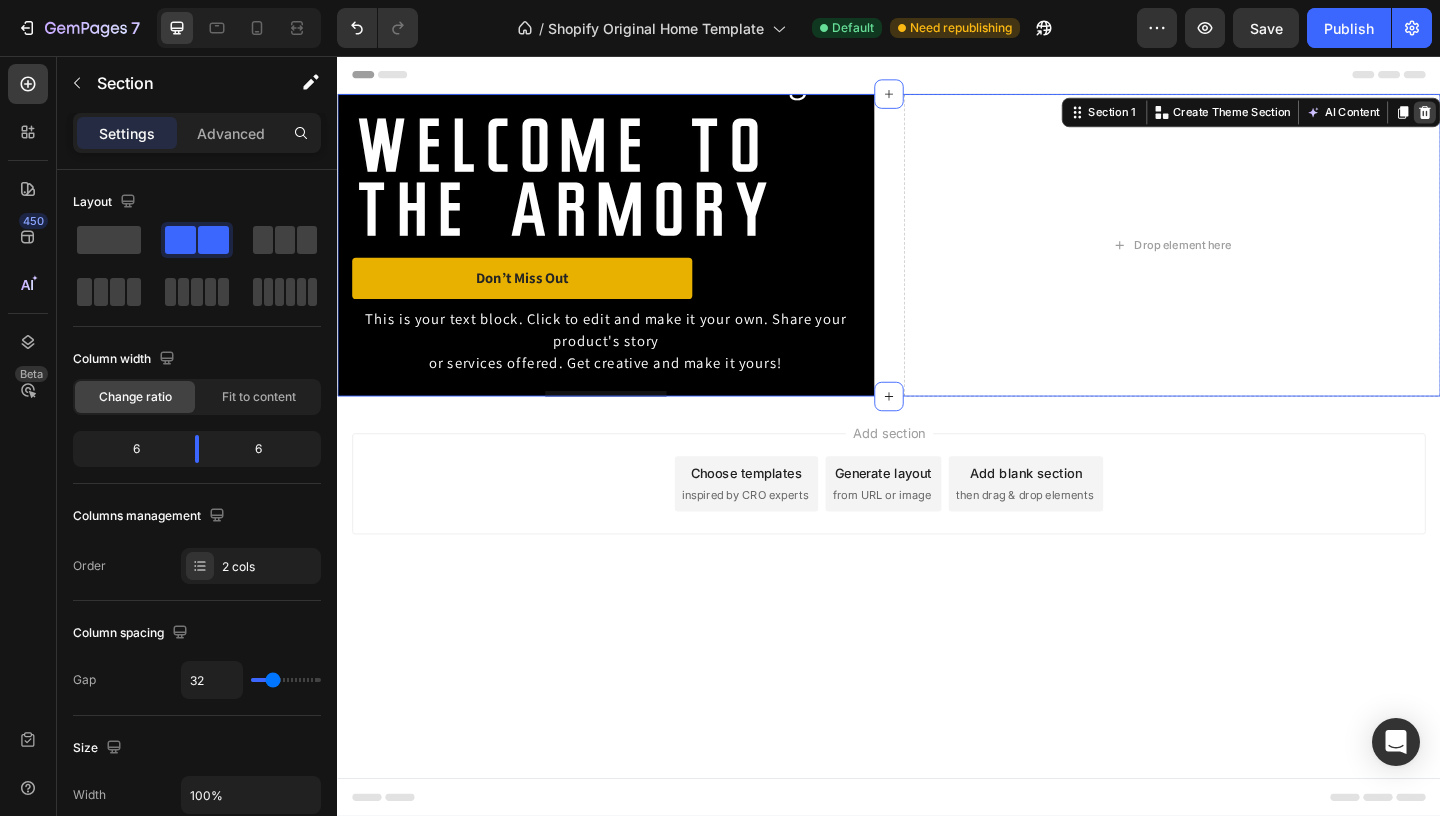 click 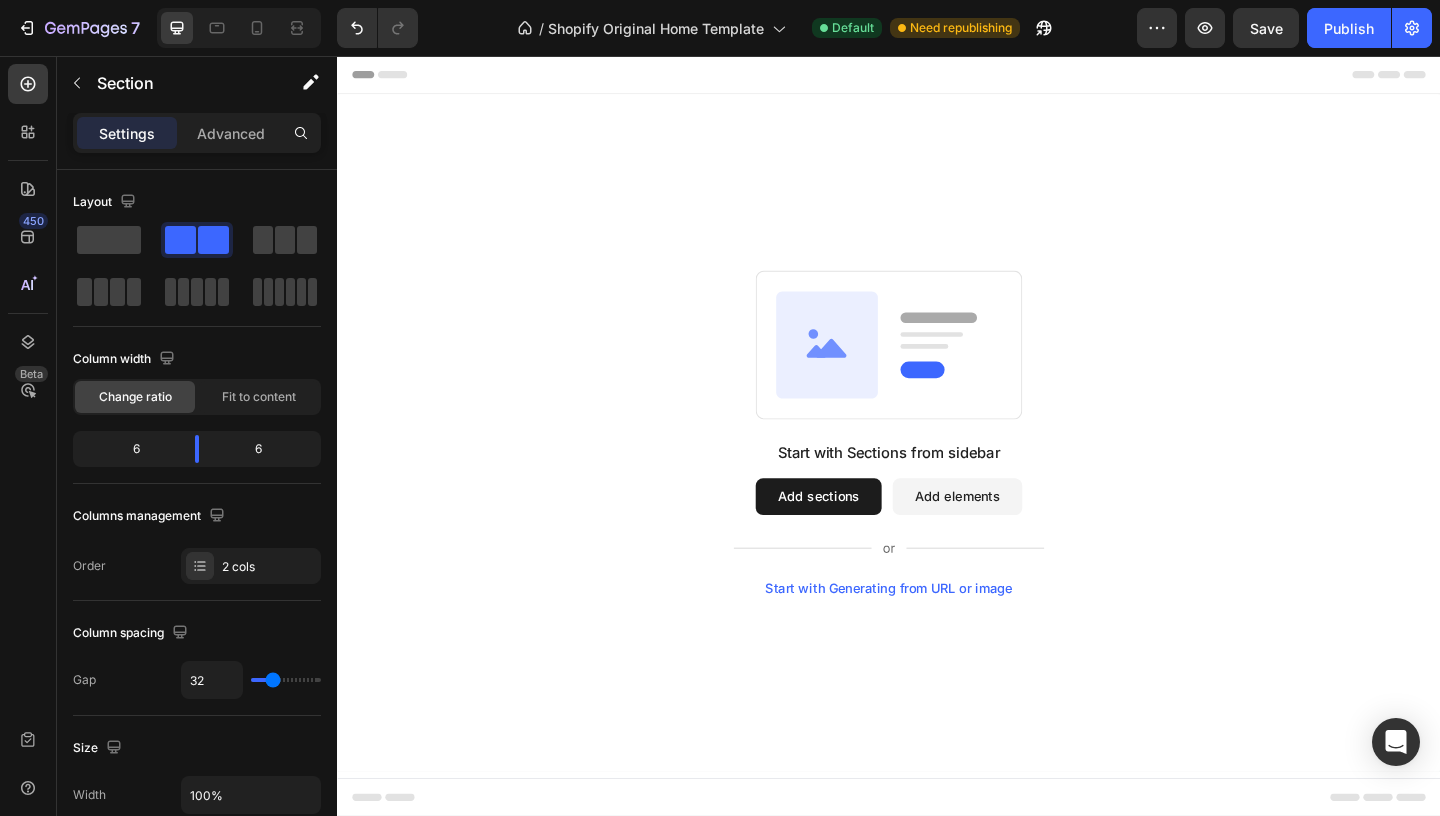 scroll, scrollTop: 498, scrollLeft: 0, axis: vertical 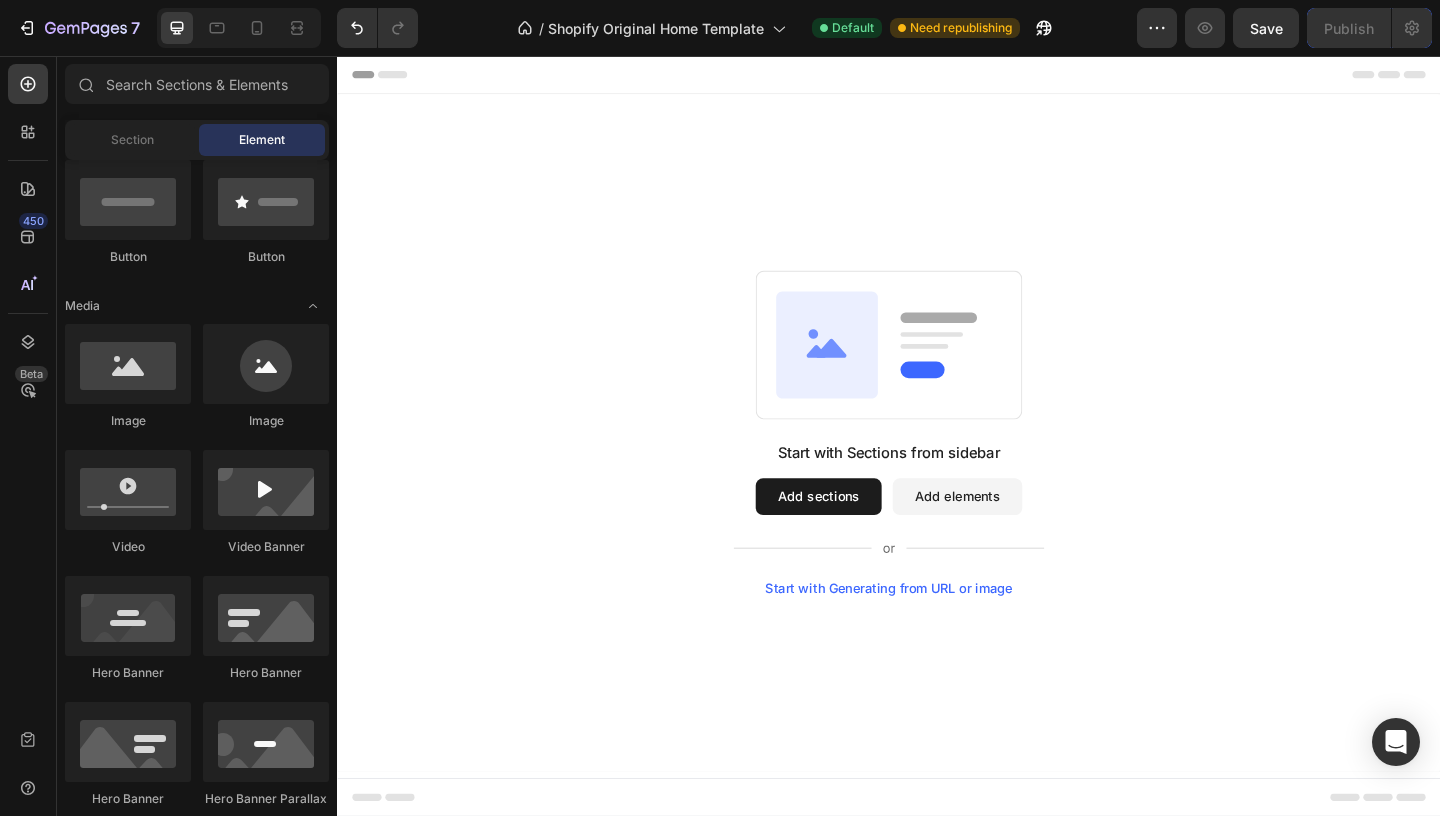 click on "Add sections" at bounding box center (860, 535) 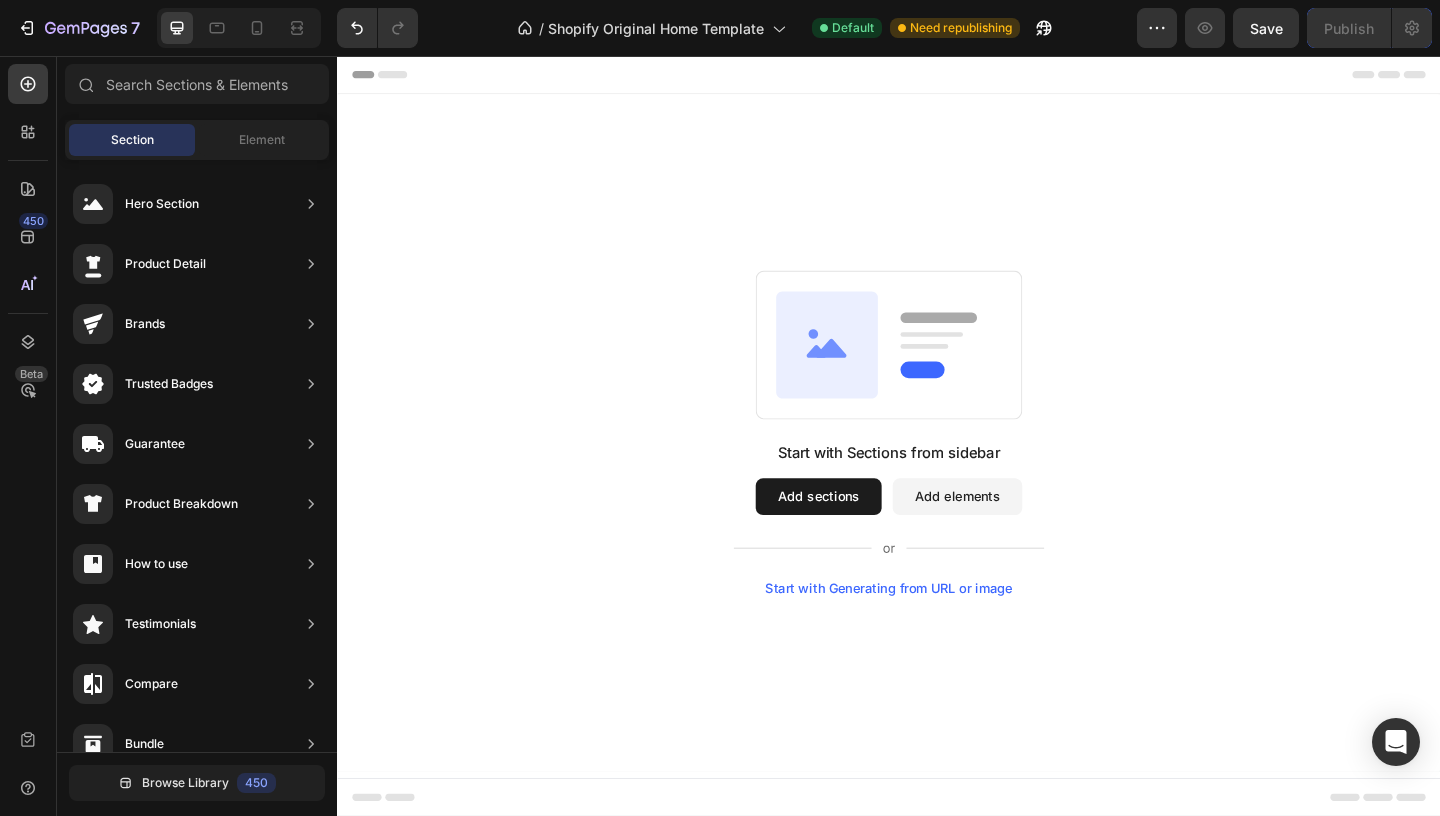 click 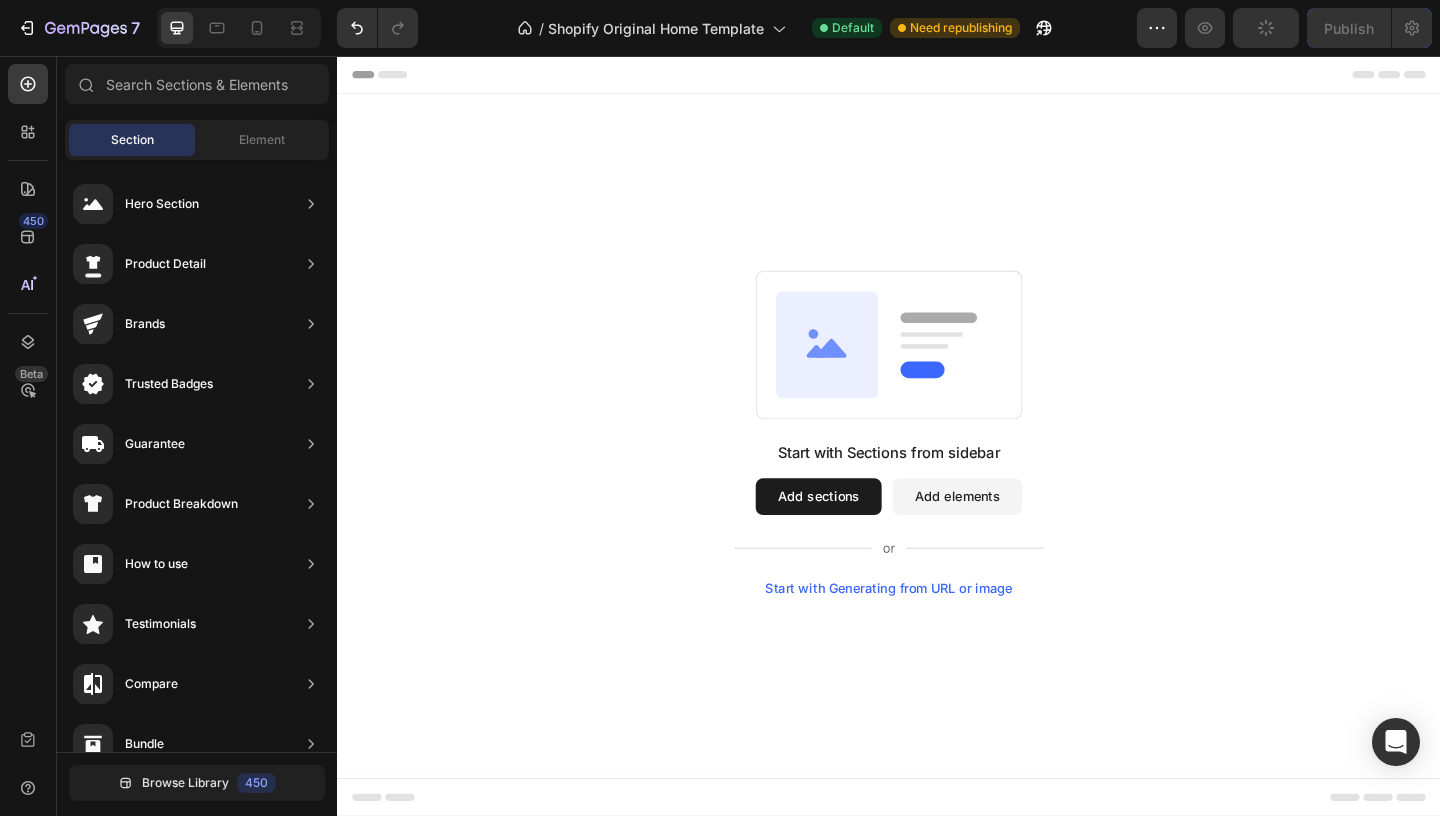click 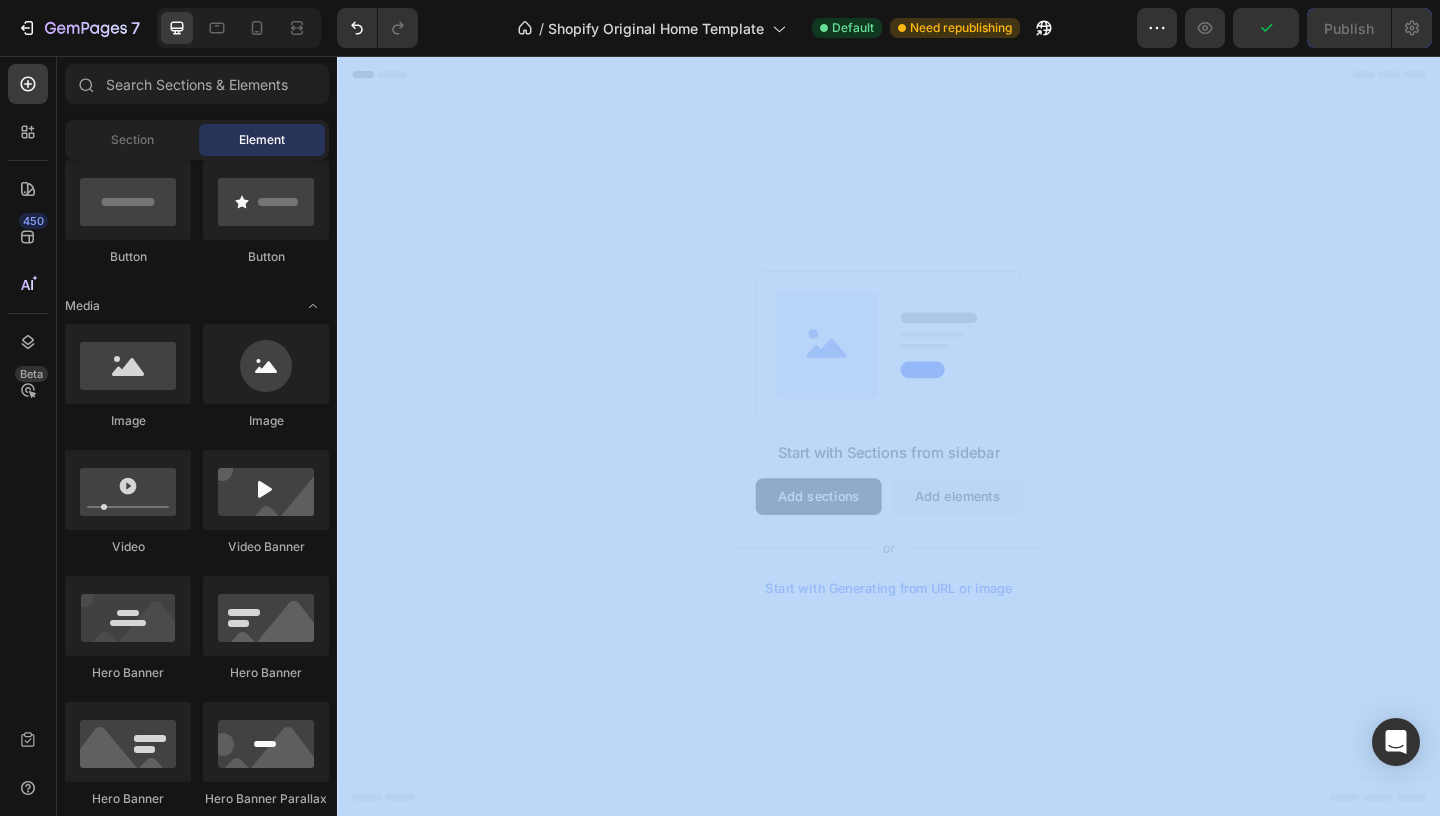 drag, startPoint x: 286, startPoint y: 485, endPoint x: 707, endPoint y: 397, distance: 430.09882 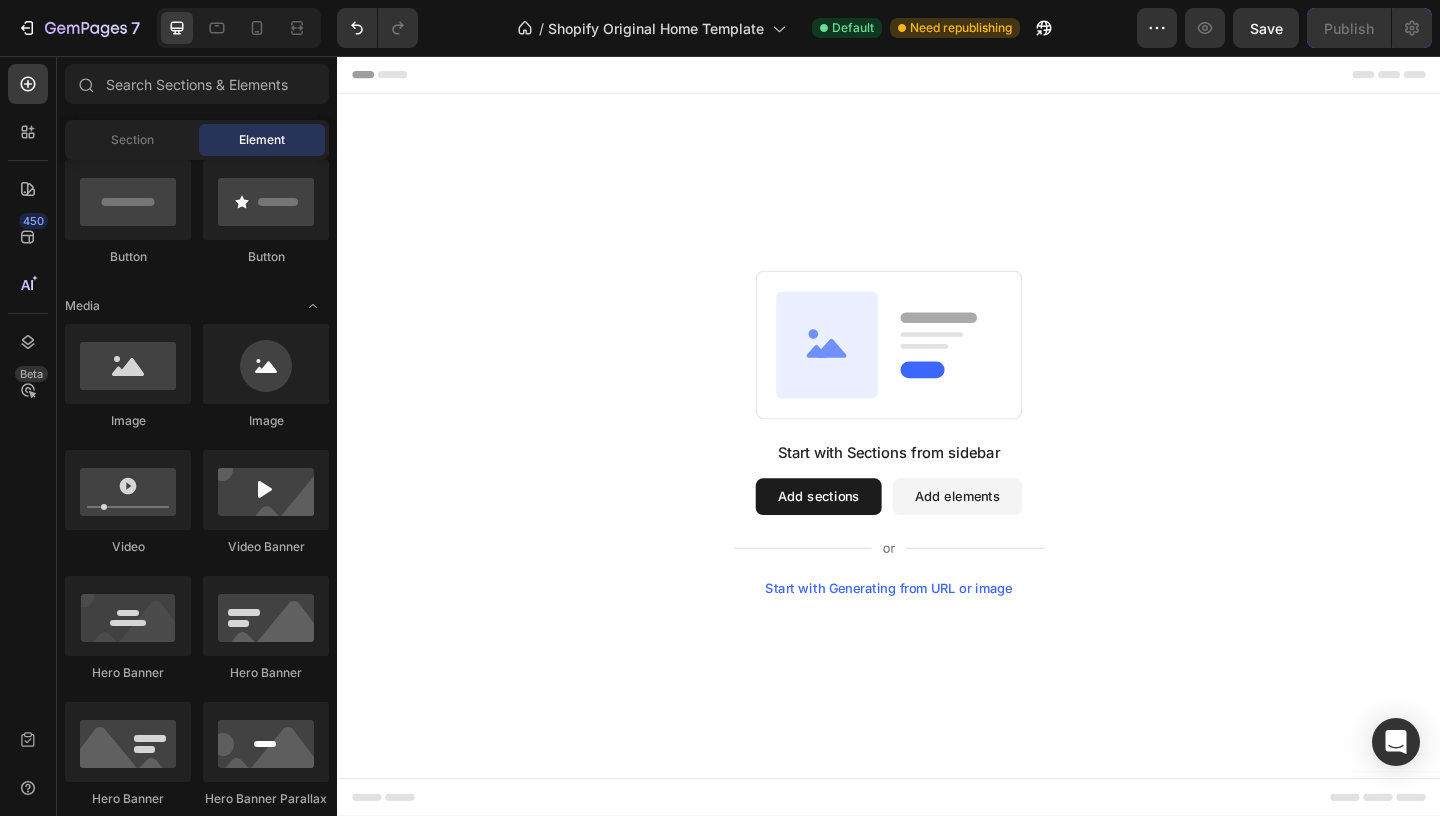 click 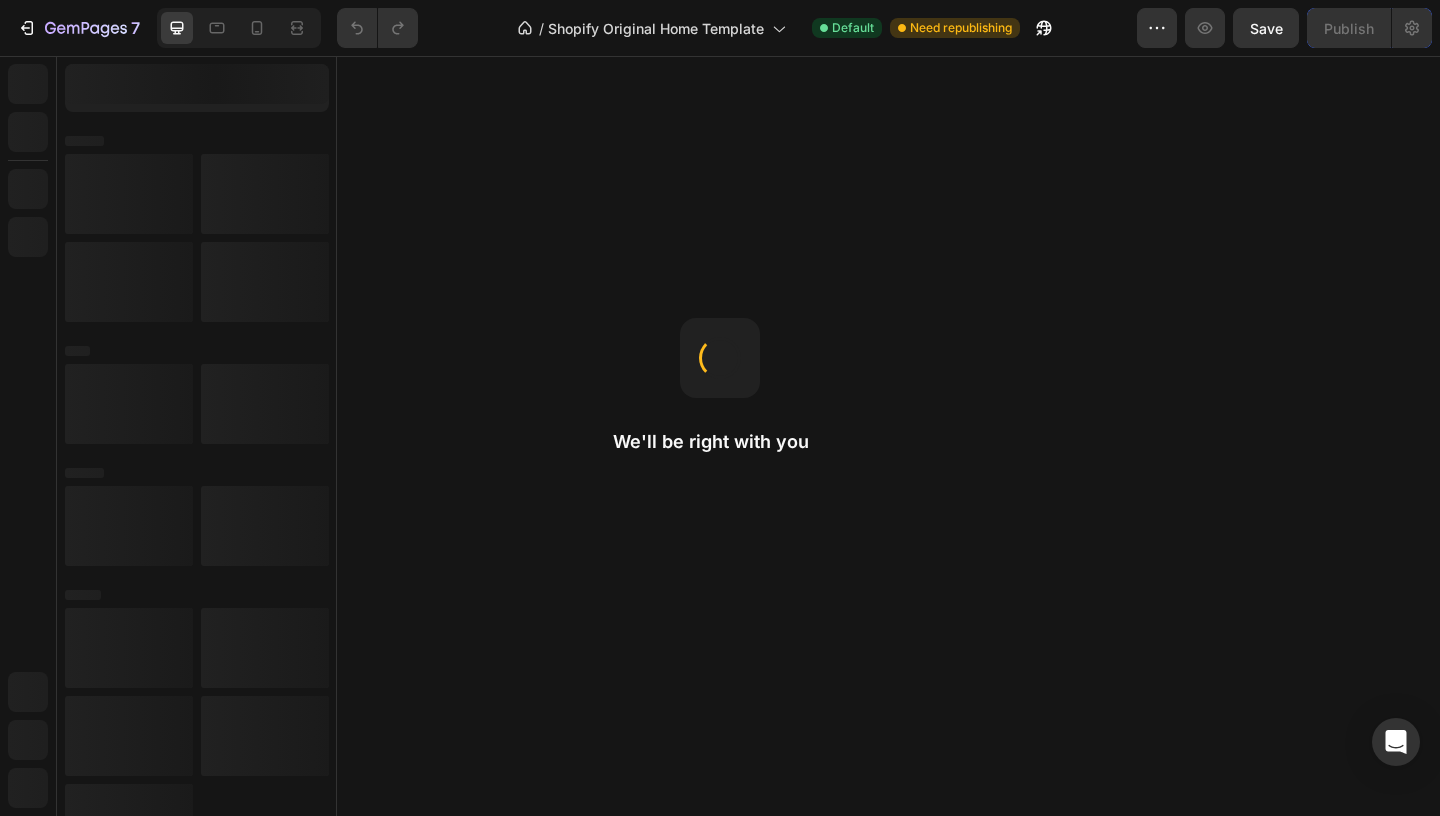 scroll, scrollTop: 0, scrollLeft: 0, axis: both 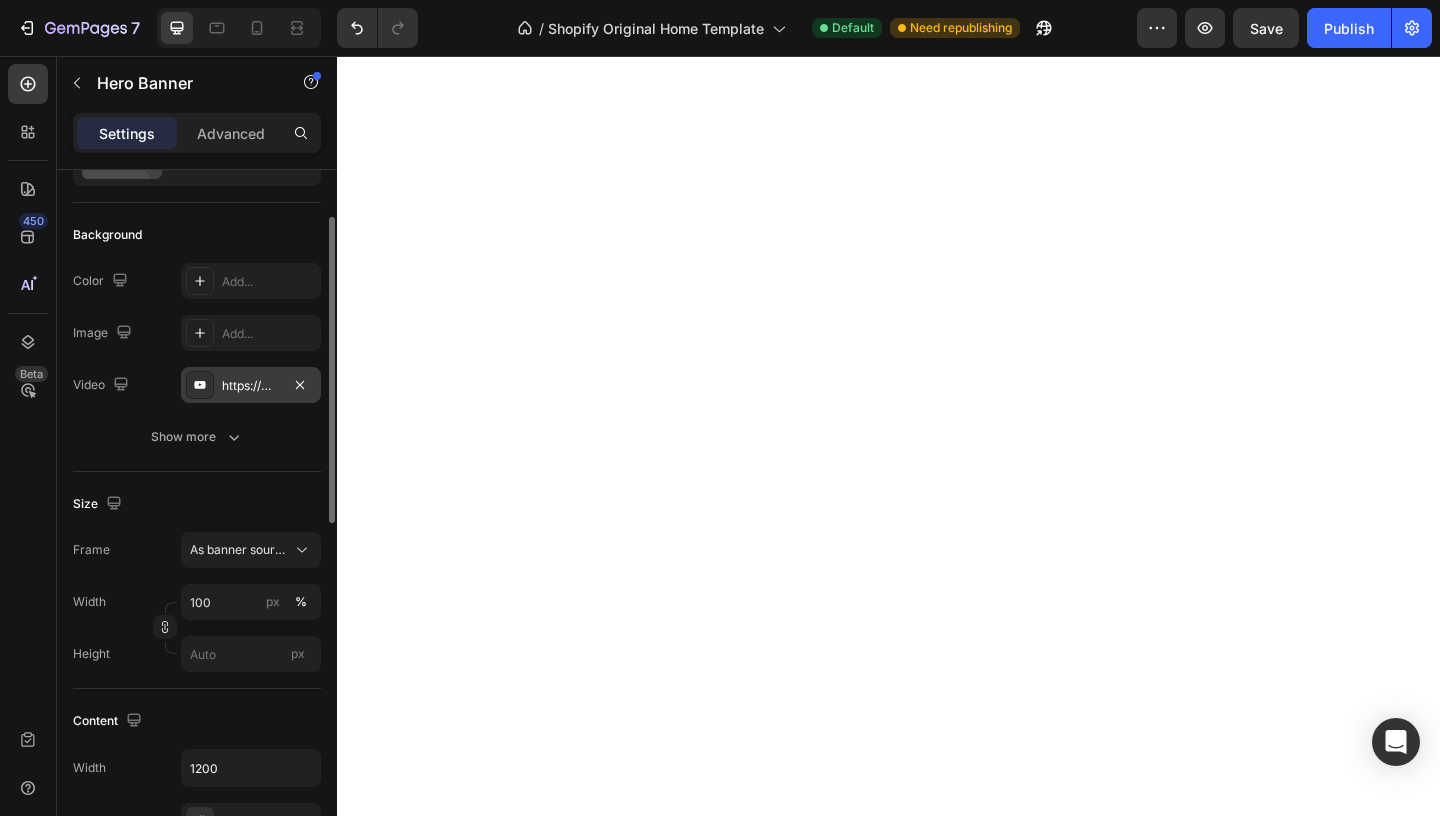 click on "https://www.youtube.com/watch?v=drIt4RH_kyQ" at bounding box center [251, 386] 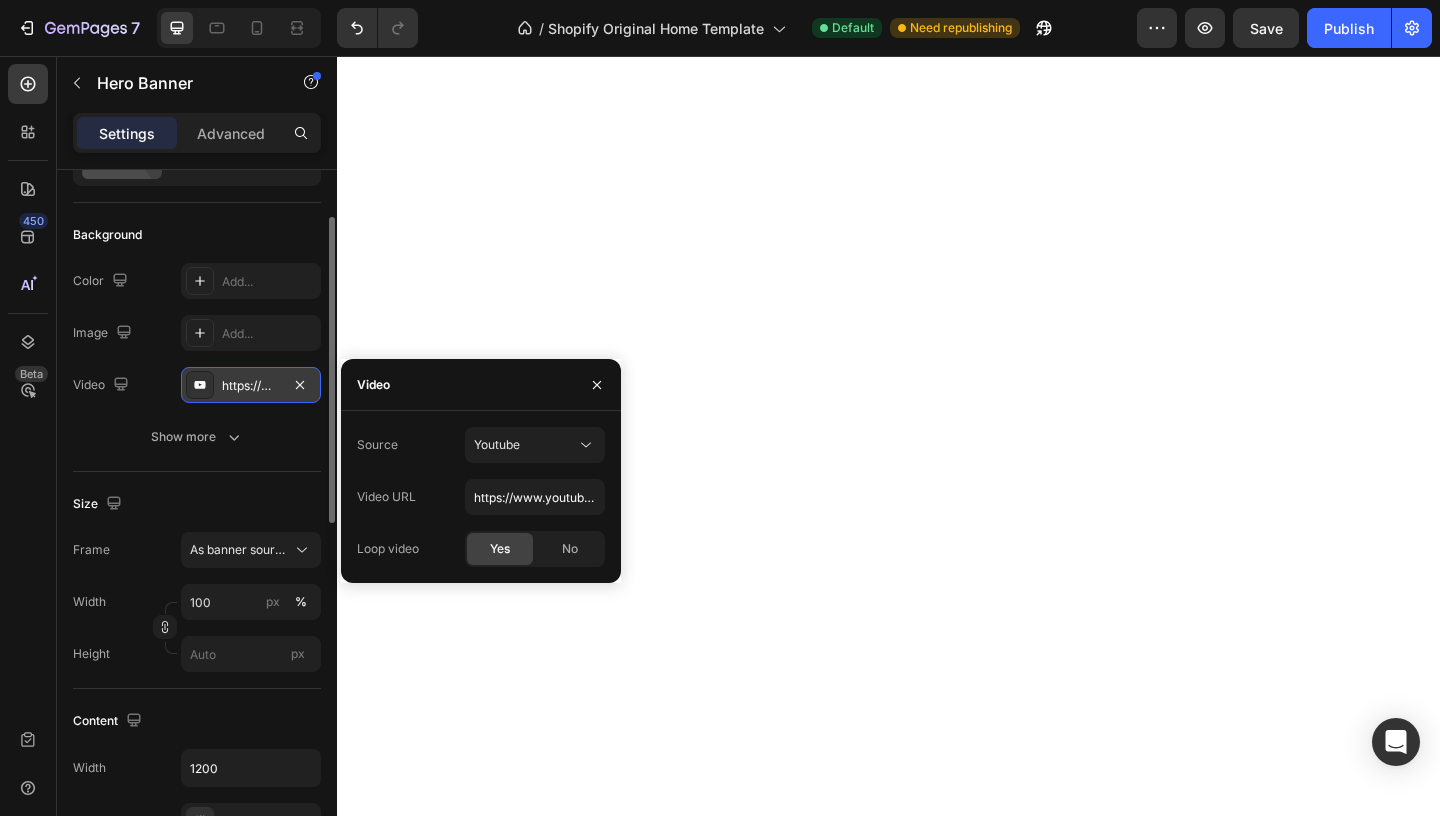 click on "https://www.youtube.com/watch?v=drIt4RH_kyQ" at bounding box center (251, 386) 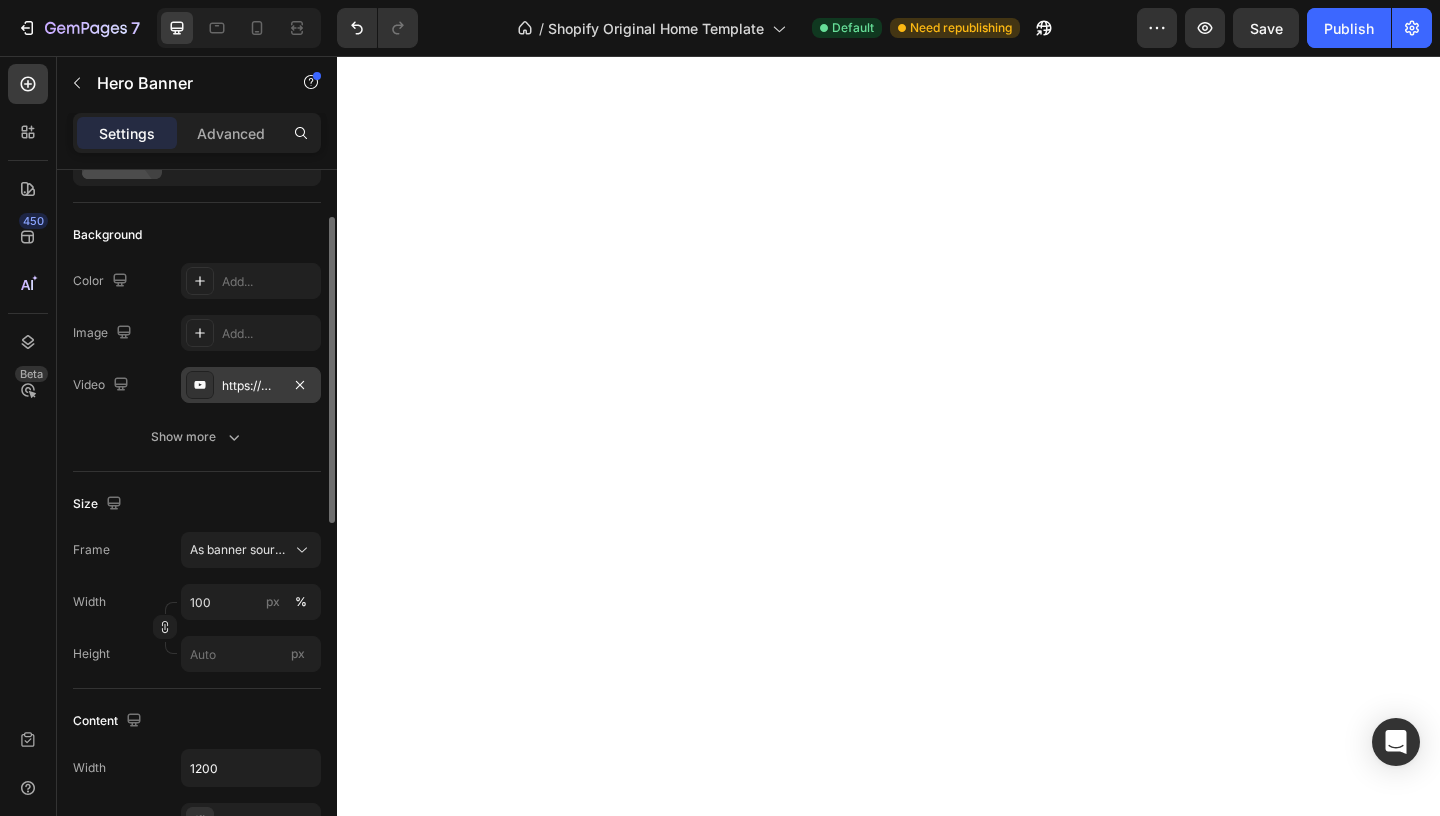 click on "https://www.youtube.com/watch?v=drIt4RH_kyQ" at bounding box center [251, 386] 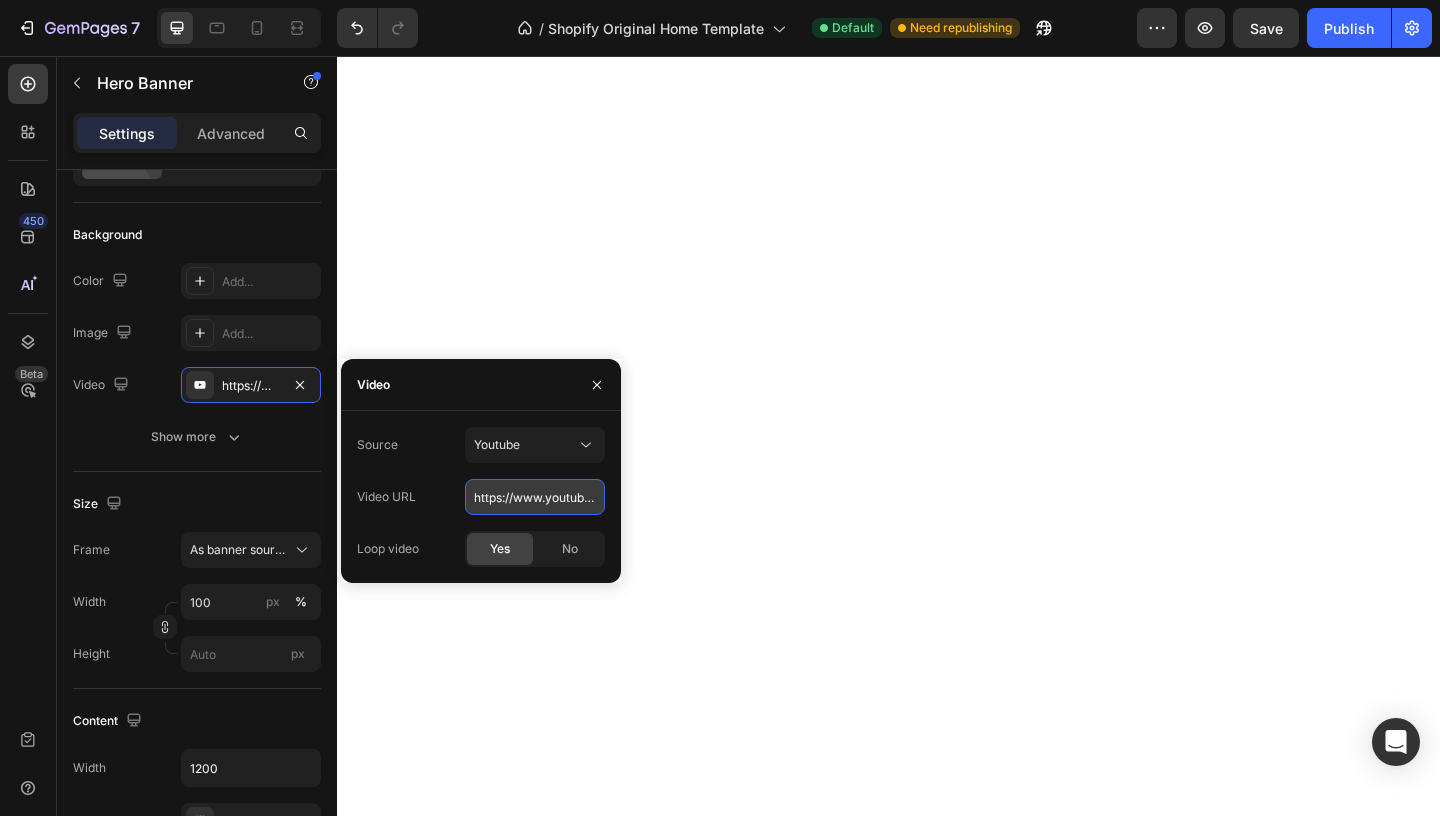 click on "https://www.youtube.com/watch?v=drIt4RH_kyQ" at bounding box center [535, 497] 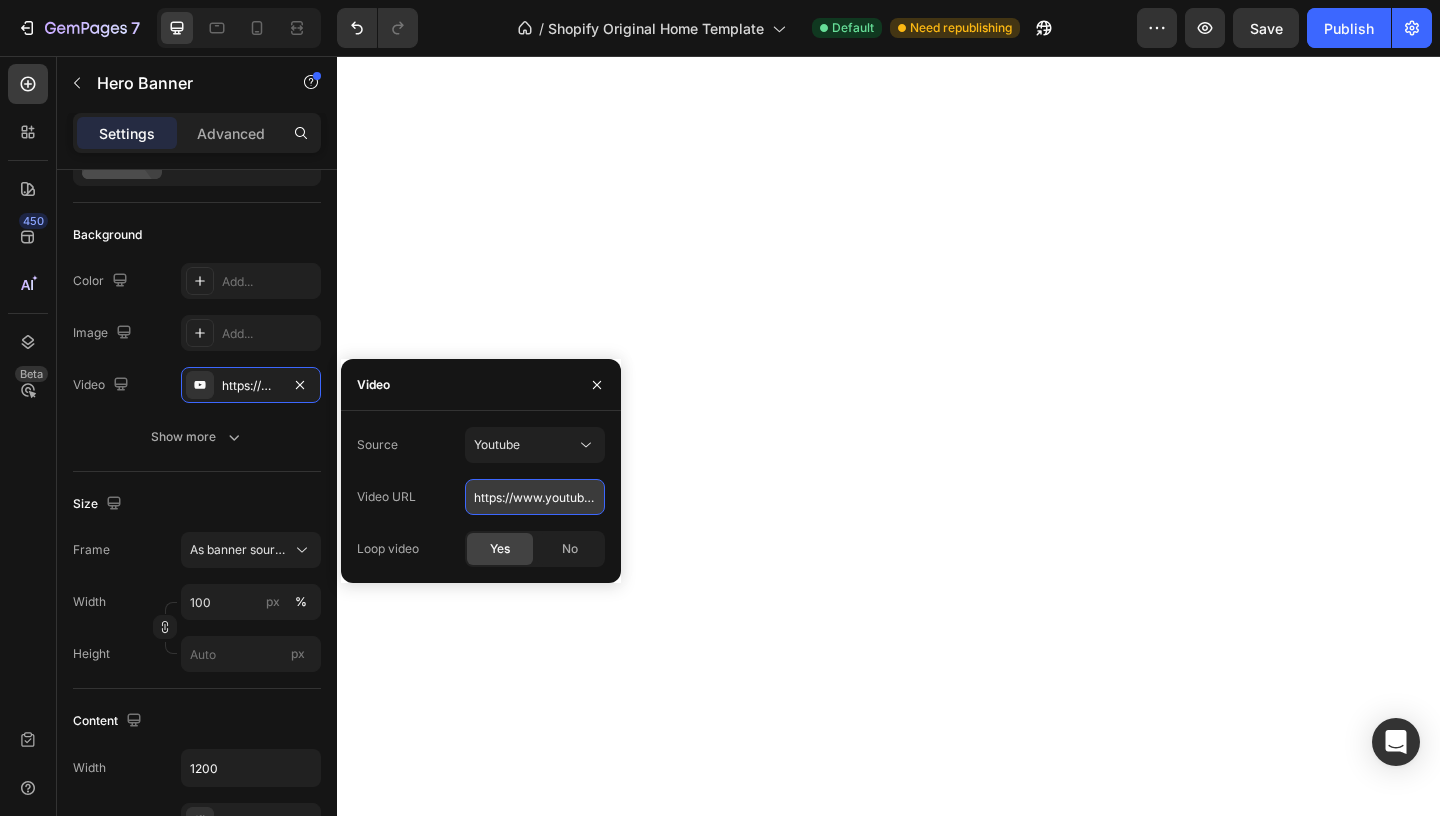 paste on "cCA8kiZjahw" 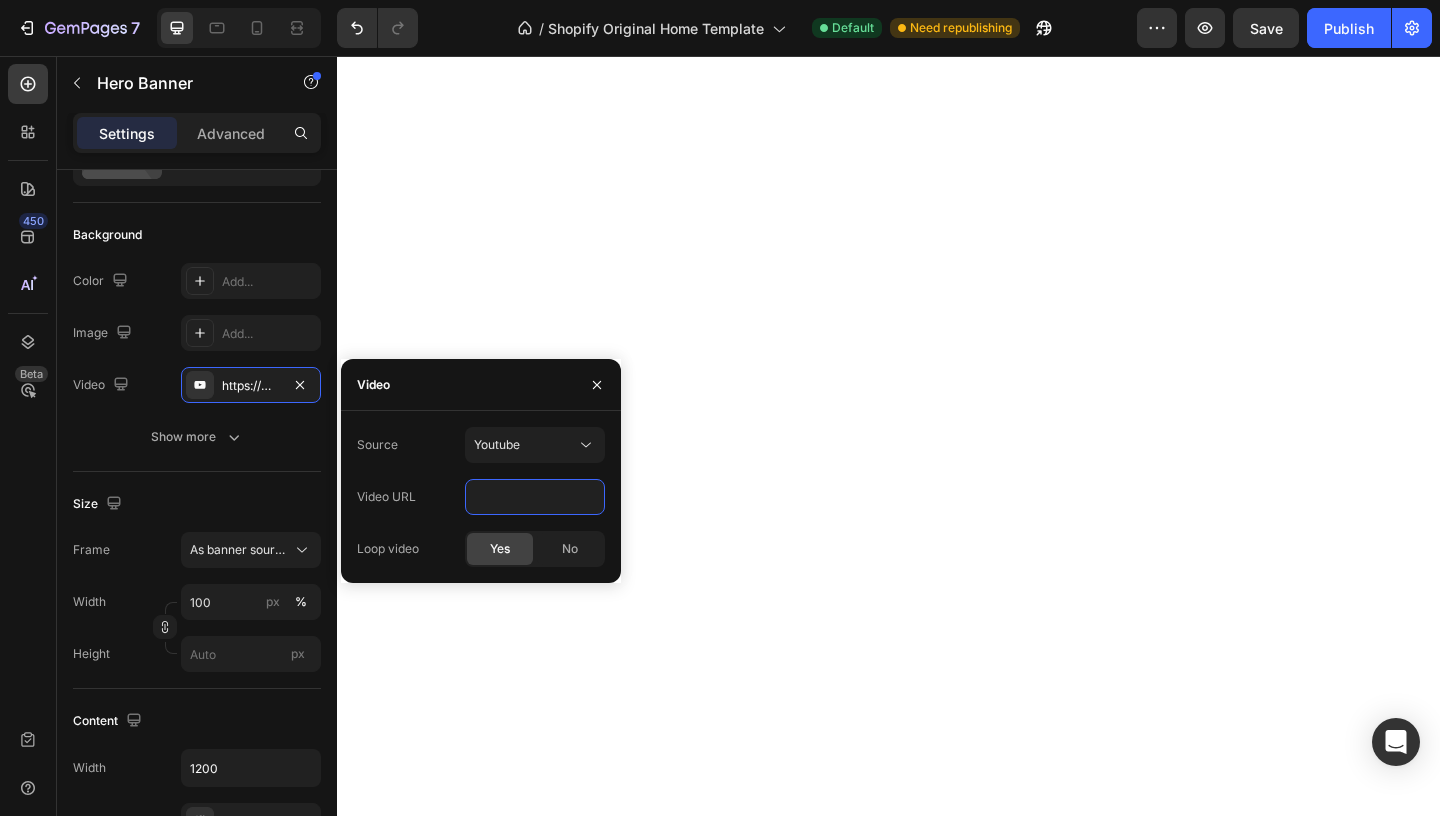 type on "https://www.youtube.com/watch?v=cCA8kiZjahw" 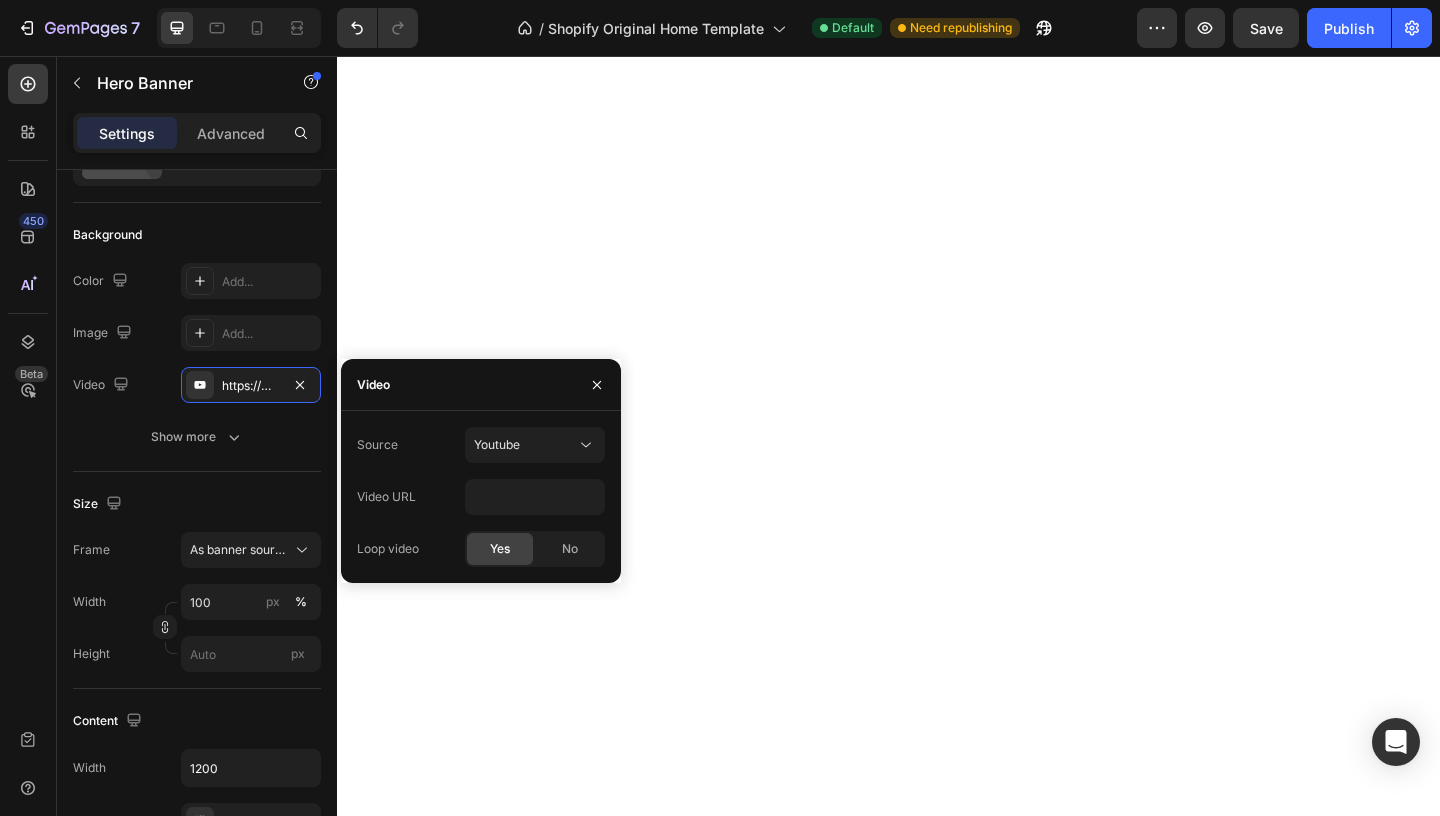 click on "Video" at bounding box center [481, 385] 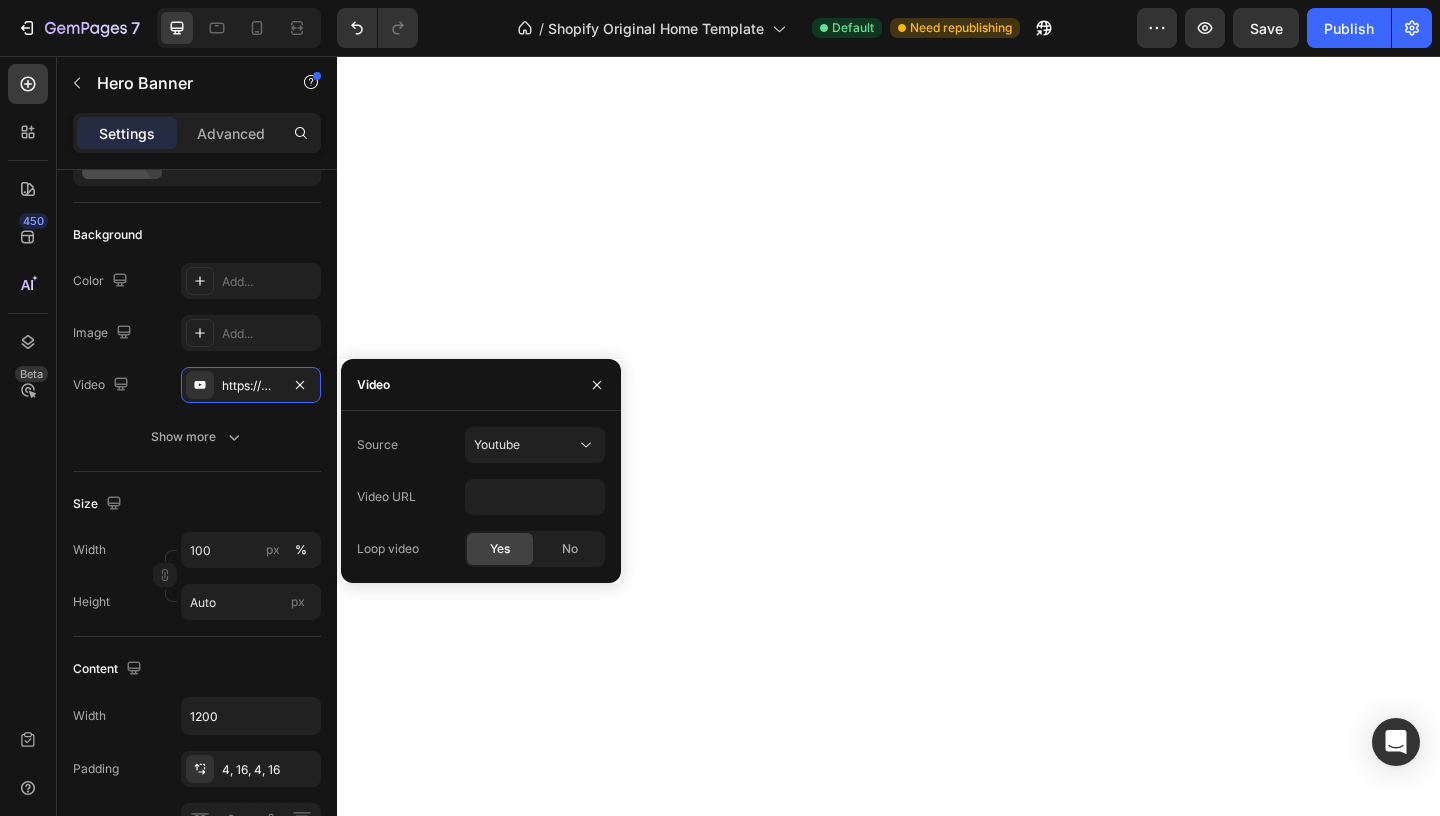 scroll, scrollTop: 422, scrollLeft: 0, axis: vertical 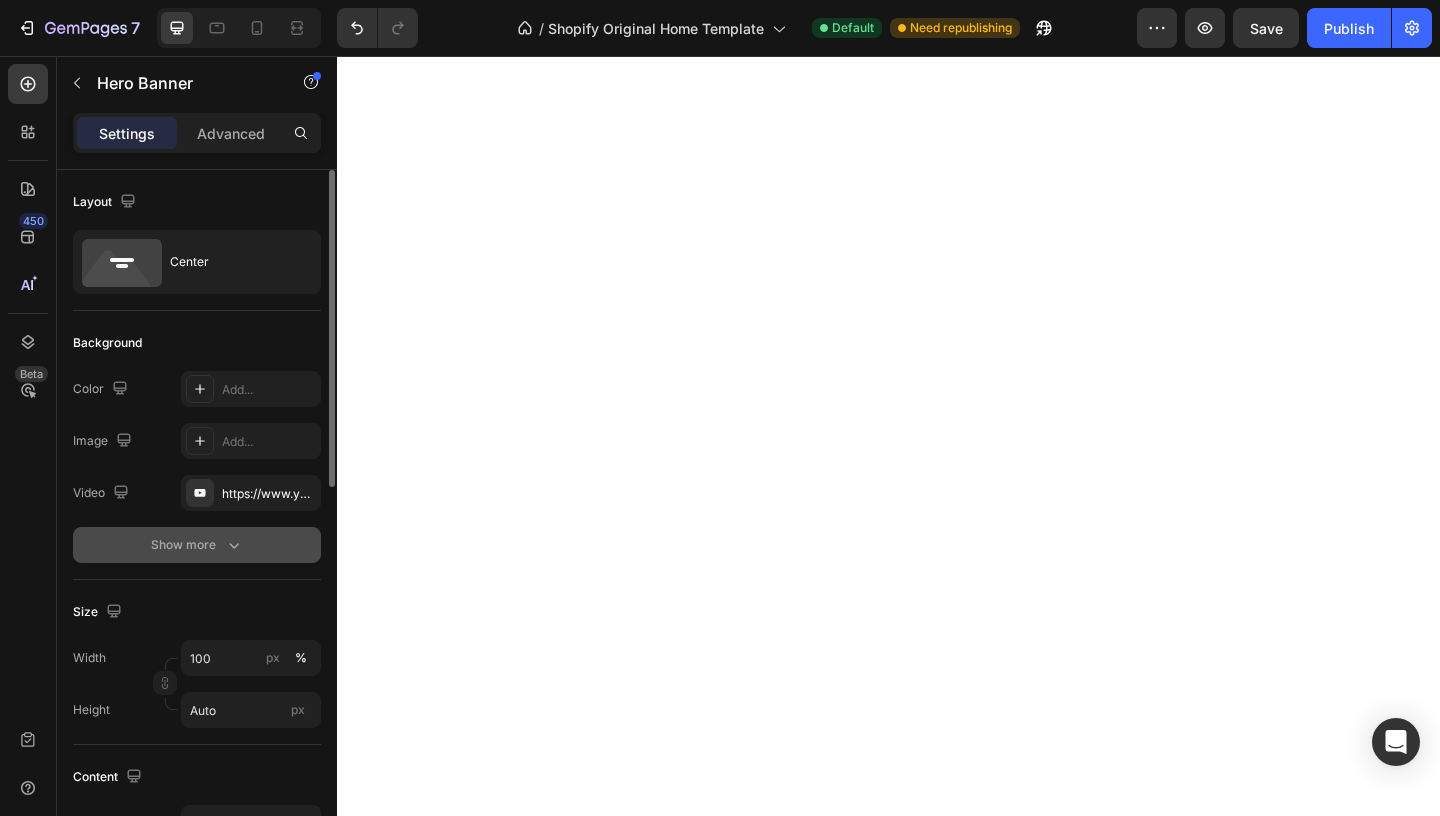 click on "Show more" at bounding box center (197, 545) 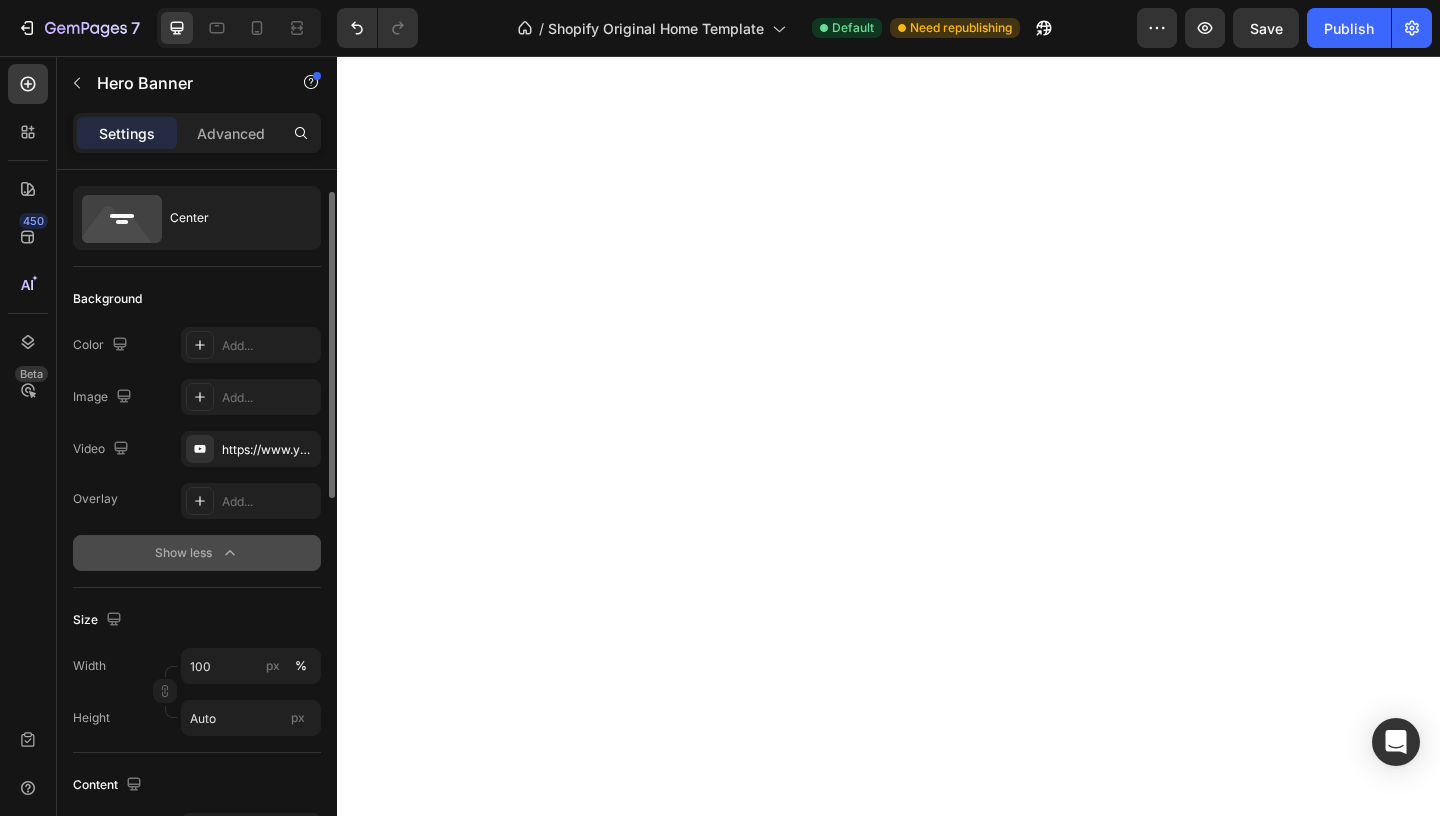 scroll, scrollTop: 27, scrollLeft: 0, axis: vertical 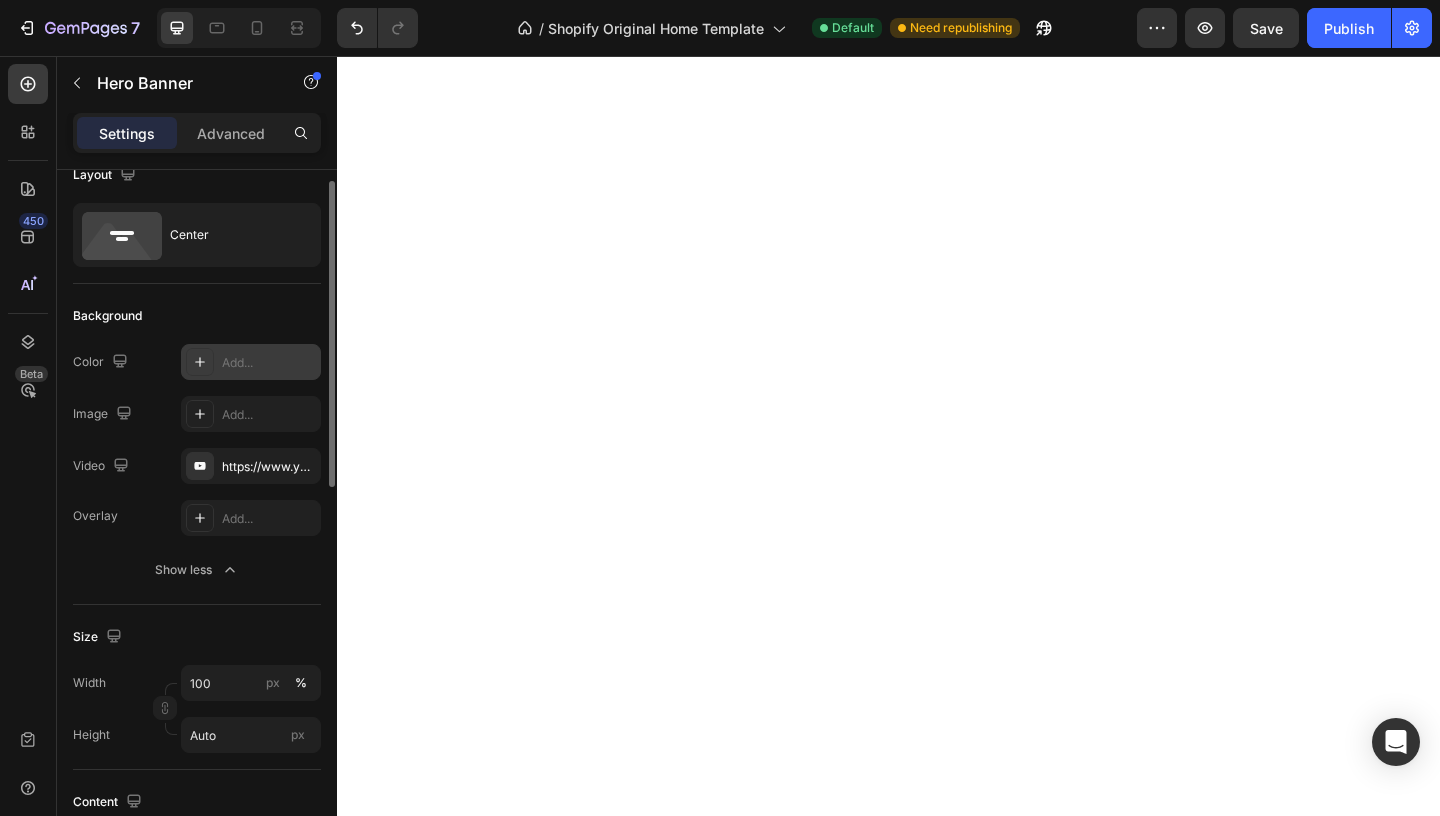 click on "Add..." at bounding box center [269, 363] 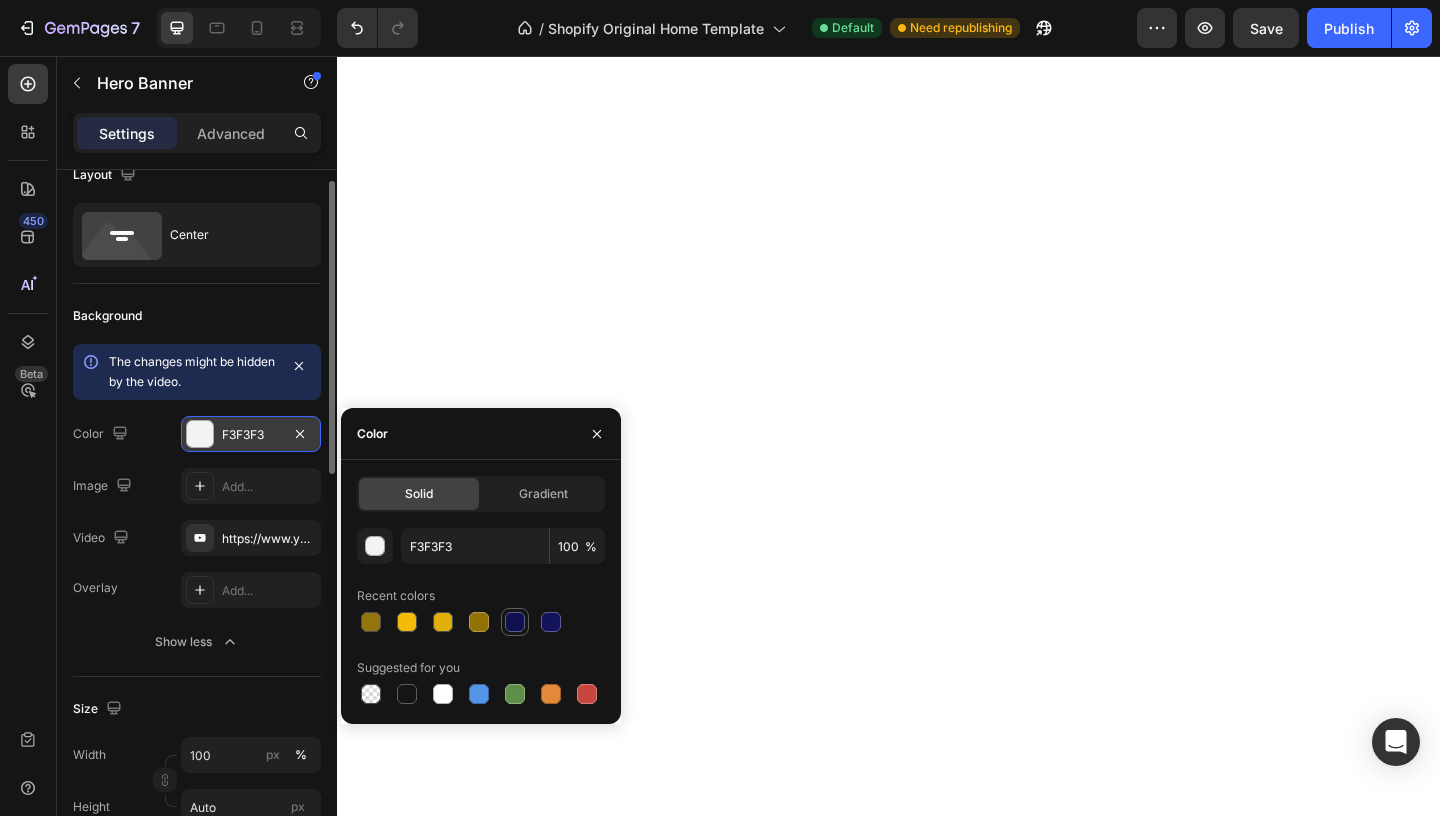 click at bounding box center (515, 622) 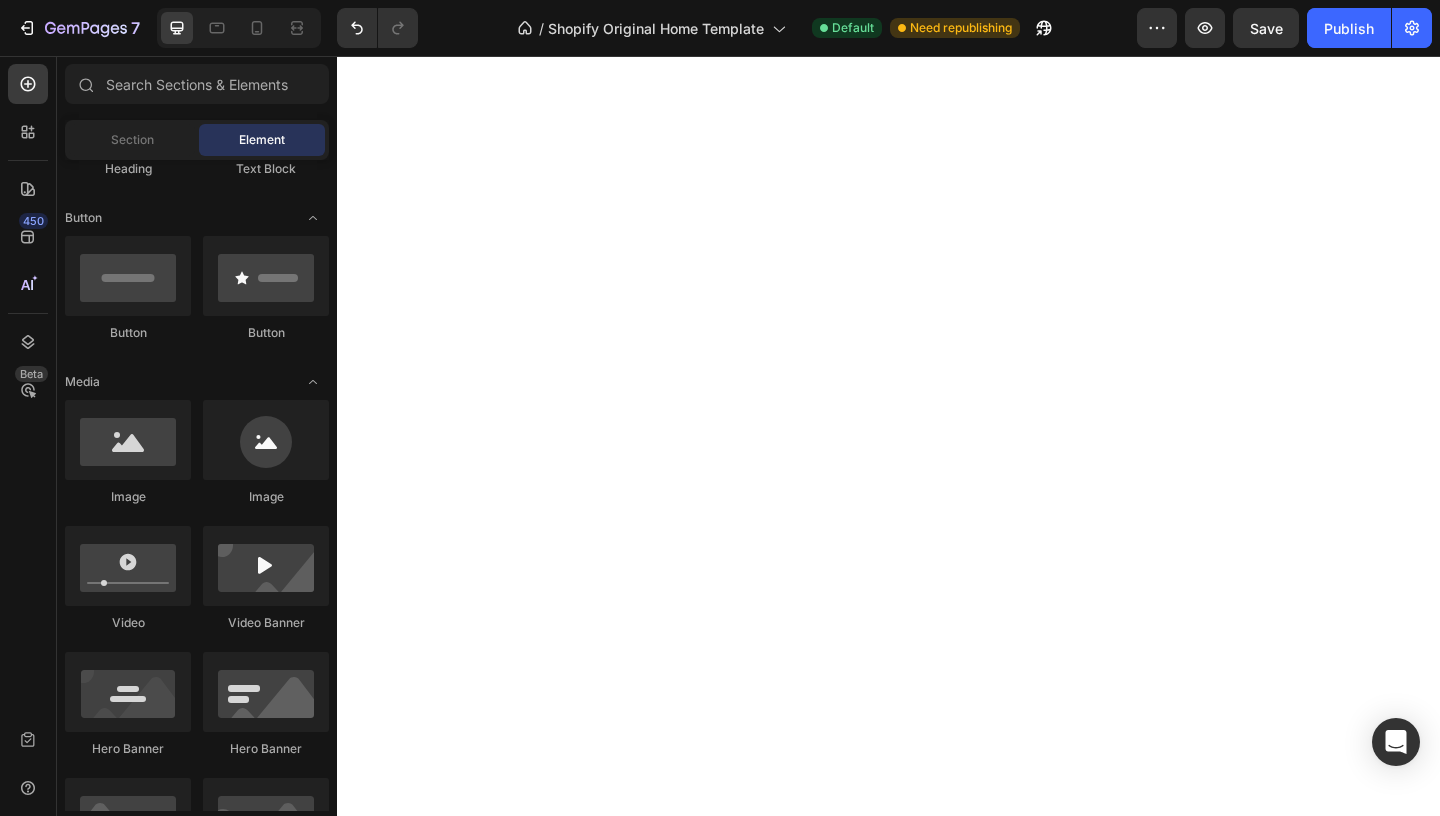 scroll, scrollTop: 421, scrollLeft: 0, axis: vertical 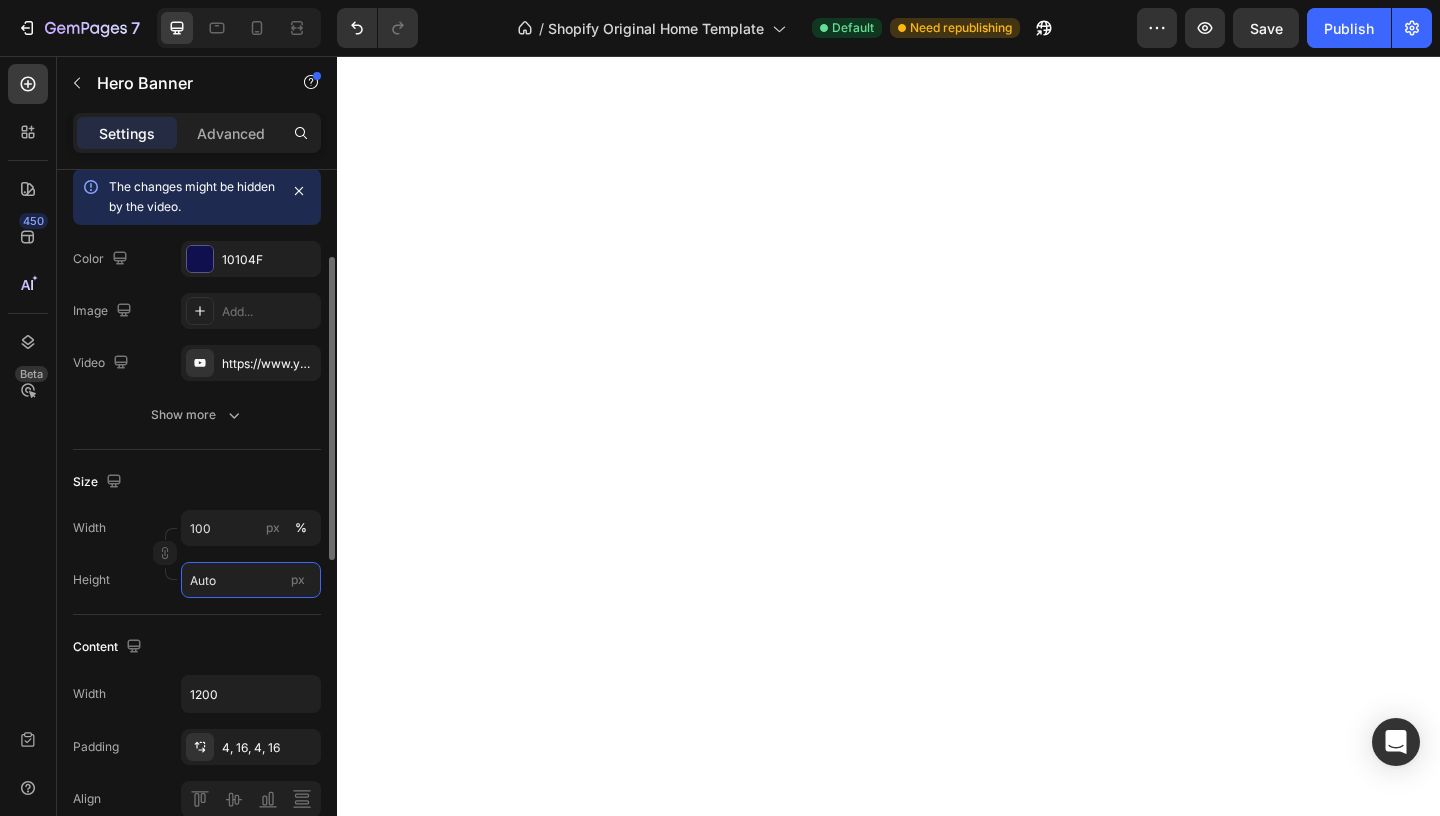 click on "Auto" at bounding box center (251, 580) 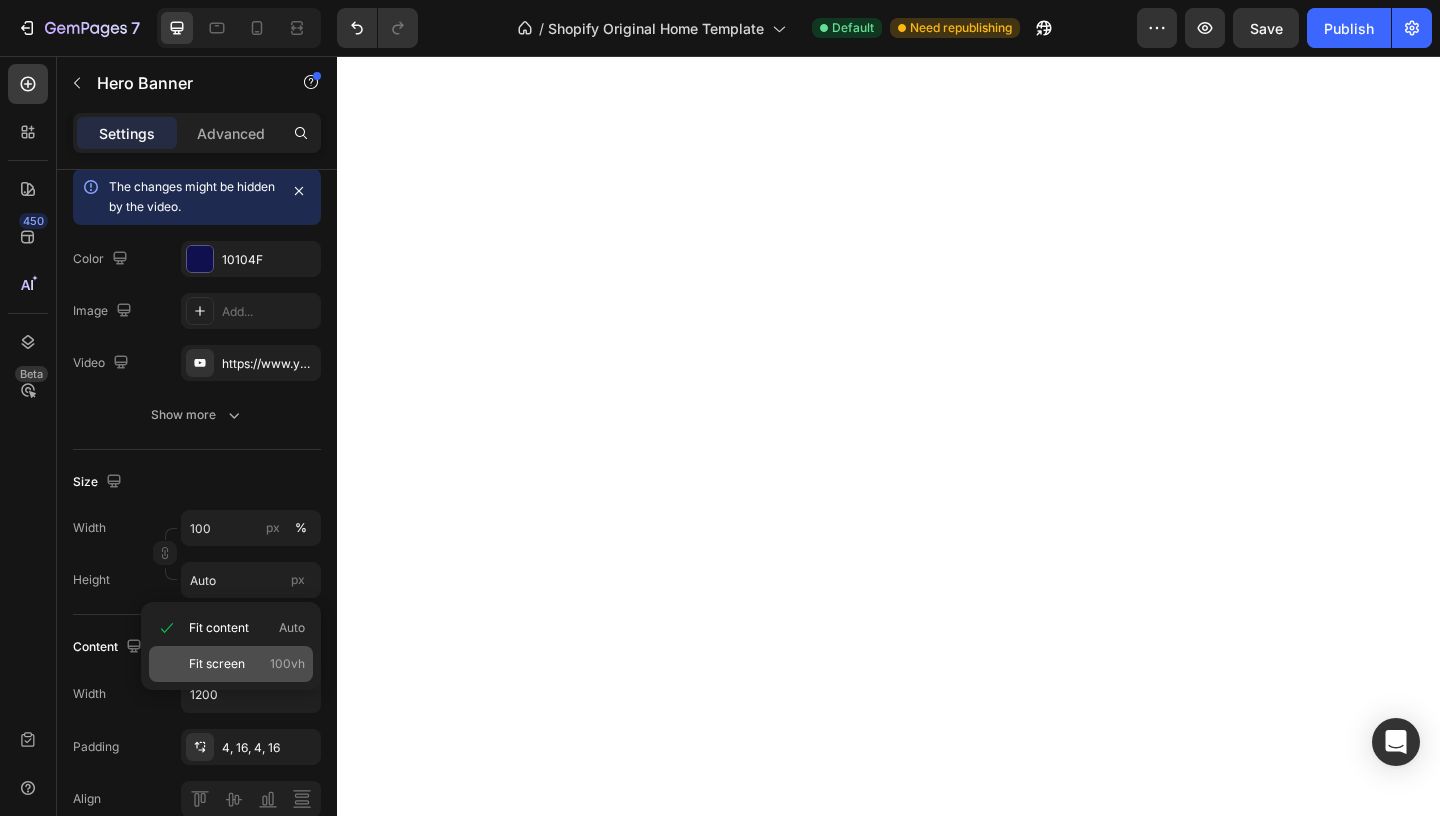 click on "Fit screen 100vh" at bounding box center (247, 664) 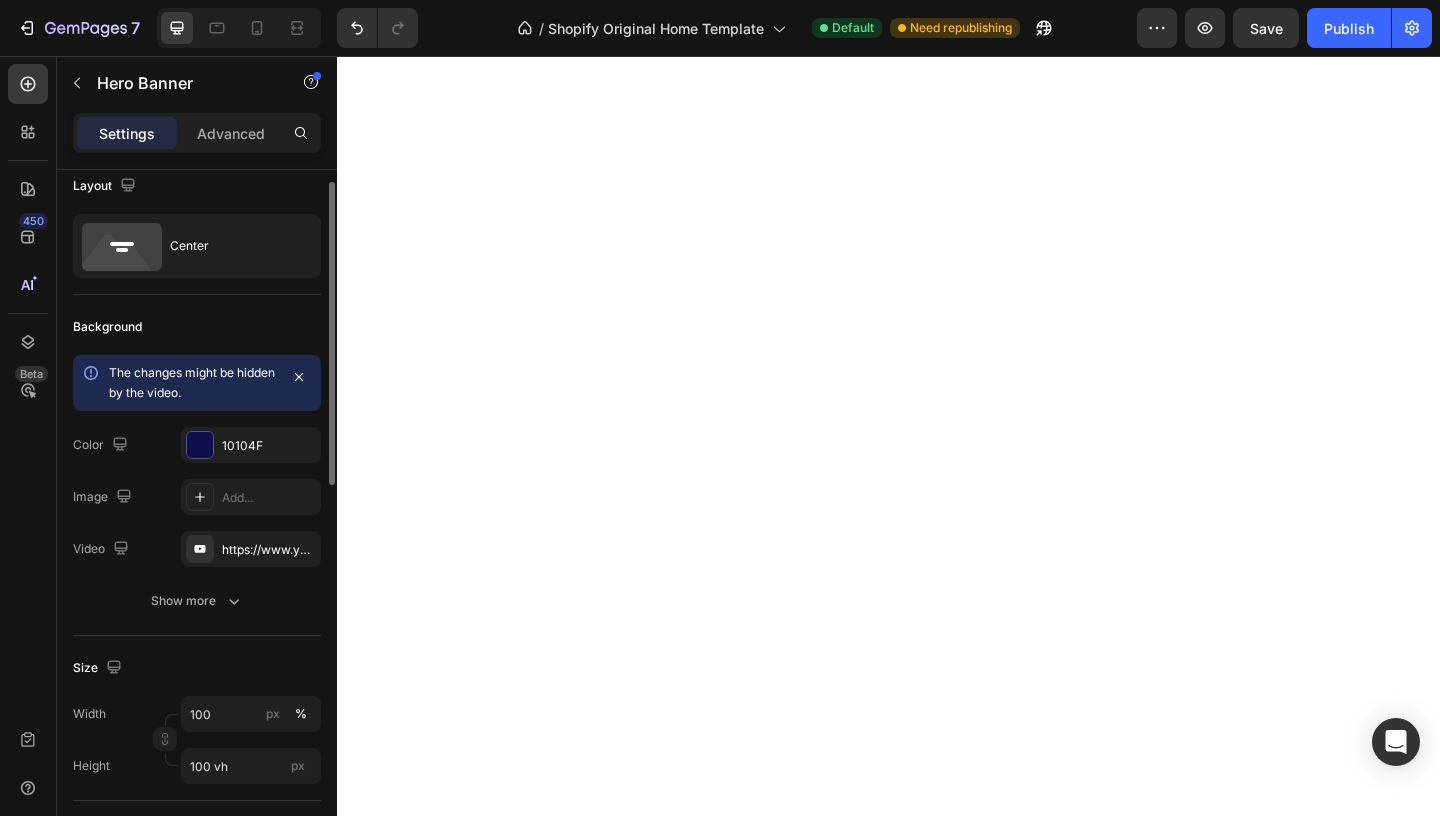 scroll, scrollTop: 20, scrollLeft: 0, axis: vertical 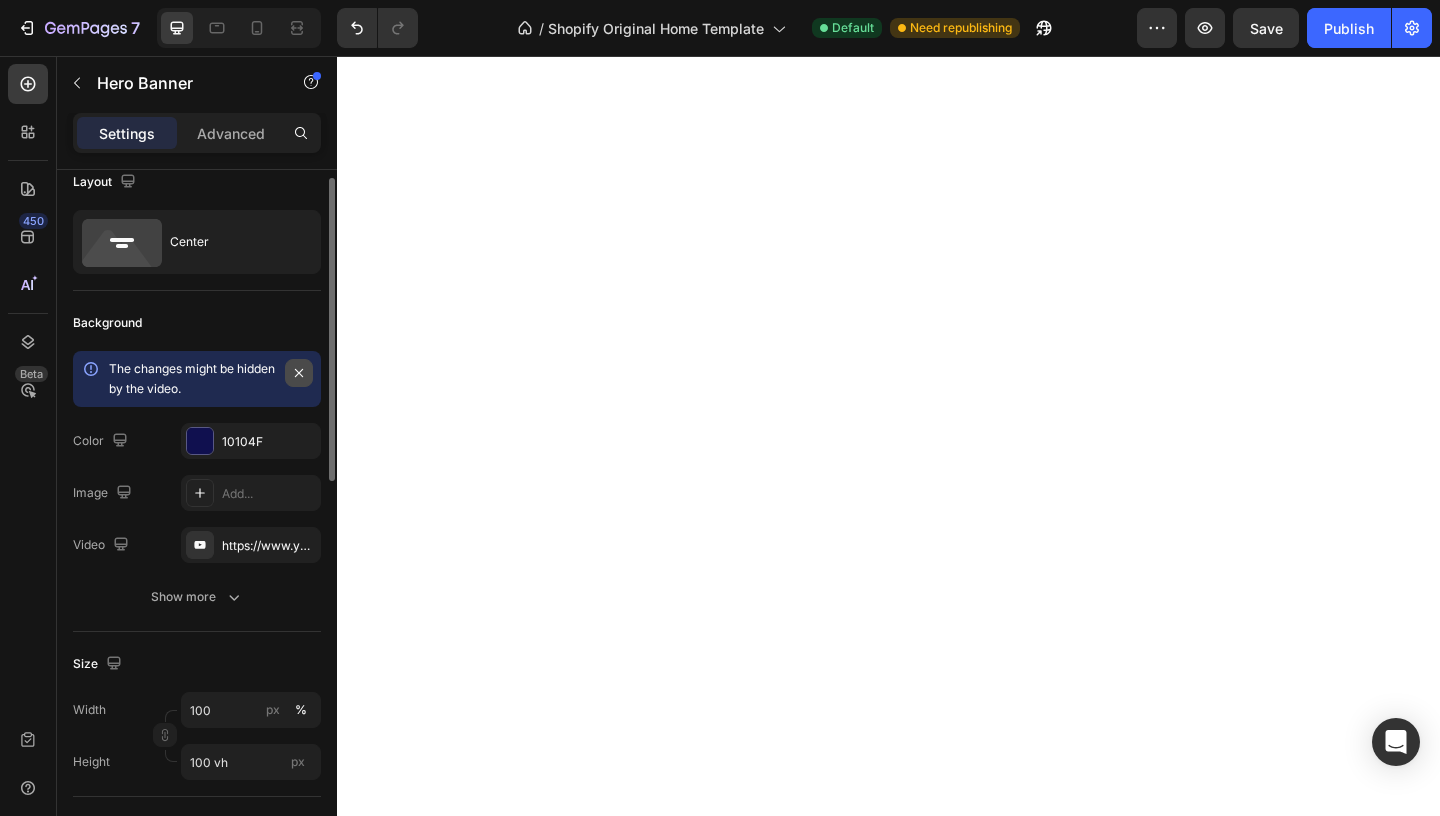 click 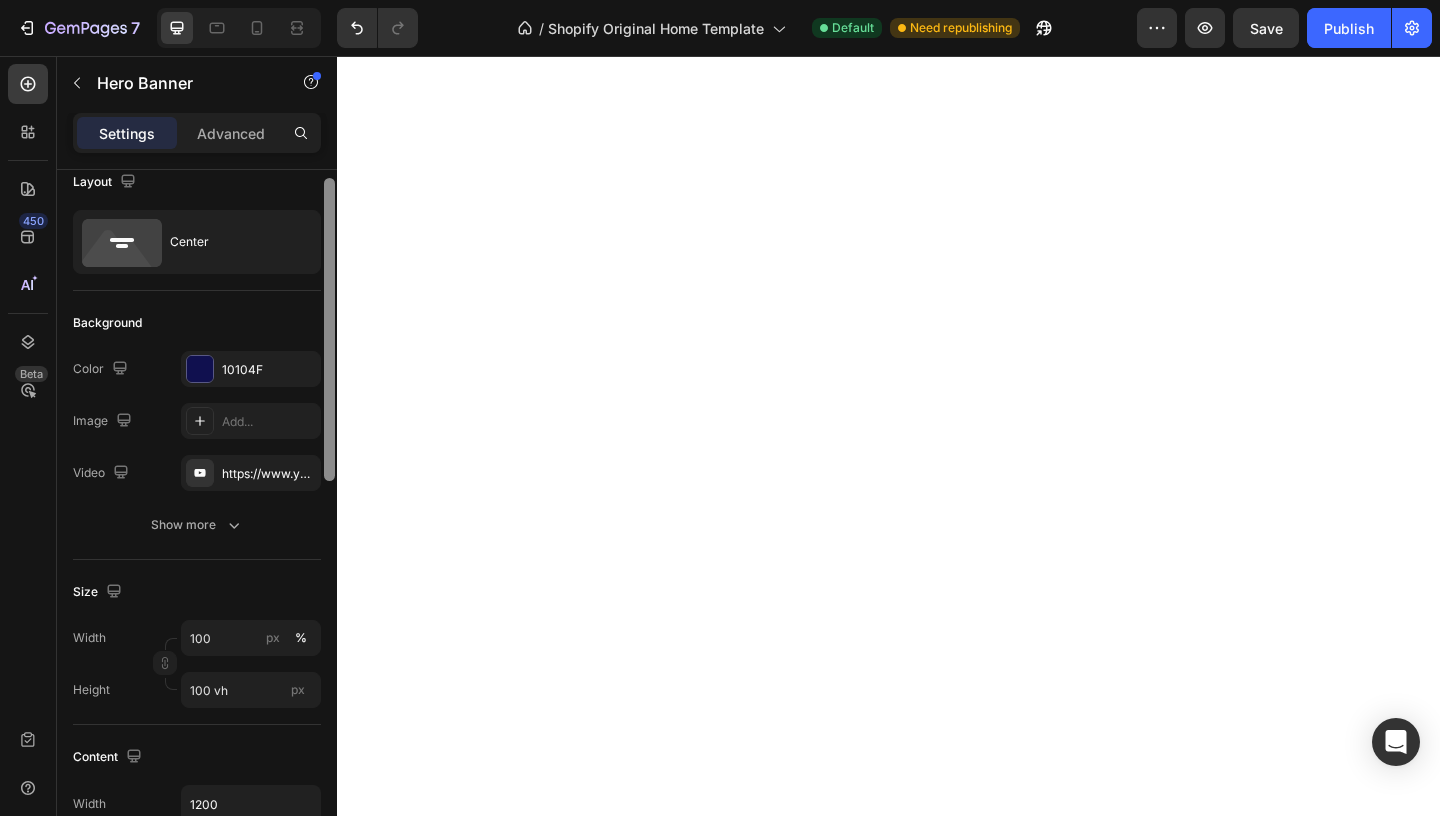scroll, scrollTop: 21, scrollLeft: 0, axis: vertical 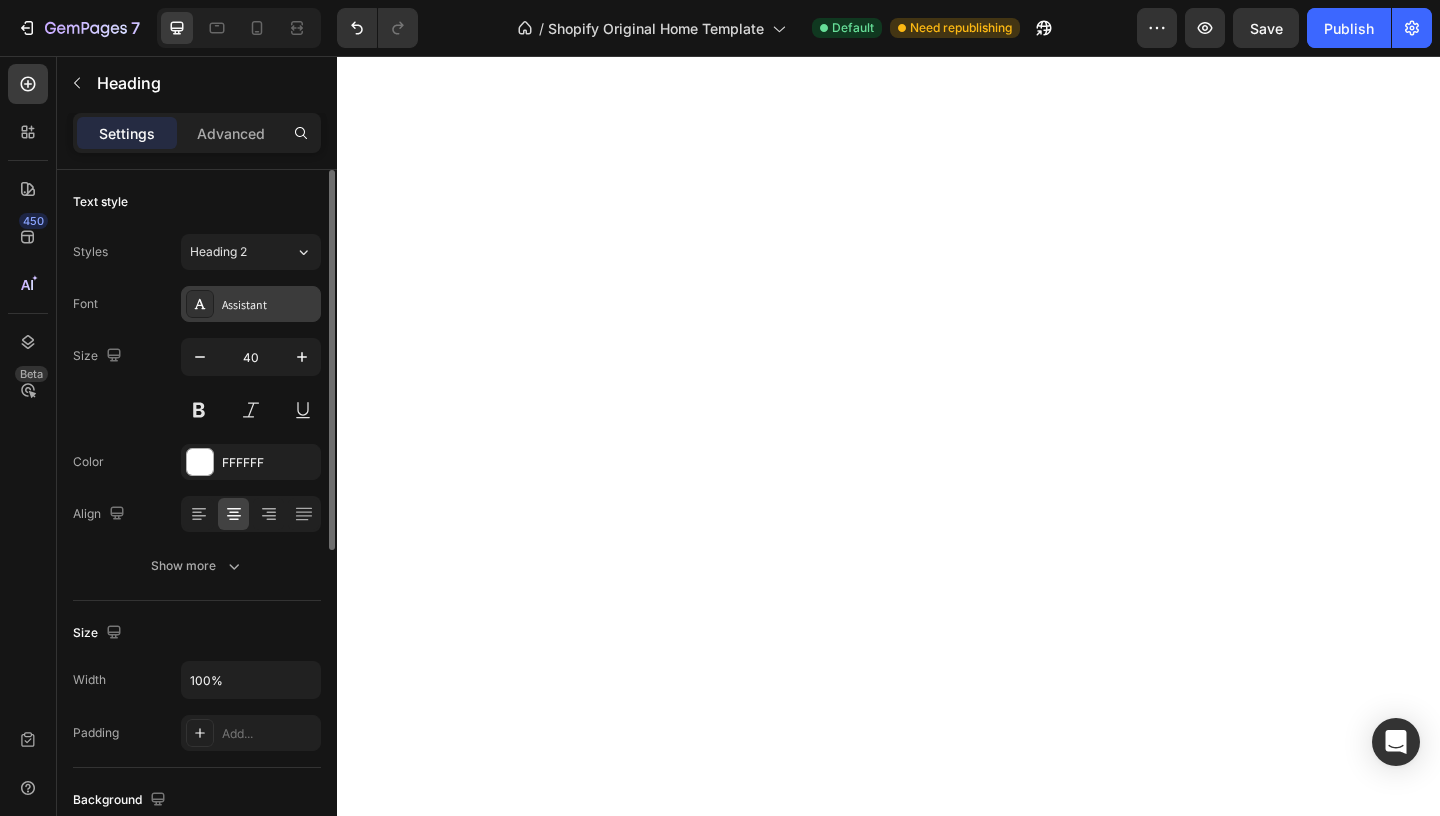 click on "Assistant" at bounding box center [269, 305] 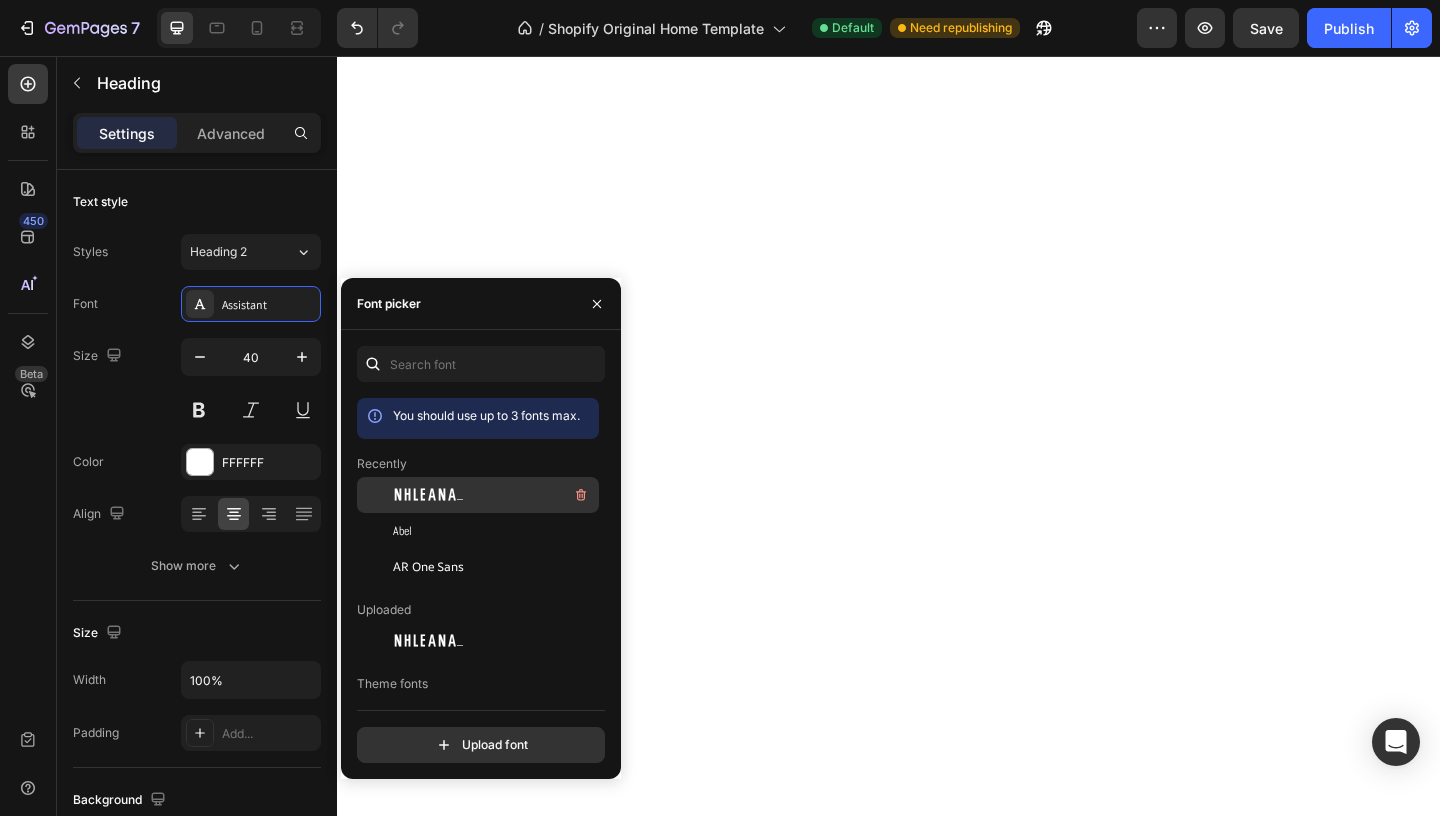 click on "NHLEAna_" at bounding box center [428, 495] 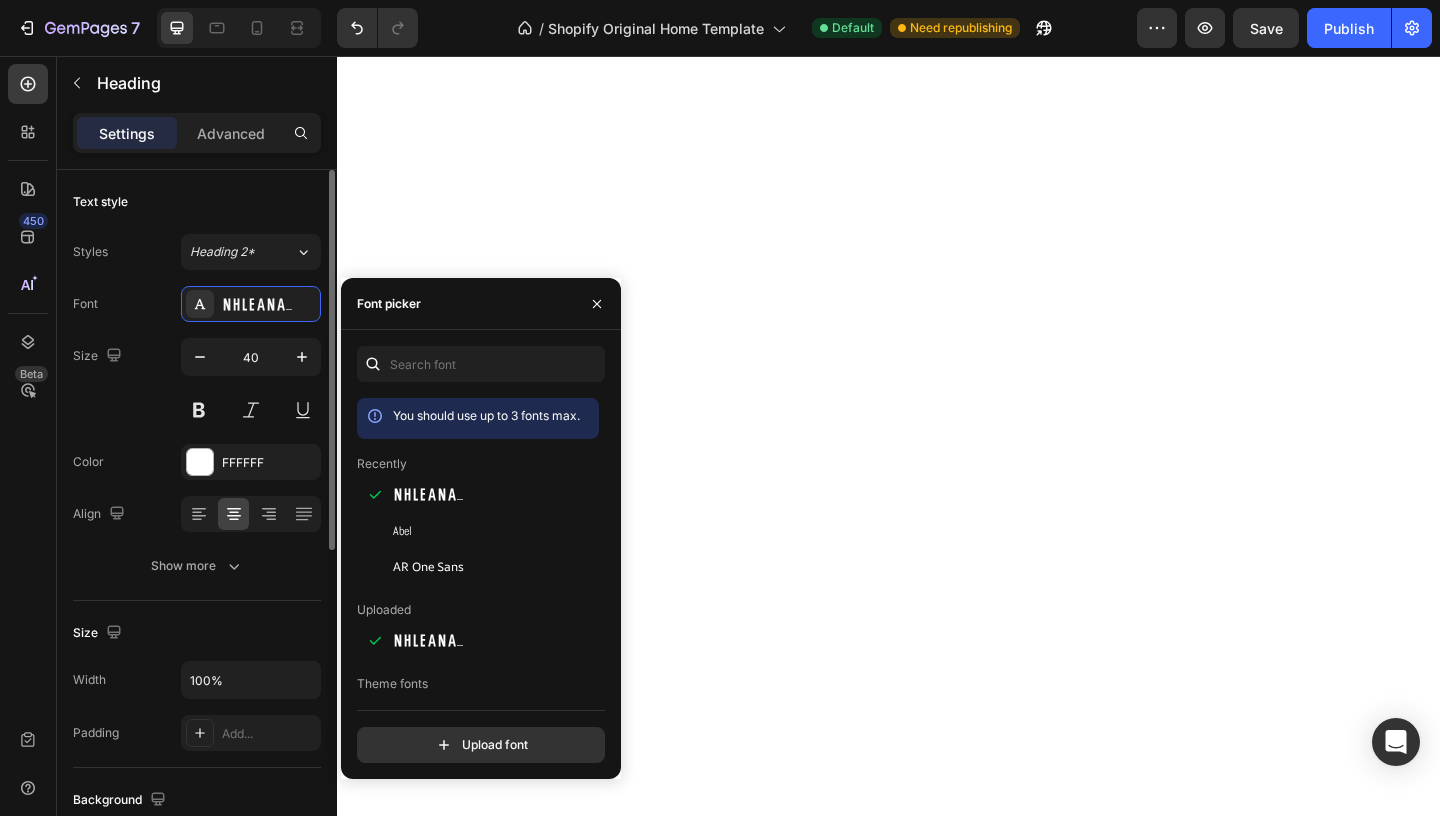 click on "Size 40" at bounding box center (197, 383) 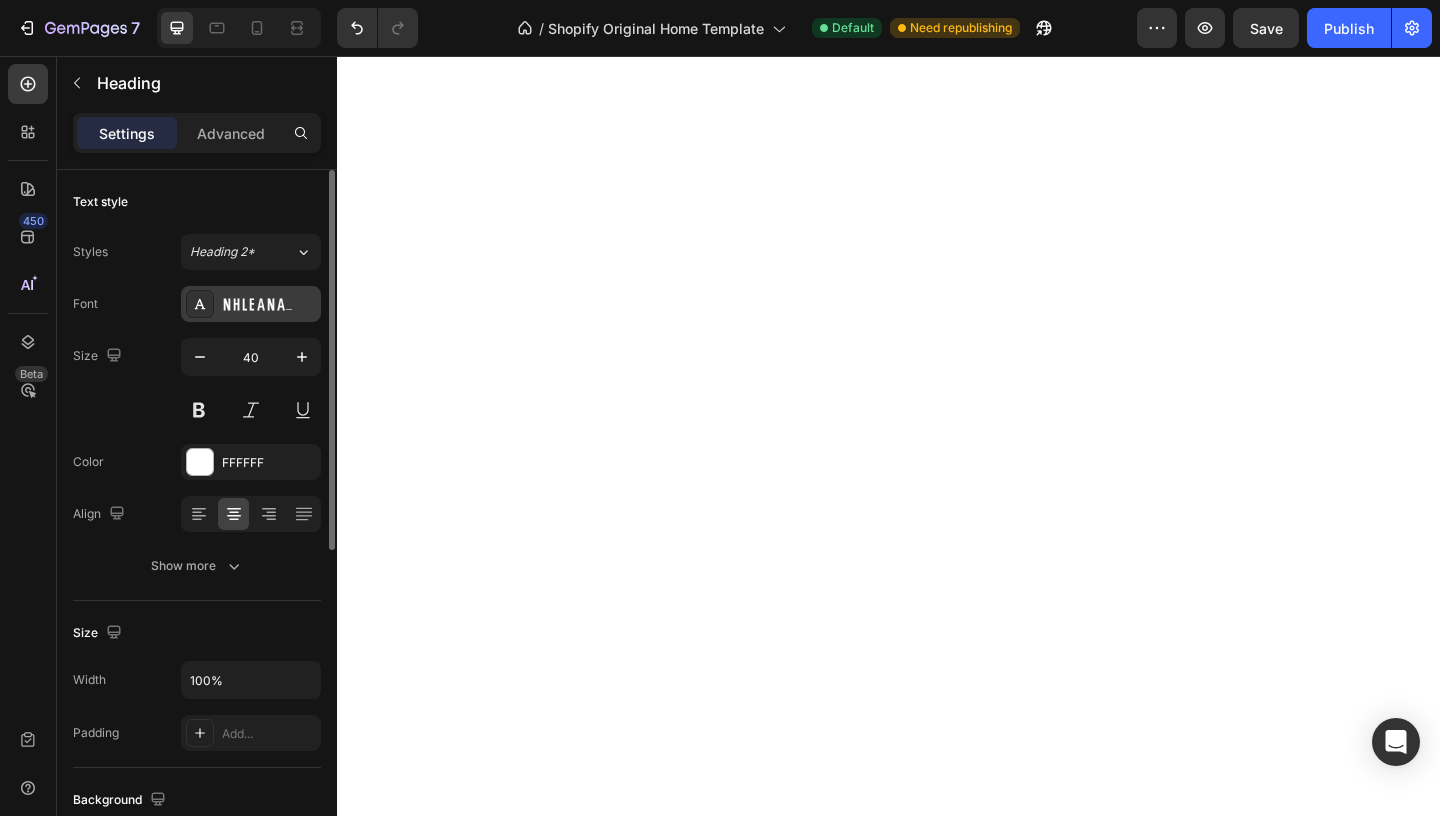 click on "NHLEAna_" at bounding box center (251, 304) 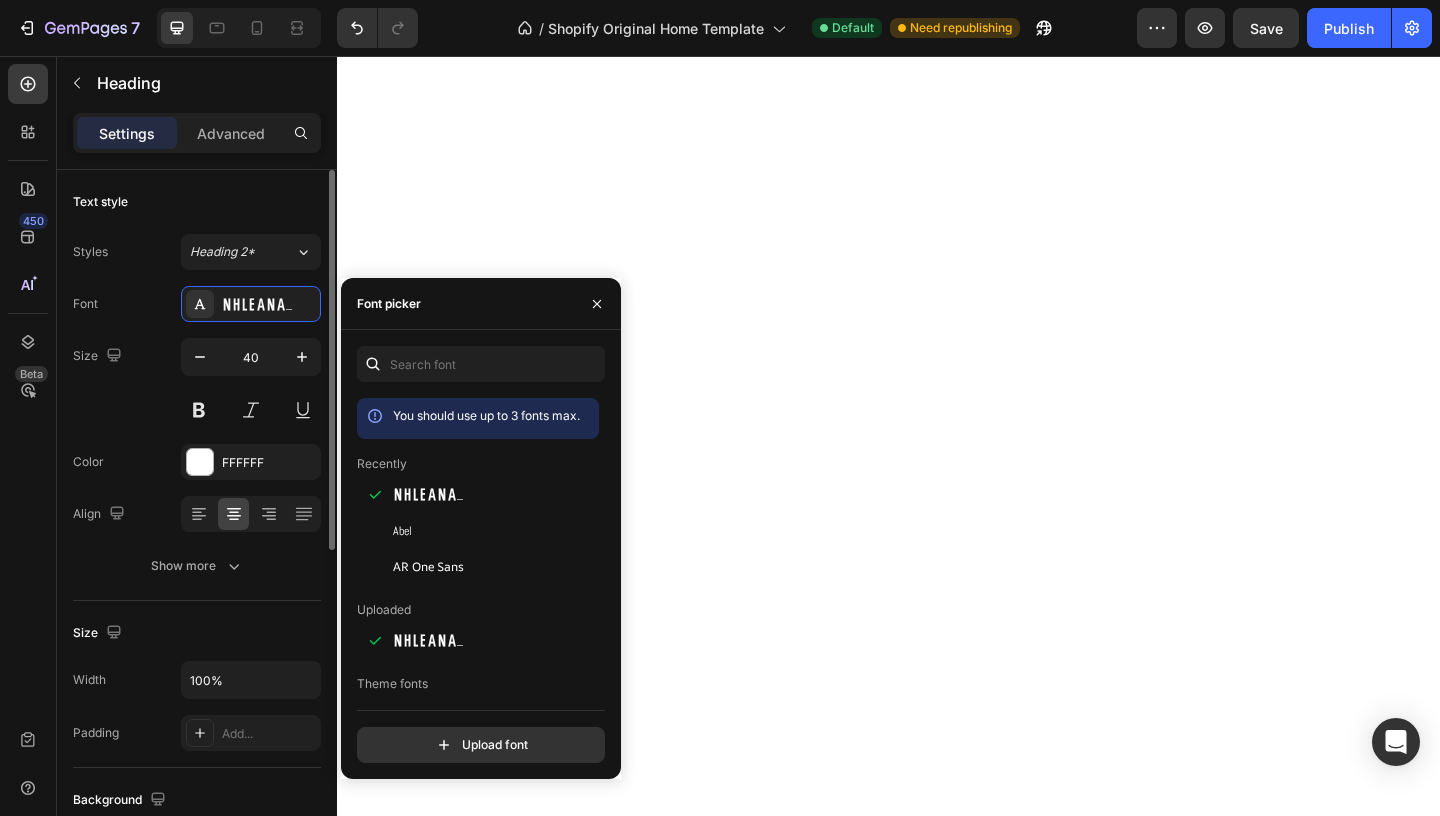 click on "Size 40" at bounding box center (197, 383) 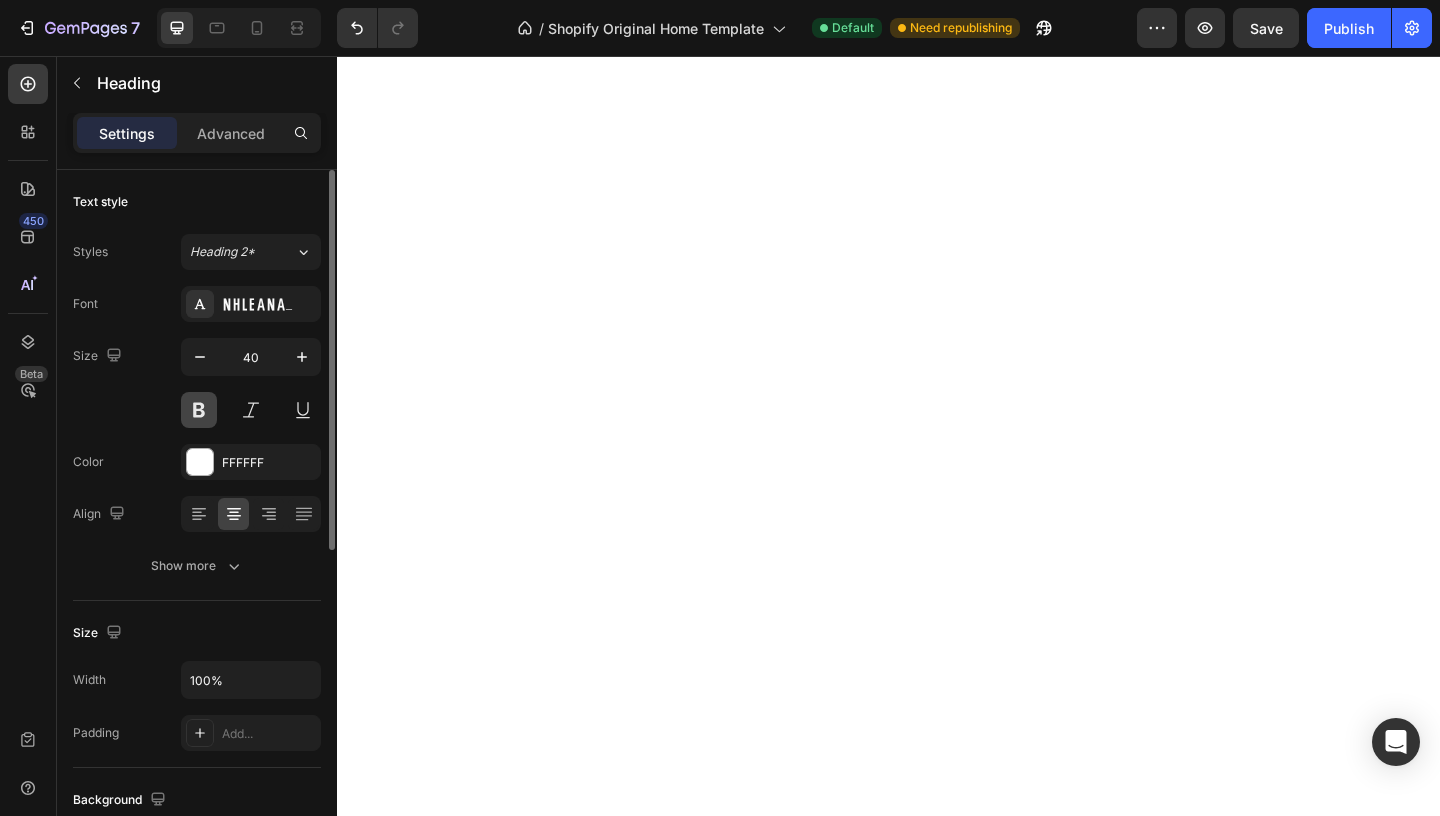 click at bounding box center (199, 410) 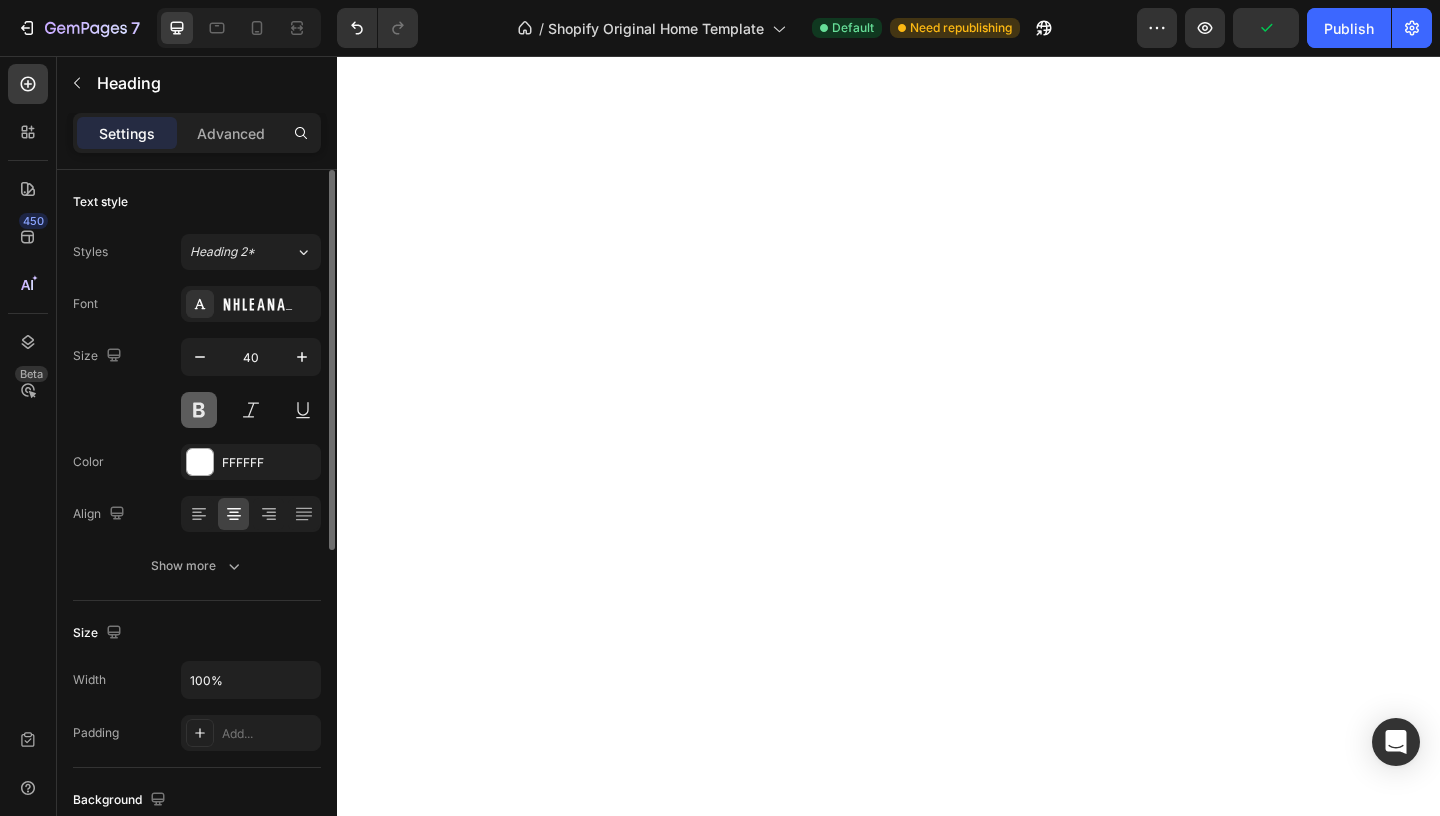 click at bounding box center (199, 410) 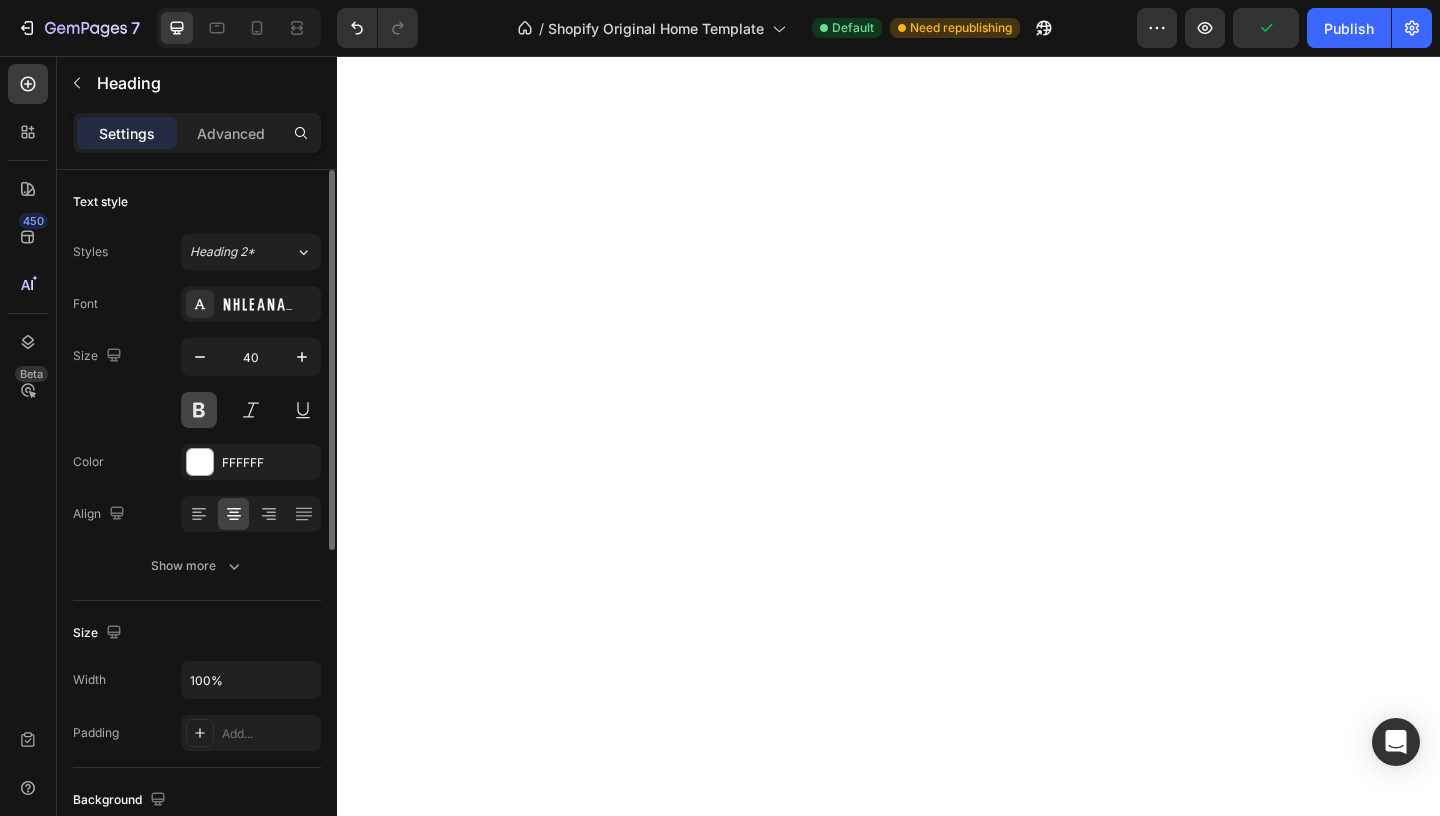 click at bounding box center (199, 410) 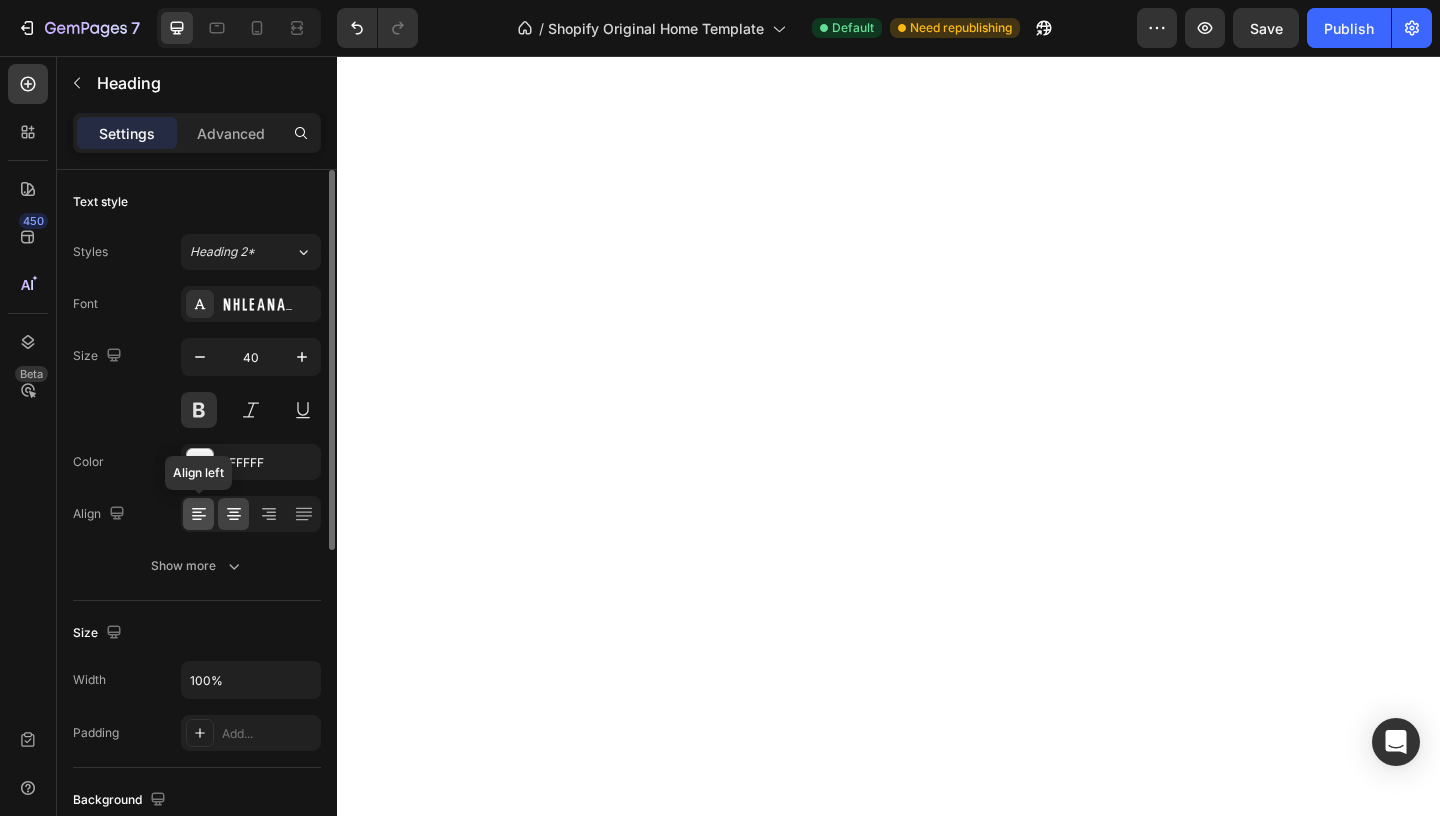 click 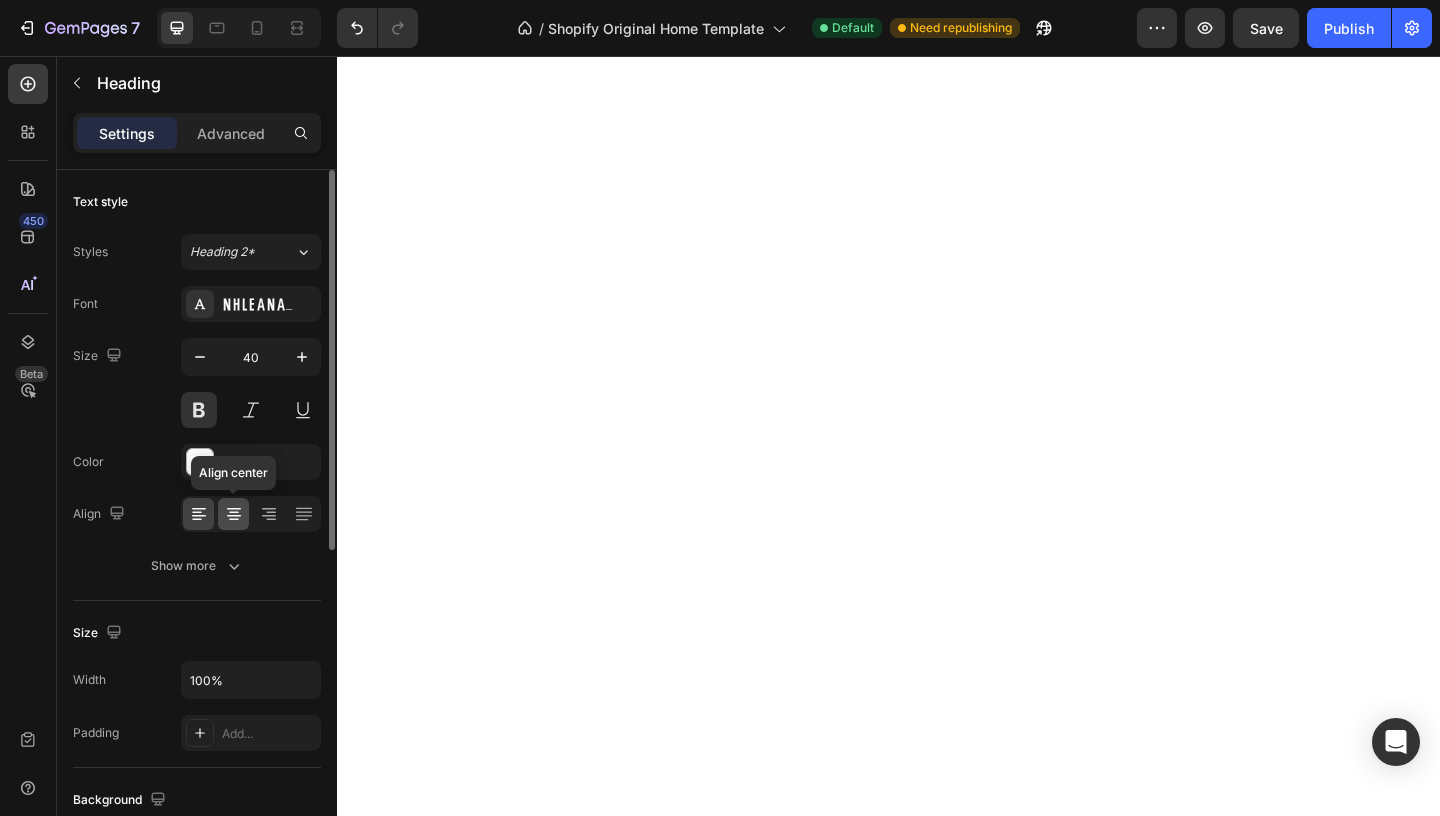 click 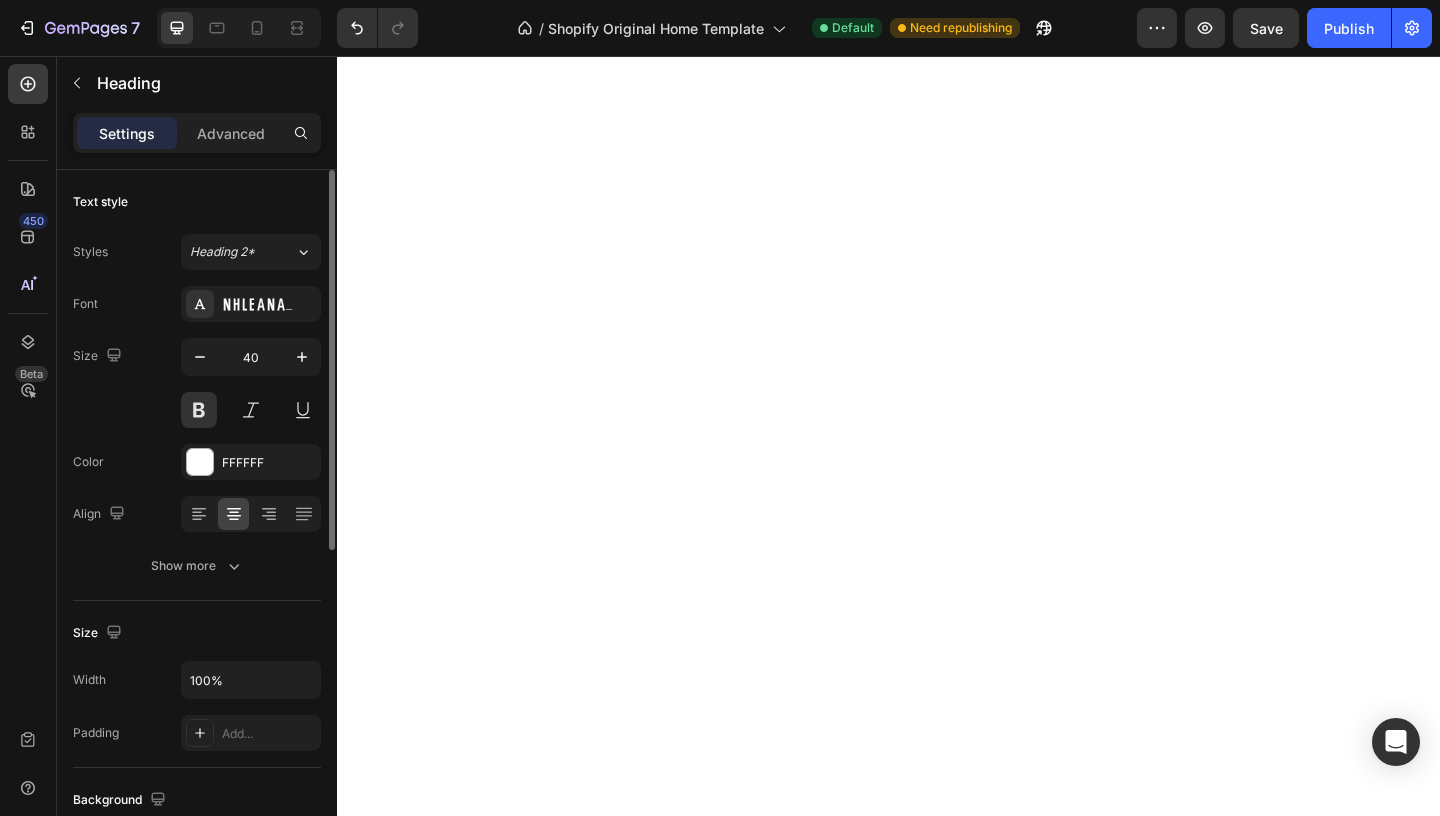 click 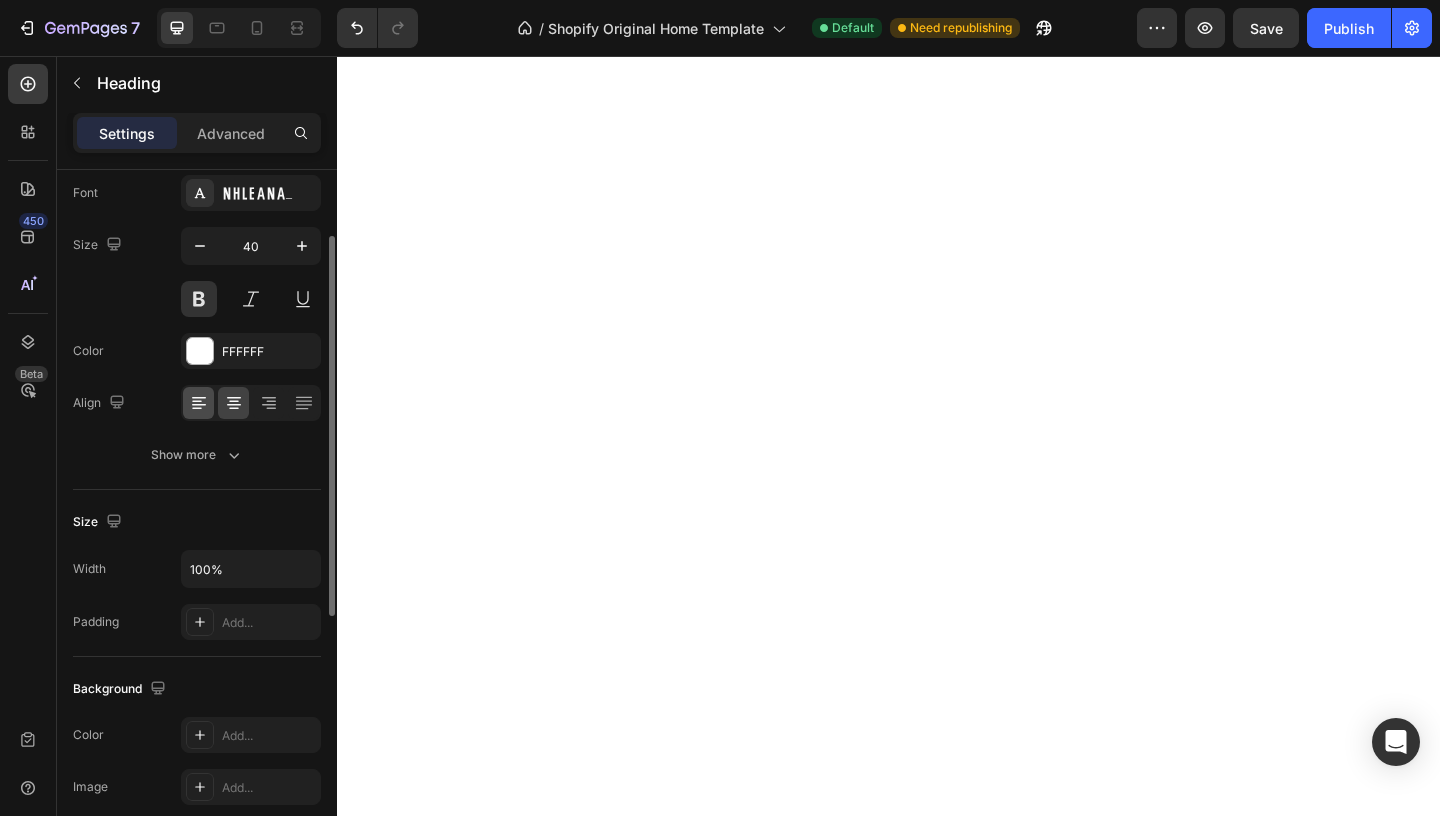 scroll, scrollTop: 115, scrollLeft: 0, axis: vertical 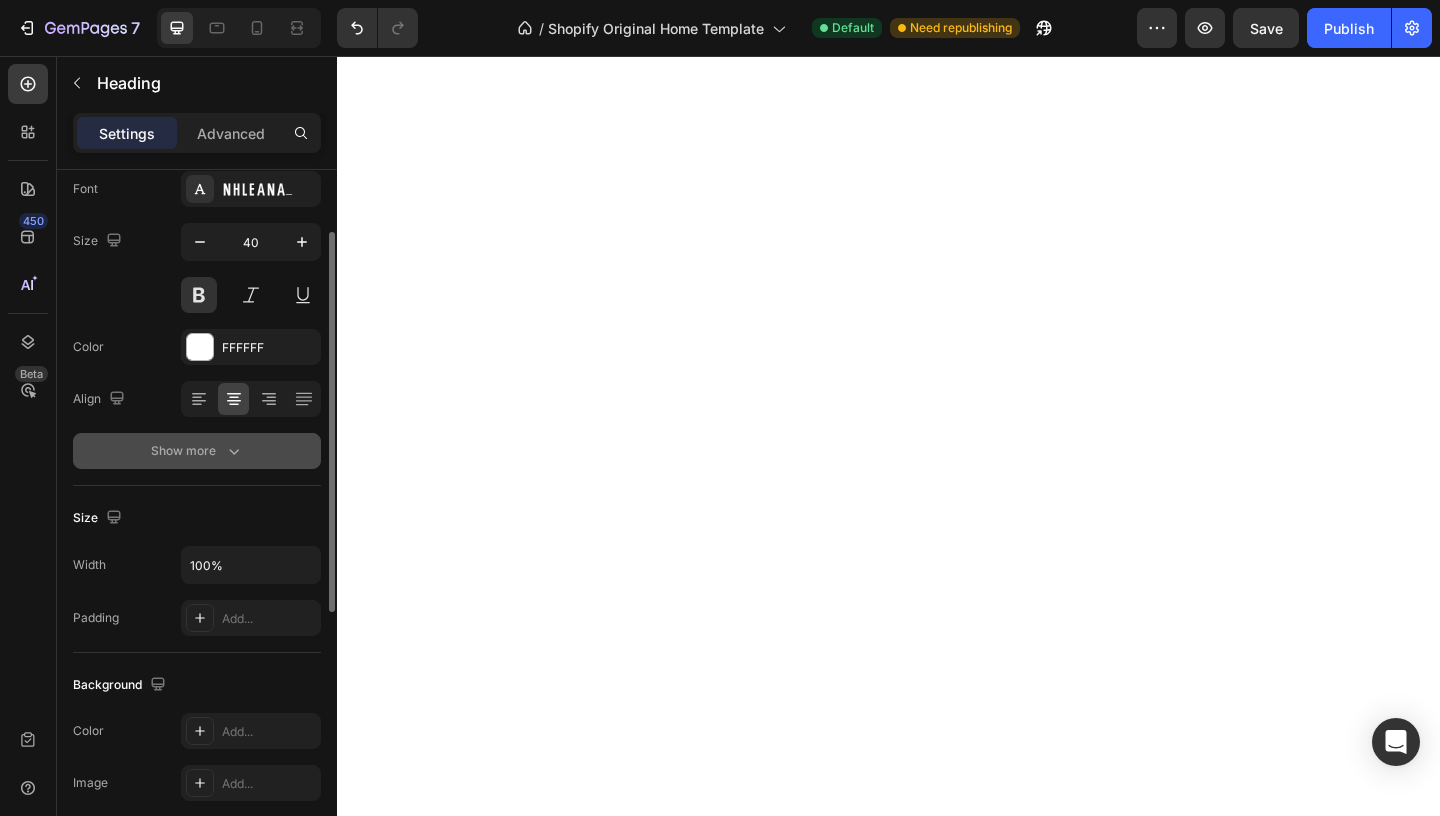 click on "Show more" at bounding box center [197, 451] 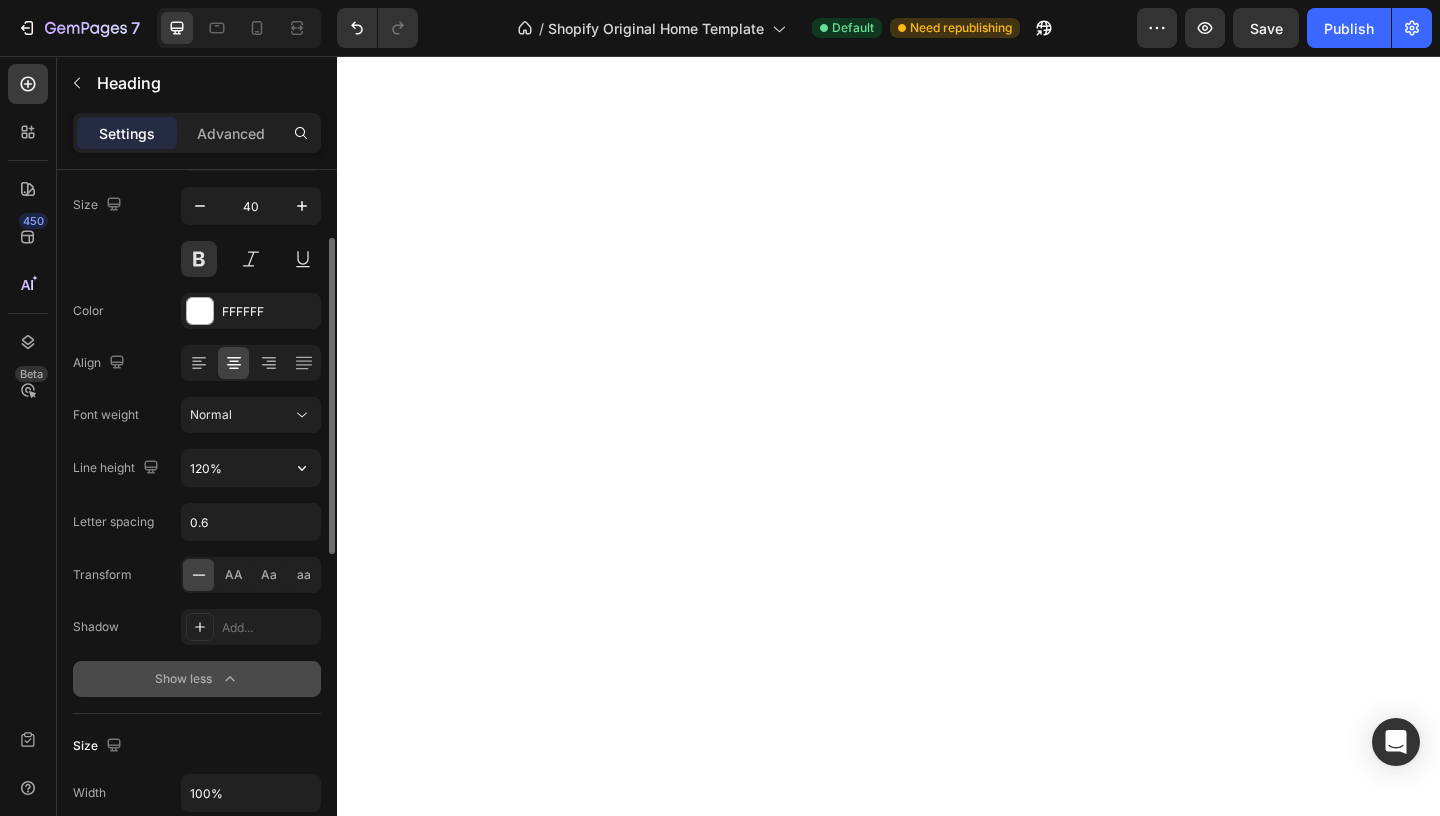 scroll, scrollTop: 155, scrollLeft: 0, axis: vertical 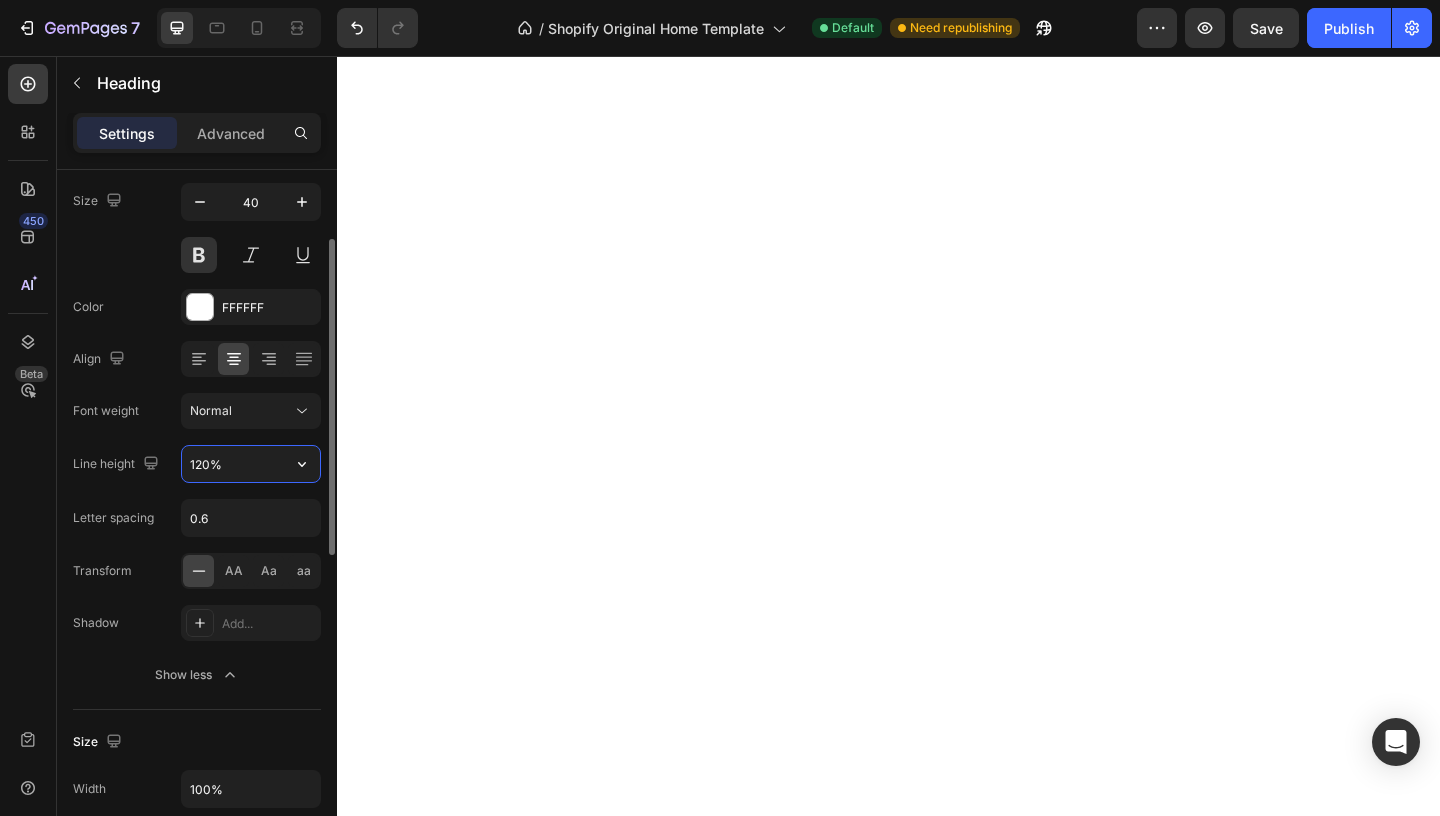 click on "120%" at bounding box center (251, 464) 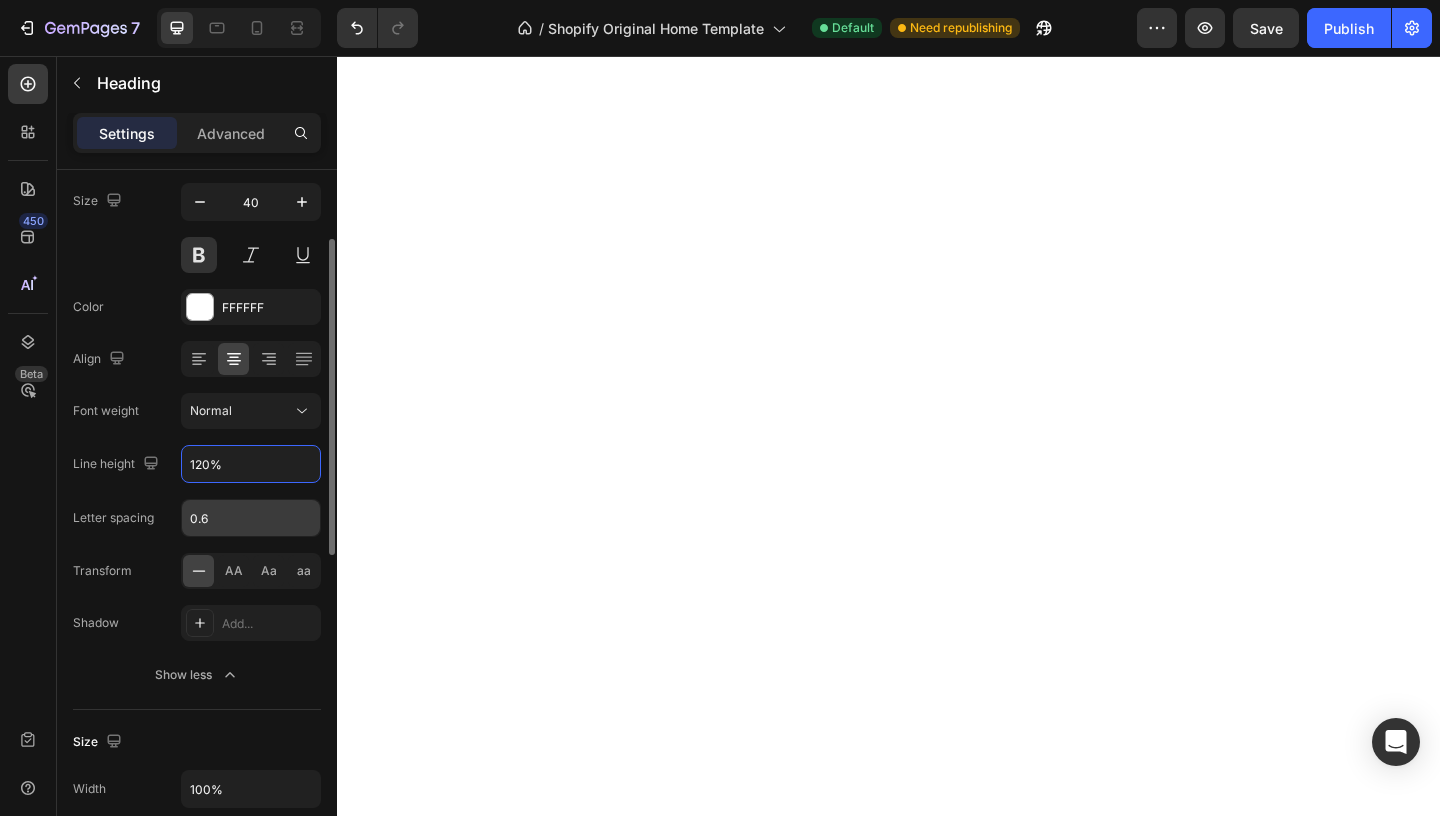 click on "0.6" at bounding box center (251, 518) 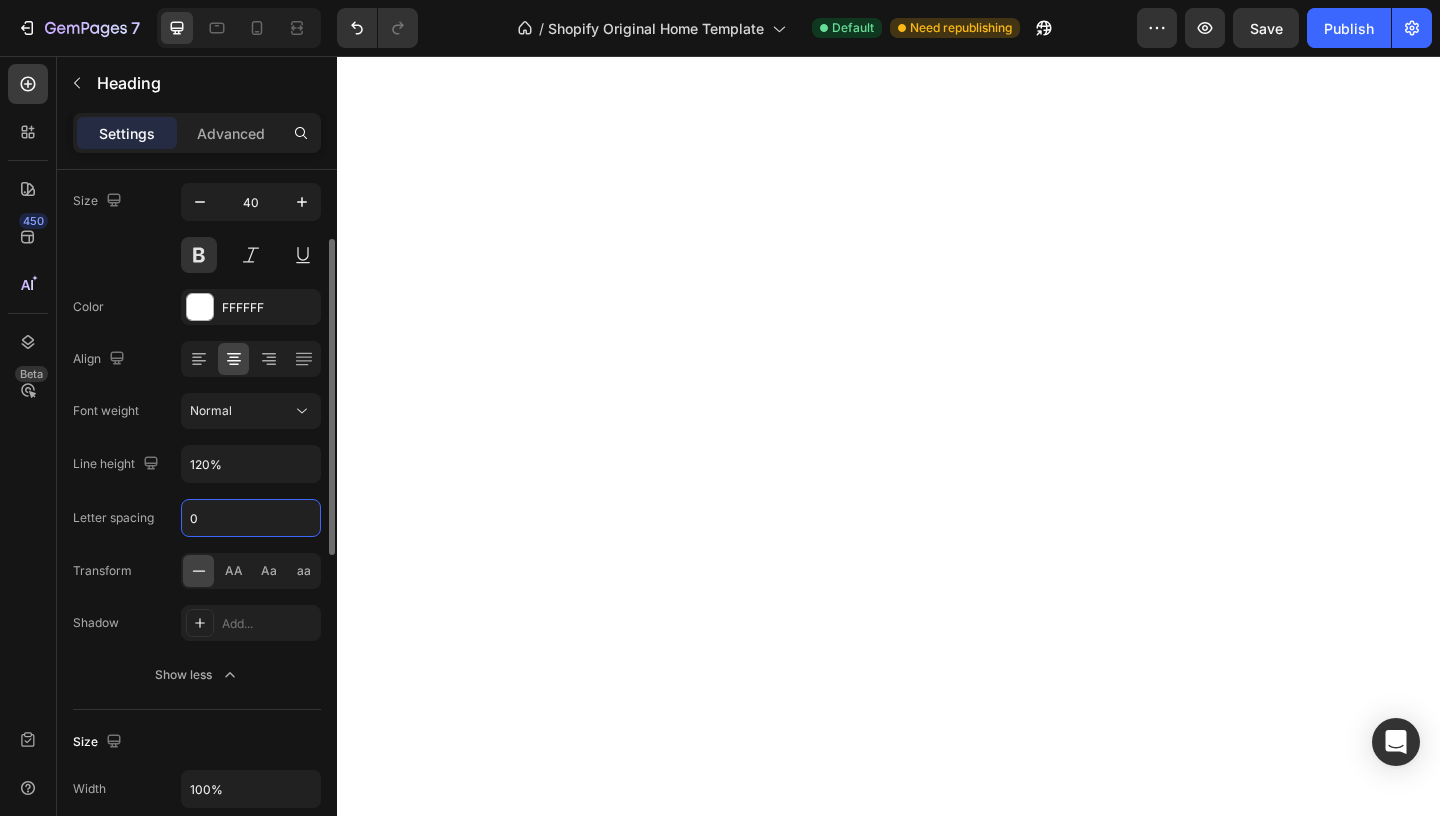 type on "0" 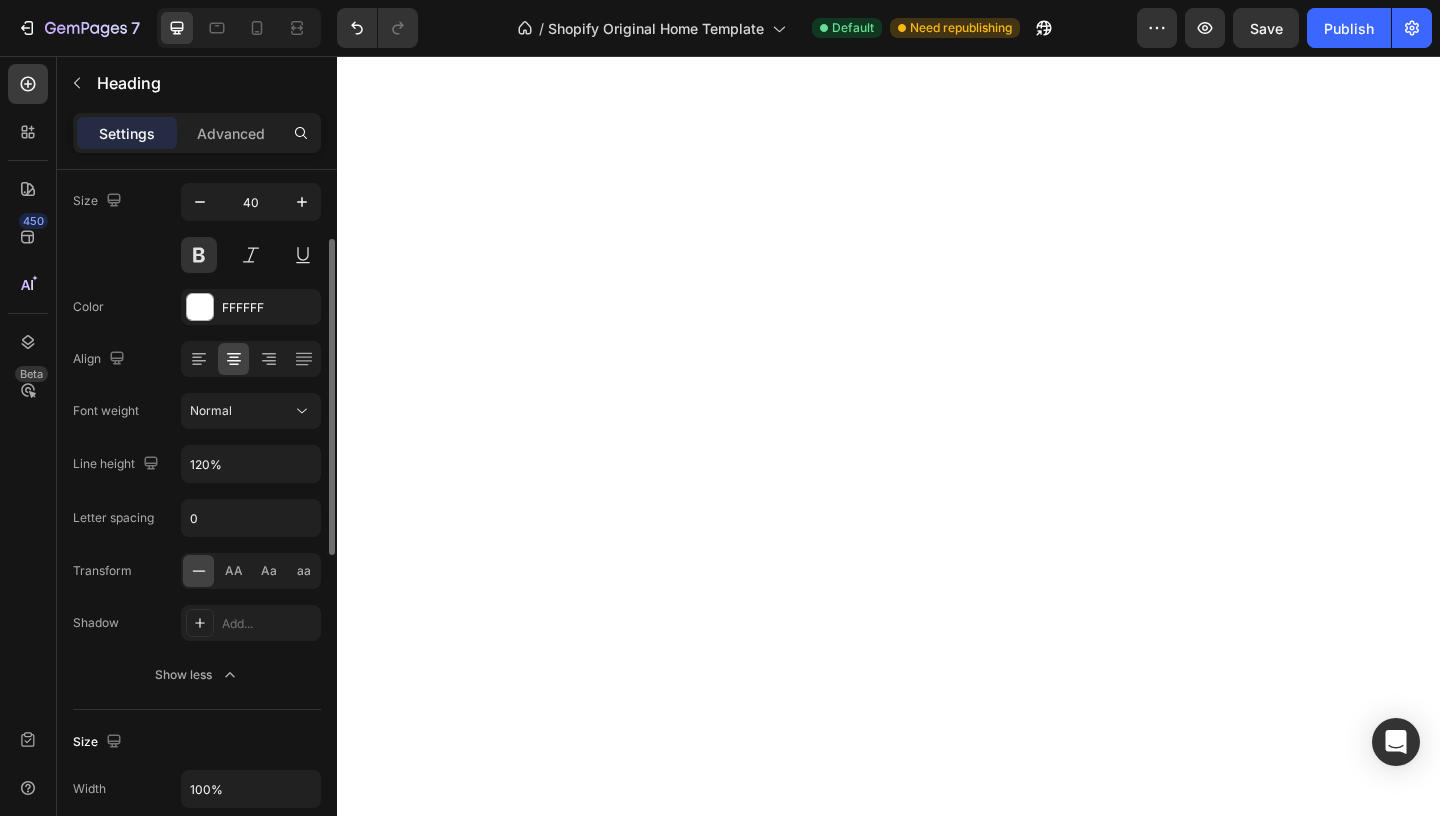 click on "Letter spacing 0" at bounding box center (197, 518) 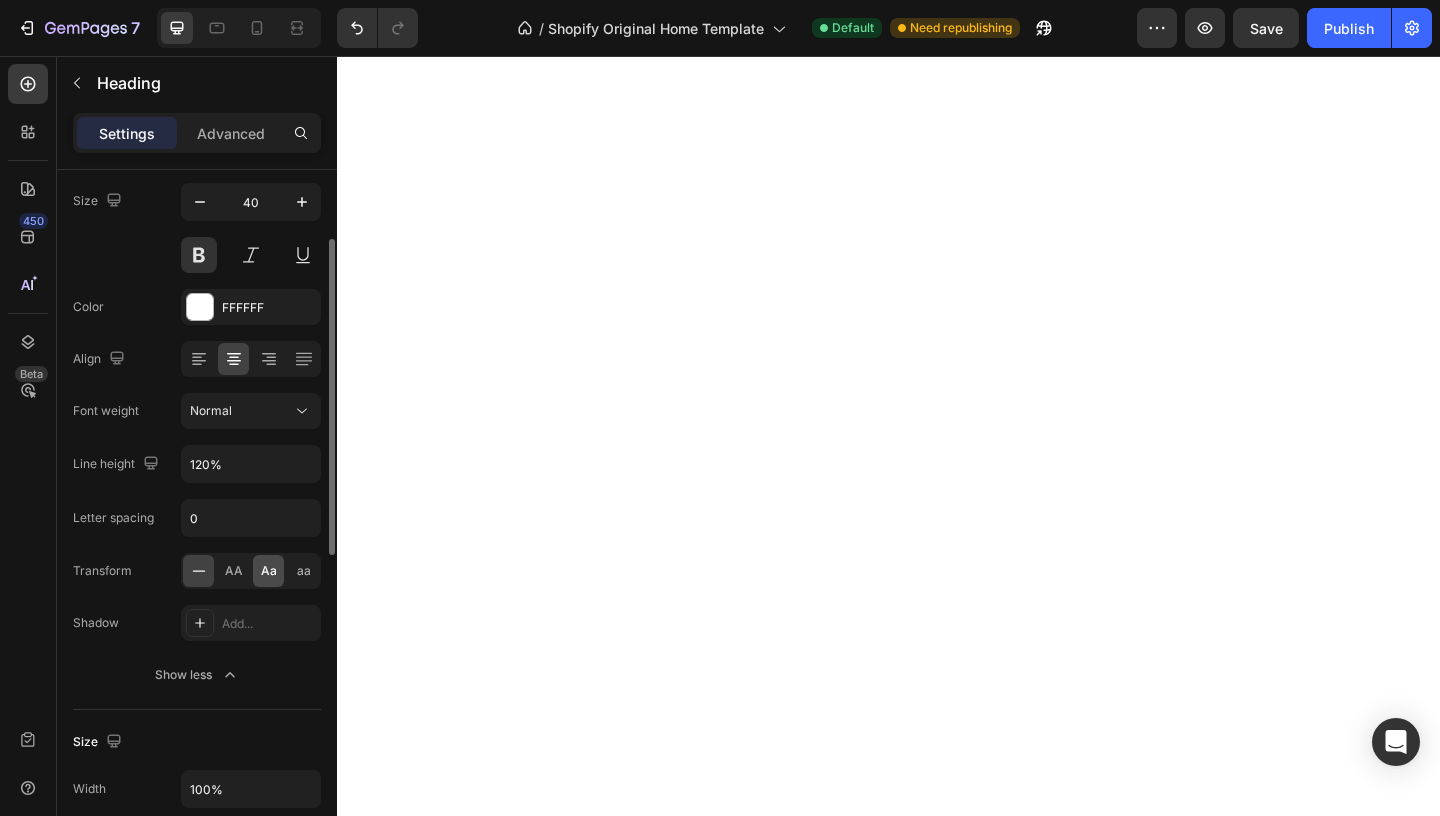 click on "Aa" 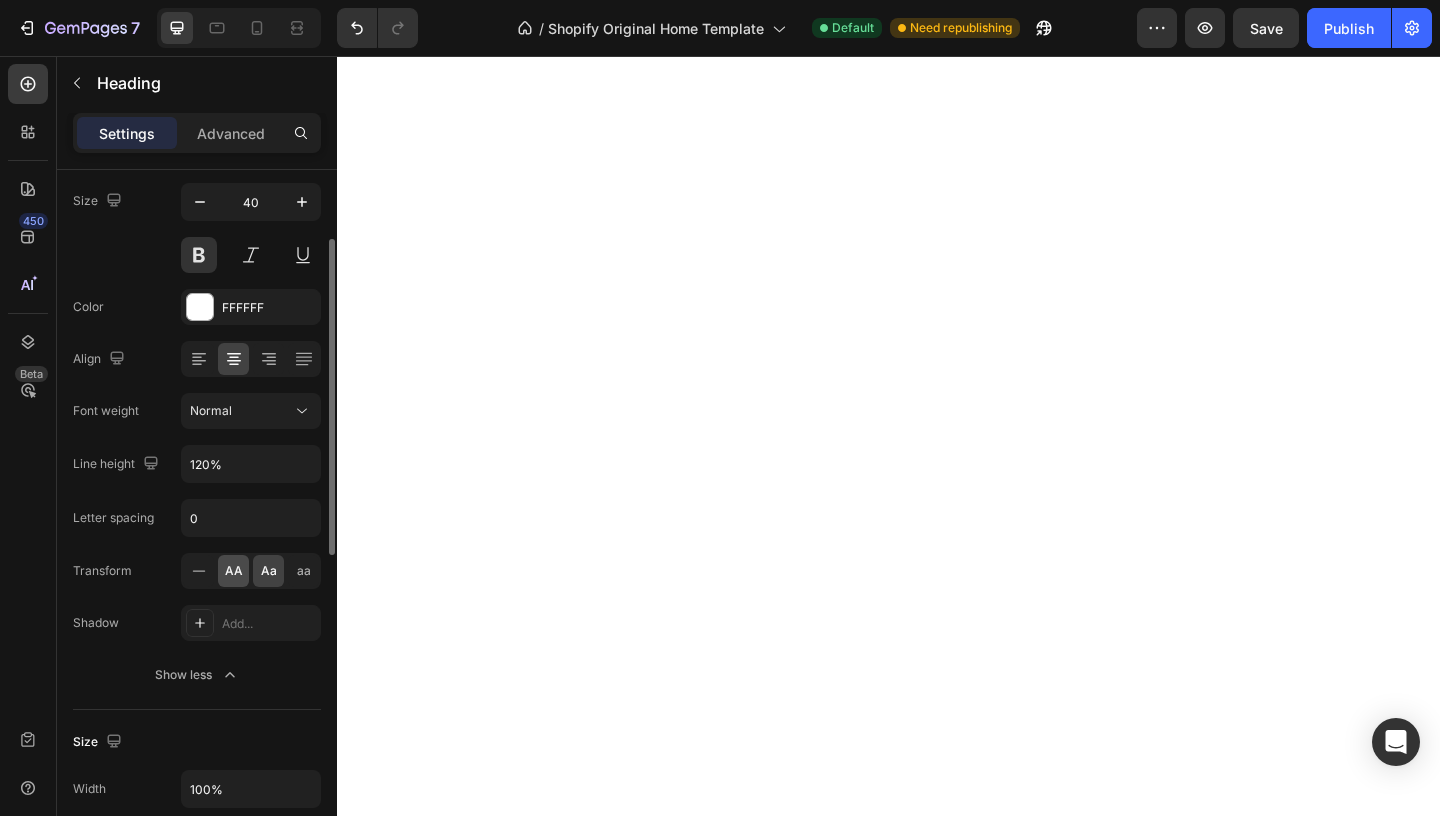 click on "AA" 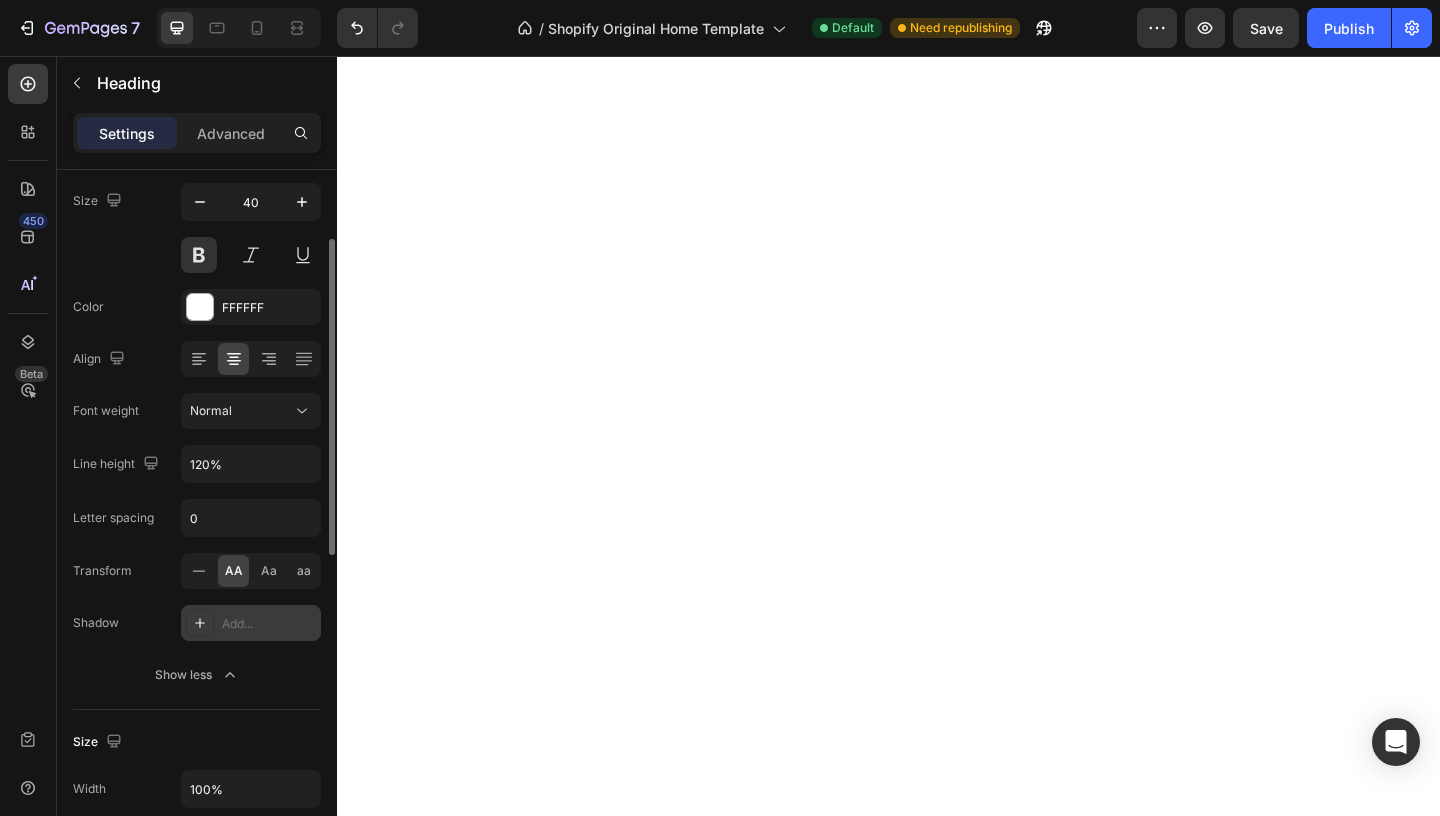 click on "Add..." at bounding box center [251, 623] 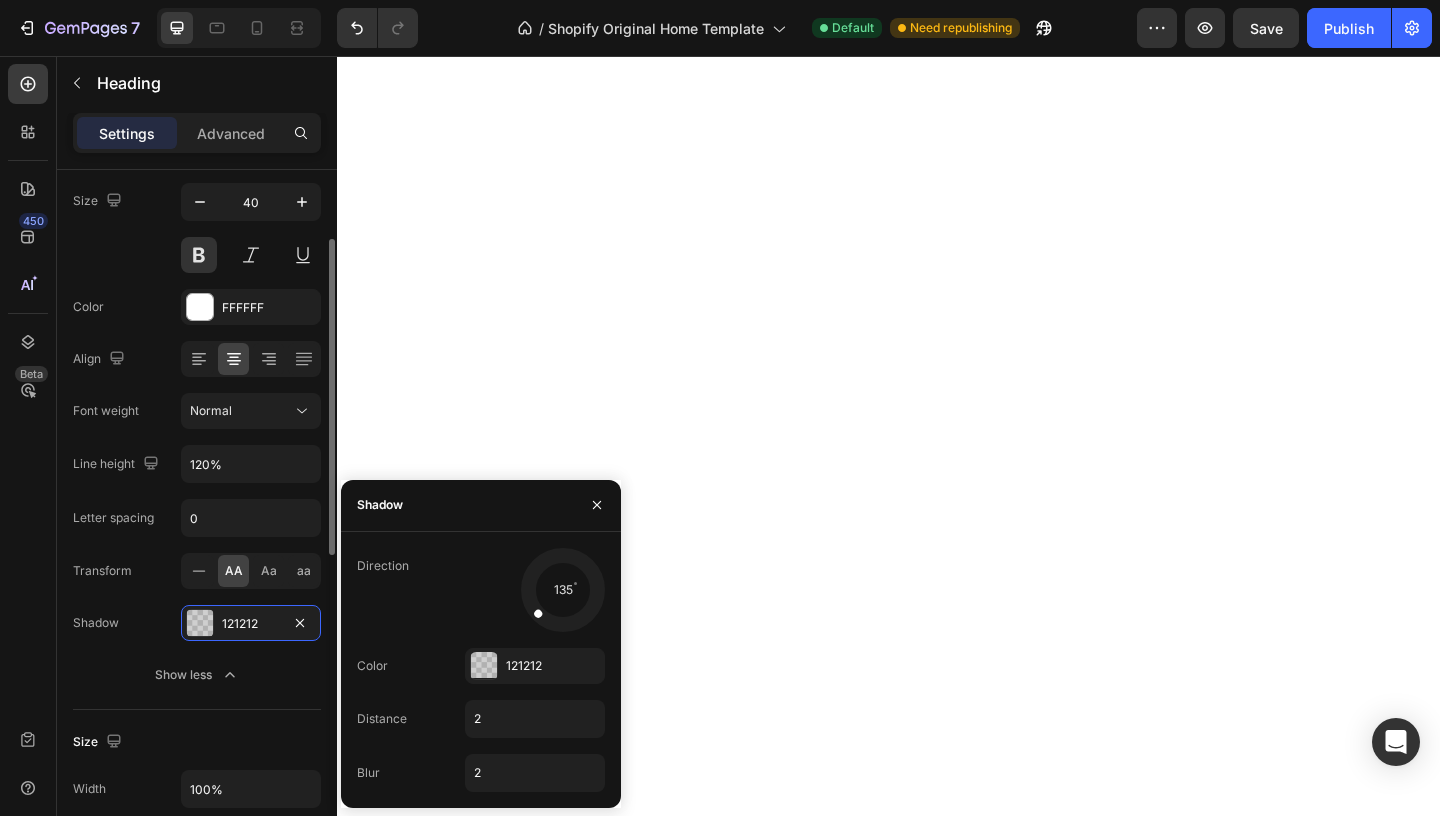 click on "Font NHLEAna_ Size 40 Color FFFFFF Align Font weight Normal Line height 120% Letter spacing 0 Transform AA Aa aa Shadow 121212 Show less" at bounding box center [197, 412] 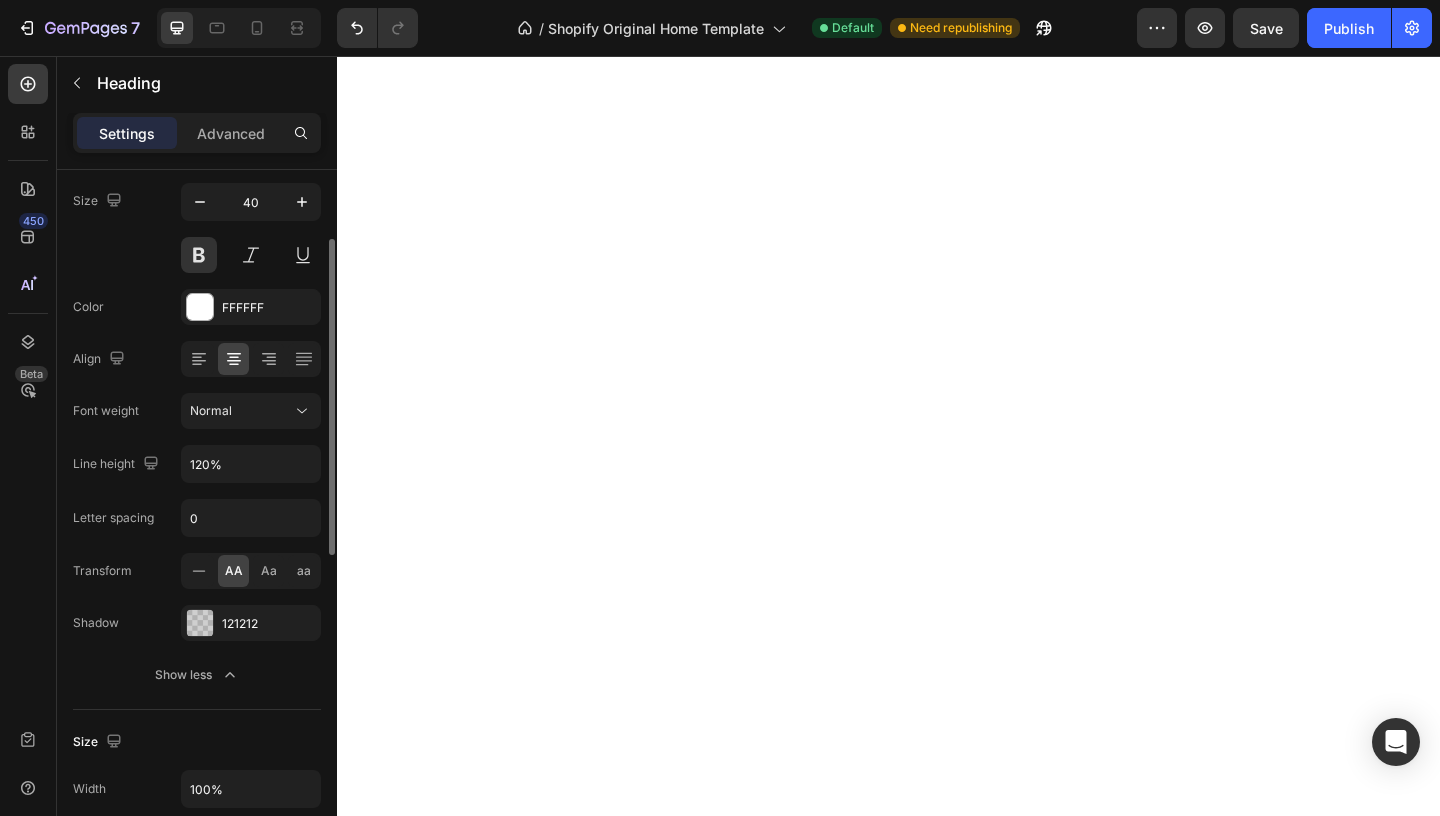 click on "Font NHLEAna_ Size 40 Color FFFFFF Align Font weight Normal Line height 120% Letter spacing 0 Transform AA Aa aa Shadow 121212 Show less" at bounding box center [197, 412] 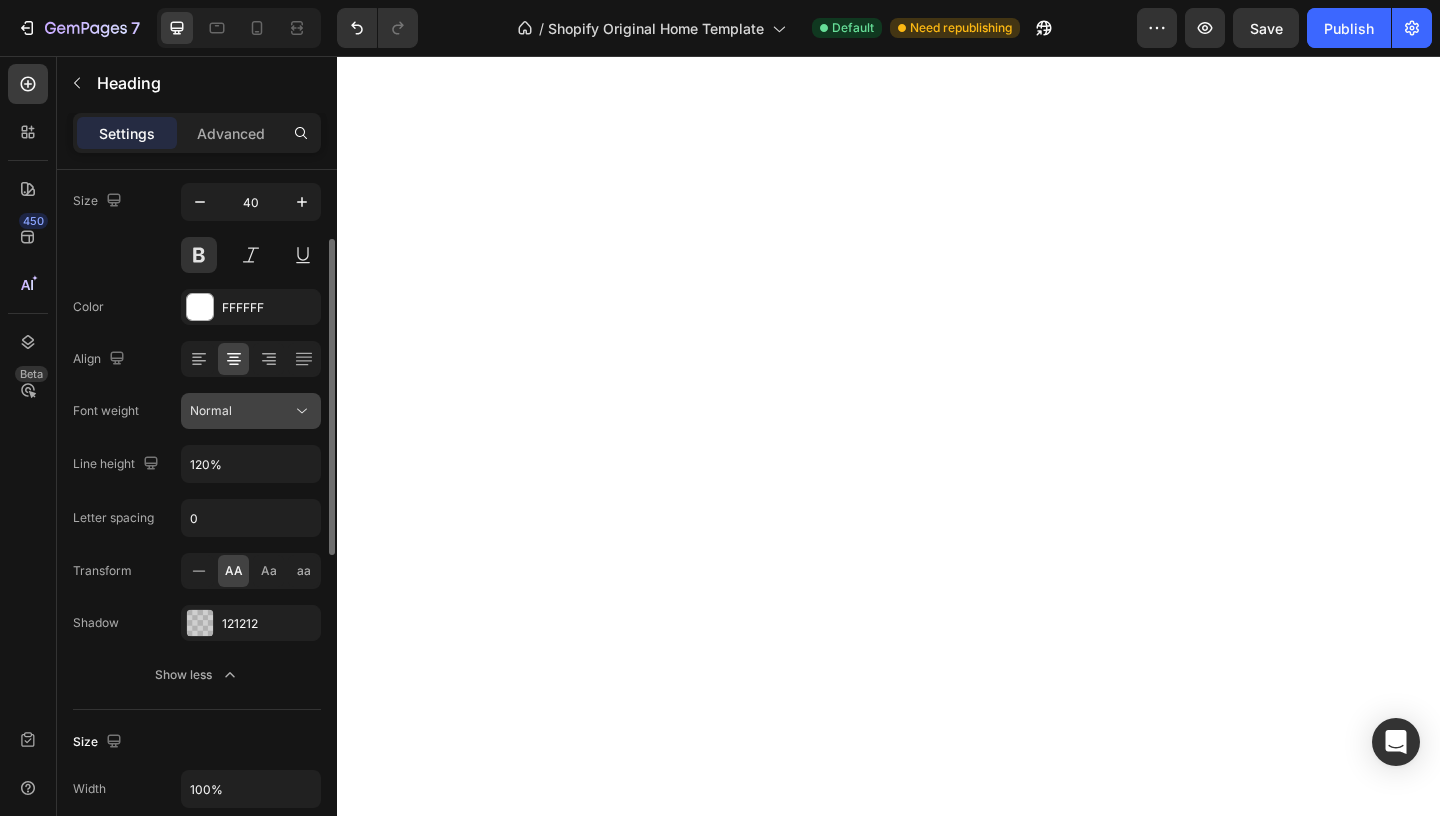 click on "Normal" at bounding box center (241, 411) 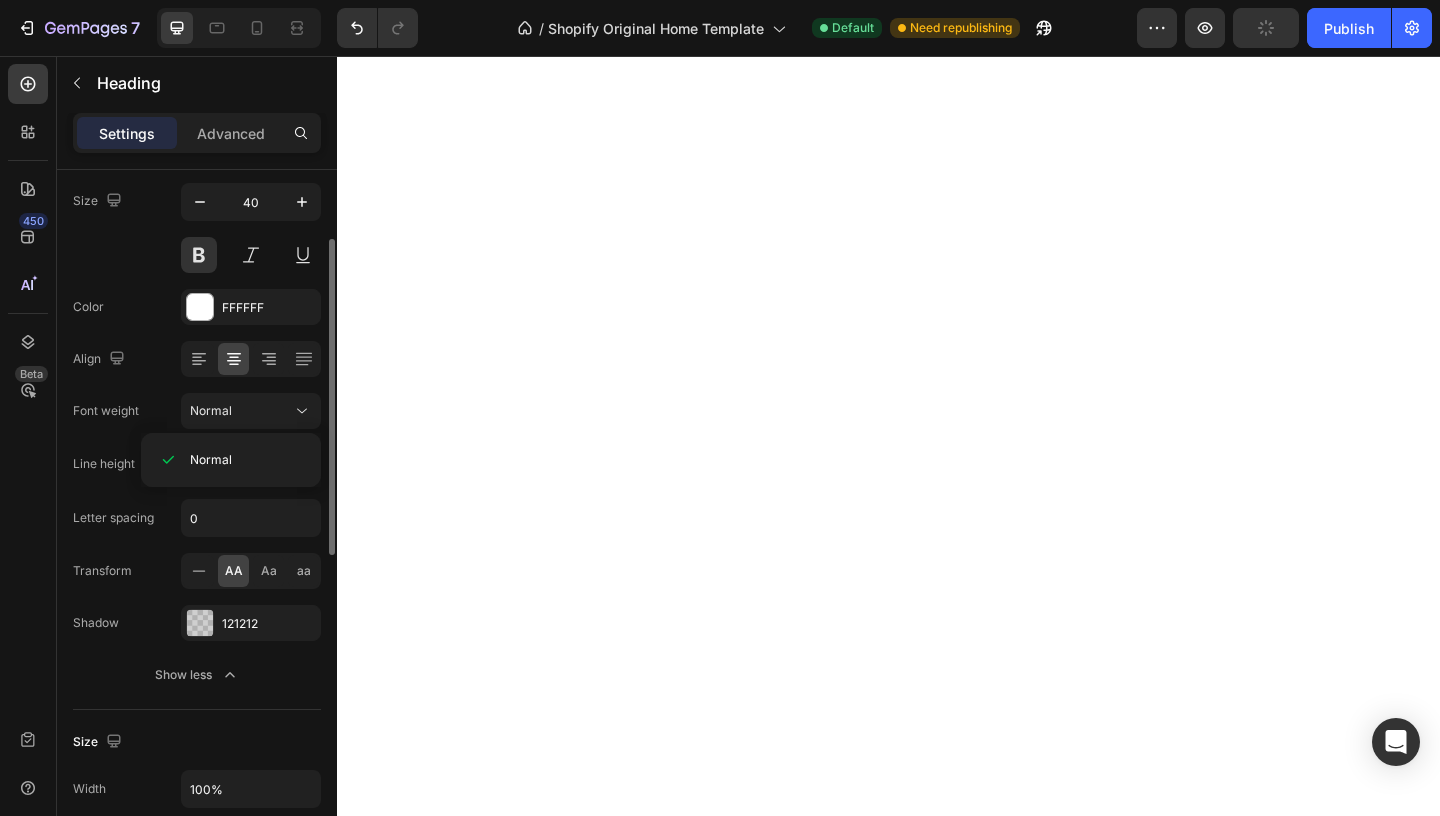 click on "Align" at bounding box center [197, 359] 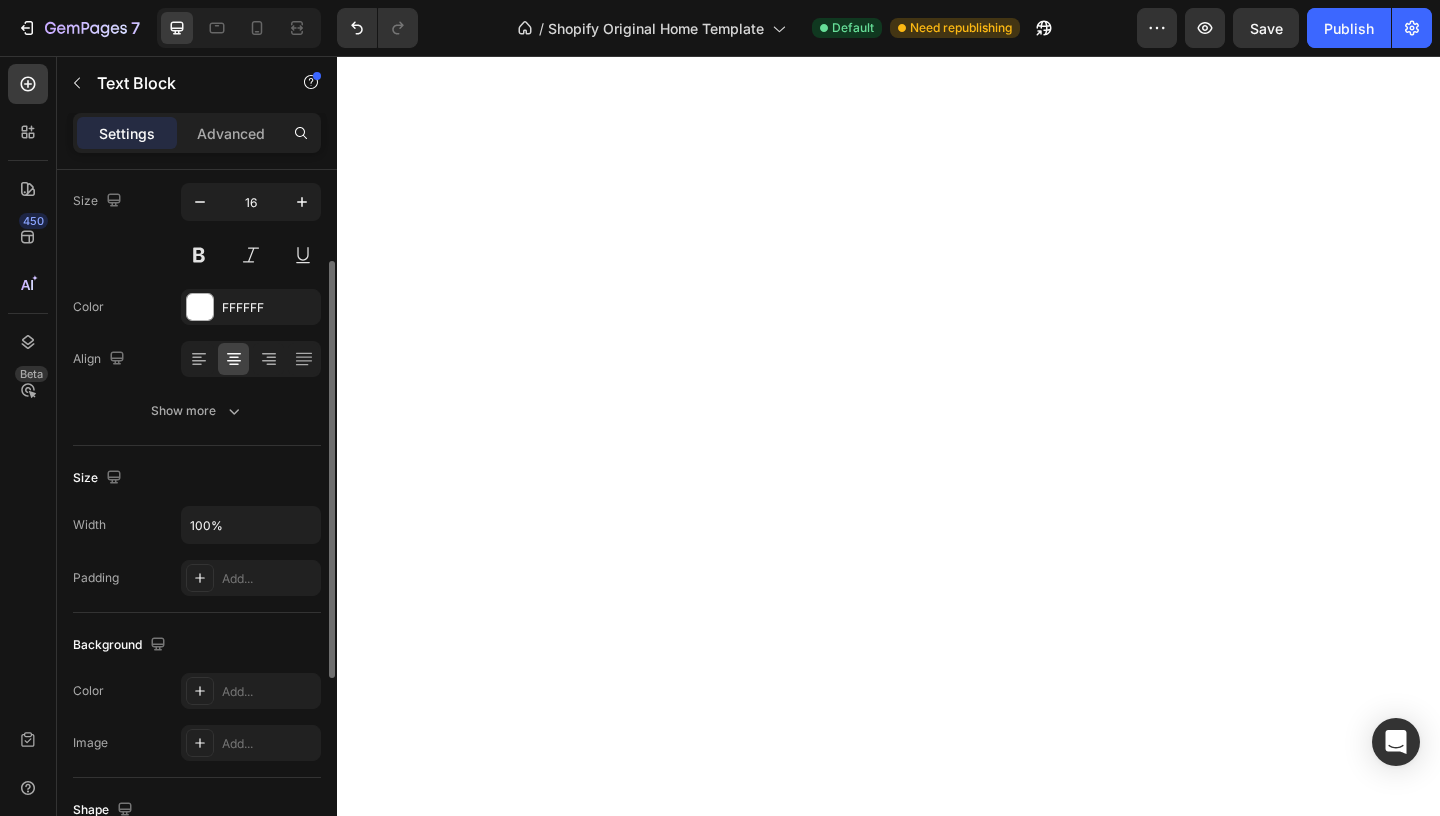 scroll, scrollTop: 0, scrollLeft: 0, axis: both 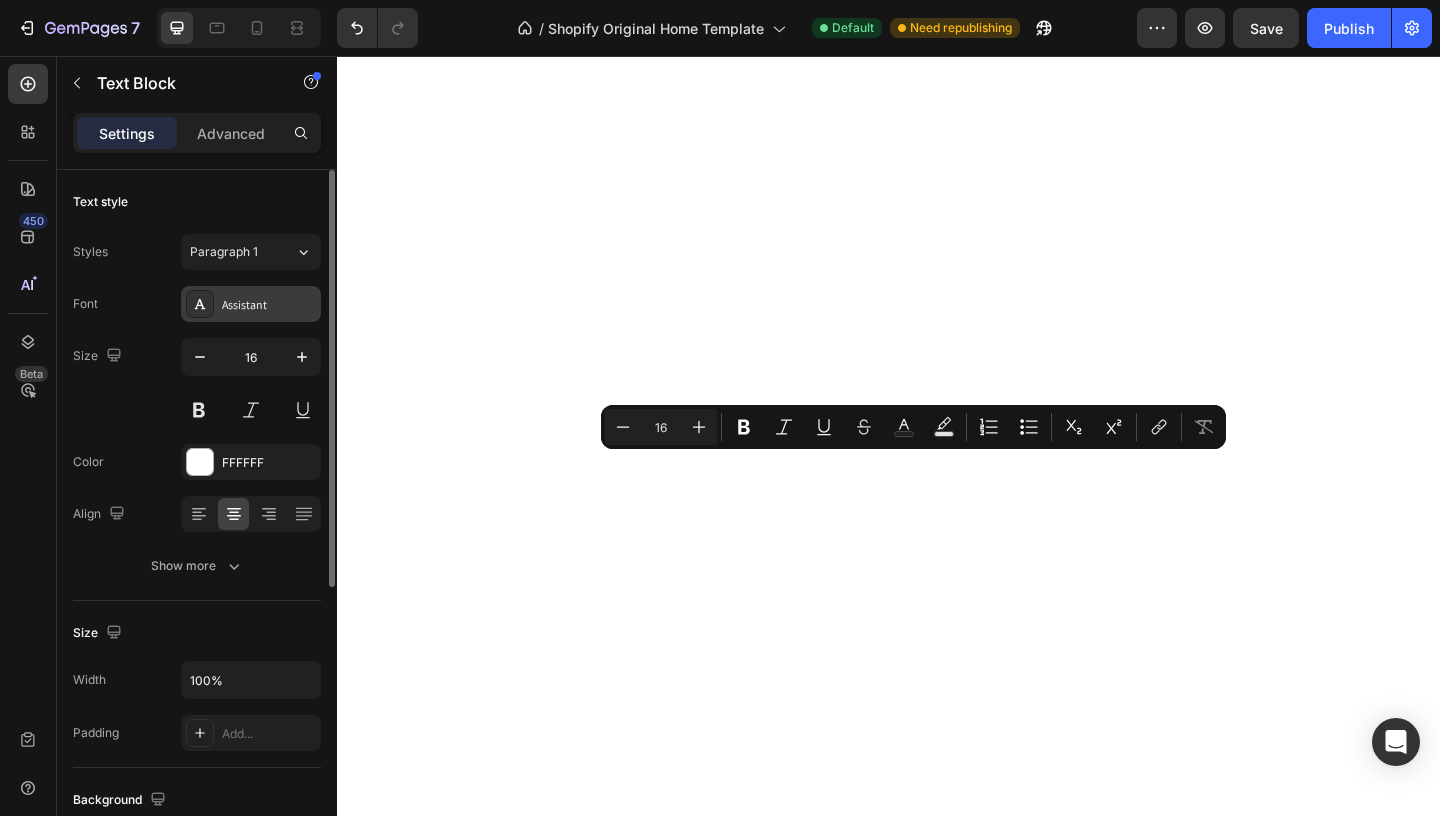 click on "Assistant" at bounding box center [269, 305] 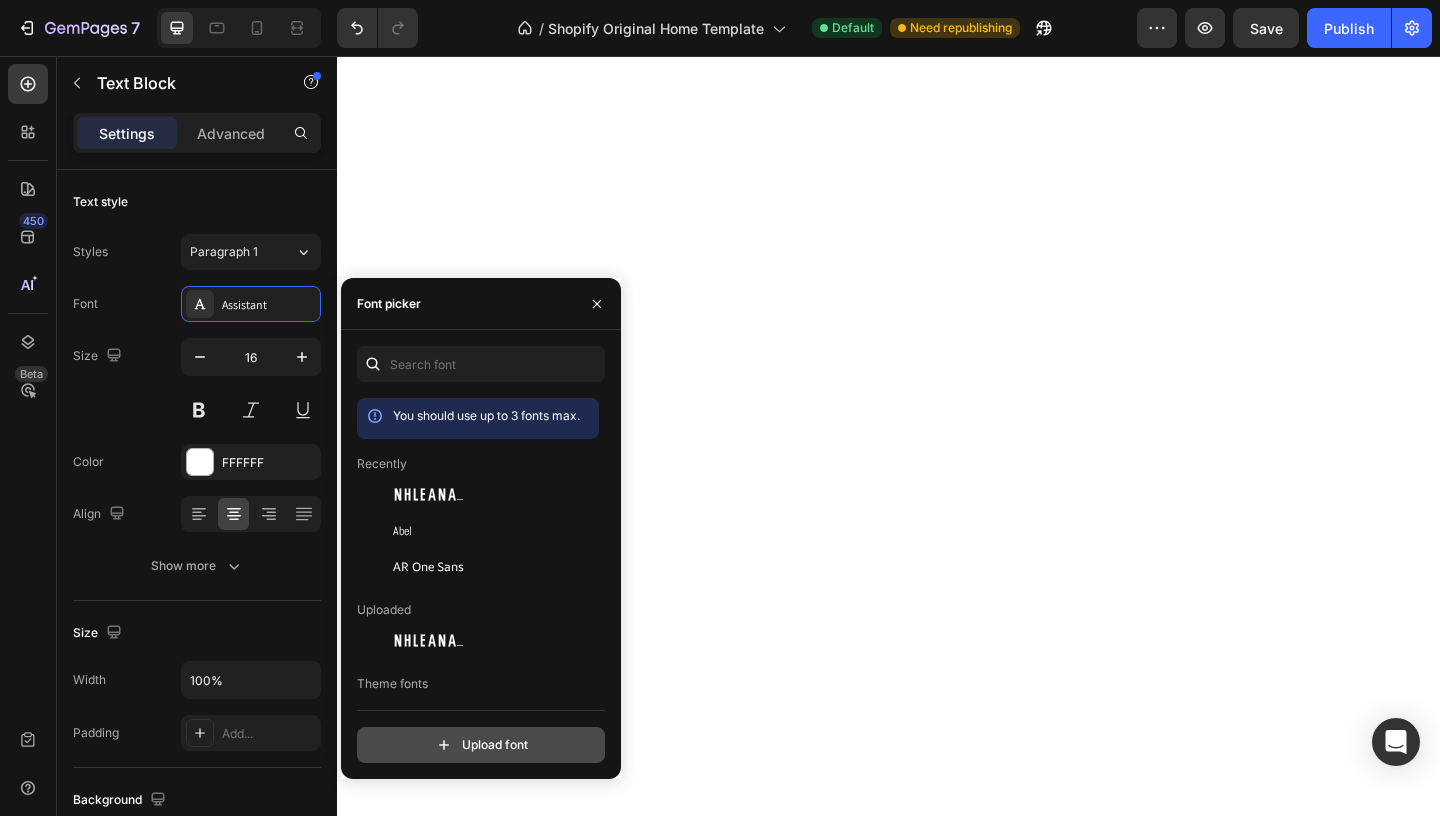 click 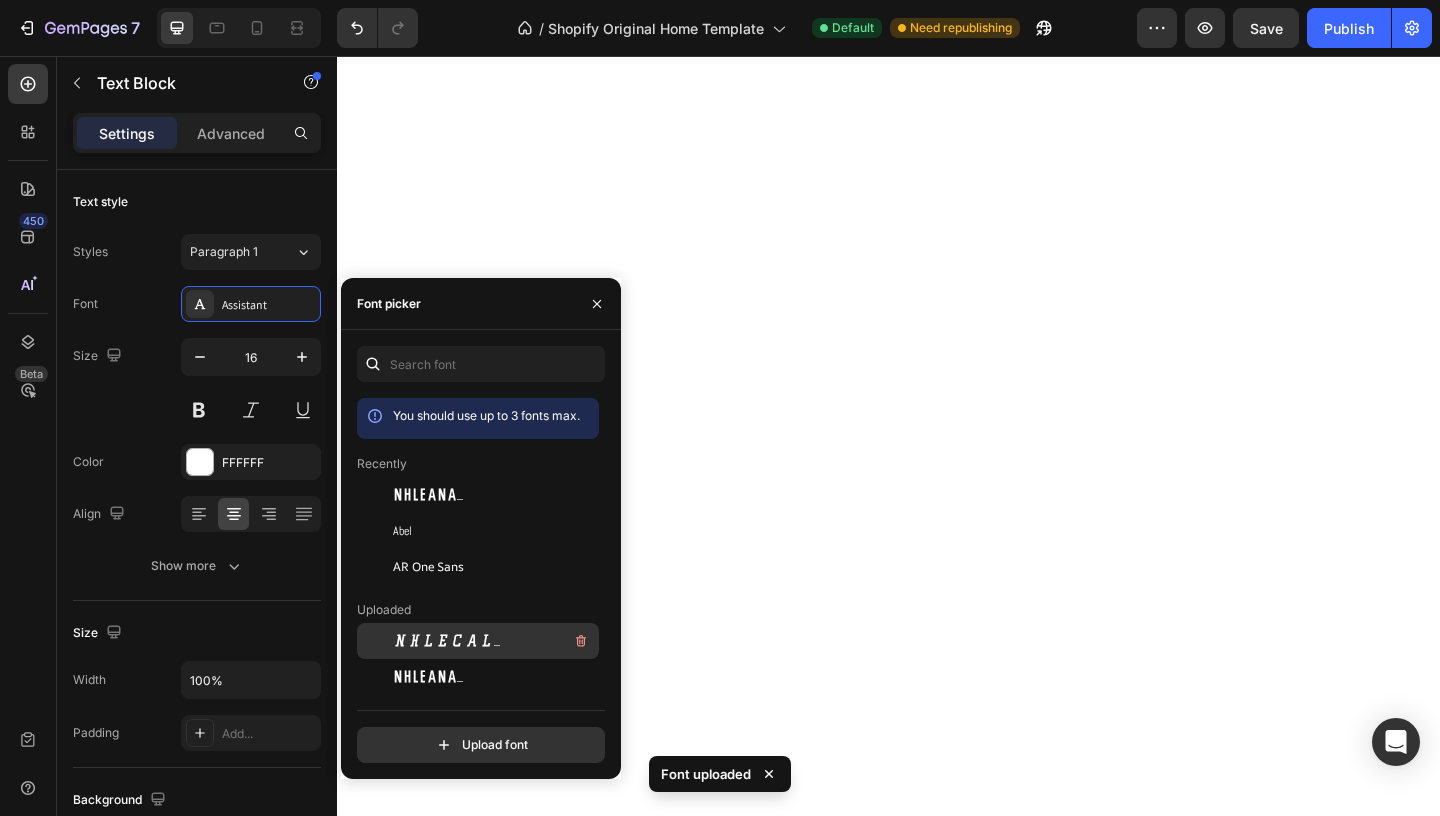 click on "NHLECal_" at bounding box center (446, 641) 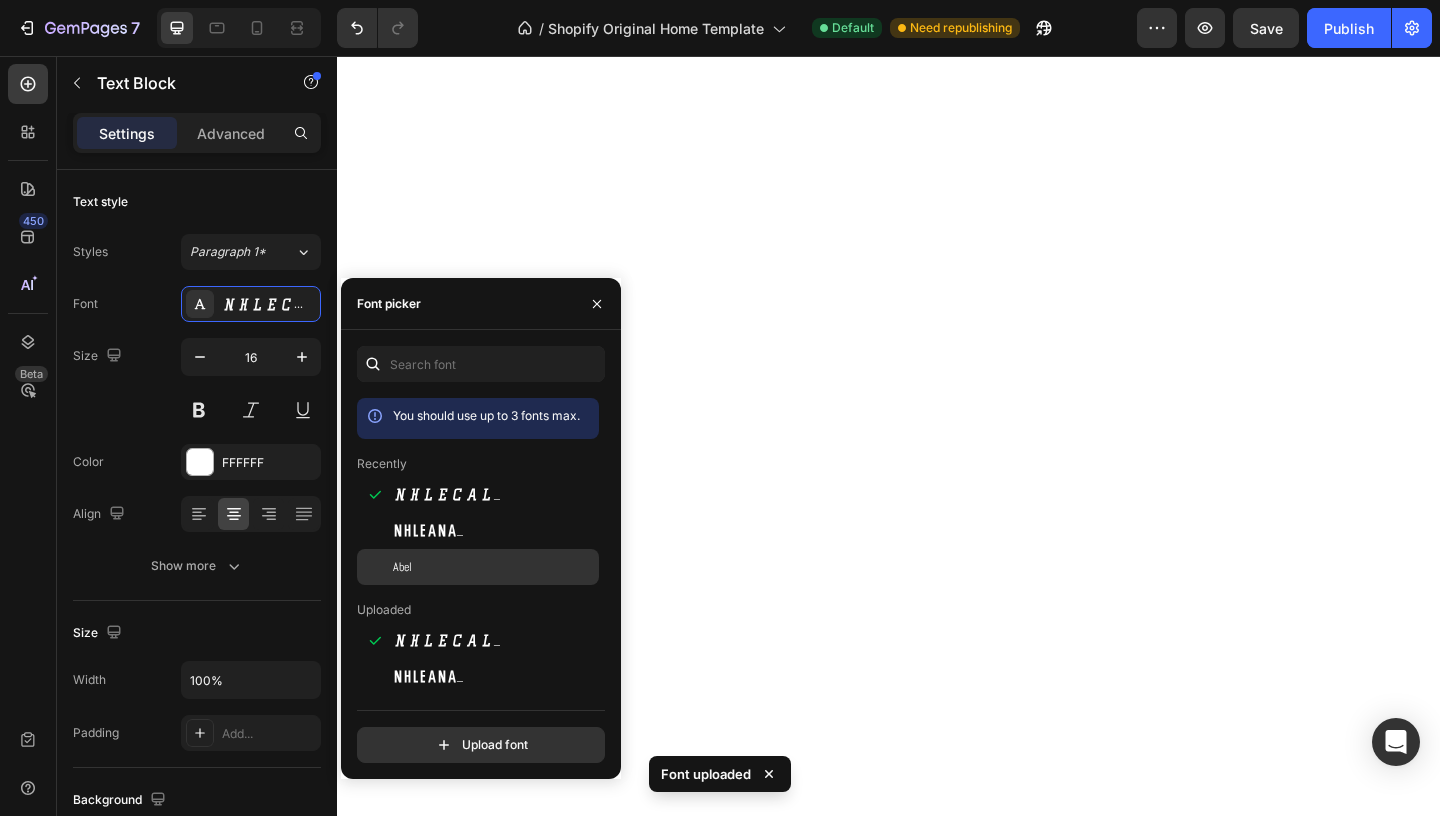 scroll, scrollTop: 1, scrollLeft: 0, axis: vertical 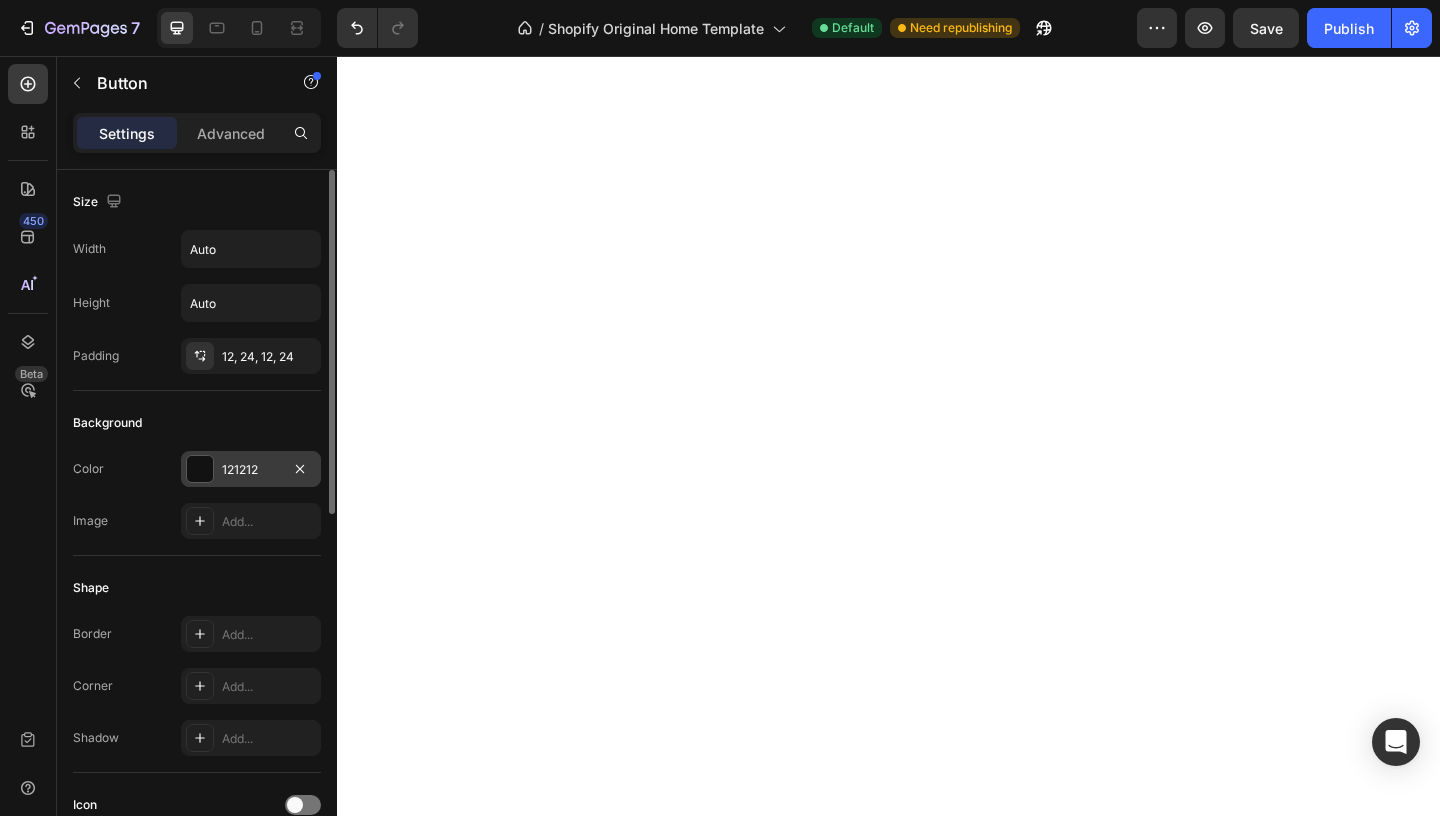 click on "121212" at bounding box center (251, 469) 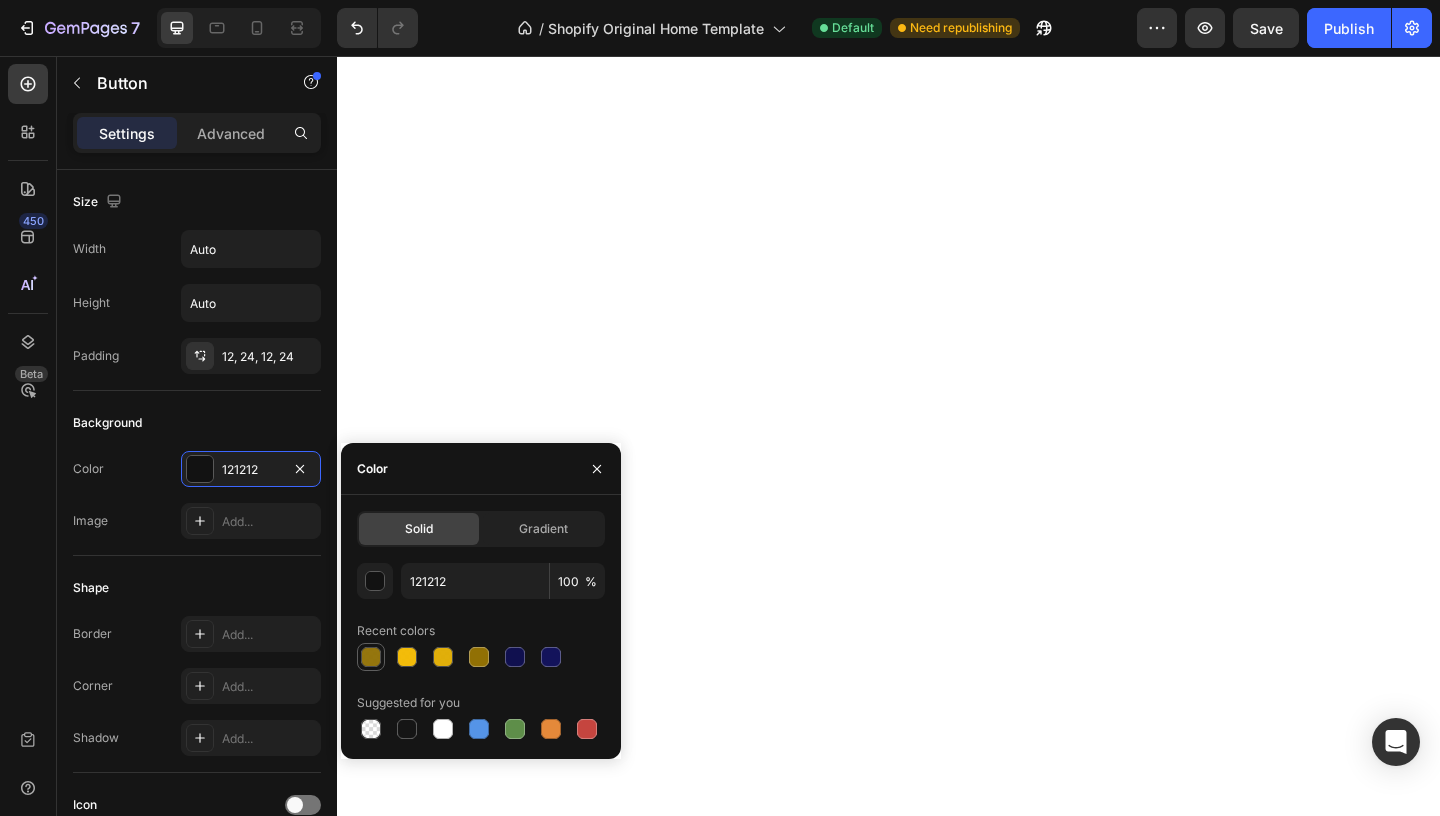 click at bounding box center [371, 657] 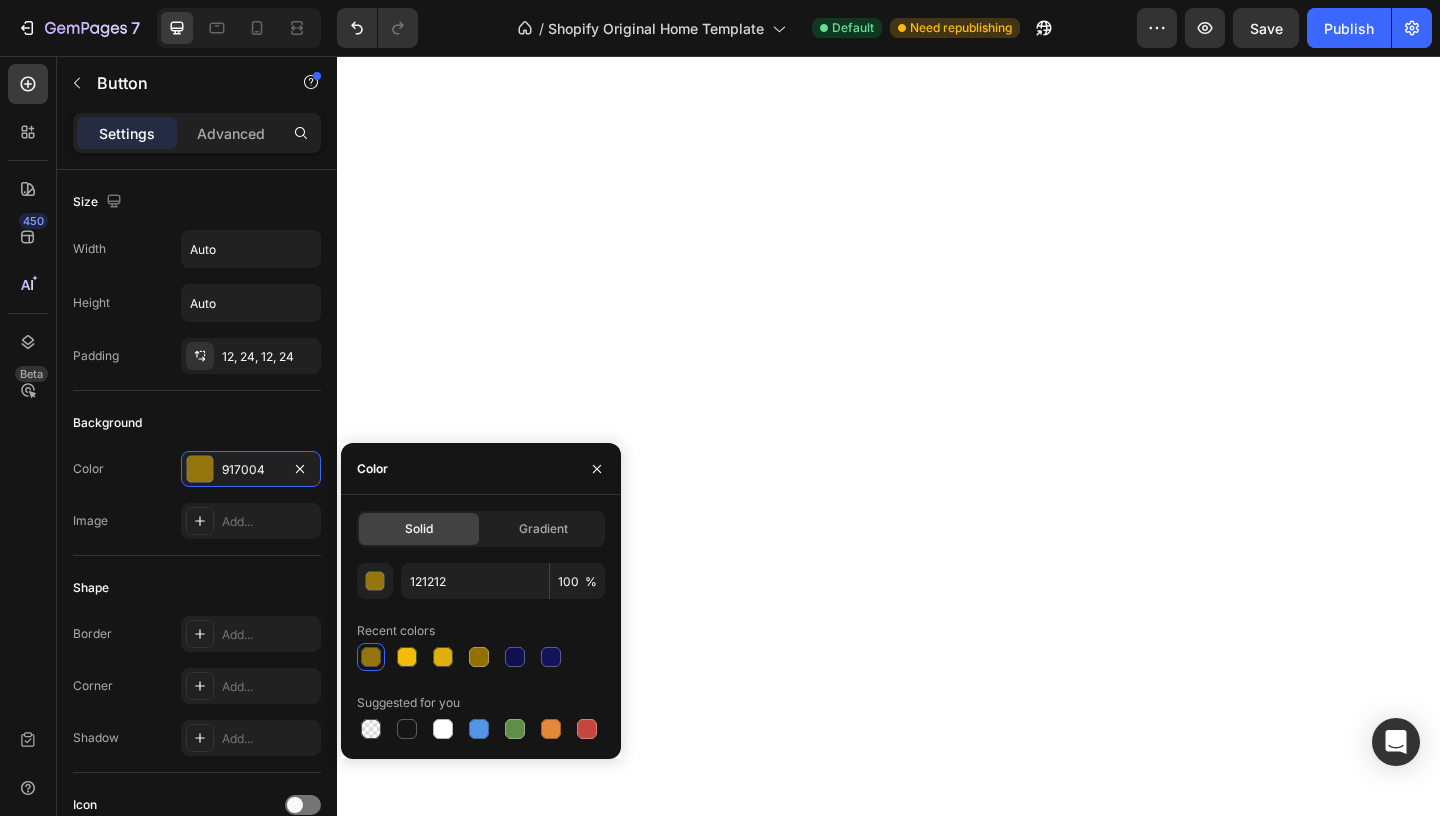 type on "917004" 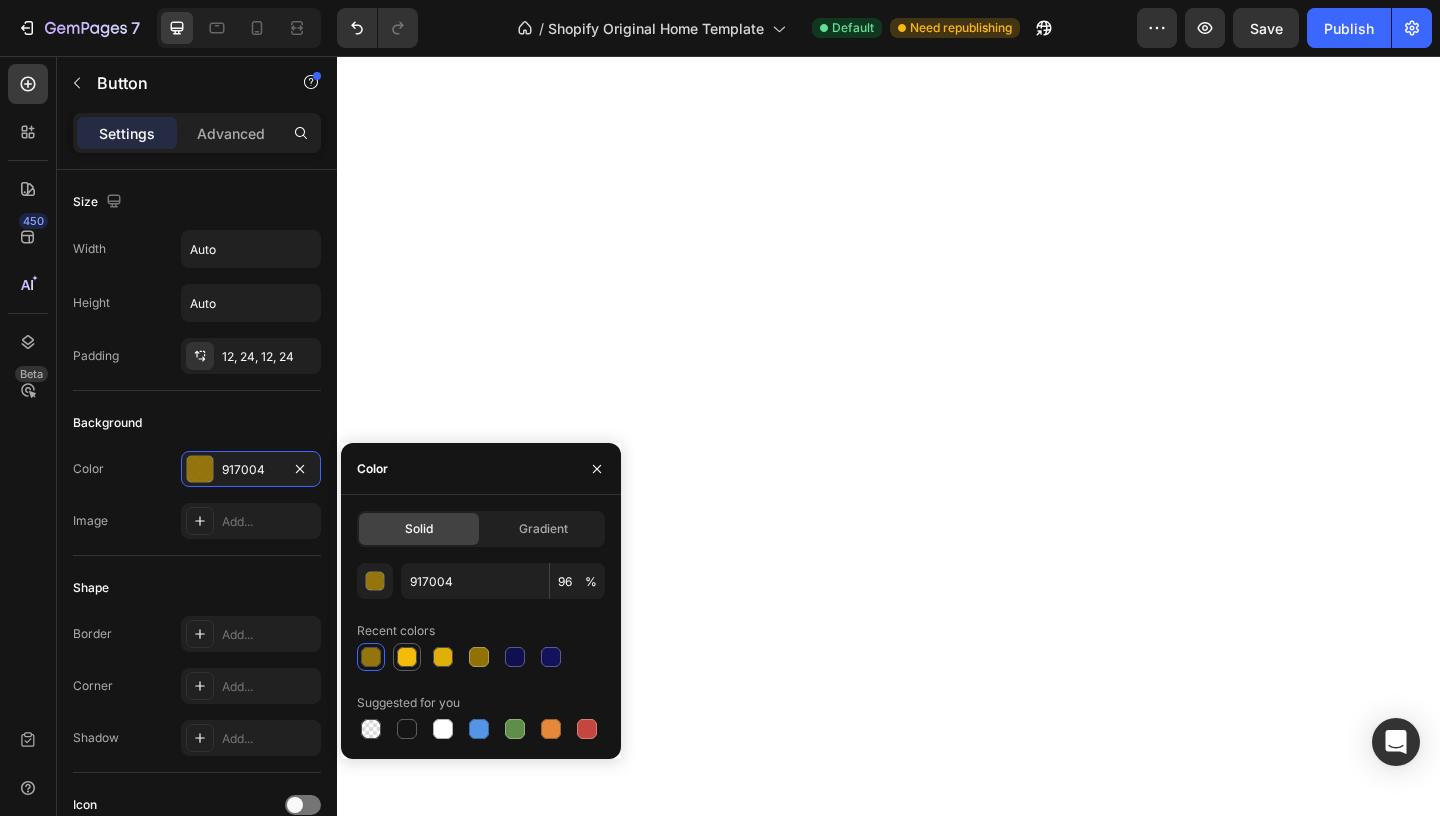 click at bounding box center (407, 657) 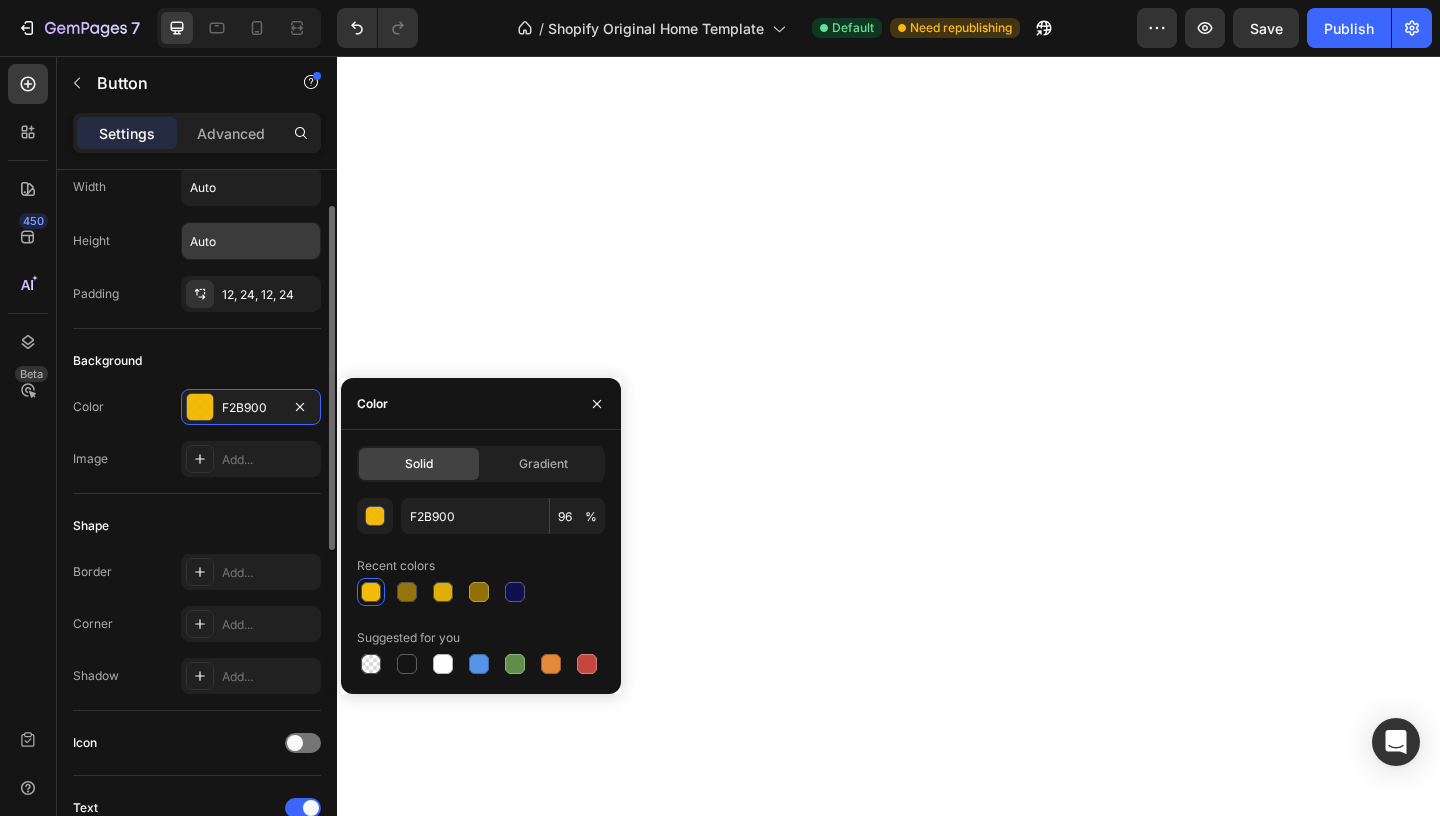 scroll, scrollTop: 66, scrollLeft: 0, axis: vertical 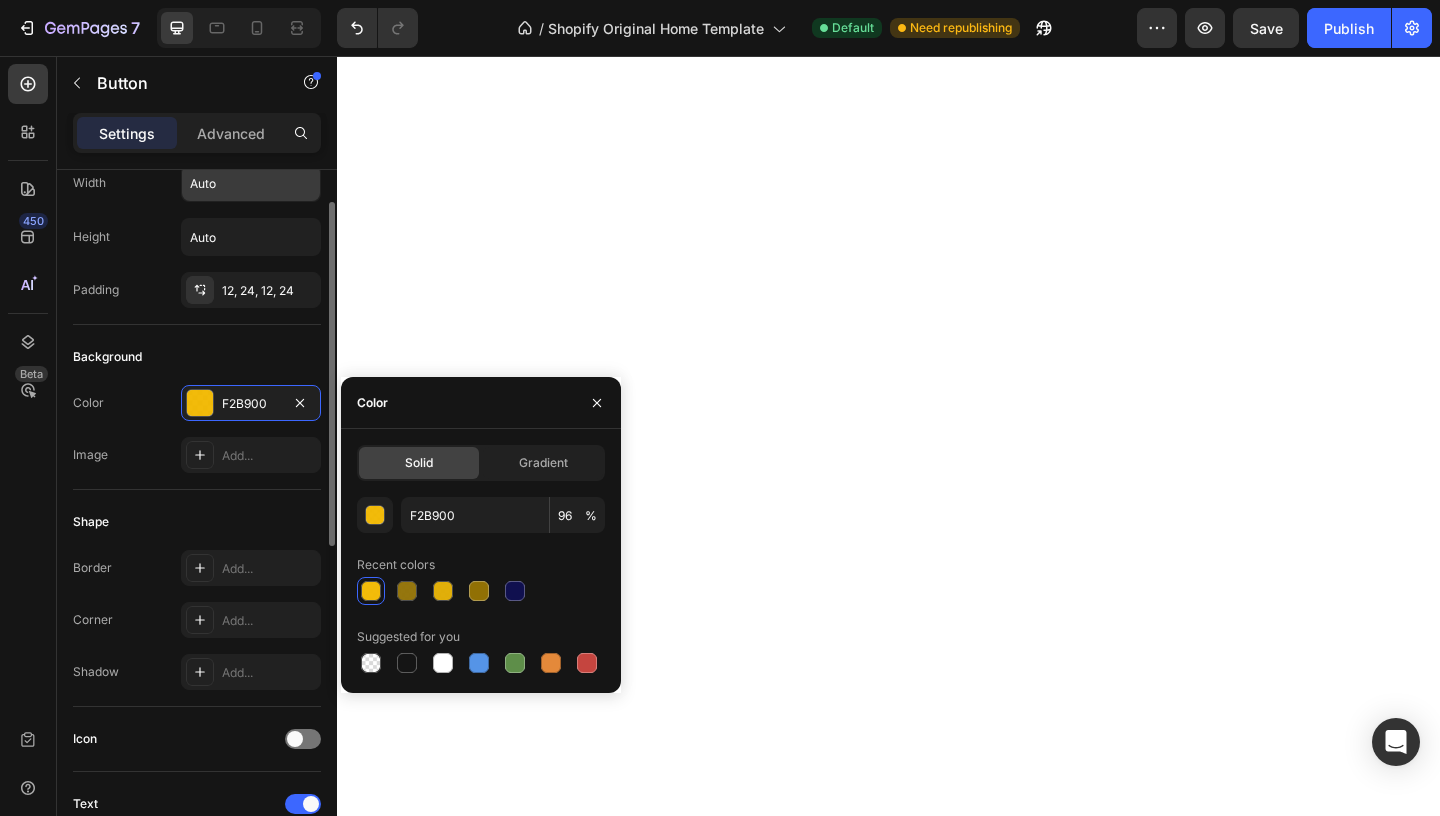 click on "Auto" at bounding box center (251, 183) 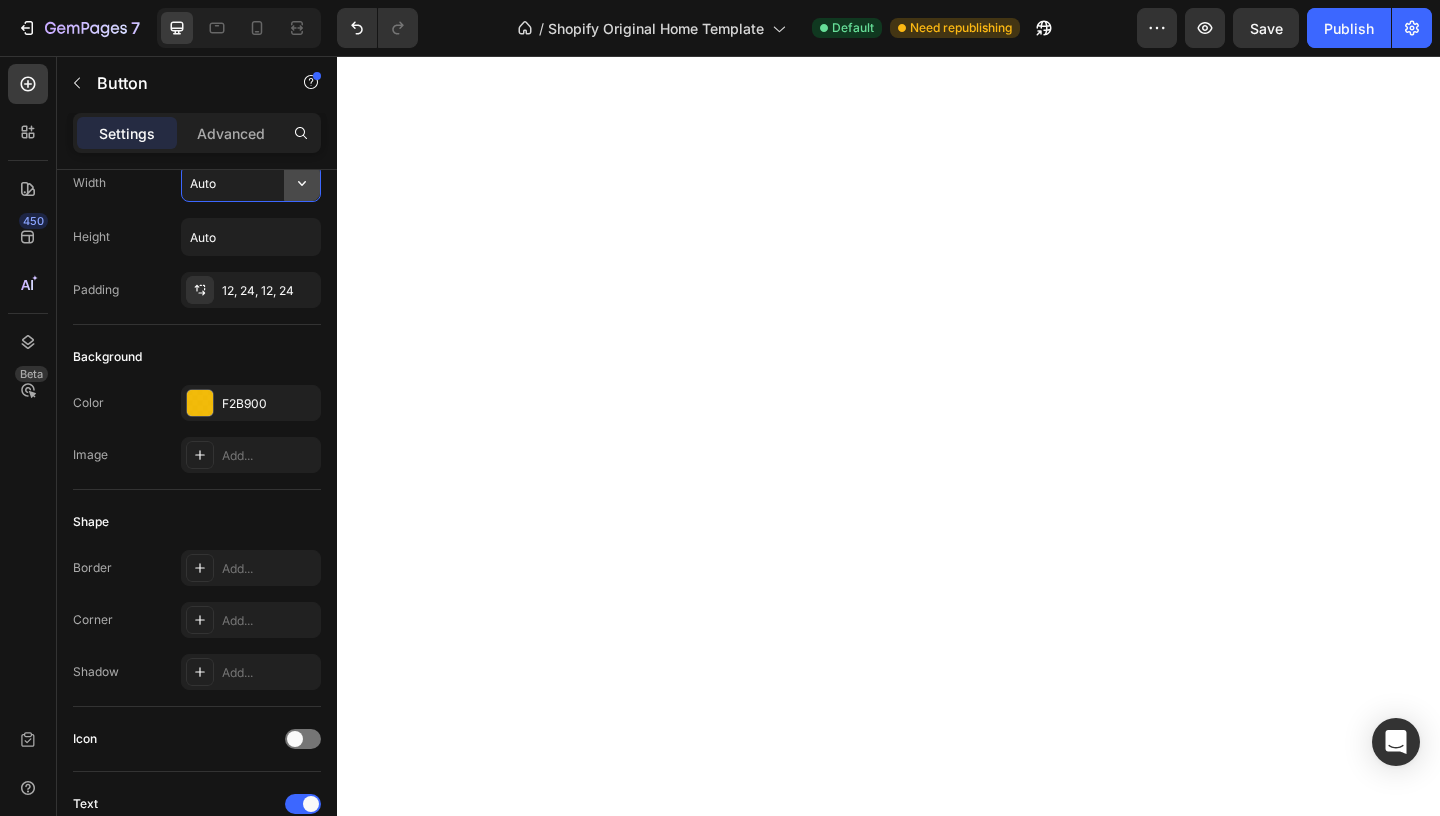 click 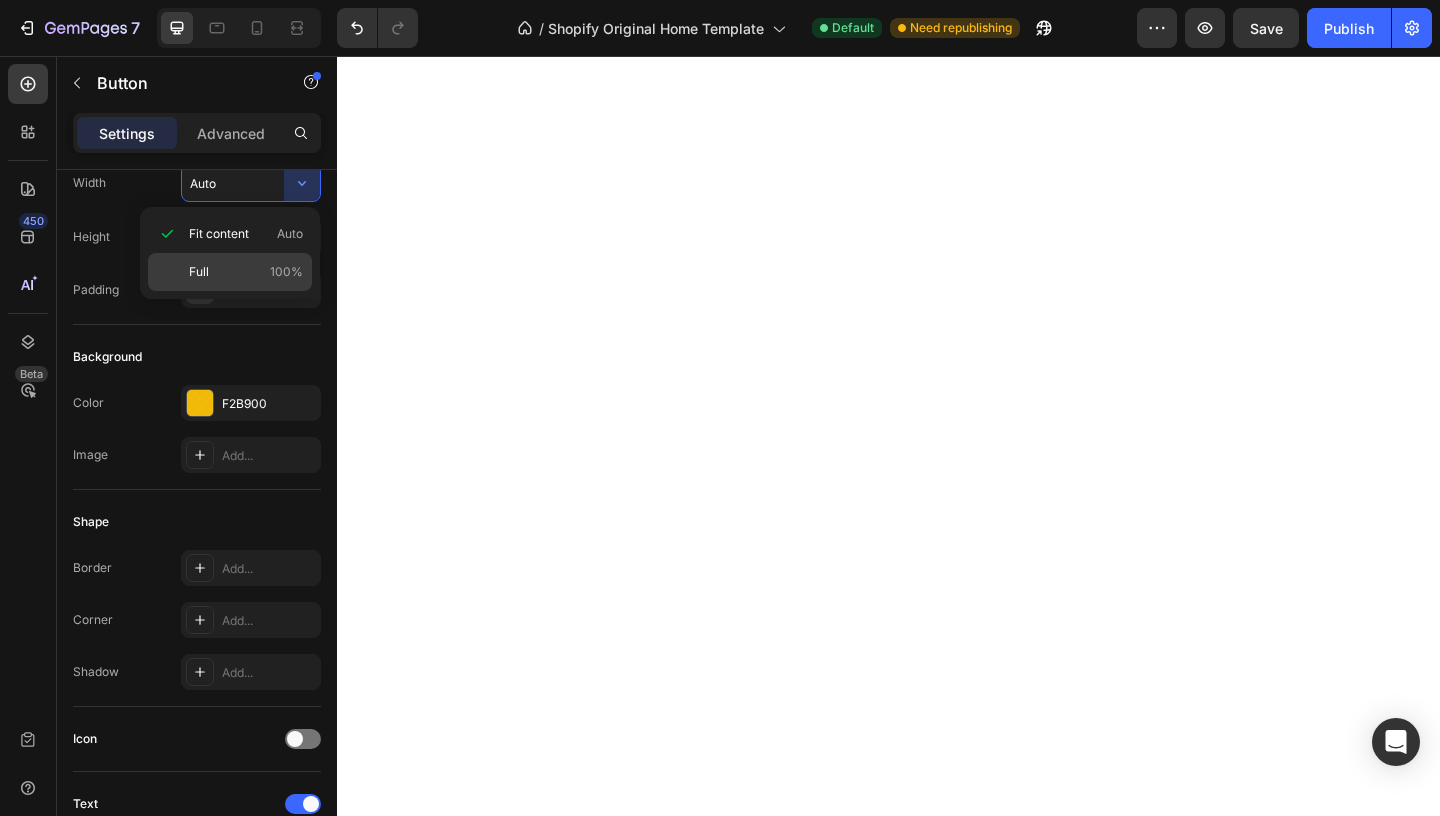 click on "100%" at bounding box center (286, 272) 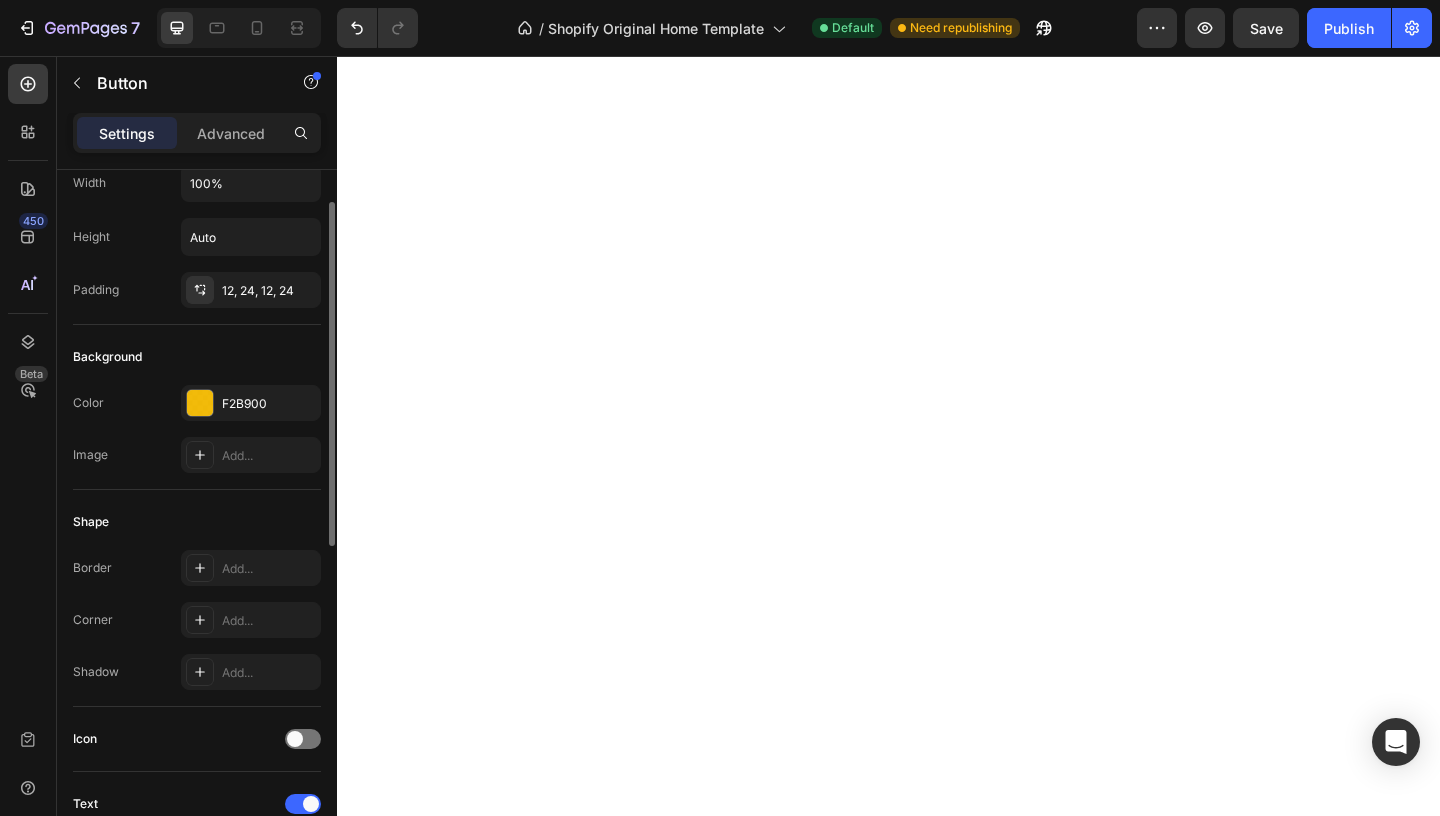 scroll, scrollTop: 0, scrollLeft: 0, axis: both 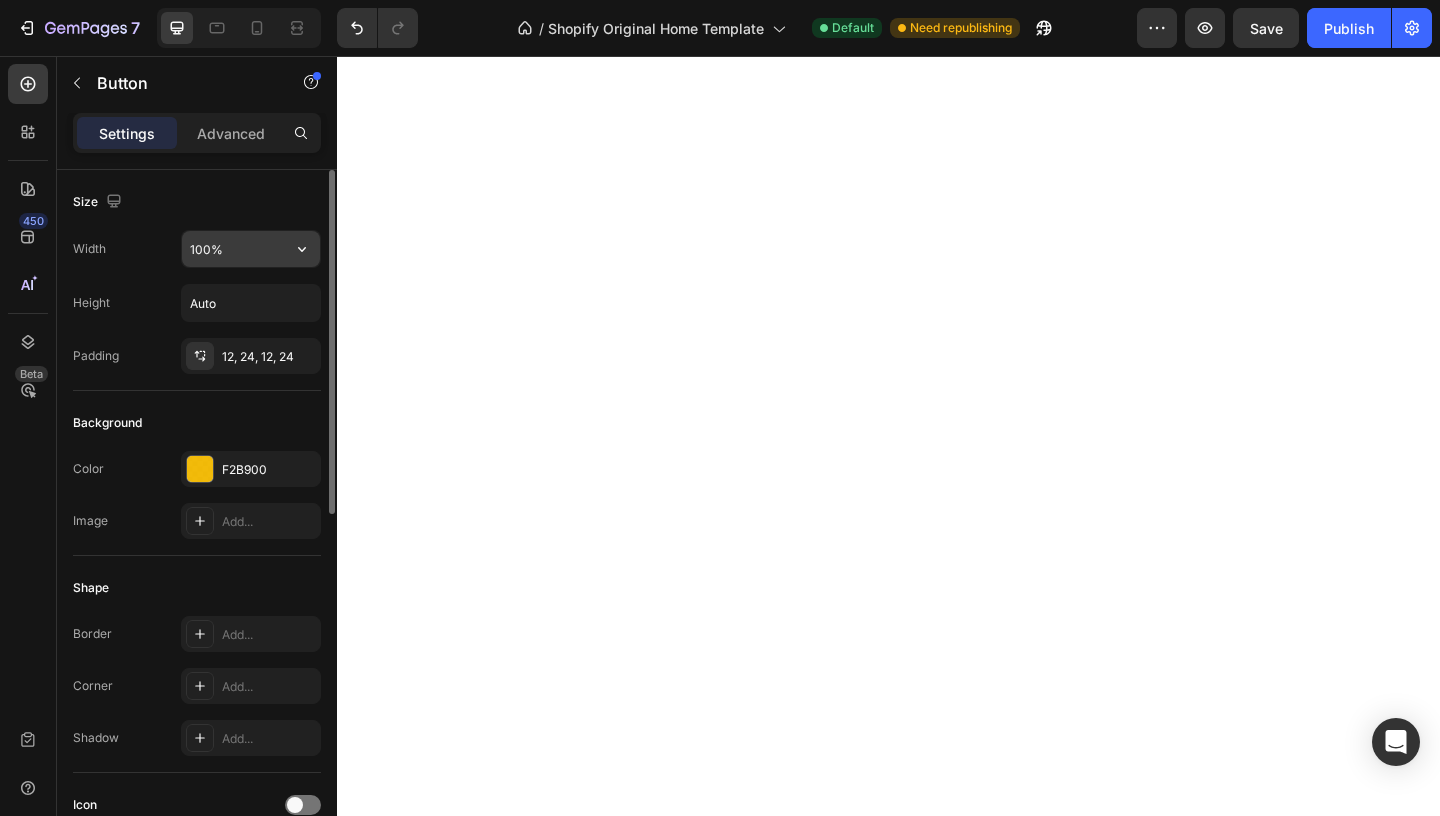 click on "100%" at bounding box center [251, 249] 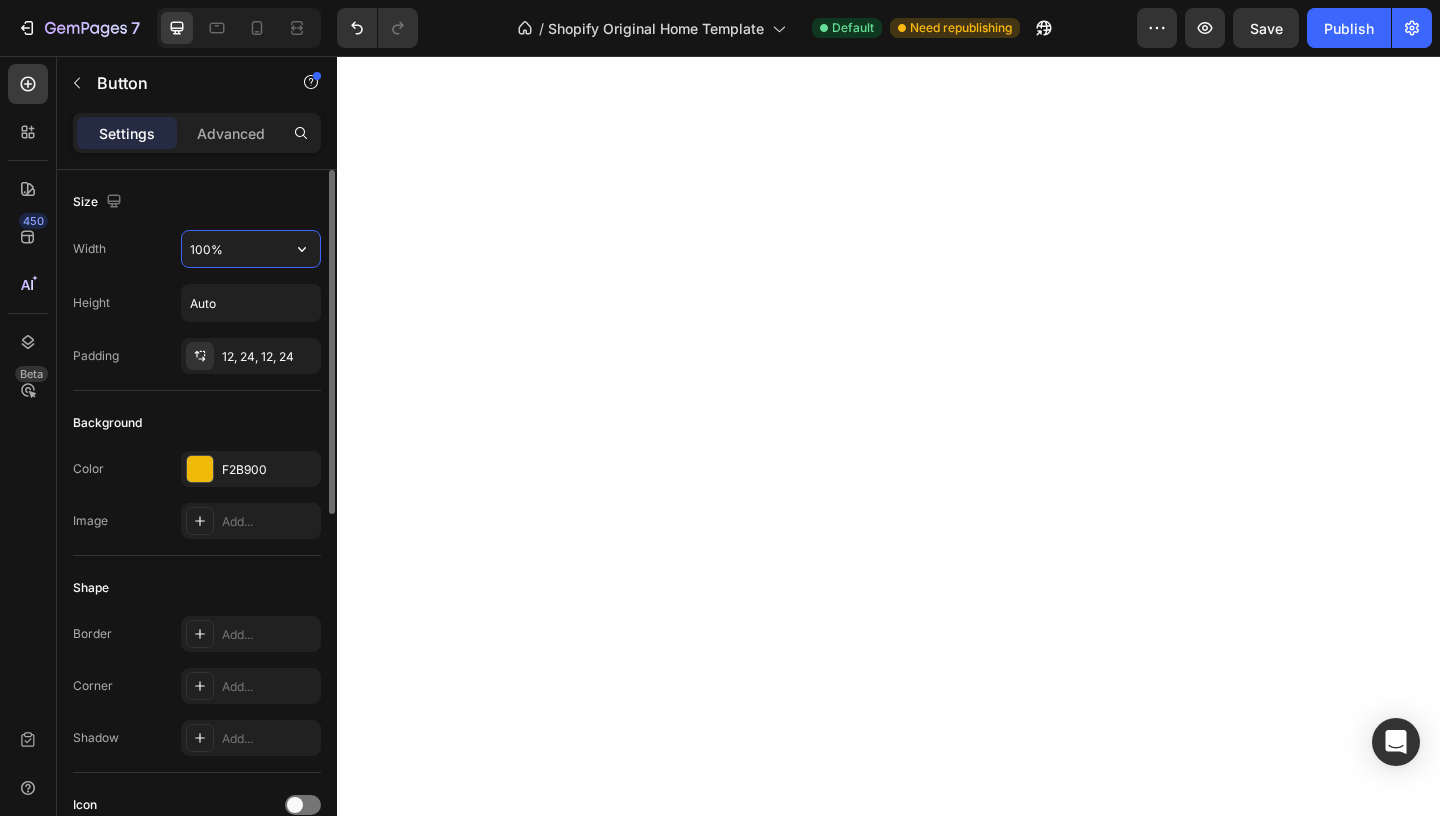 click on "100%" at bounding box center (251, 249) 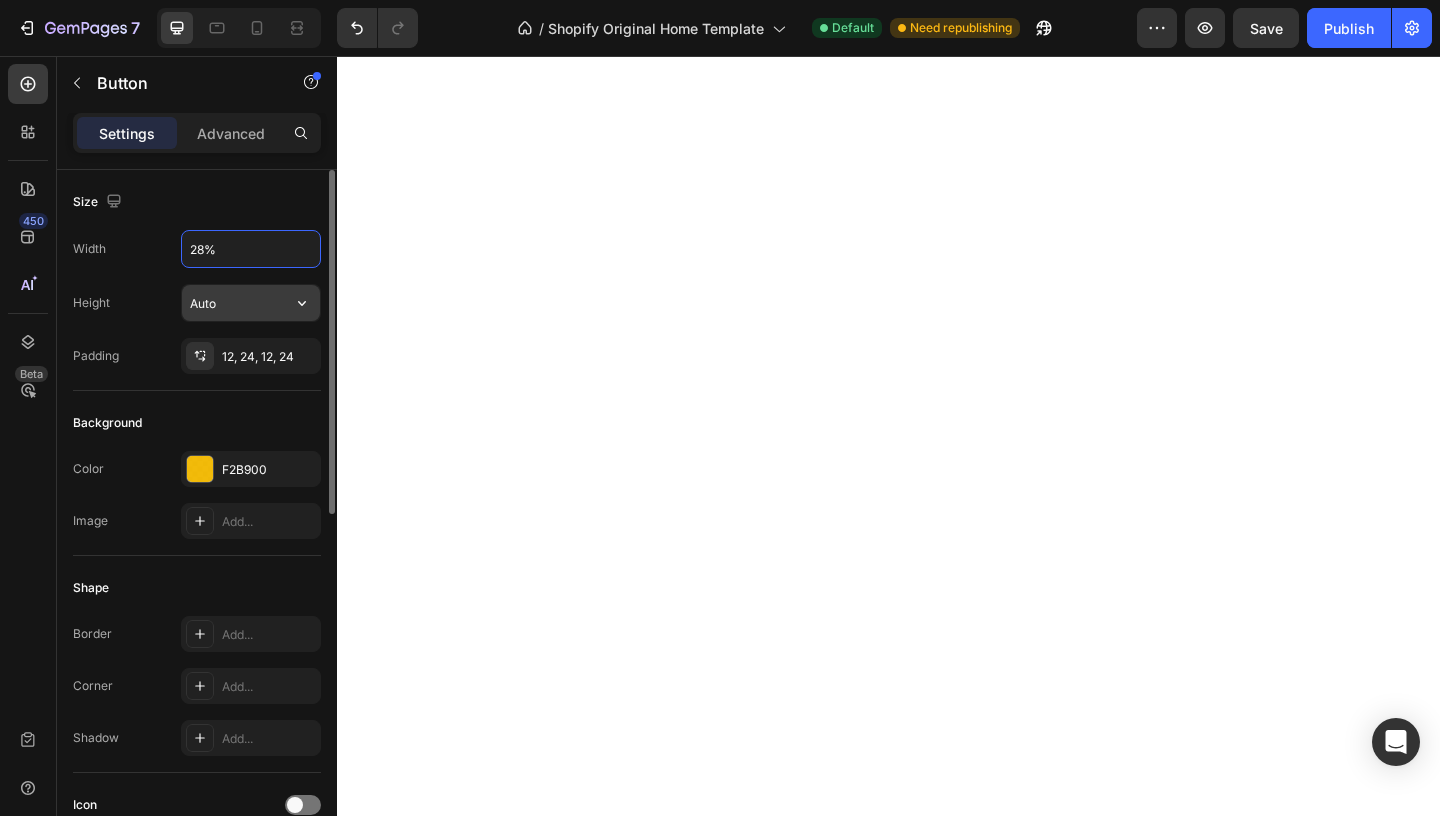 type on "28%" 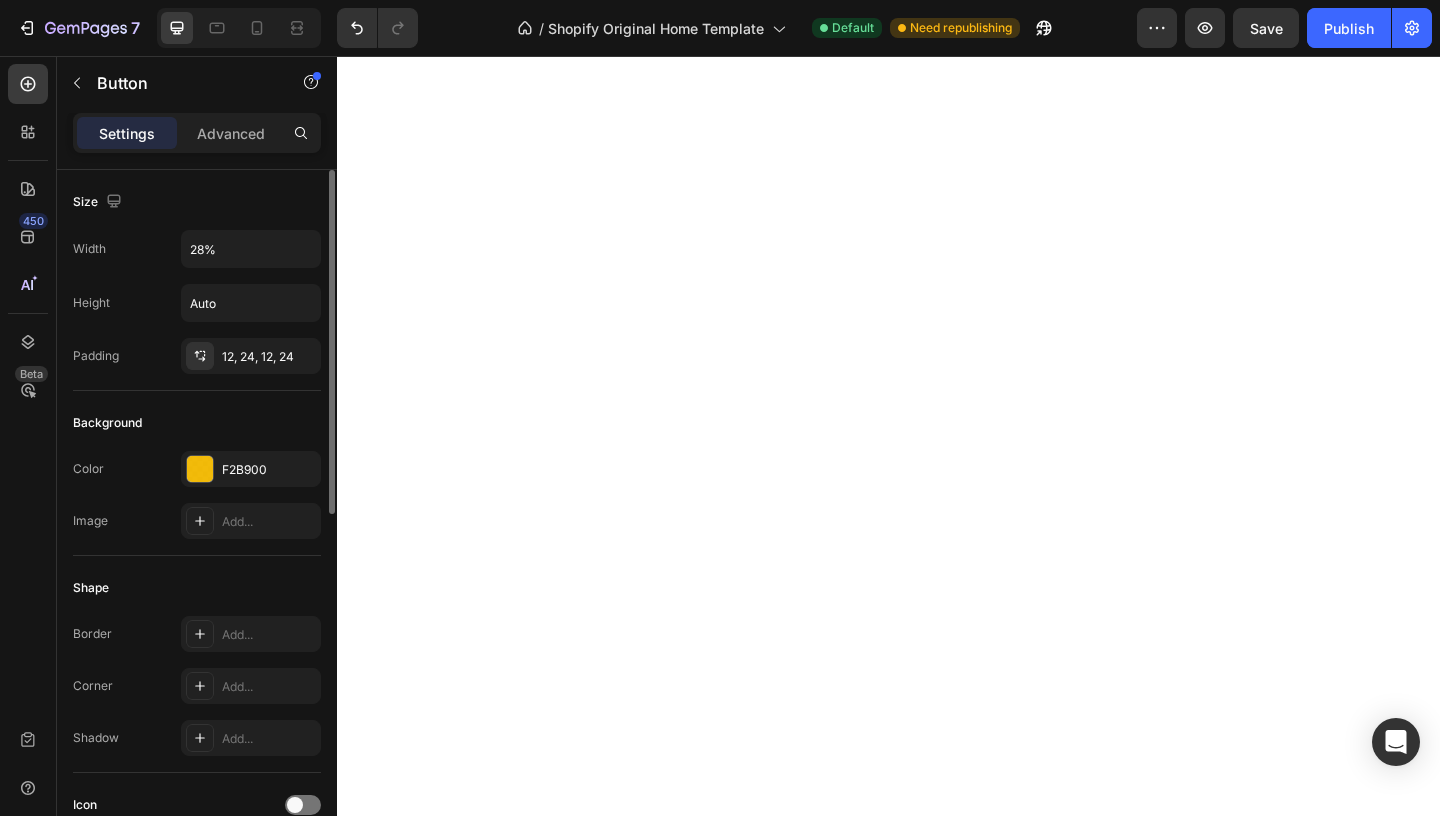 click on "Height Auto" at bounding box center (197, 303) 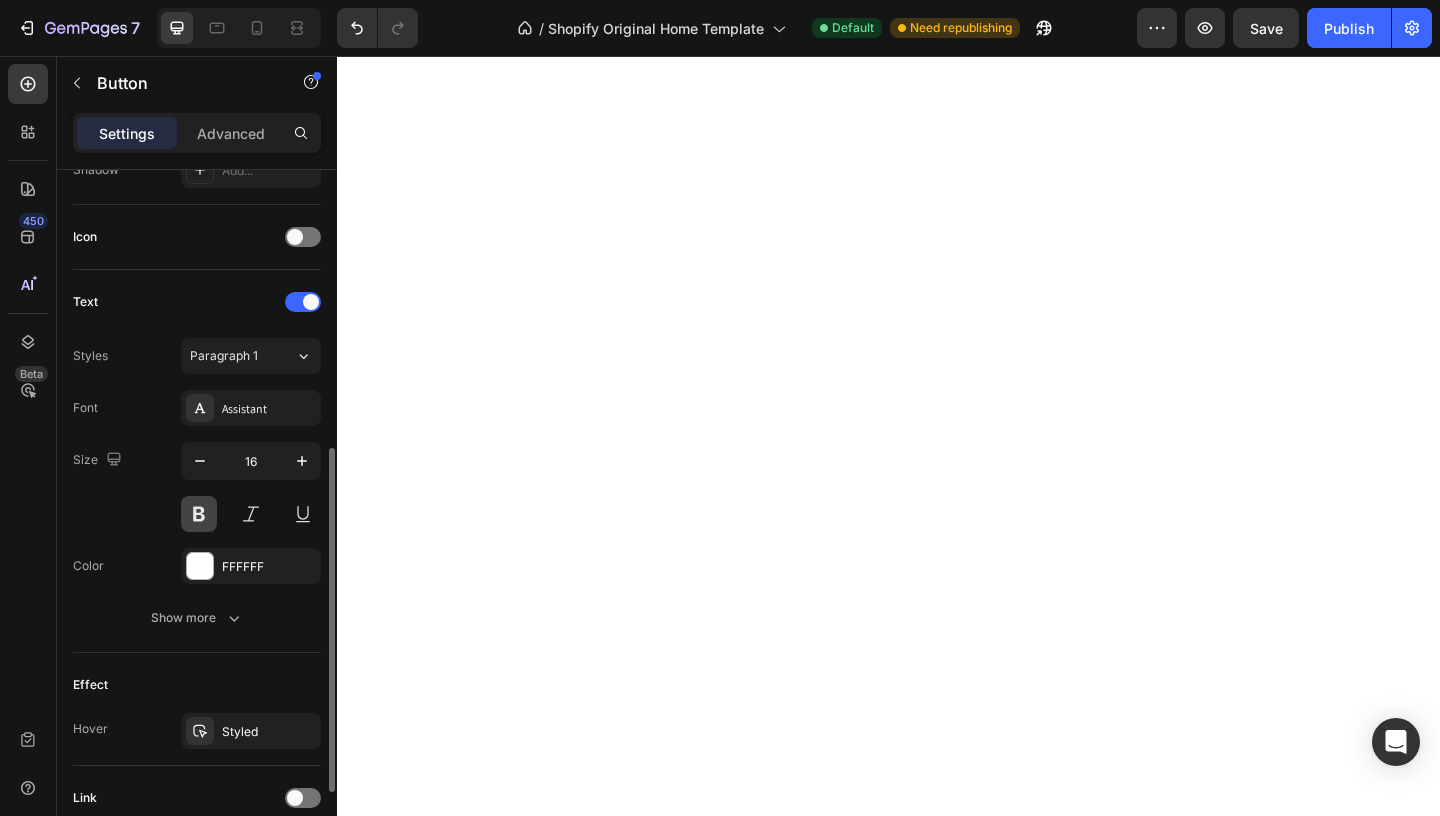 scroll, scrollTop: 570, scrollLeft: 0, axis: vertical 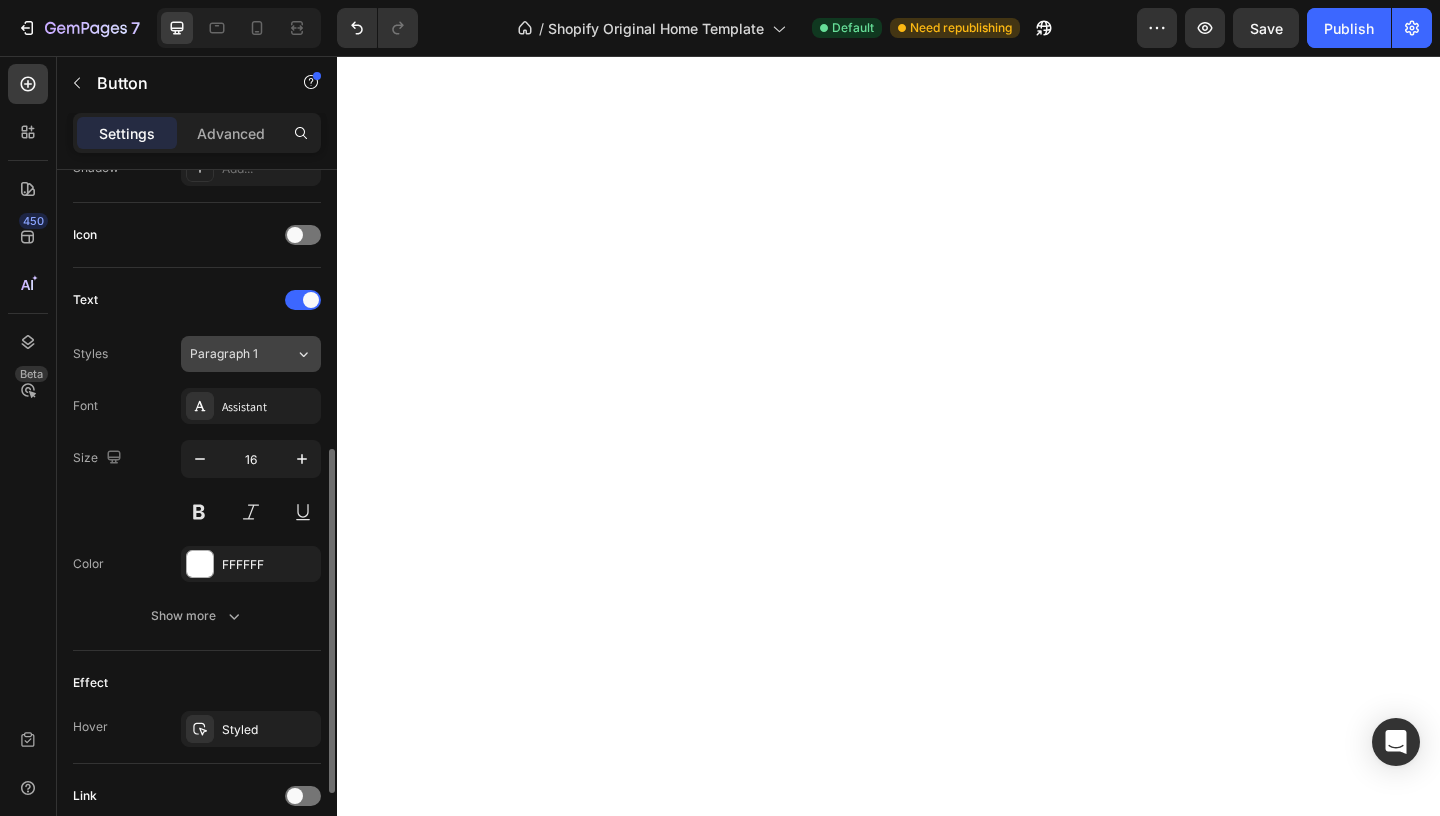 click on "Paragraph 1" 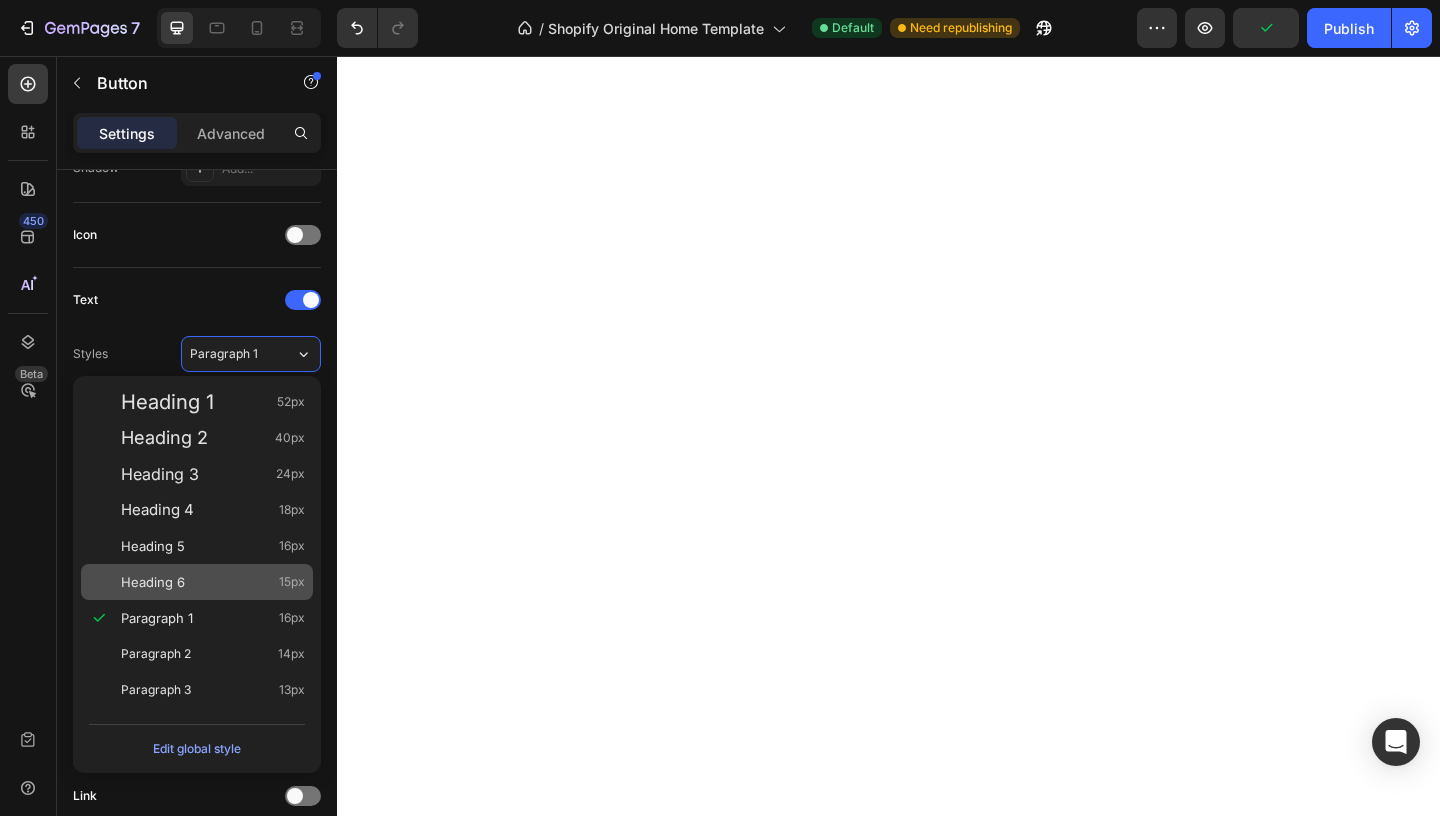 click on "Heading 6 15px" at bounding box center (213, 582) 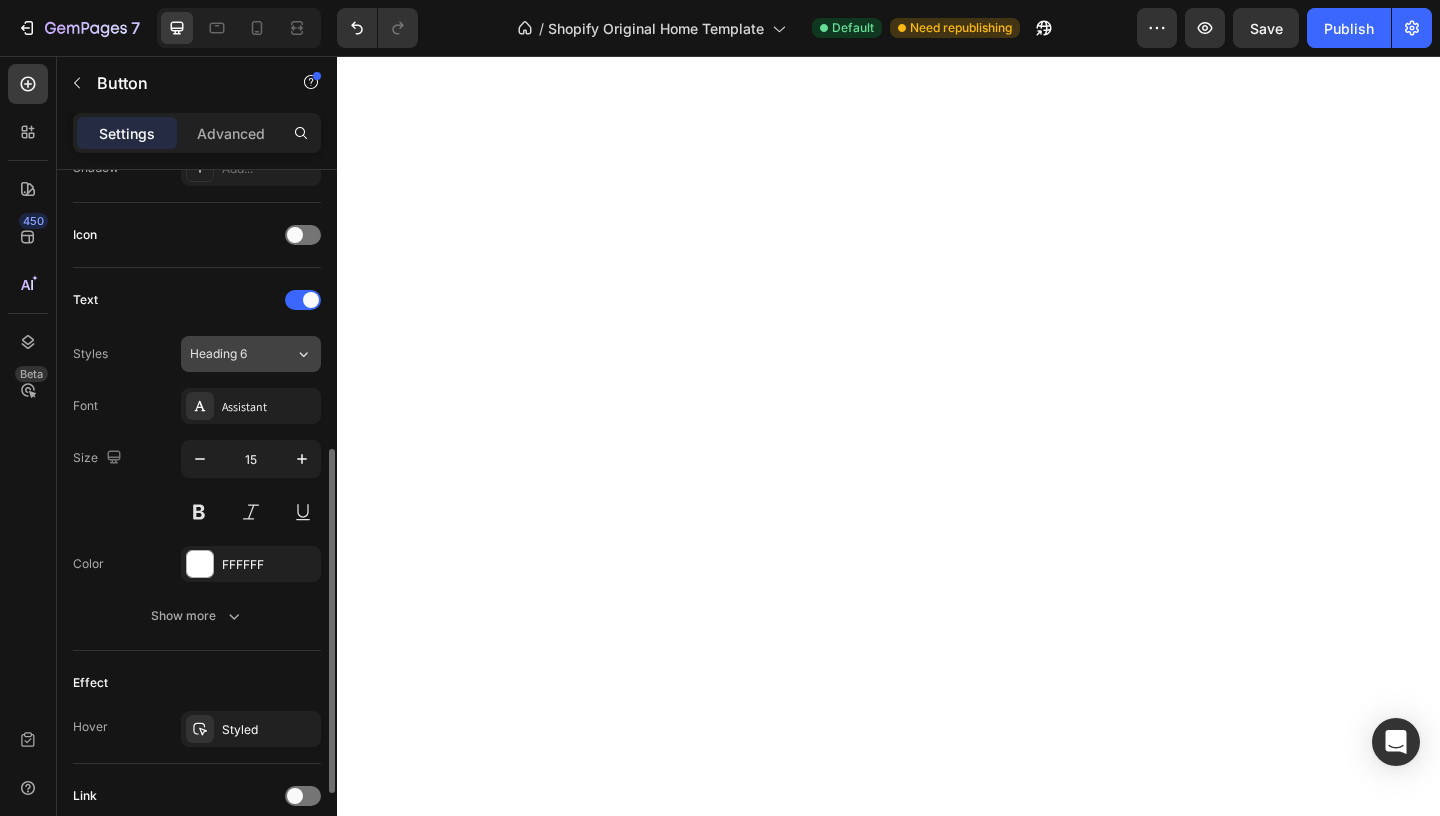 click on "Heading 6" 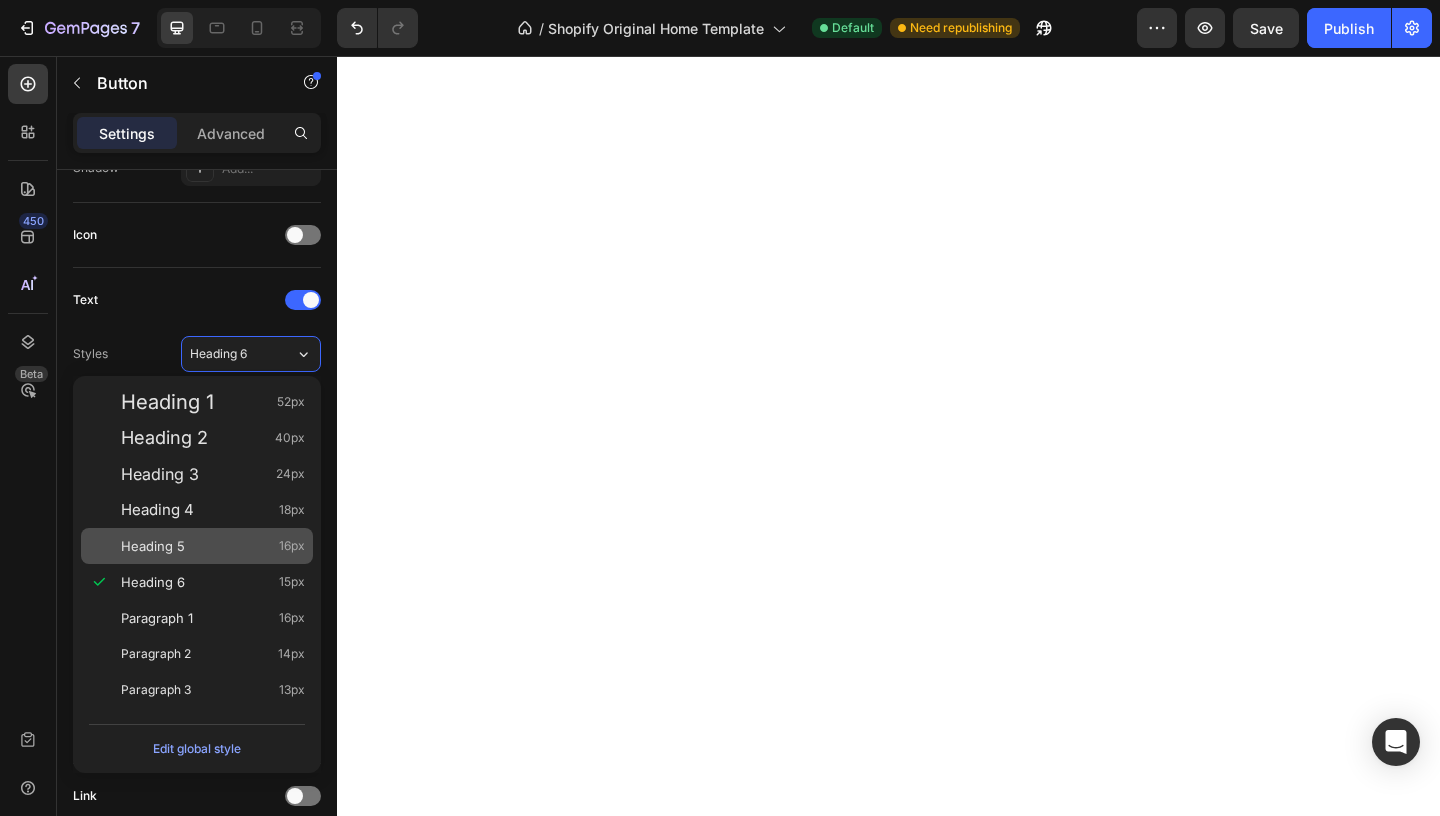 click on "Heading 5 16px" at bounding box center [197, 546] 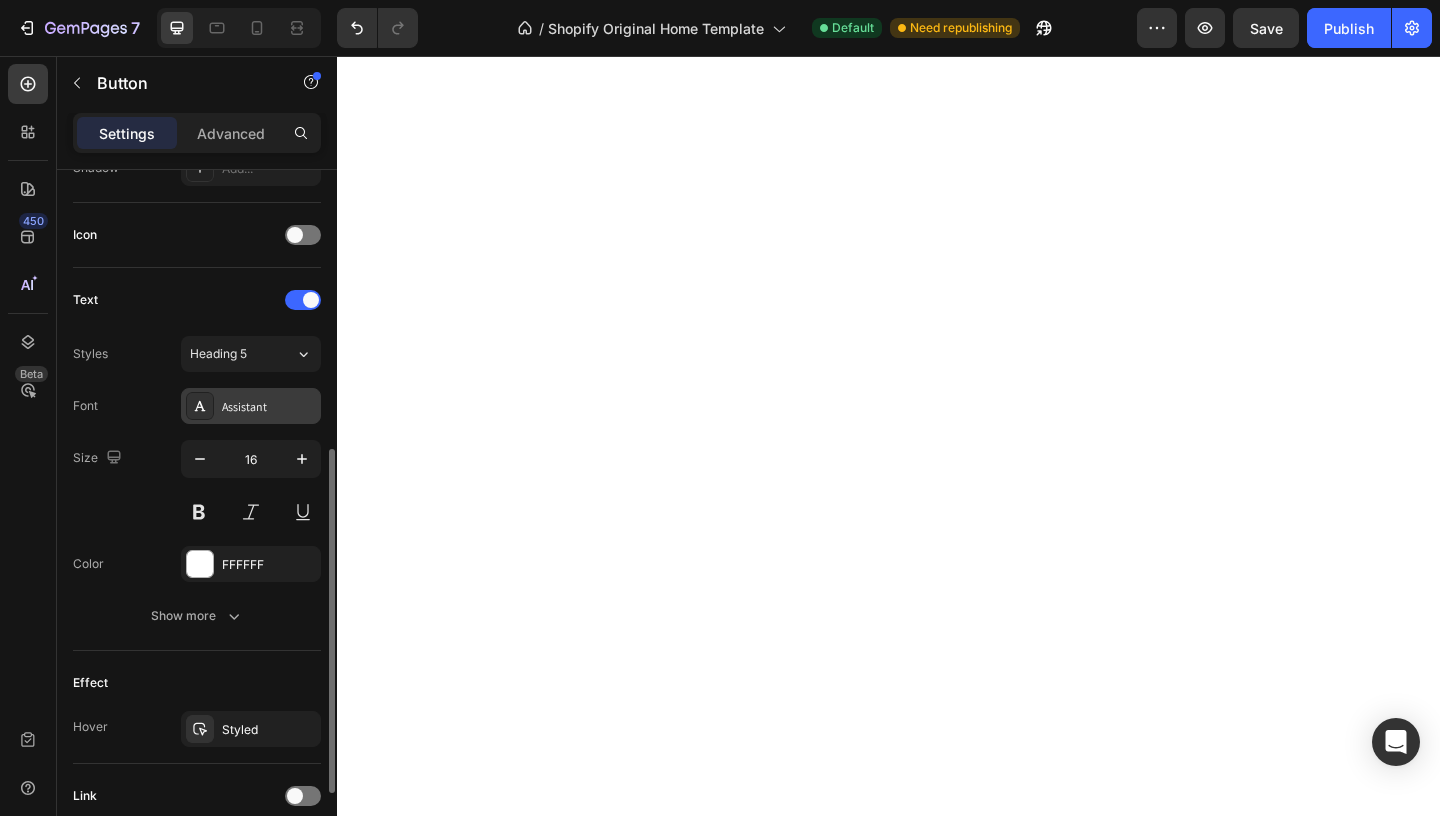 click on "Assistant" at bounding box center (269, 407) 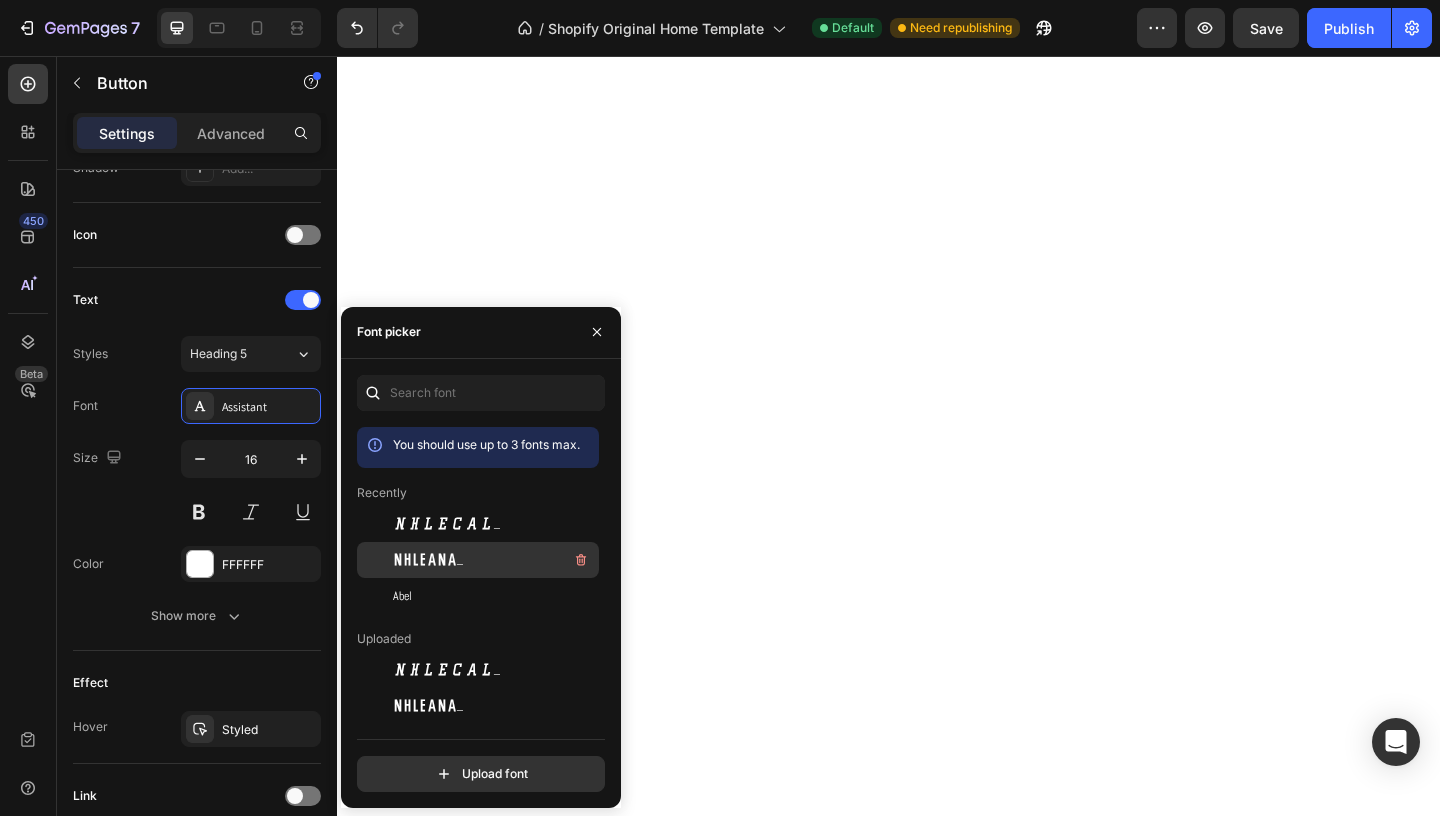 click on "NHLEAna_" at bounding box center (494, 560) 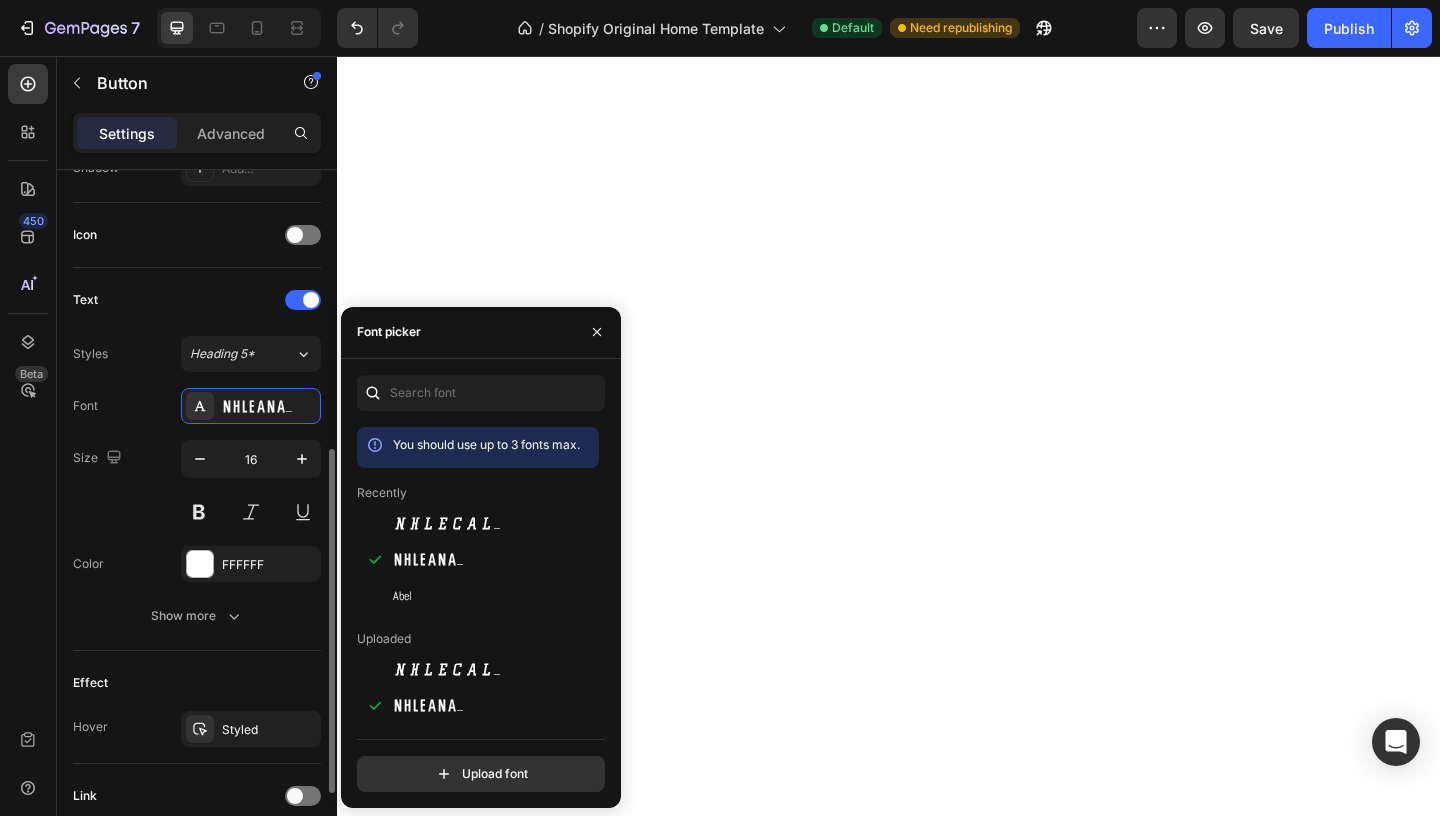 click on "Size 16" at bounding box center (197, 485) 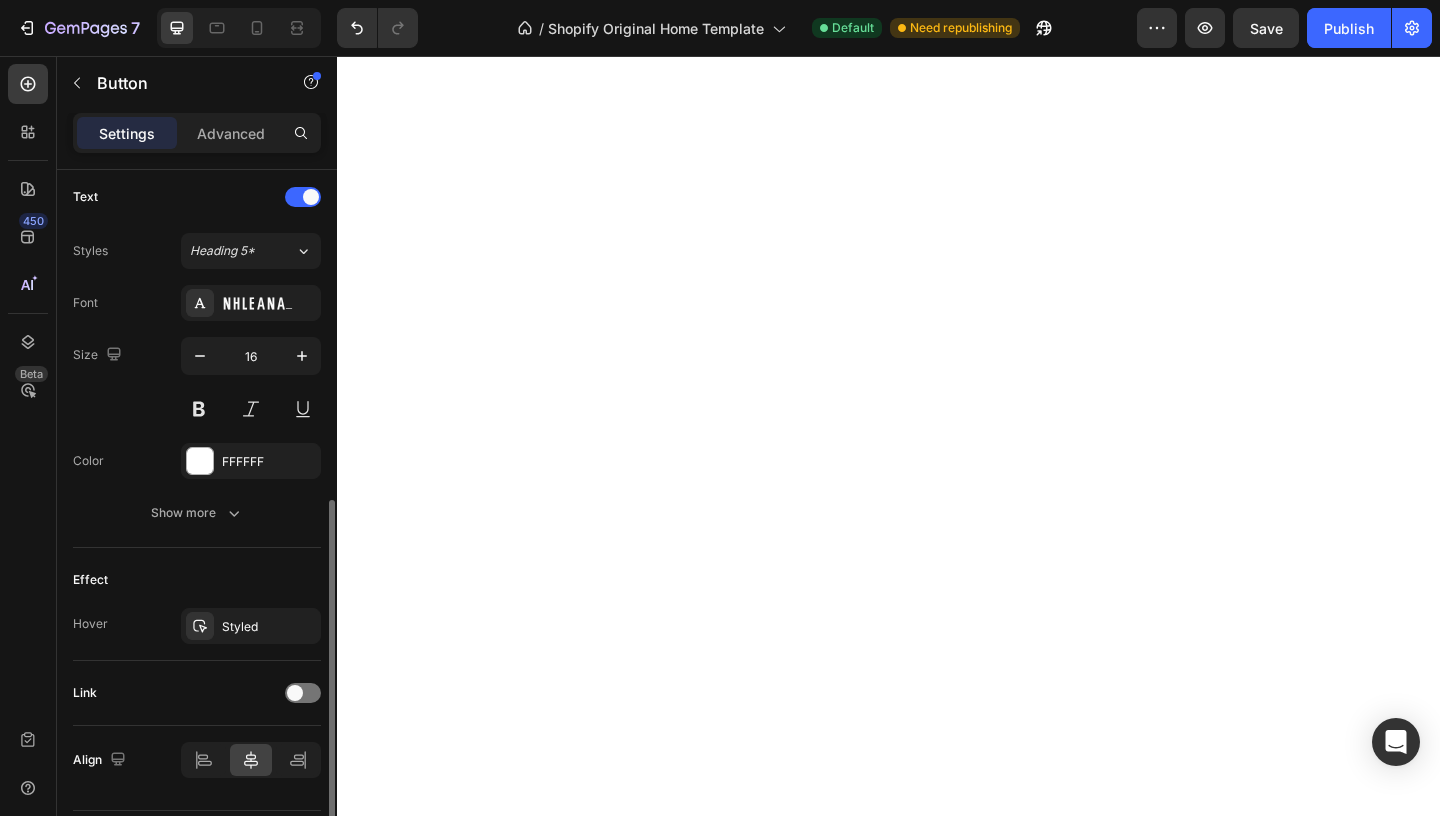 scroll, scrollTop: 723, scrollLeft: 0, axis: vertical 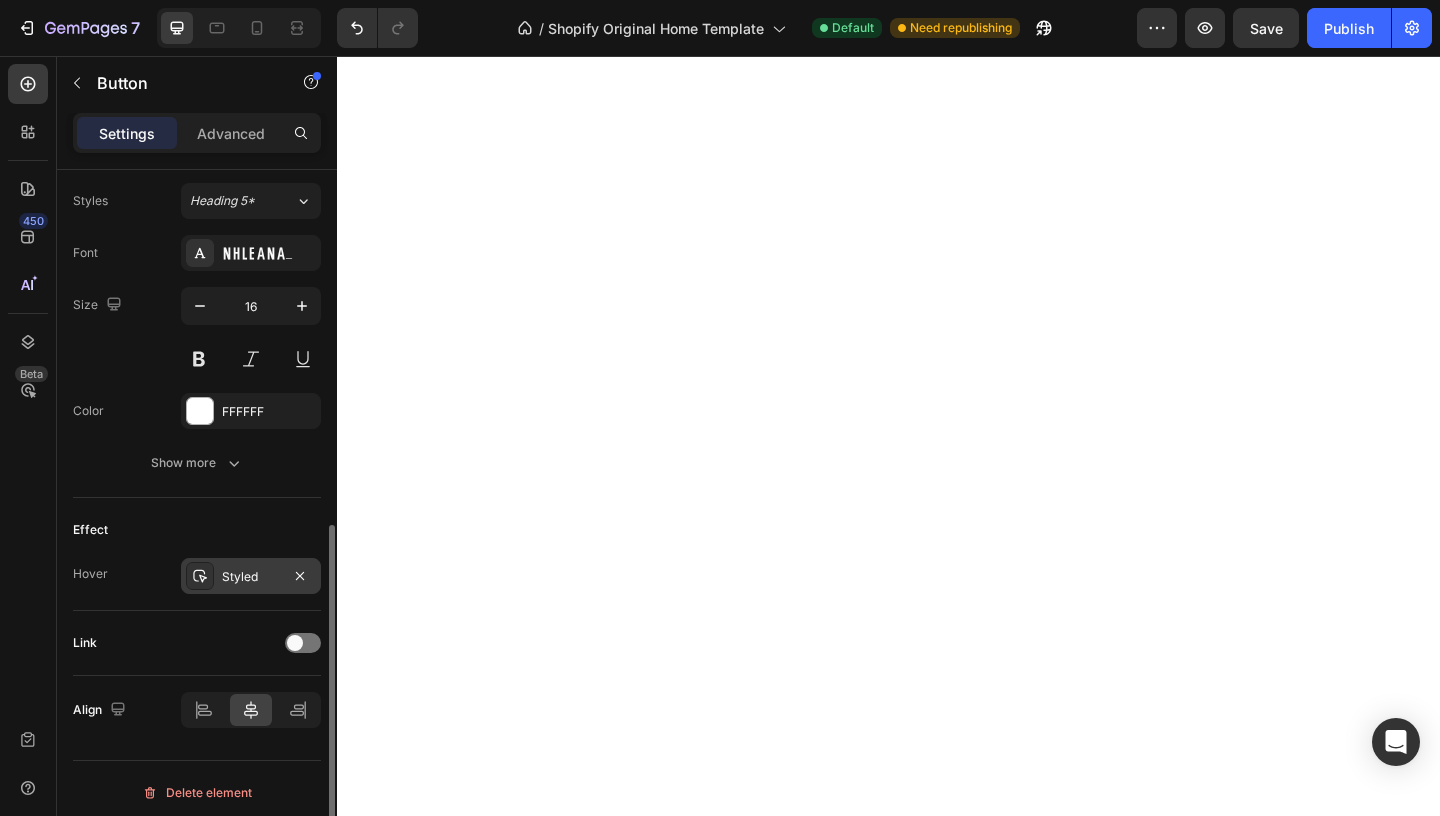 click on "Styled" at bounding box center [251, 577] 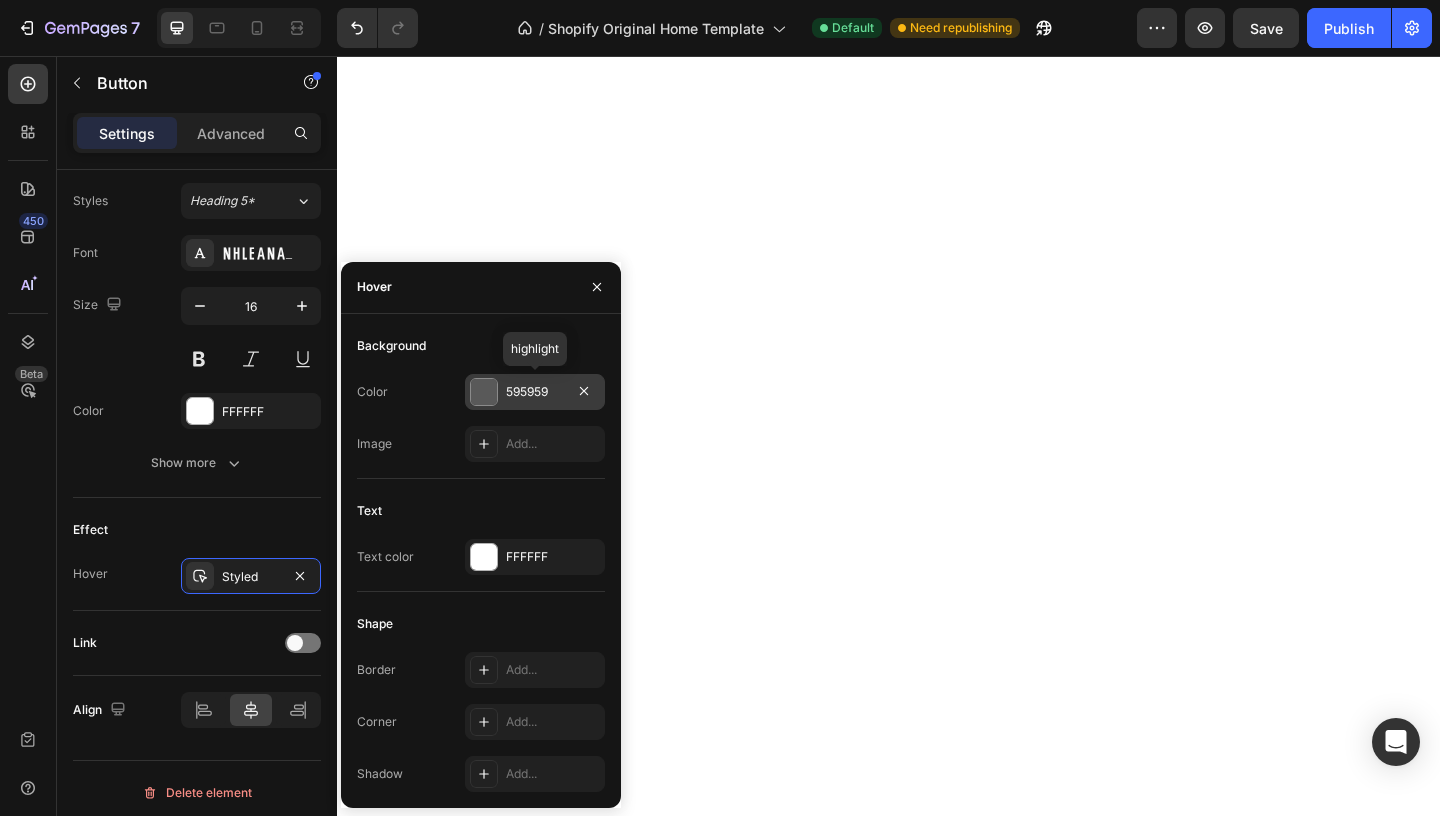 click on "595959" at bounding box center [535, 392] 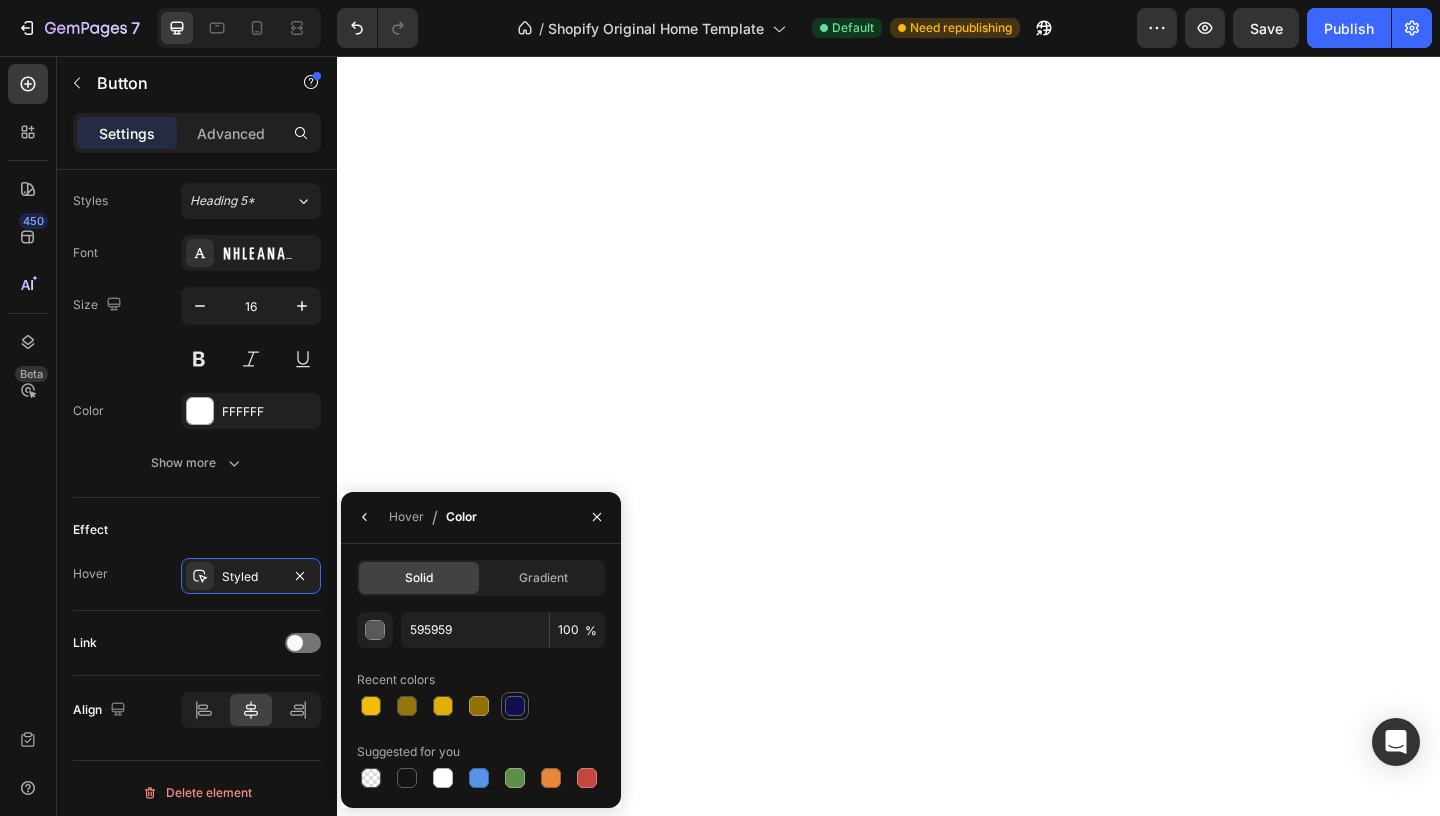 click at bounding box center [515, 706] 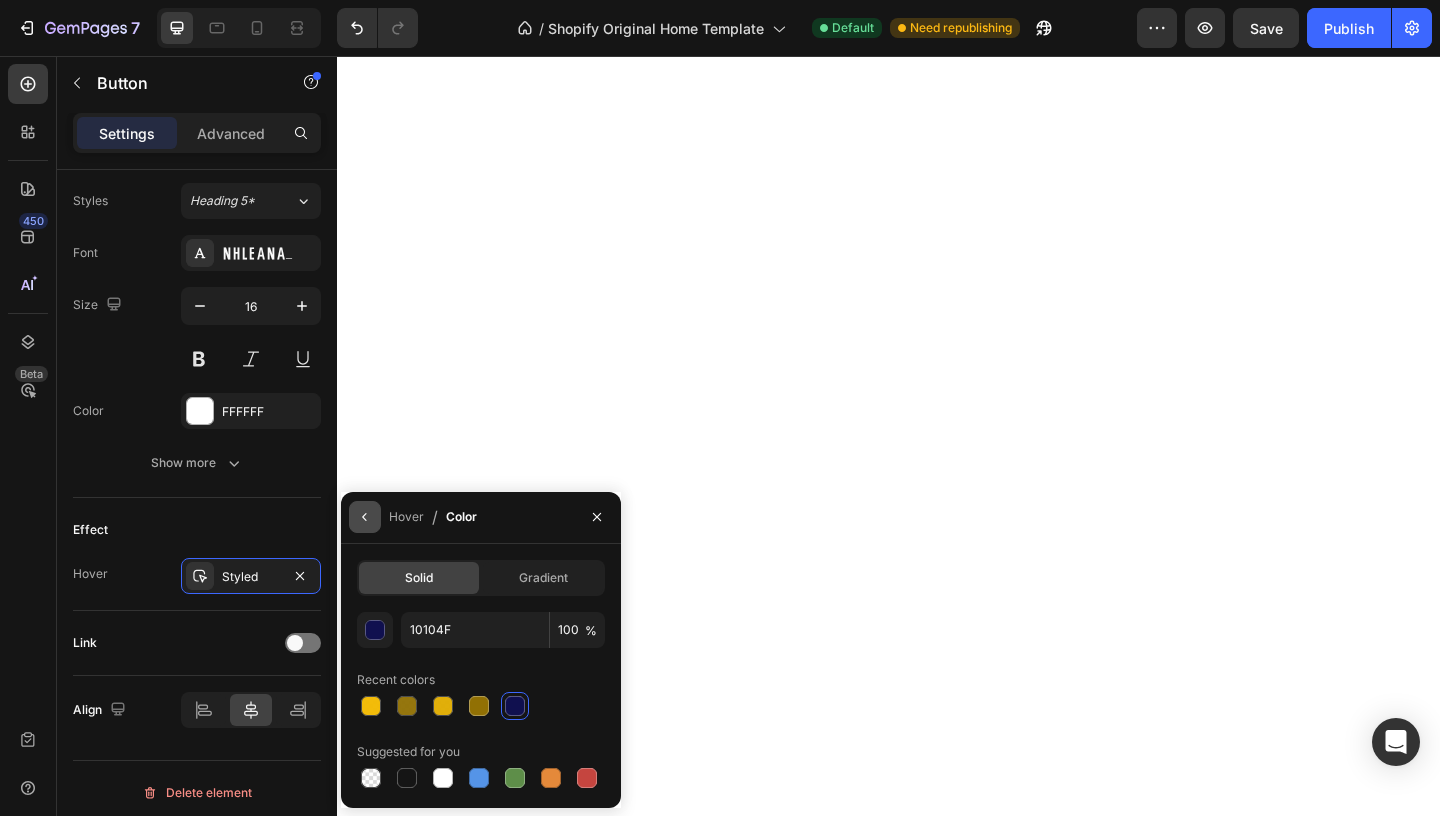 click 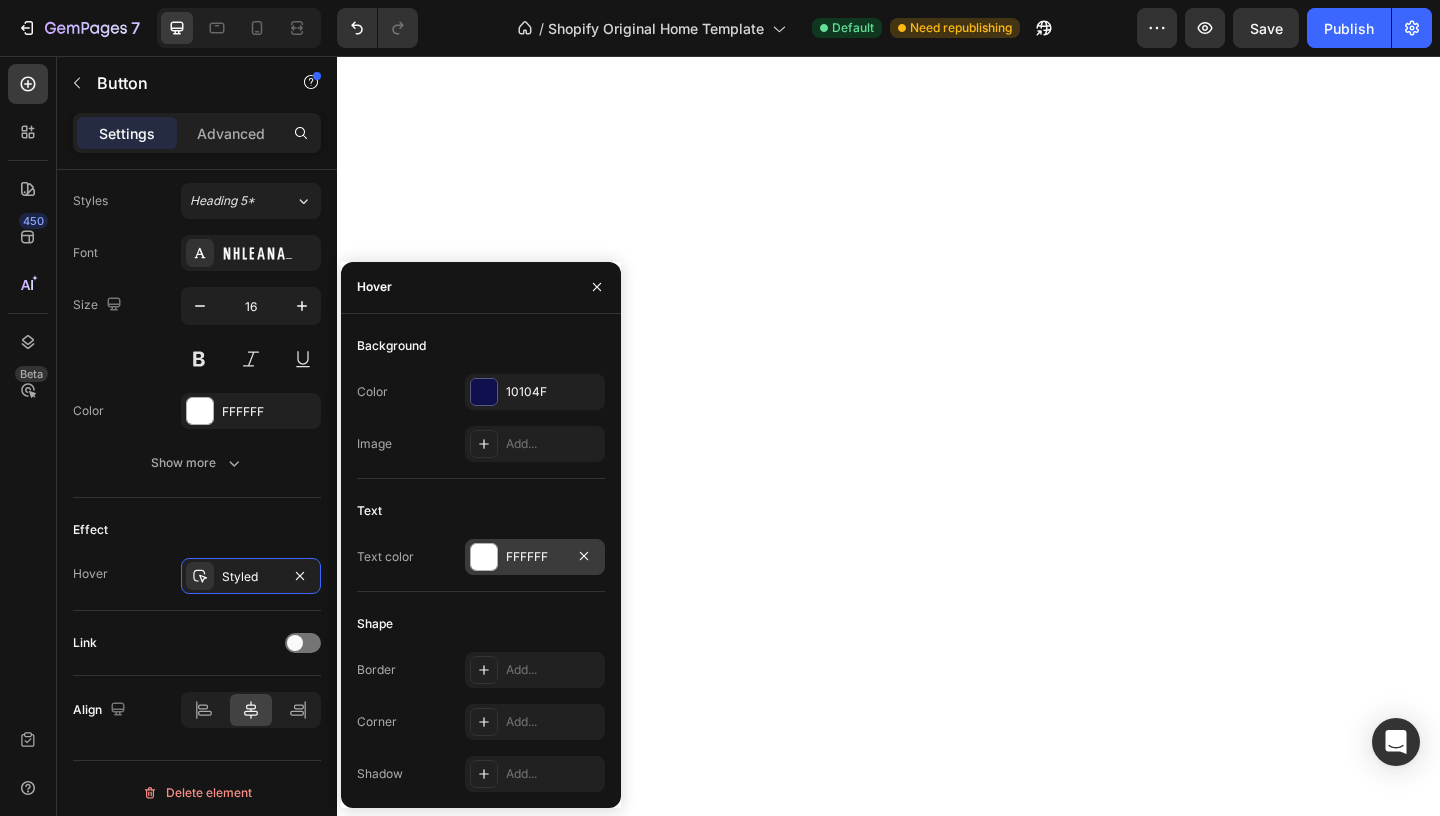 click on "FFFFFF" at bounding box center (535, 557) 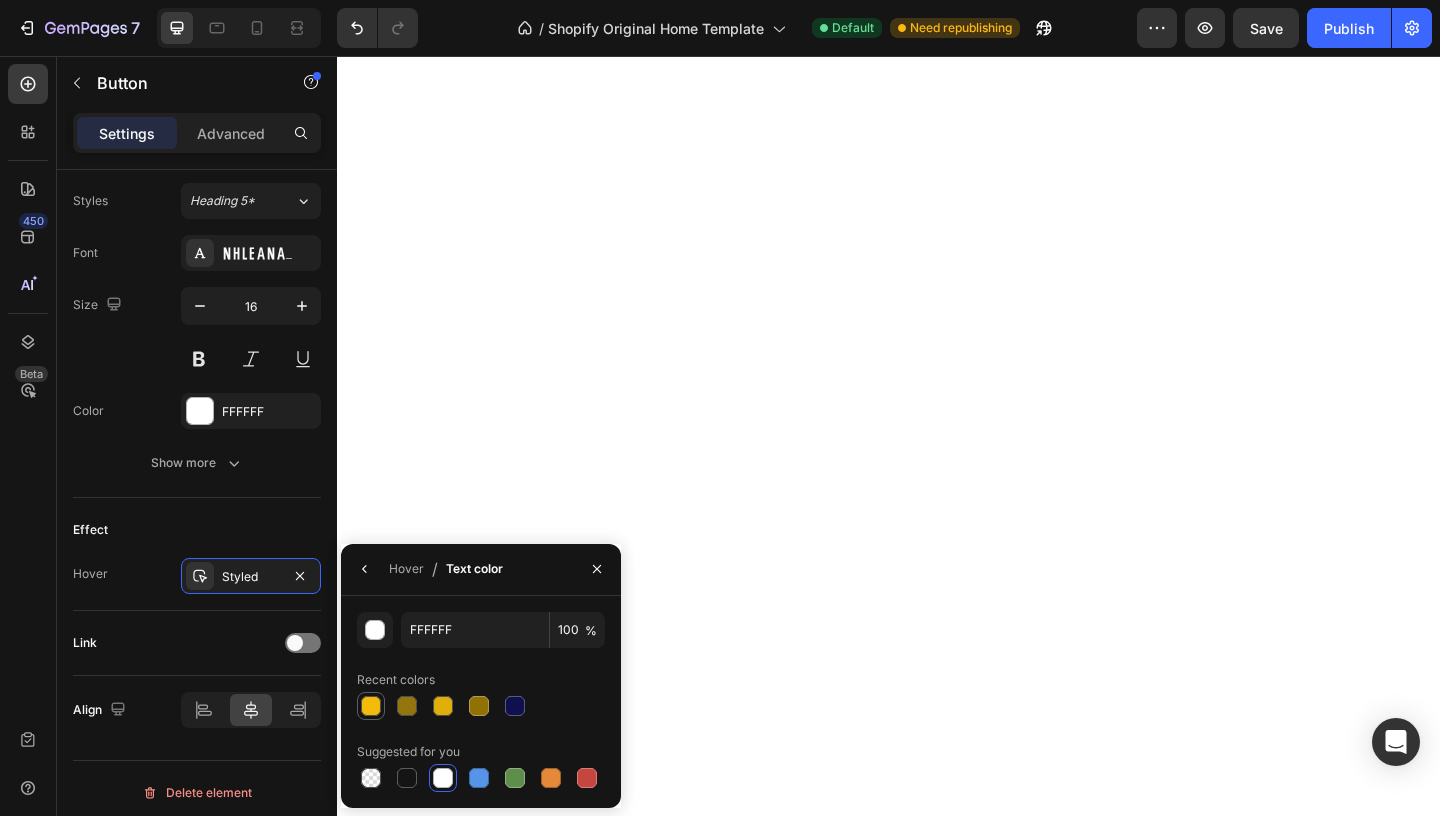 click at bounding box center (371, 706) 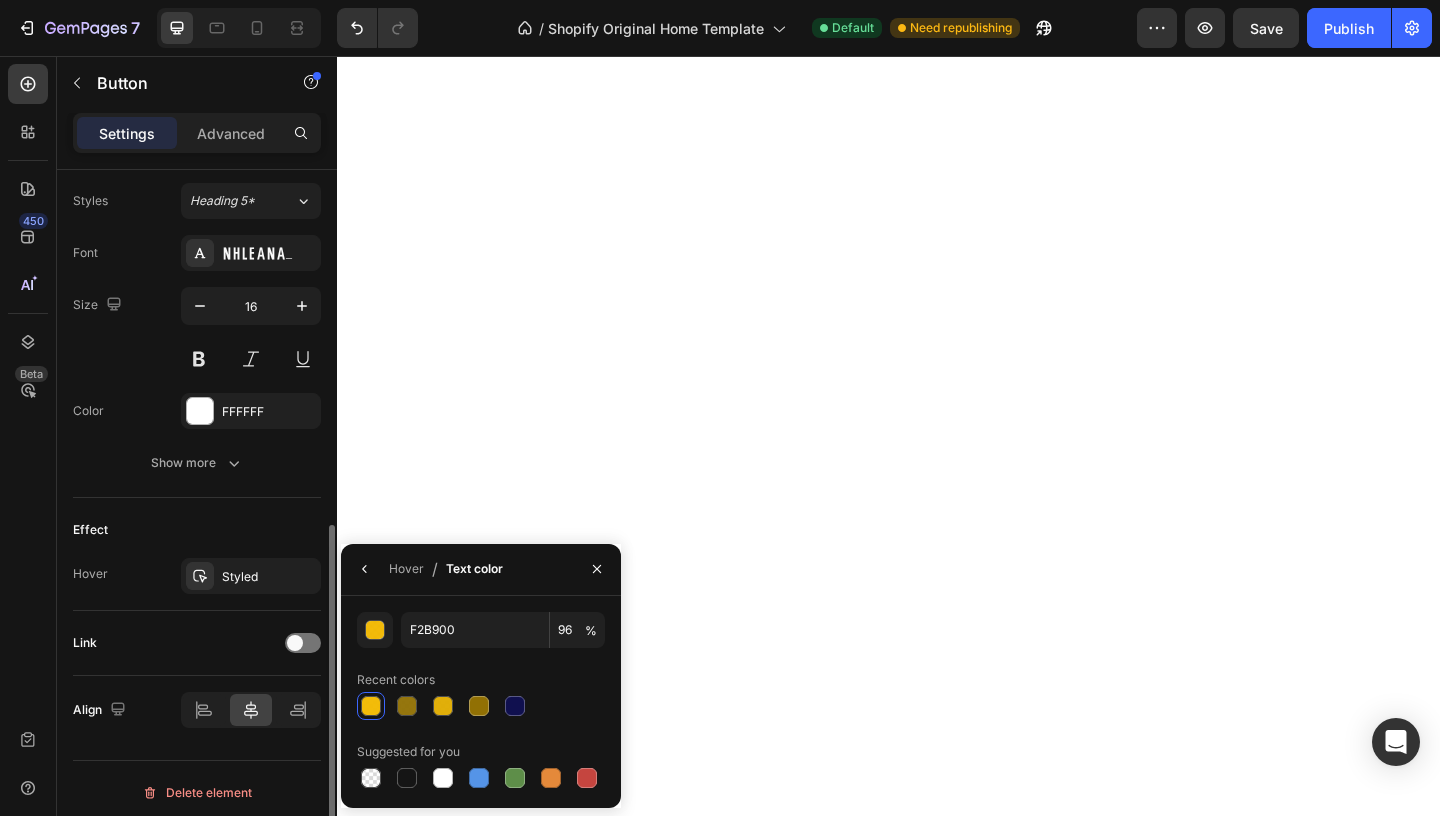 click on "Link" 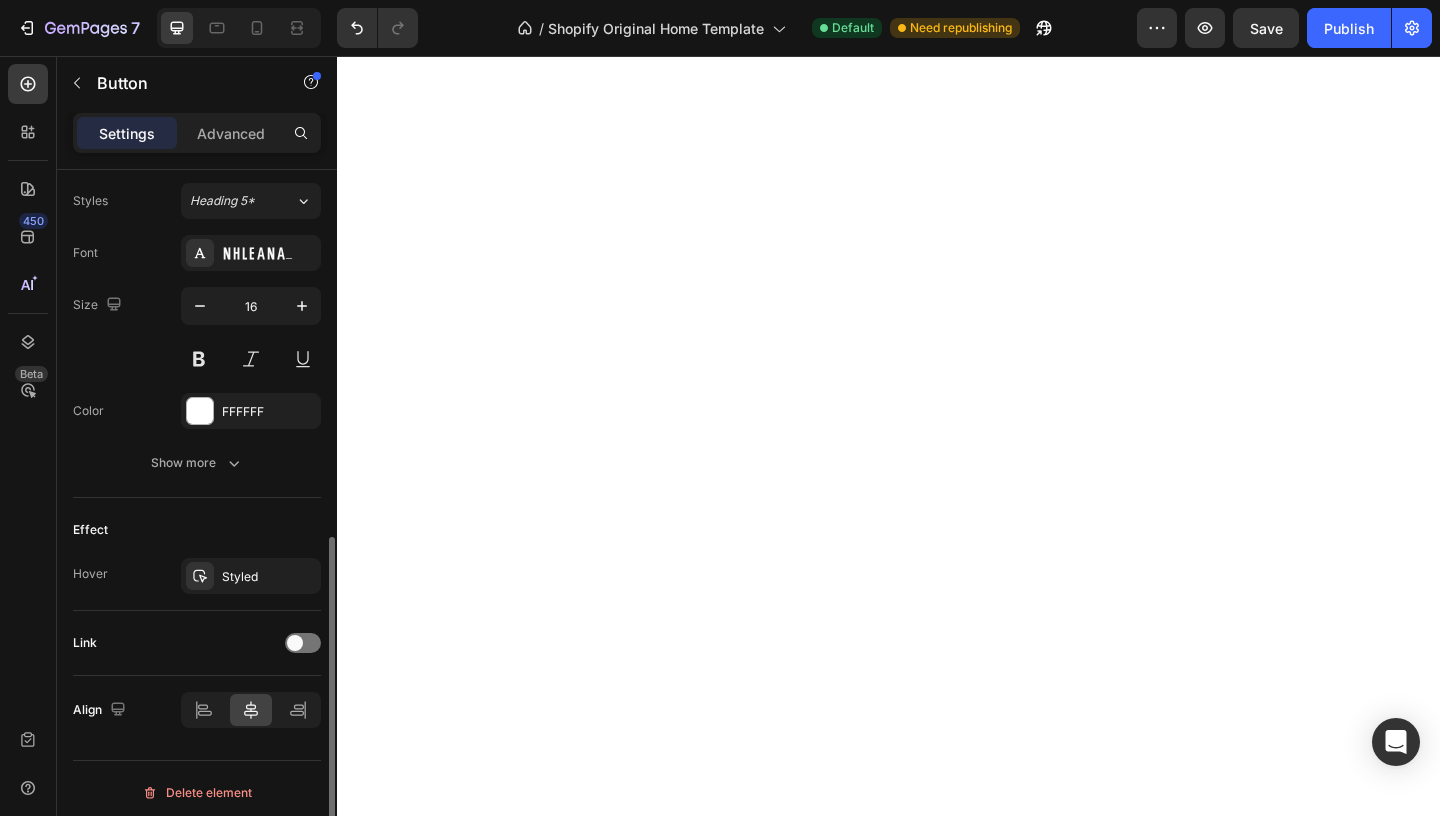 scroll, scrollTop: 731, scrollLeft: 0, axis: vertical 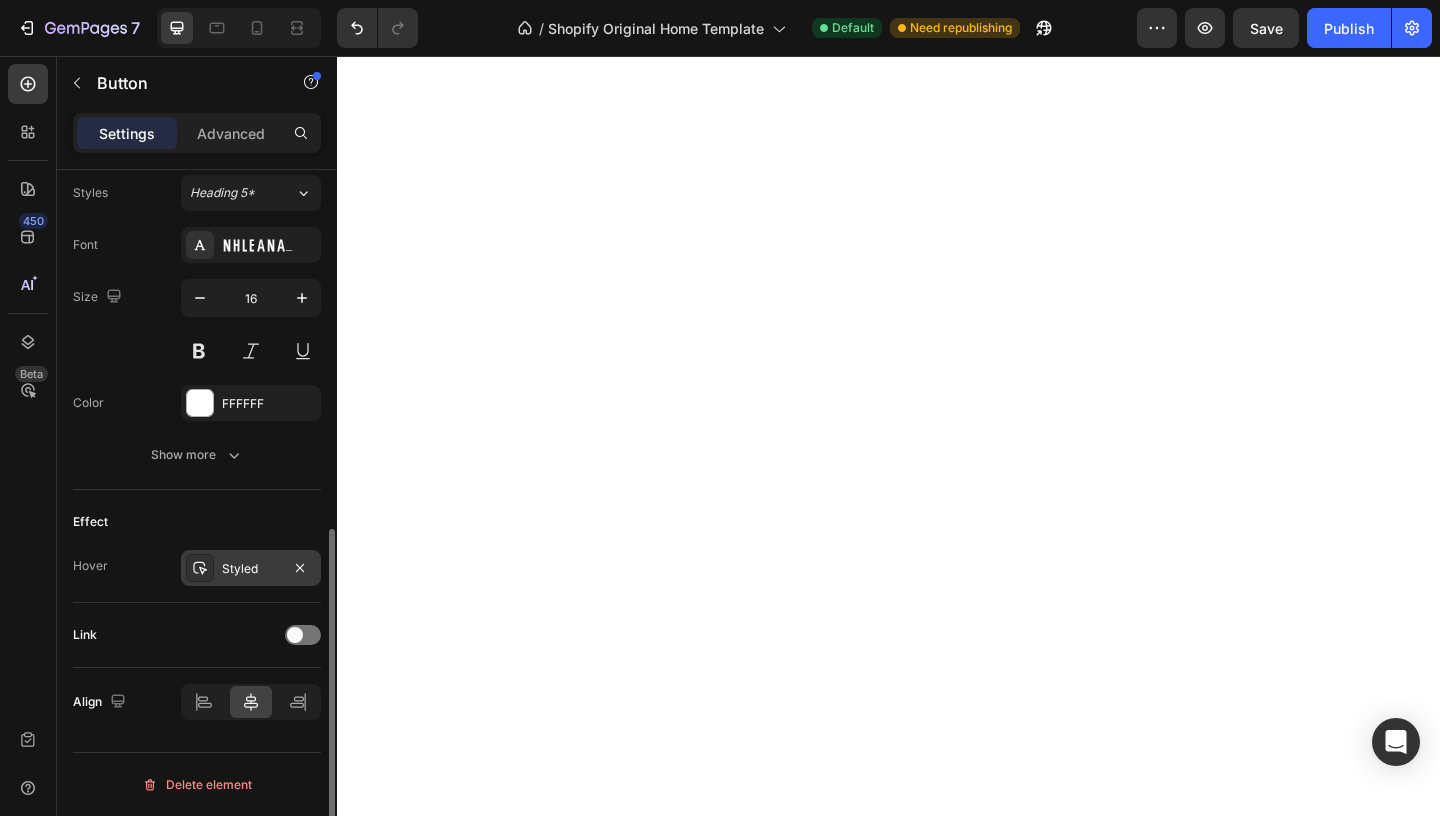 click on "Styled" at bounding box center [251, 568] 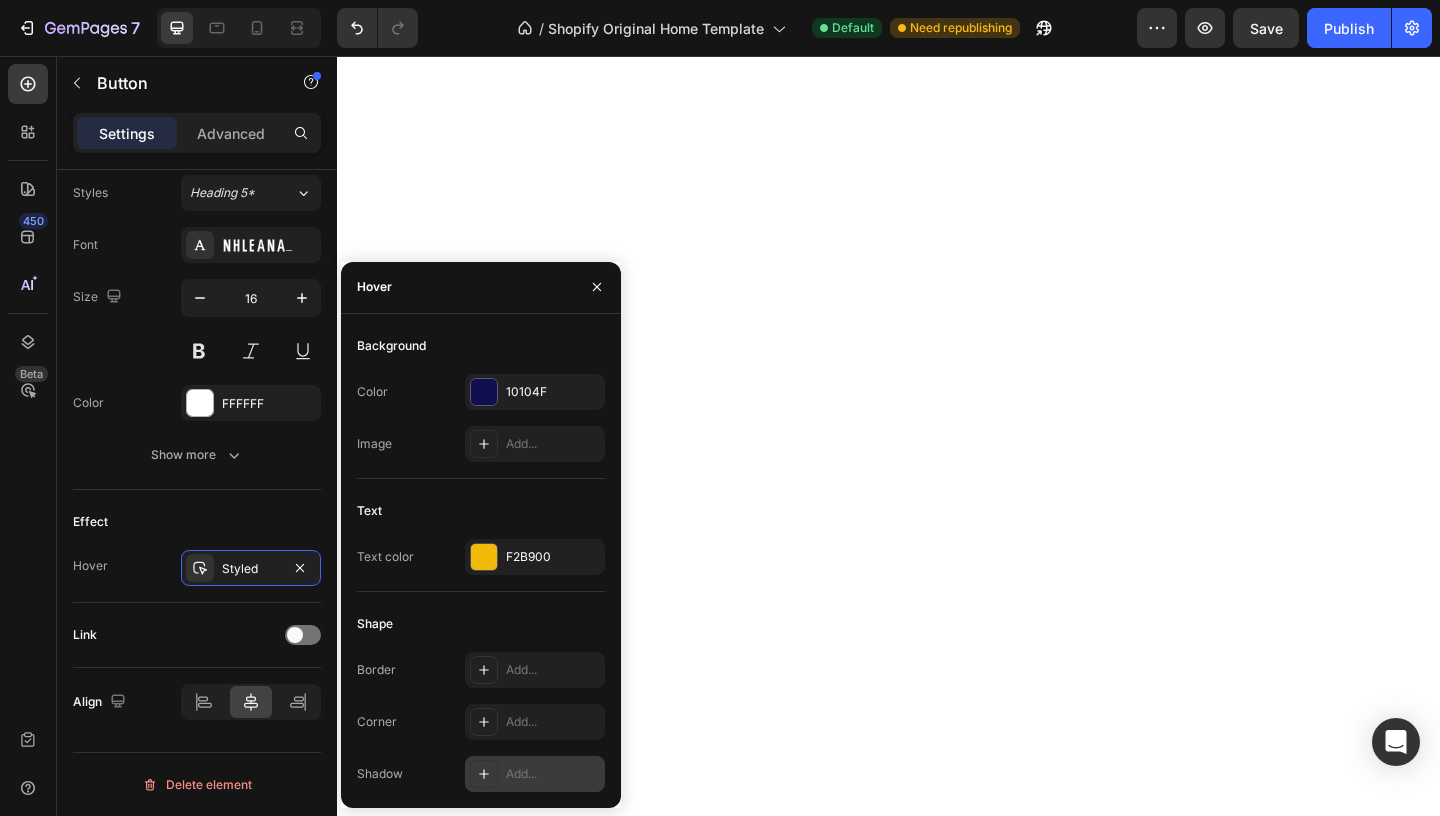 click on "Add..." at bounding box center (553, 774) 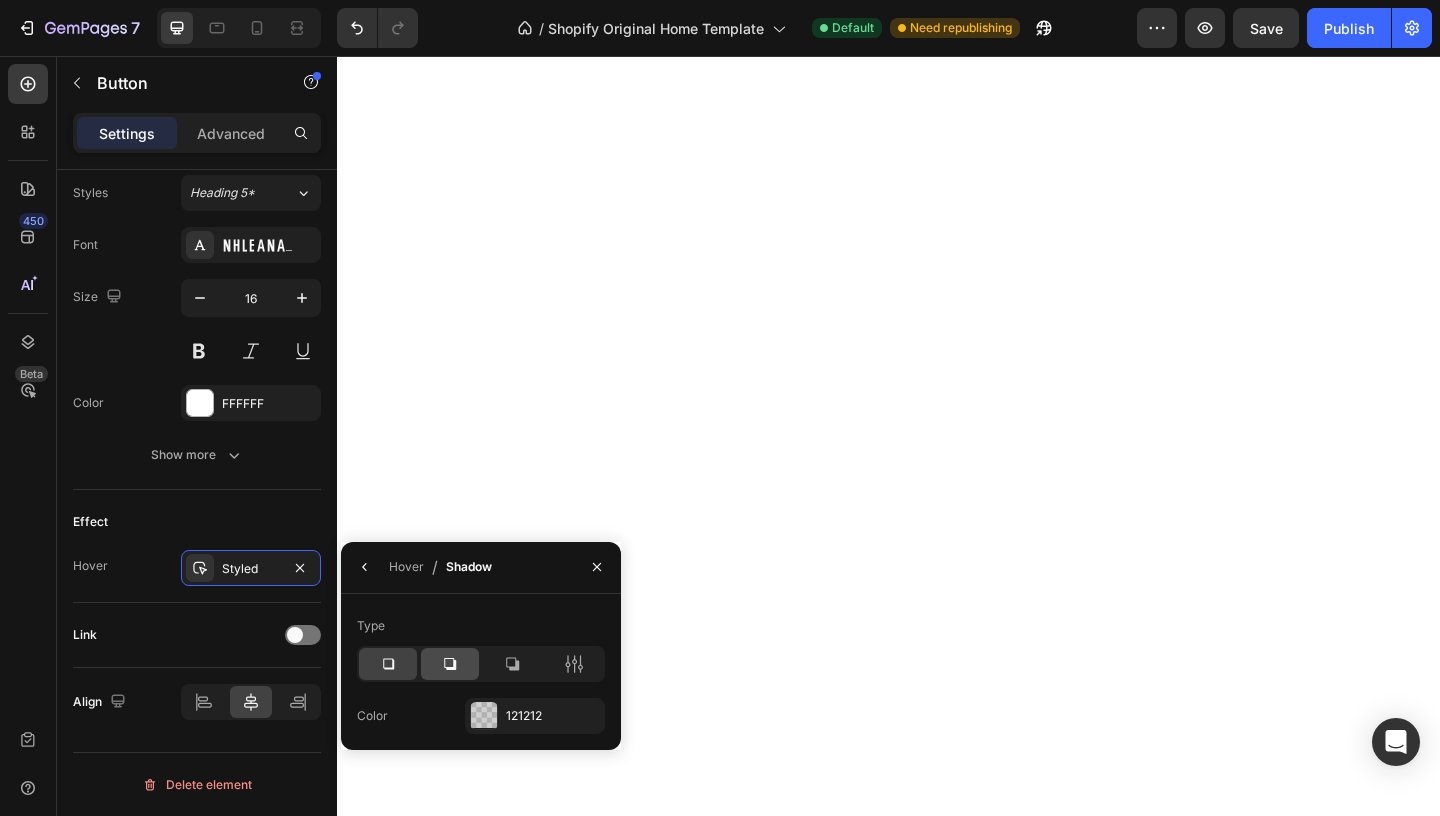 click 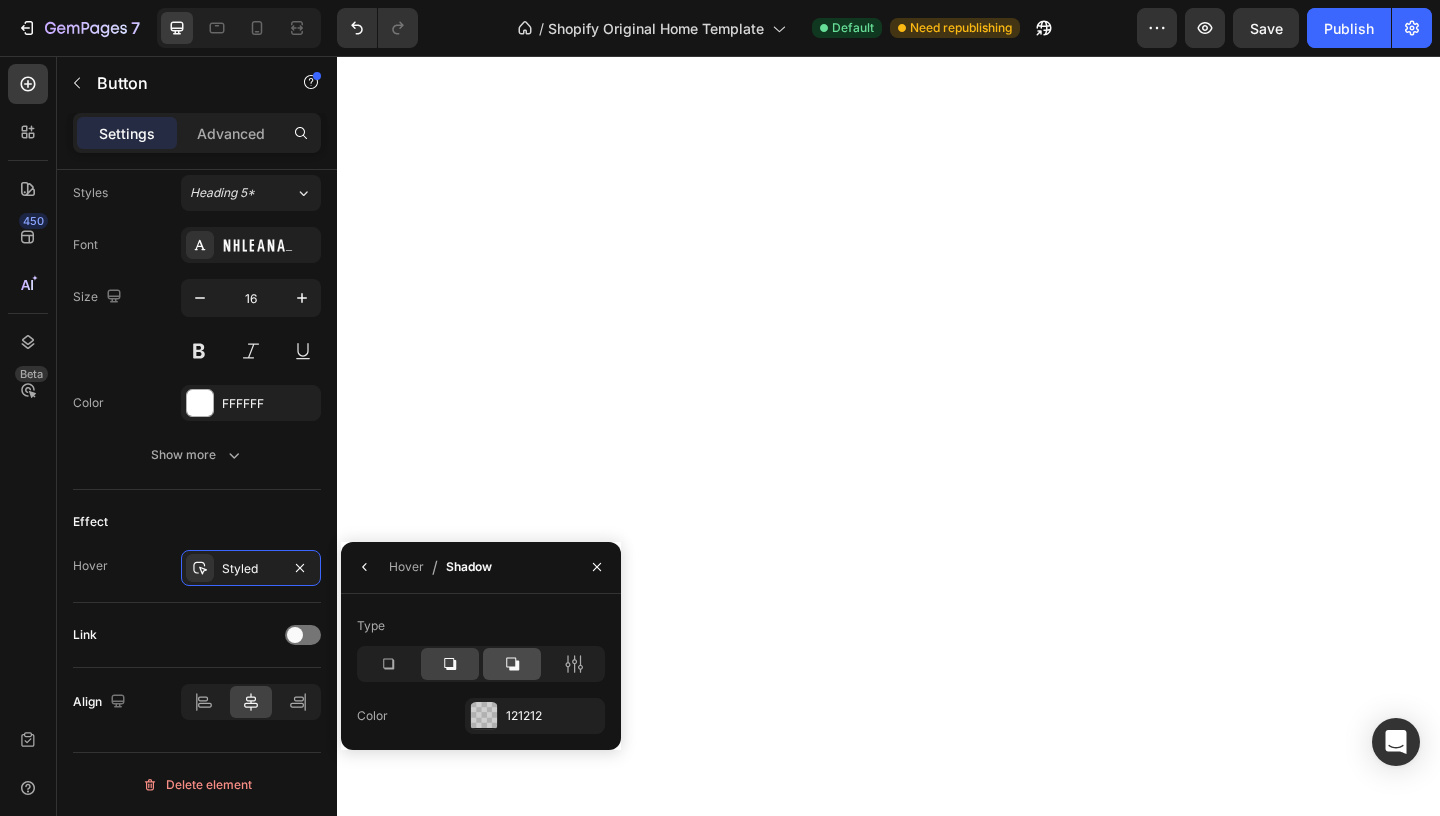 click 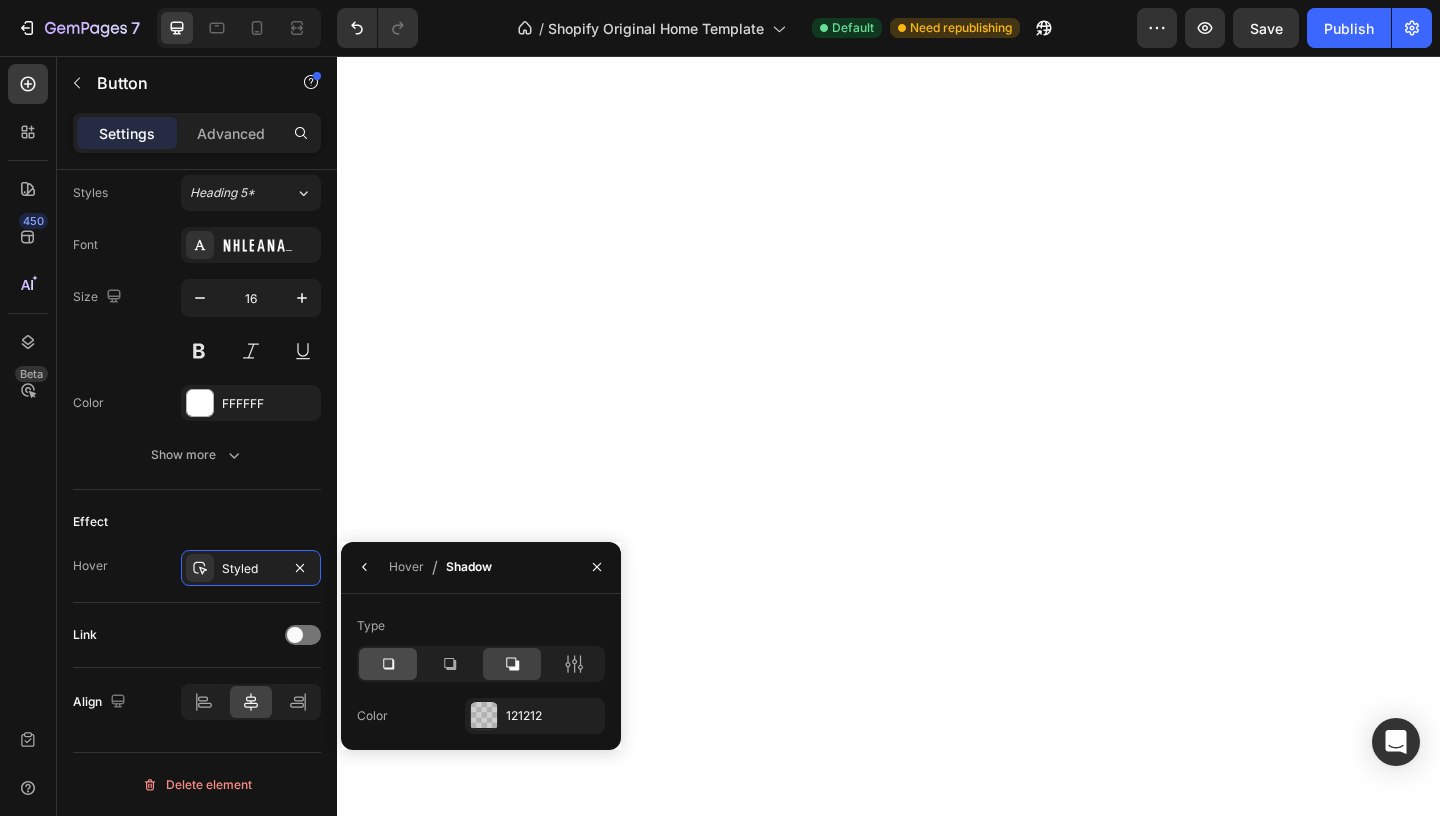 click 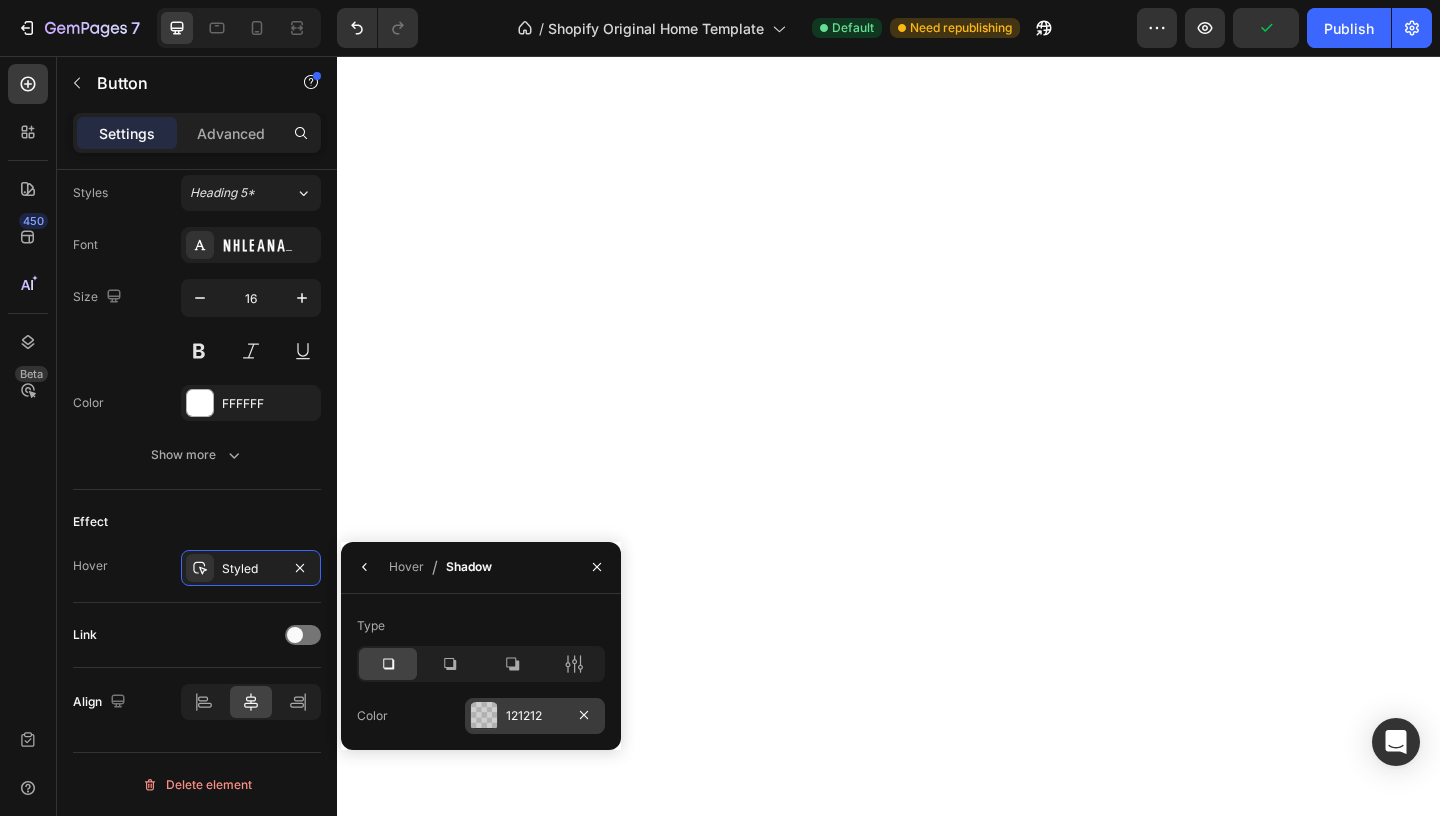 click on "121212" at bounding box center [535, 716] 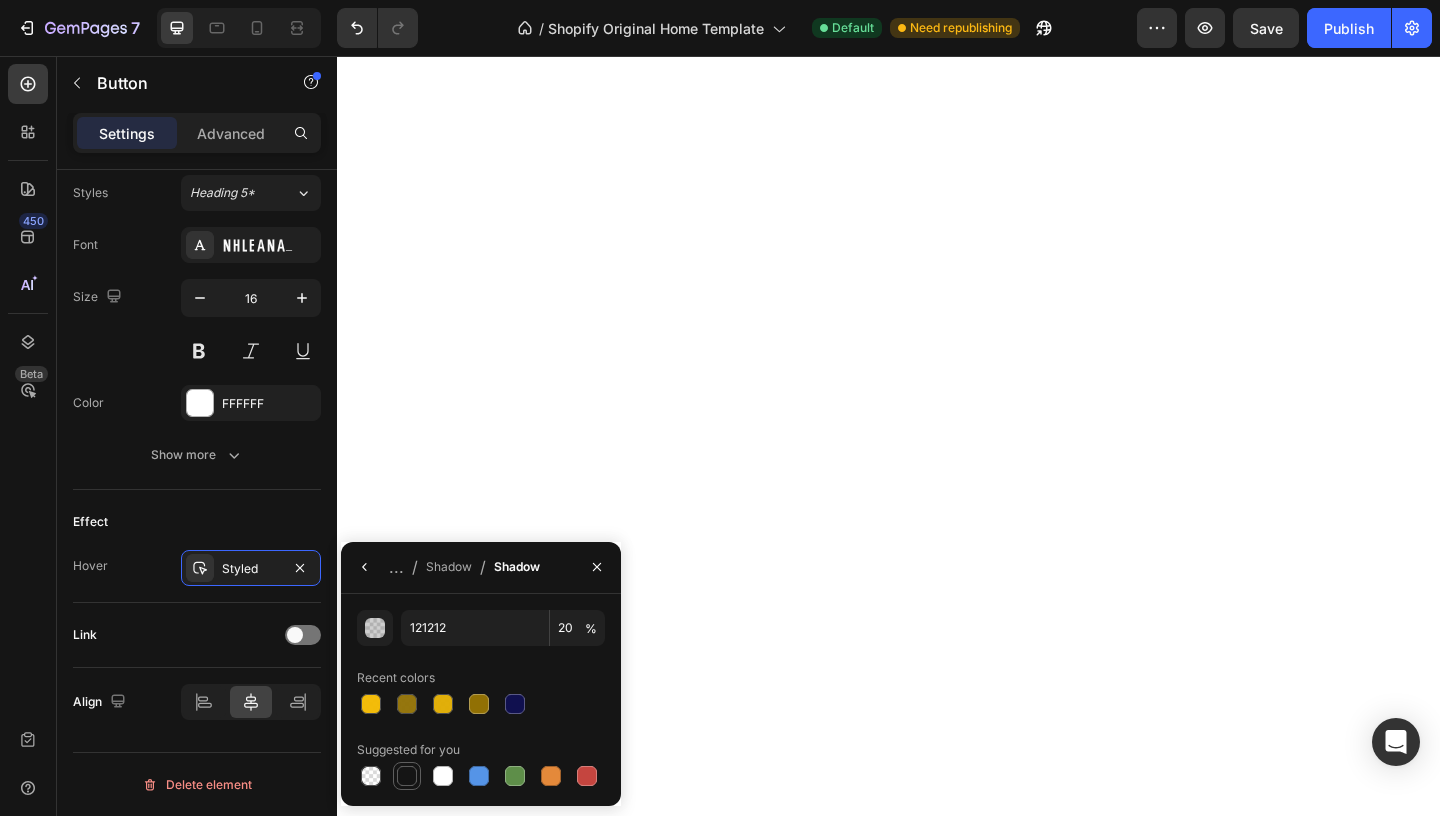 click at bounding box center [407, 776] 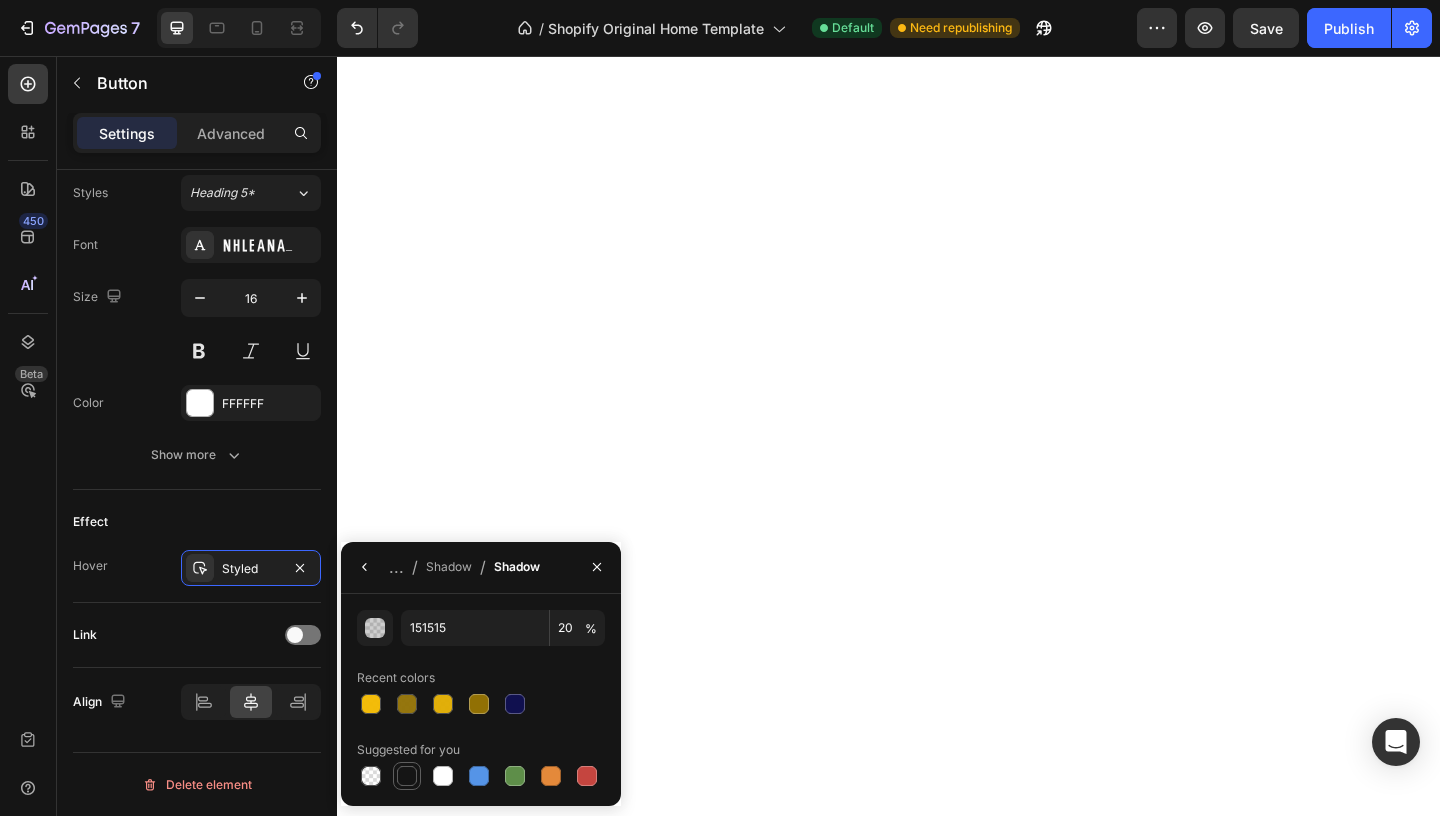 type on "100" 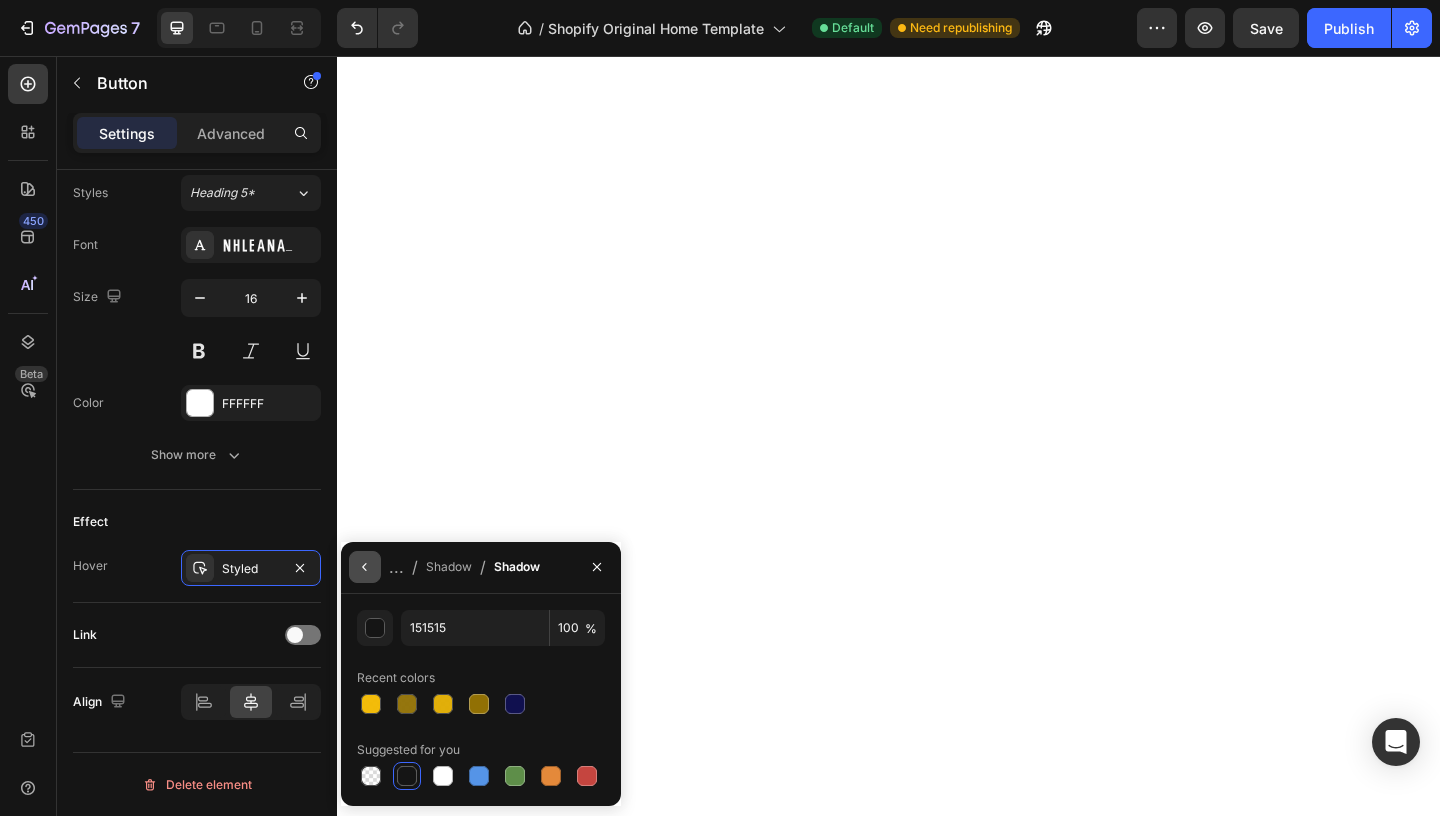 click 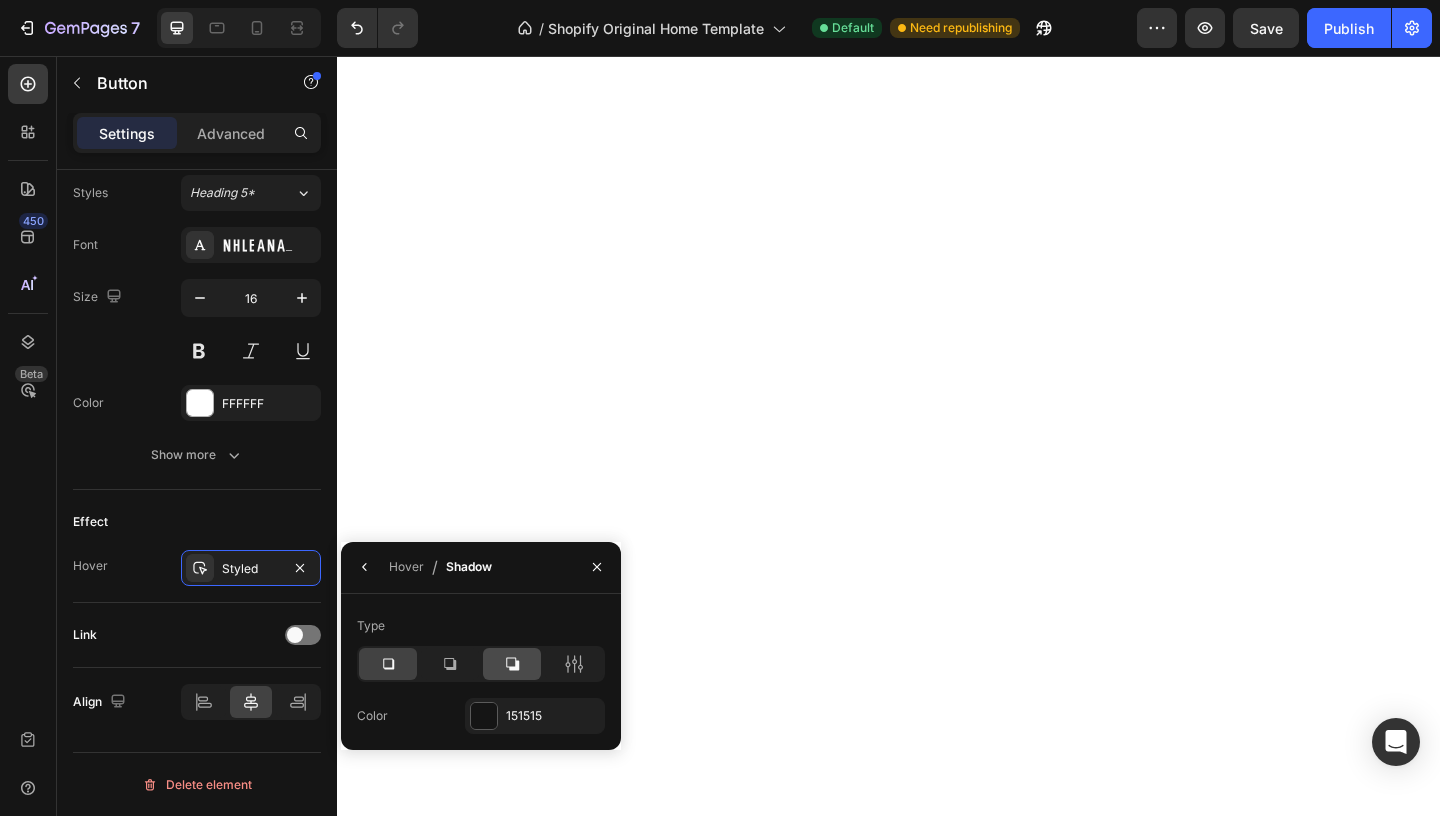 click 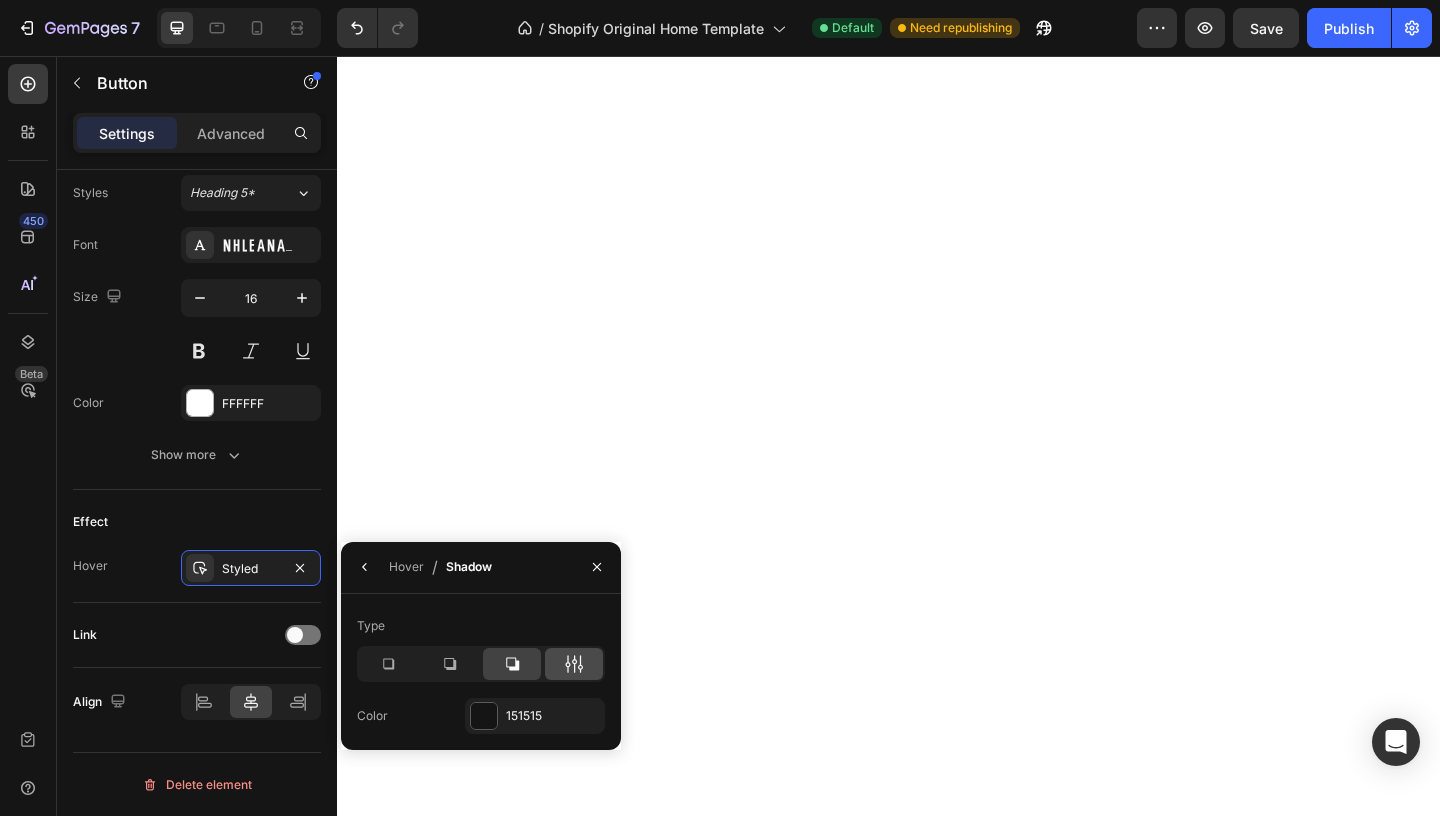 click 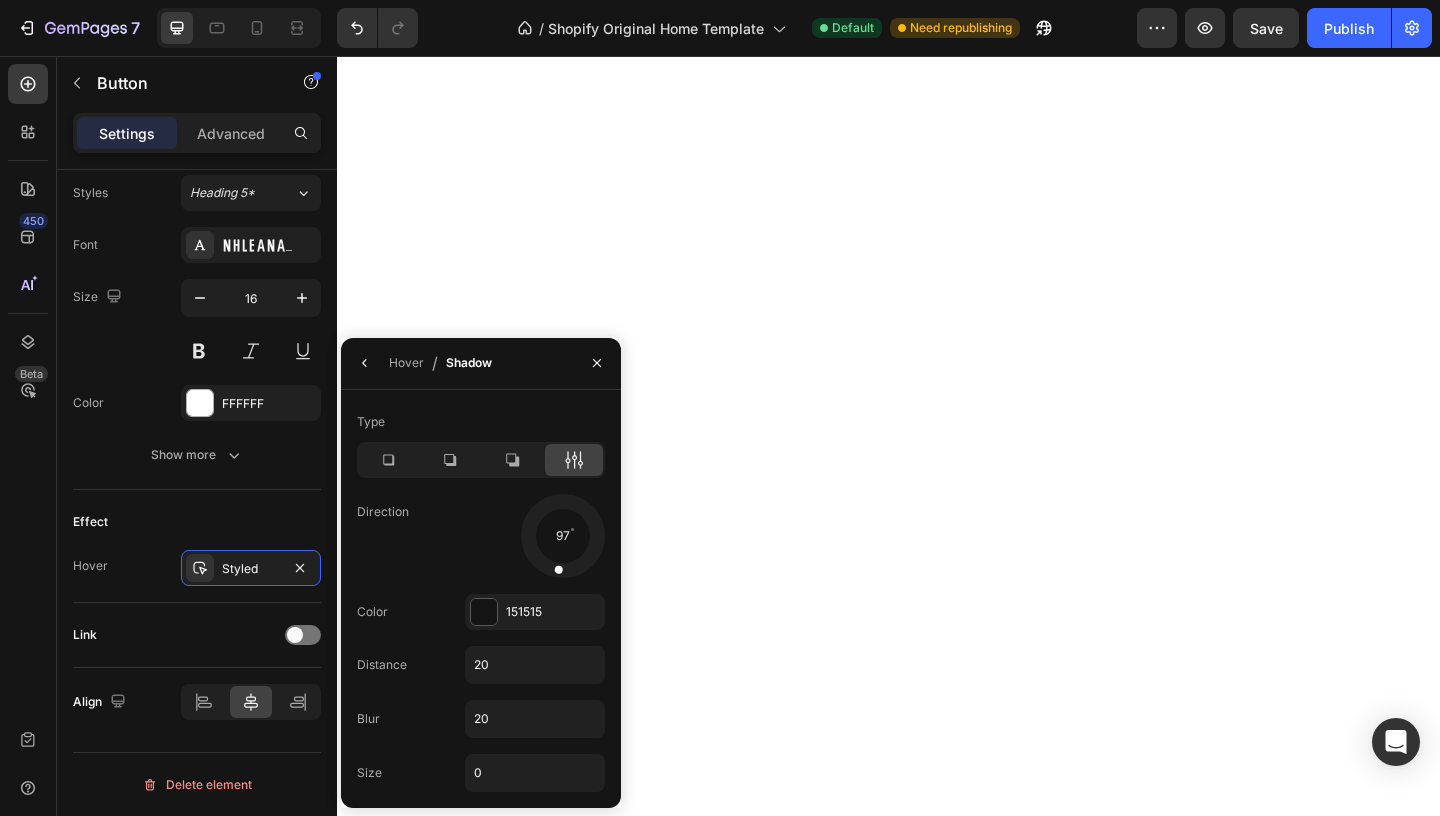 drag, startPoint x: 589, startPoint y: 557, endPoint x: 546, endPoint y: 582, distance: 49.73932 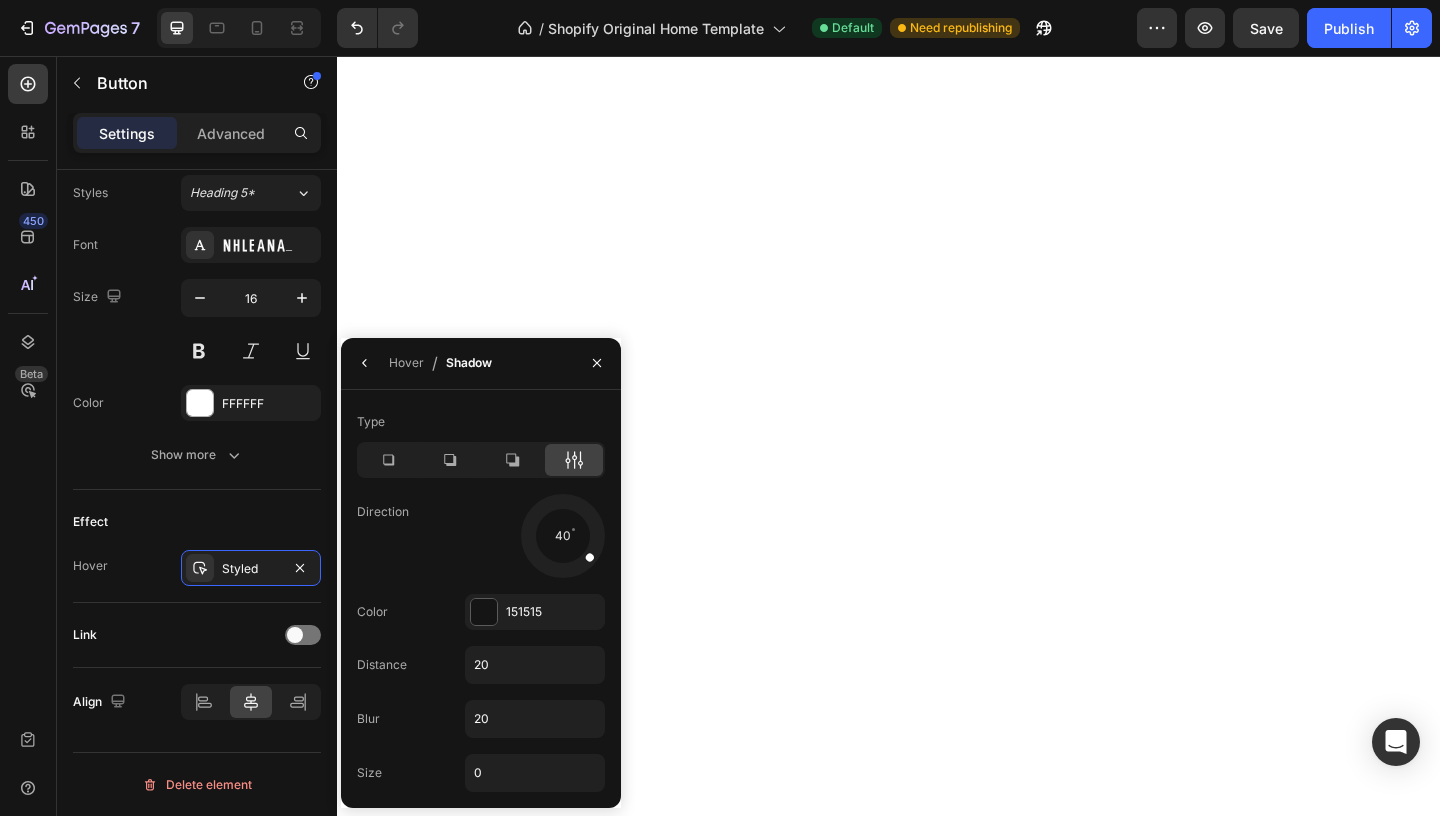 drag, startPoint x: 549, startPoint y: 564, endPoint x: 599, endPoint y: 576, distance: 51.41984 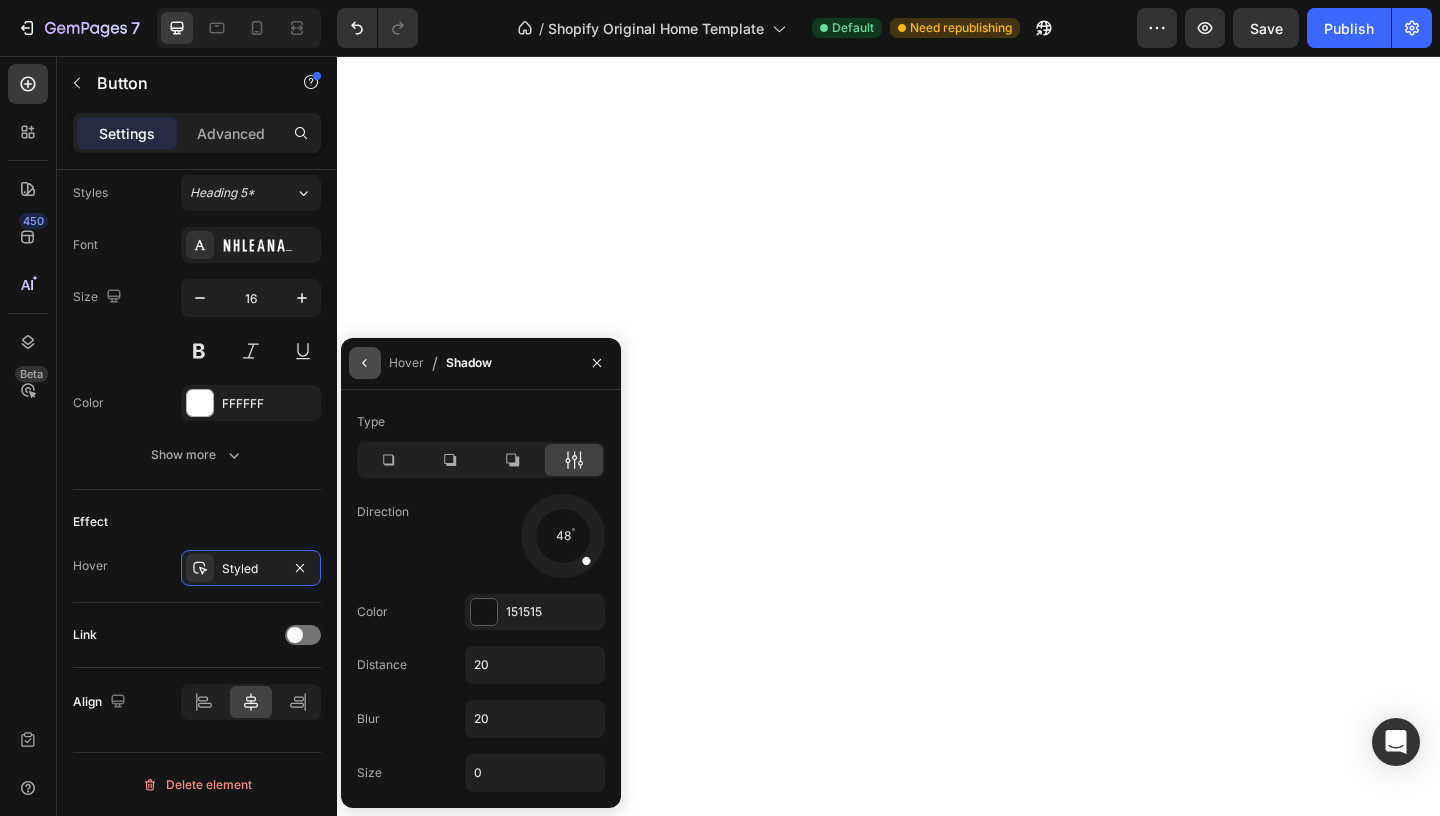 click 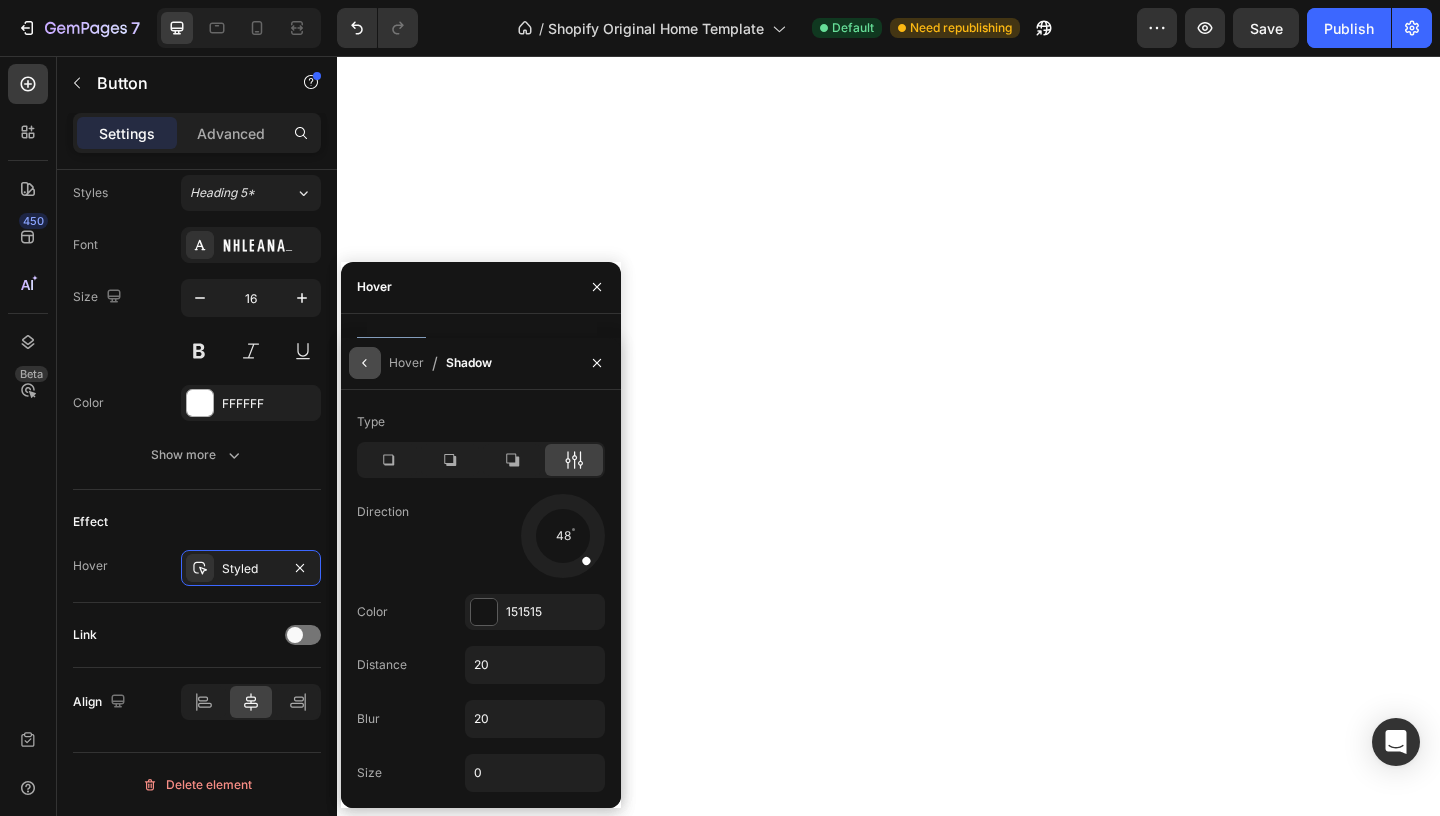 click on "Background Color 10104F Image Add..." 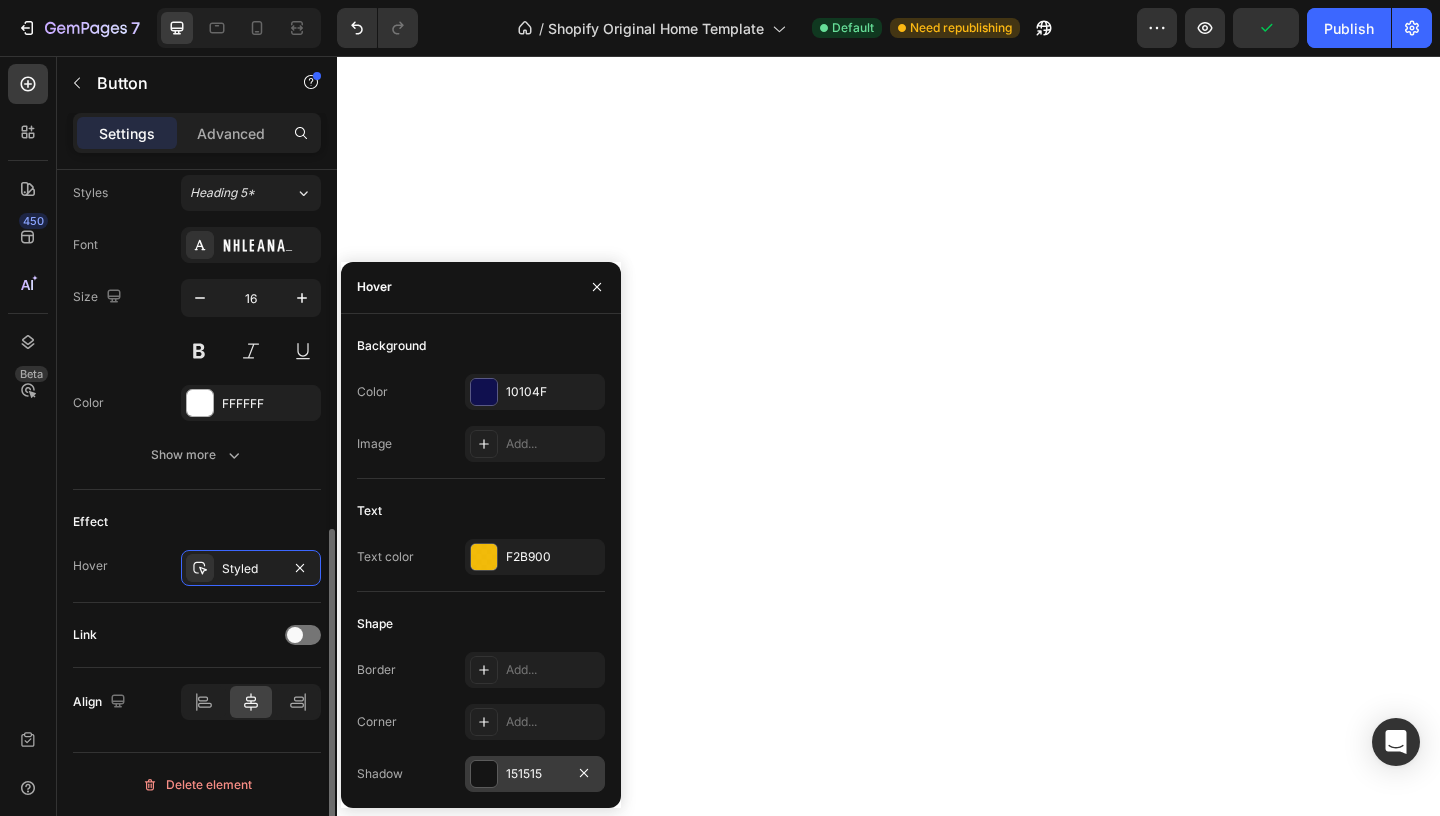 click on "Link" at bounding box center [197, 635] 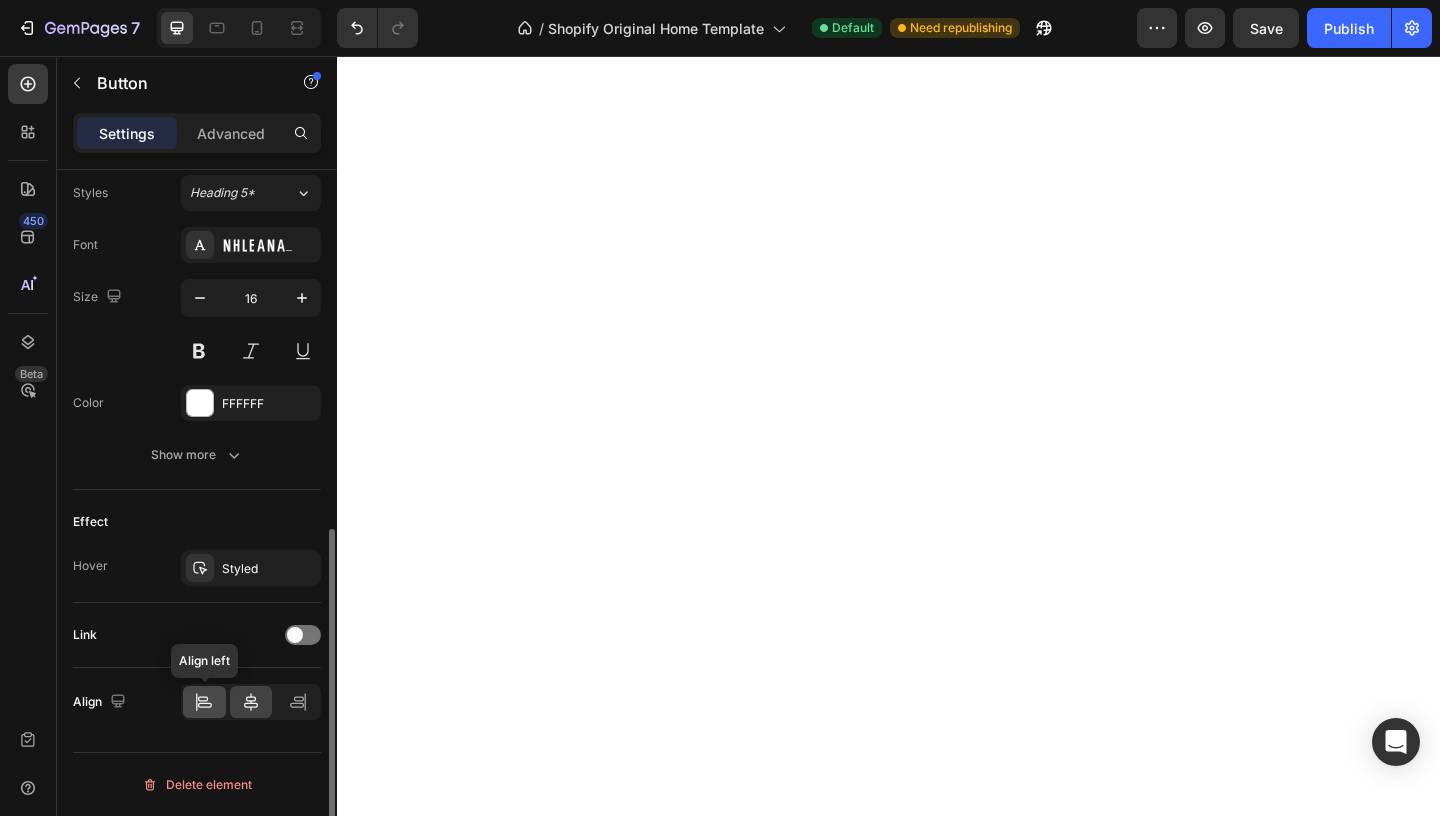 click 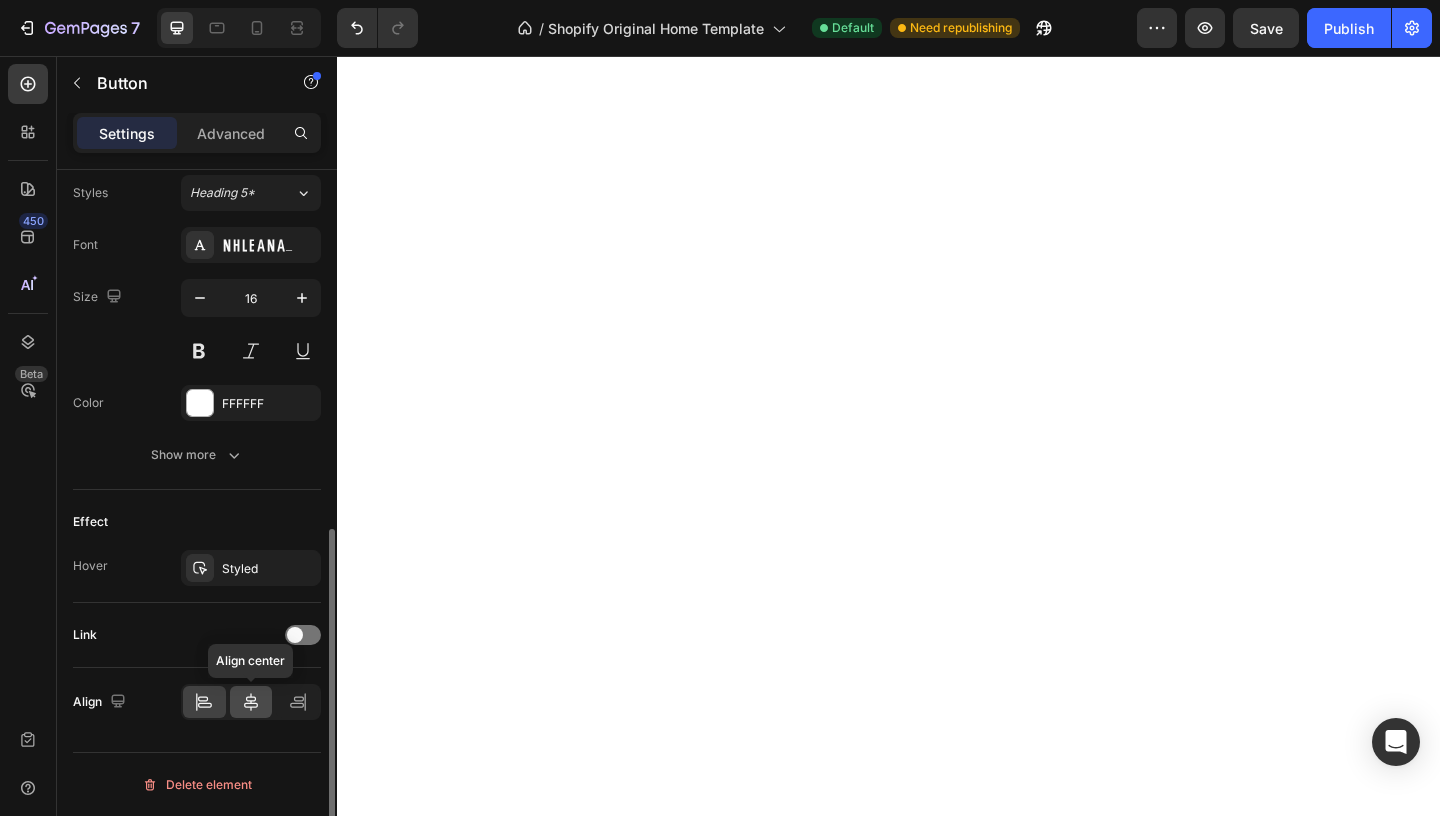 click 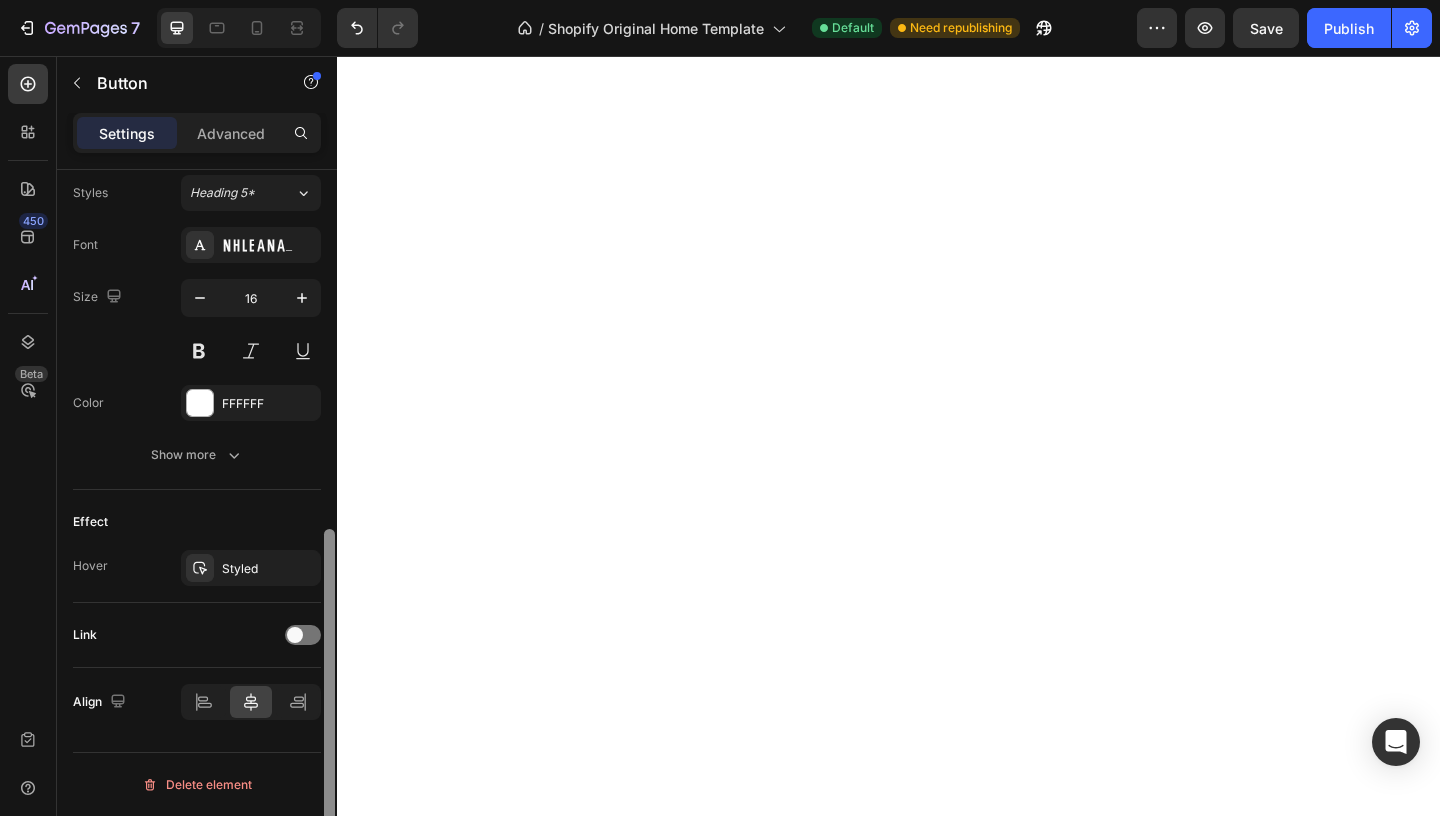 scroll, scrollTop: 0, scrollLeft: 0, axis: both 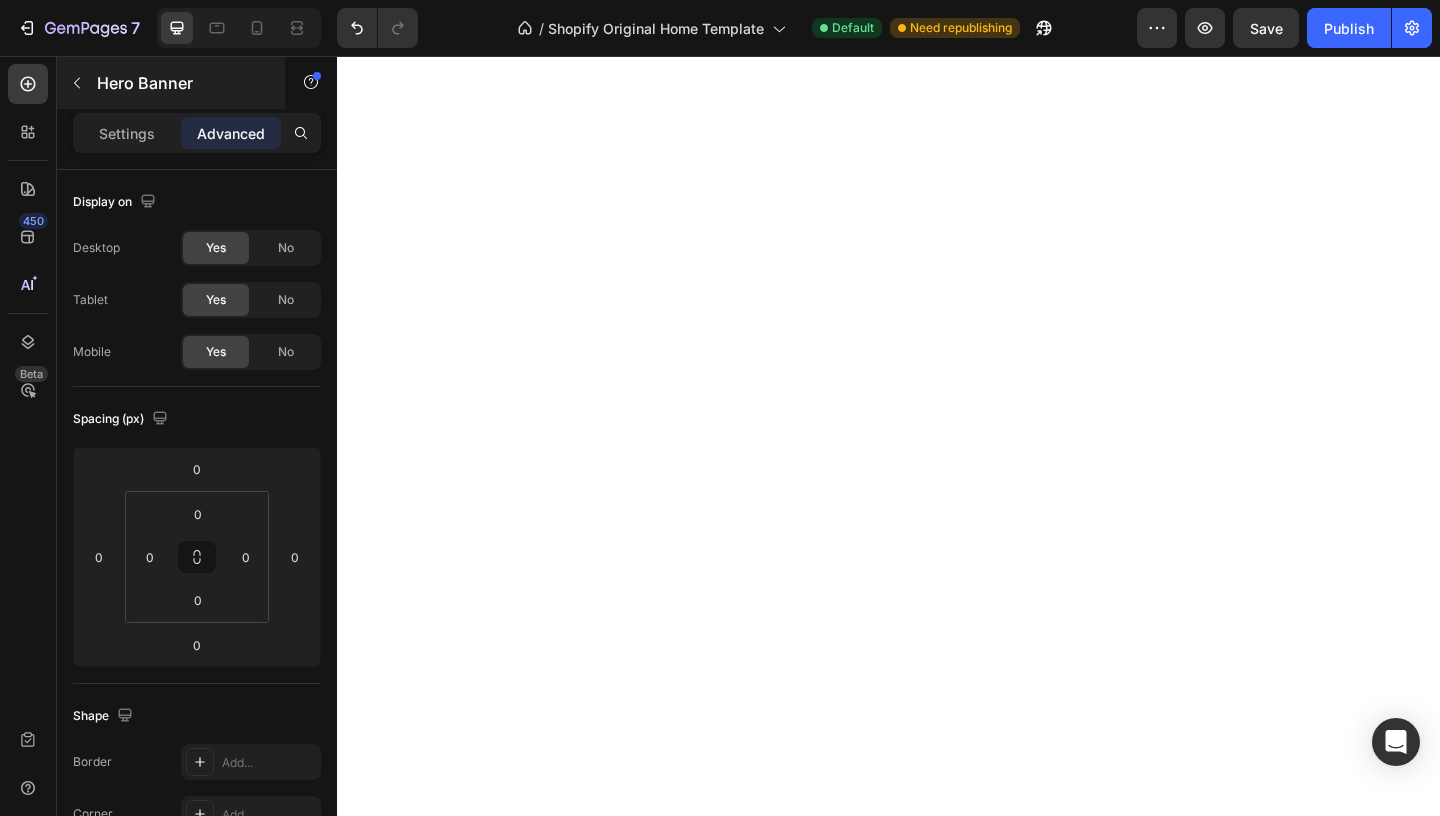 click at bounding box center [77, 83] 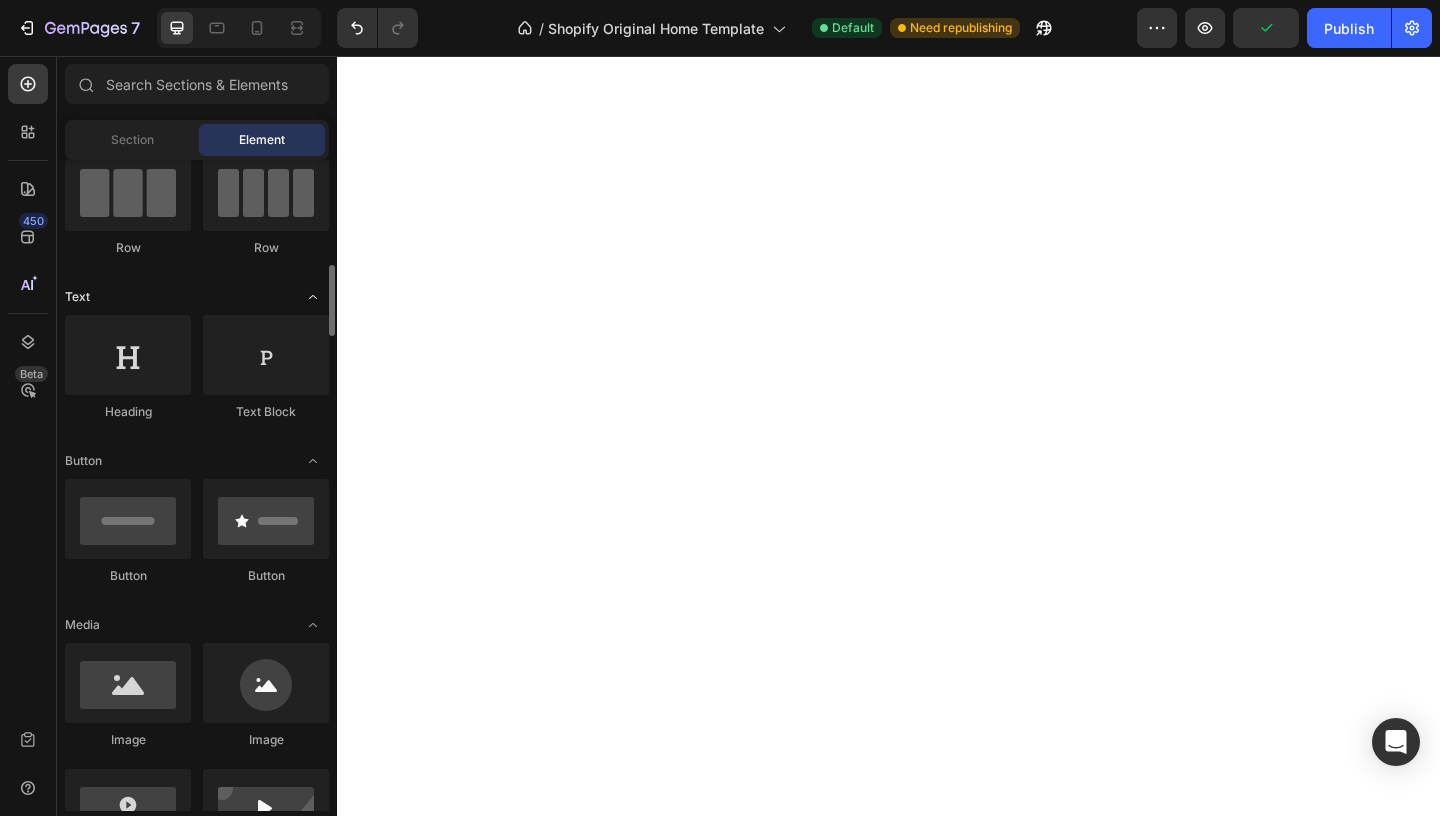 scroll, scrollTop: 0, scrollLeft: 0, axis: both 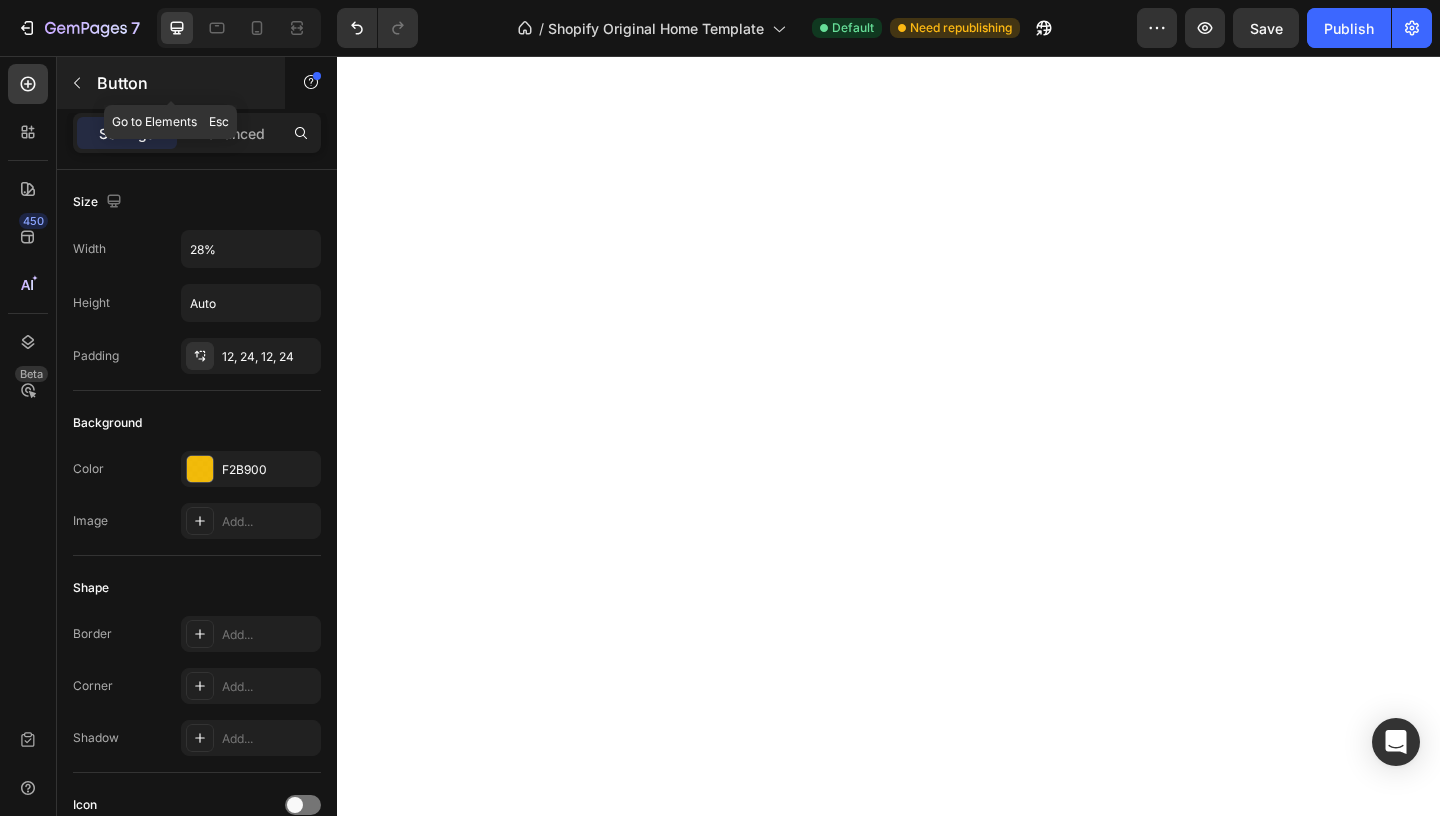 click at bounding box center (77, 83) 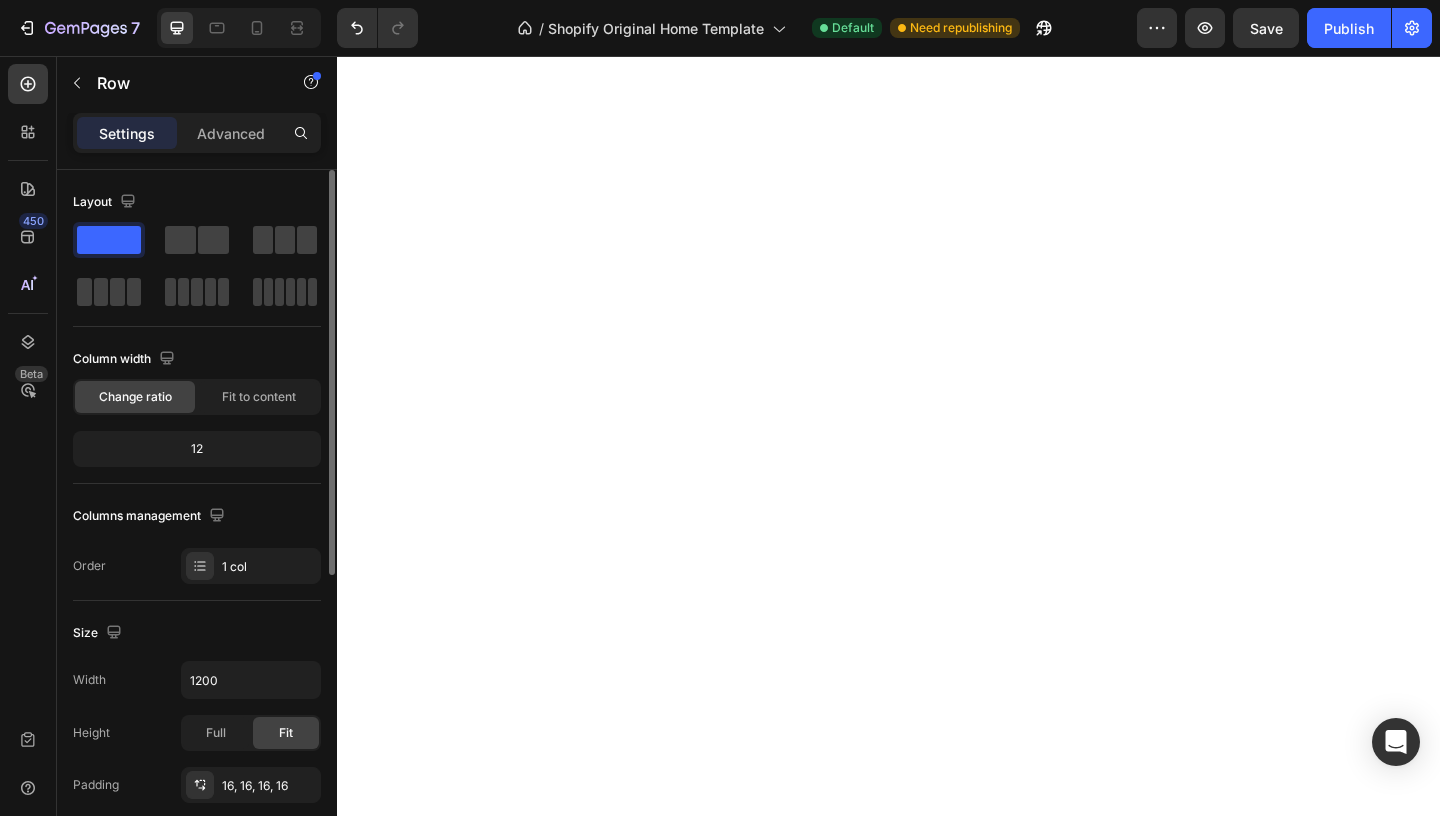 click on "12" at bounding box center (197, 449) 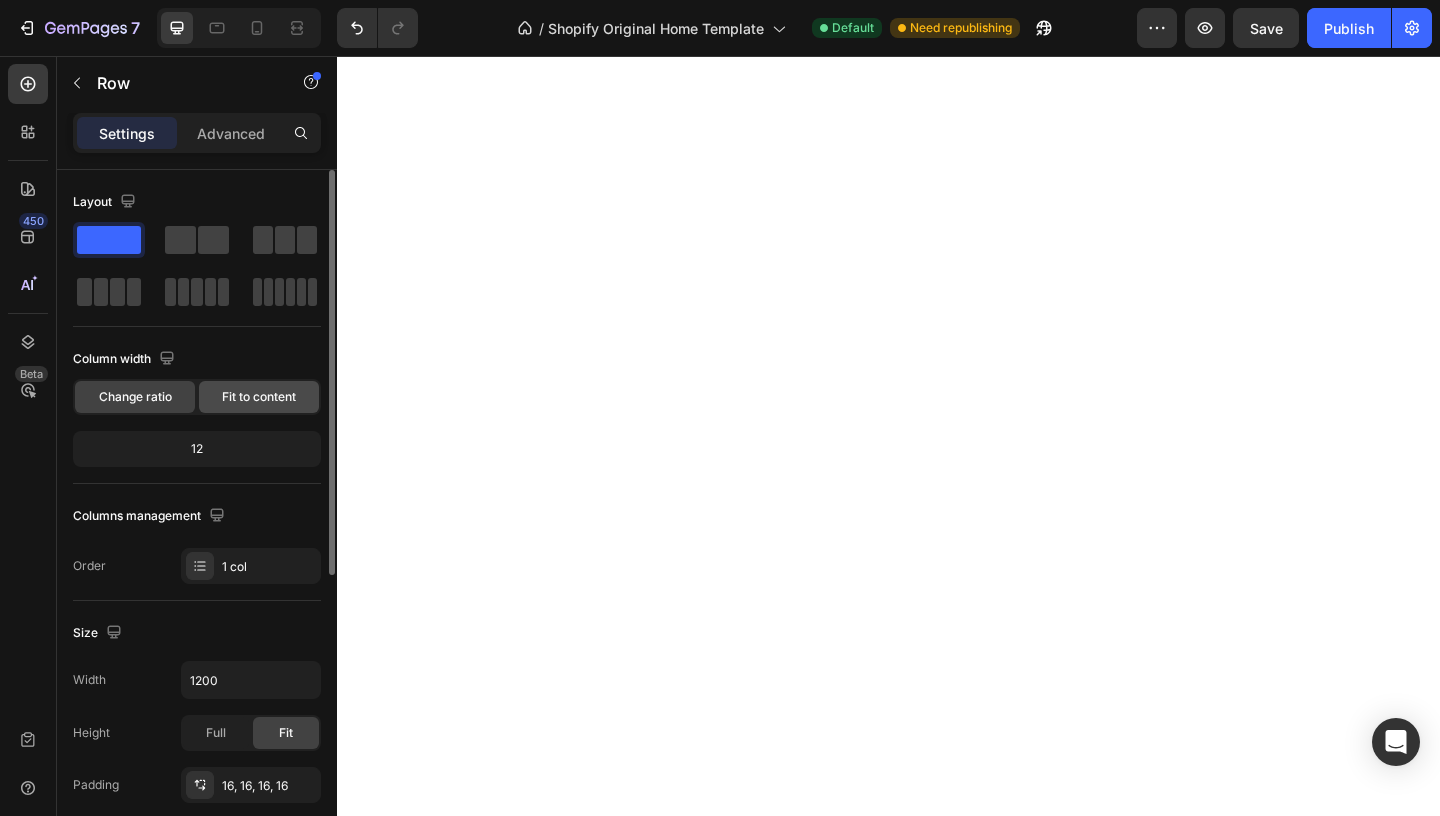 click on "Fit to content" 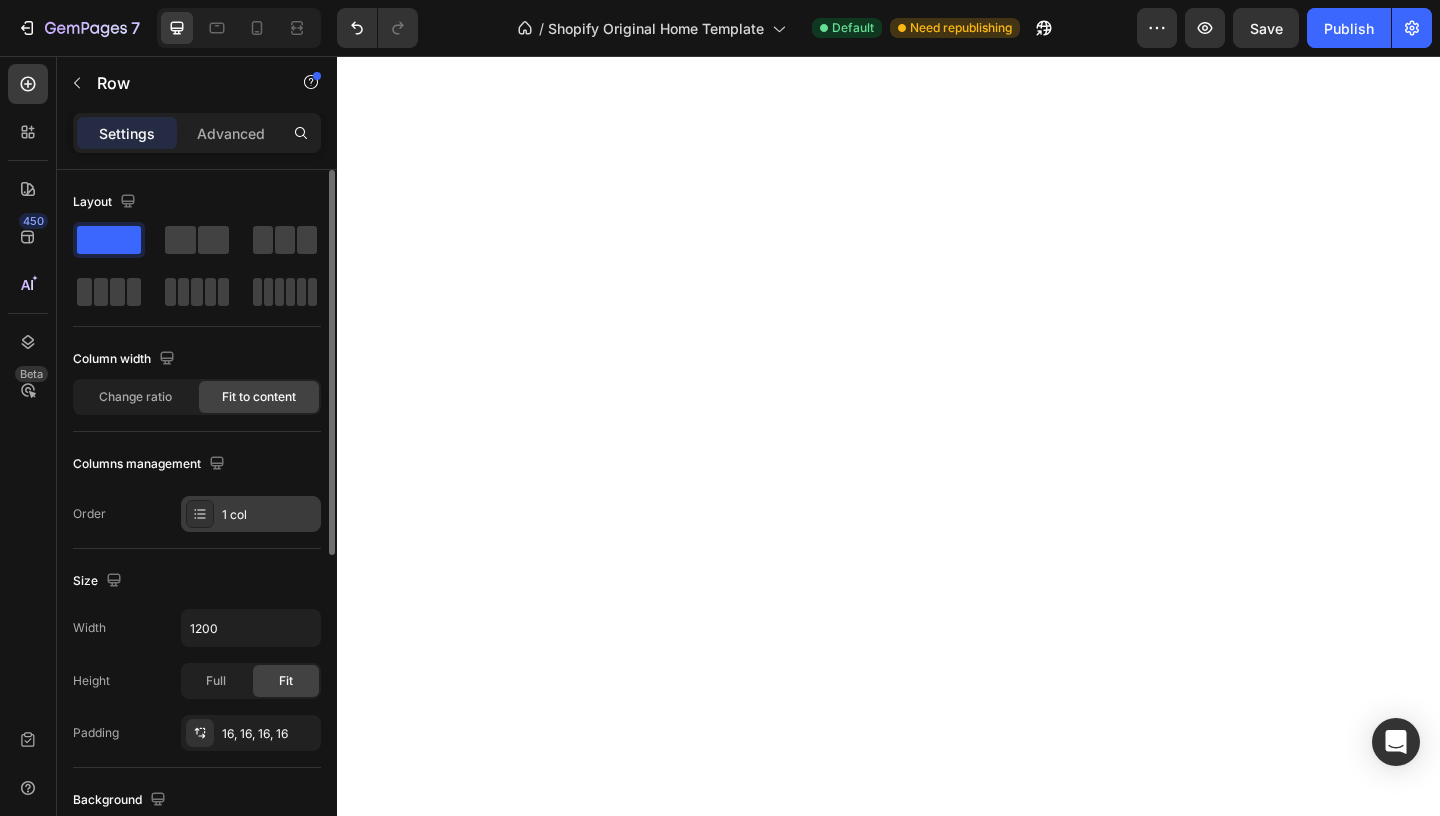 click on "1 col" at bounding box center [251, 514] 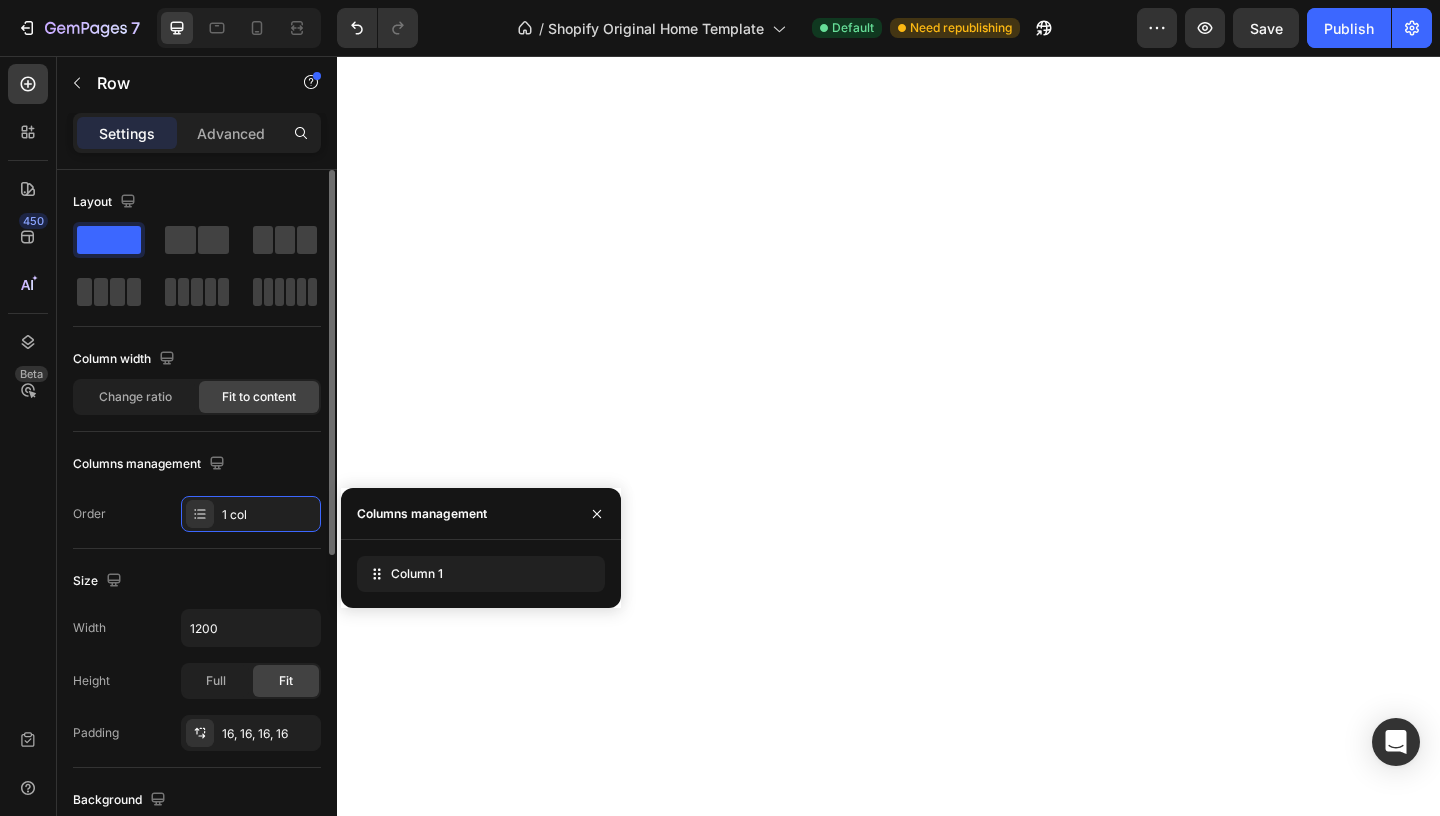 click on "Order 1 col" at bounding box center (197, 514) 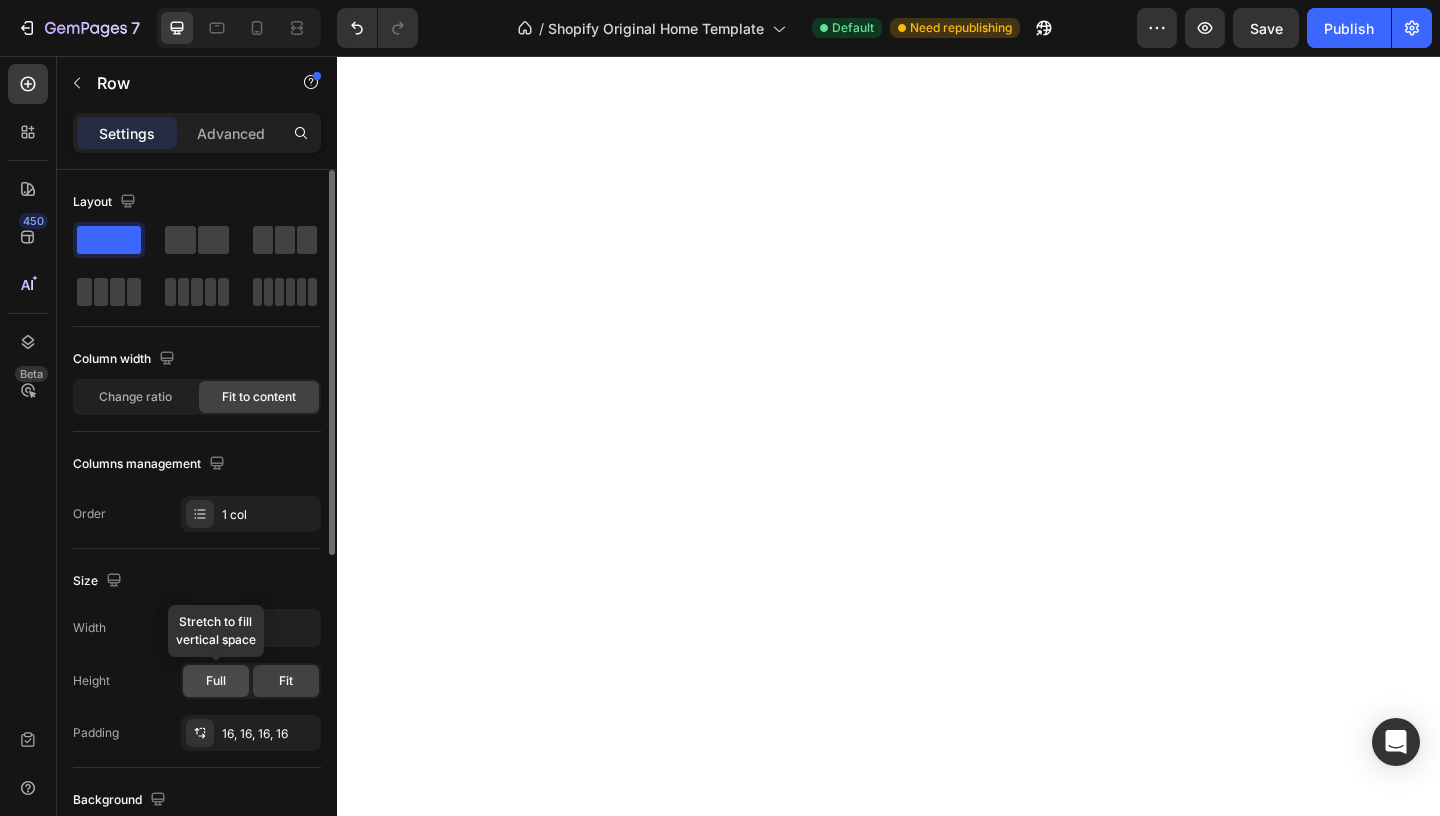 click on "Full" 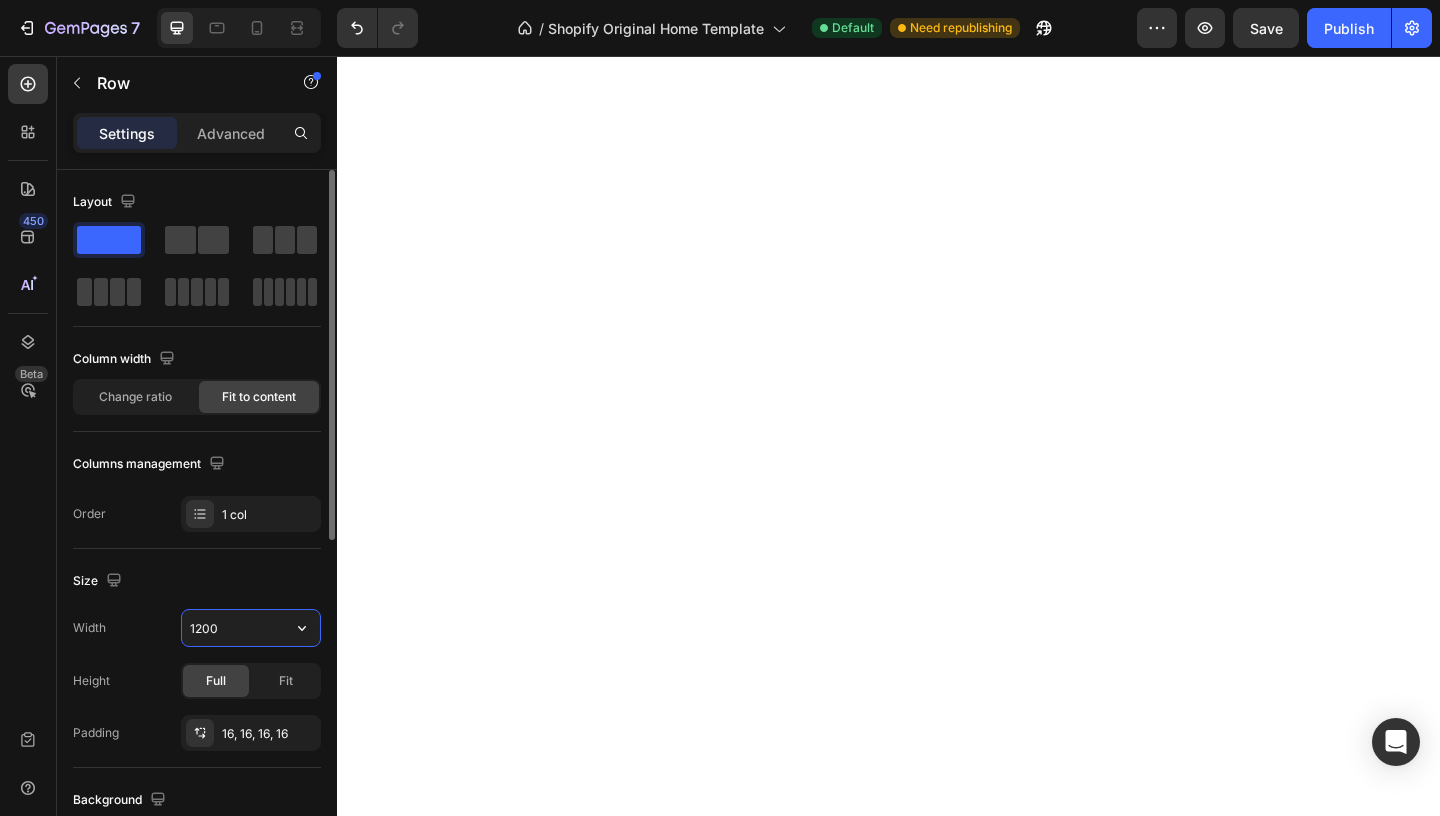 click on "1200" at bounding box center [251, 628] 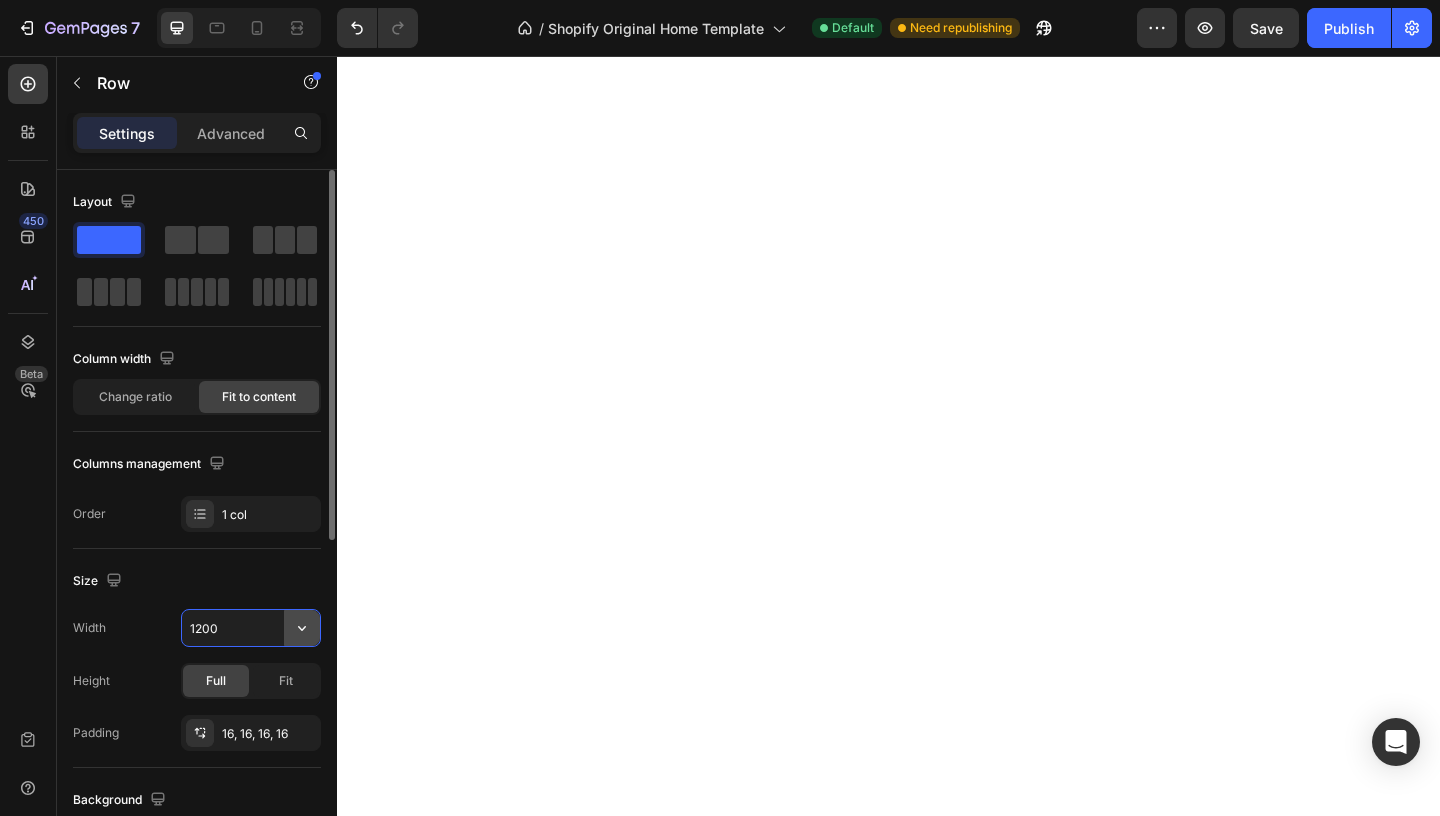click 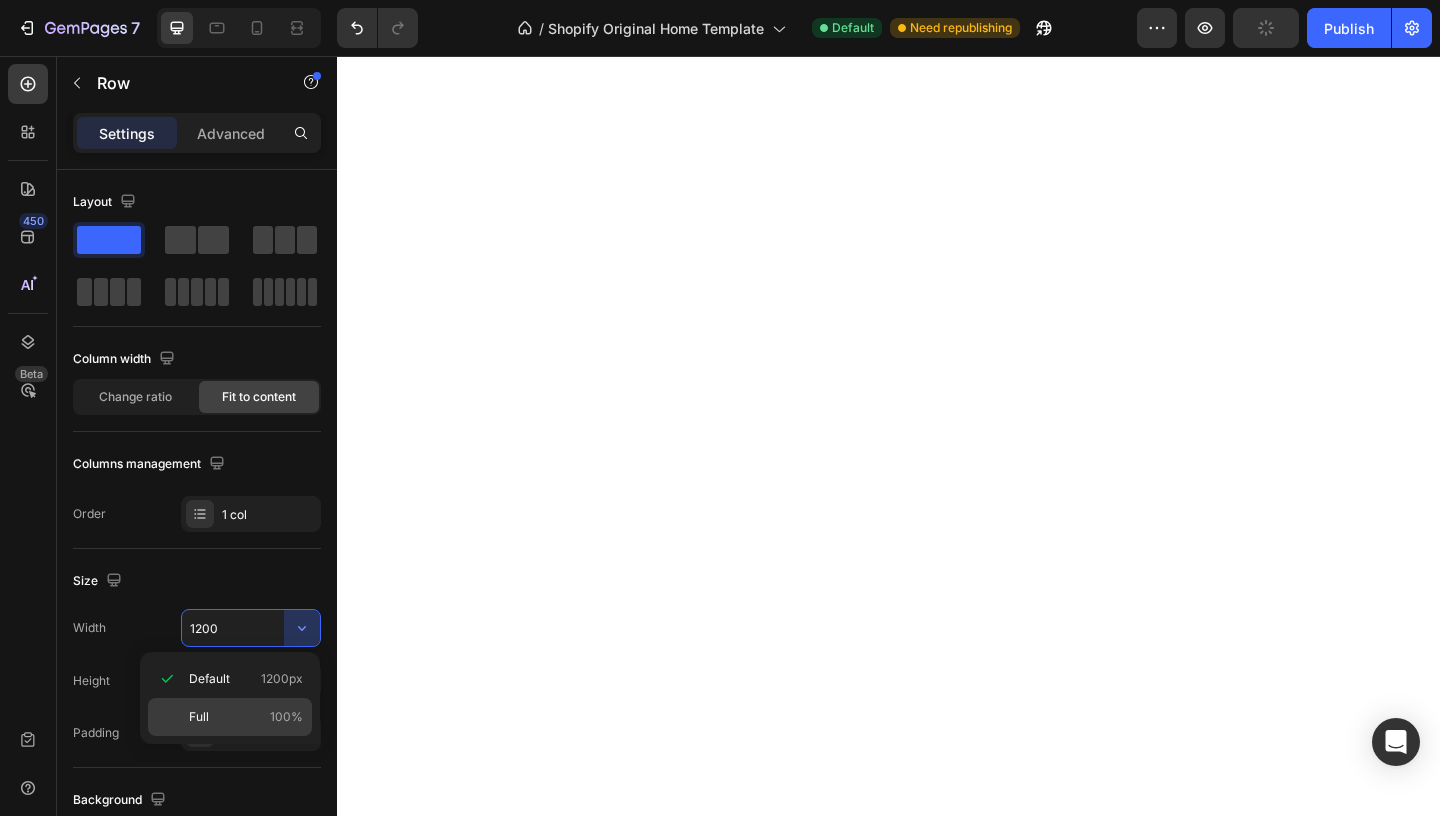 click on "Full 100%" at bounding box center (246, 717) 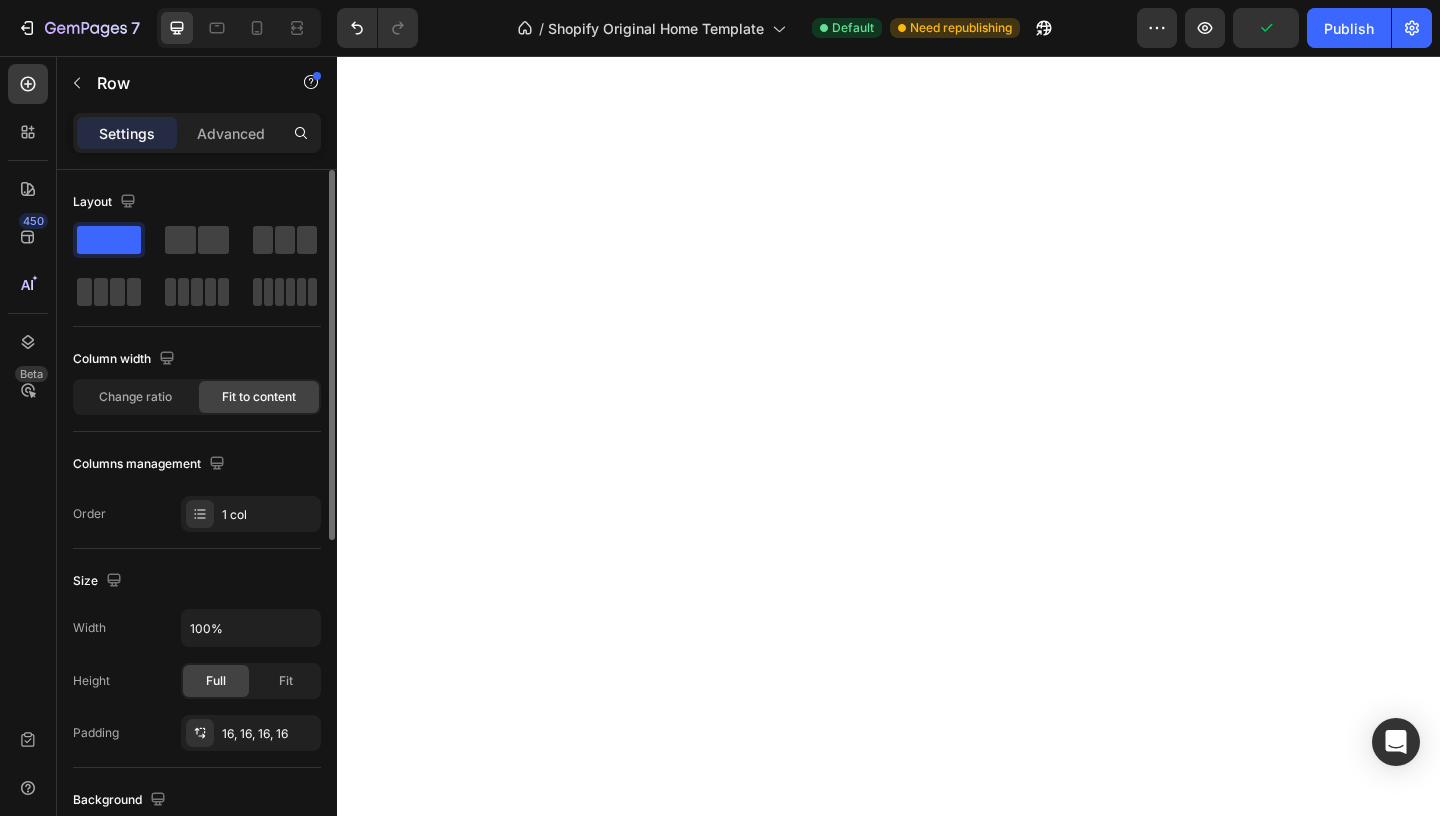 click on "Size" at bounding box center [197, 581] 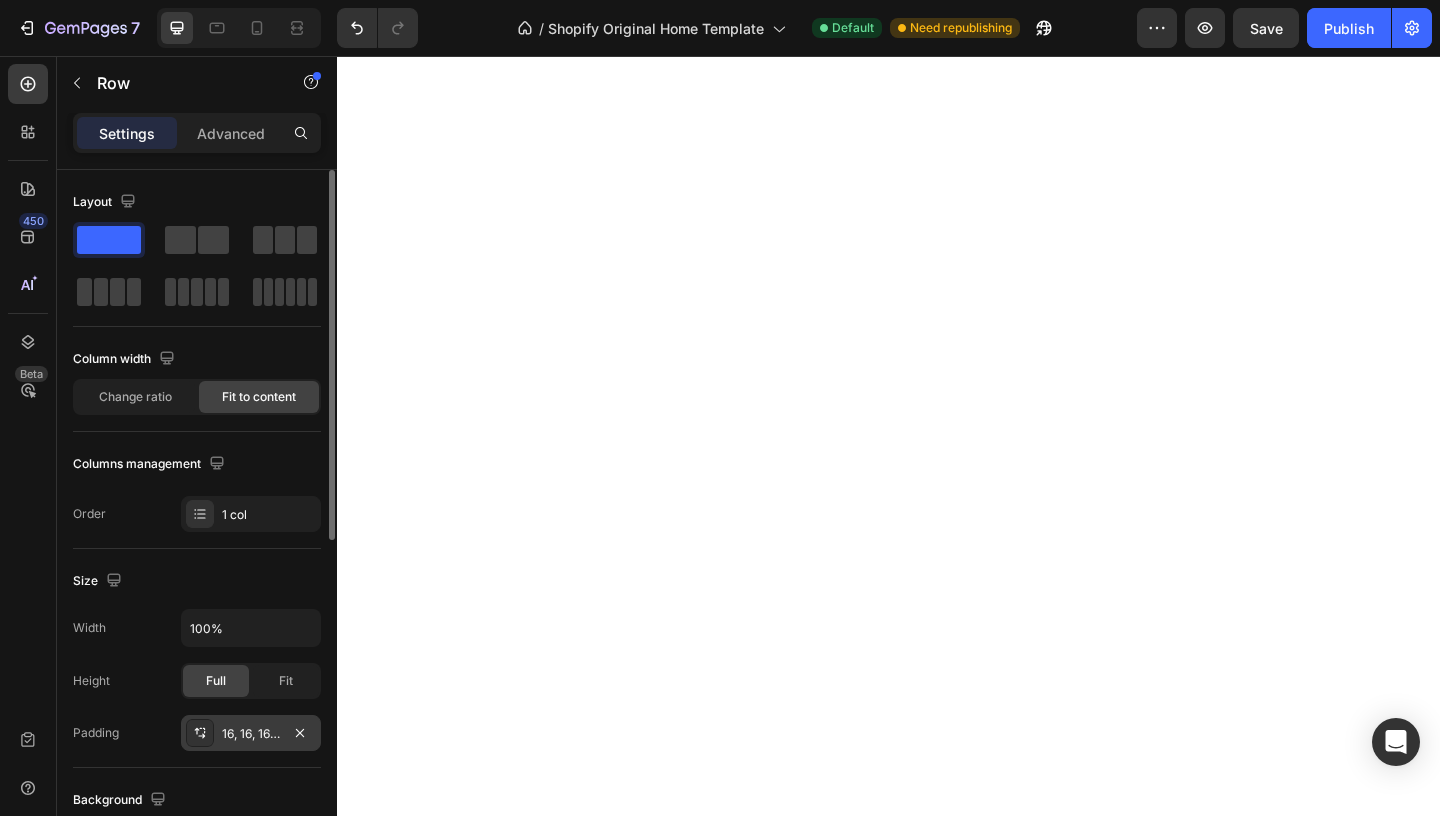click on "16, 16, 16, 16" at bounding box center [251, 734] 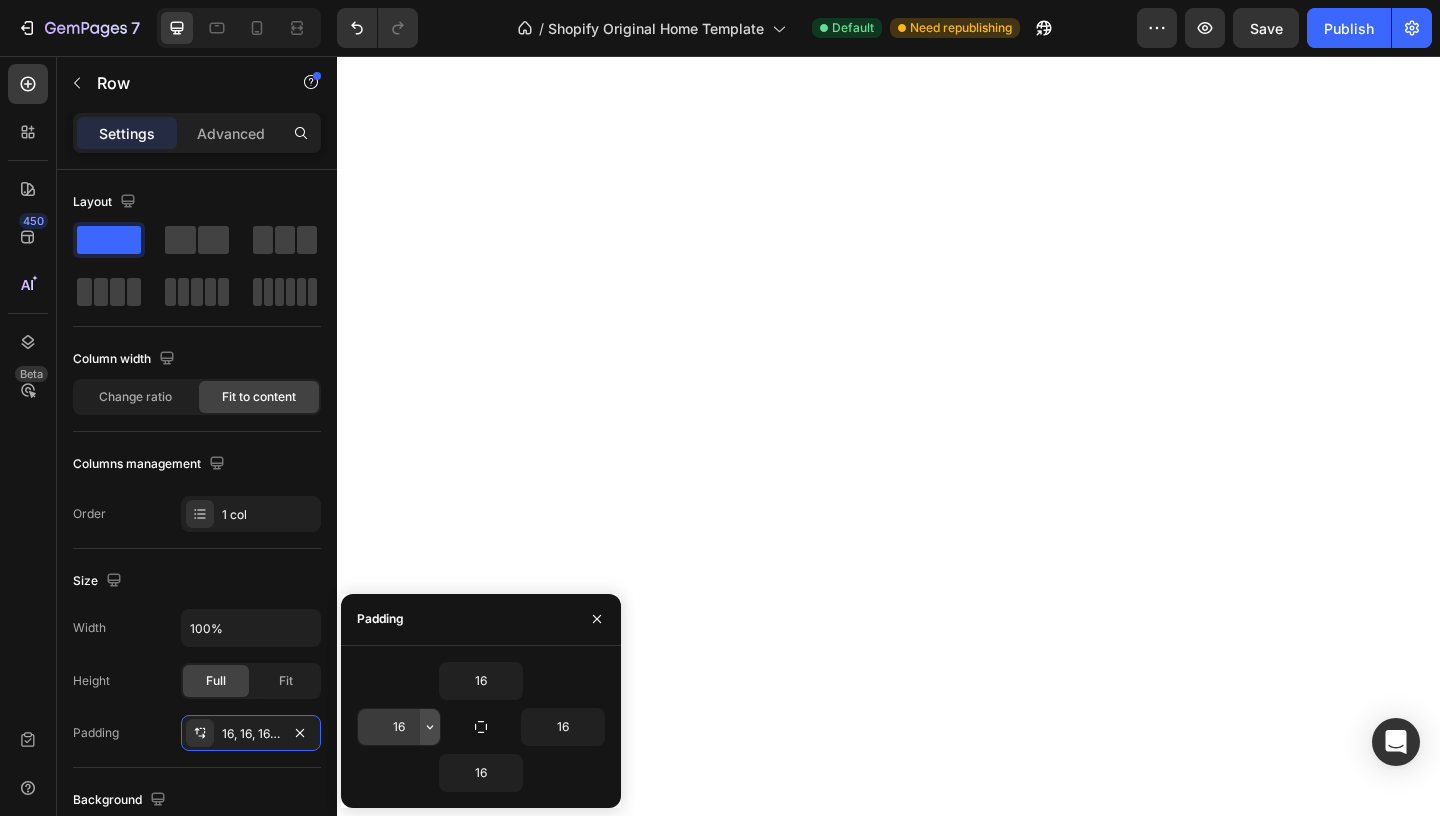 click 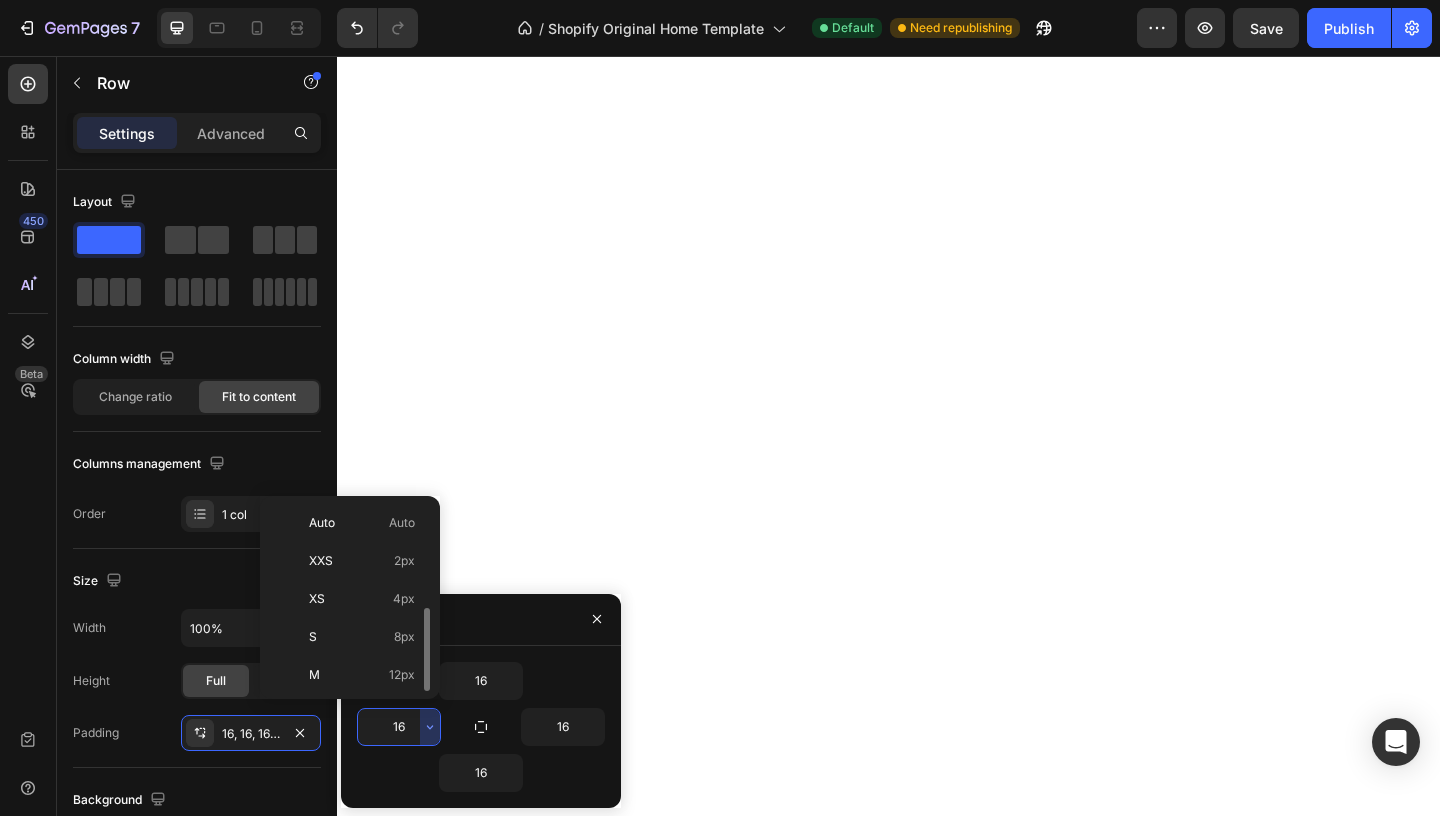 scroll, scrollTop: 72, scrollLeft: 0, axis: vertical 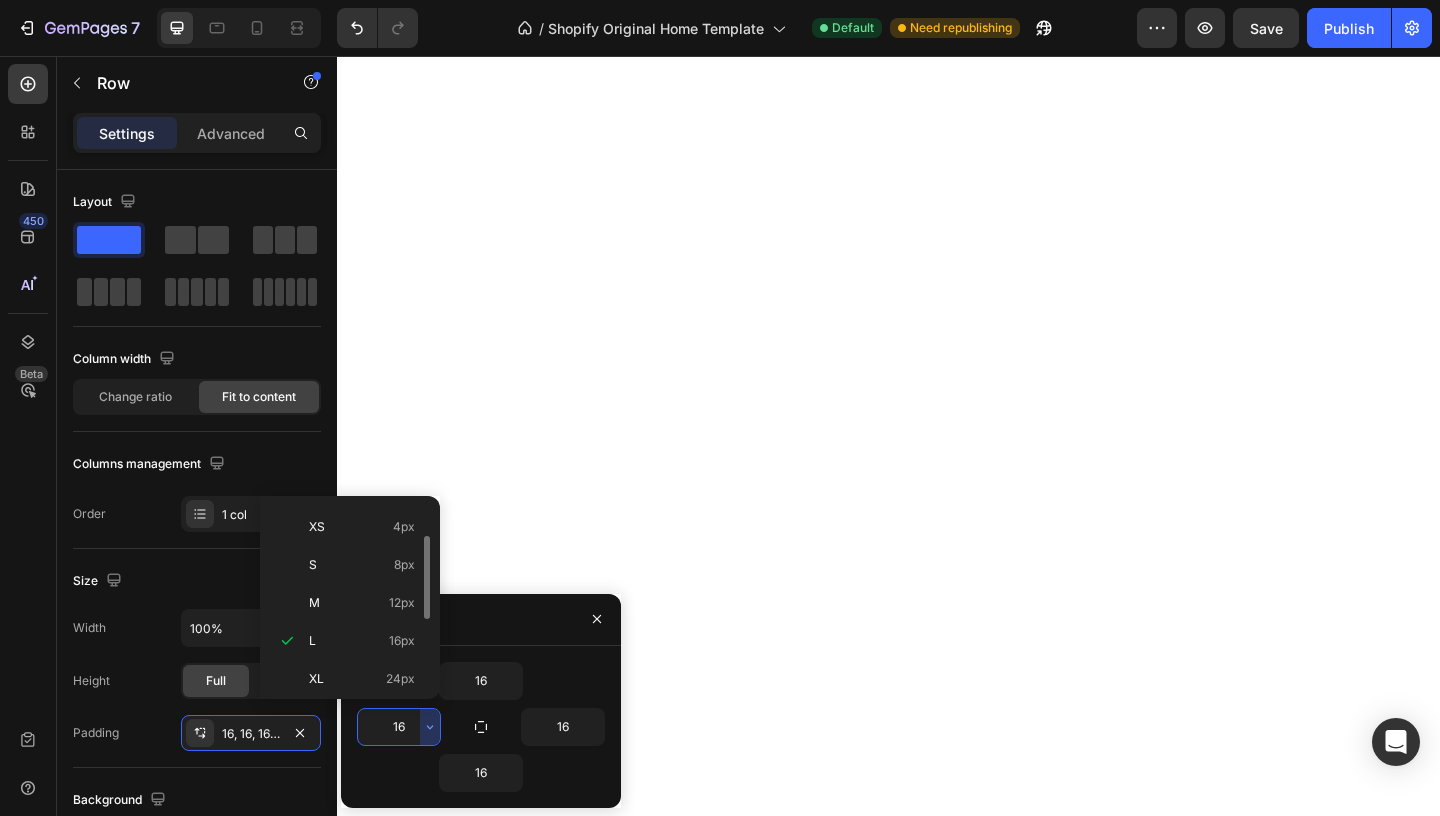 click on "16" at bounding box center [399, 727] 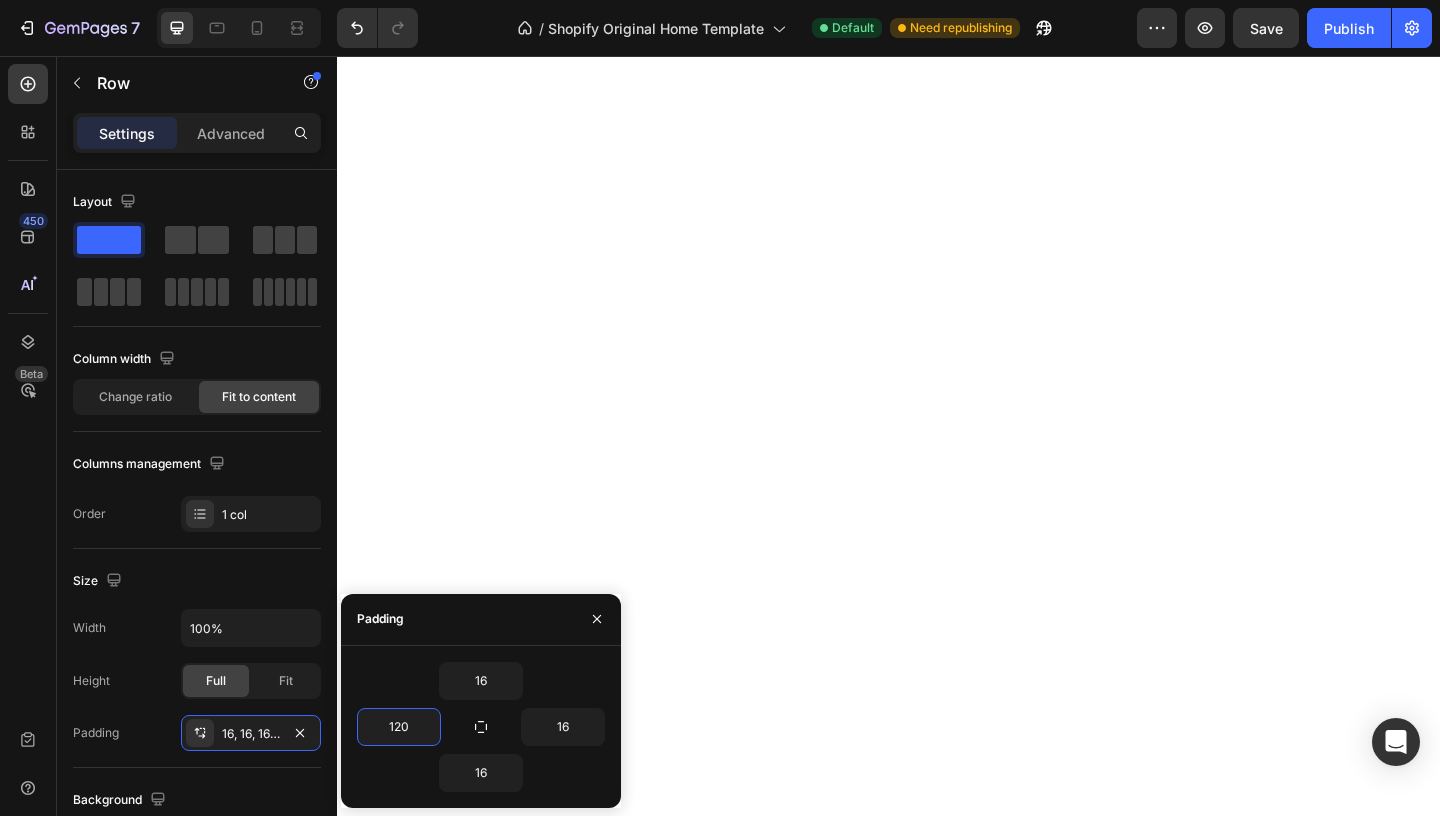 type on "120" 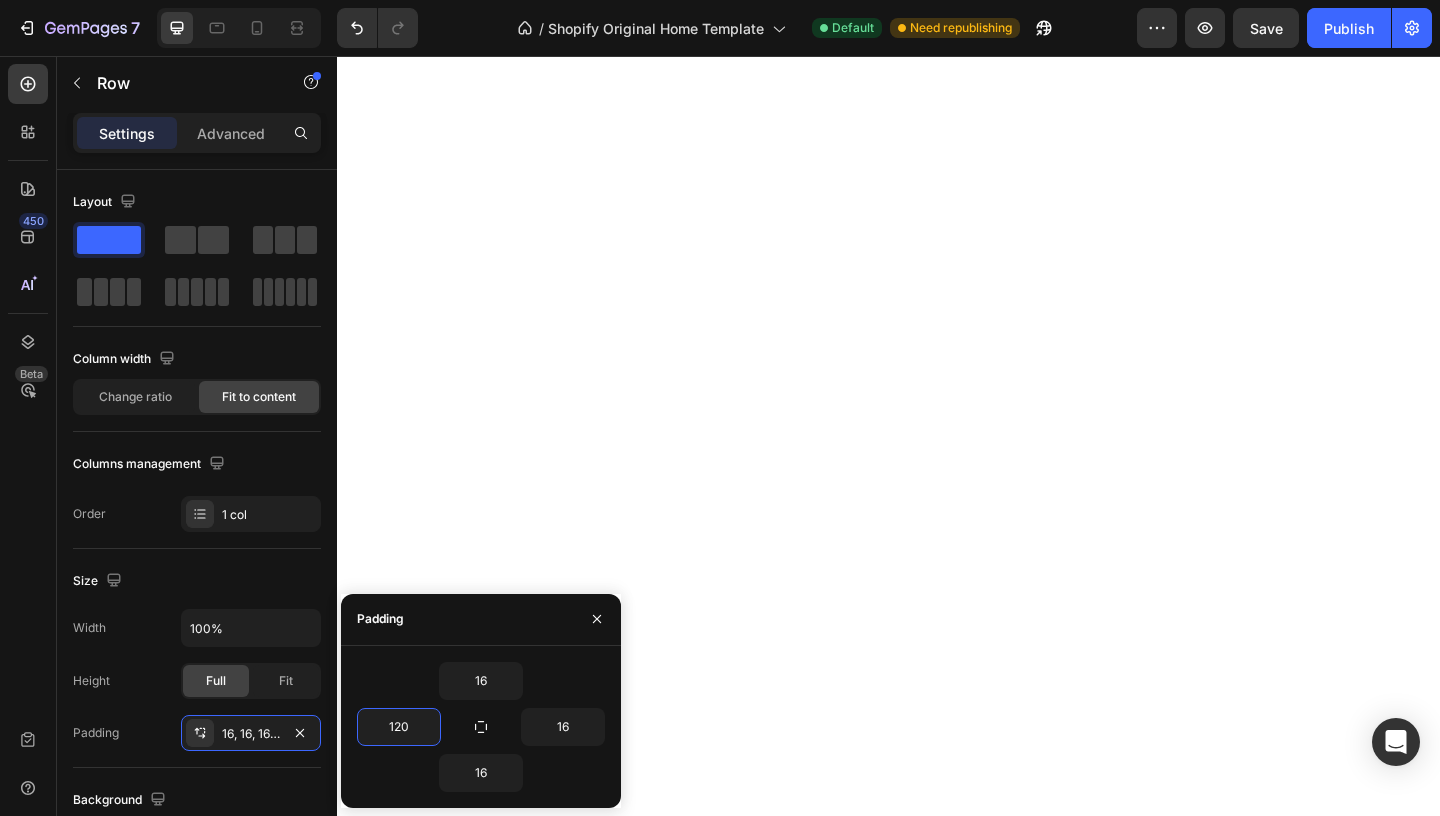 click on "16 120 16 16" at bounding box center (481, 727) 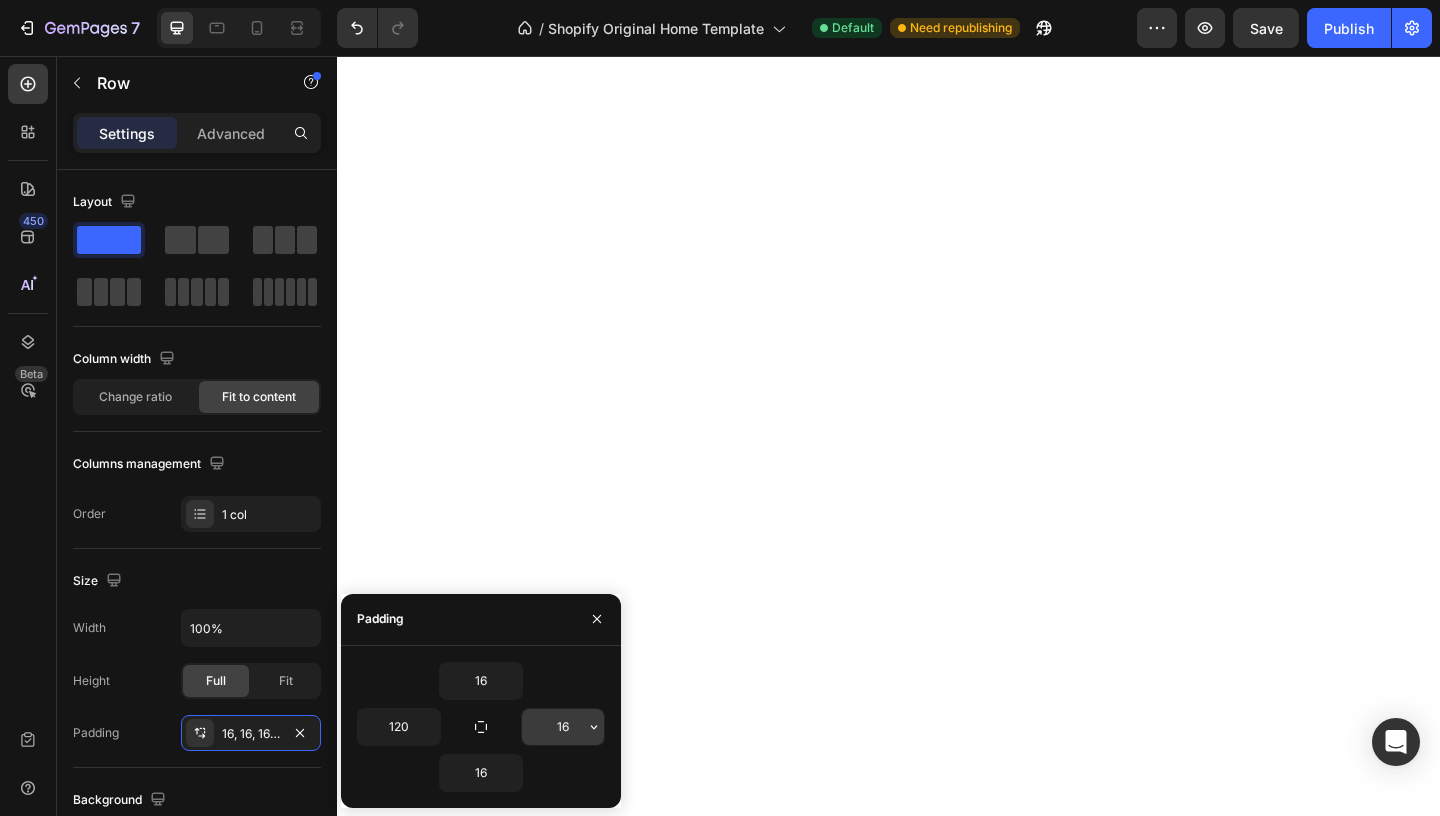 click on "16" at bounding box center (563, 727) 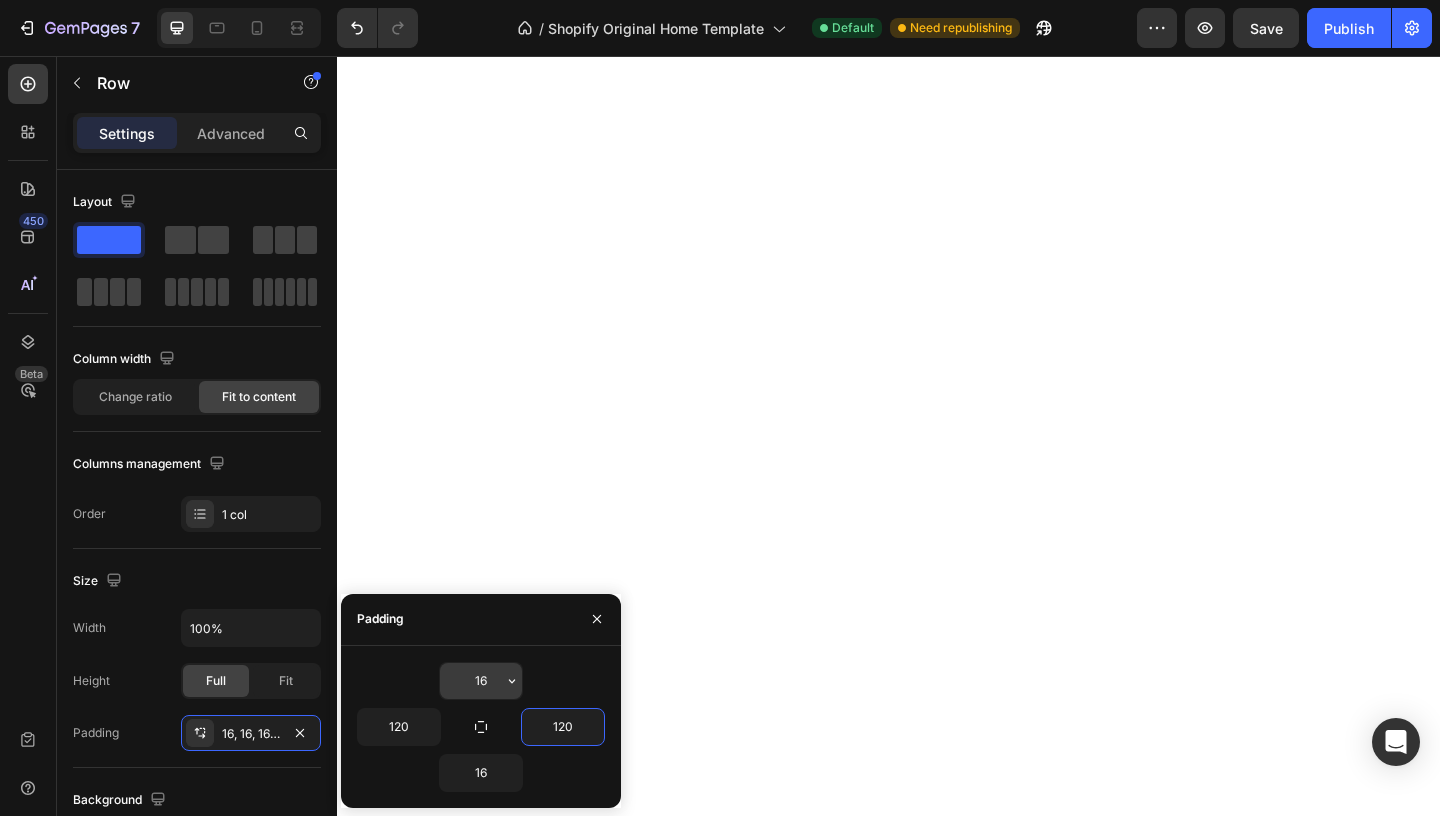 type on "120" 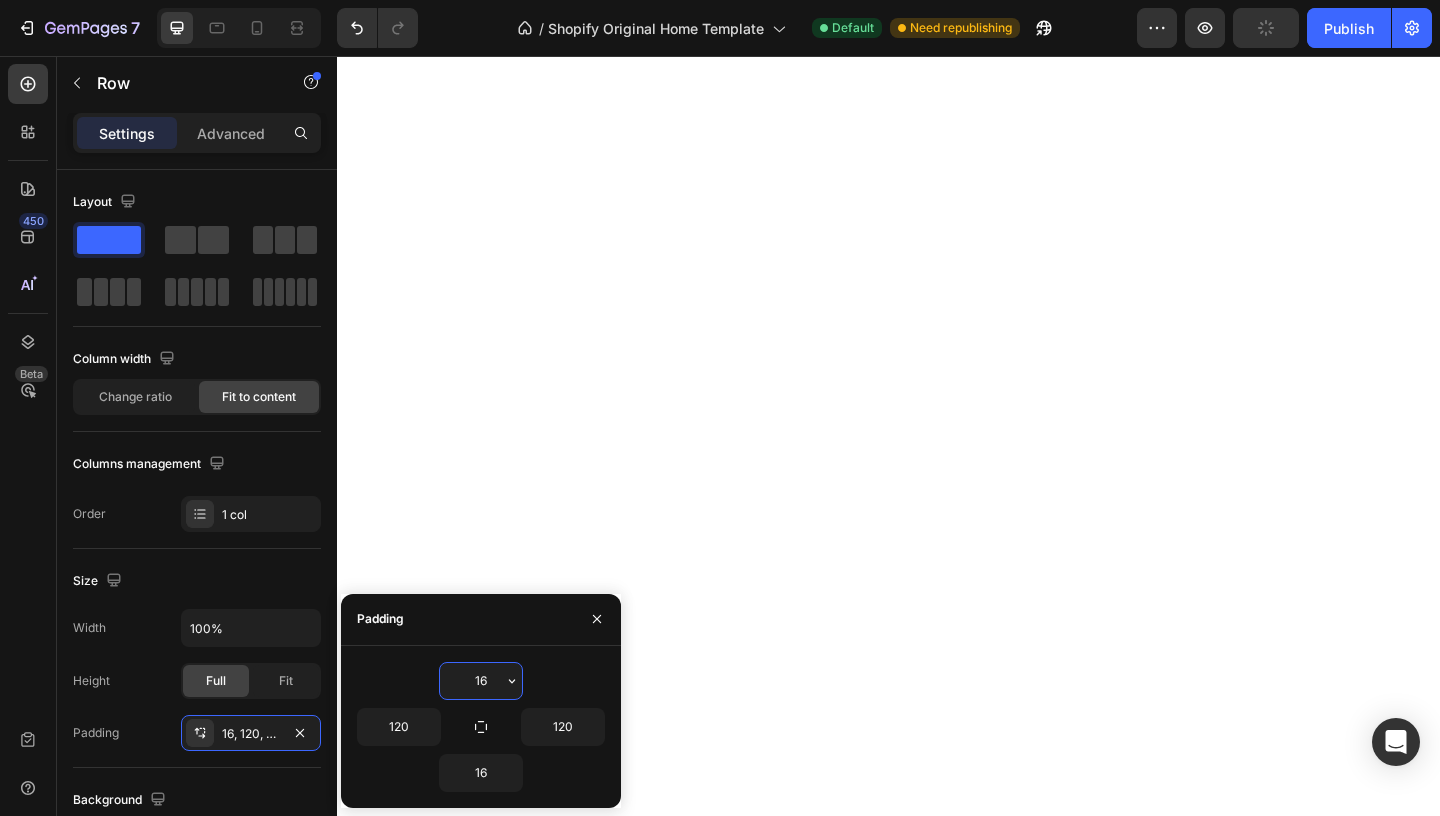 click on "16" at bounding box center [481, 681] 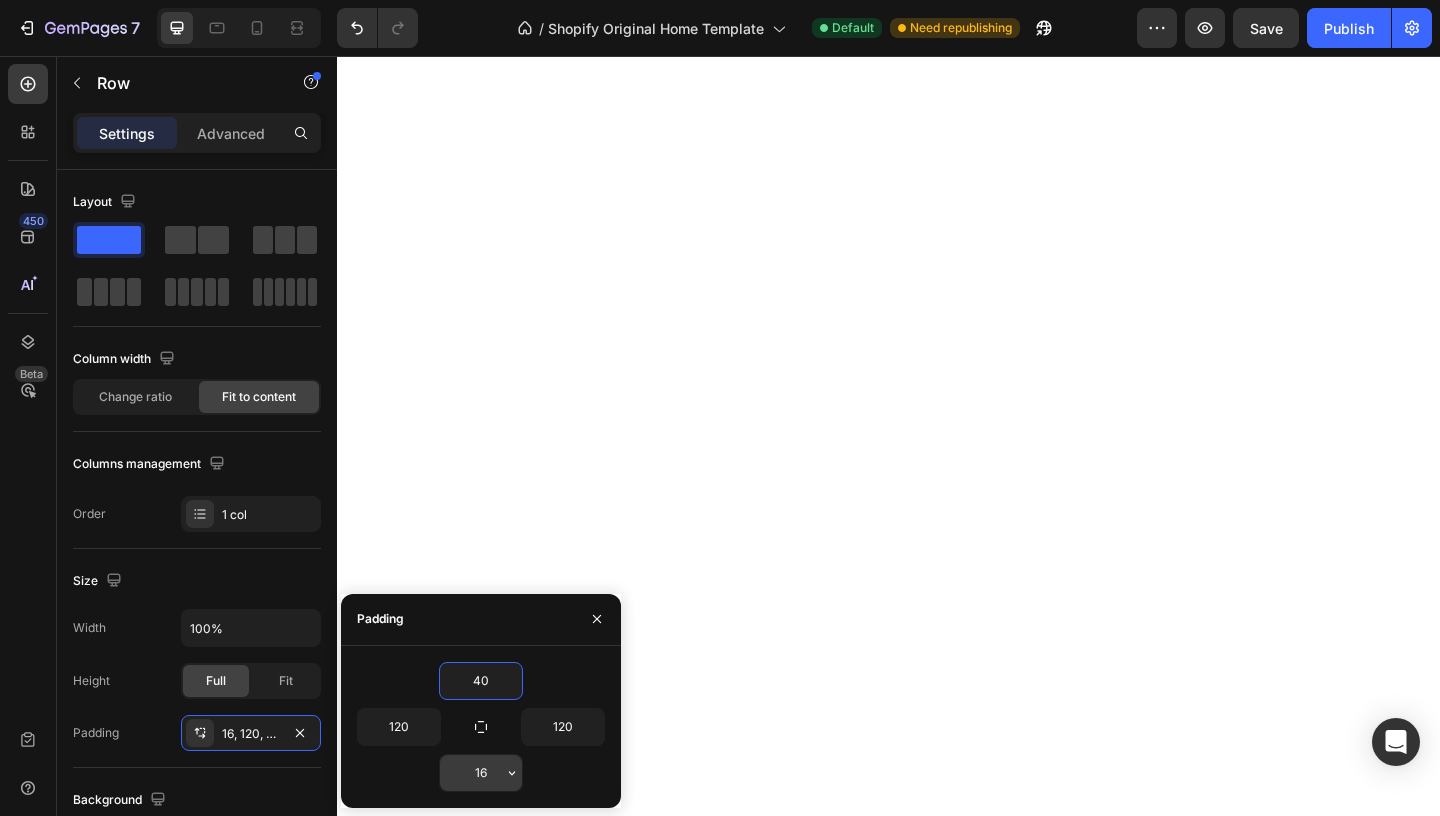 type on "40" 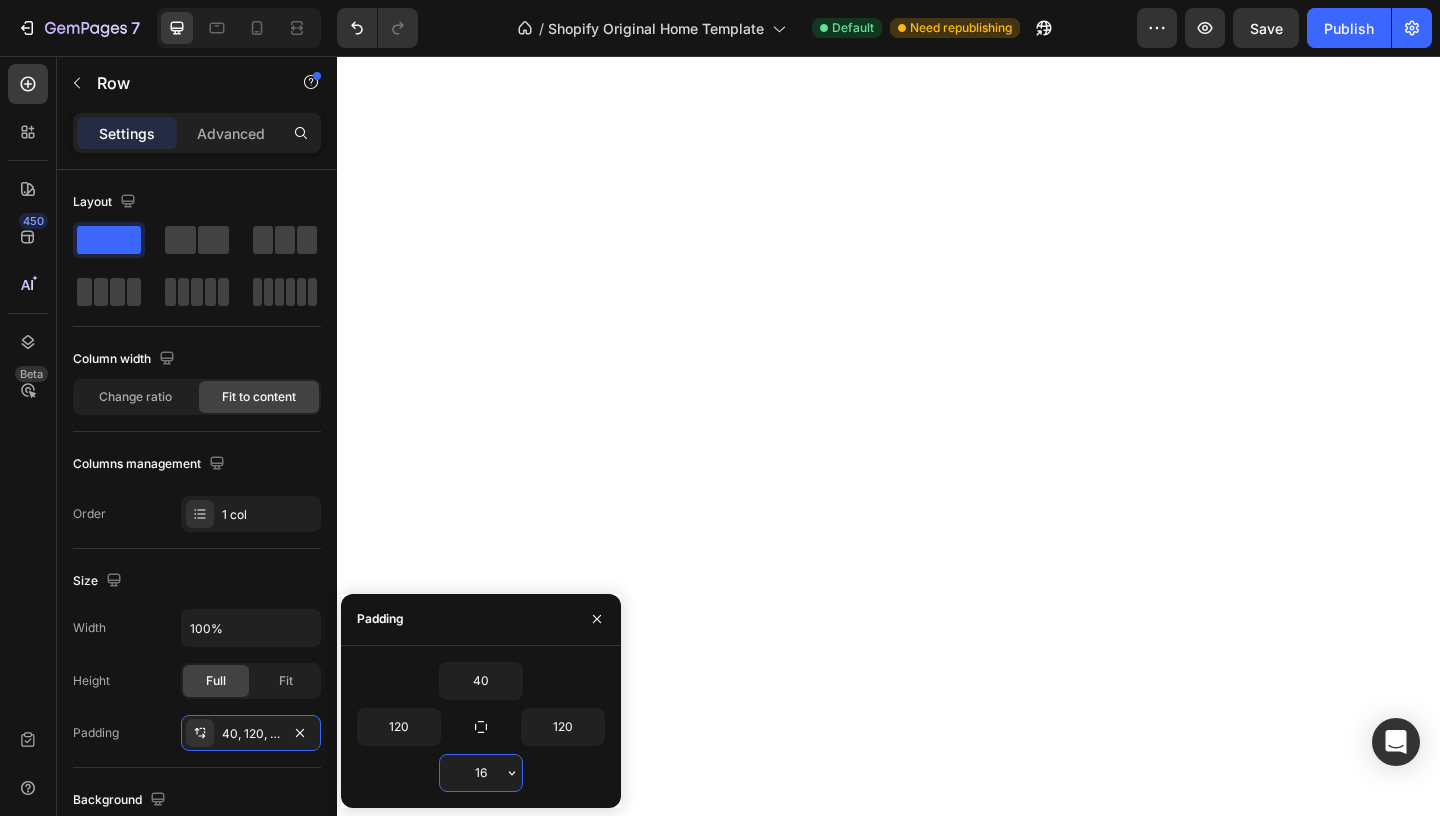 click on "16" at bounding box center [481, 773] 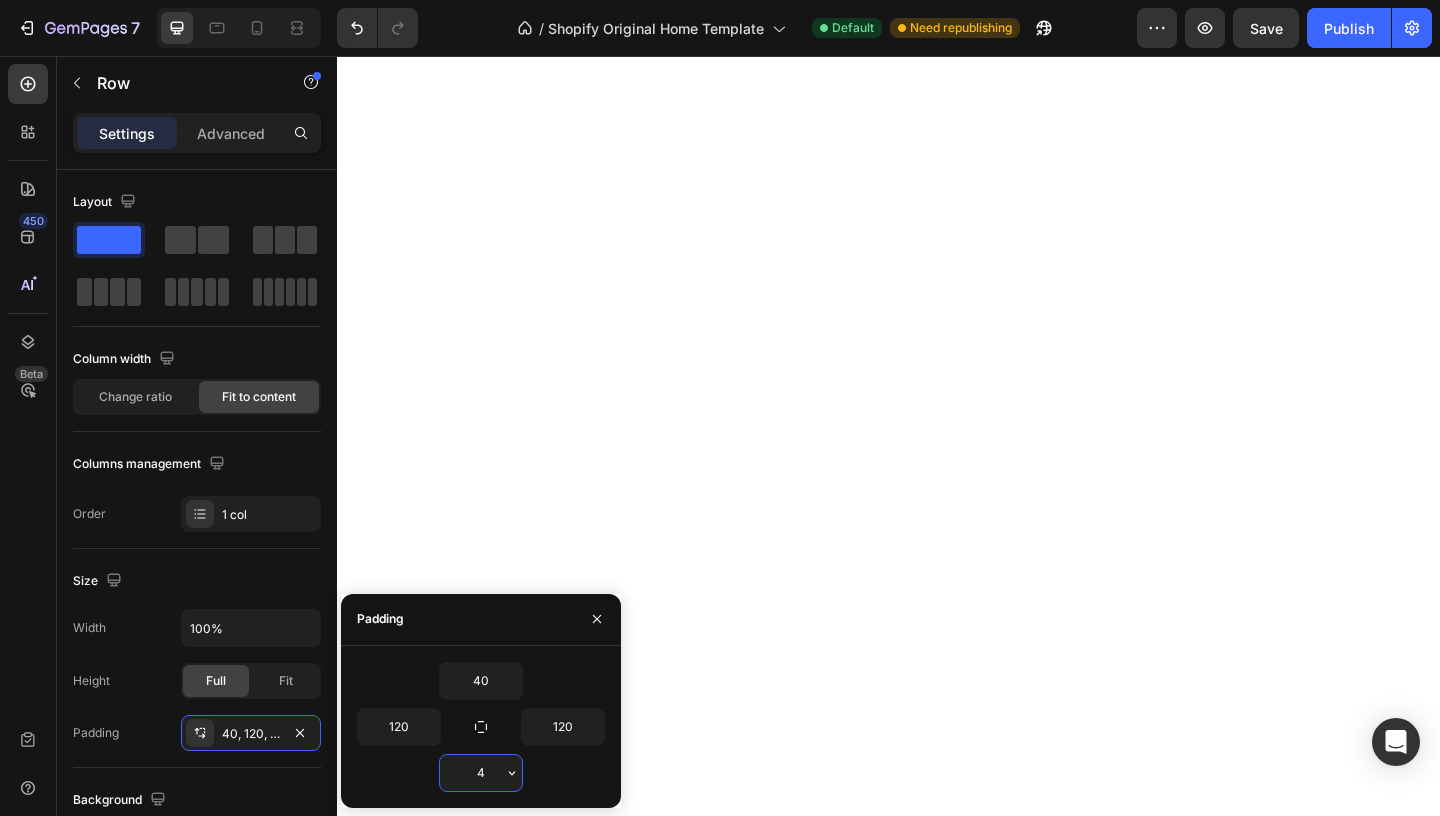 type on "40" 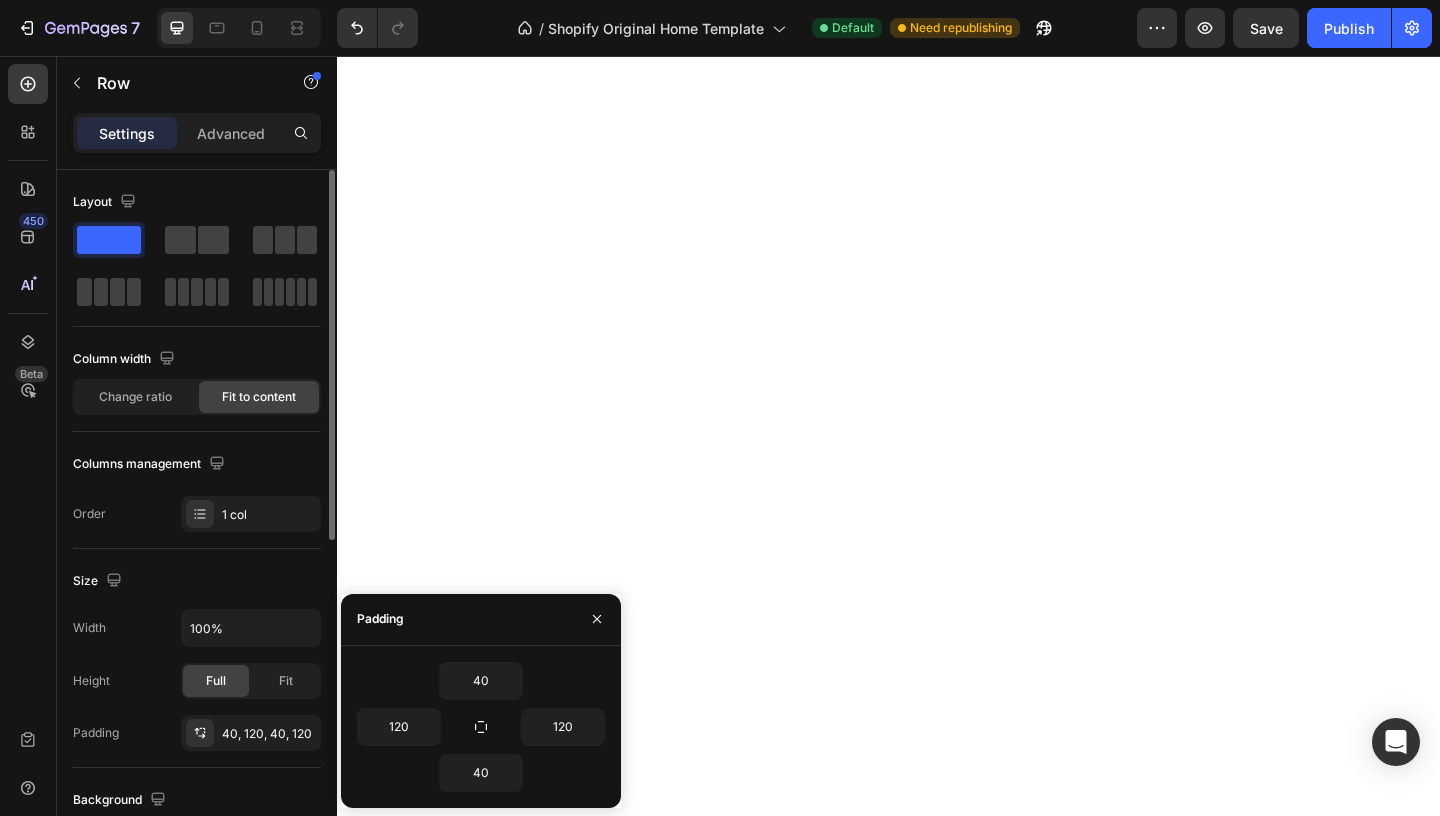 click on "Columns management" at bounding box center [197, 464] 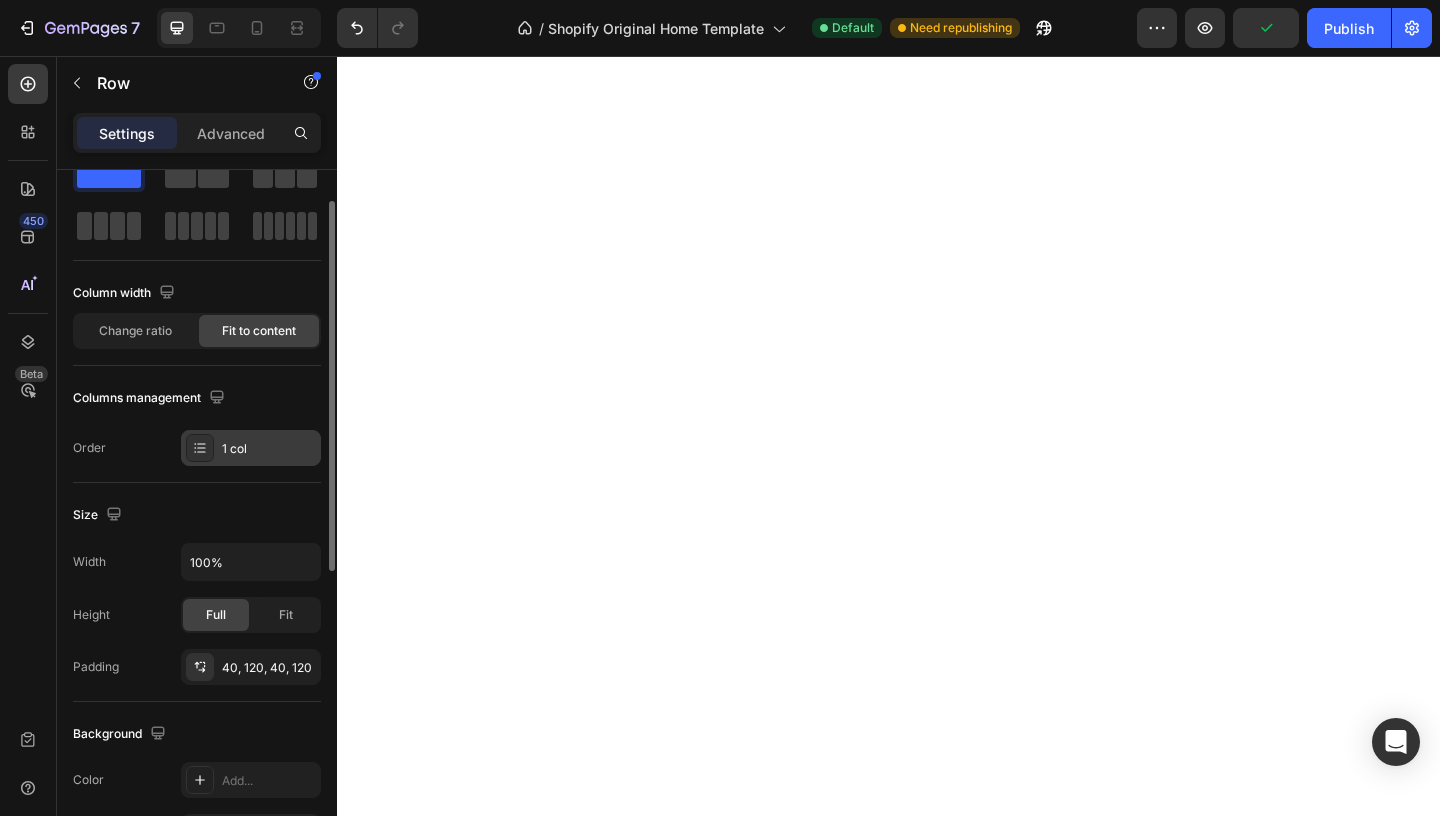 scroll, scrollTop: 64, scrollLeft: 0, axis: vertical 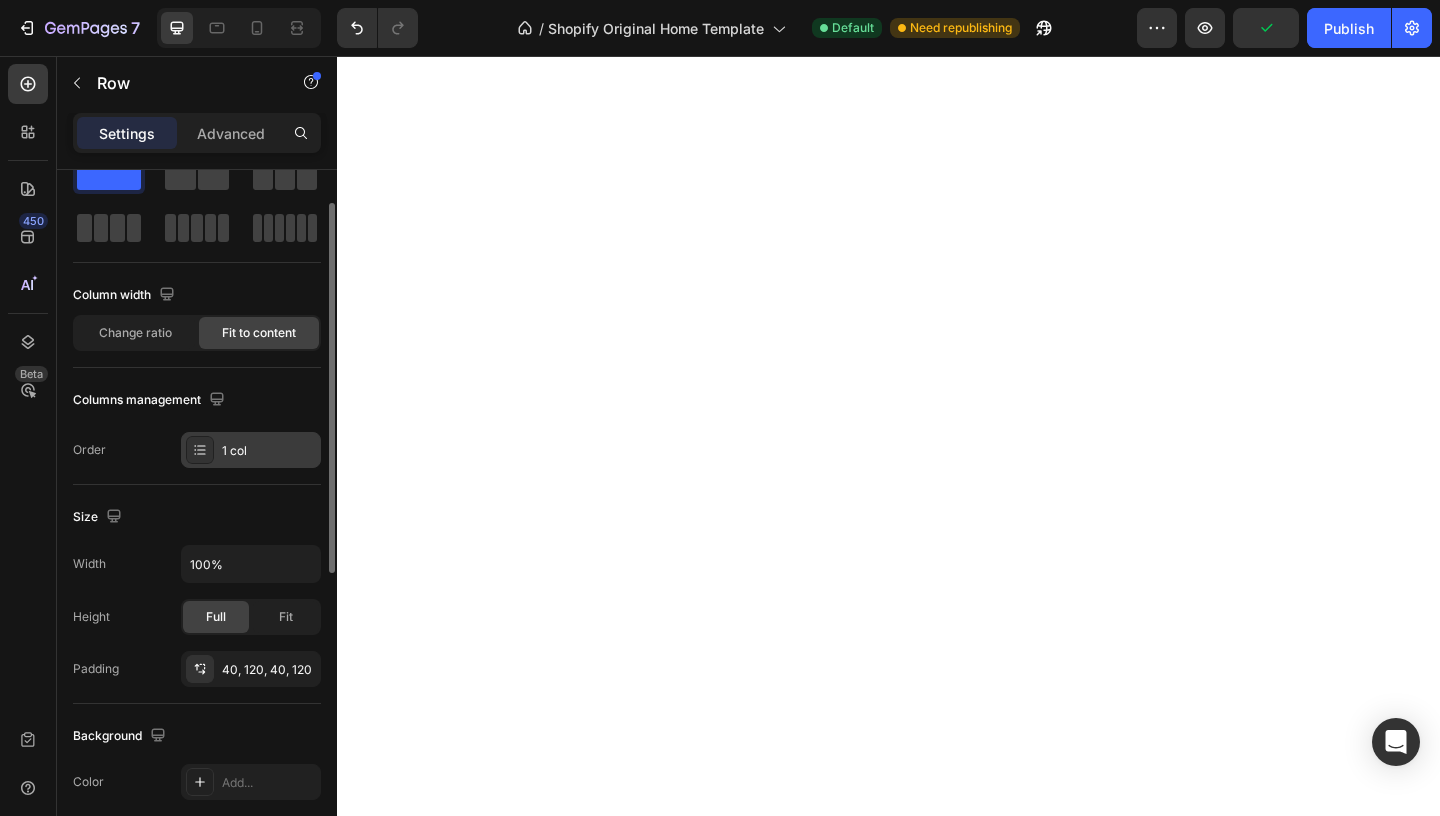 click on "1 col" at bounding box center (269, 451) 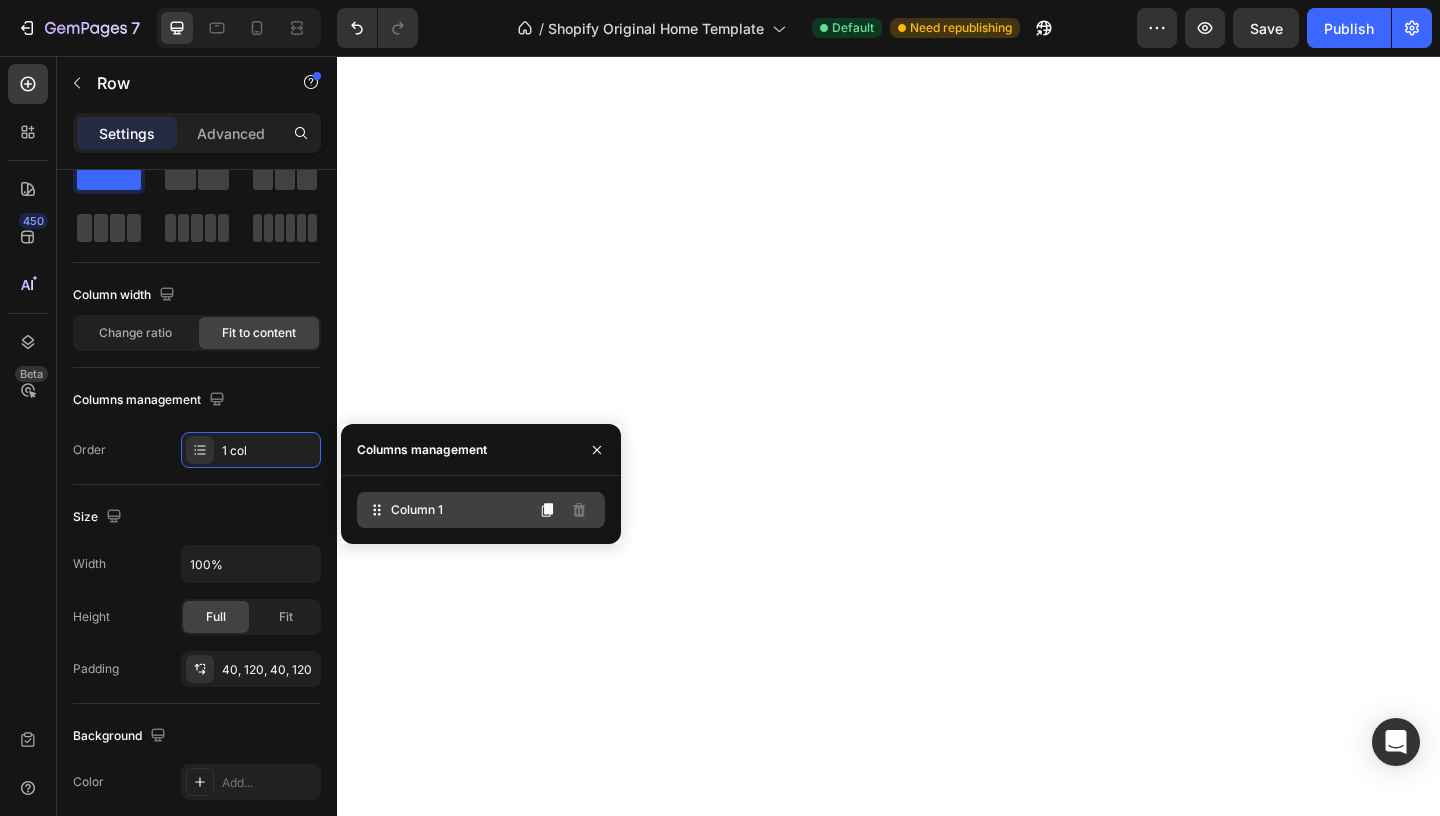 click on "Column 1" 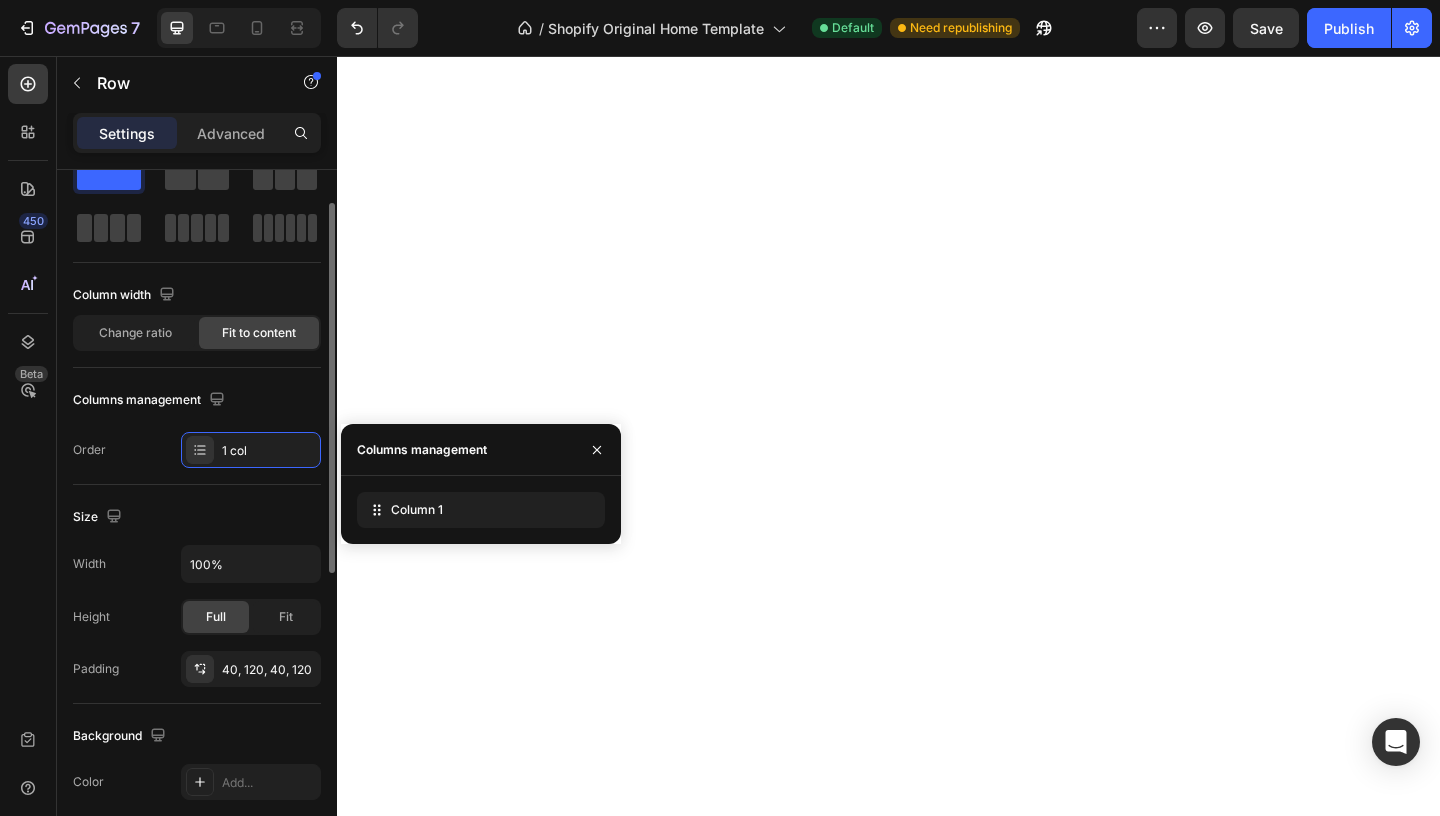 click on "Size" at bounding box center (197, 517) 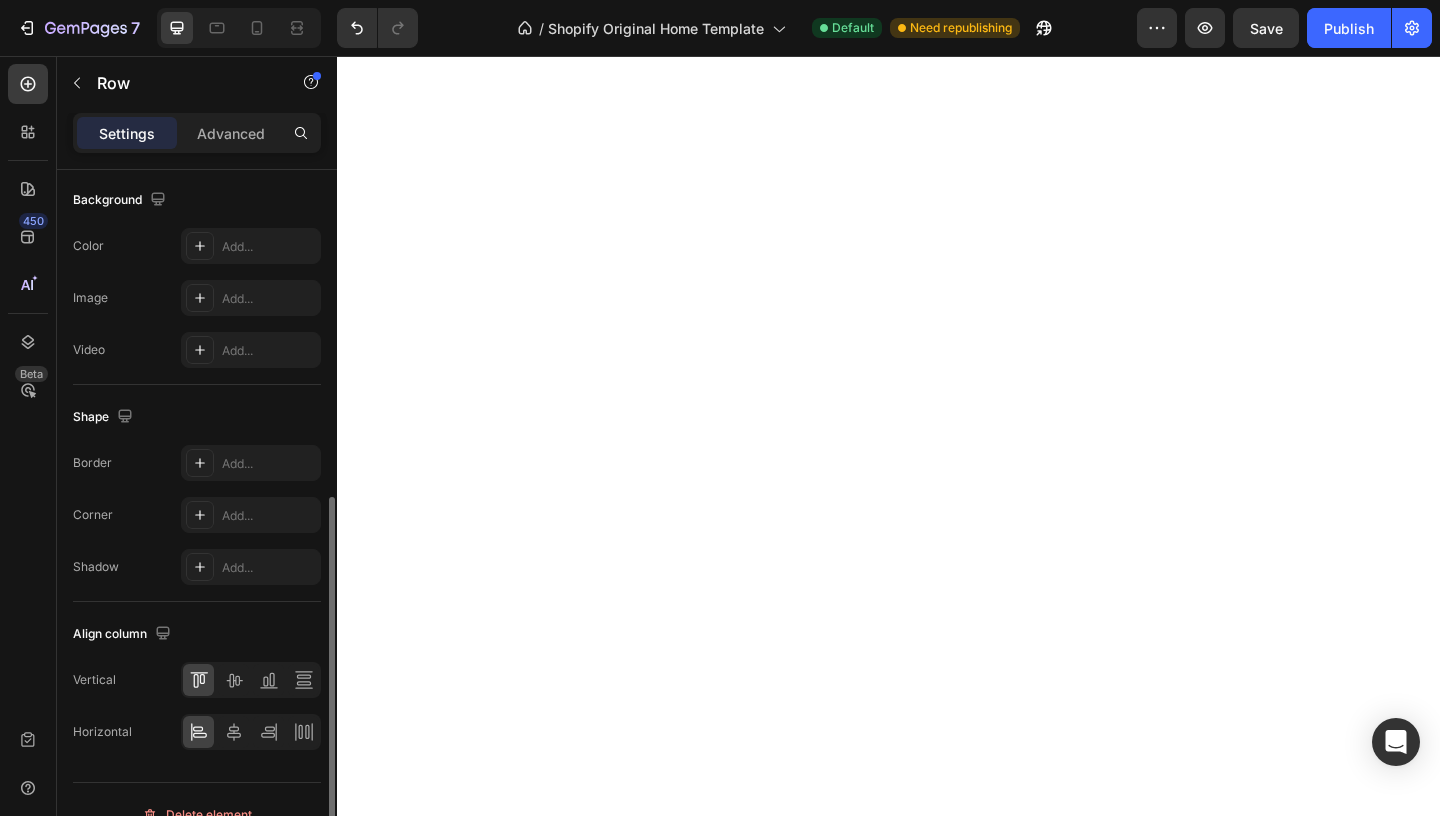 scroll, scrollTop: 630, scrollLeft: 0, axis: vertical 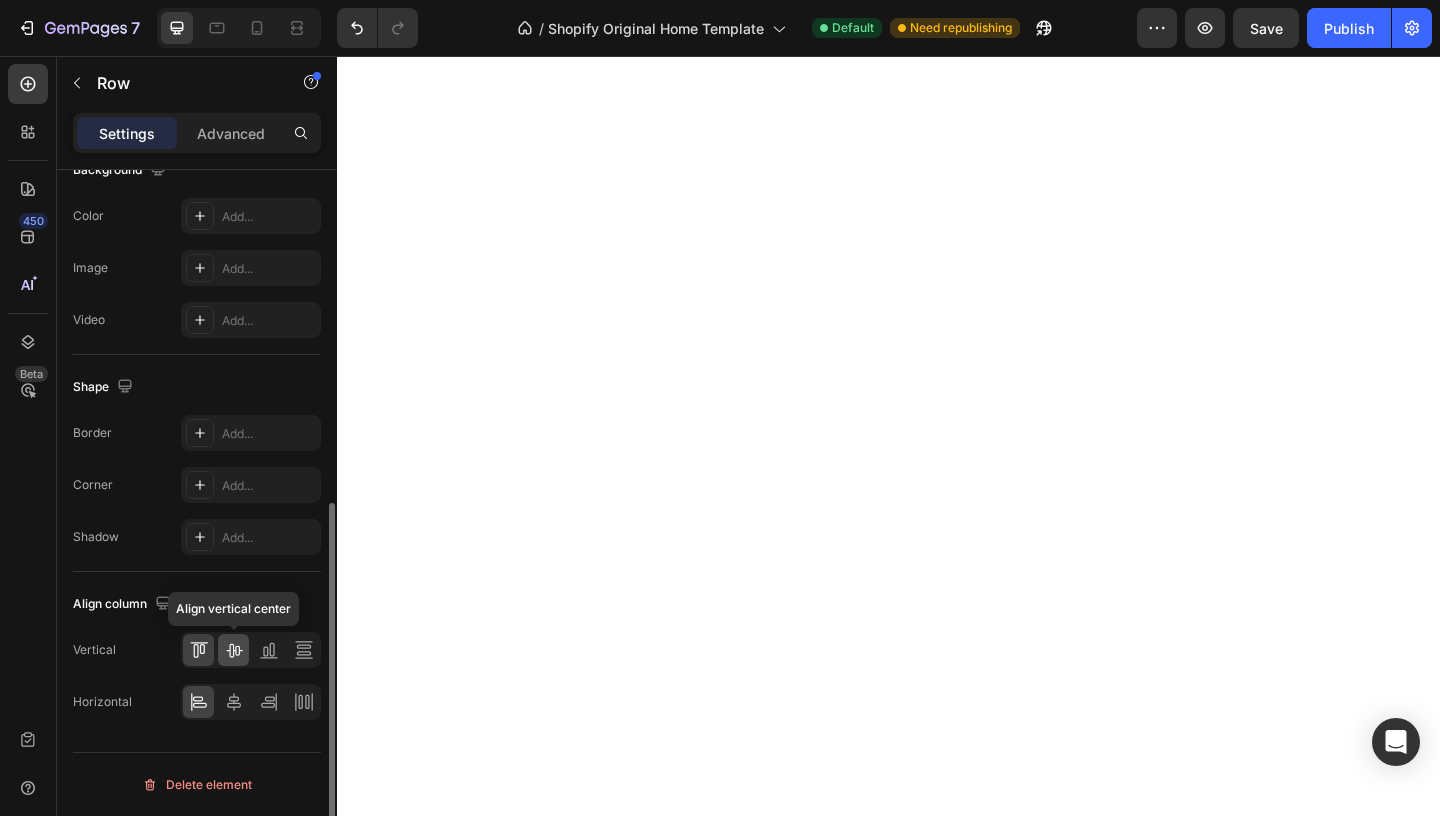 click 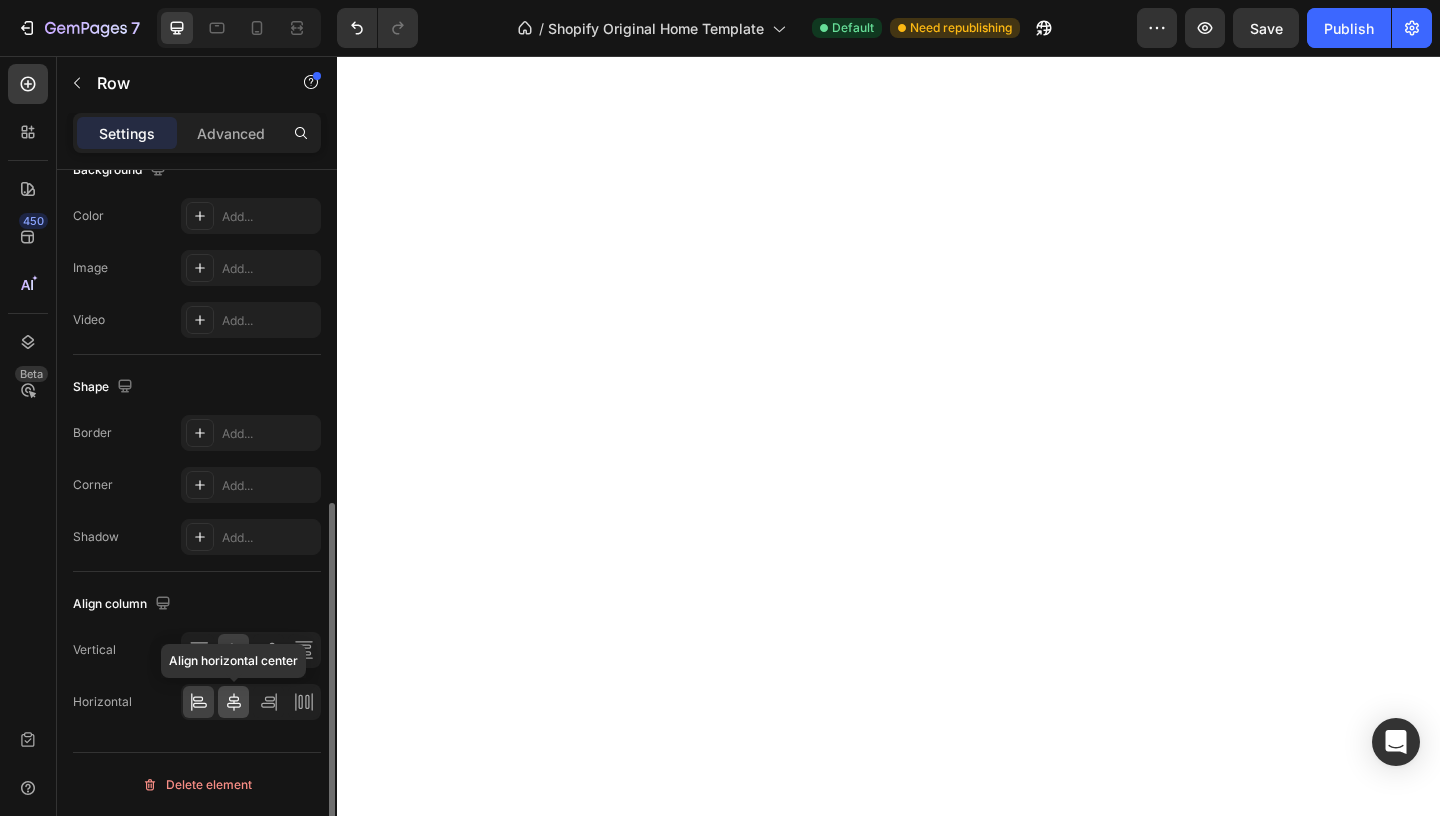 click 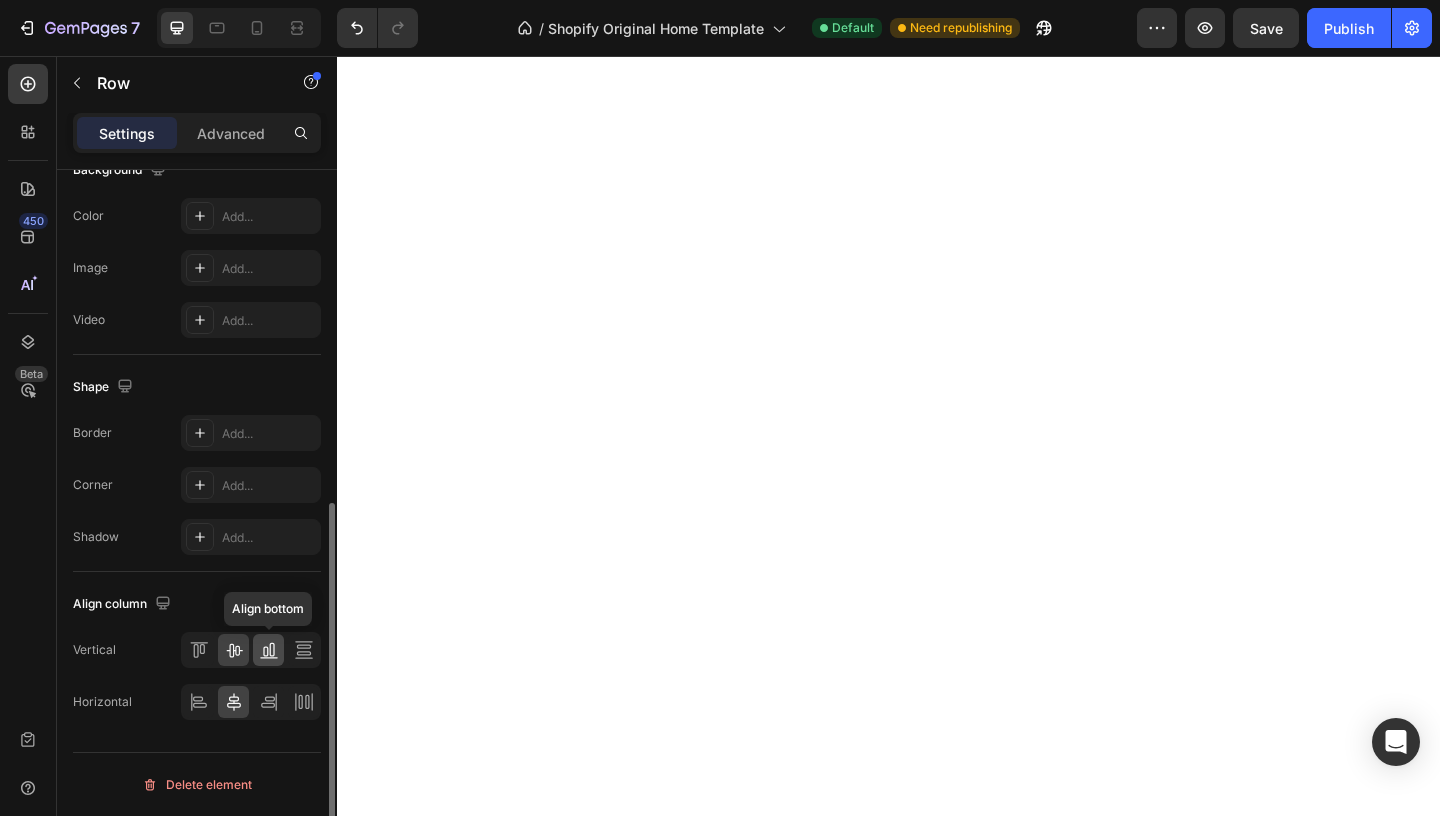 click 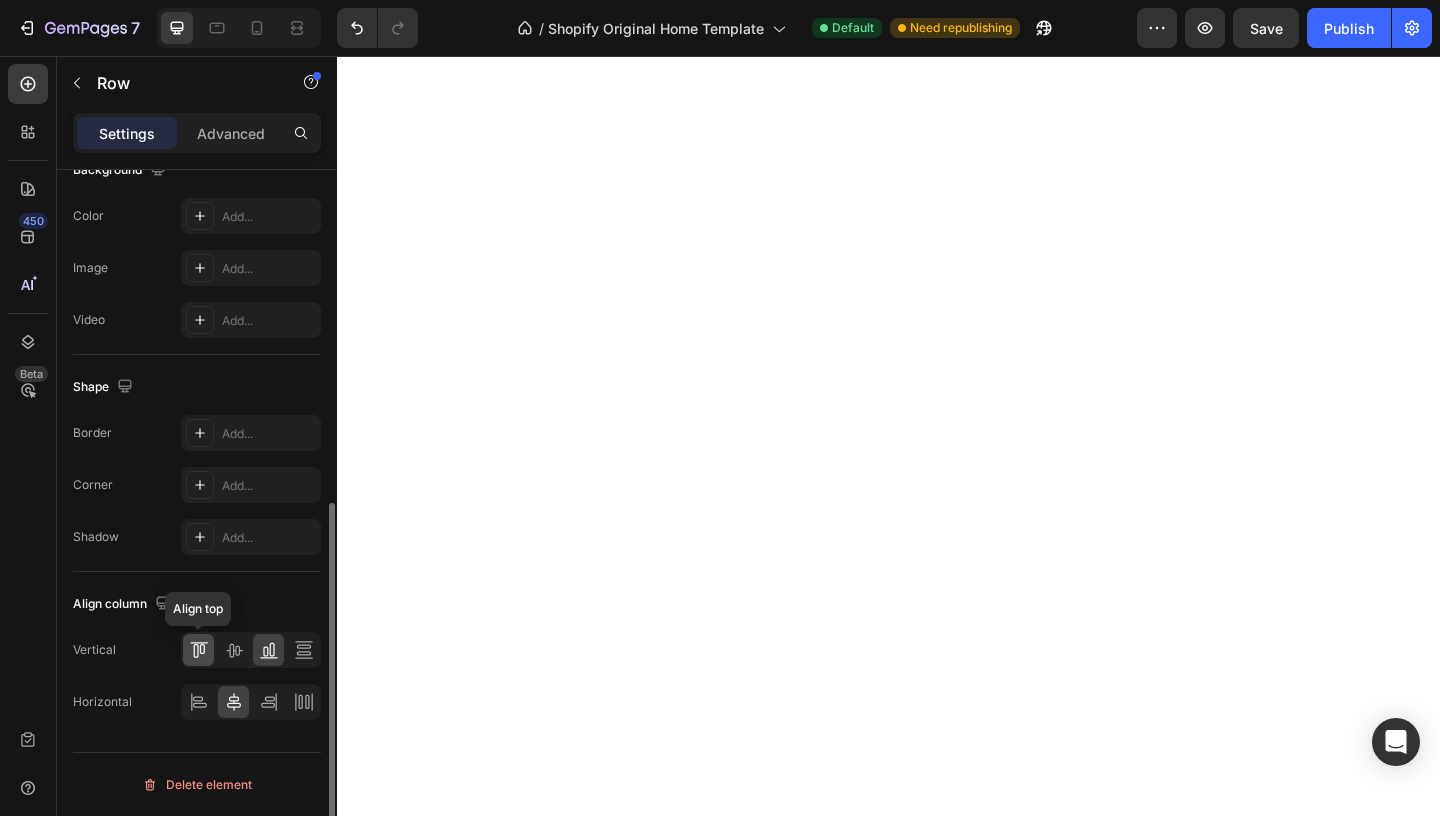 click 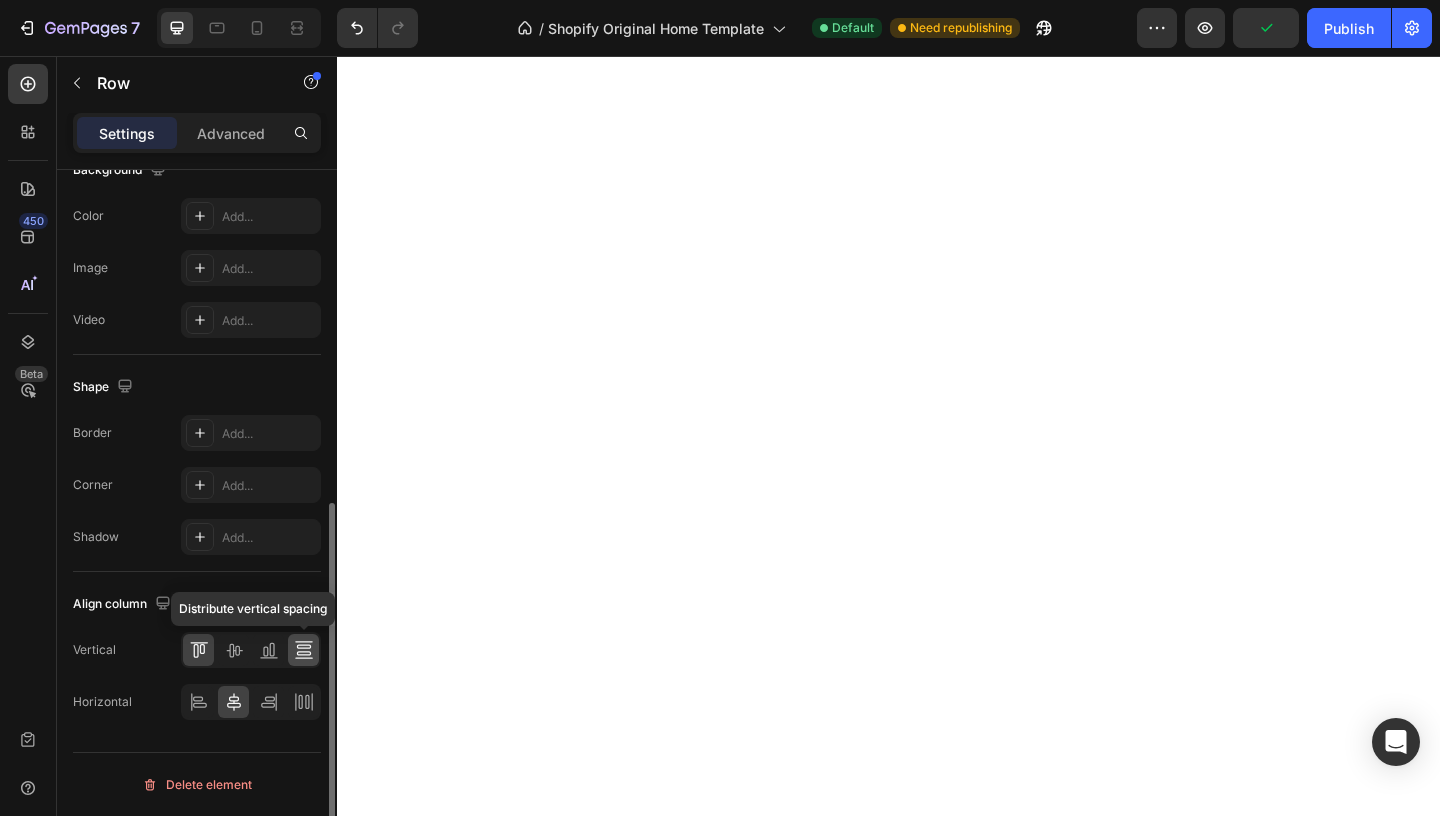 click 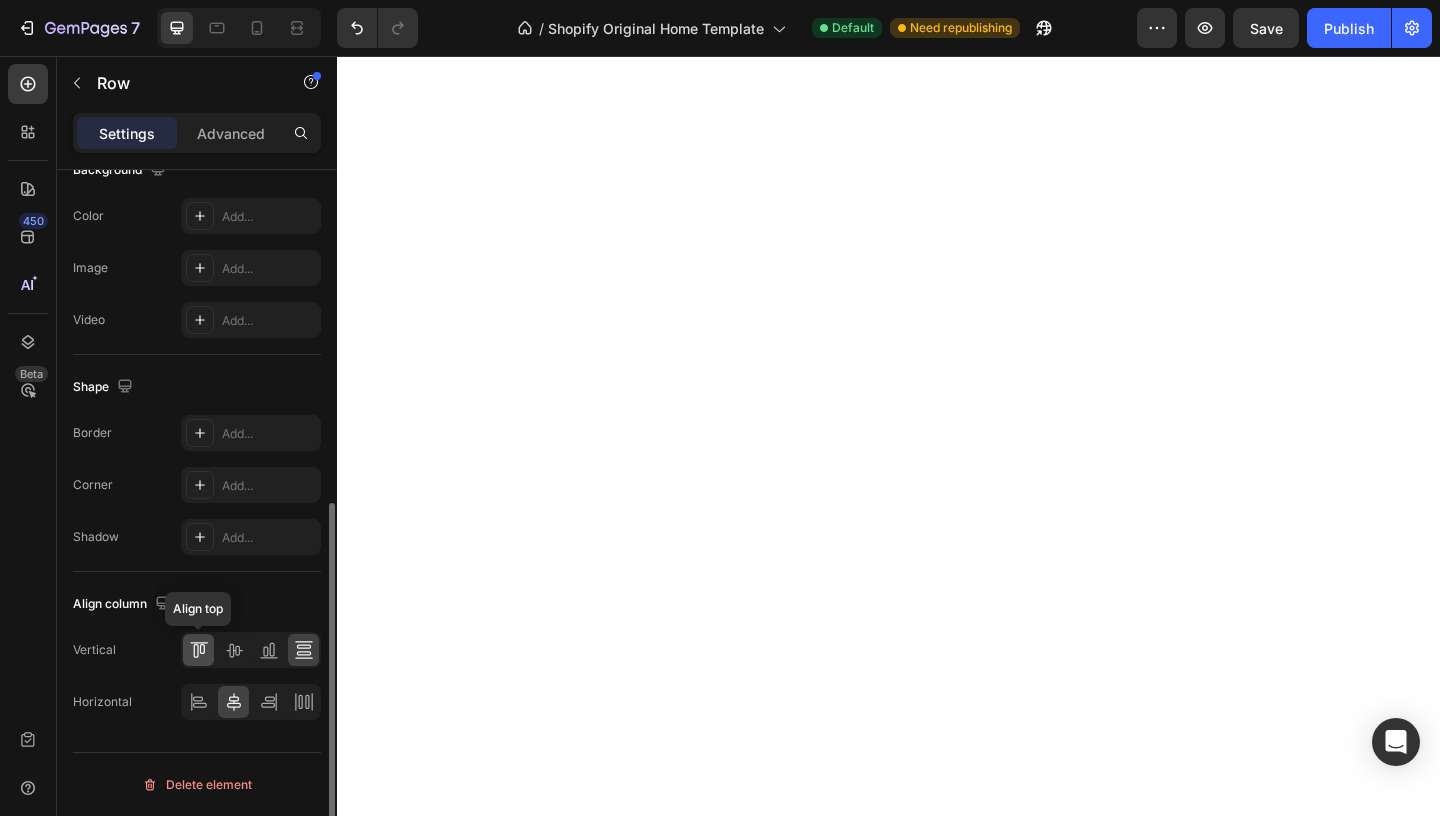 click 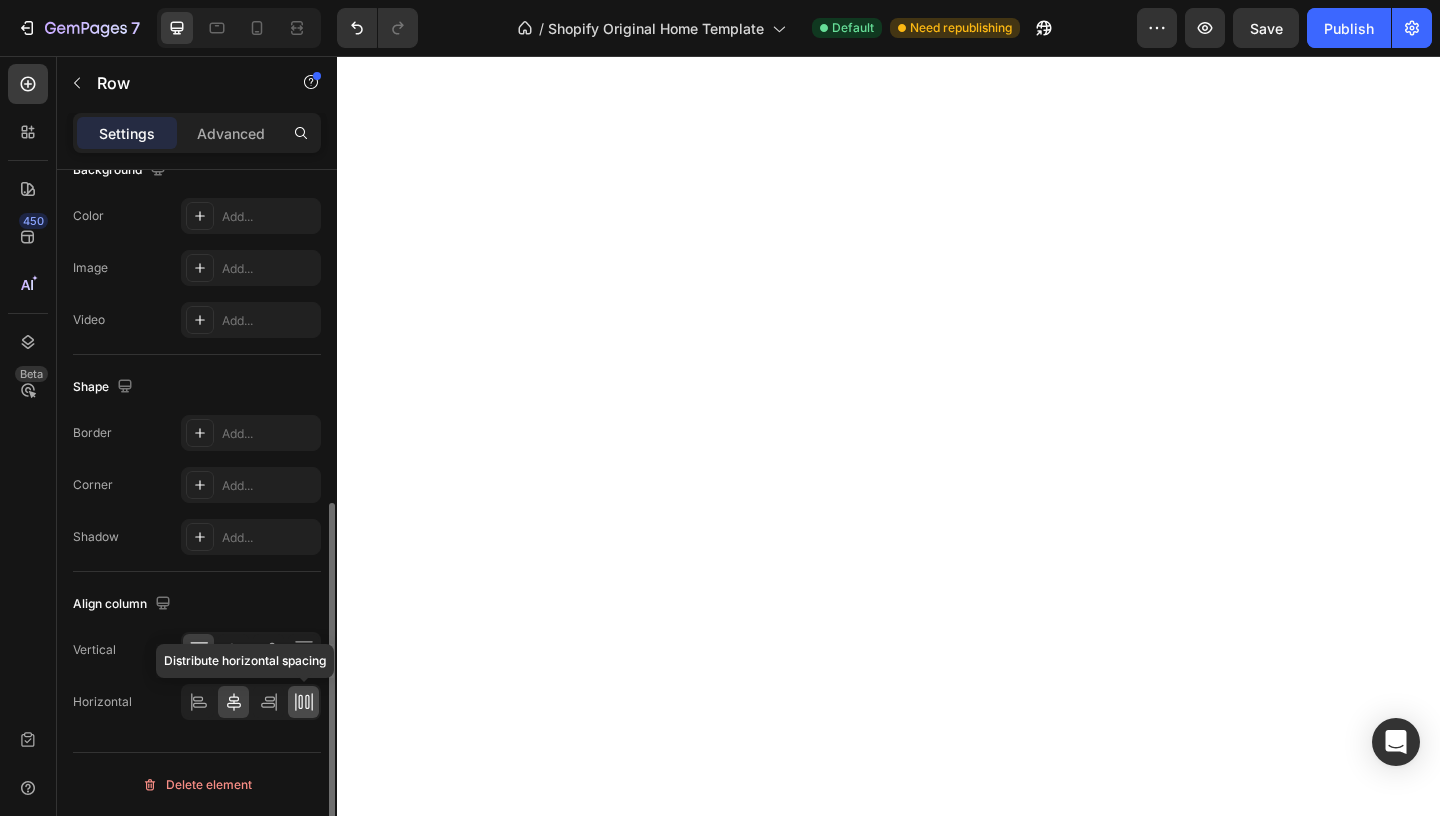 click 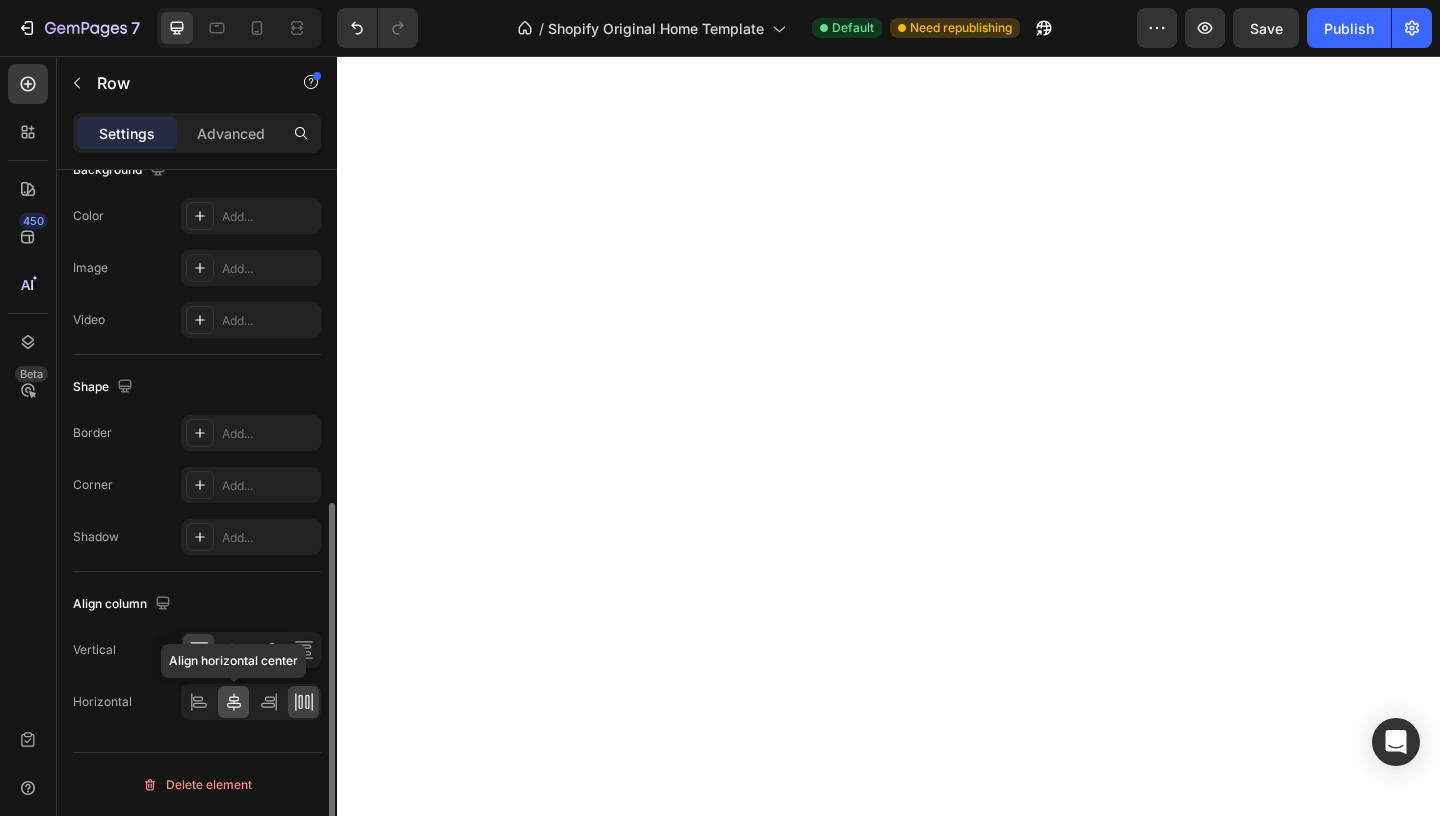 click 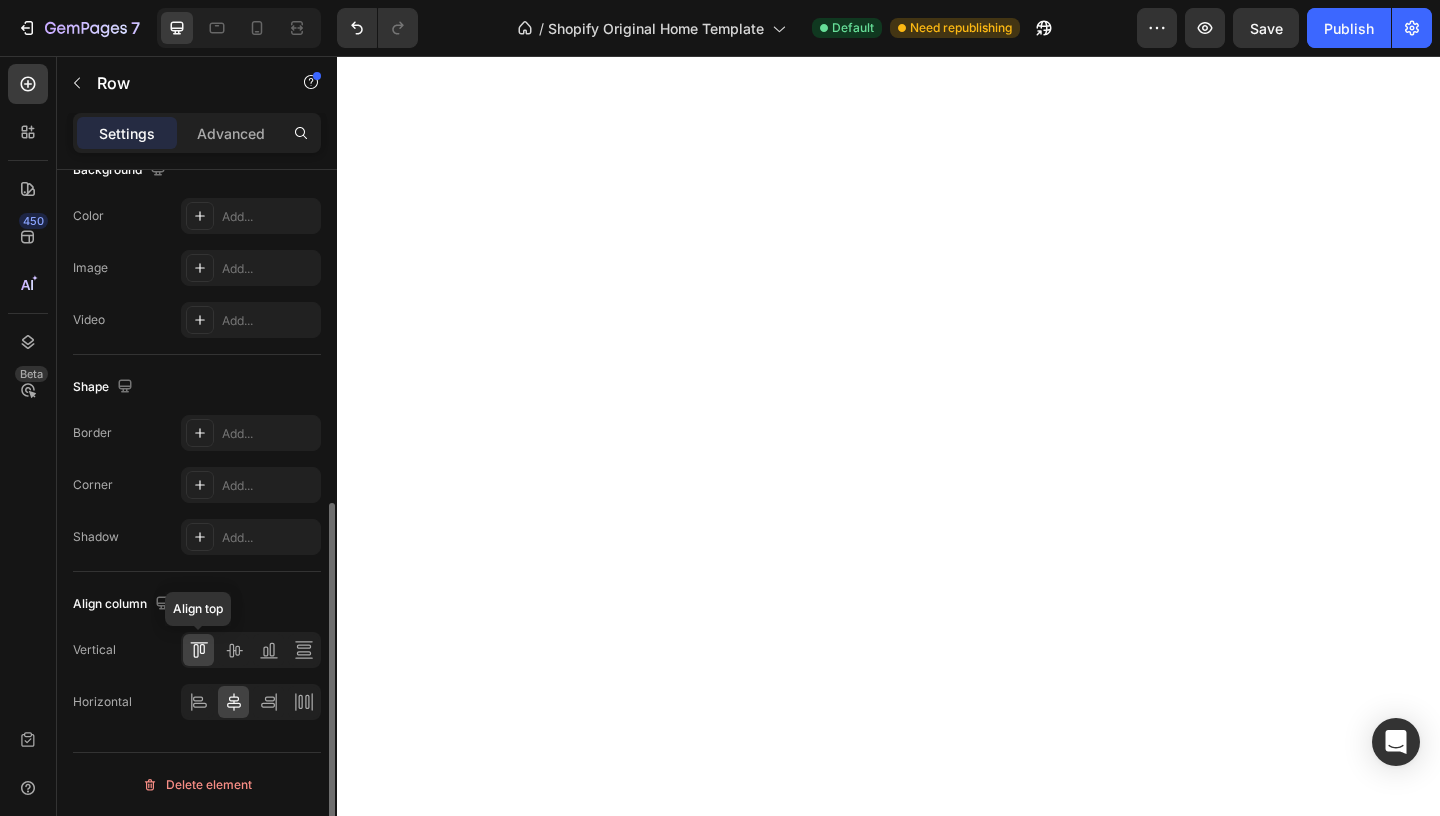 click 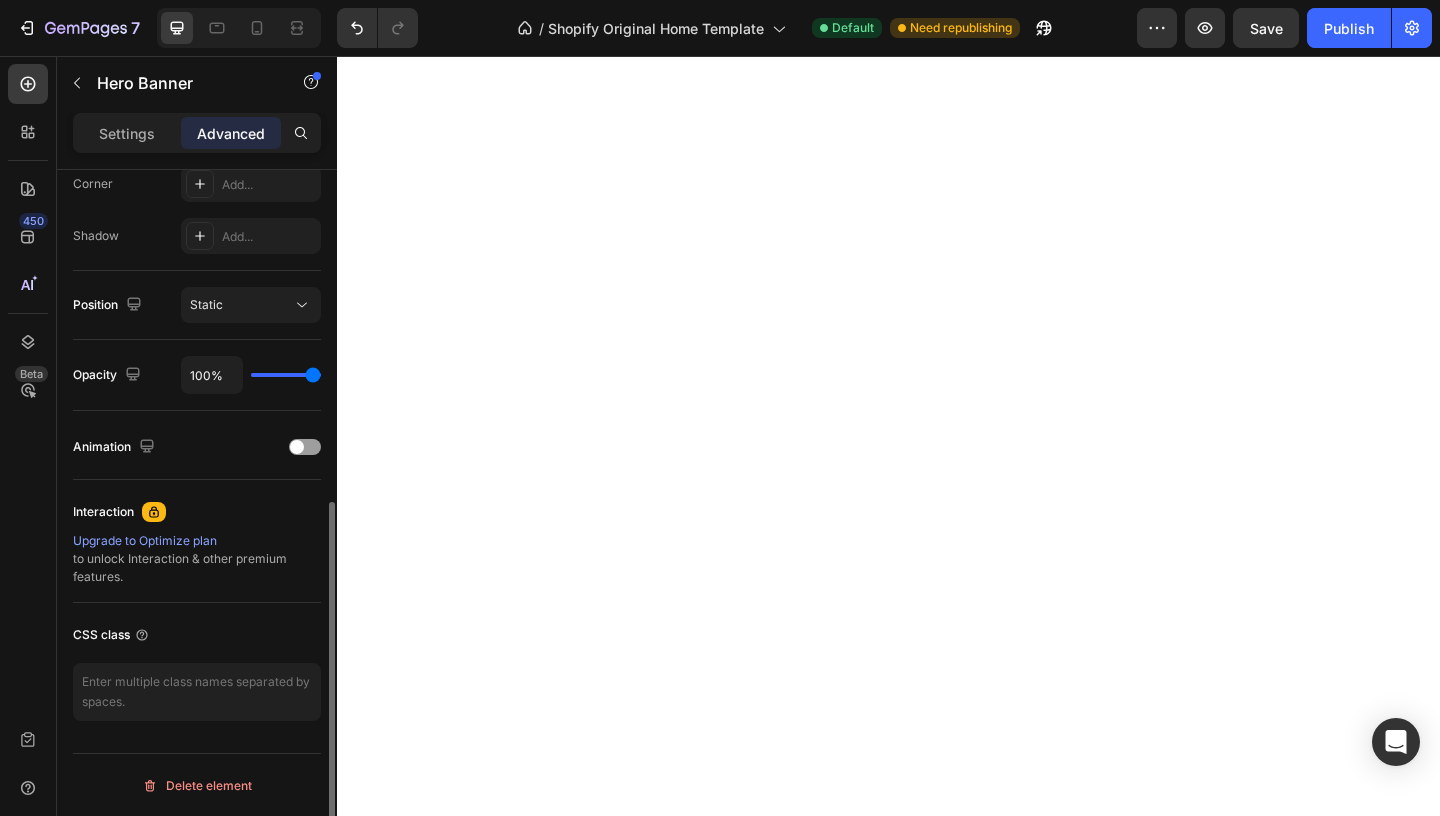 scroll, scrollTop: 0, scrollLeft: 0, axis: both 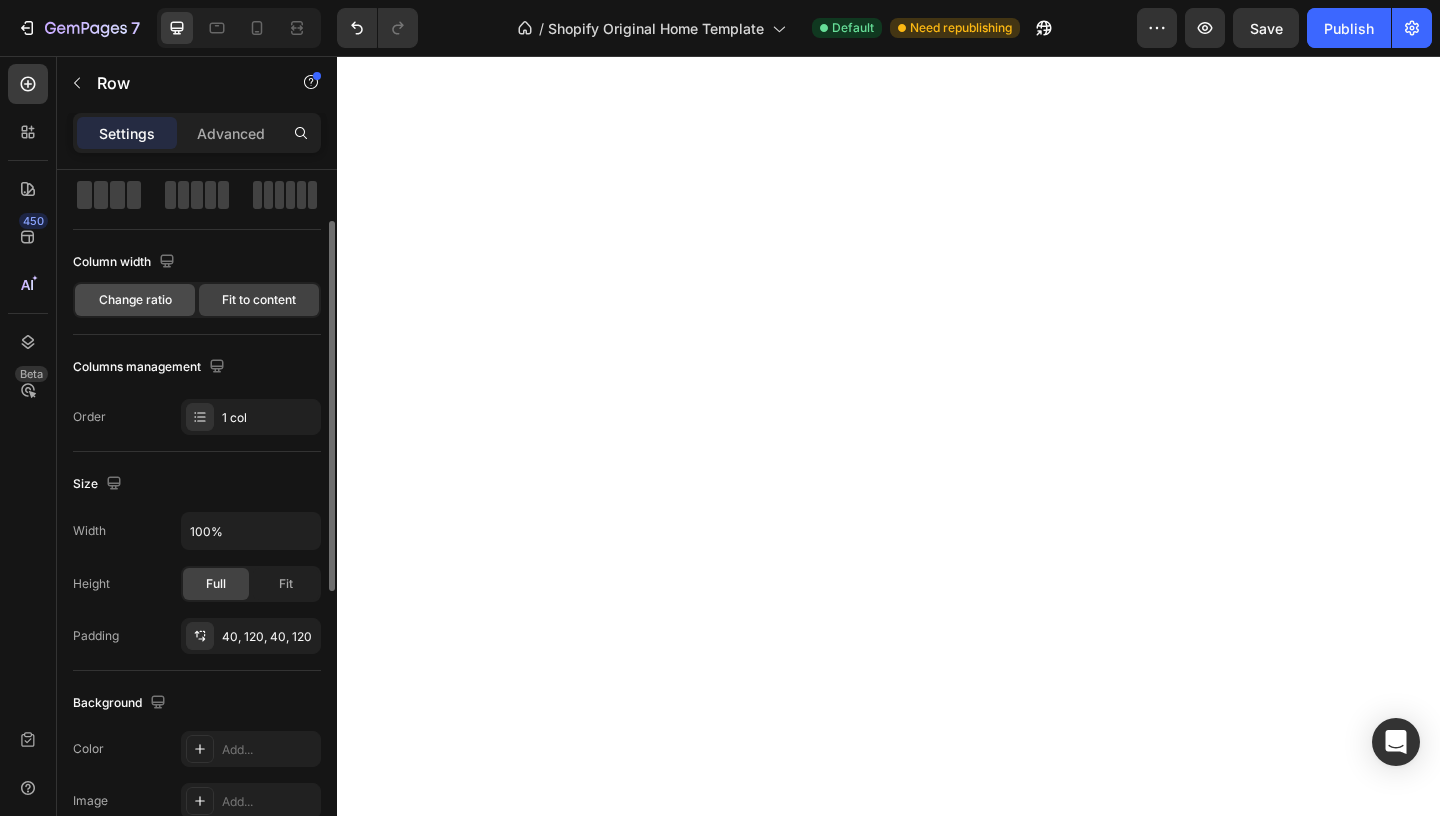click on "Change ratio" 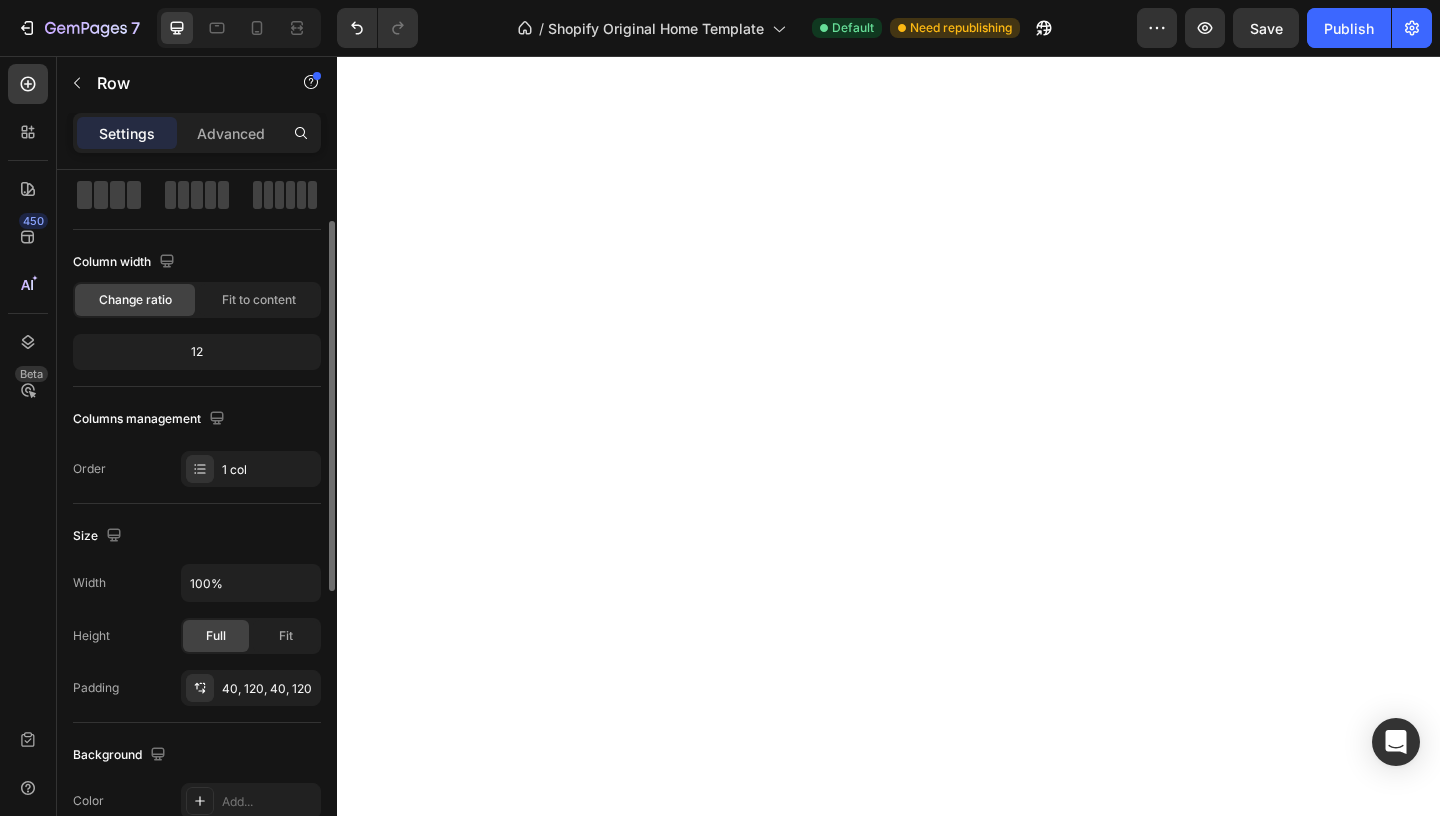 click on "12" 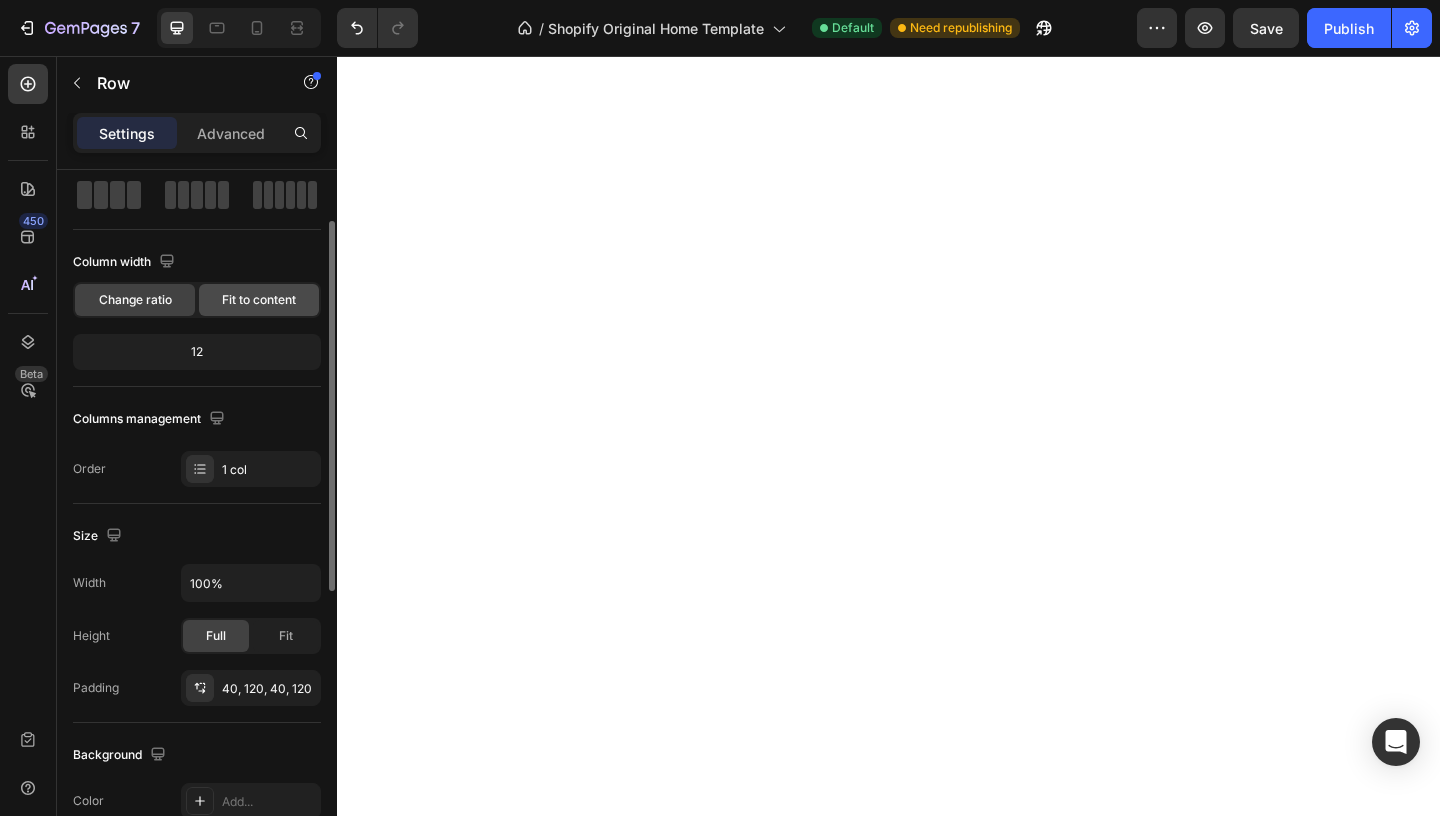 click on "Fit to content" 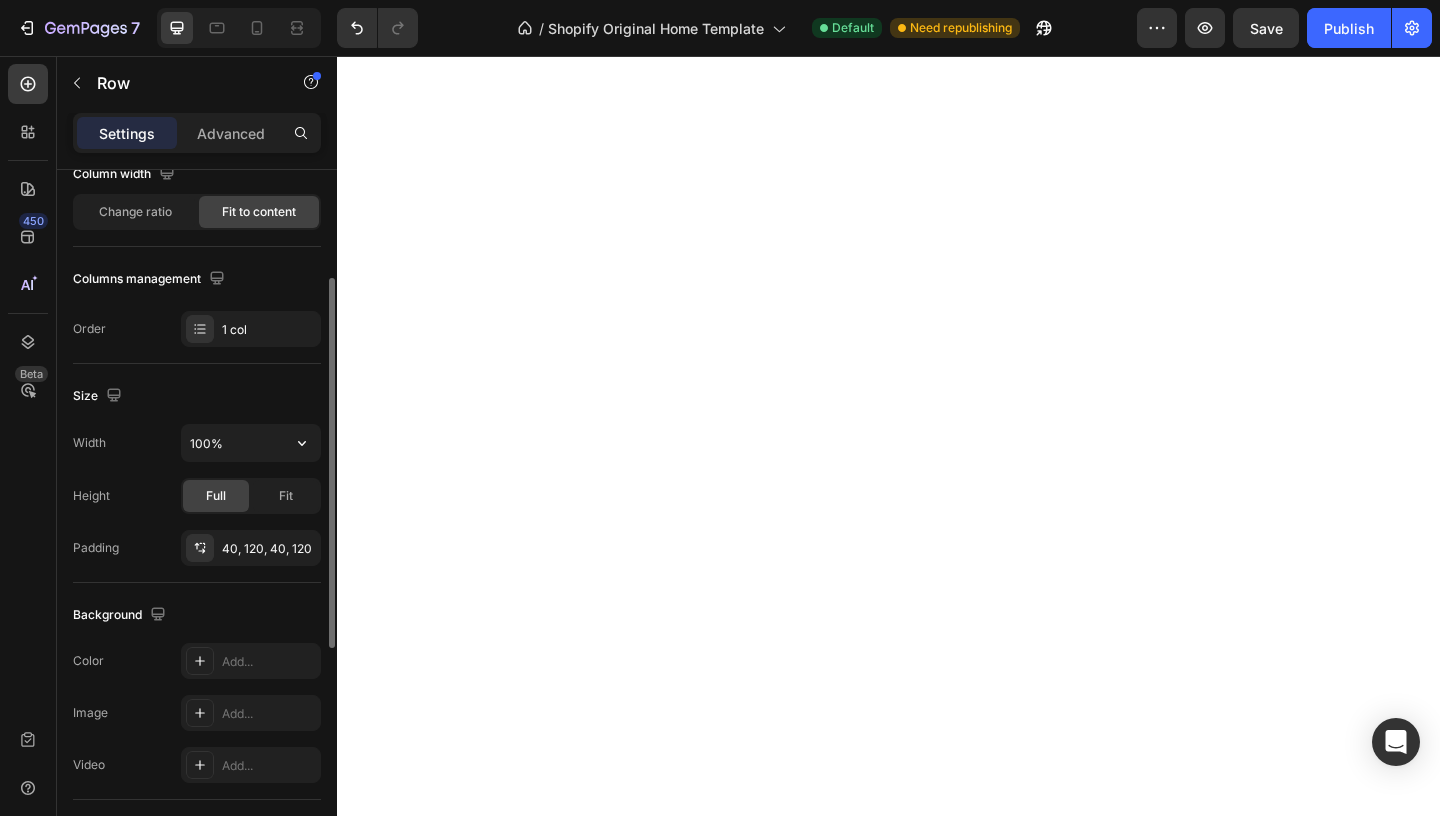 scroll, scrollTop: 192, scrollLeft: 0, axis: vertical 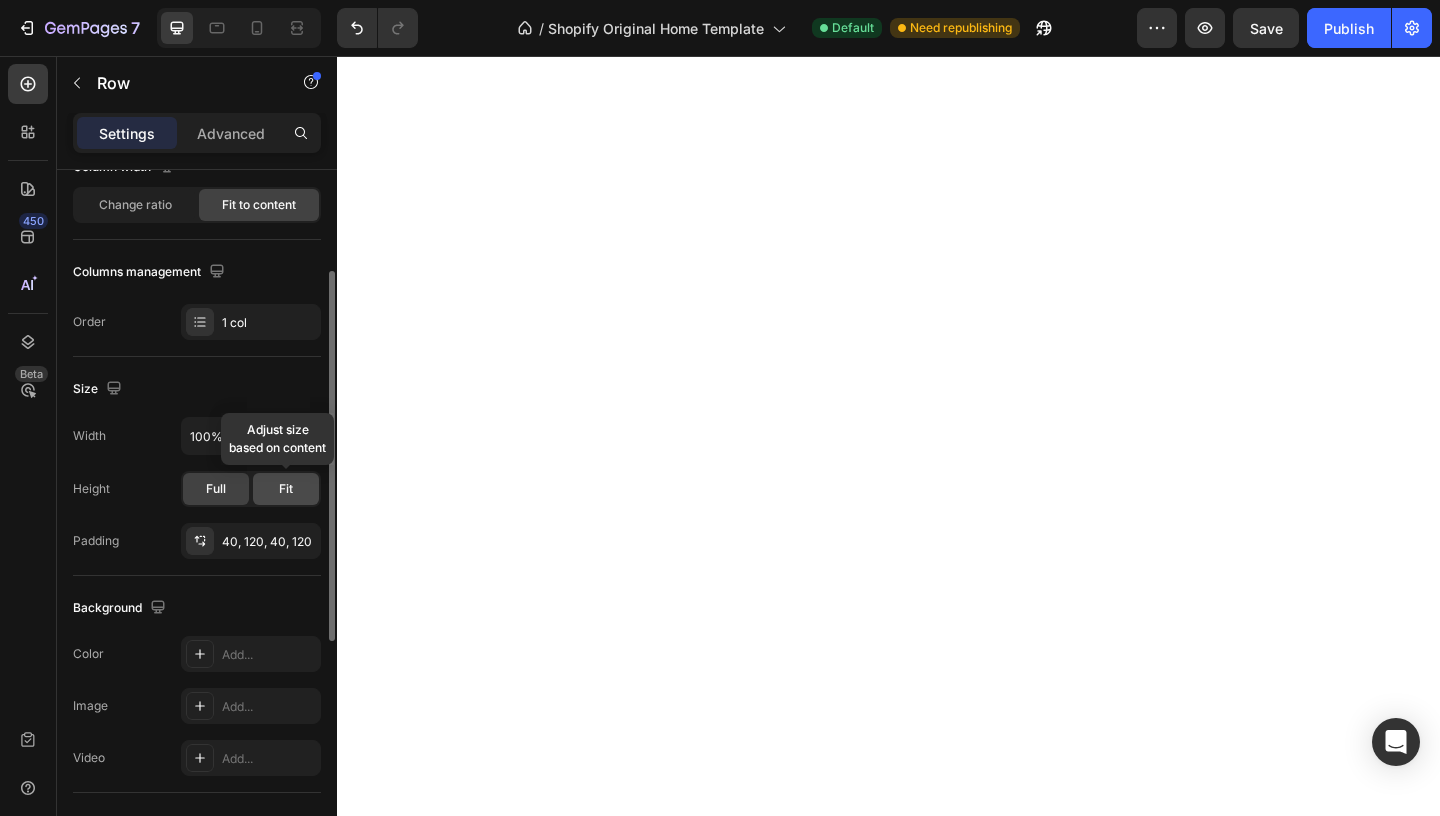 click on "Fit" 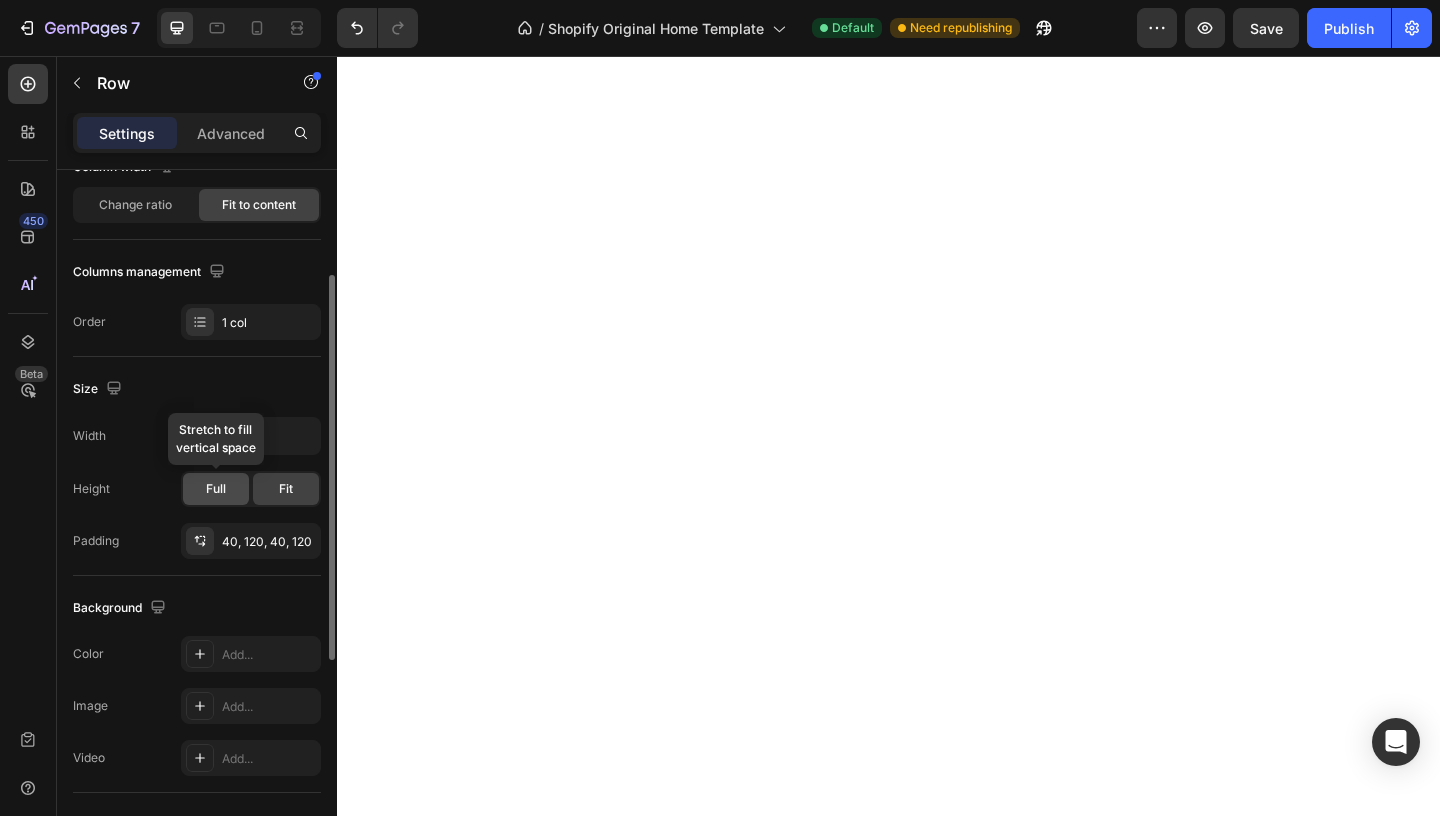 click on "Full" 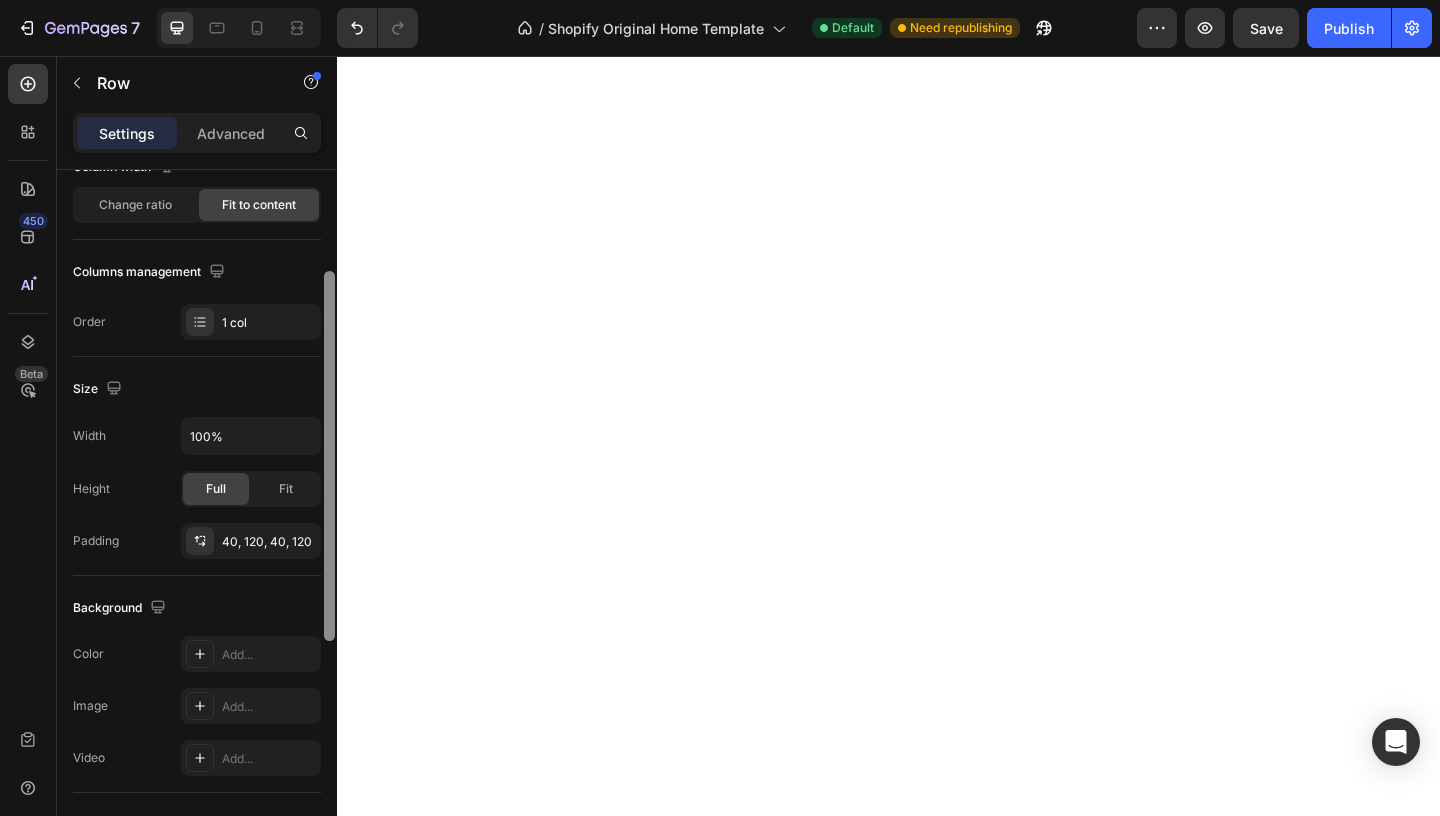 scroll, scrollTop: 0, scrollLeft: 0, axis: both 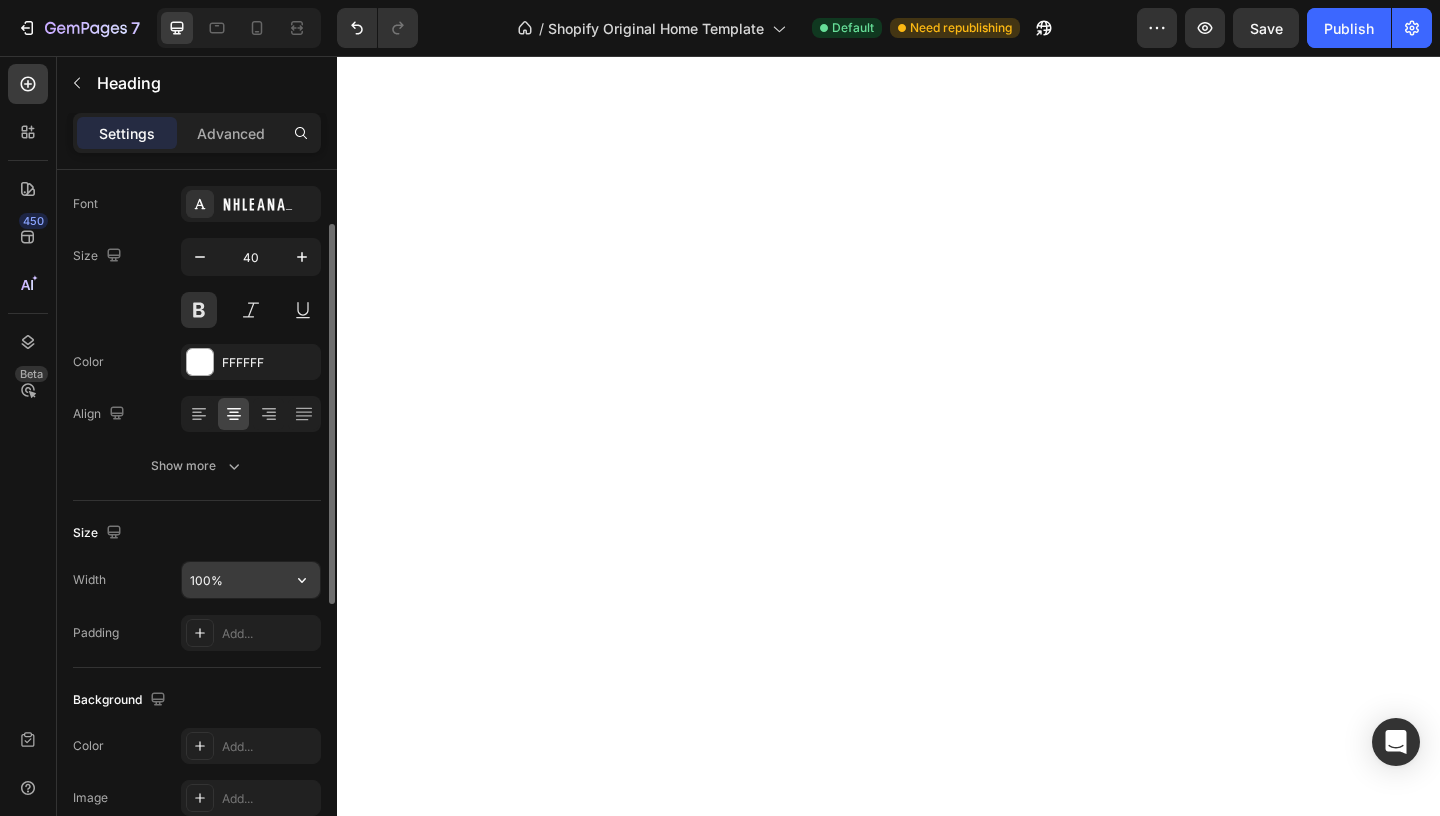 click on "100%" at bounding box center [251, 580] 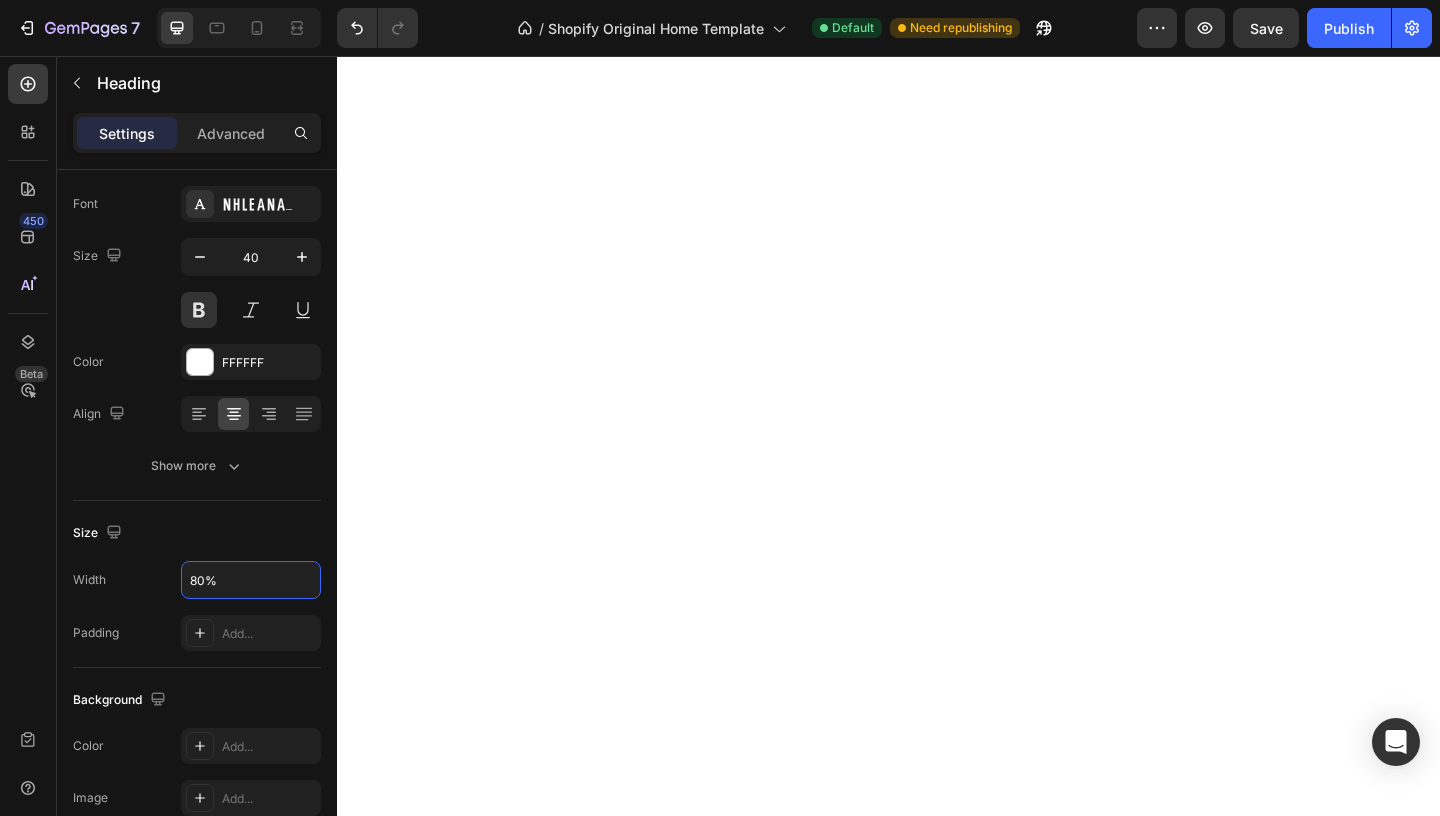 type on "80%" 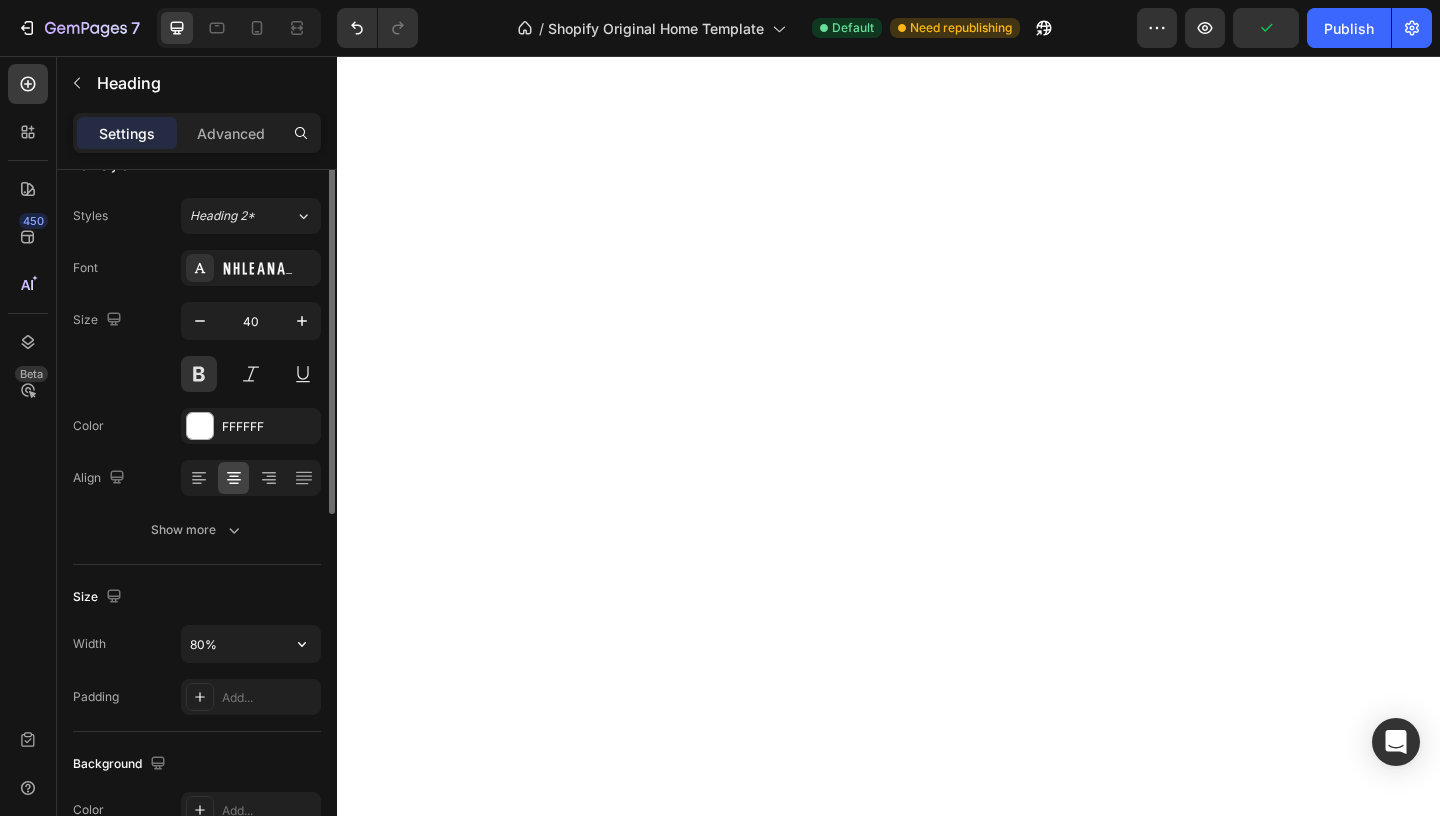 scroll, scrollTop: 0, scrollLeft: 0, axis: both 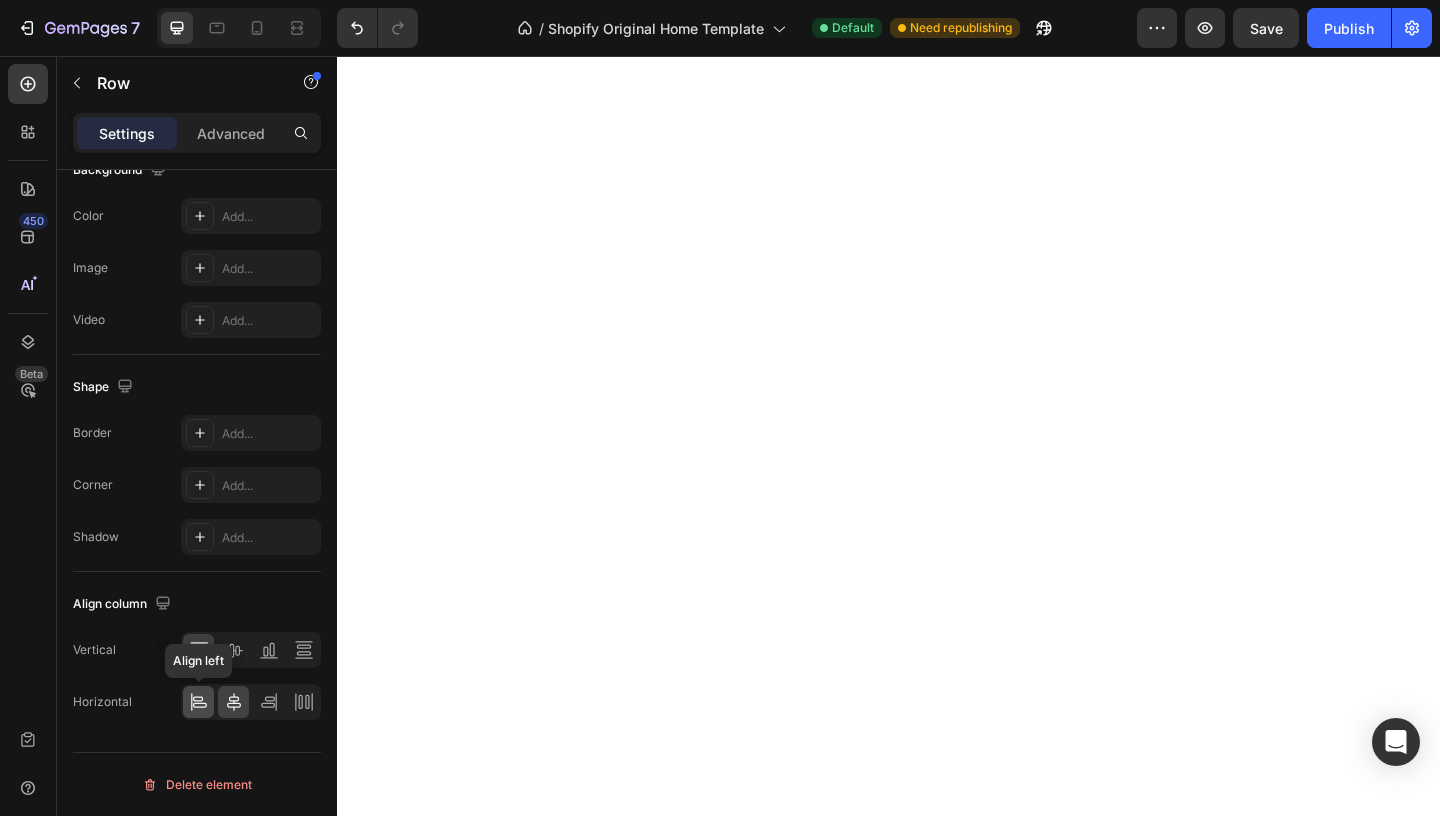 click 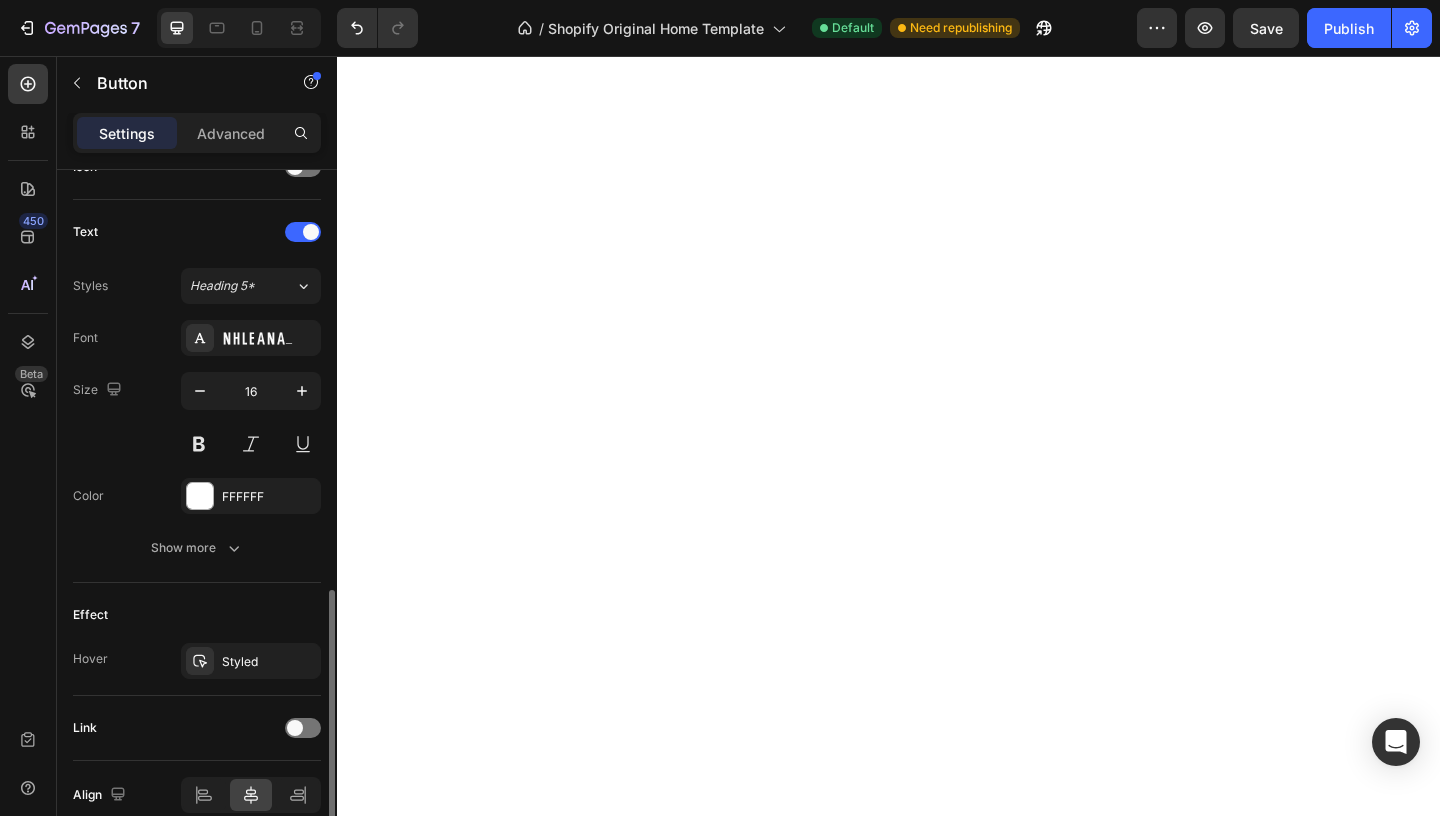 scroll, scrollTop: 731, scrollLeft: 0, axis: vertical 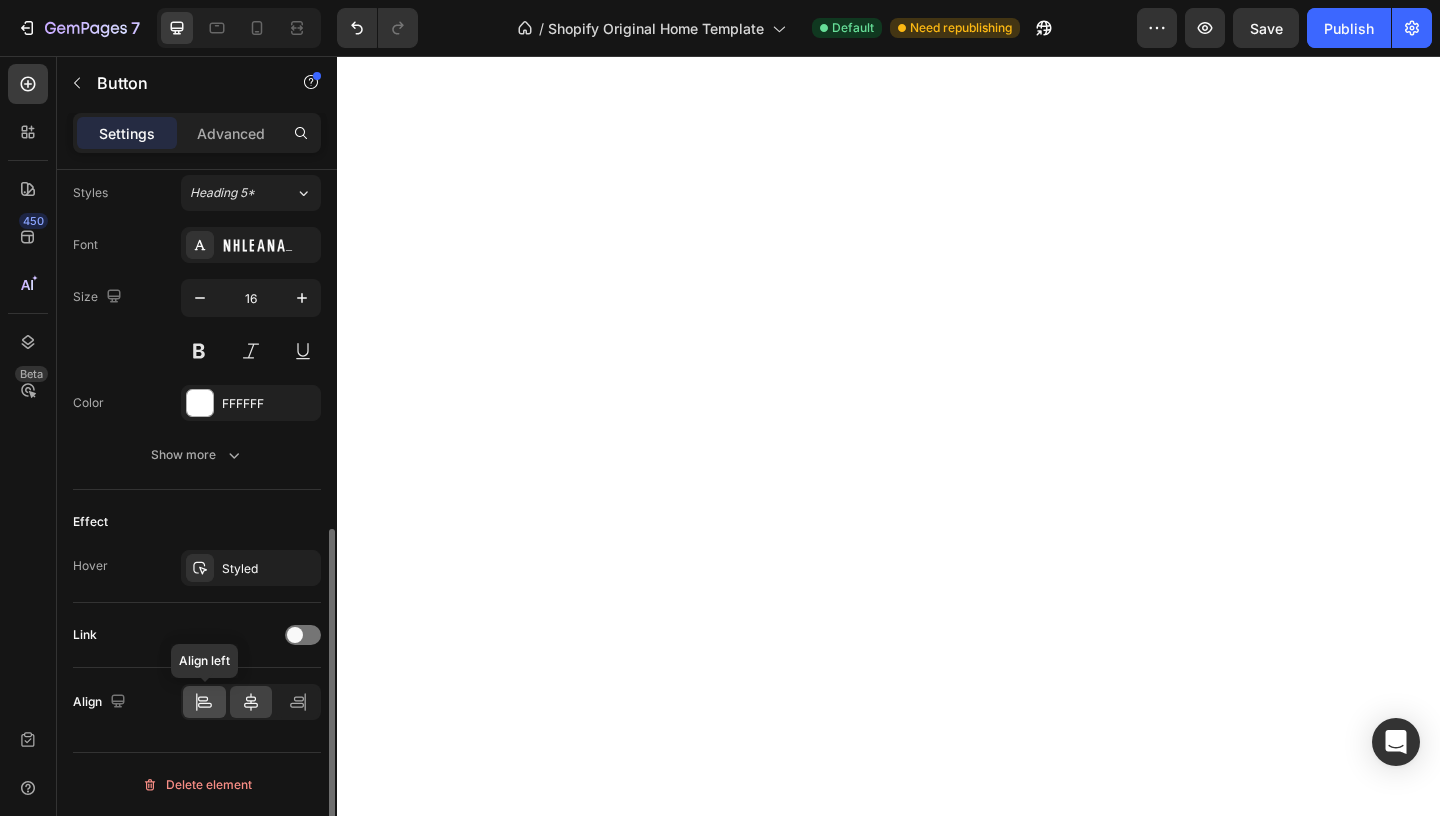 click 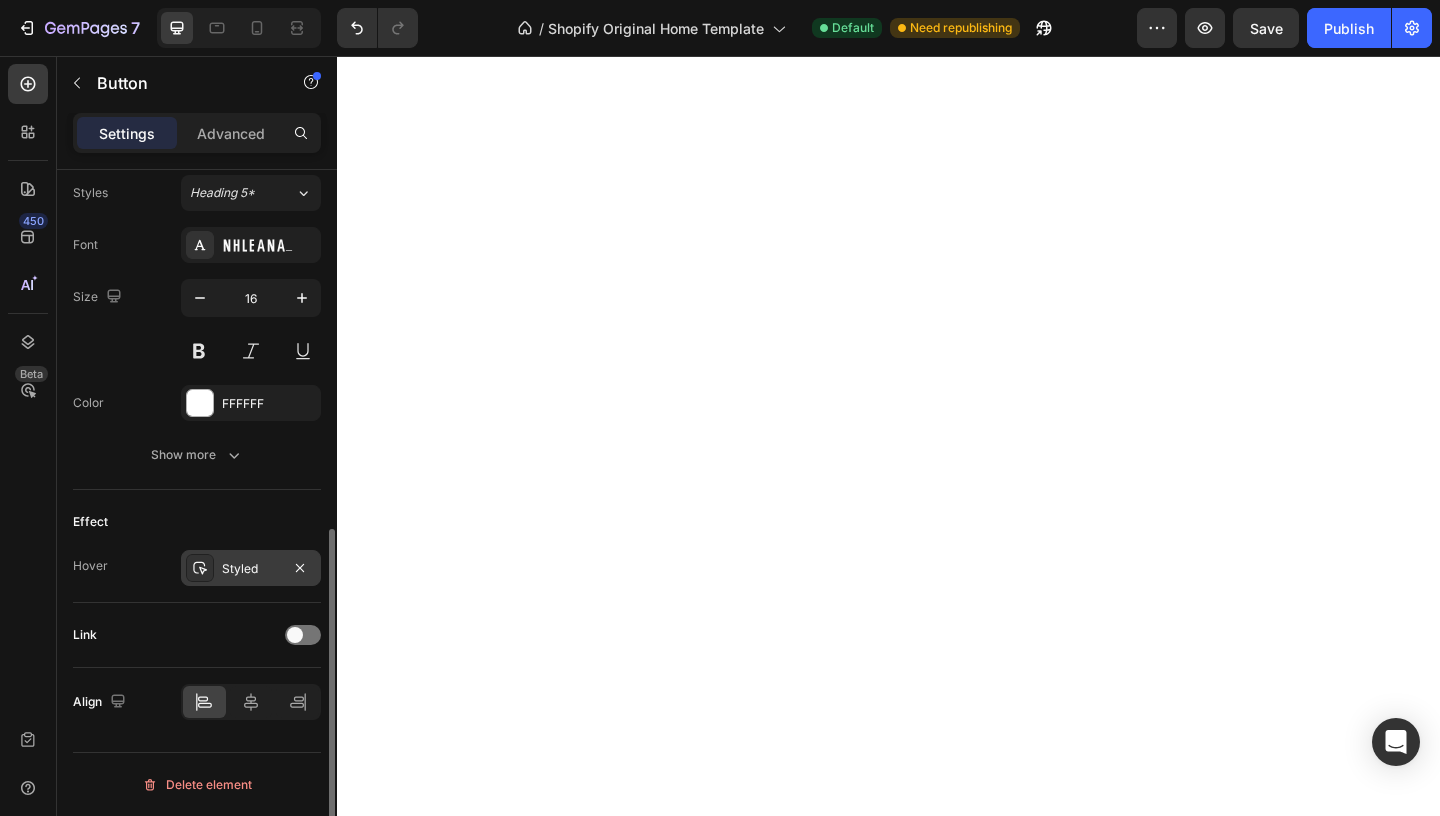 scroll, scrollTop: 0, scrollLeft: 0, axis: both 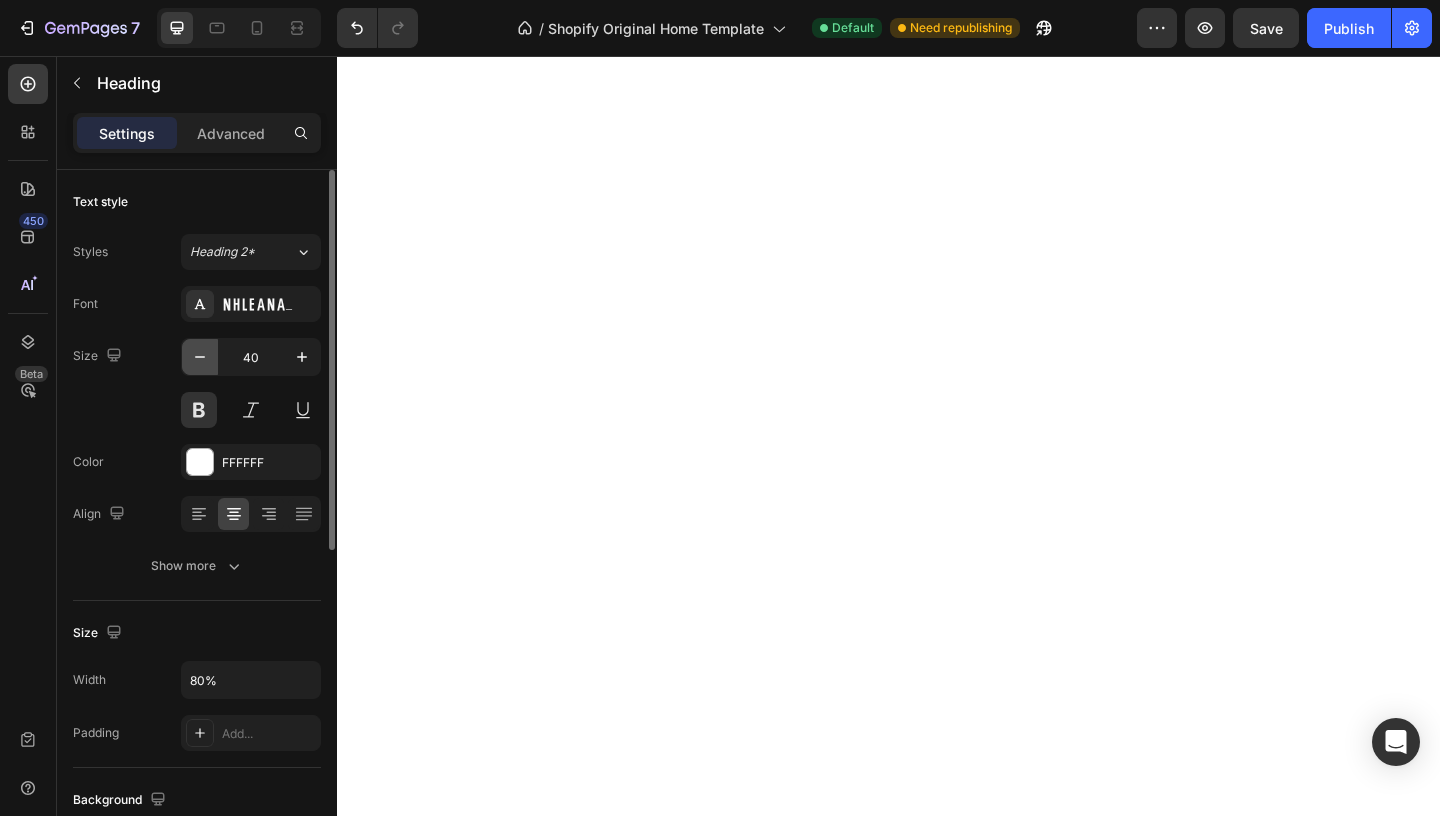 click 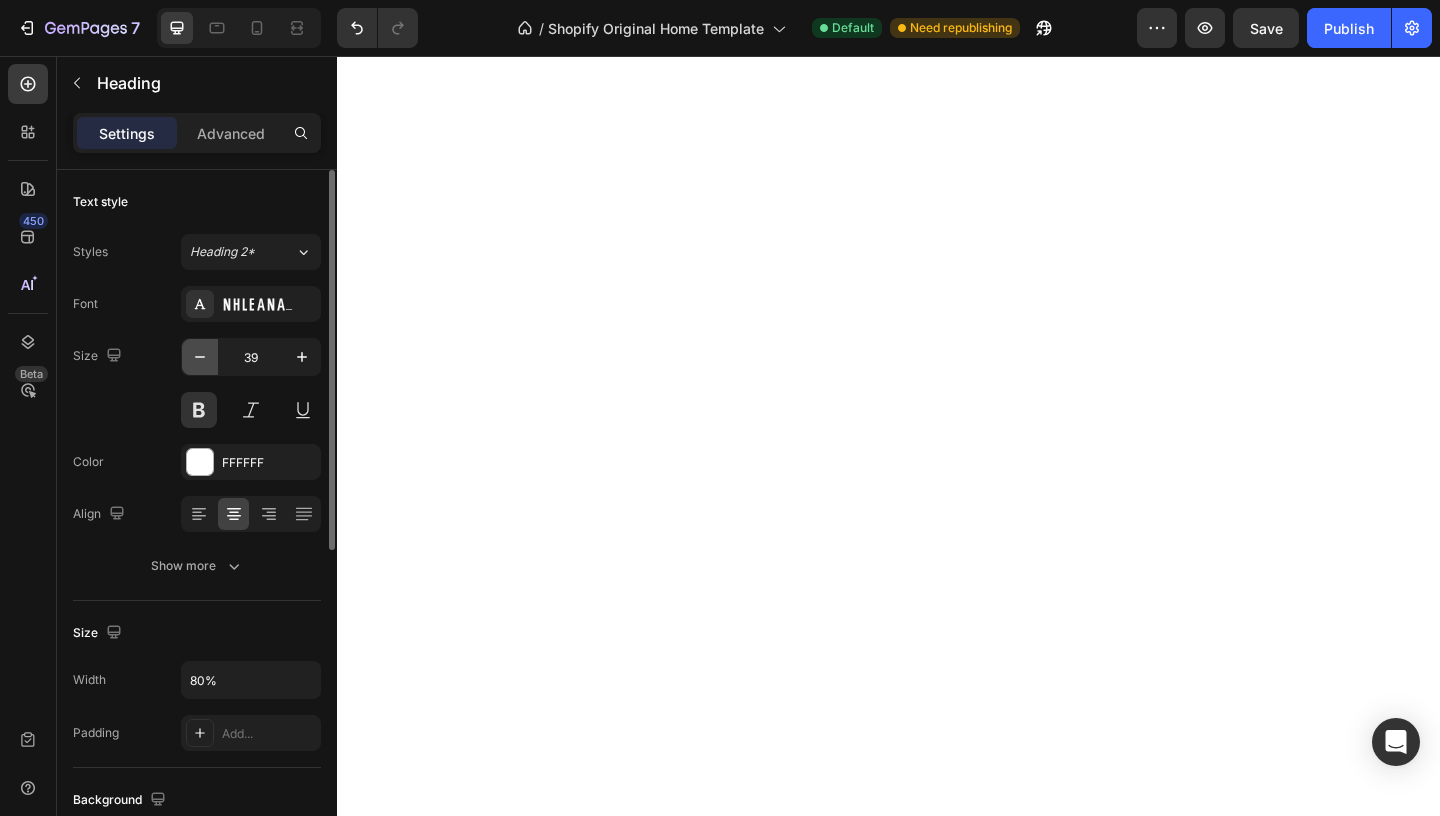 click 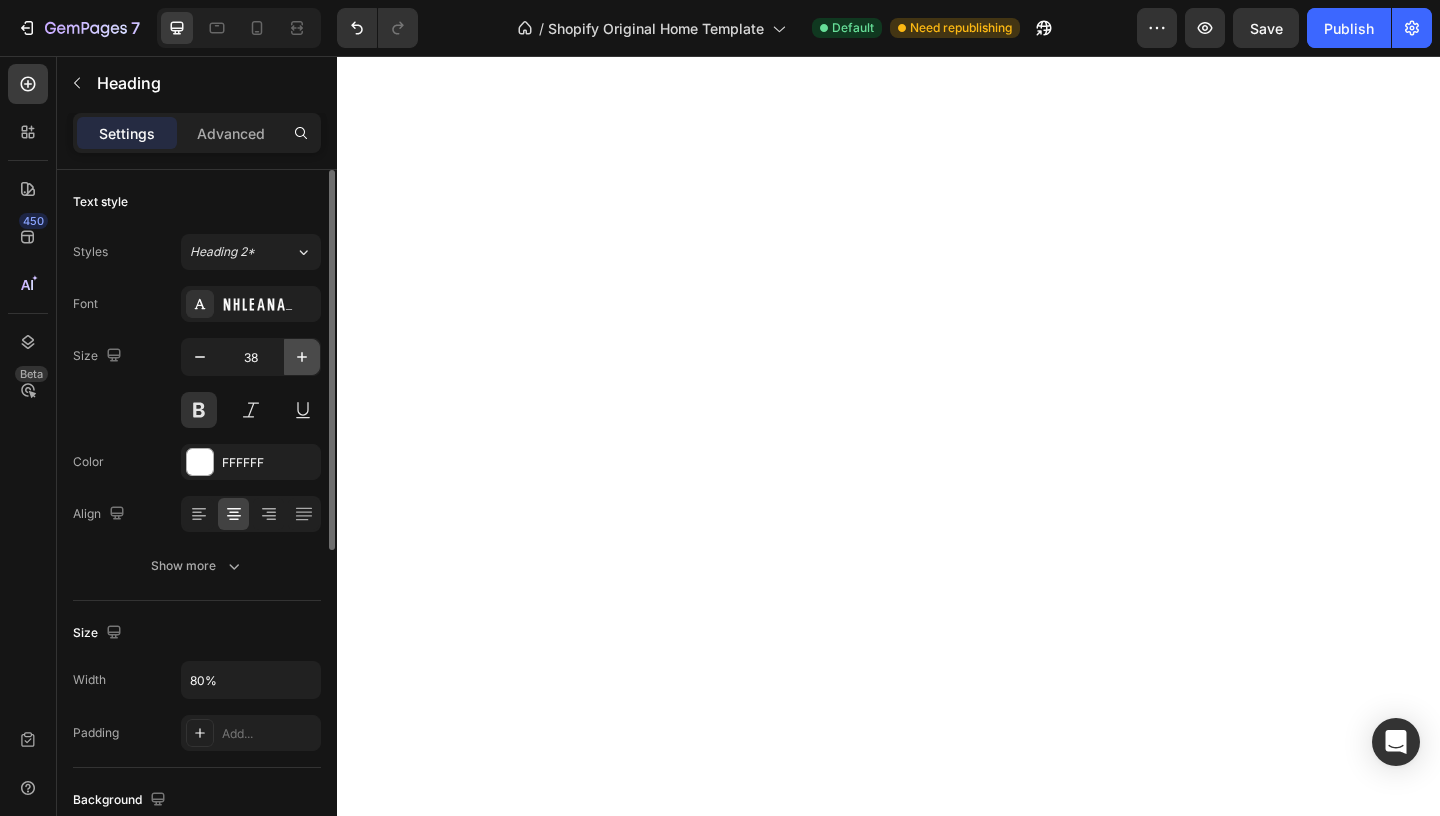 click 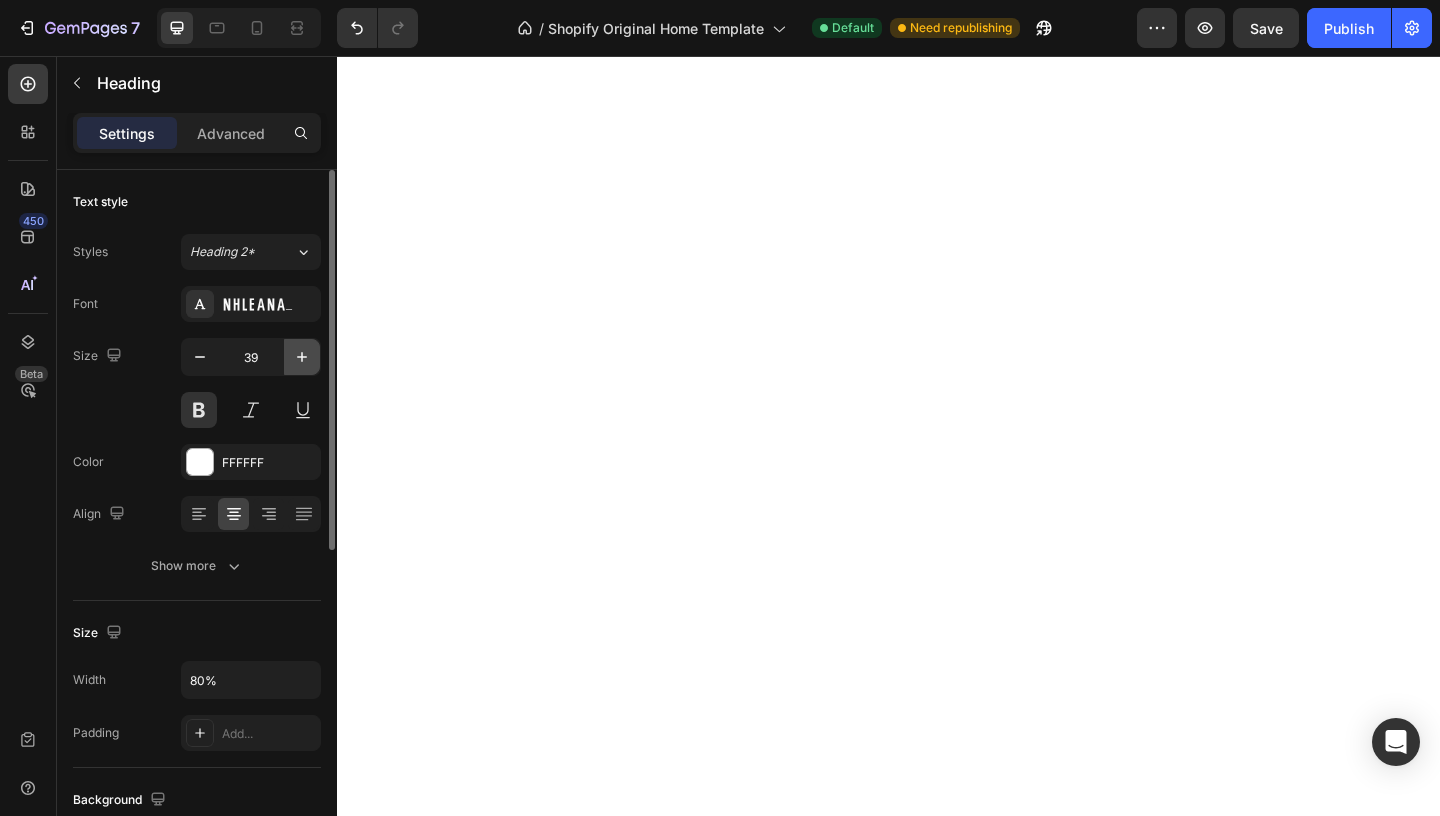 click 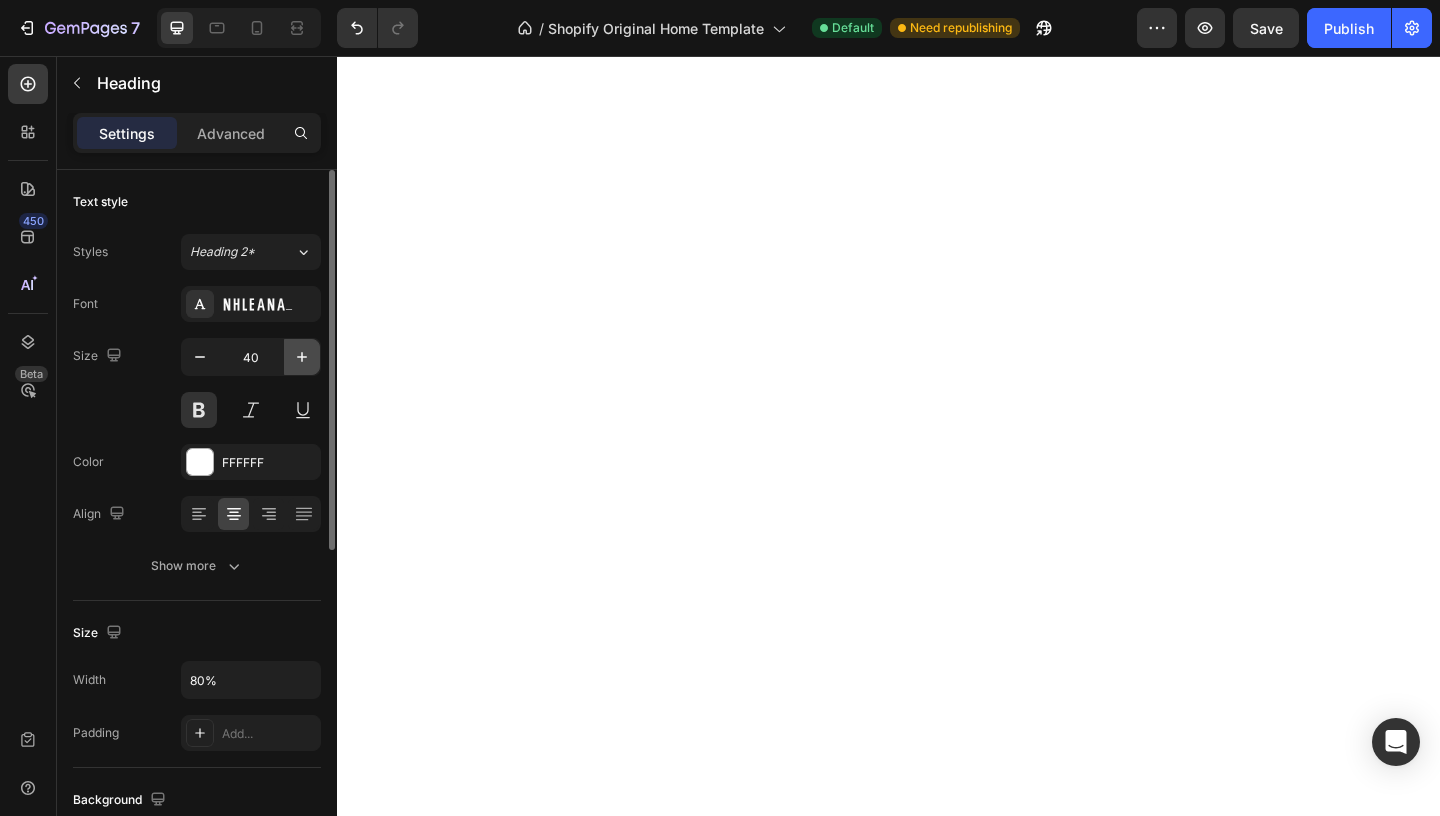click 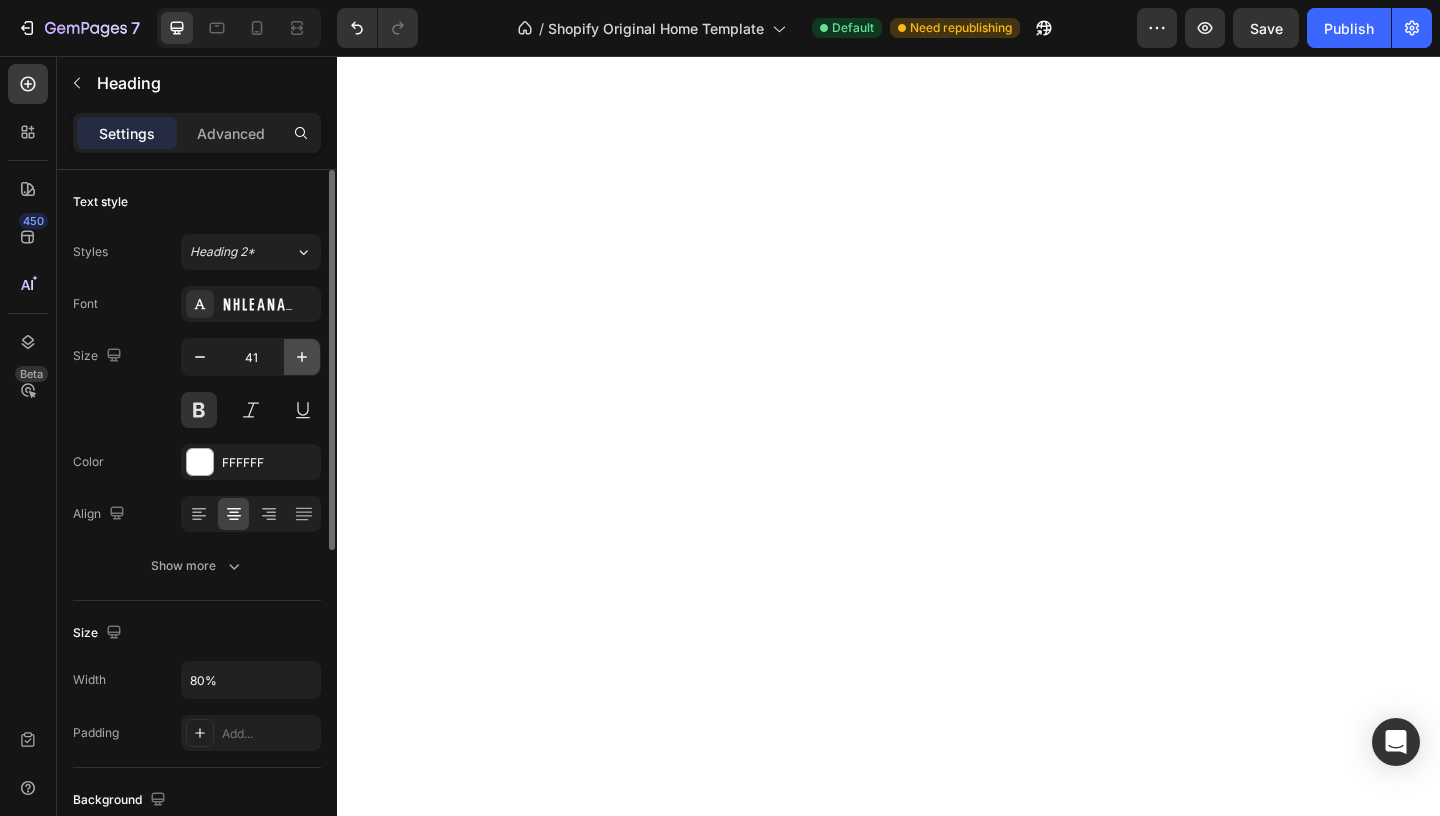 click 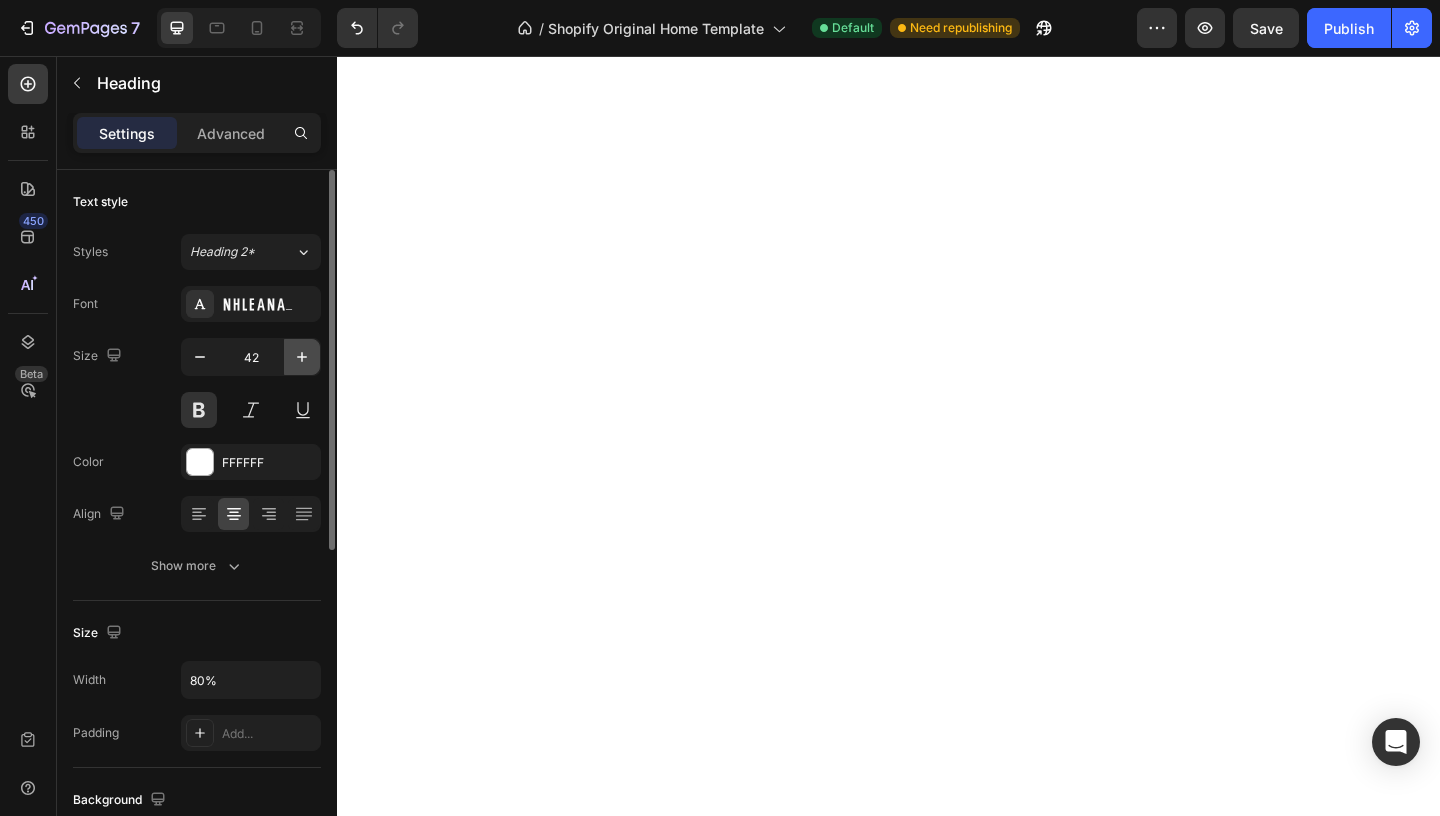 click 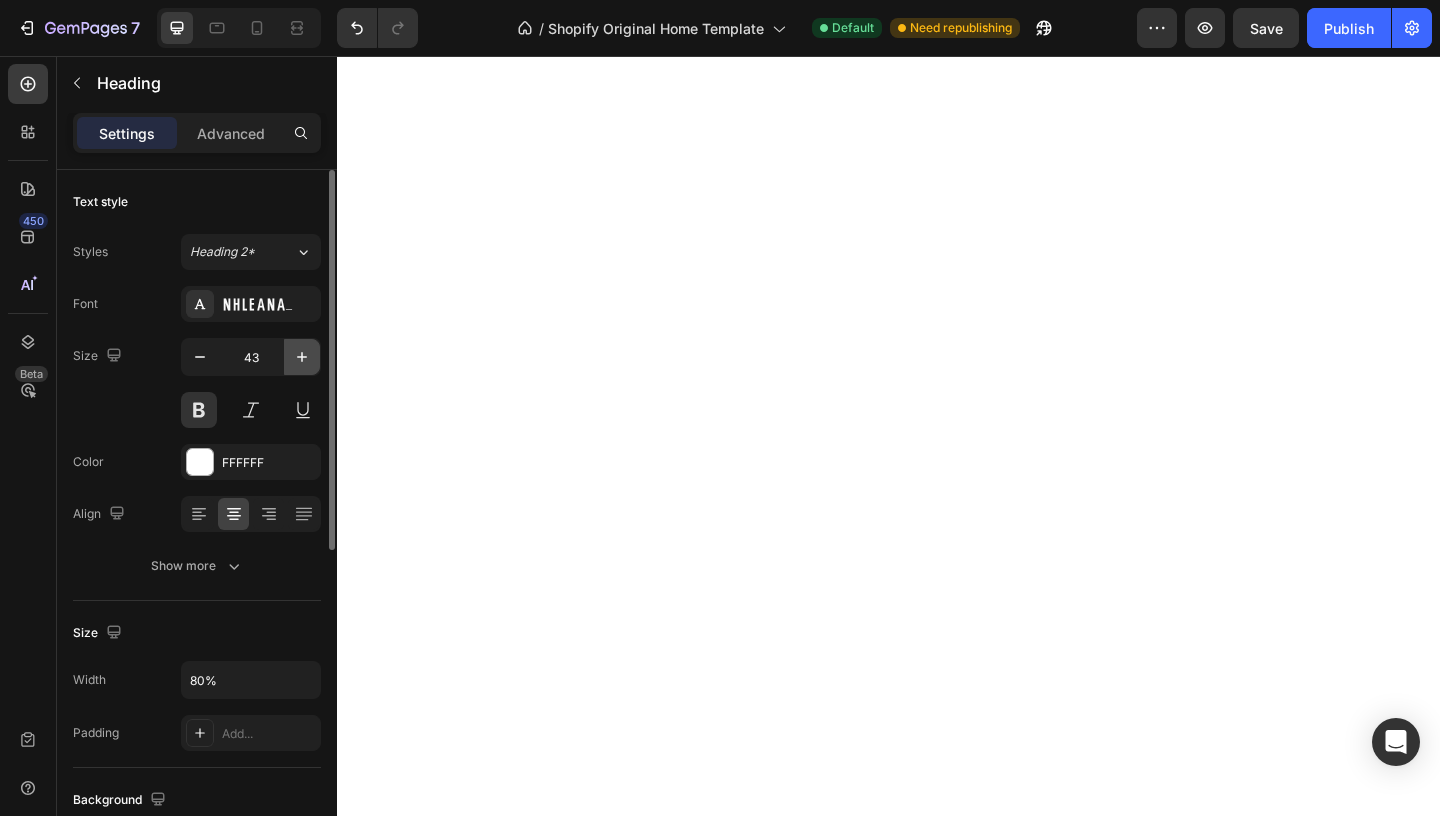 click 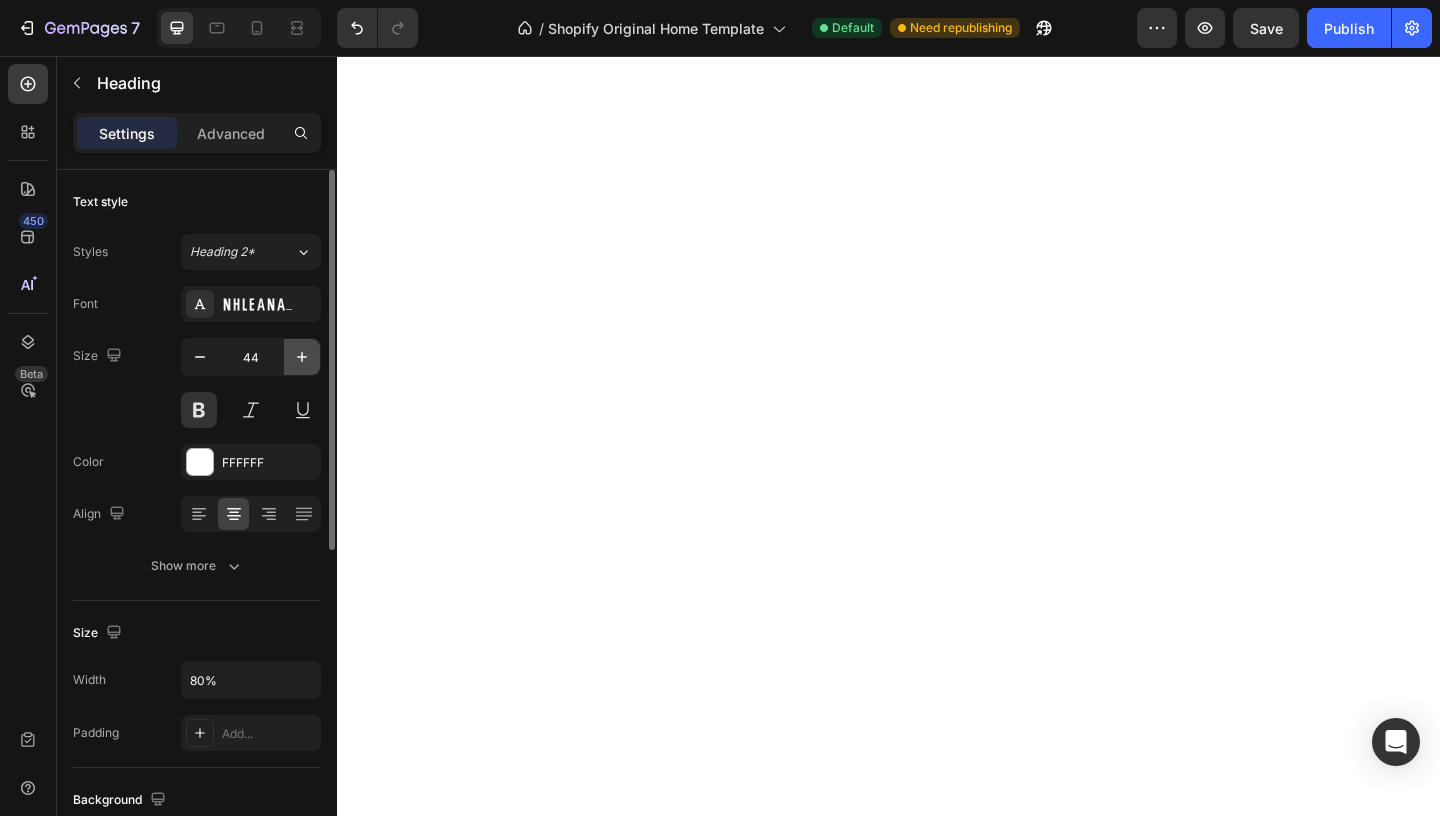 click 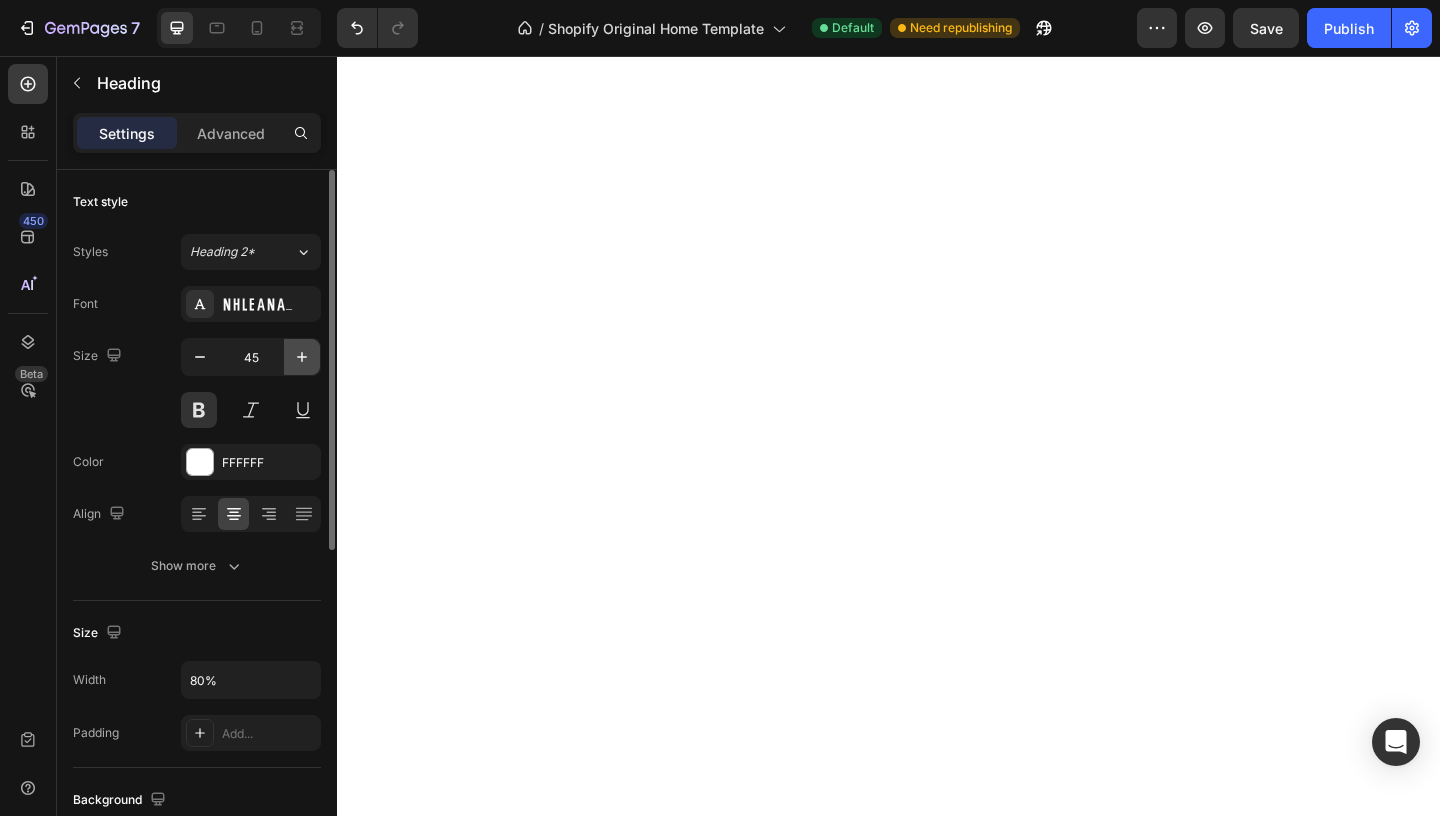 click 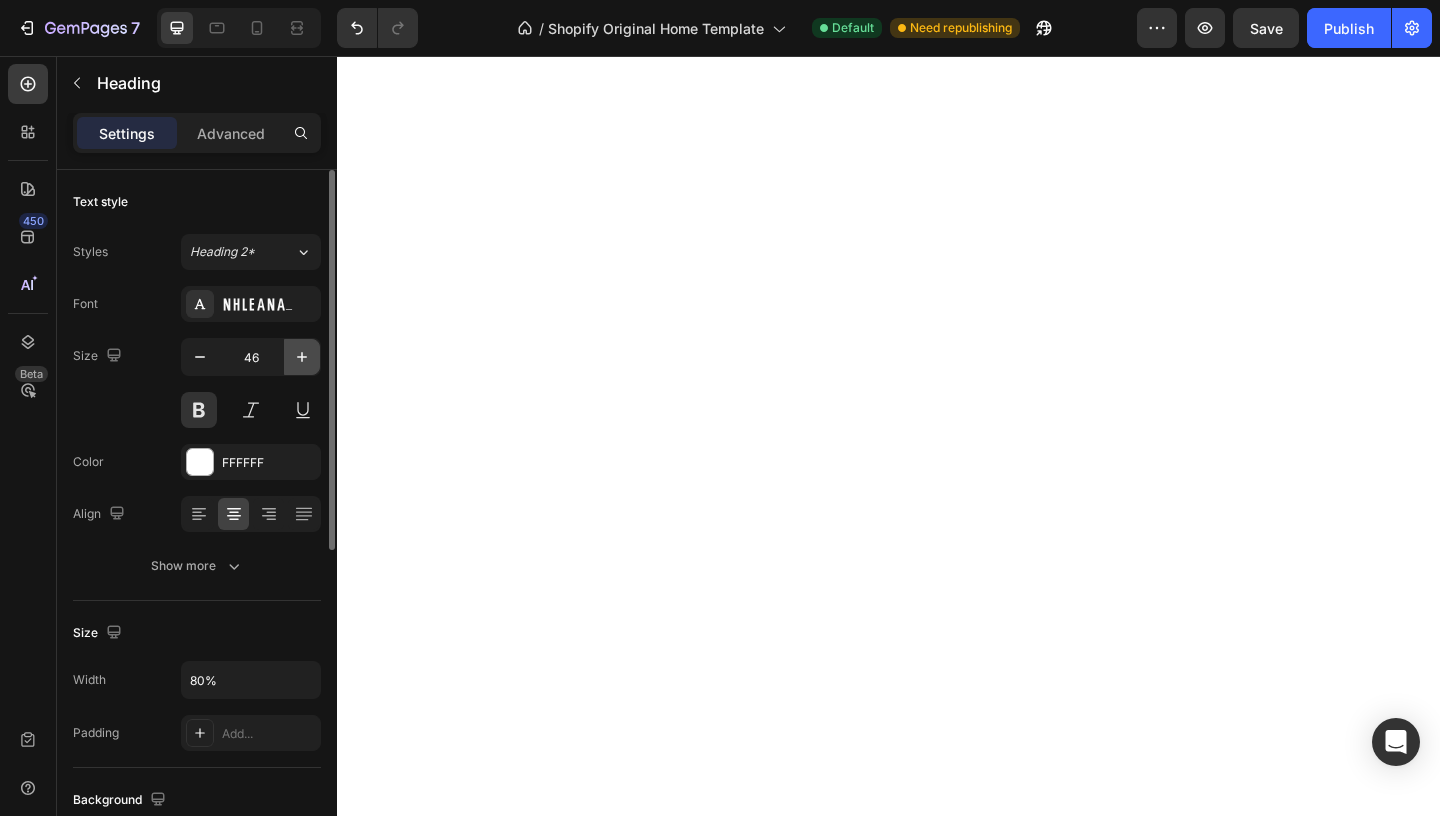 click 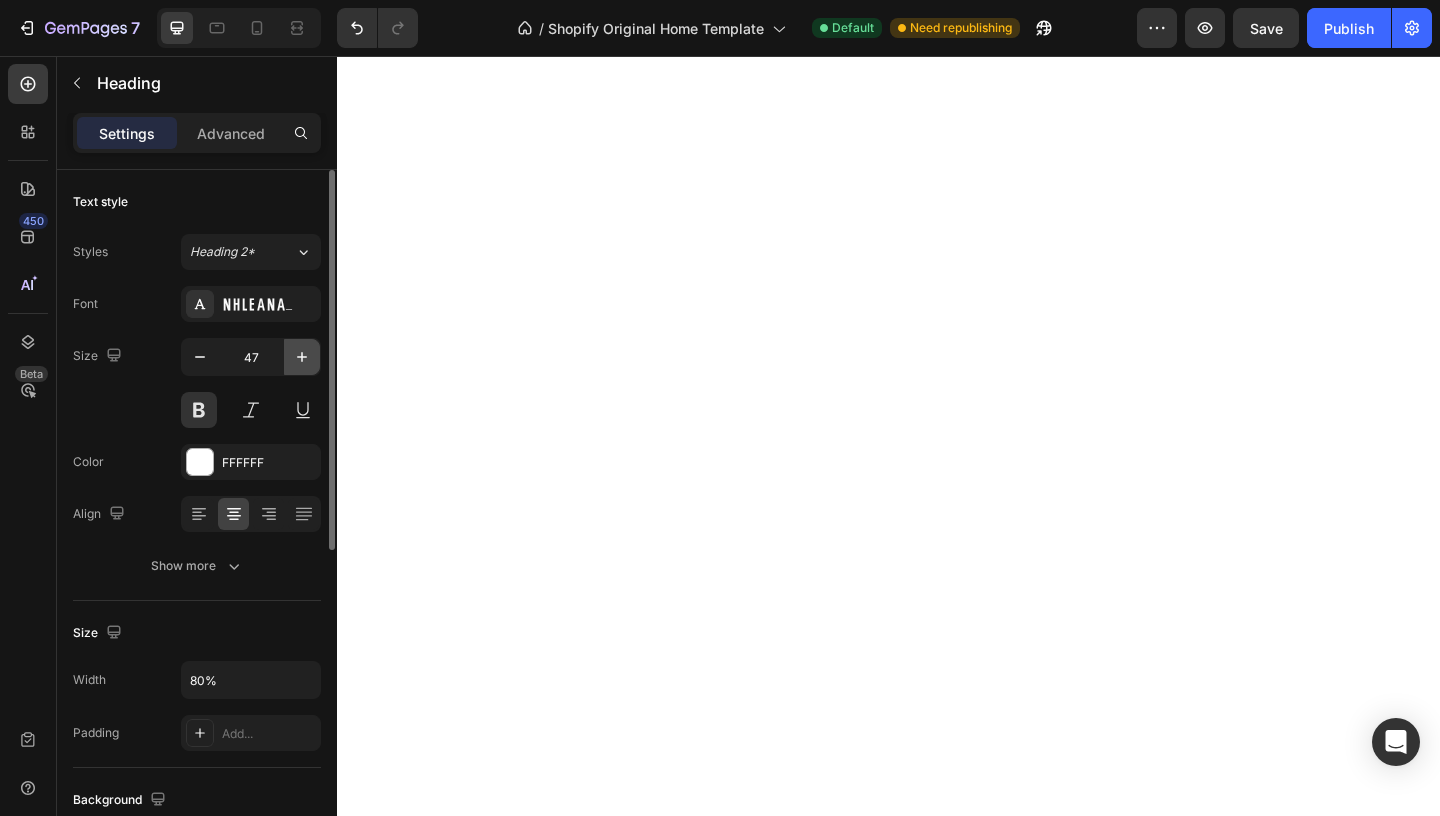 click 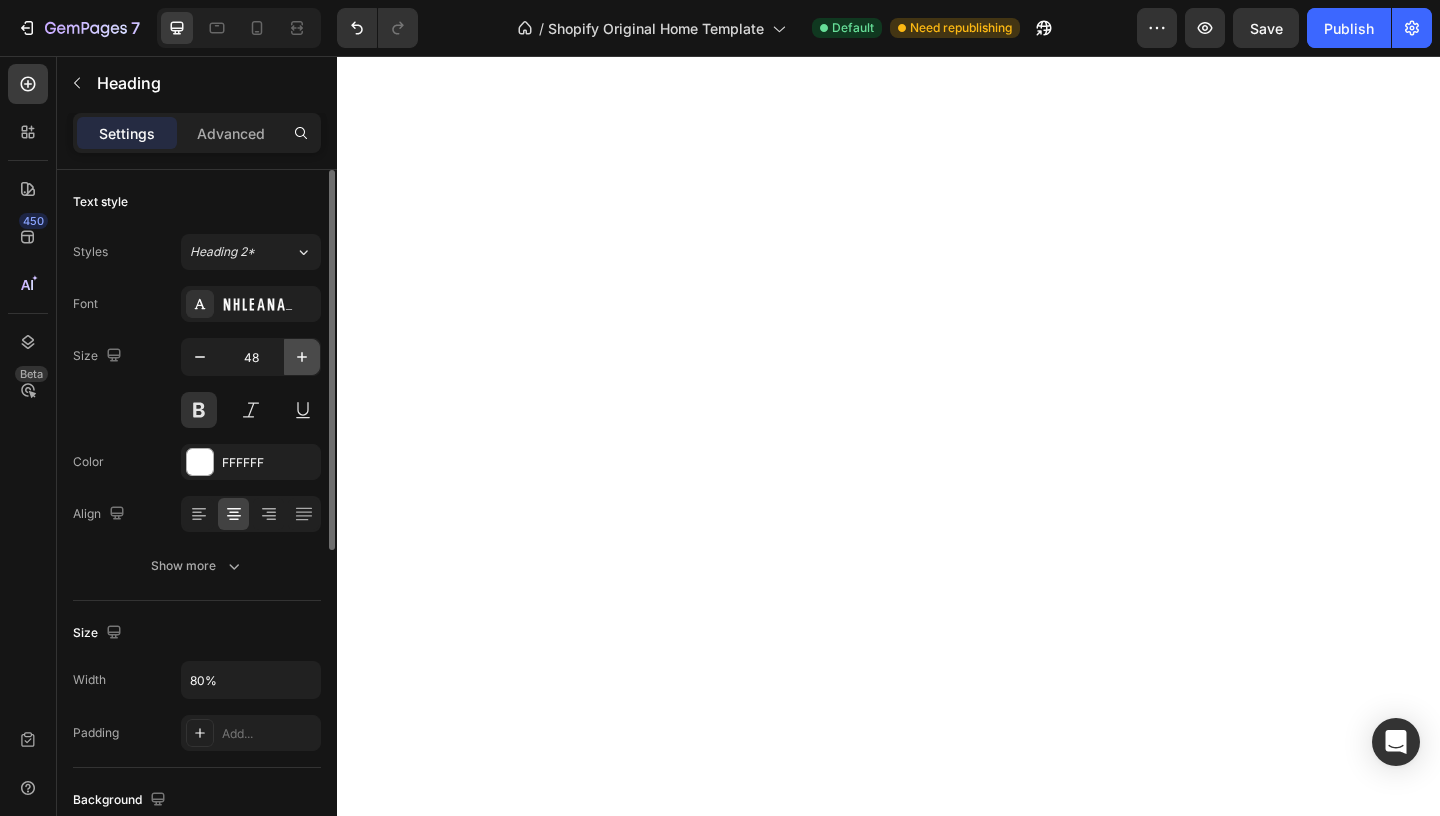 click 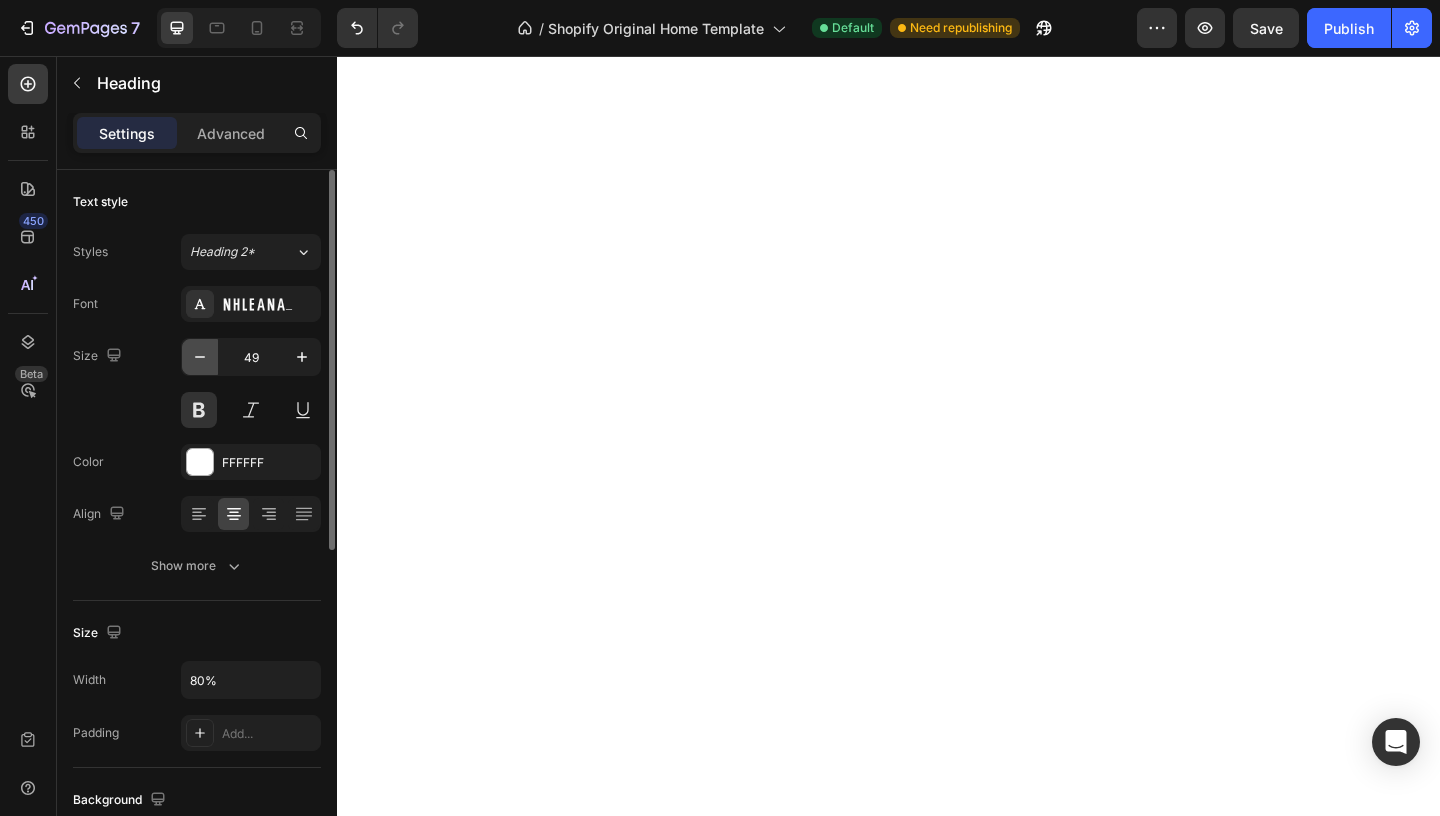 click 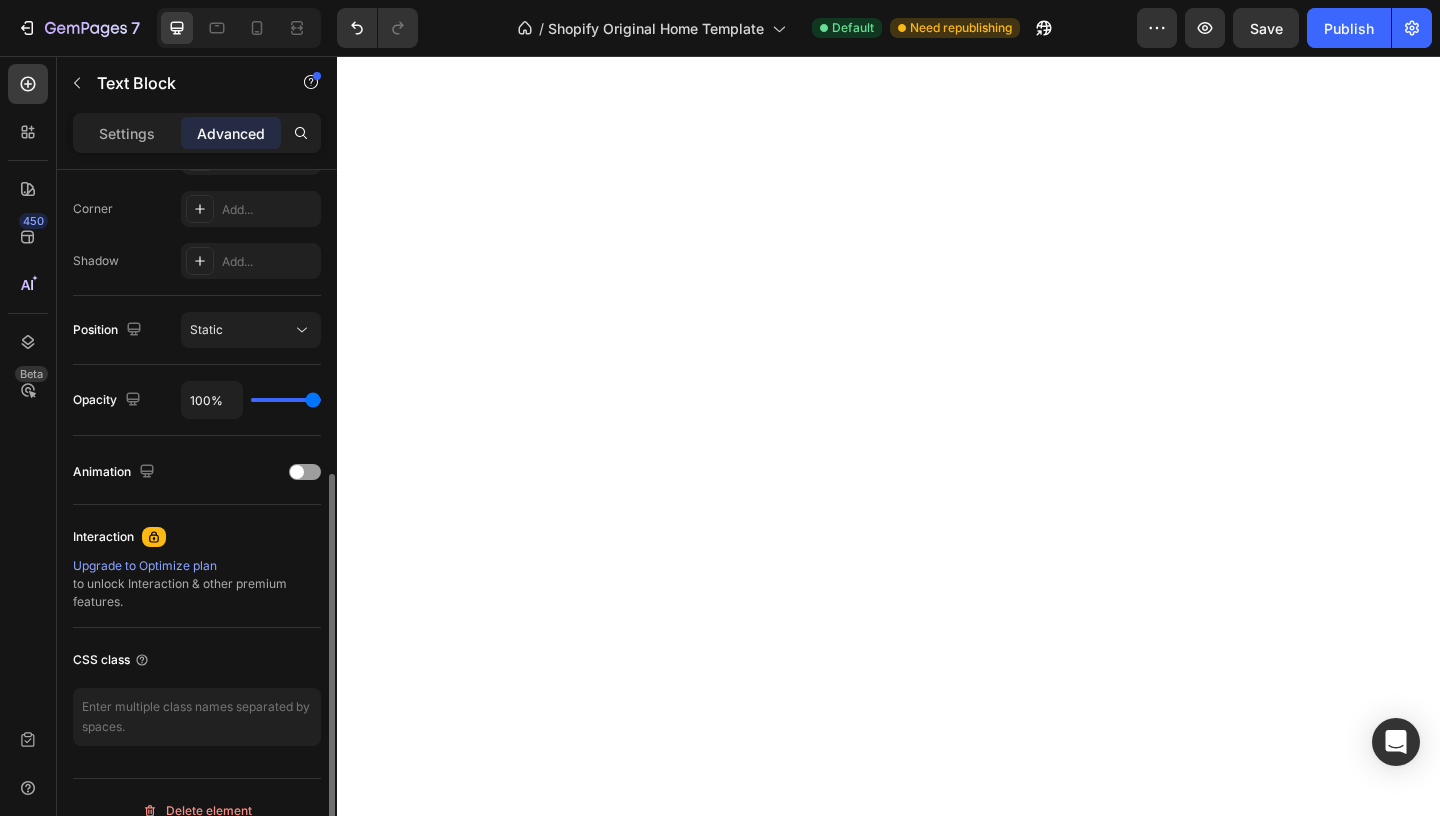 scroll, scrollTop: 595, scrollLeft: 0, axis: vertical 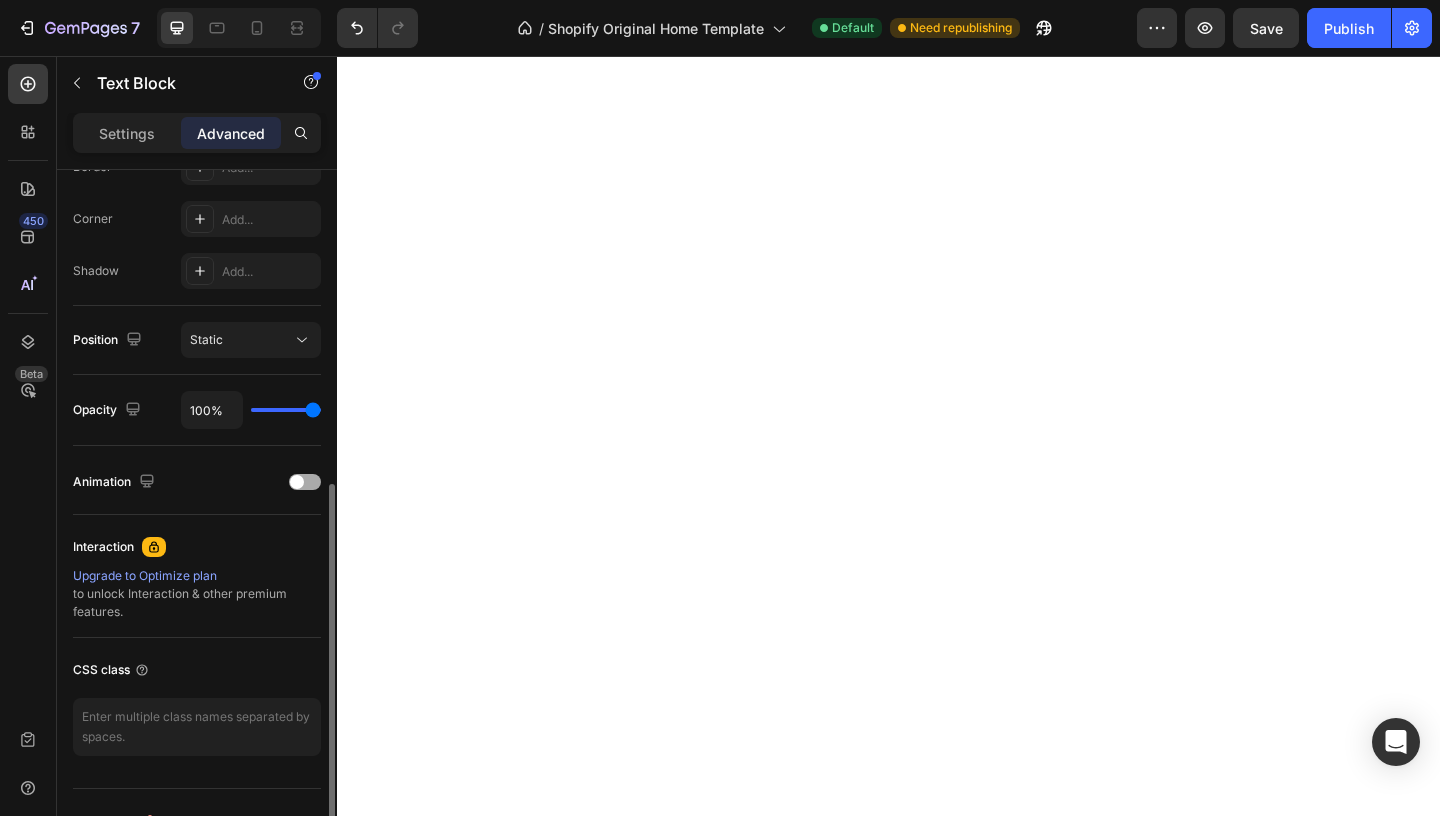 click at bounding box center [305, 482] 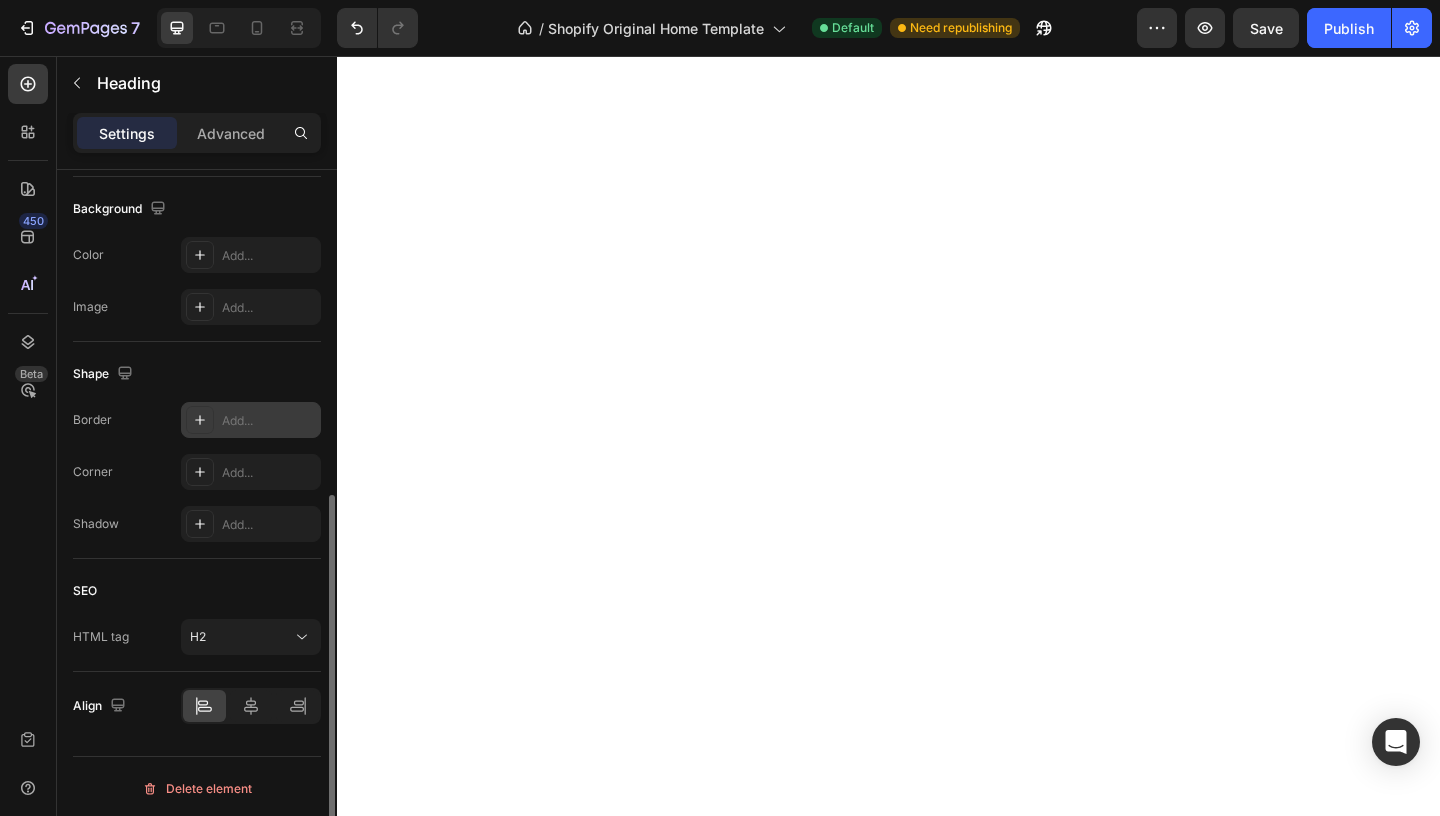 scroll, scrollTop: 595, scrollLeft: 0, axis: vertical 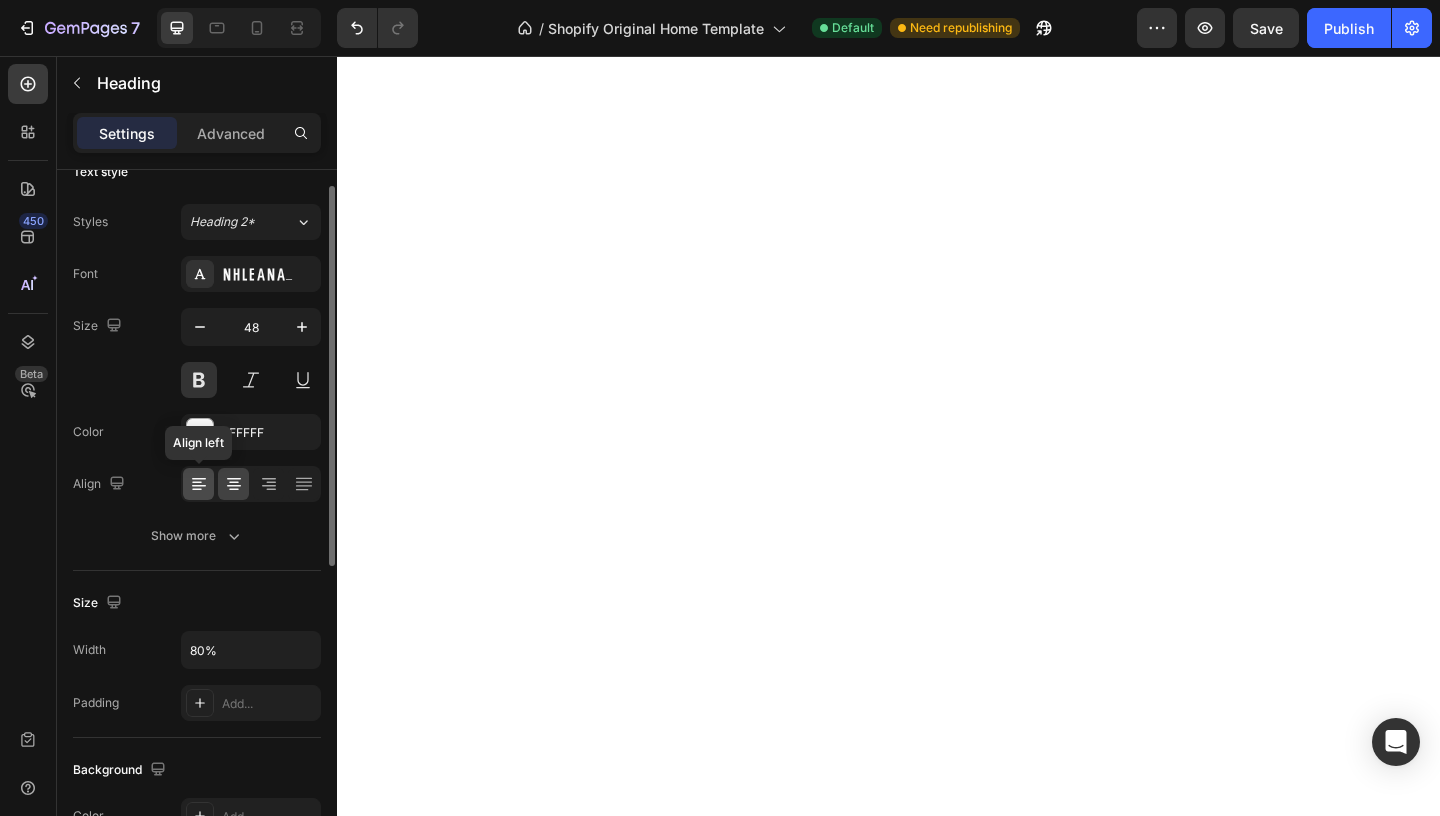 click 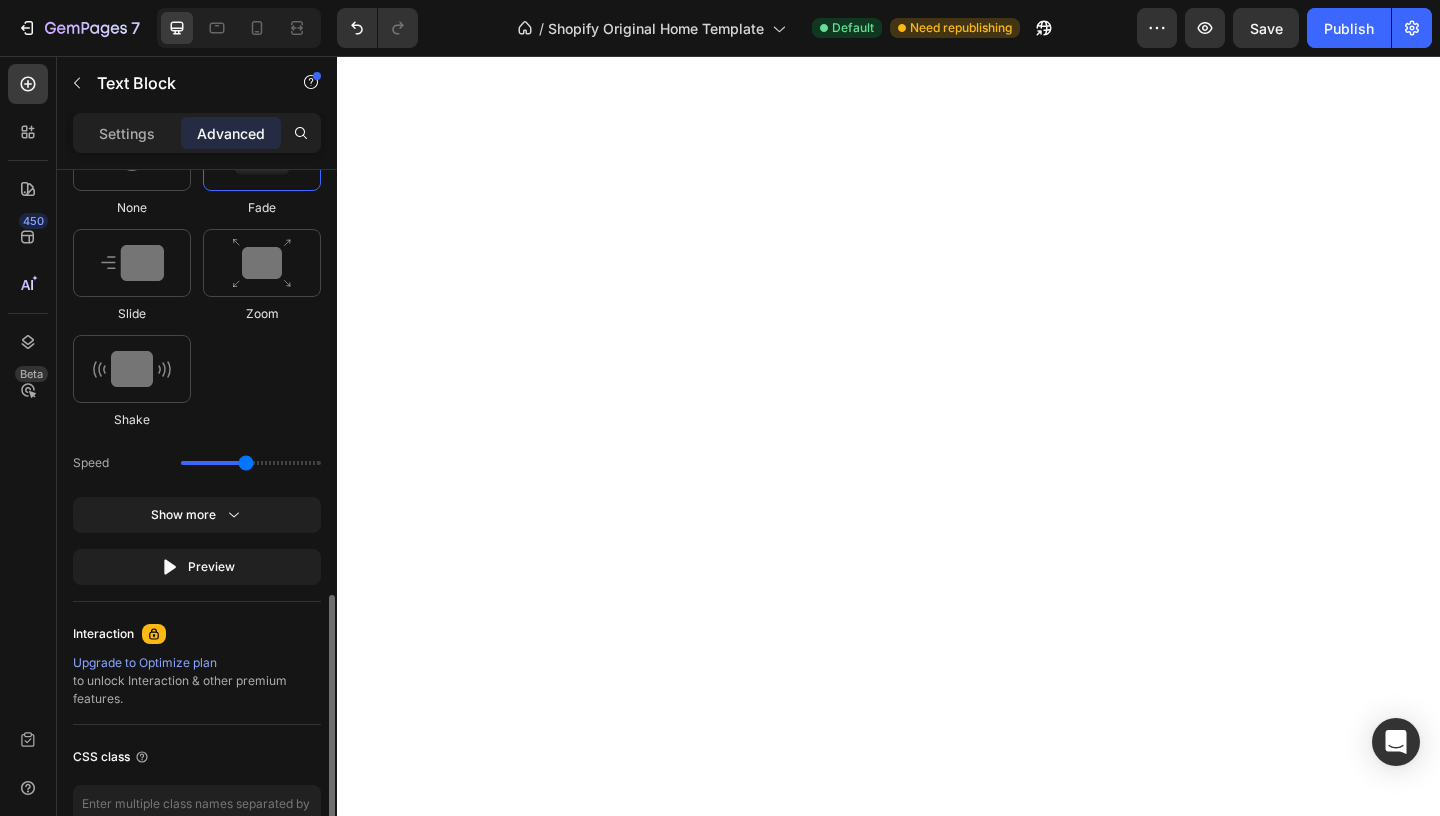 scroll, scrollTop: 1101, scrollLeft: 0, axis: vertical 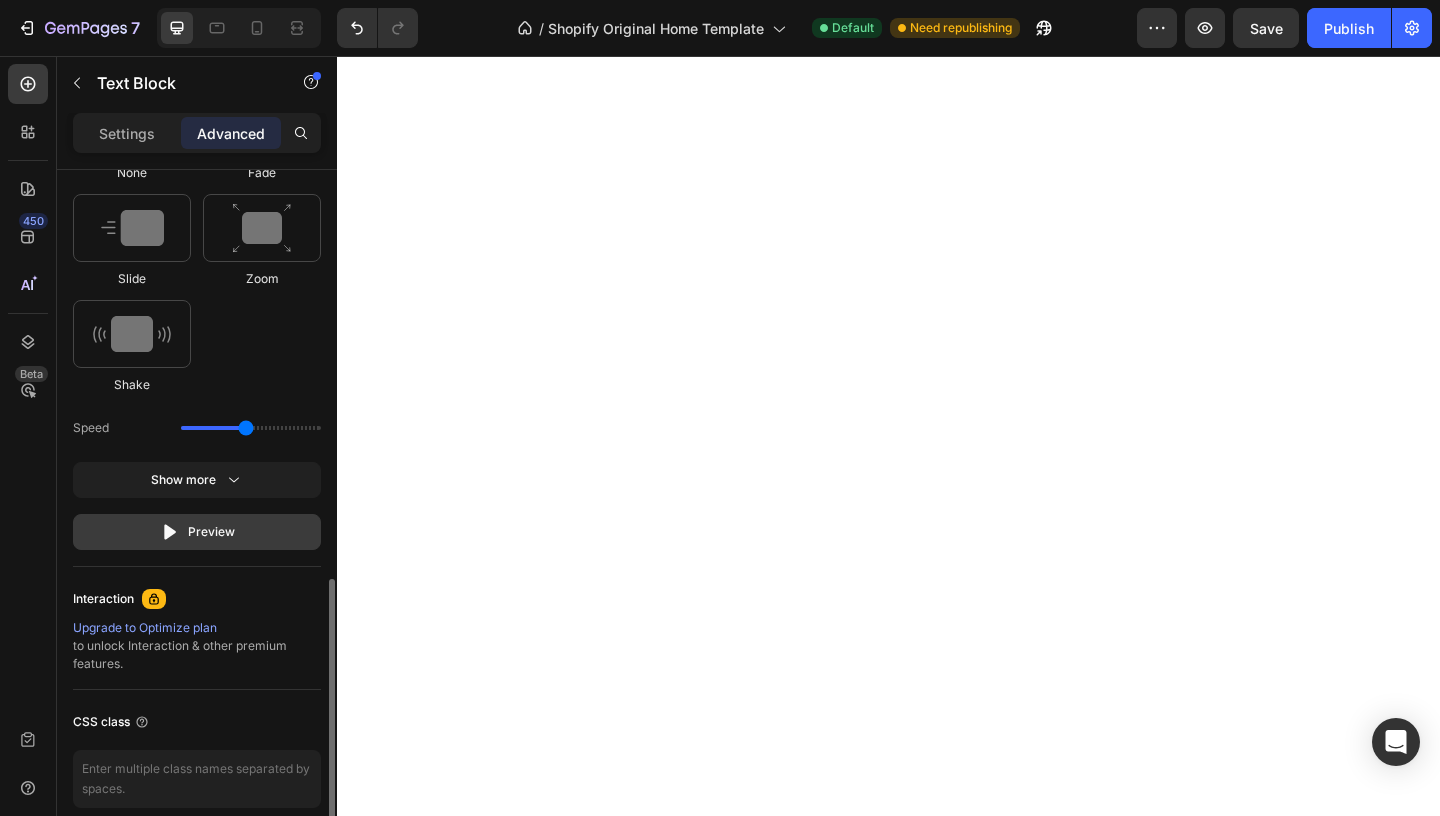 click on "Preview" 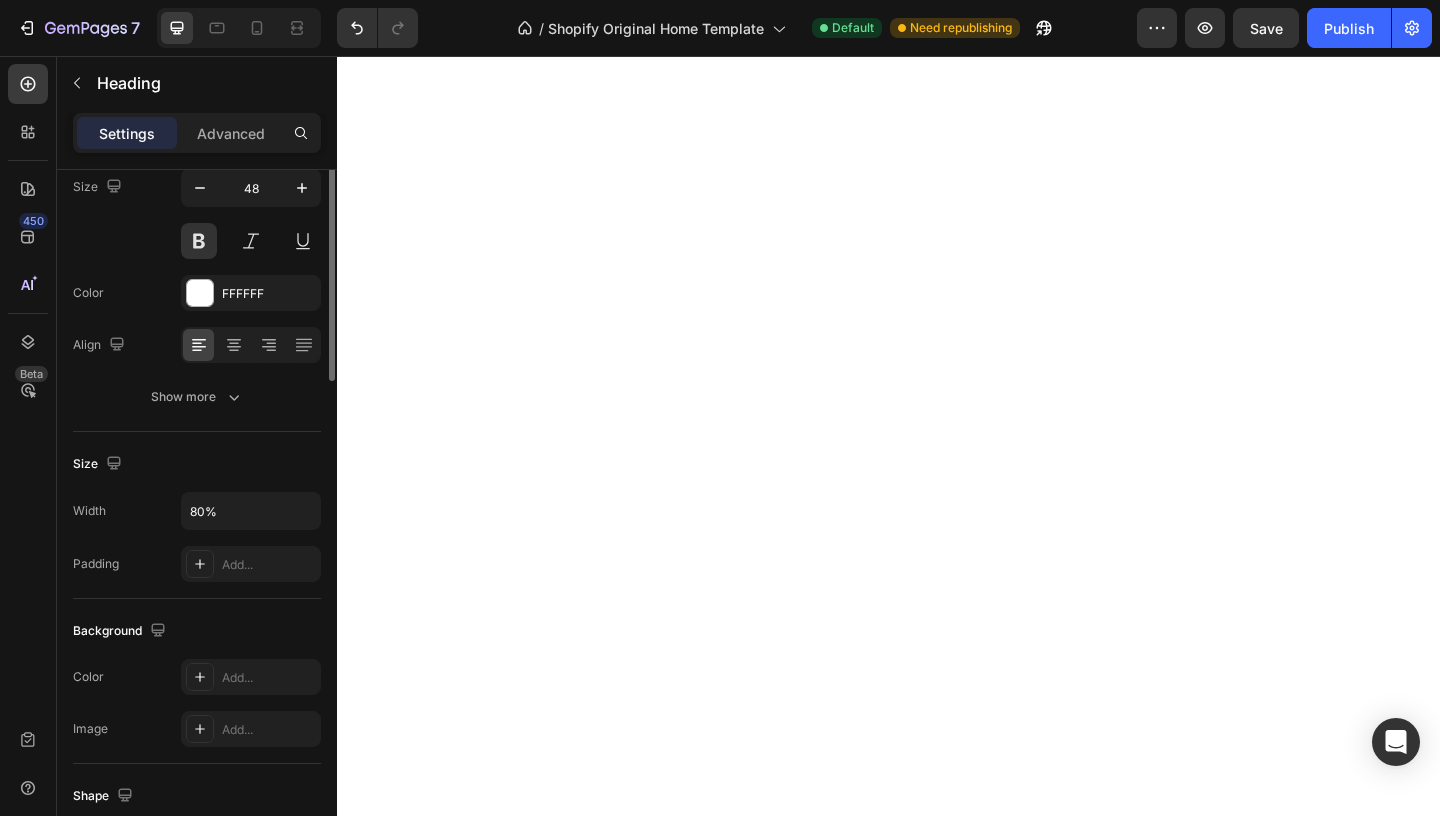 scroll, scrollTop: 0, scrollLeft: 0, axis: both 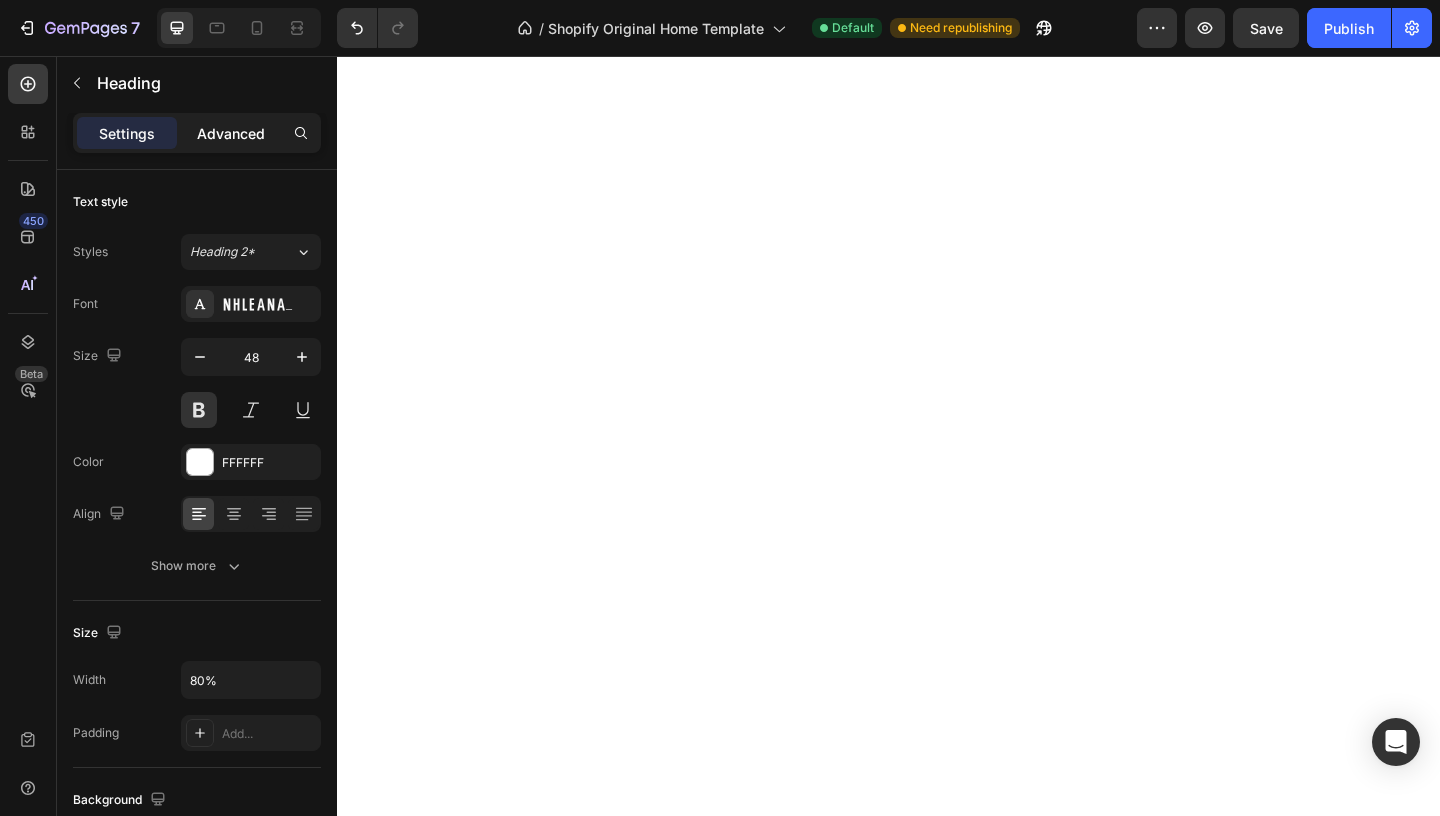 click on "Advanced" at bounding box center (231, 133) 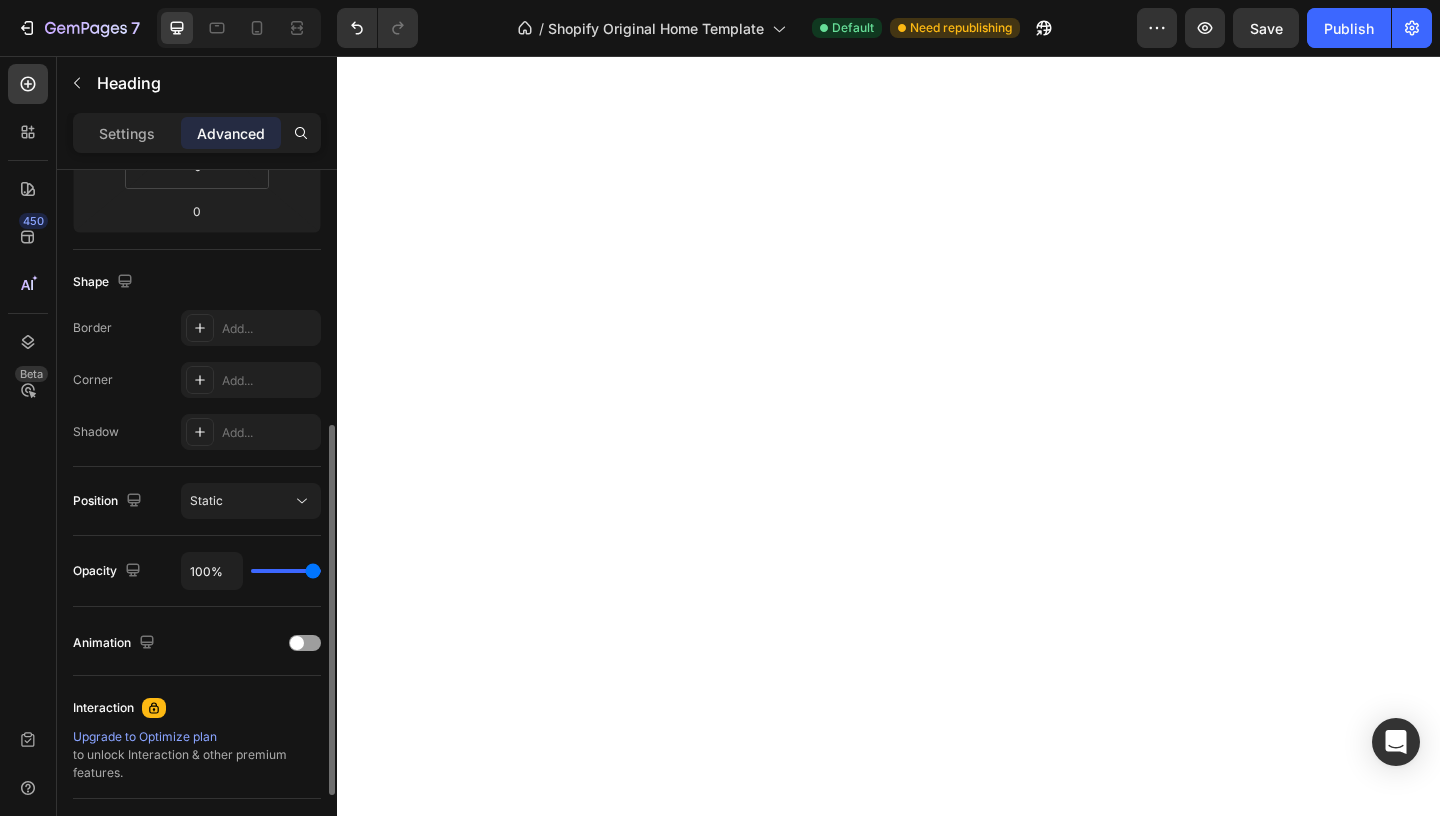 scroll, scrollTop: 462, scrollLeft: 0, axis: vertical 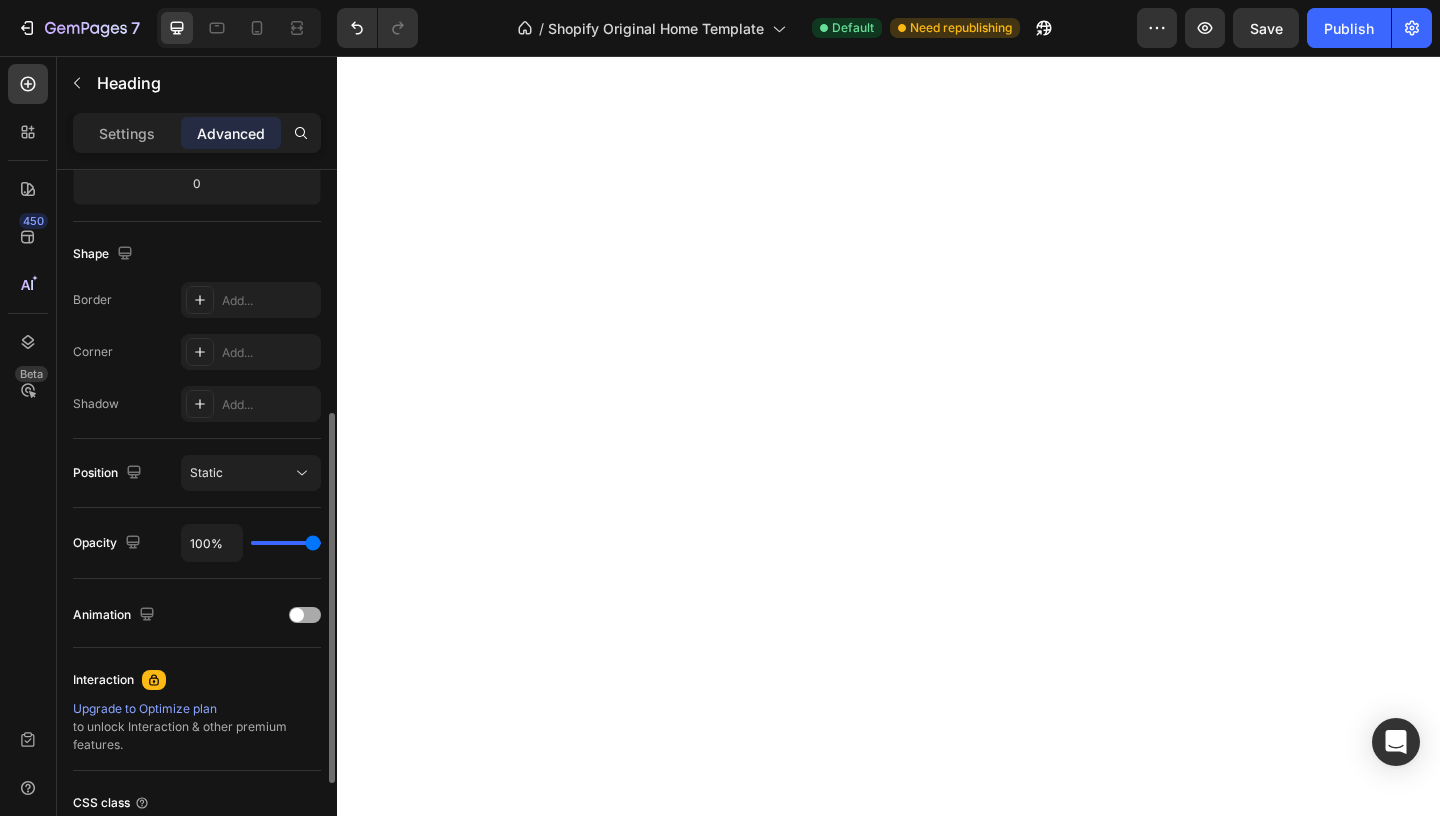 click at bounding box center [297, 615] 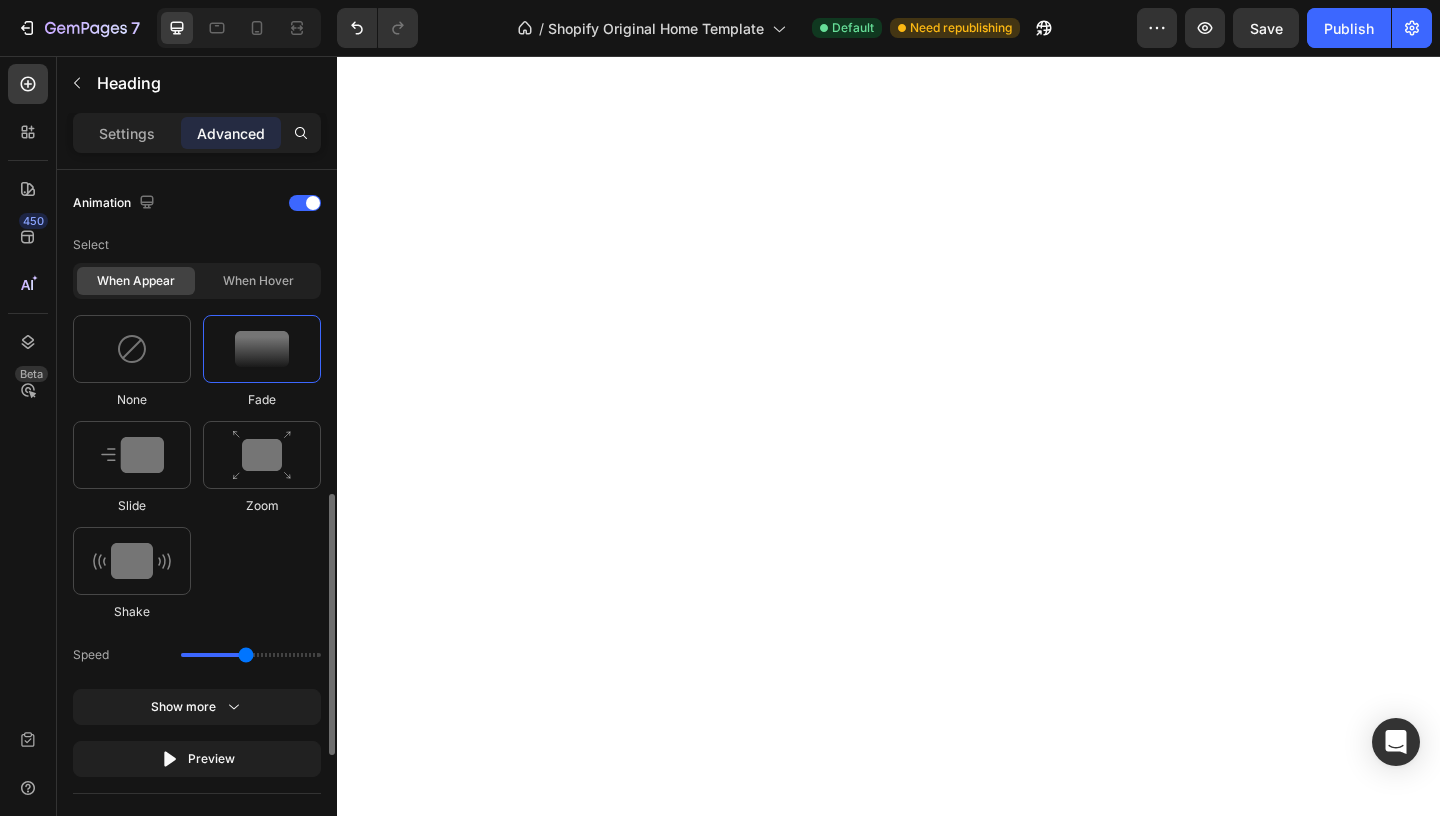 scroll, scrollTop: 871, scrollLeft: 0, axis: vertical 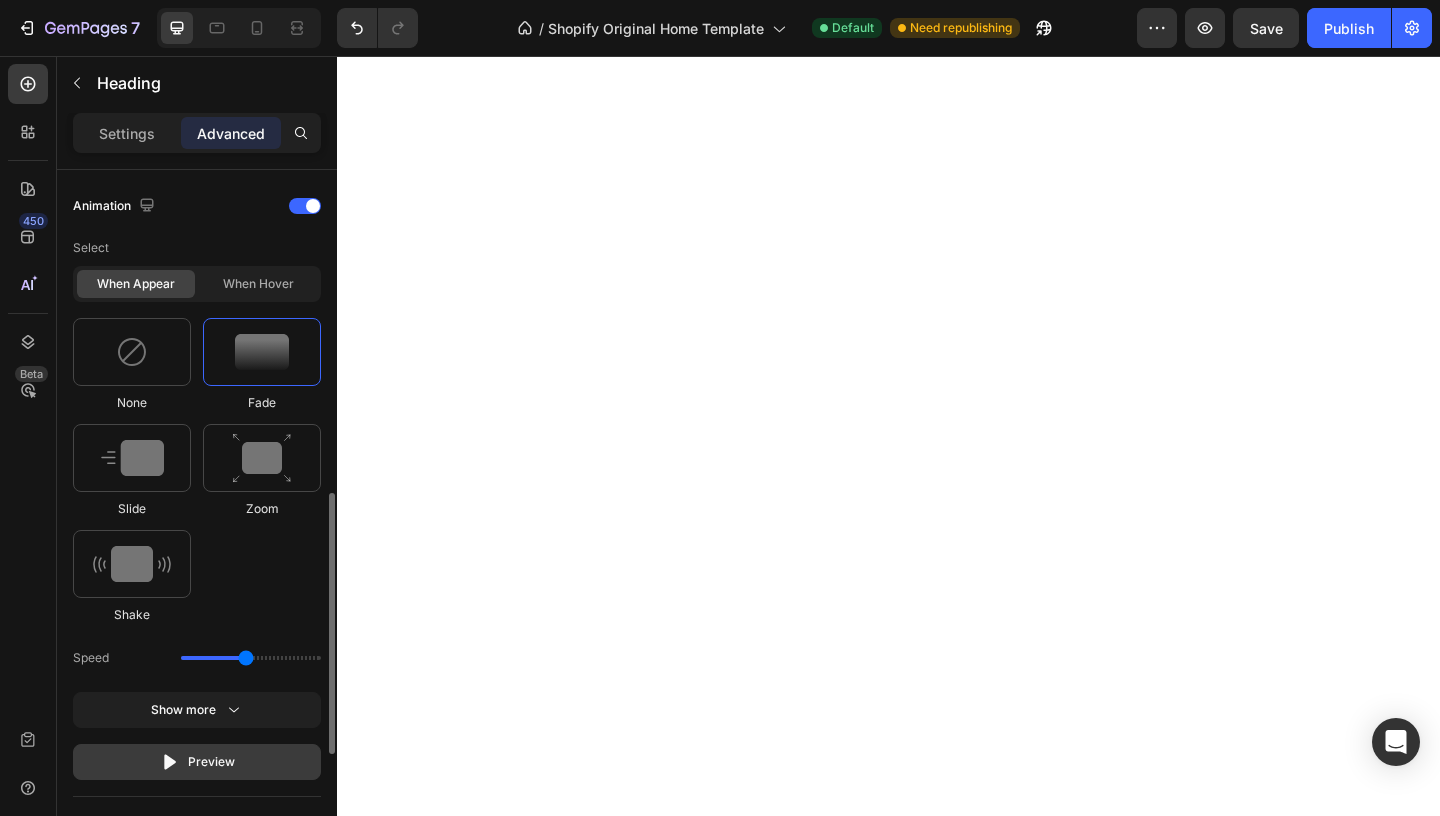 click on "Preview" at bounding box center [197, 762] 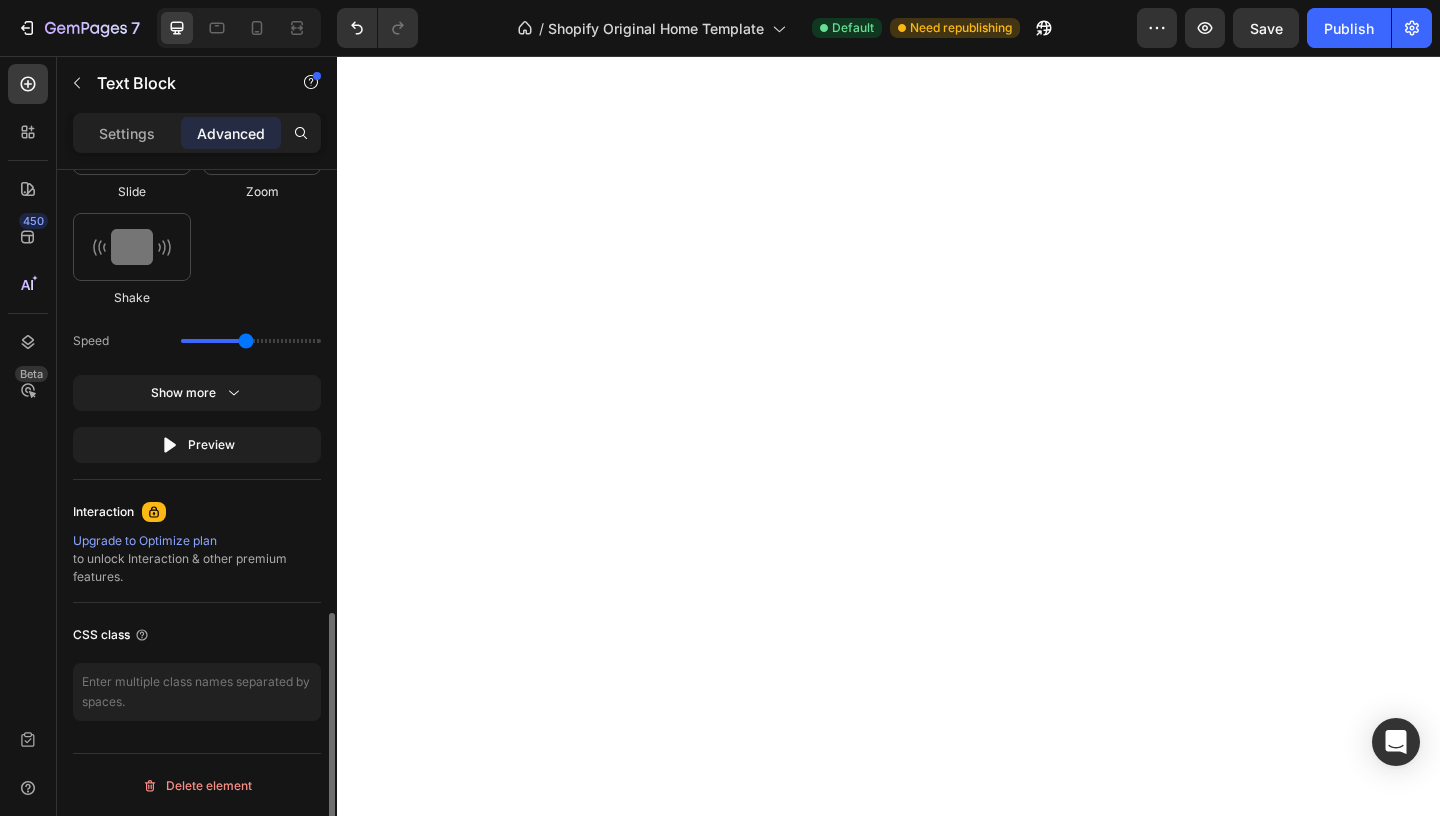 scroll, scrollTop: 1189, scrollLeft: 0, axis: vertical 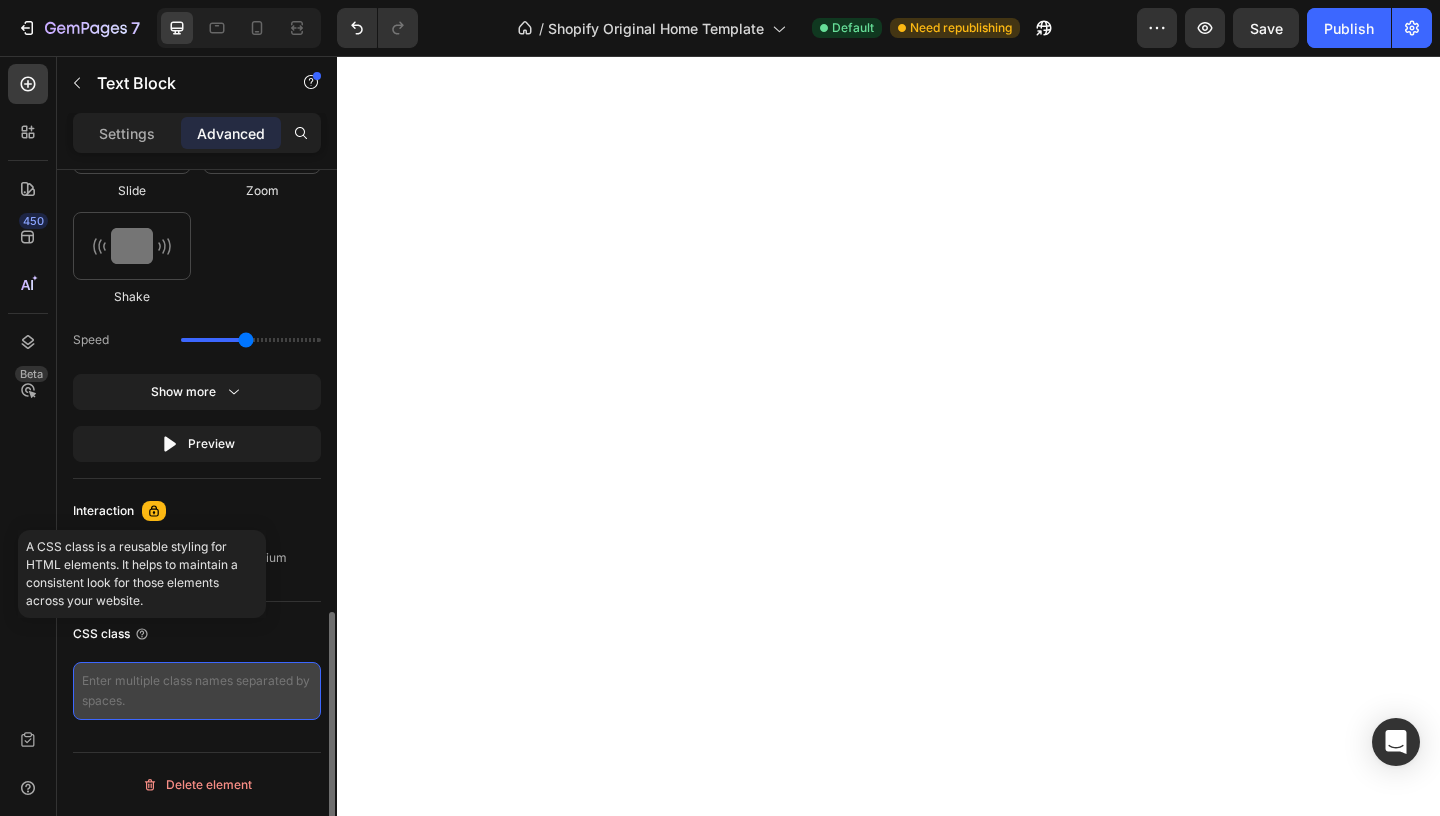 click at bounding box center [197, 691] 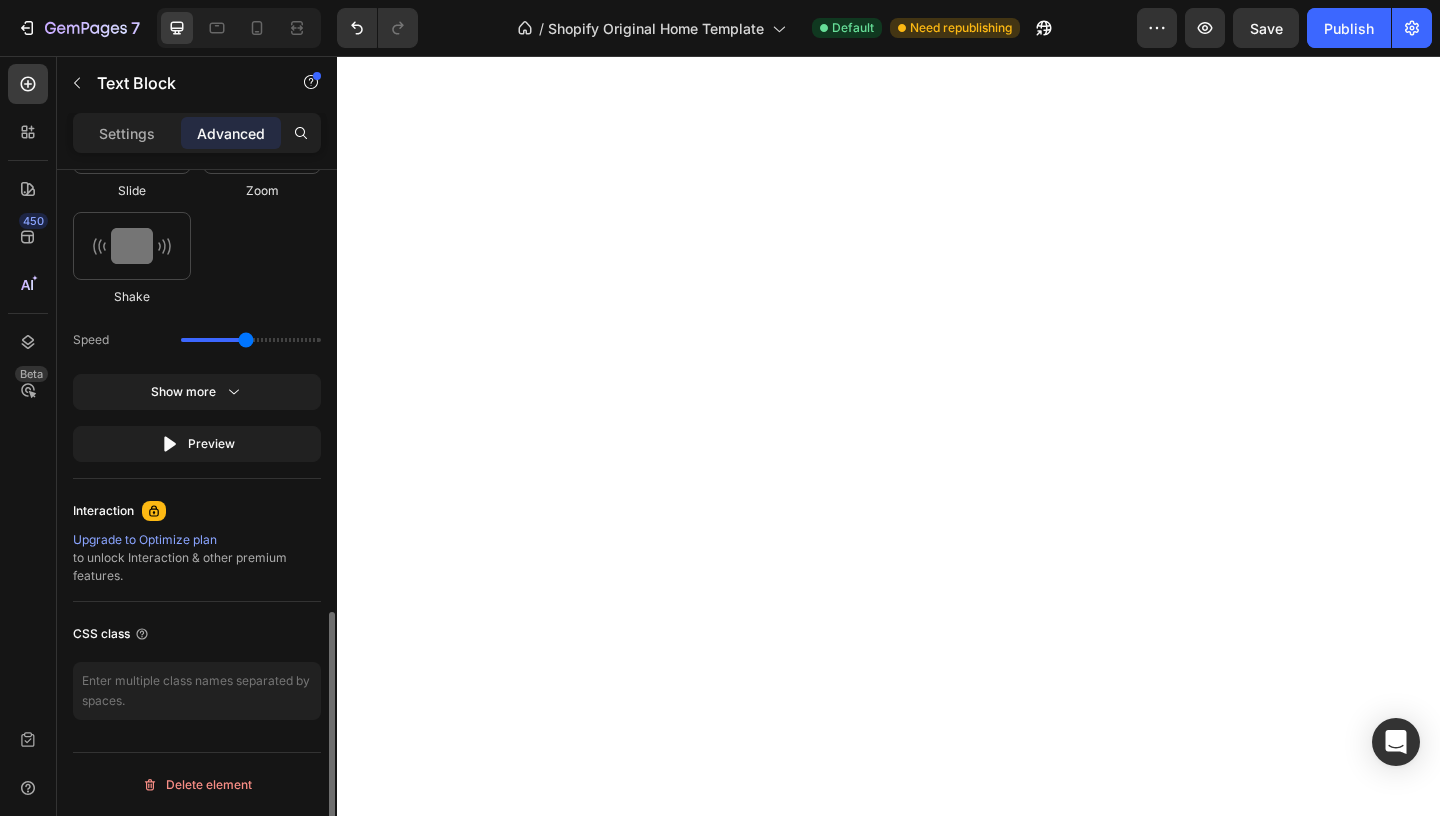 click on "Interaction" 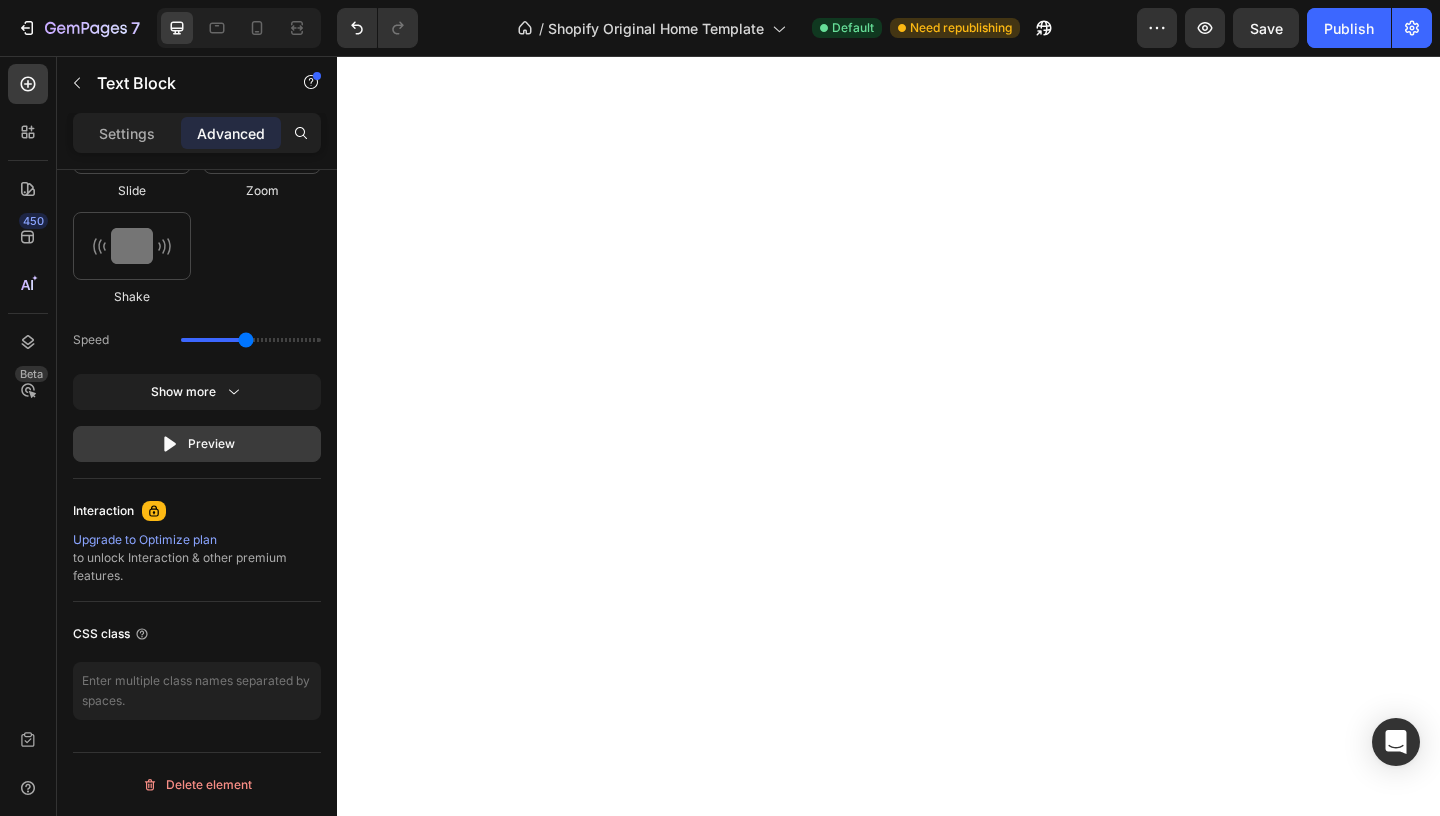 click on "Preview" 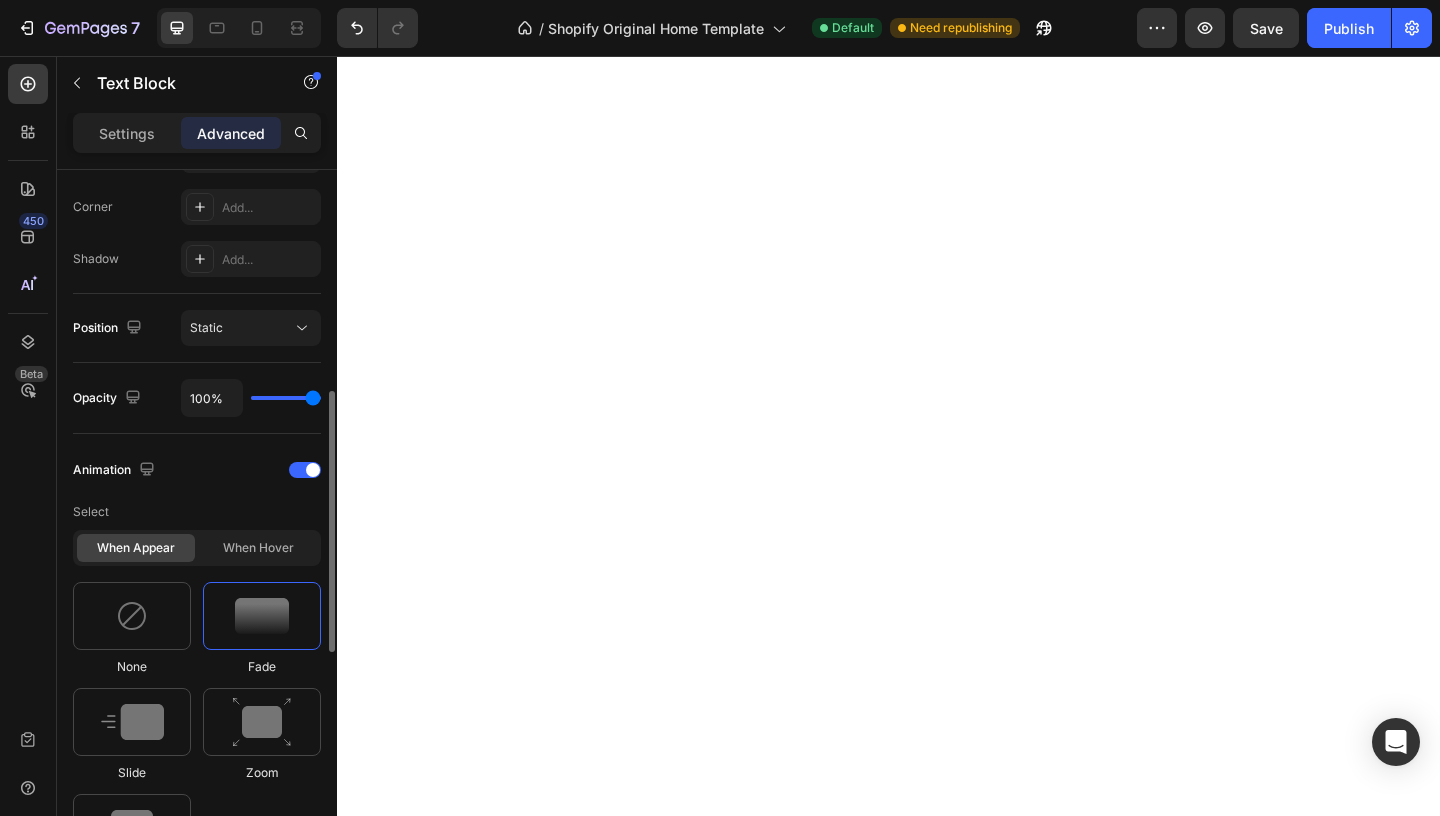 scroll, scrollTop: 586, scrollLeft: 0, axis: vertical 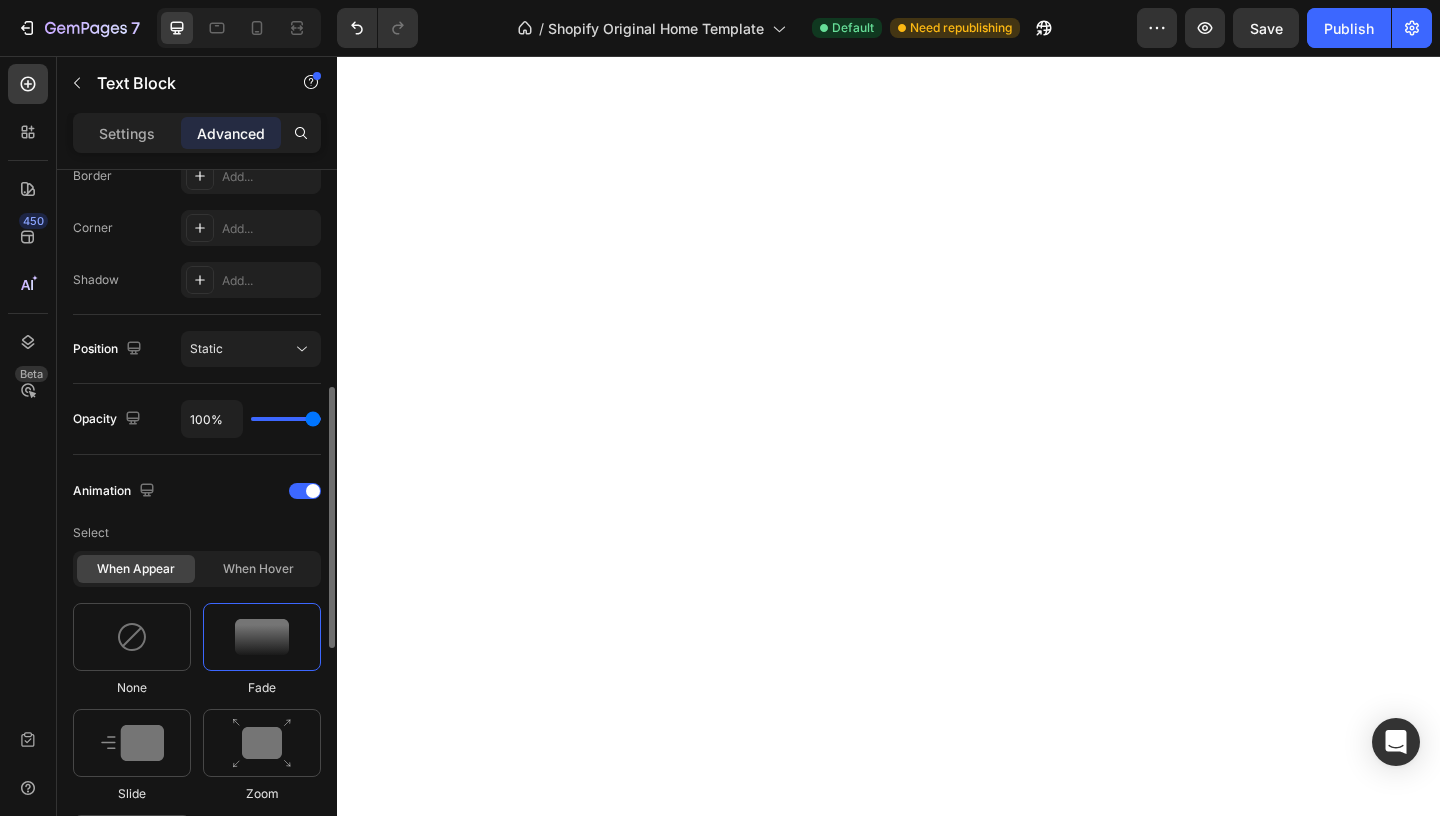click on "Position Static" 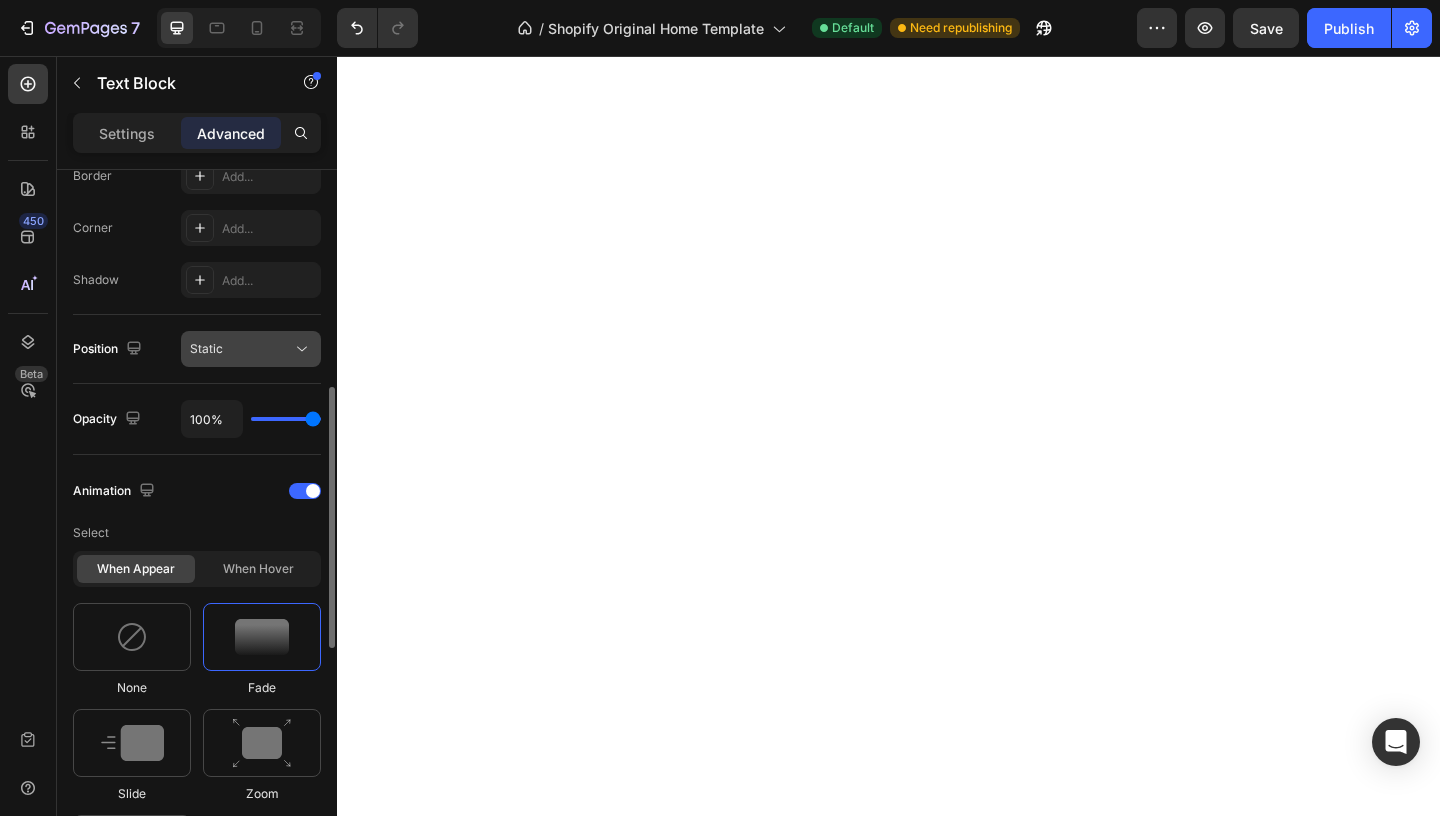 click on "Static" 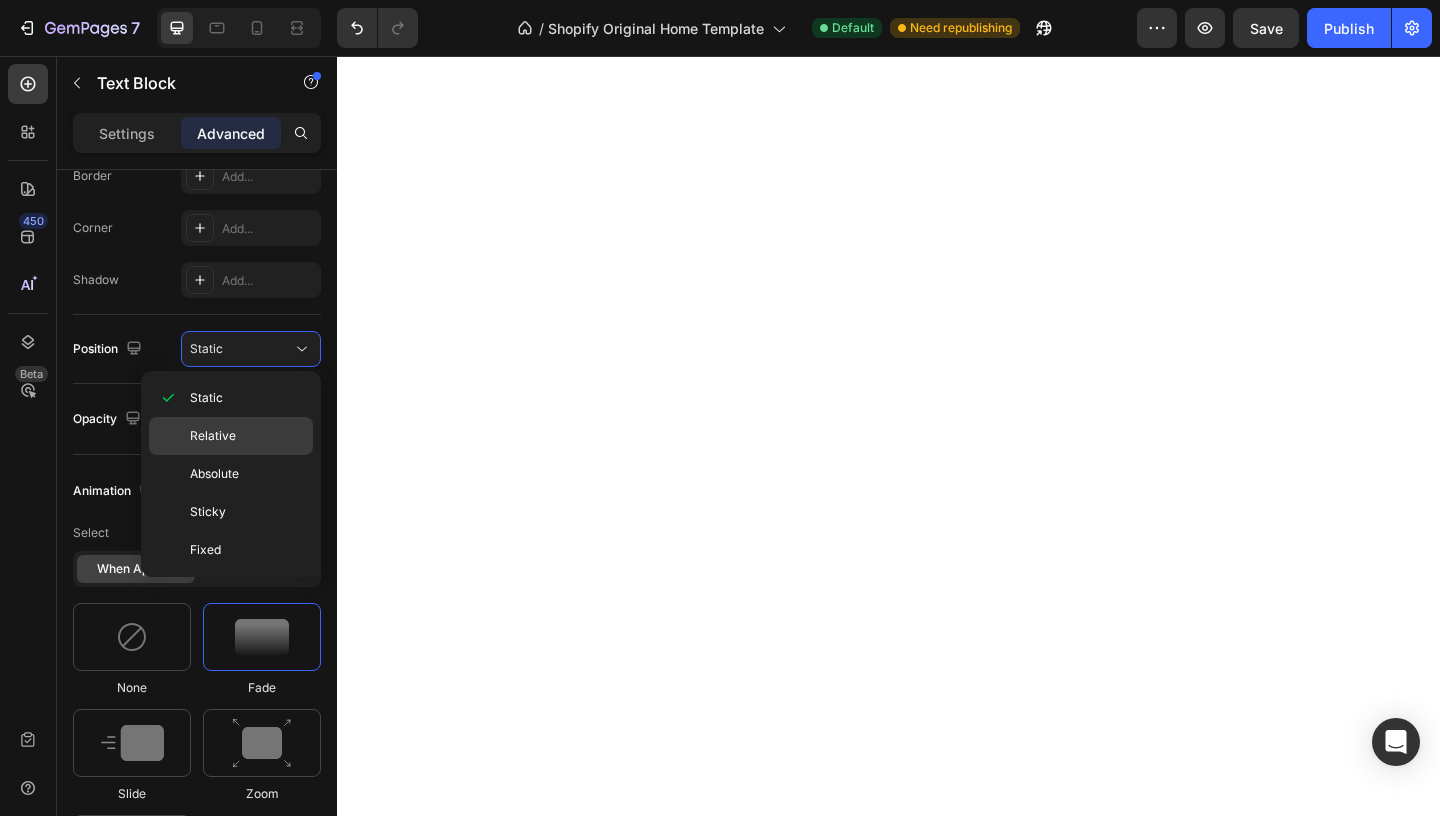 click on "Relative" at bounding box center (247, 436) 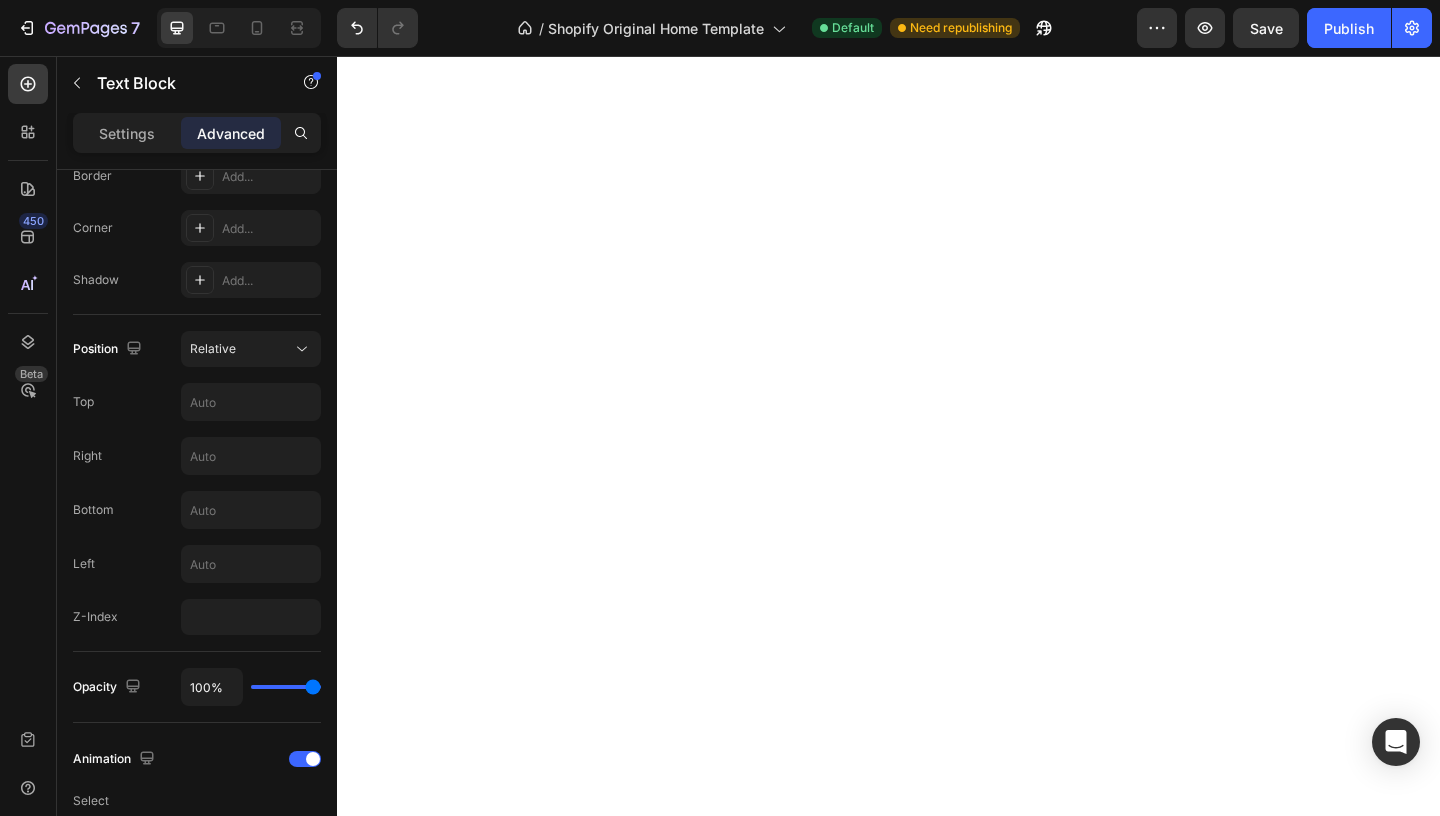 click on "Relative" at bounding box center [241, 349] 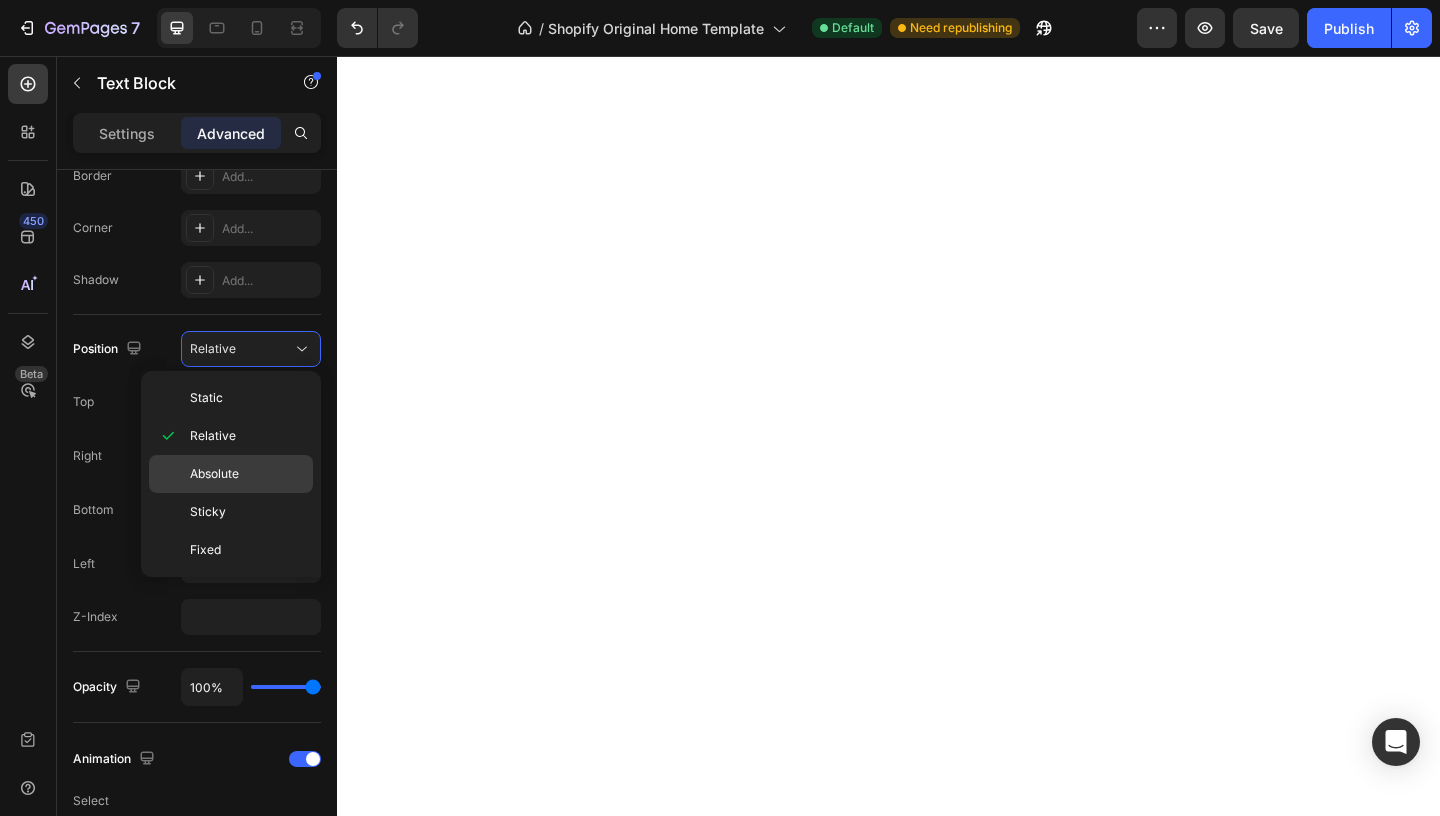 click on "Absolute" at bounding box center (214, 474) 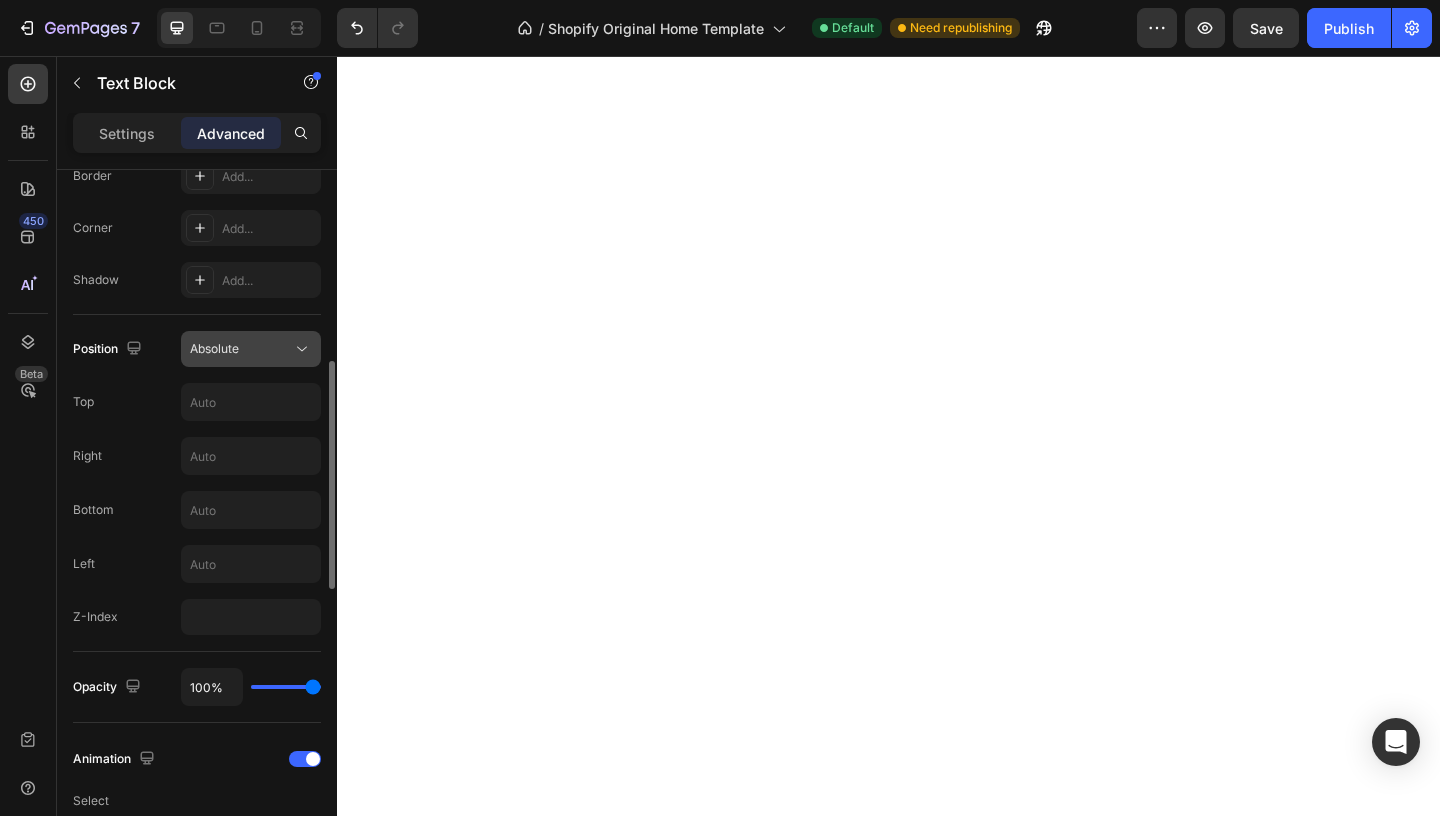 click on "Absolute" at bounding box center [214, 348] 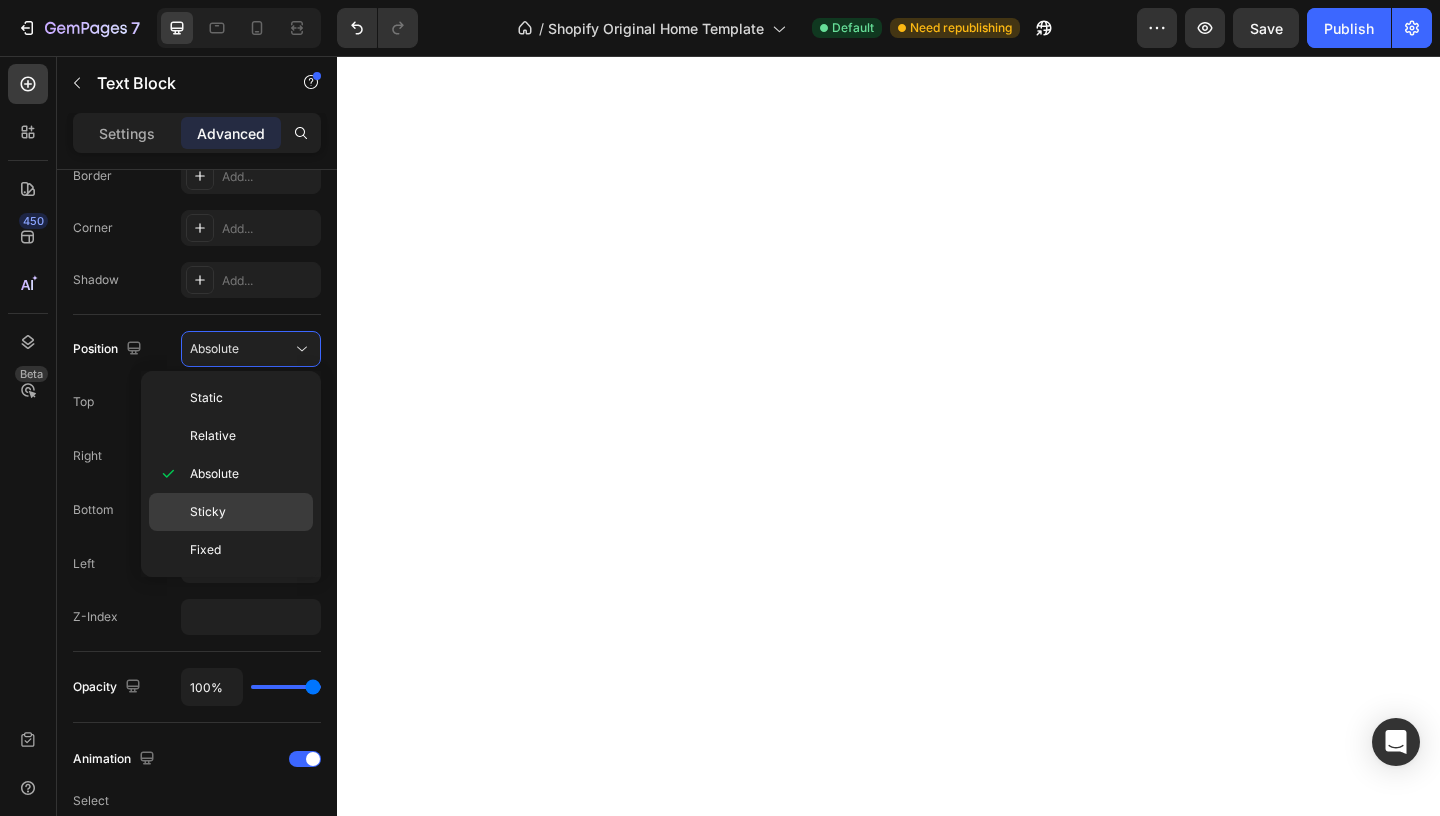 click on "Sticky" 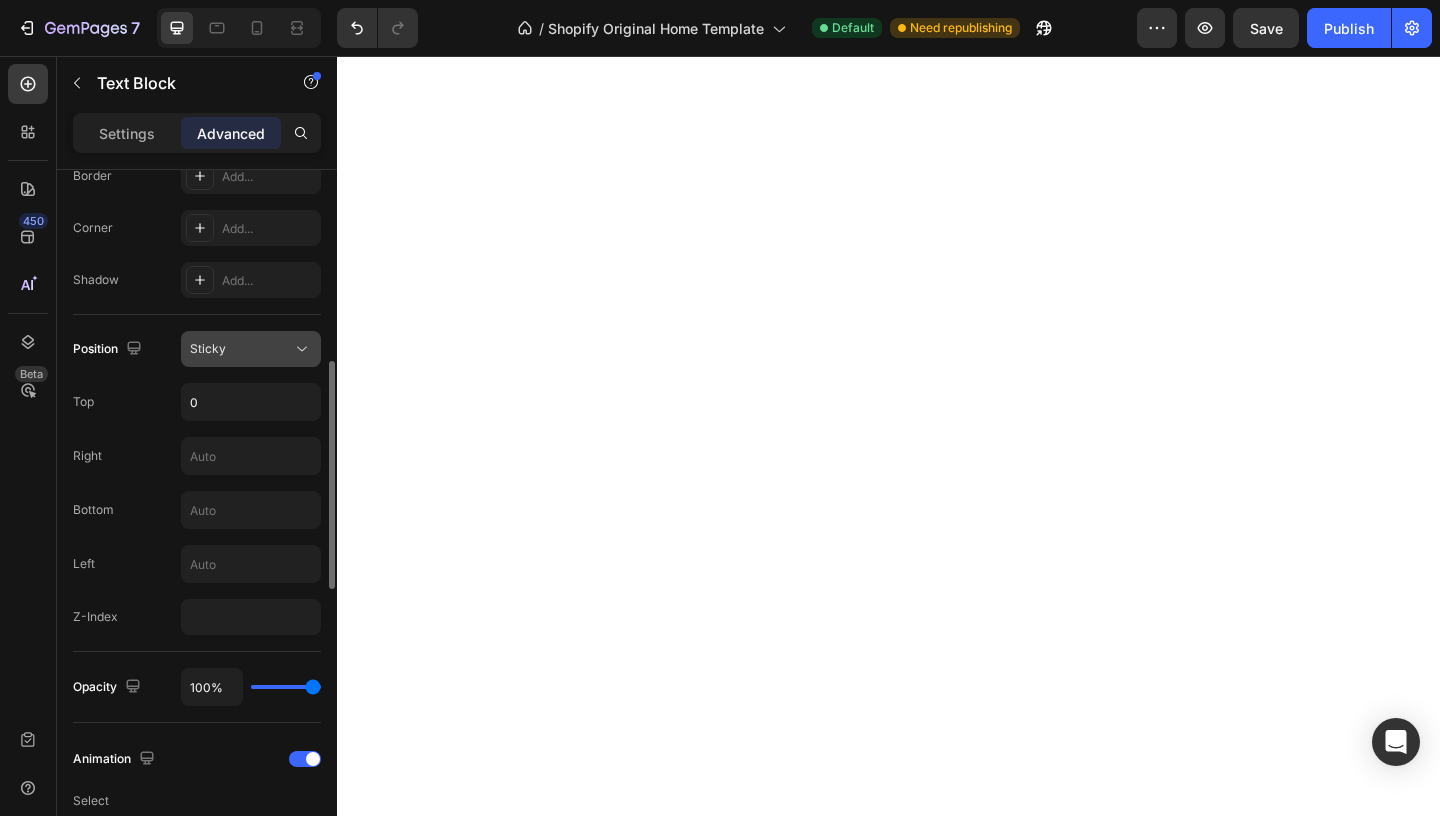 click on "Sticky" at bounding box center [241, 349] 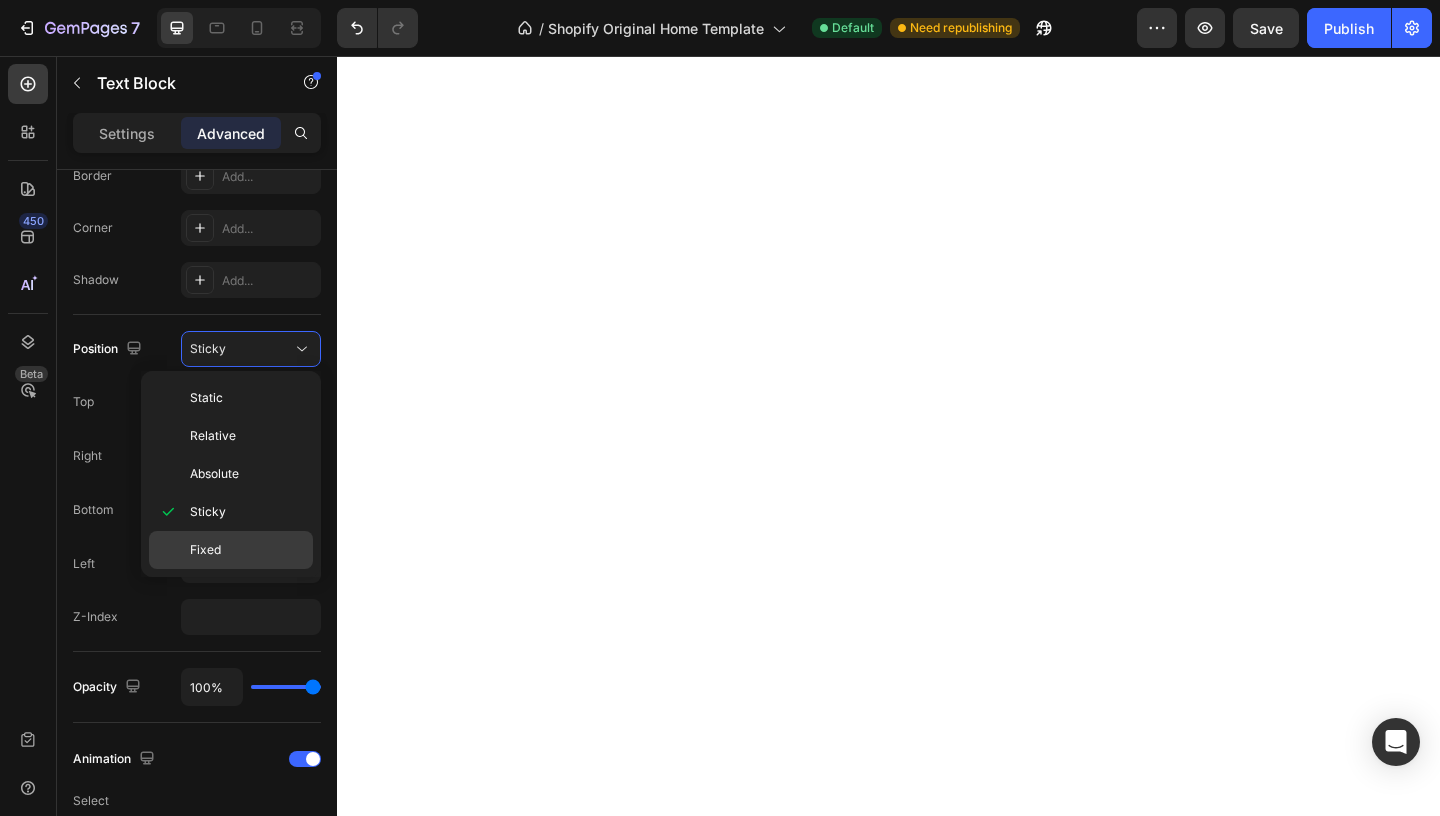 click on "Fixed" at bounding box center [247, 550] 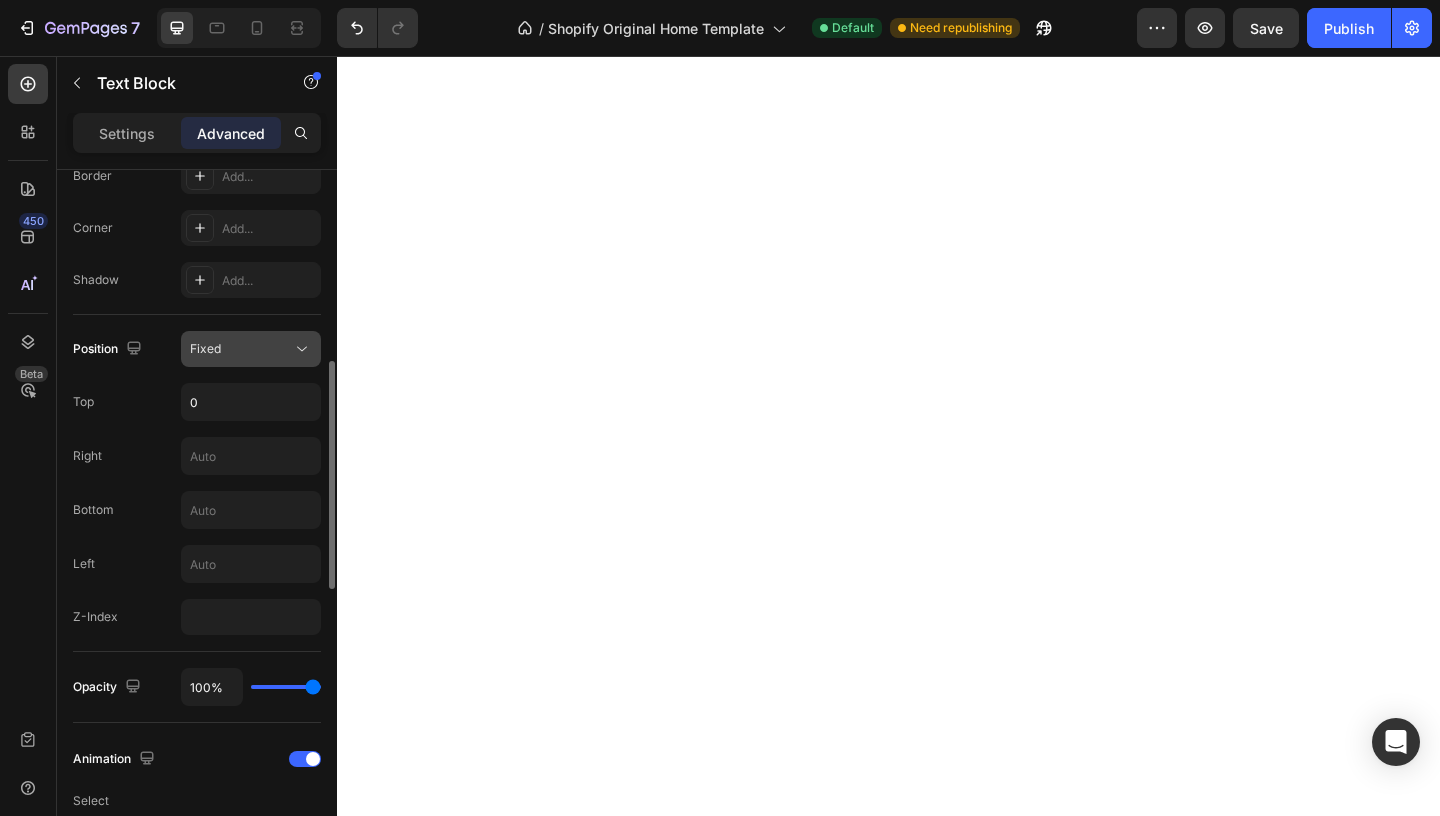 click on "Fixed" 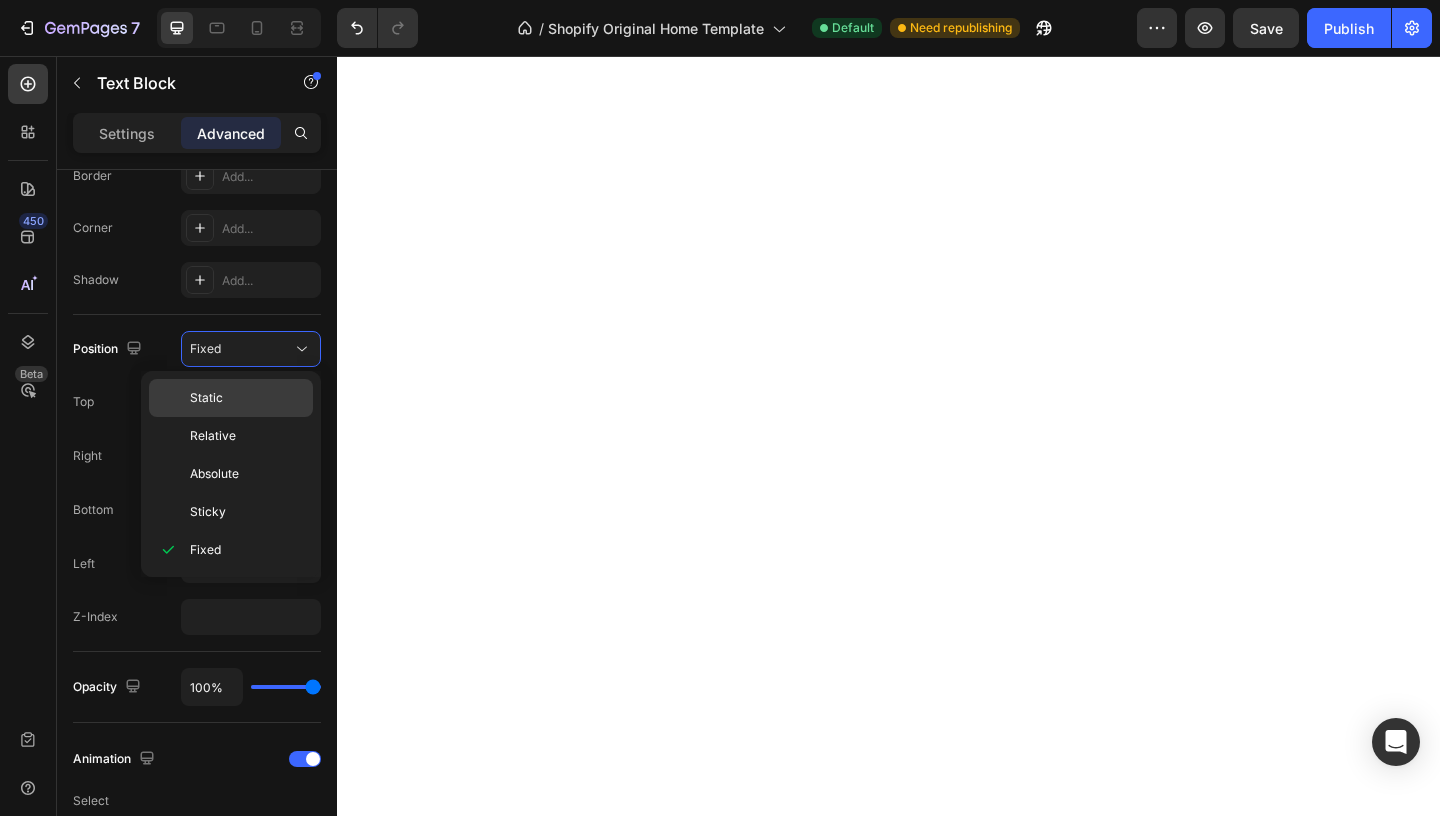 click on "Static" at bounding box center (247, 398) 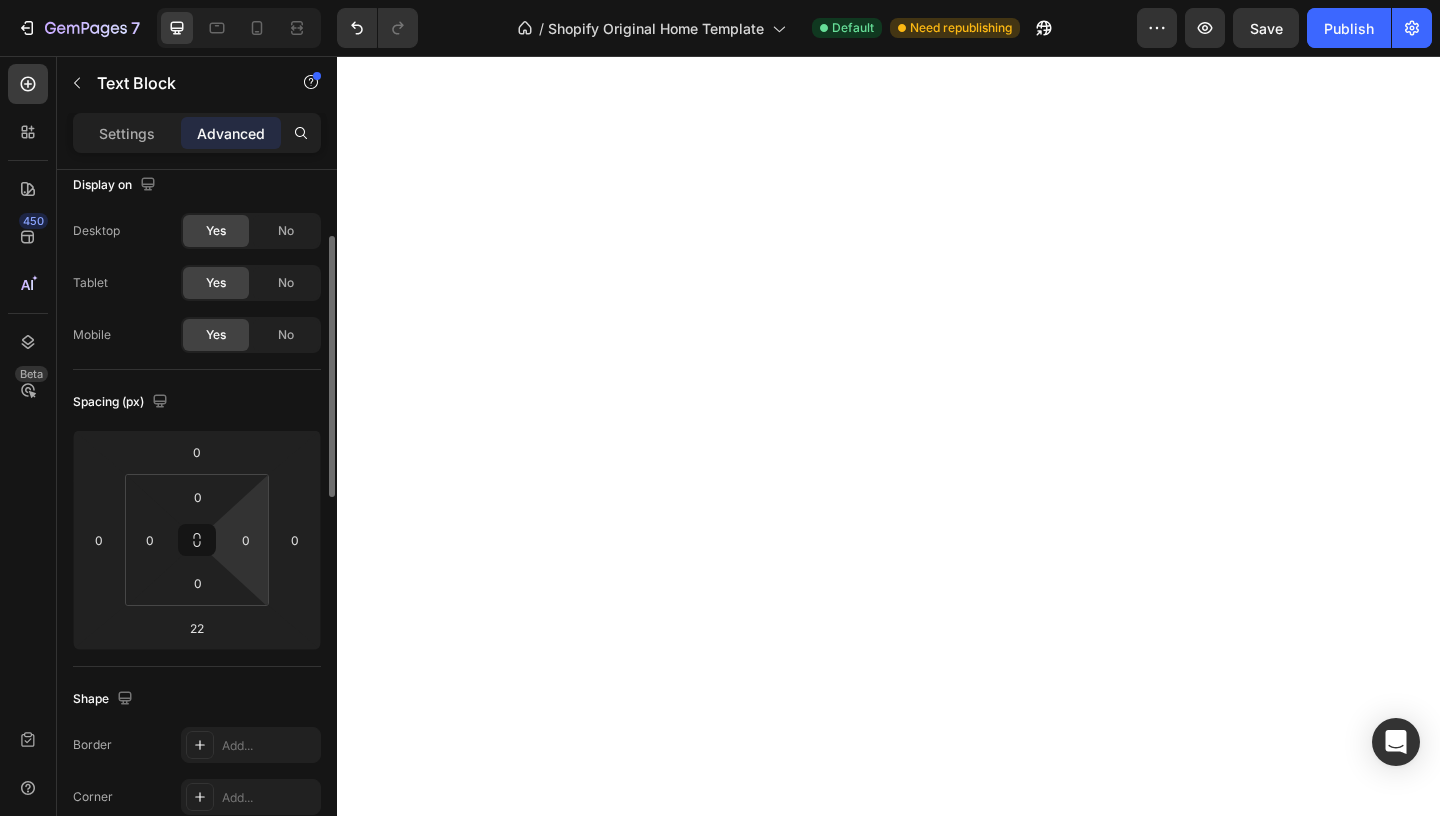 scroll, scrollTop: 0, scrollLeft: 0, axis: both 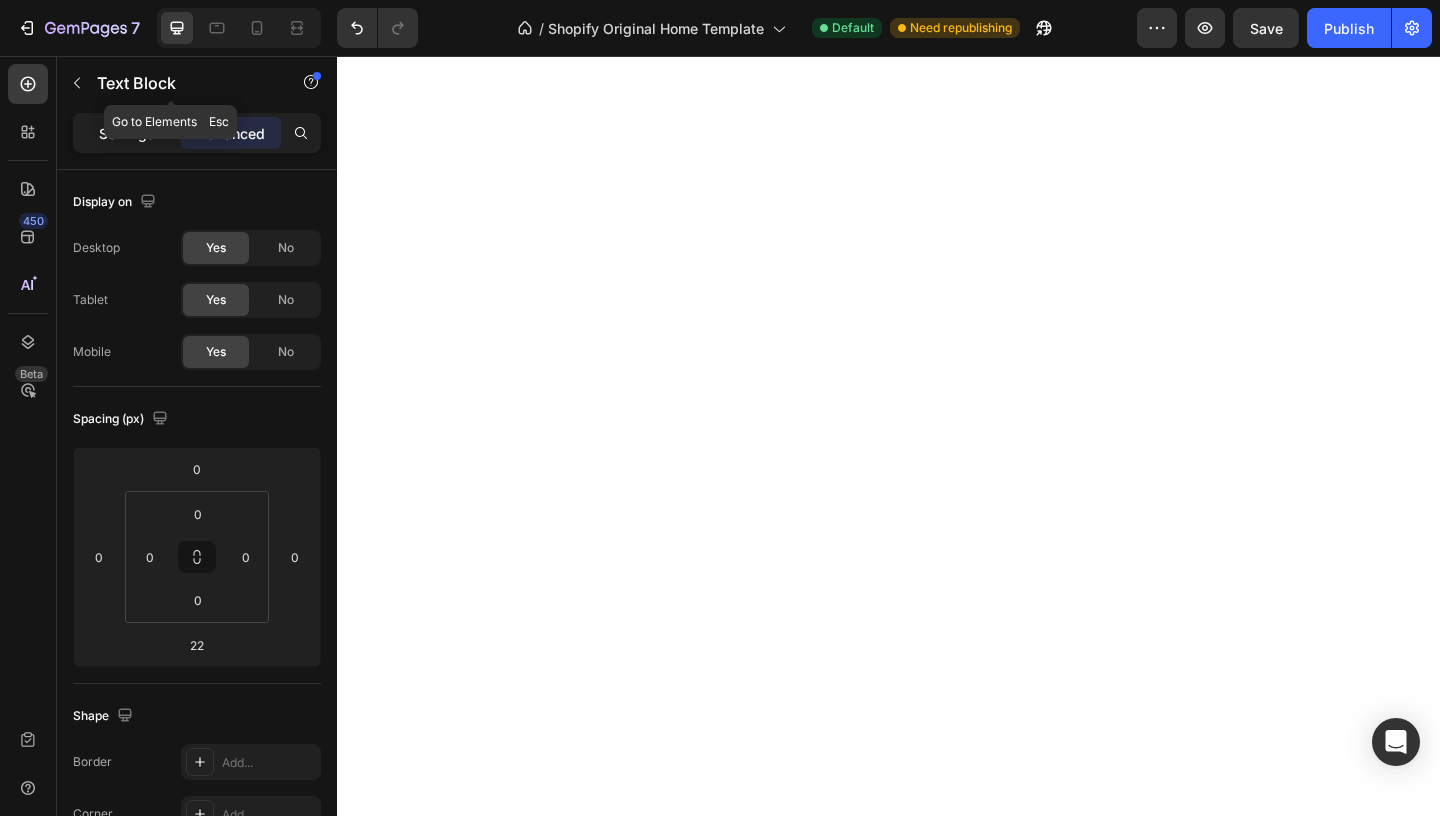 click on "Settings" 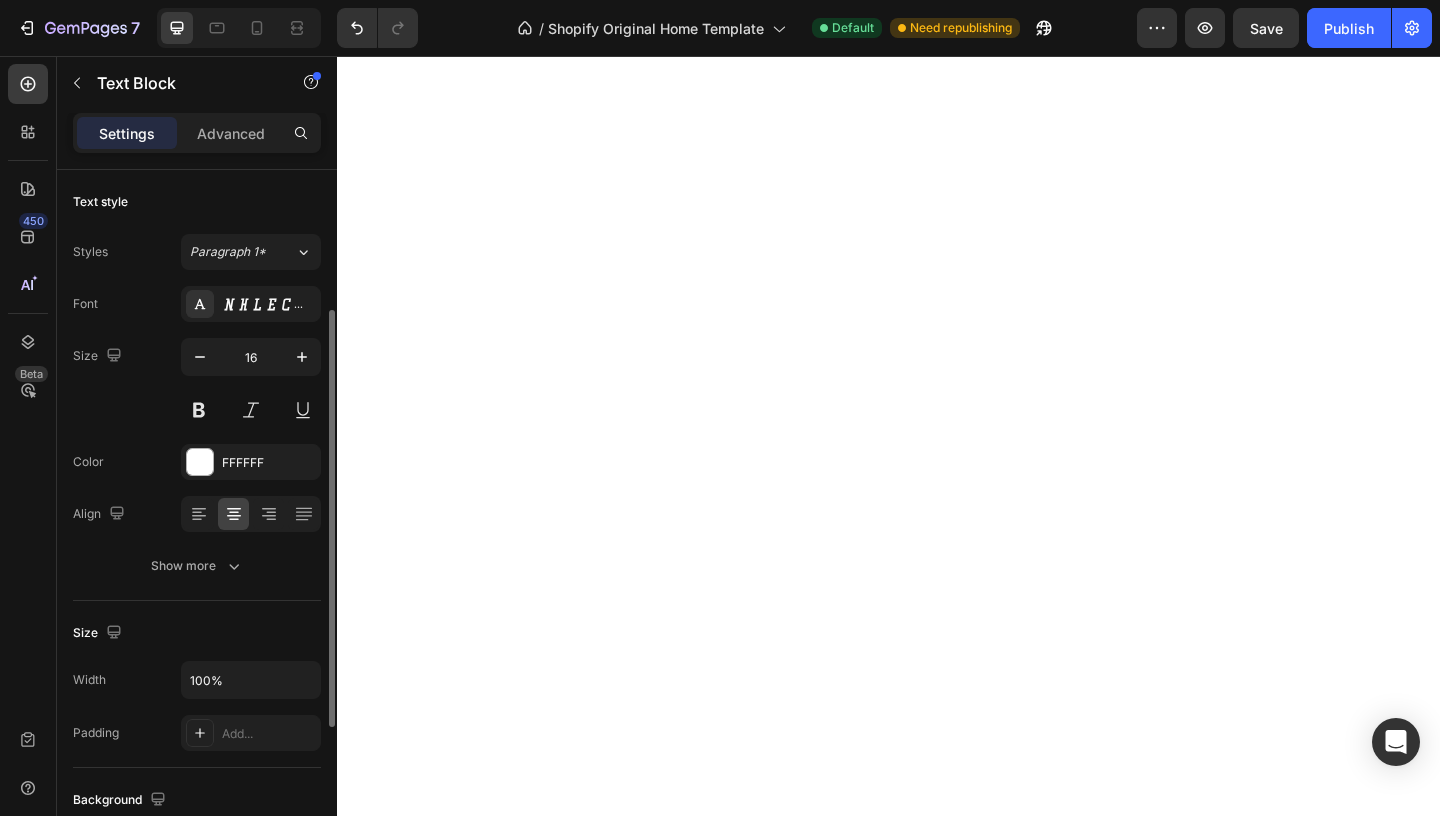 scroll, scrollTop: 156, scrollLeft: 0, axis: vertical 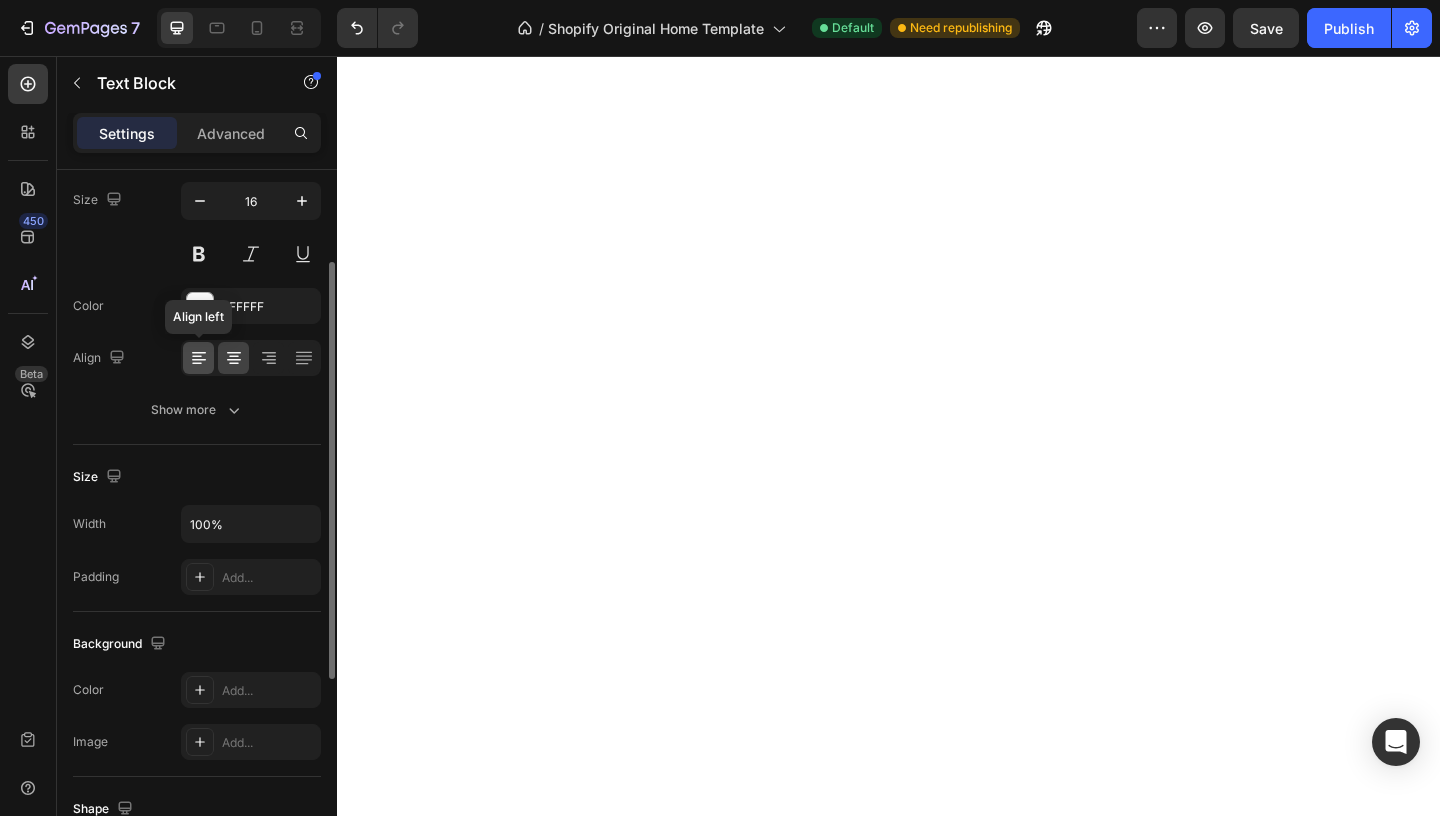 click 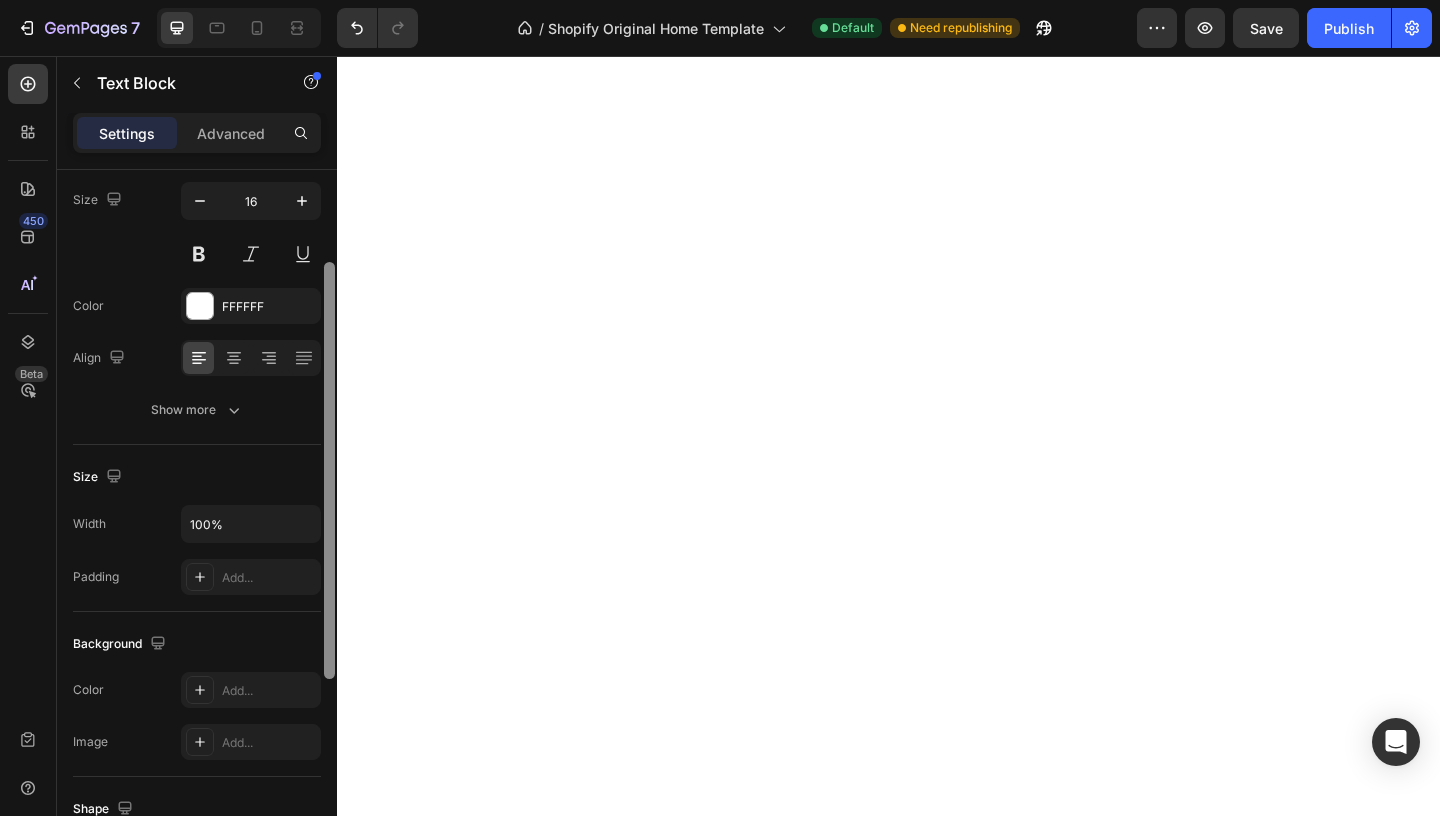 scroll, scrollTop: 0, scrollLeft: 0, axis: both 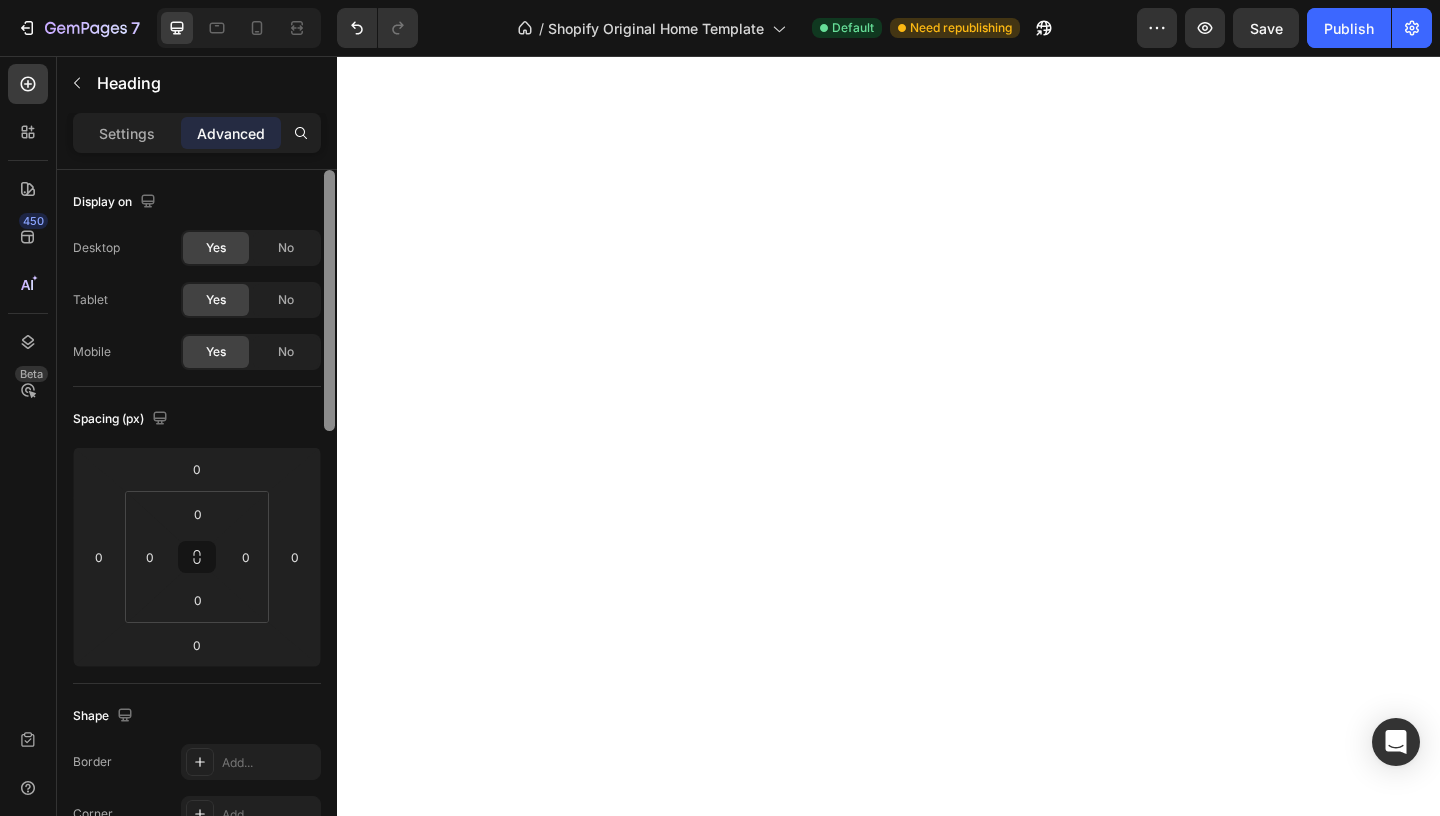 type on "10" 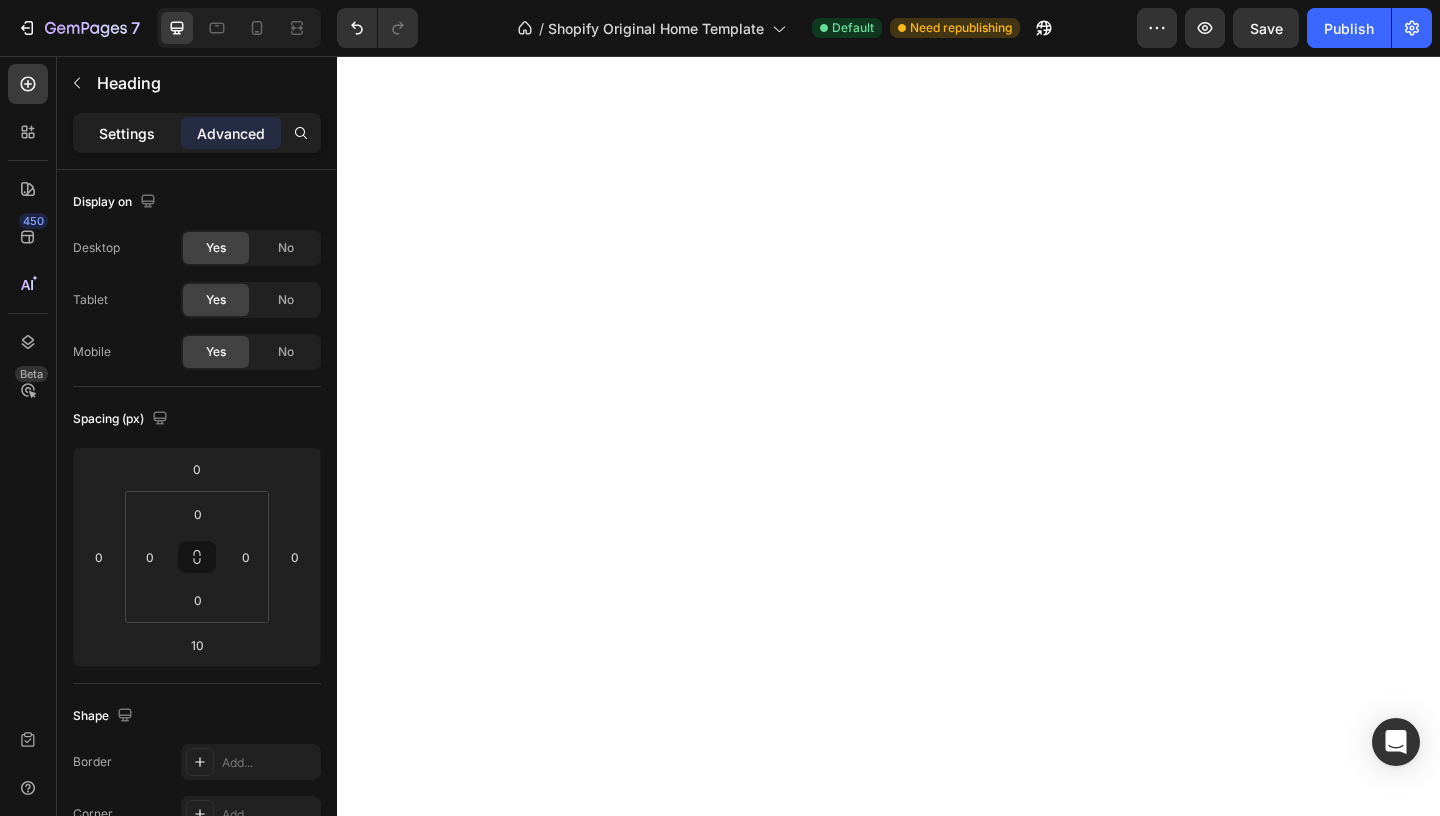 click on "Settings" at bounding box center (127, 133) 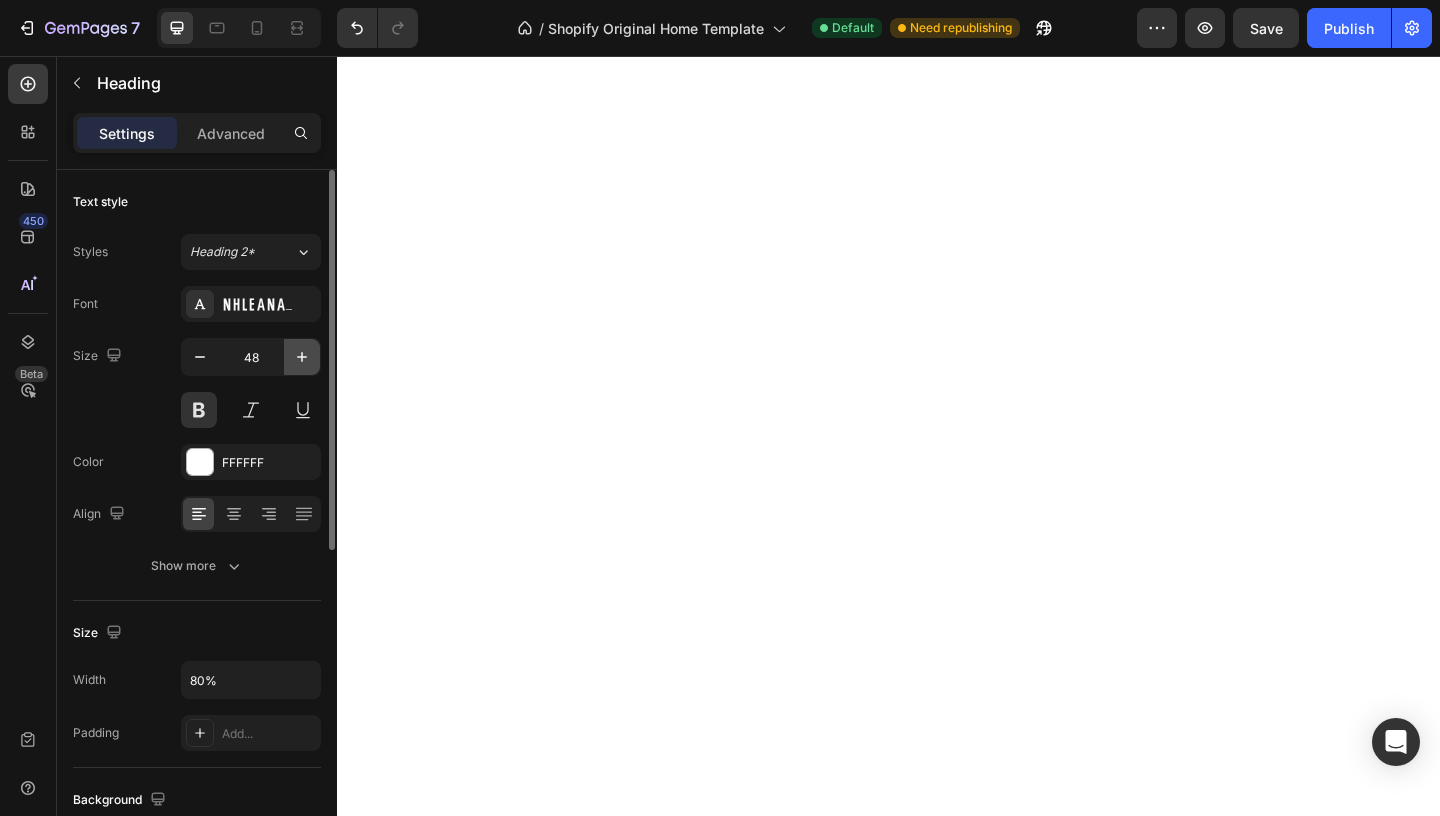 click 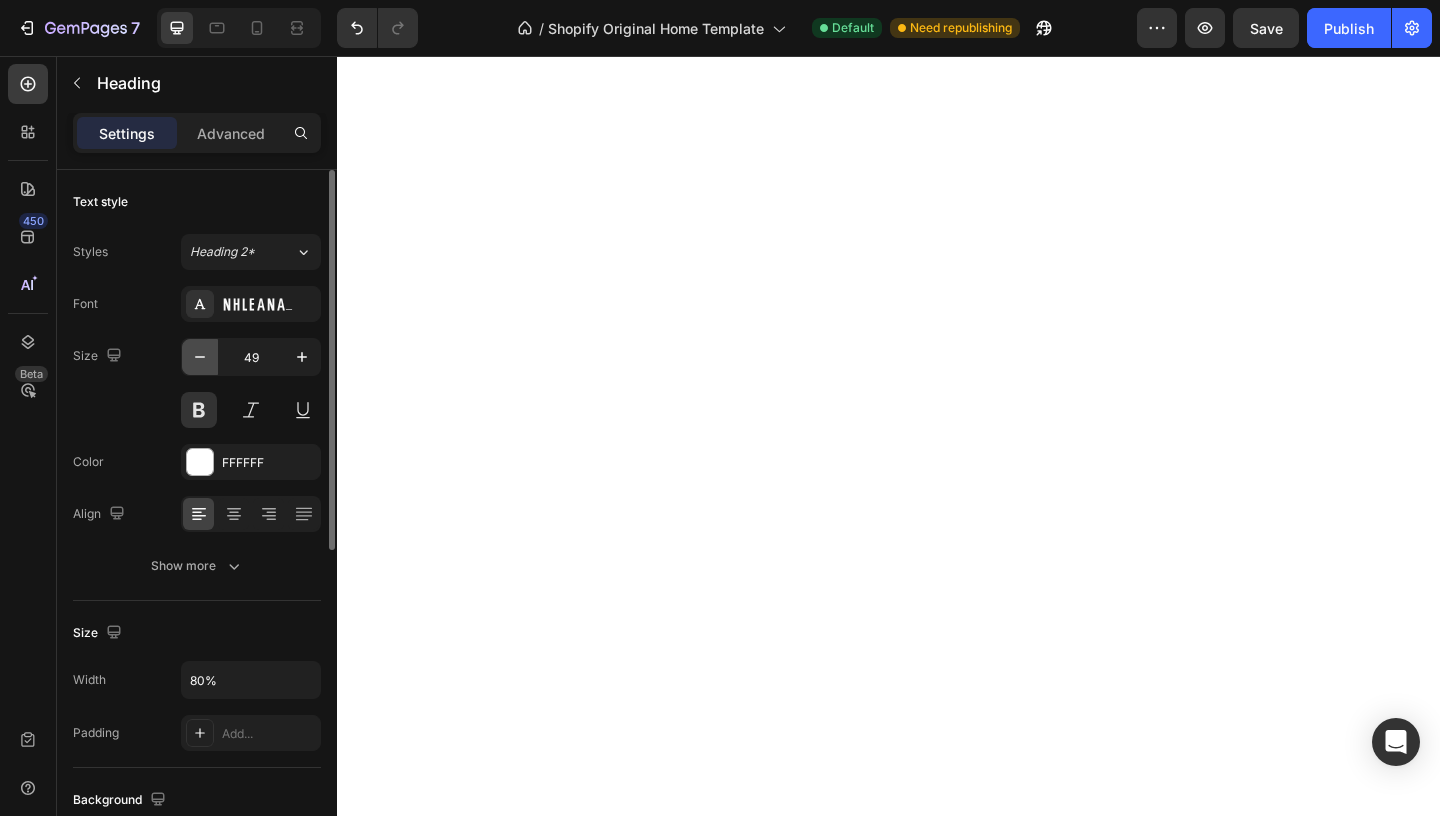 click 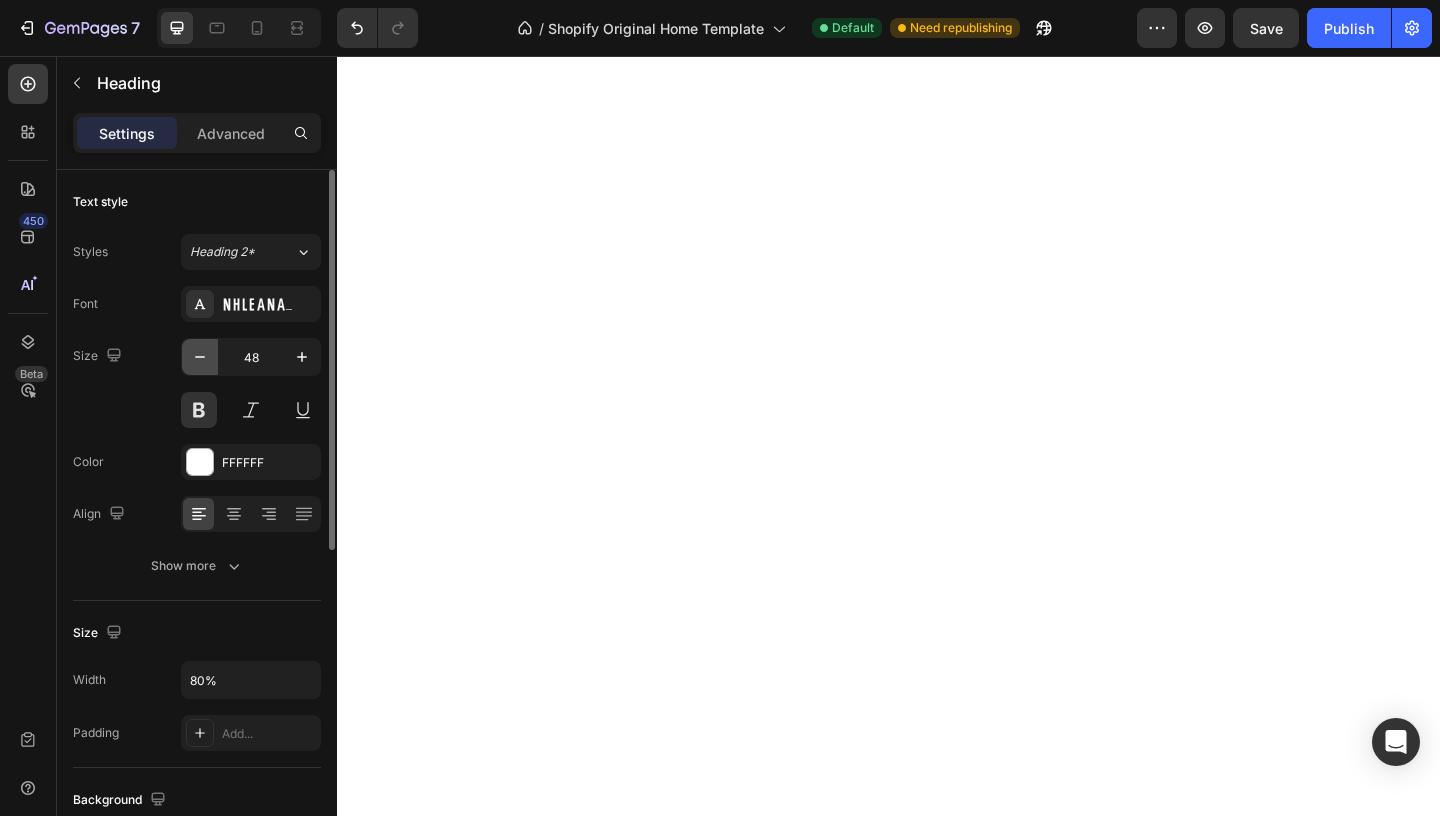 click 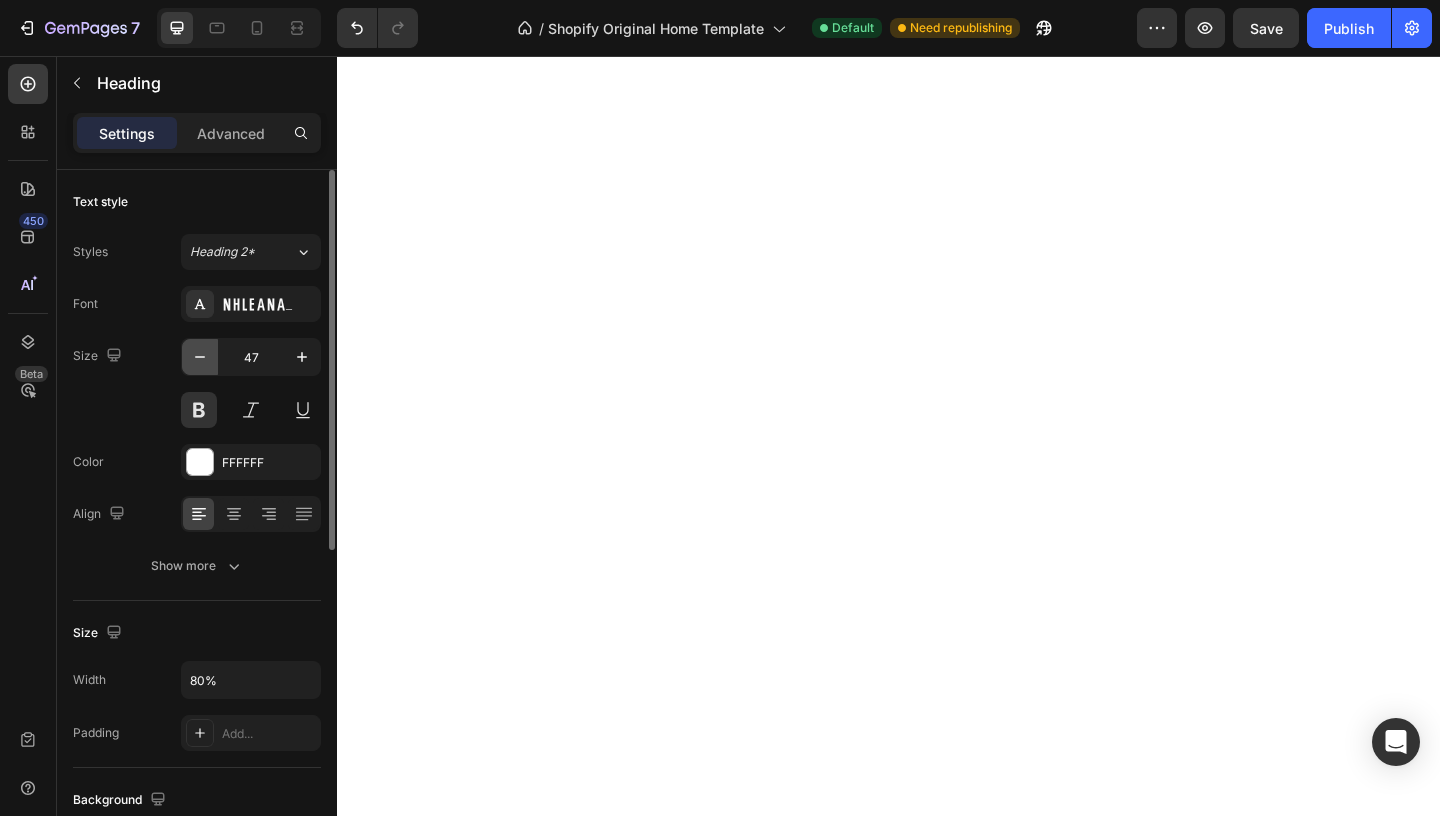 click 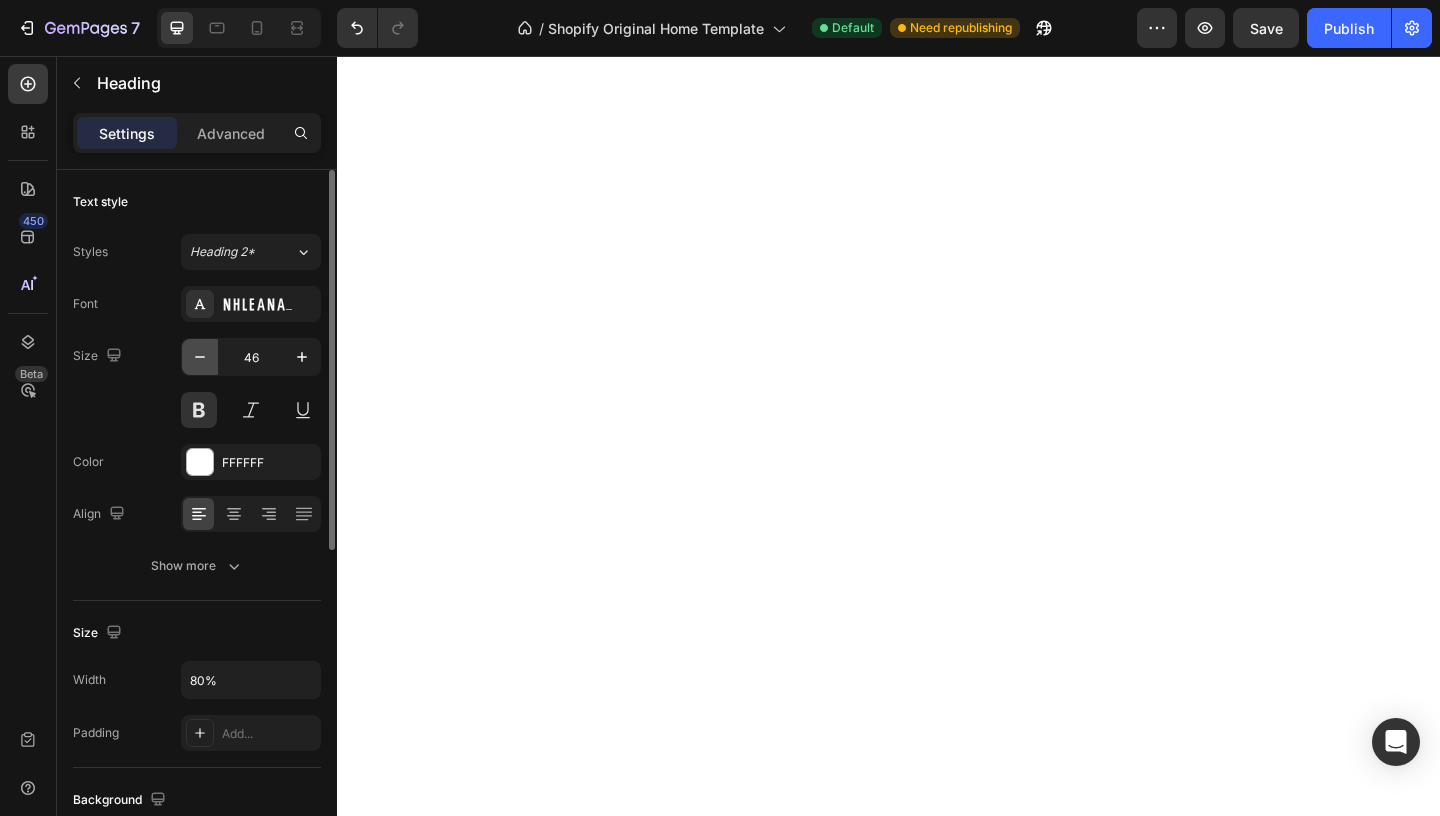 click 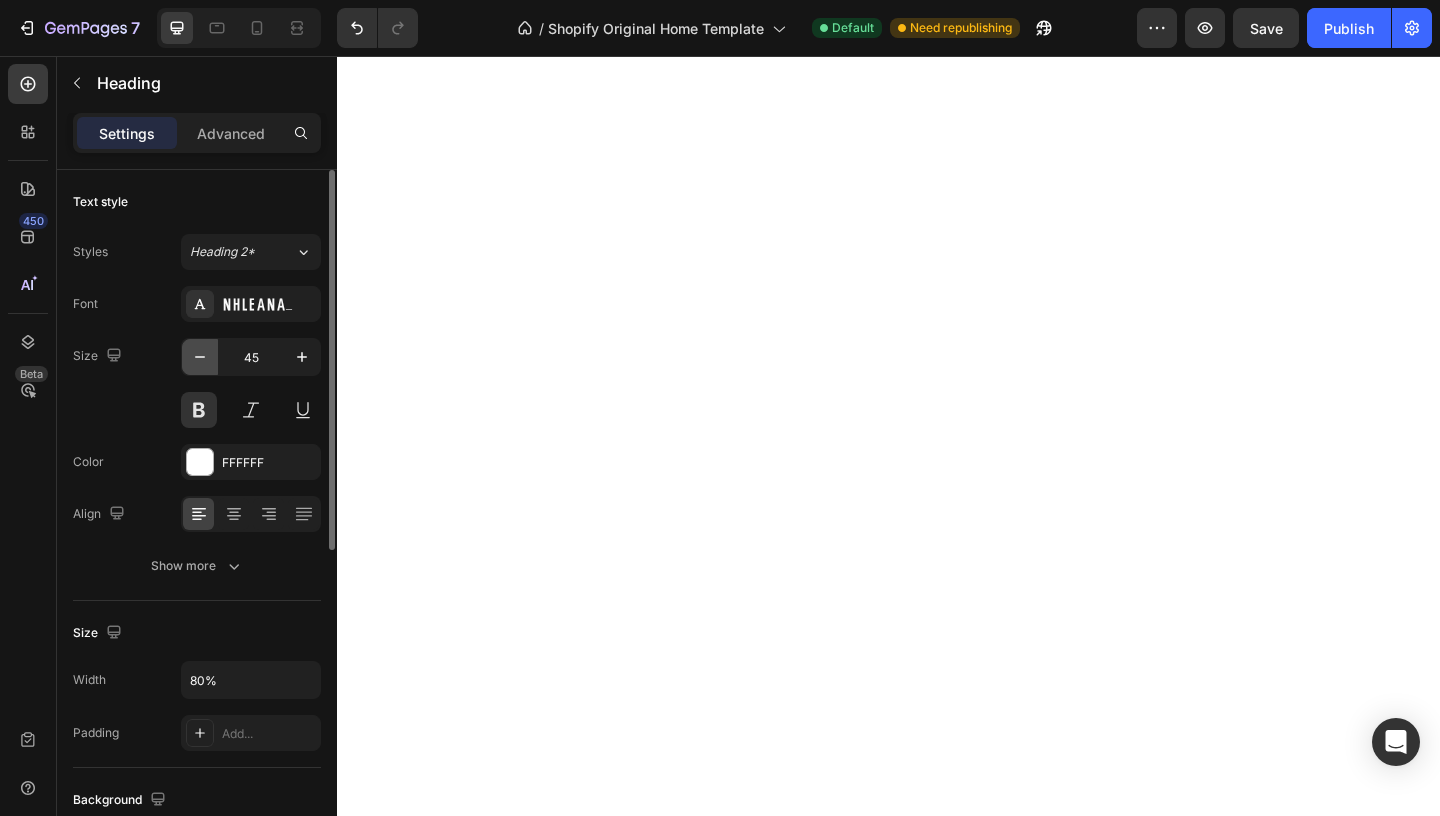 click 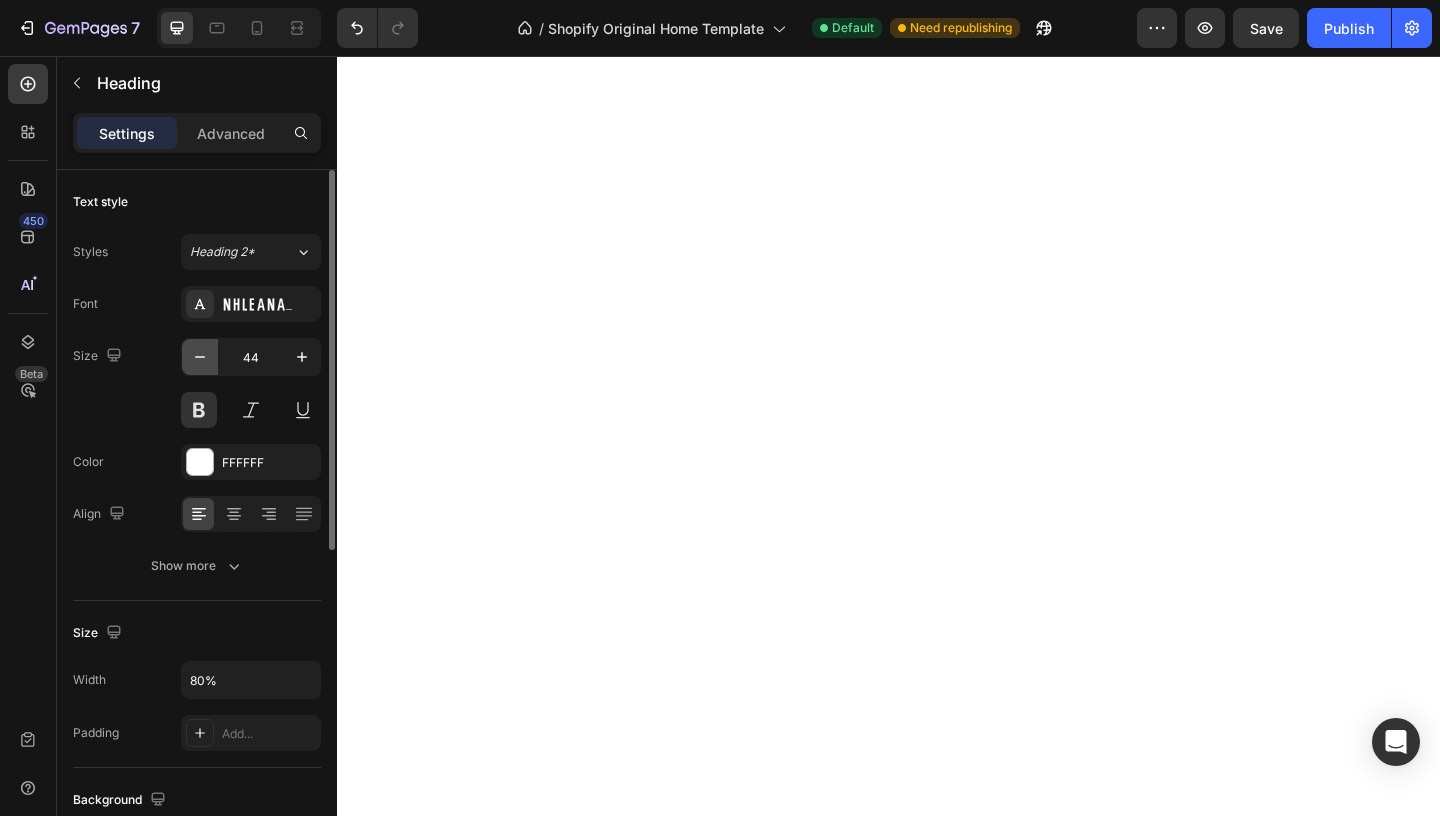 click 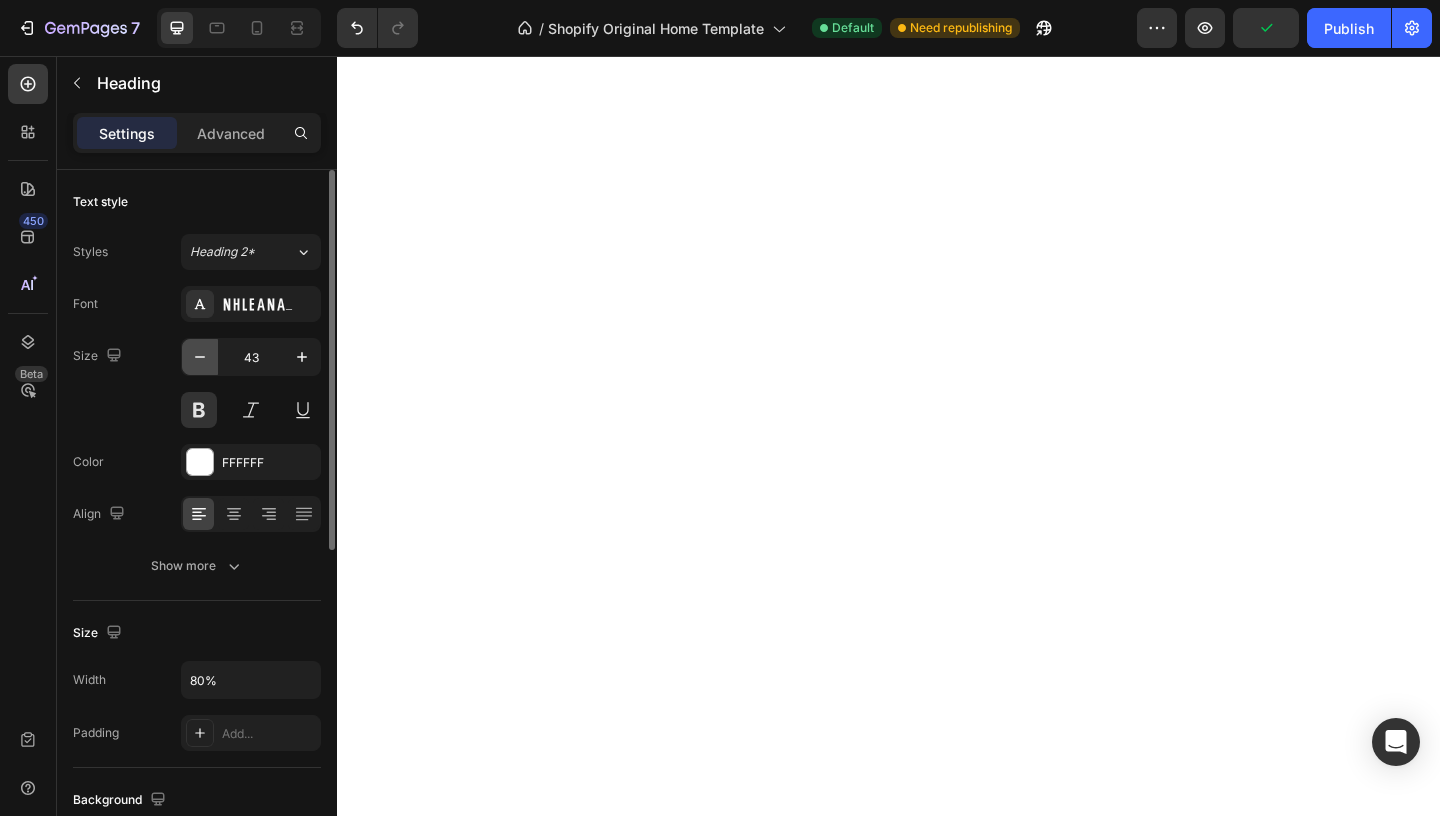 click 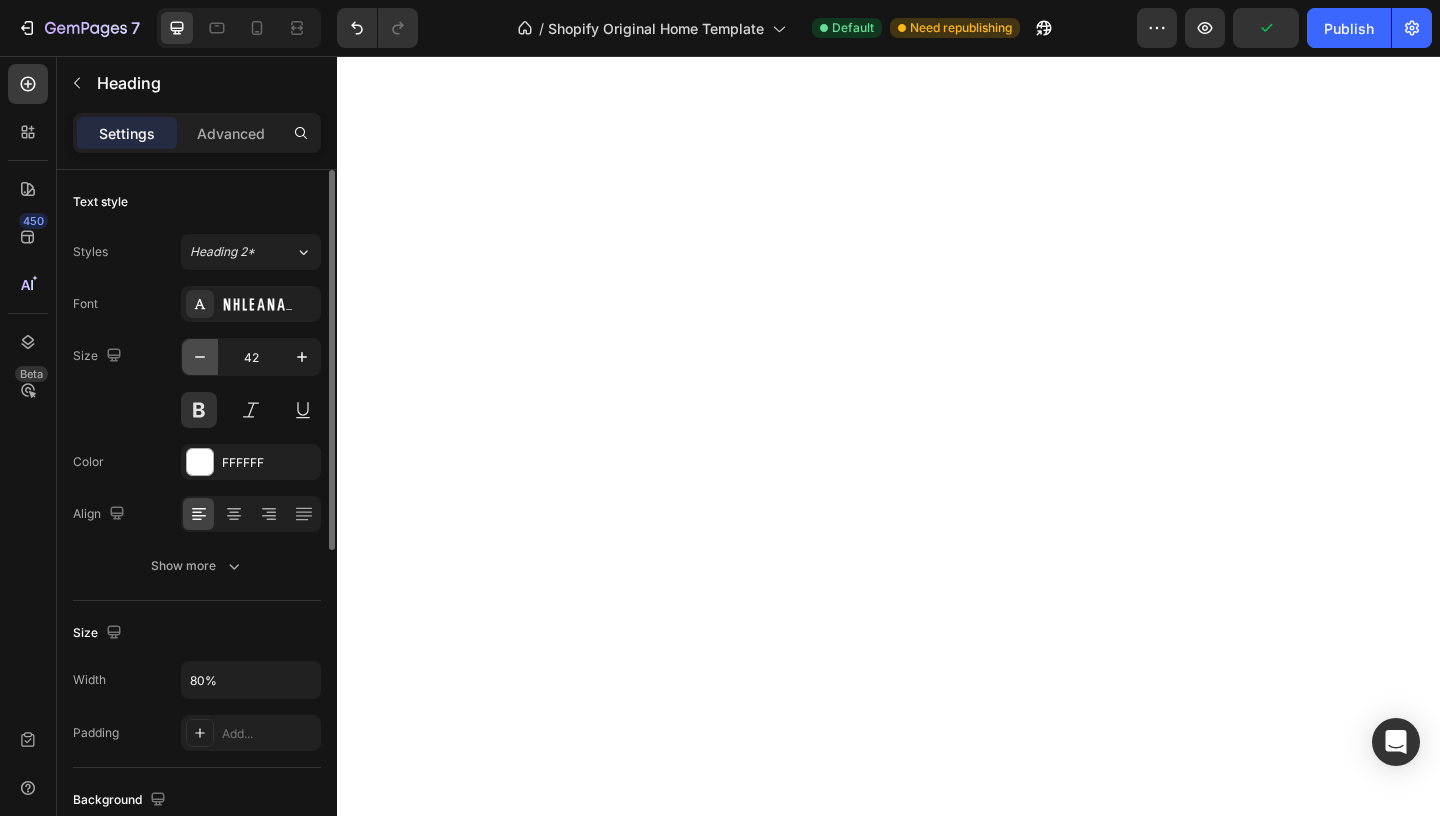 click 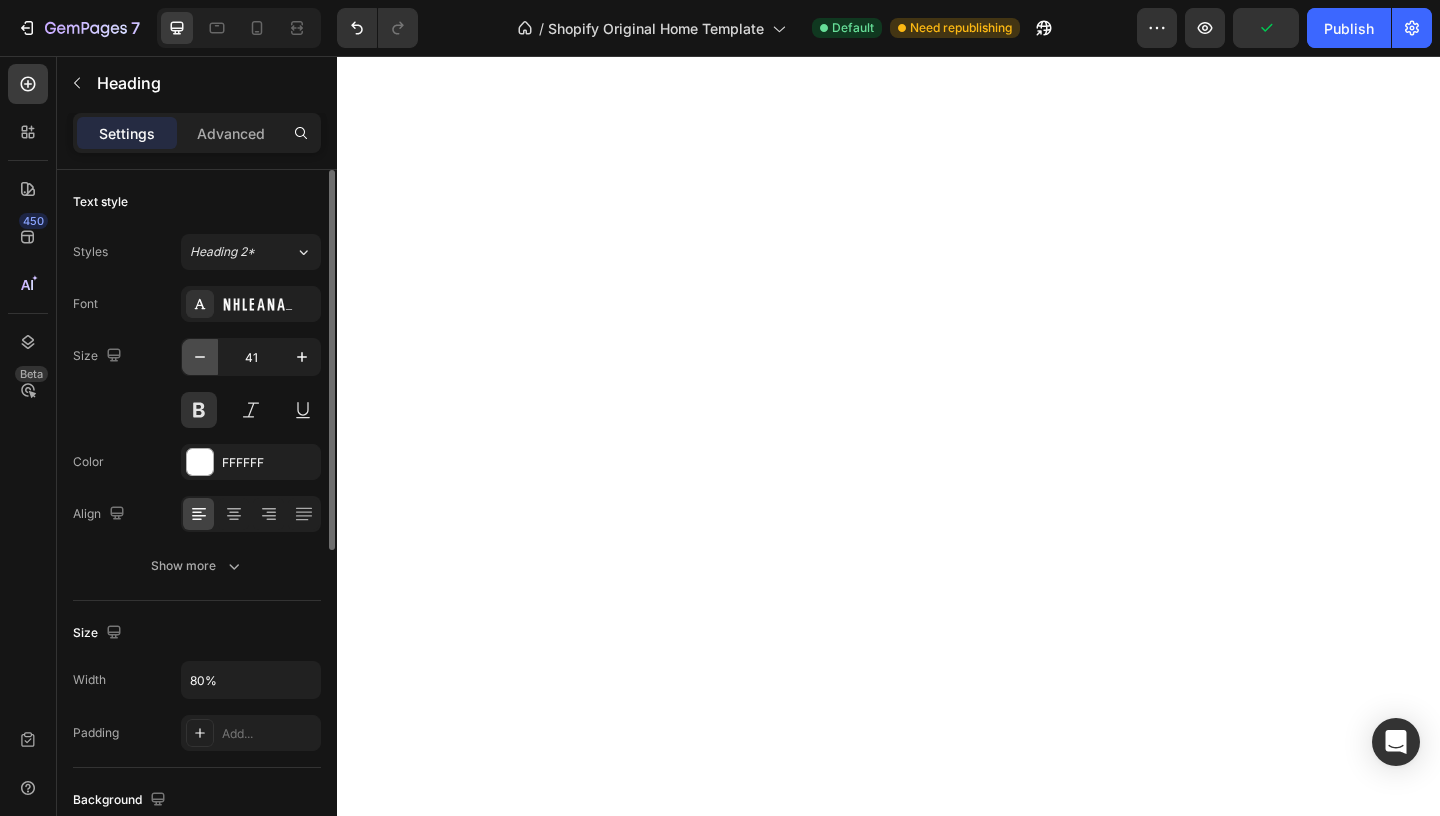 click 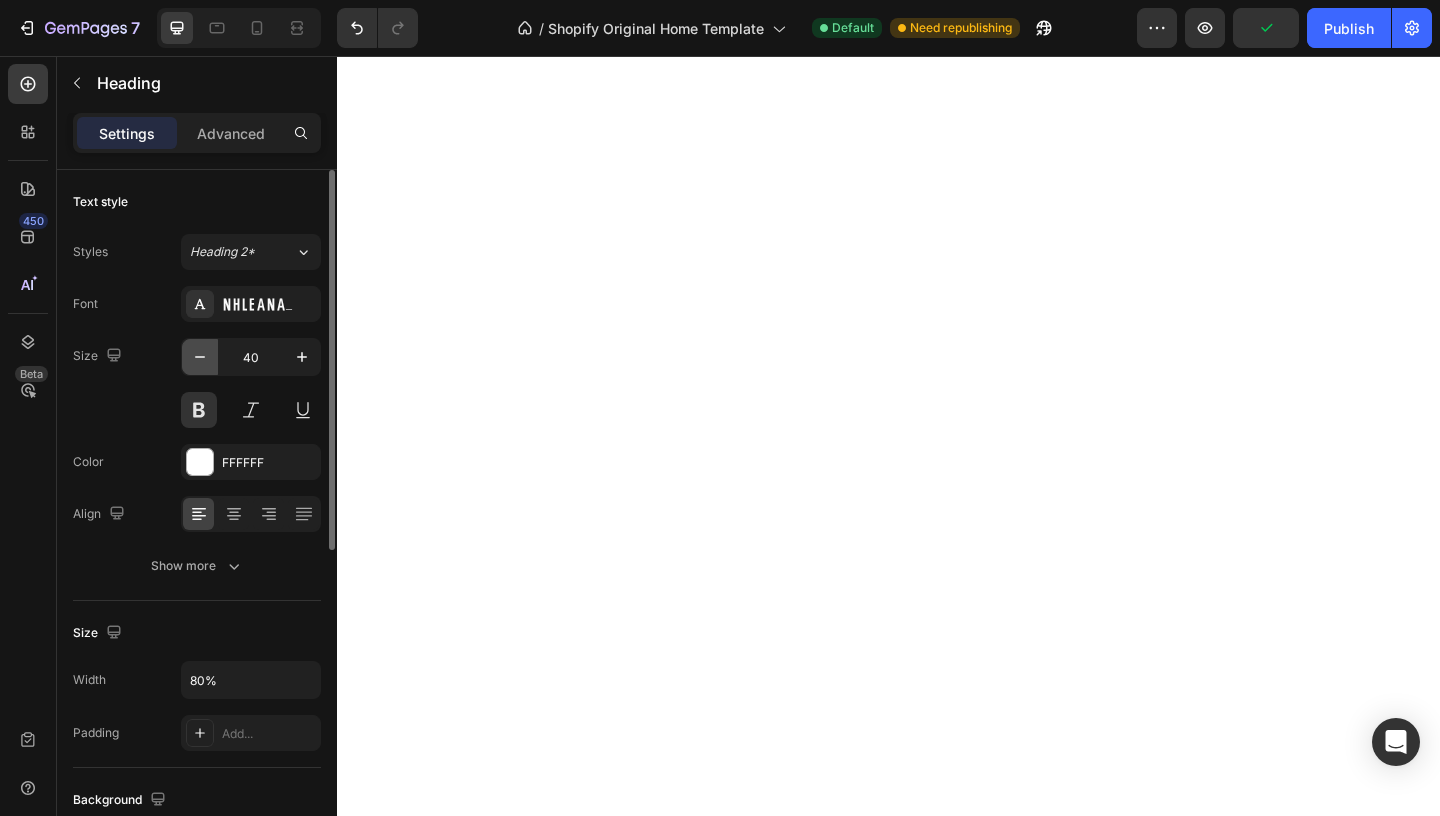 click 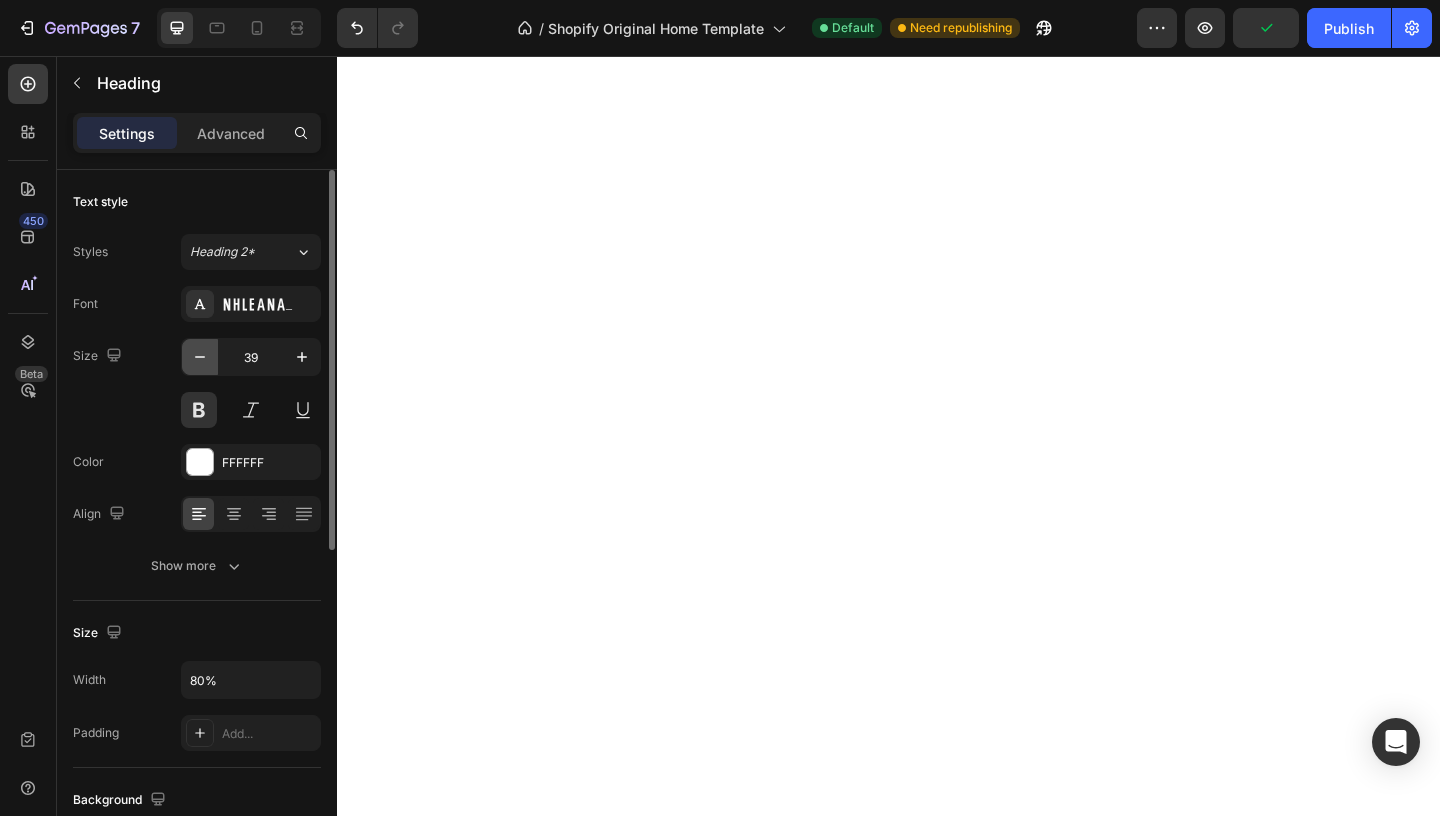 click 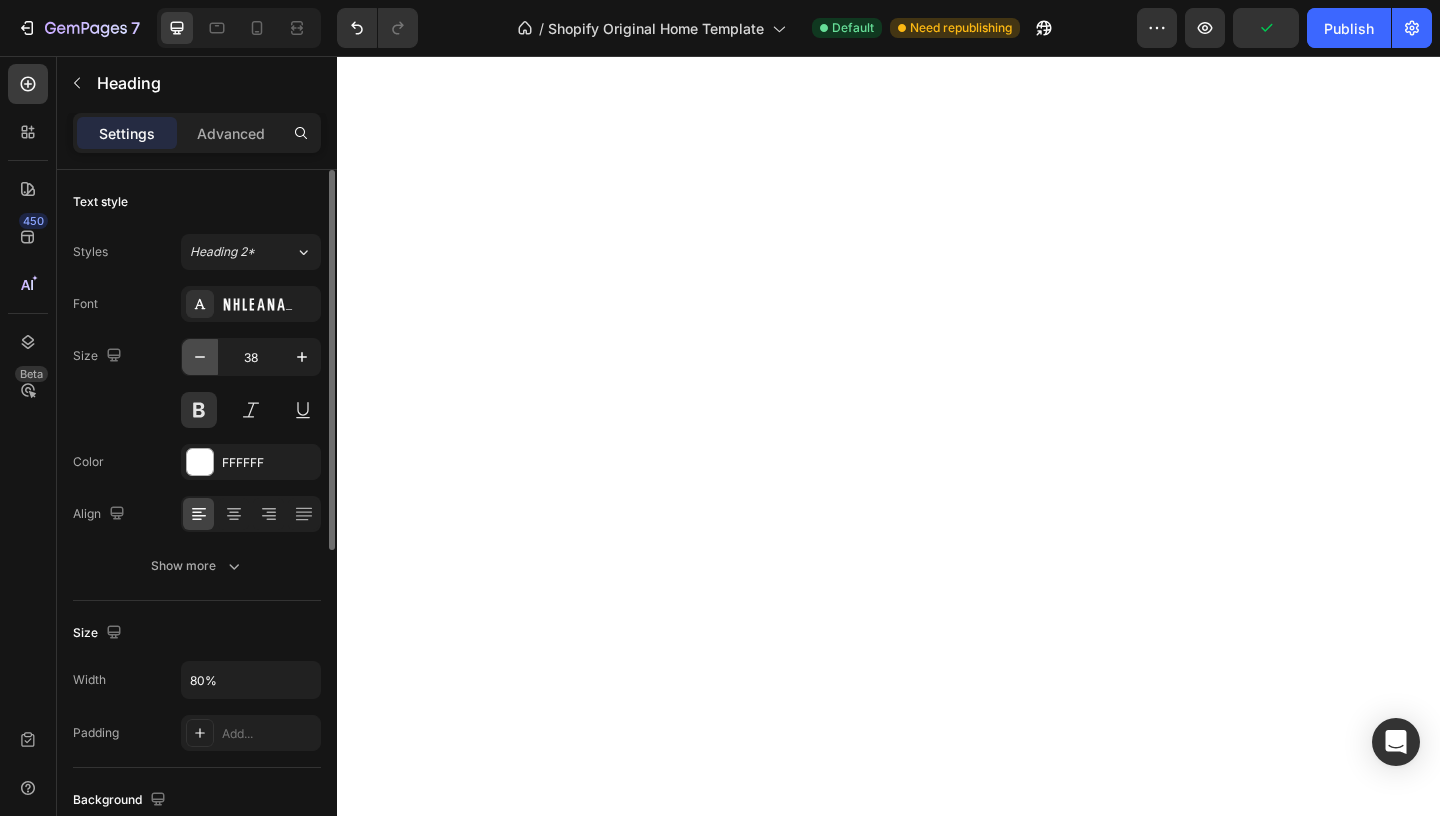 click 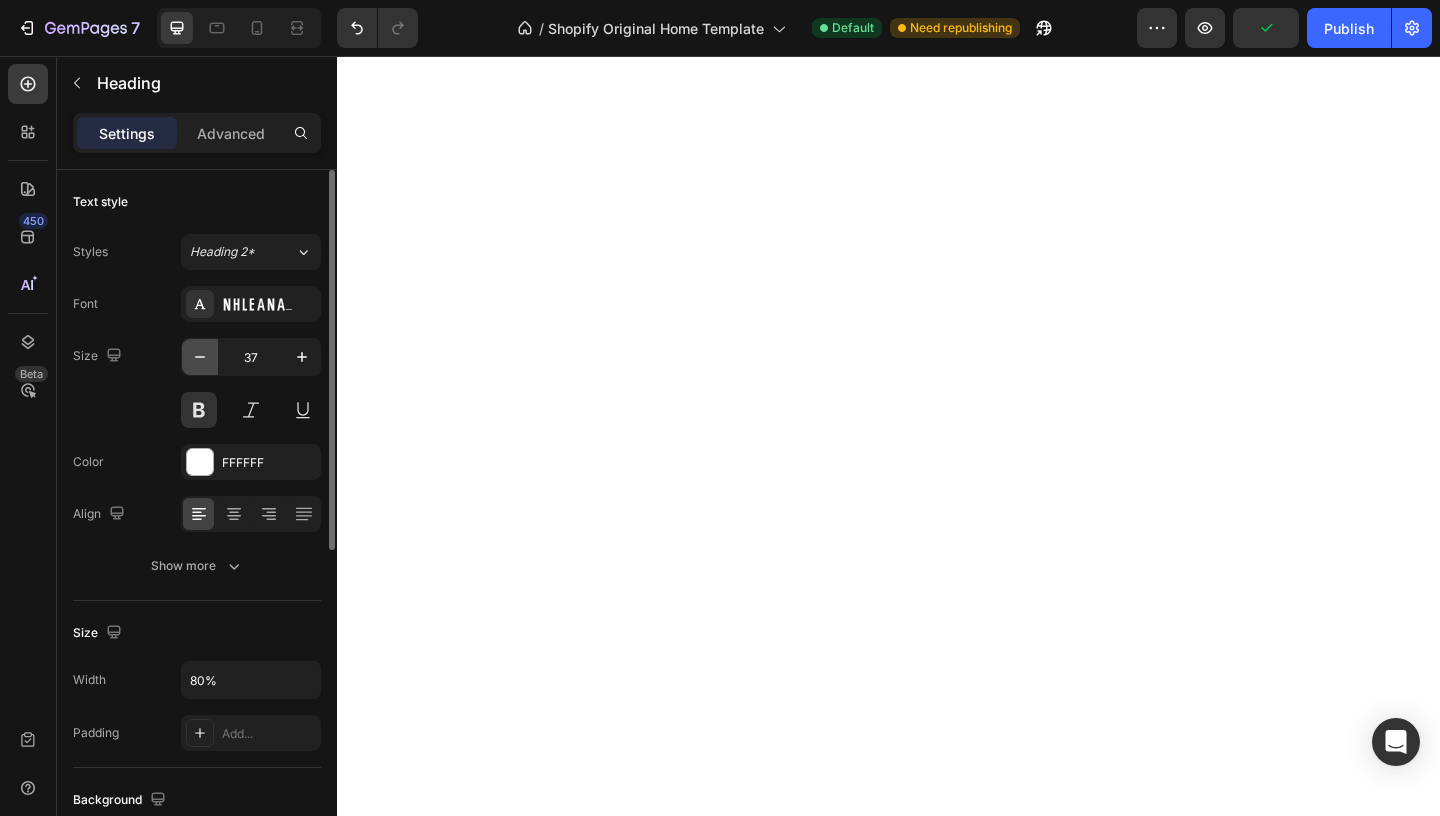 click 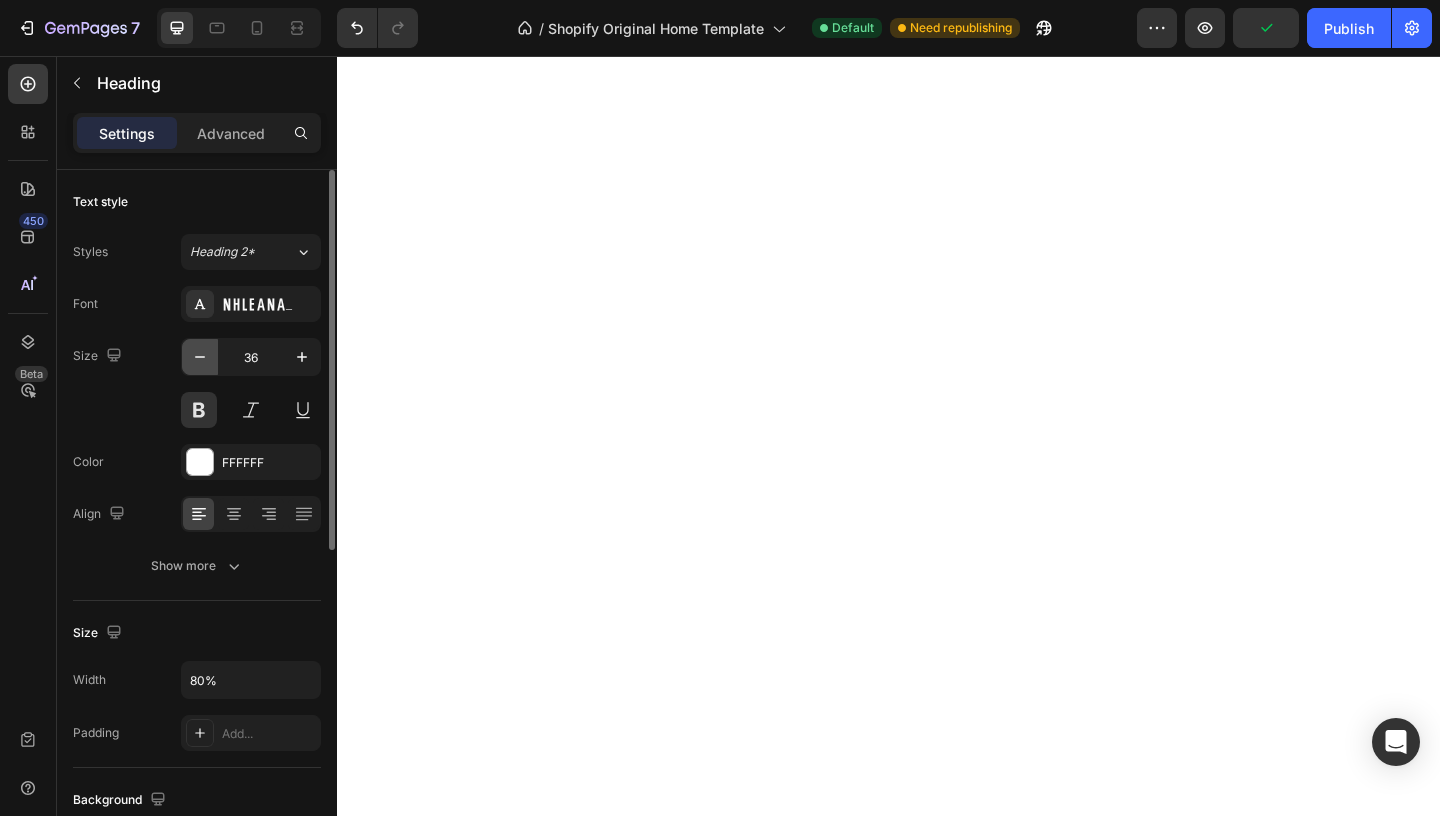 click 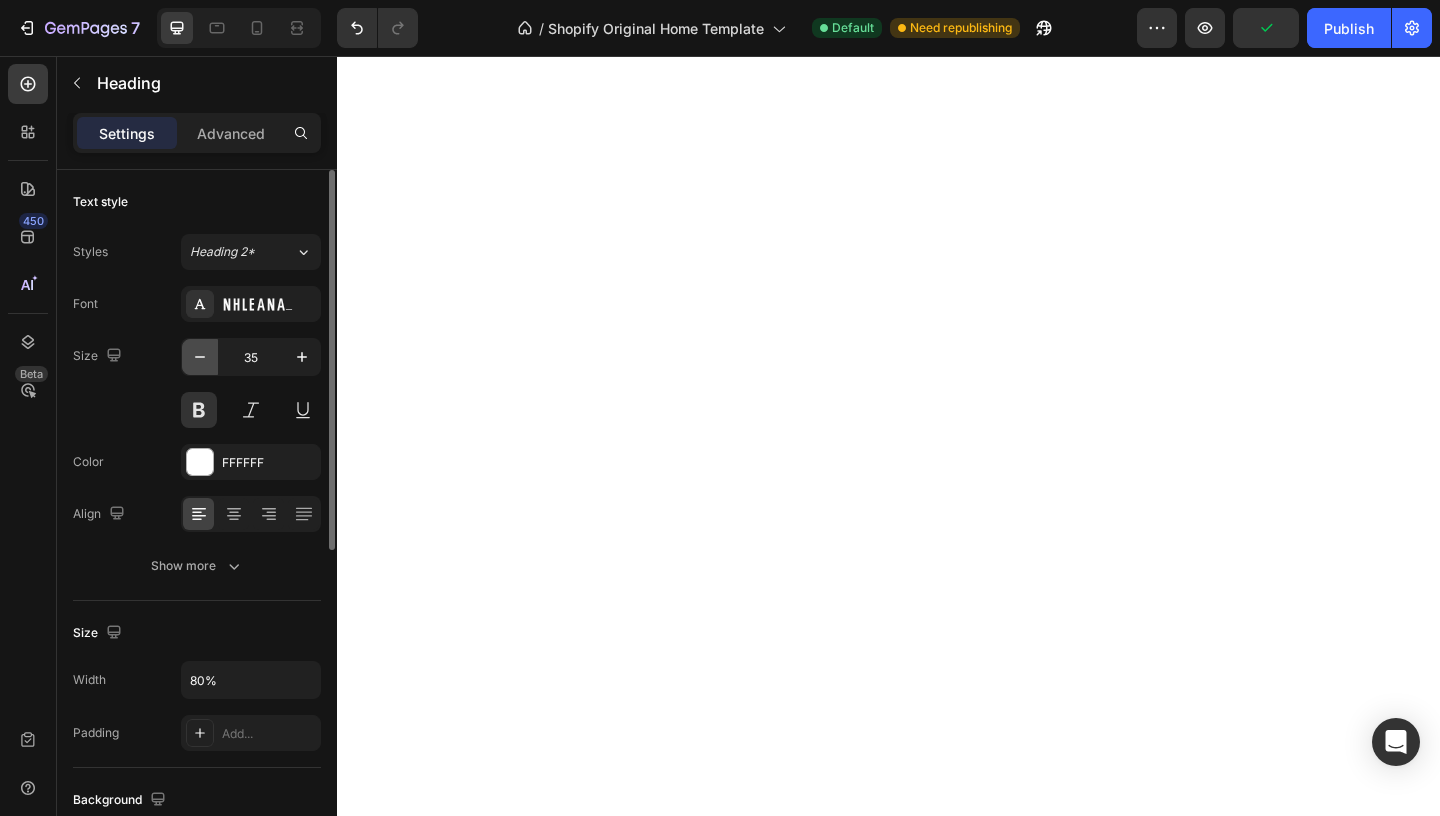 click 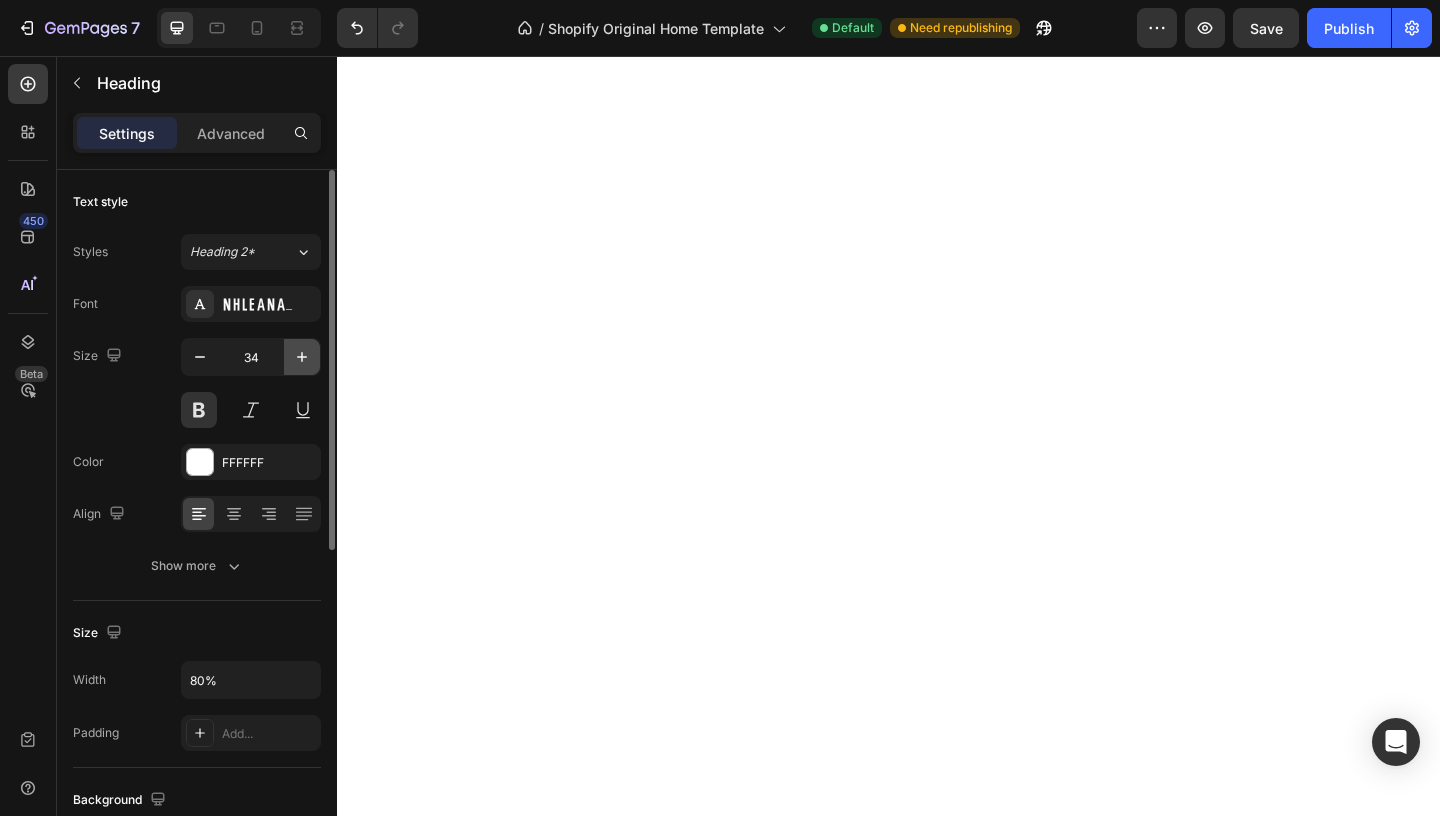 click 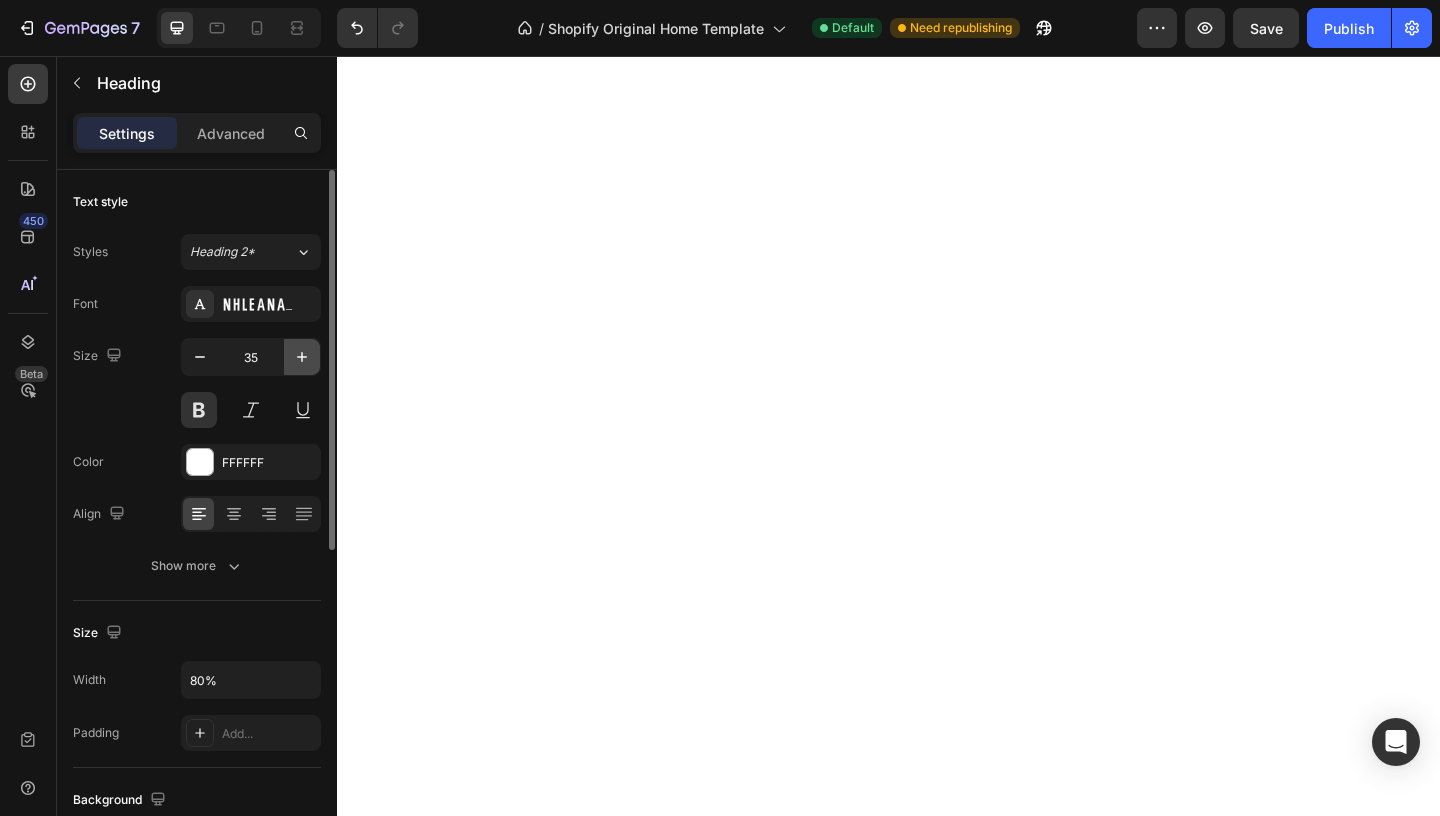 click 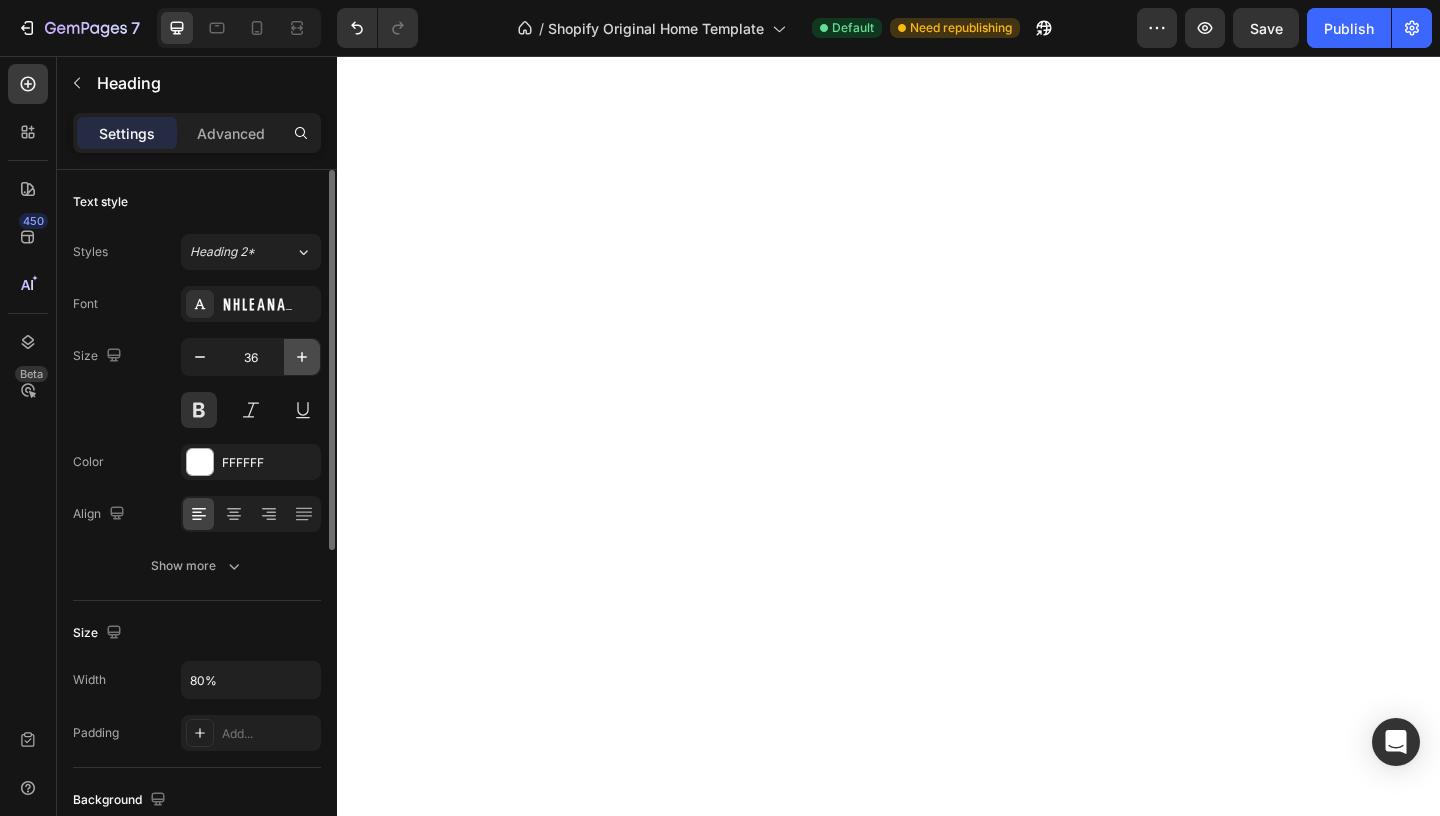 click 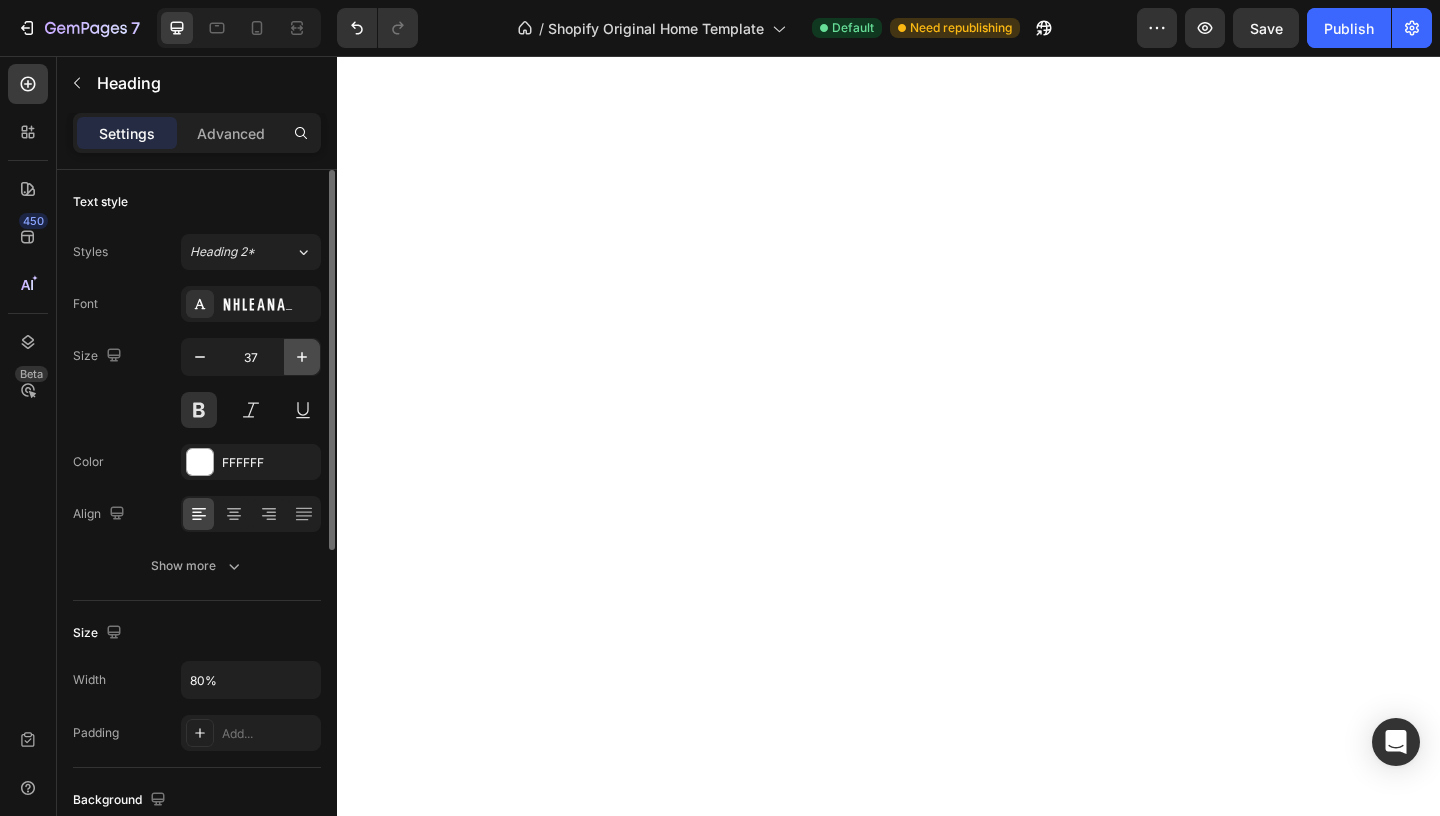 click 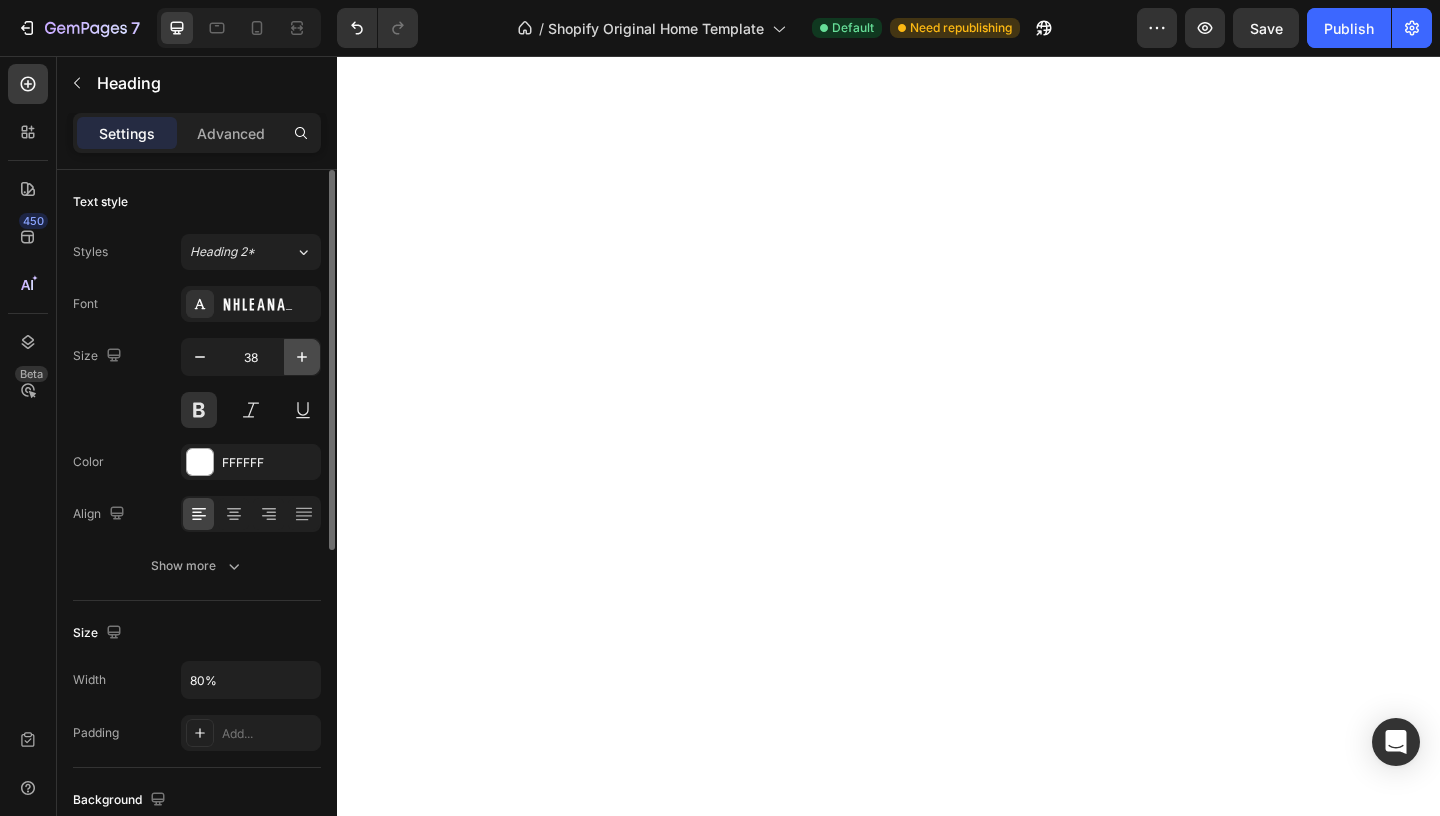 click 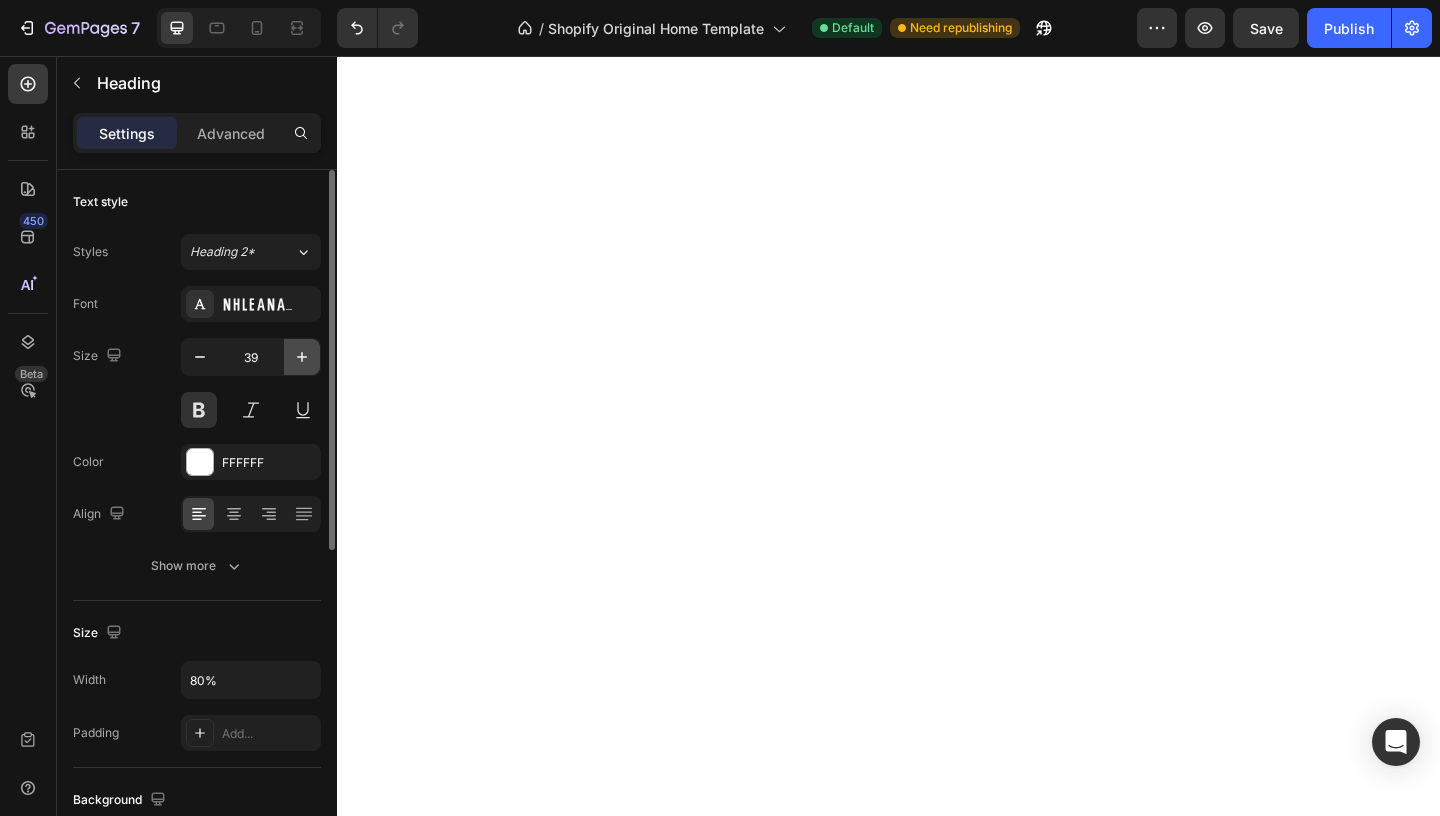 click 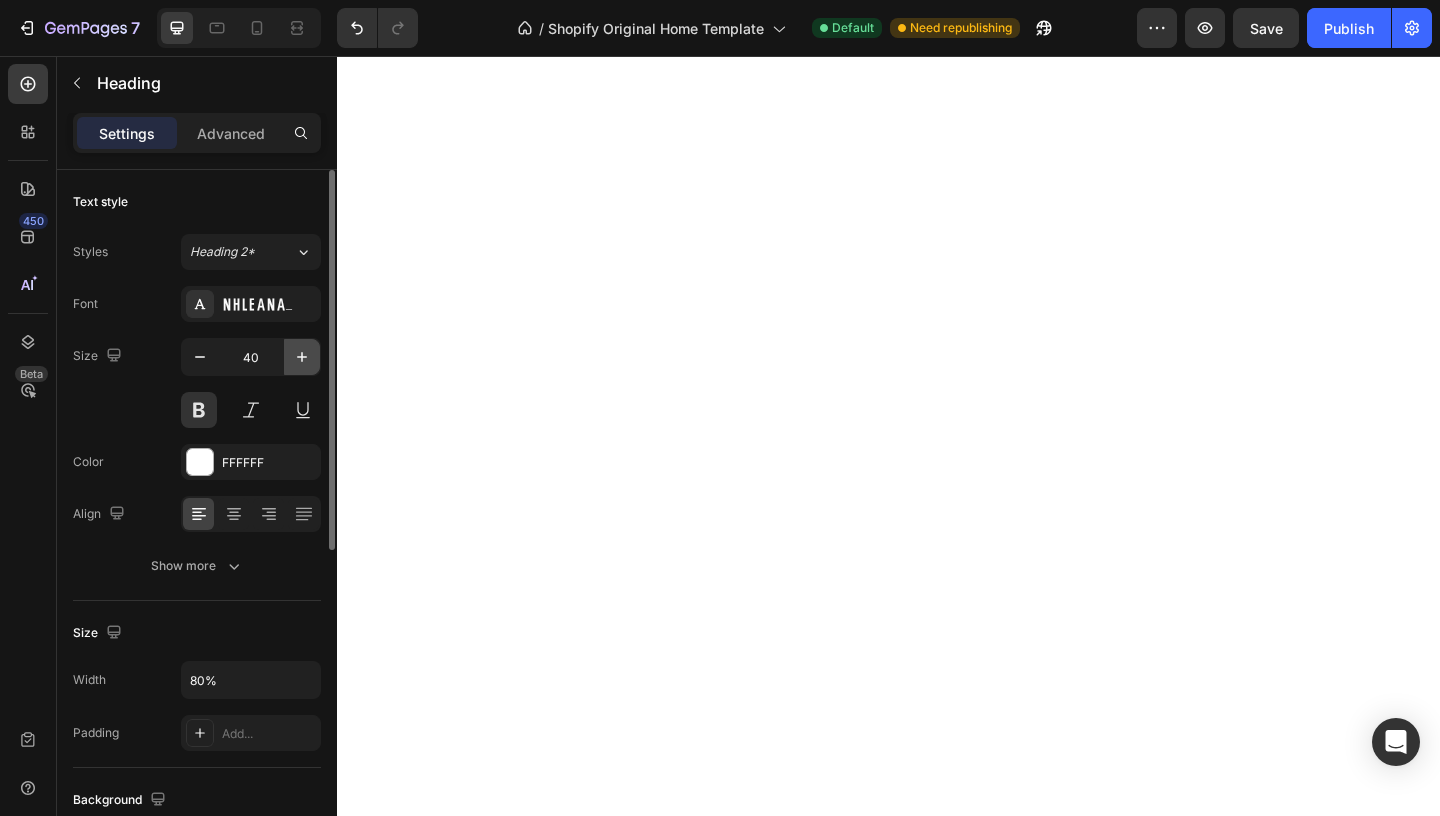 click 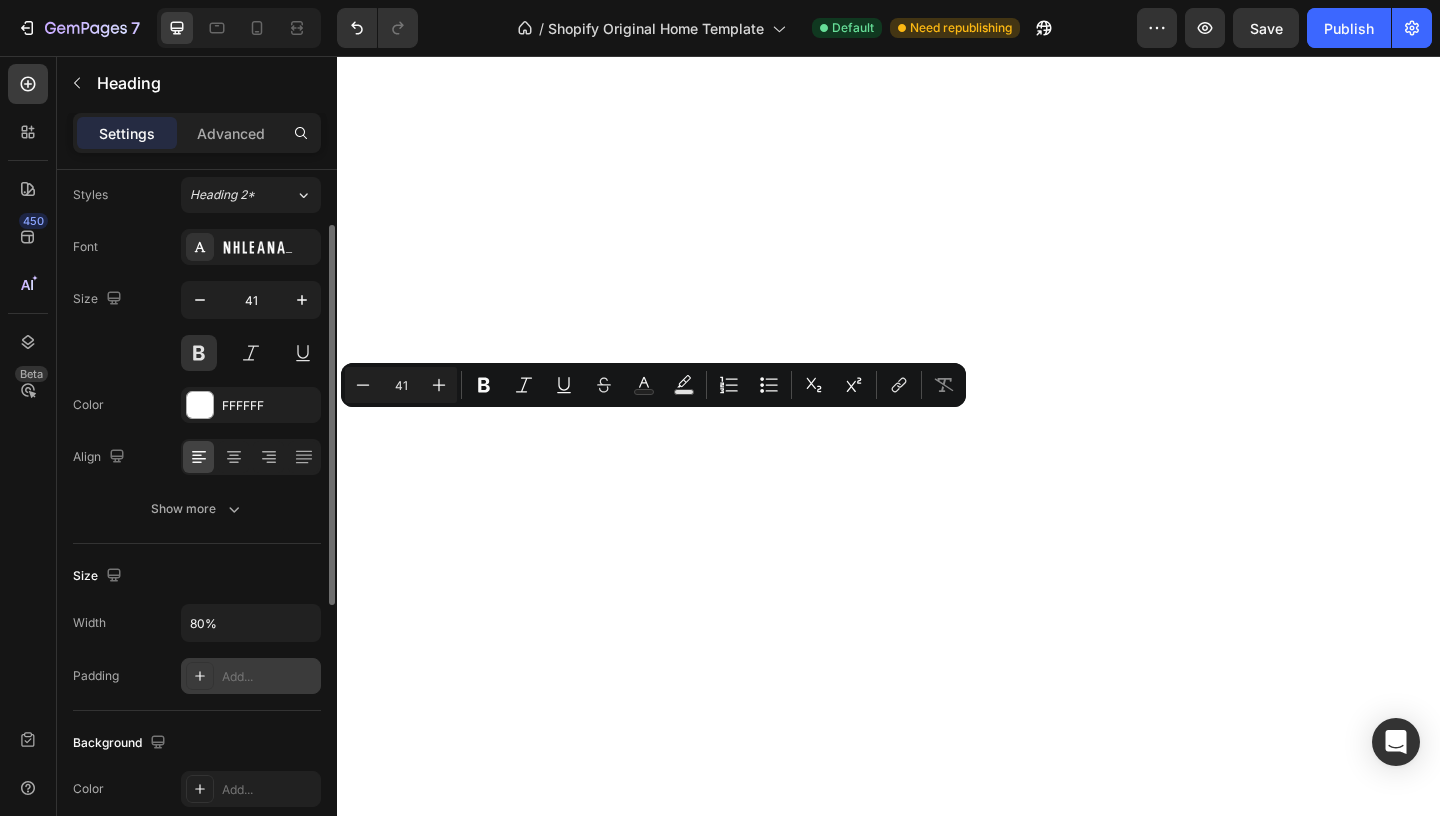 scroll, scrollTop: 94, scrollLeft: 0, axis: vertical 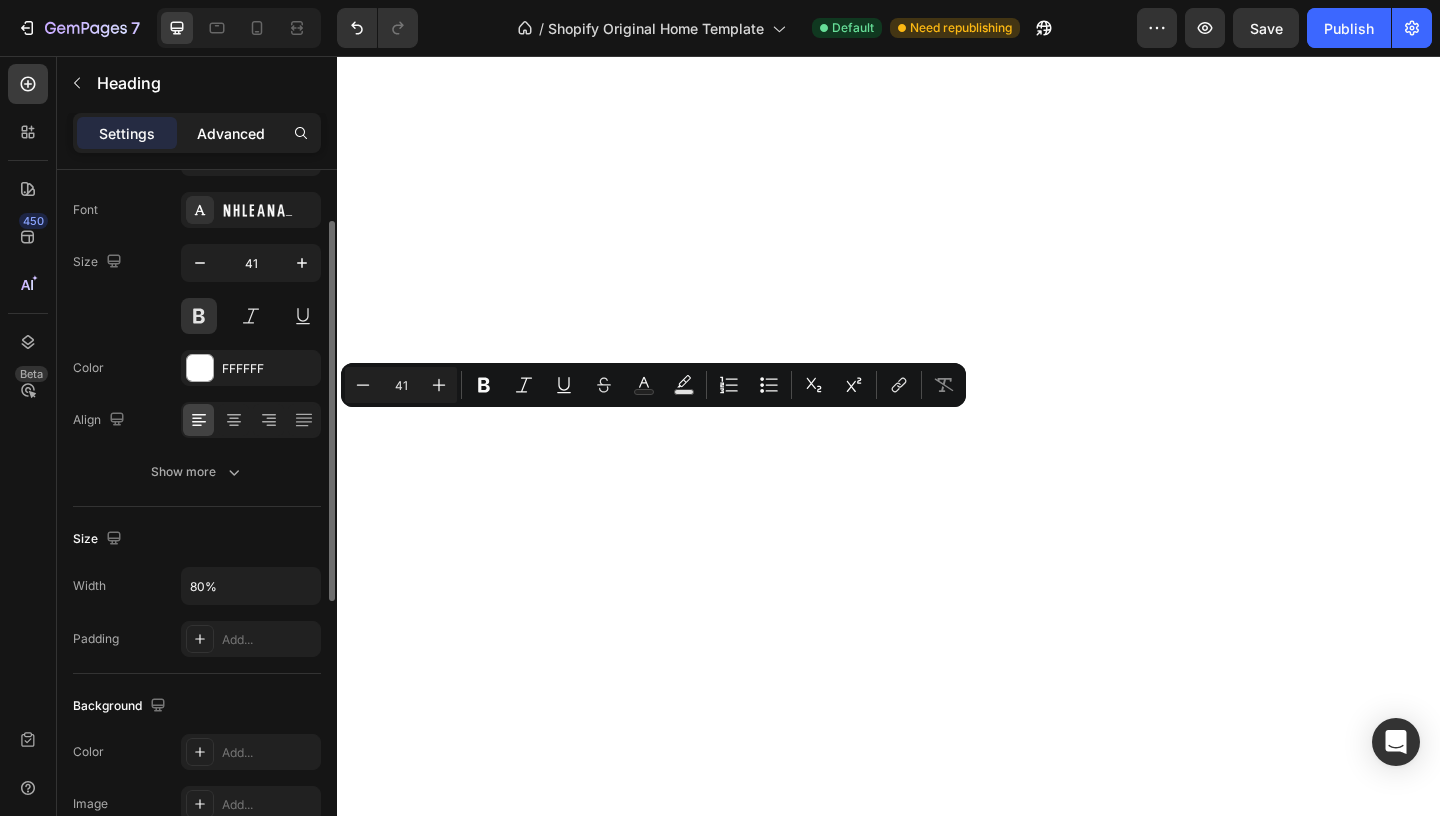 click on "Advanced" at bounding box center (231, 133) 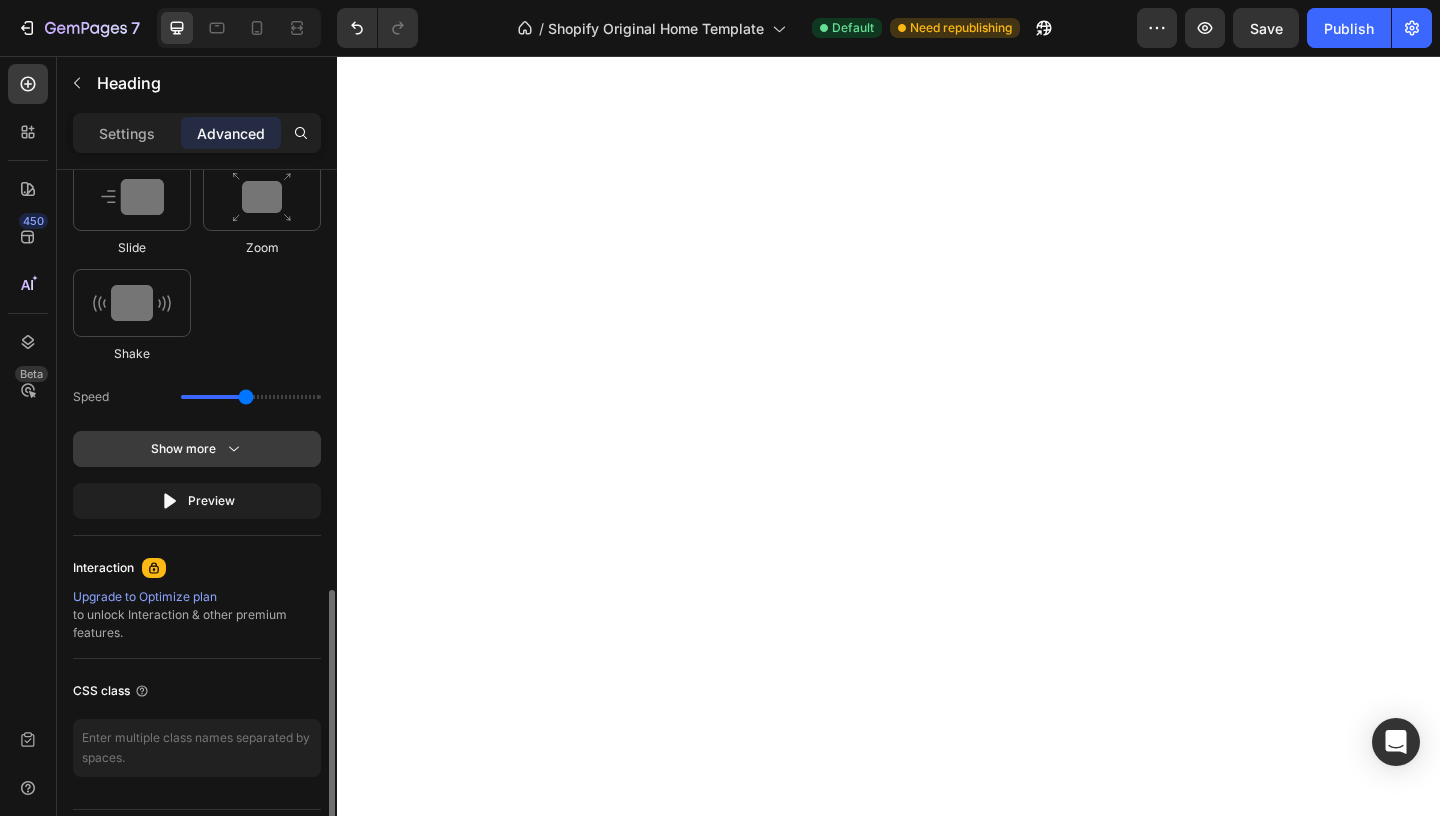 scroll, scrollTop: 1133, scrollLeft: 0, axis: vertical 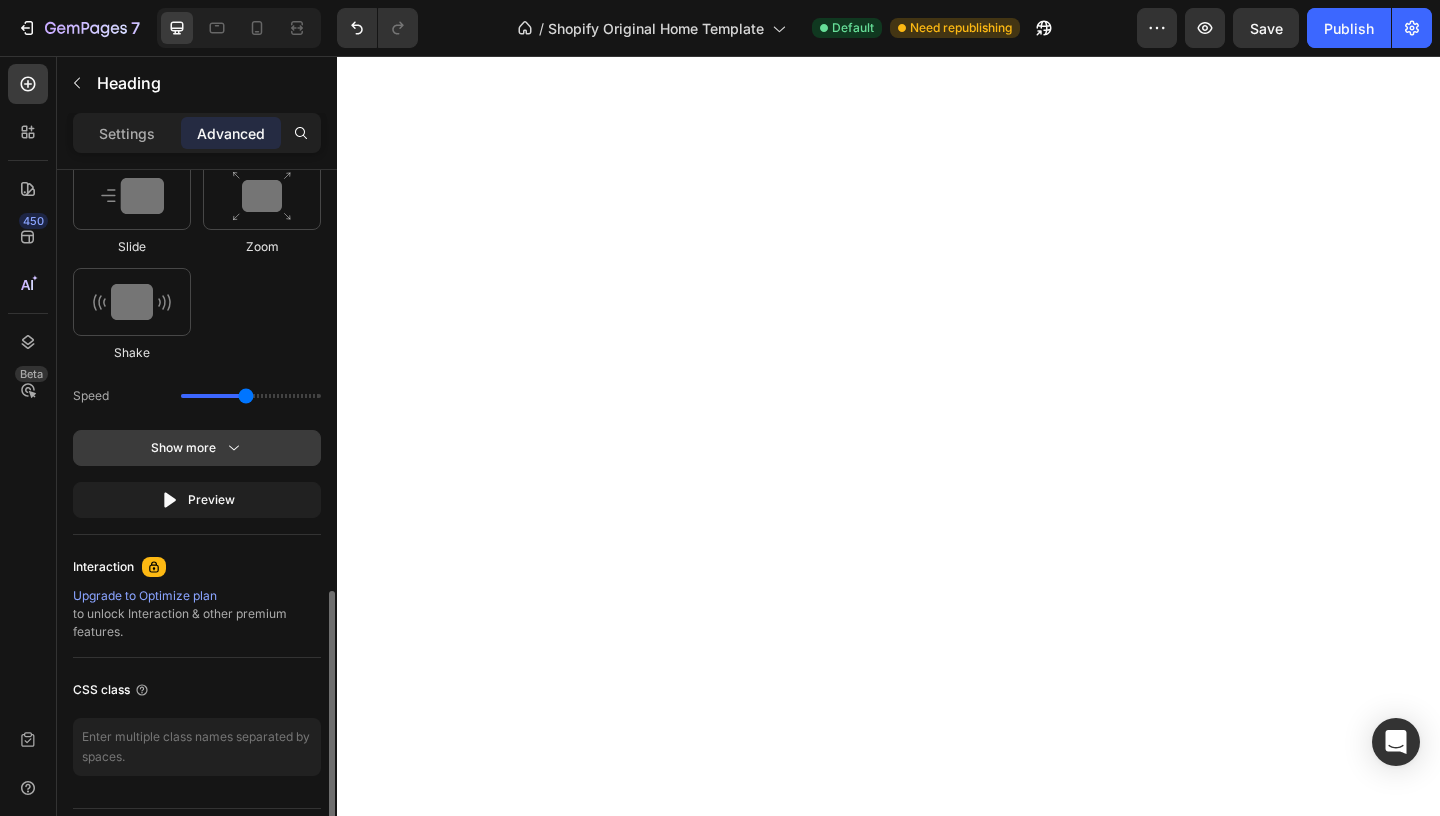 click on "Show more" at bounding box center [197, 448] 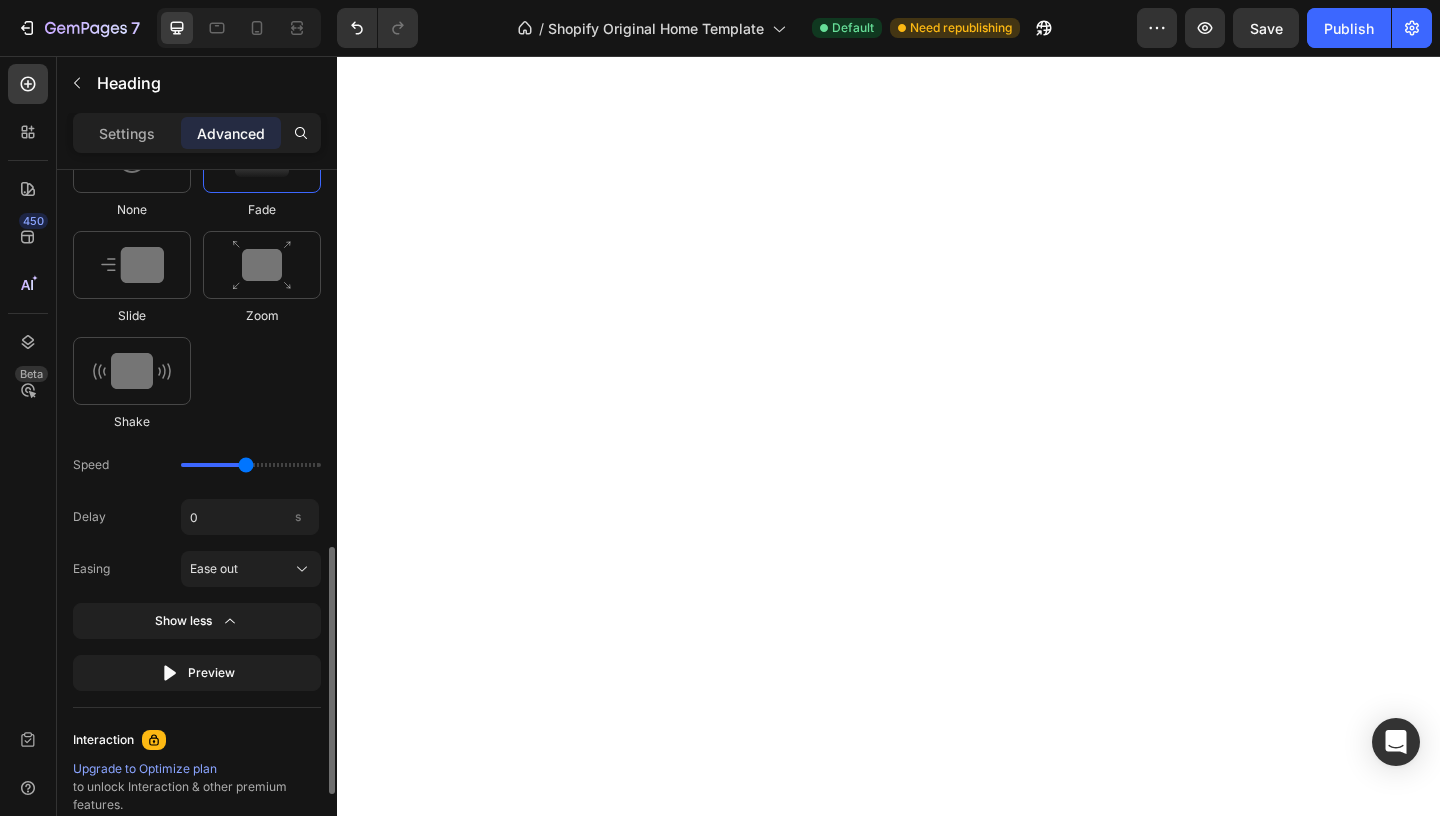 scroll, scrollTop: 1066, scrollLeft: 0, axis: vertical 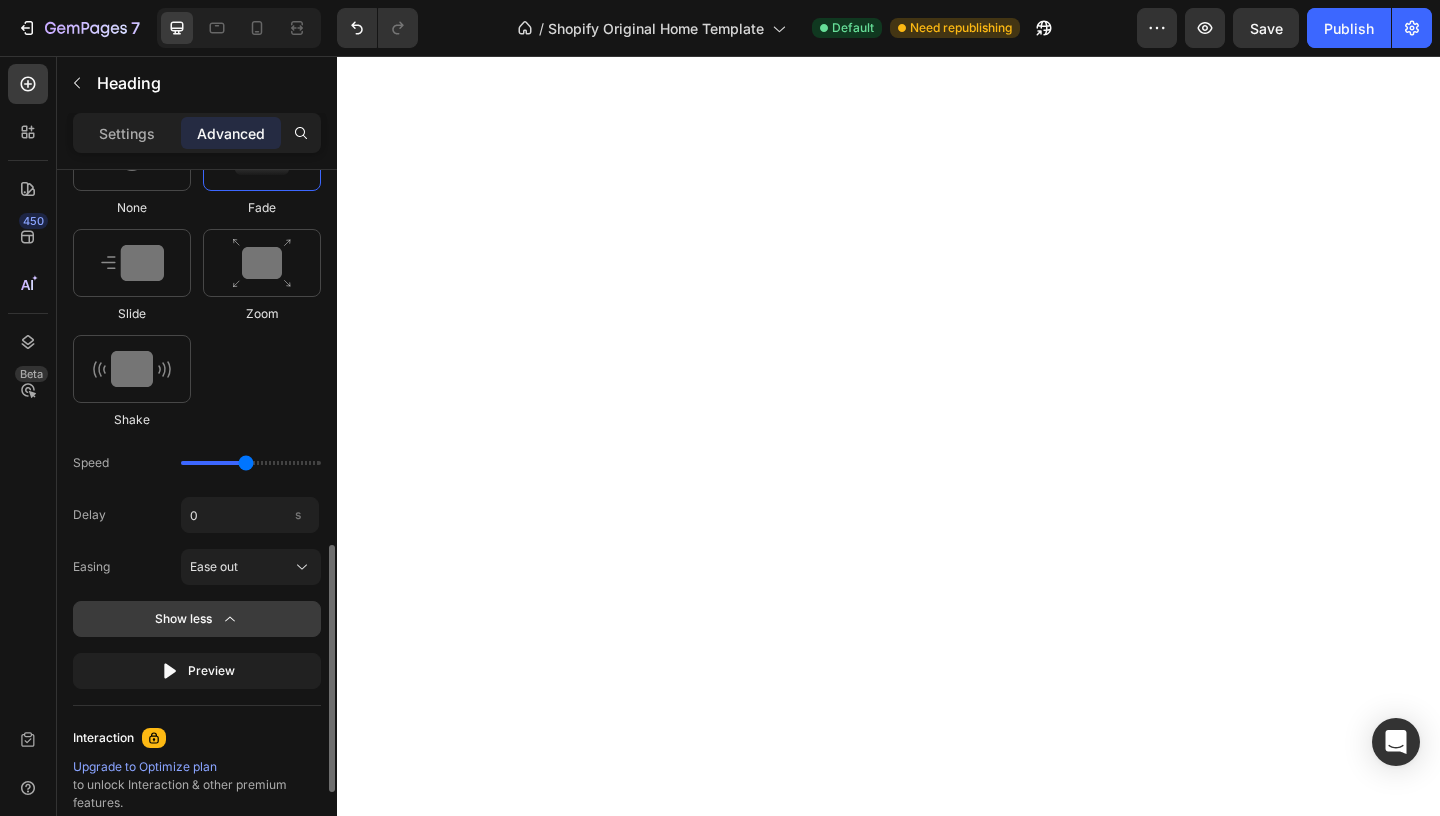 click 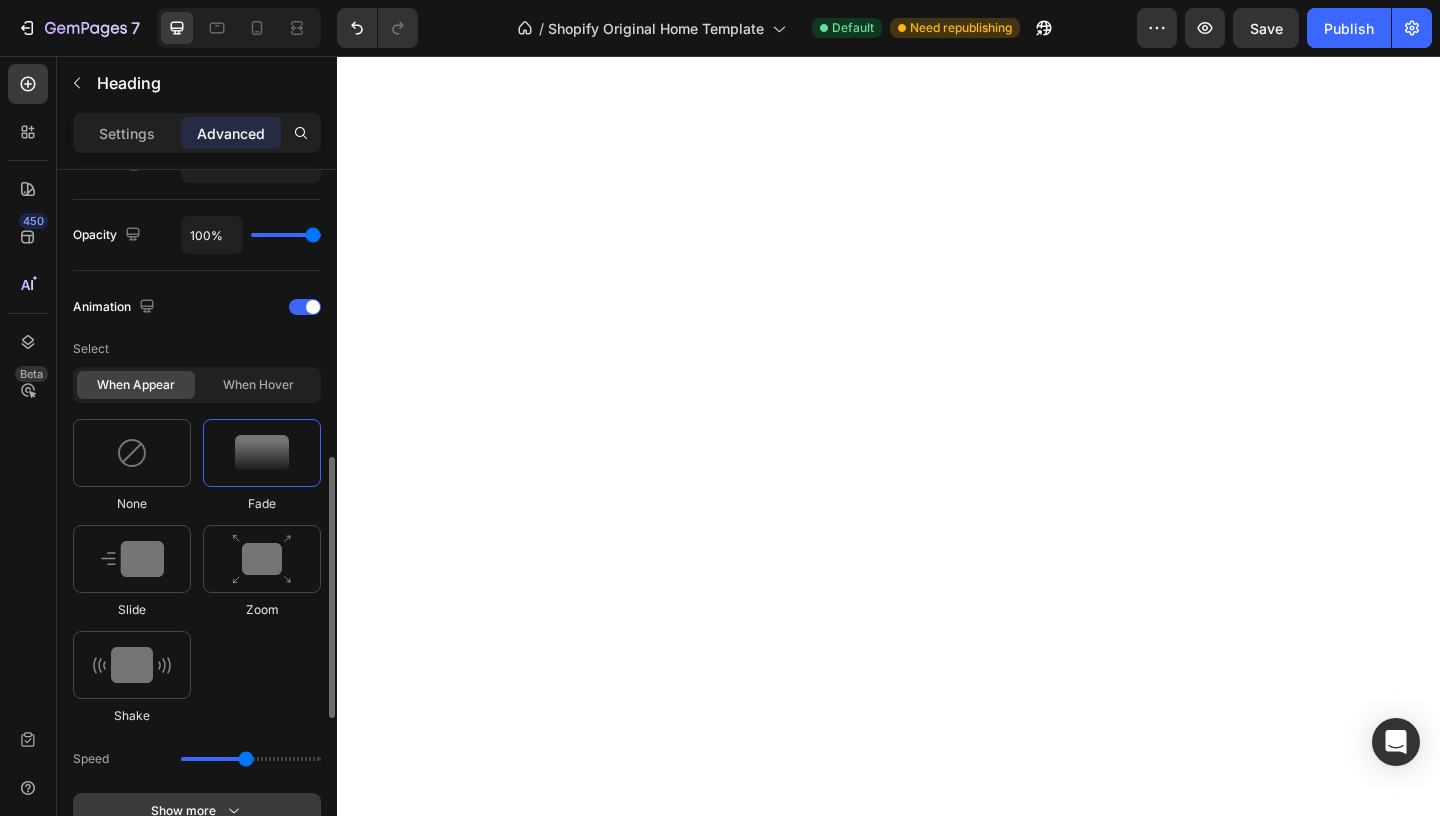 scroll, scrollTop: 772, scrollLeft: 0, axis: vertical 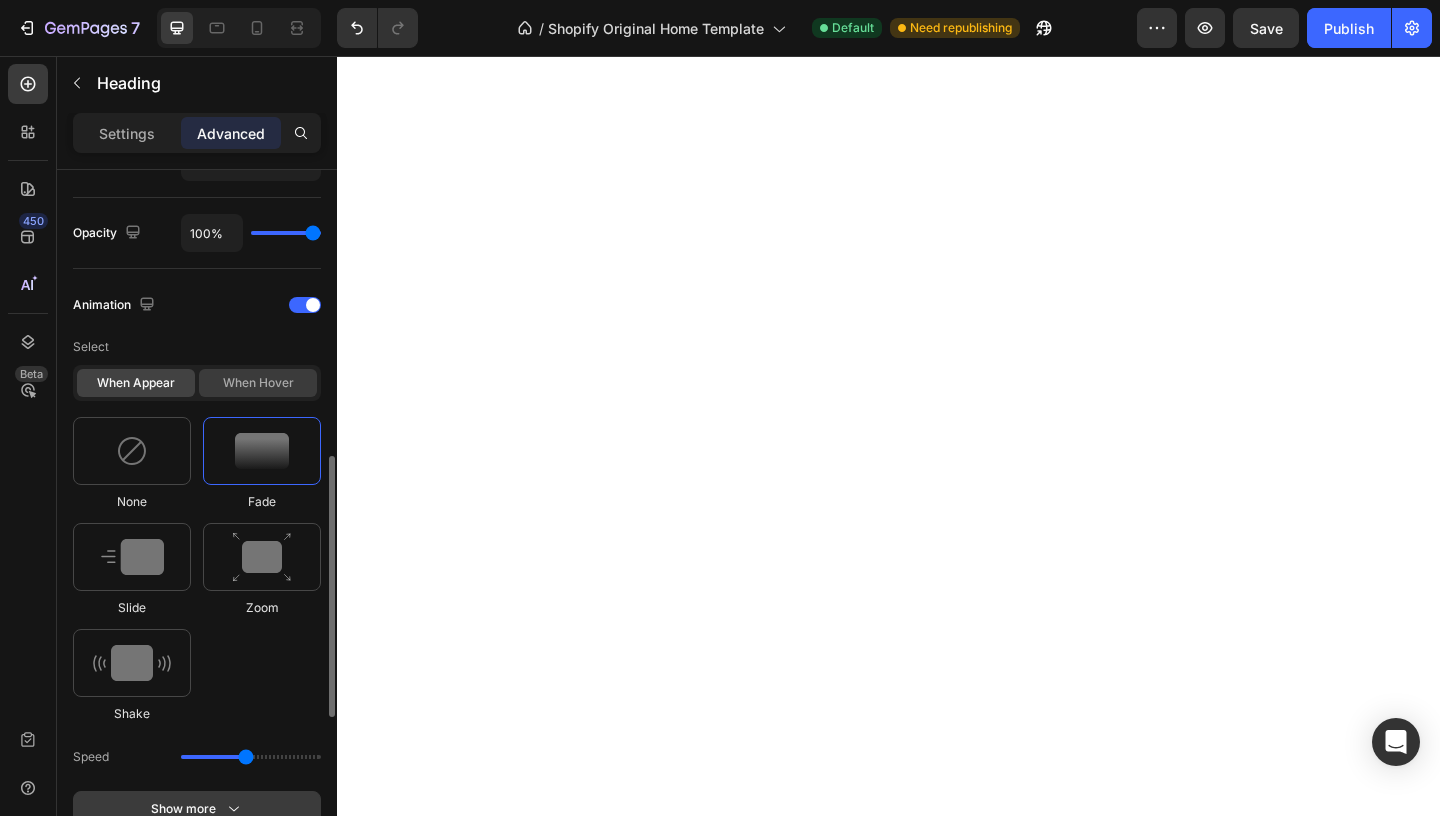 click on "When hover" 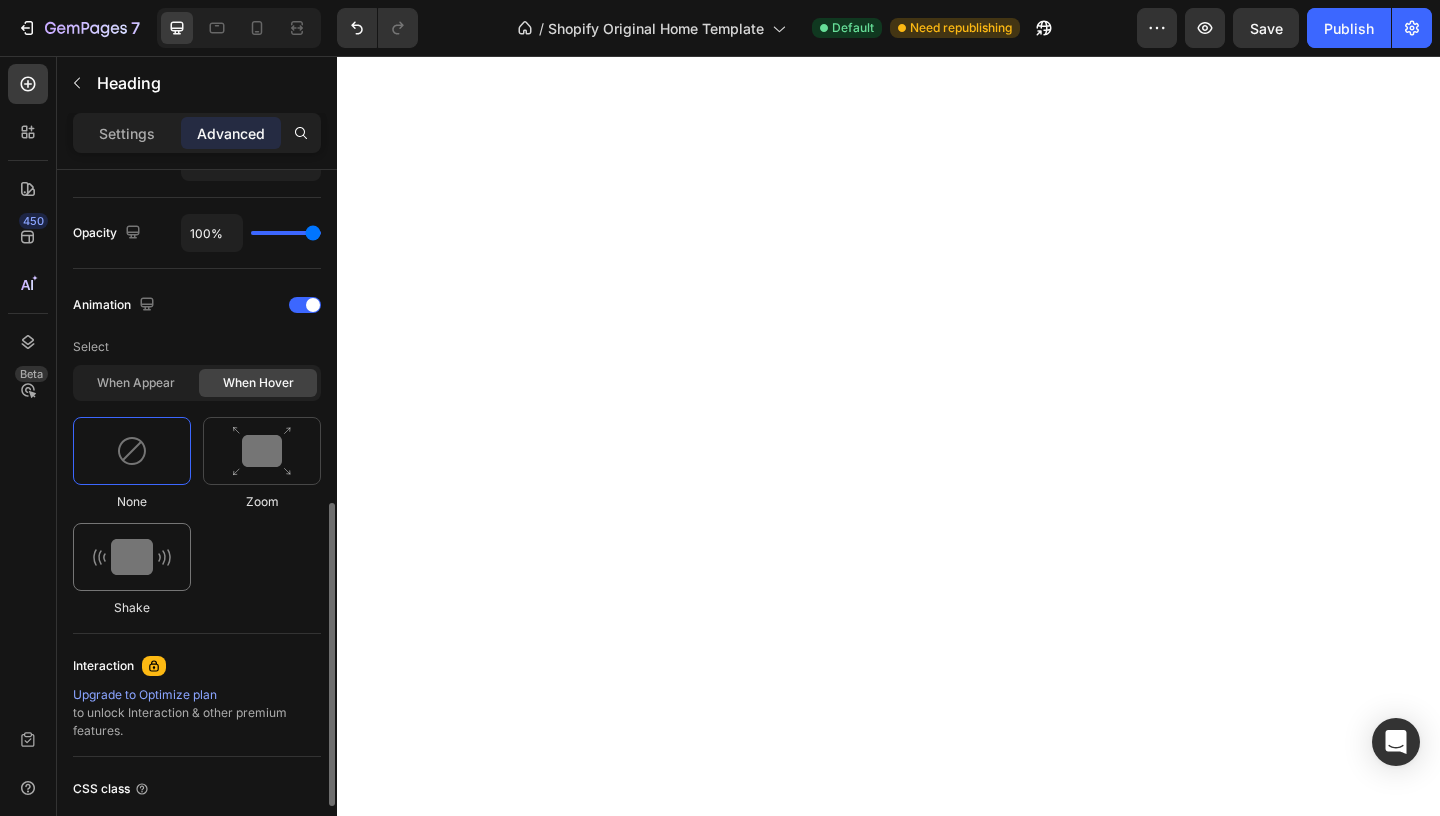 click at bounding box center (132, 557) 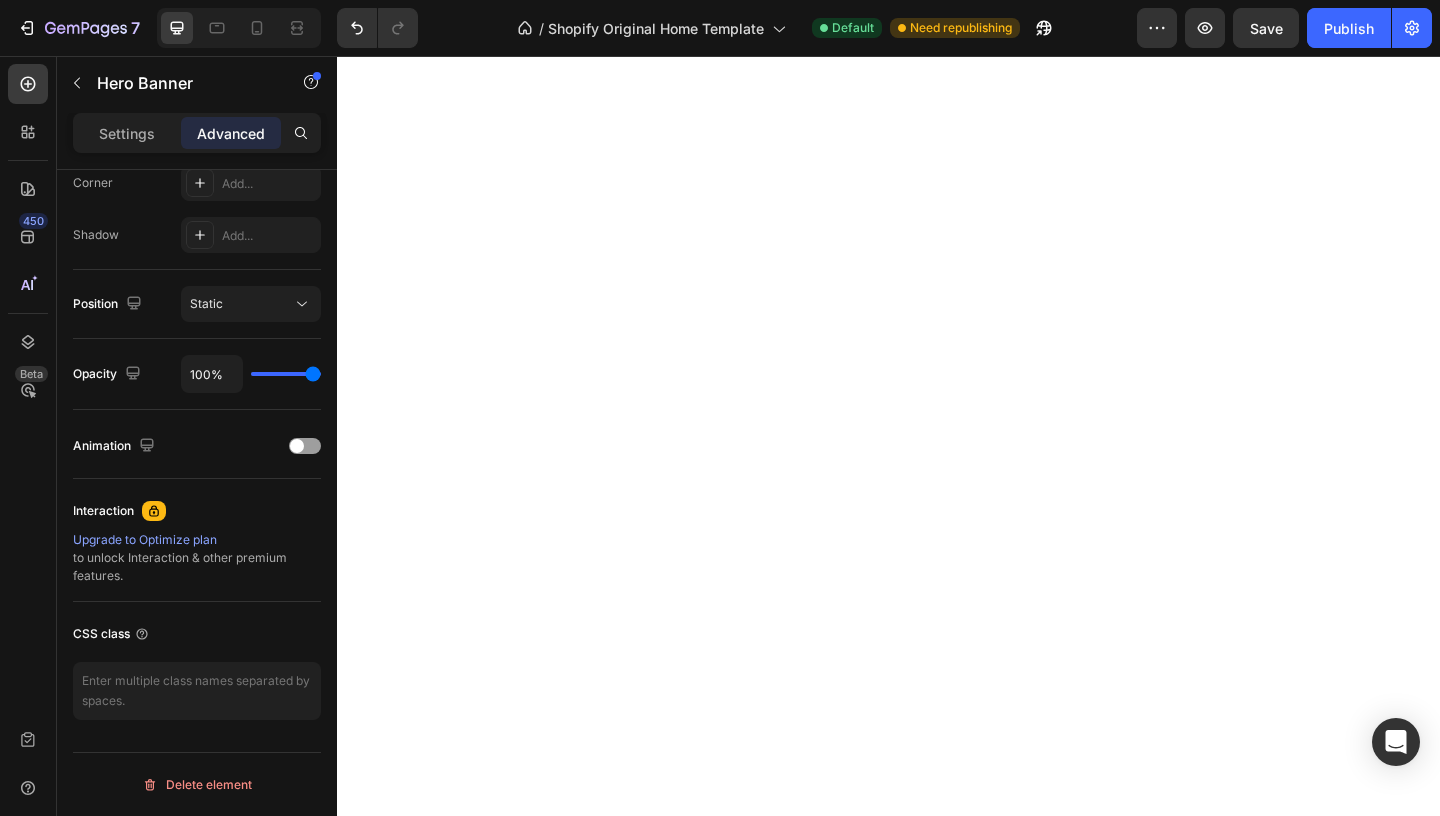 scroll, scrollTop: 0, scrollLeft: 0, axis: both 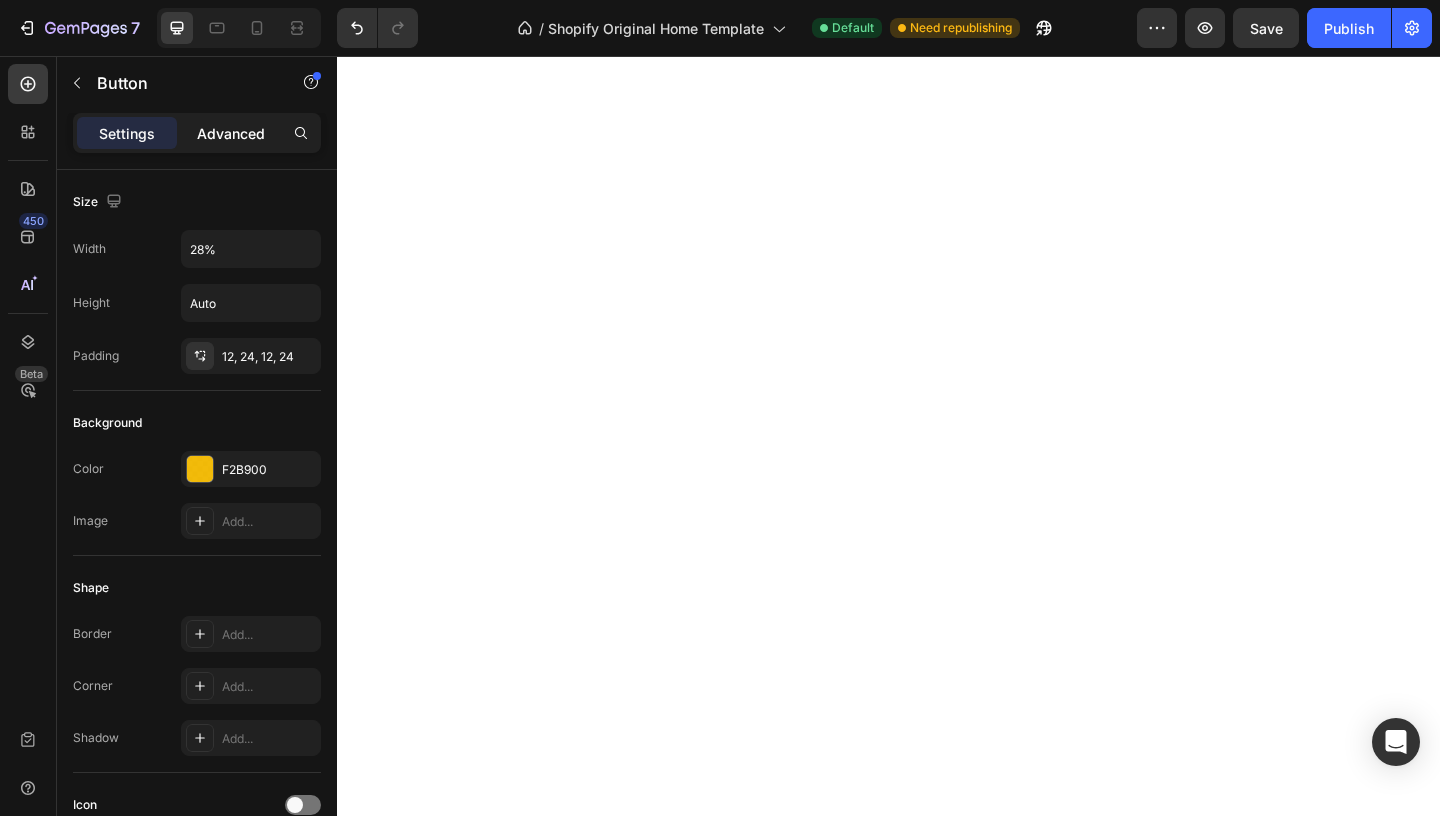 click on "Advanced" at bounding box center [231, 133] 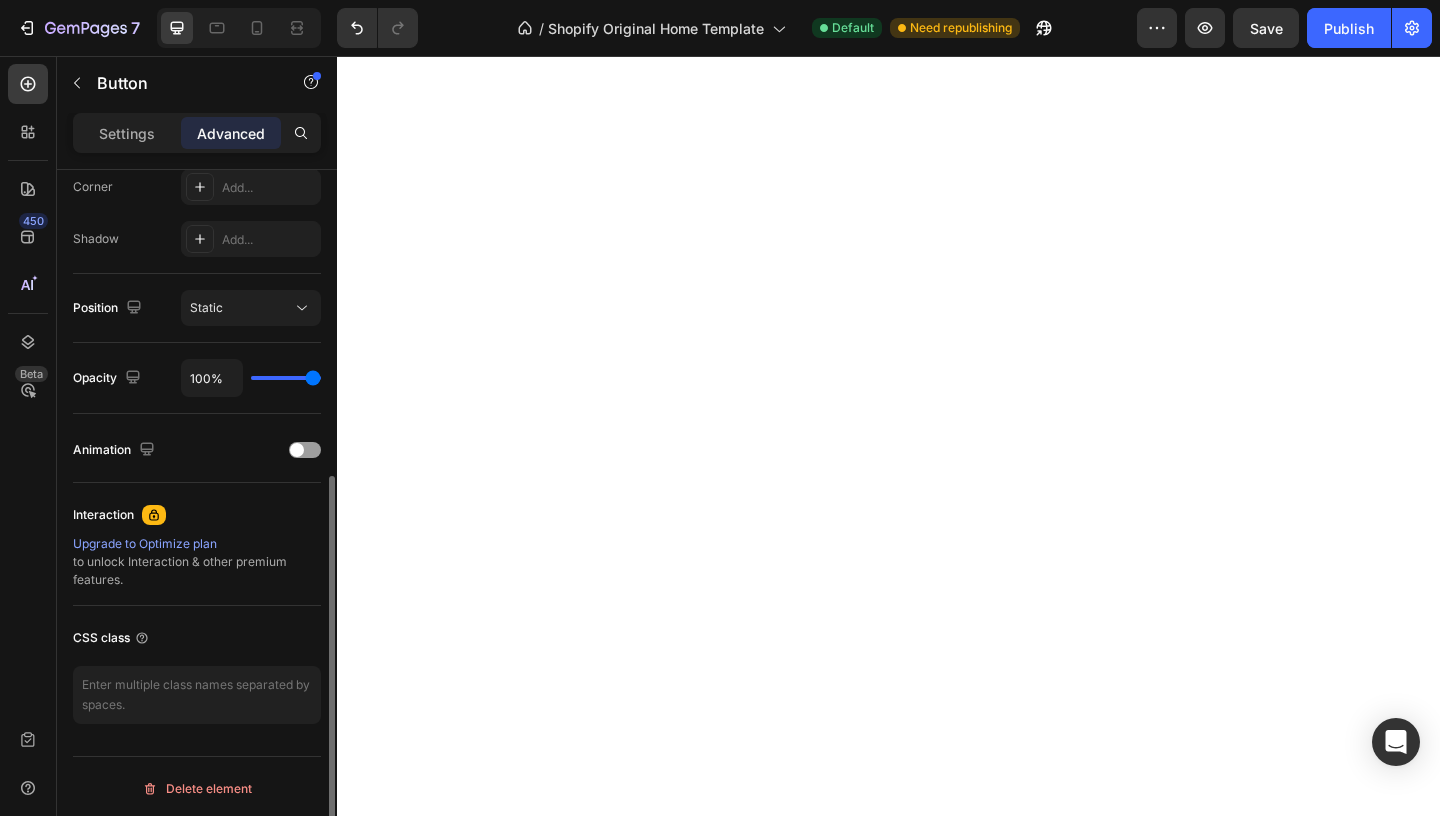 scroll, scrollTop: 631, scrollLeft: 0, axis: vertical 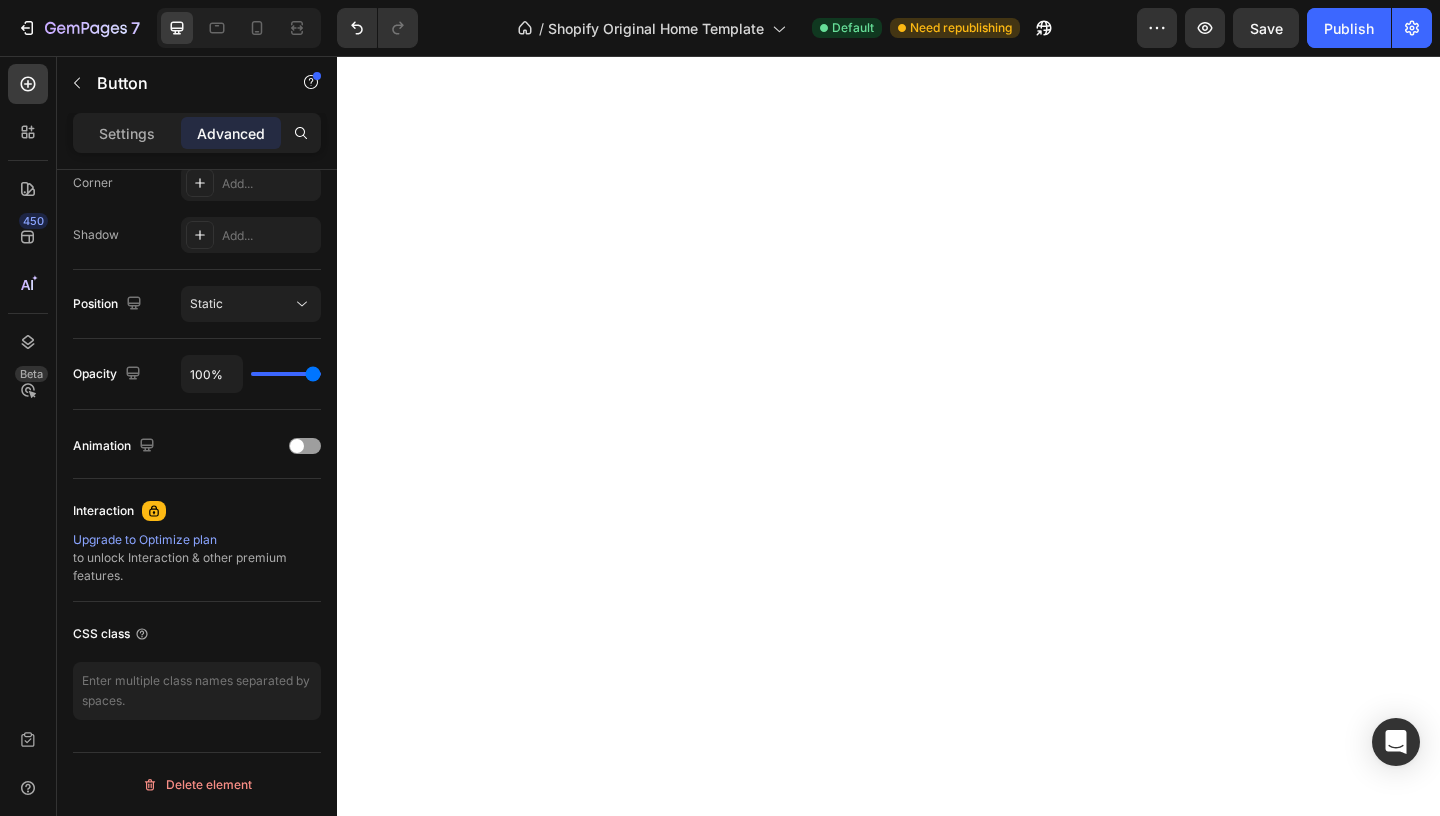 click on "Animation" at bounding box center (197, 444) 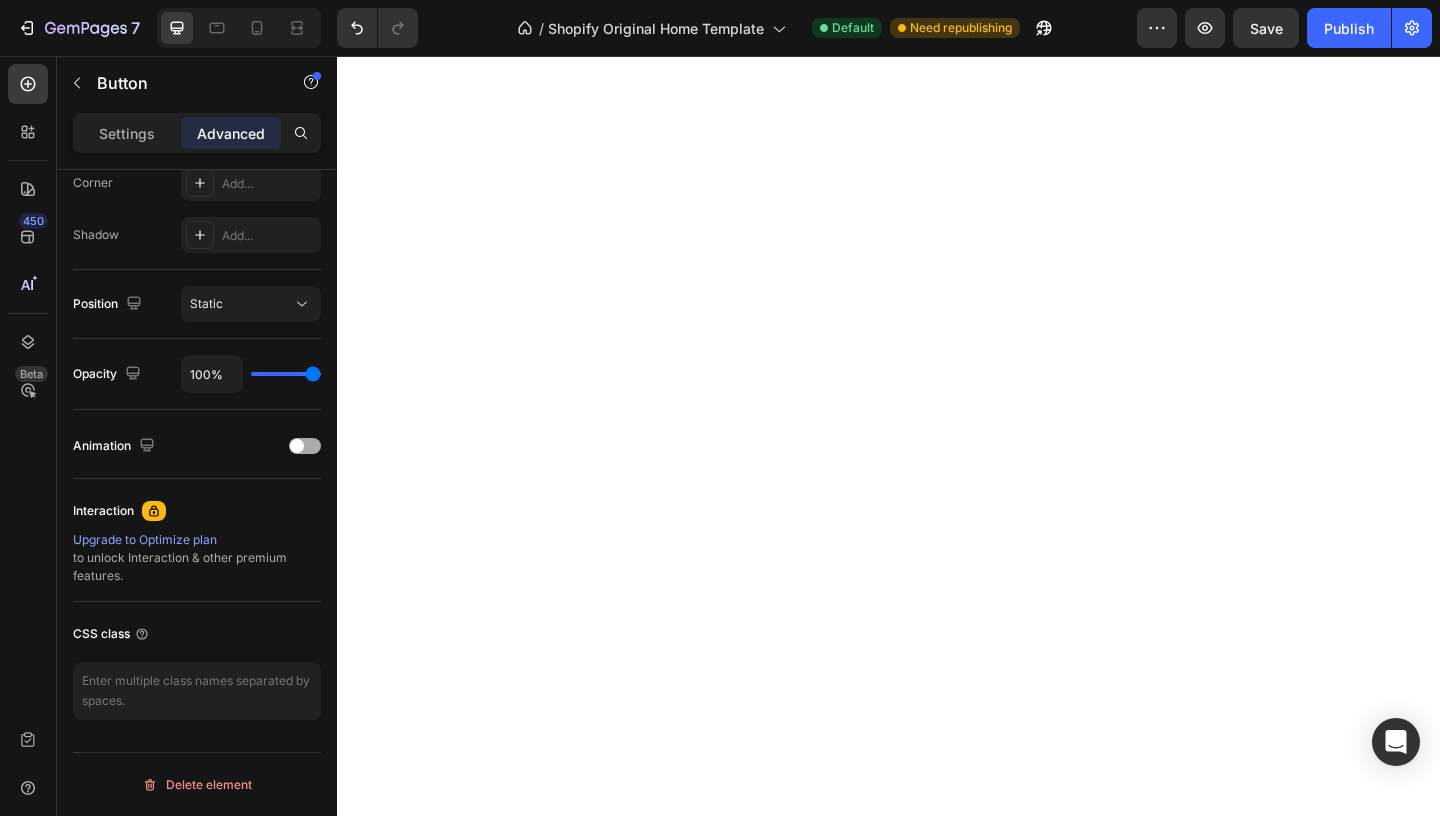 click at bounding box center (305, 446) 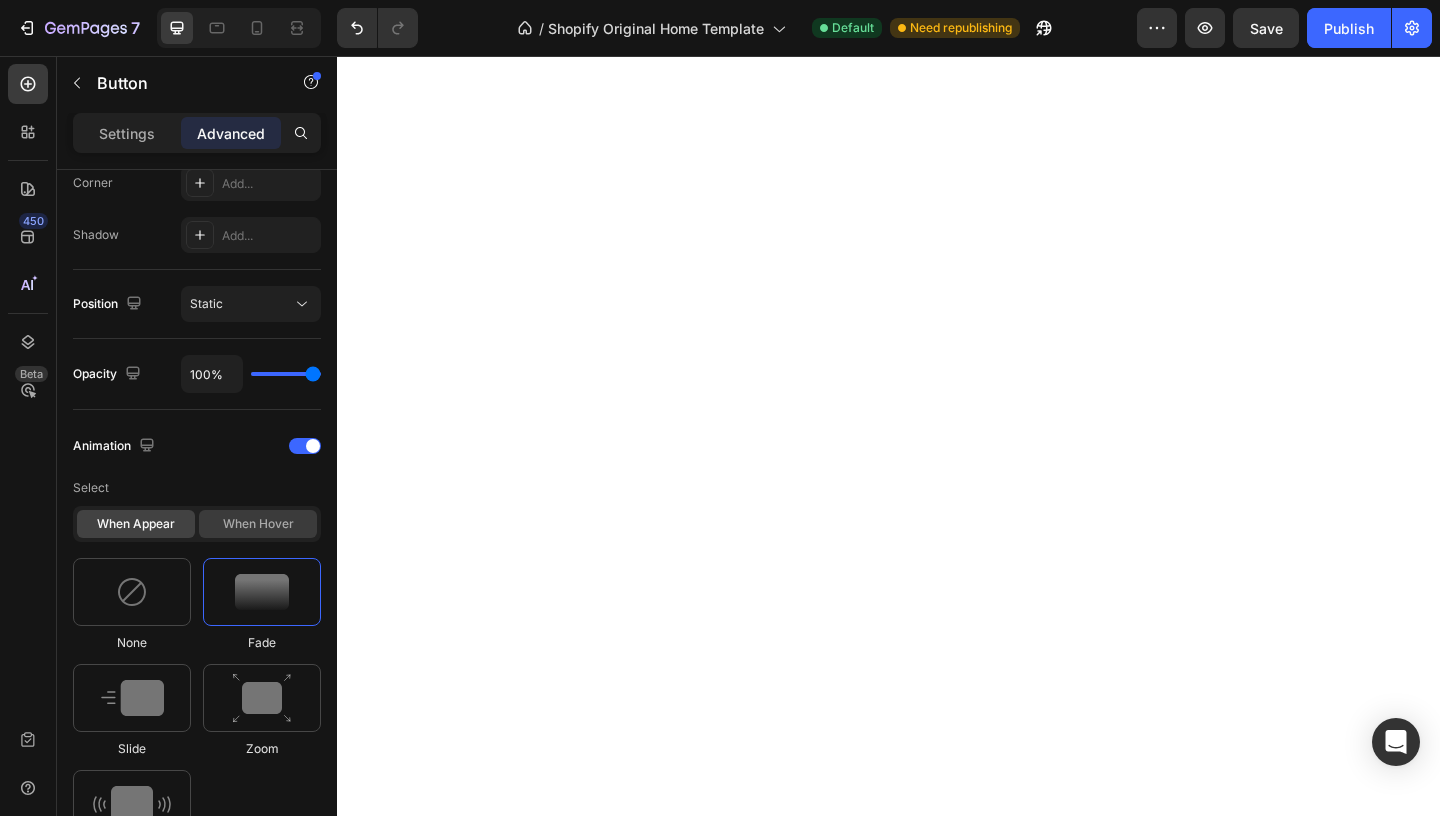 click on "When hover" 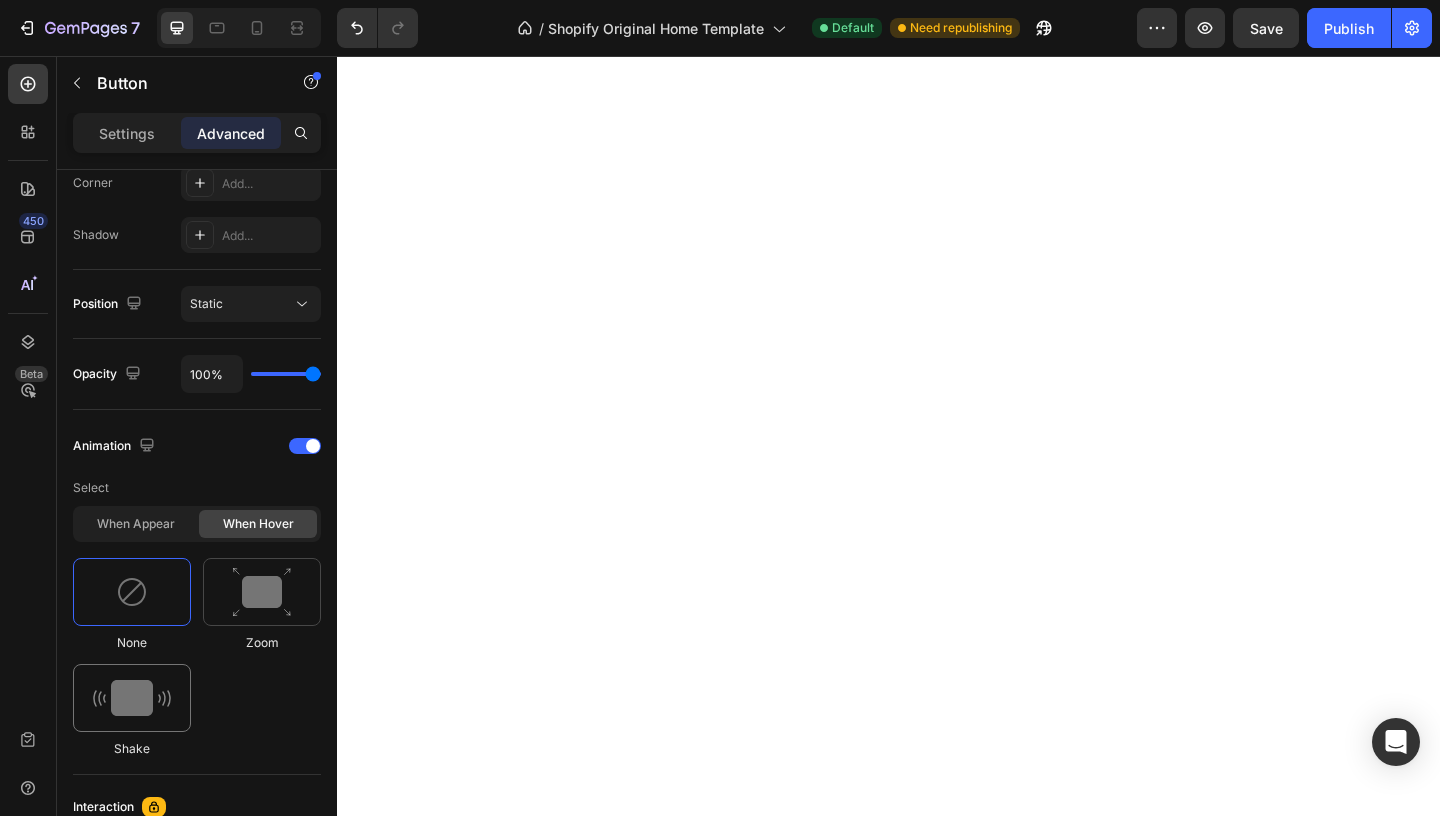 click at bounding box center (132, 698) 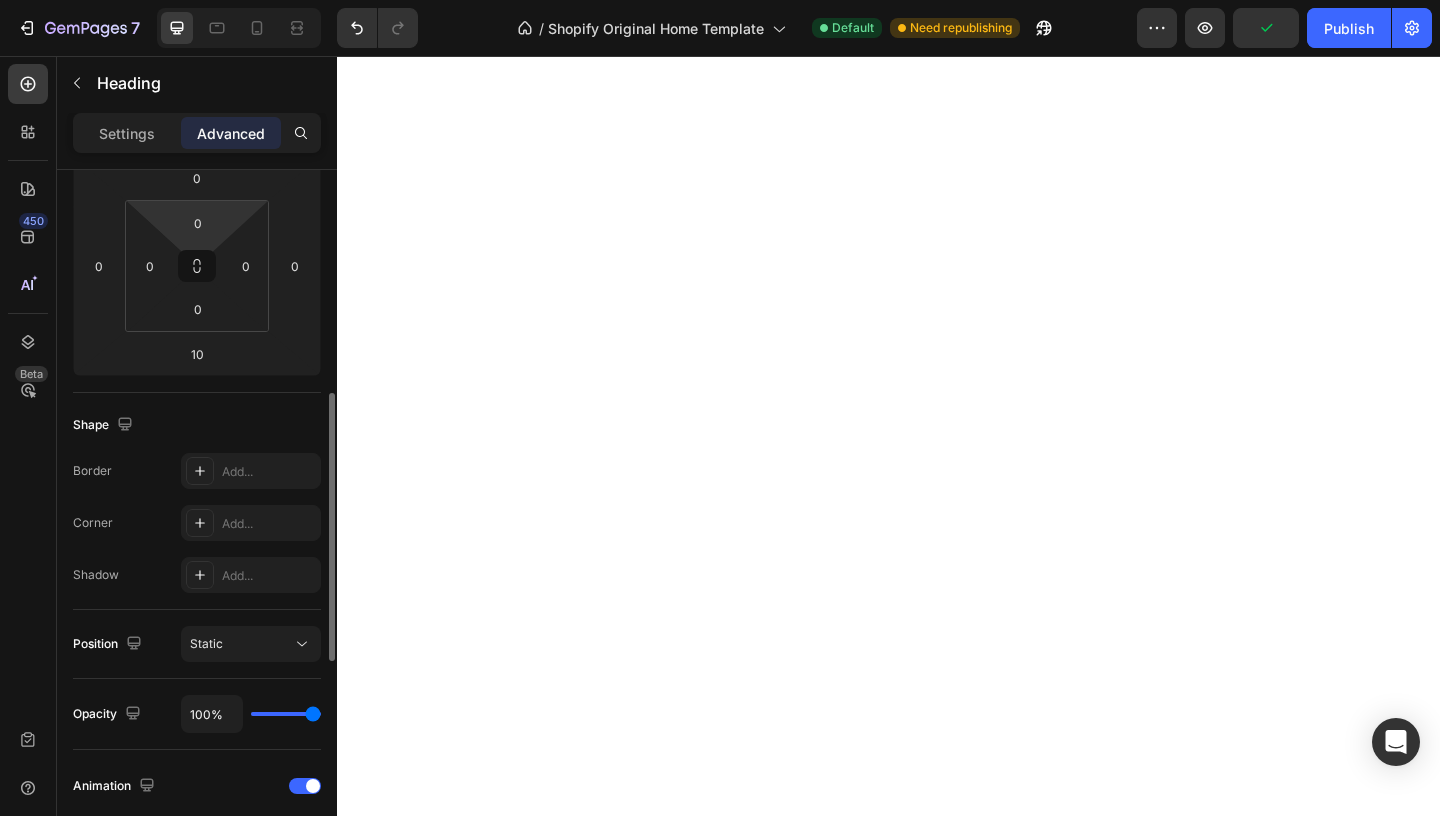 scroll, scrollTop: 585, scrollLeft: 0, axis: vertical 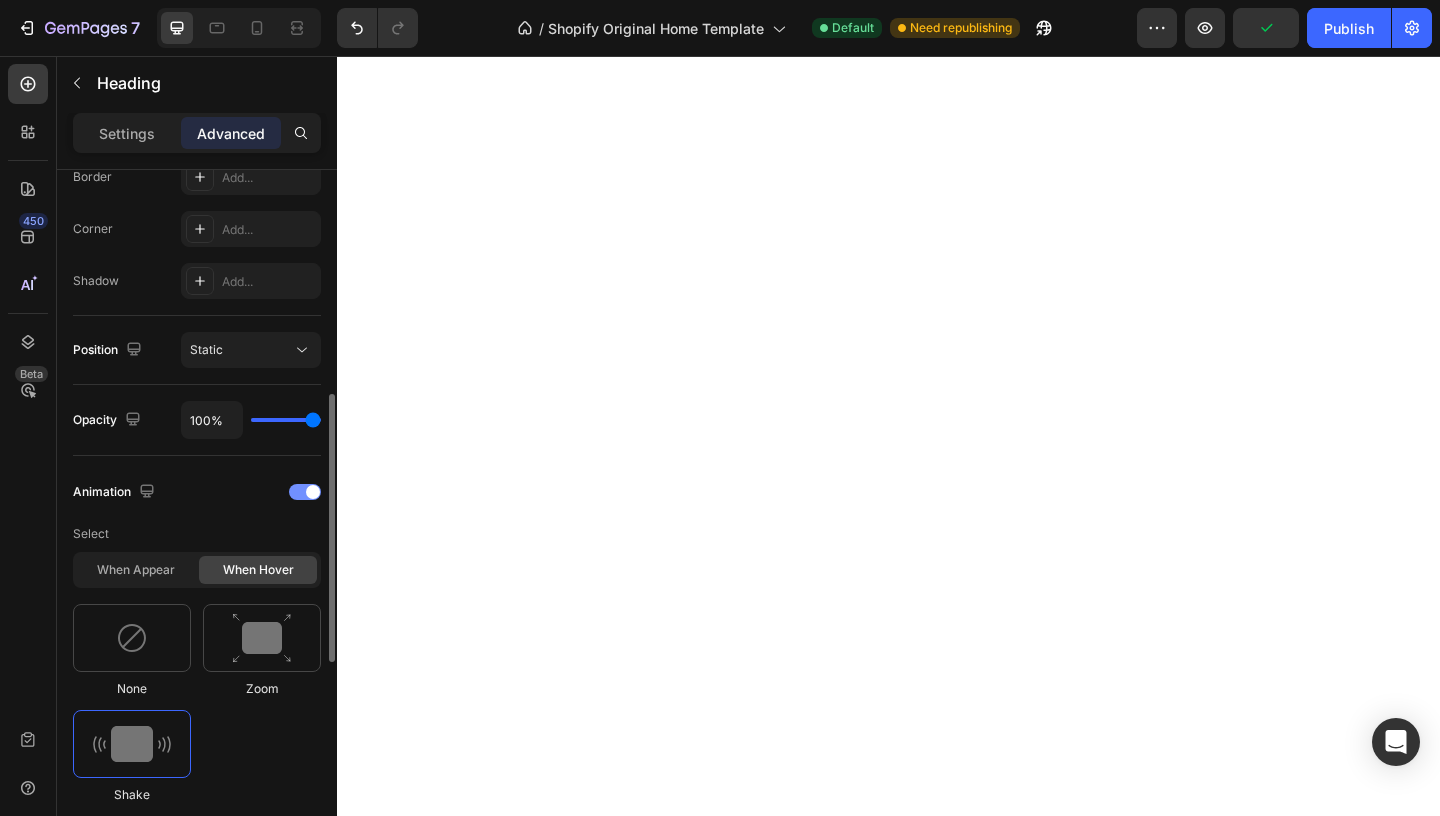 click at bounding box center (305, 492) 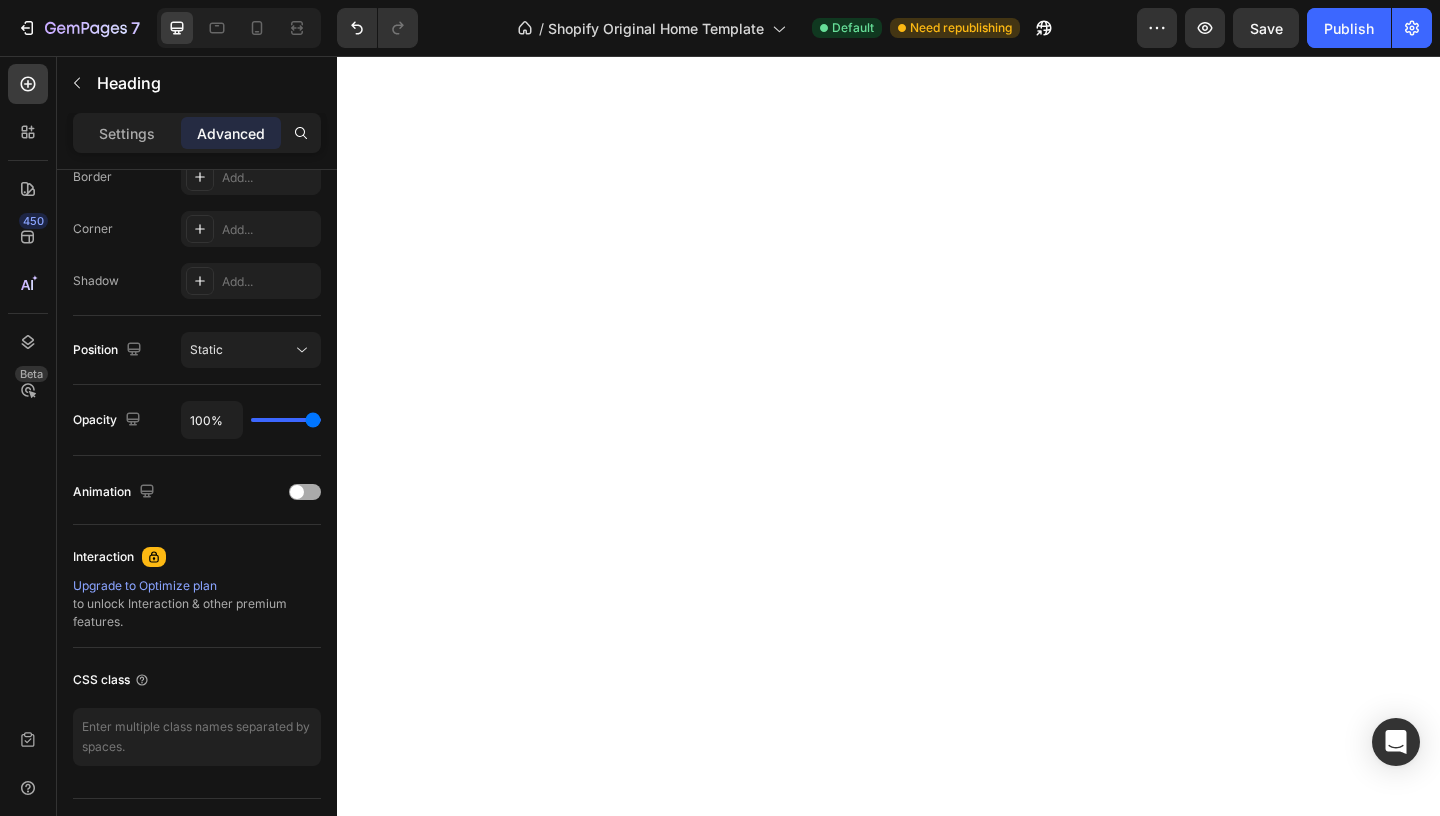 scroll, scrollTop: 631, scrollLeft: 0, axis: vertical 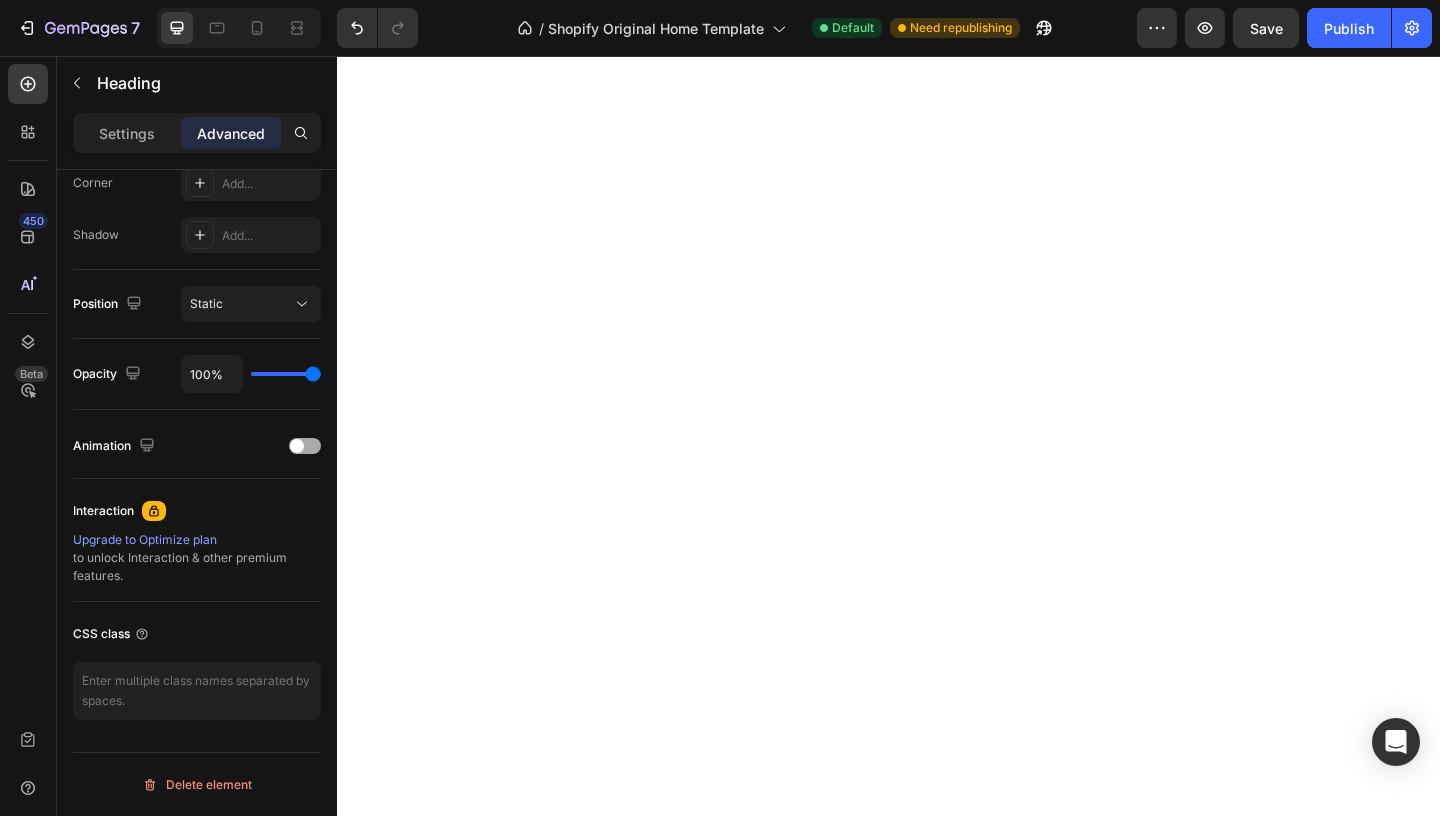click at bounding box center (305, 446) 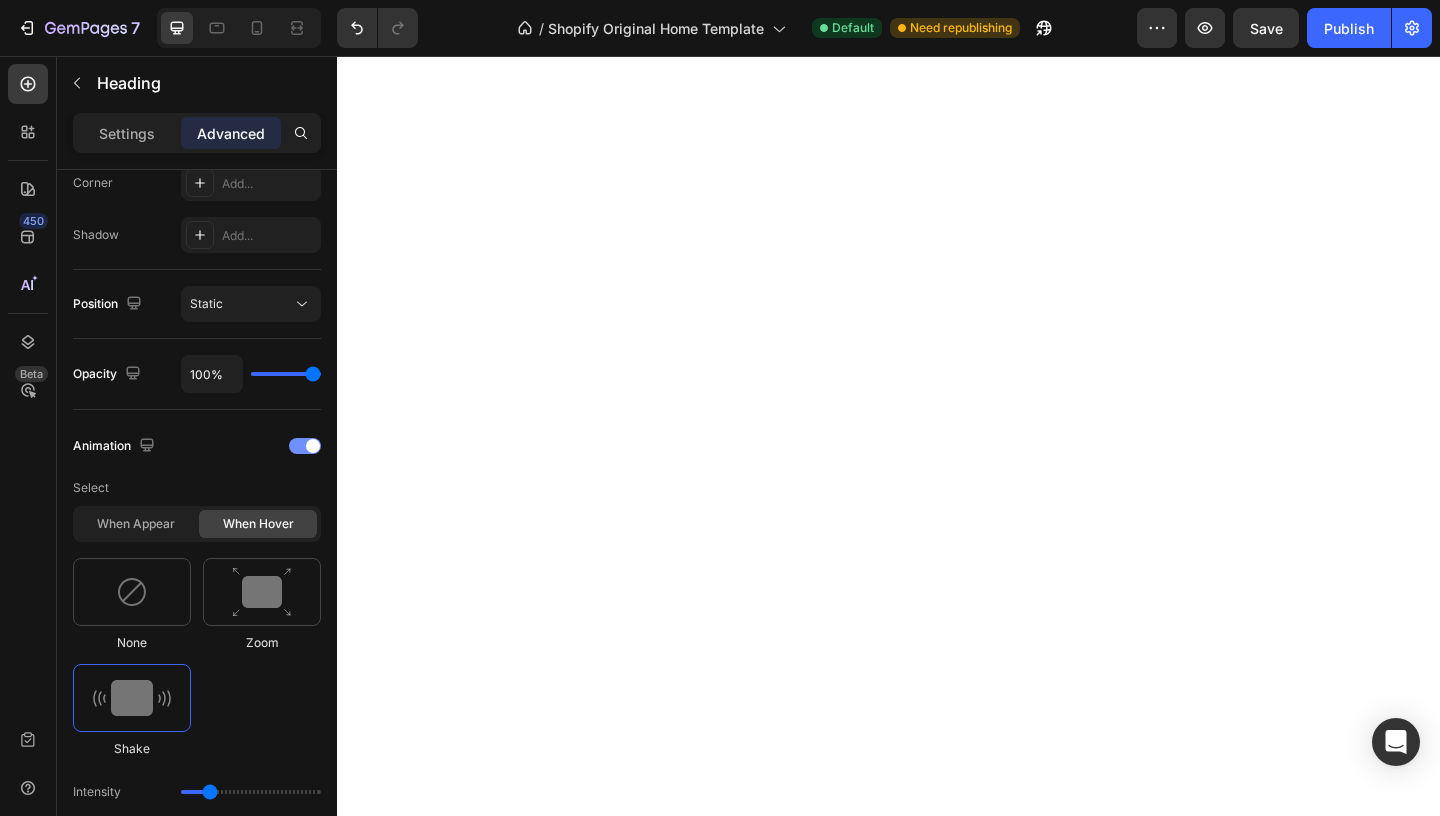 click at bounding box center (305, 446) 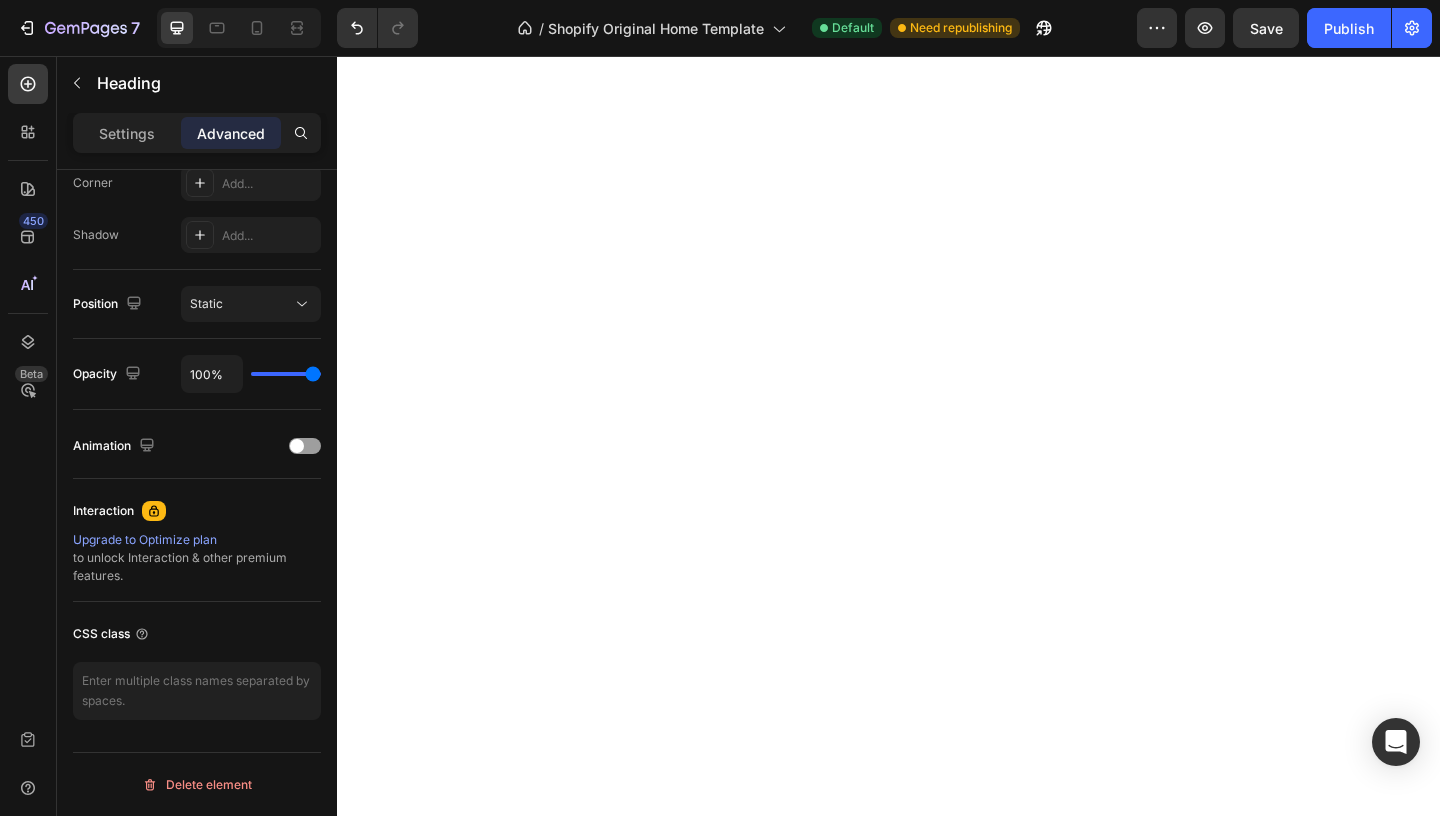 click 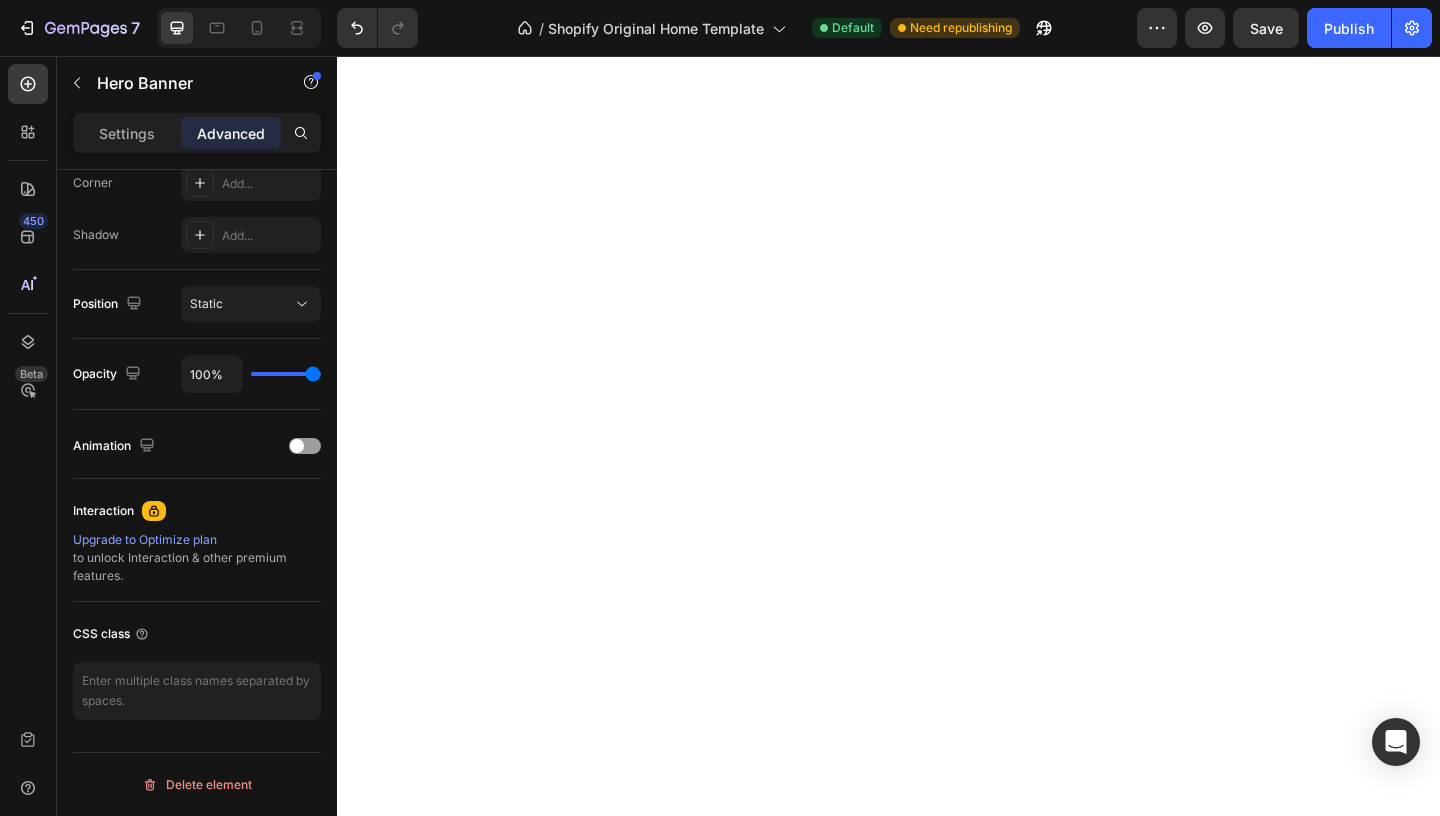scroll, scrollTop: 0, scrollLeft: 0, axis: both 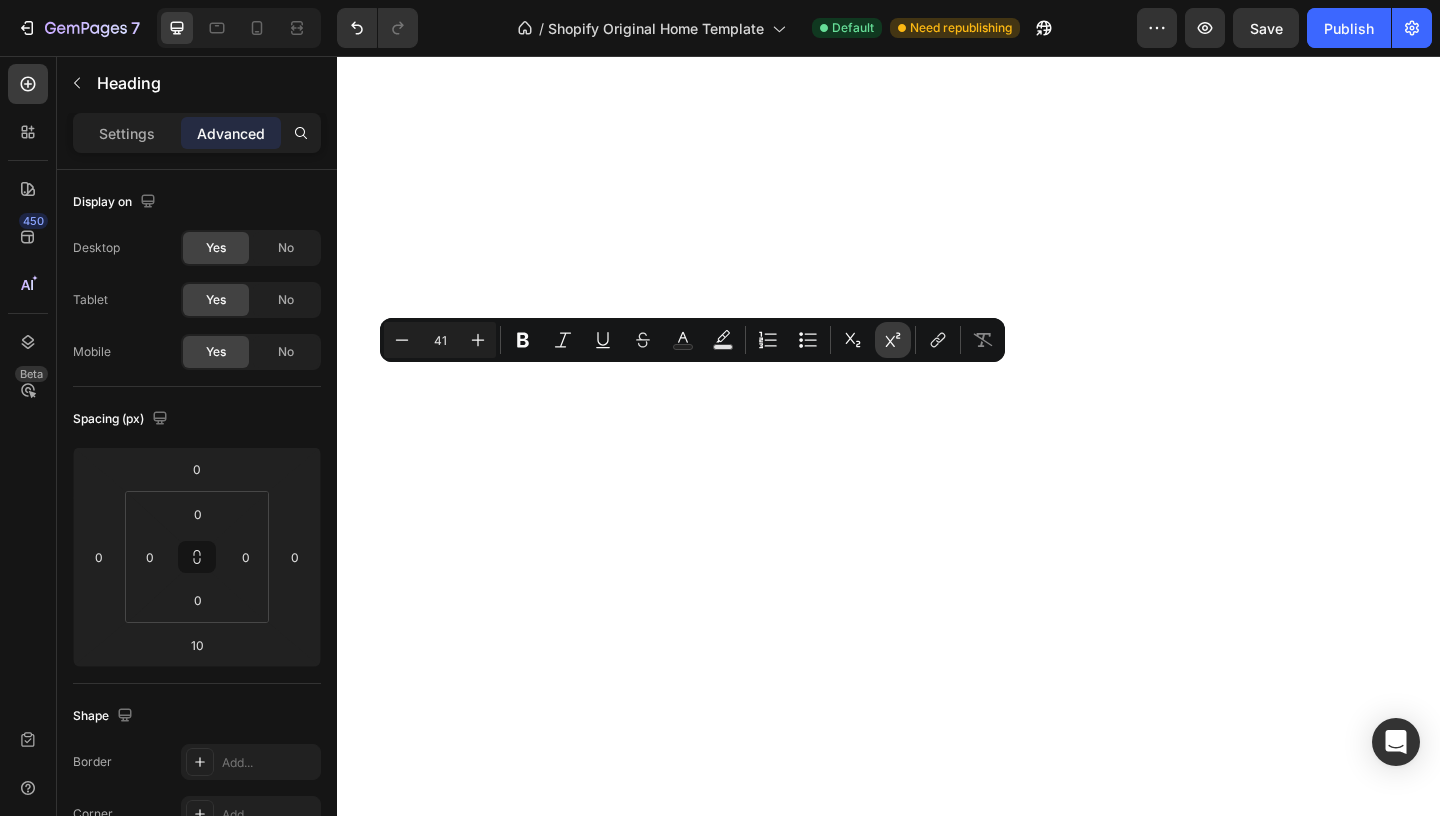 click 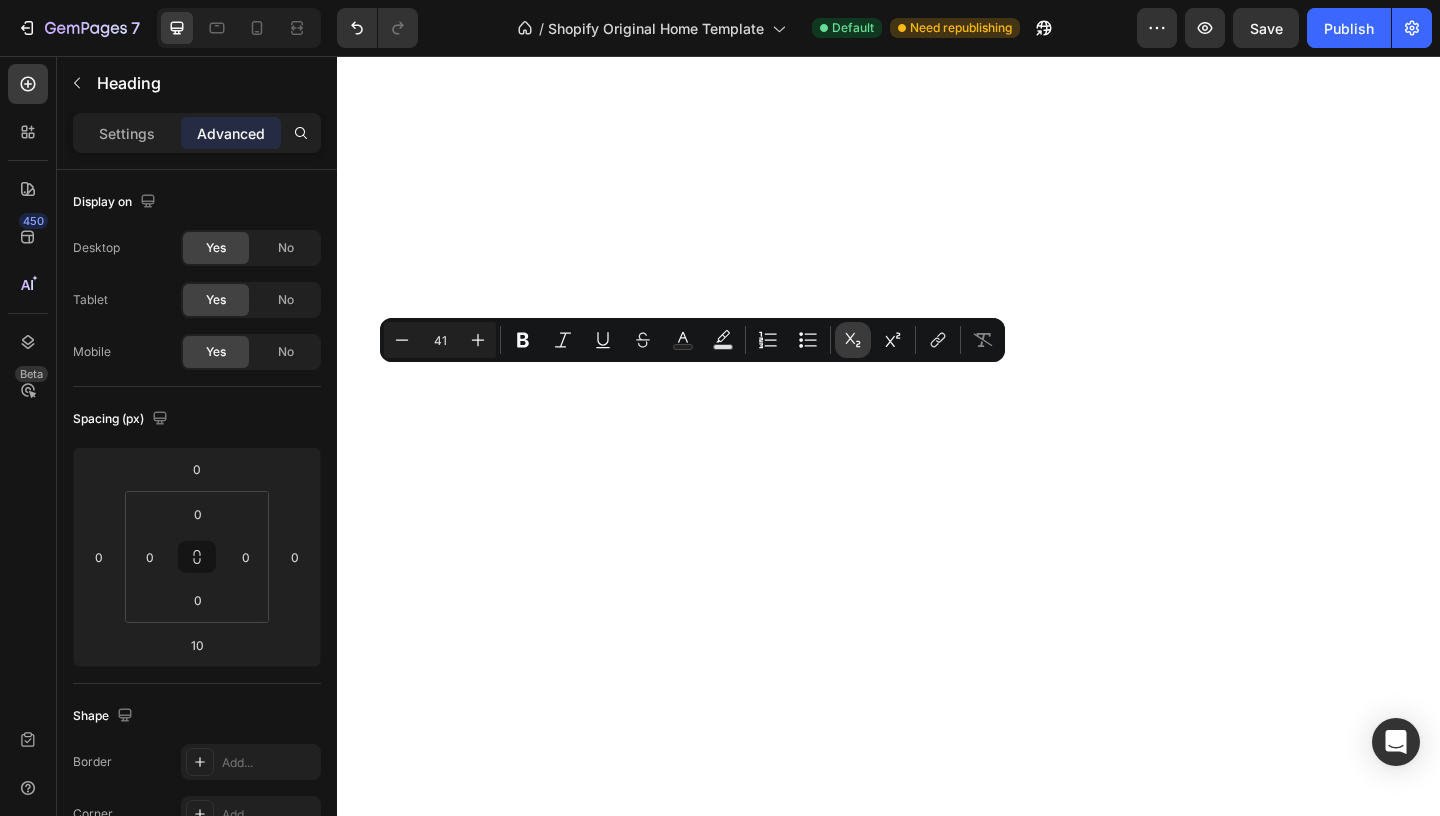 click on "Subscript" at bounding box center [853, 340] 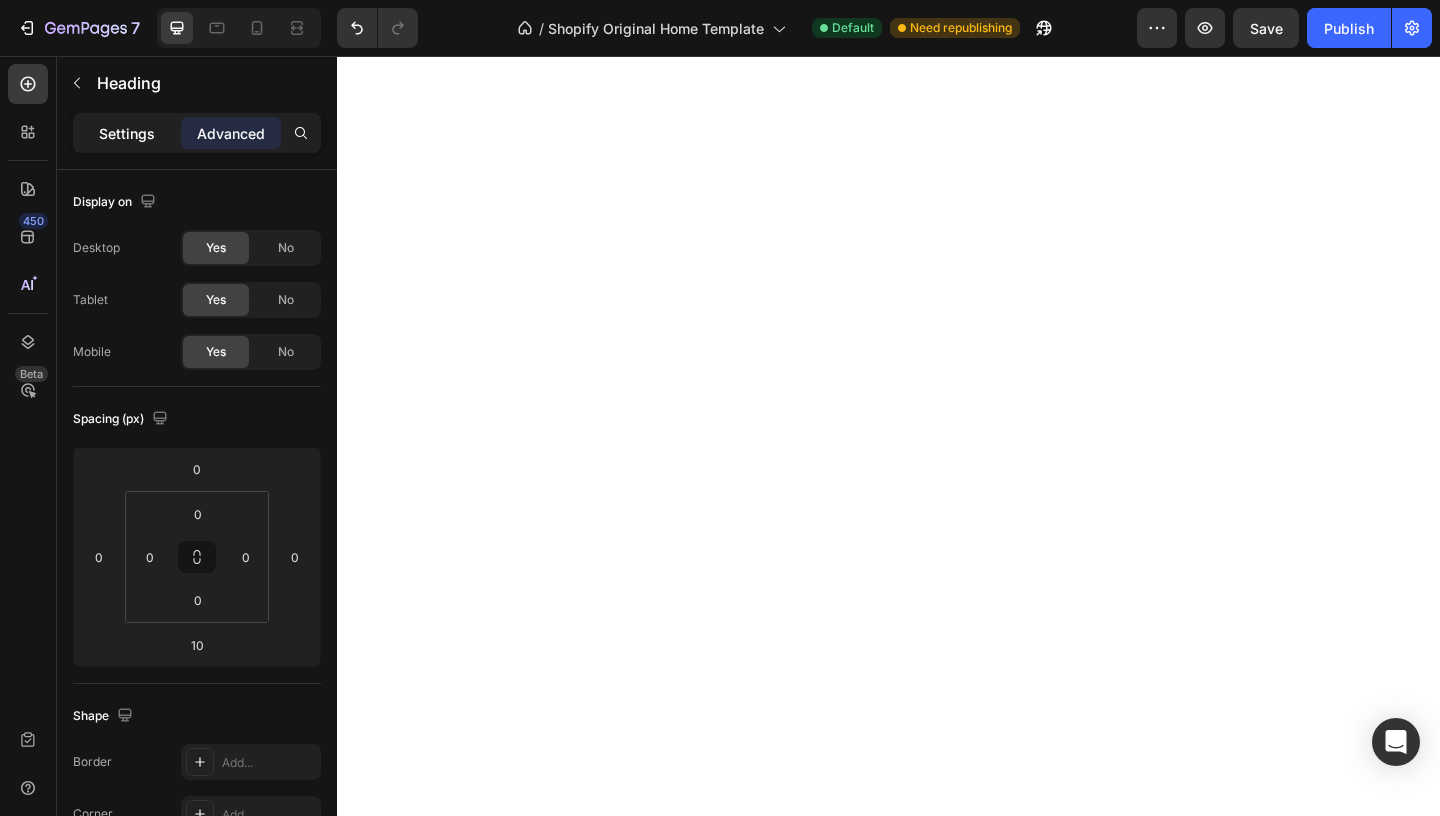 click on "Settings" at bounding box center (127, 133) 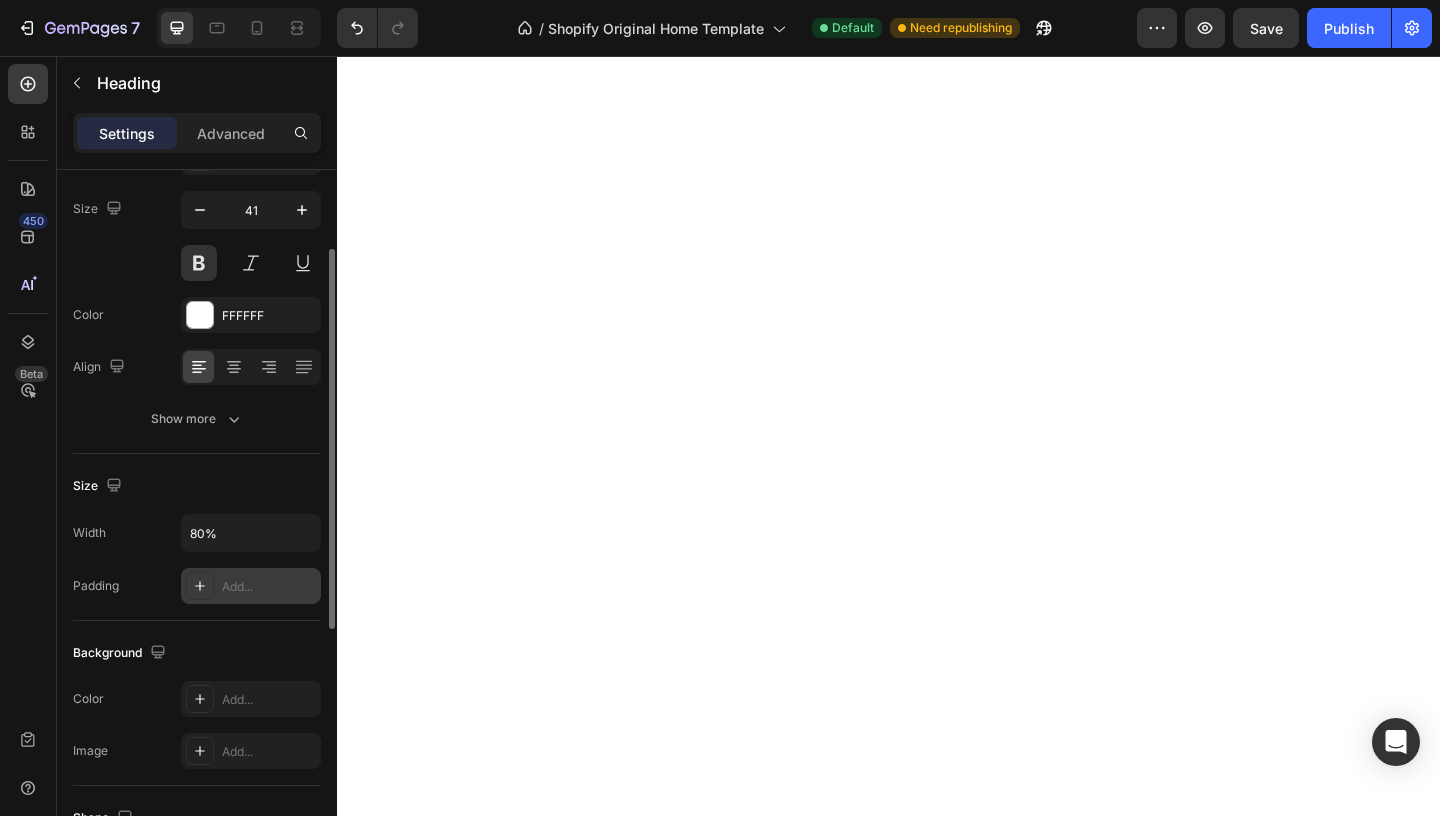 scroll, scrollTop: 150, scrollLeft: 0, axis: vertical 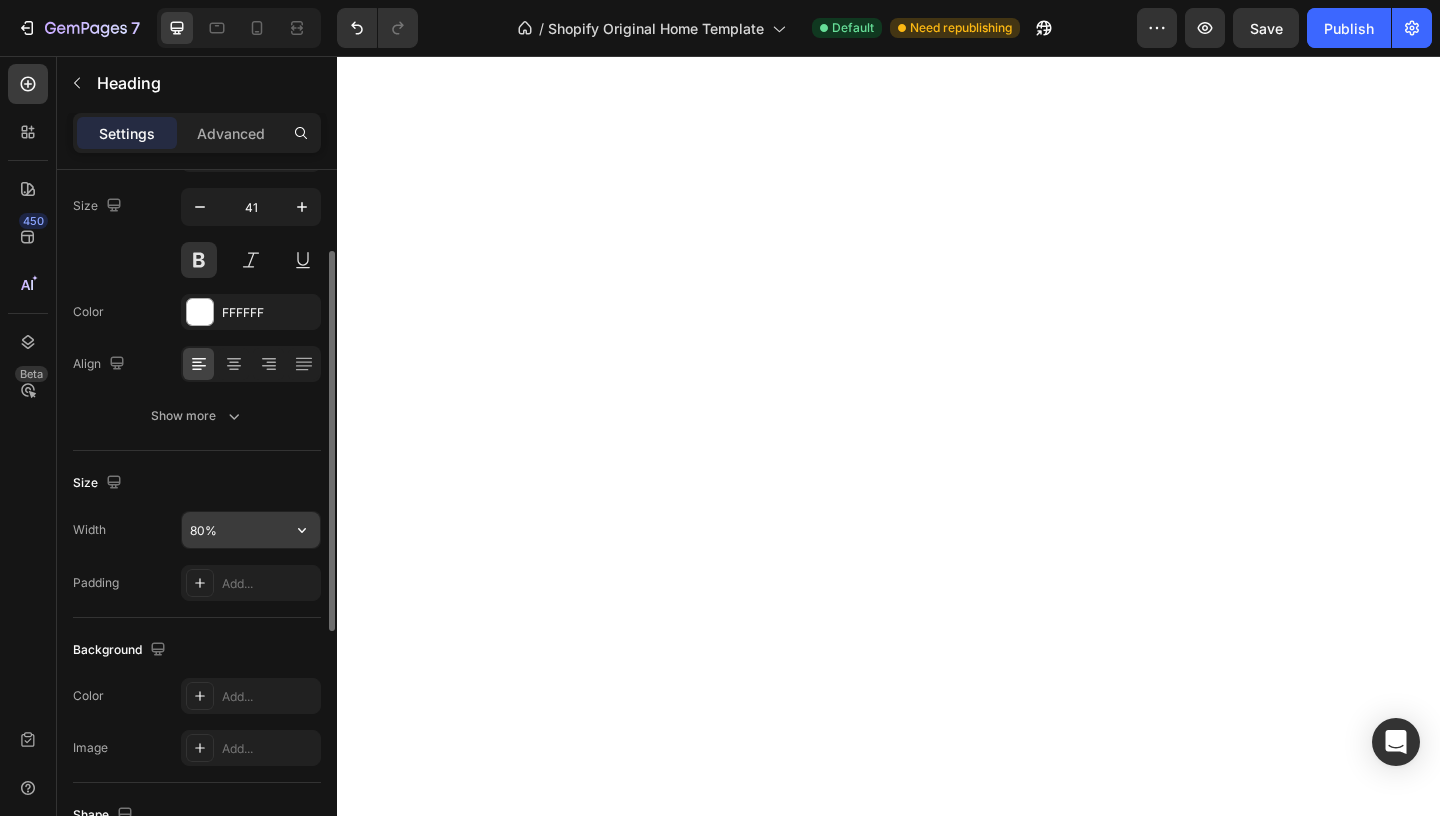 click on "80%" at bounding box center [251, 530] 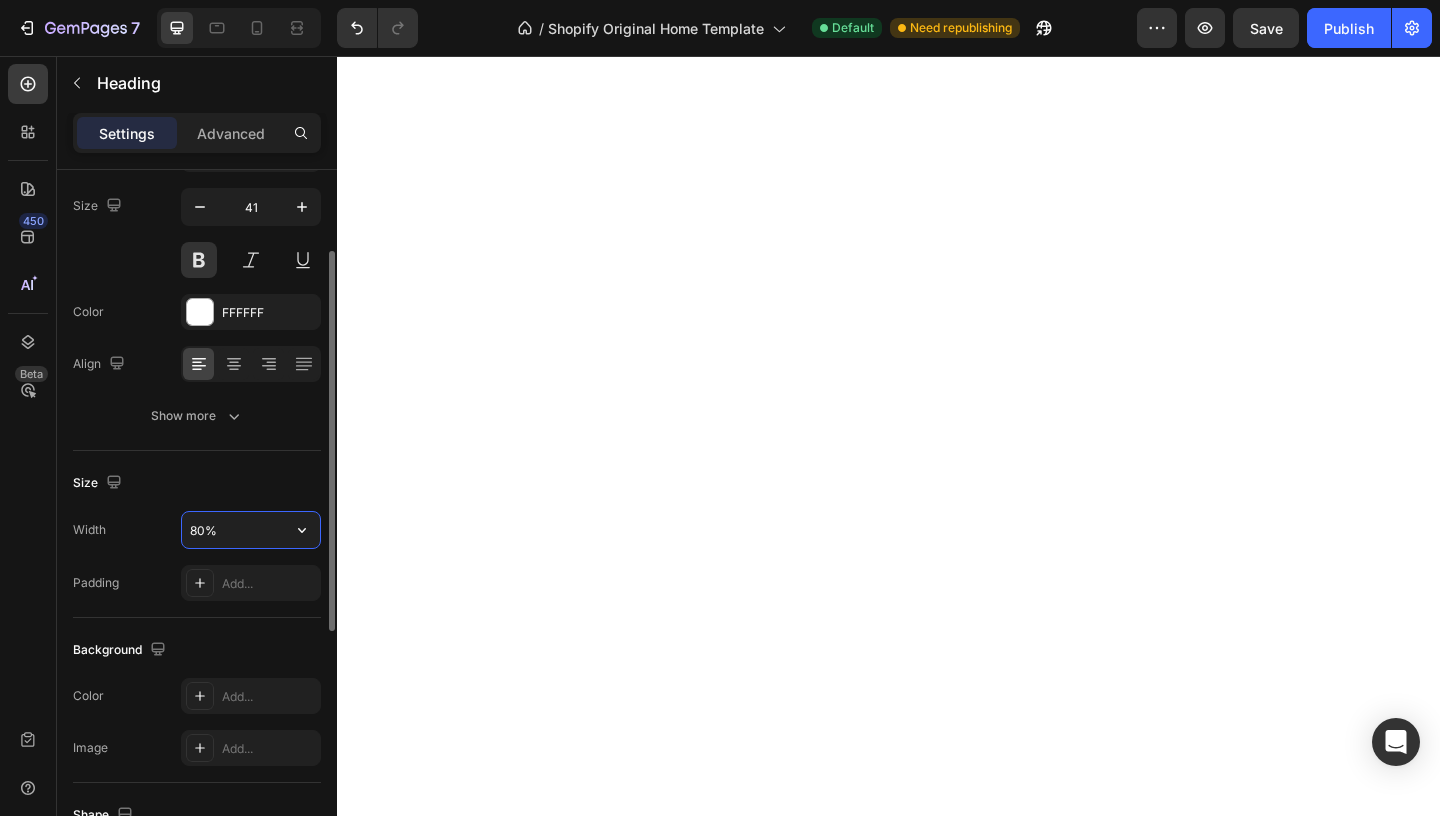 click on "80%" at bounding box center (251, 530) 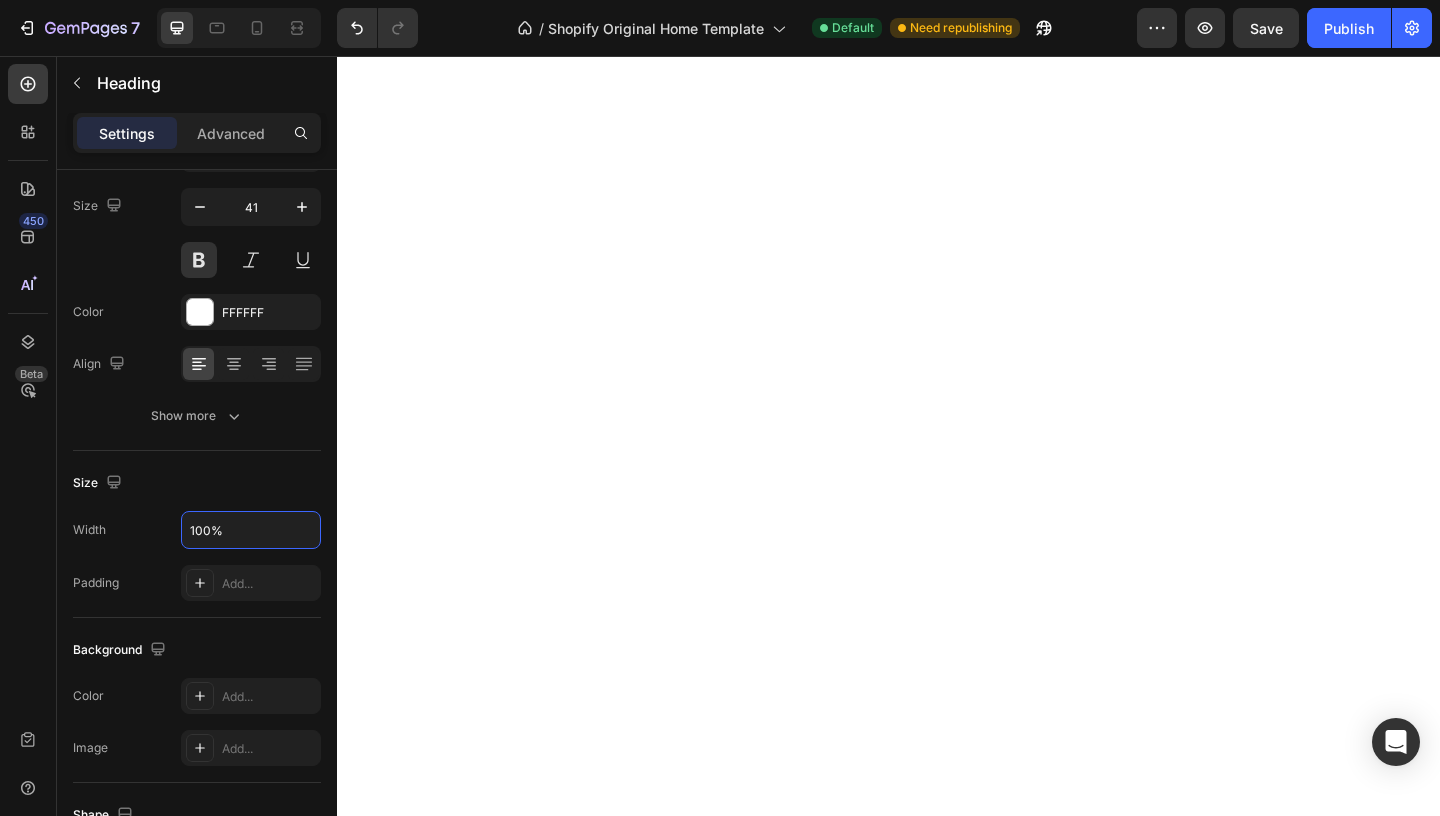 type on "100%" 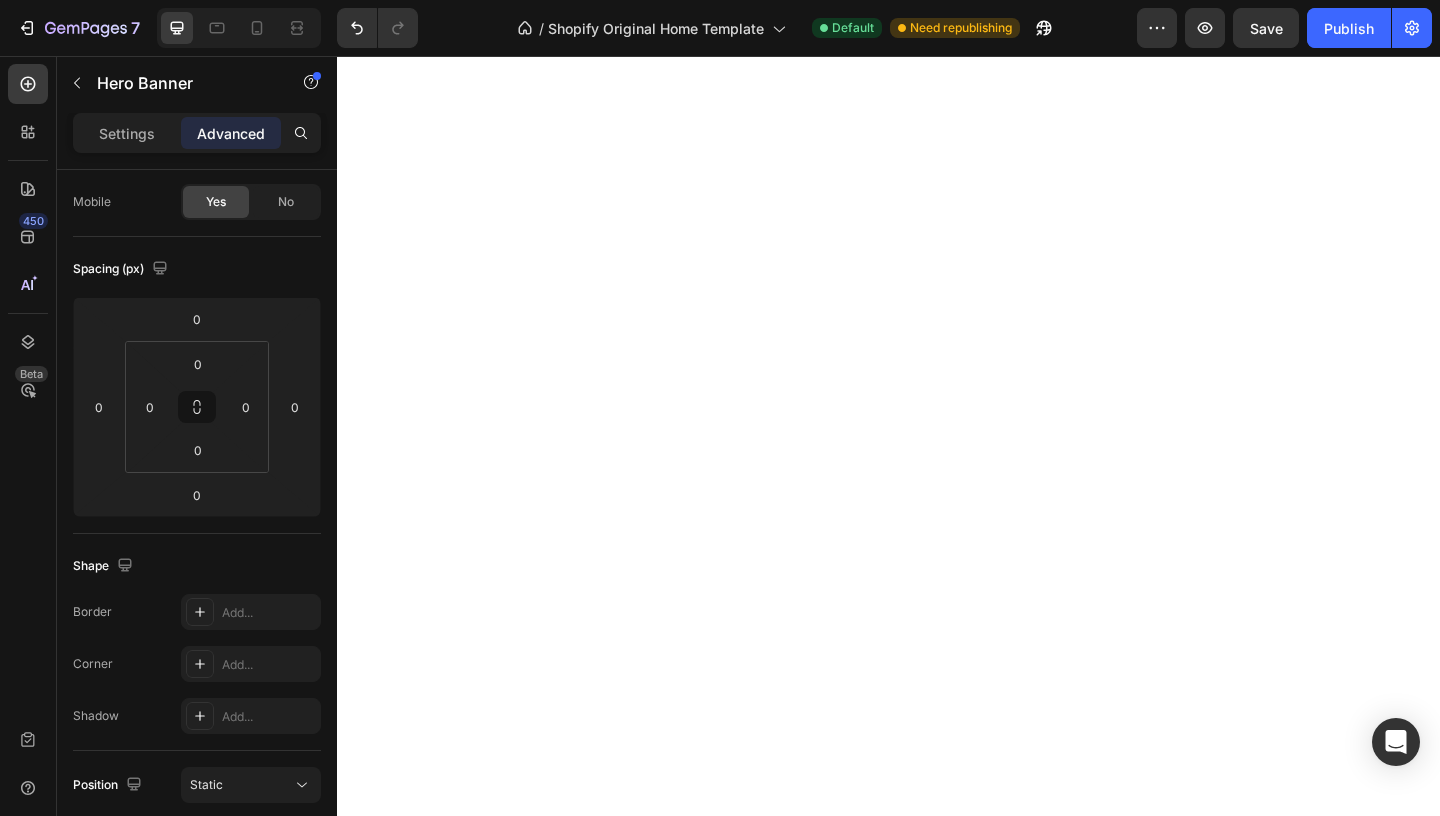 scroll, scrollTop: 0, scrollLeft: 0, axis: both 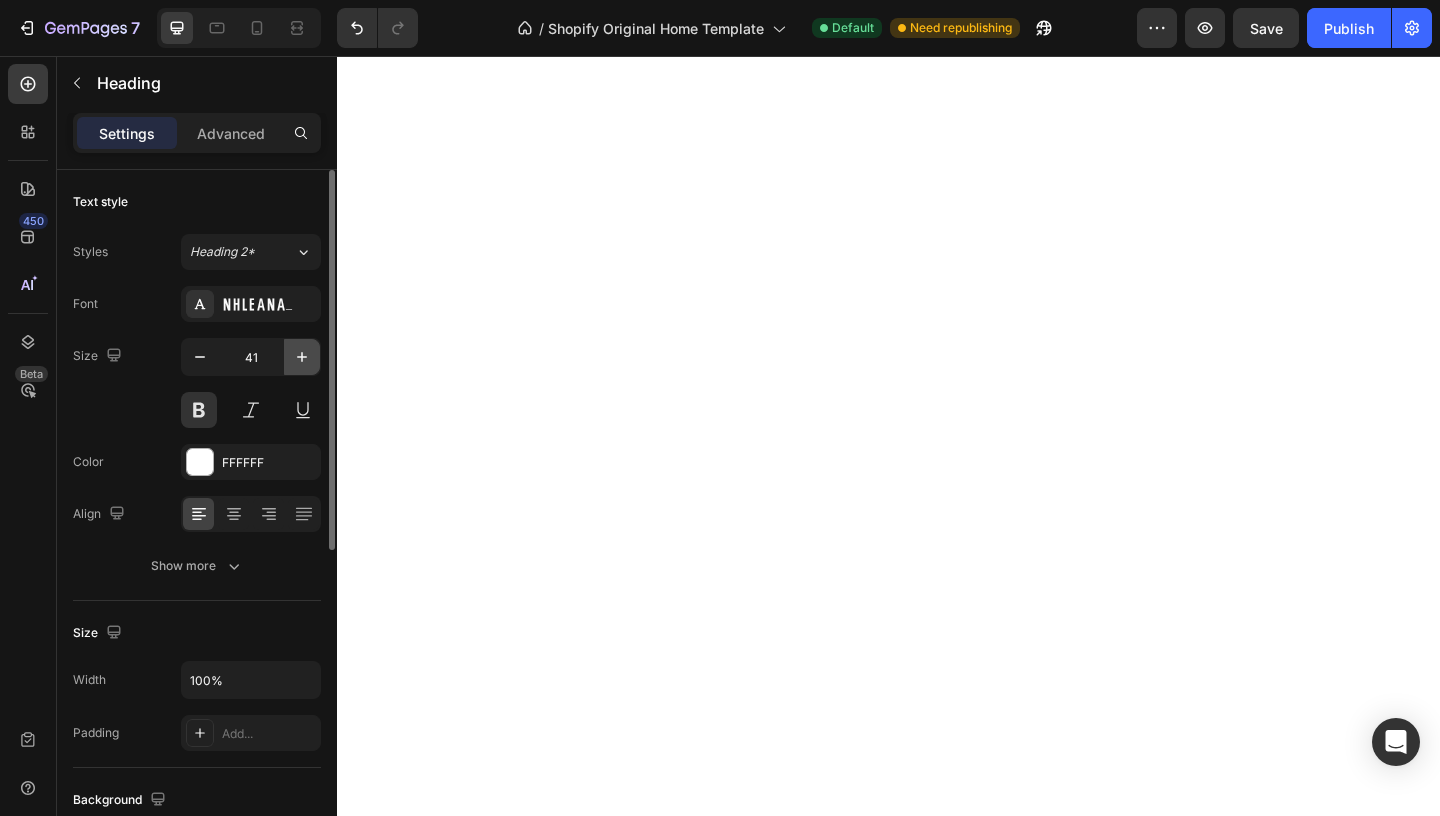 click 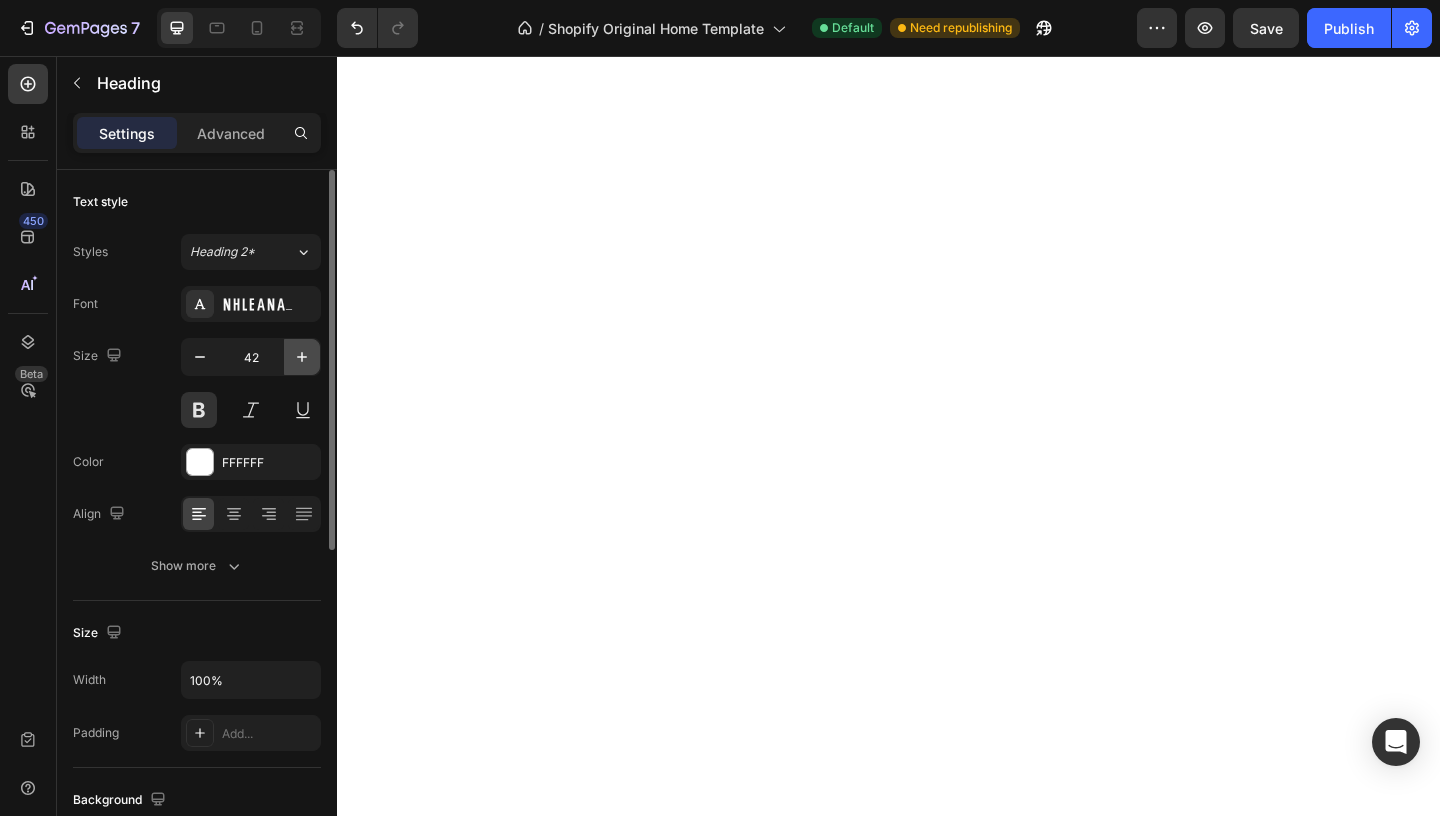 click 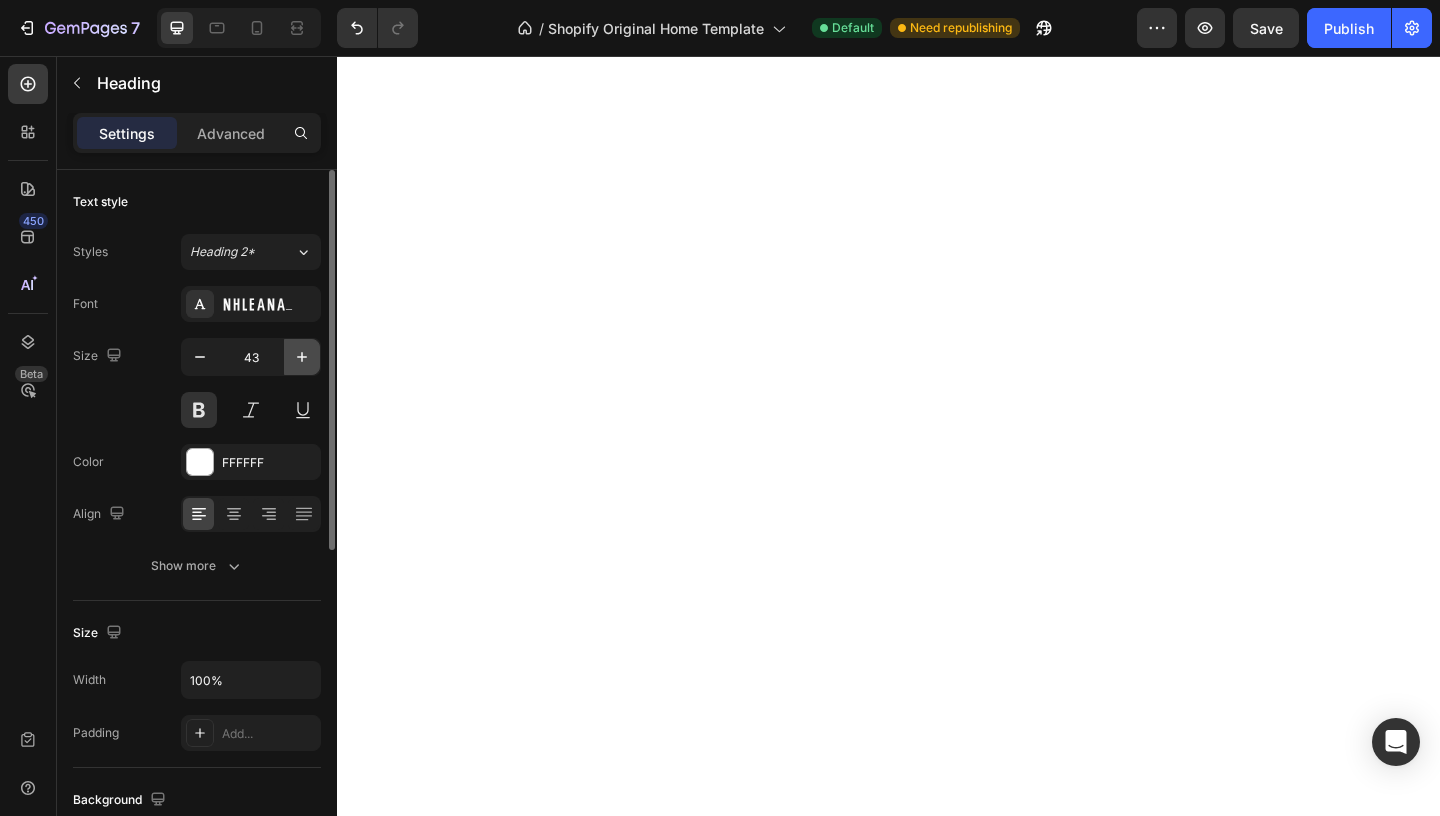 click 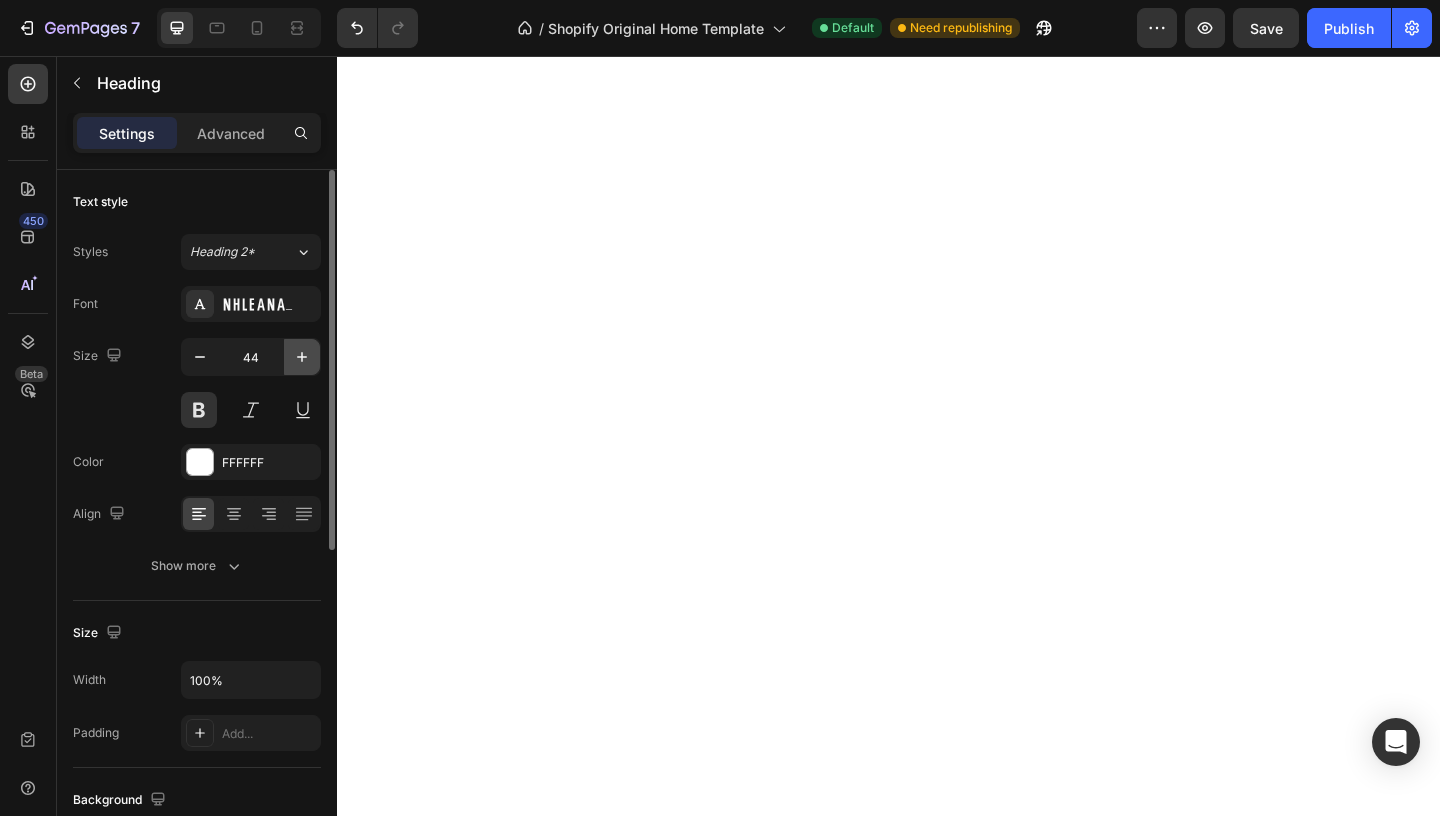 click 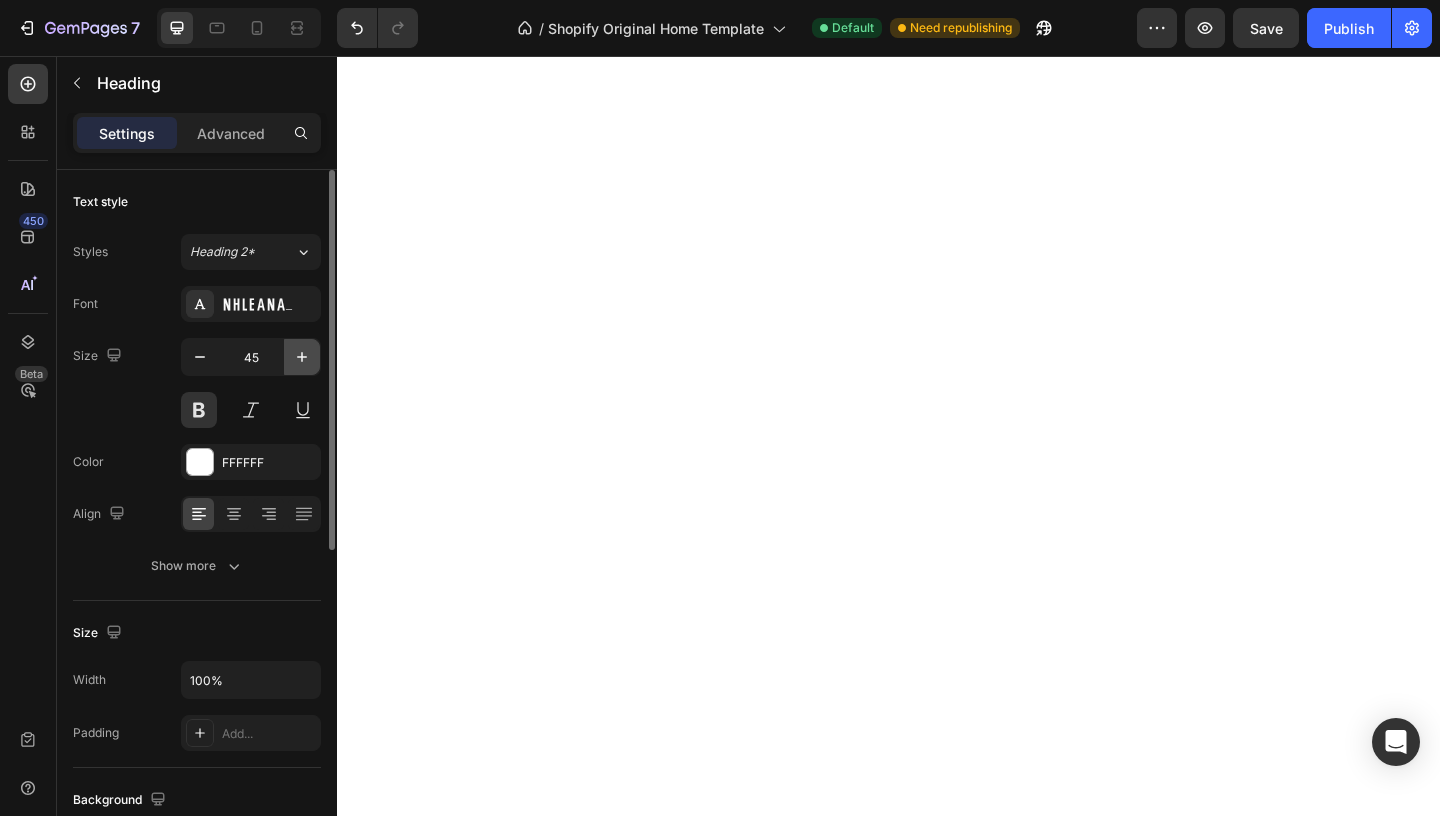 click 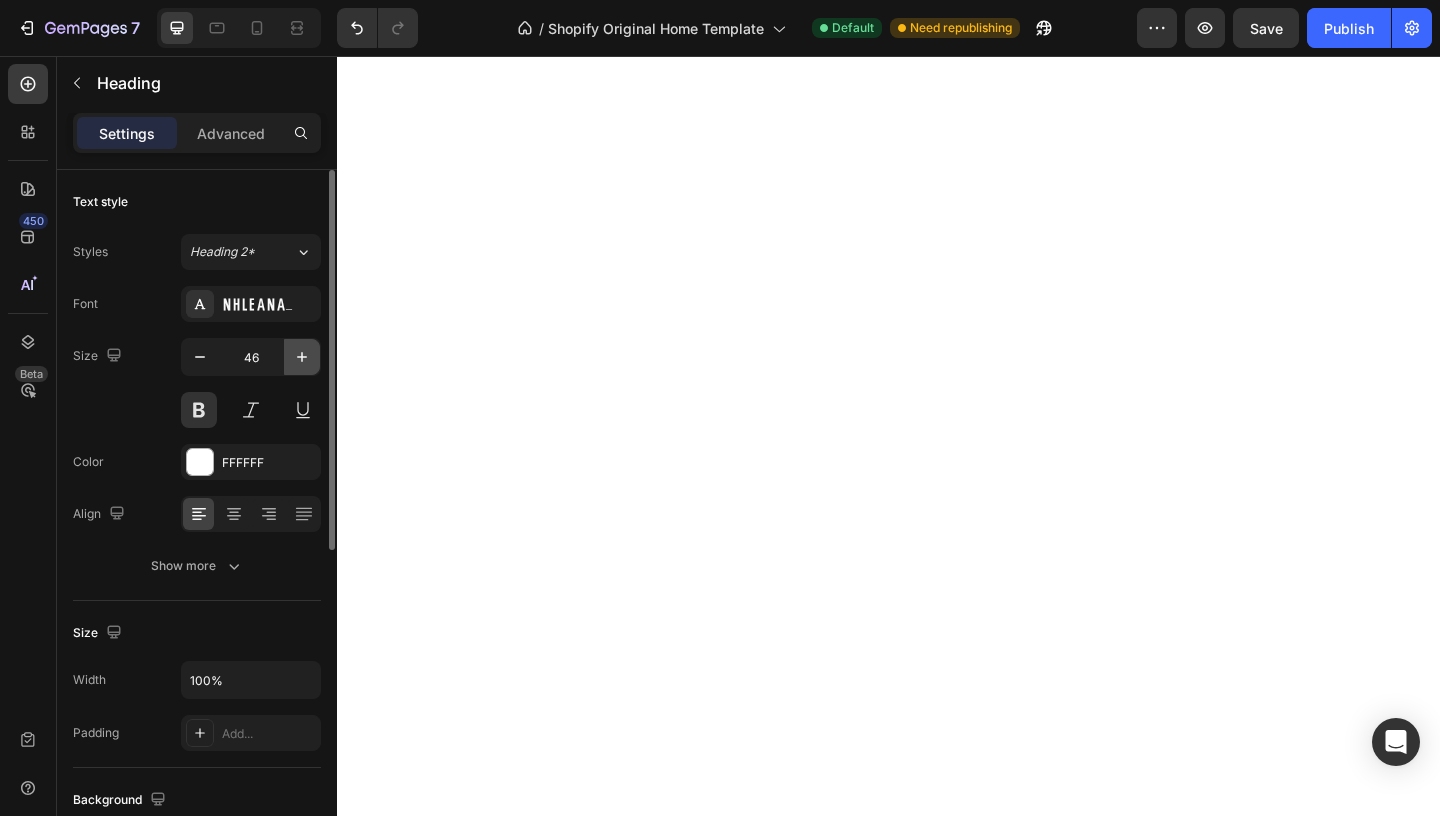 click 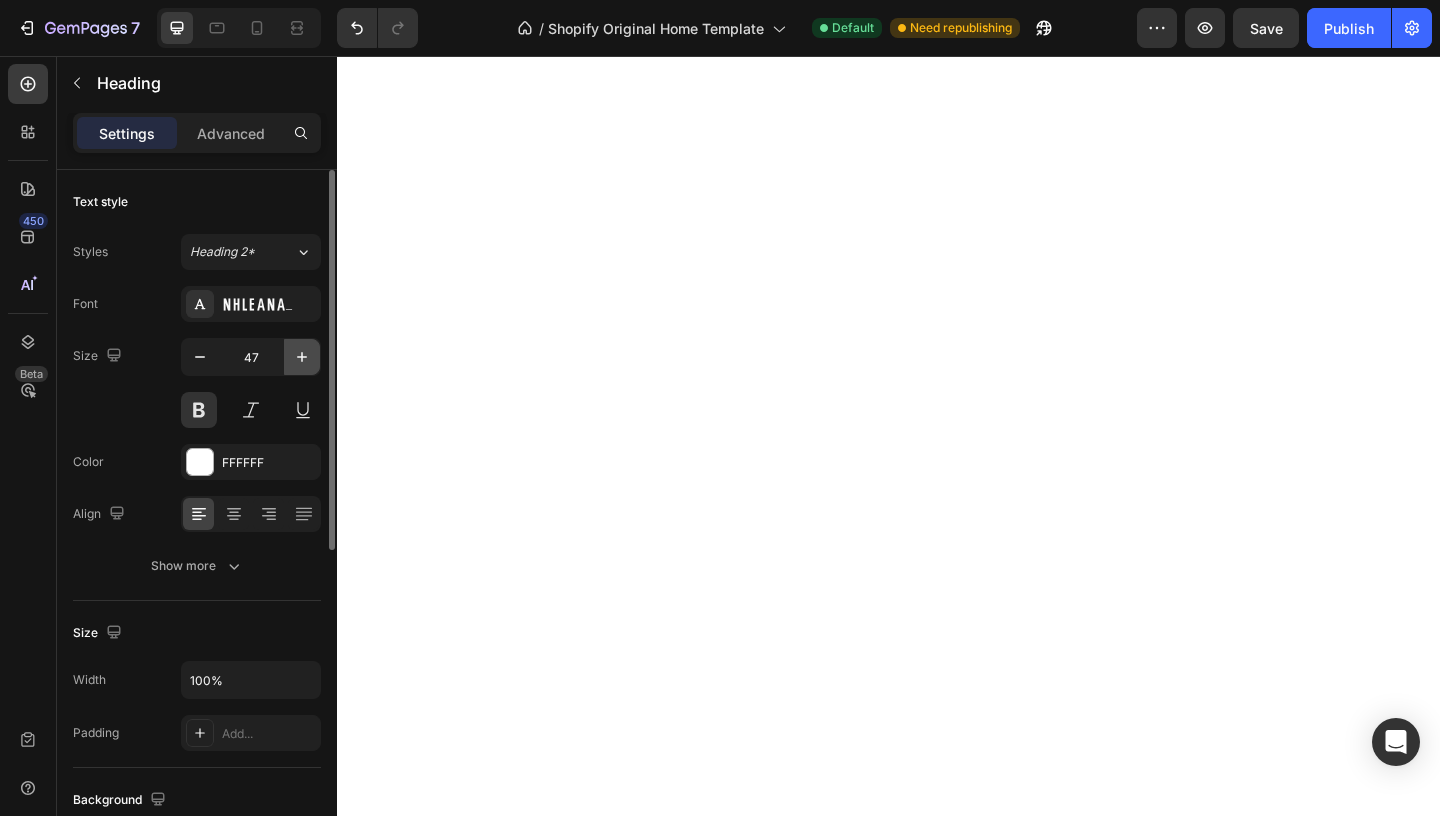 click 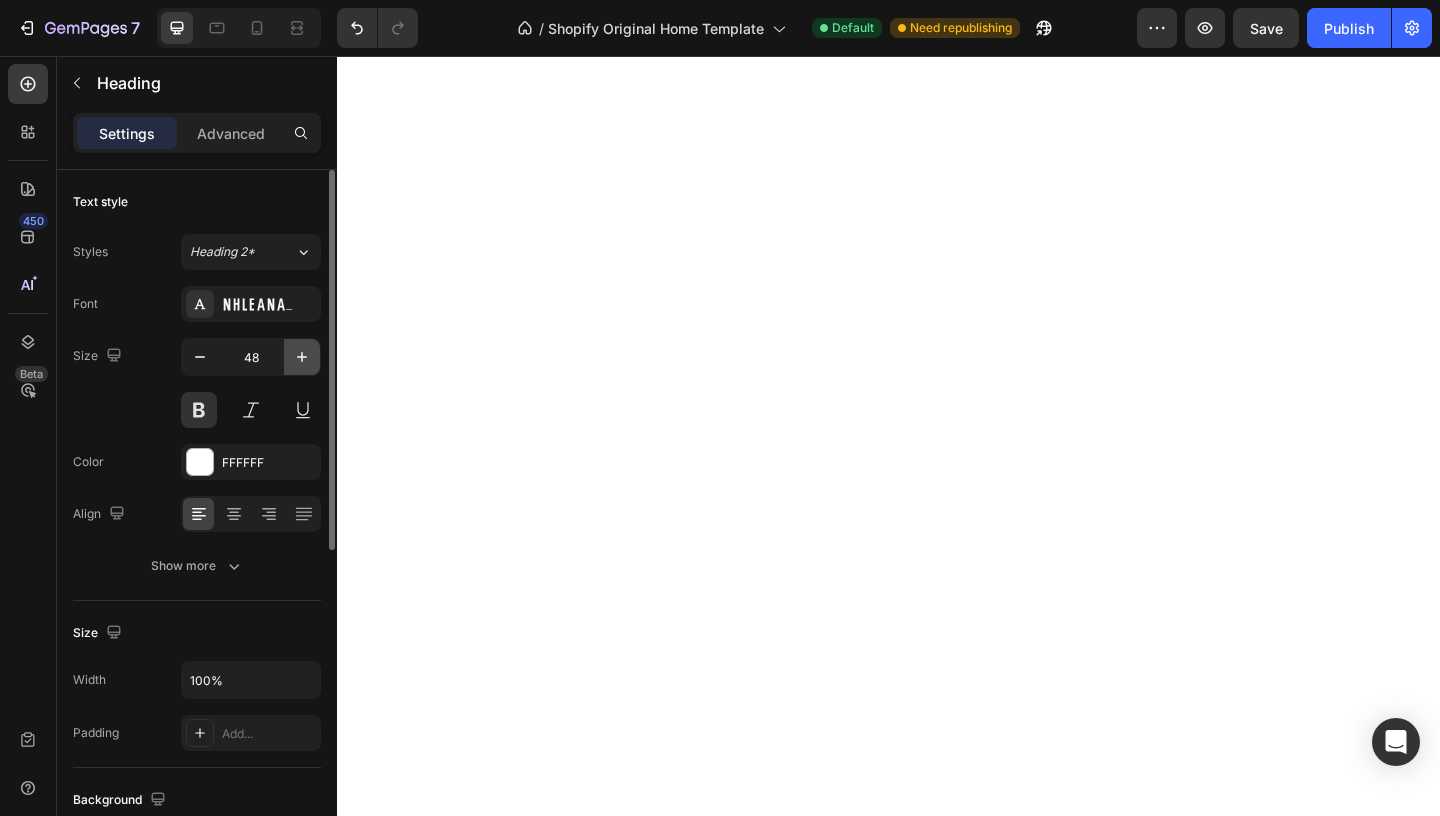 click 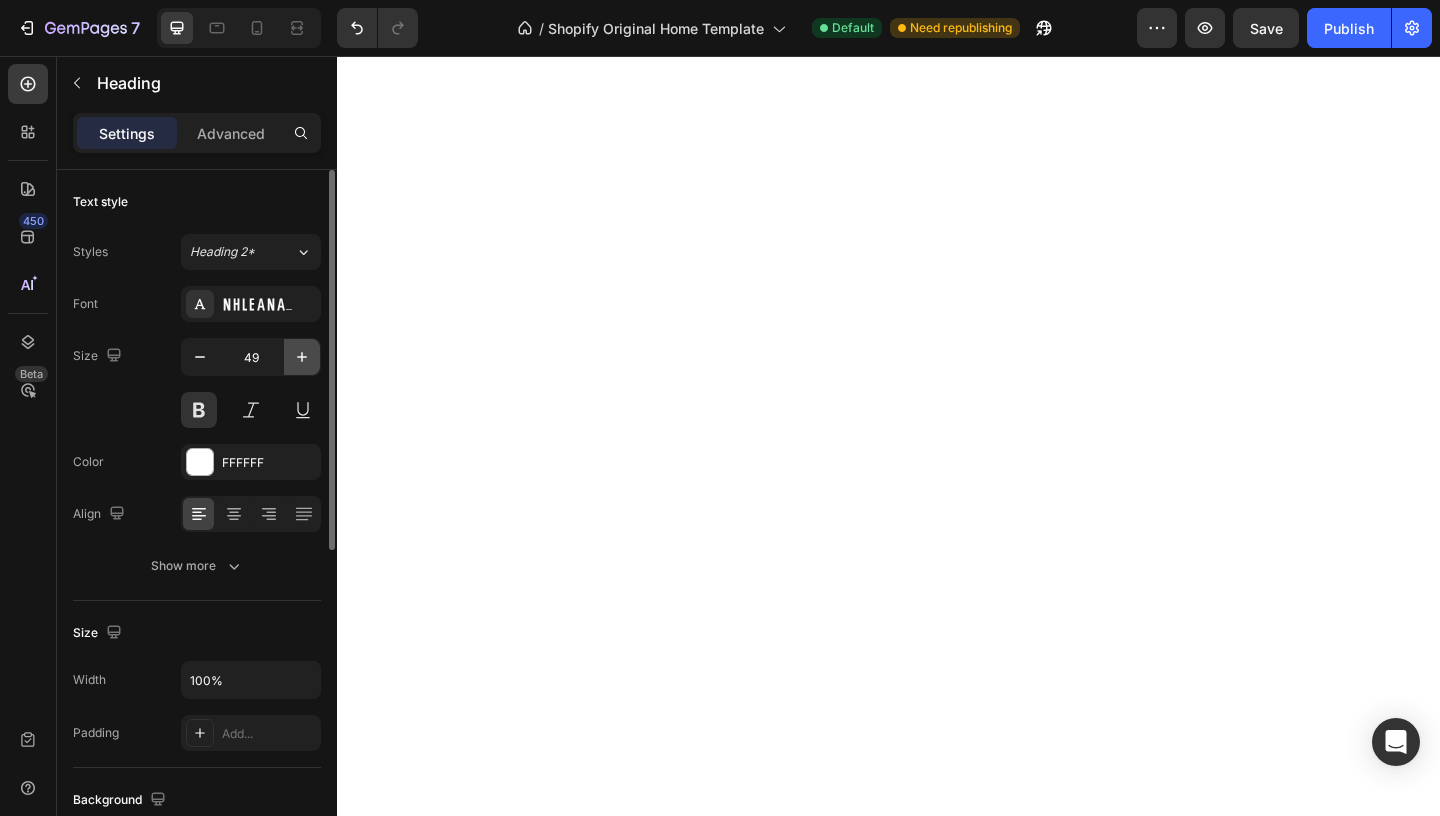 click 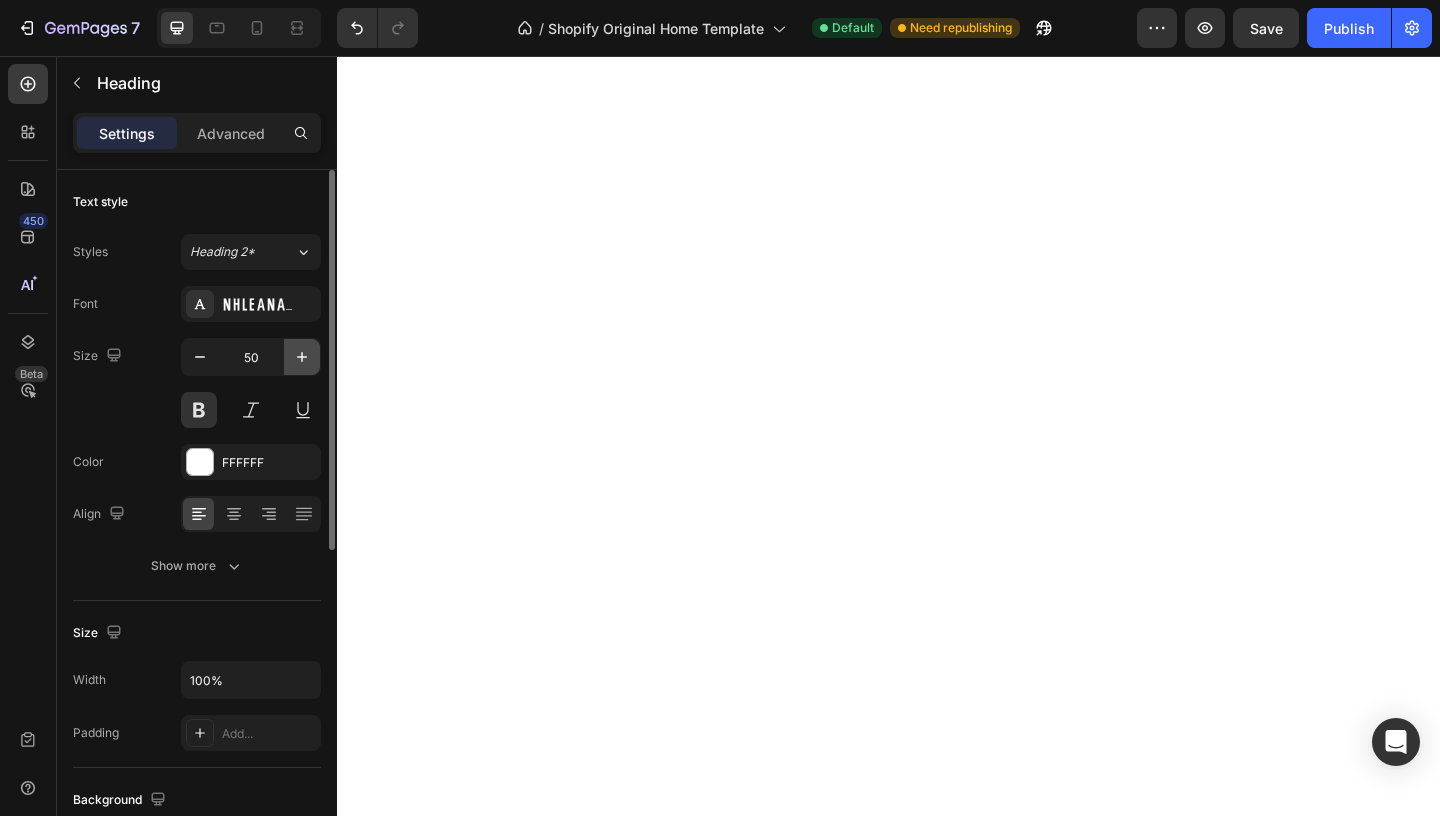 click 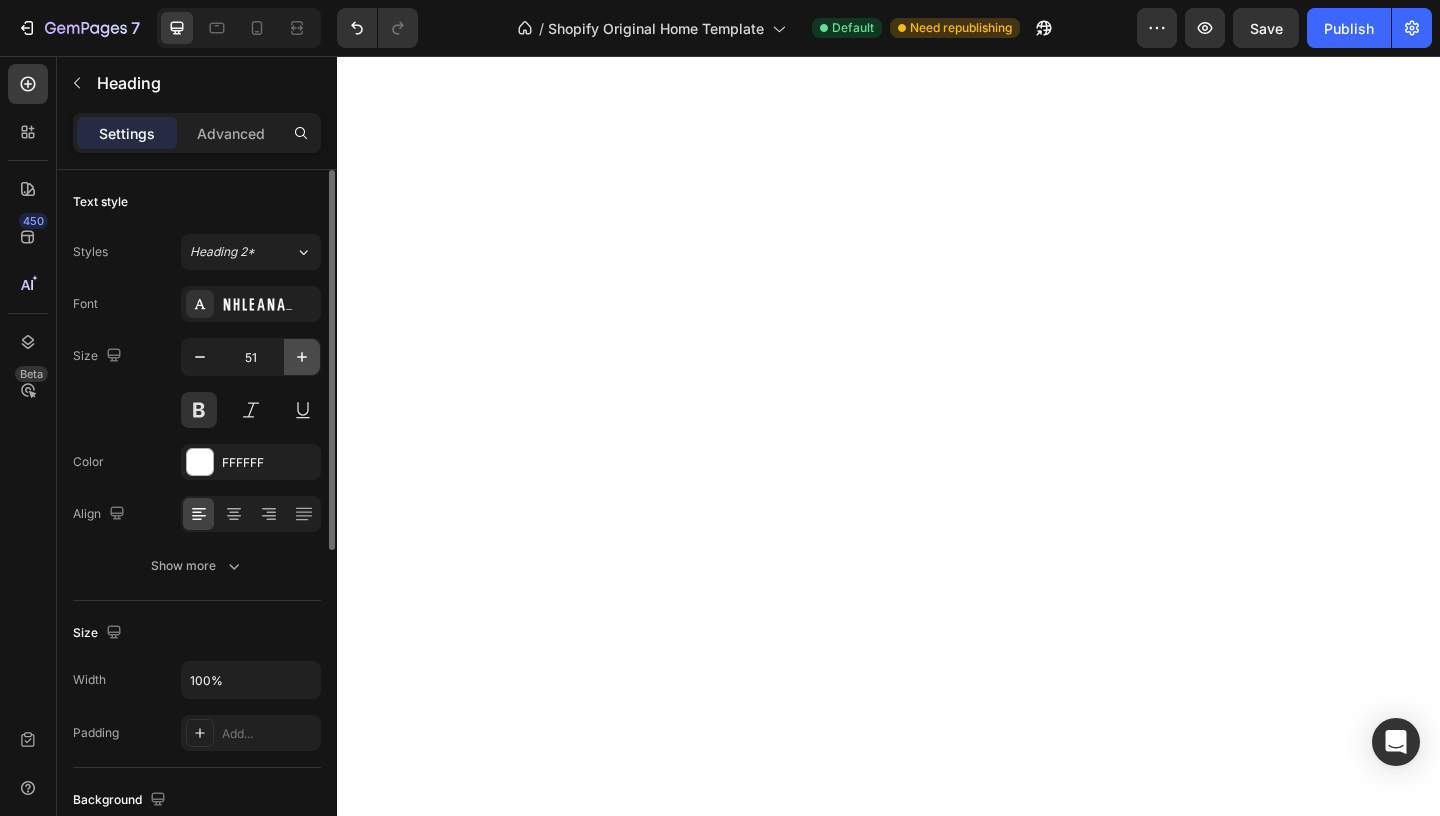 click 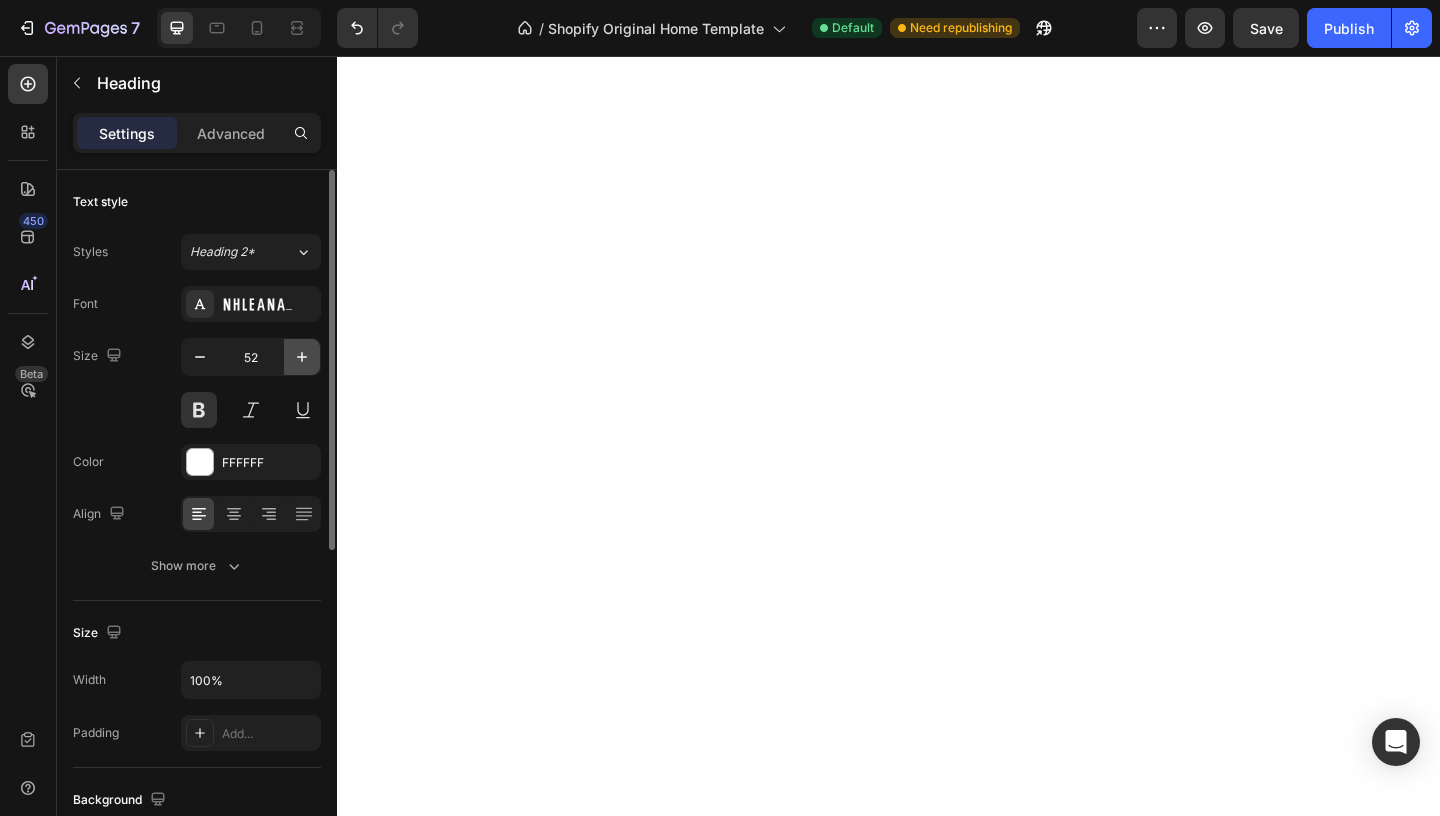 click 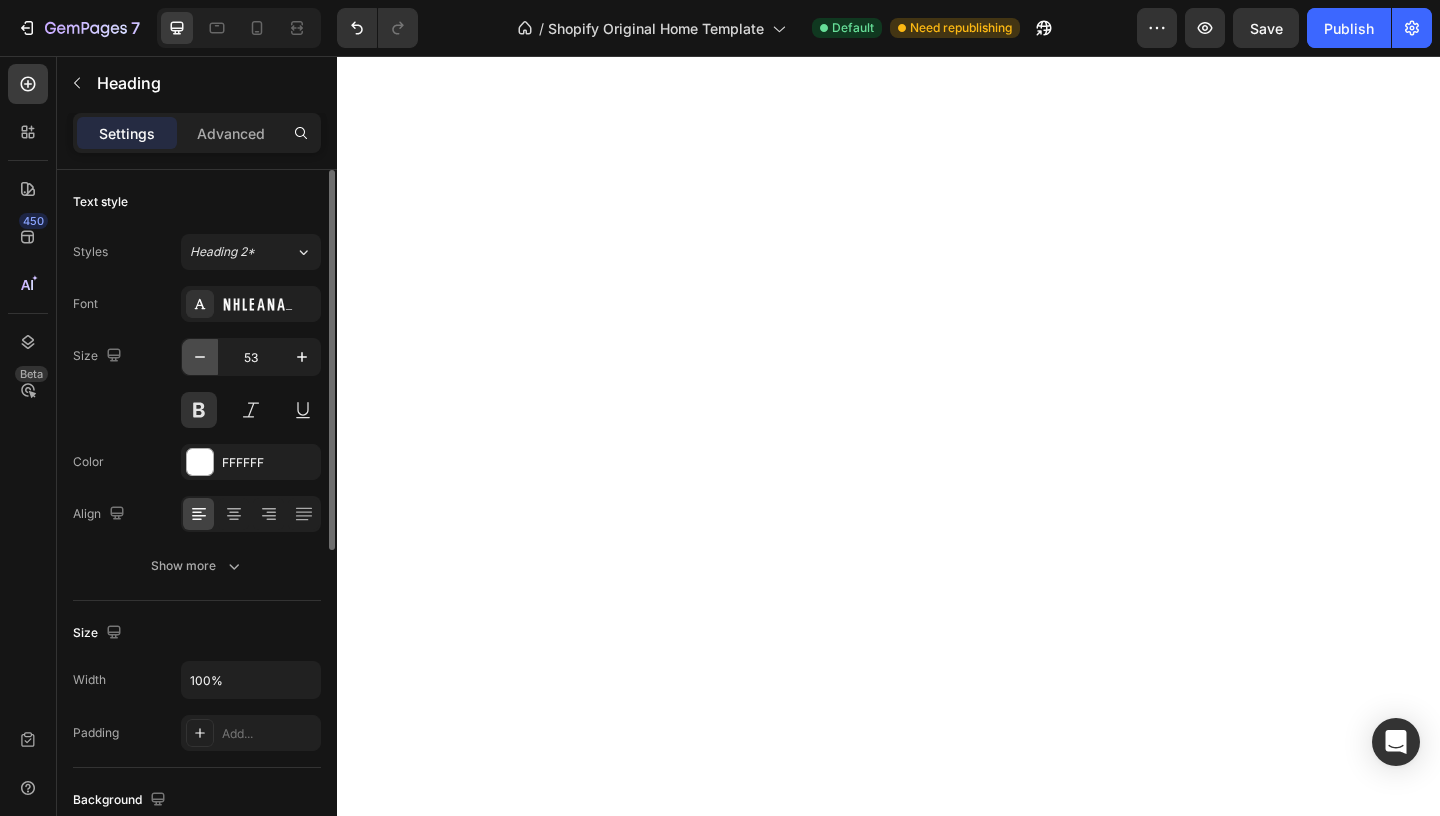 click 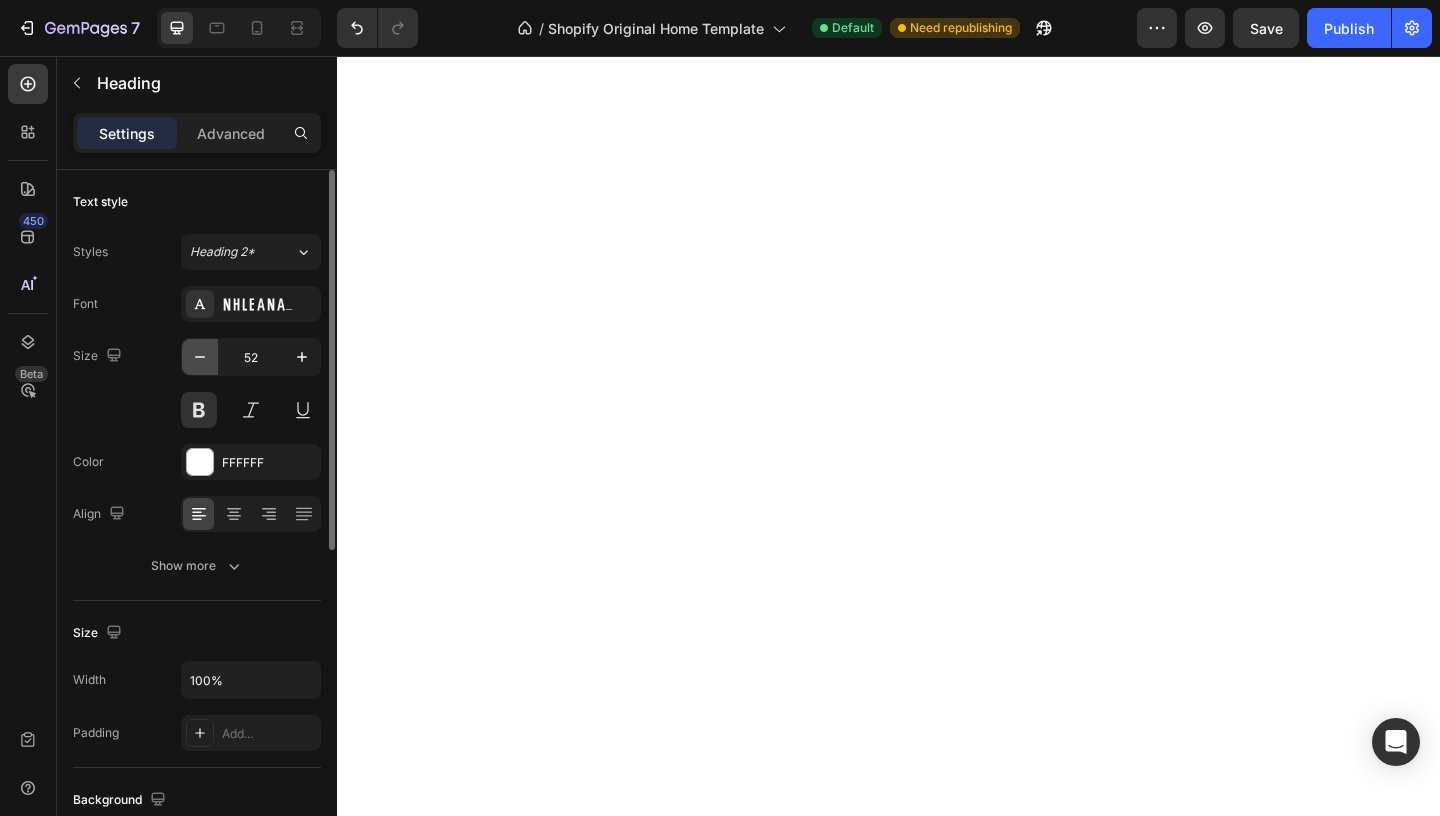 click at bounding box center [200, 357] 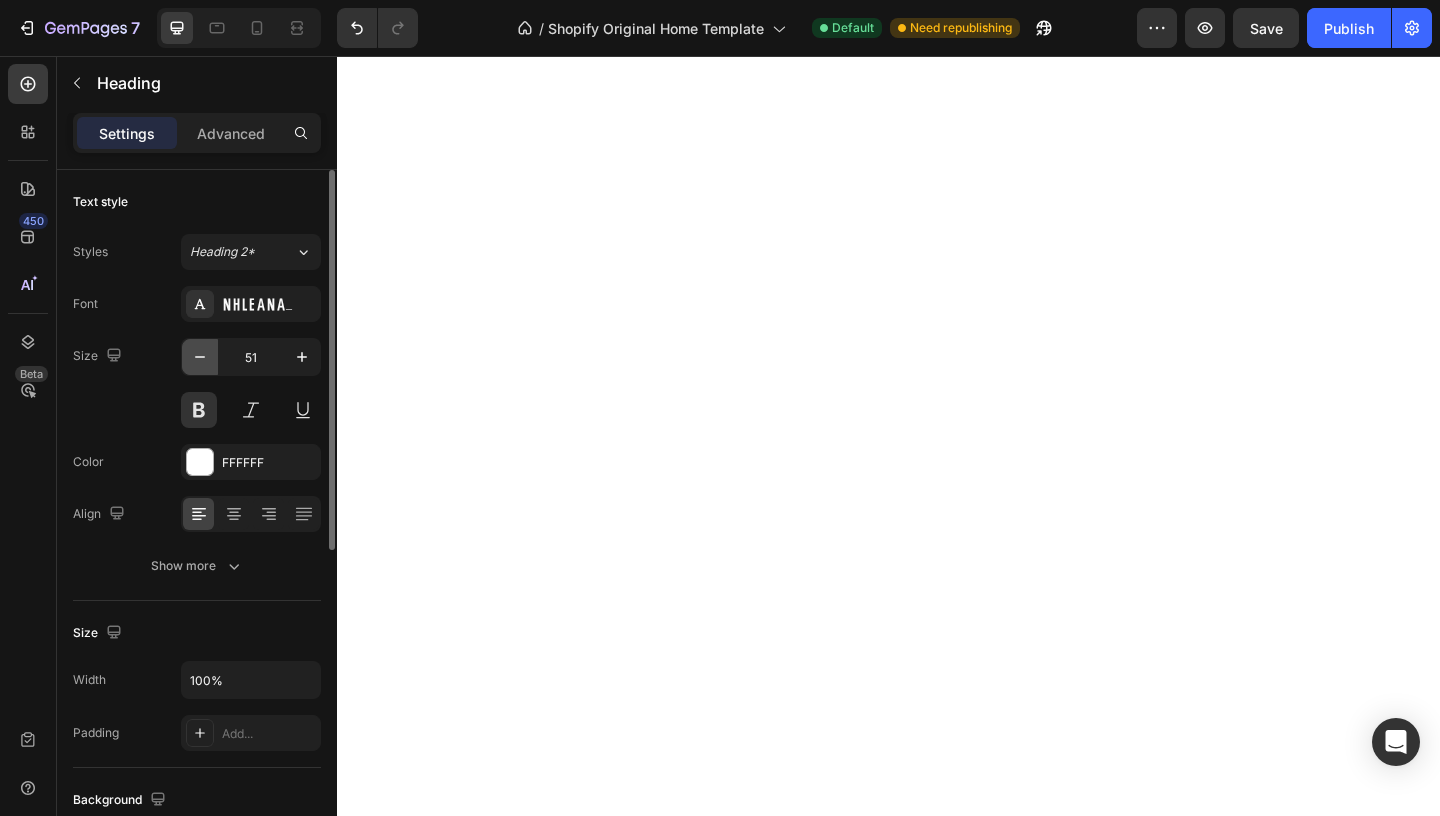 click at bounding box center [200, 357] 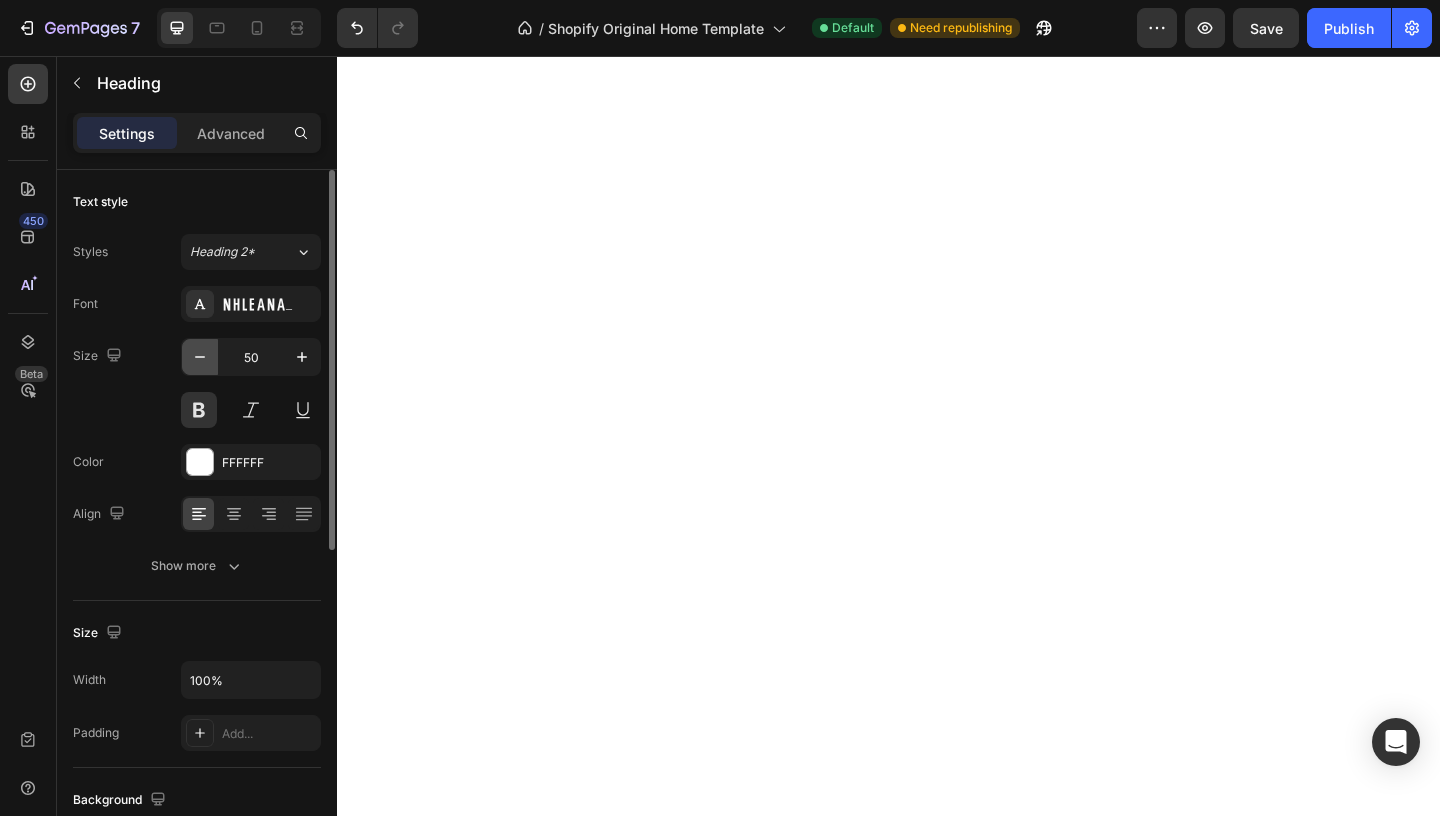 click at bounding box center [200, 357] 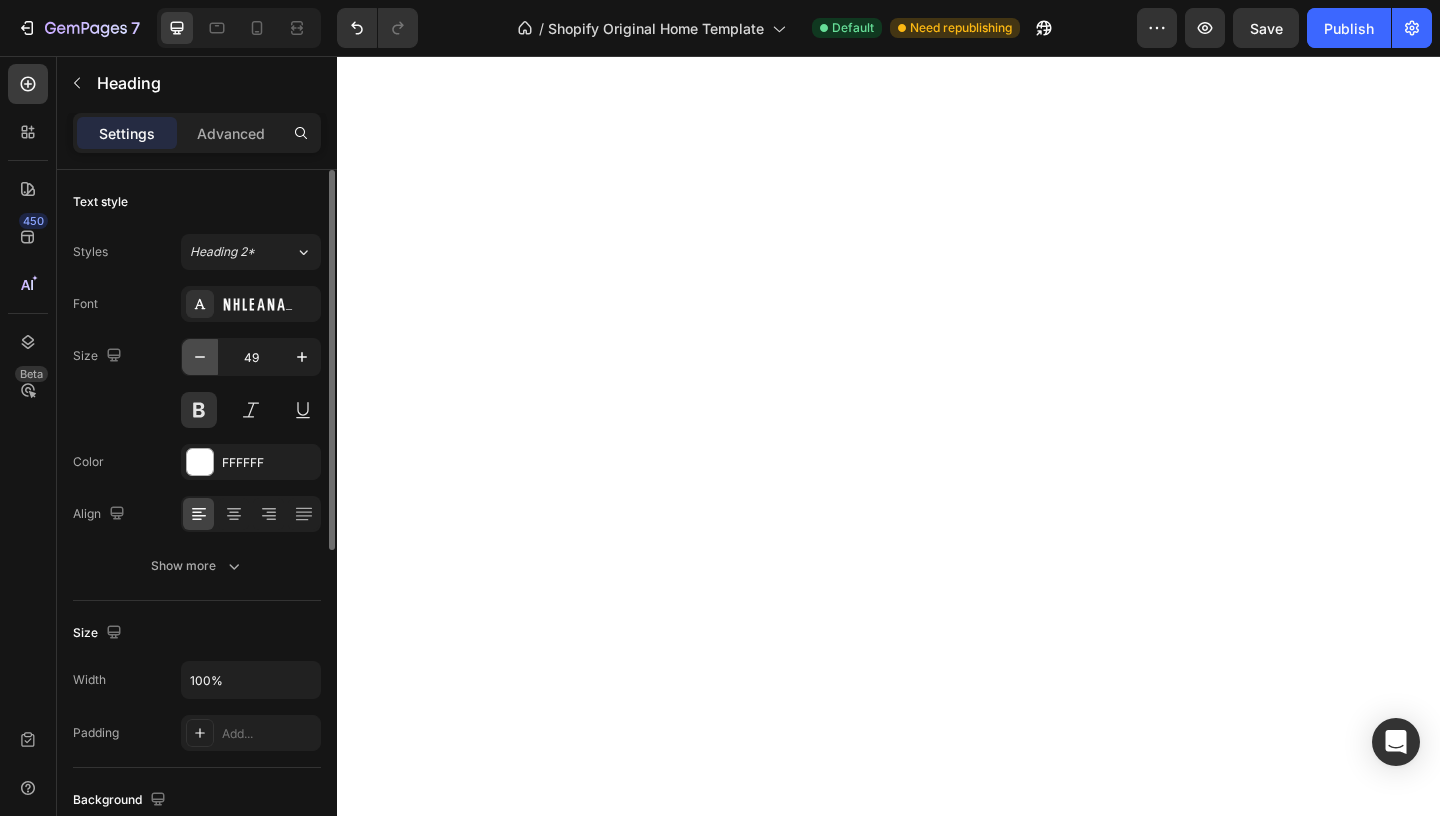click at bounding box center (200, 357) 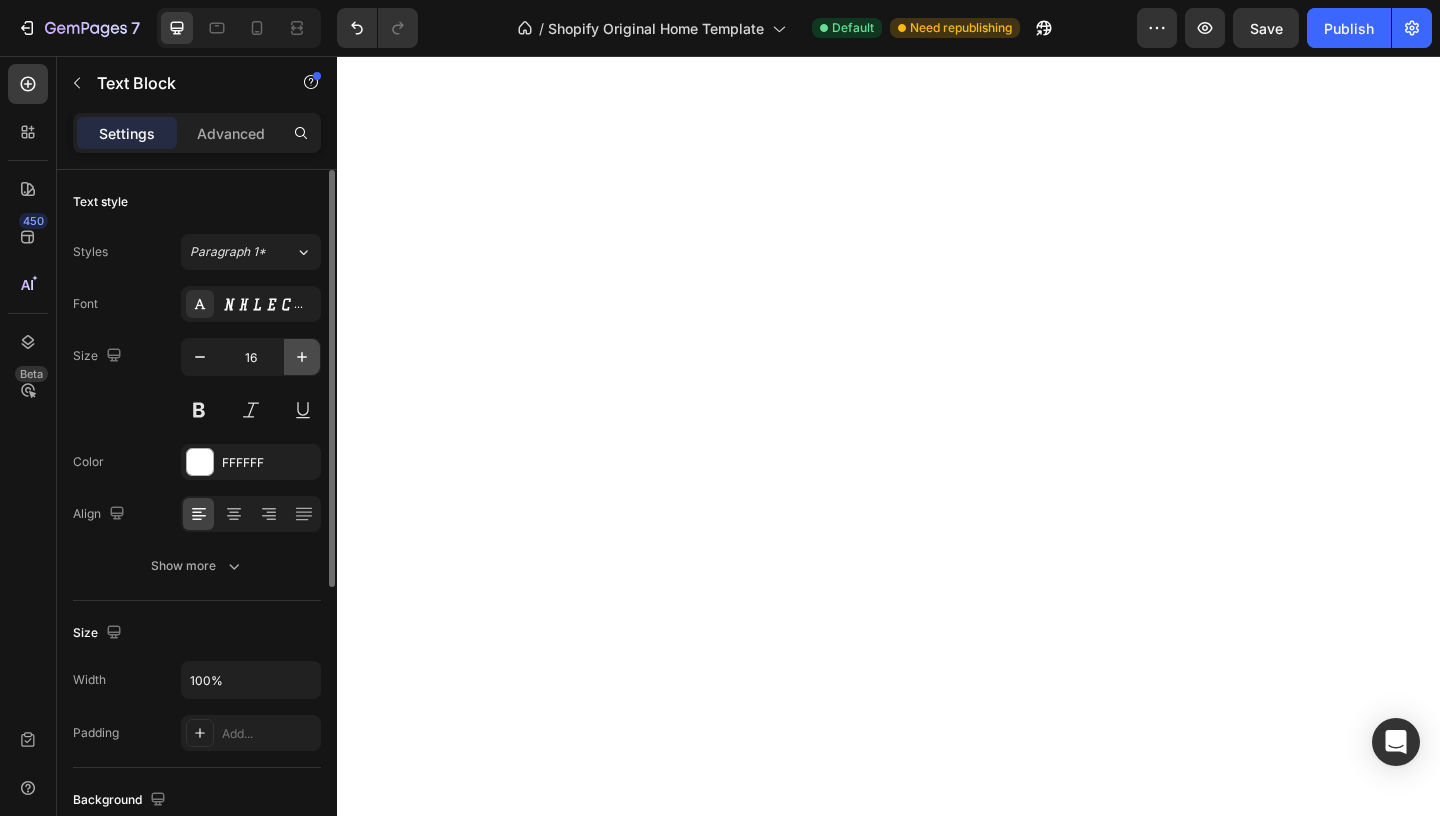 click 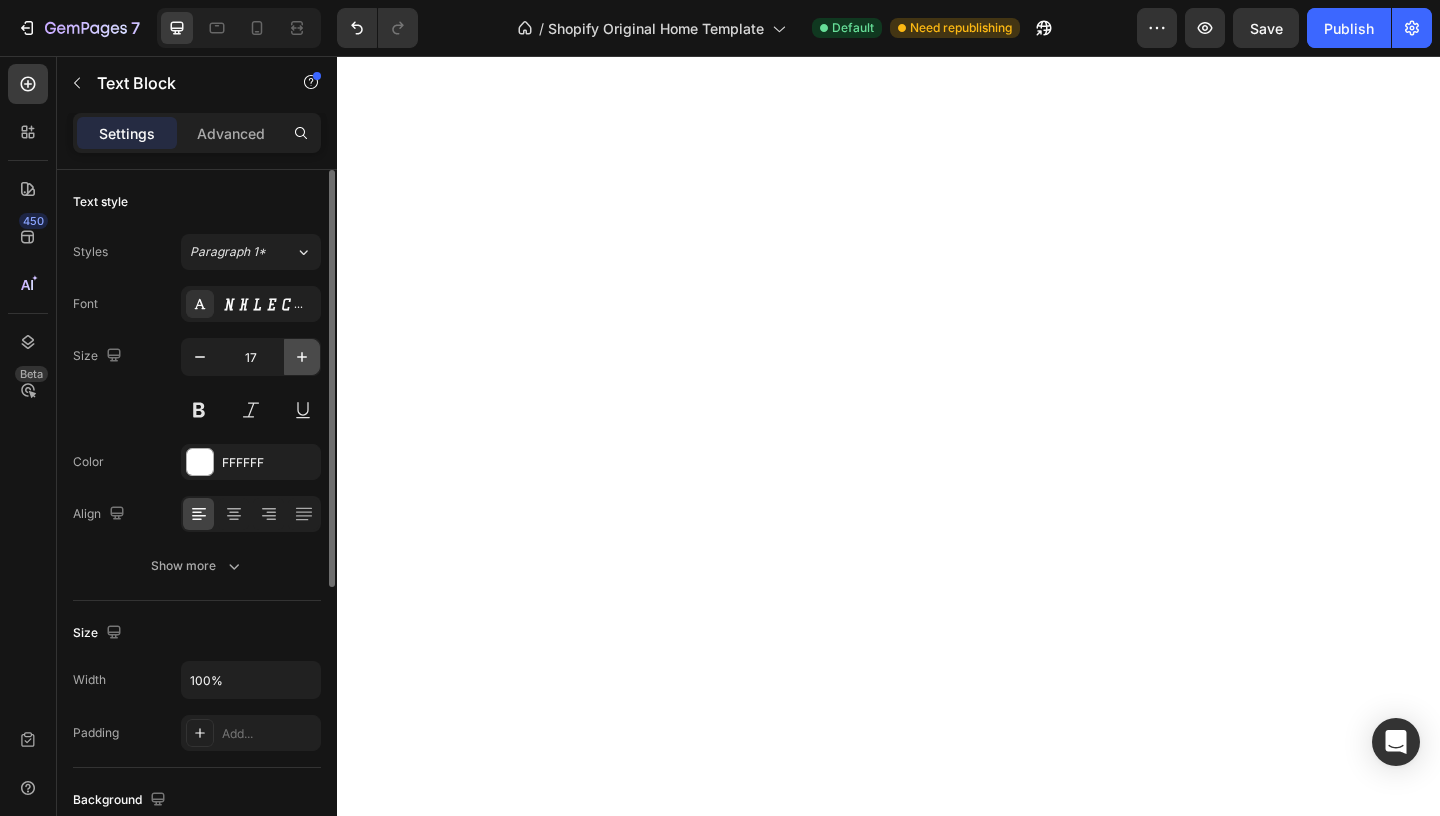 click 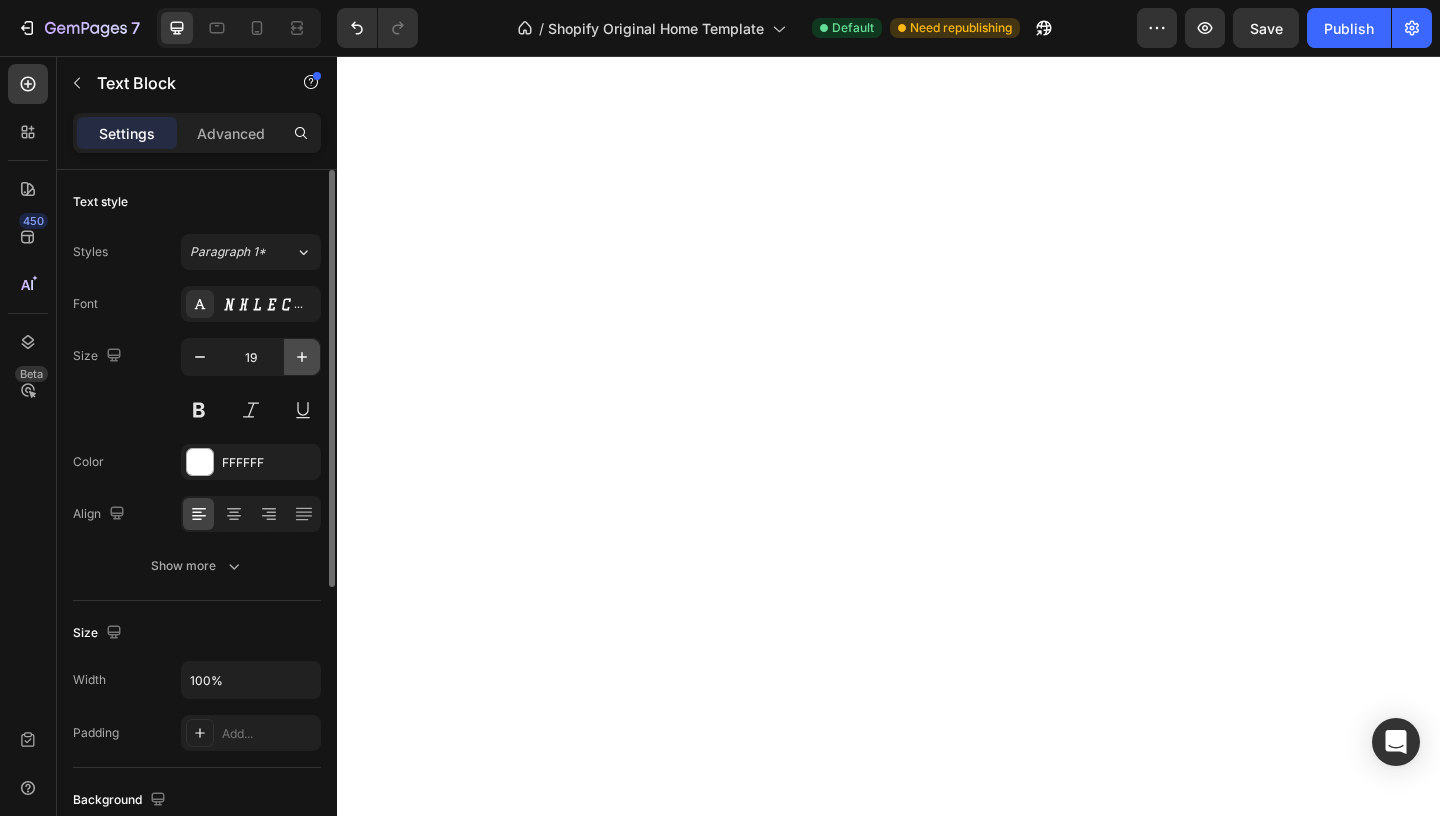 click 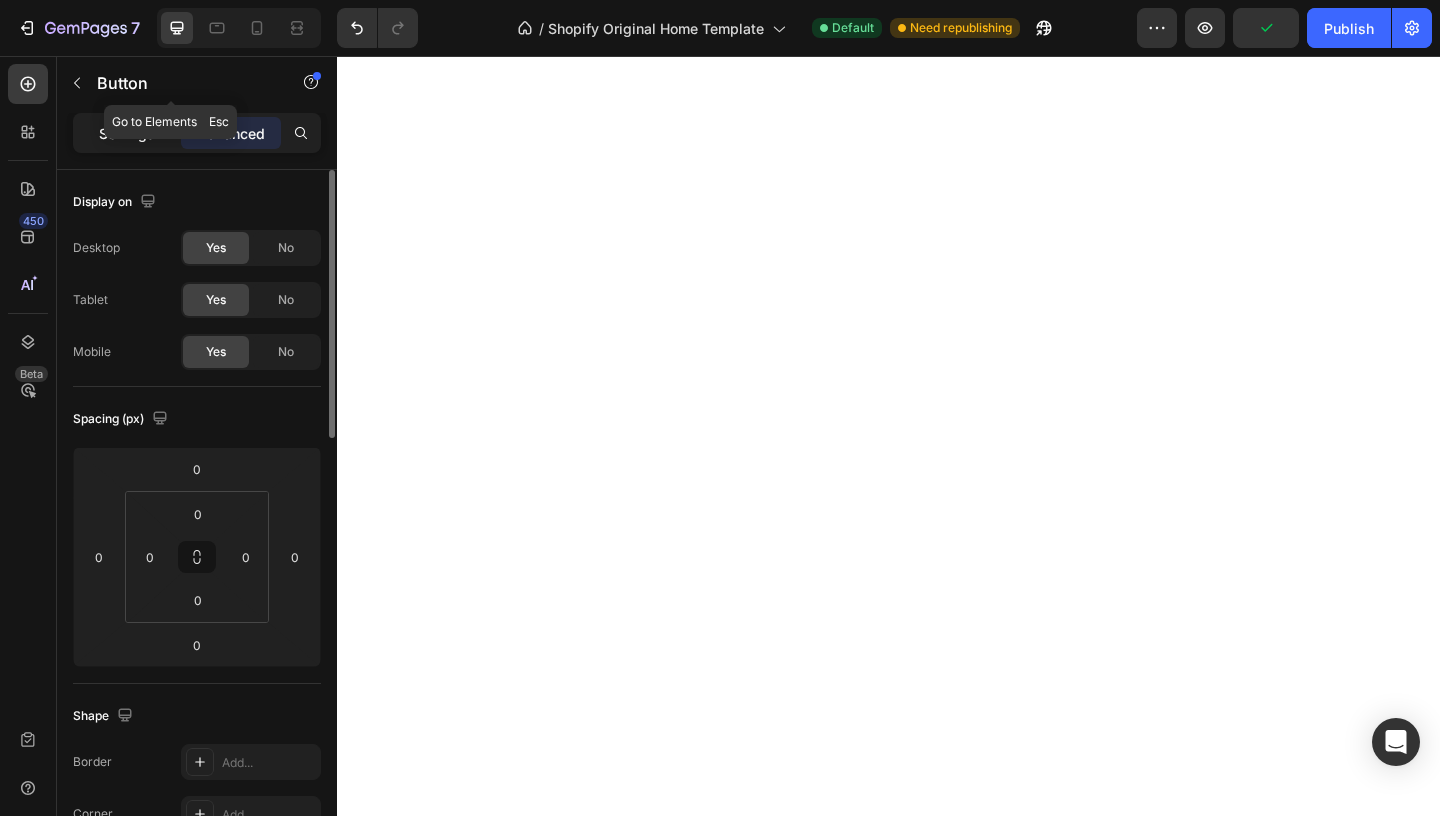click on "Settings" at bounding box center [127, 133] 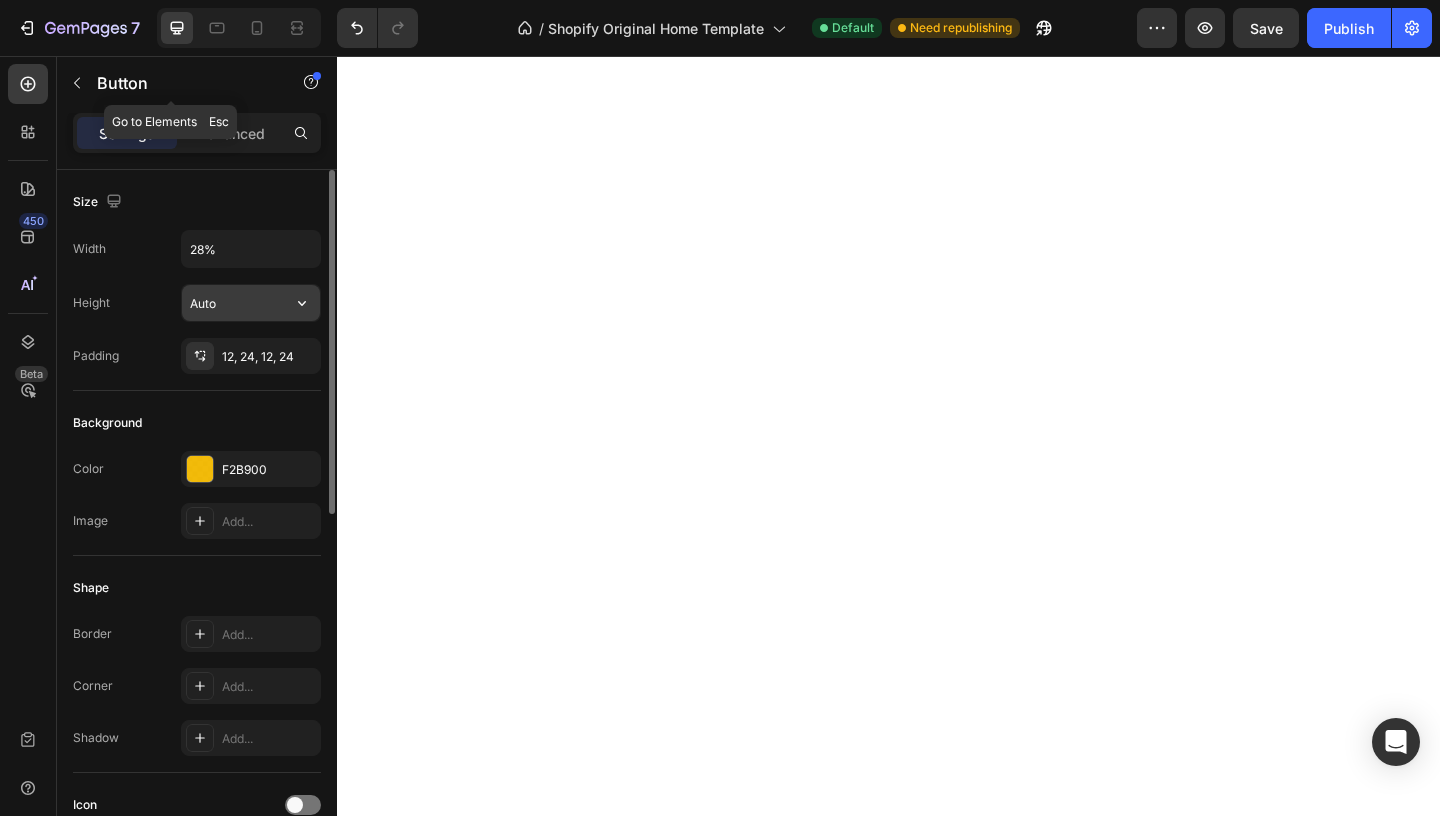click on "Auto" at bounding box center (251, 303) 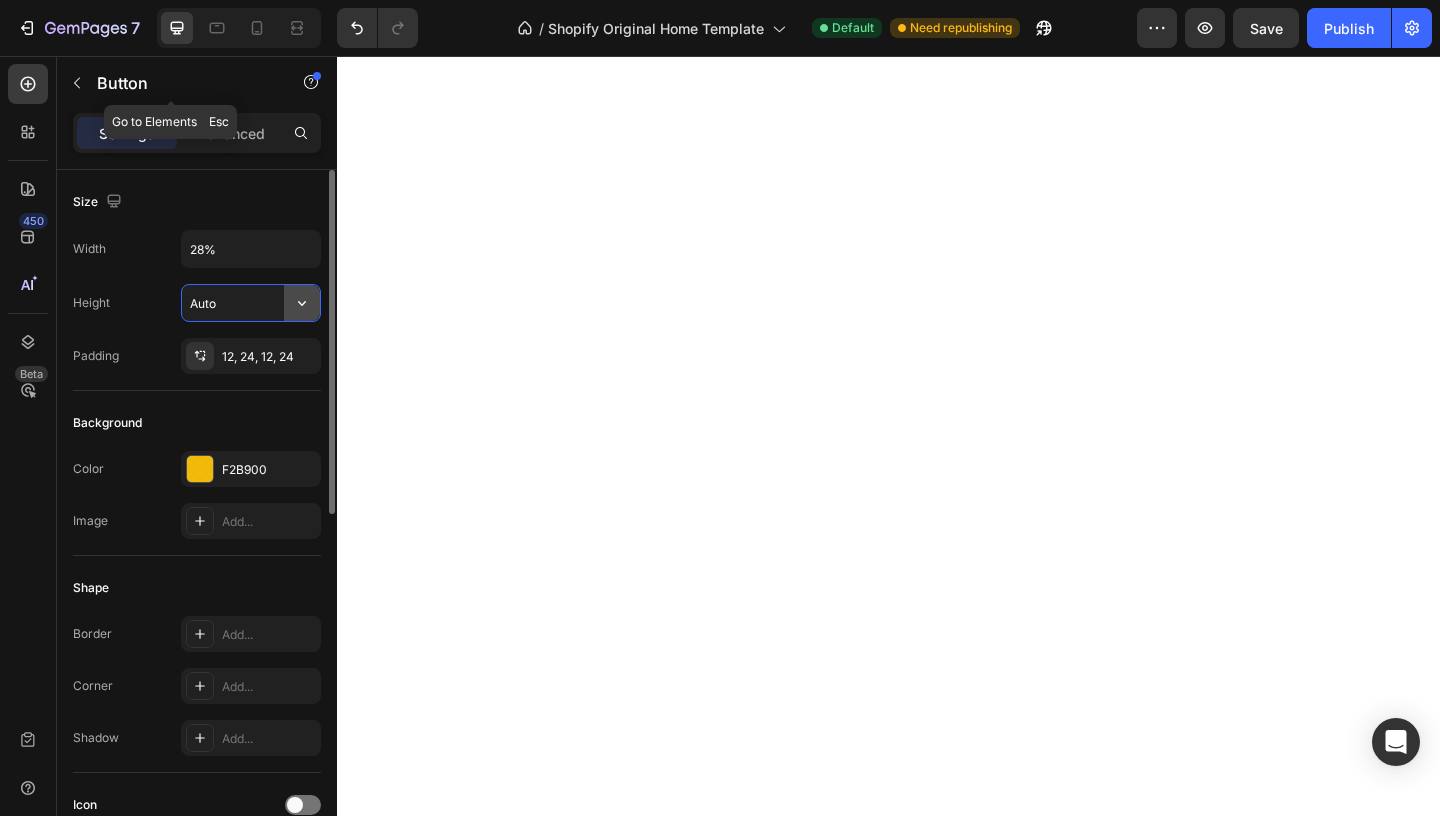 click 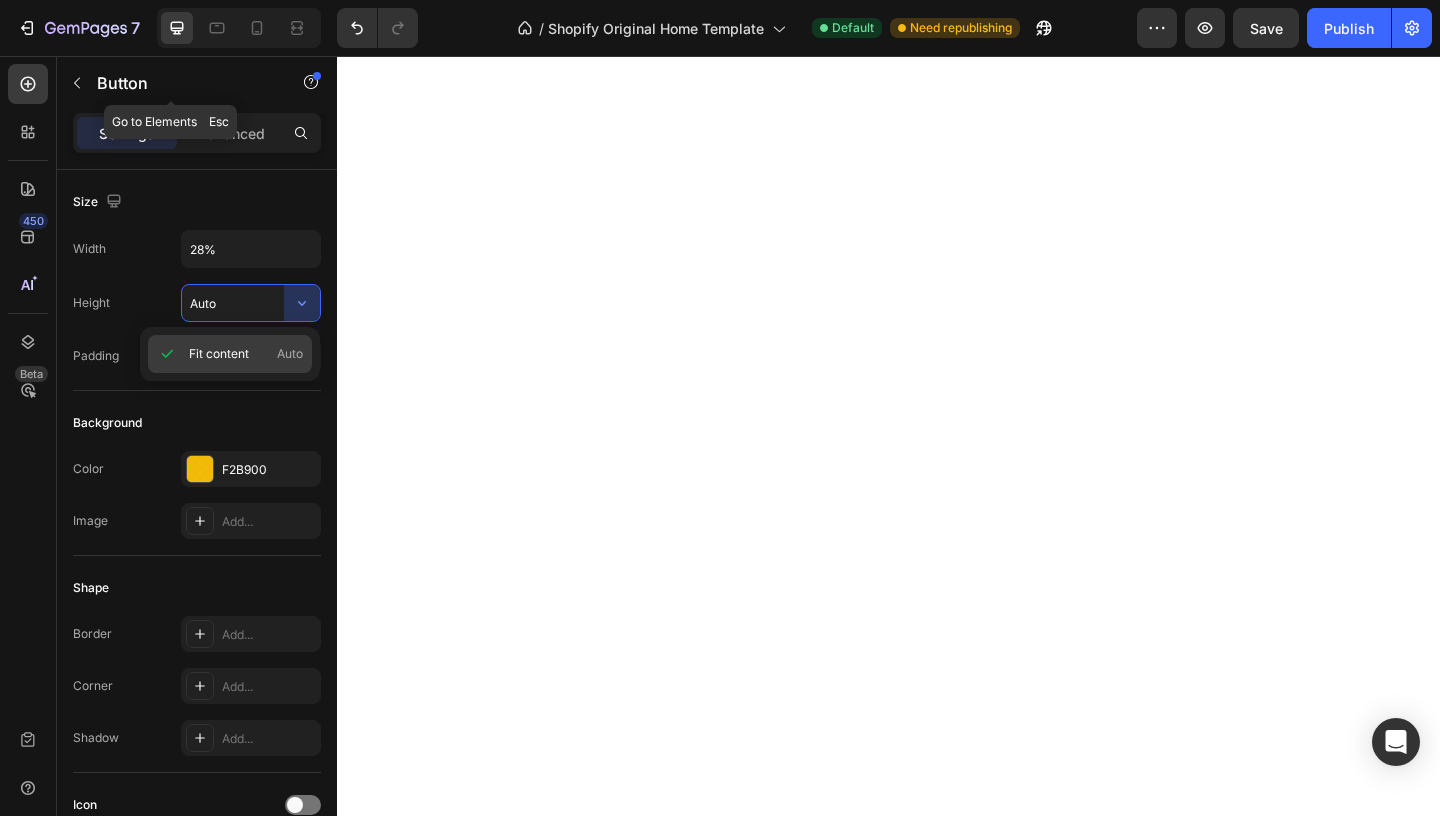 click on "Auto" at bounding box center (290, 354) 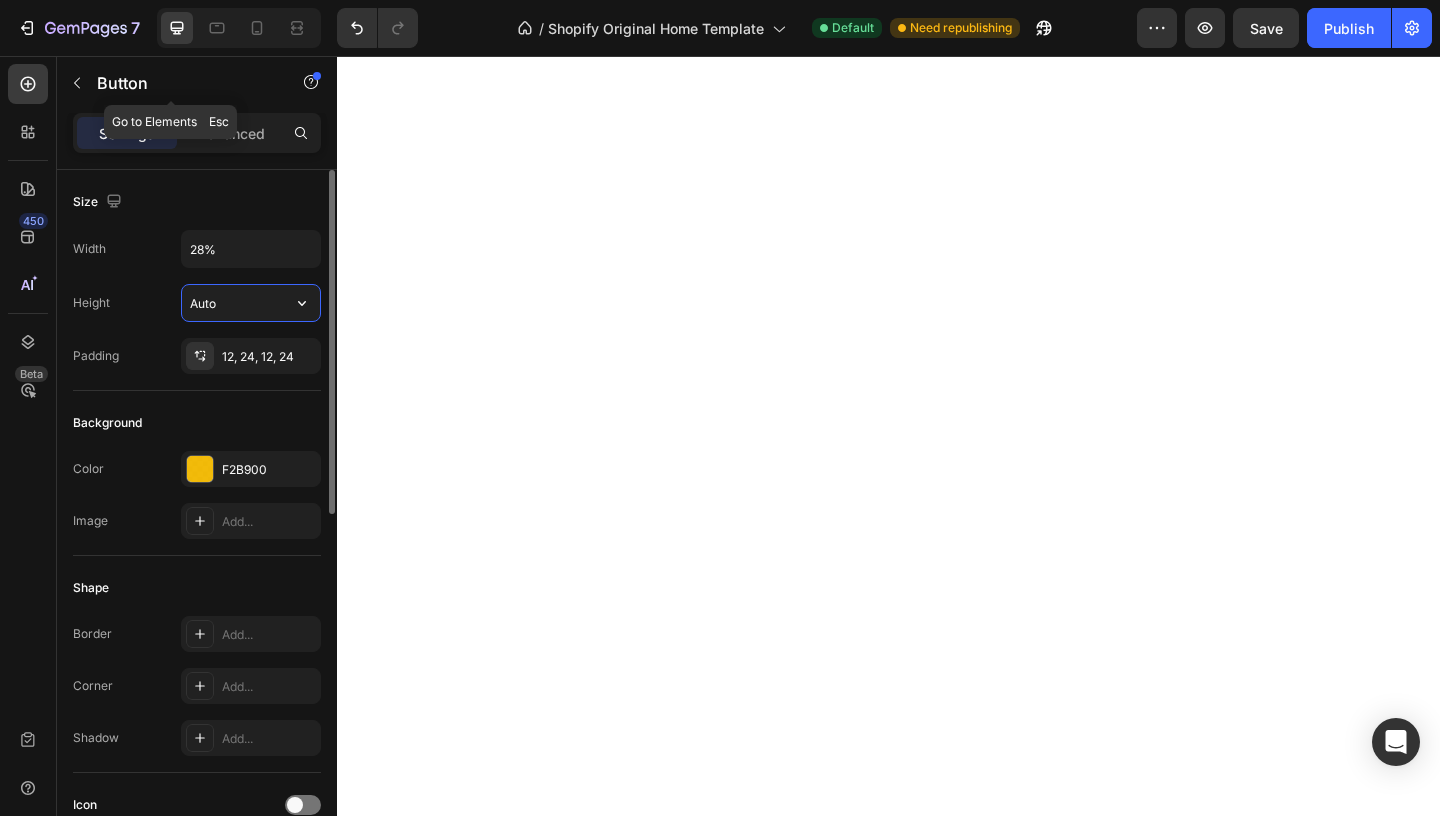 click on "Auto" at bounding box center [251, 303] 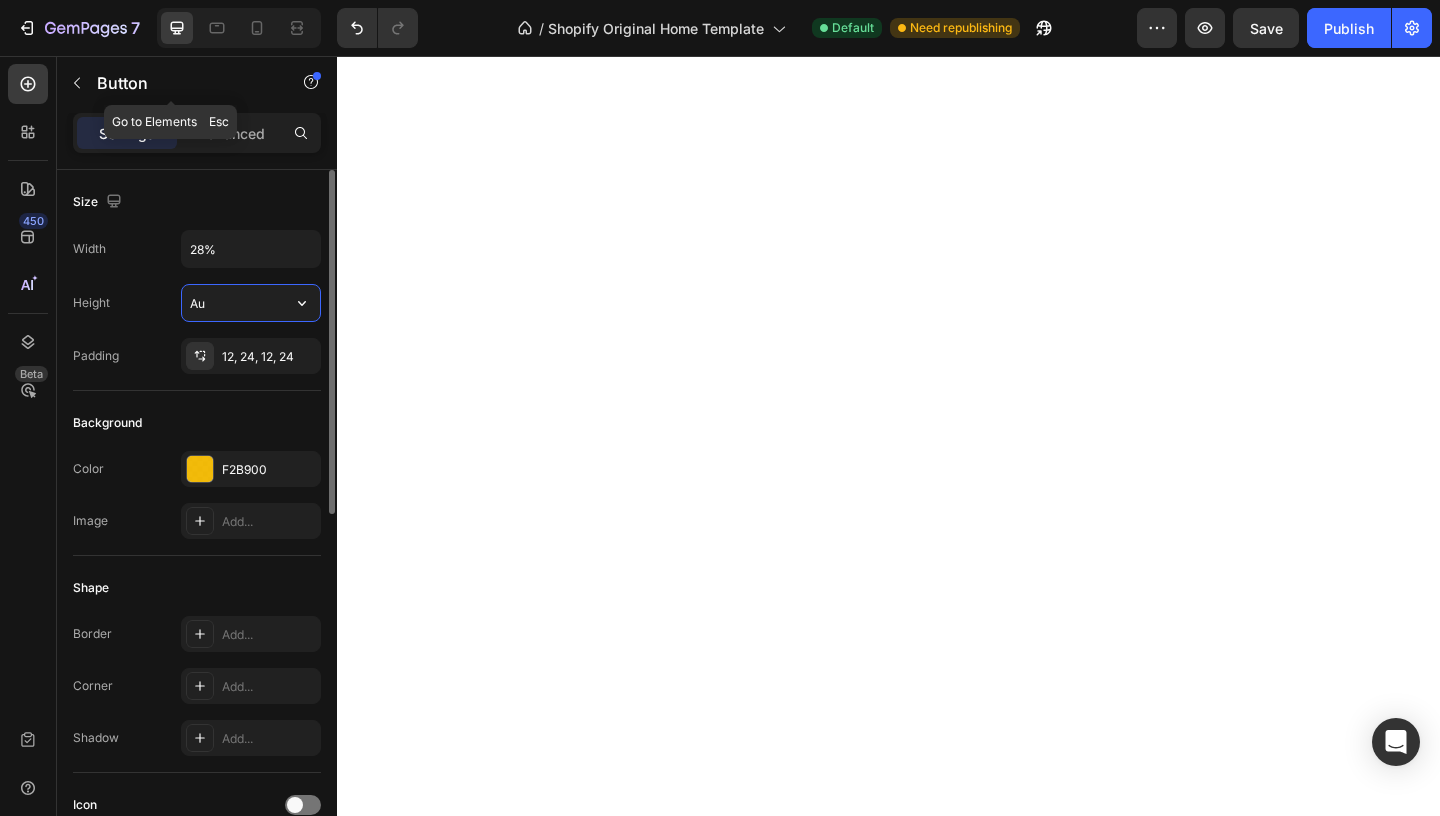 type on "A" 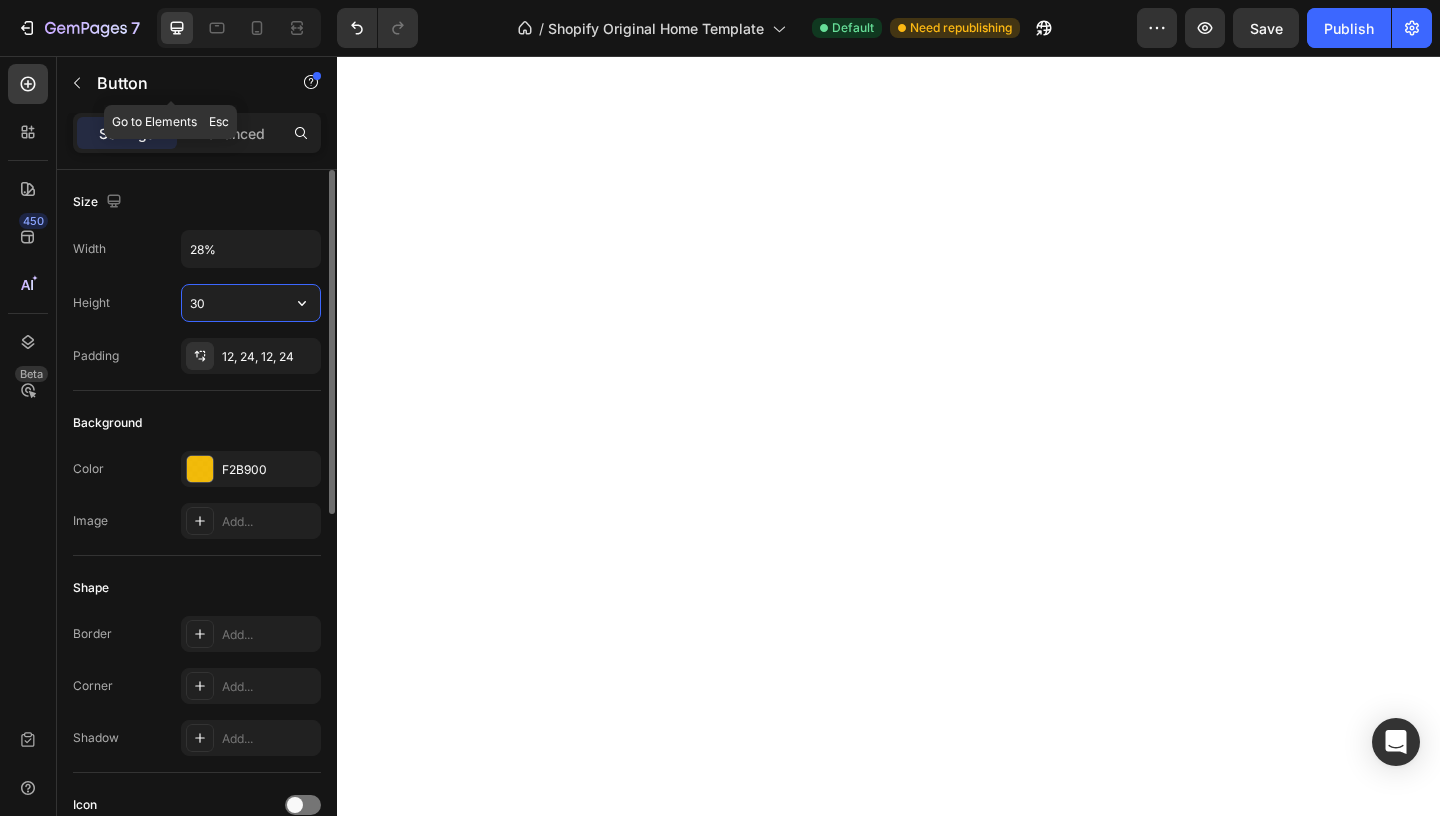 type on "3" 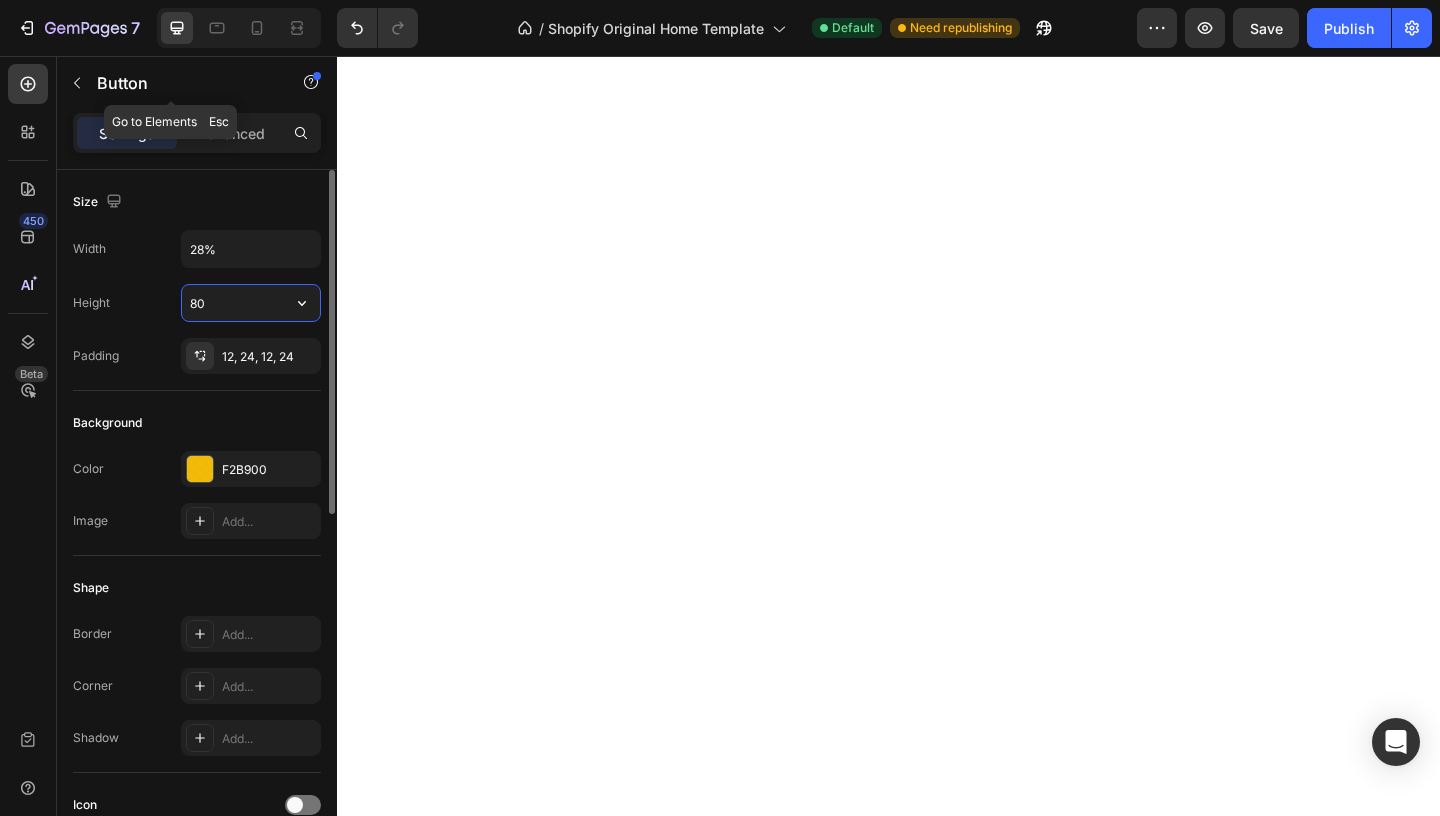 type on "8" 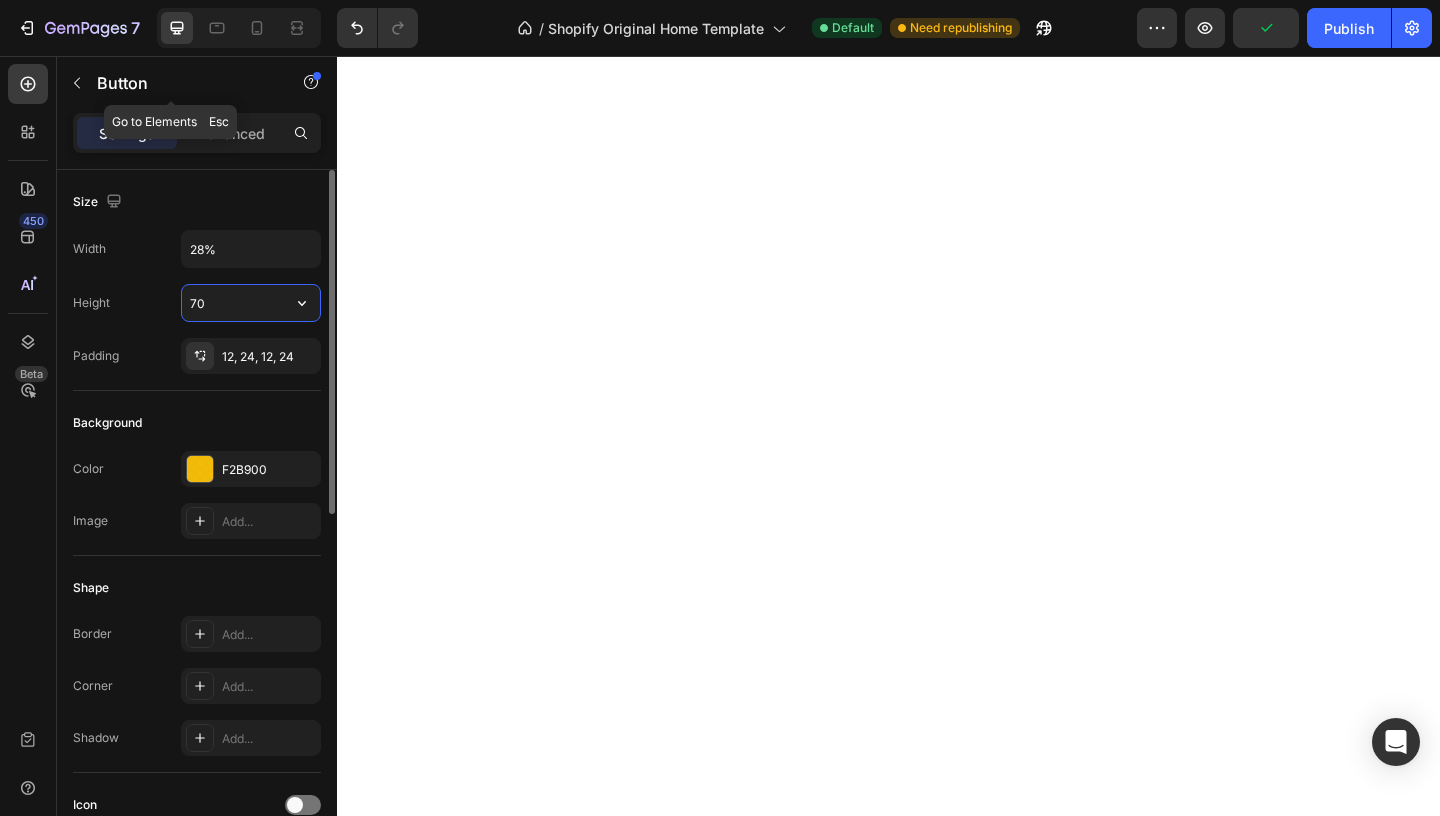 type on "7" 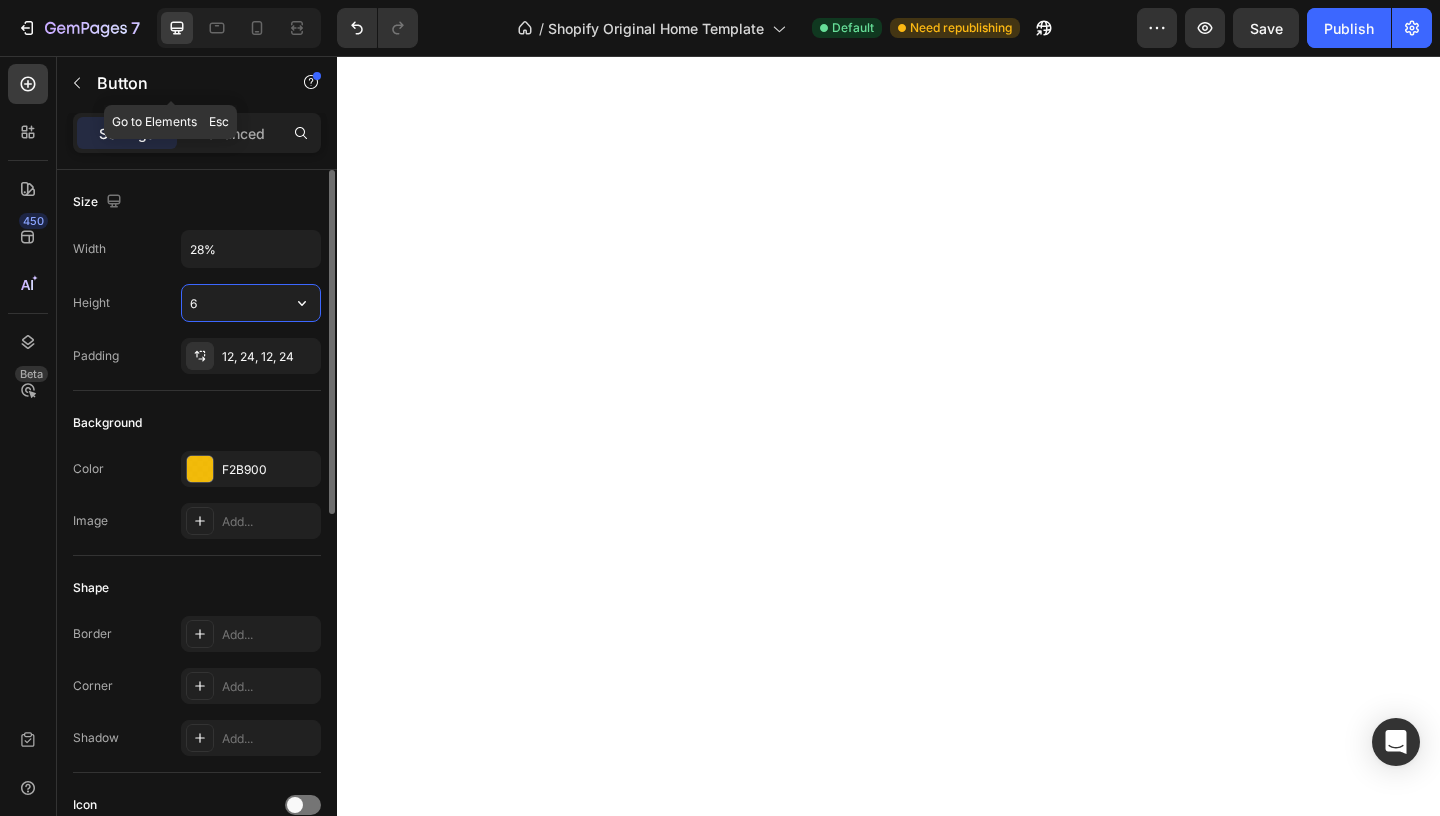 type on "60" 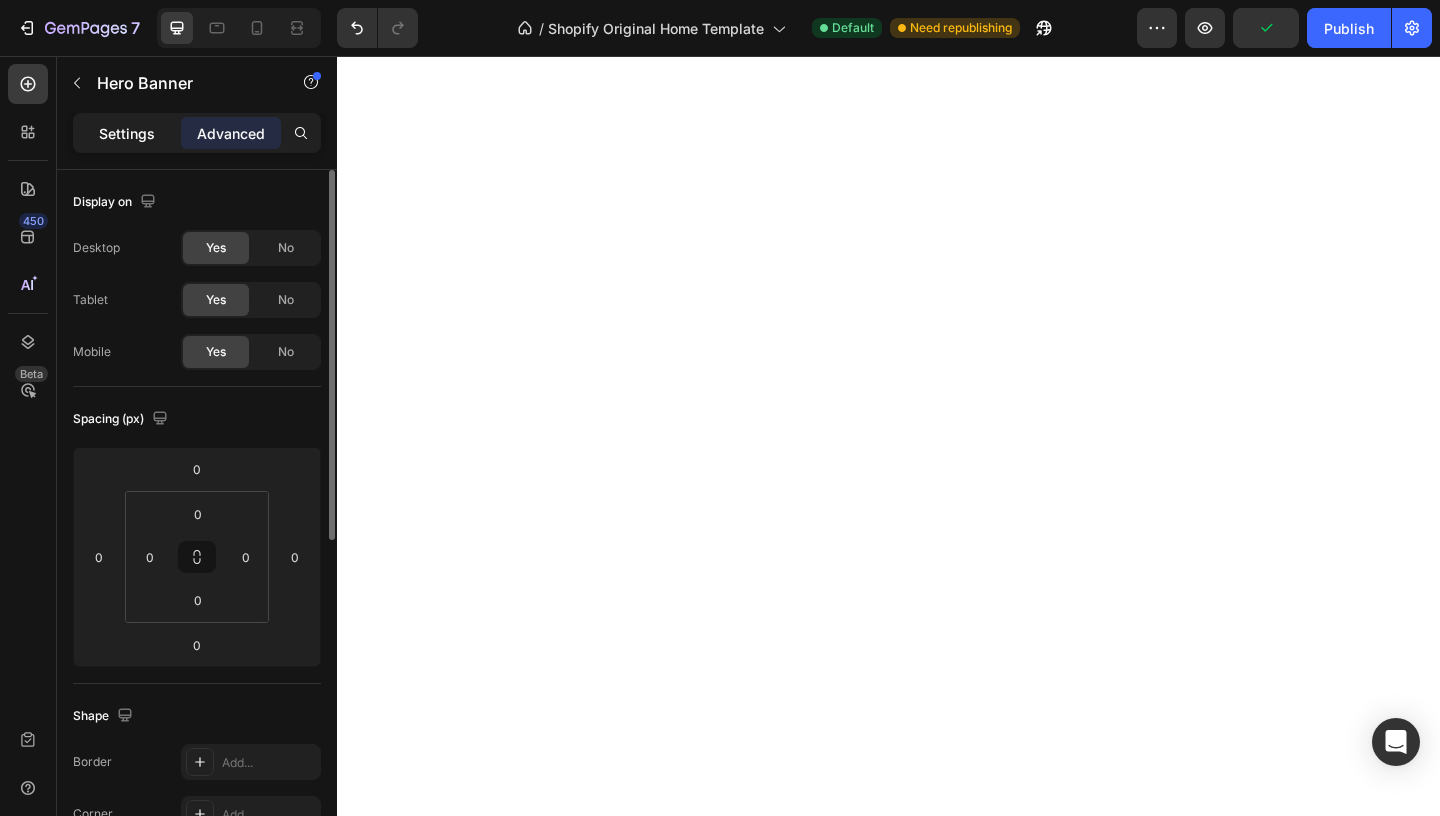 click on "Settings" at bounding box center [127, 133] 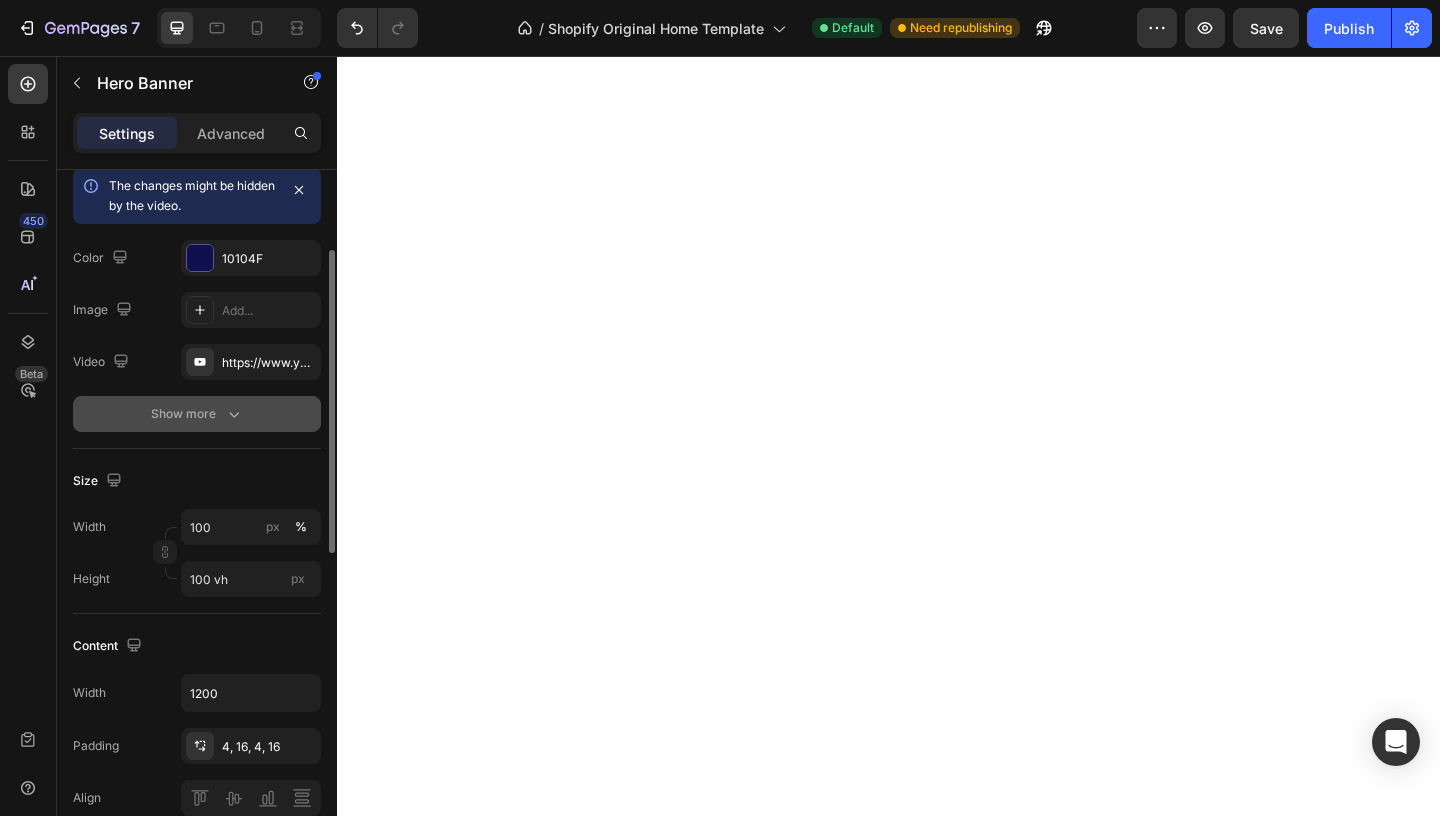 scroll, scrollTop: 205, scrollLeft: 0, axis: vertical 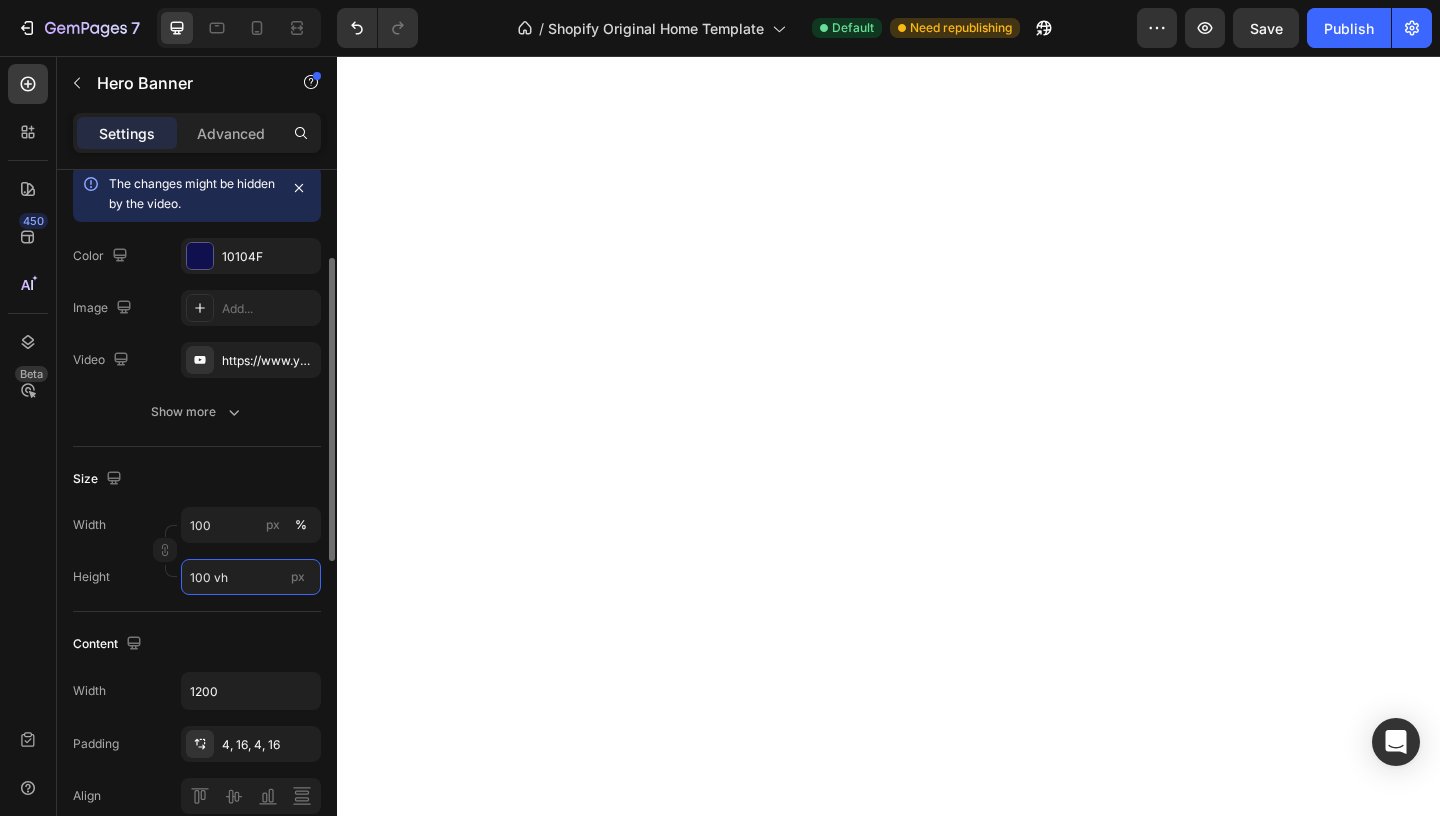 click on "100 vh" at bounding box center [251, 577] 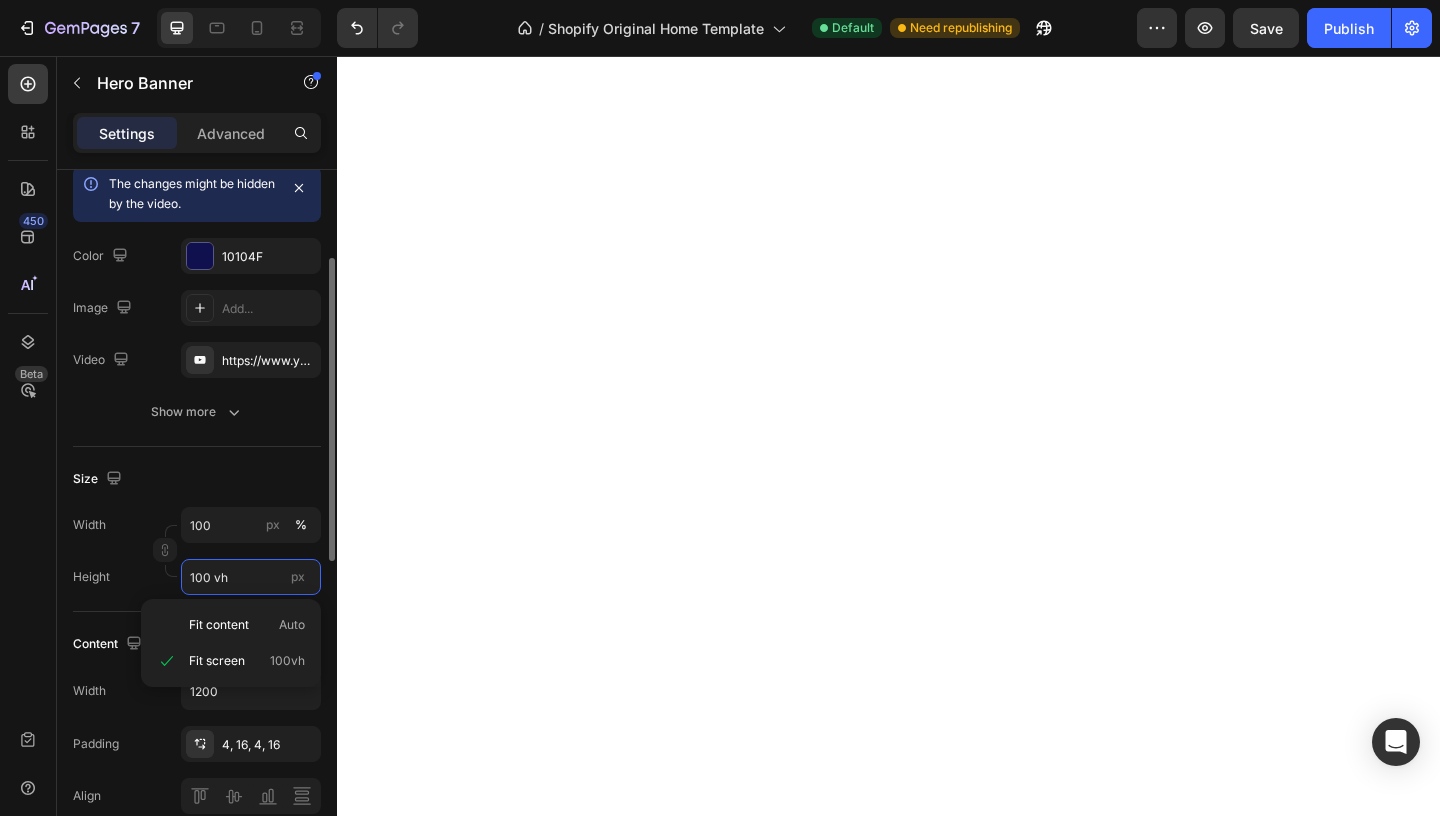 click on "100 vh" at bounding box center [251, 577] 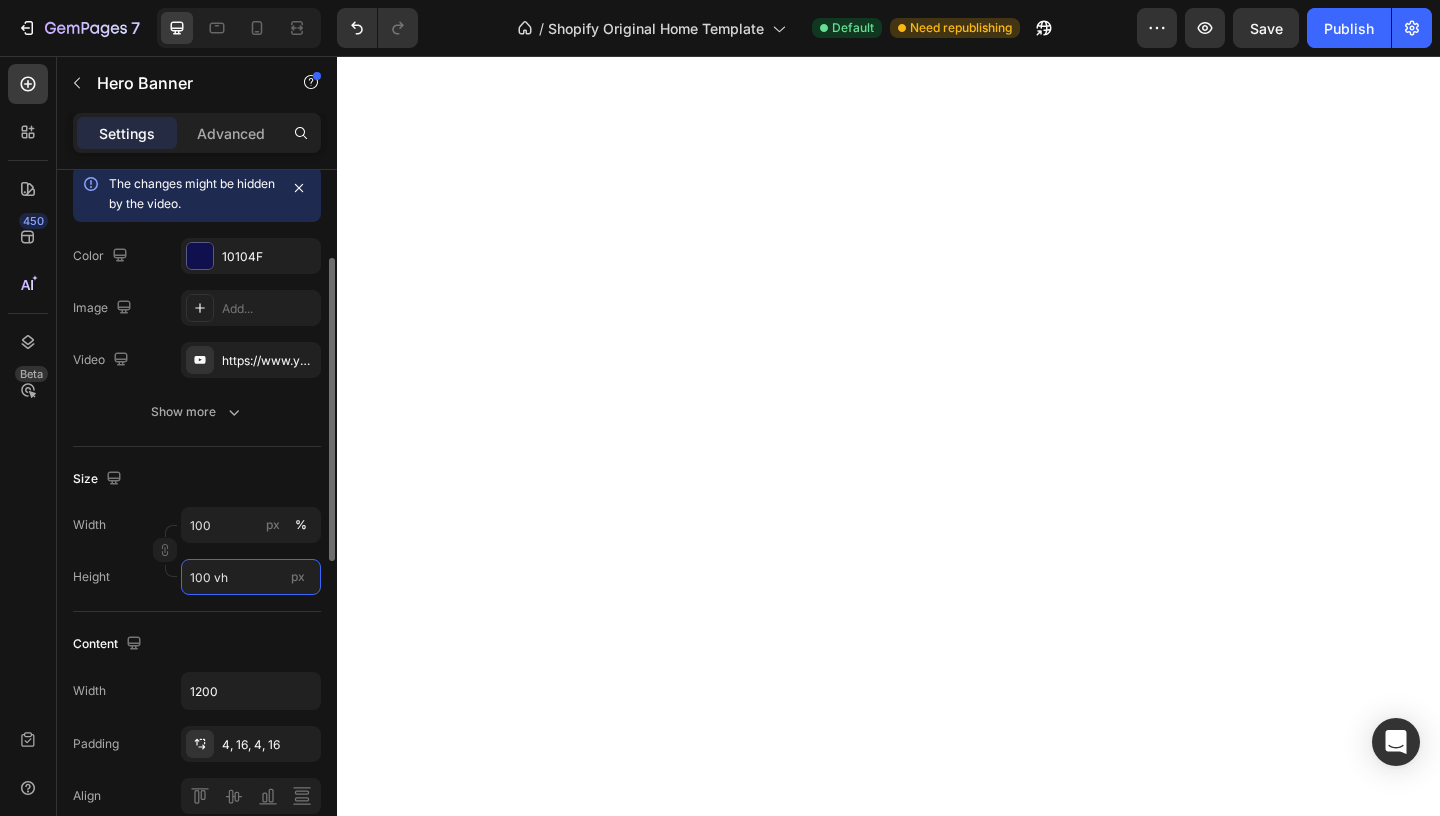 click on "100 vh" at bounding box center [251, 577] 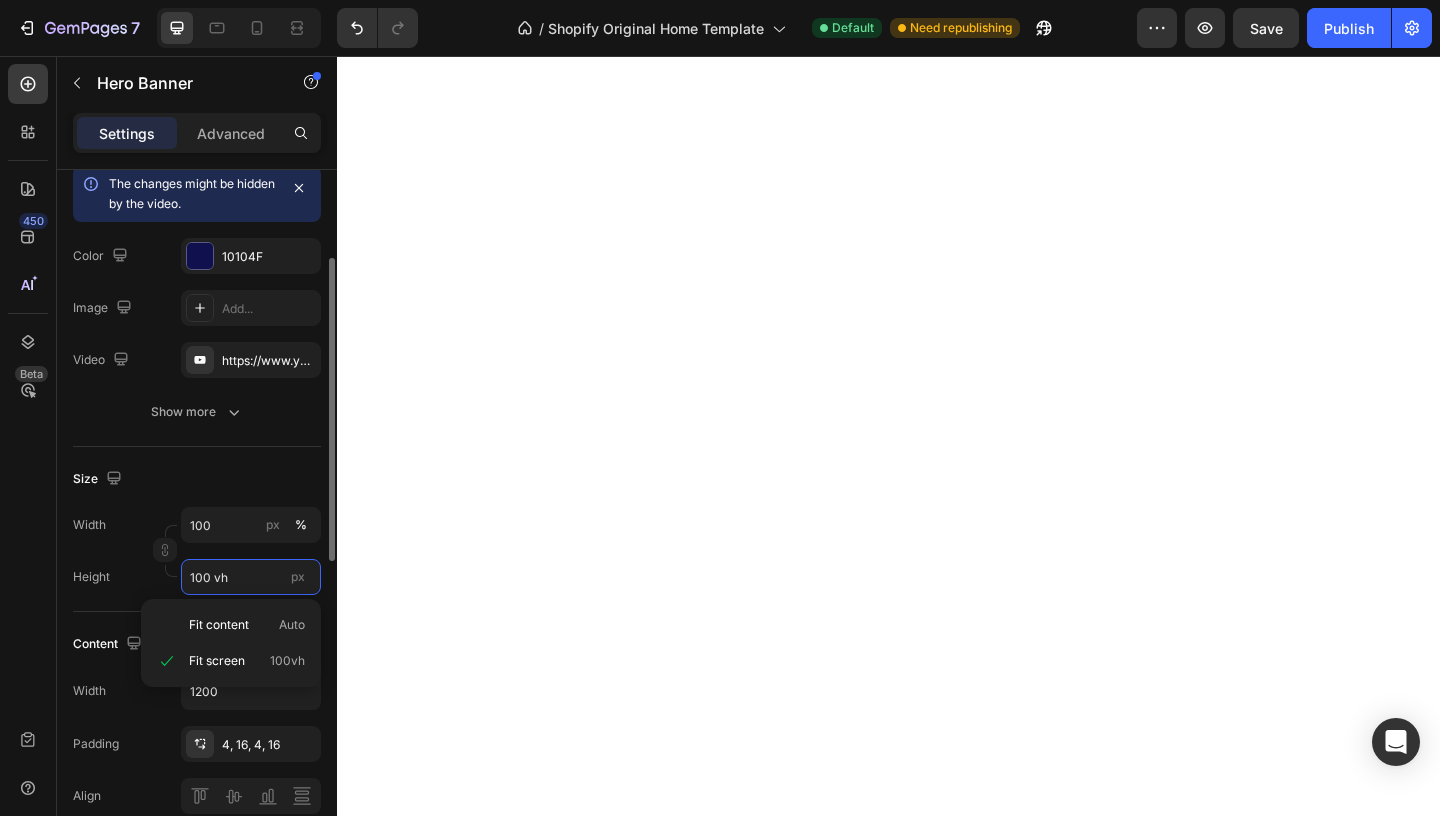 click on "100 vh" at bounding box center [251, 577] 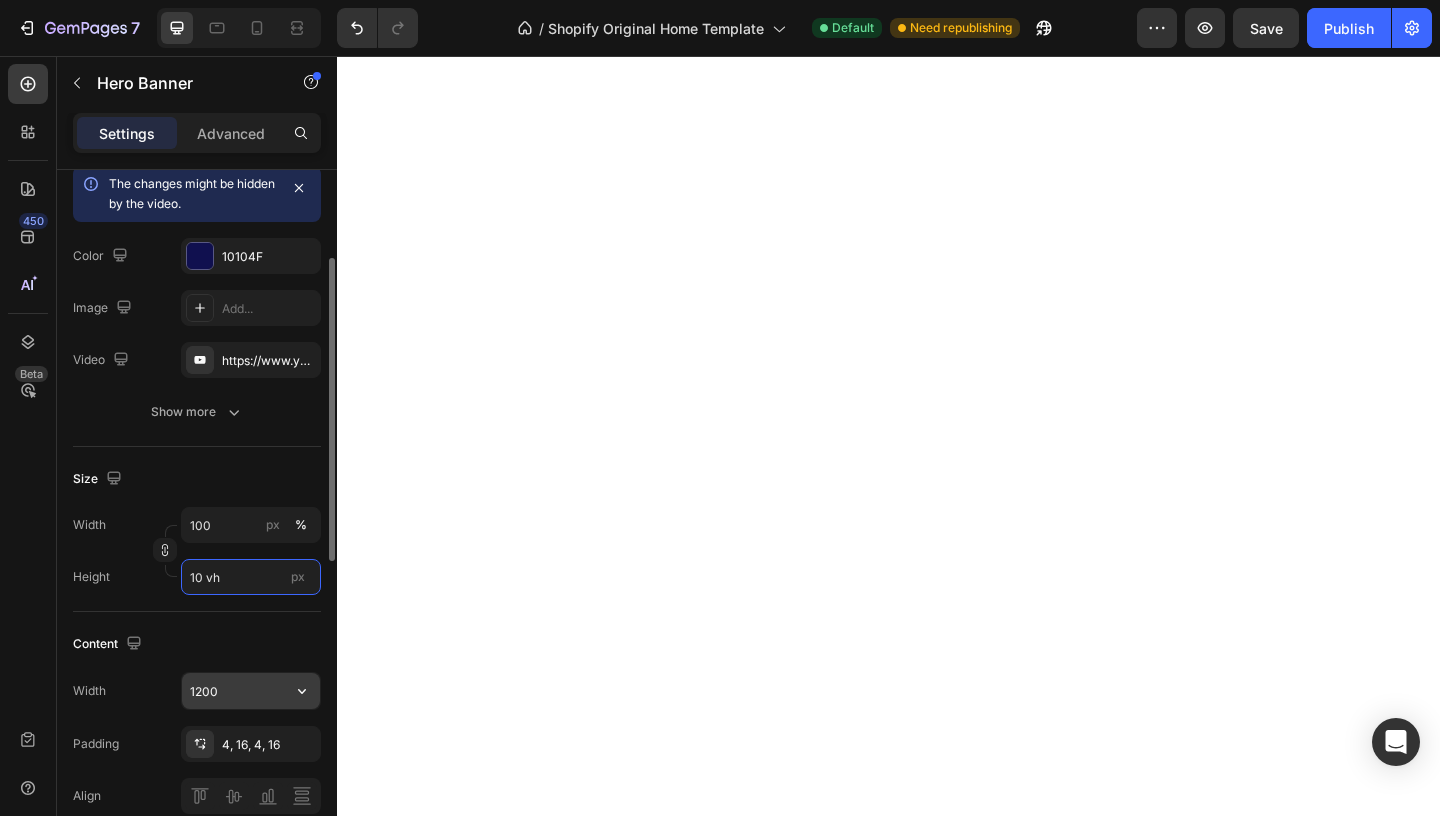 type on "1 vh" 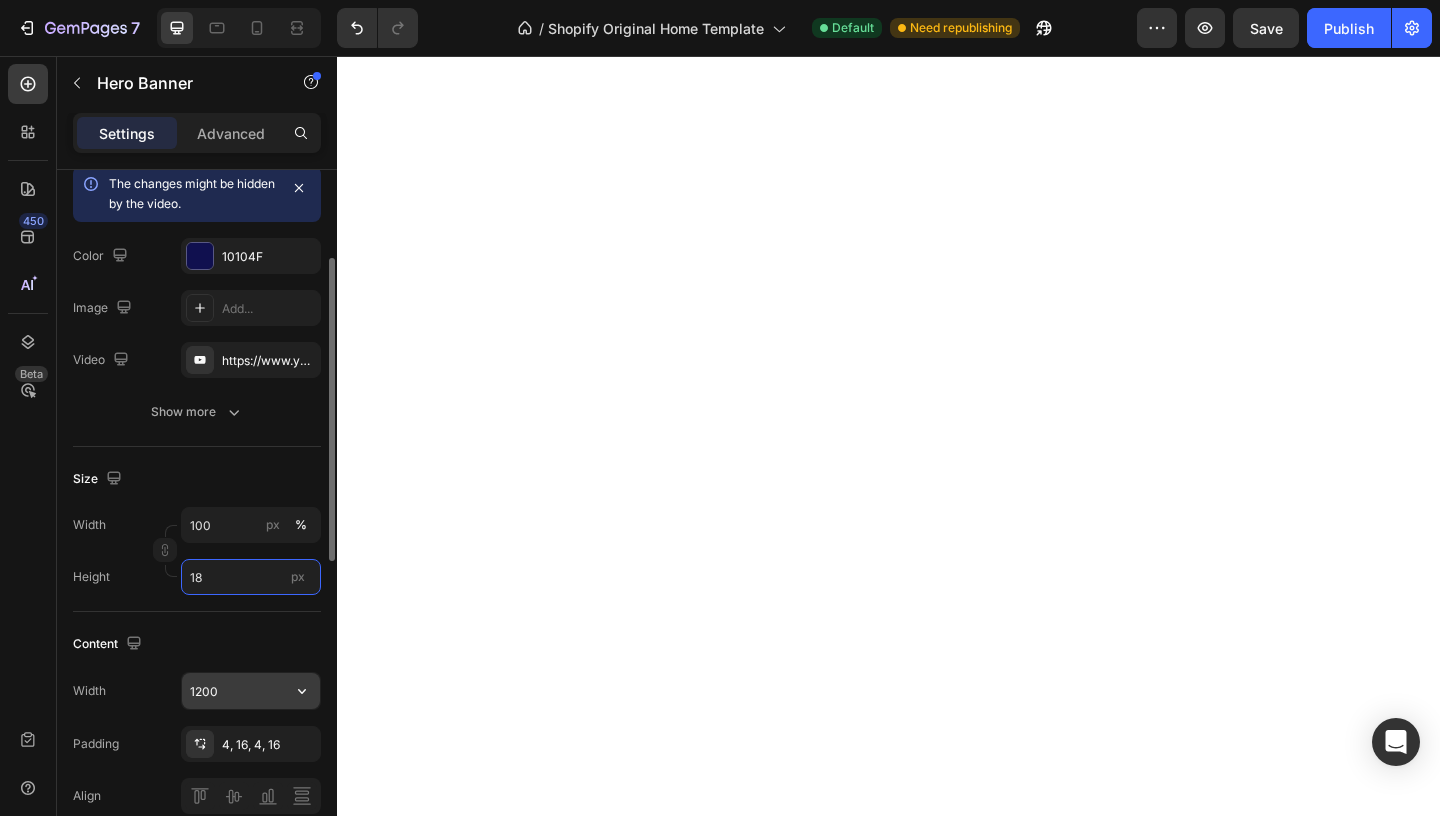 type on "1" 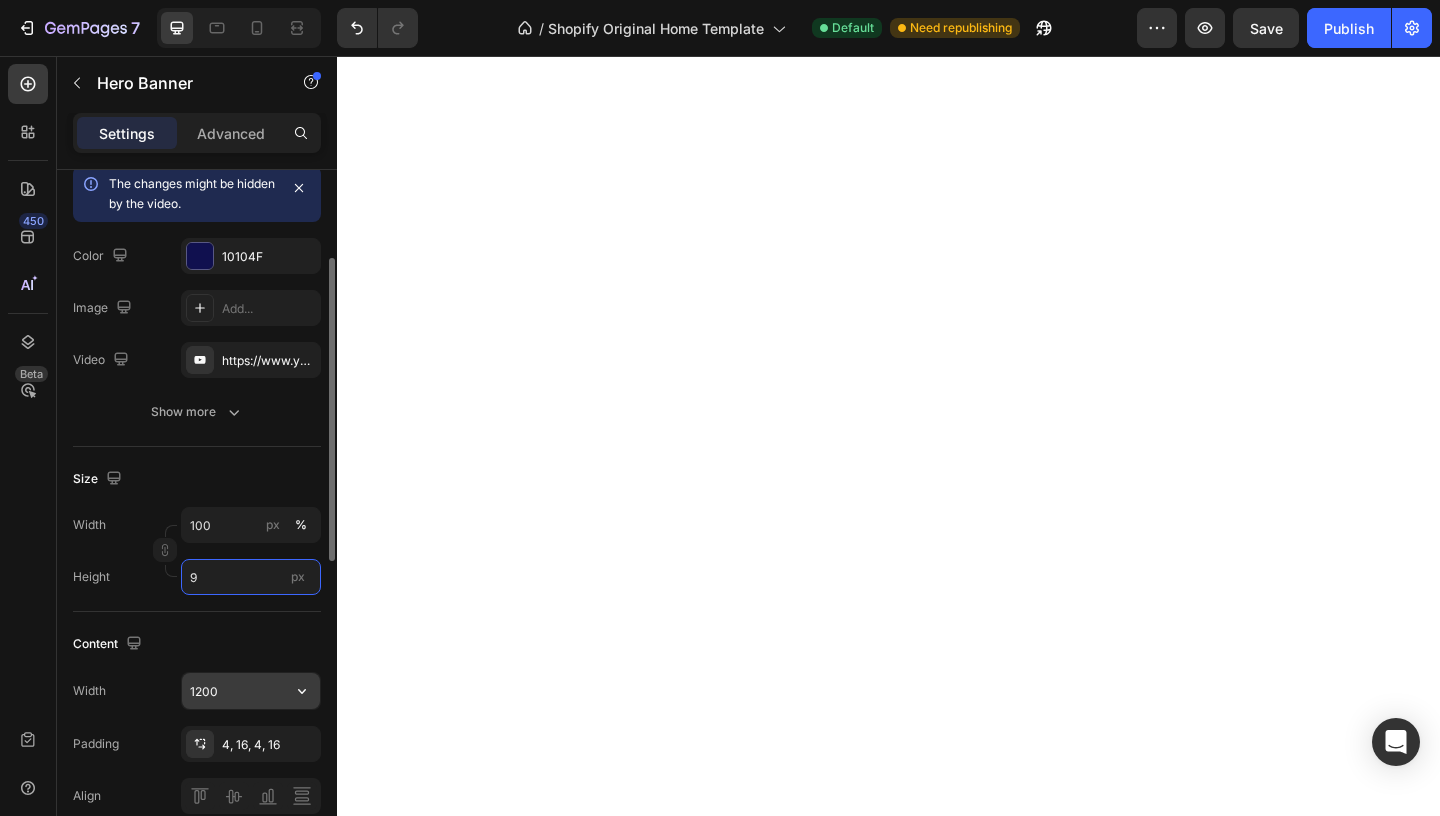 type on "98" 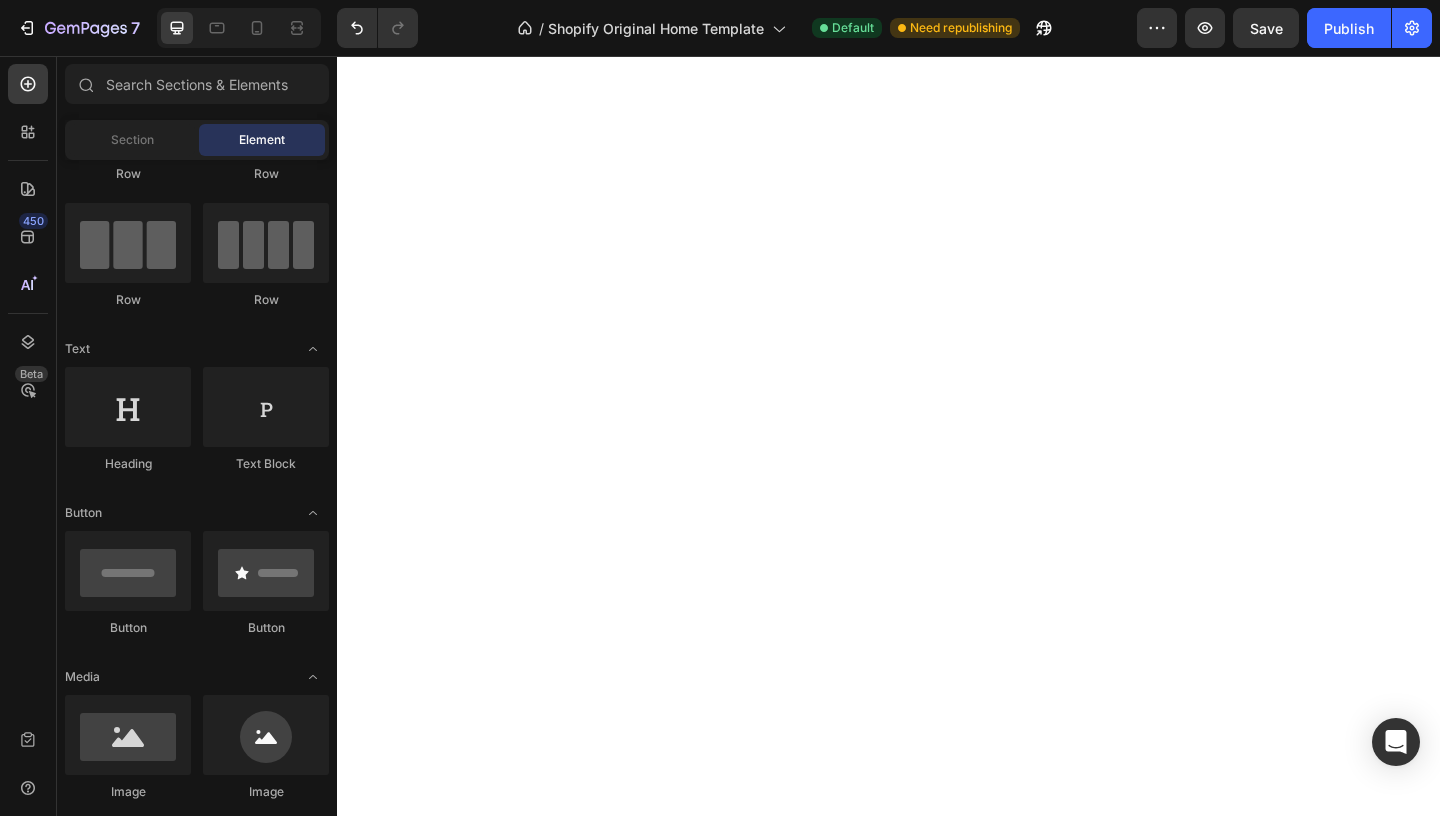 scroll, scrollTop: 0, scrollLeft: 0, axis: both 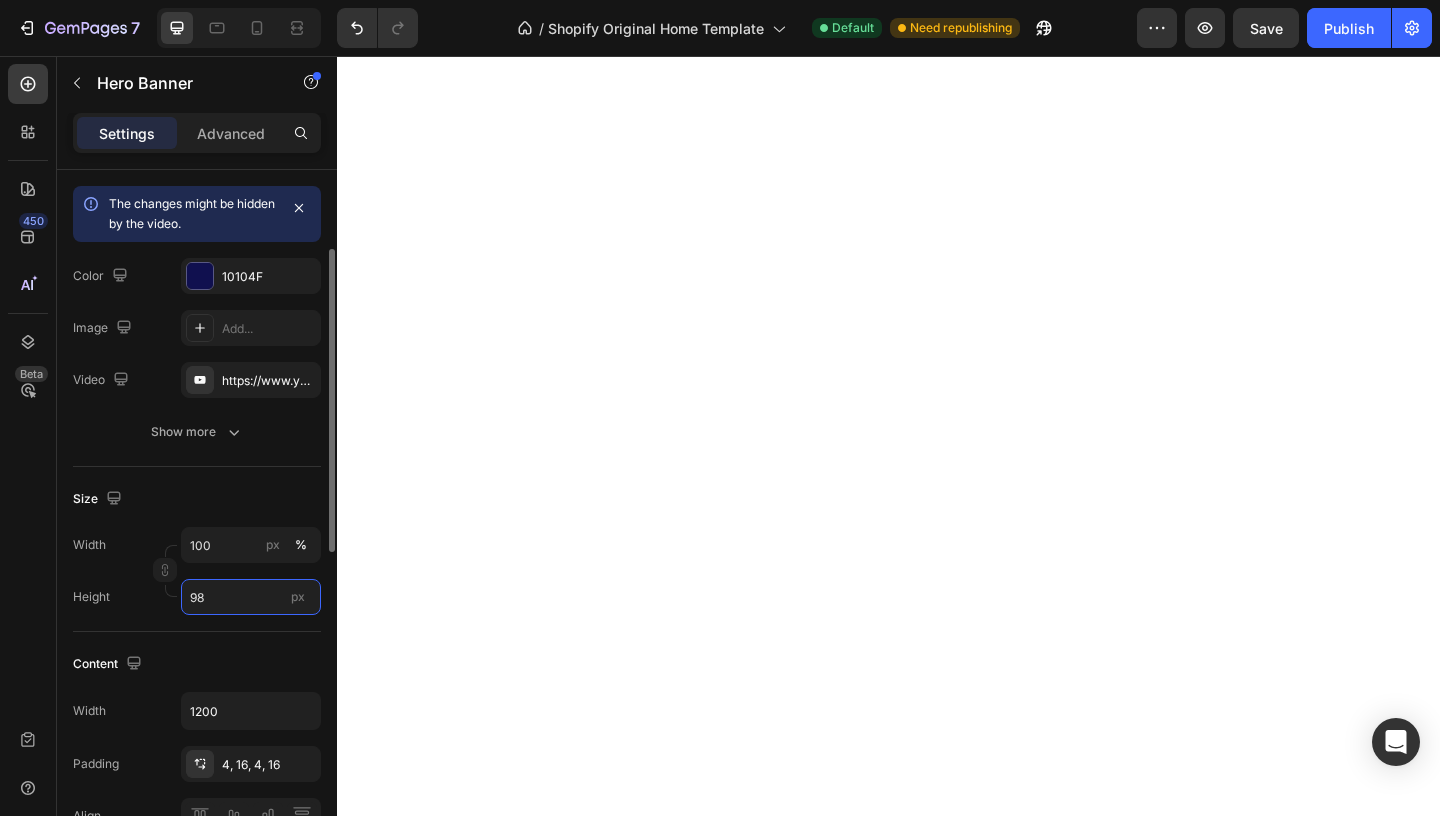 click on "98" at bounding box center [251, 597] 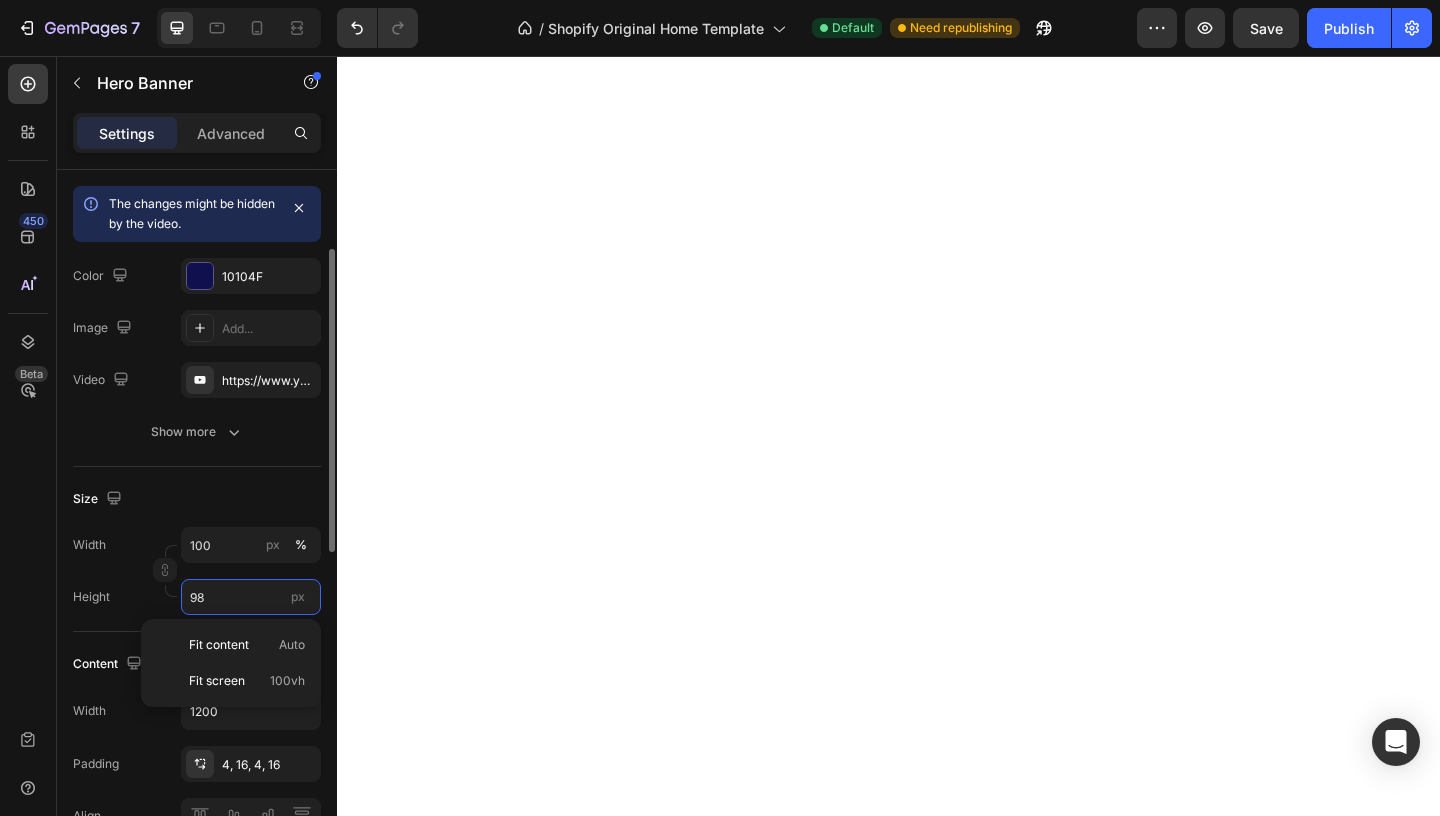 click on "98" at bounding box center [251, 597] 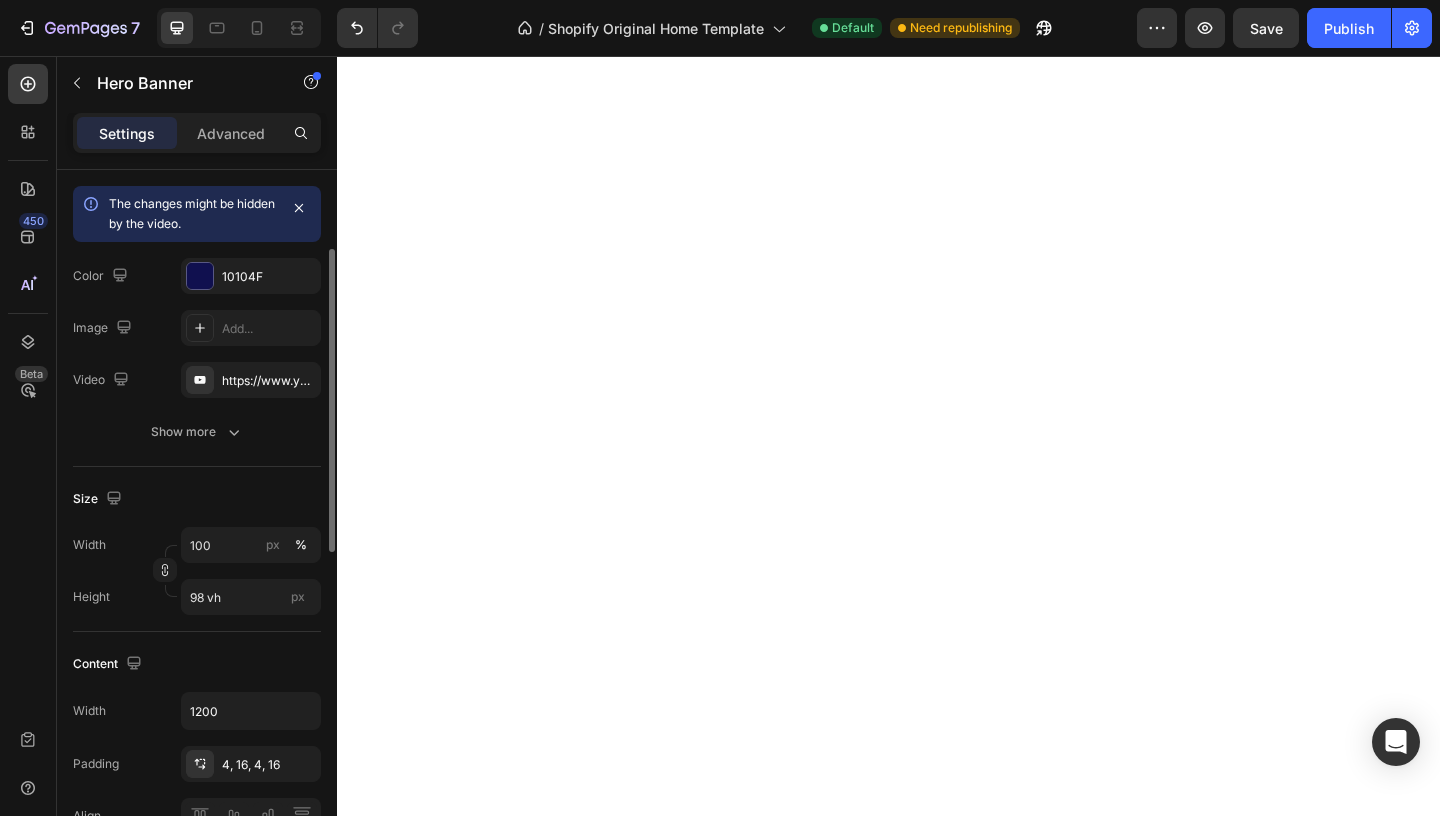 click on "Content Width 1200 Padding 4, 16, 4, 16 Align" 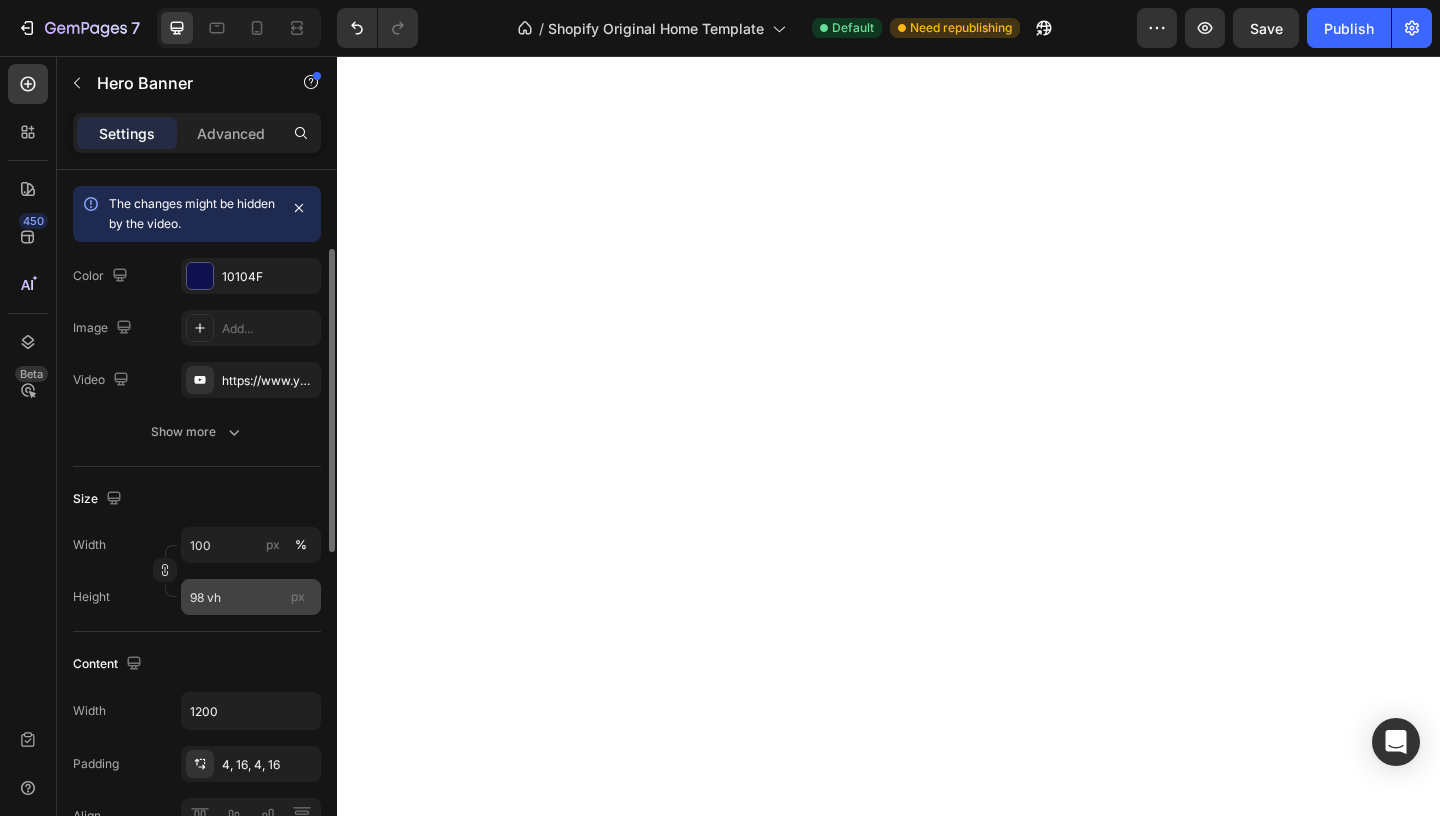 click on "px" at bounding box center [298, 596] 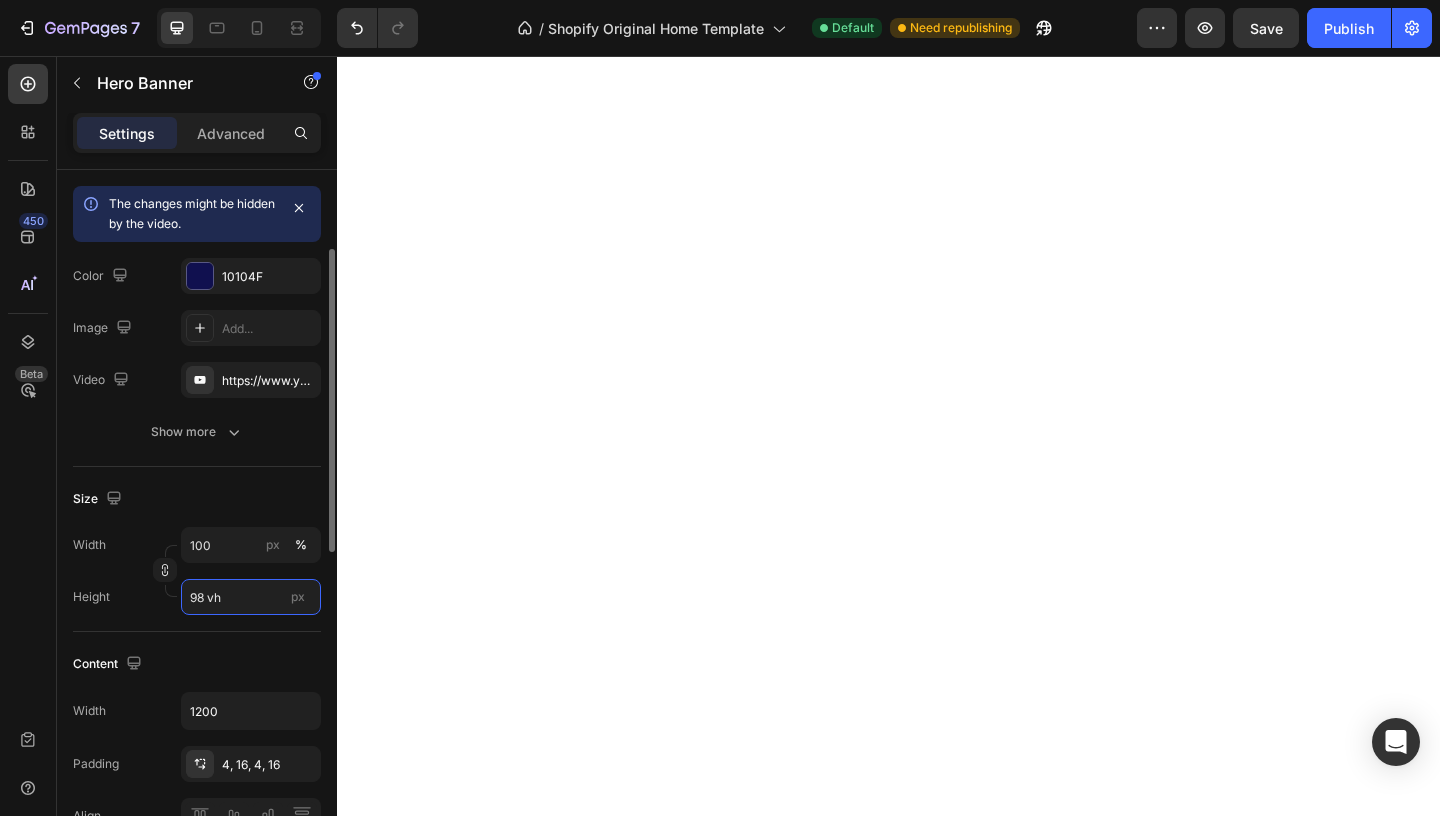 click on "98 vh" at bounding box center [251, 597] 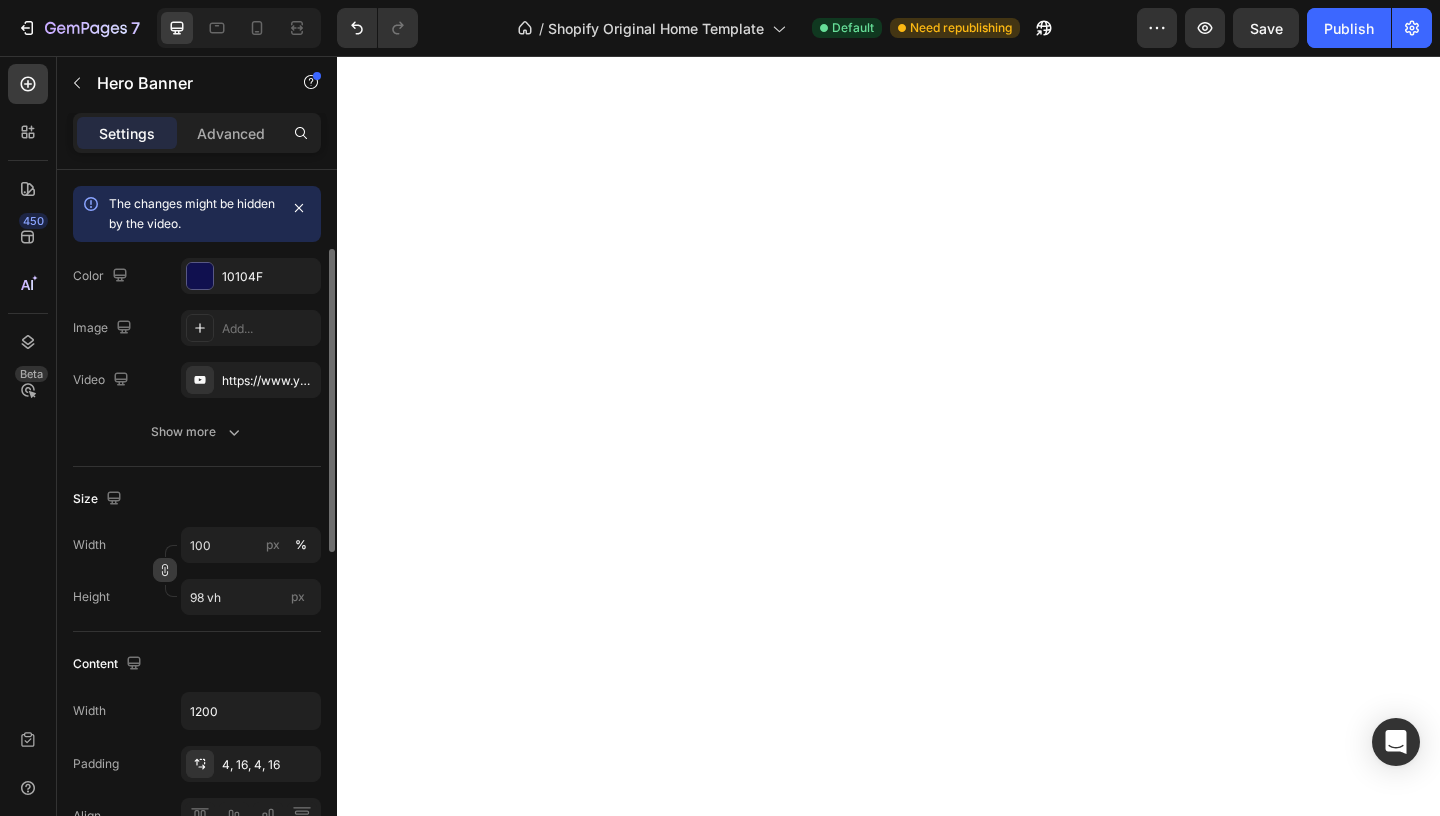 click 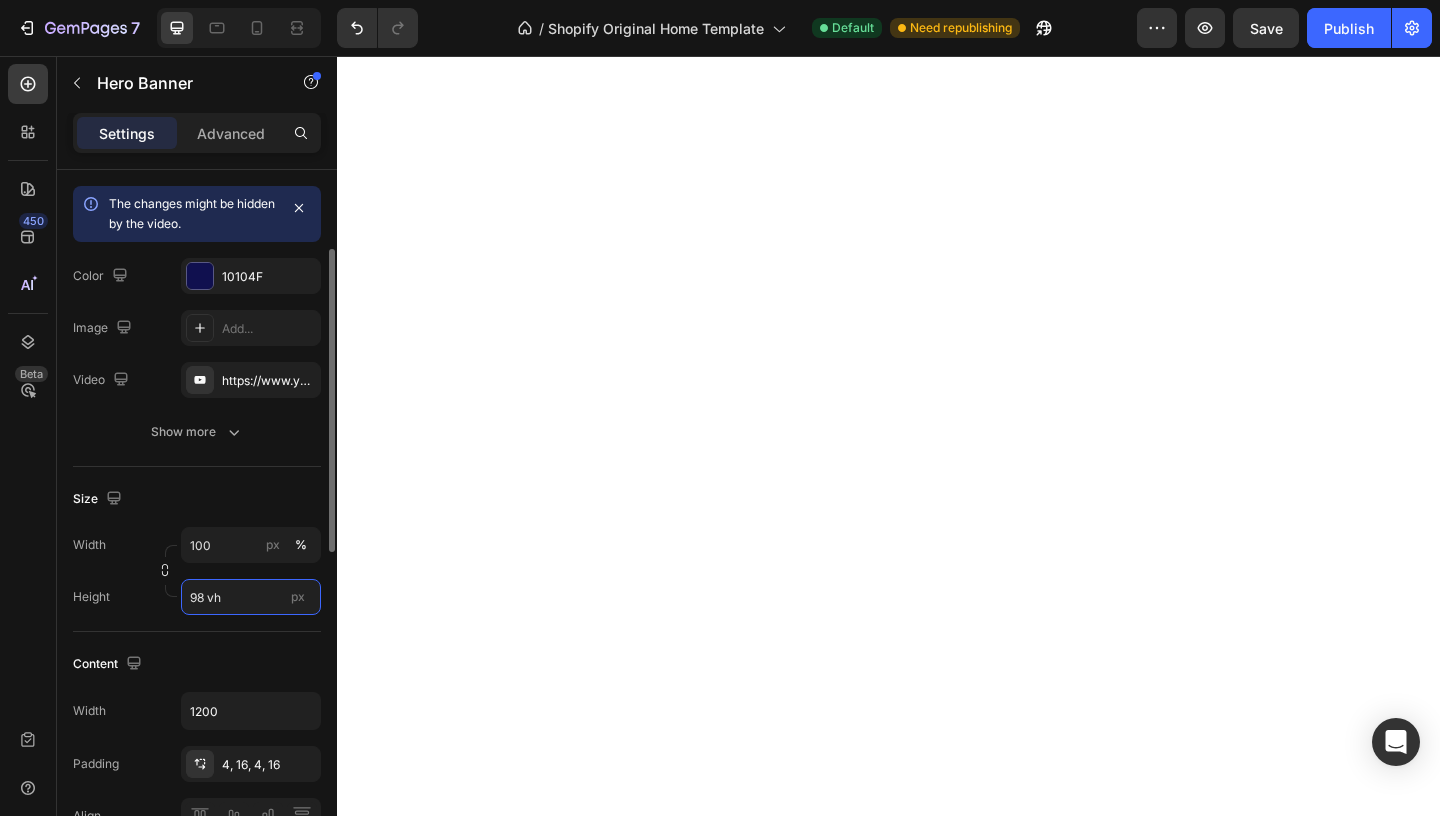 click on "98 vh" at bounding box center (251, 597) 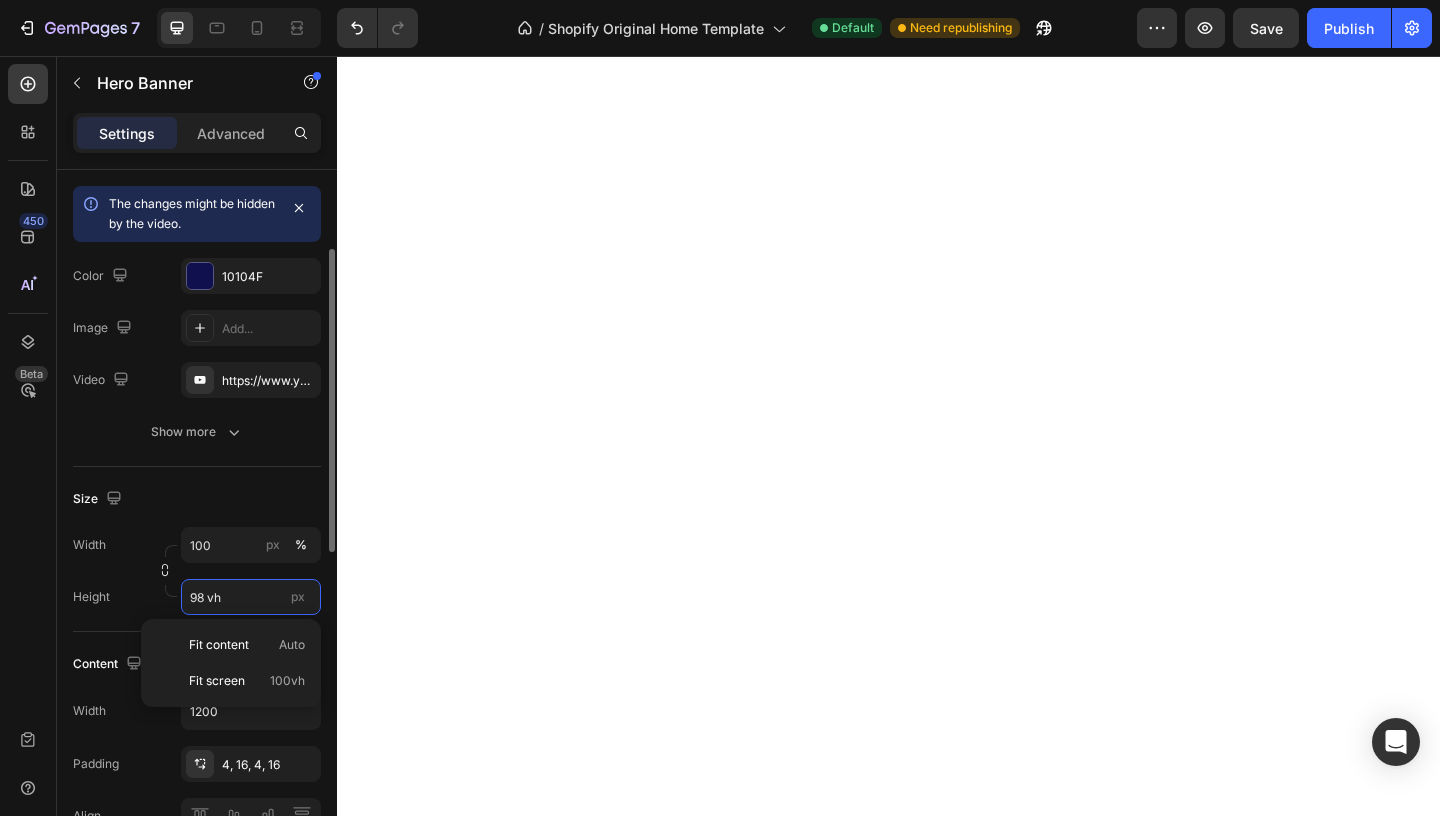 click on "98 vh" at bounding box center (251, 597) 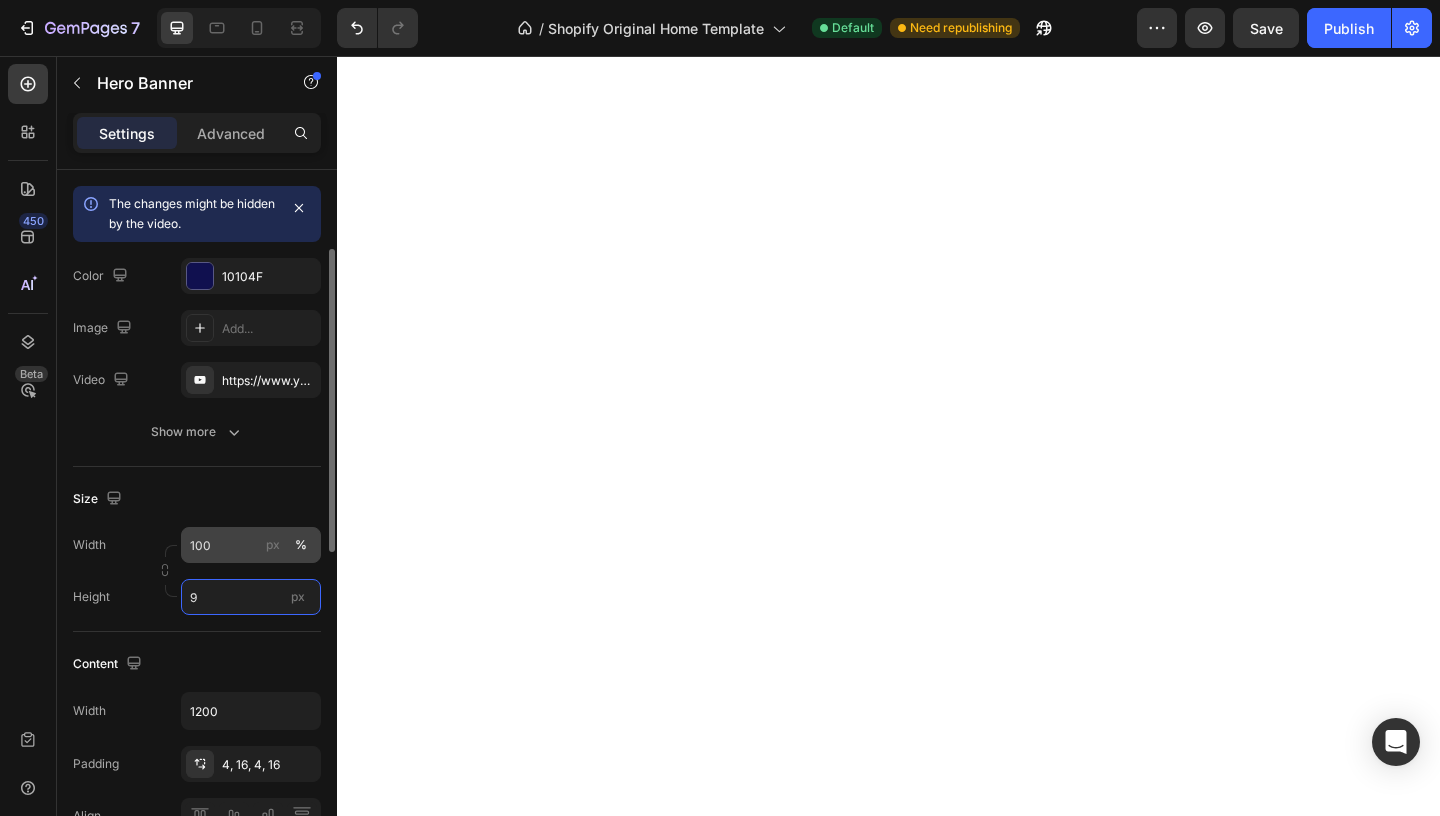 type on "9" 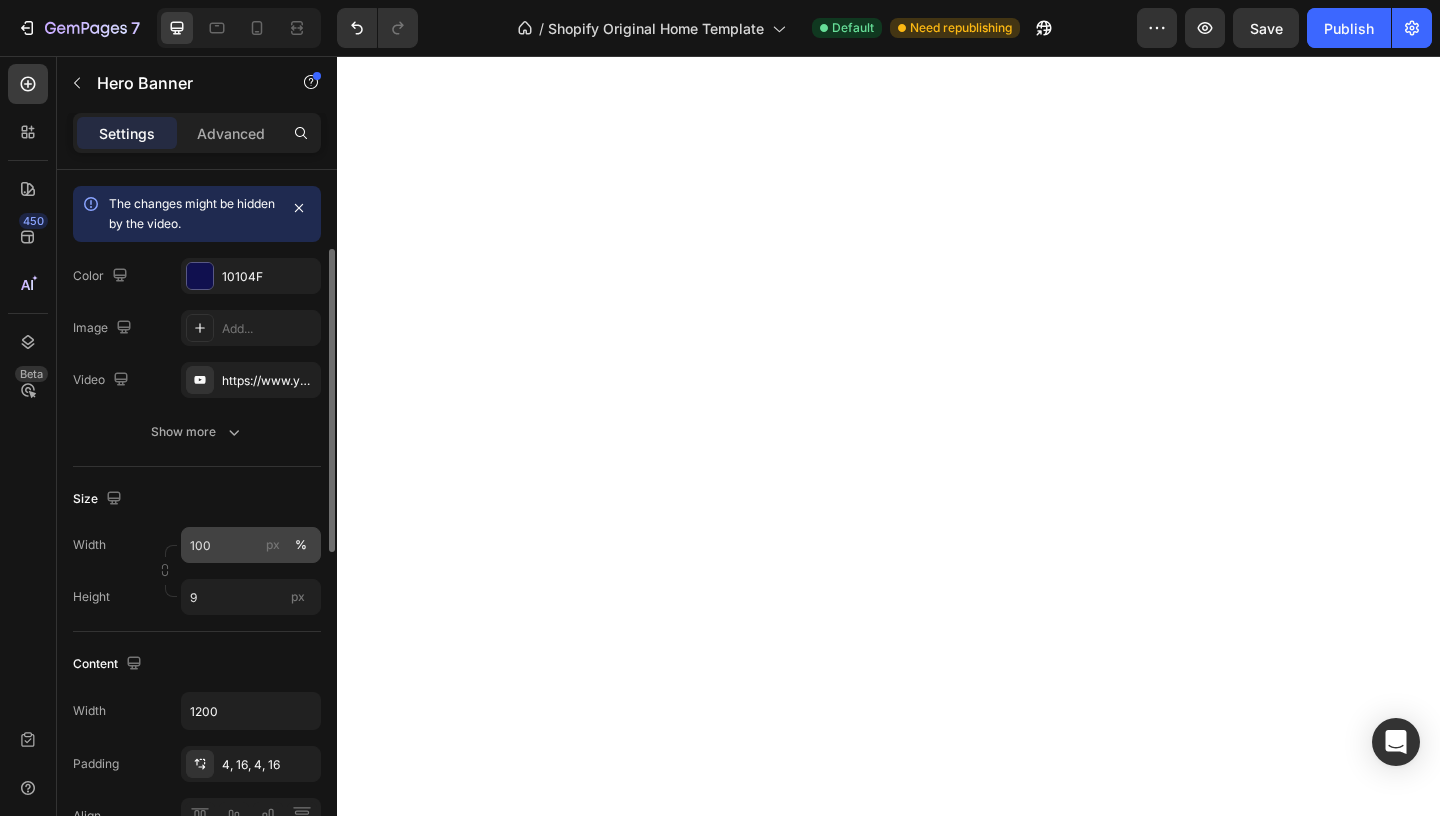 click on "%" at bounding box center (301, 545) 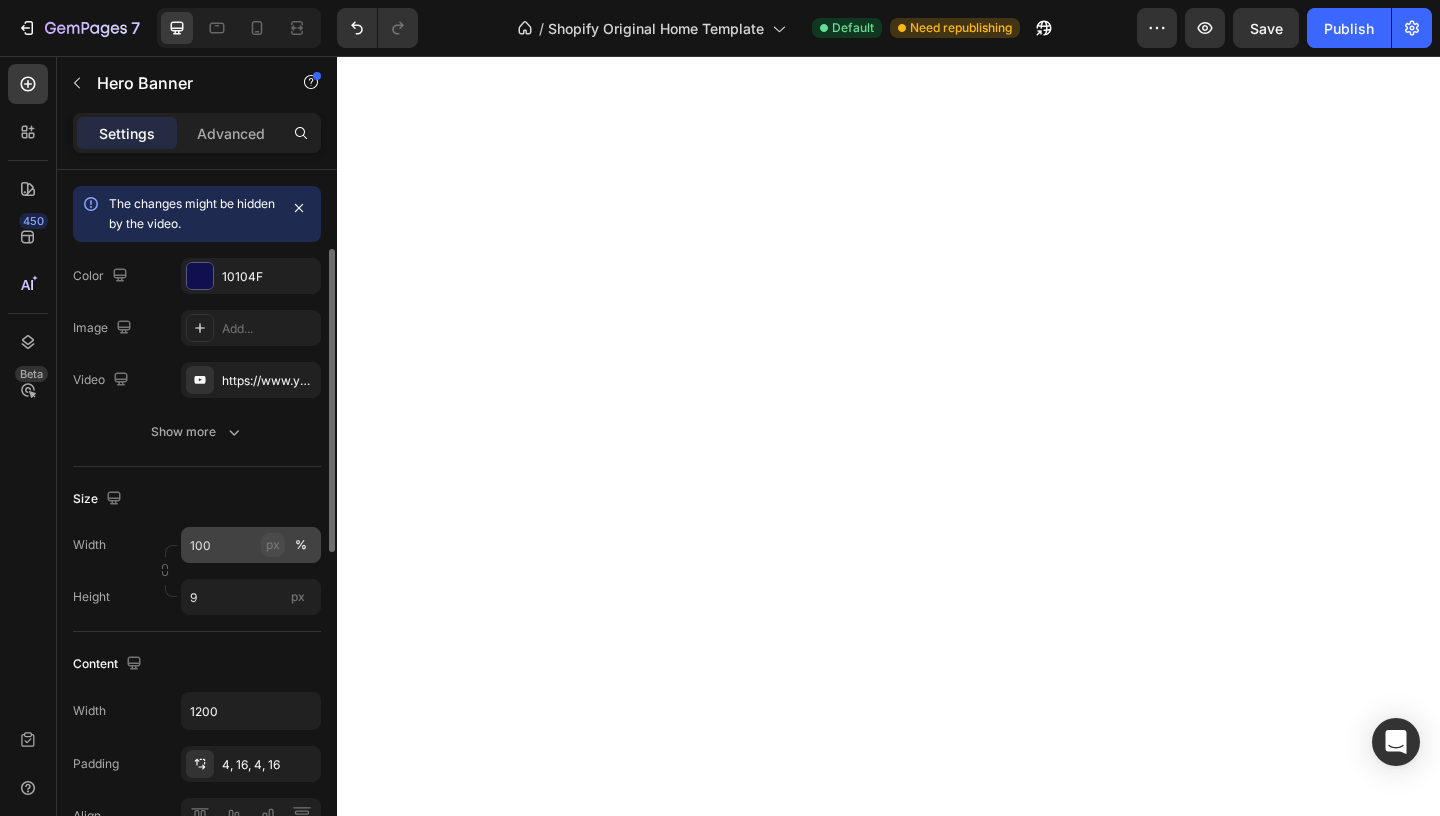 click on "px" at bounding box center [273, 545] 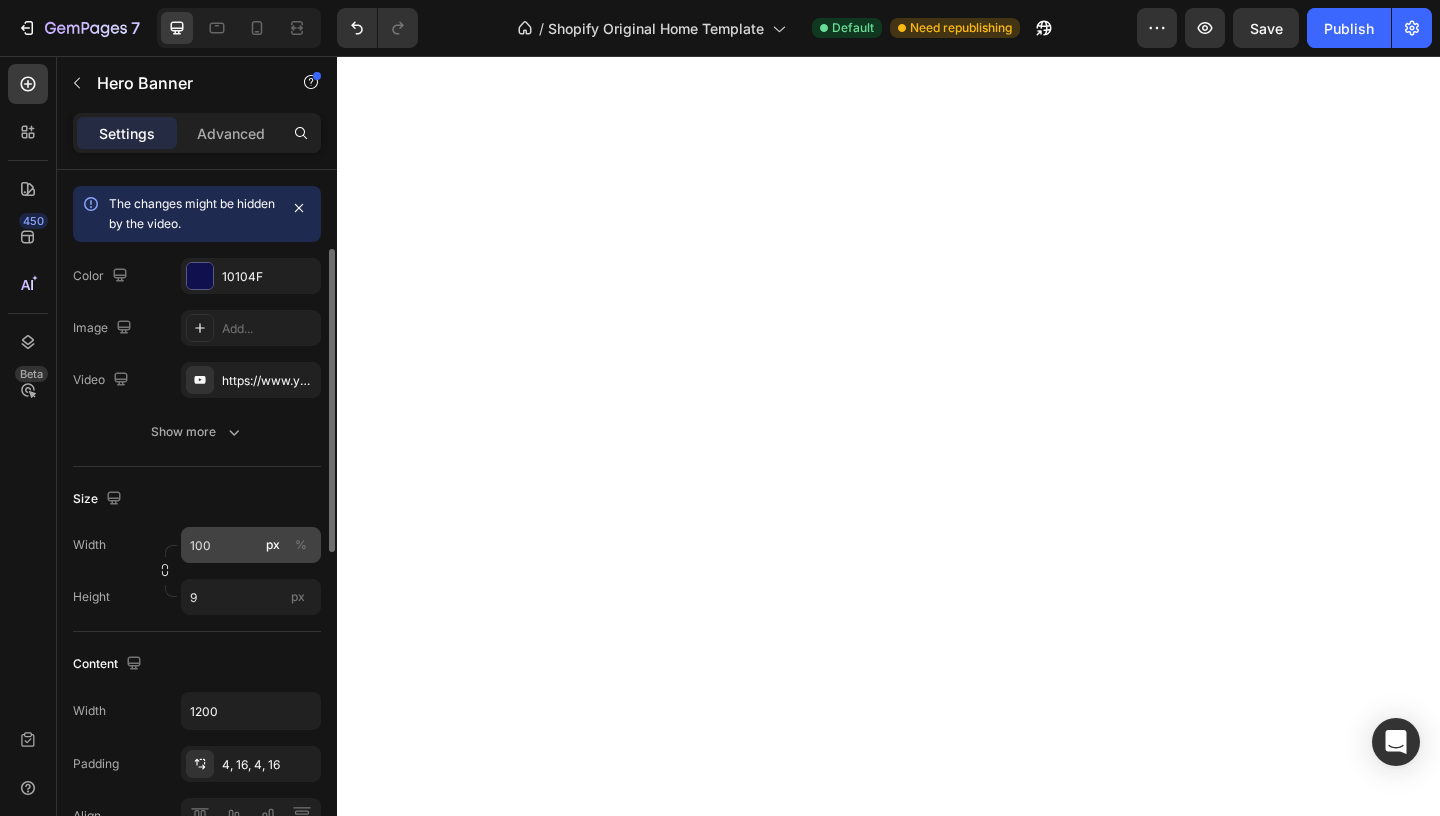 click on "px" at bounding box center (273, 545) 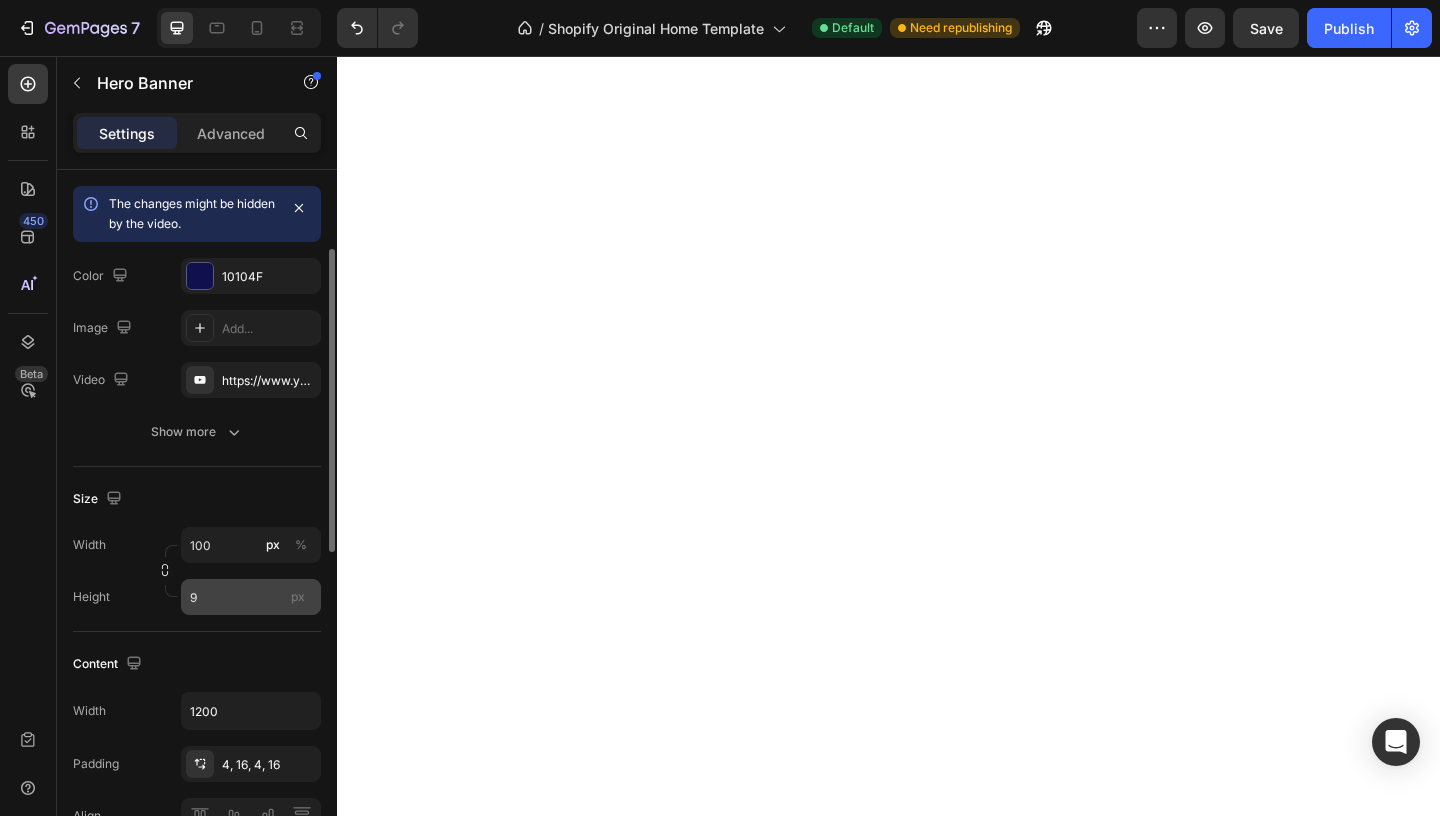 click on "px" at bounding box center (298, 596) 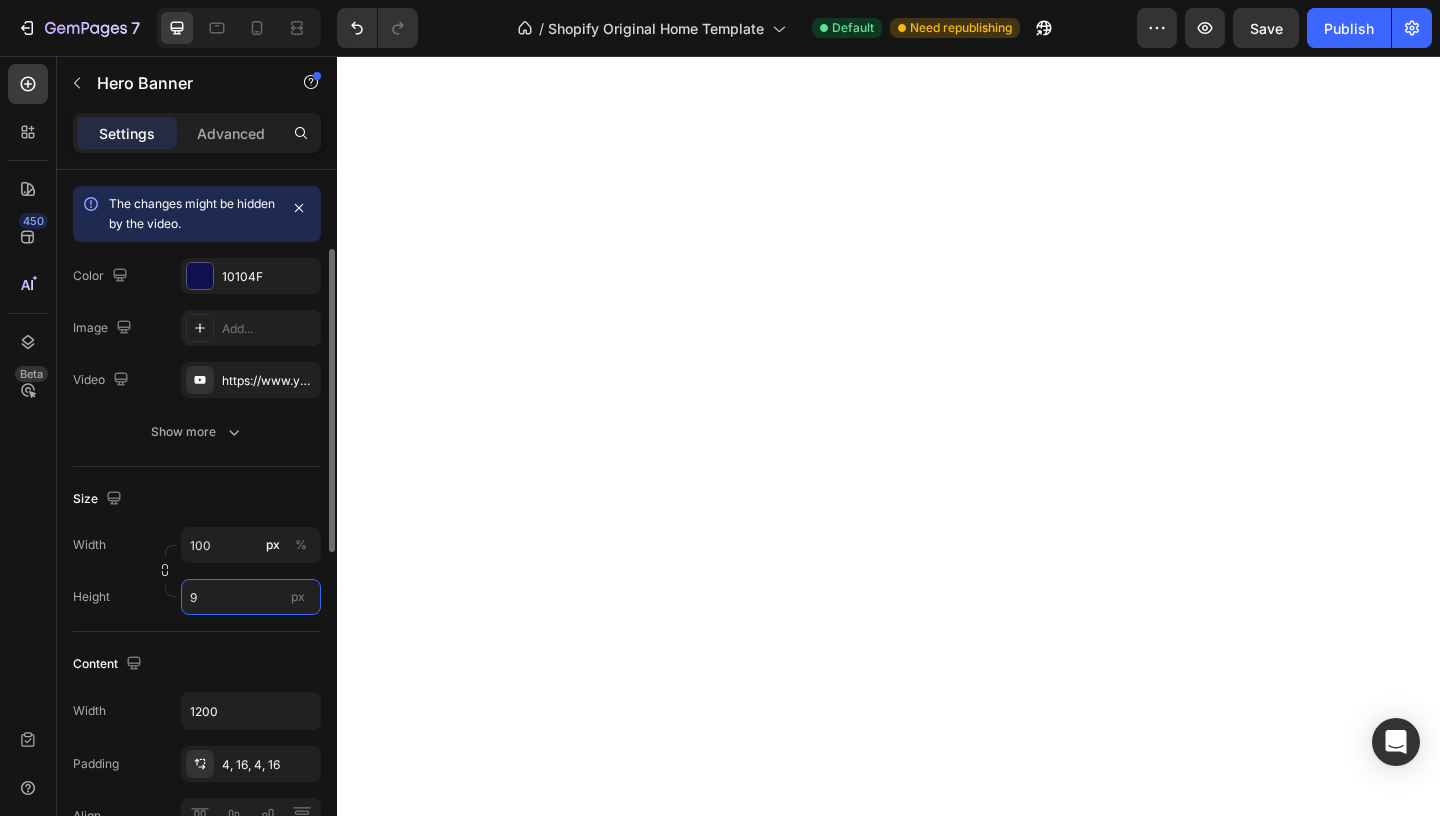 click on "9" at bounding box center [251, 597] 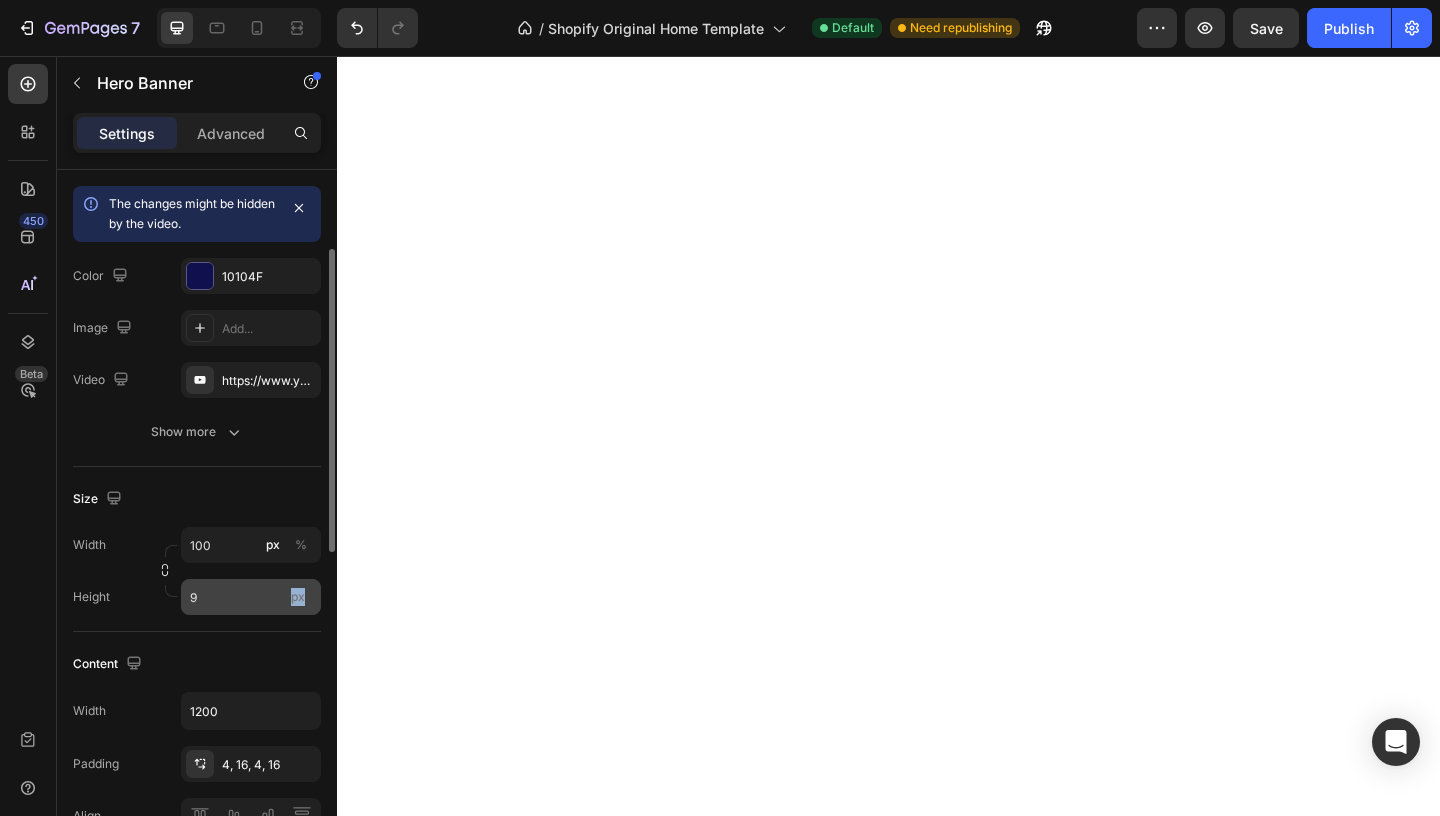 click on "px" at bounding box center [298, 596] 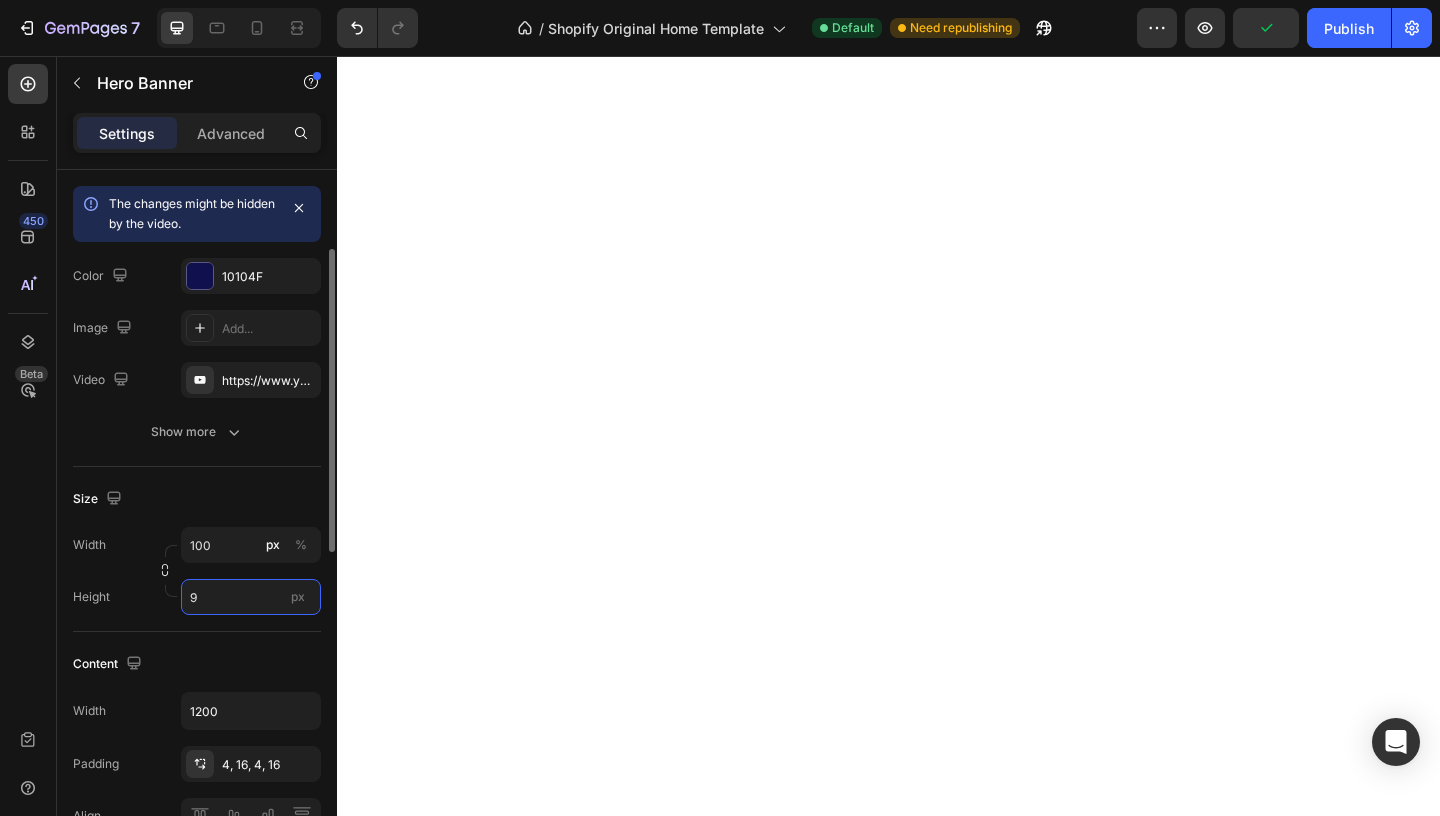 click on "9" at bounding box center (251, 597) 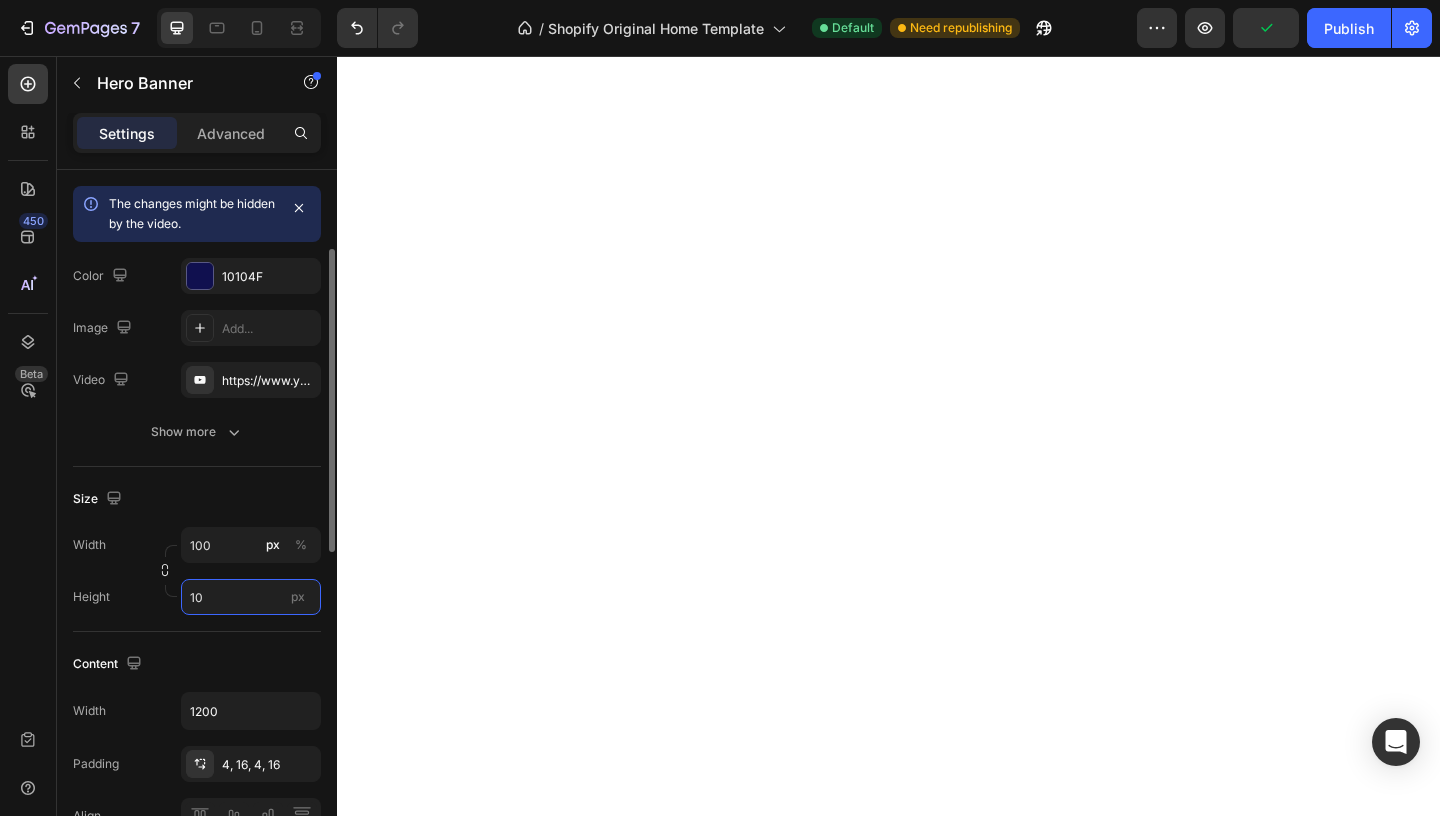 type on "100" 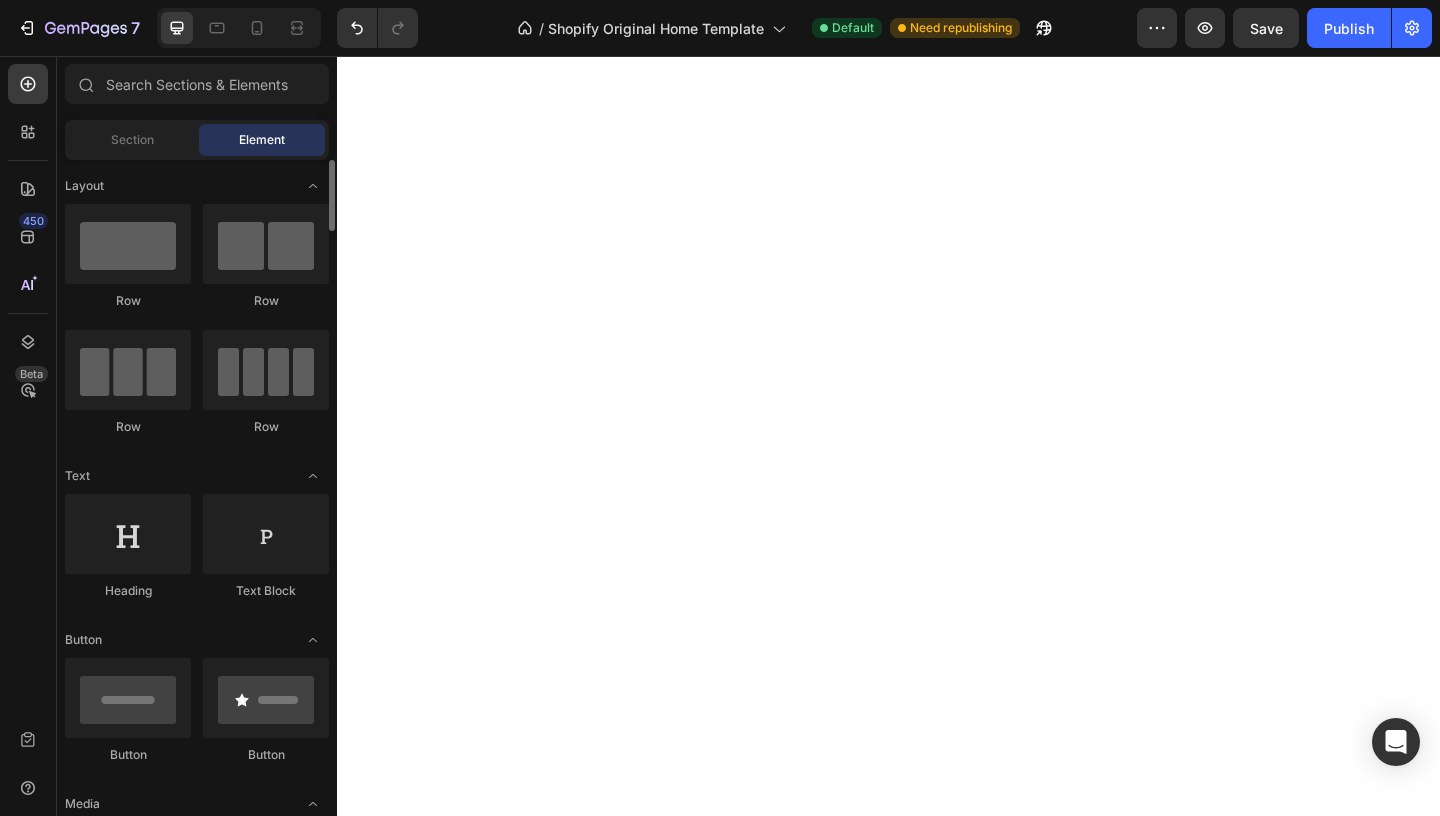click on "Layout
Row
Row
Row
Row Text
Heading
Text Block Button
Button
Button Media
Image
Image
Video
Video Banner
Hero Banner" at bounding box center [197, 3123] 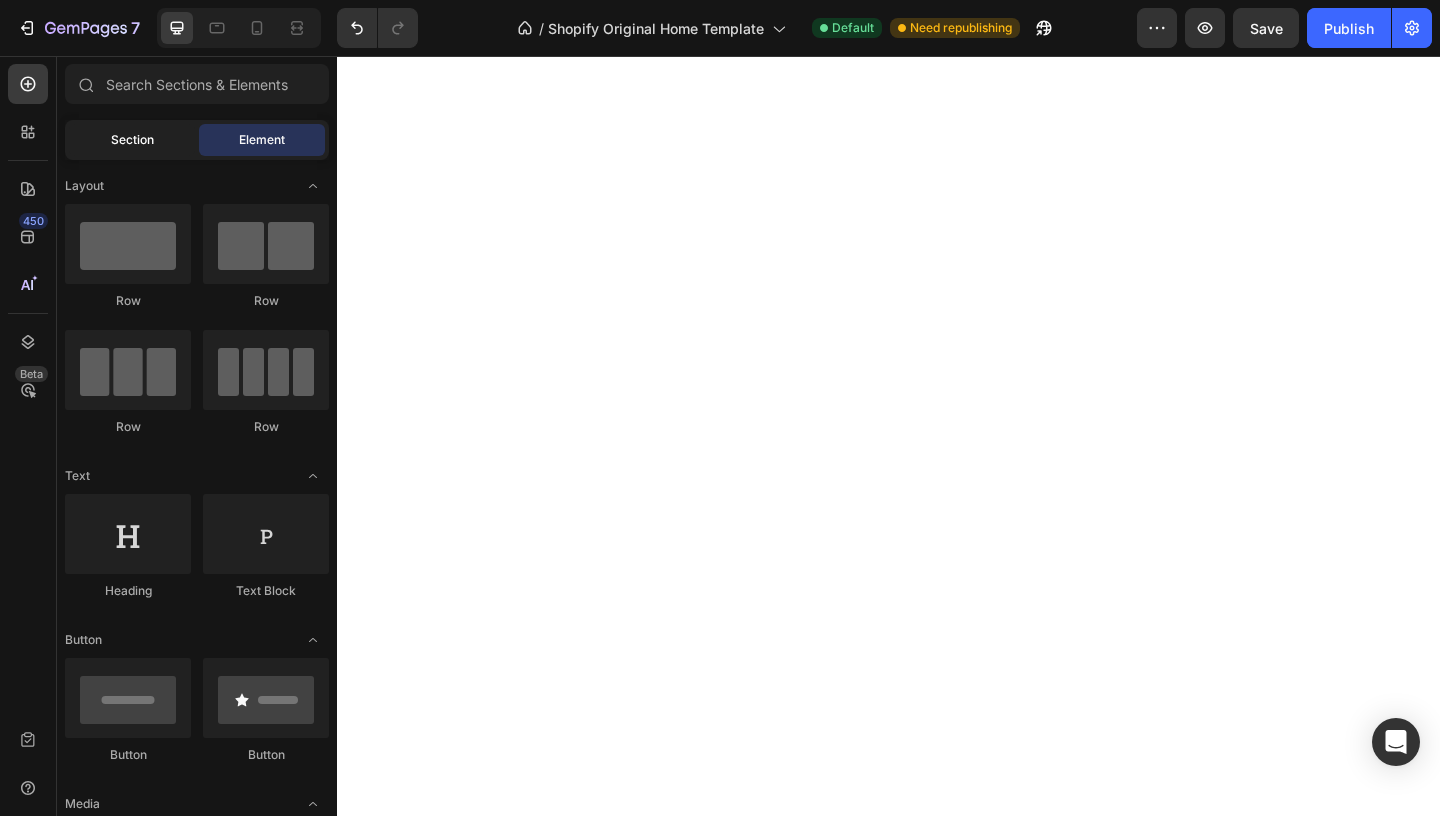 click on "Section" at bounding box center [132, 140] 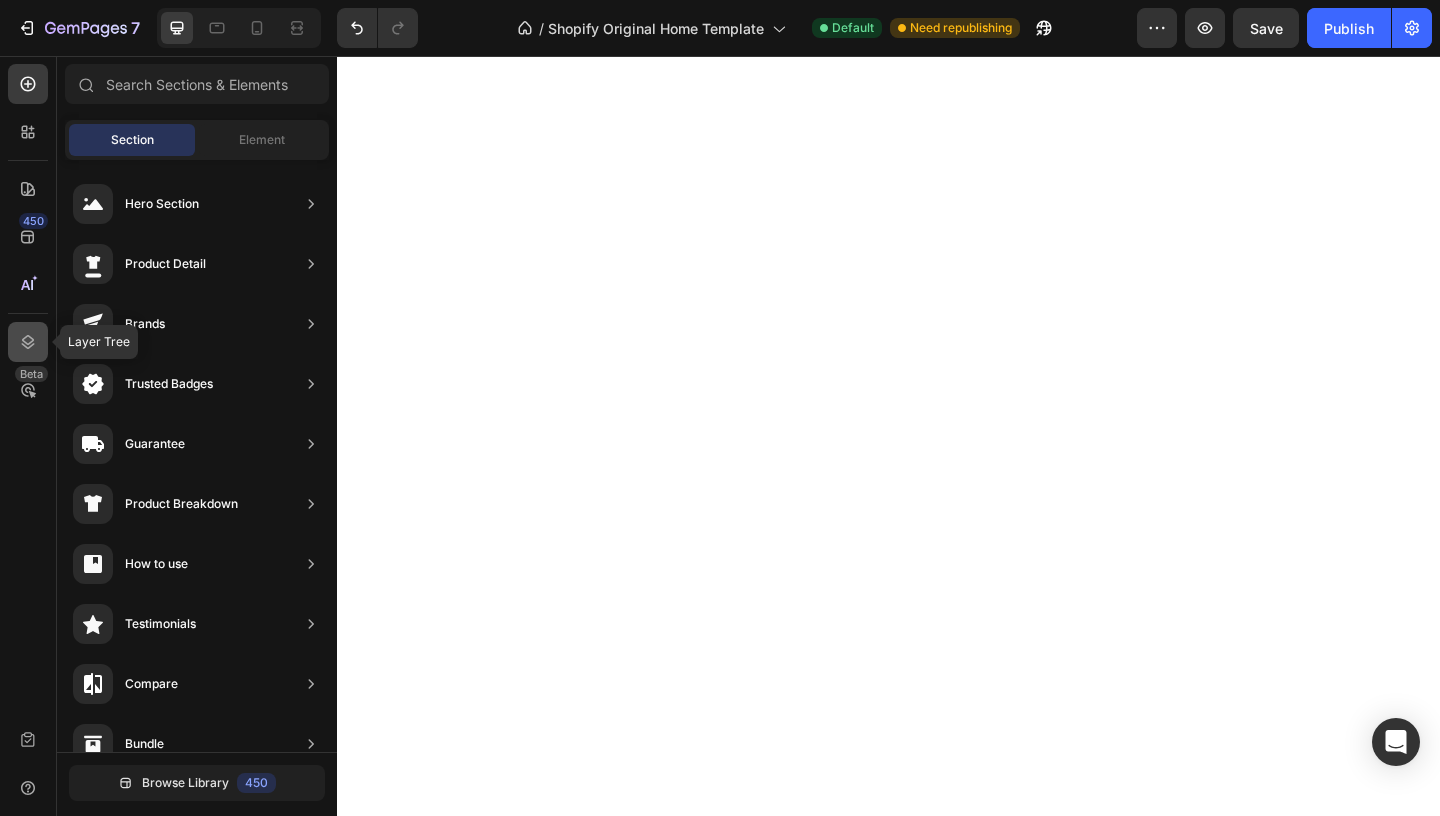 click 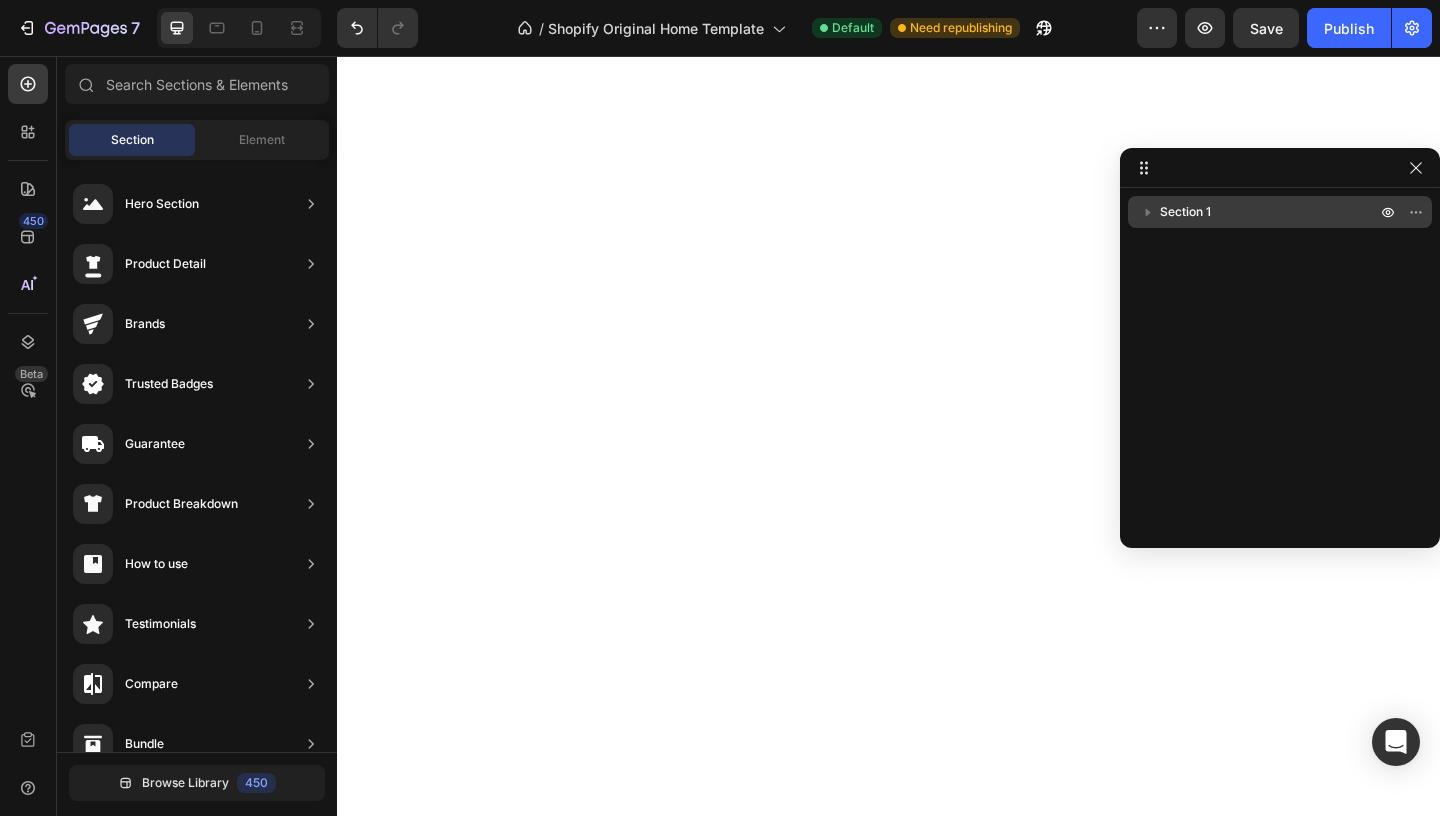 click on "Section 1" at bounding box center [1280, 212] 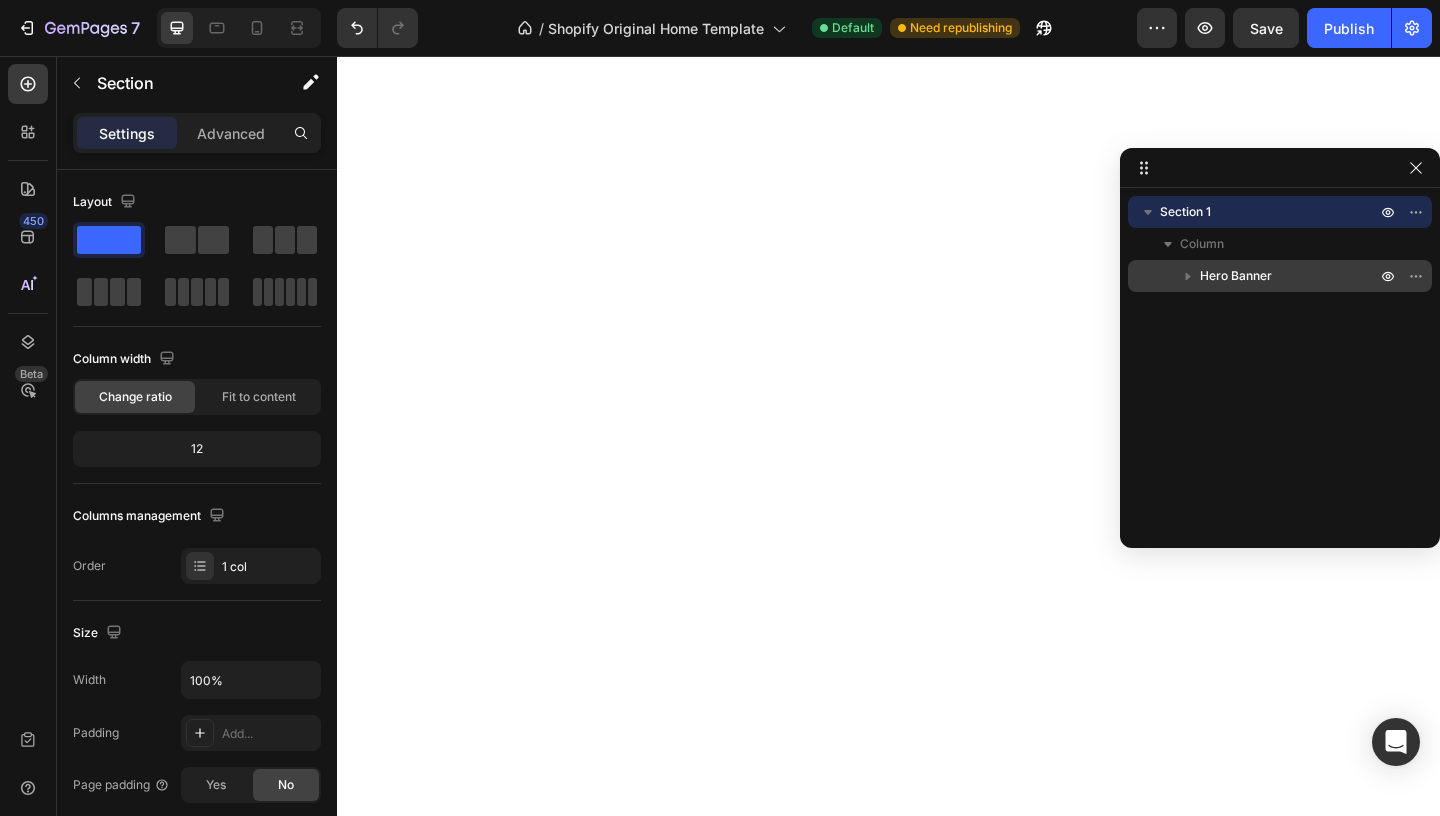 click on "Hero Banner" at bounding box center [1236, 276] 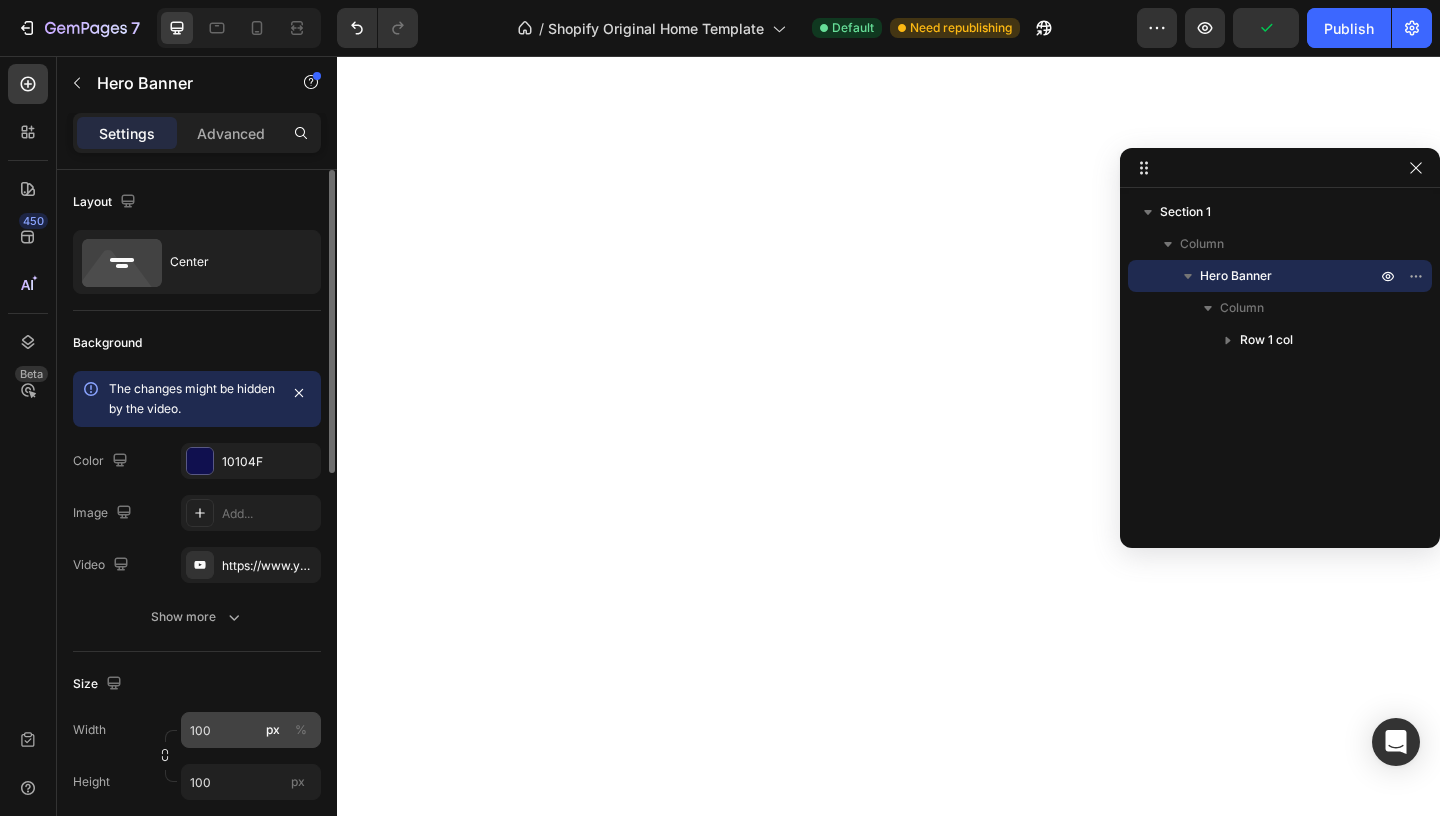 click on "px" at bounding box center [273, 730] 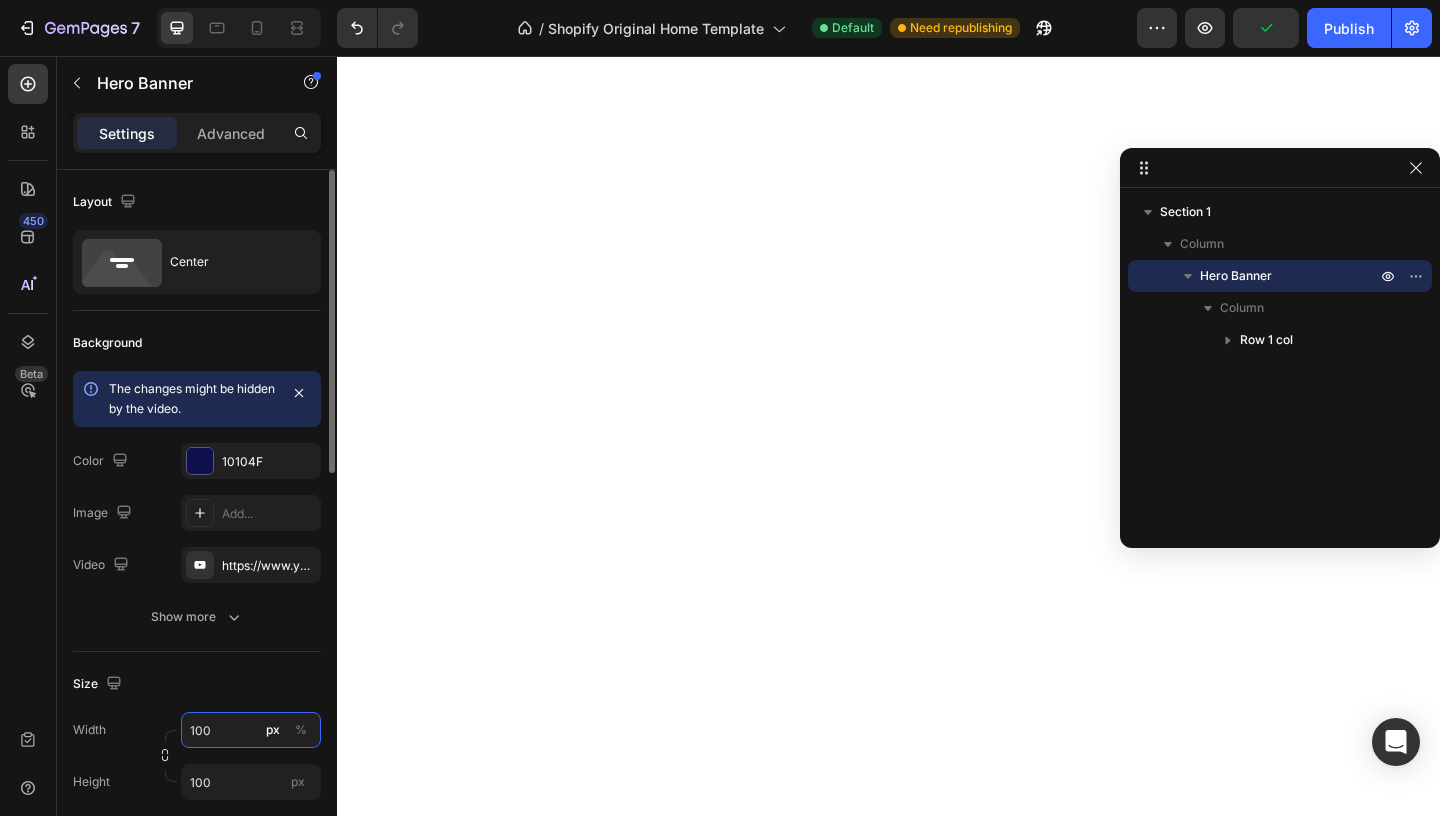 click on "100" at bounding box center (251, 730) 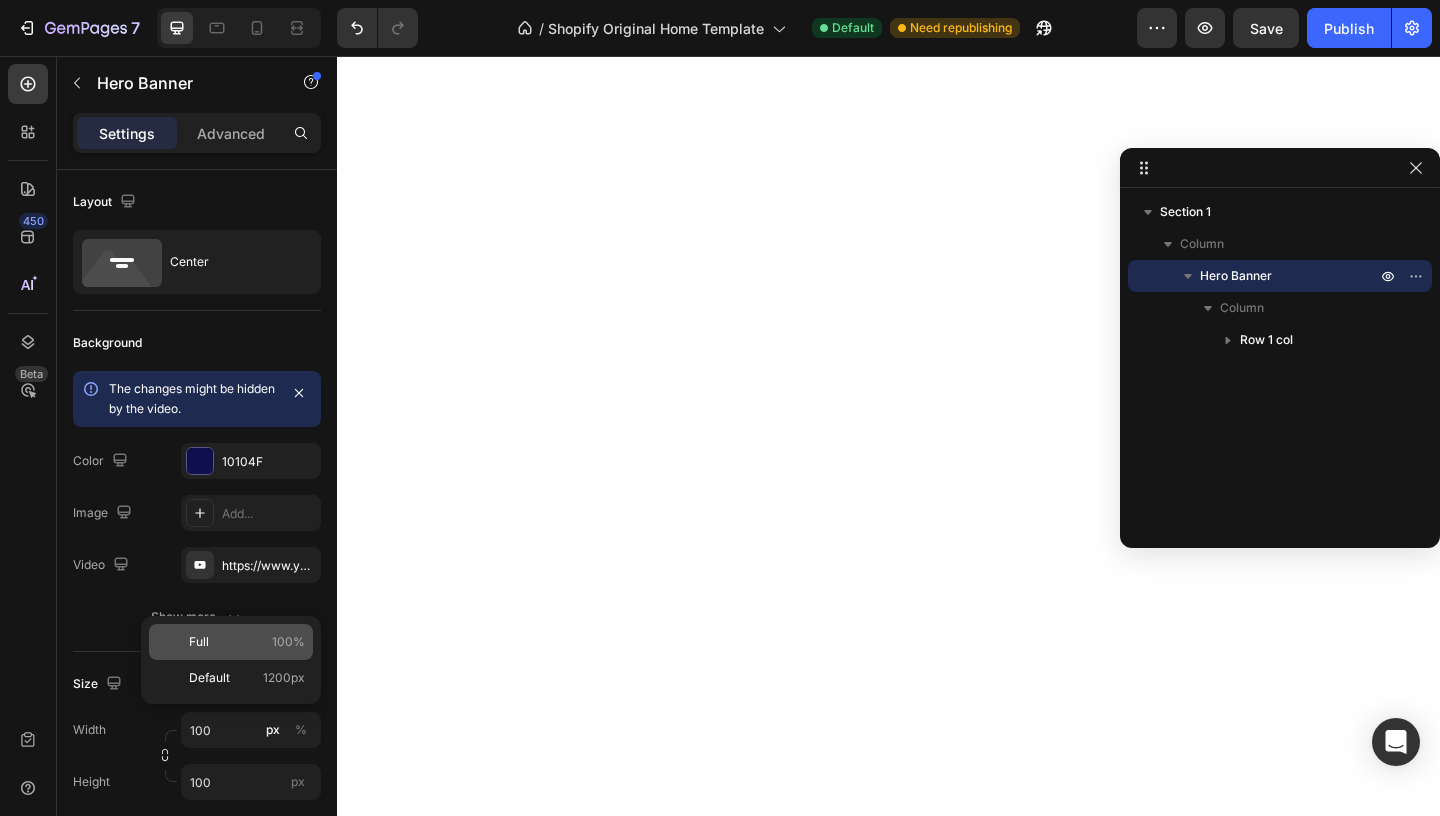 click on "Full 100%" at bounding box center (247, 642) 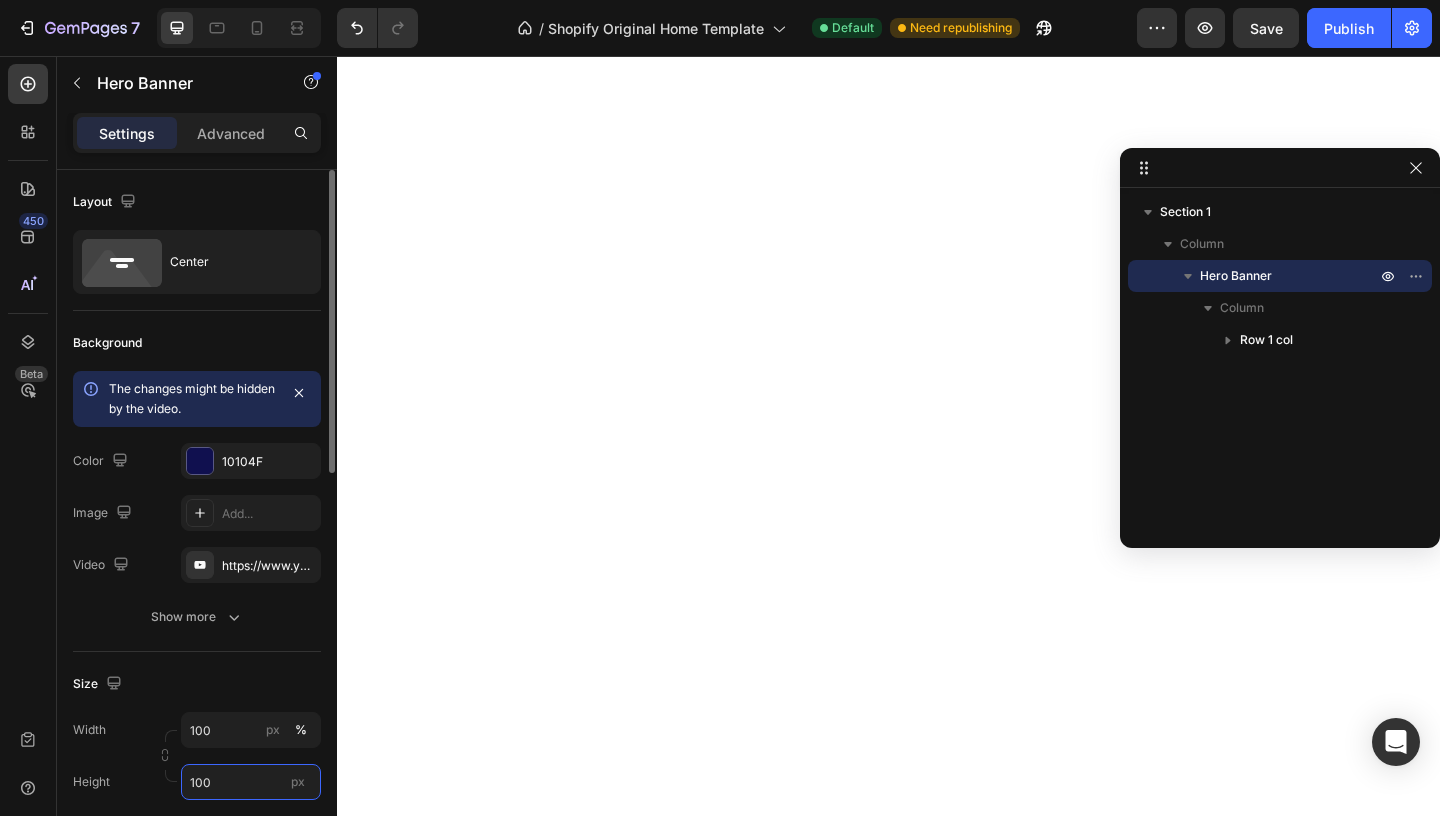 click on "100" at bounding box center [251, 782] 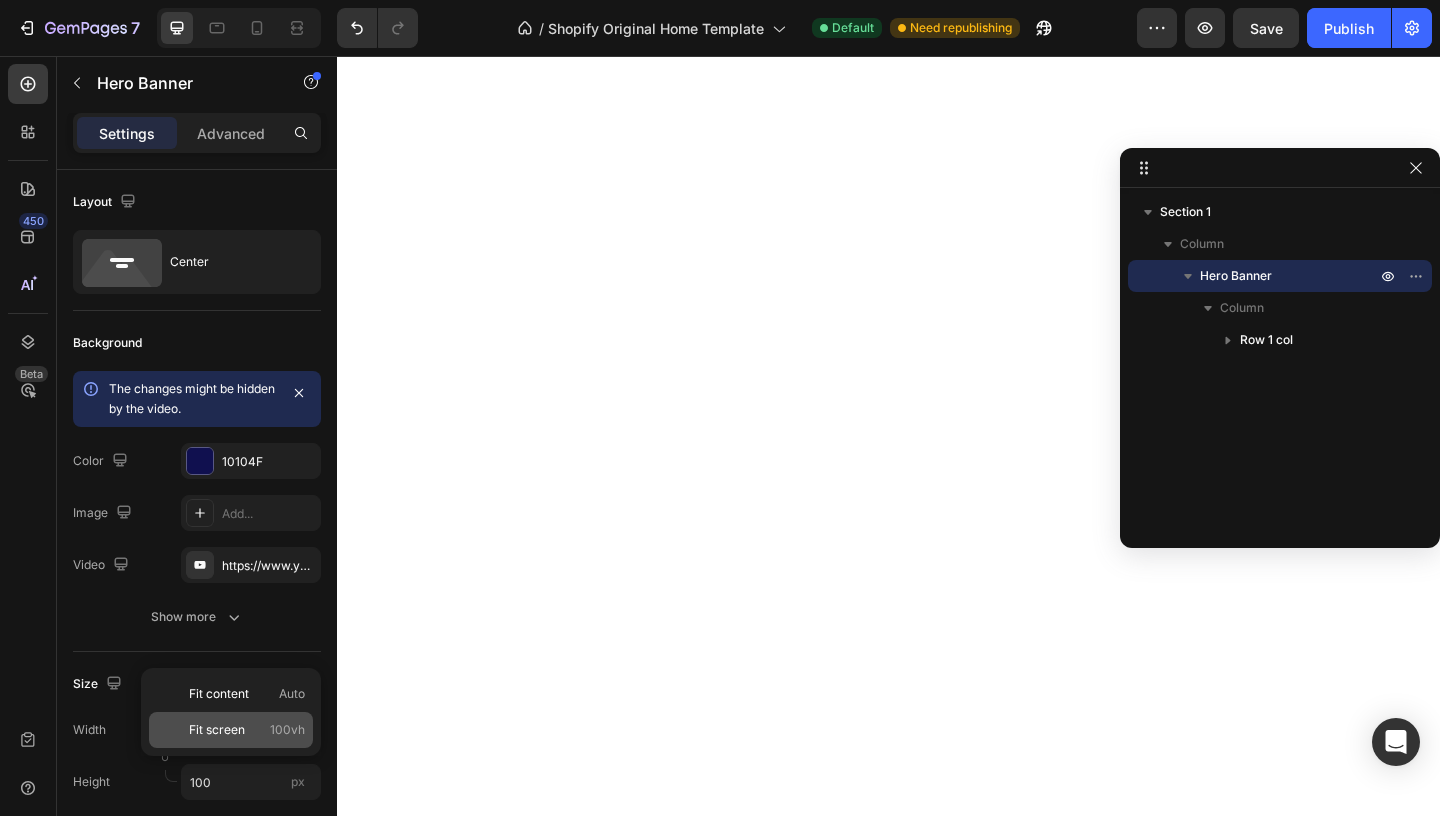 click on "Fit screen 100vh" 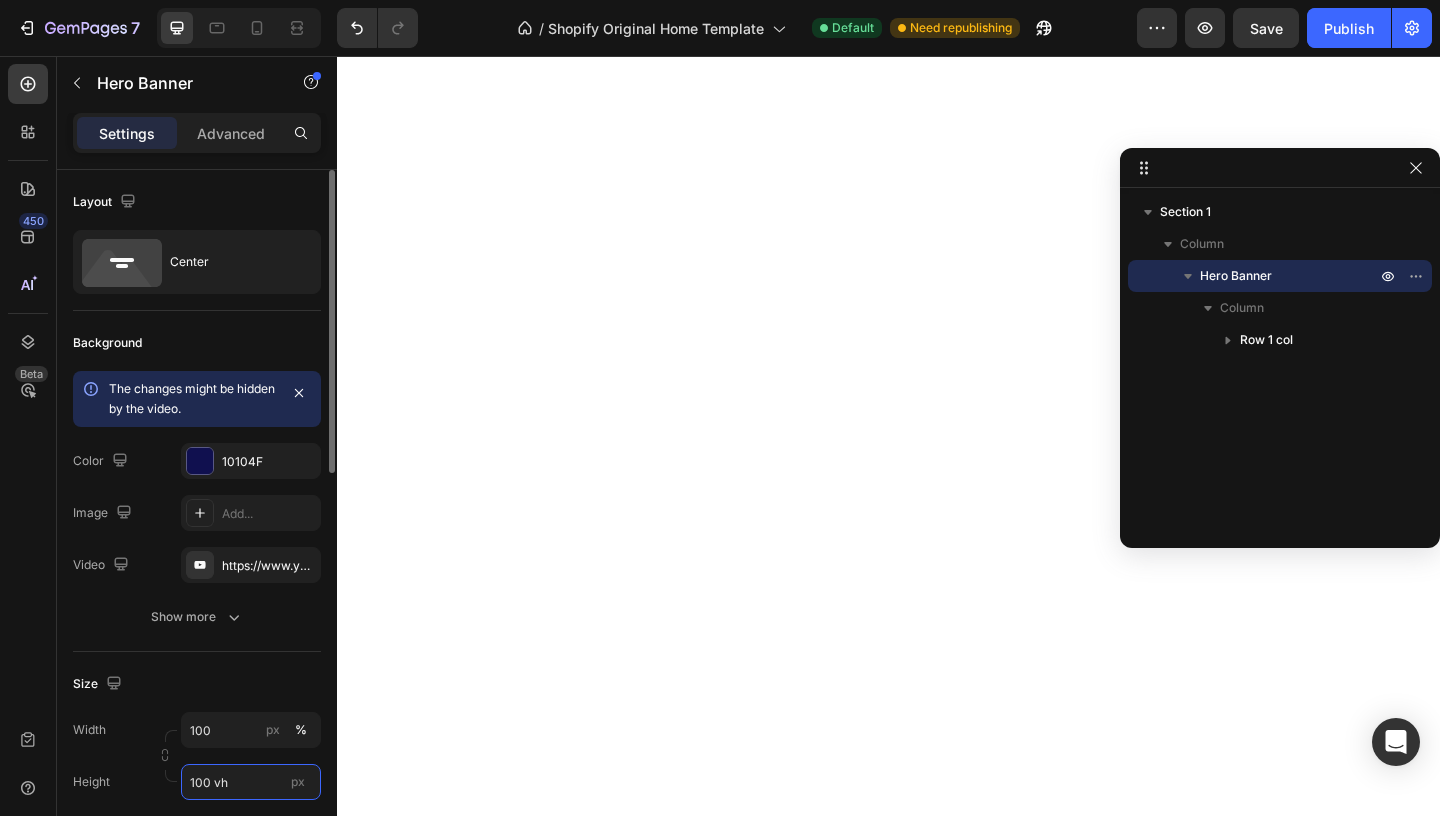 click on "100 vh" at bounding box center (251, 782) 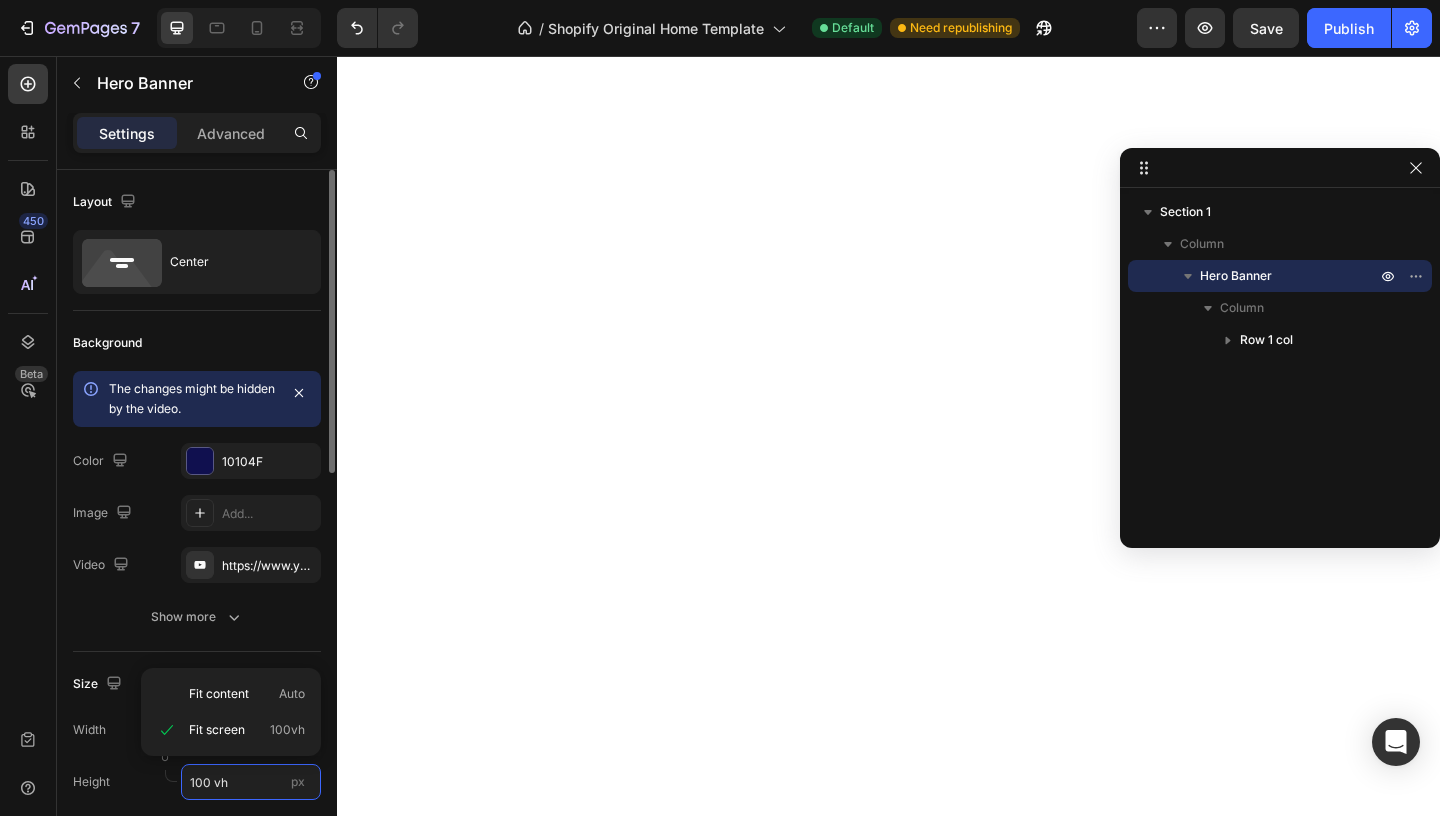 click on "100 vh" at bounding box center [251, 782] 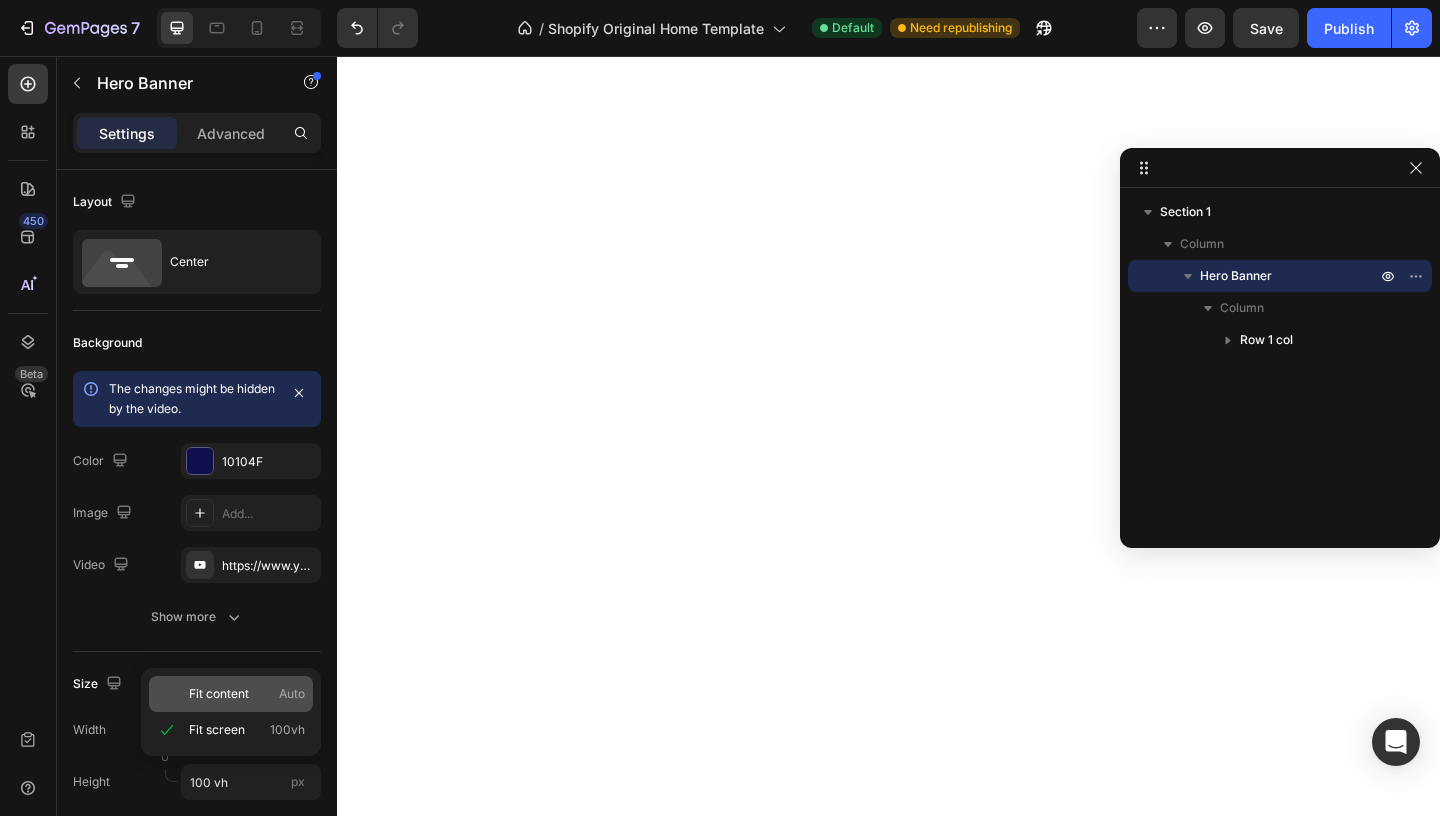 click on "Fit content Auto" at bounding box center (247, 694) 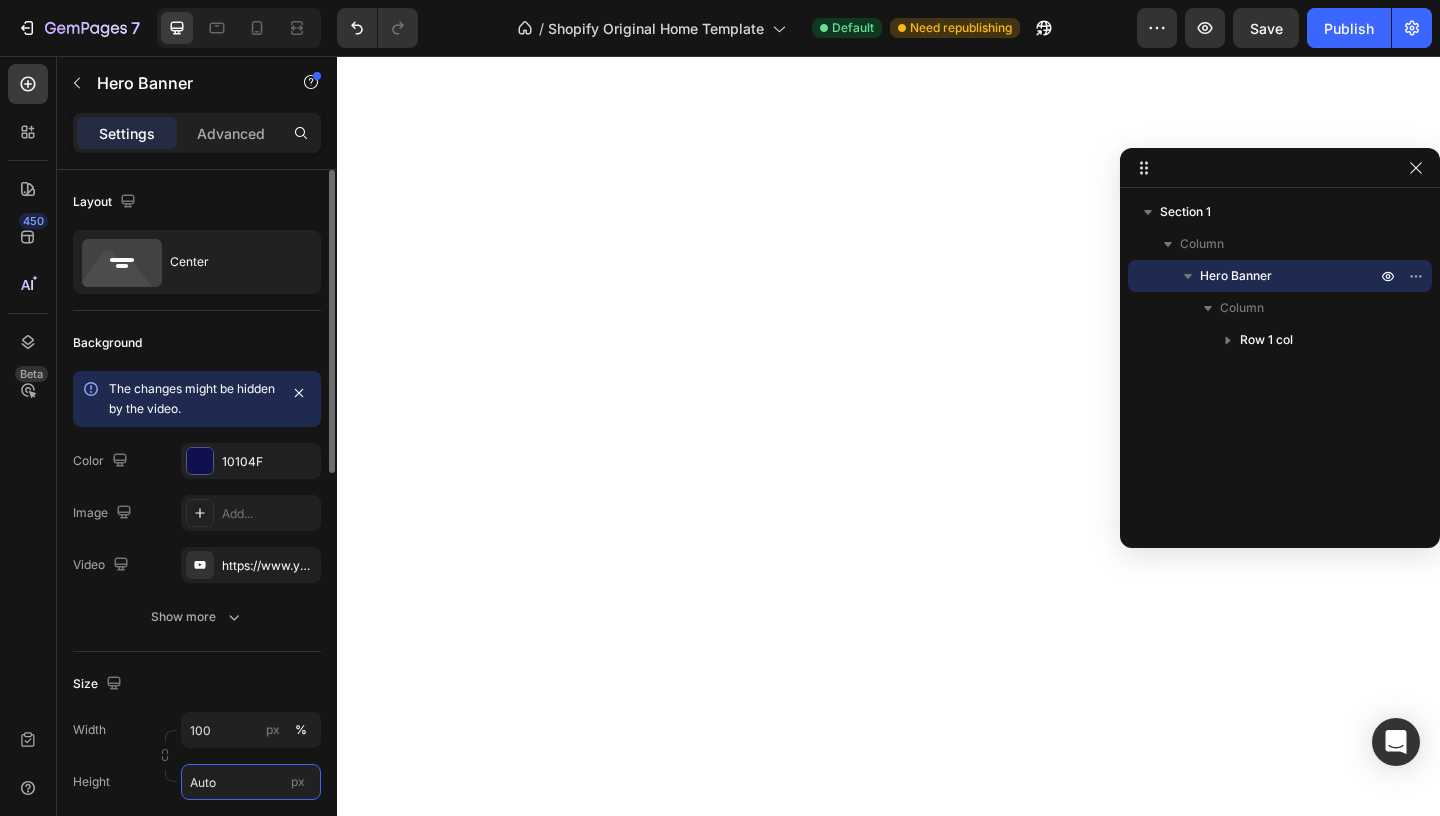click on "Auto" at bounding box center (251, 782) 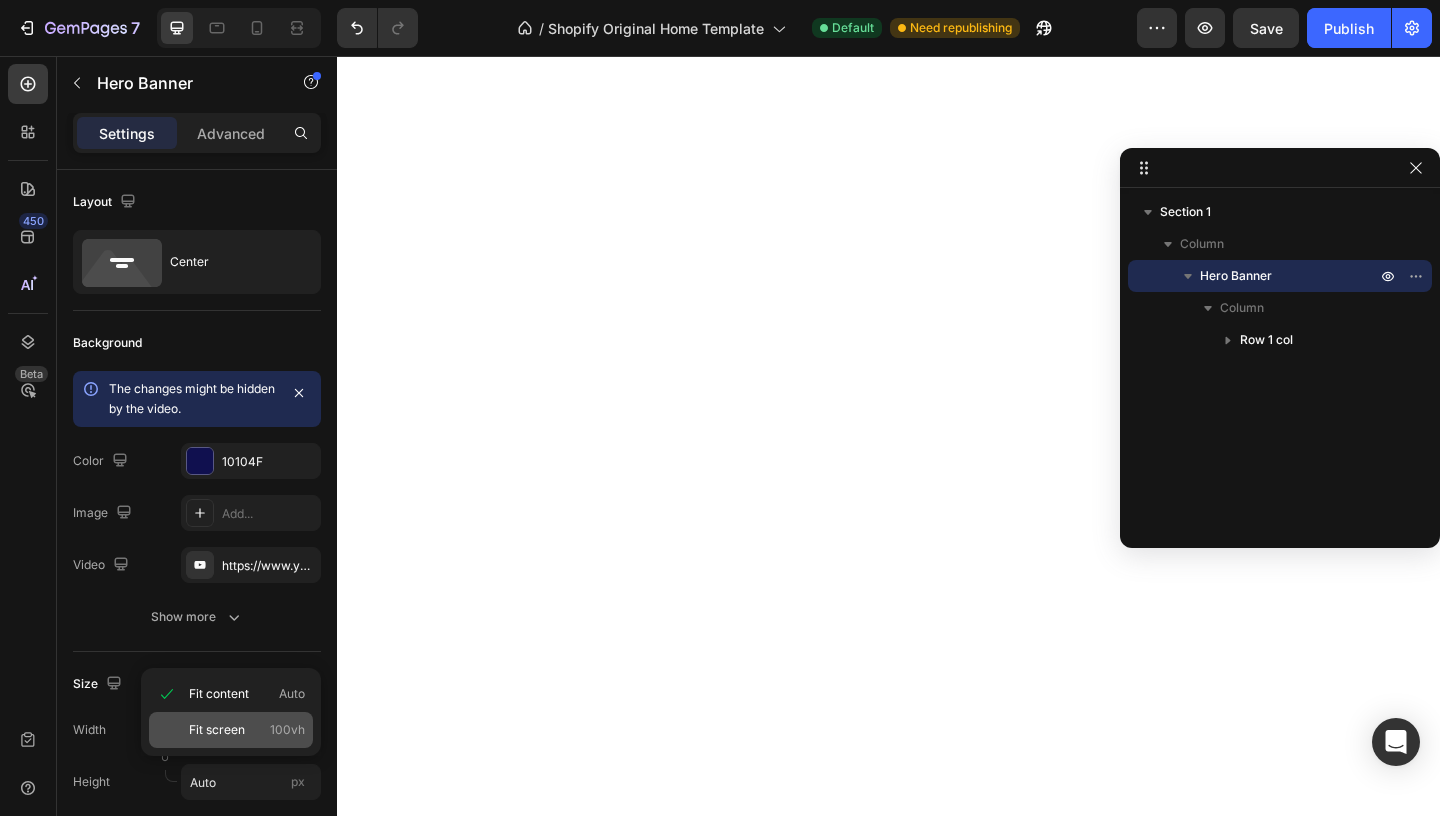 click on "Fit screen" at bounding box center (217, 730) 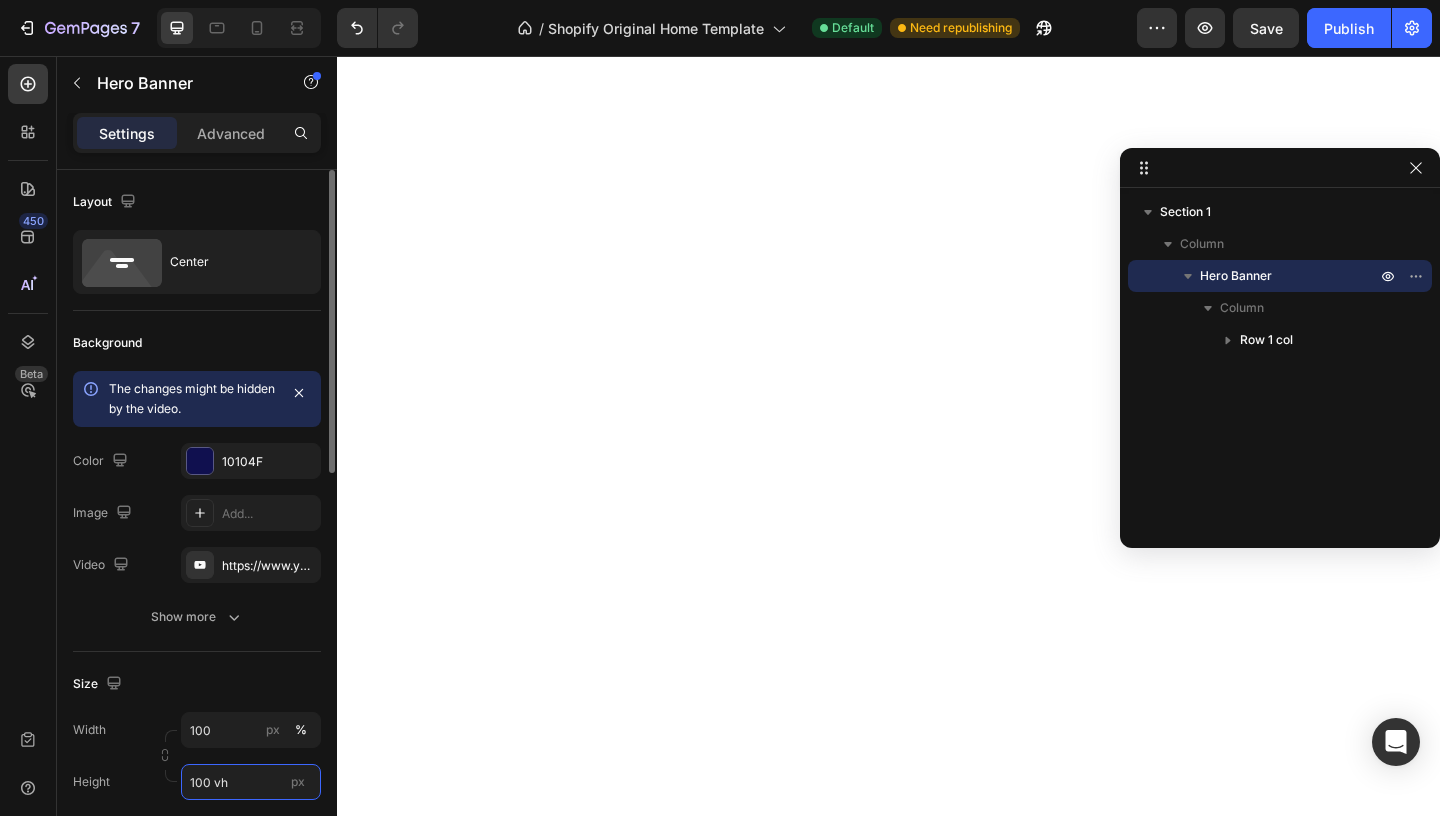 click on "100 vh" at bounding box center [251, 782] 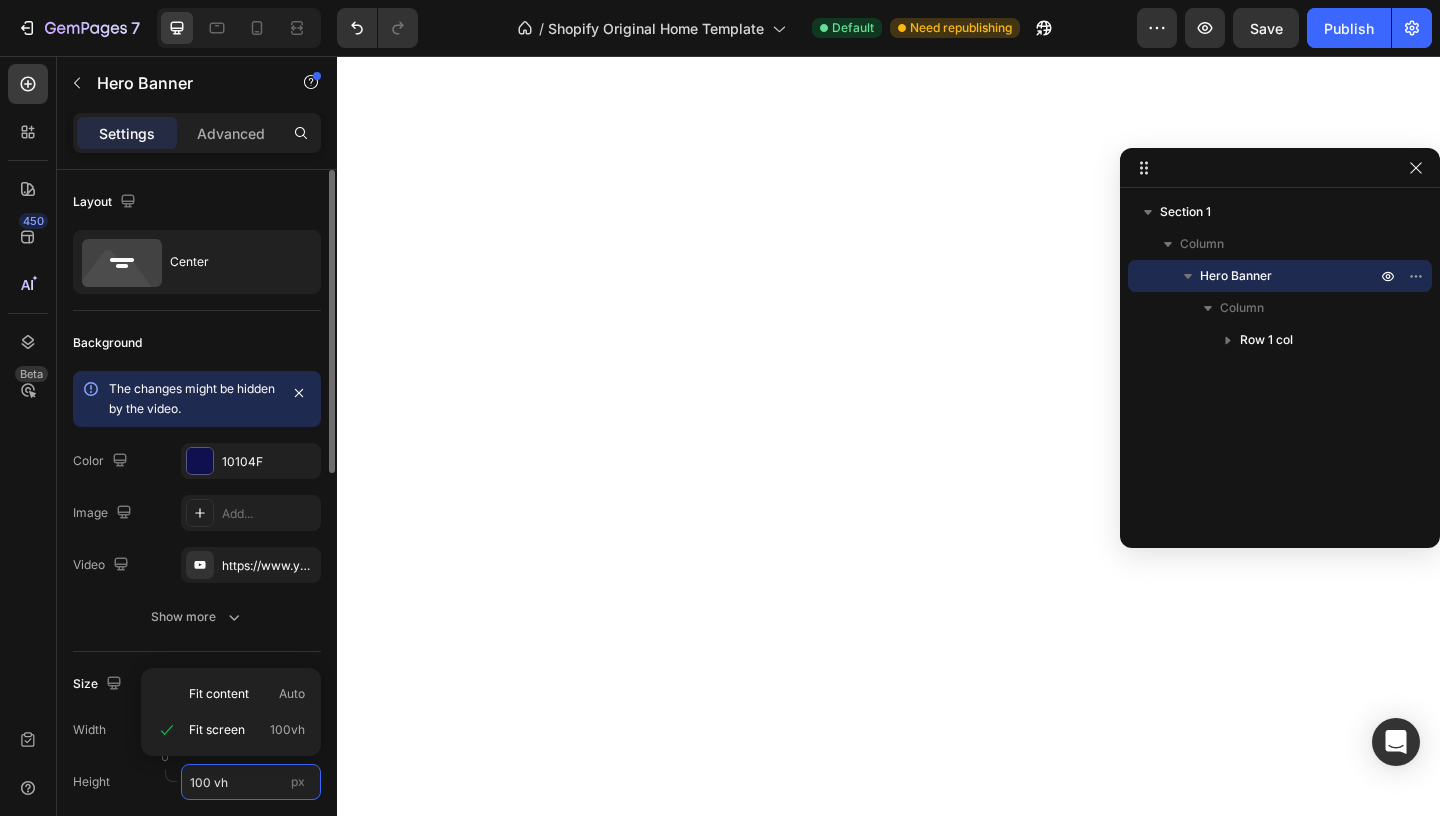 click on "100 vh" at bounding box center [251, 782] 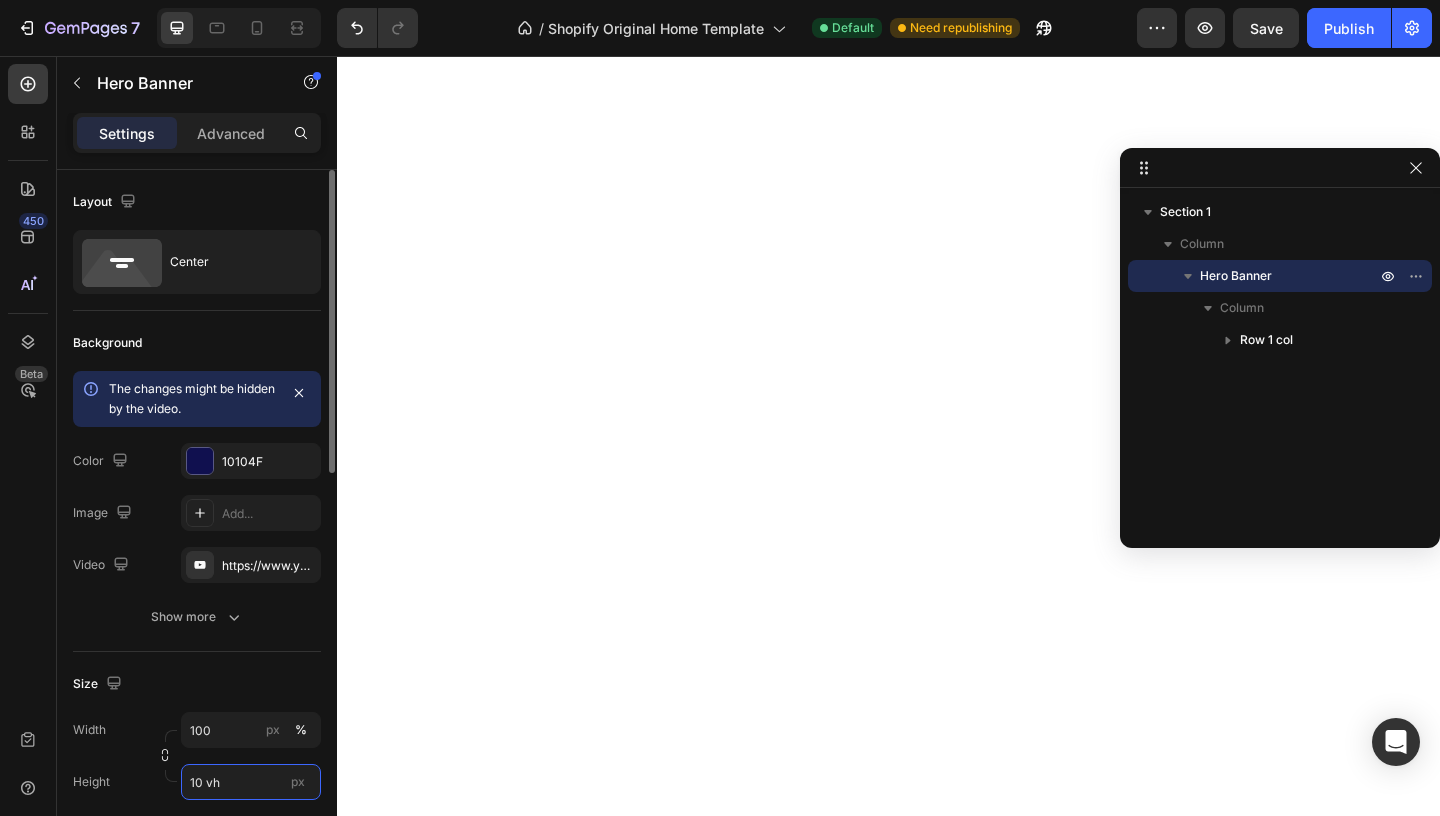 type on "1 vh" 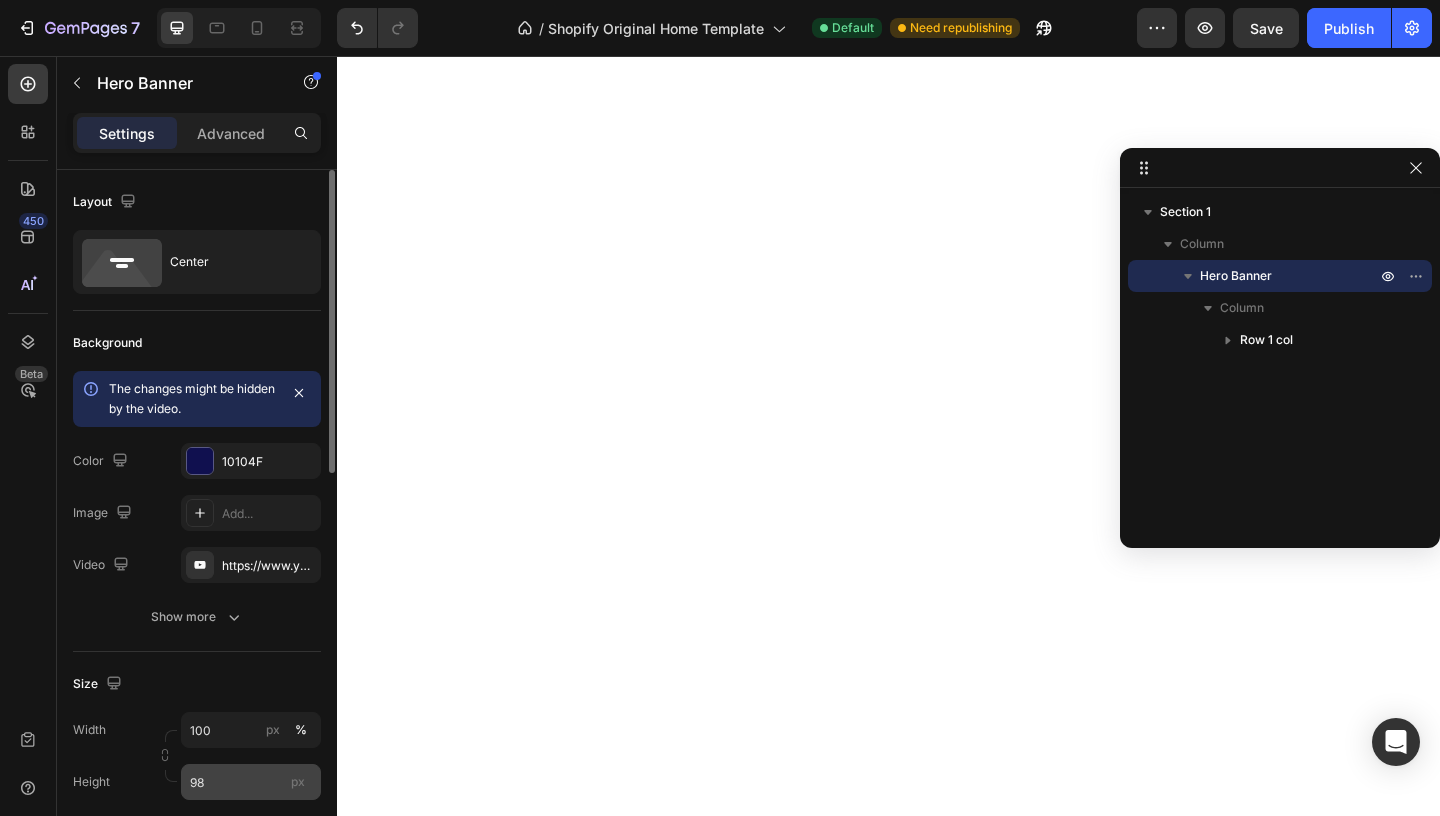 click on "px" at bounding box center [298, 782] 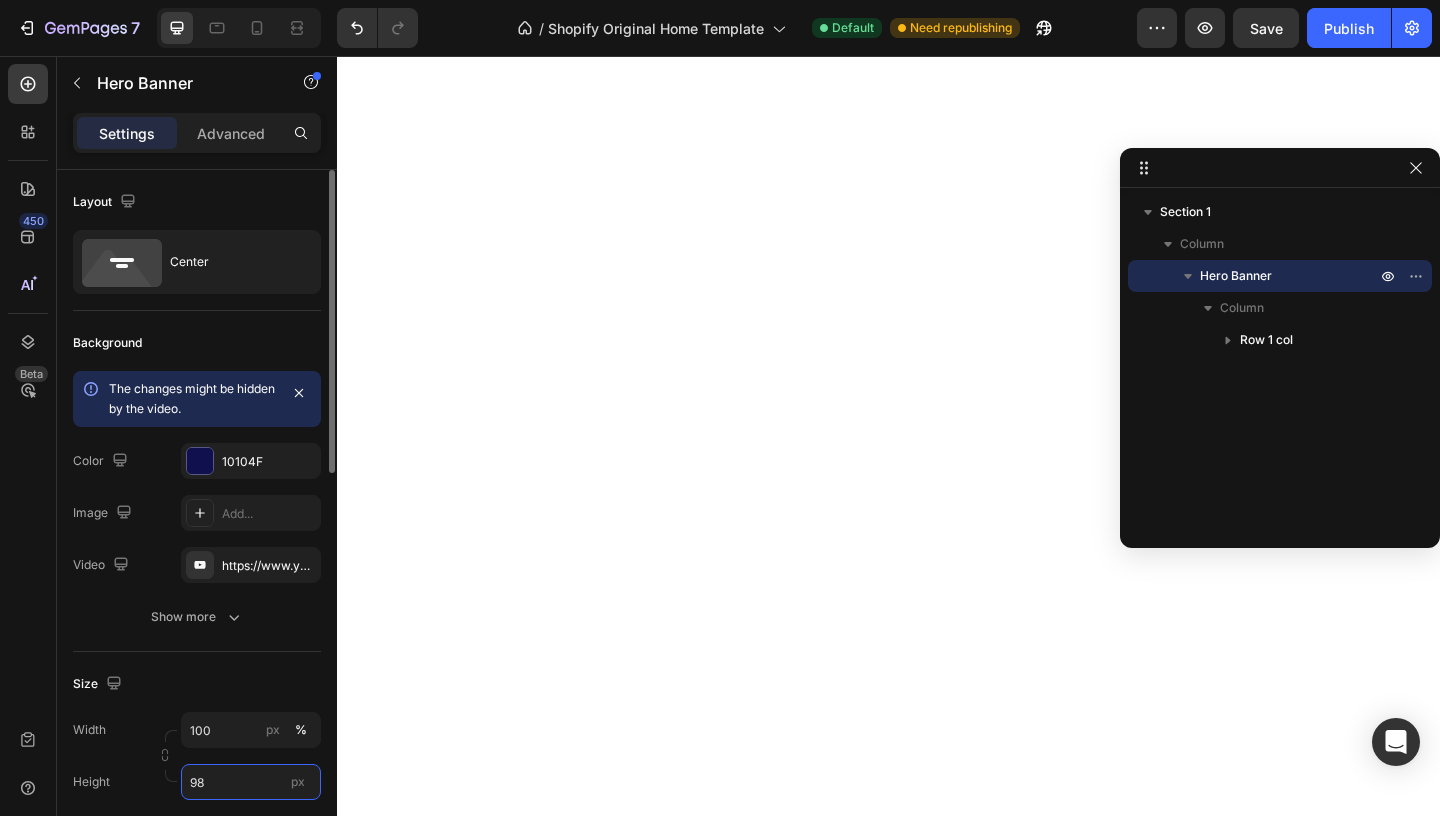click on "98" at bounding box center [251, 782] 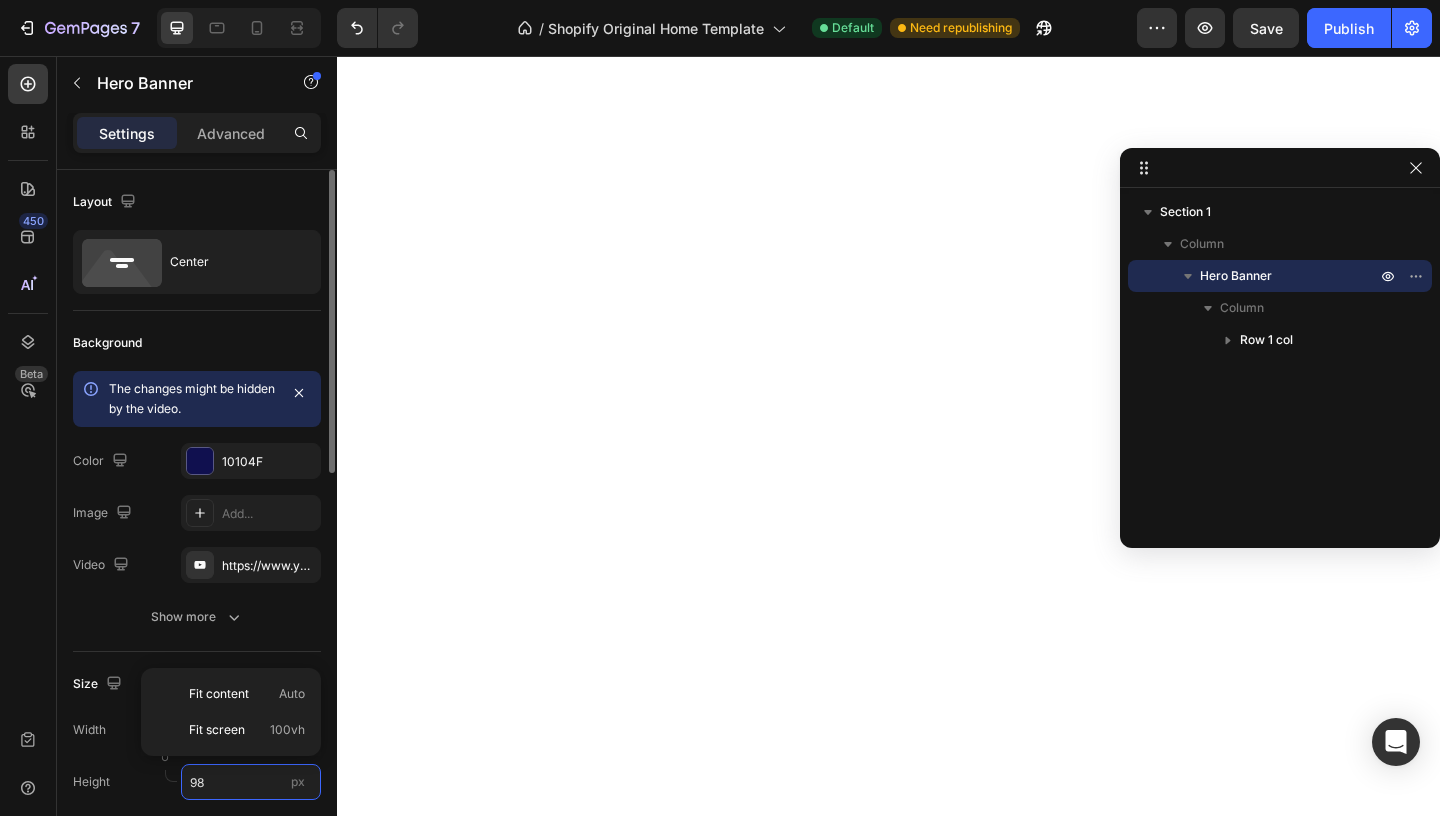 type on "9" 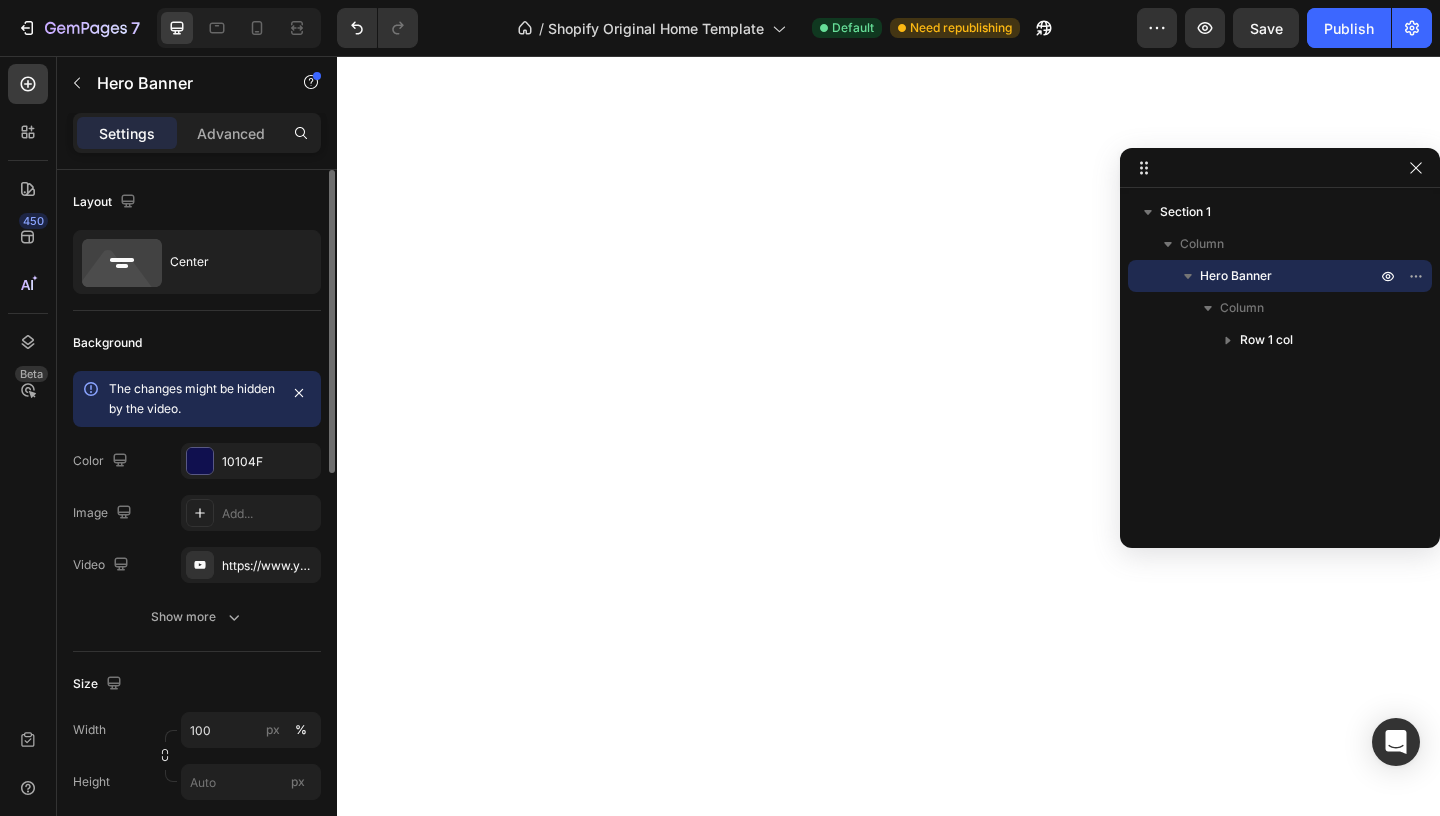 click on "Height px" at bounding box center [197, 782] 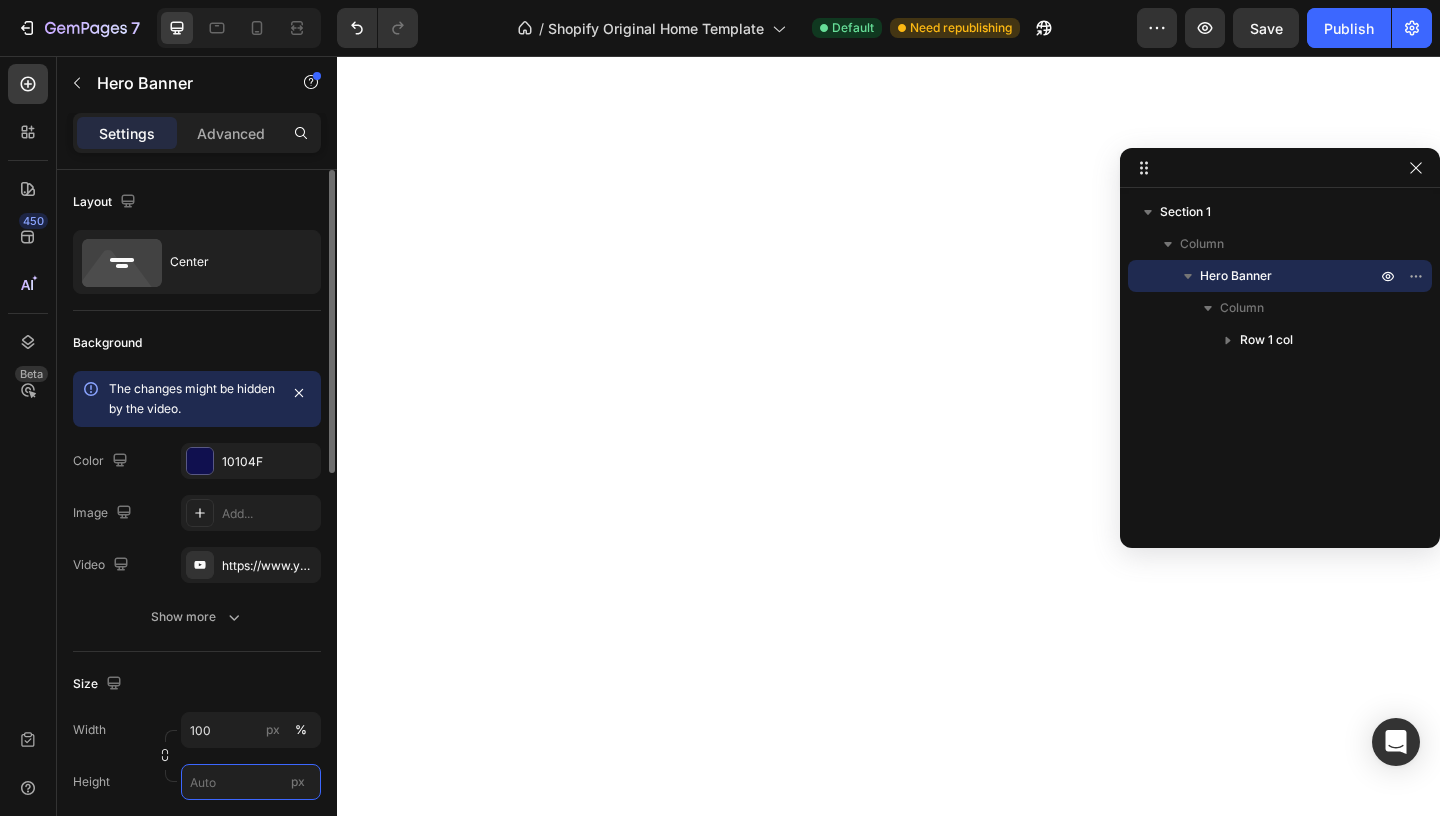click on "px" at bounding box center [251, 782] 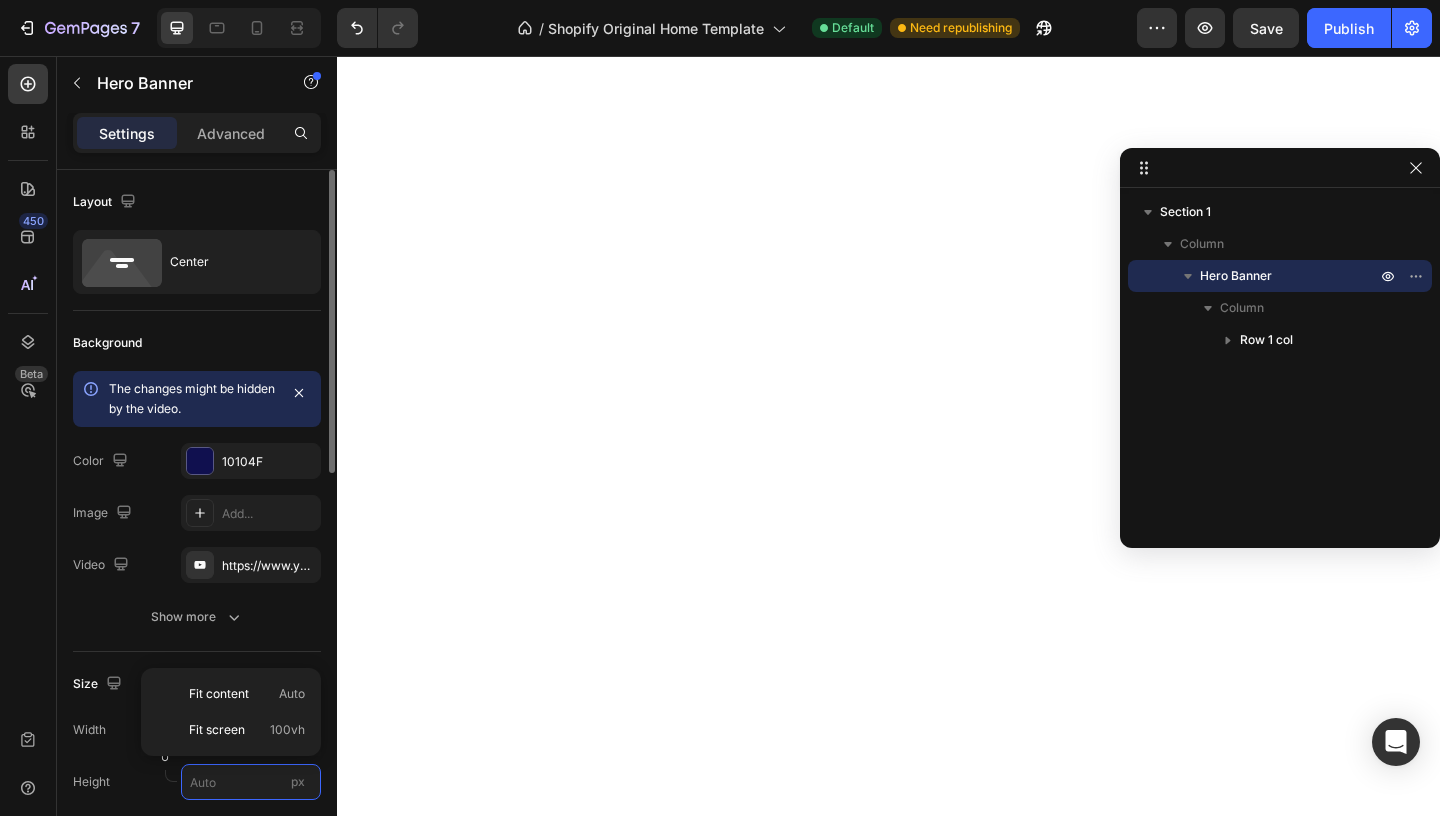 click on "px" at bounding box center (251, 782) 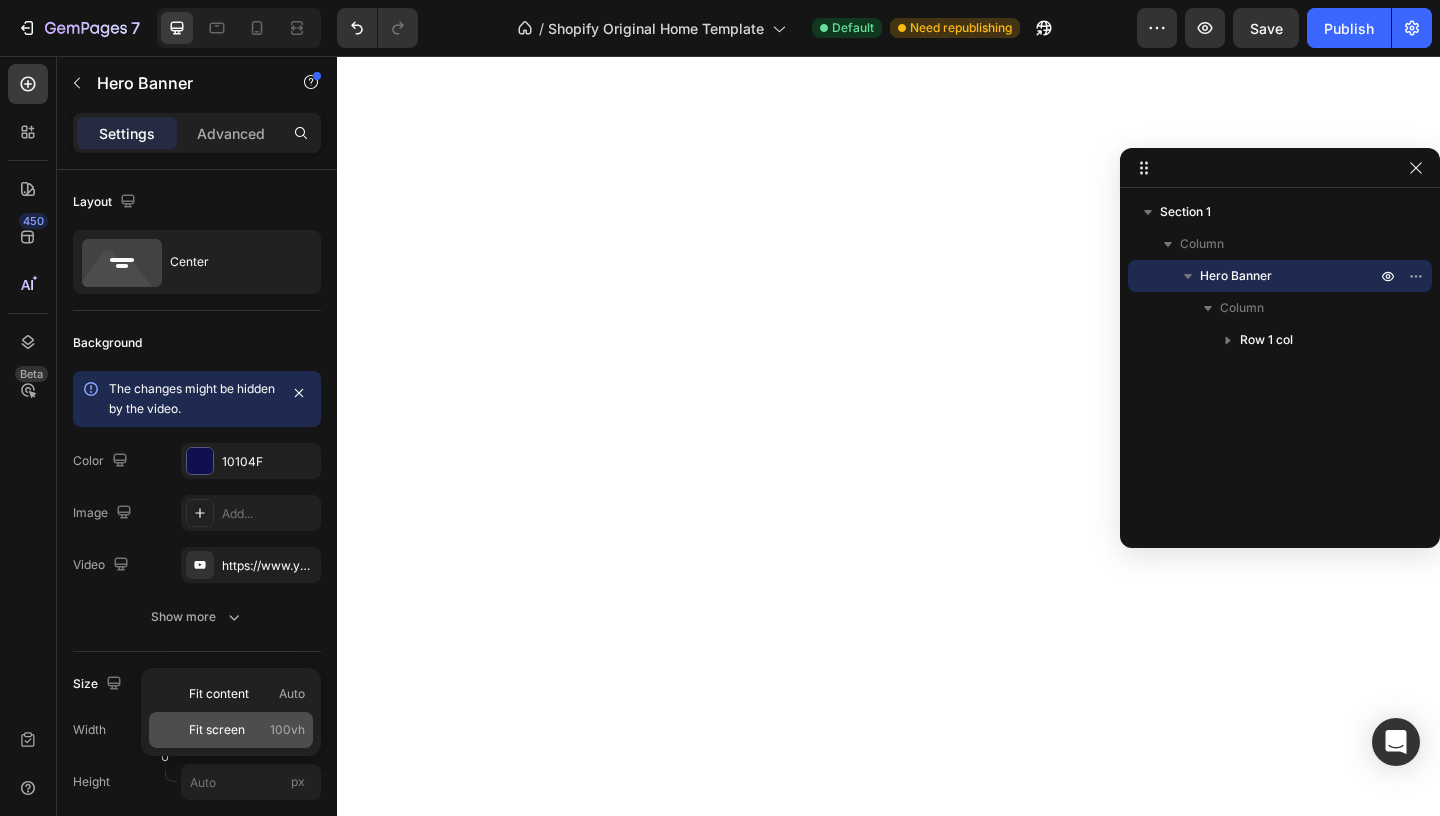 click on "Fit screen" at bounding box center [217, 730] 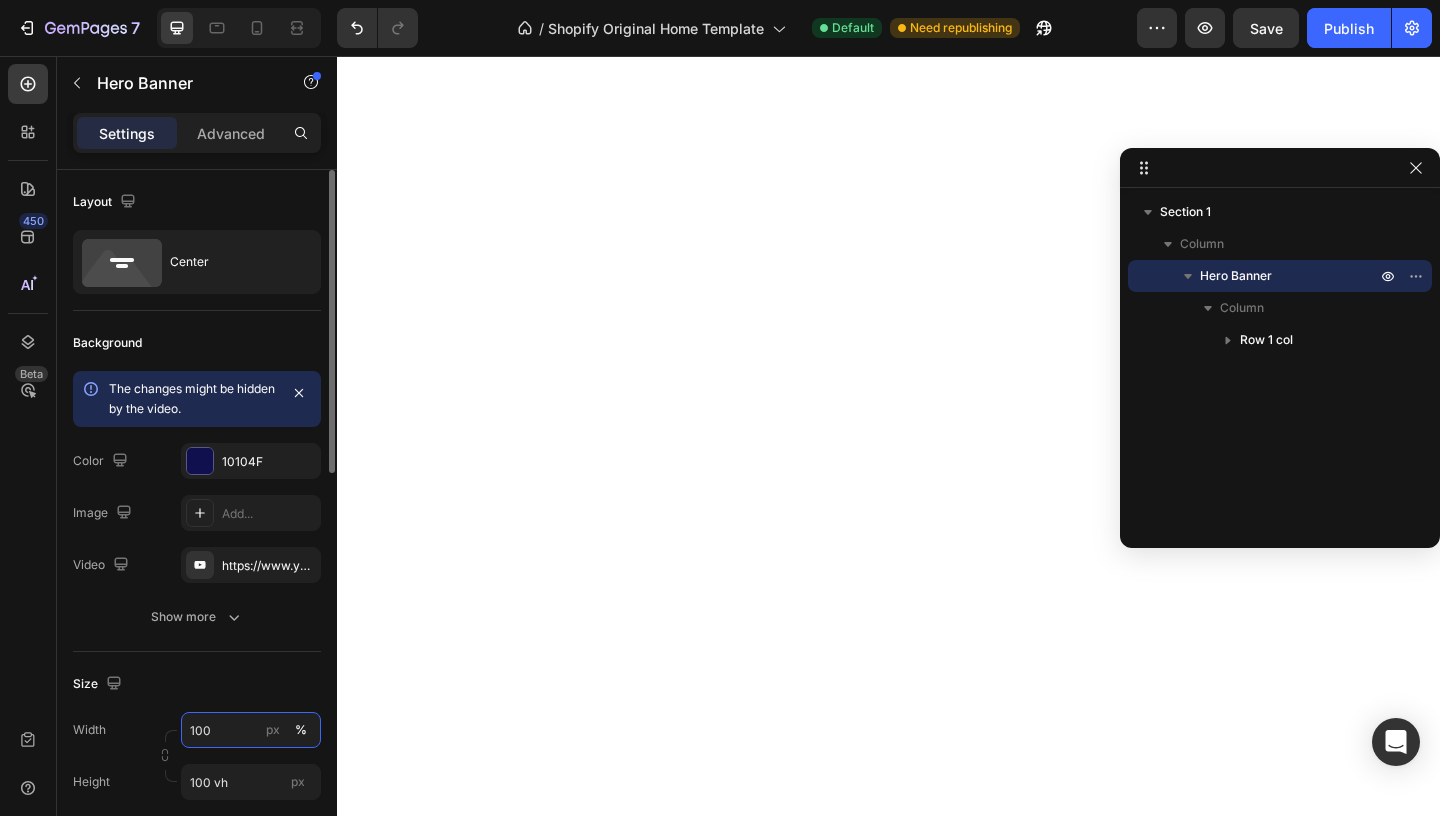 click on "100" at bounding box center (251, 730) 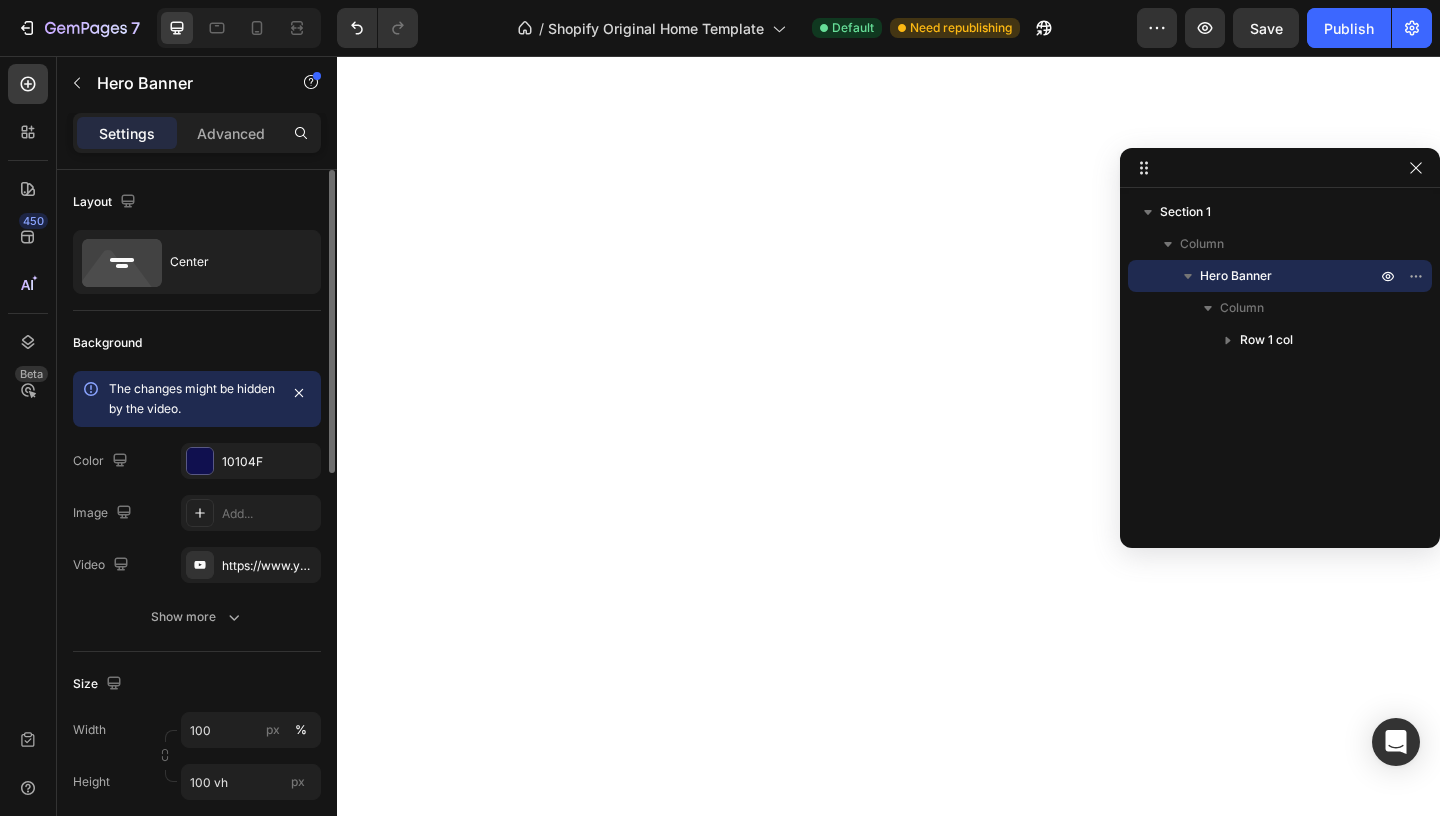 click on "Size Width 100 px % Height 100 vh px" 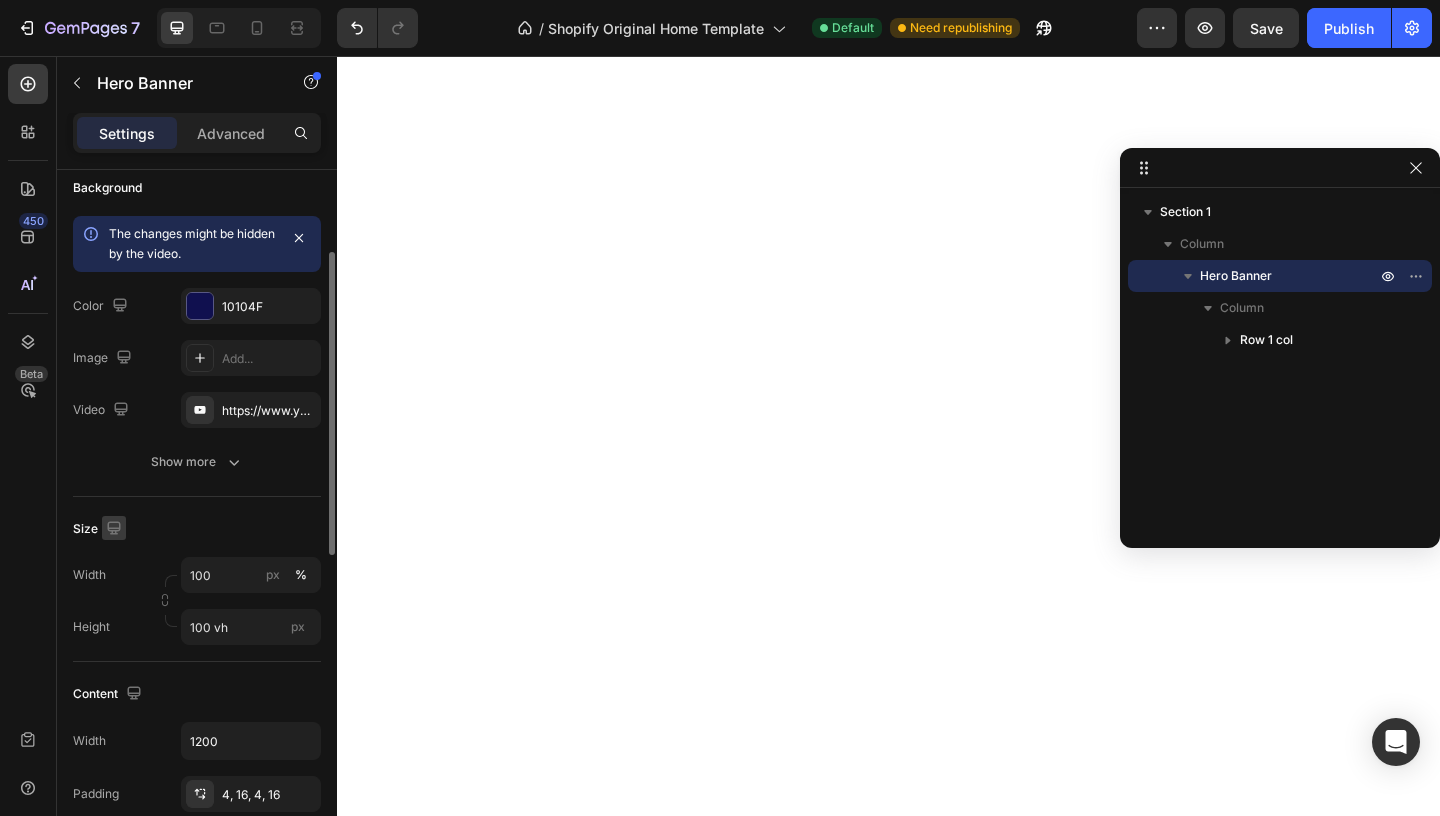 scroll, scrollTop: 166, scrollLeft: 0, axis: vertical 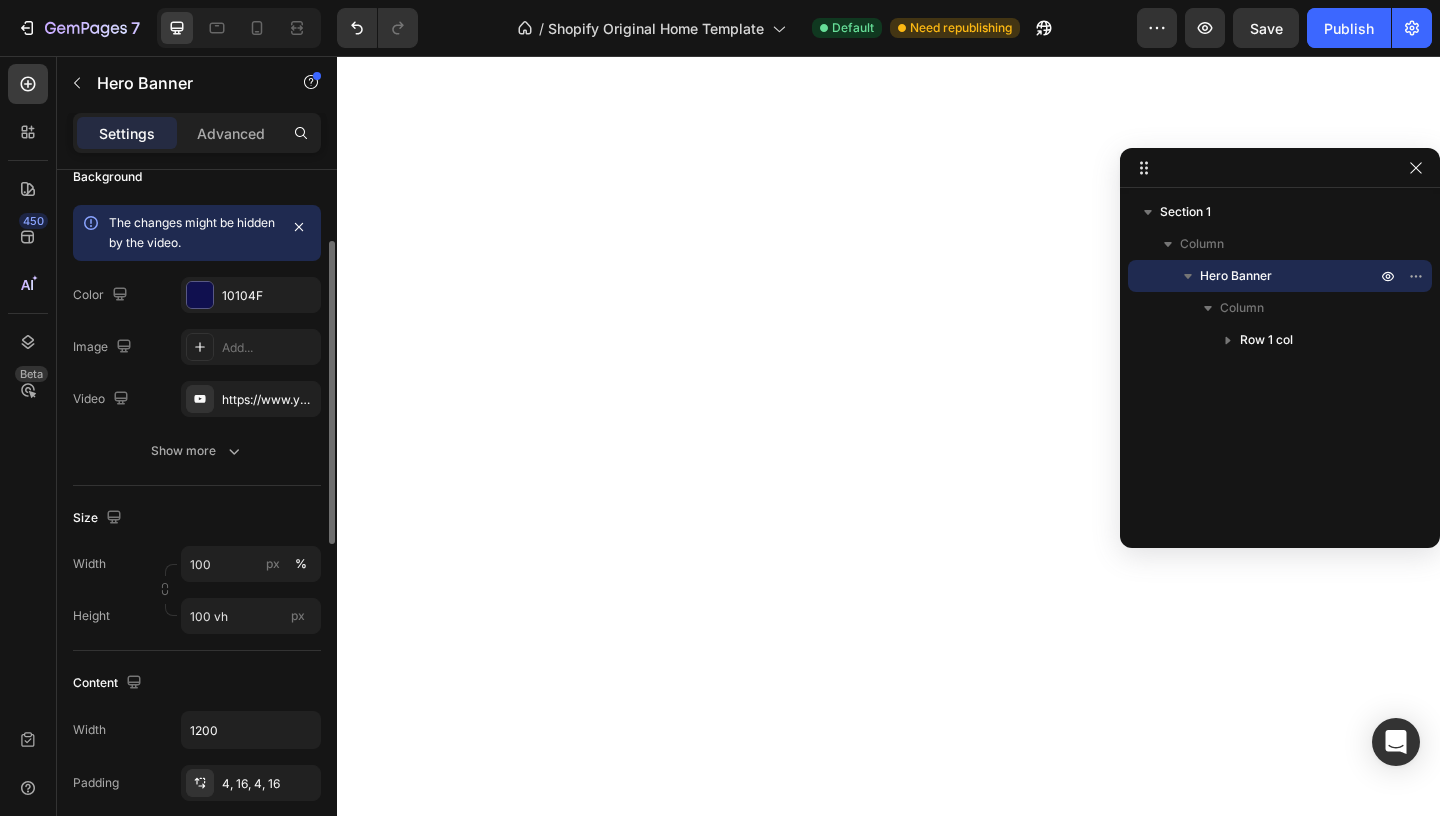 click at bounding box center (114, 518) 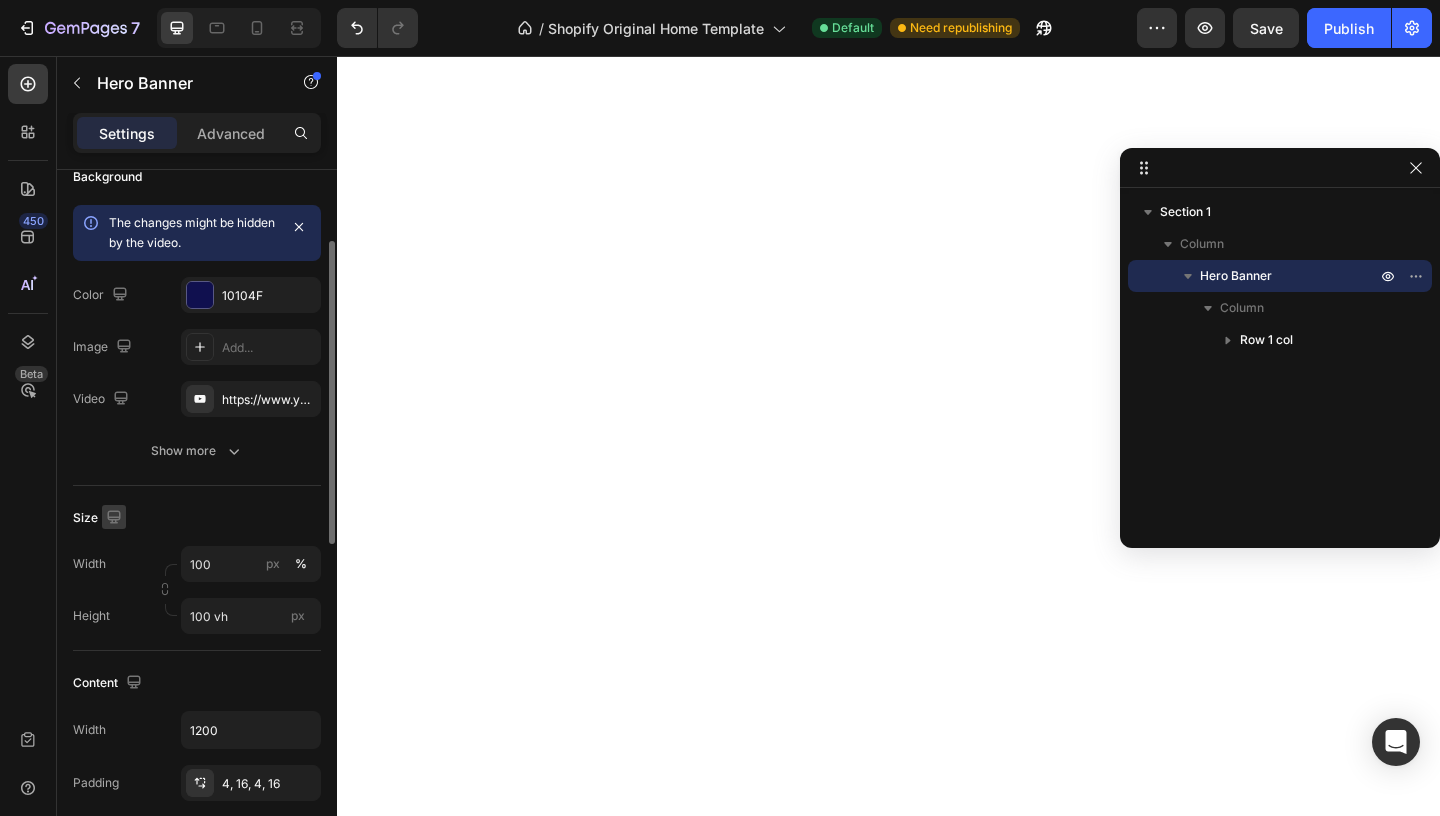 click 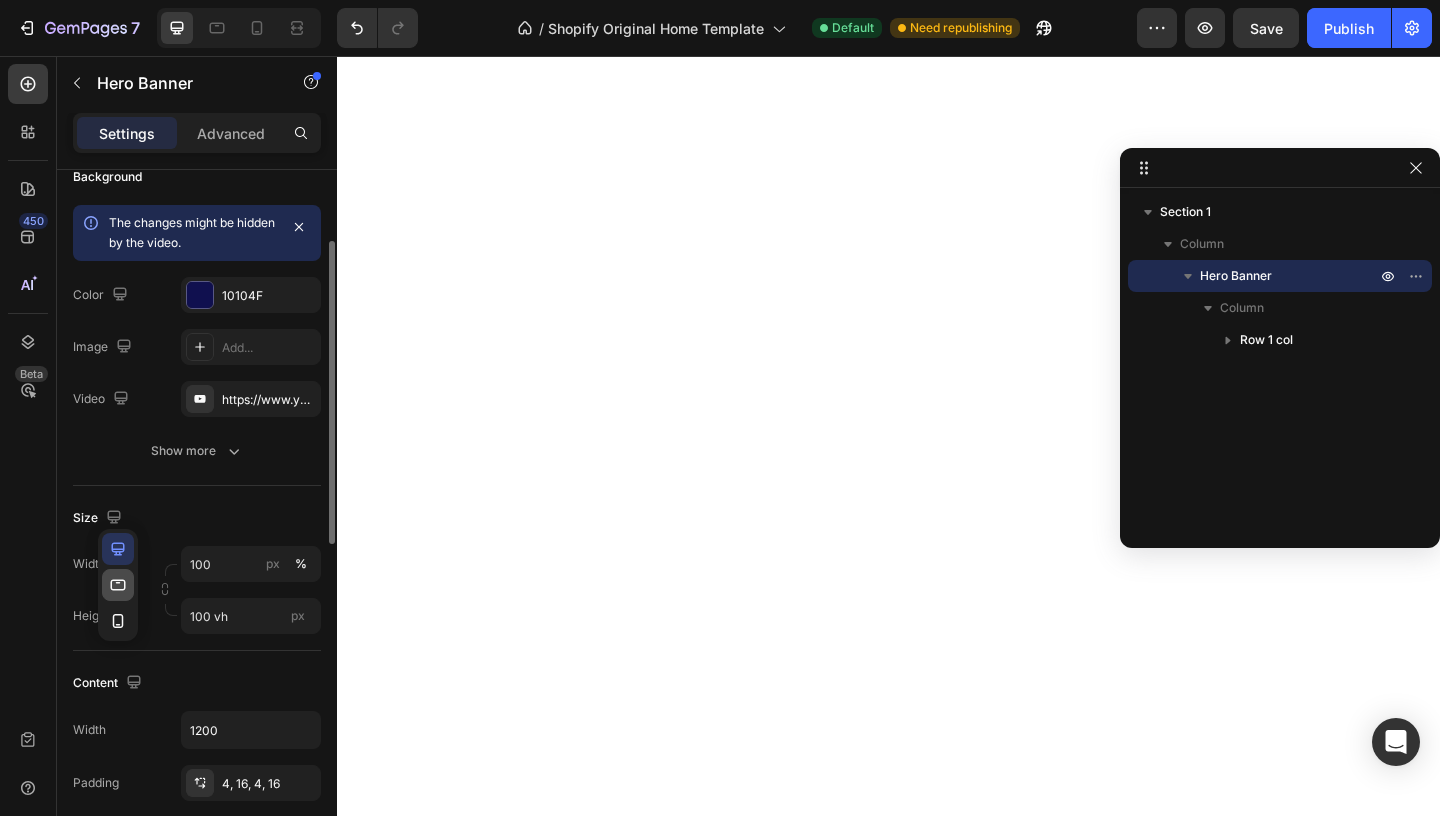click 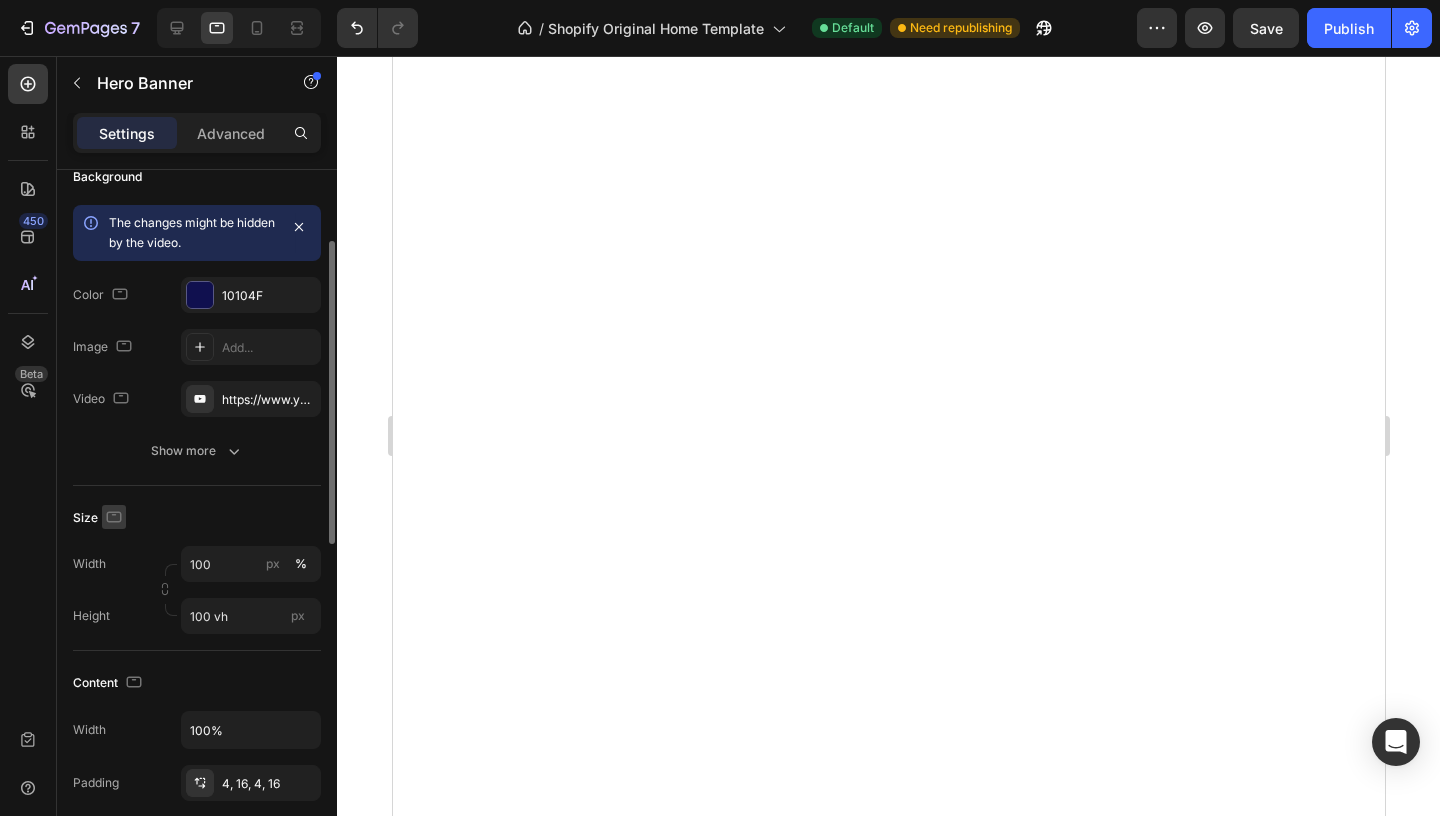 click 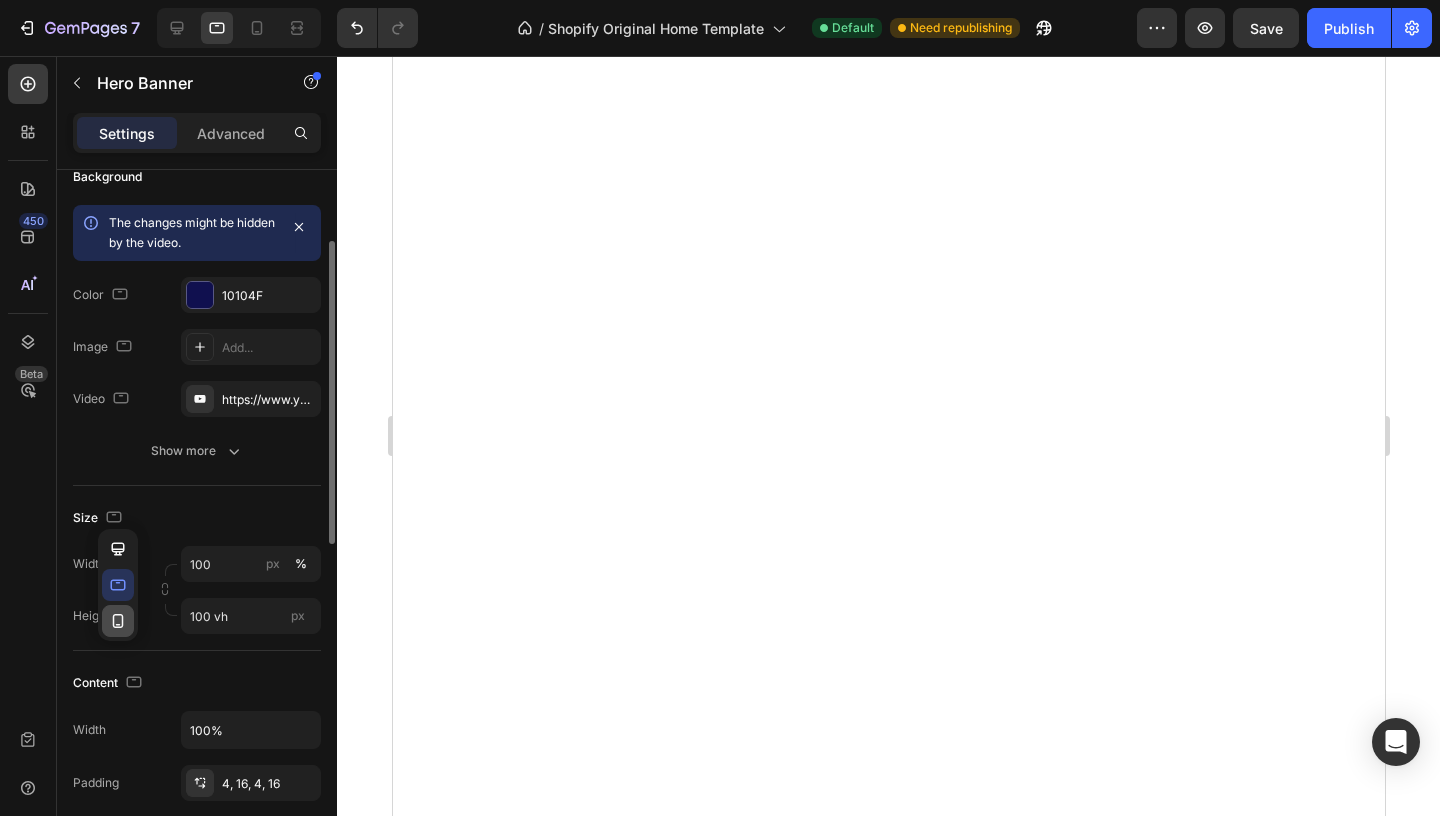 click 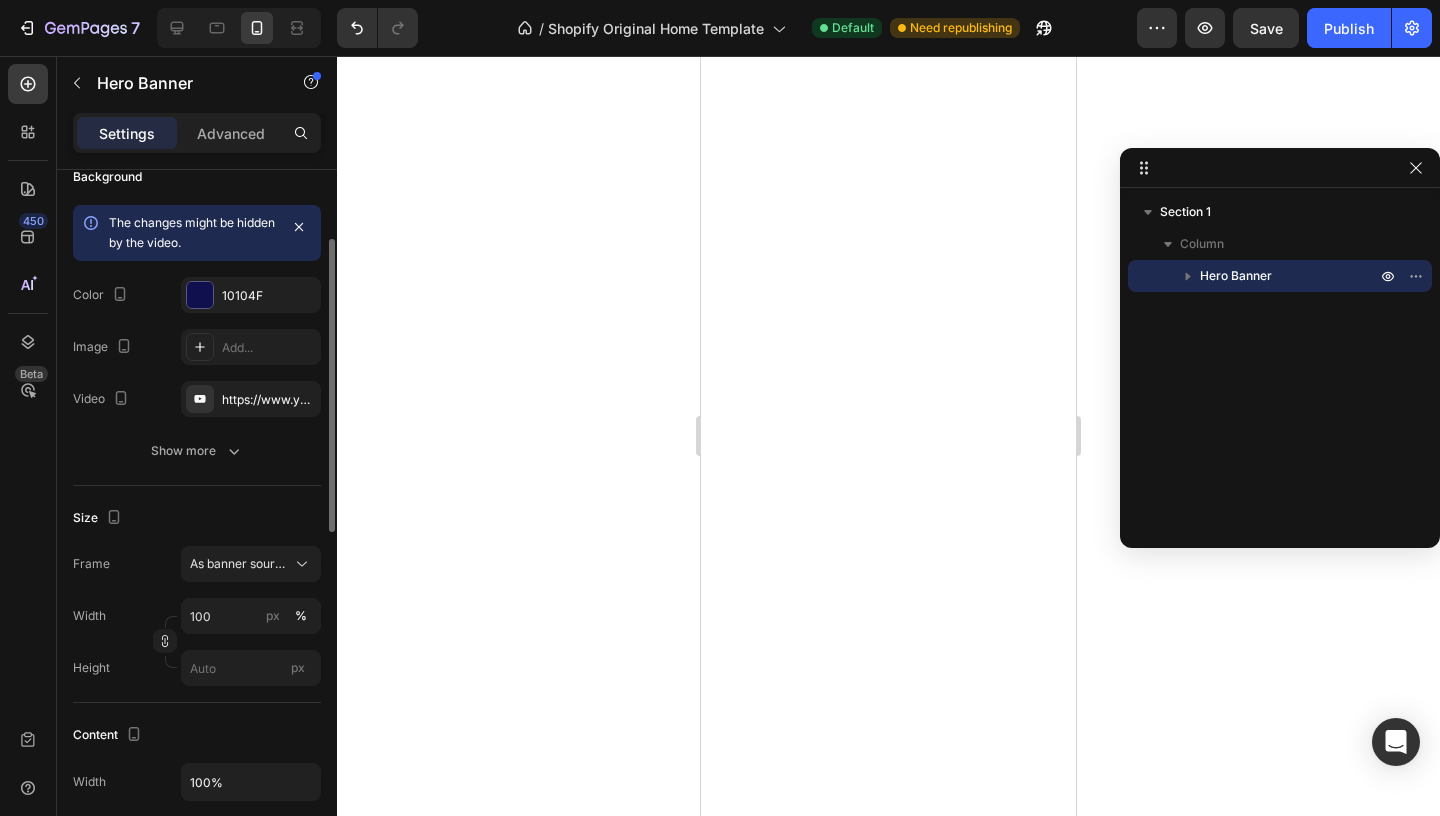 click 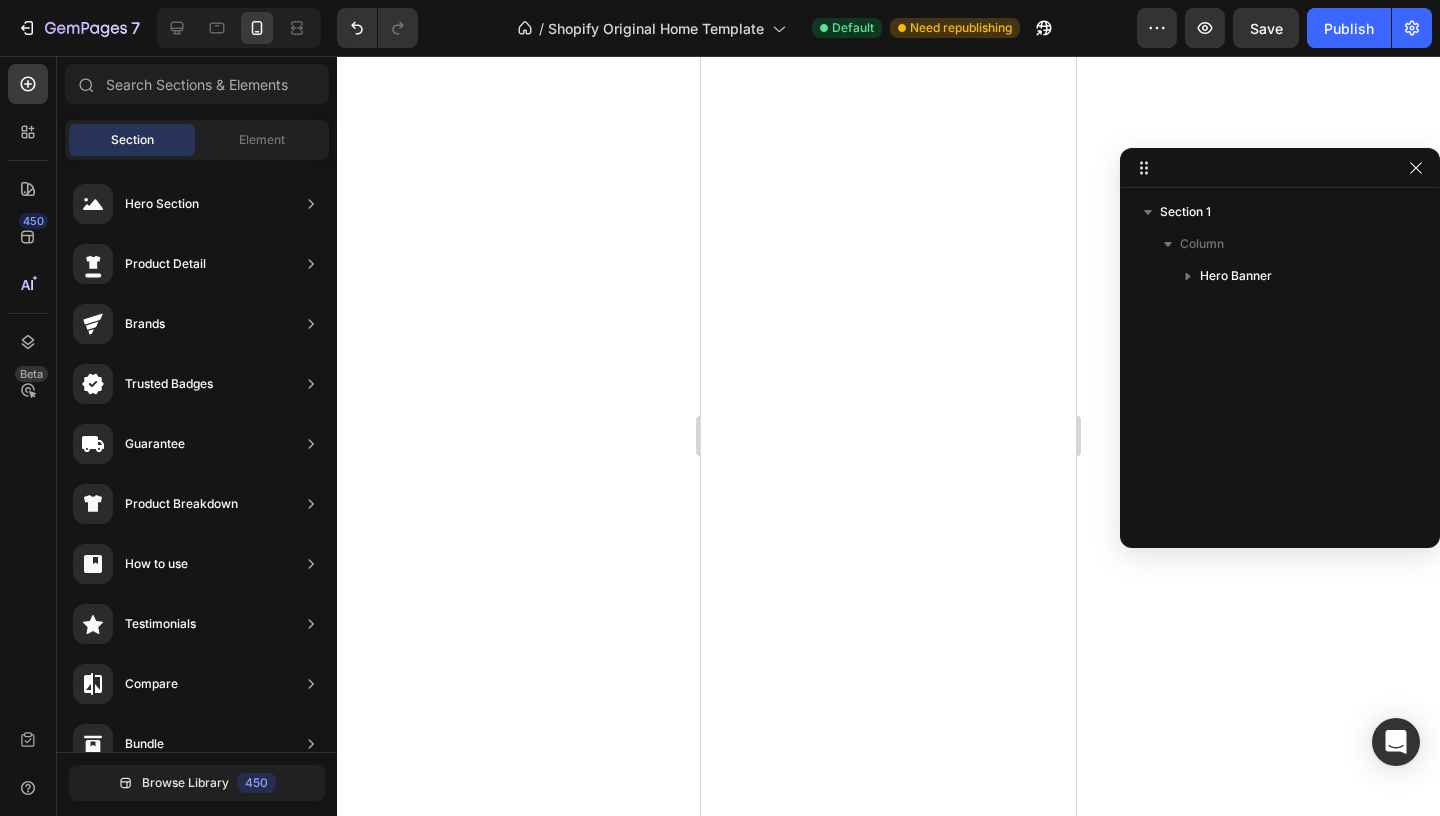 click 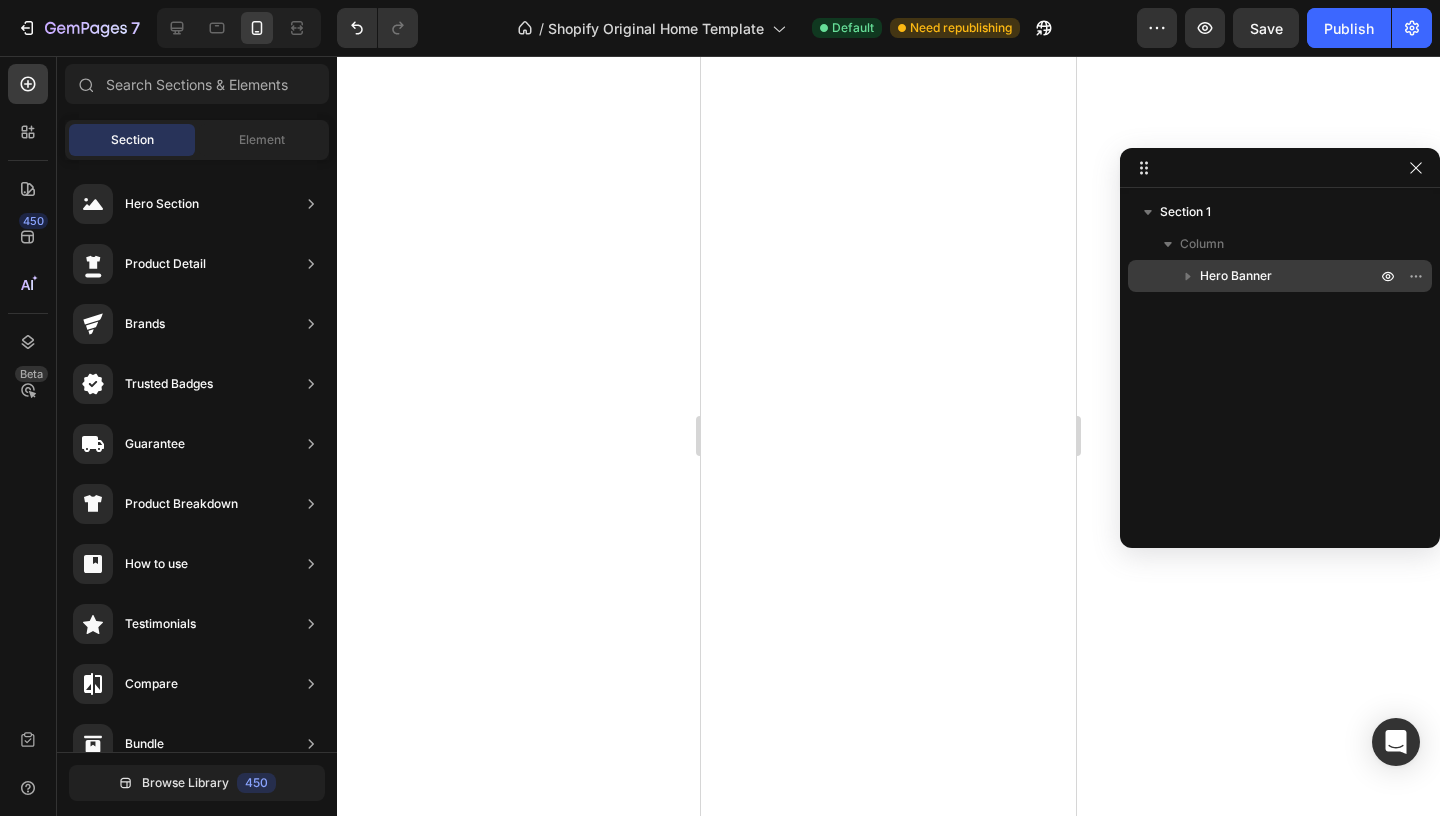 click on "Hero Banner" at bounding box center (1236, 276) 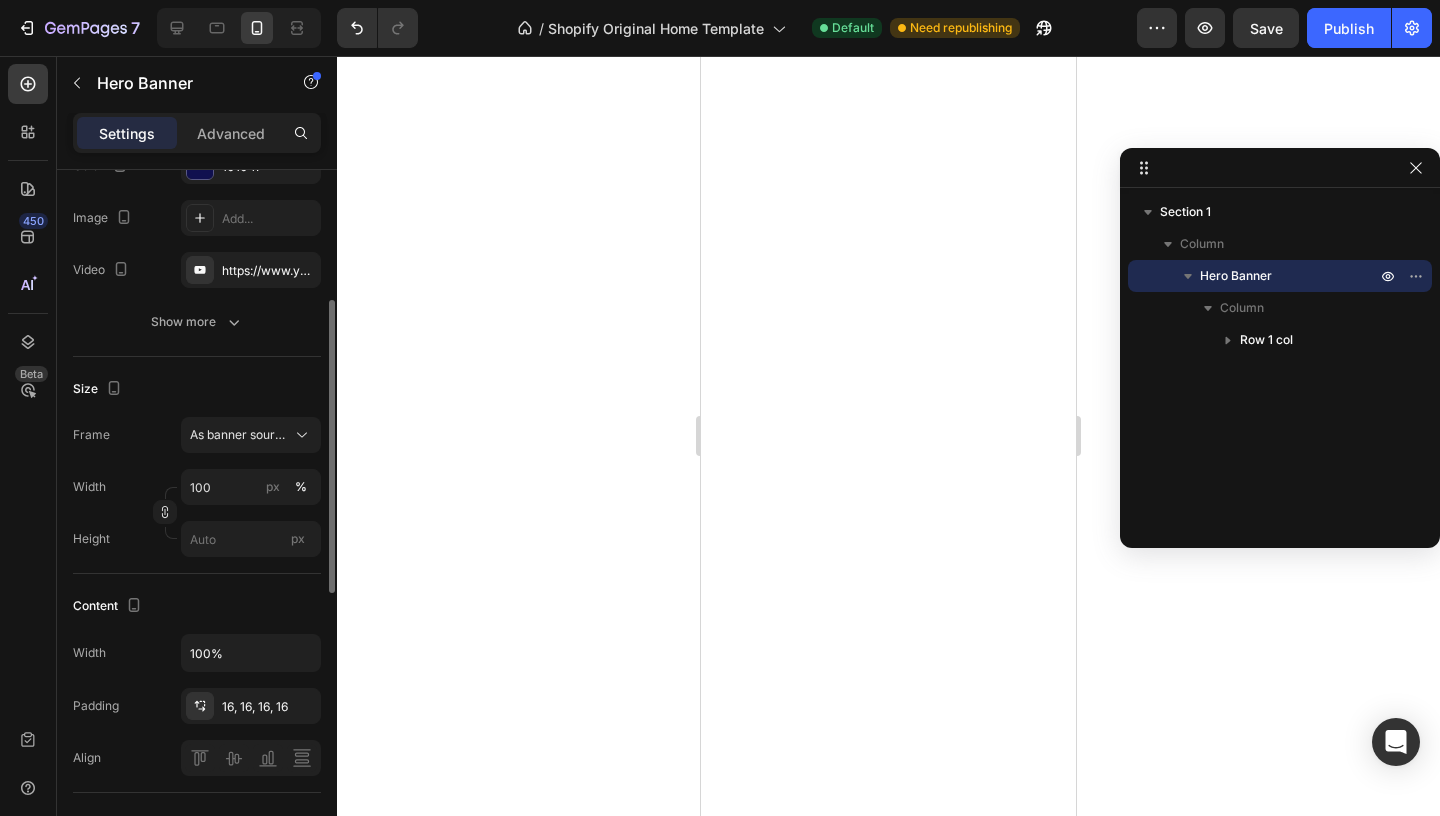 scroll, scrollTop: 321, scrollLeft: 0, axis: vertical 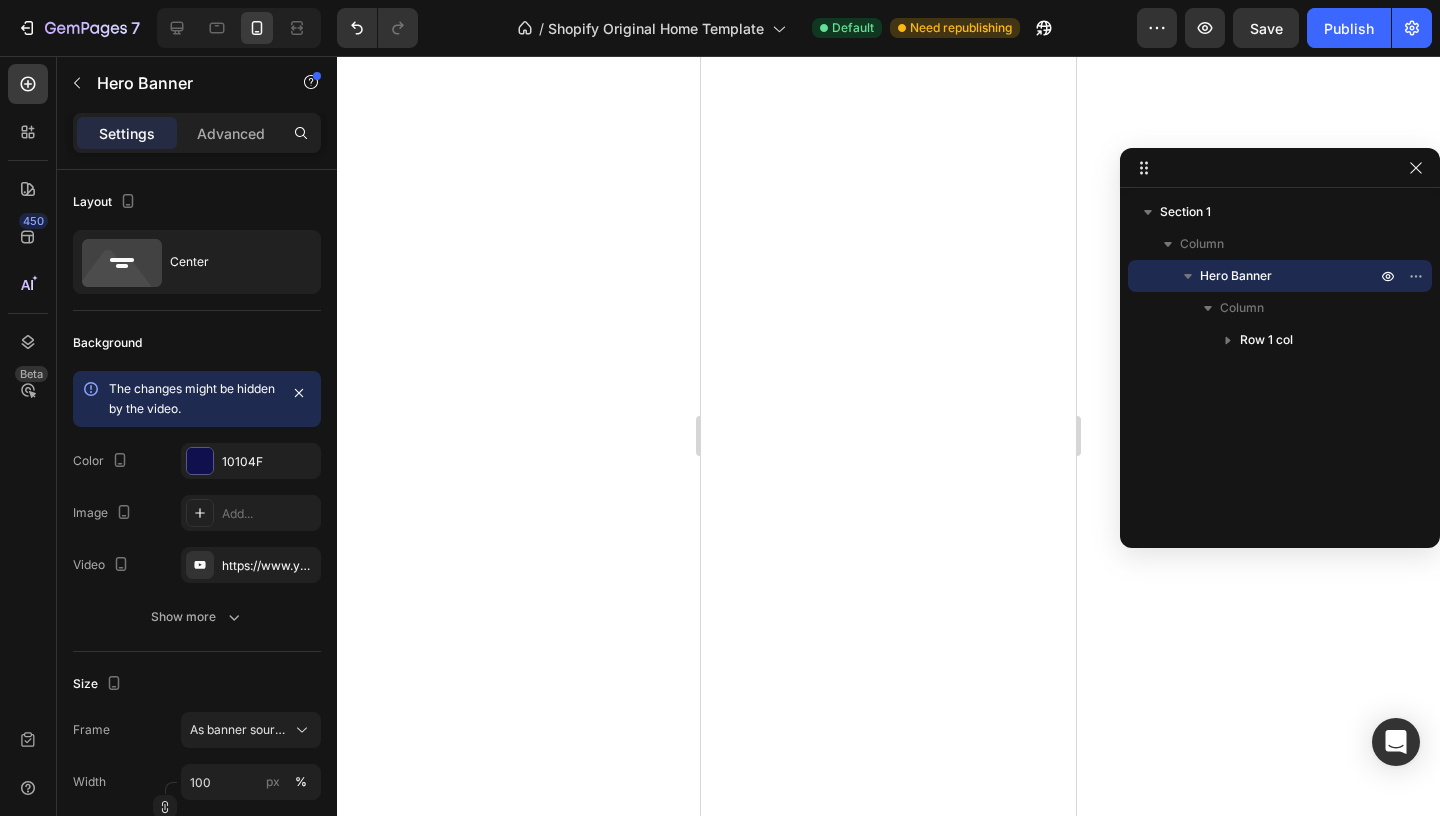 click 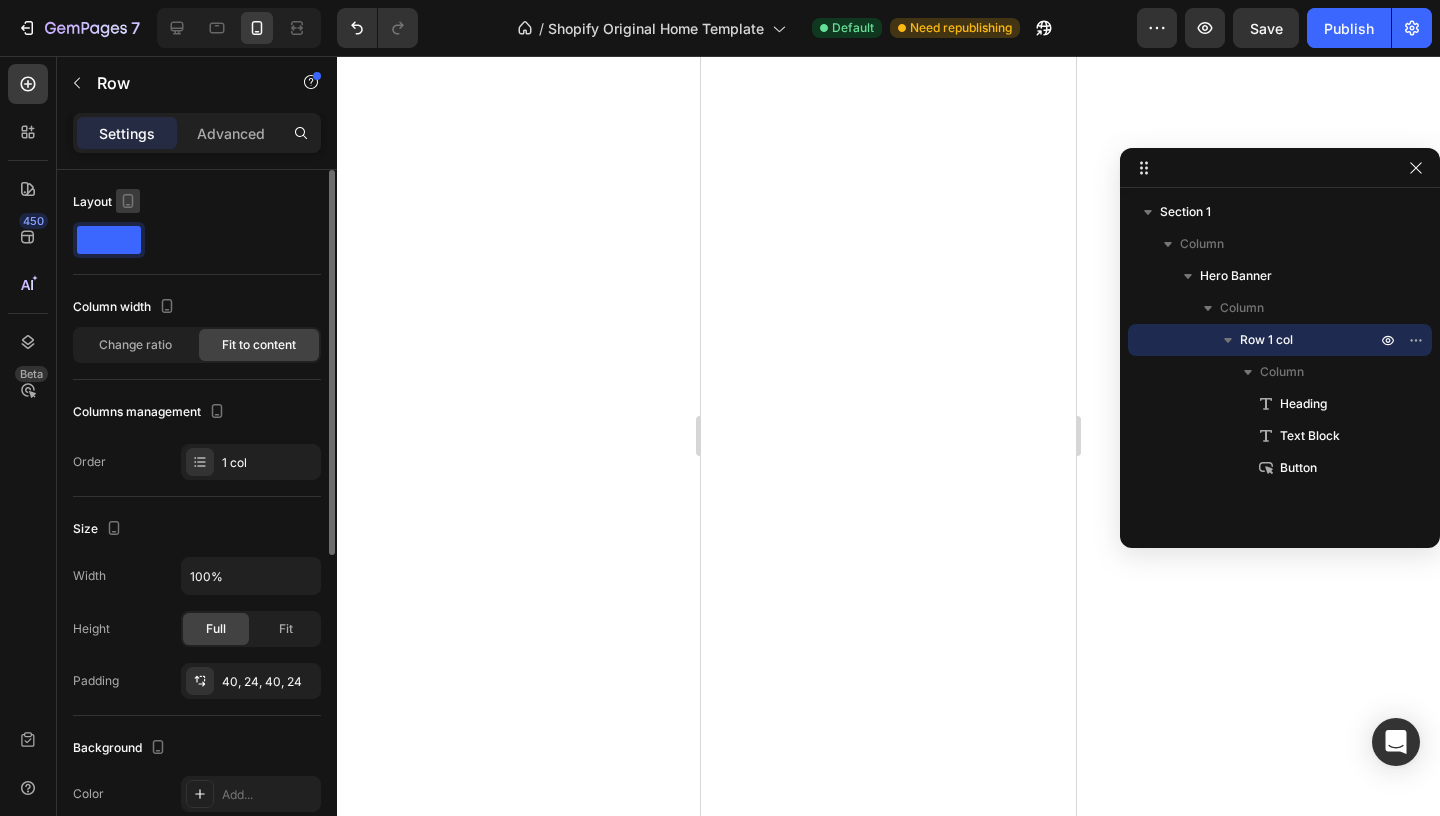 click 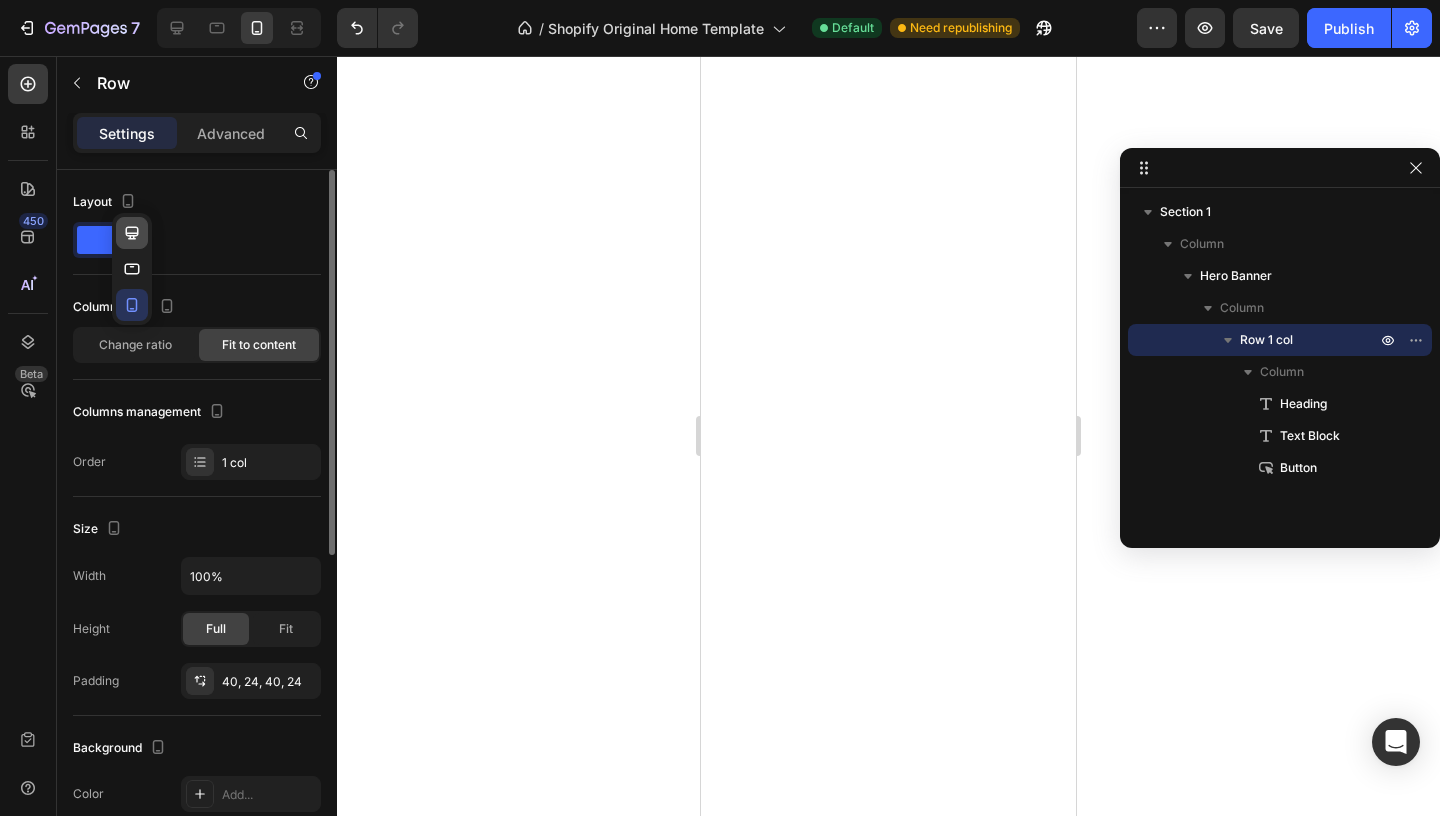 click 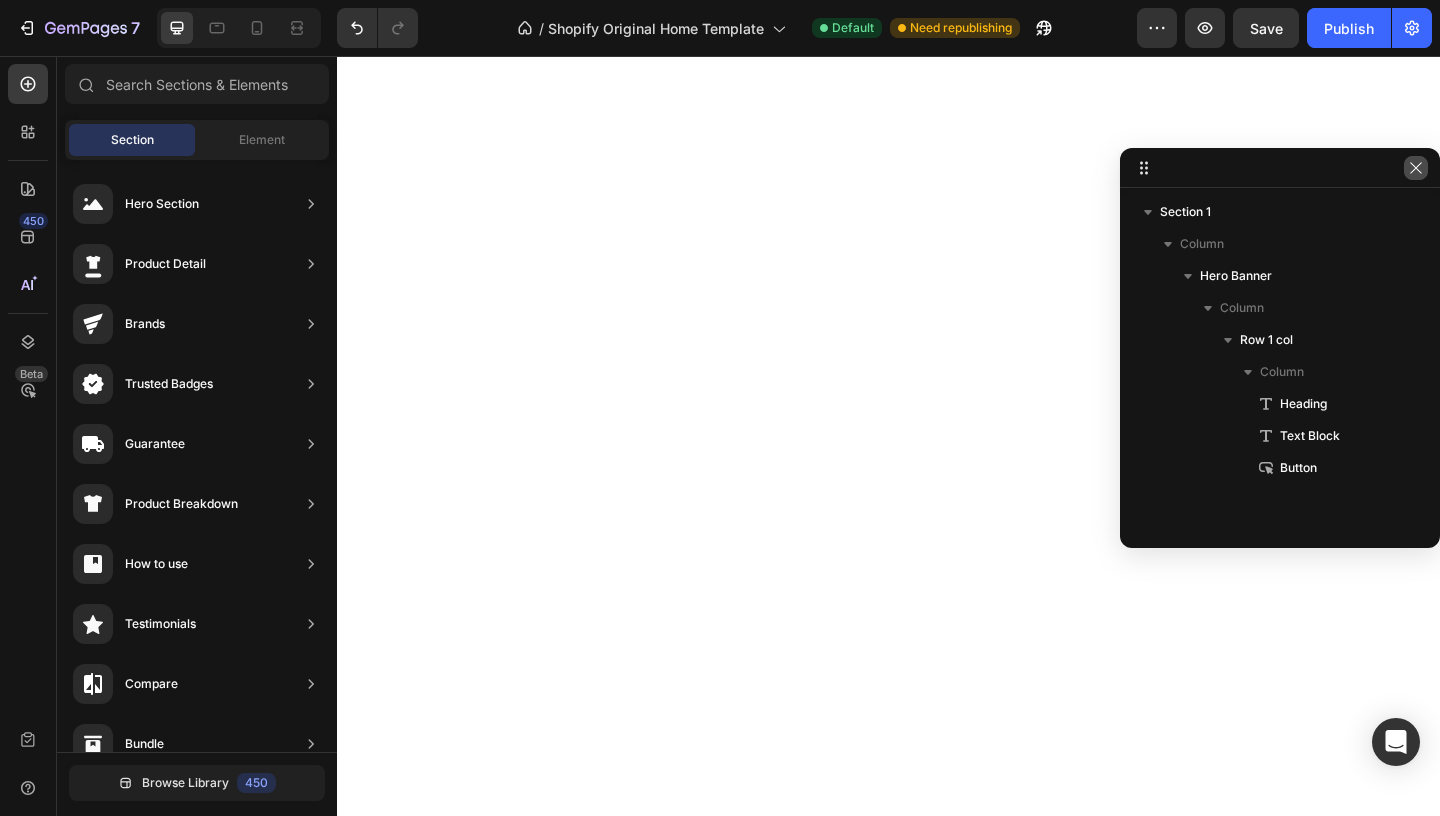 click 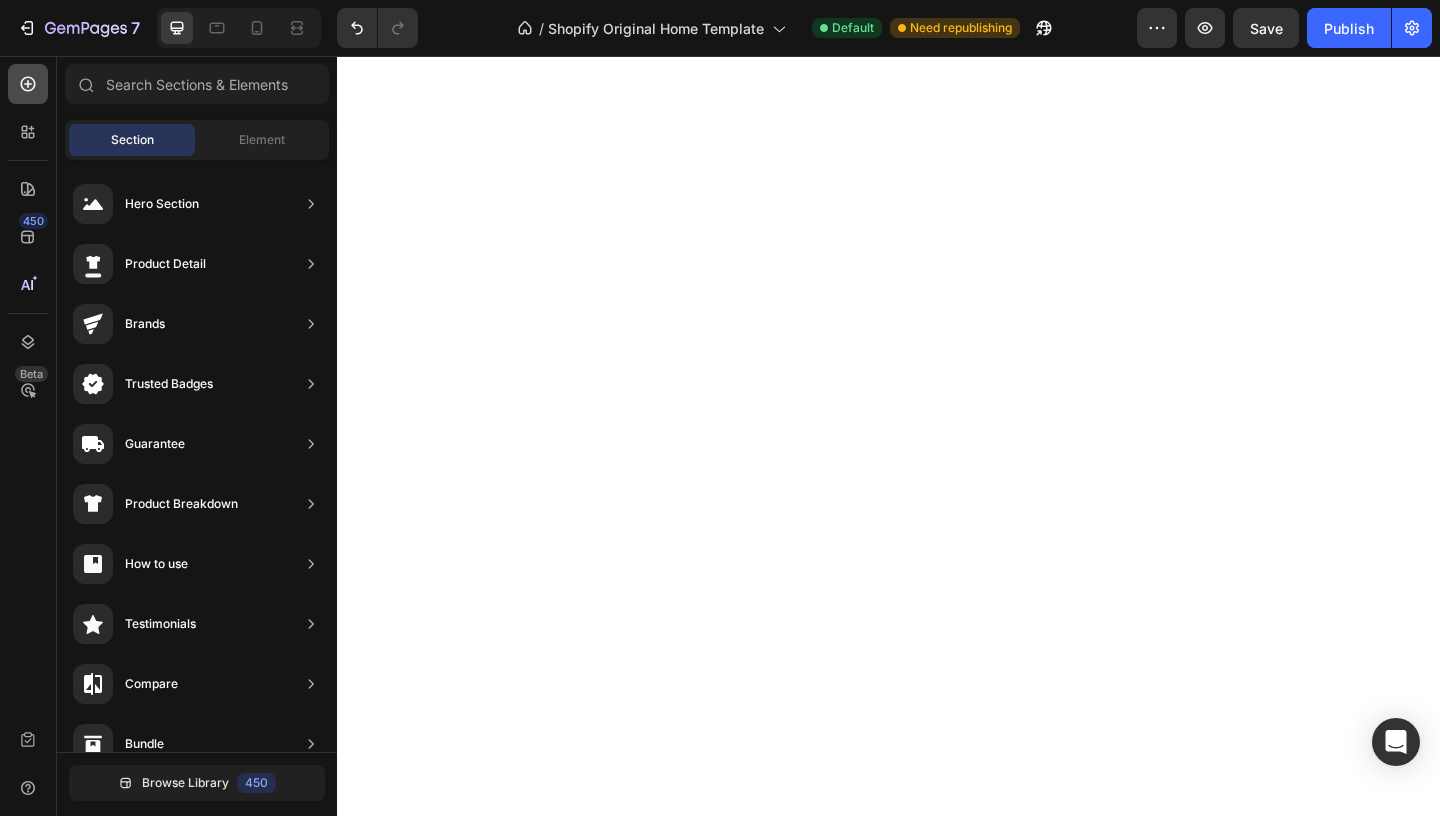click 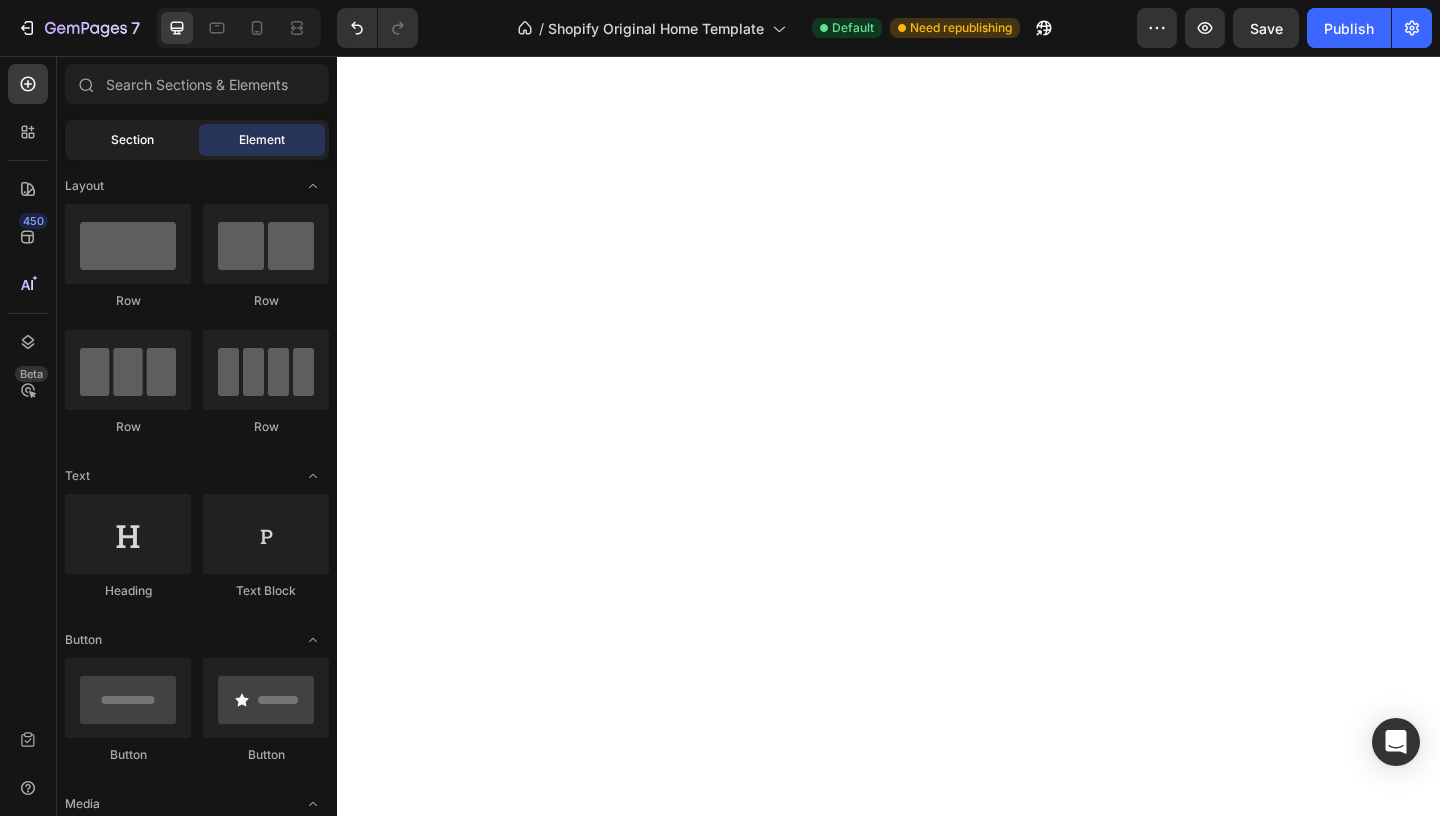 click on "Section" at bounding box center (132, 140) 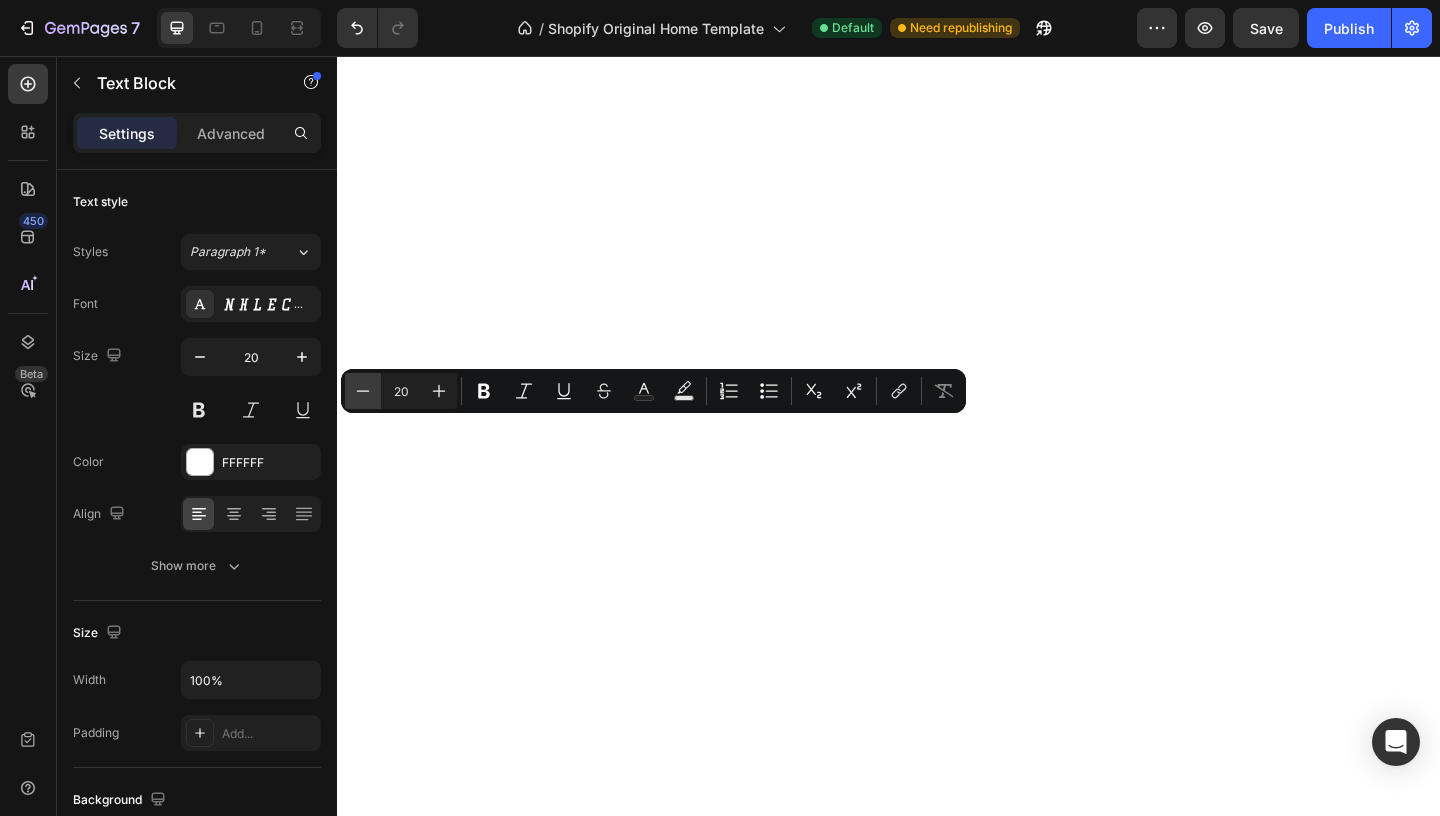 click on "Minus" at bounding box center (363, 391) 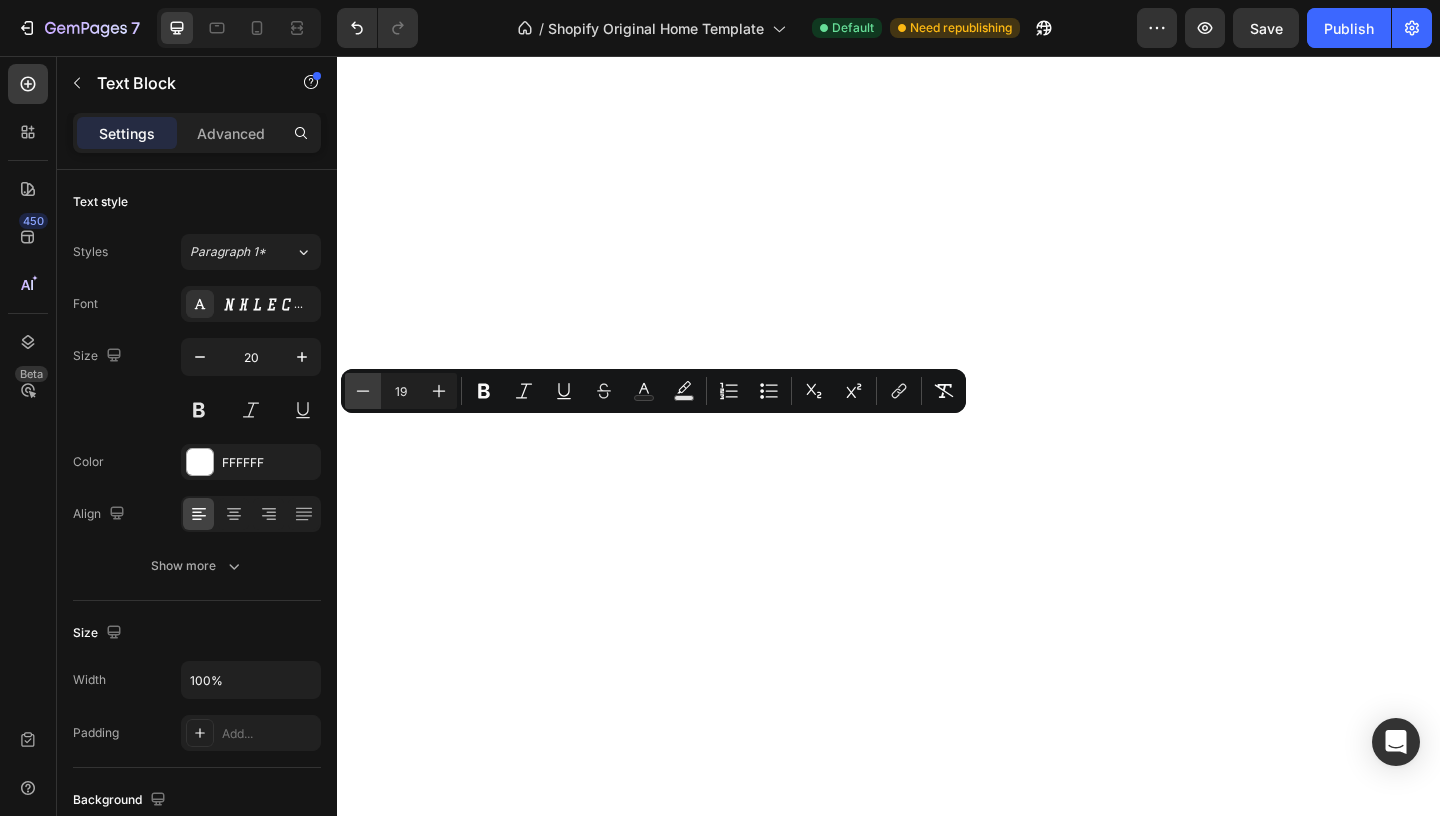 click on "Minus" at bounding box center (363, 391) 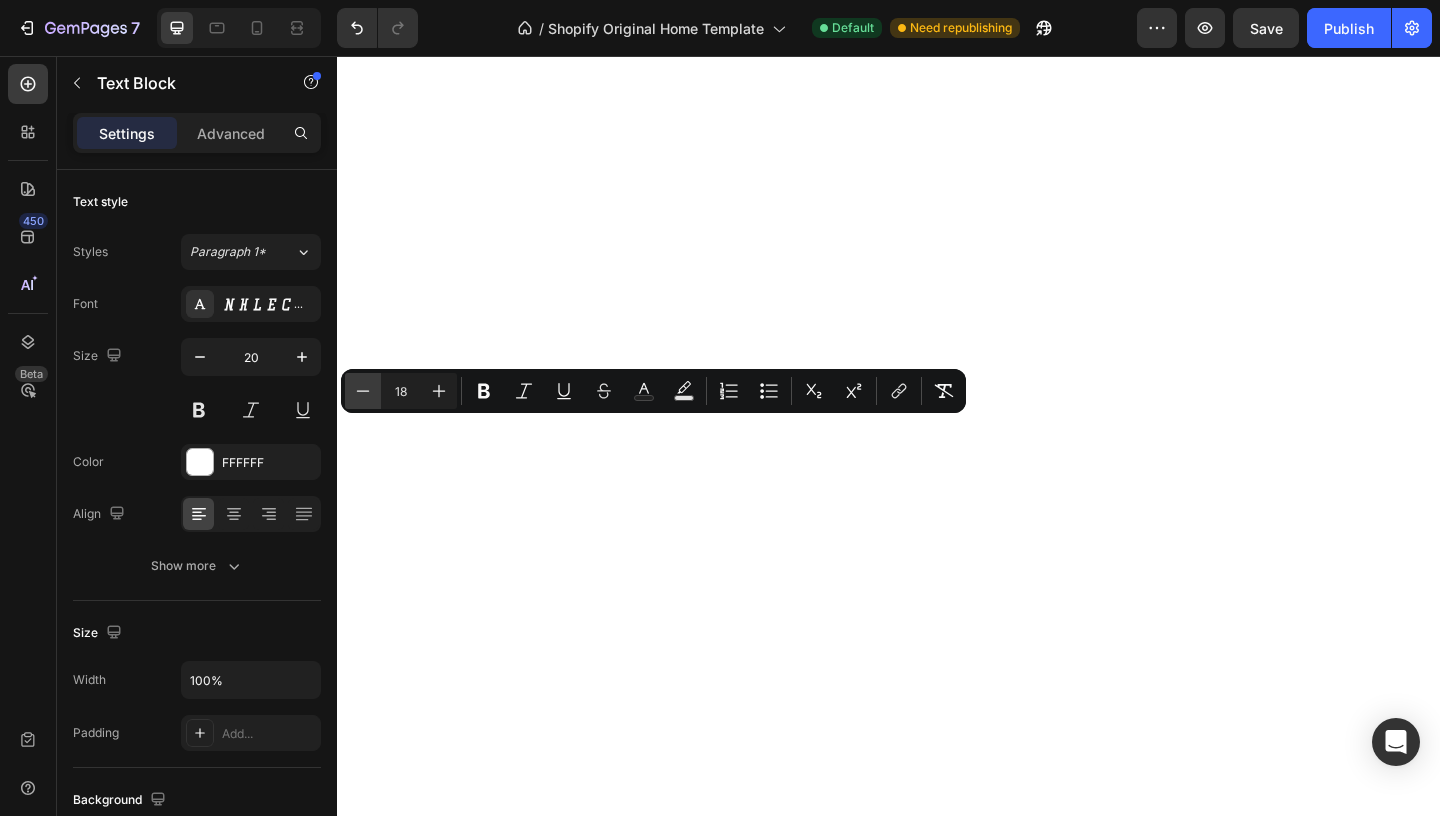 click on "Minus" at bounding box center (363, 391) 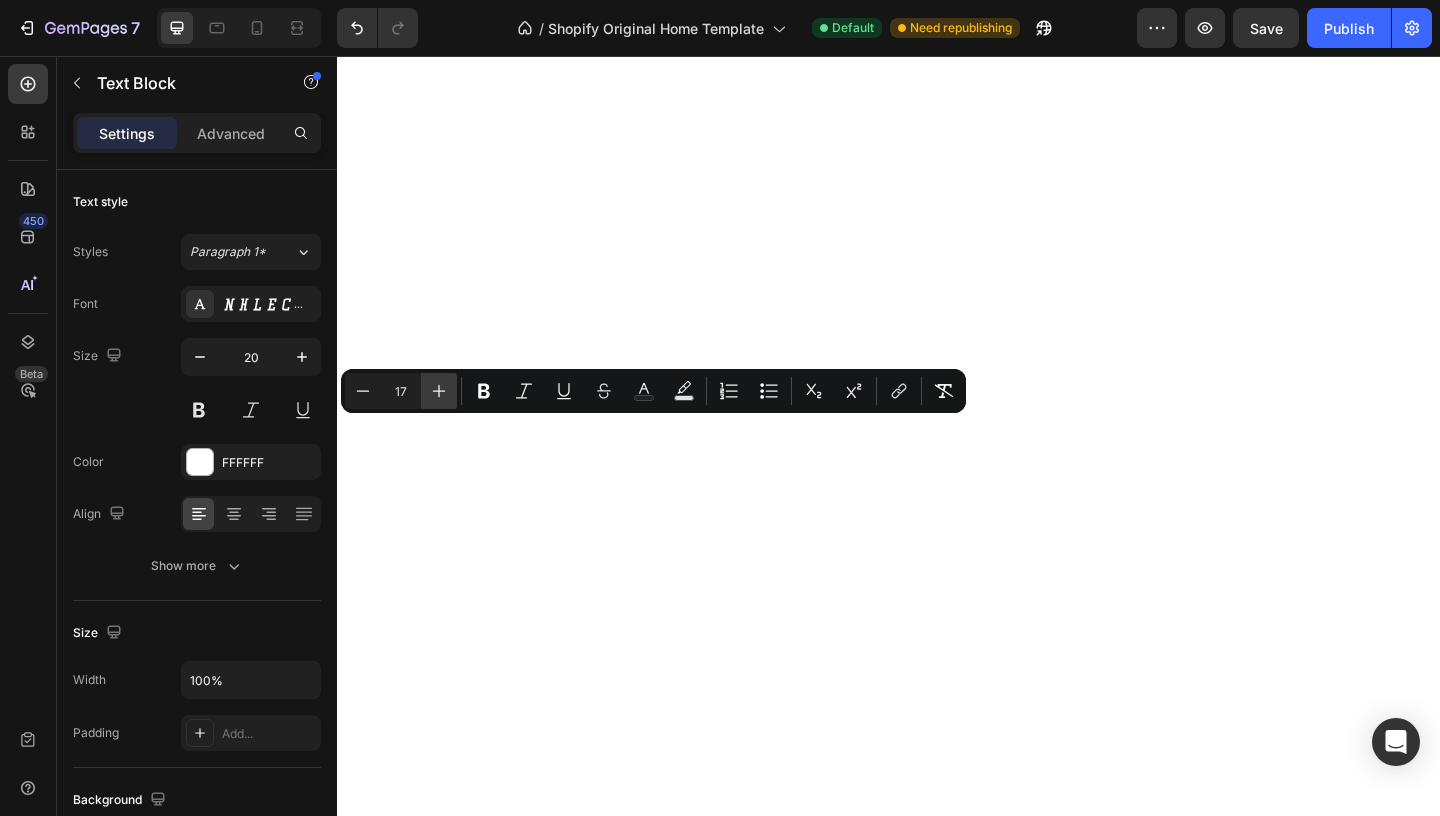 click 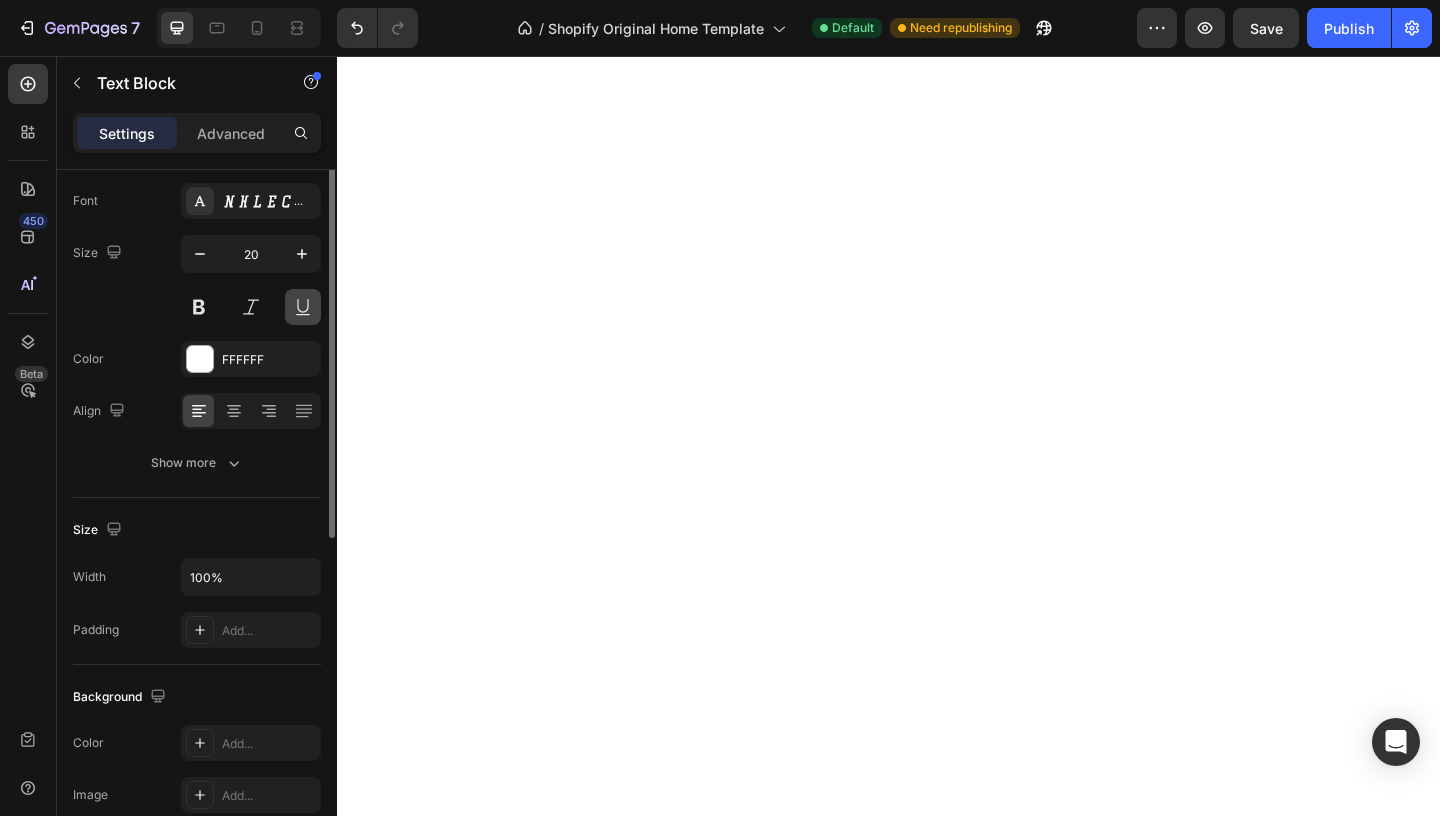 scroll, scrollTop: 132, scrollLeft: 0, axis: vertical 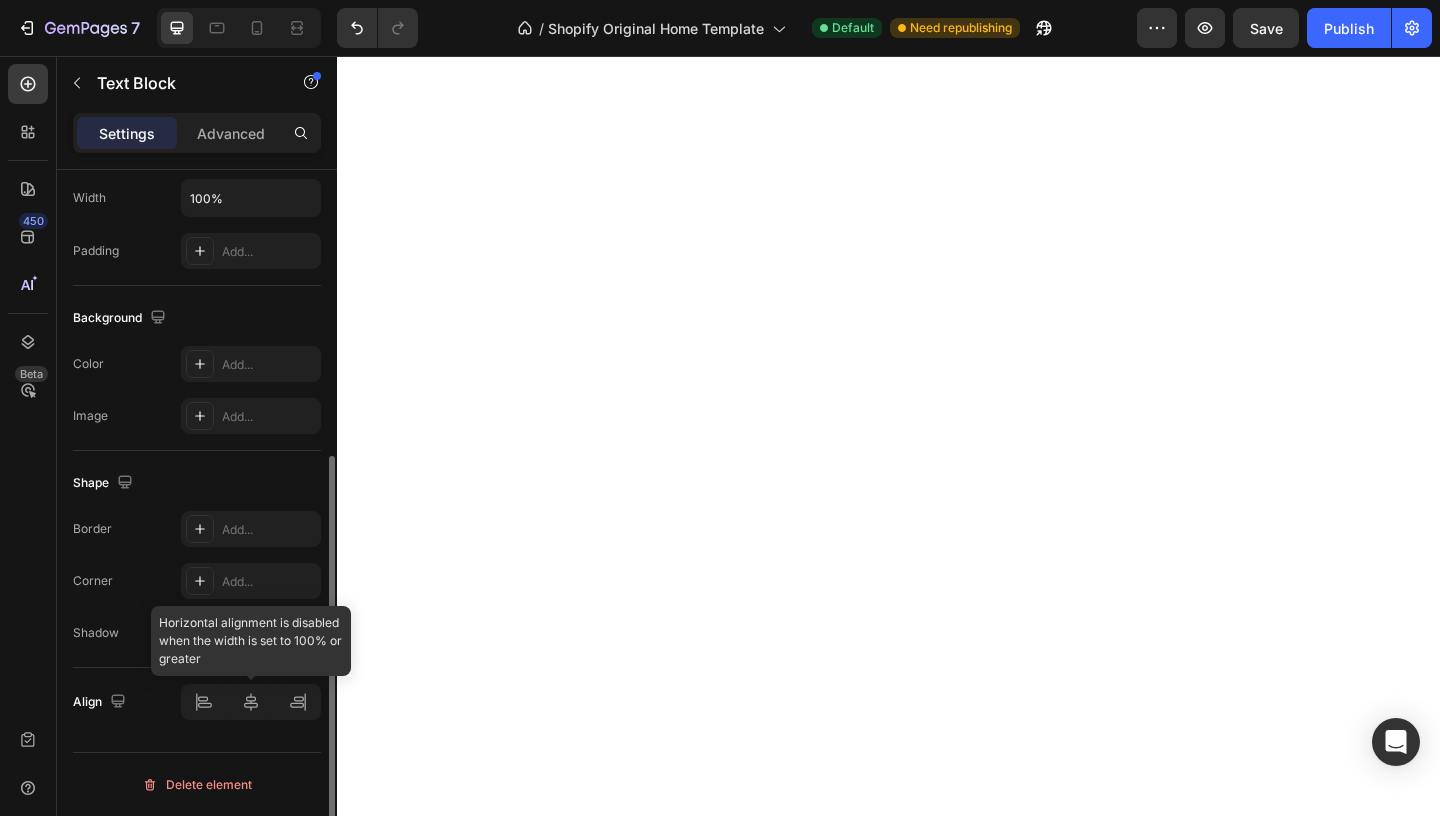 click 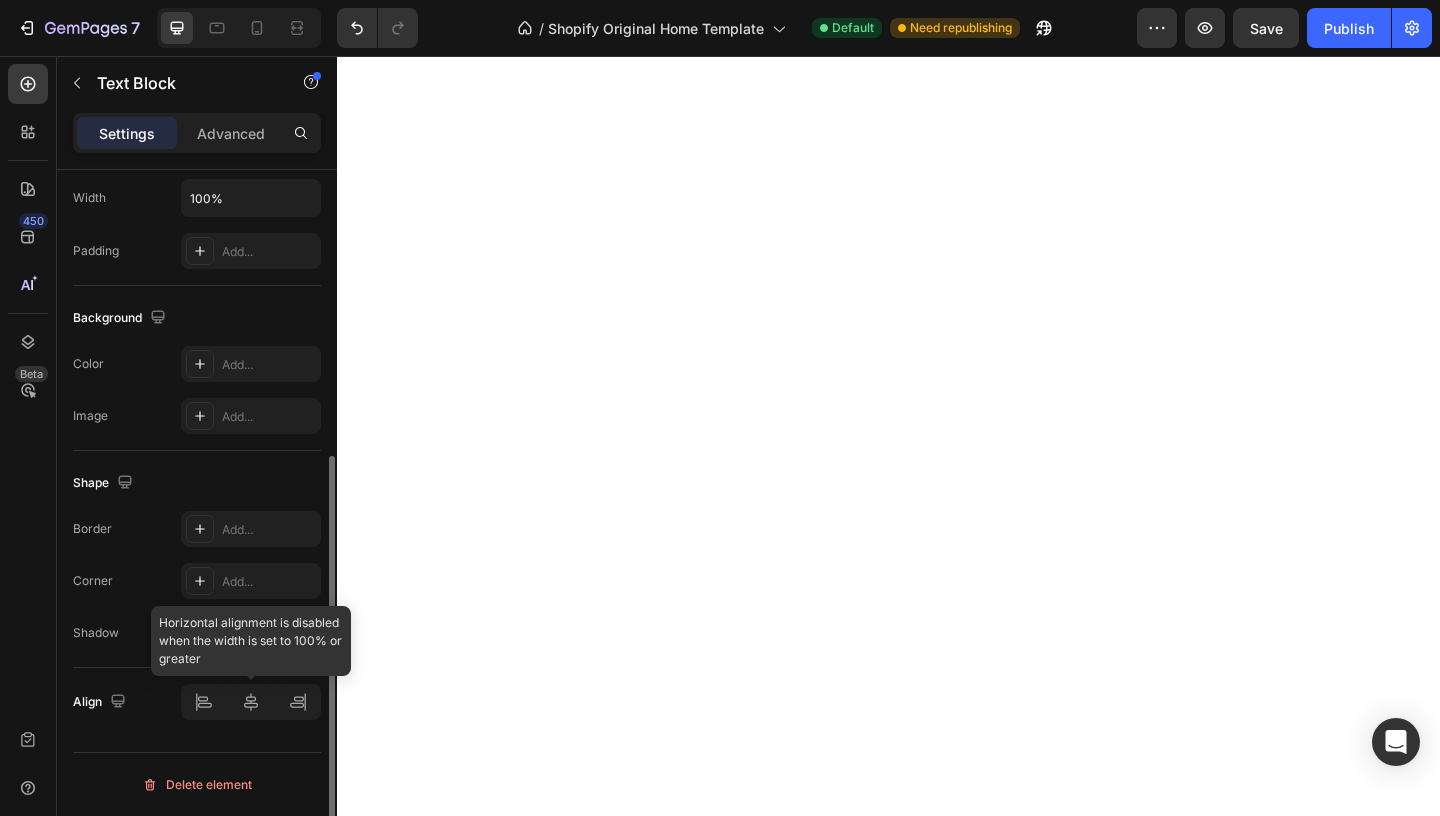 click 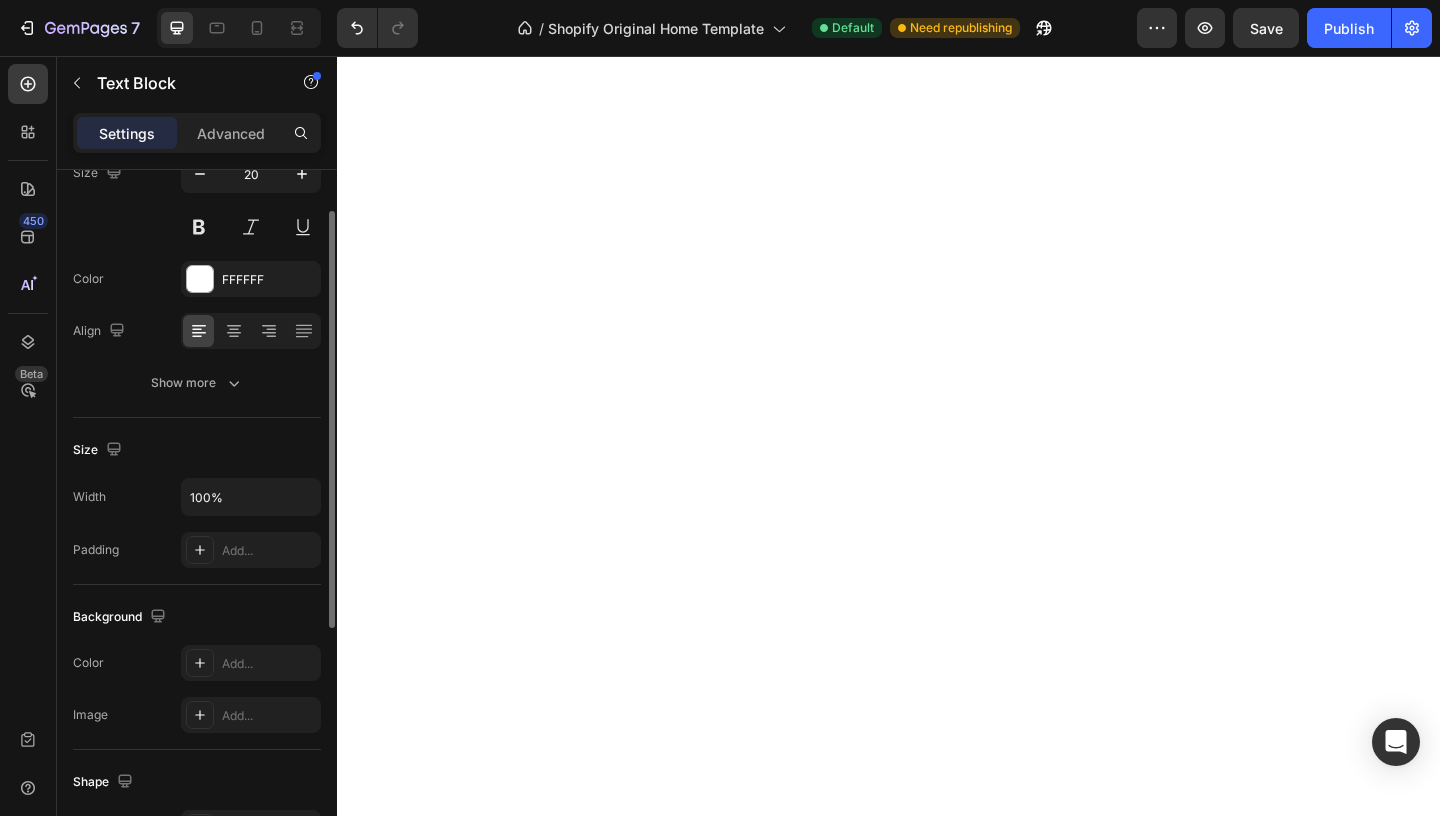 scroll, scrollTop: 0, scrollLeft: 0, axis: both 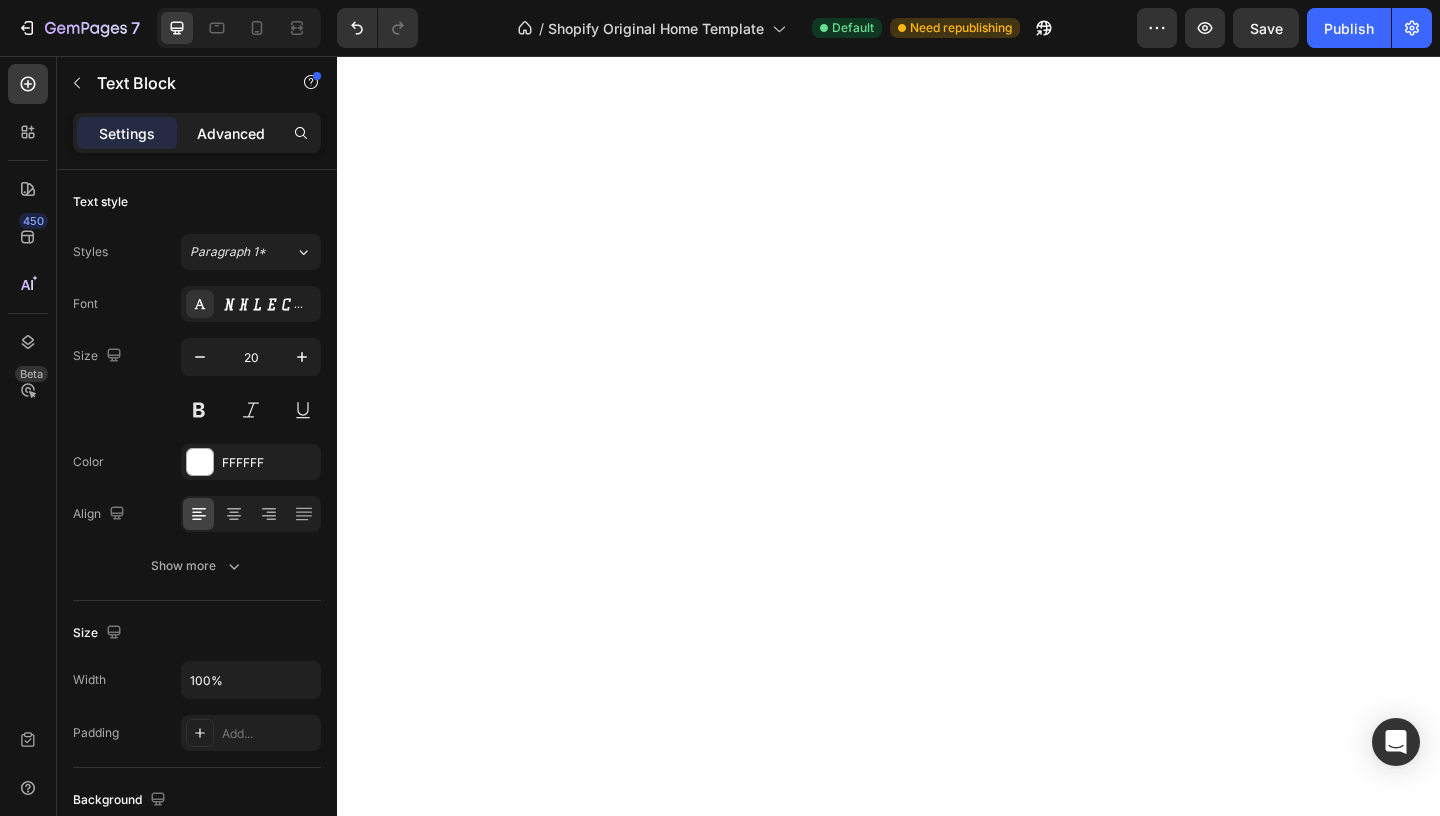 click on "Advanced" 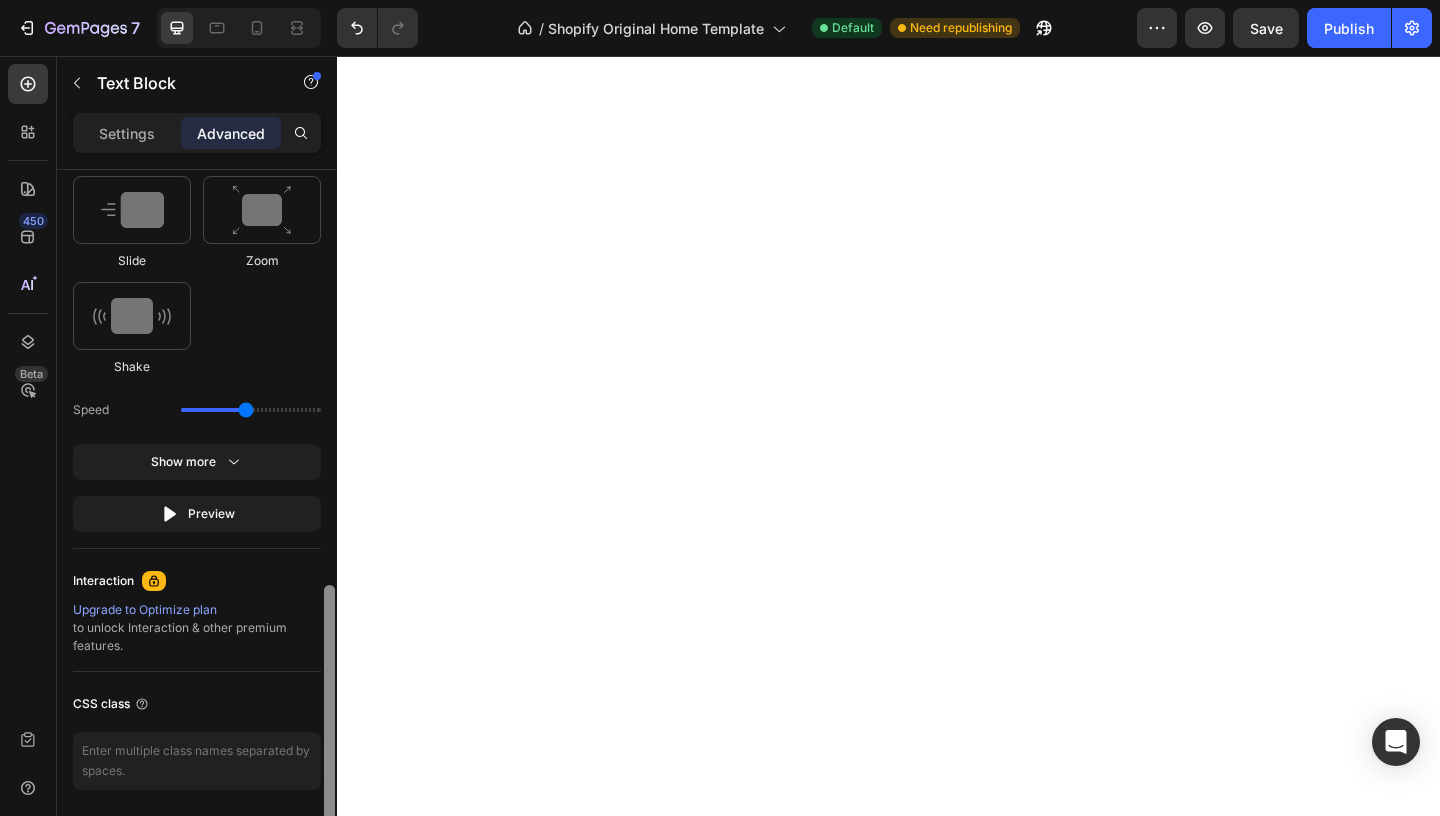scroll, scrollTop: 0, scrollLeft: 0, axis: both 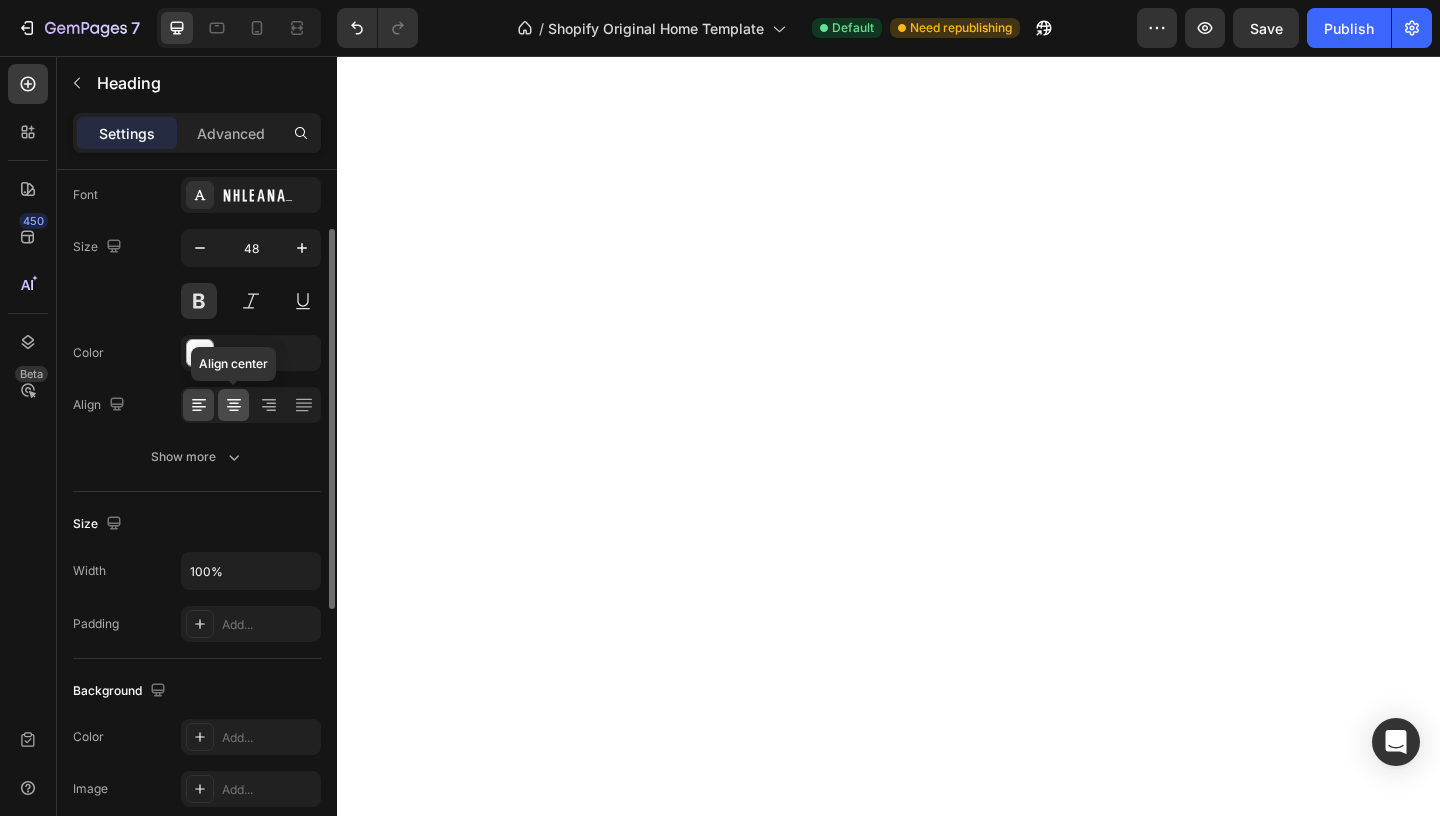 click 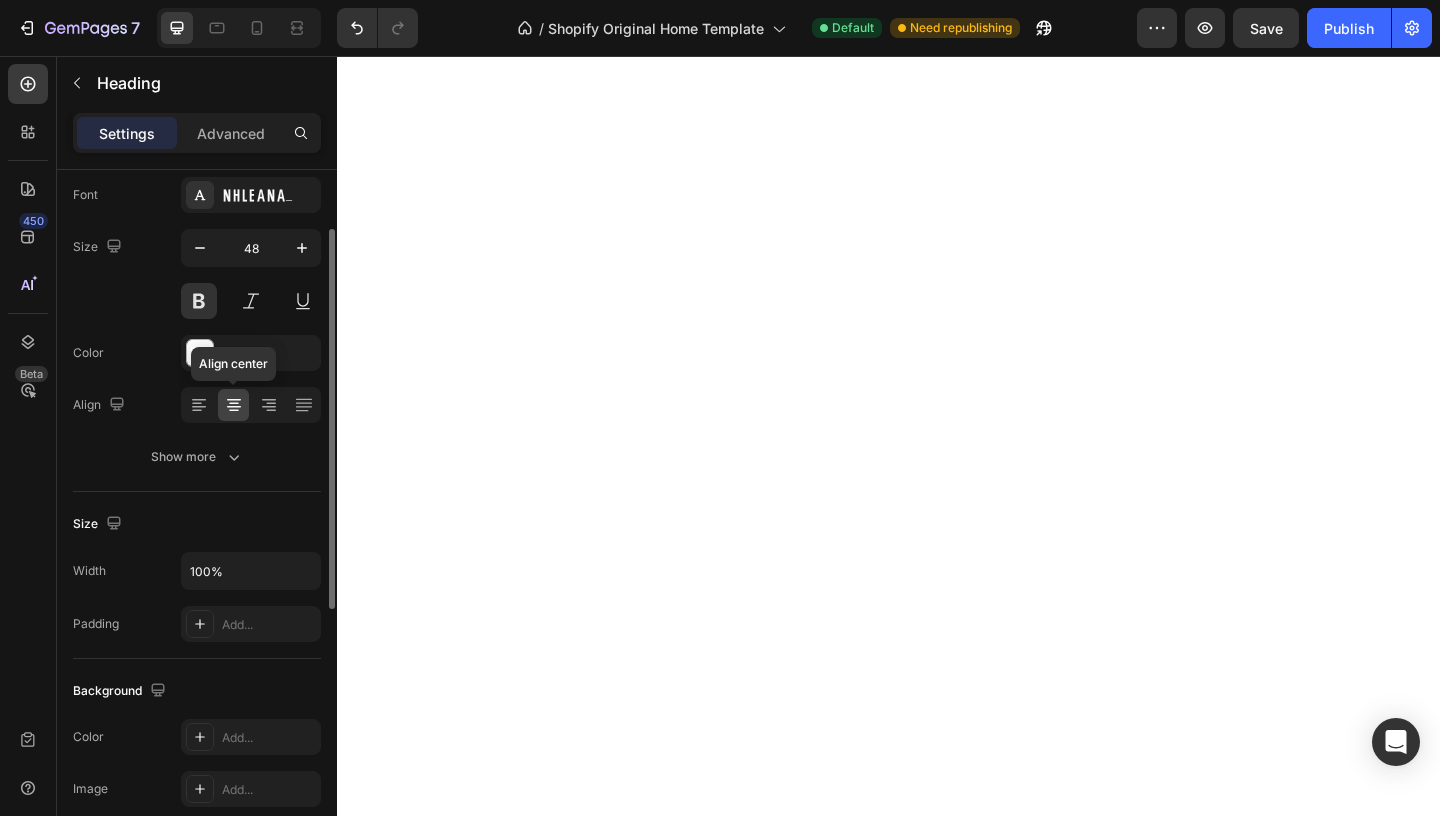 click 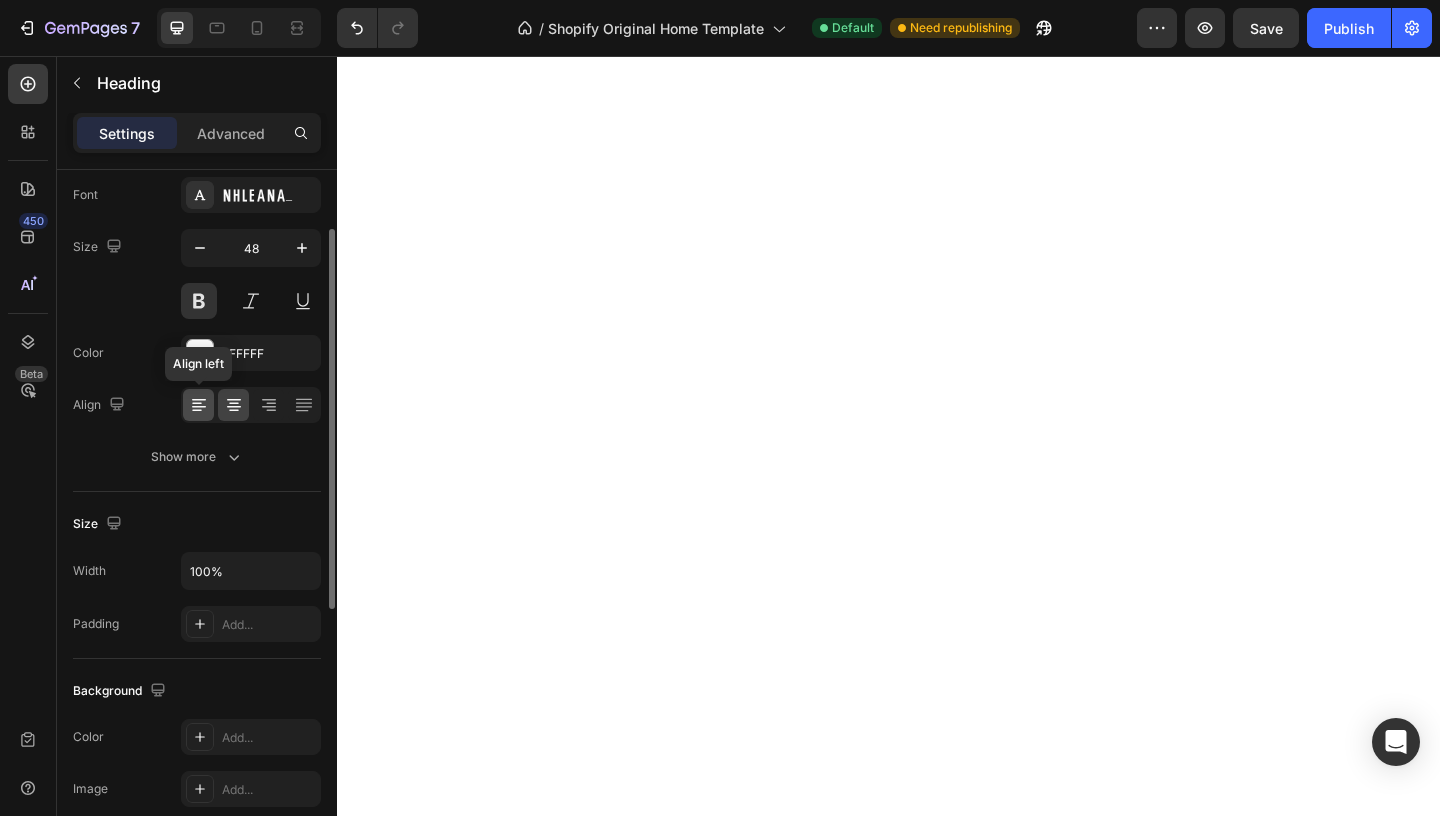 click 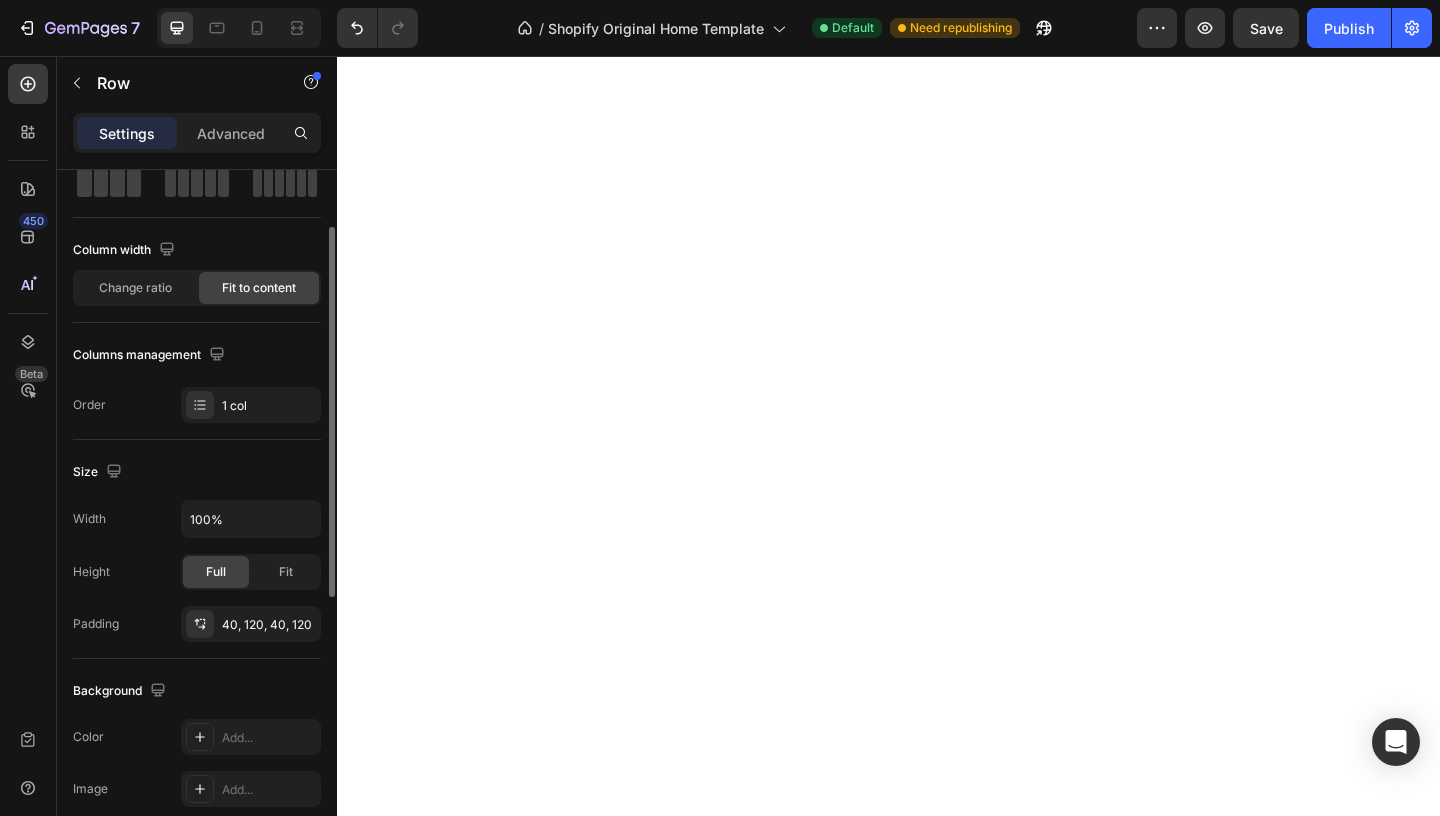 scroll, scrollTop: 0, scrollLeft: 0, axis: both 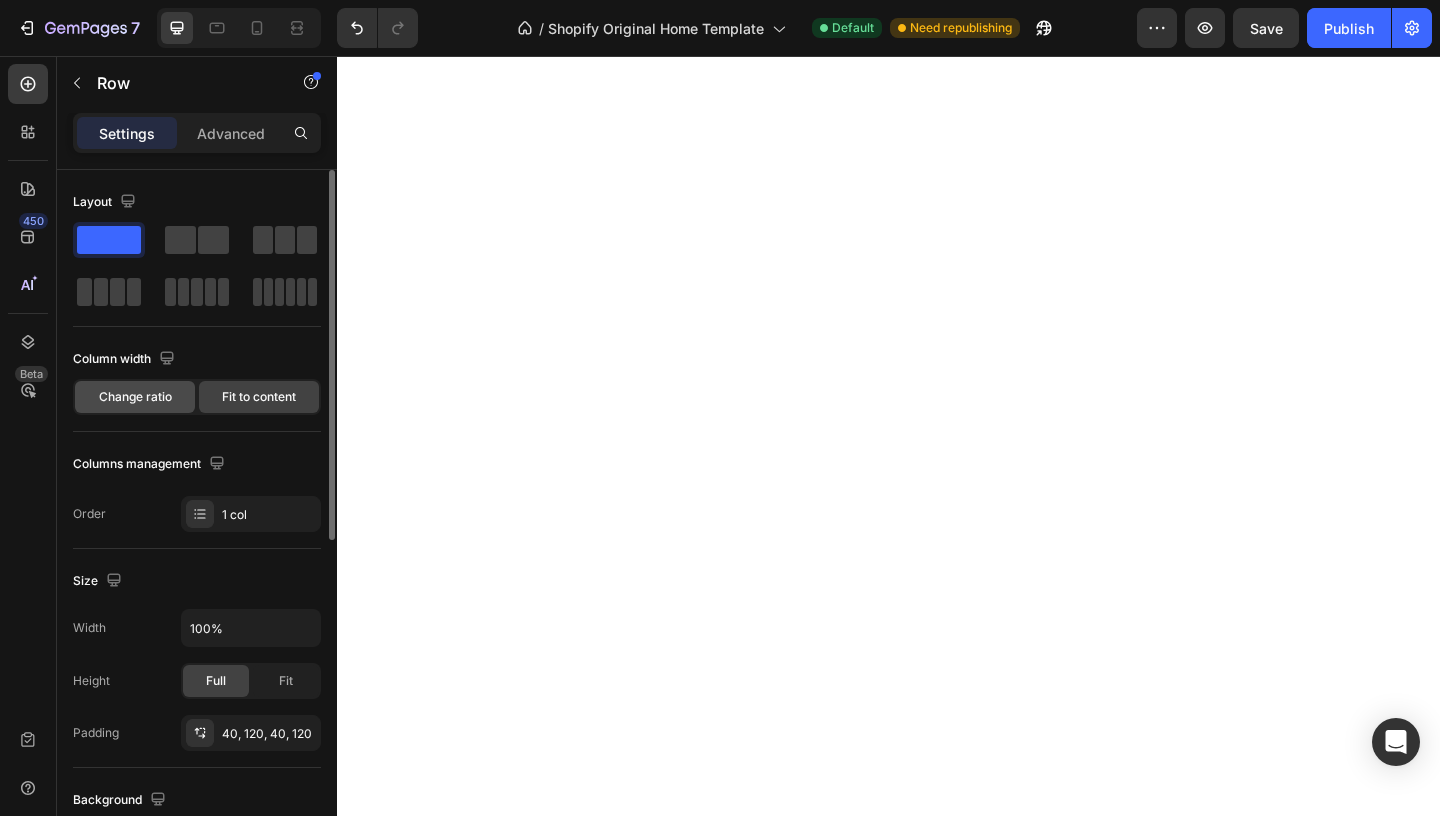 click on "Change ratio" 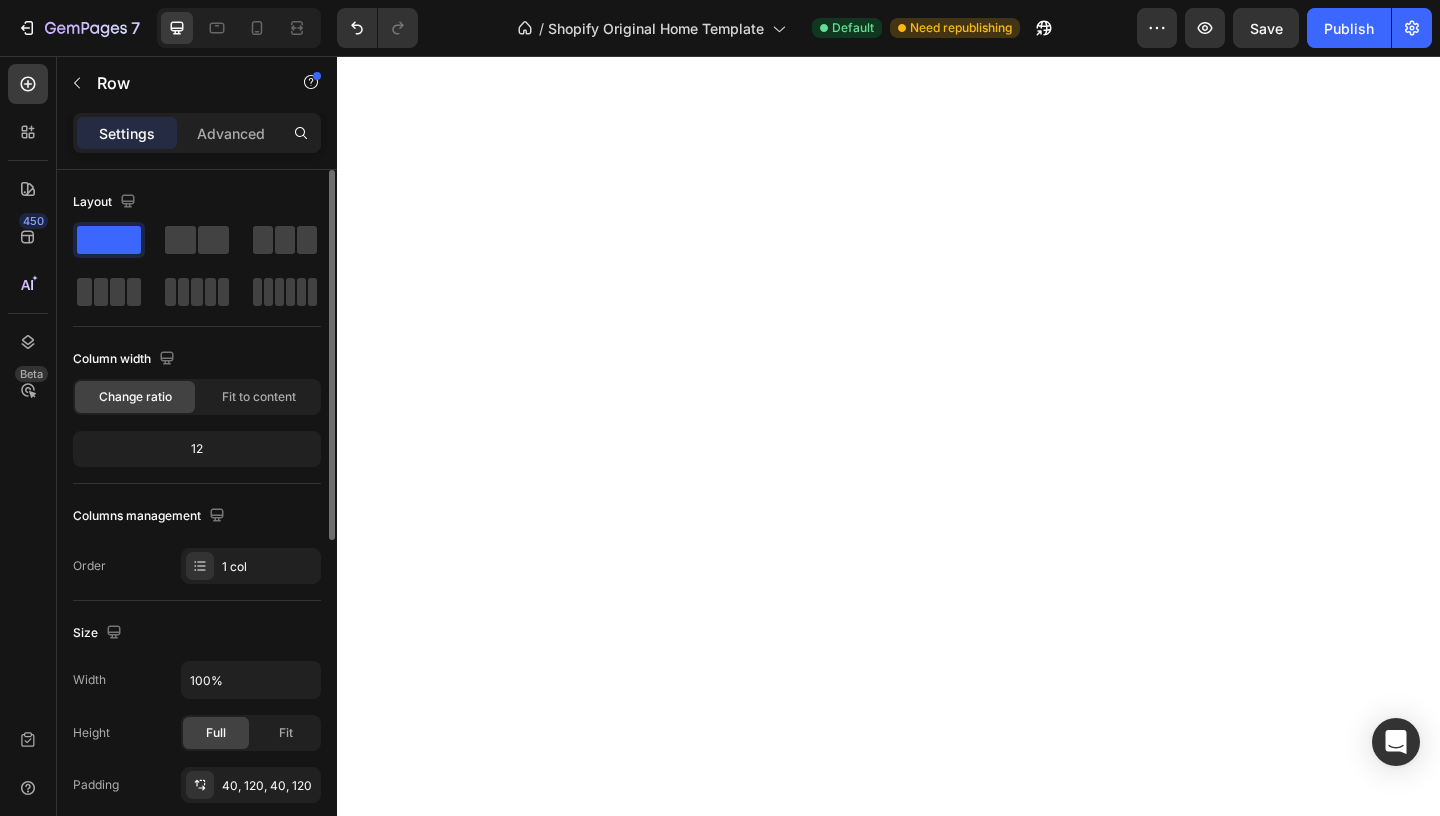 click on "Column width Change ratio Fit to content 12" at bounding box center [197, 413] 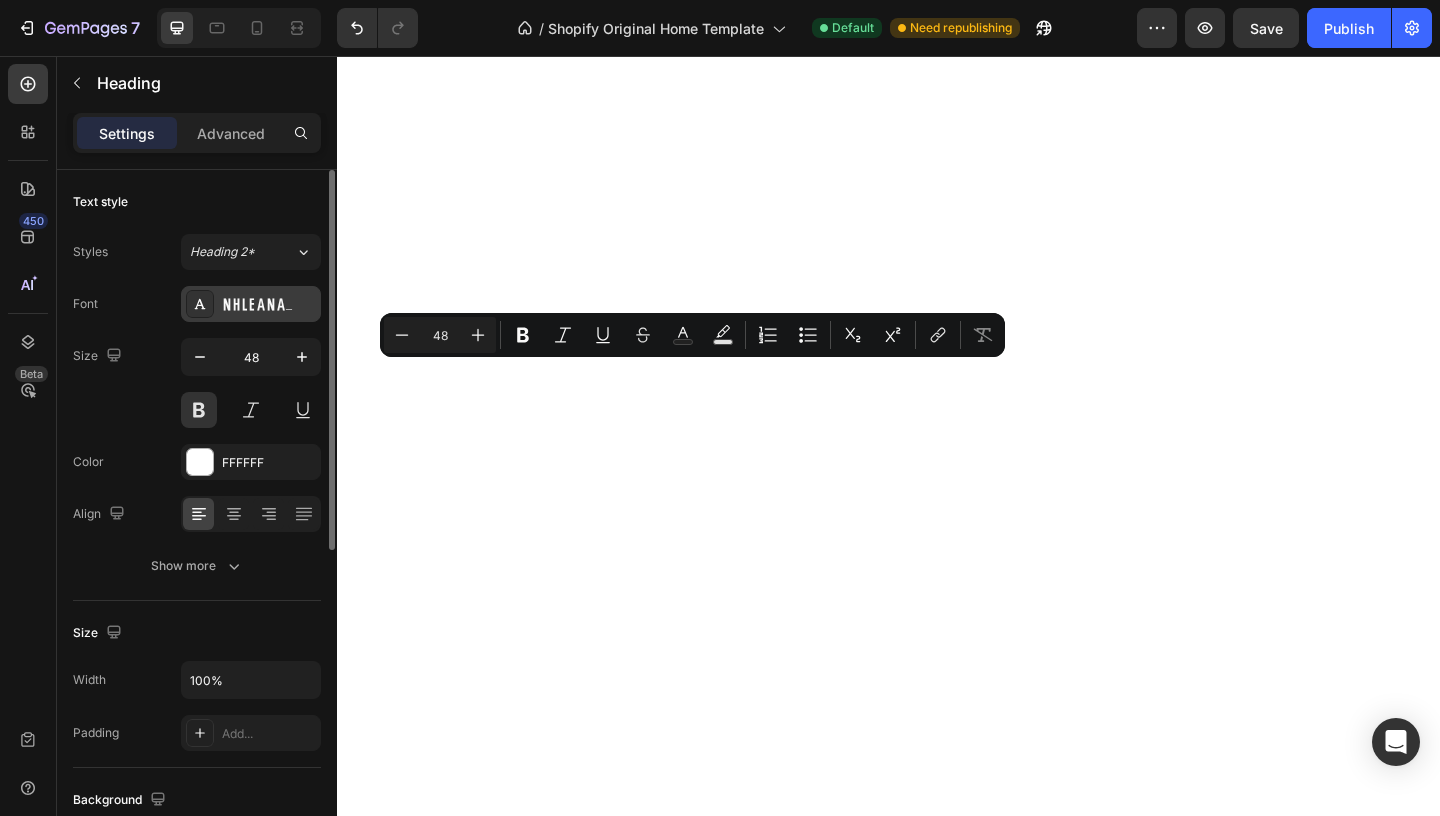 click on "NHLEAna_" at bounding box center (251, 304) 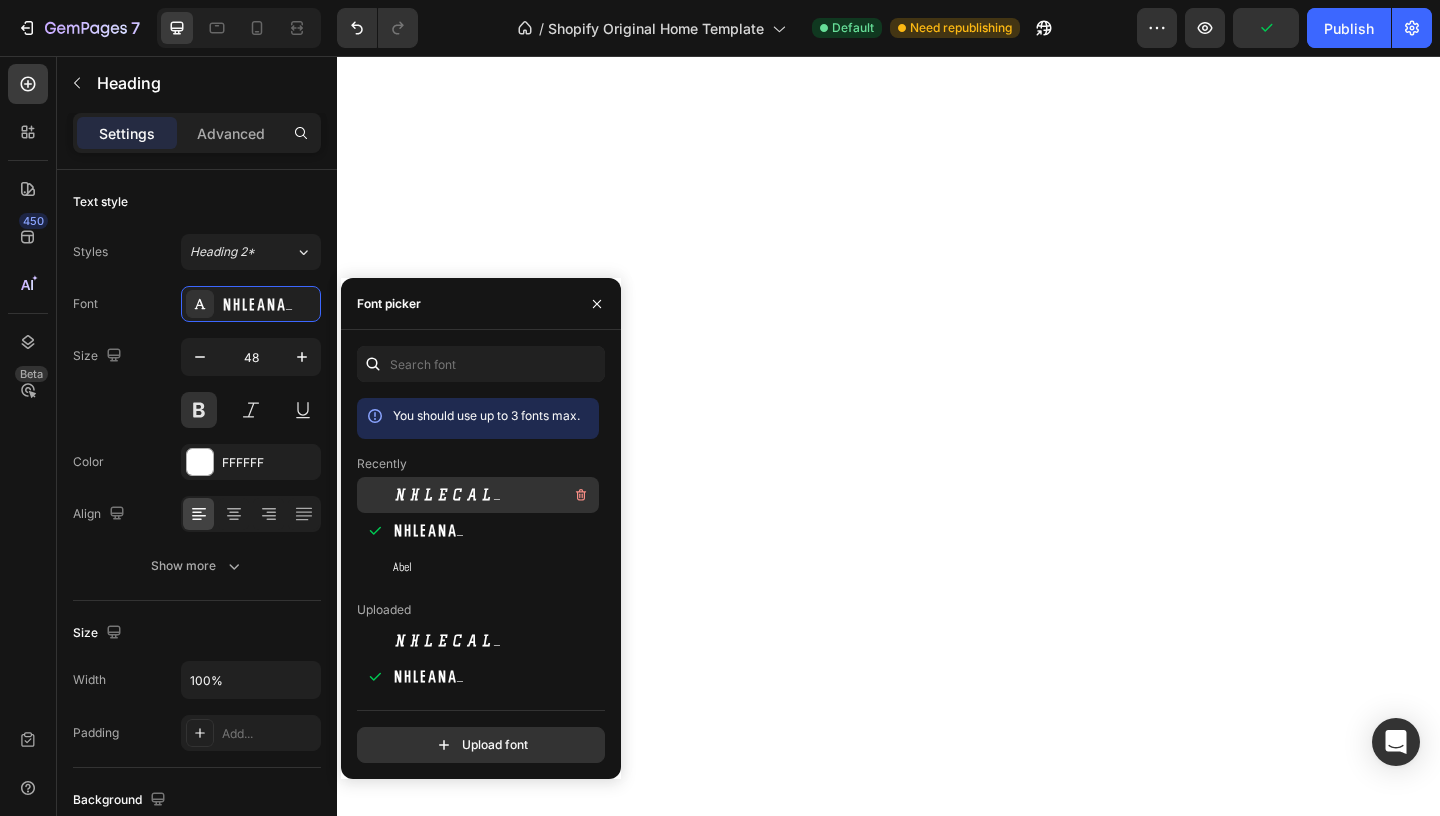 click on "NHLECal_" at bounding box center [446, 495] 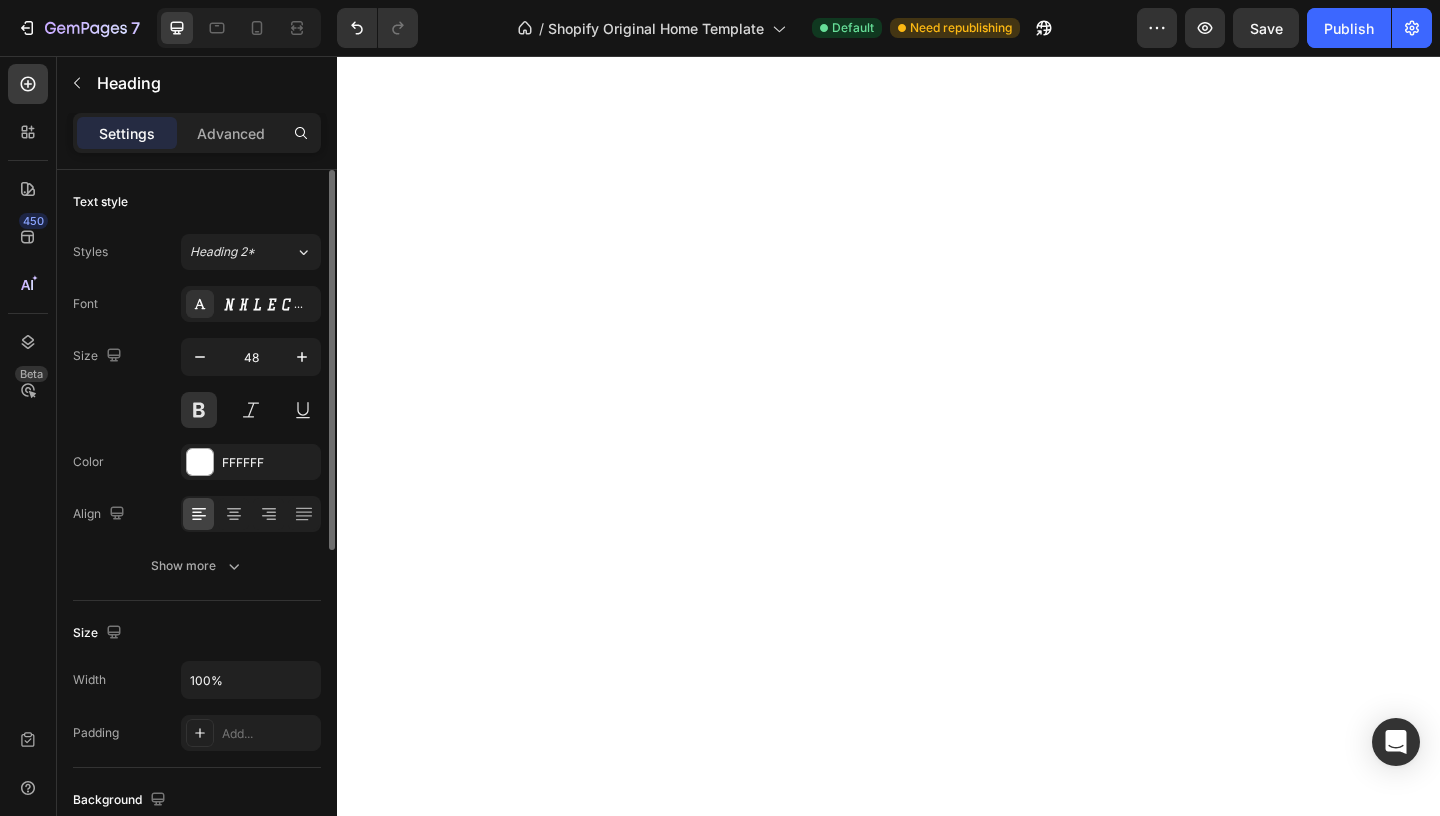click on "Font NHLECal_ Size 48 Color FFFFFF Align Show more" at bounding box center [197, 435] 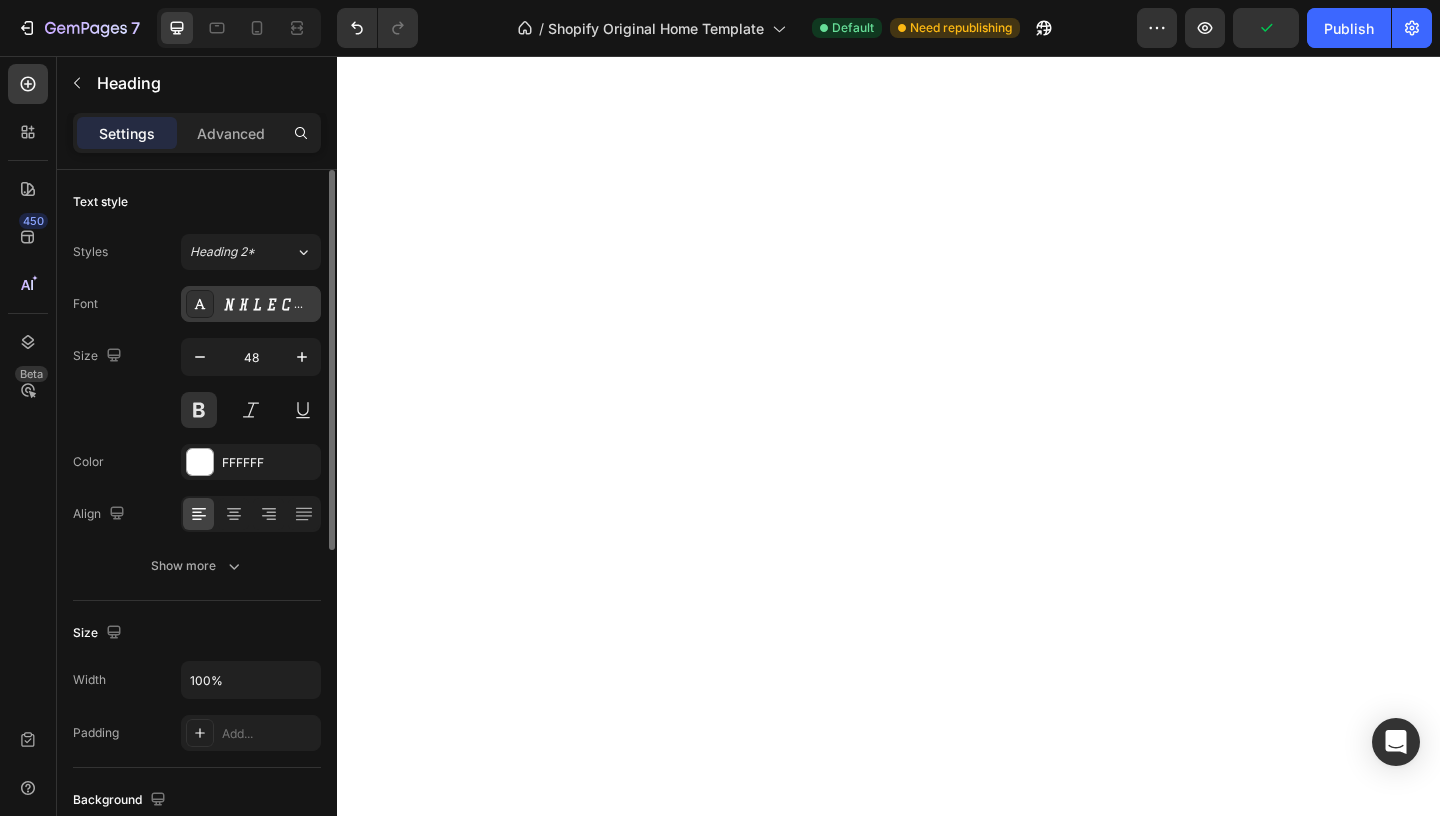click on "NHLECal_" at bounding box center (251, 304) 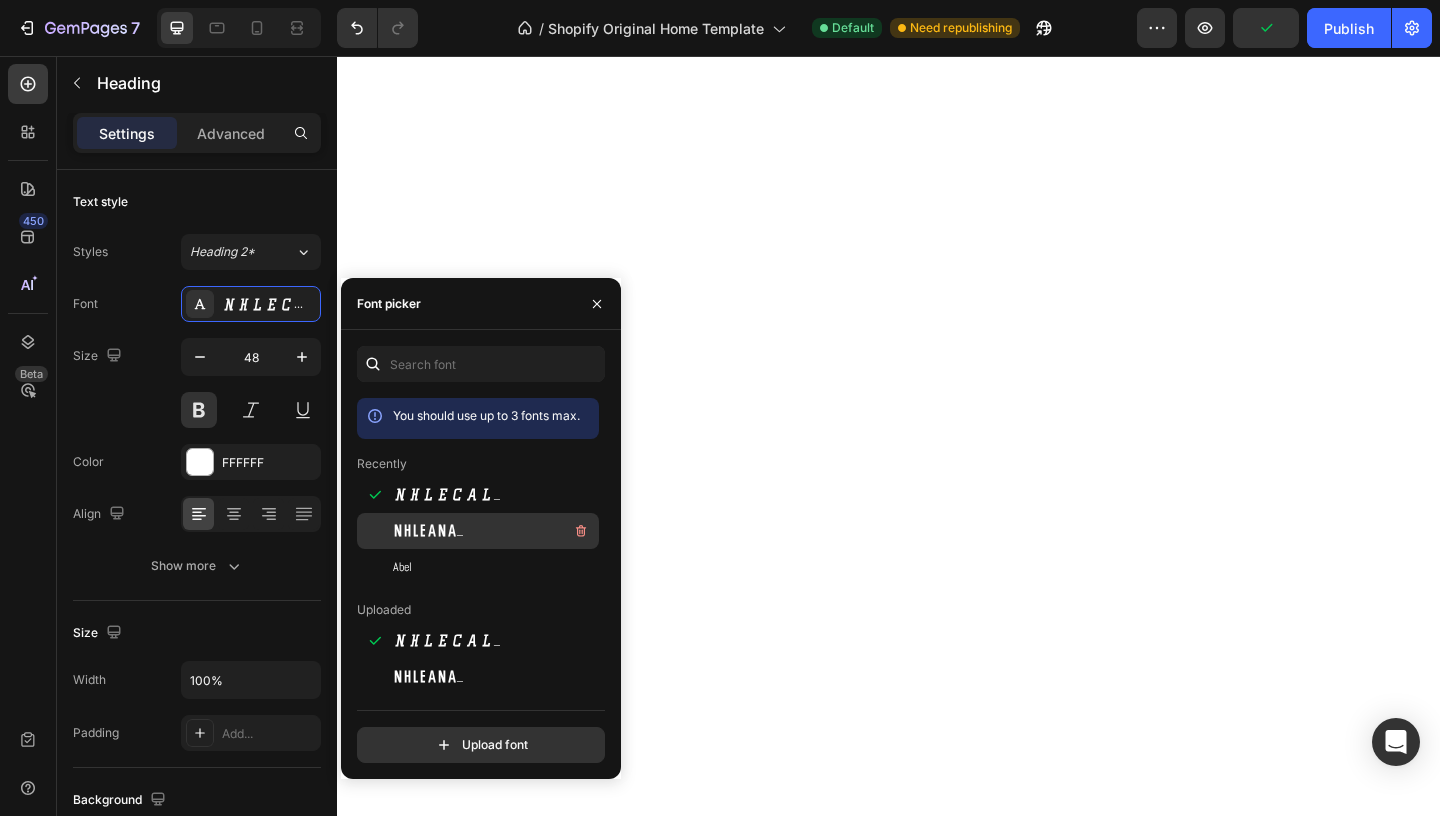 click on "NHLEAna_" at bounding box center [428, 531] 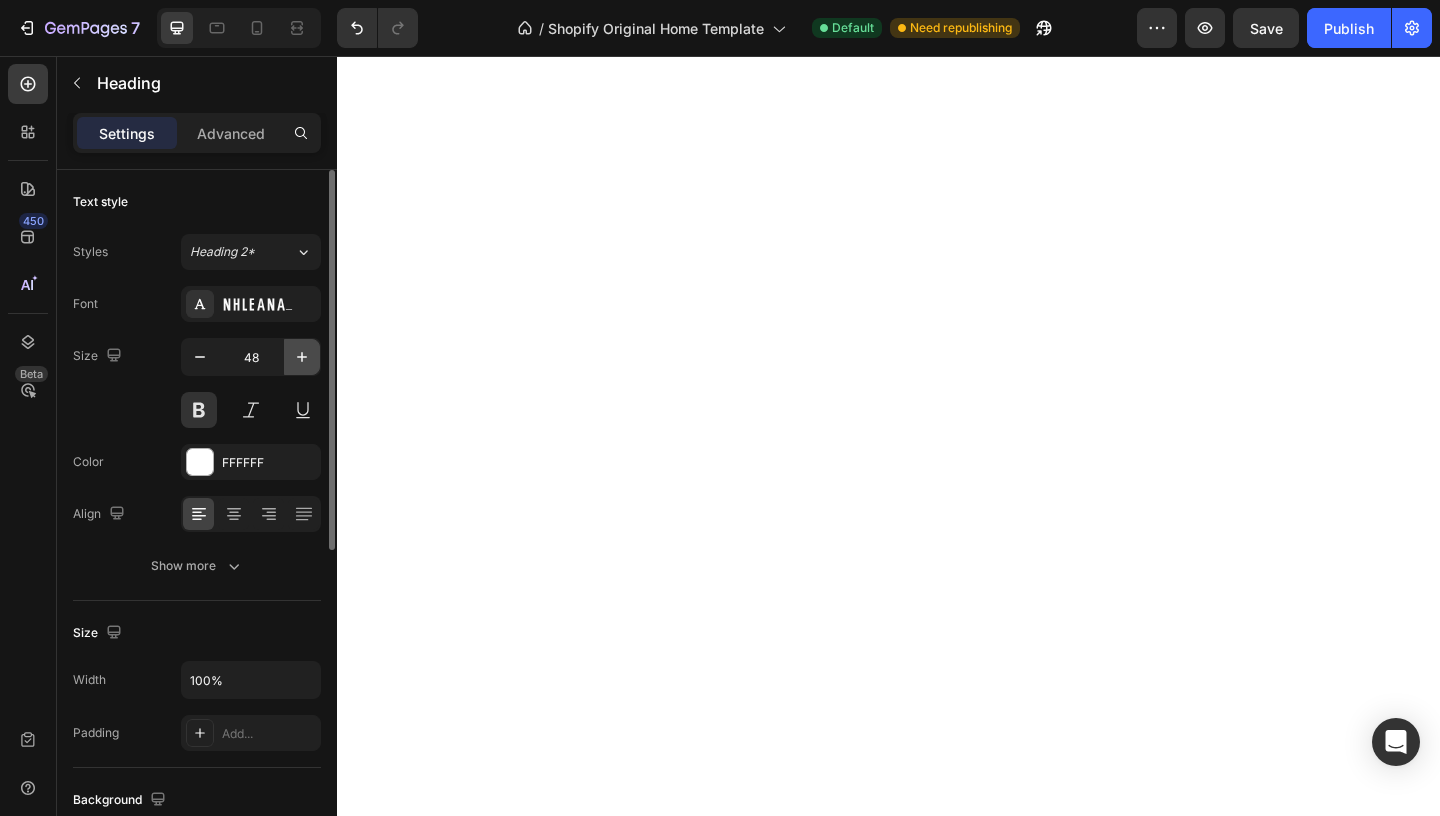click 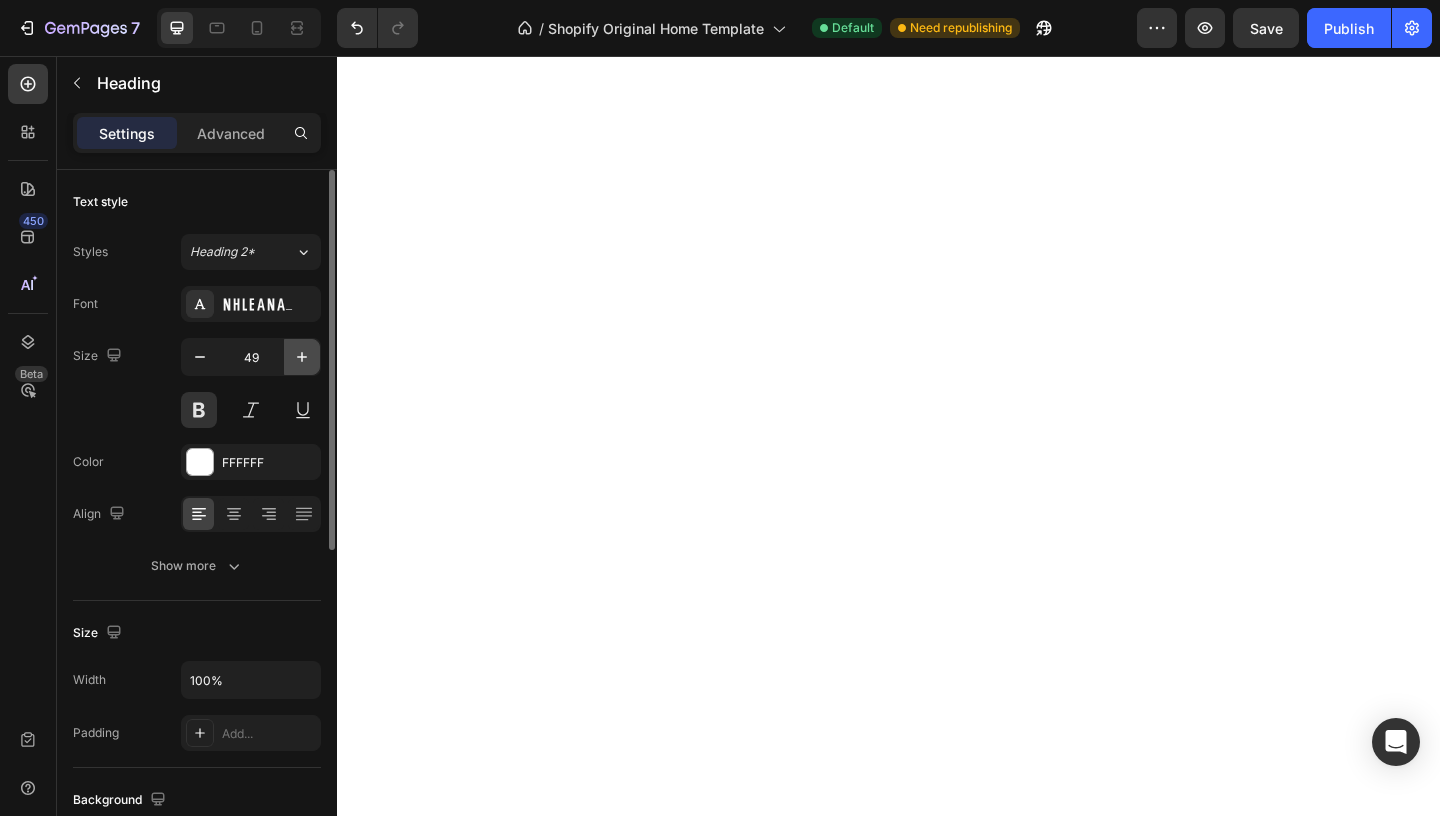 click 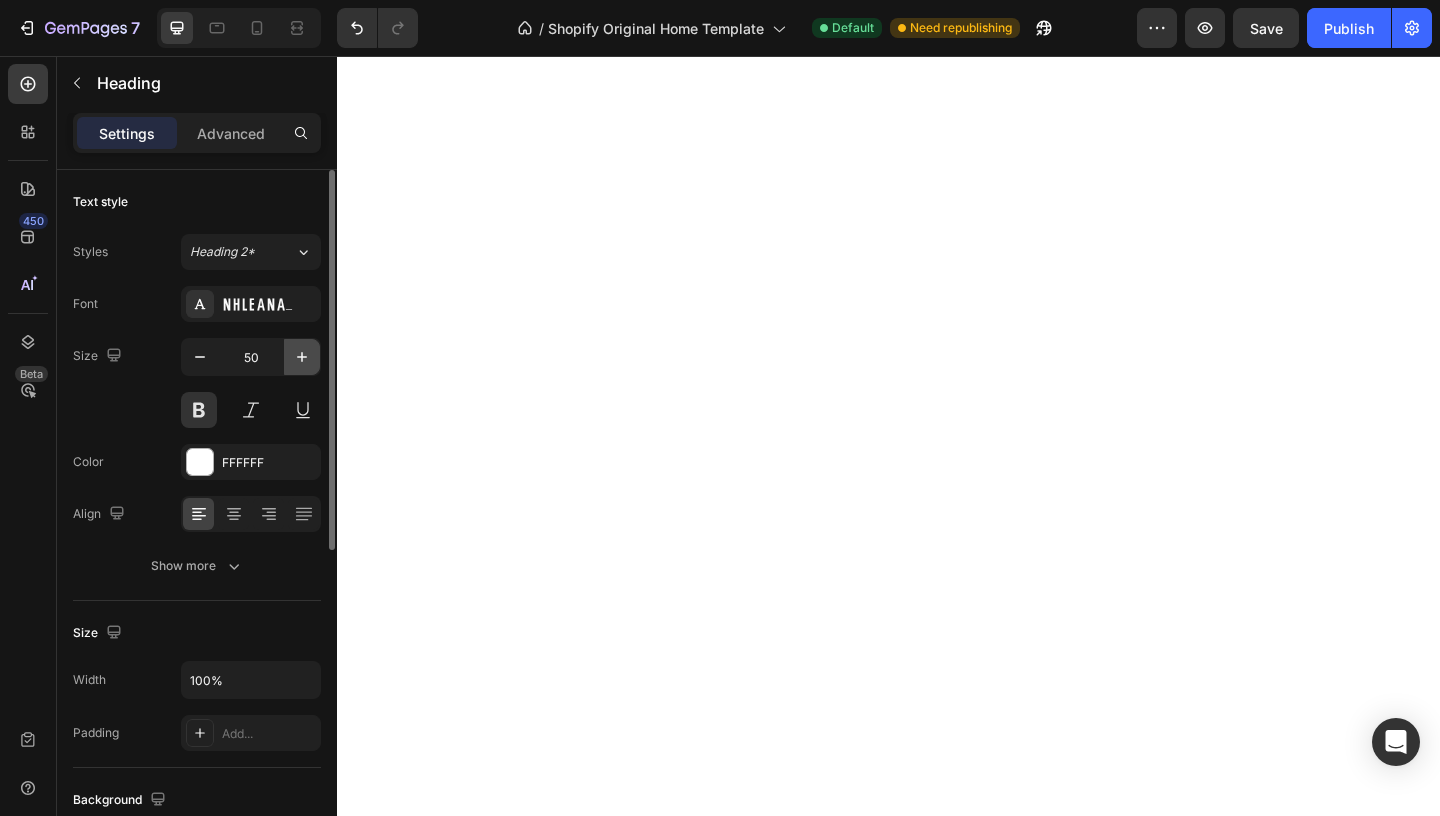 click 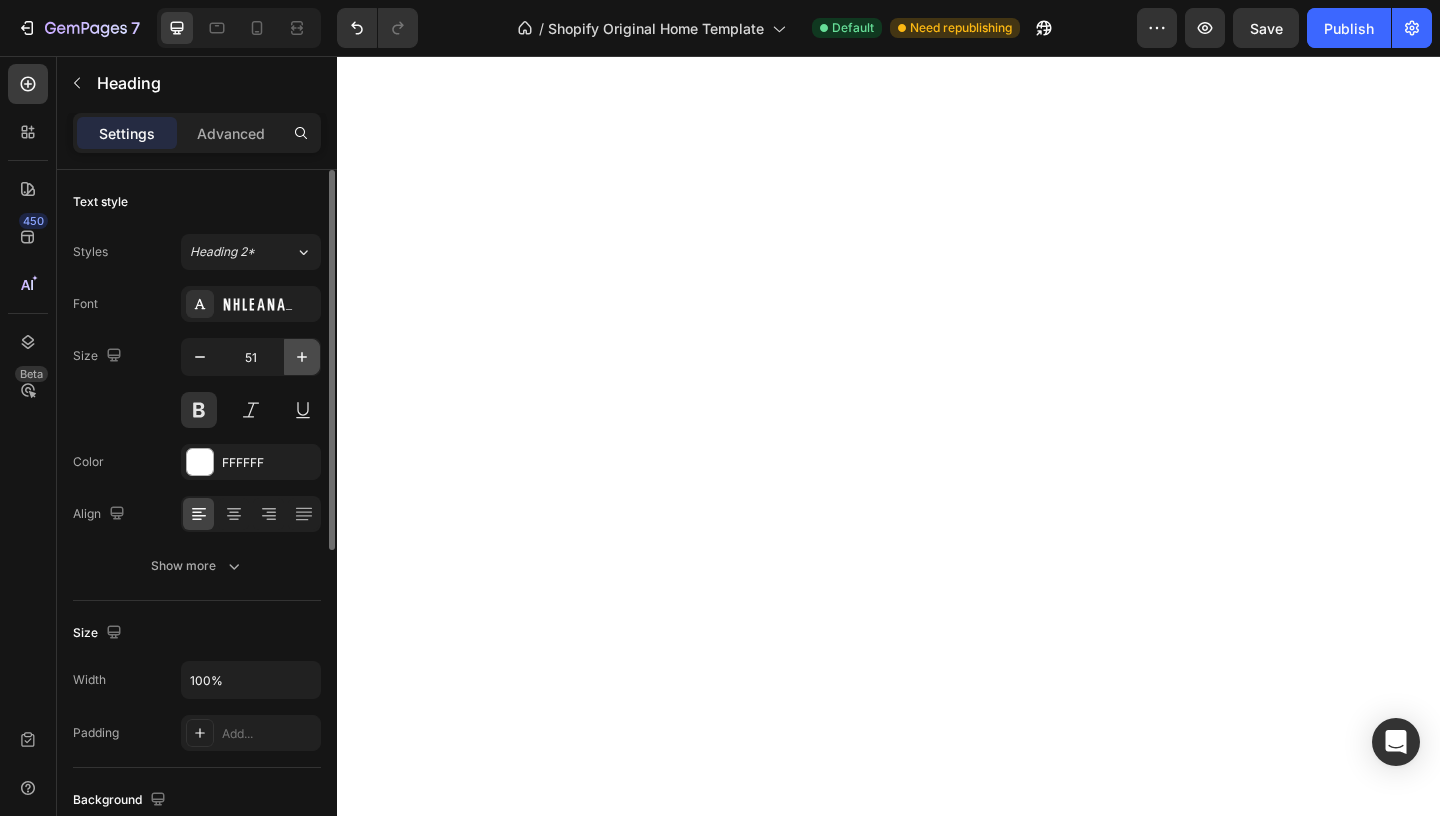 click 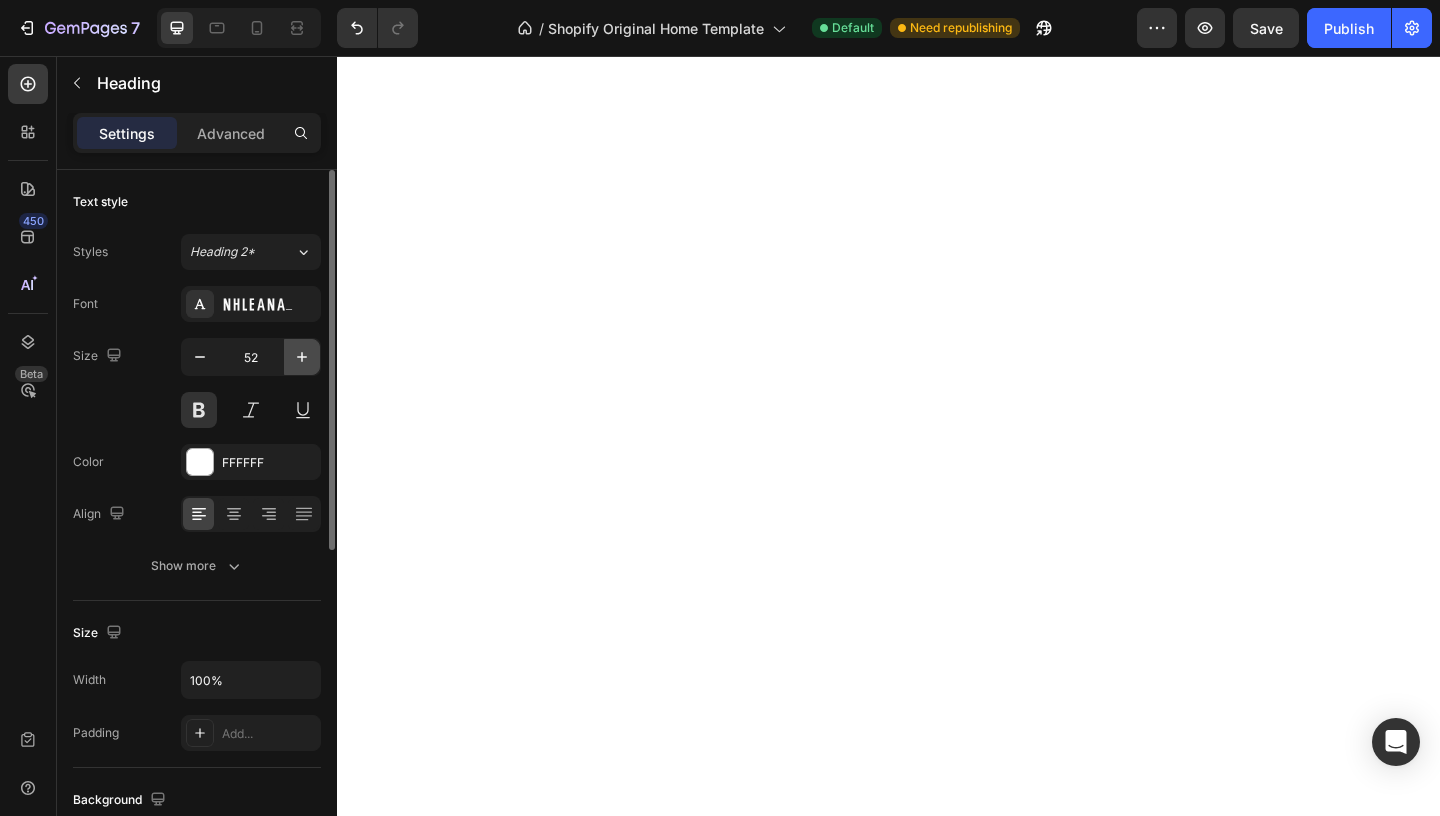 click 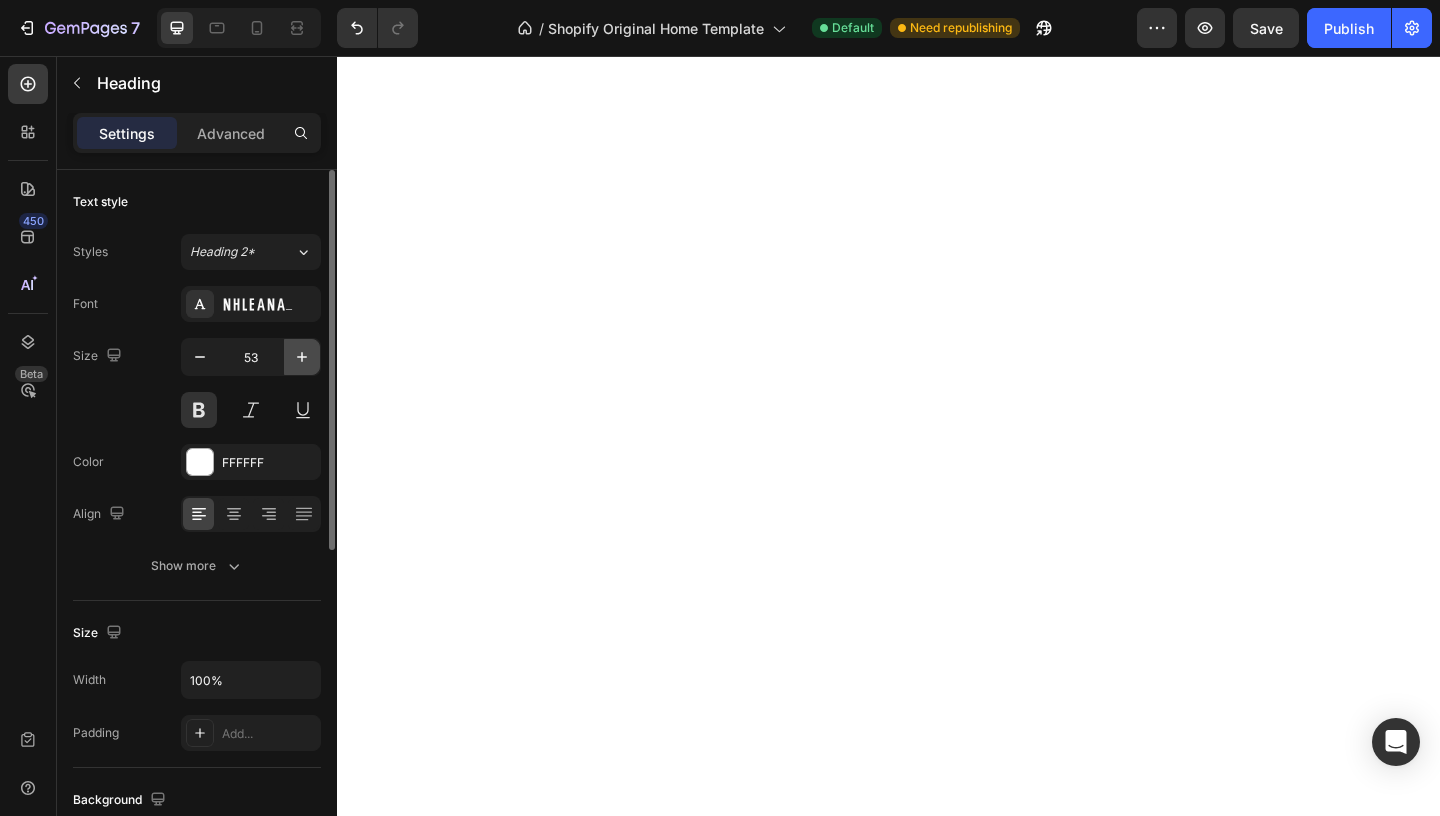 click 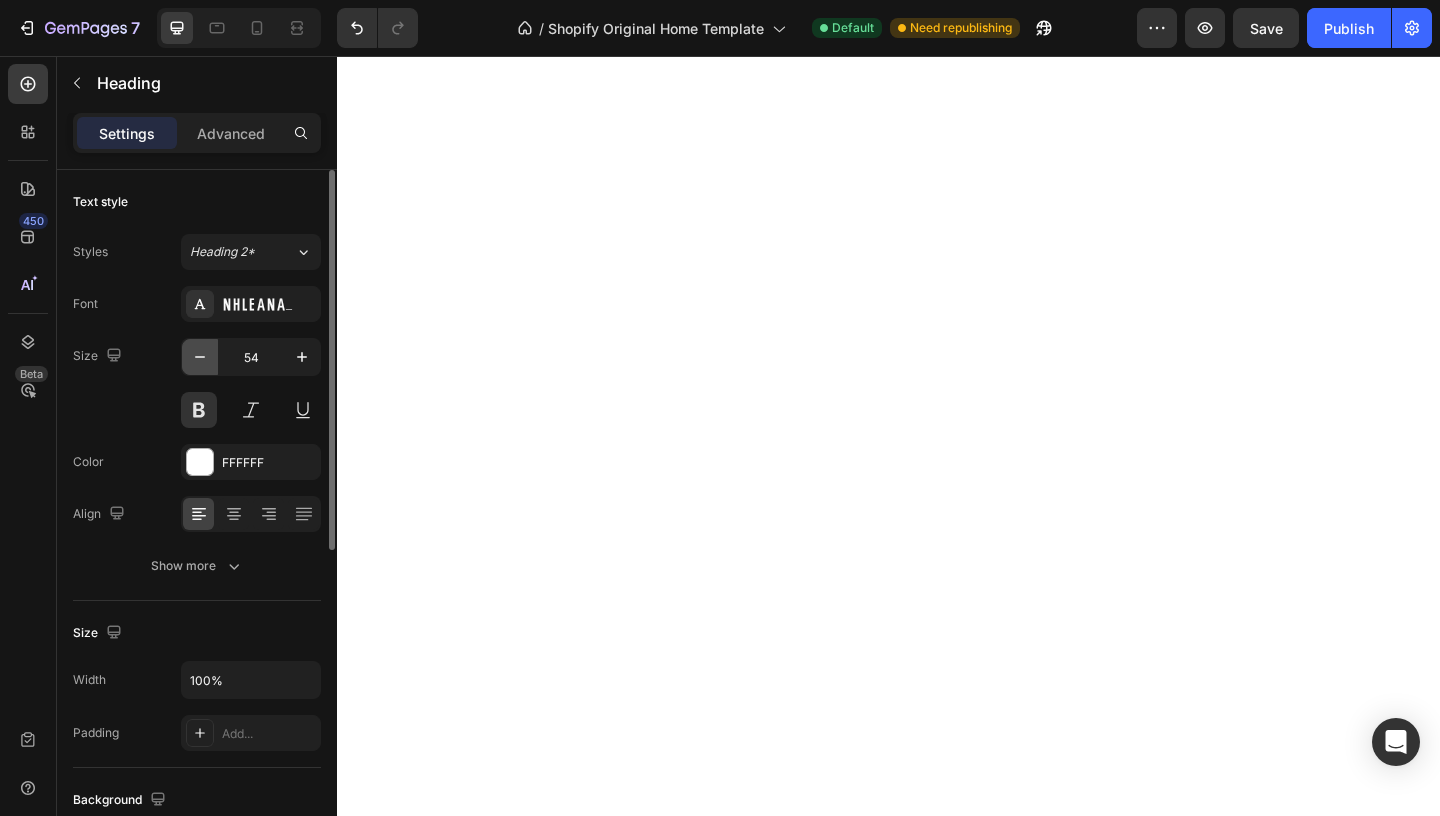 click 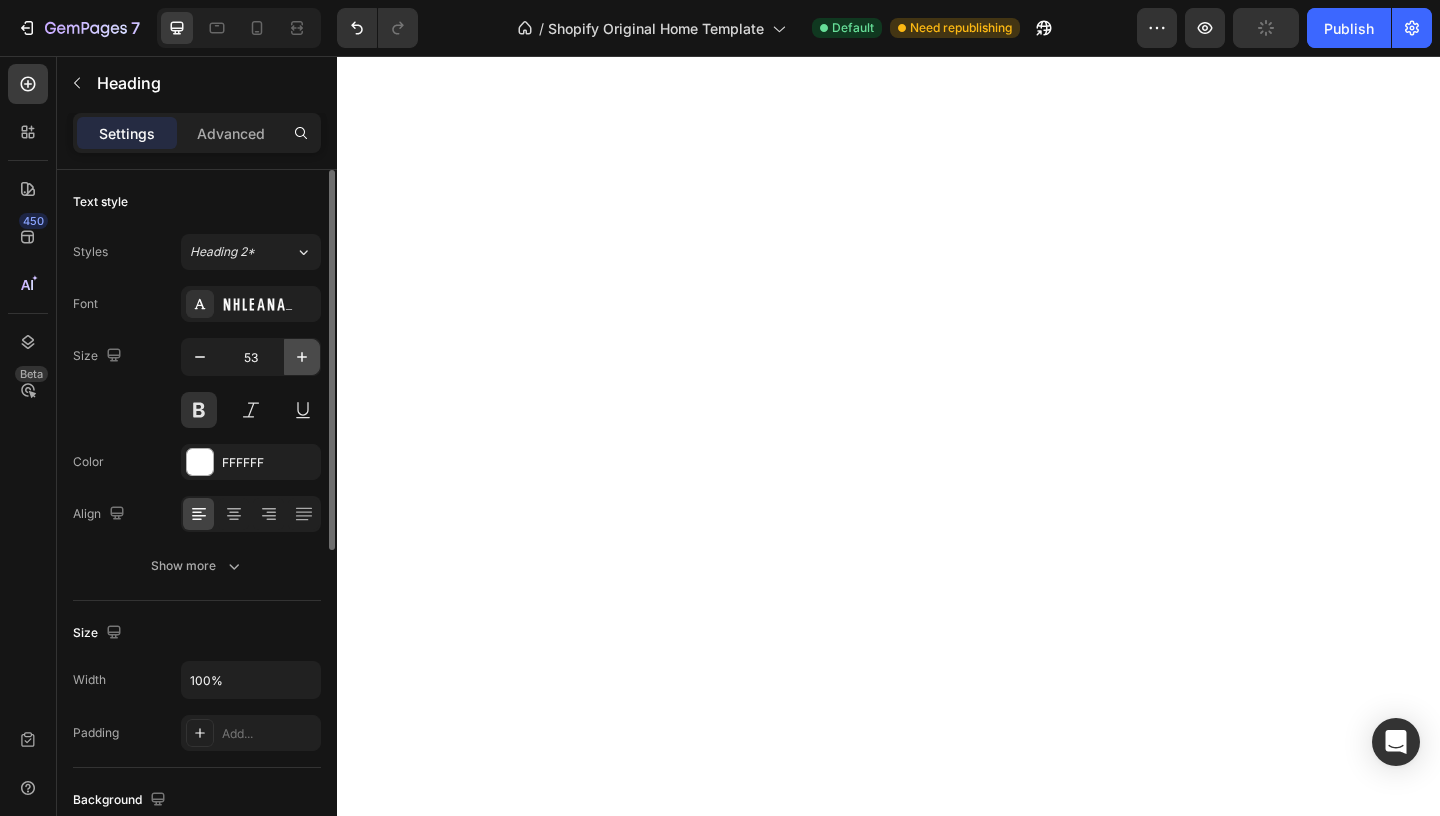 click 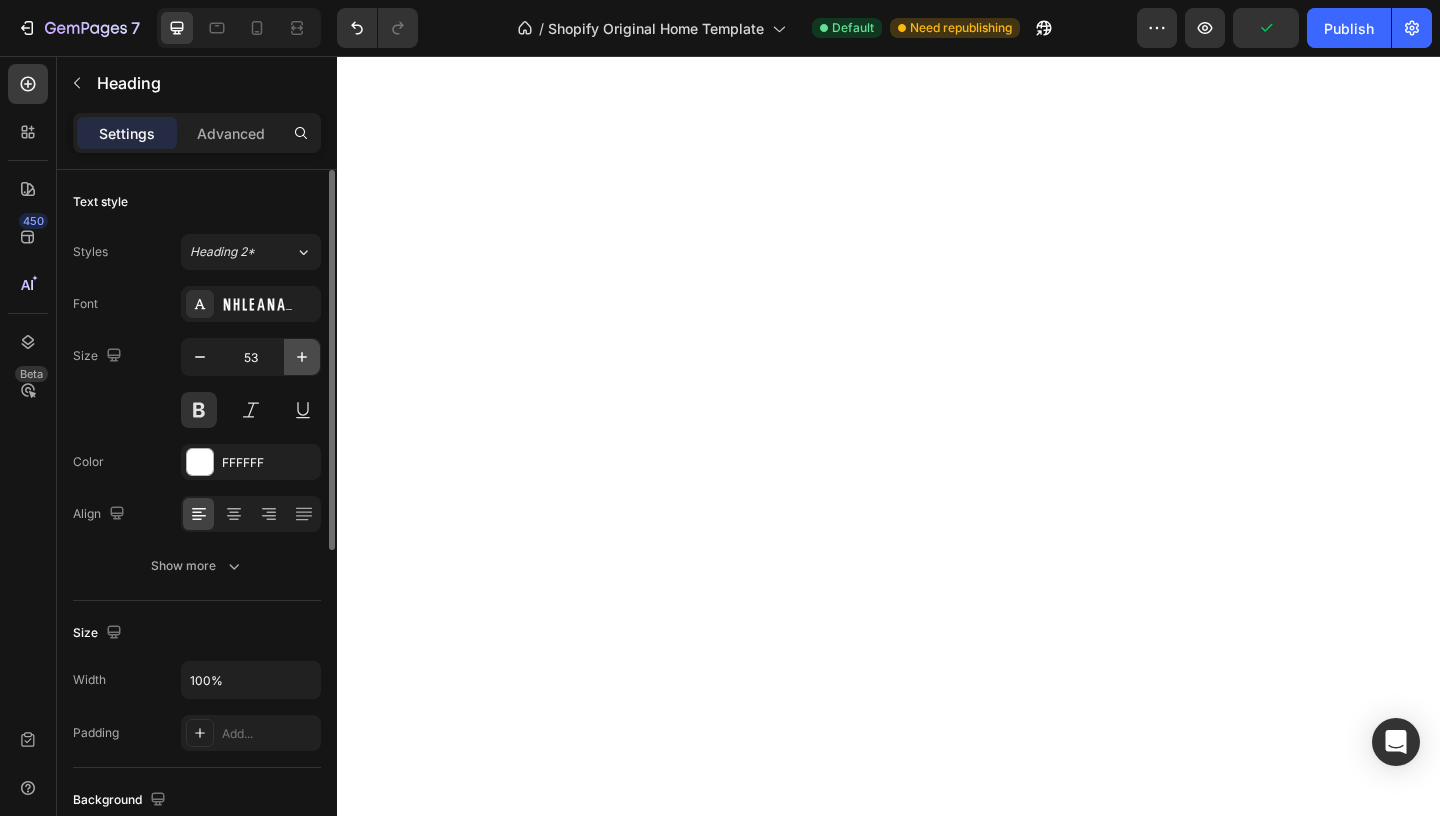type on "54" 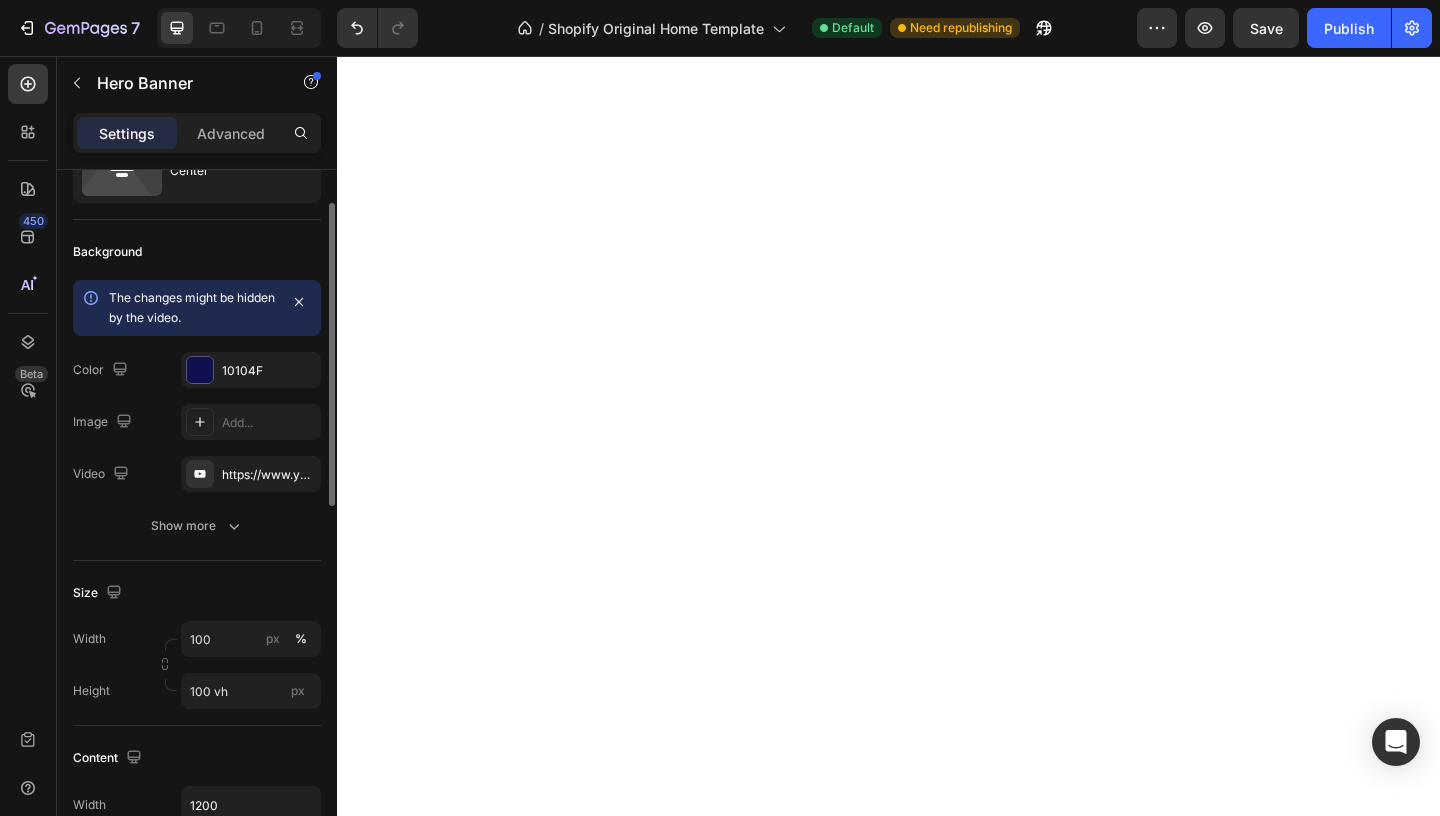scroll, scrollTop: 86, scrollLeft: 0, axis: vertical 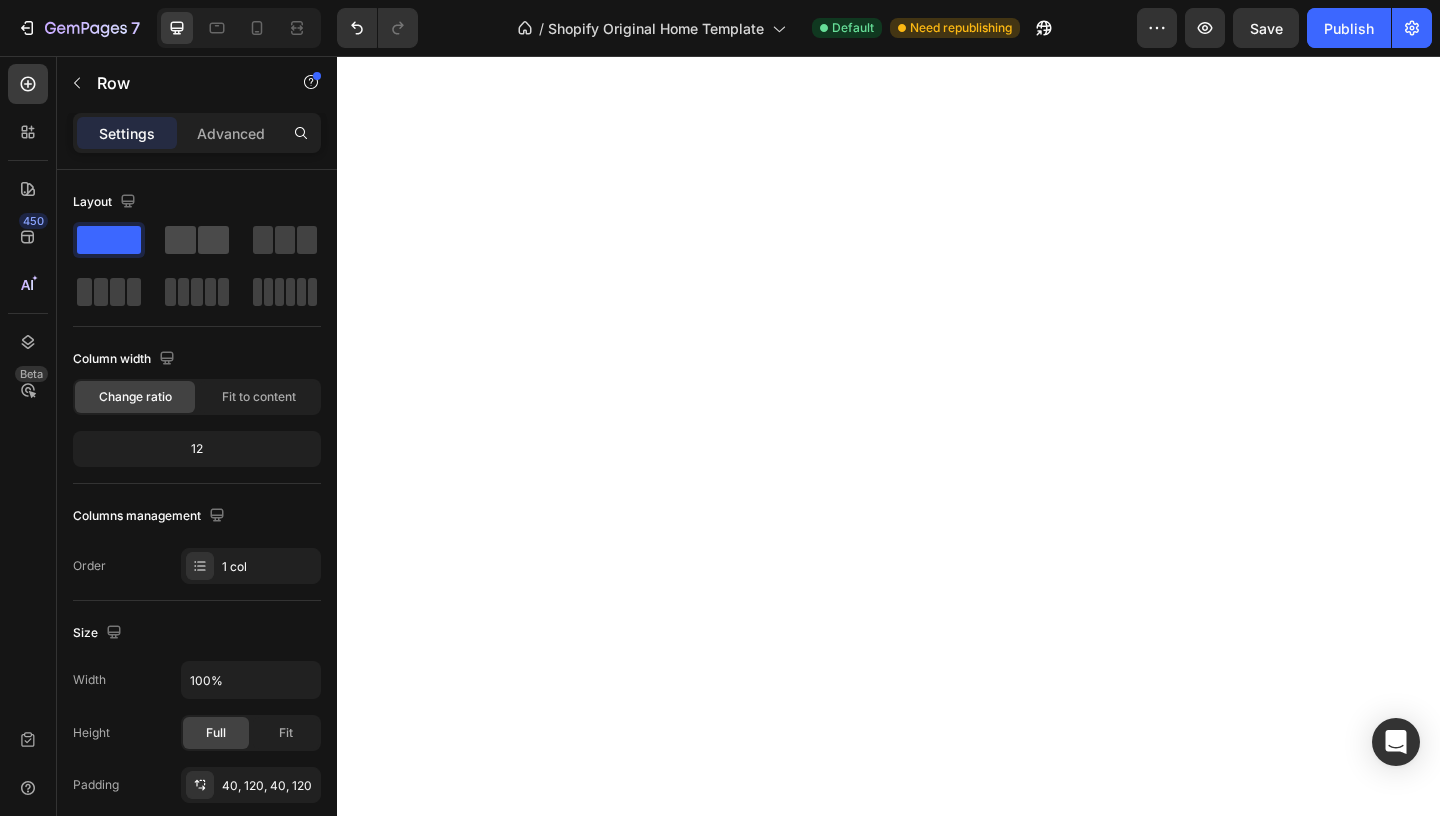 click 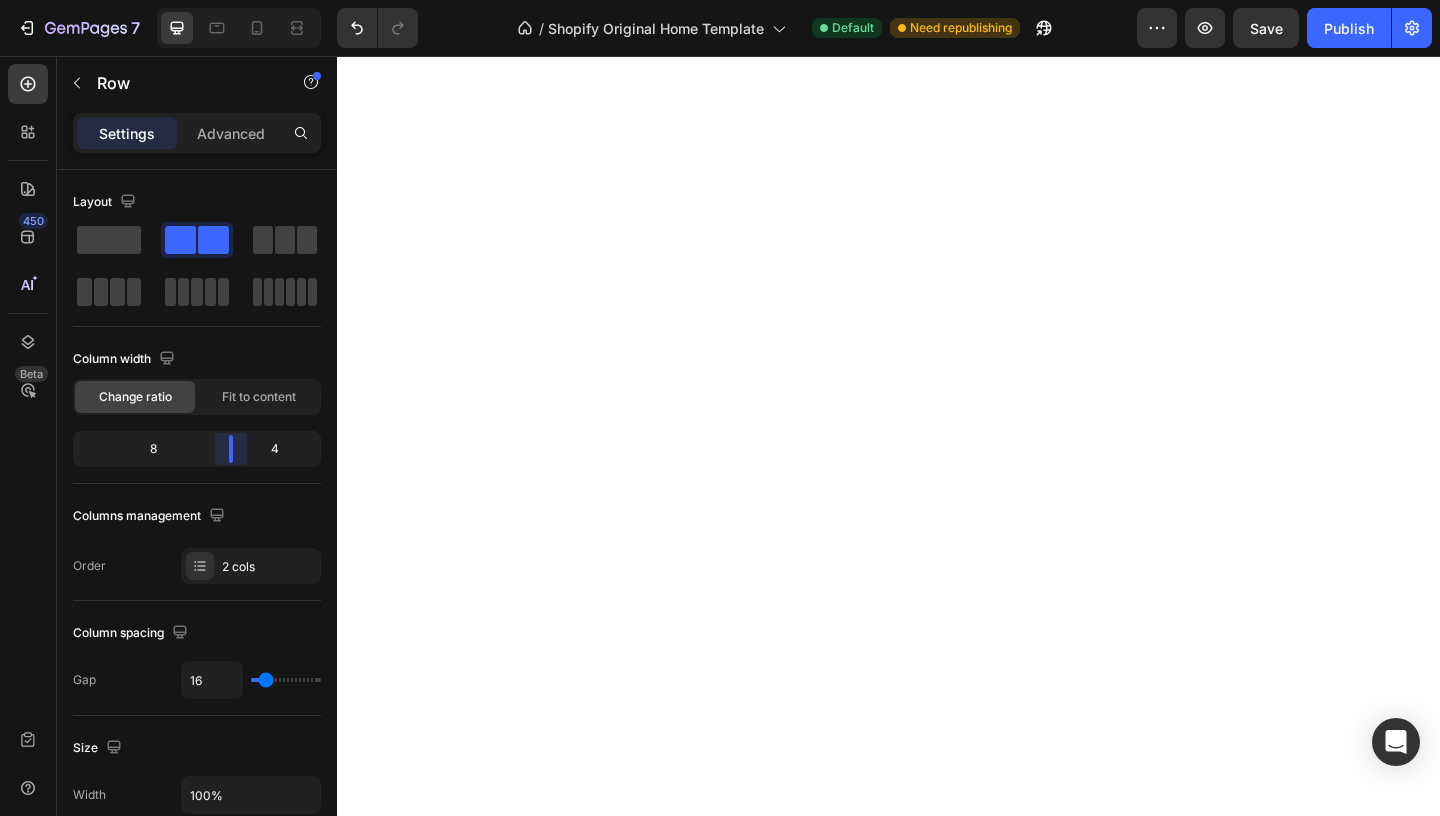 drag, startPoint x: 204, startPoint y: 449, endPoint x: 245, endPoint y: 453, distance: 41.19466 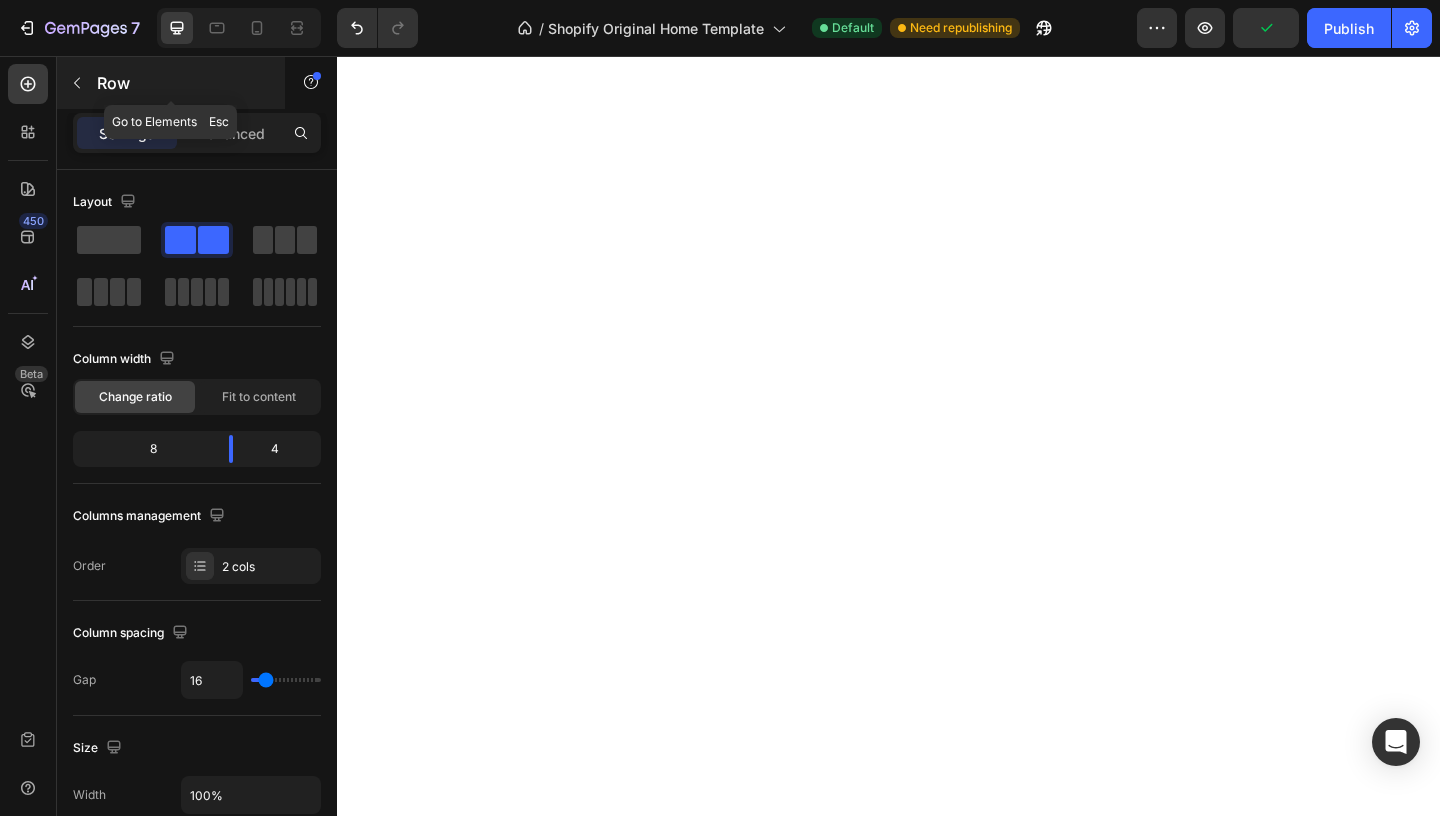 click on "Row" at bounding box center (171, 83) 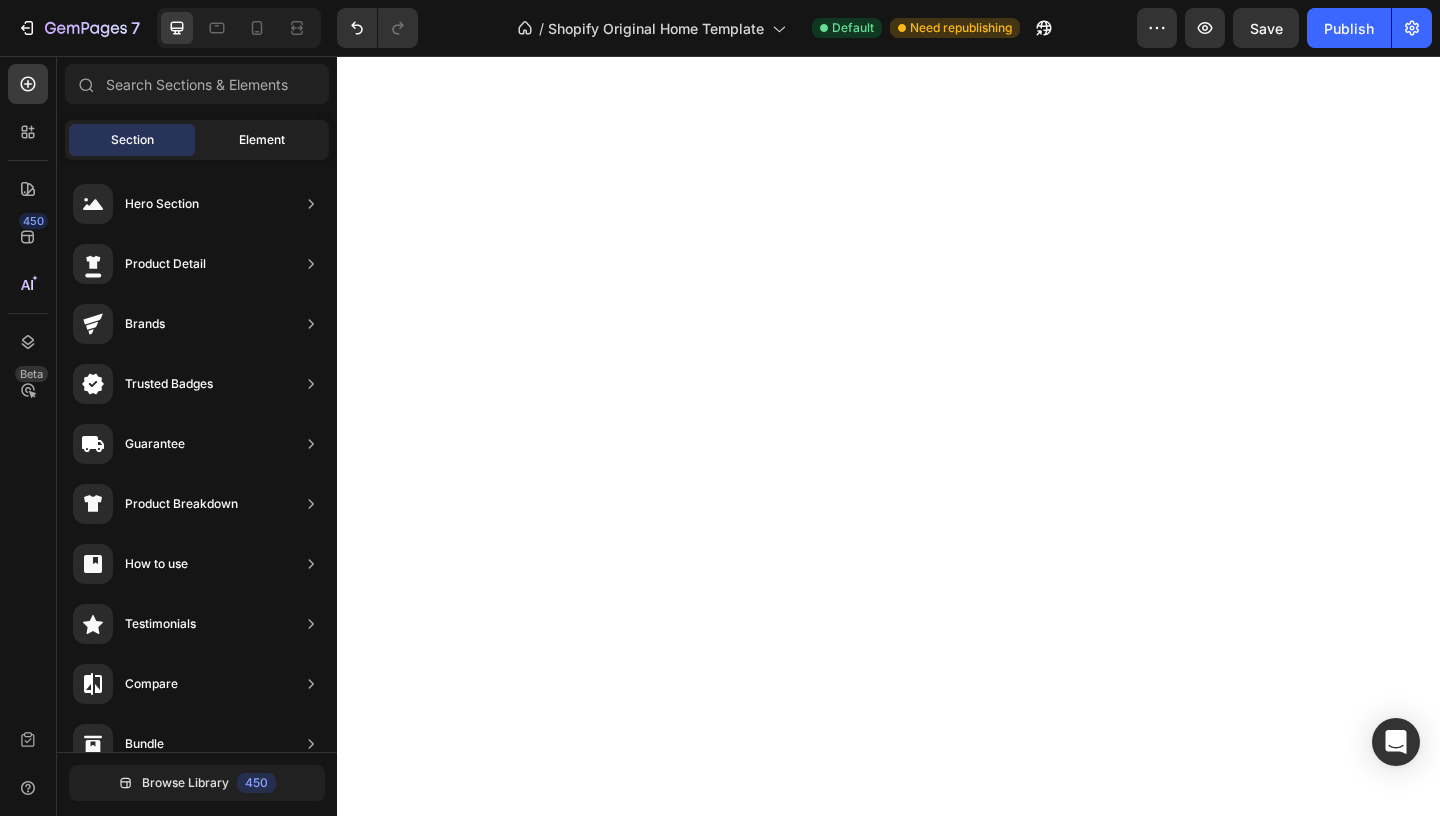 click on "Element" 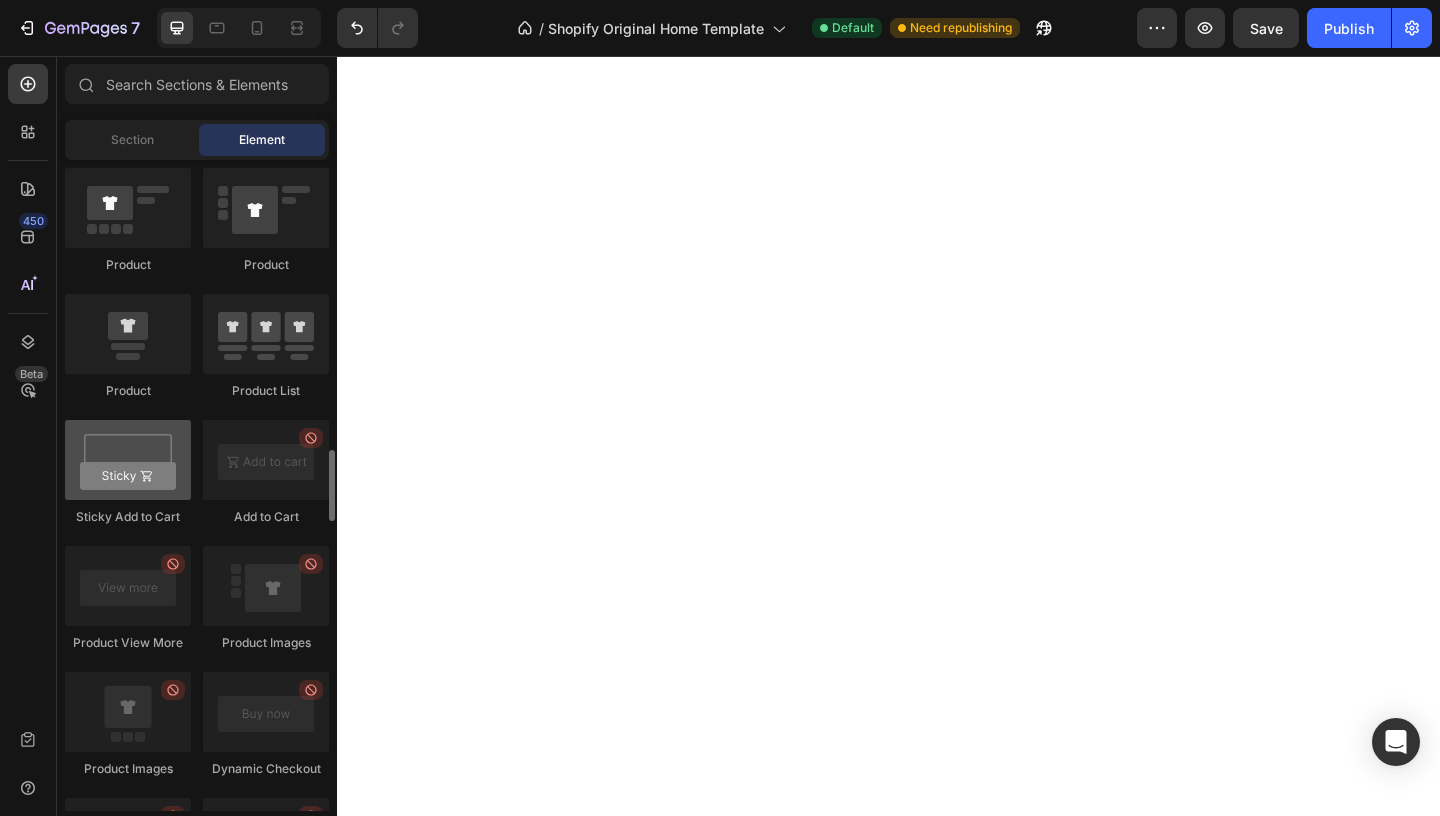 scroll, scrollTop: 2588, scrollLeft: 0, axis: vertical 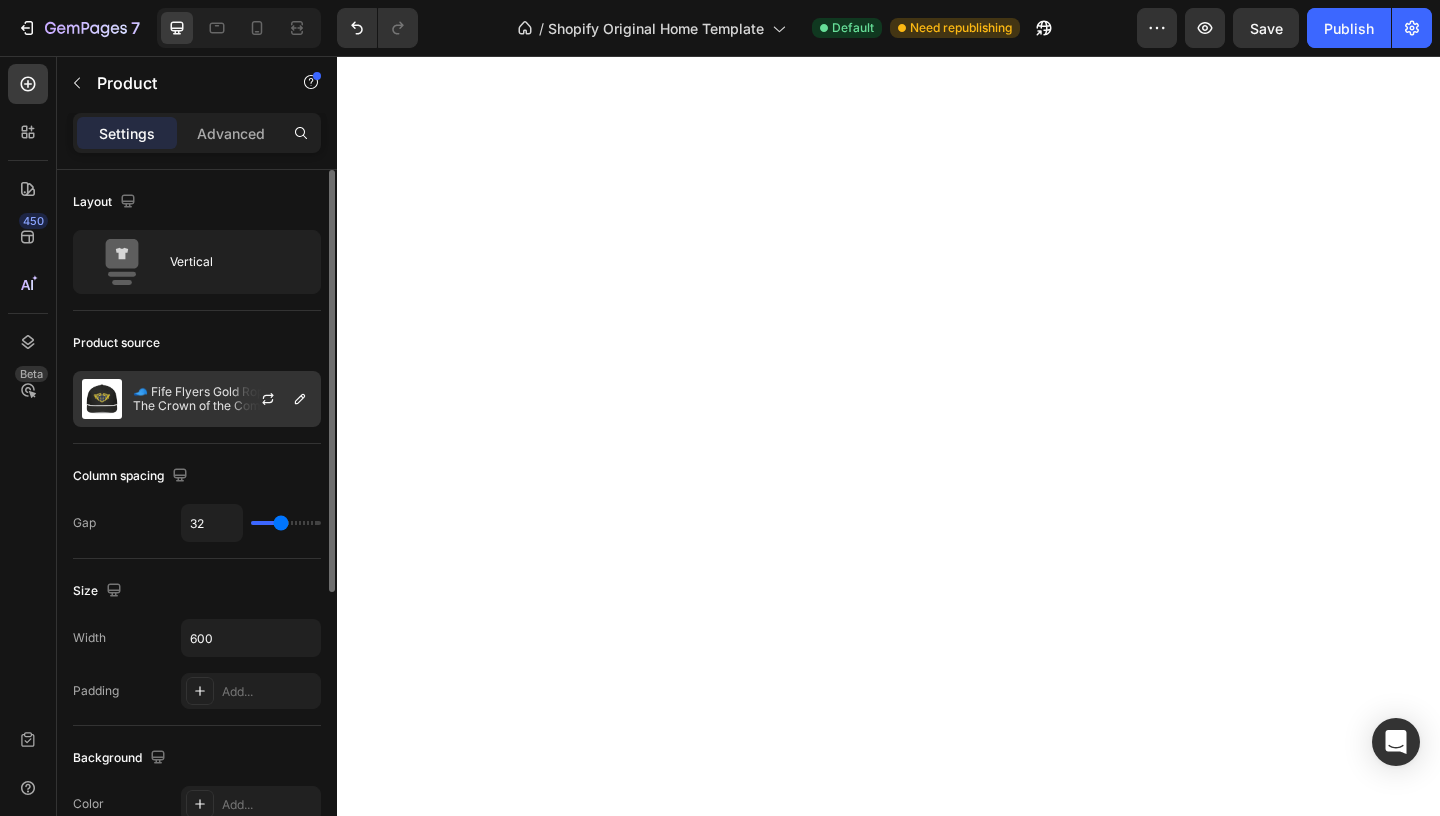 click on "🧢 Fife Flyers Gold Rope Hat — The Crown of the Commons 👑" 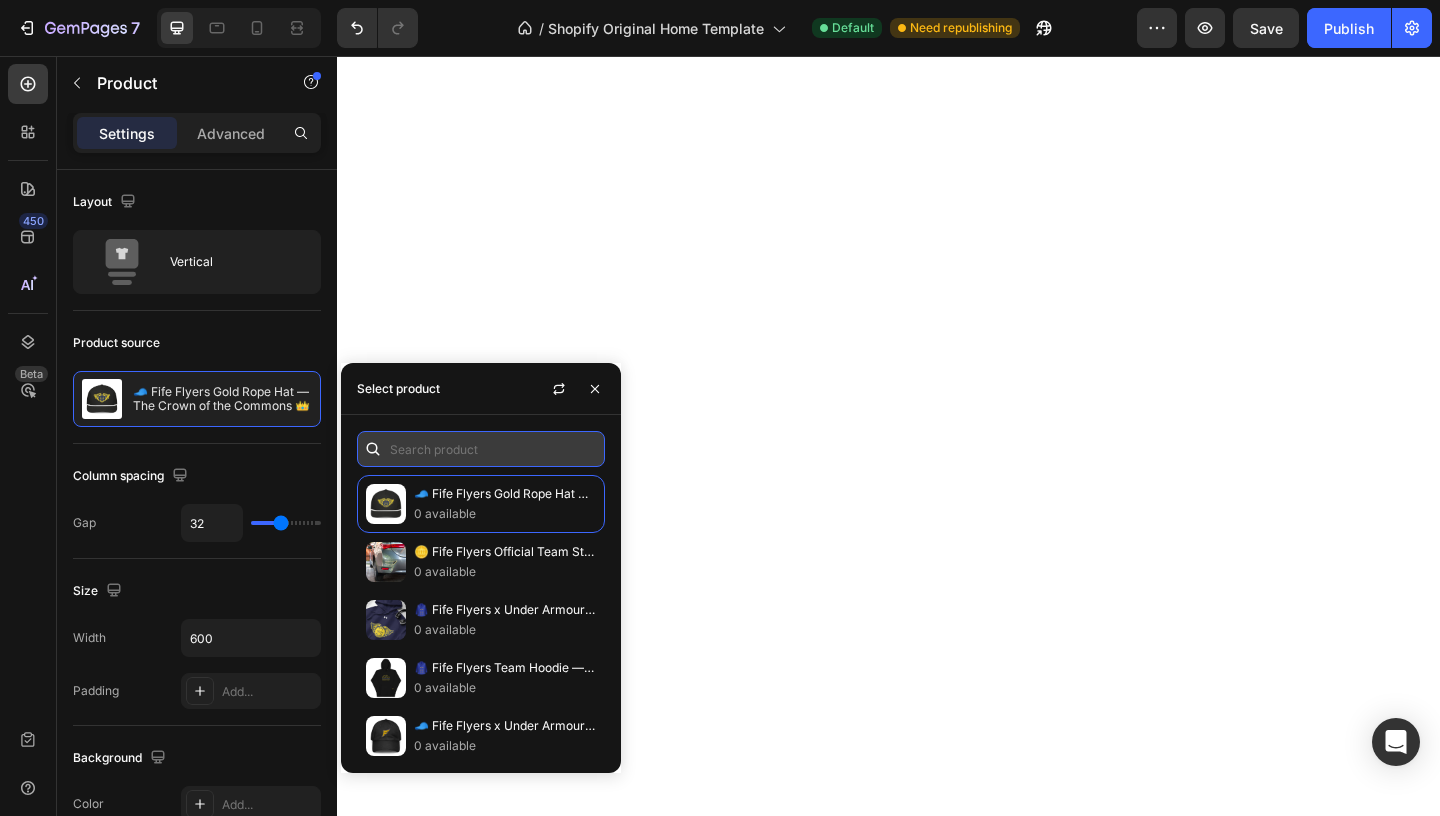click at bounding box center (481, 449) 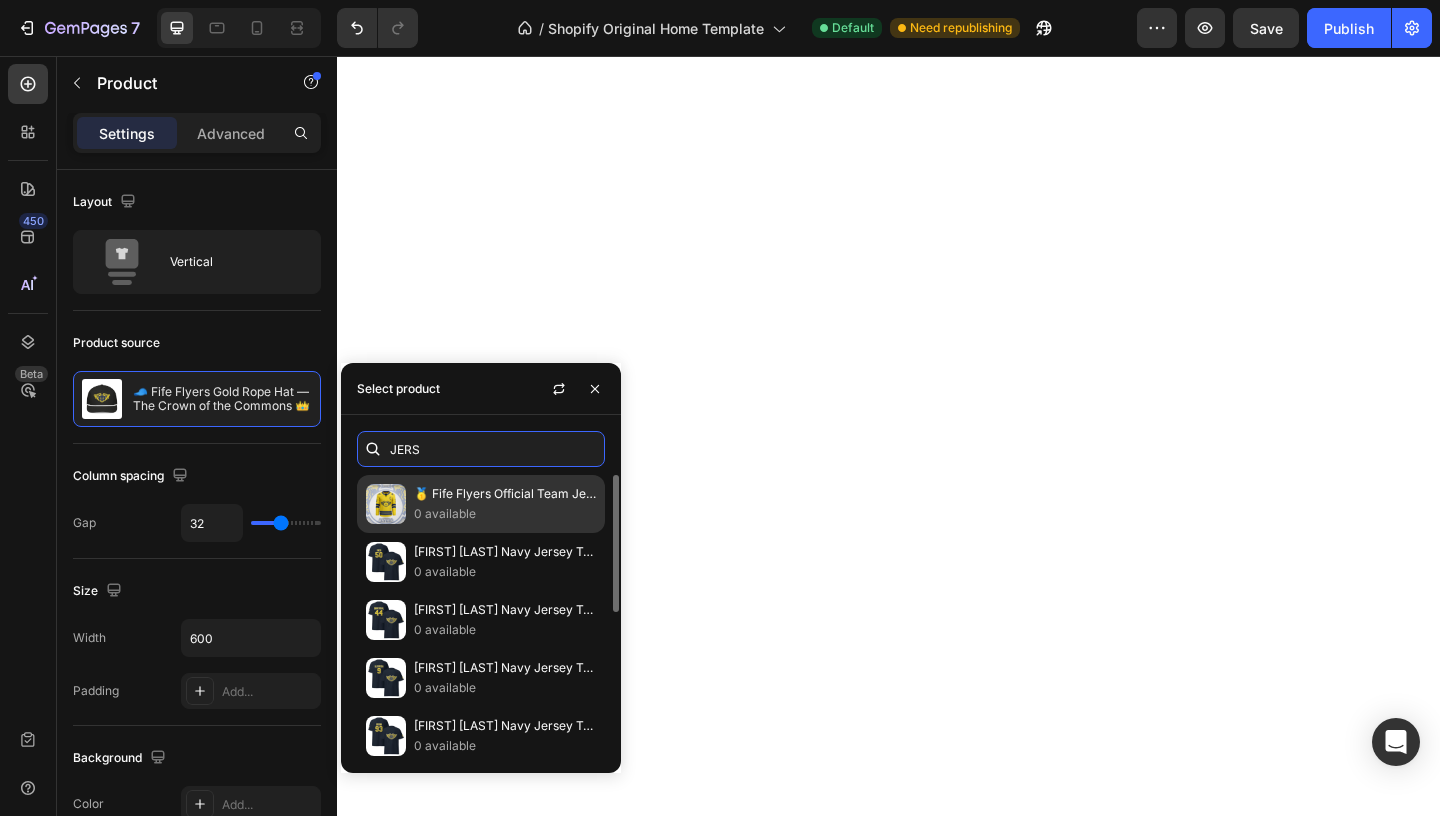 type on "JERS" 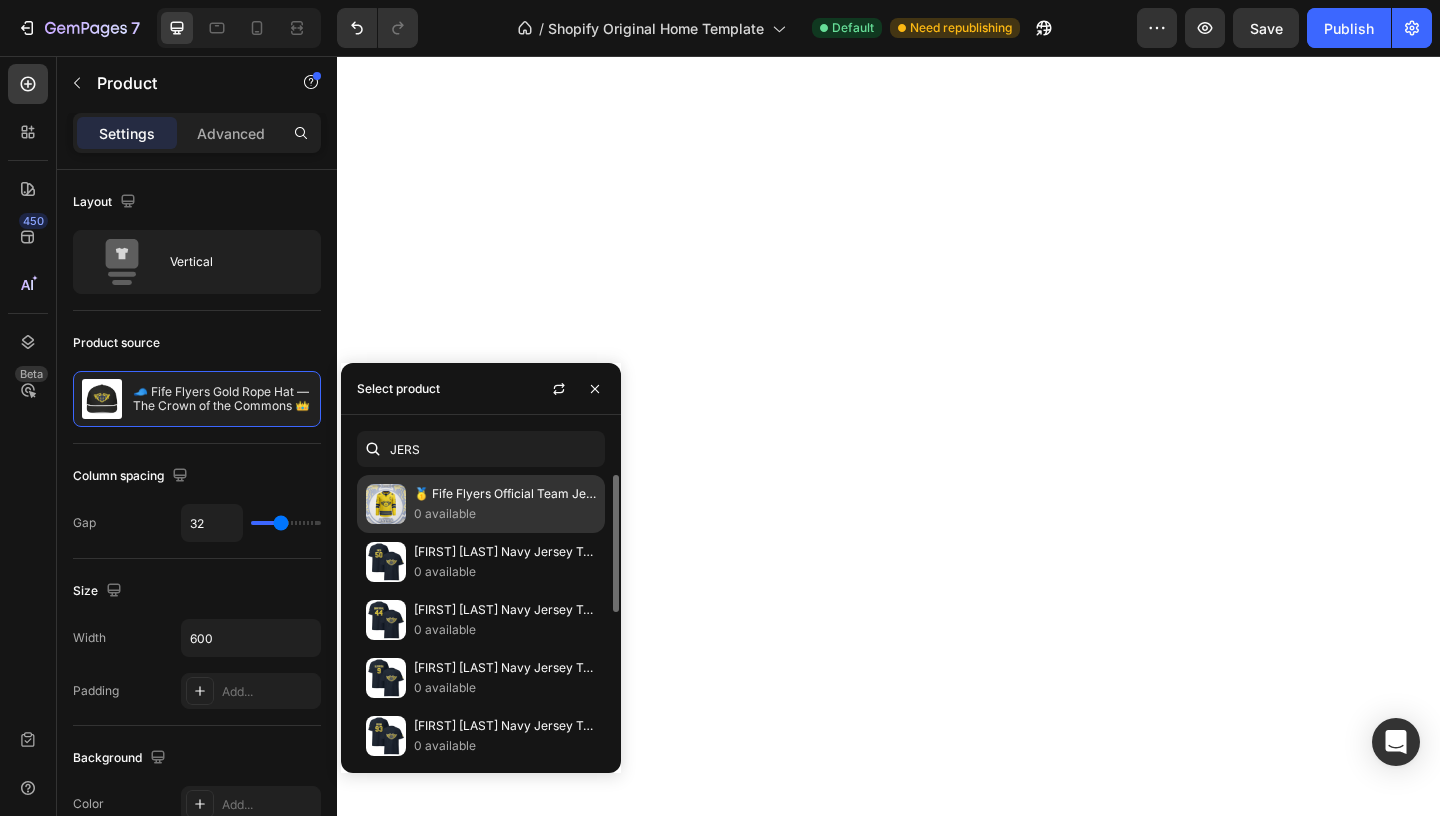 click on "0 available" at bounding box center [505, 514] 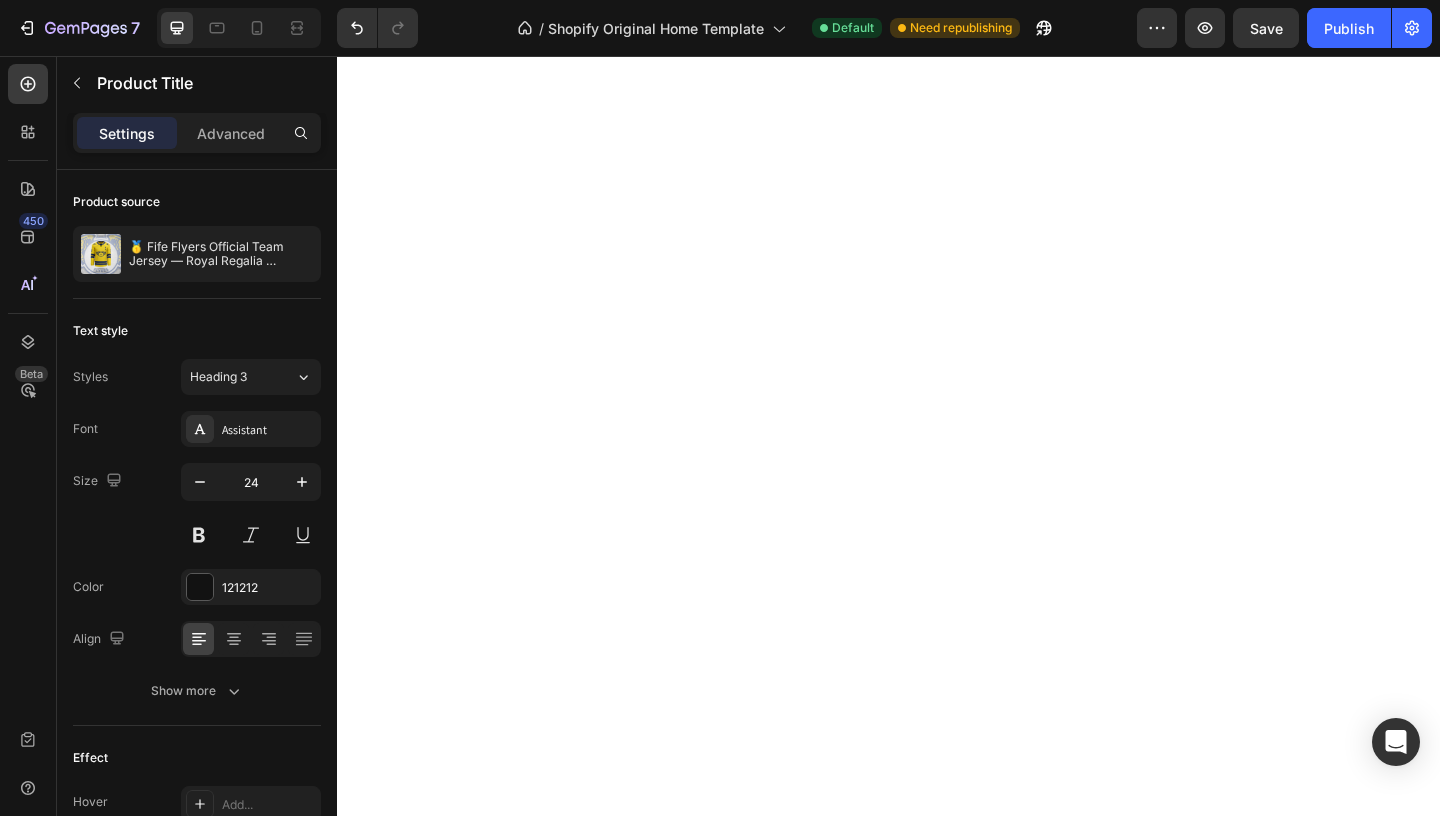scroll, scrollTop: 2588, scrollLeft: 0, axis: vertical 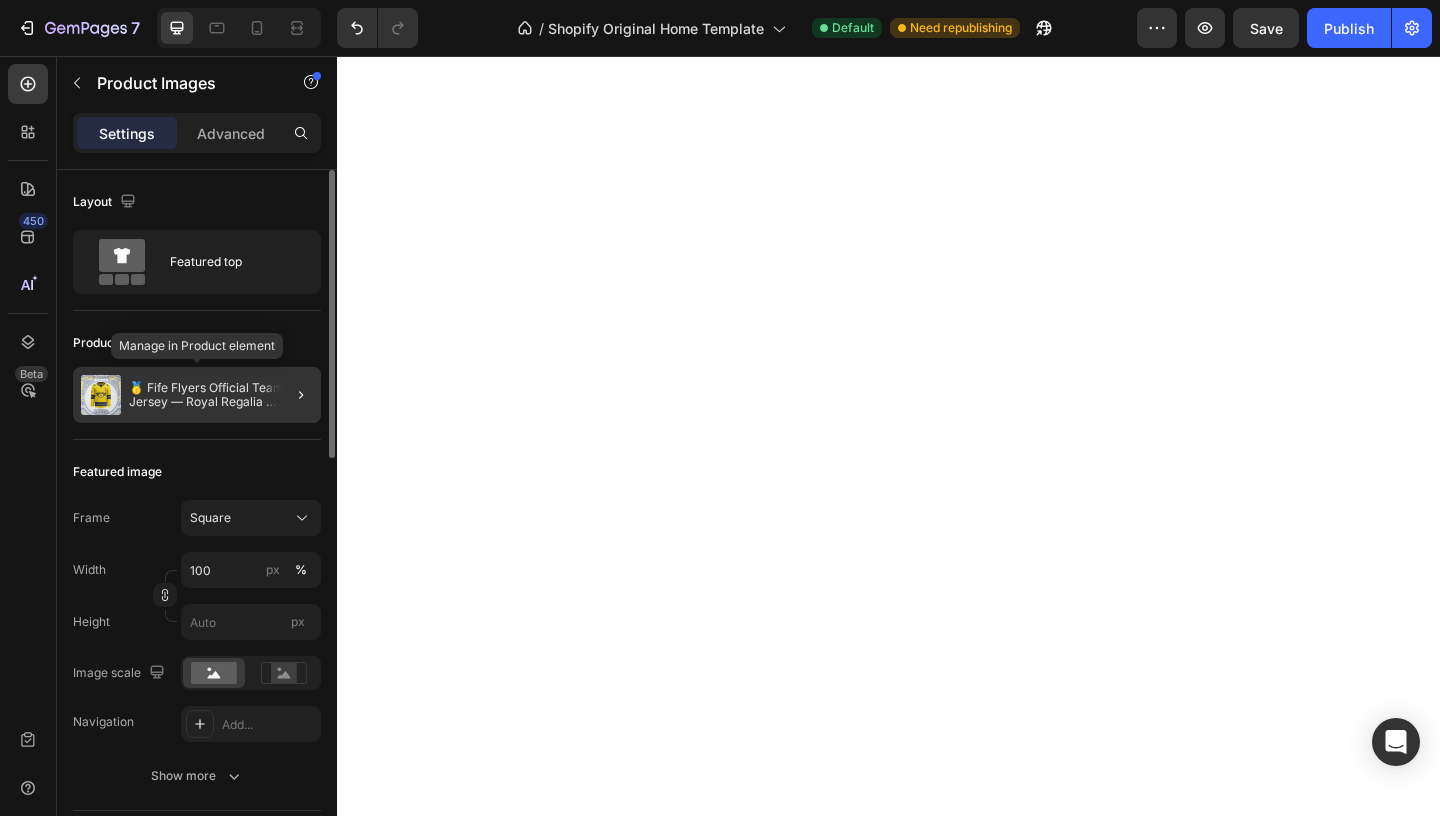 click on "🥇 Fife Flyers Official Team Jersey — Royal Regalia Collection 👑" at bounding box center (221, 395) 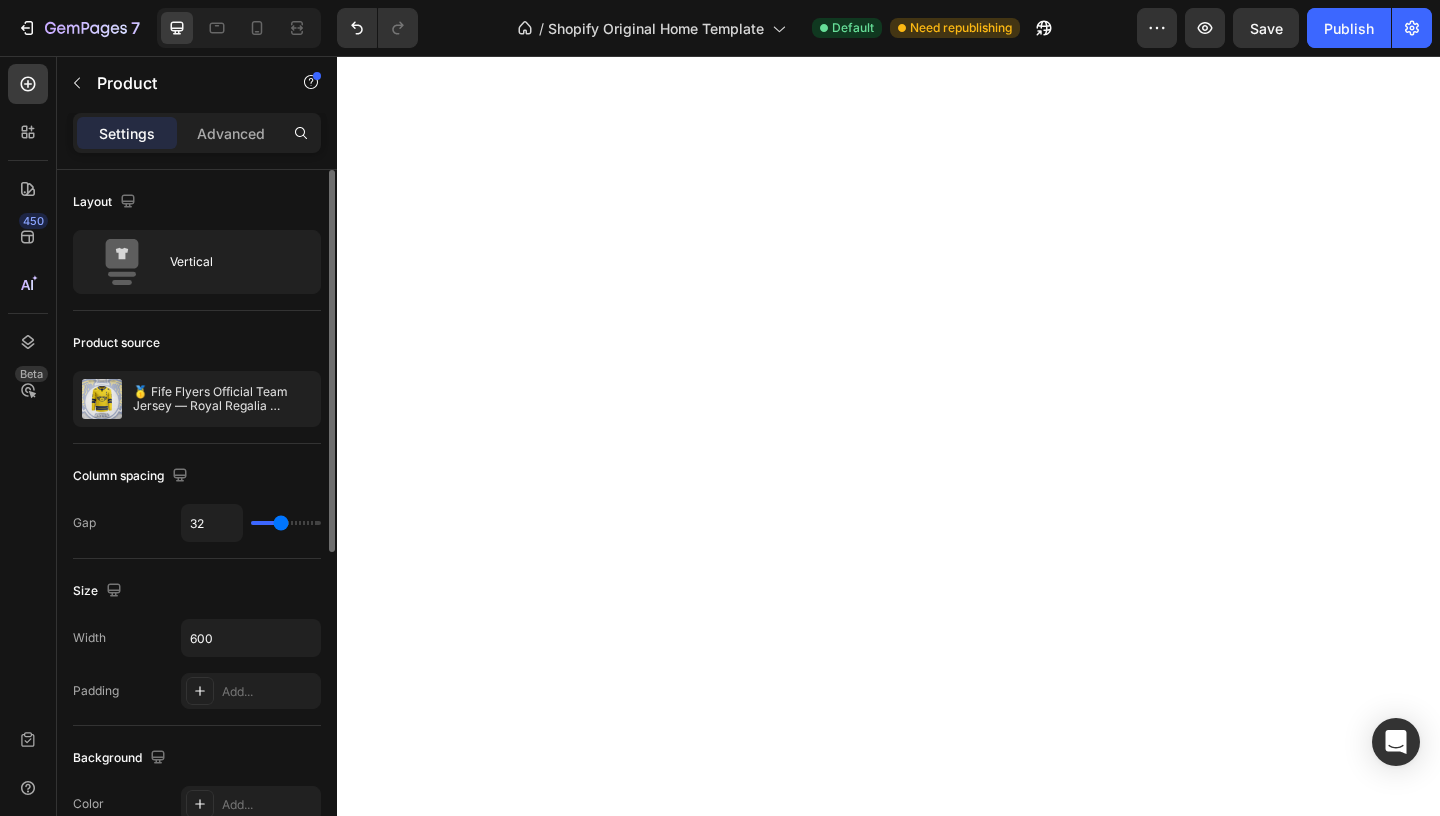 type on "28" 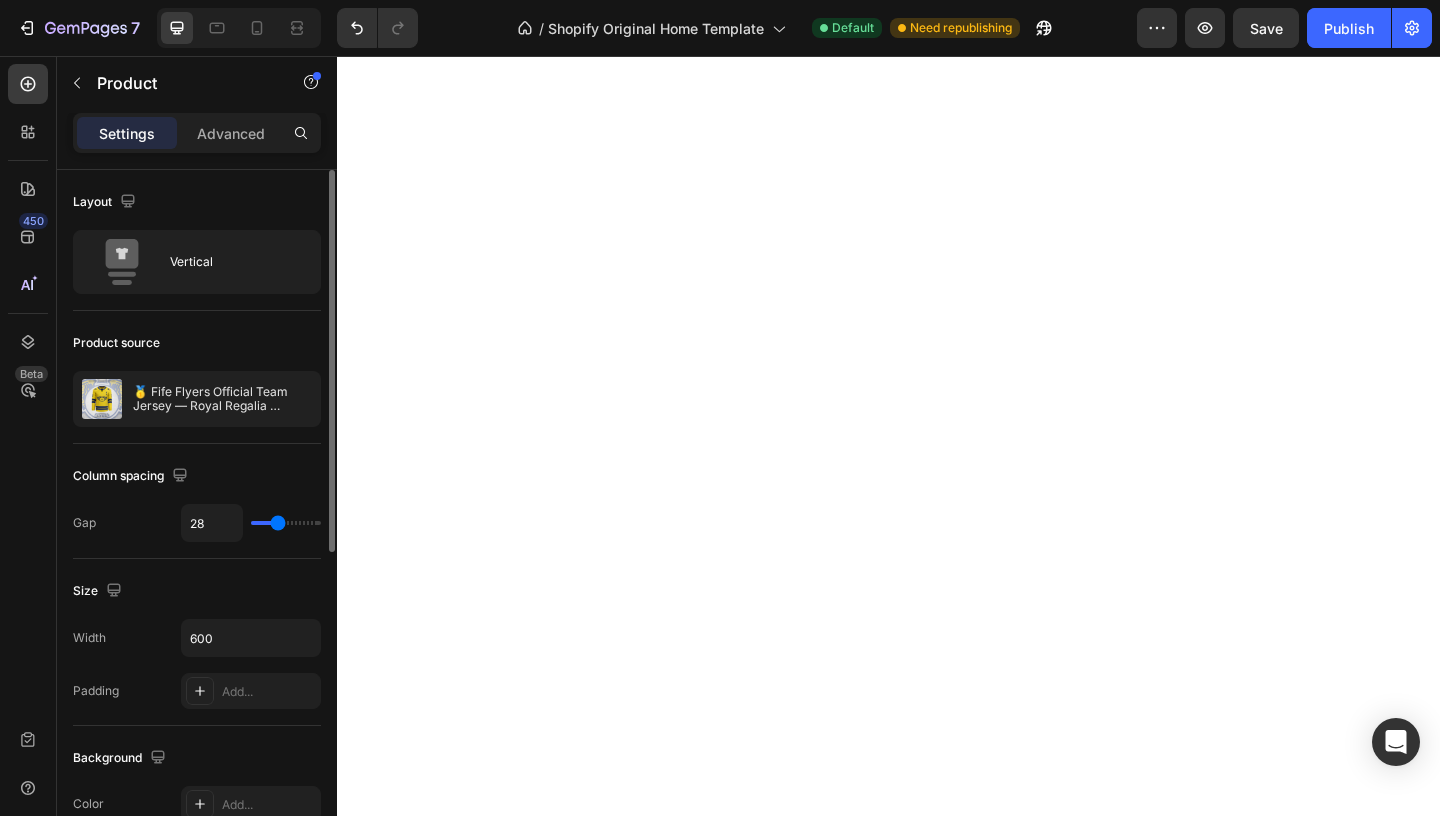 type on "25" 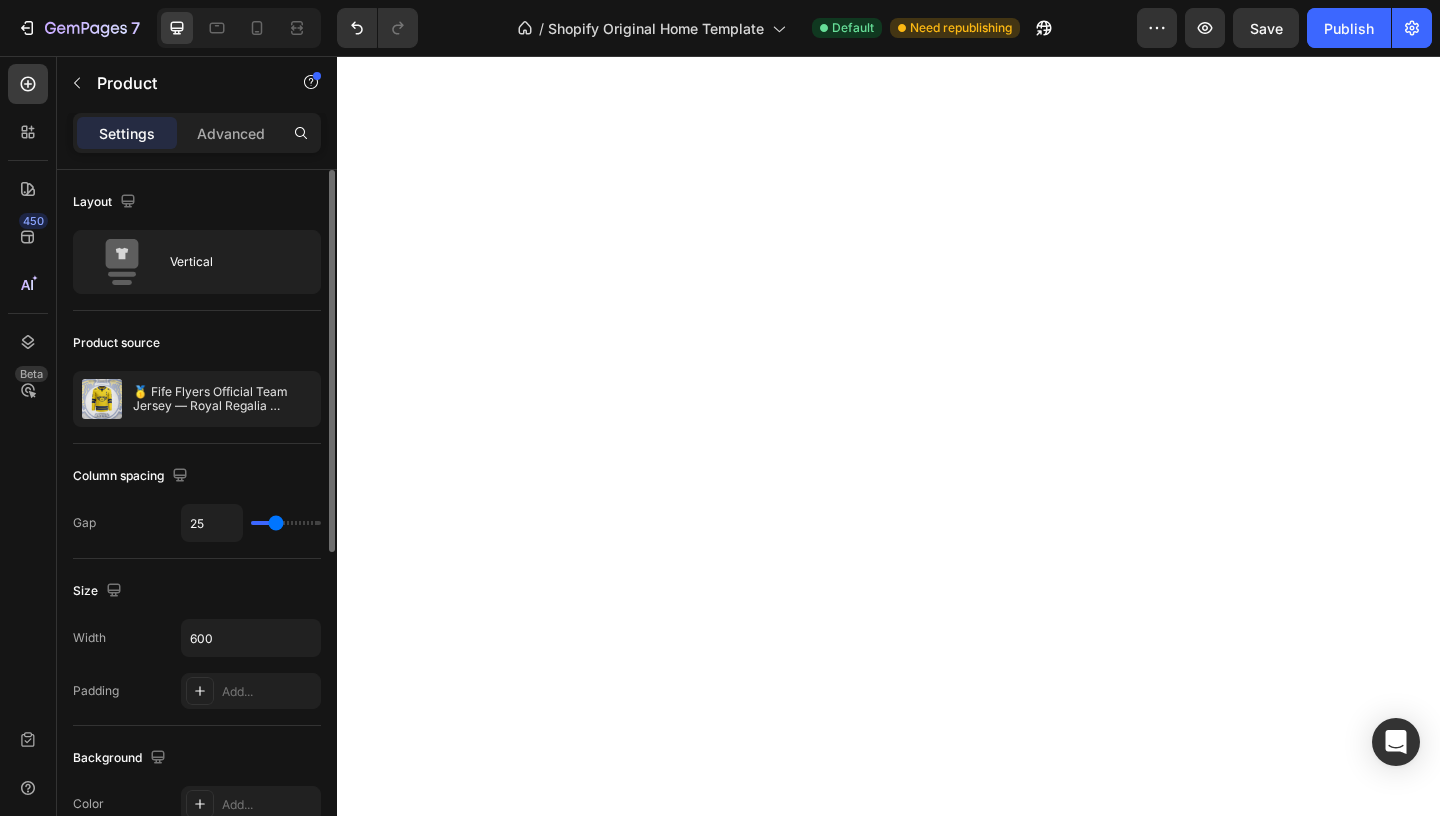 type on "18" 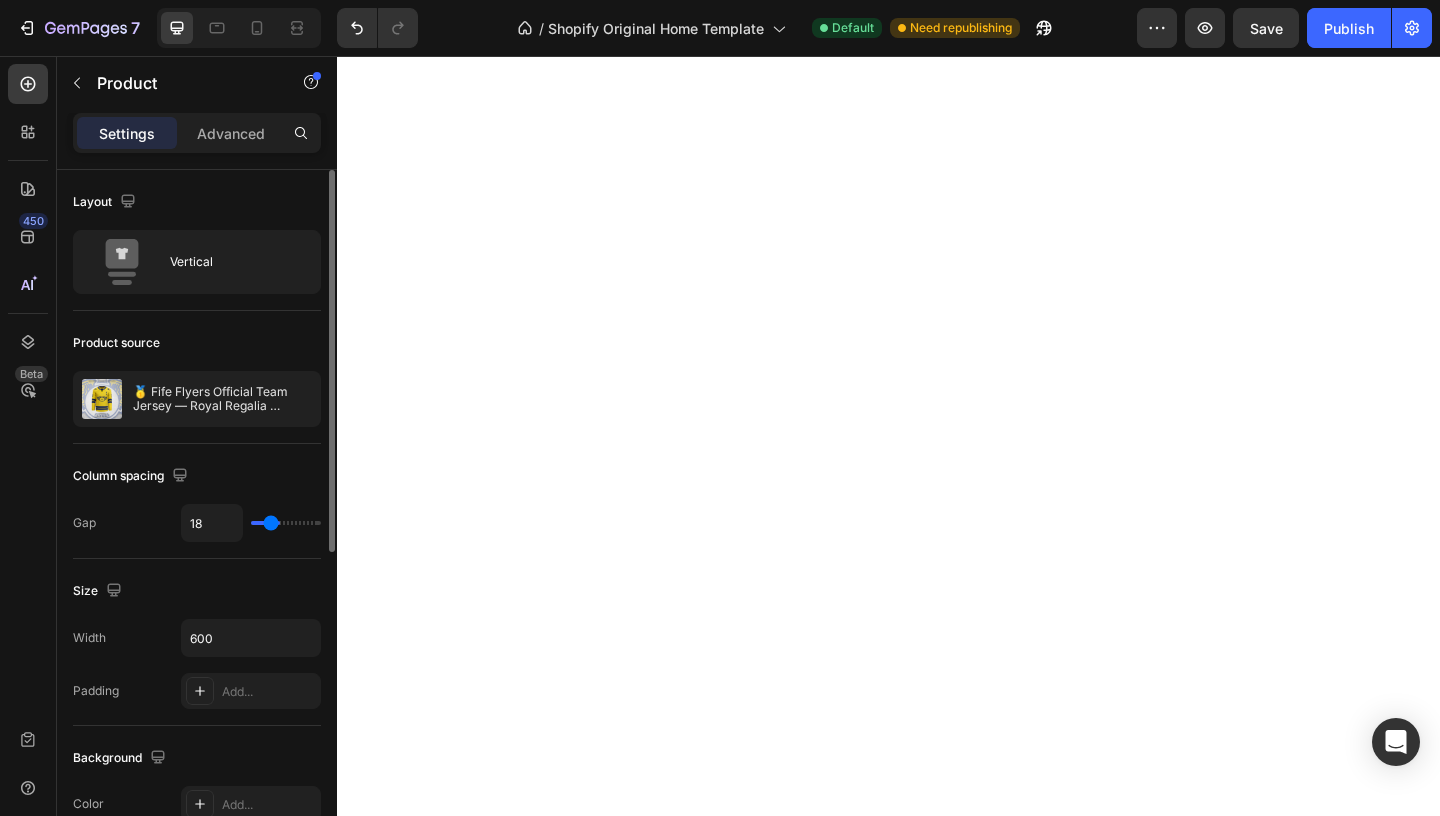 type on "9" 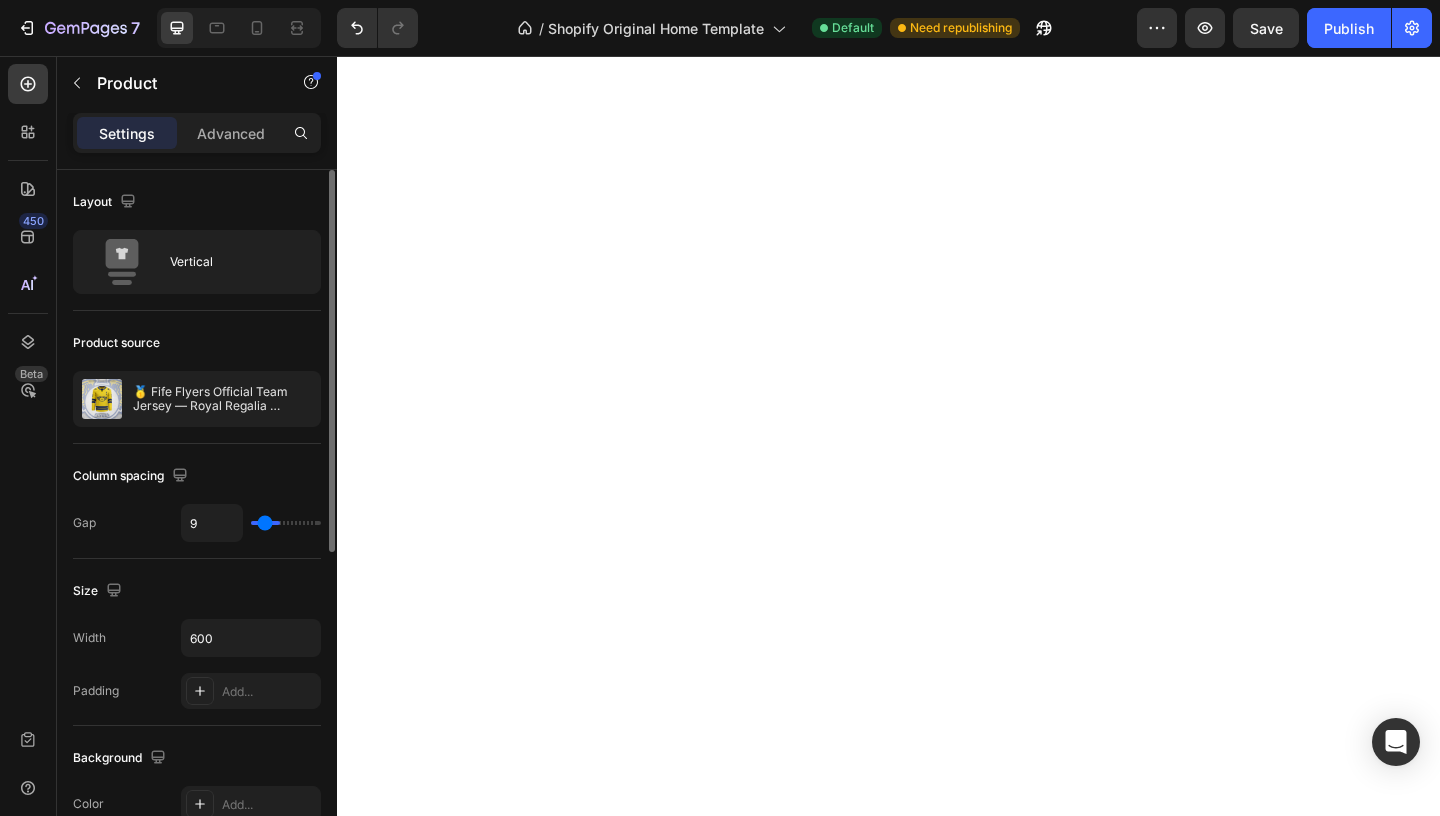 type on "0" 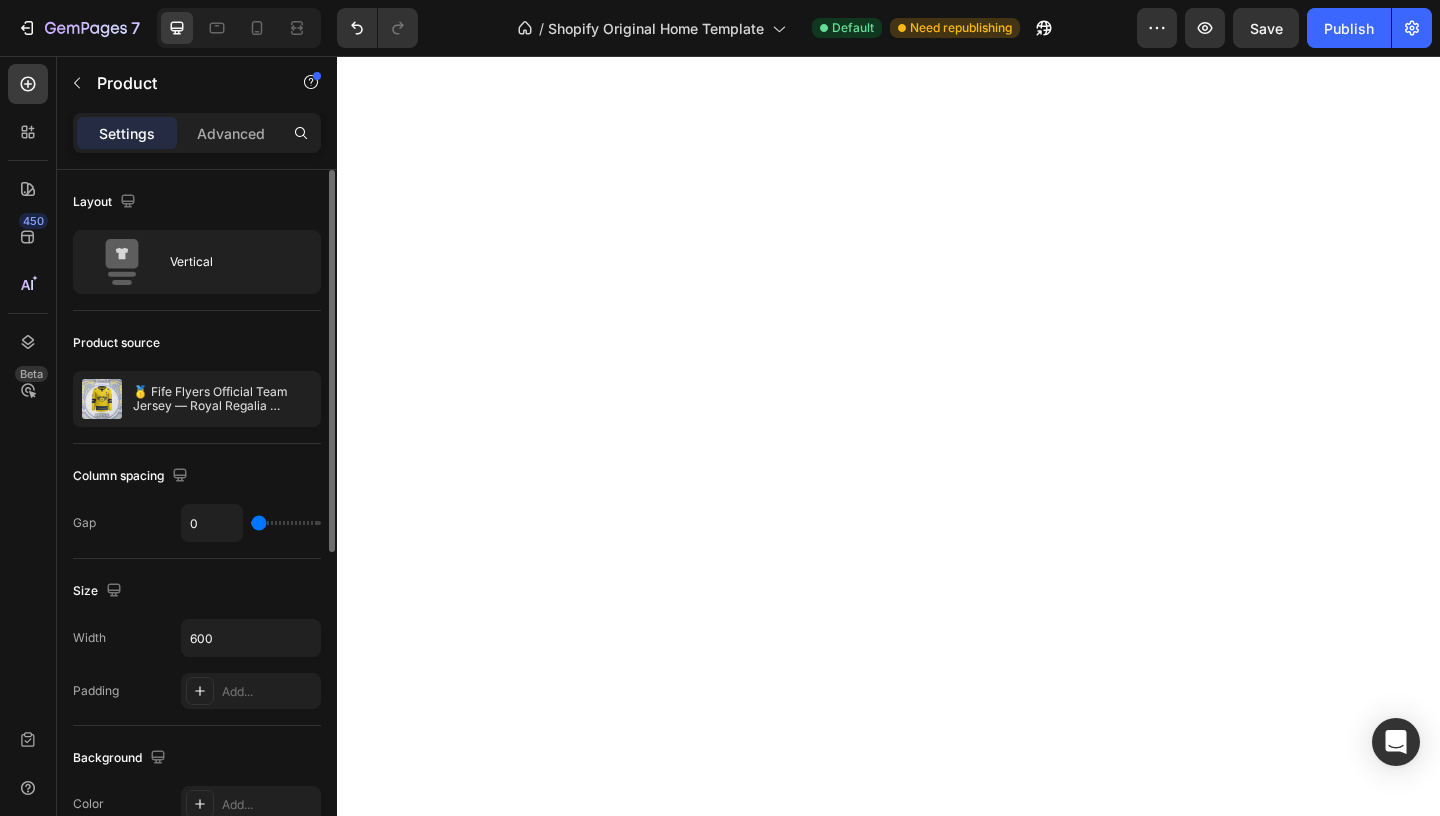 type on "1" 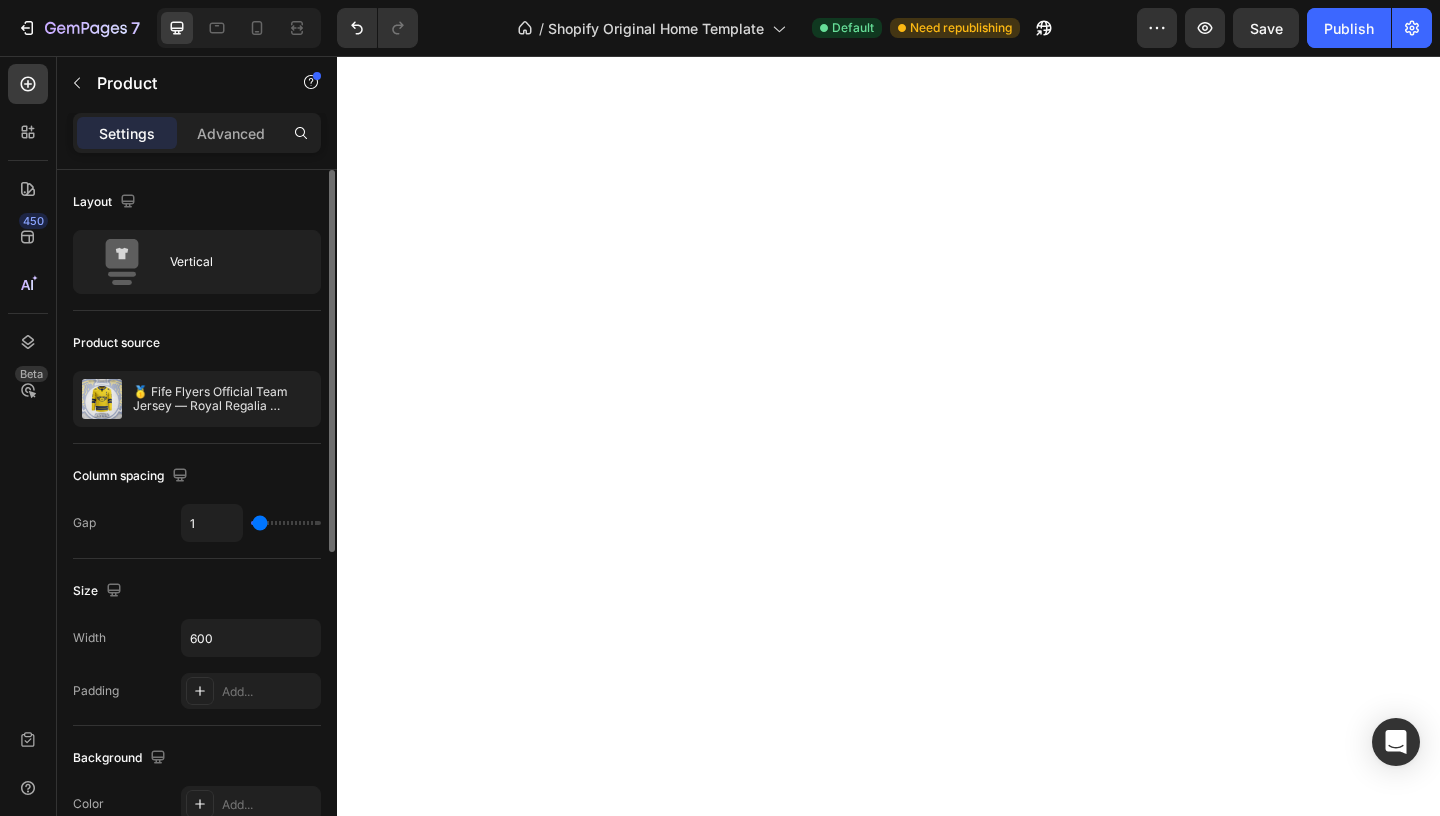 type on "2" 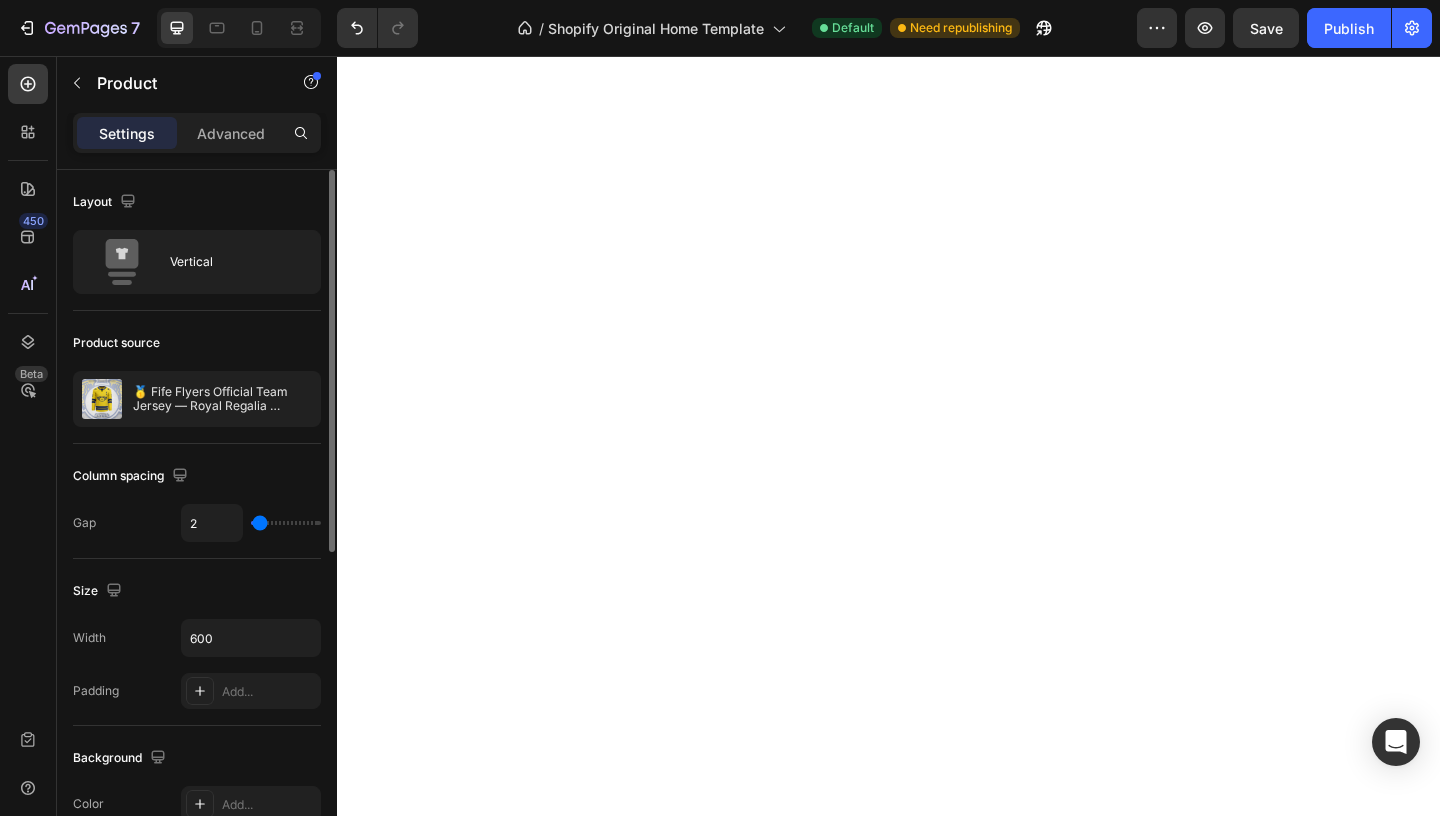 type on "3" 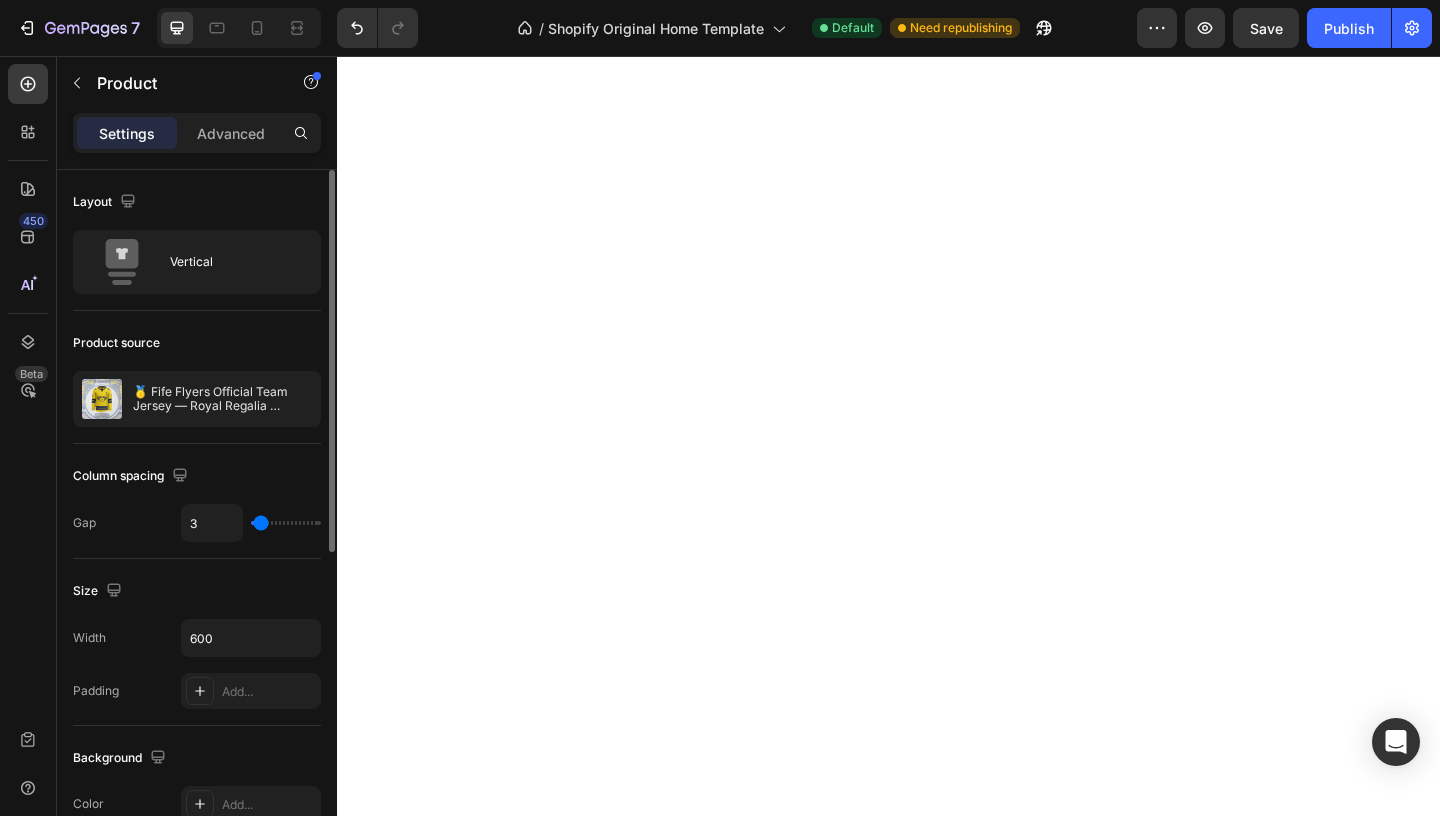type on "4" 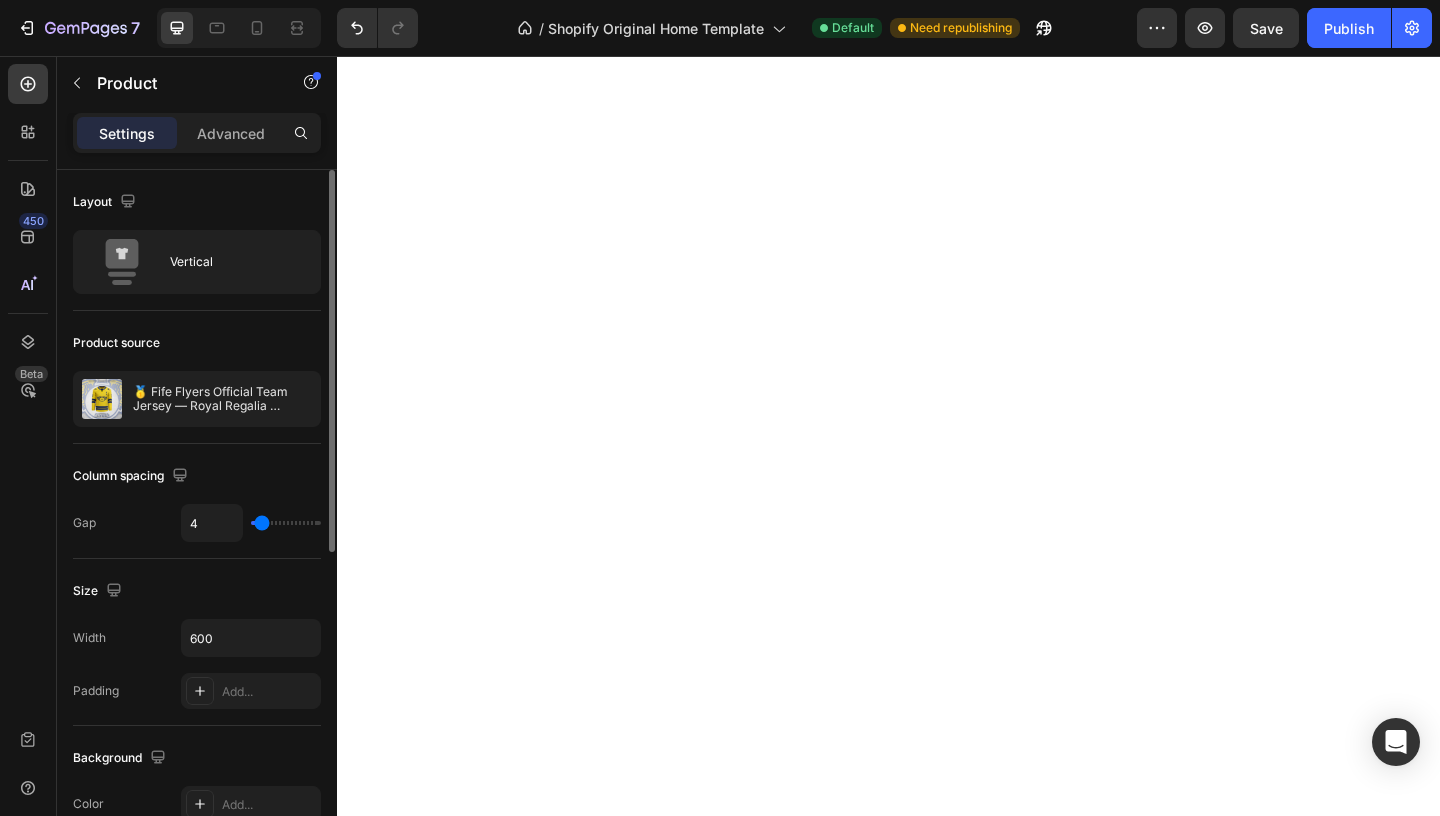 type on "5" 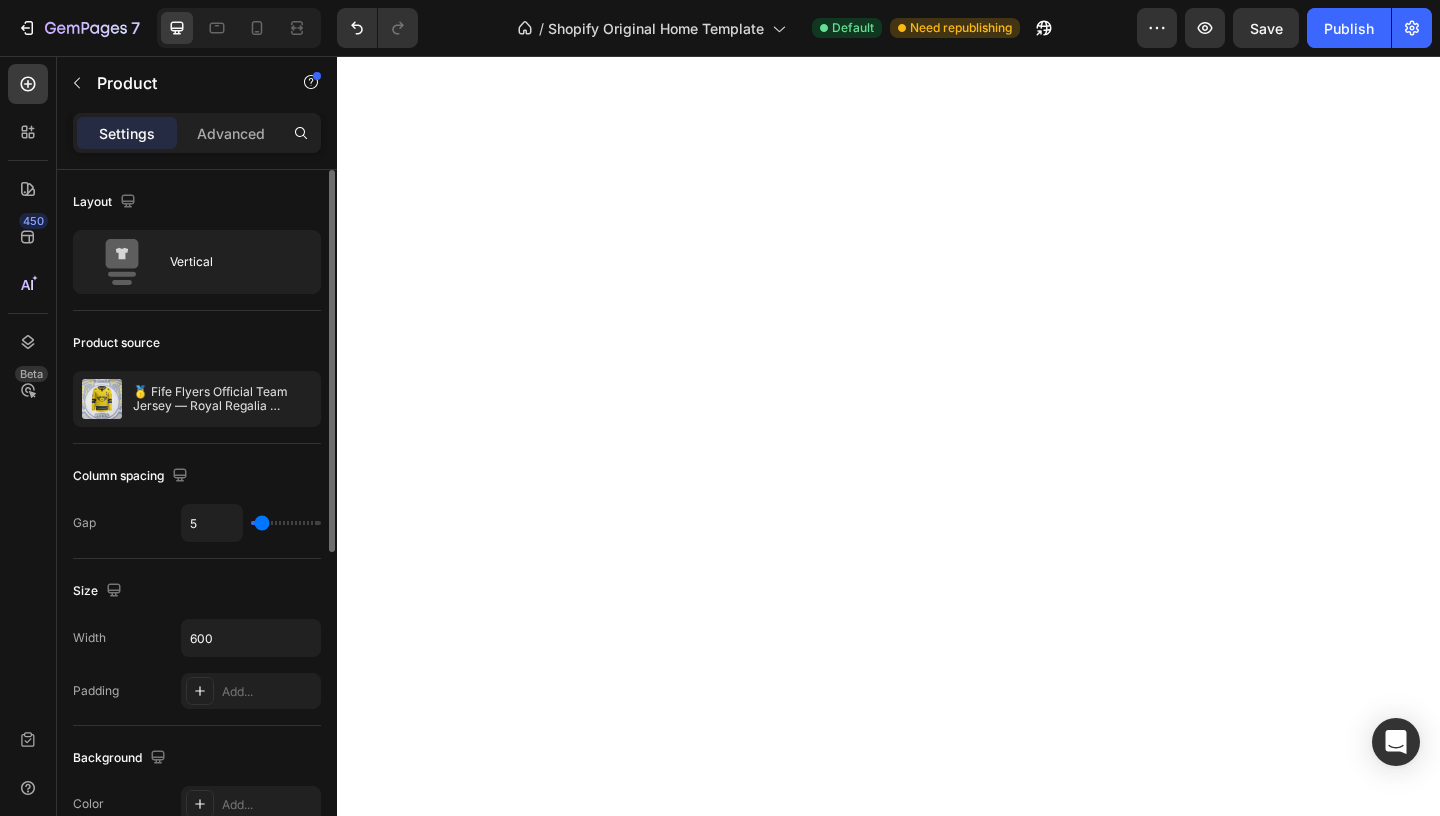 type on "6" 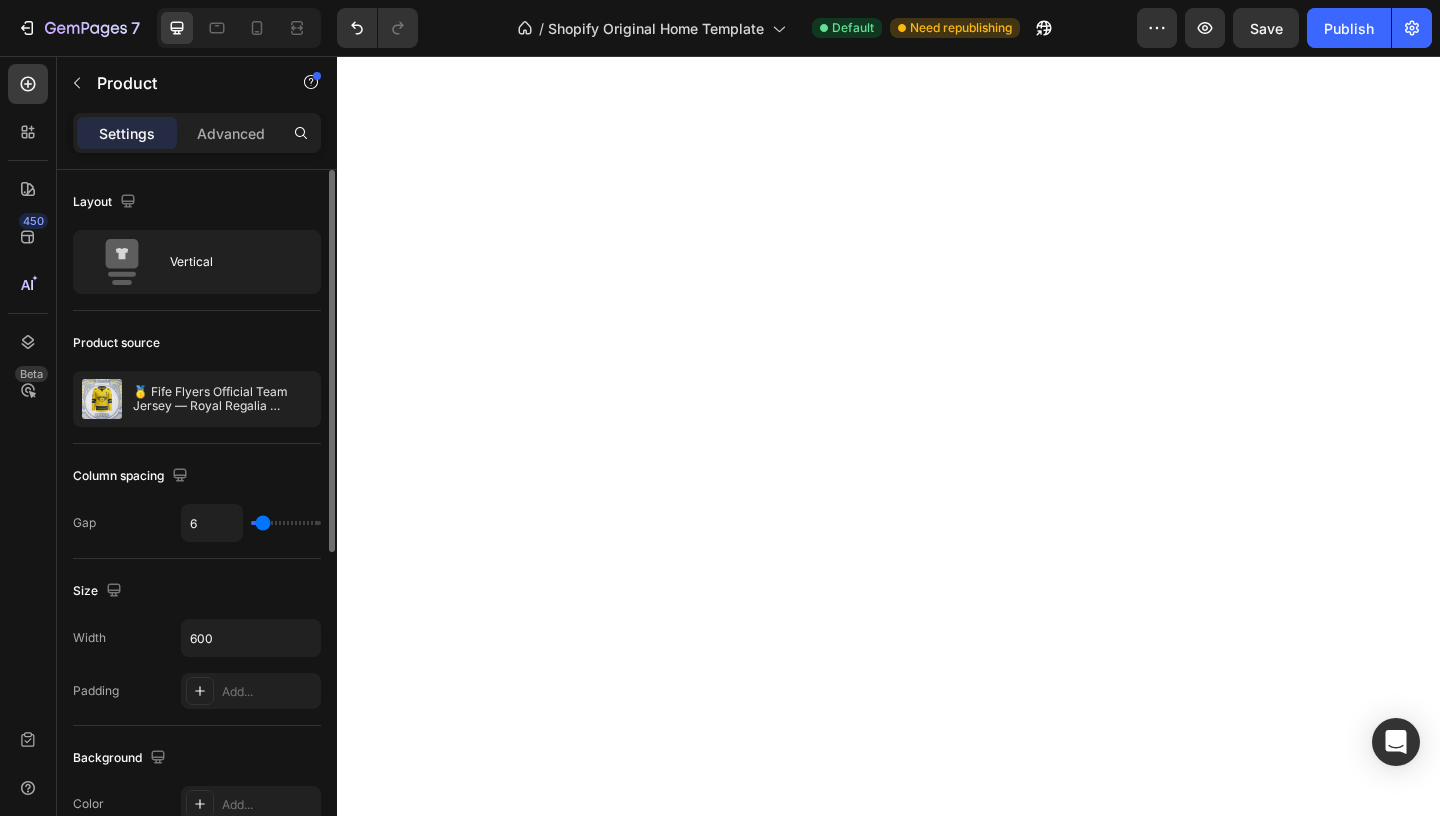 type on "5" 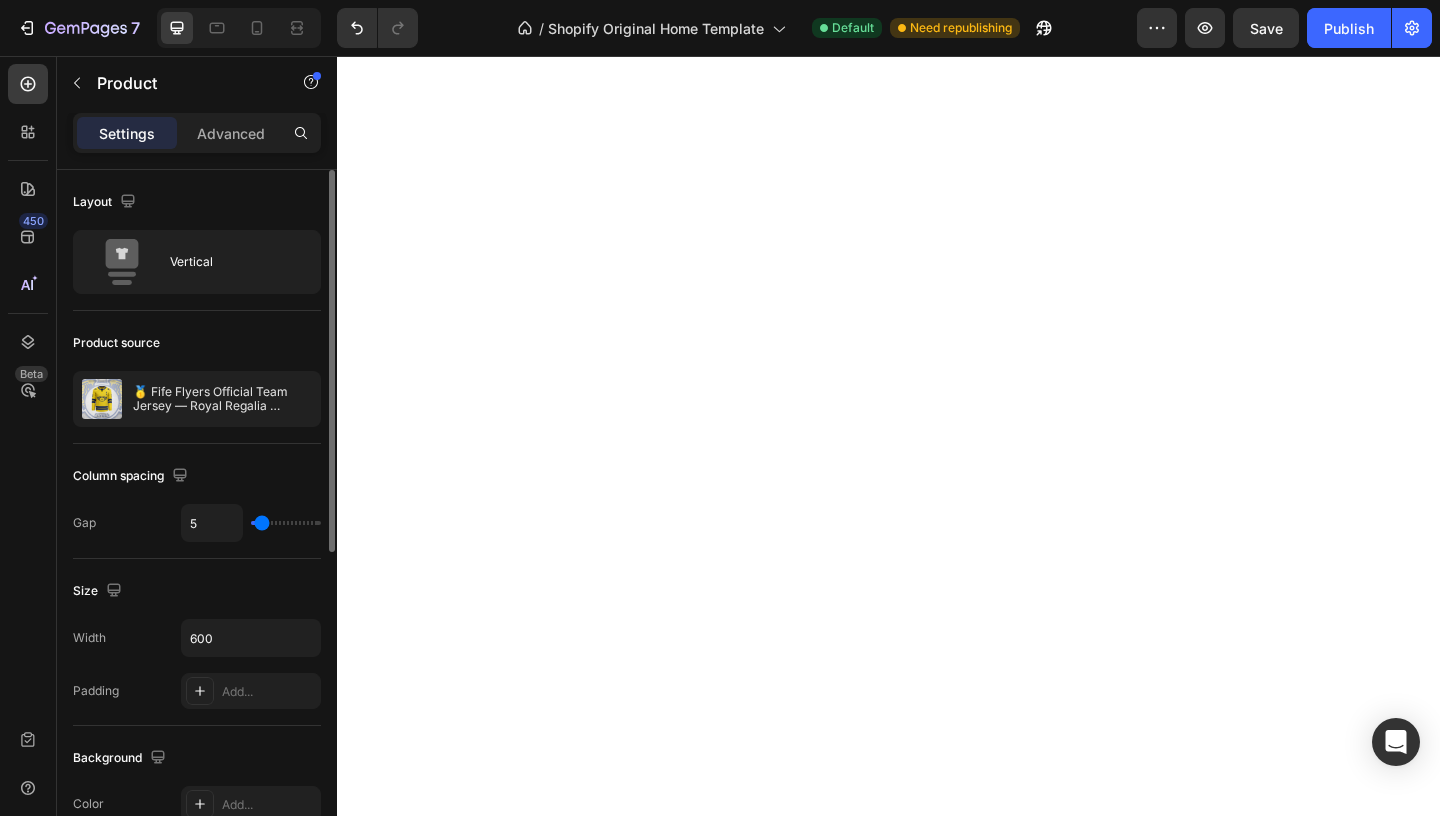 type on "2" 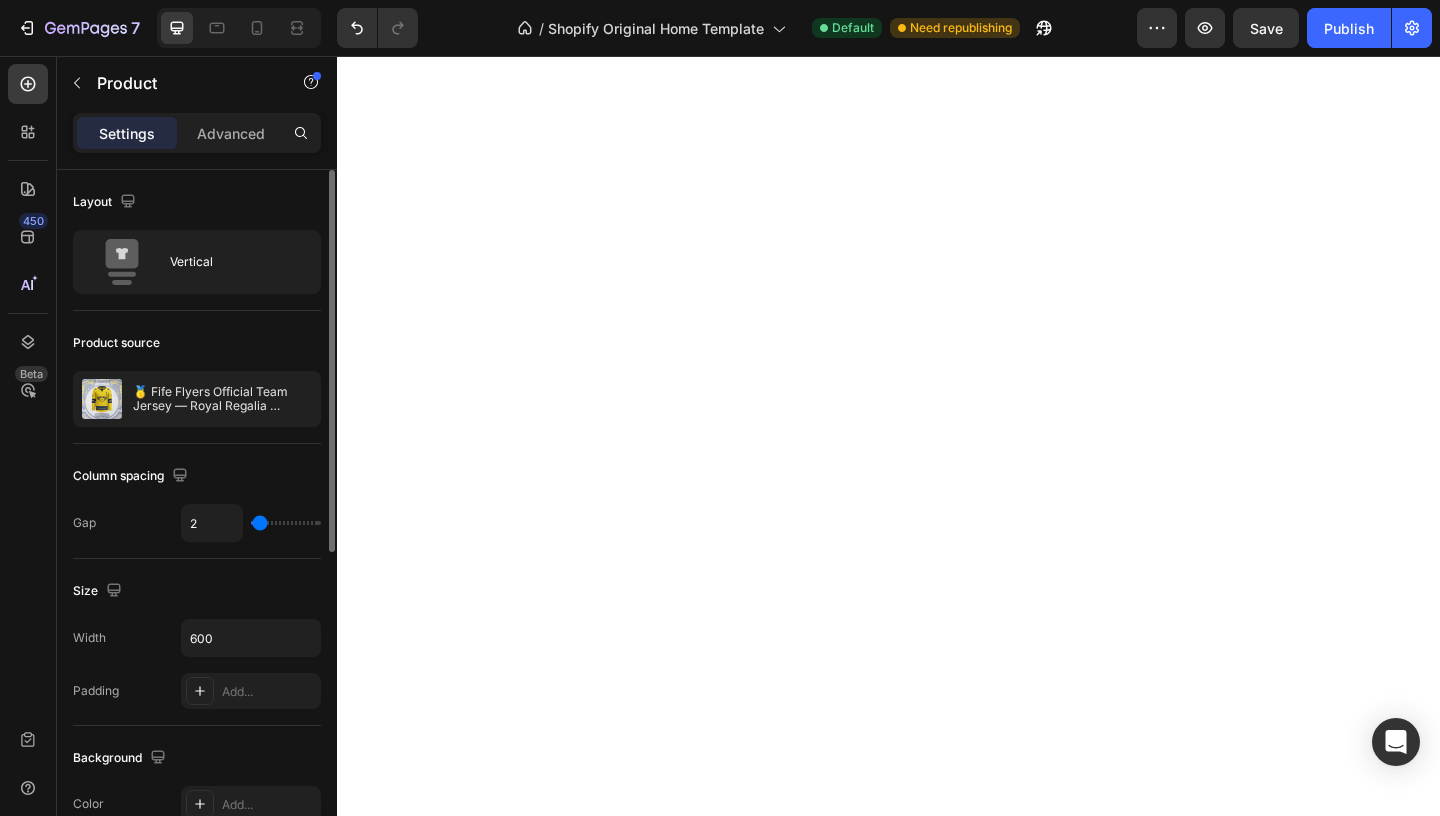 type on "0" 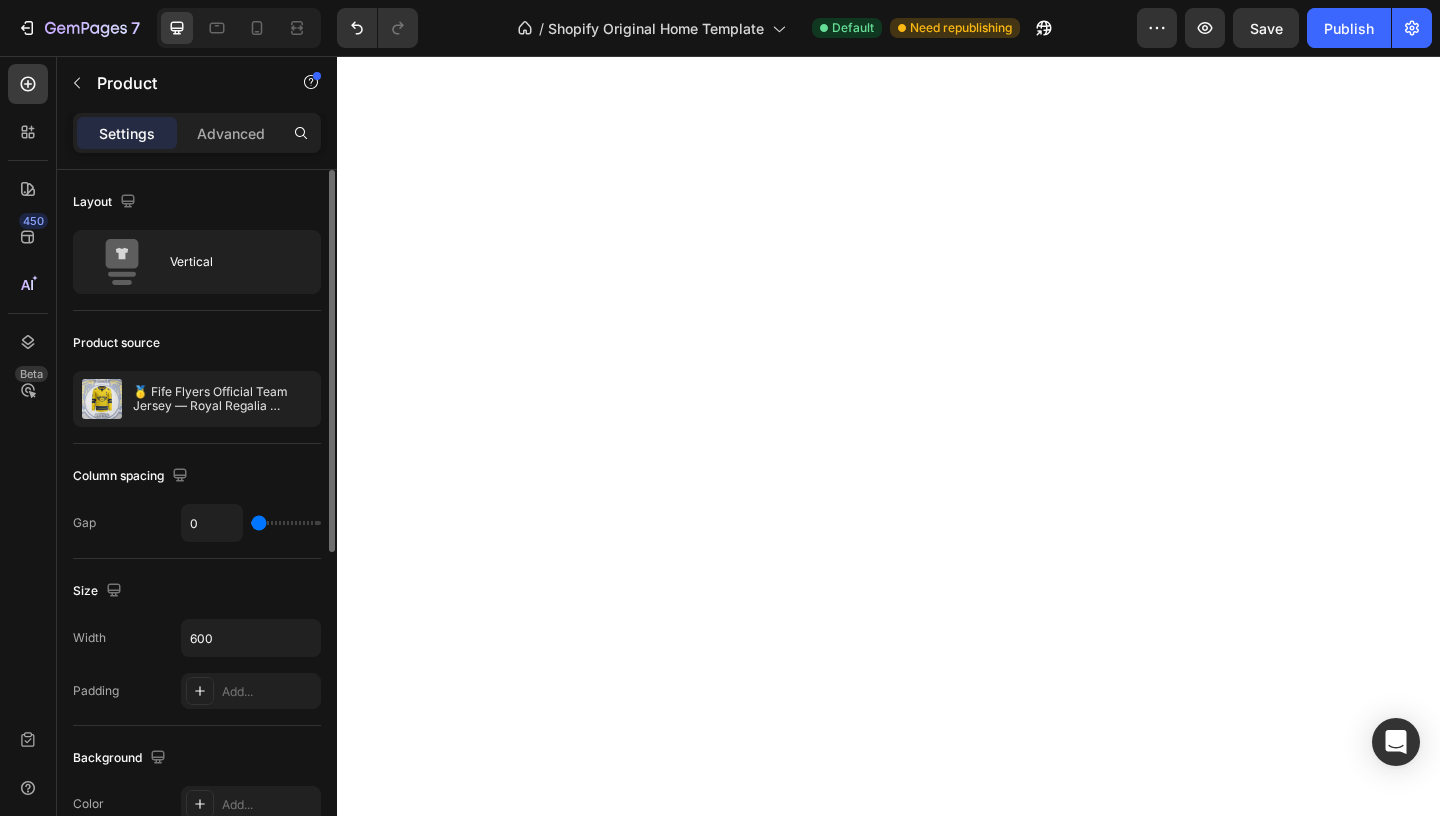 drag, startPoint x: 279, startPoint y: 522, endPoint x: 196, endPoint y: 522, distance: 83 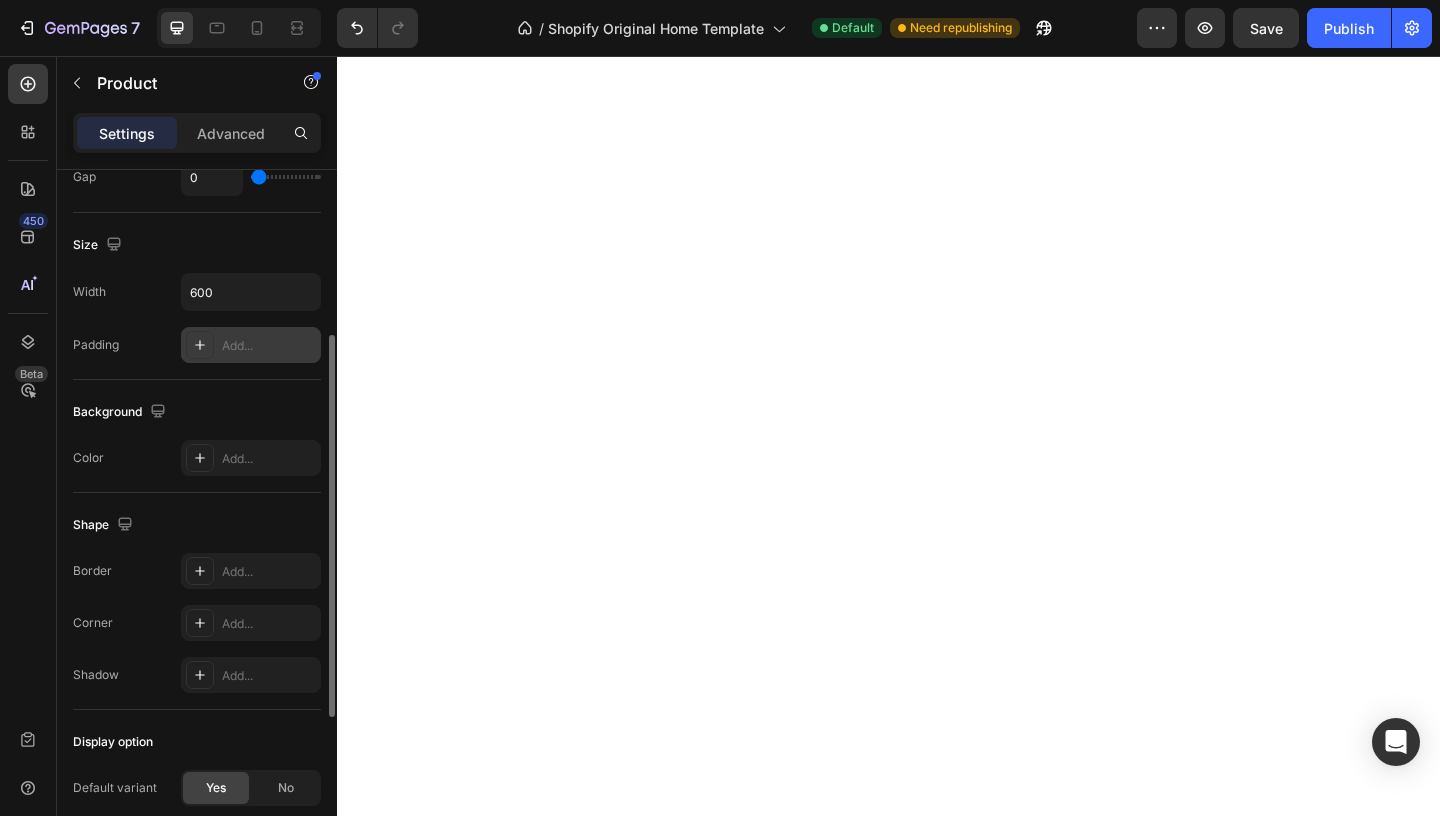 scroll, scrollTop: 347, scrollLeft: 0, axis: vertical 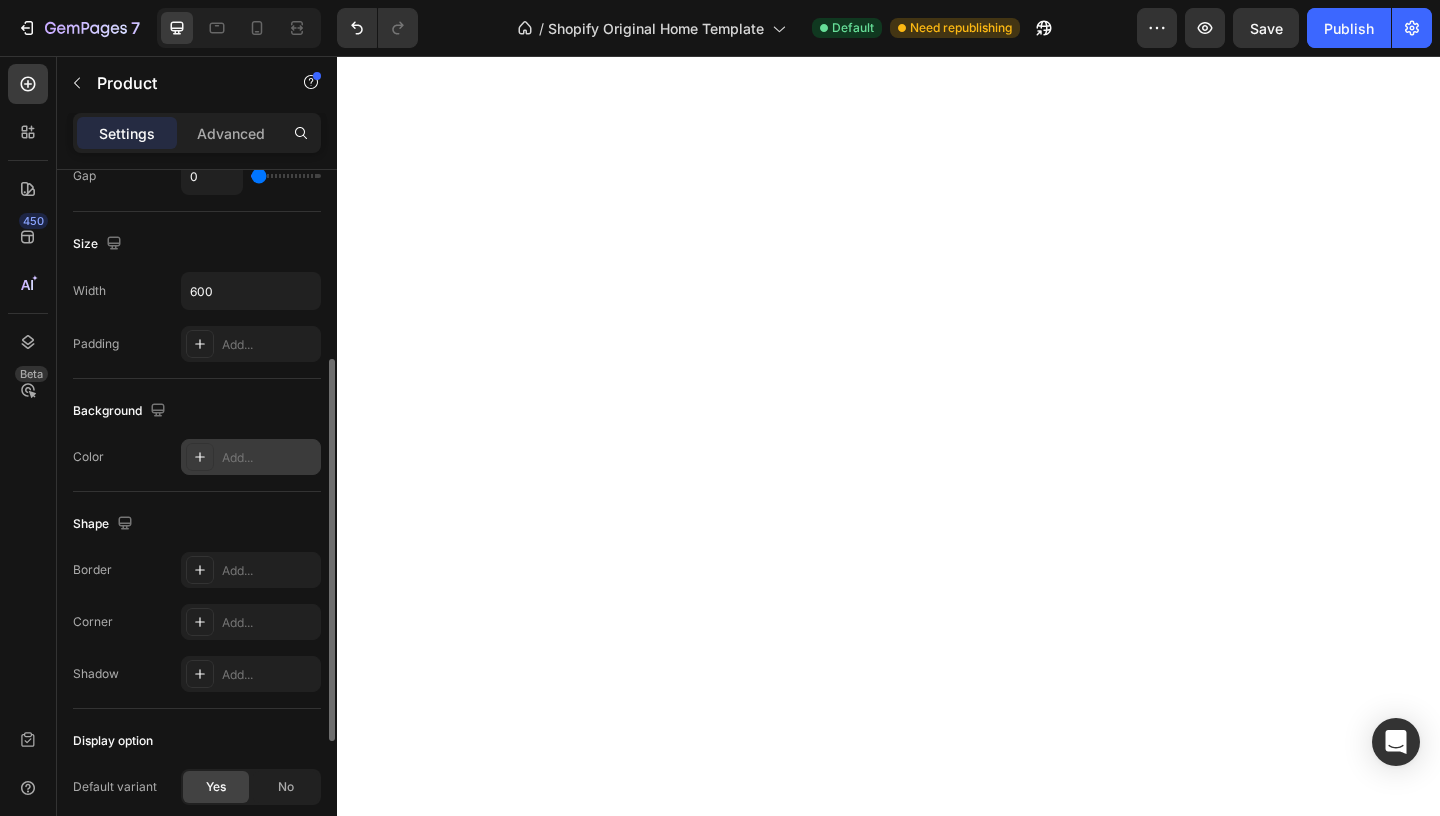click on "Add..." at bounding box center (269, 458) 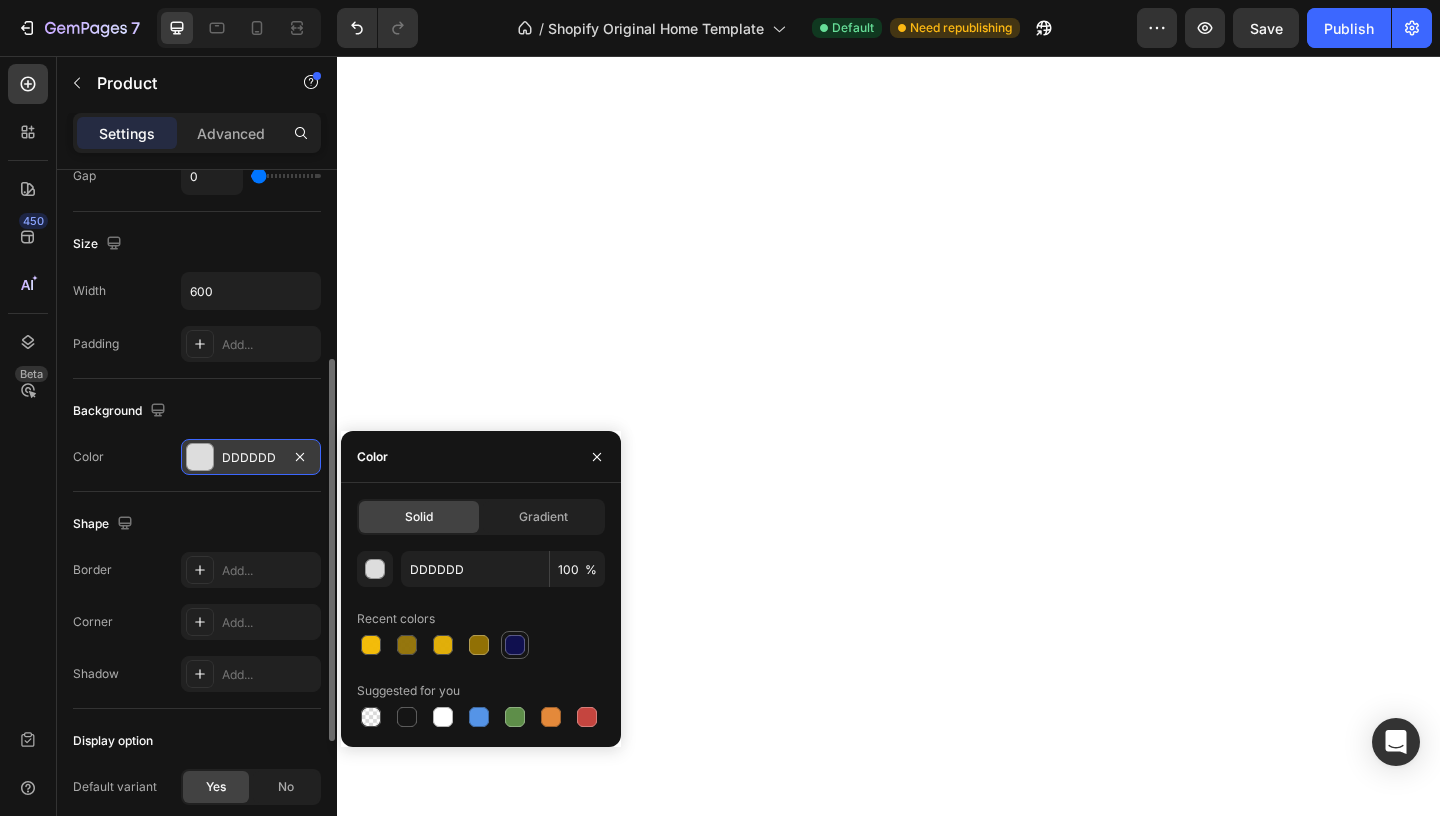click at bounding box center (515, 645) 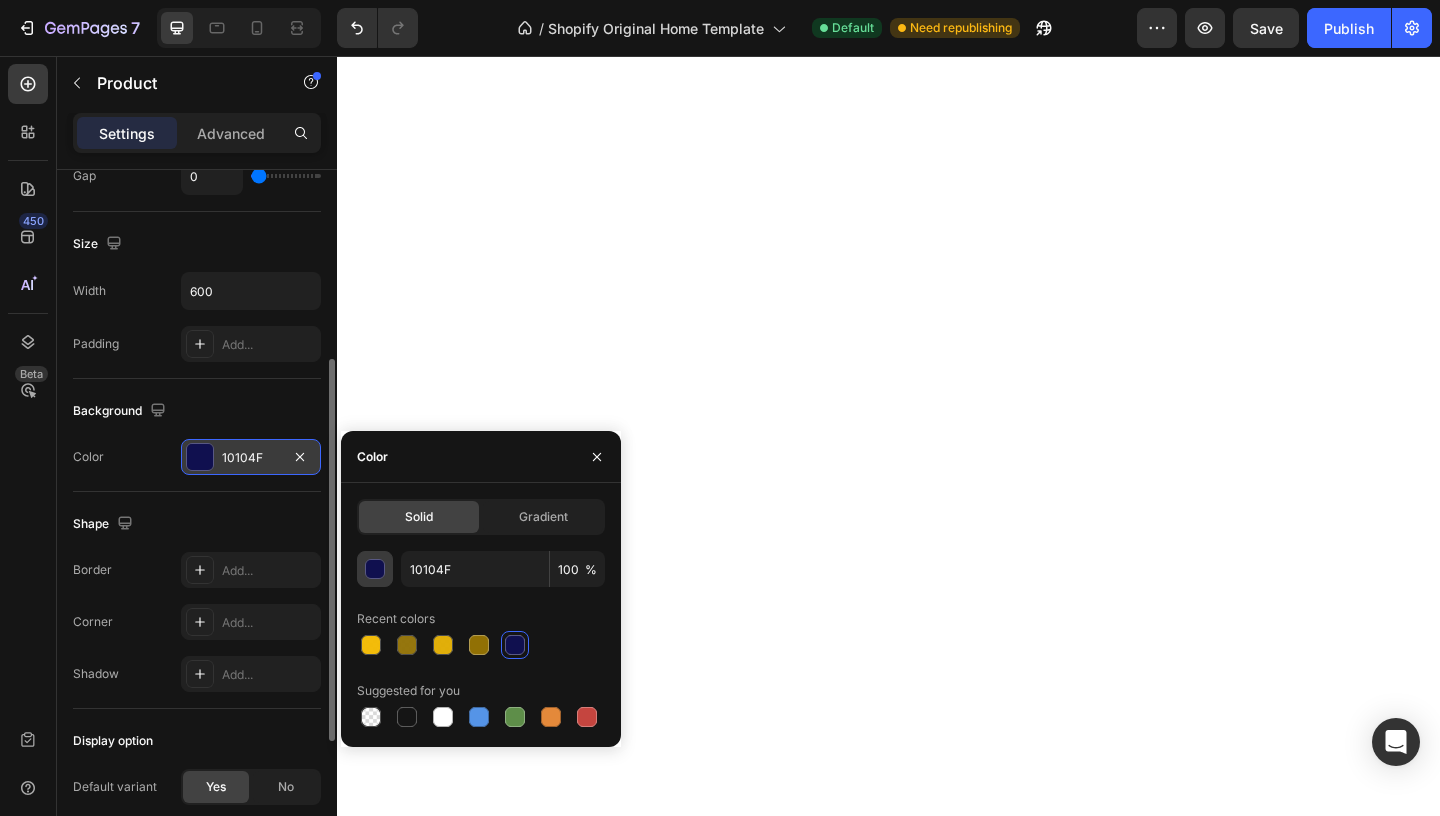 click at bounding box center (375, 569) 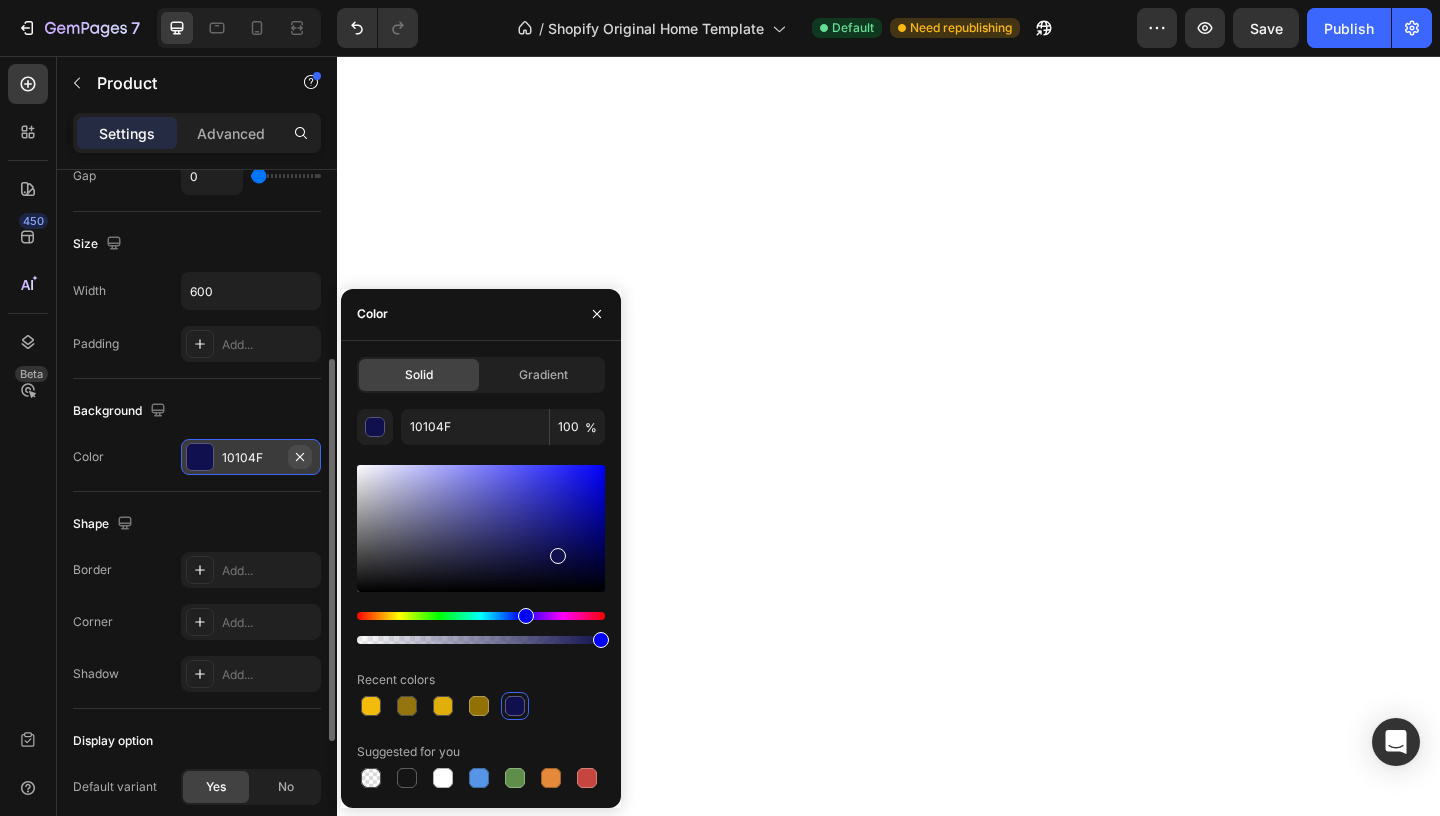 click 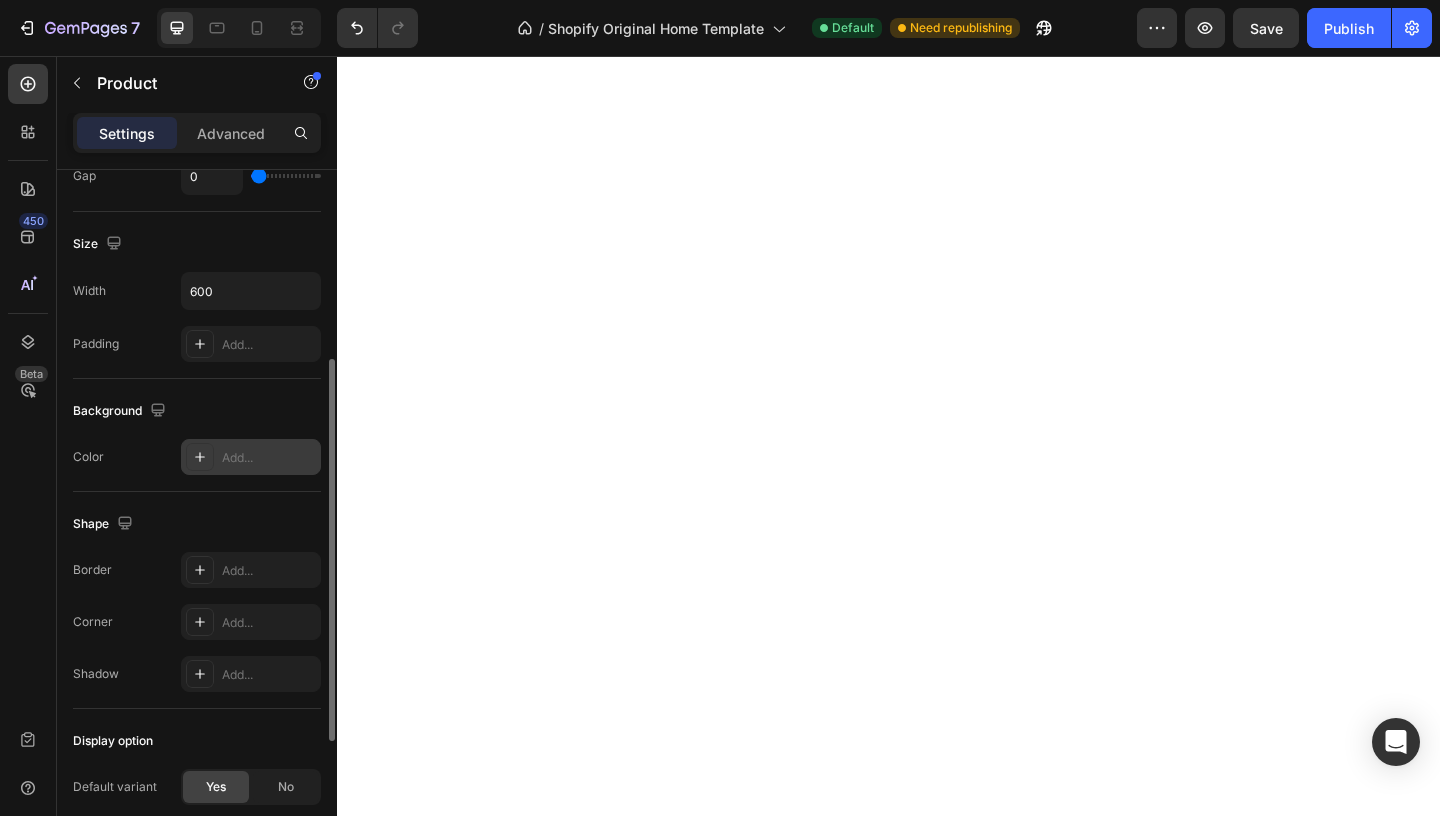 click on "Background The changes might be hidden by  the video. Color Add..." 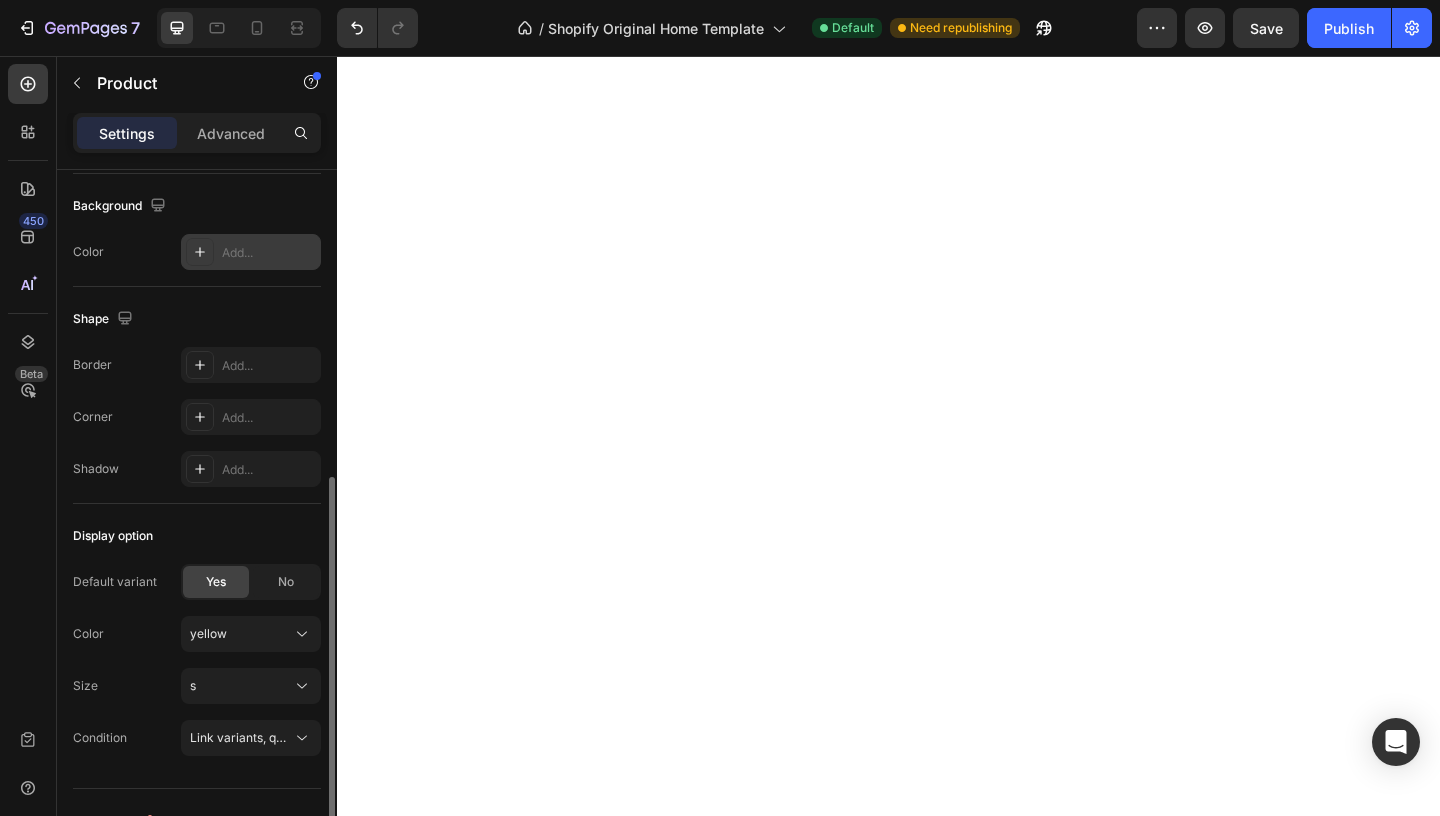 scroll, scrollTop: 588, scrollLeft: 0, axis: vertical 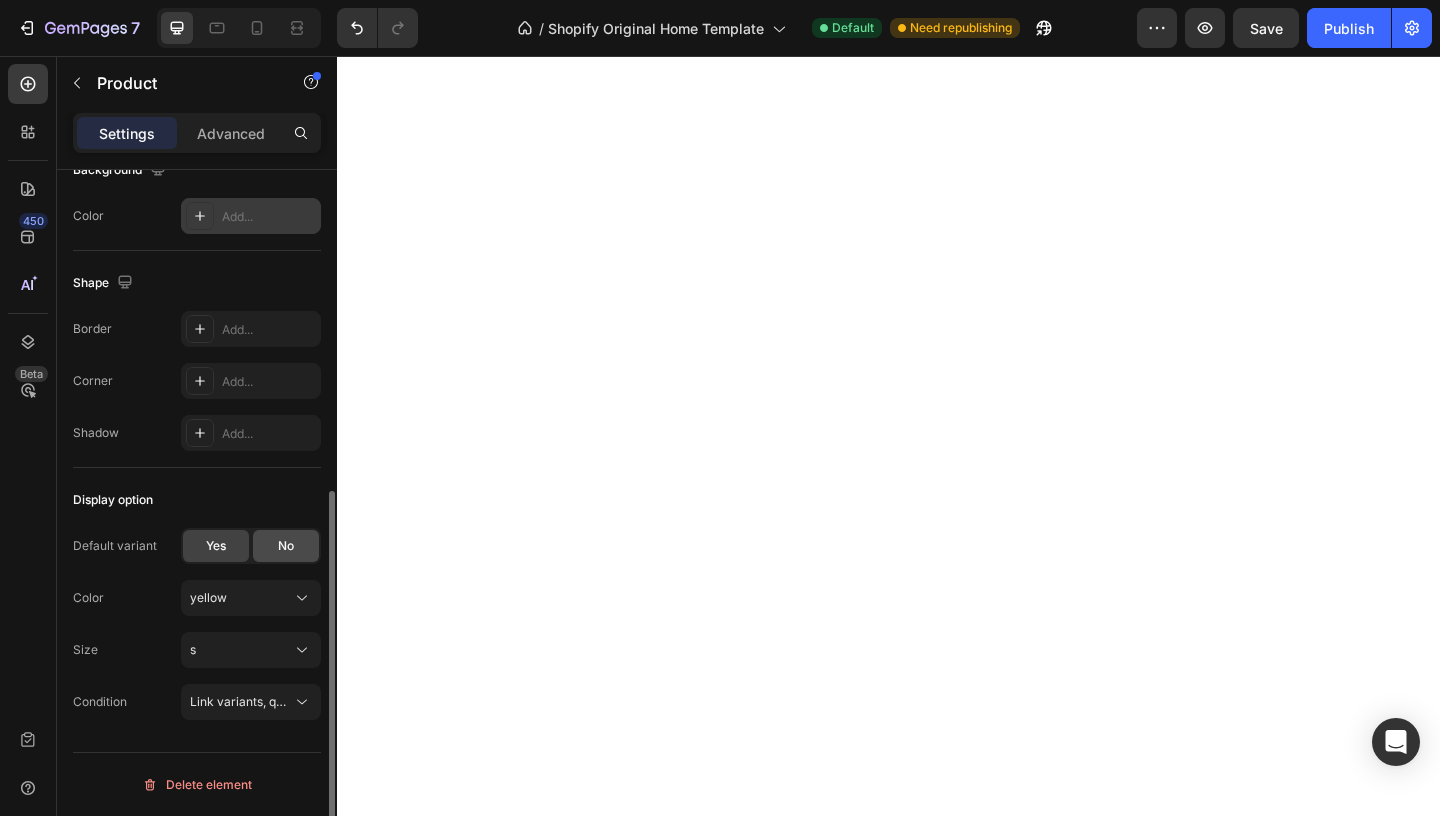 click on "No" 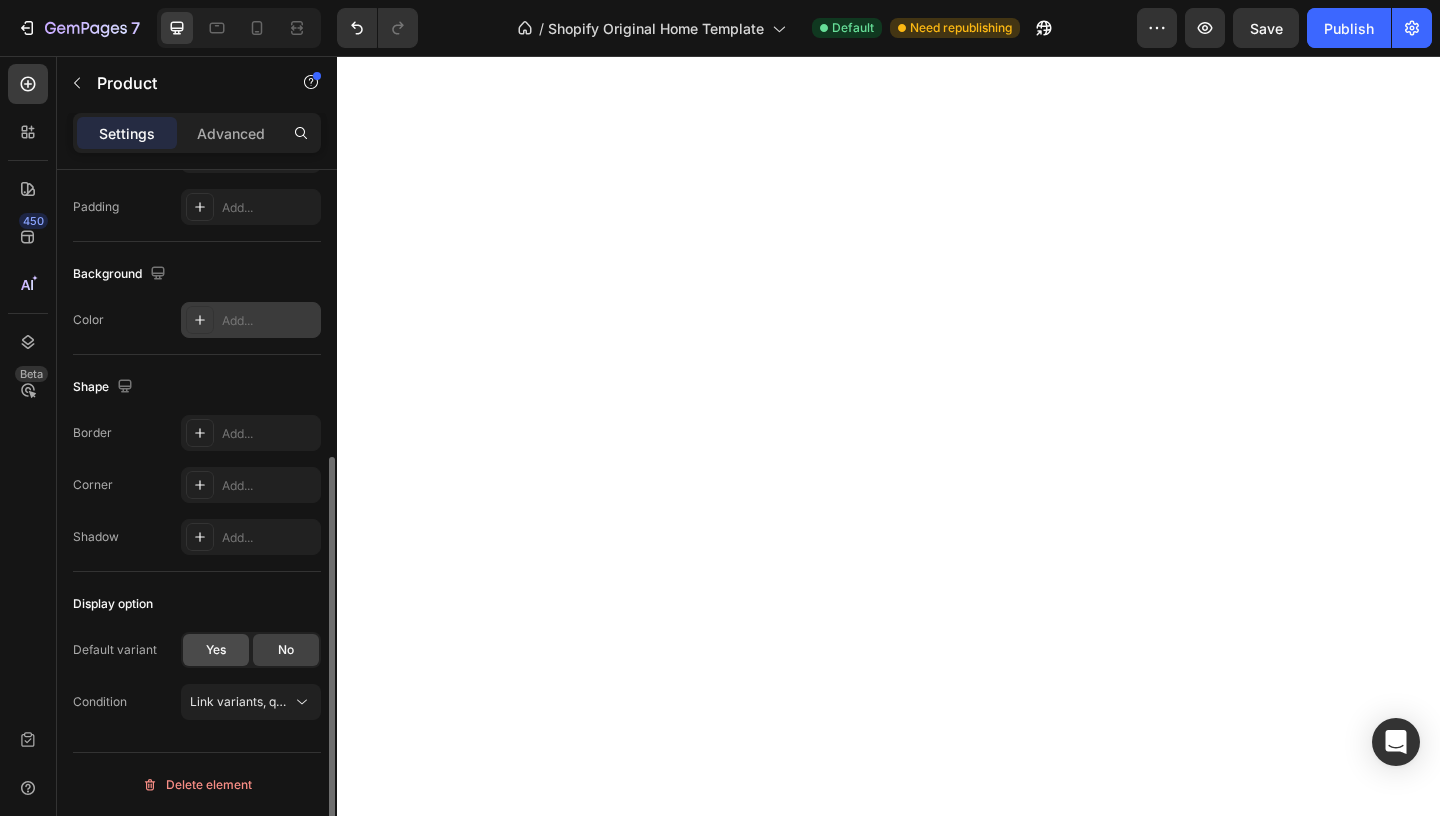 click on "Yes" 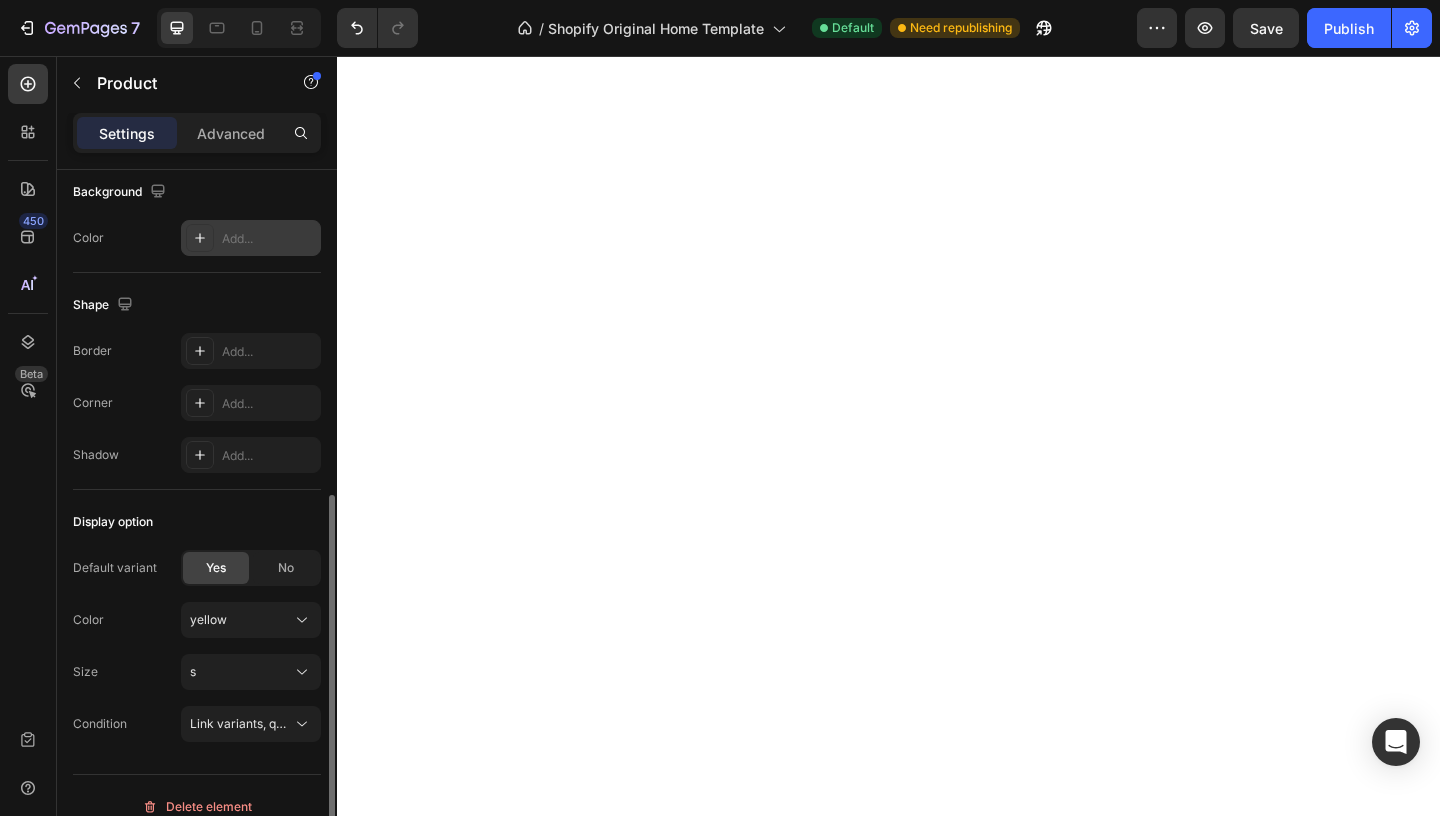 scroll, scrollTop: 588, scrollLeft: 0, axis: vertical 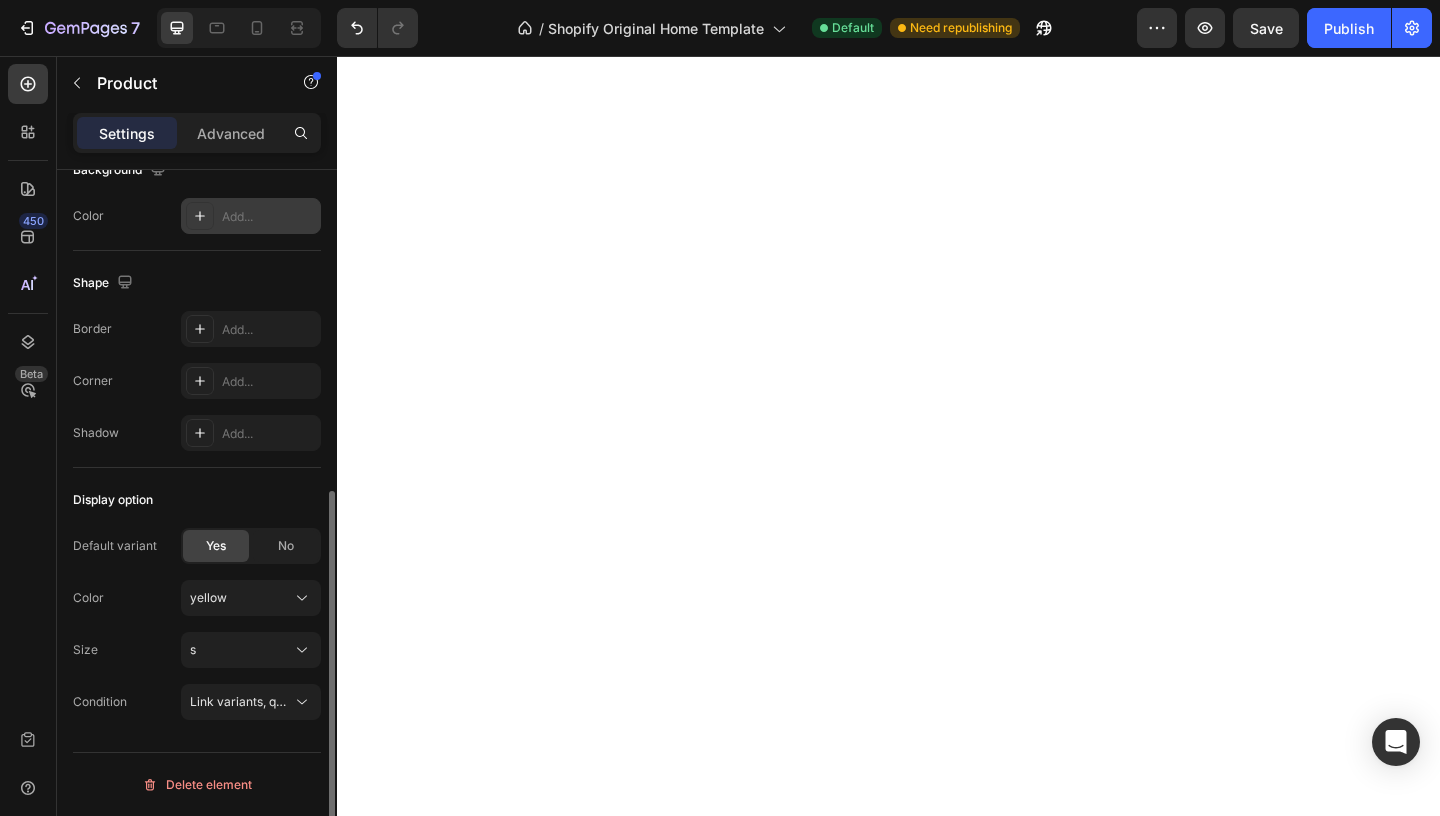 click on "s" 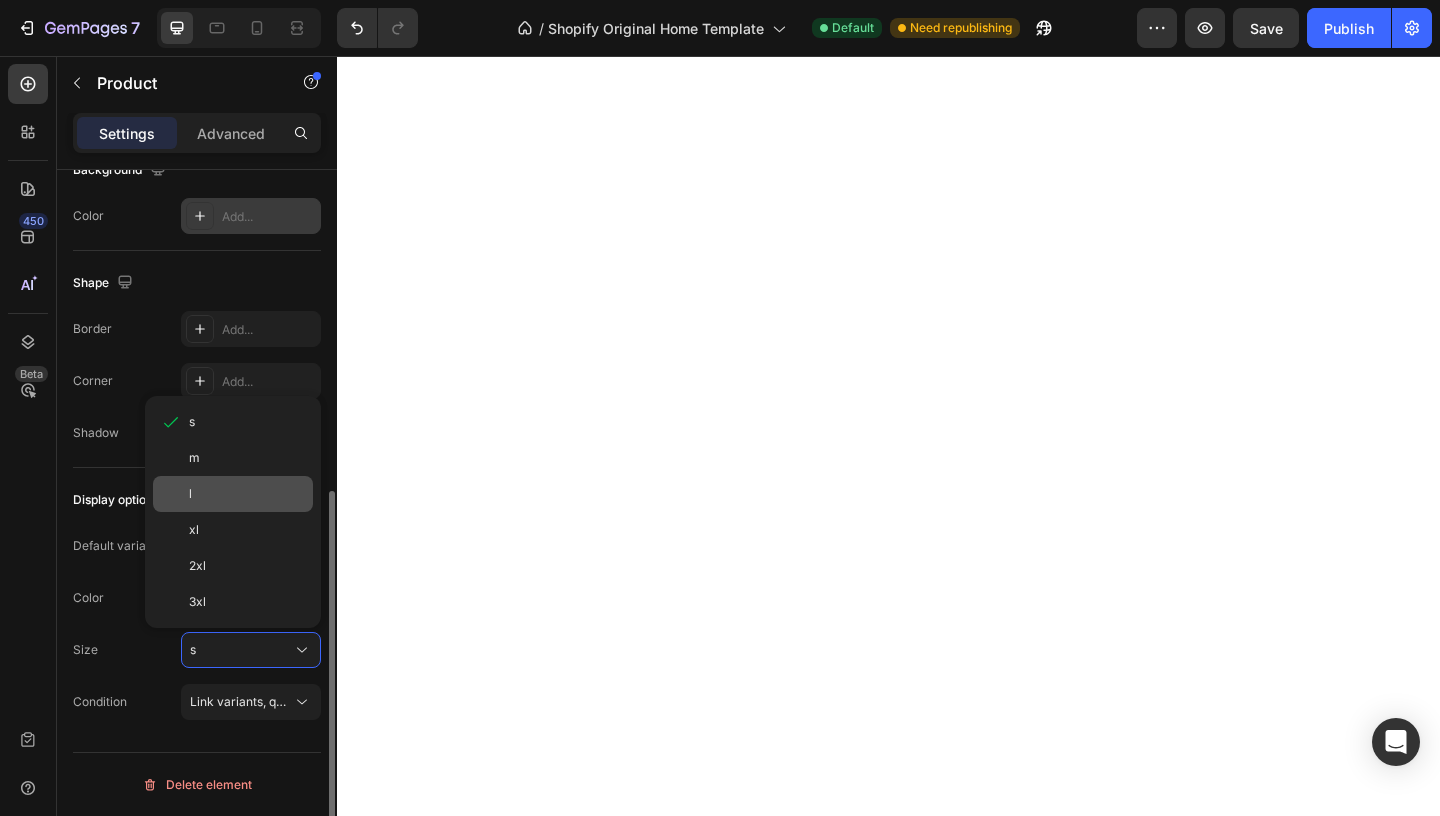 click on "l" at bounding box center (247, 494) 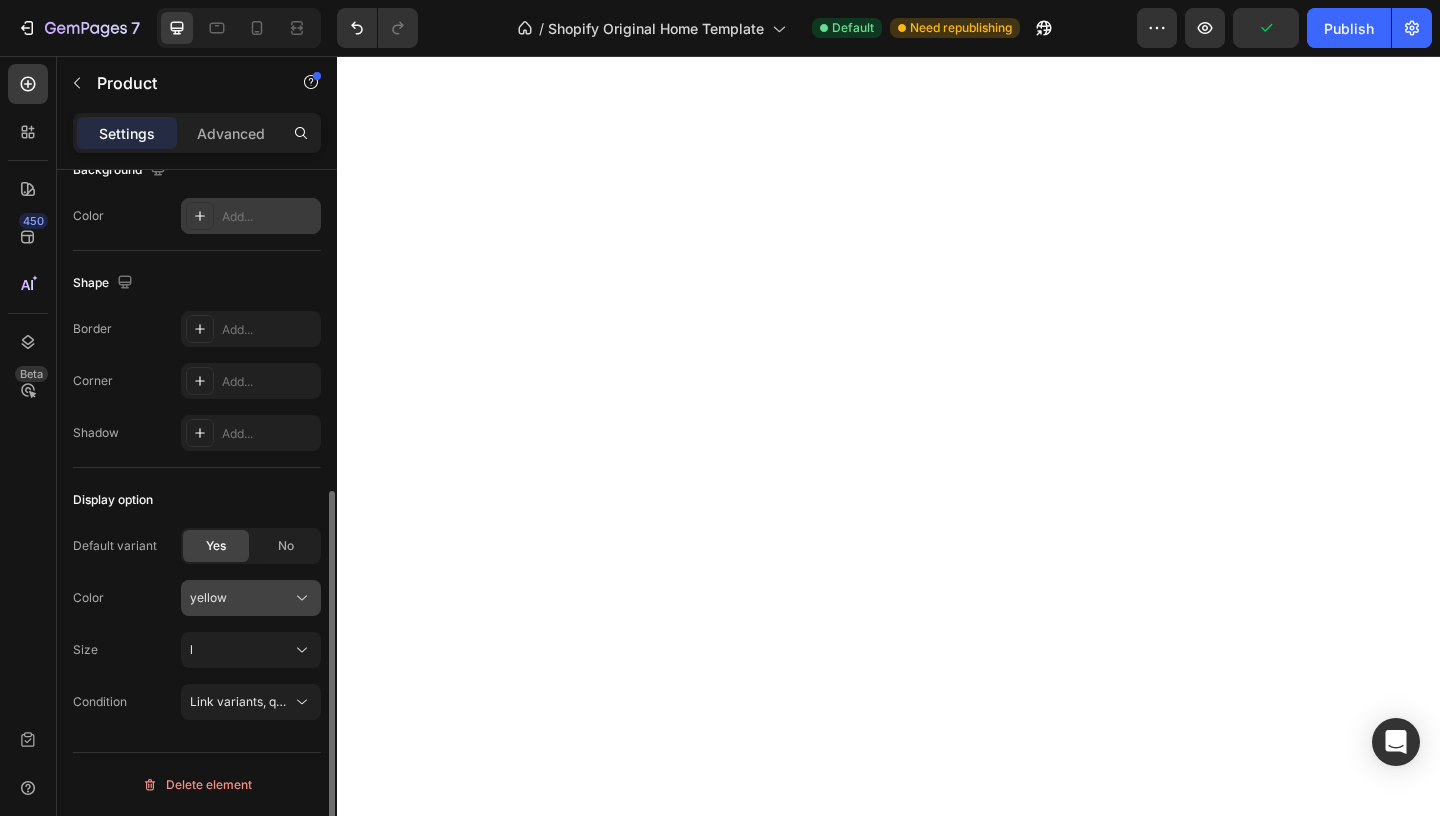click on "yellow" 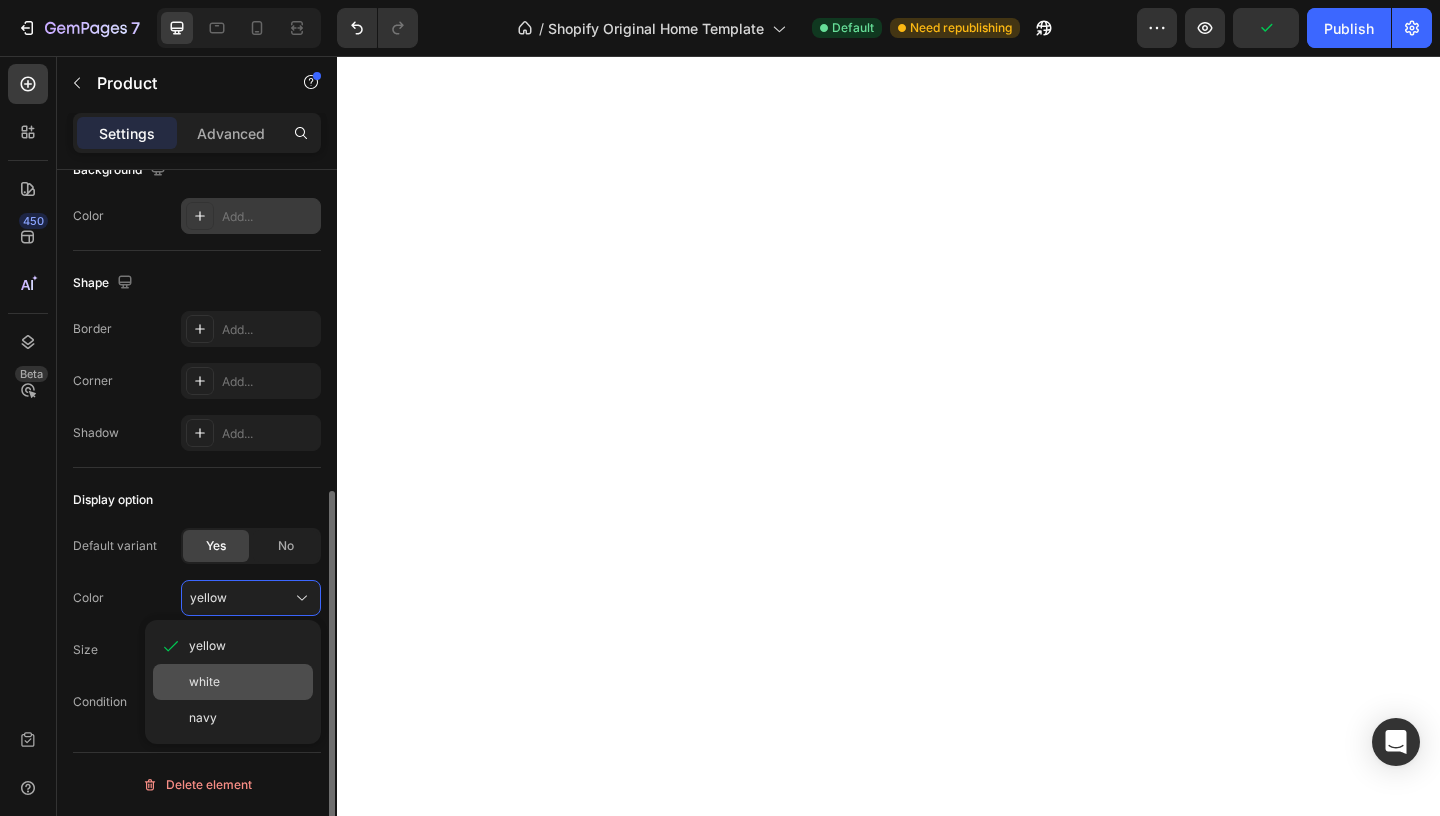 click on "white" at bounding box center [247, 682] 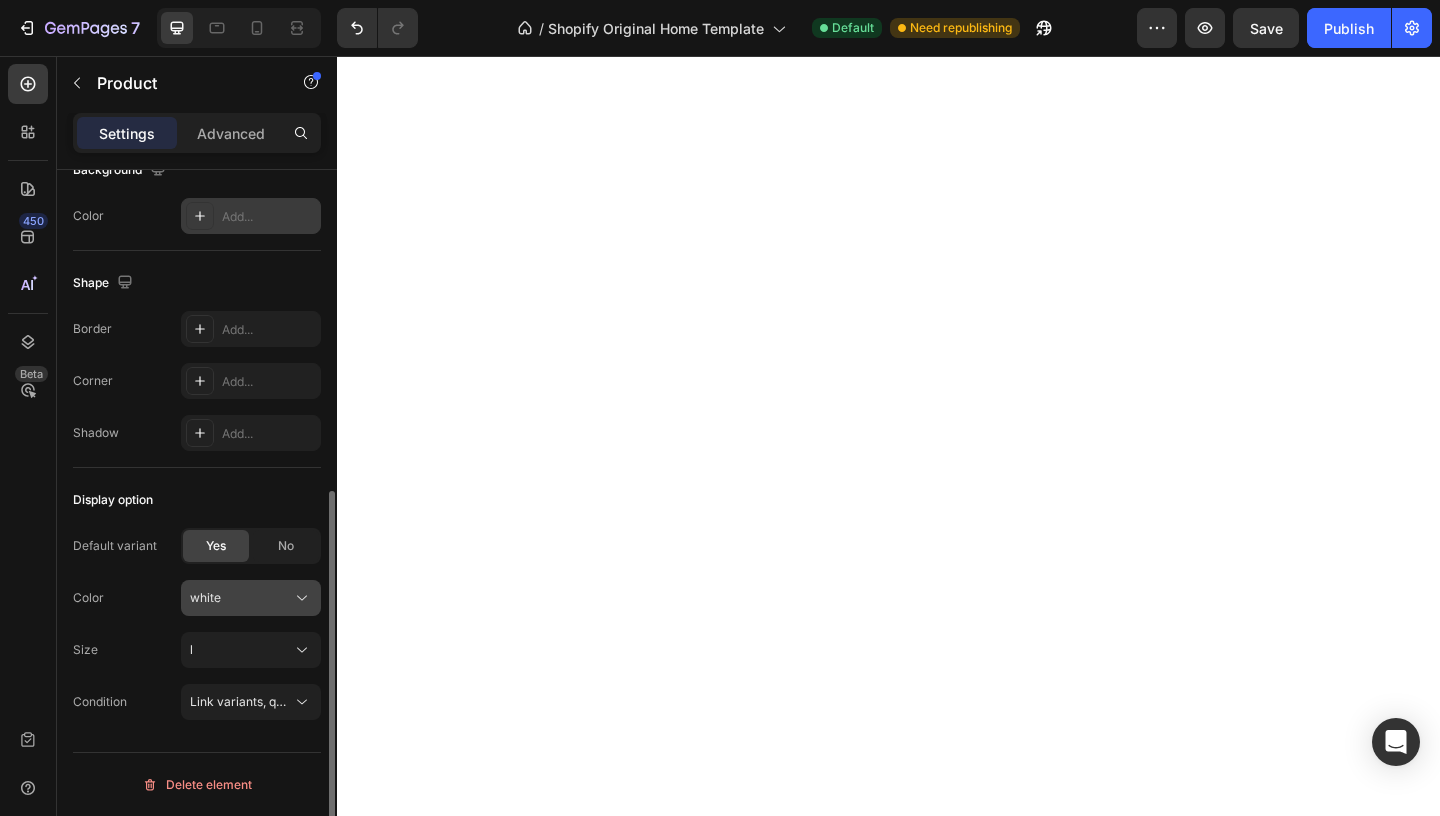 click on "white" 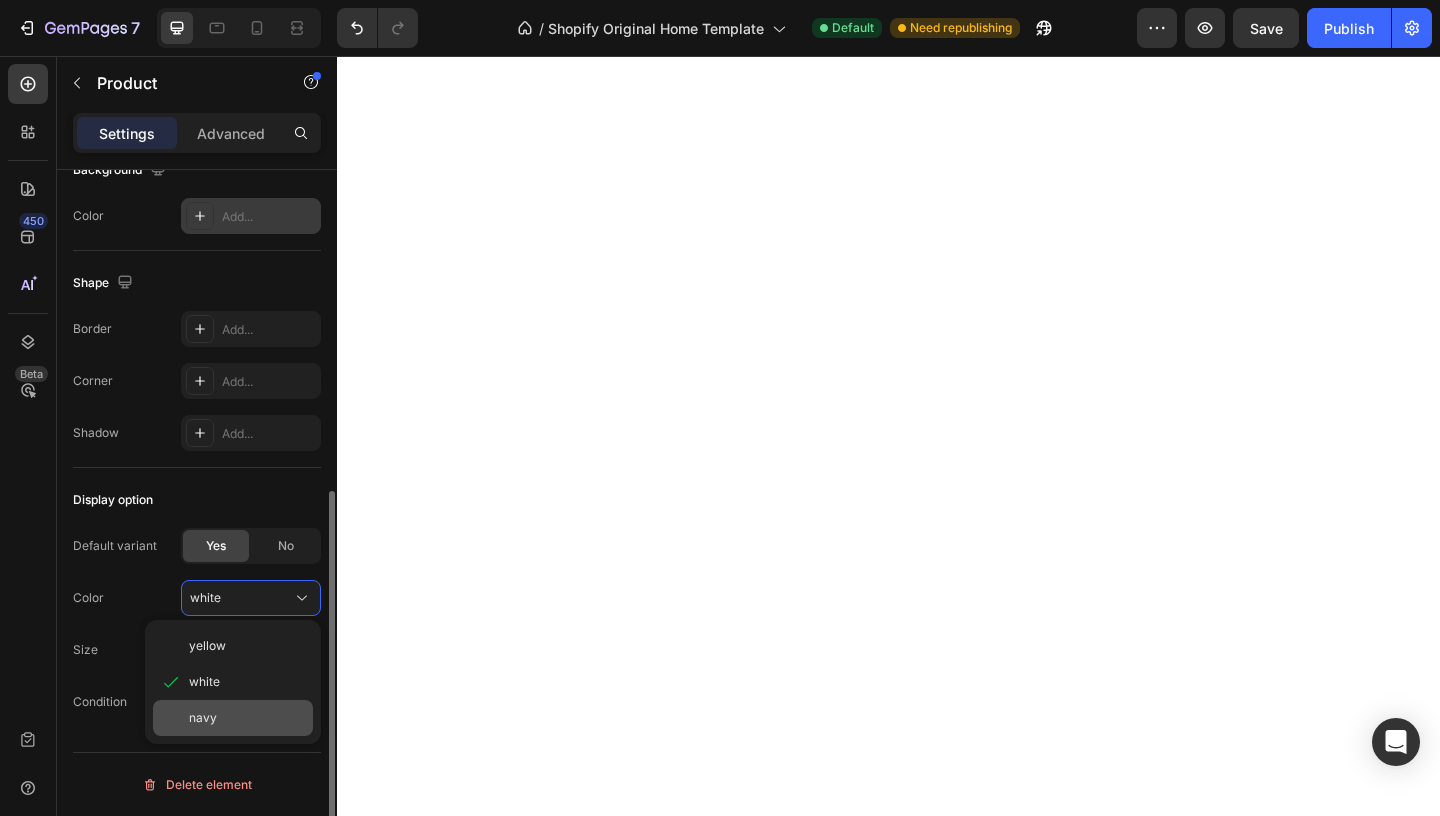 click on "navy" at bounding box center [247, 718] 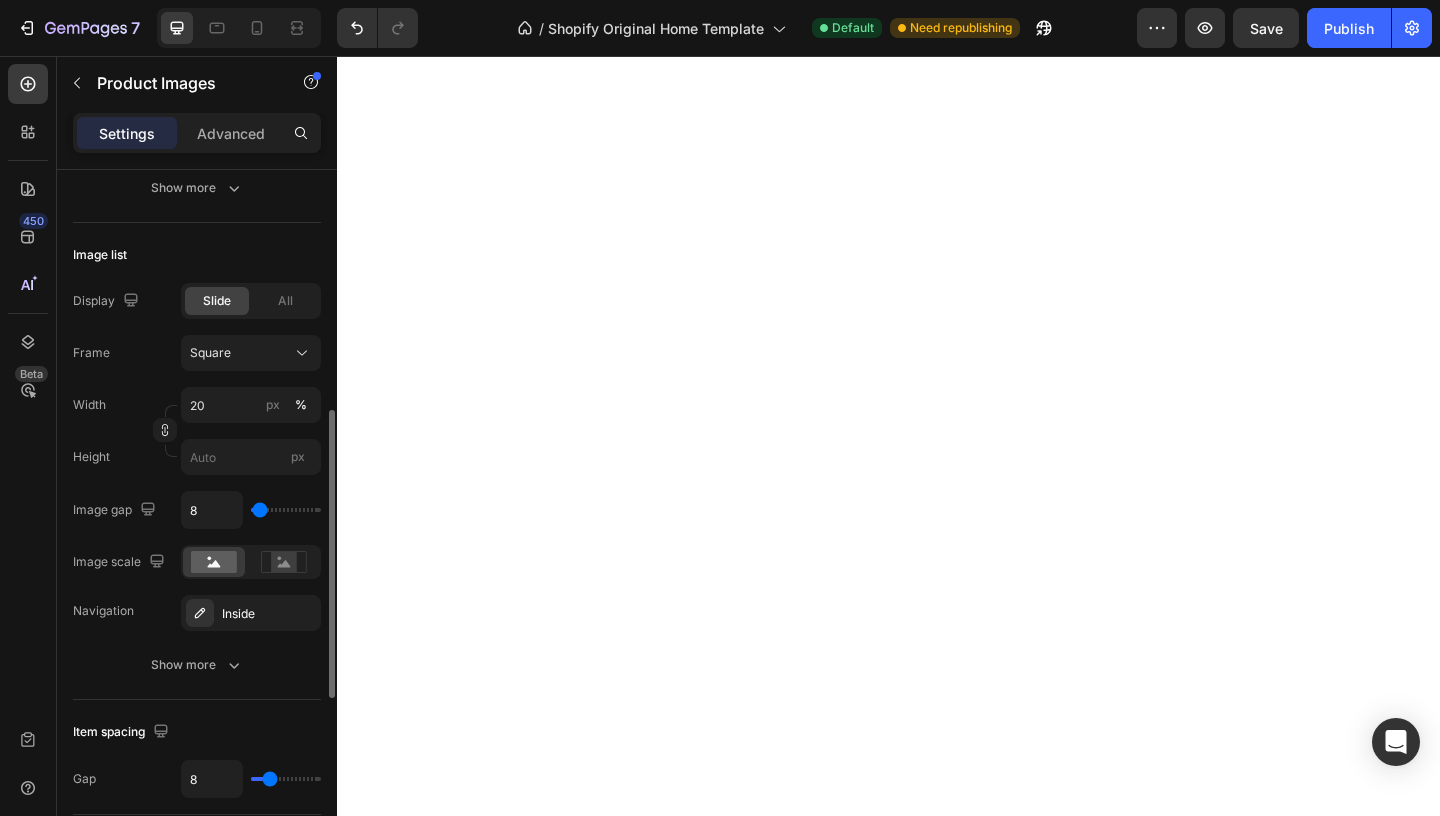 scroll, scrollTop: 0, scrollLeft: 0, axis: both 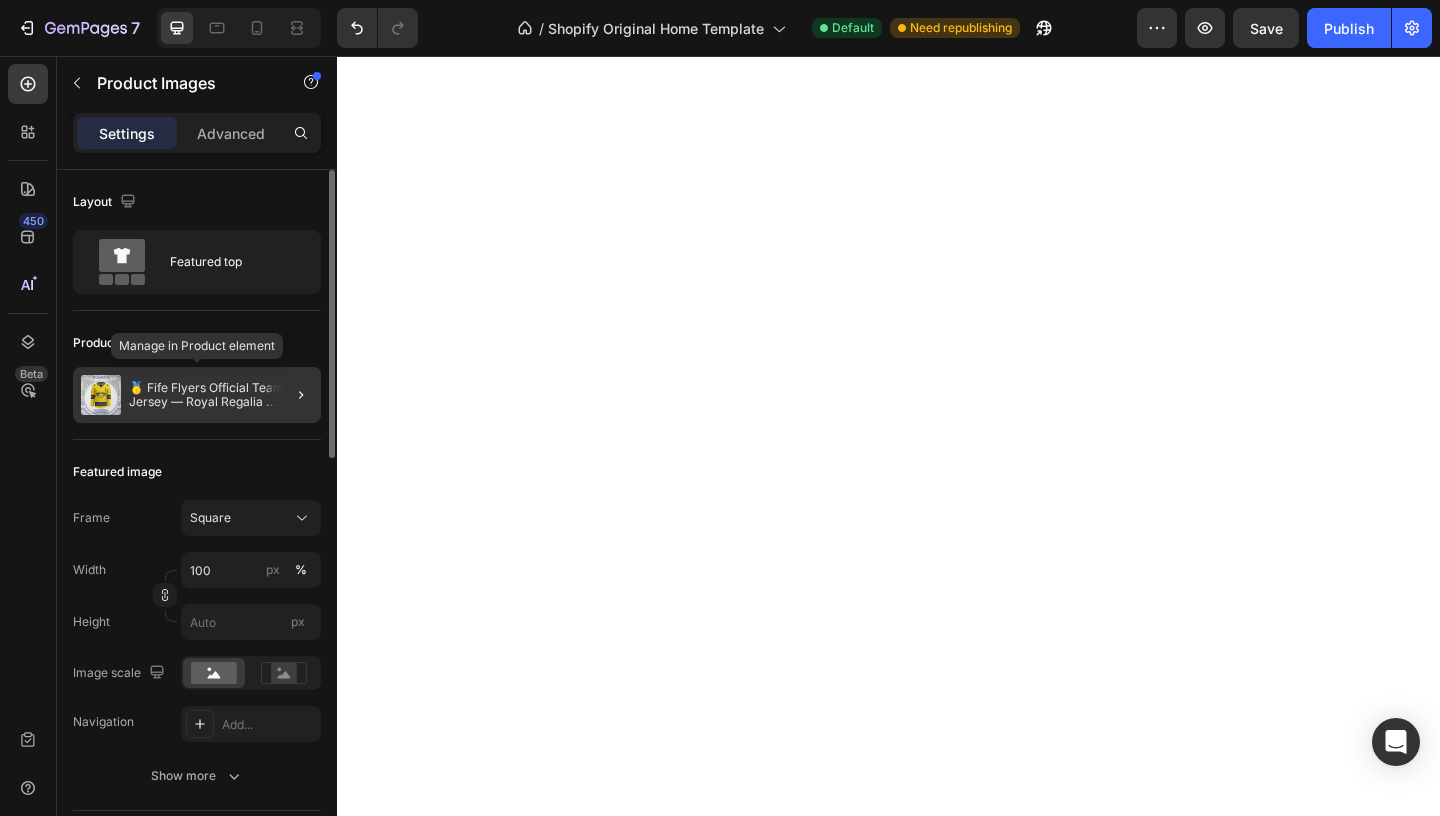 click on "🥇 Fife Flyers Official Team Jersey — Royal Regalia Collection 👑" at bounding box center [221, 395] 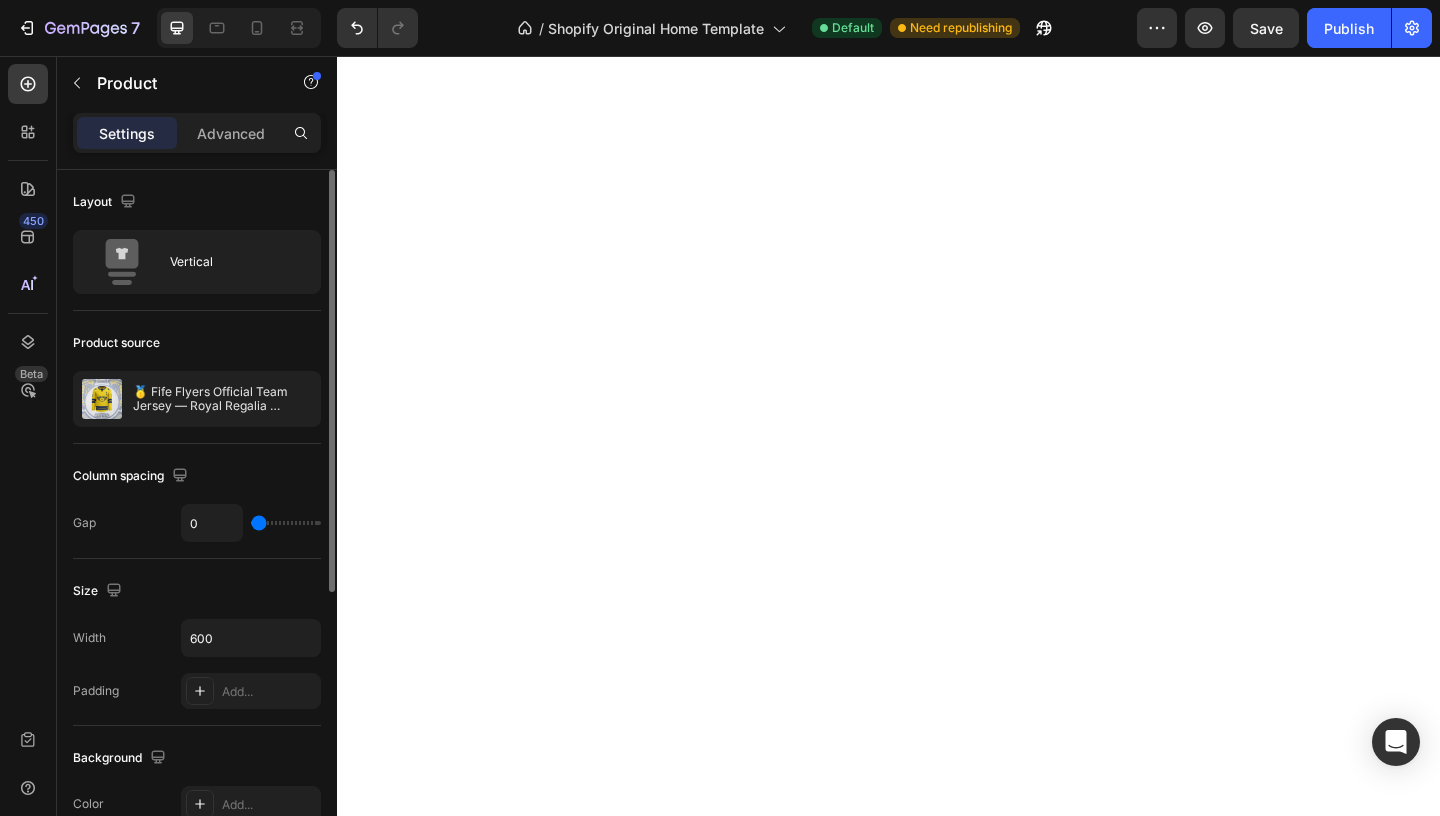 click on "Product source" at bounding box center [197, 343] 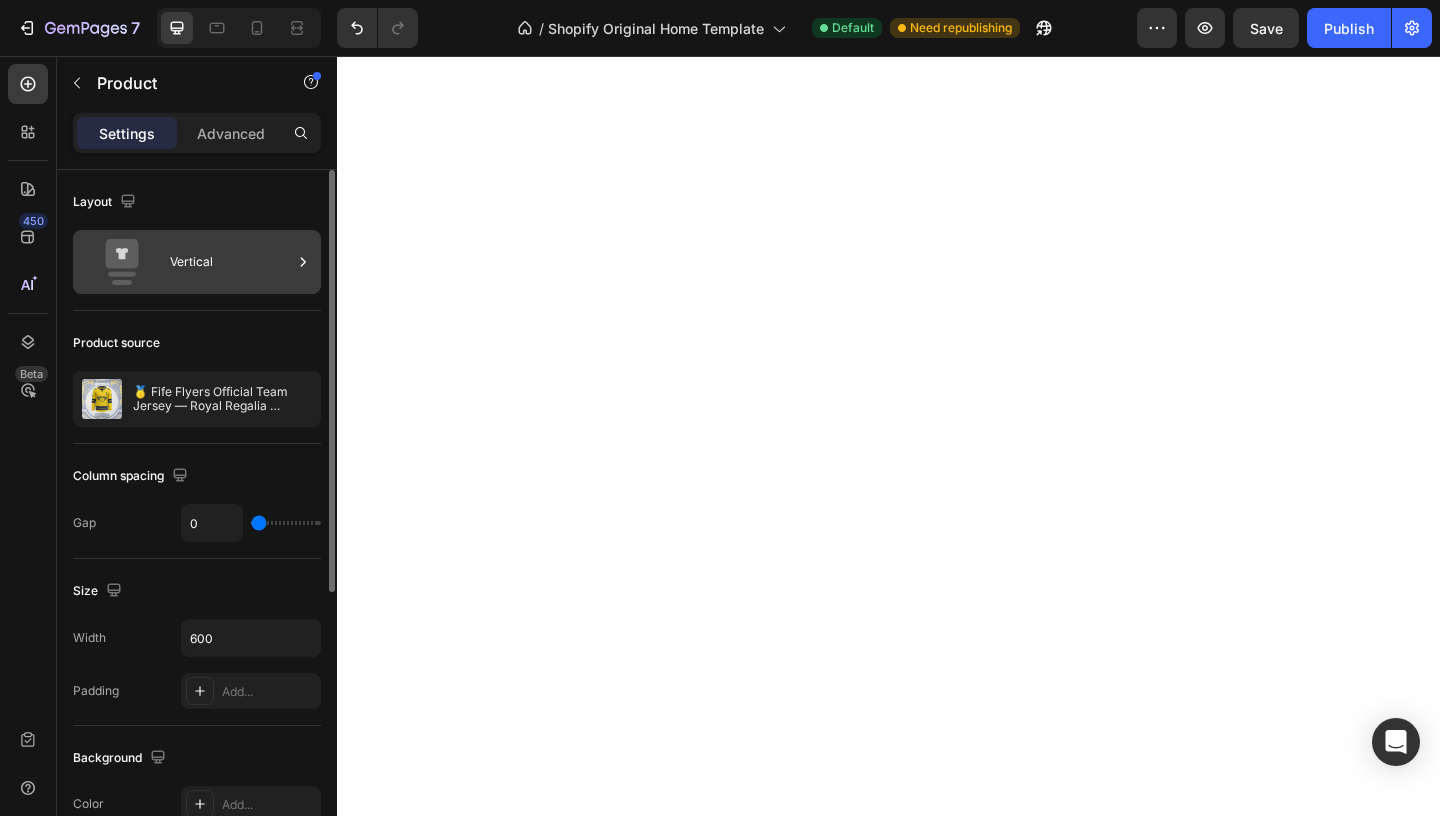 click on "Vertical" at bounding box center [231, 262] 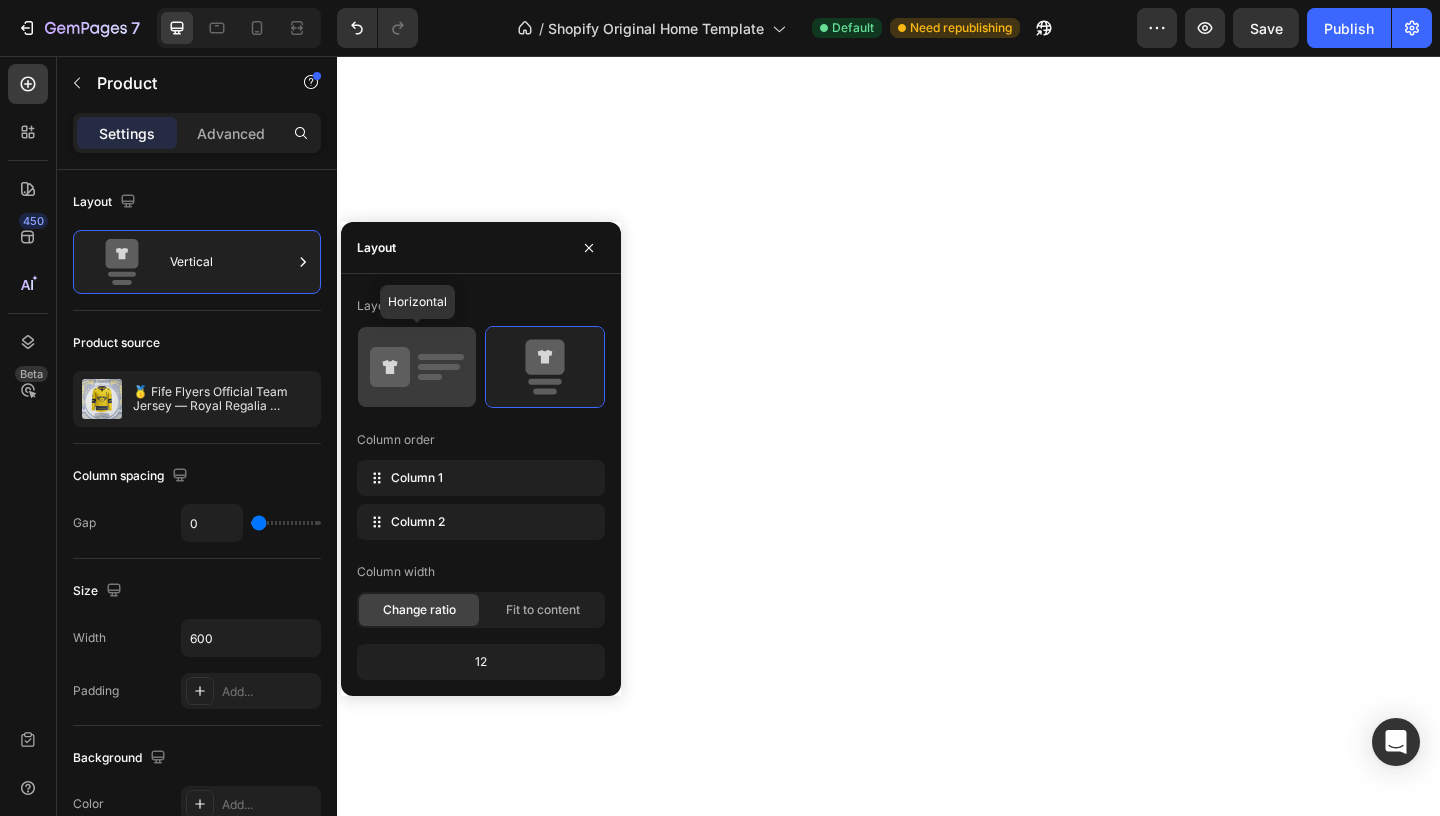 click 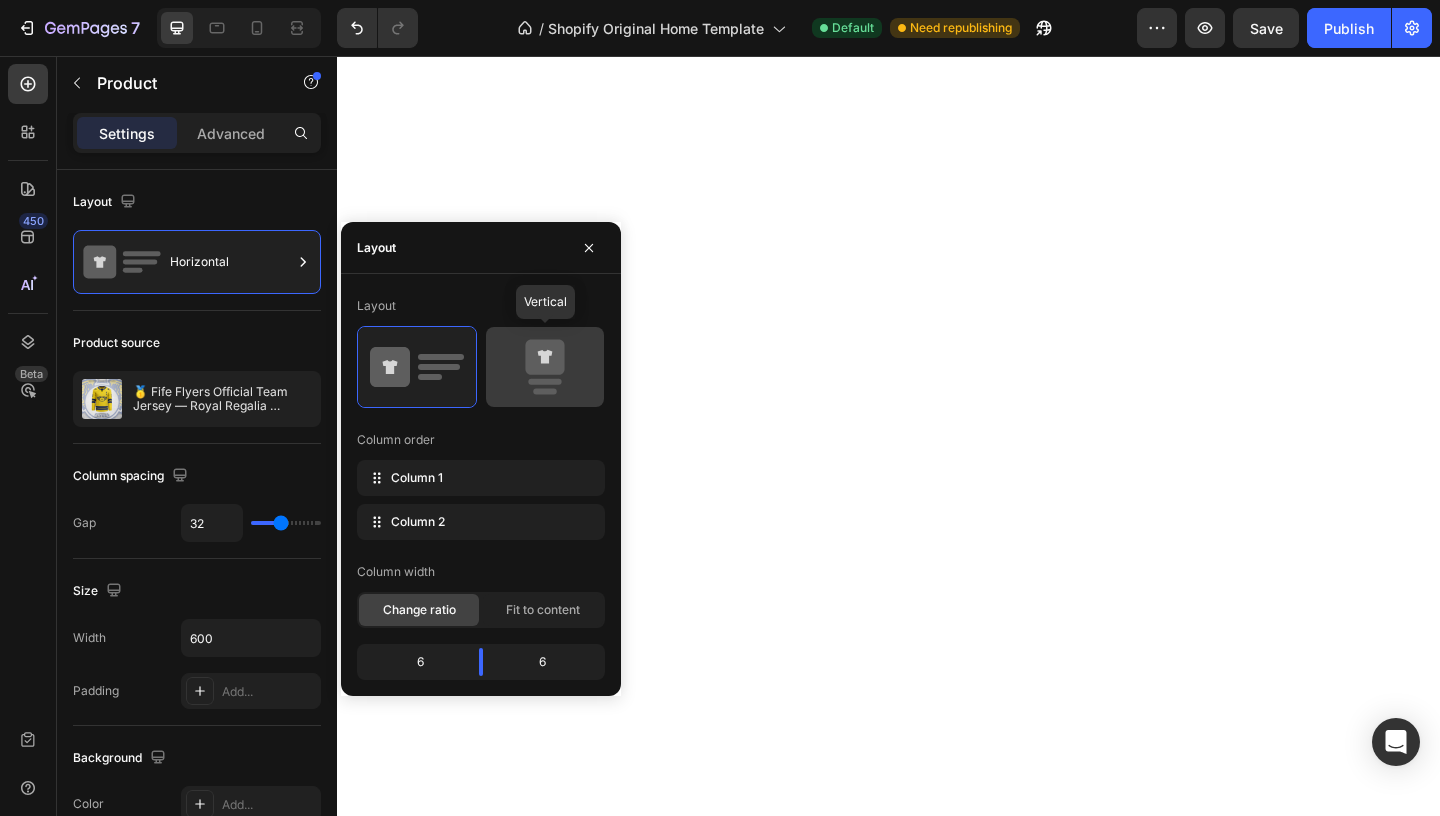 click 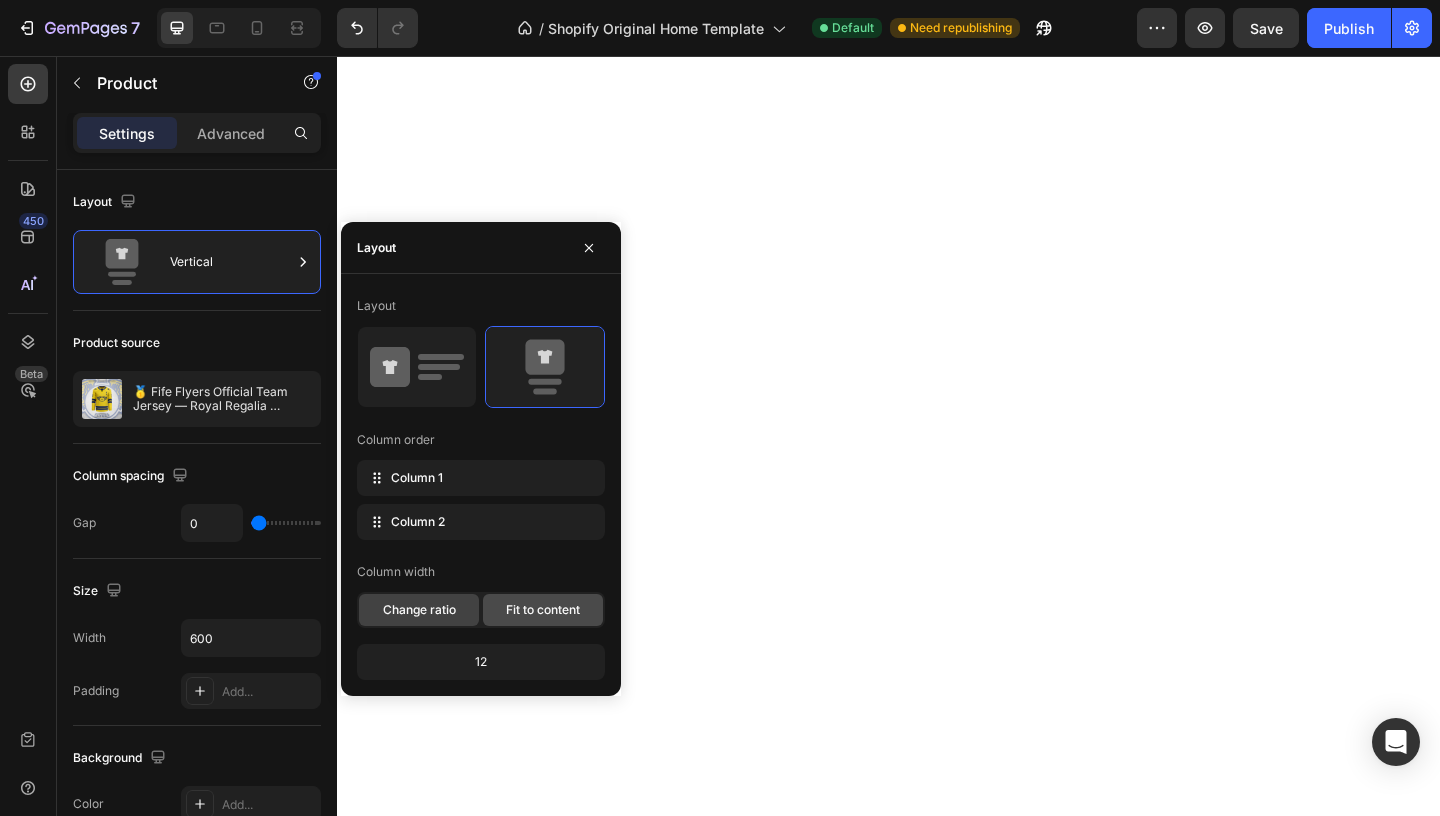 click on "Fit to content" 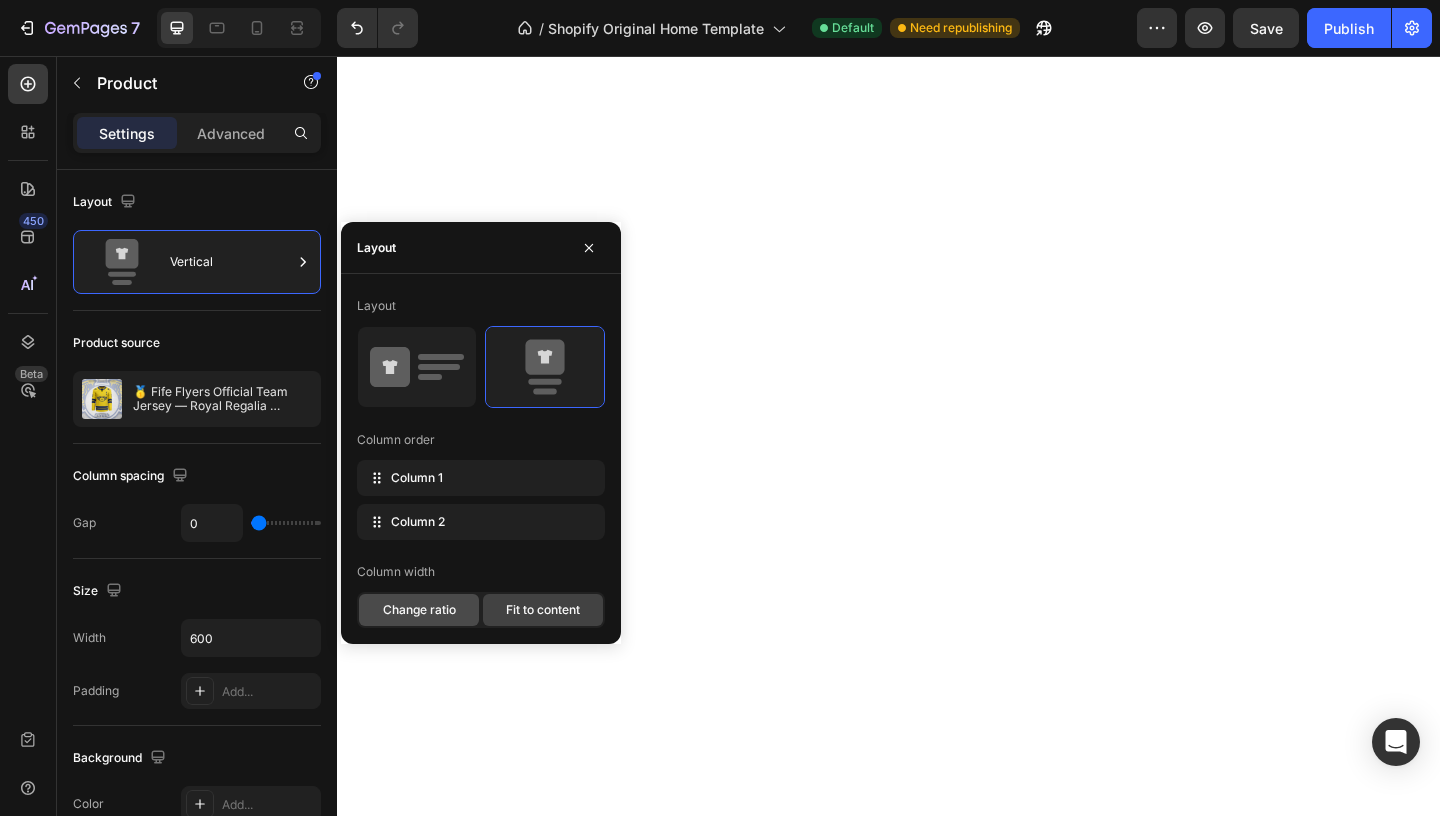 click on "Change ratio" 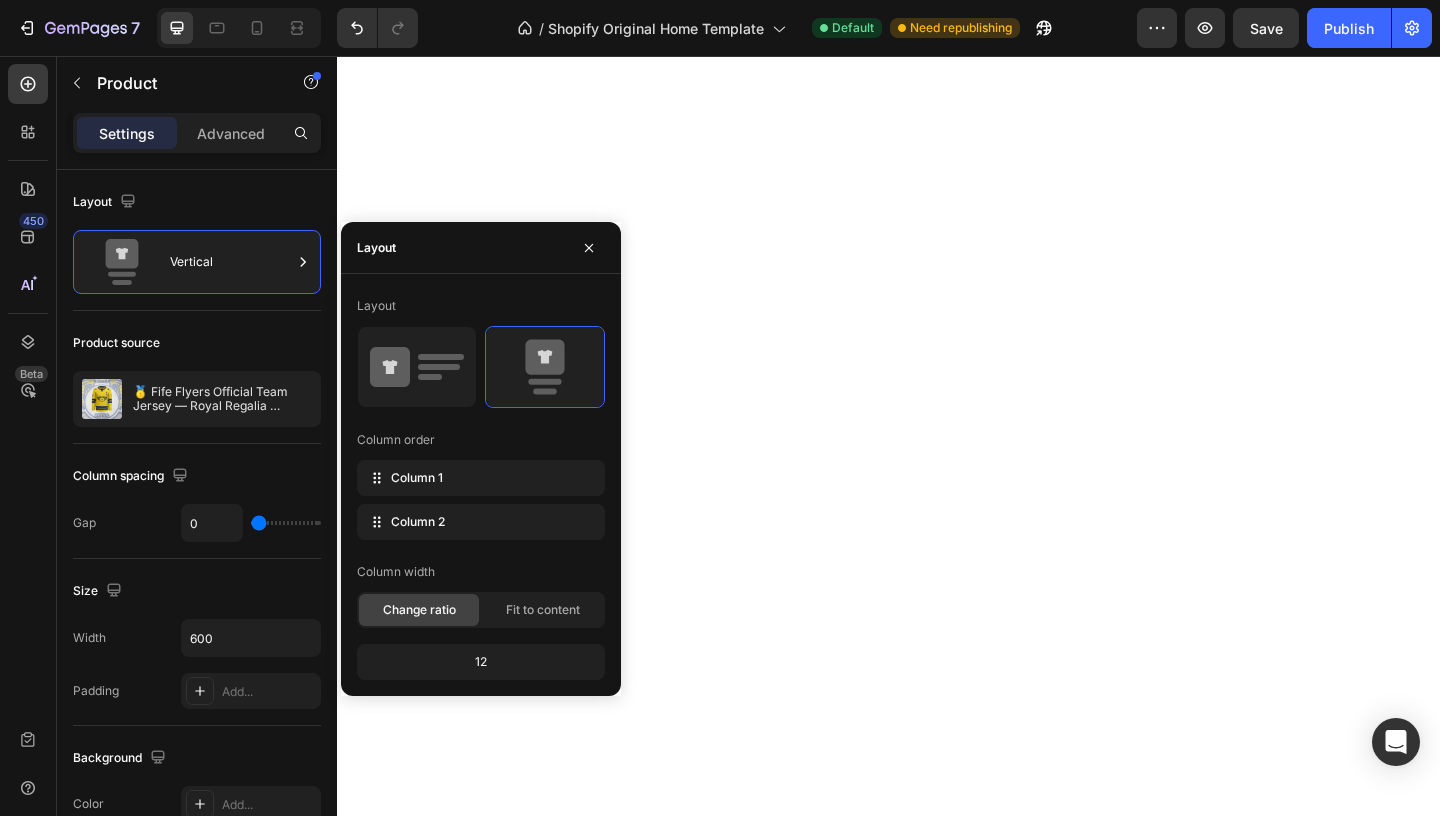click on "Column width" at bounding box center [481, 572] 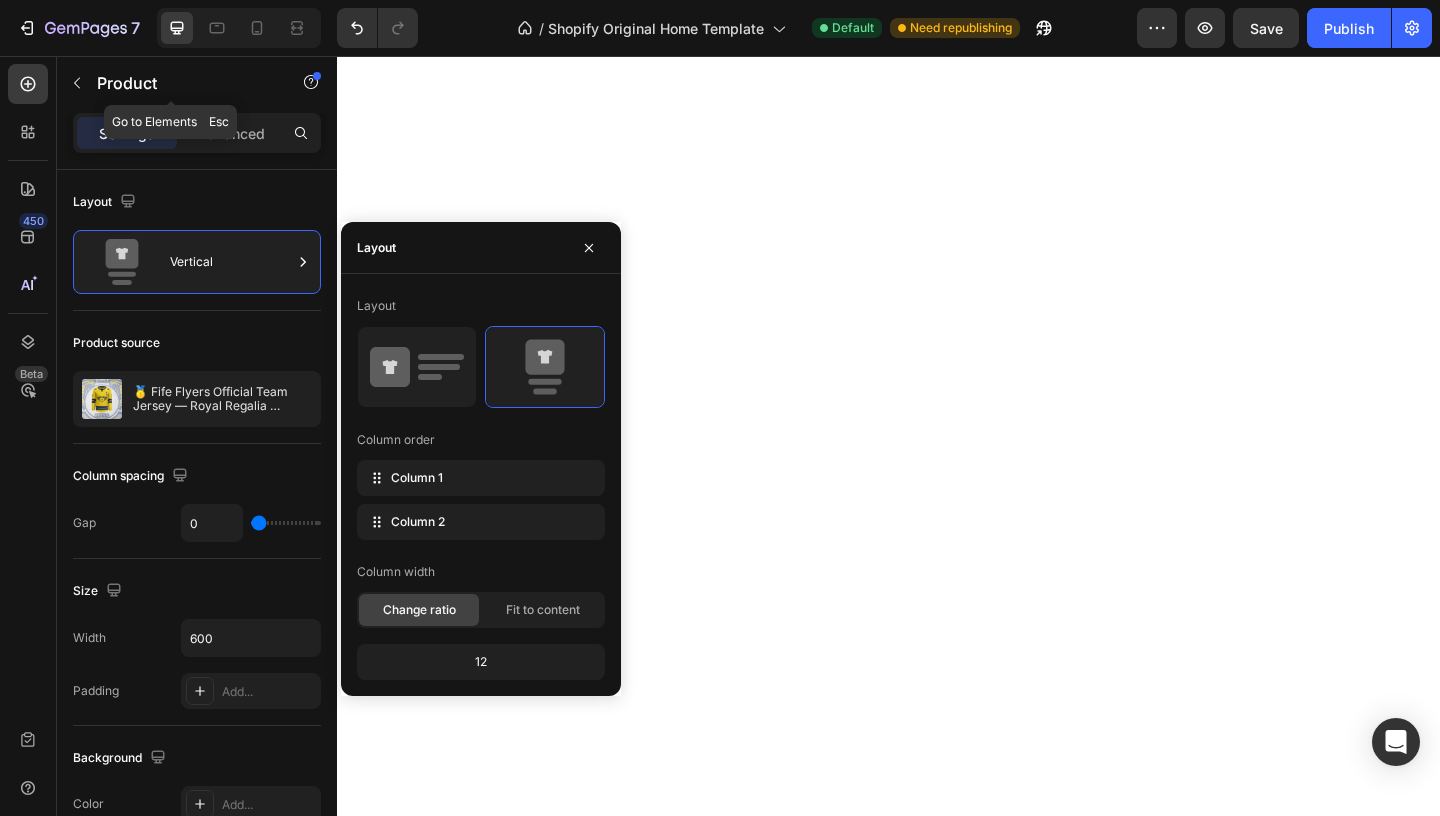 click on "Product" 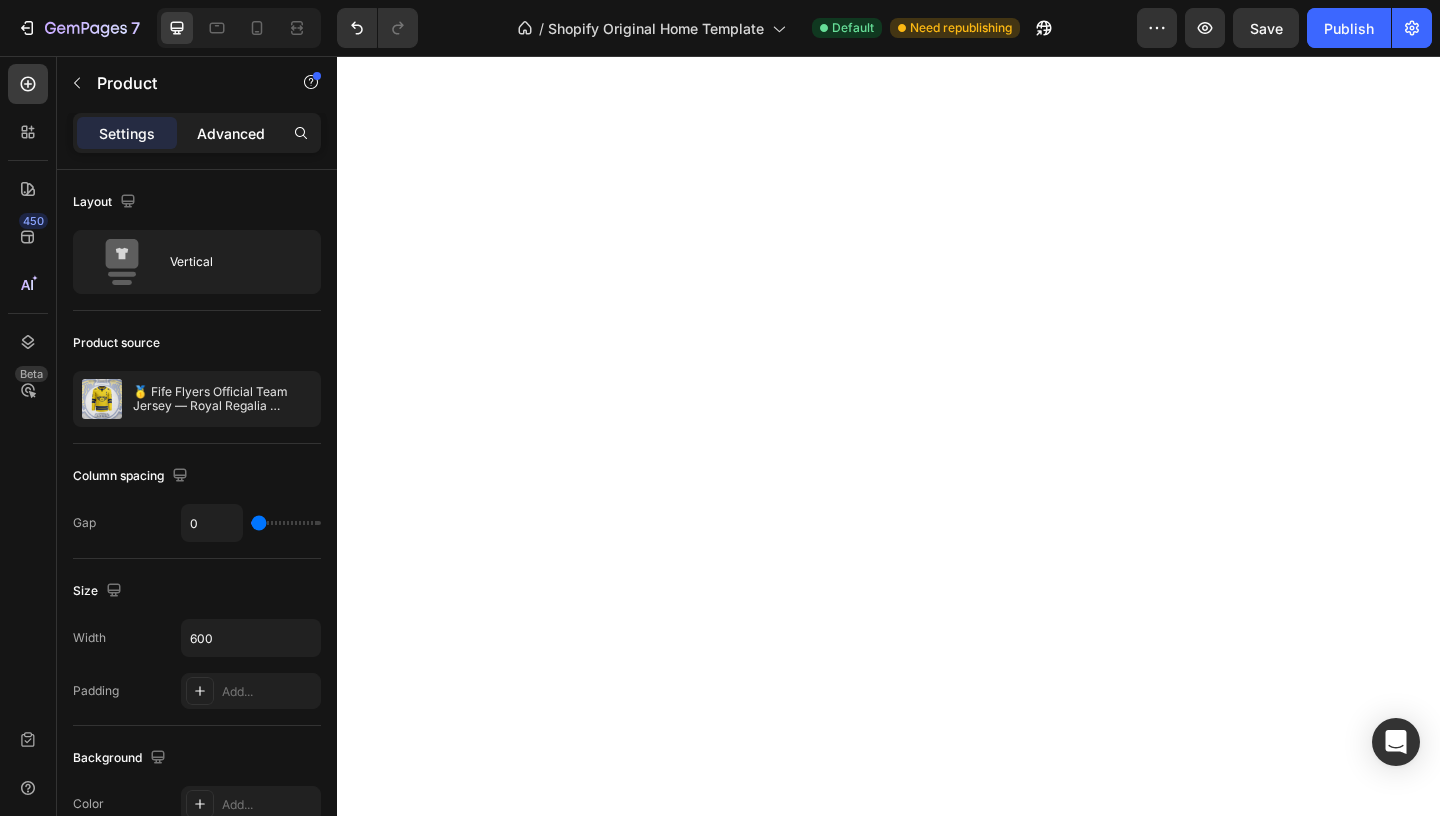 click on "Advanced" at bounding box center (231, 133) 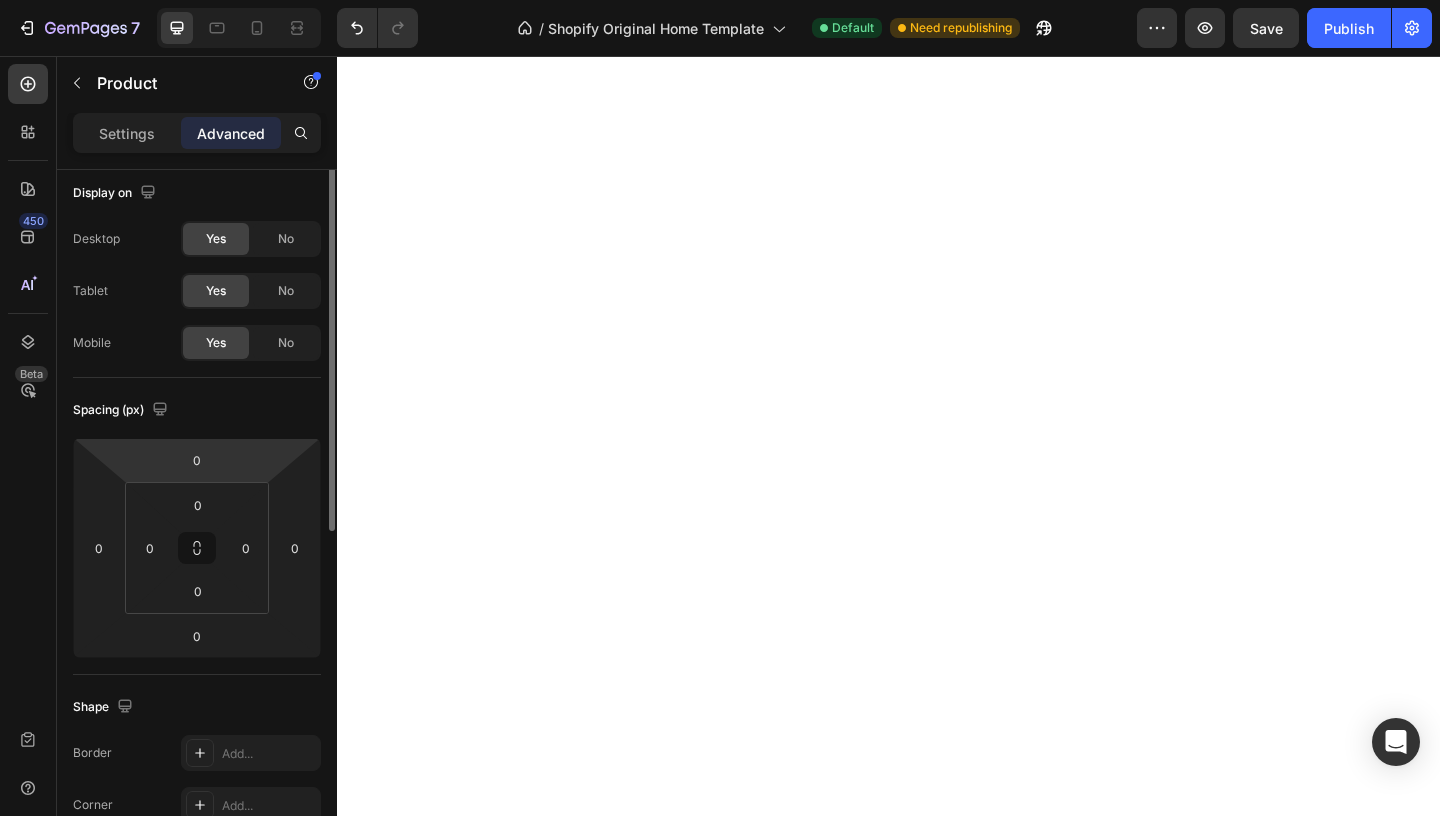 scroll, scrollTop: 0, scrollLeft: 0, axis: both 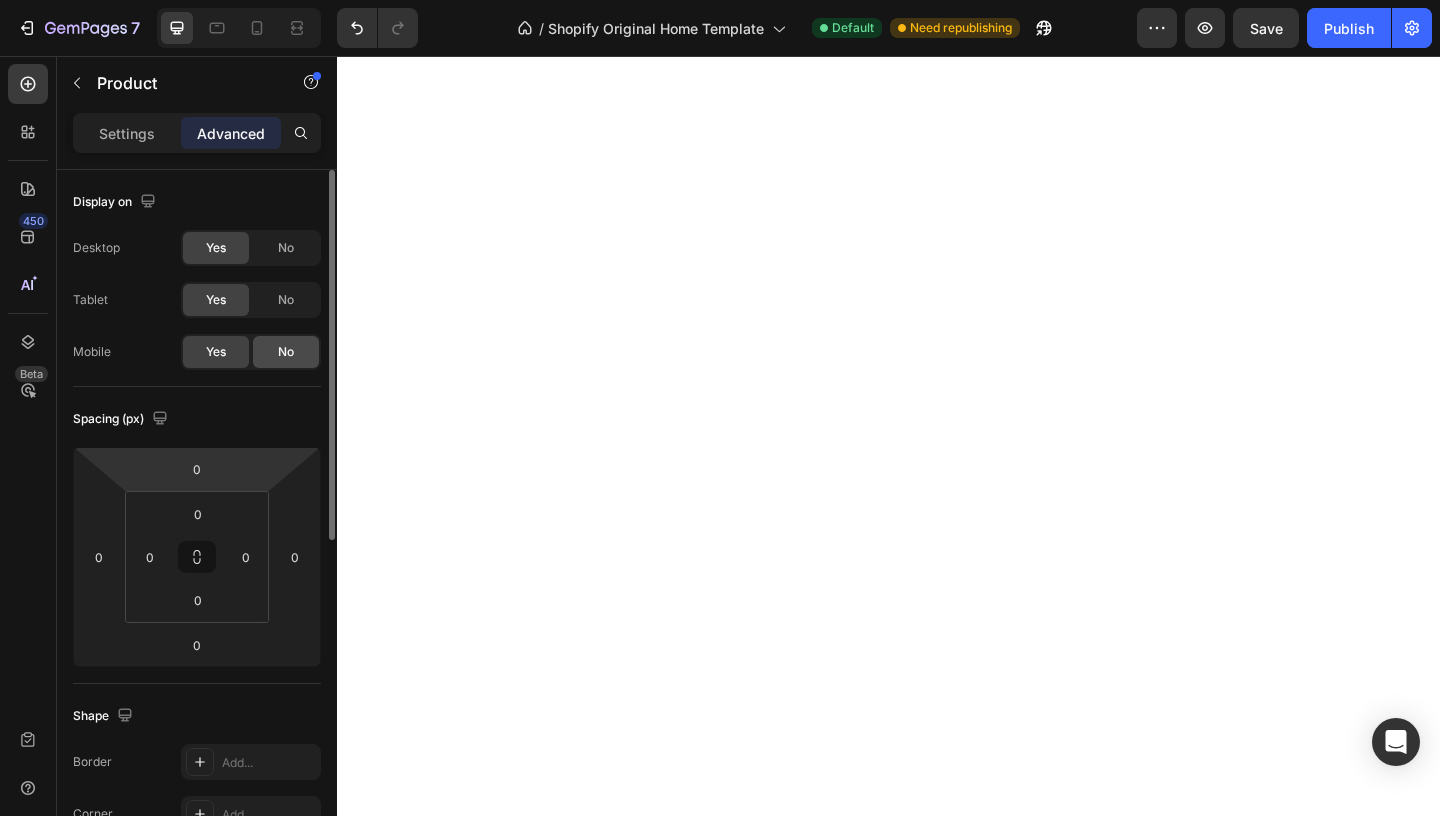 click on "No" 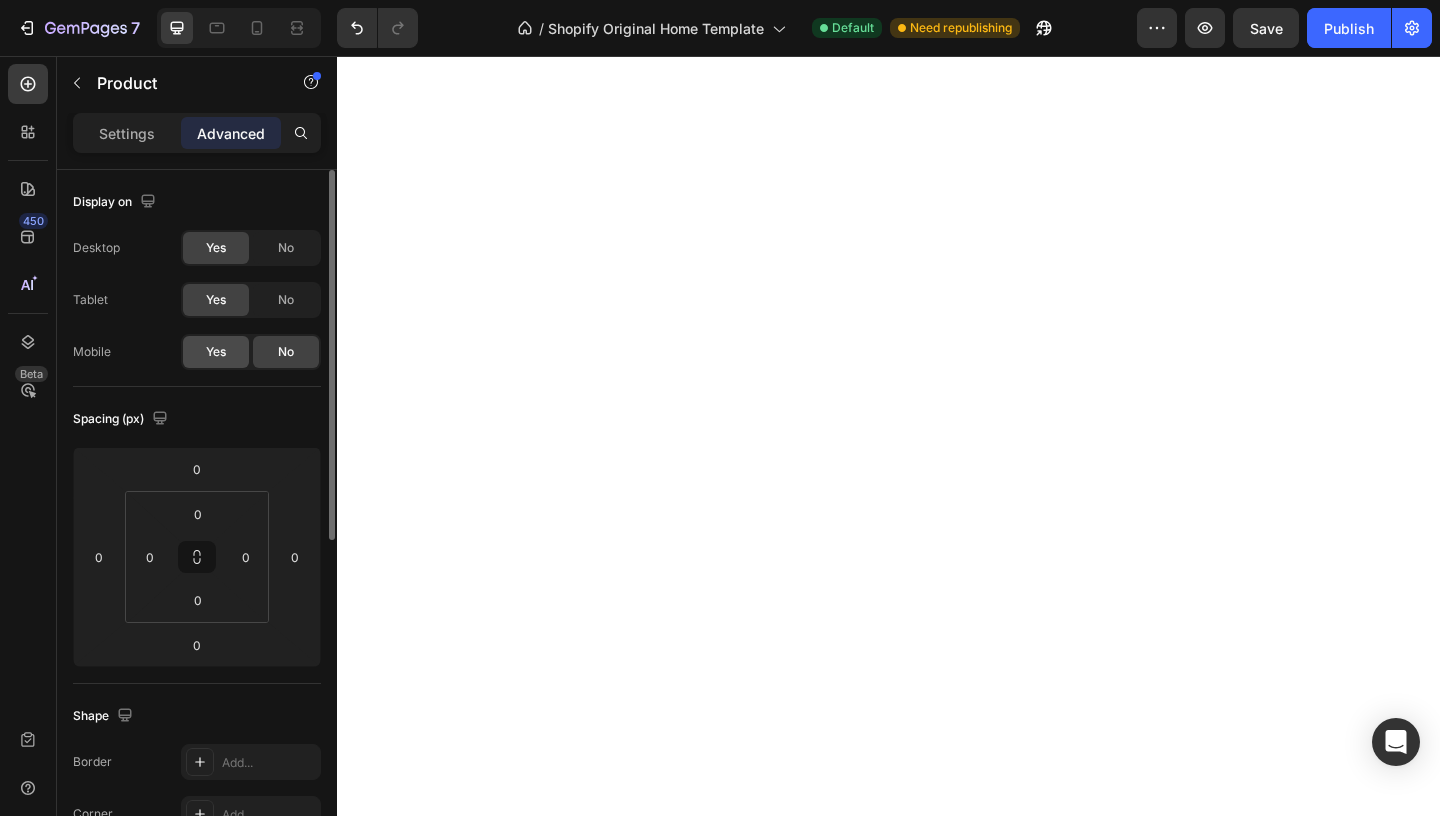 click on "Yes" 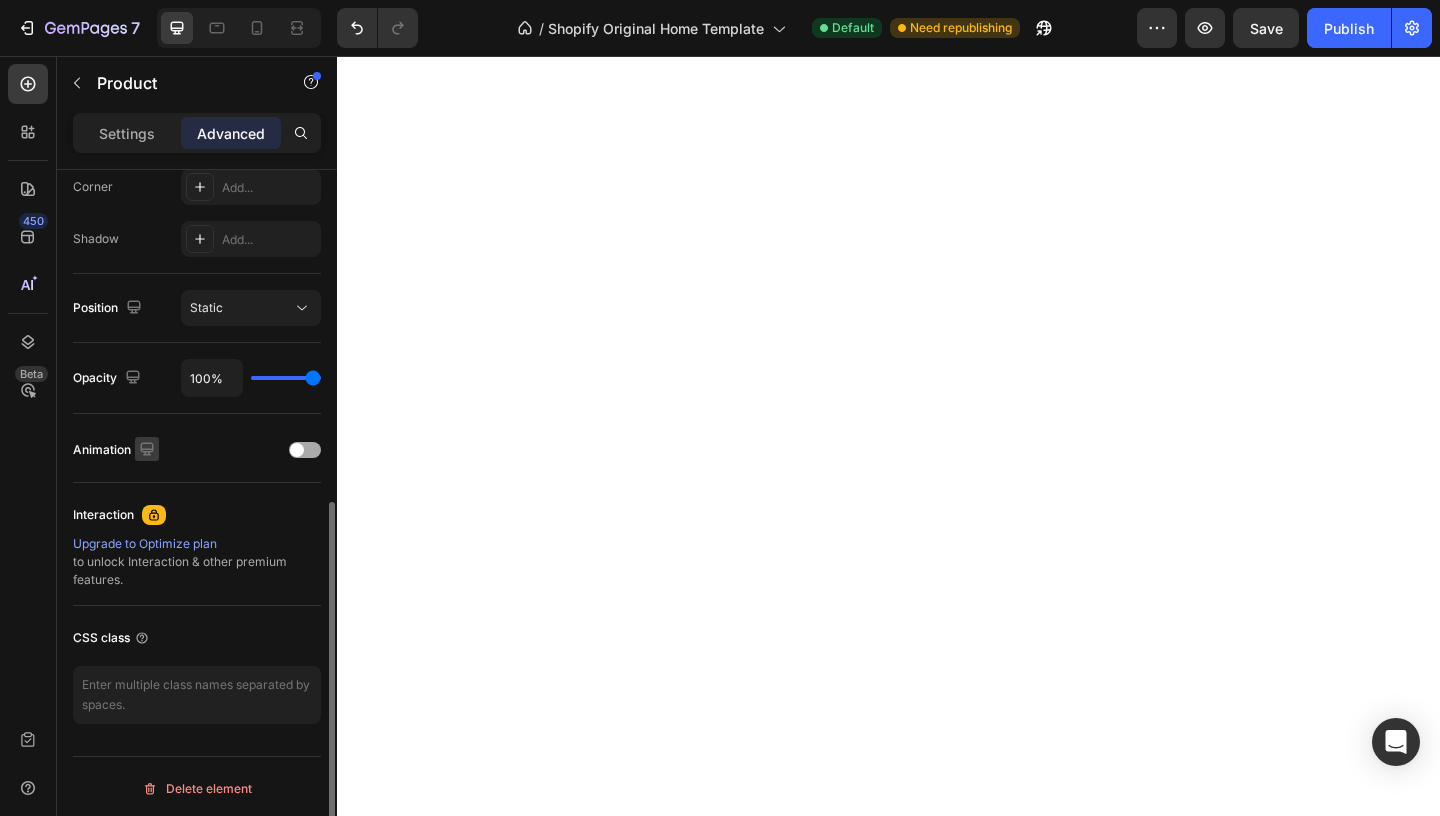 scroll, scrollTop: 631, scrollLeft: 0, axis: vertical 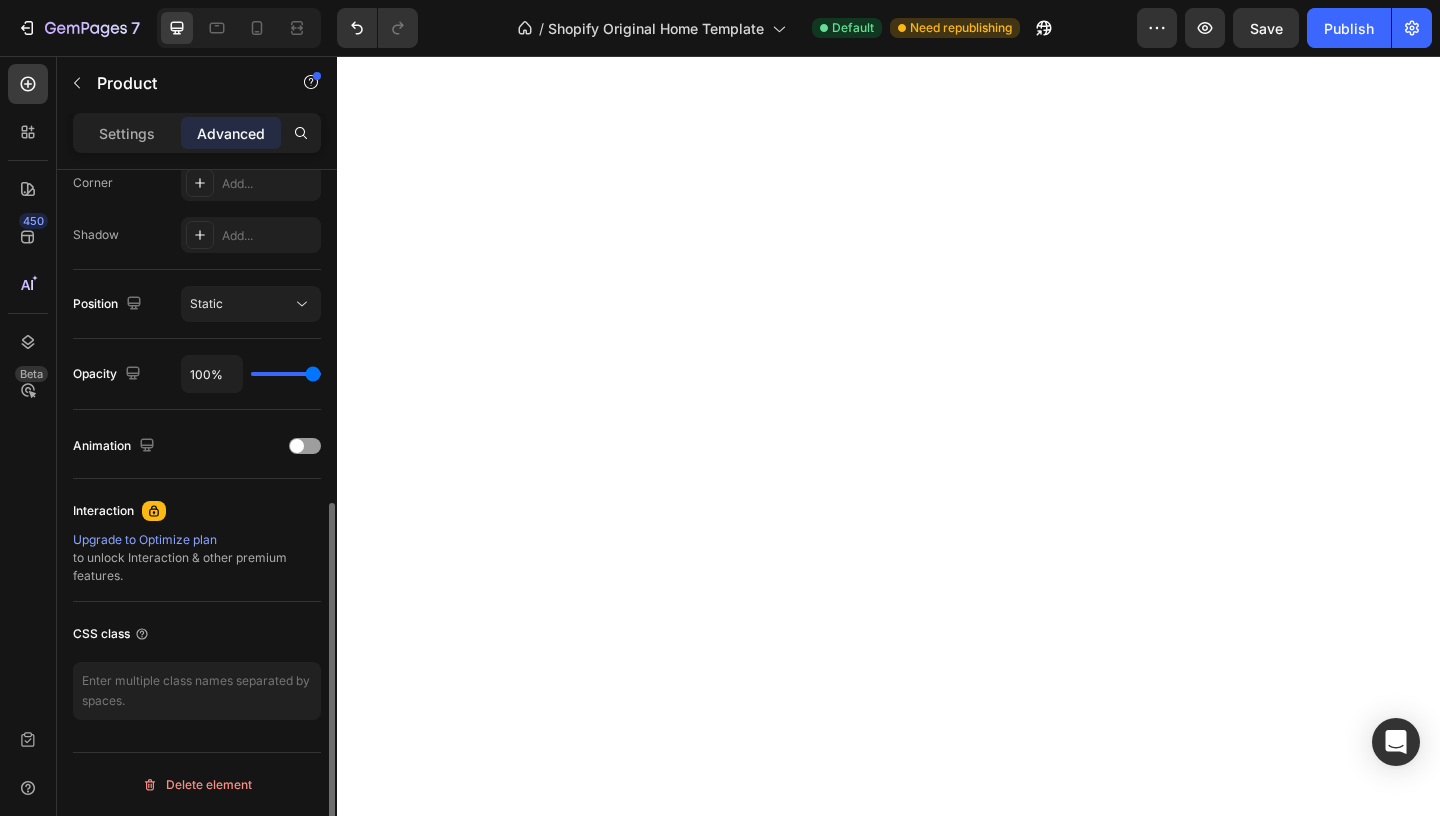 type on "97%" 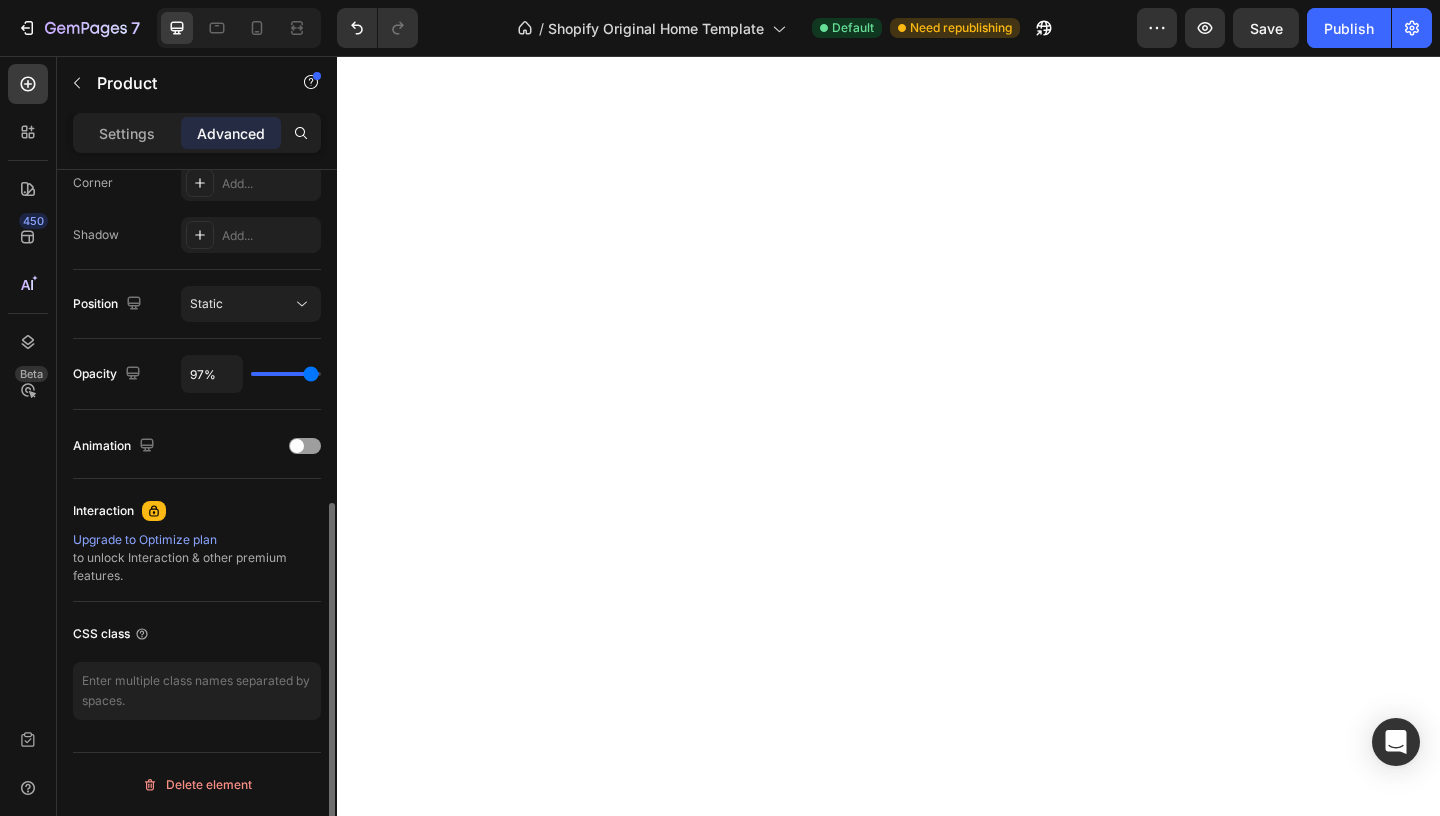 type on "94%" 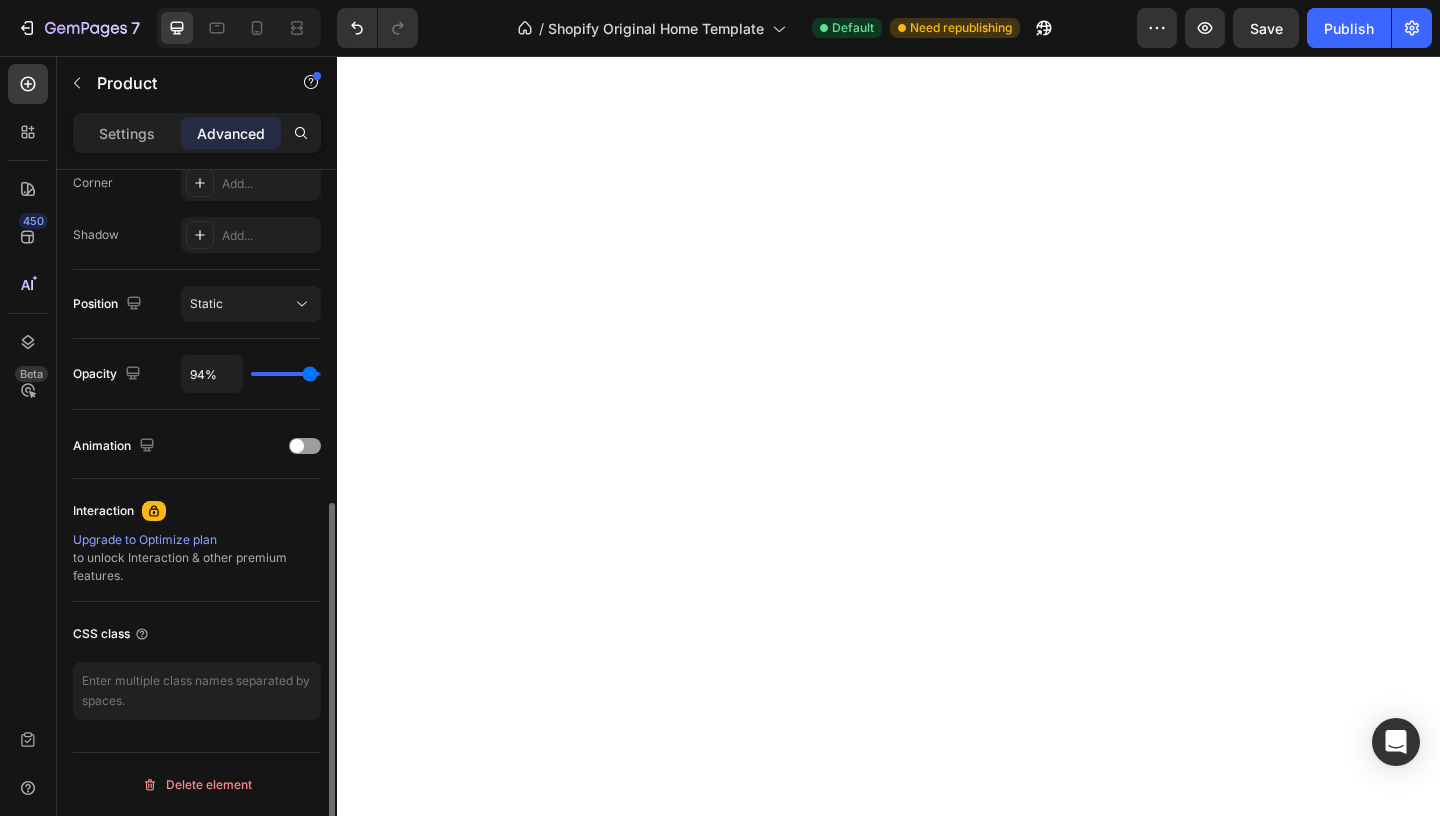 type on "90%" 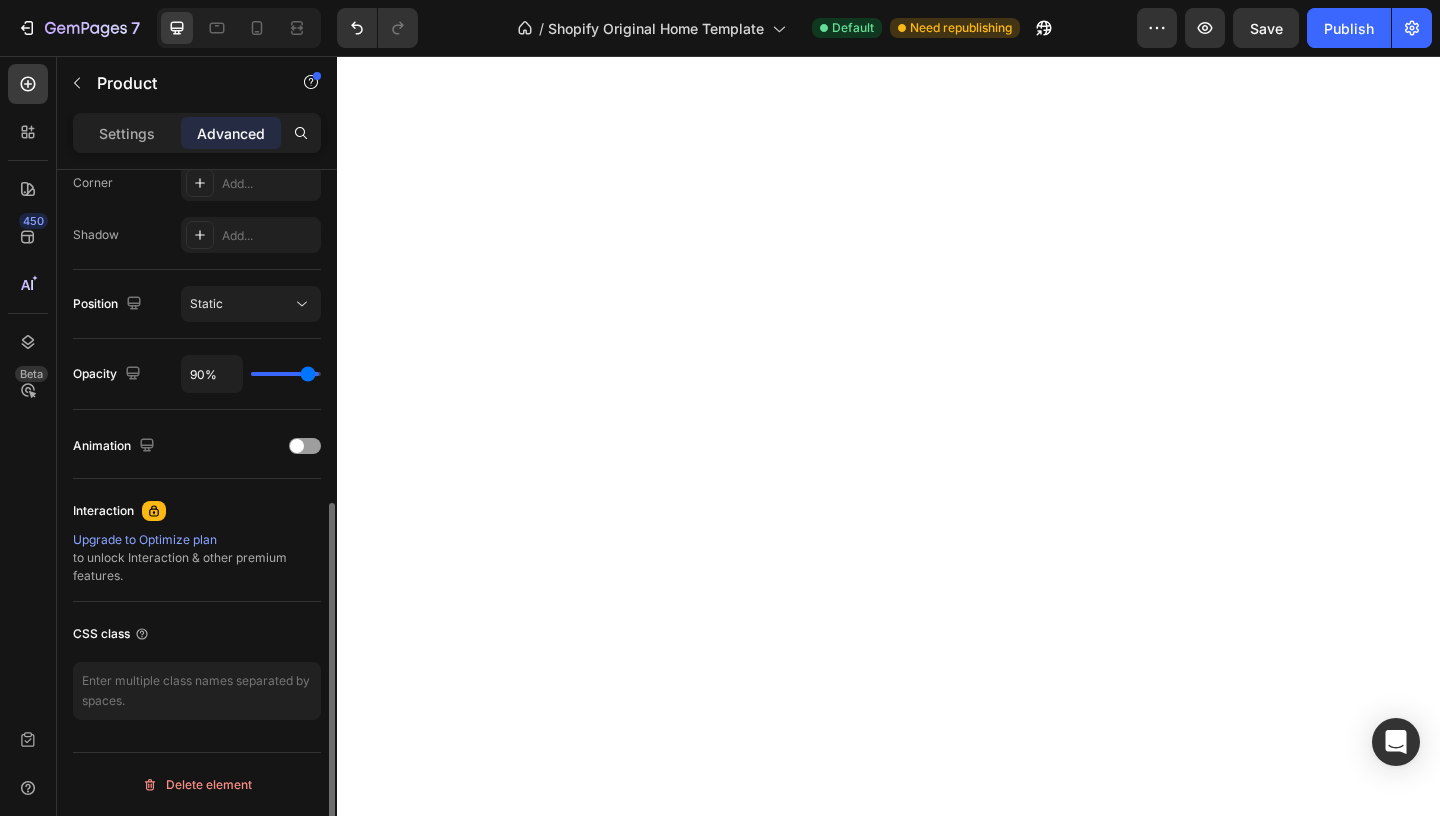 type on "84%" 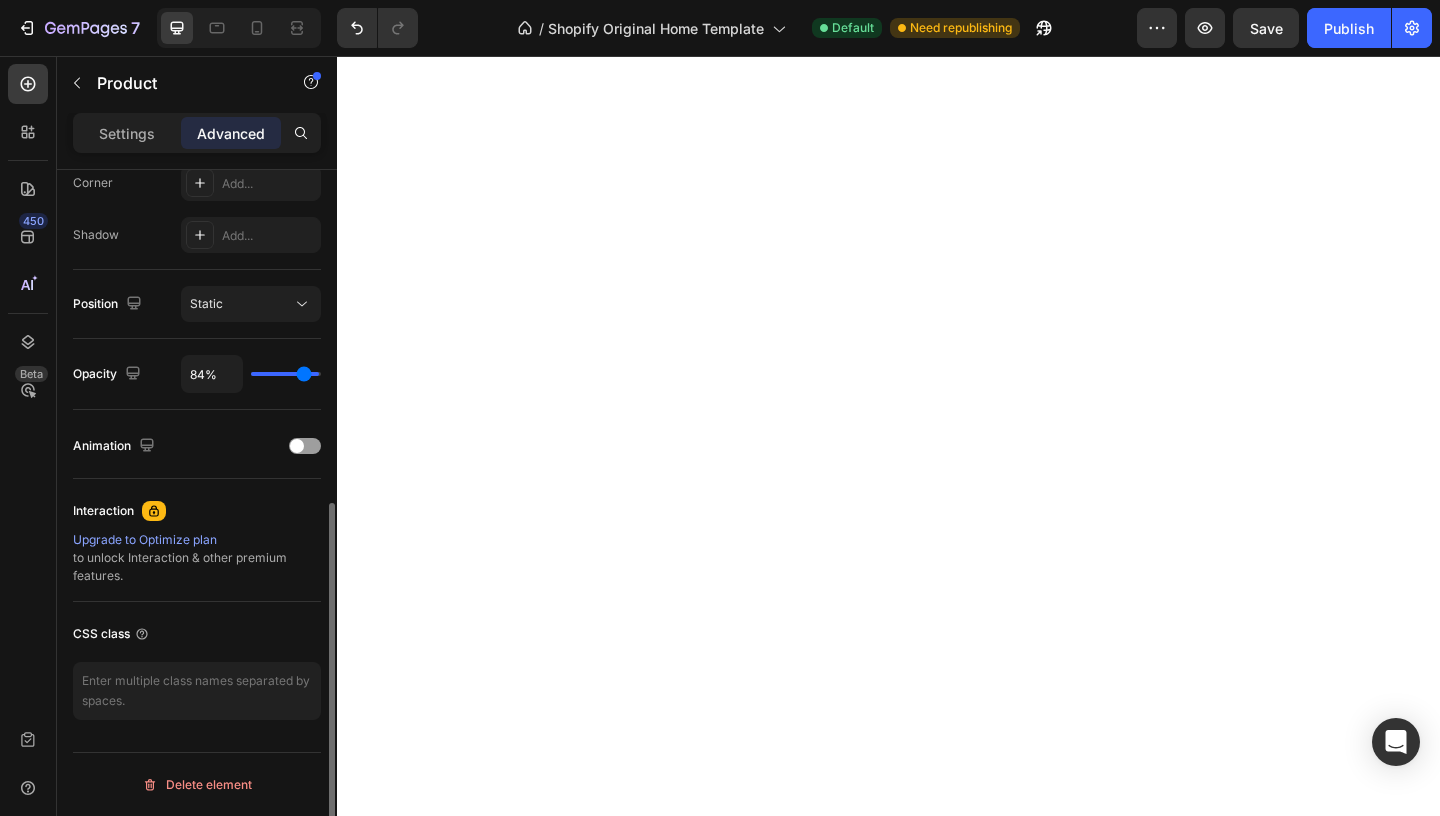 type on "77%" 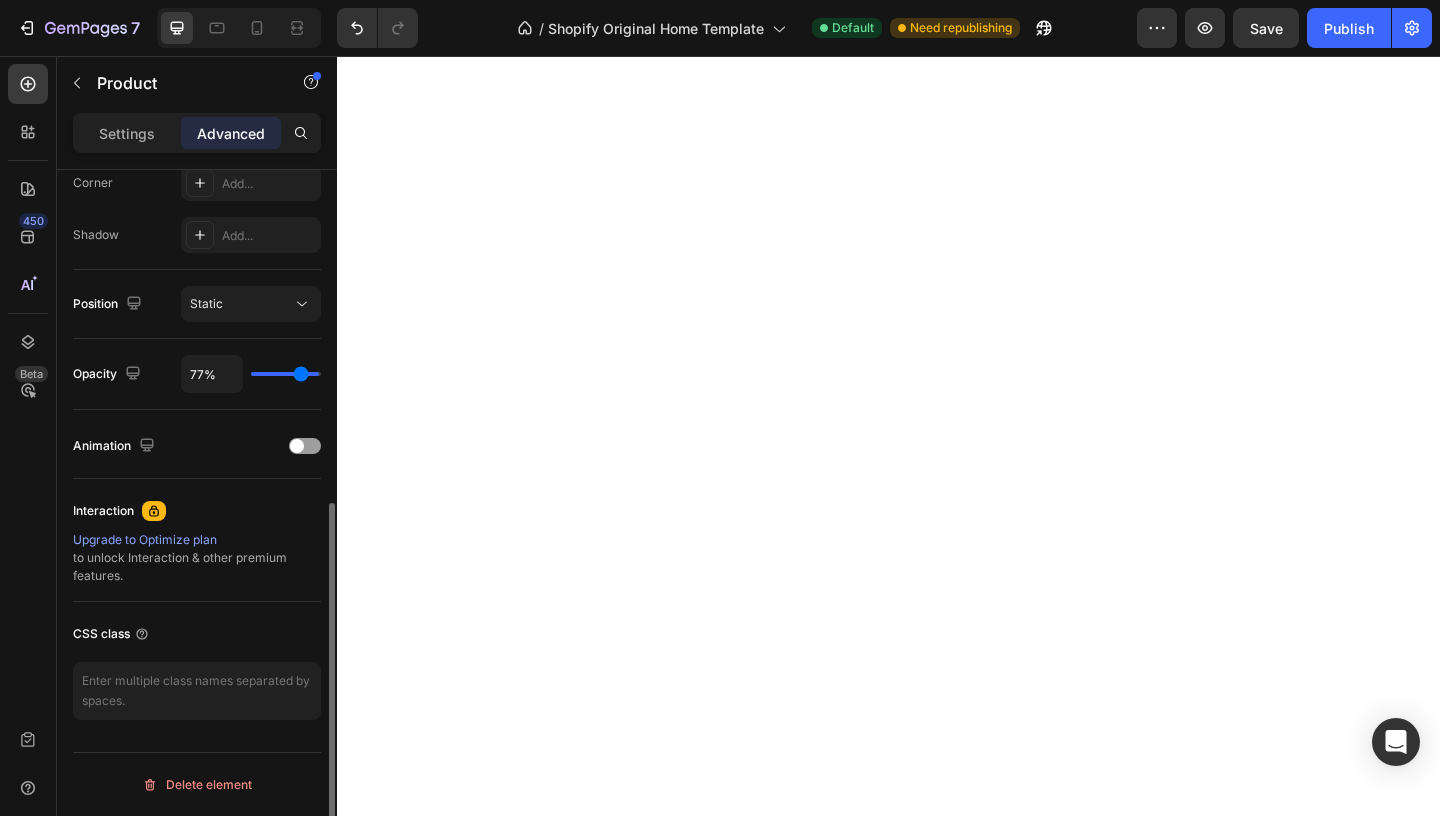 type on "73%" 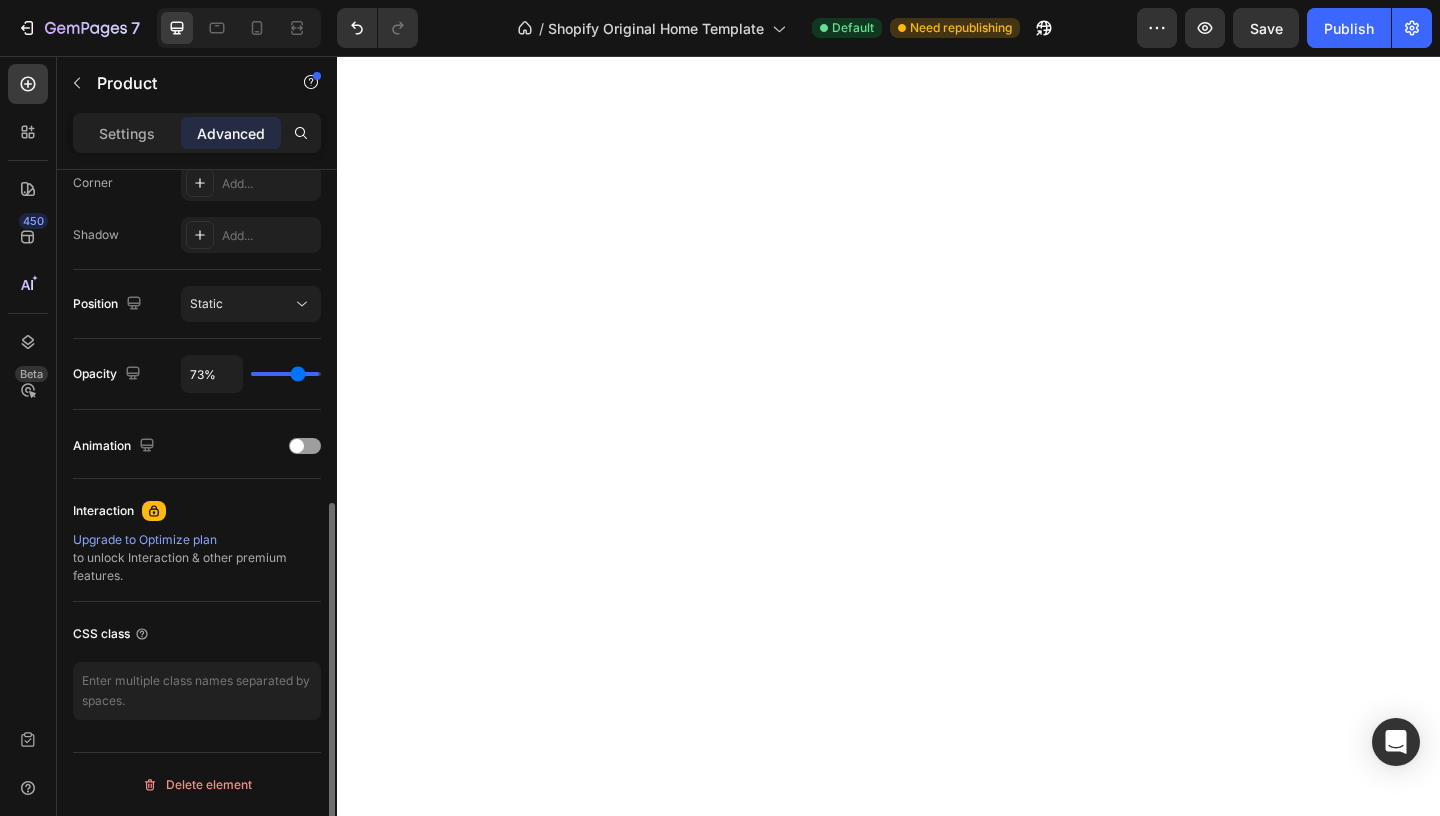 type on "71%" 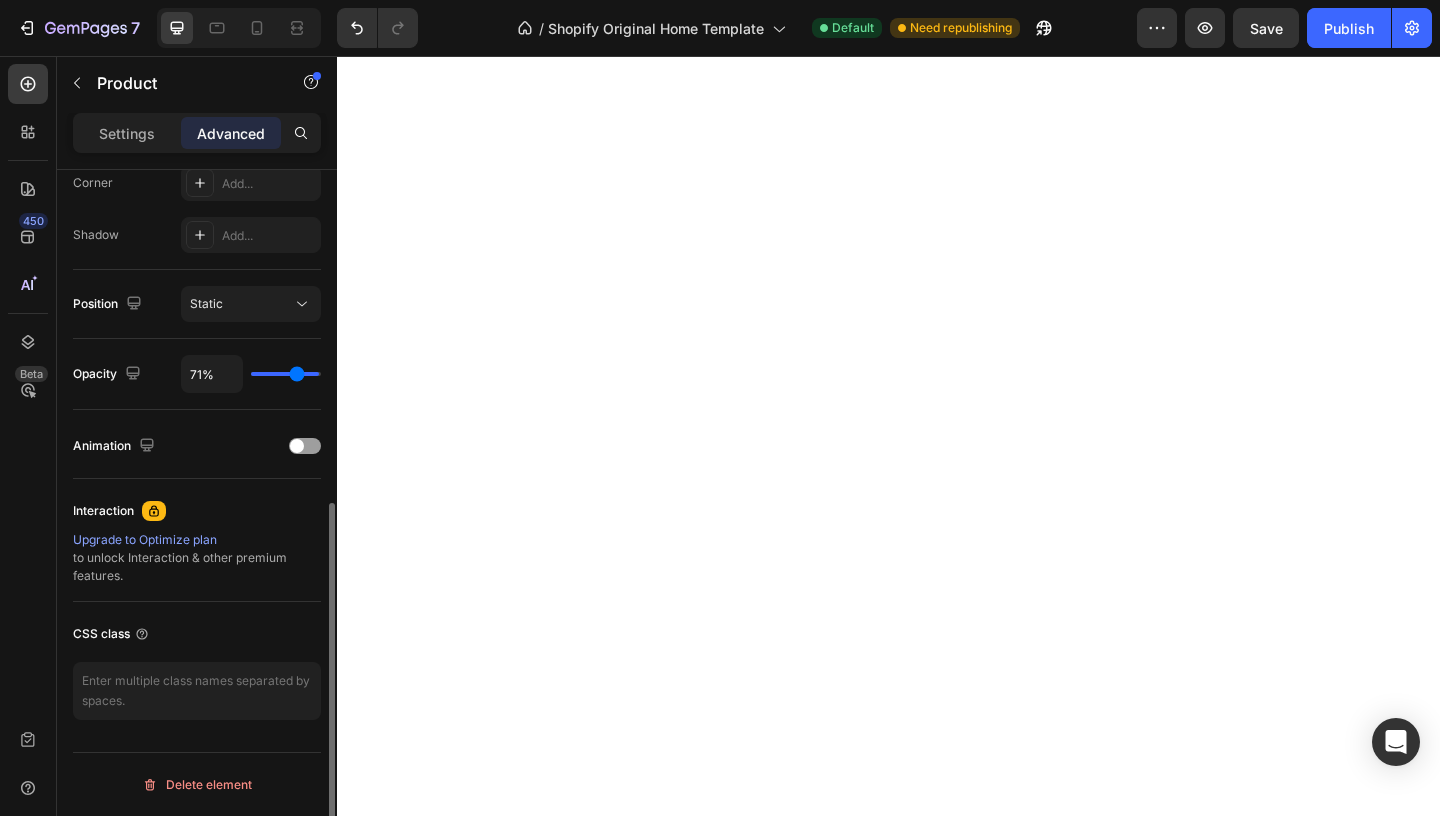type on "70%" 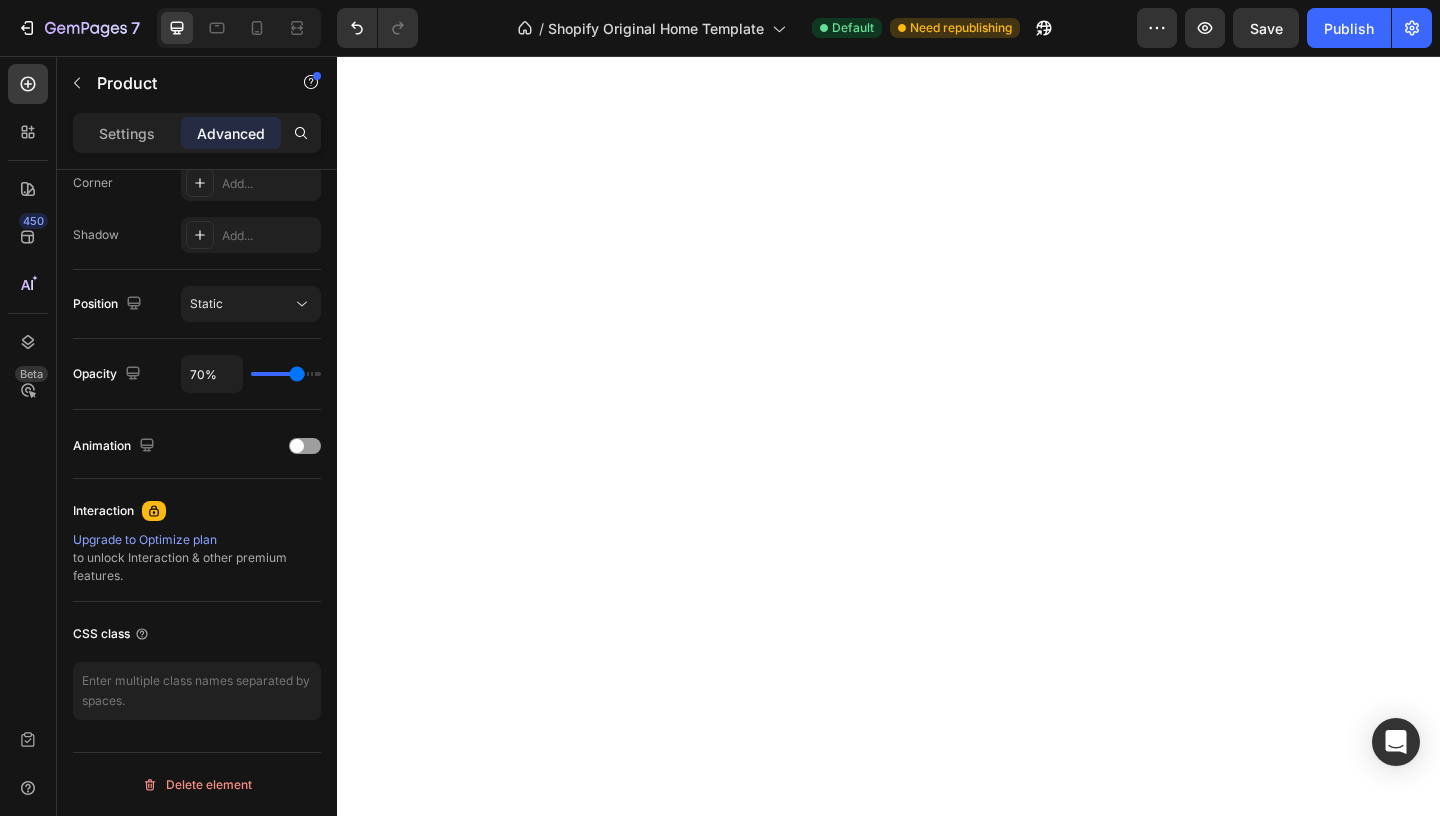 type on "69%" 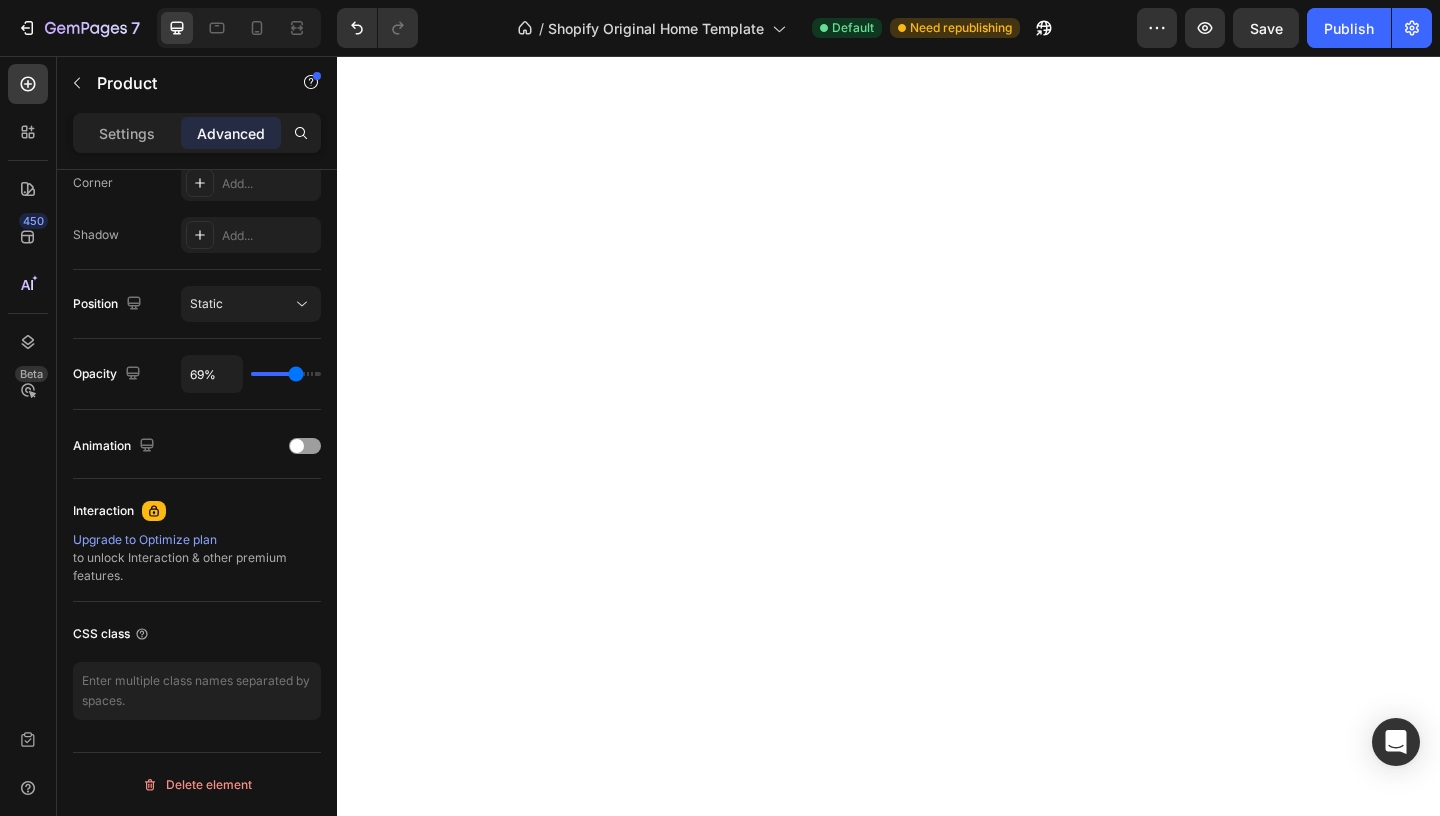type on "68%" 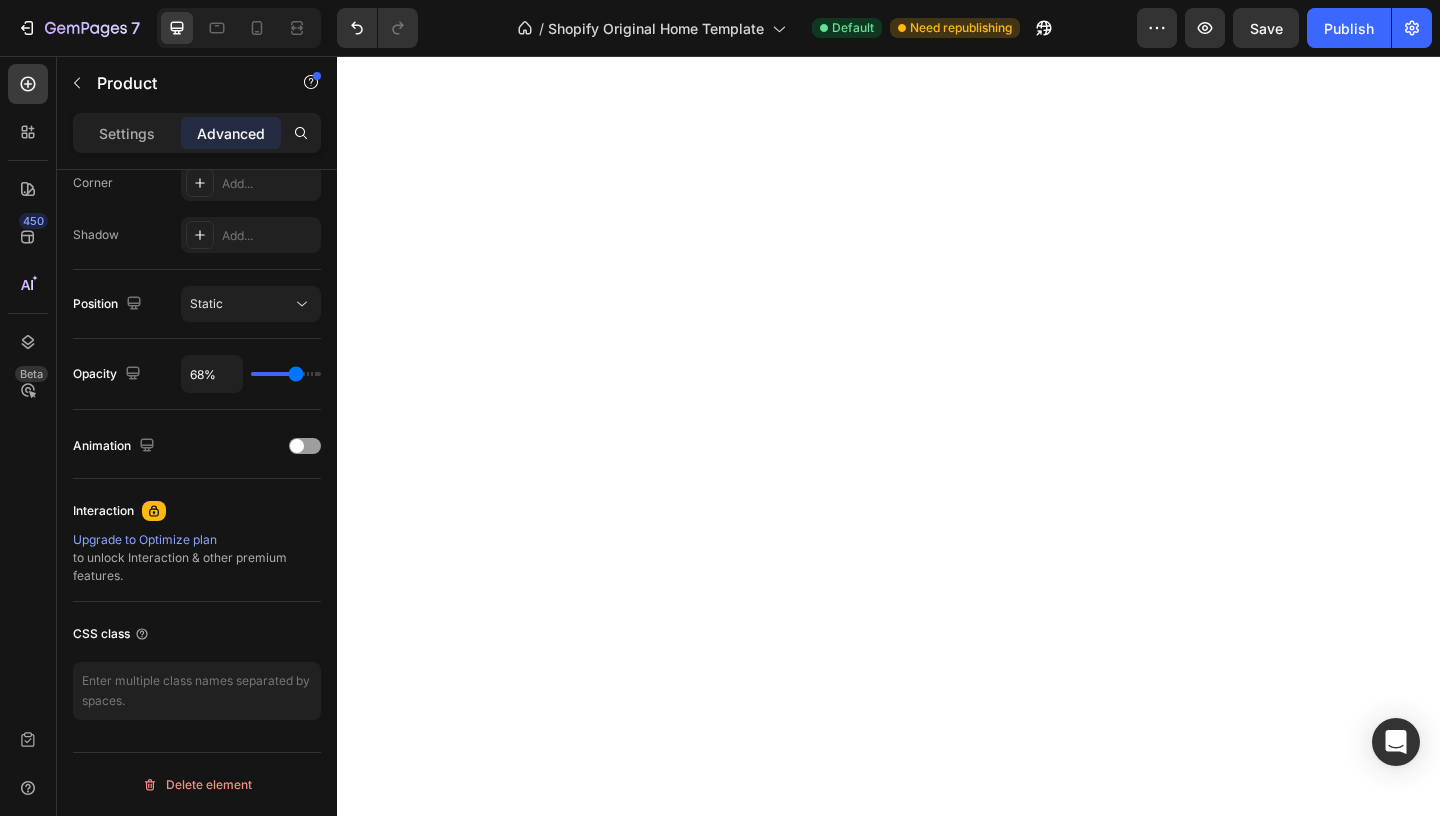 type on "67%" 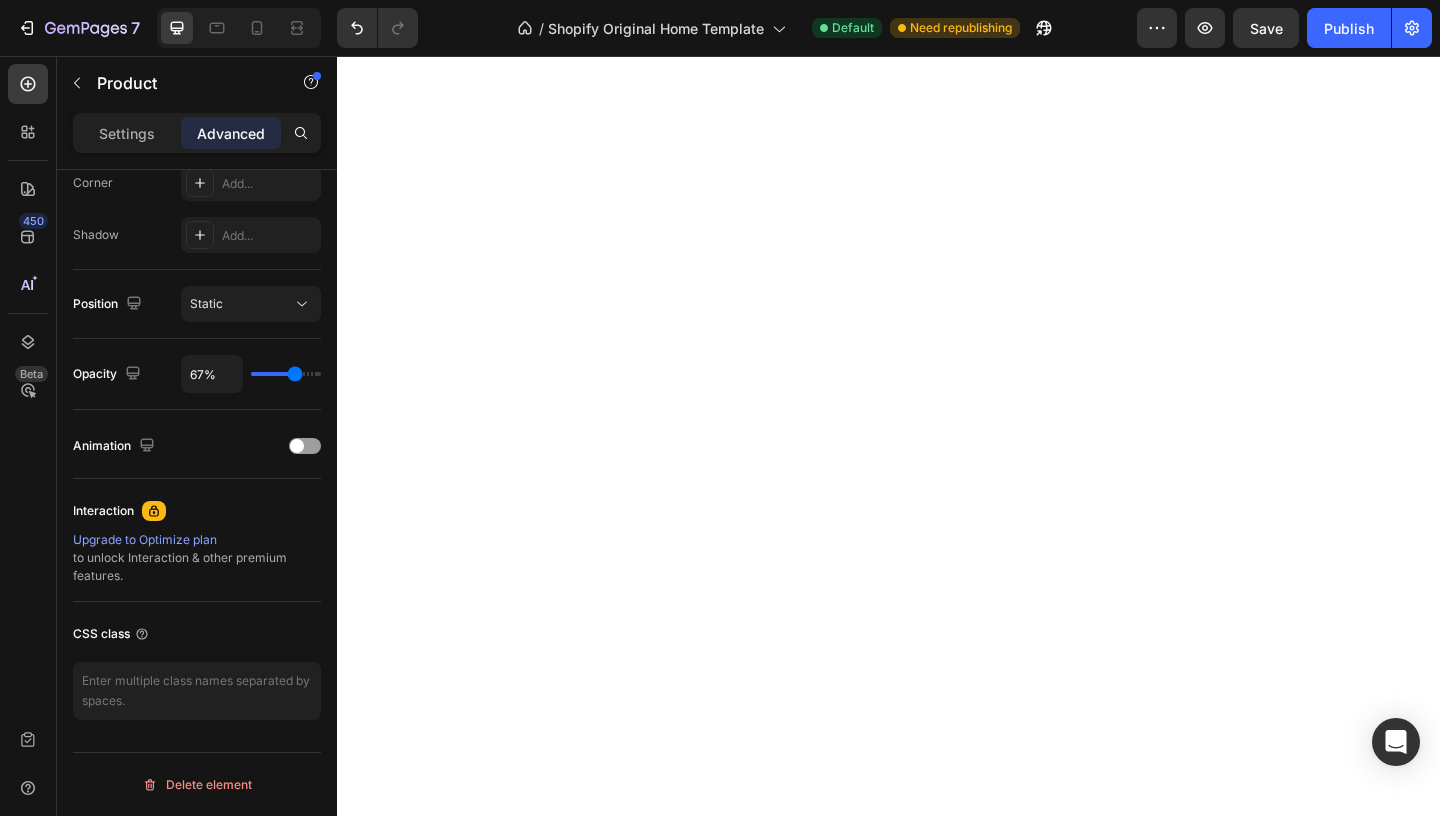 type on "66%" 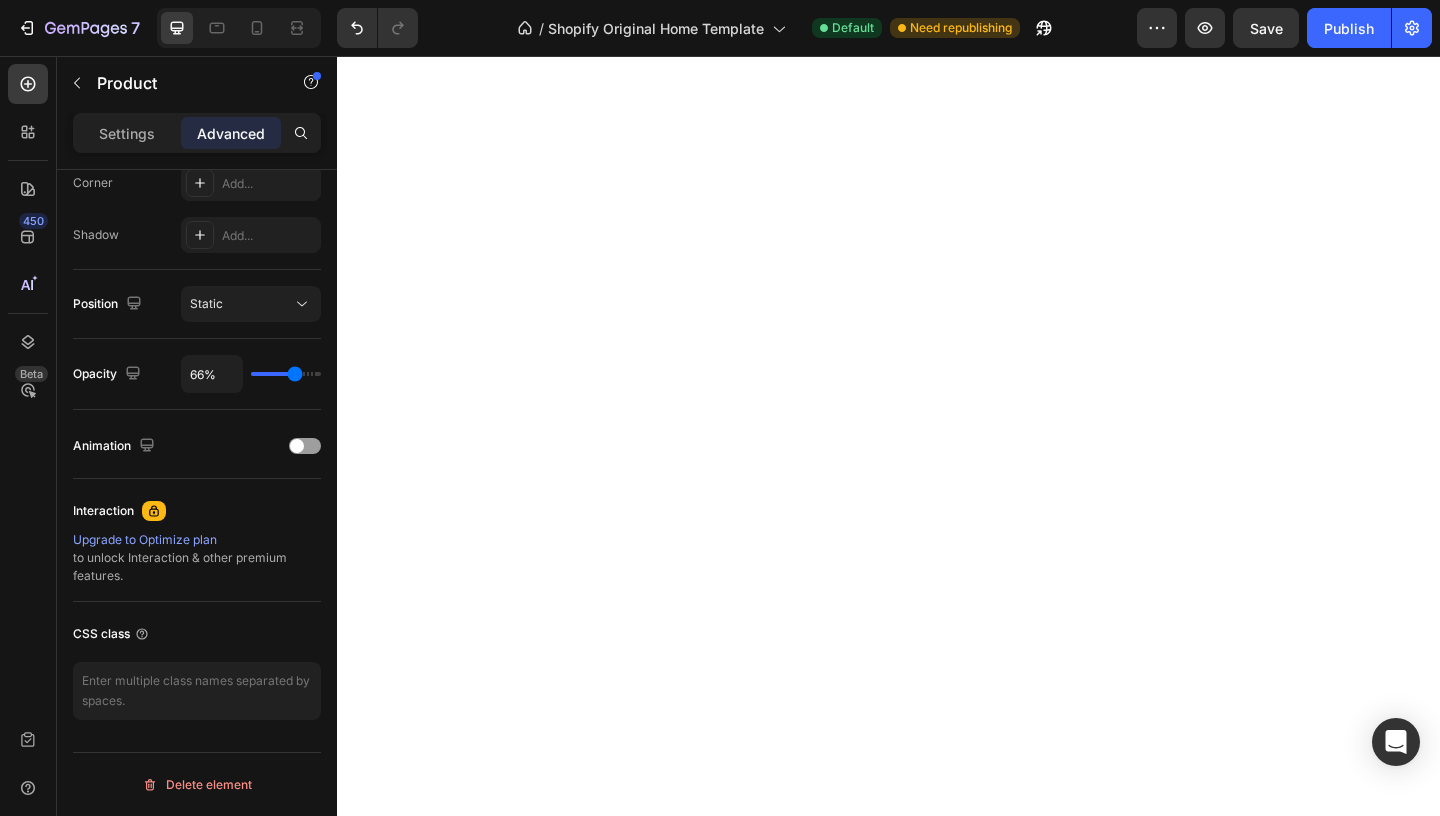 type on "67%" 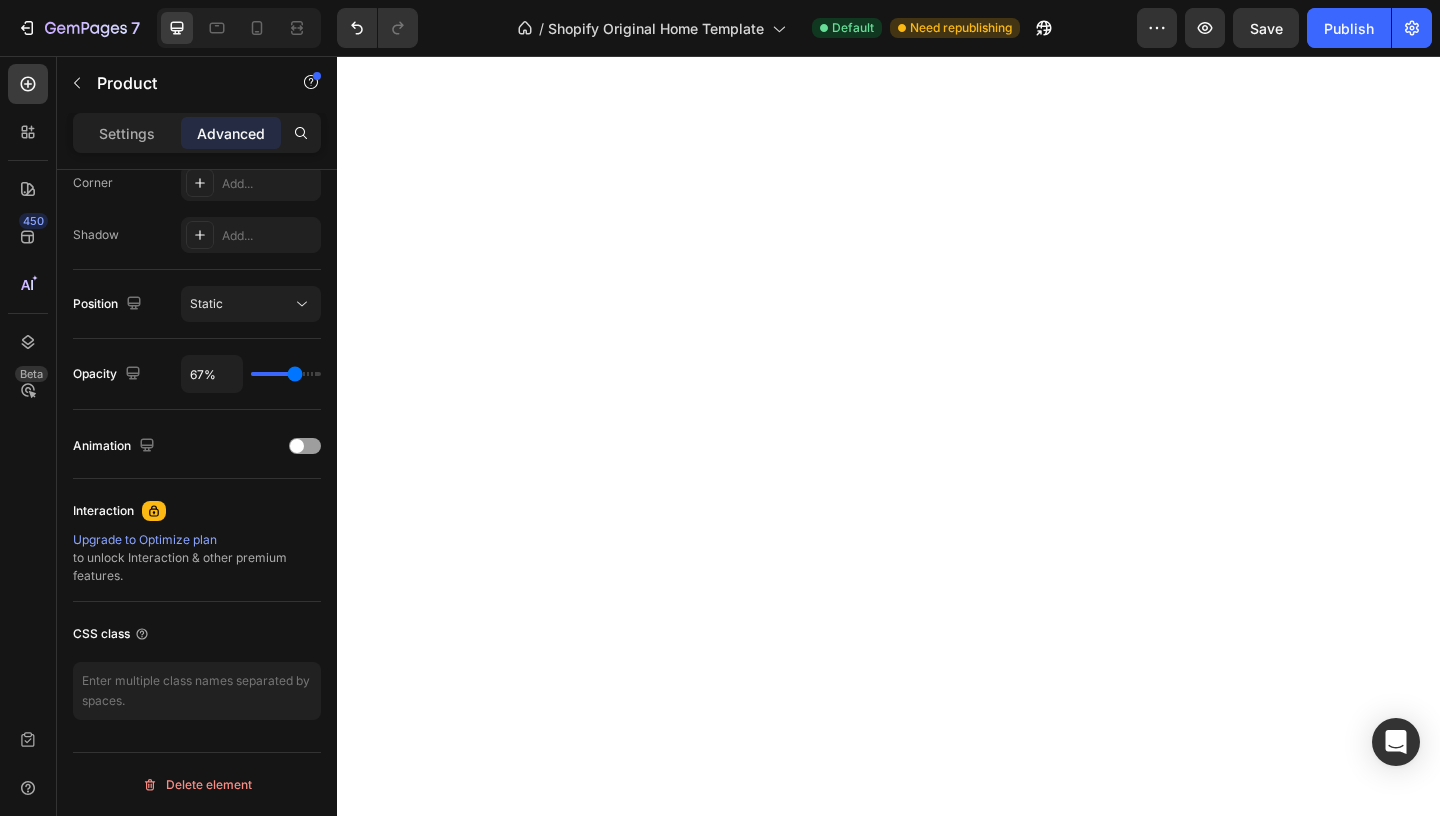 type on "68%" 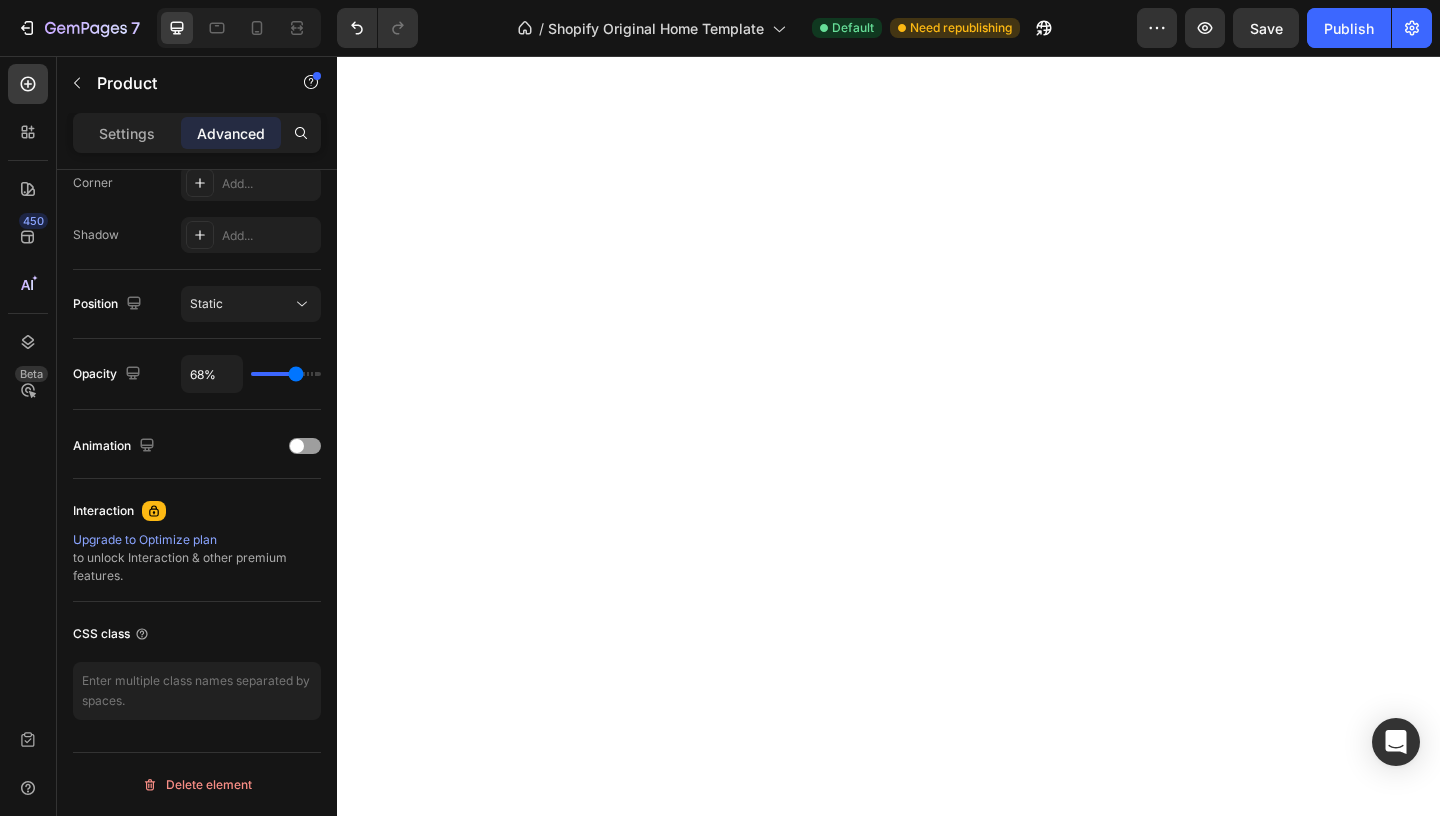 type on "69%" 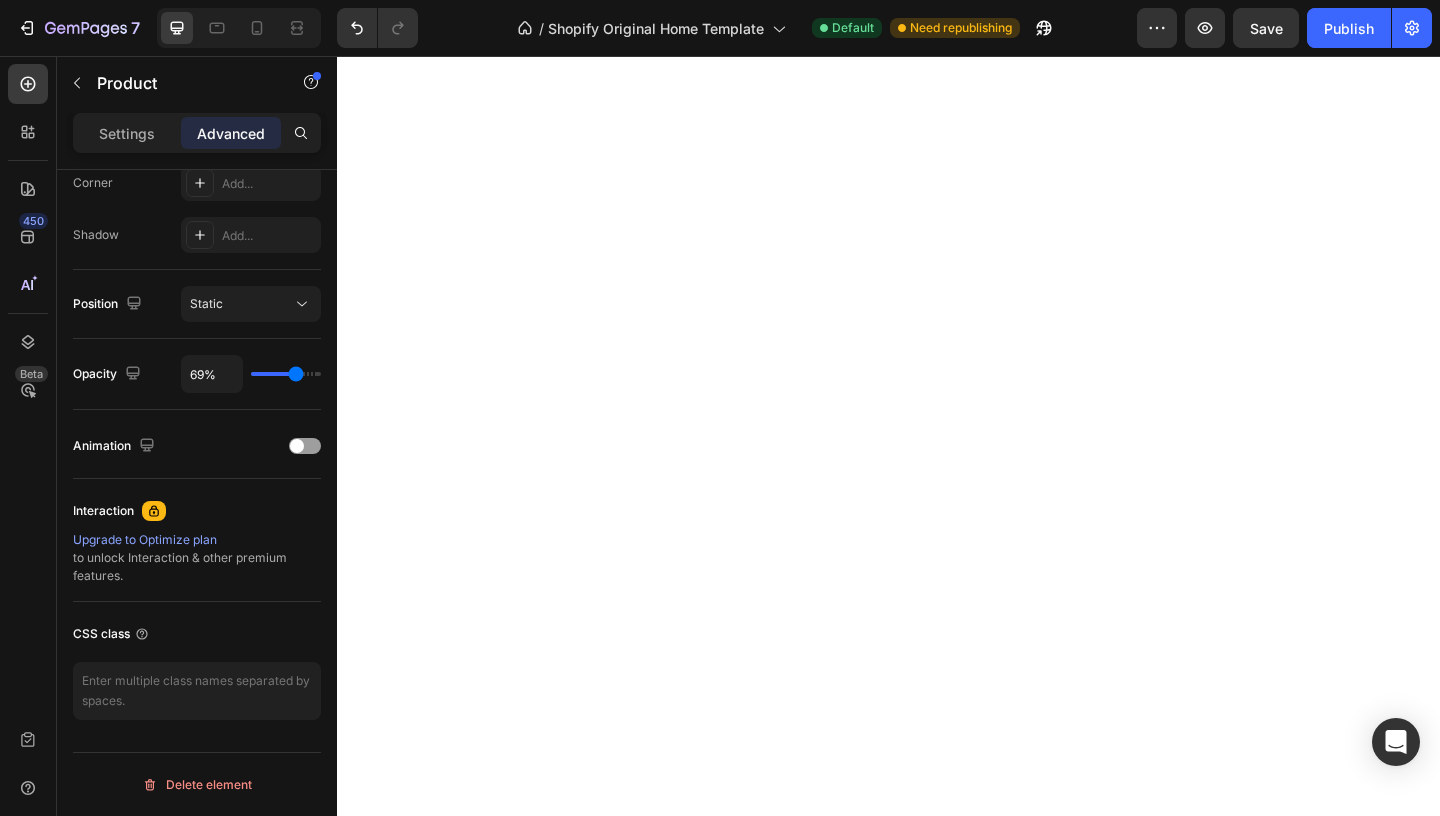 type on "70%" 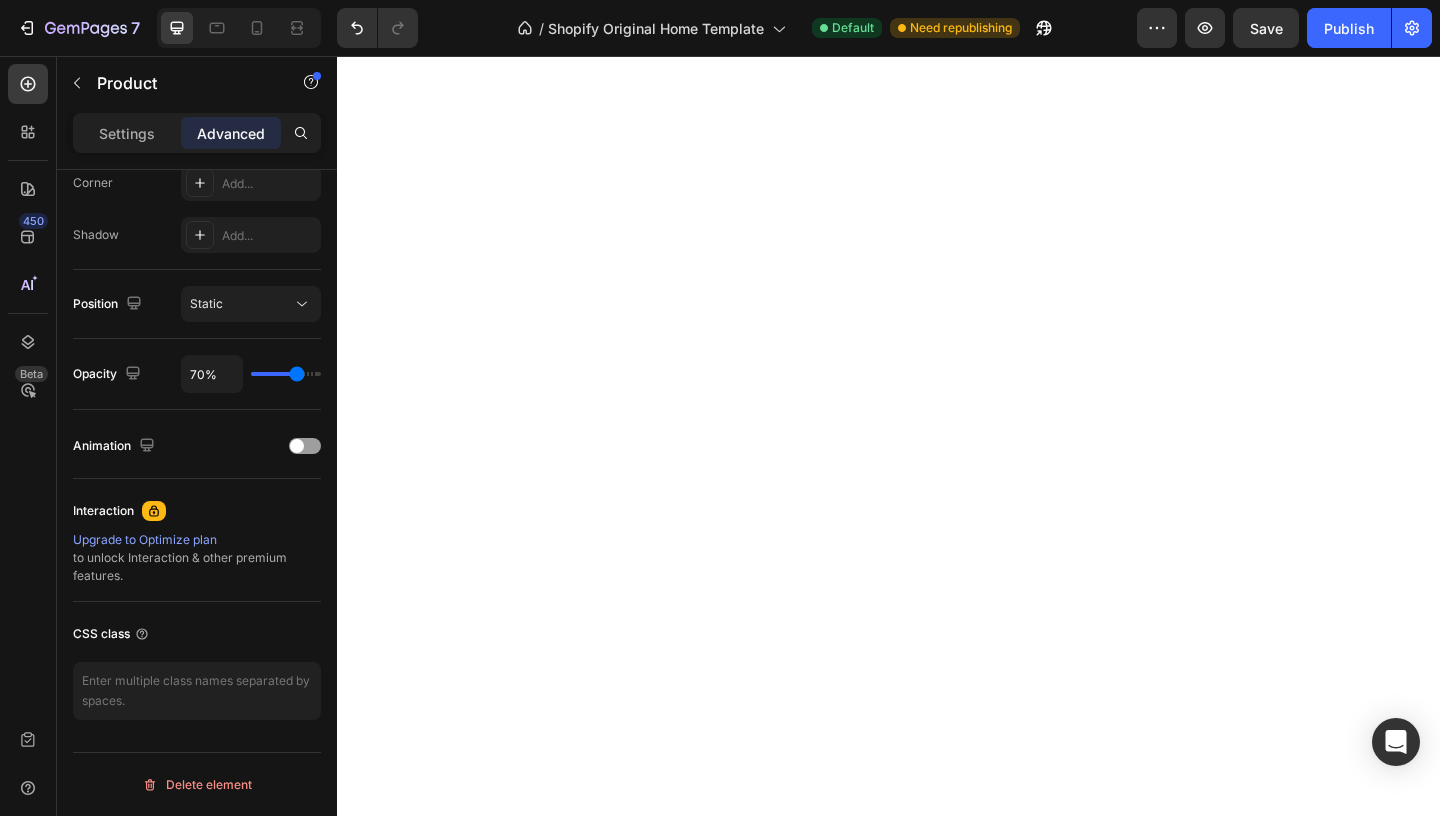type on "71%" 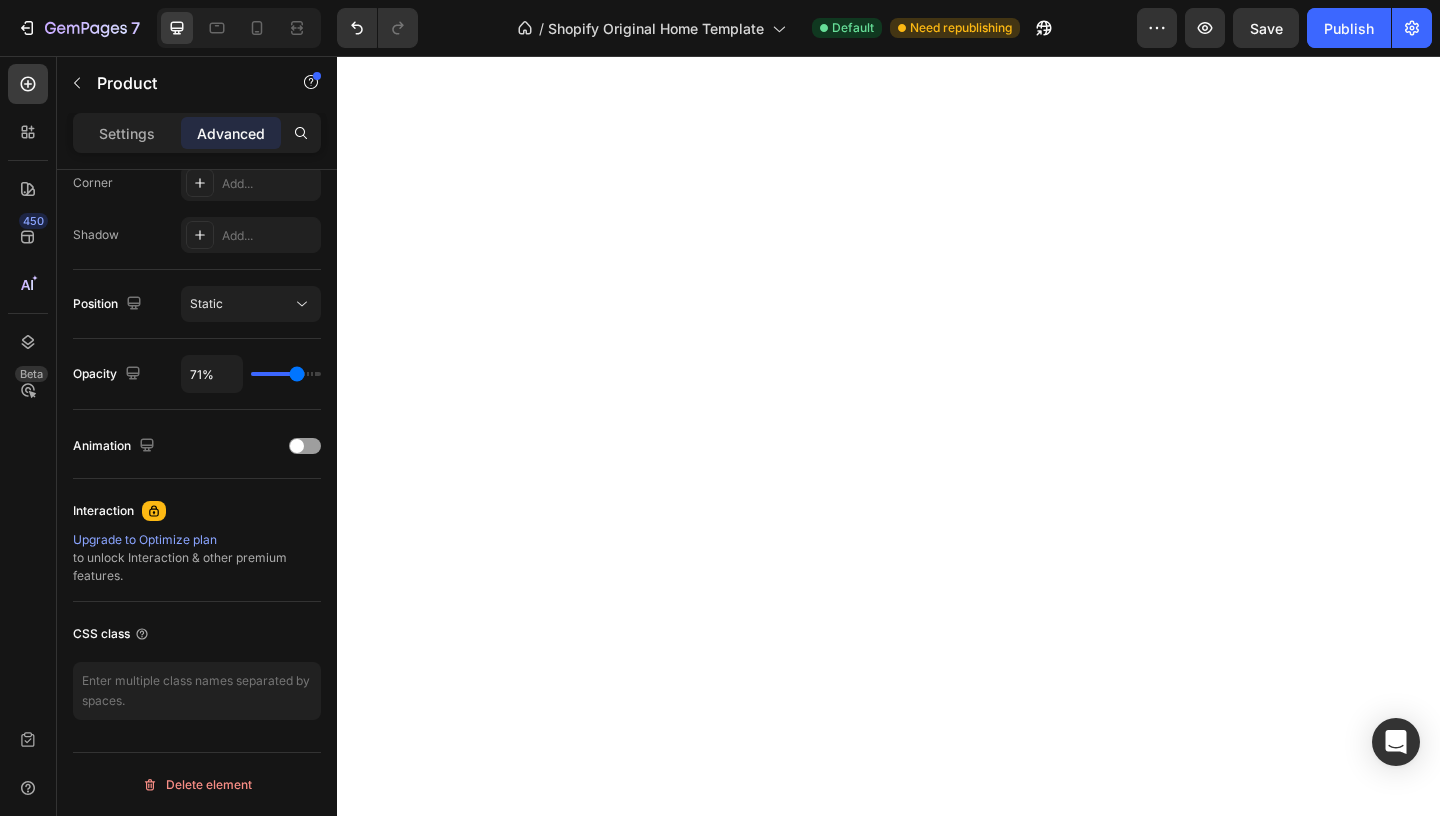 type on "72%" 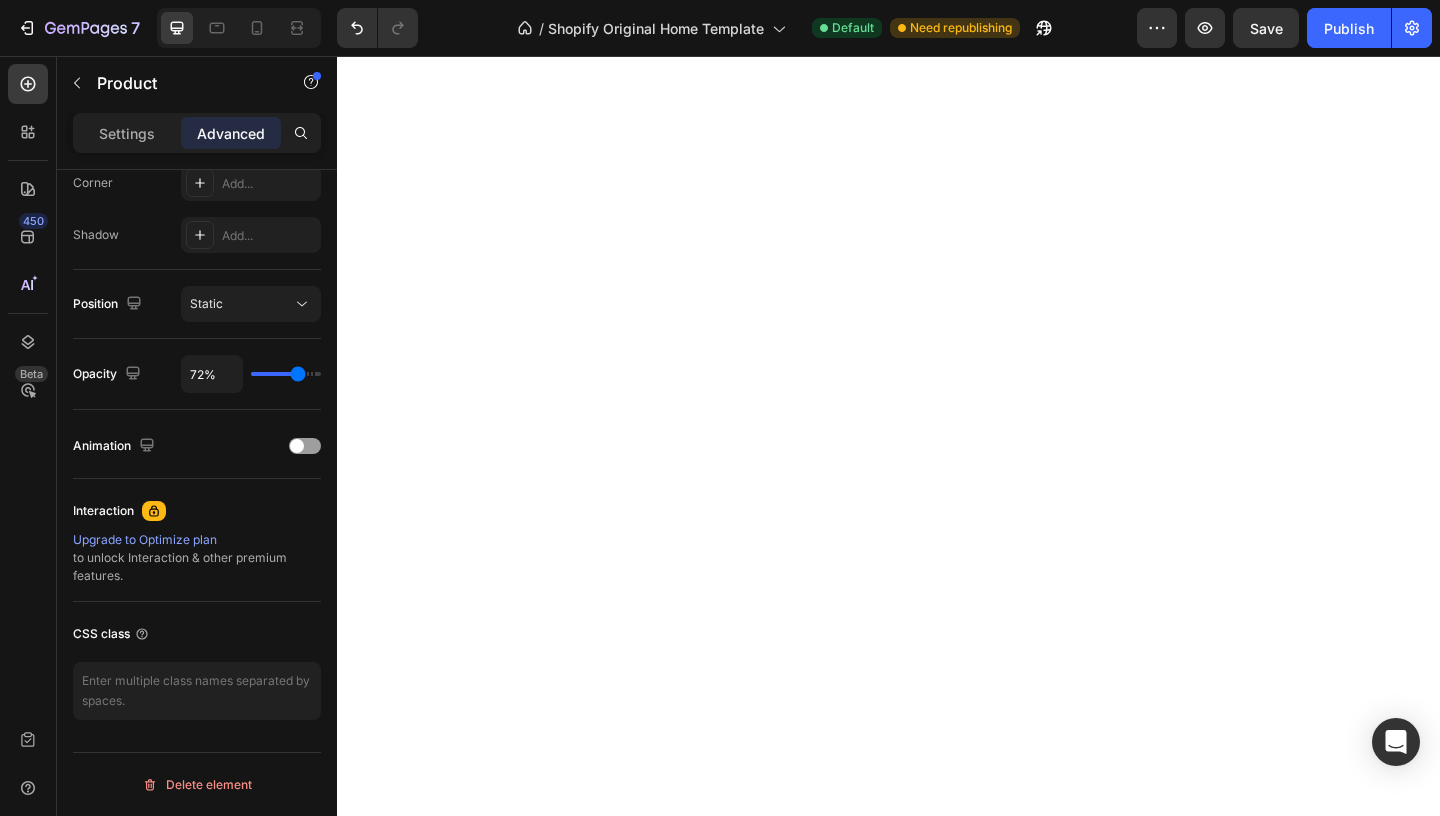 type on "73%" 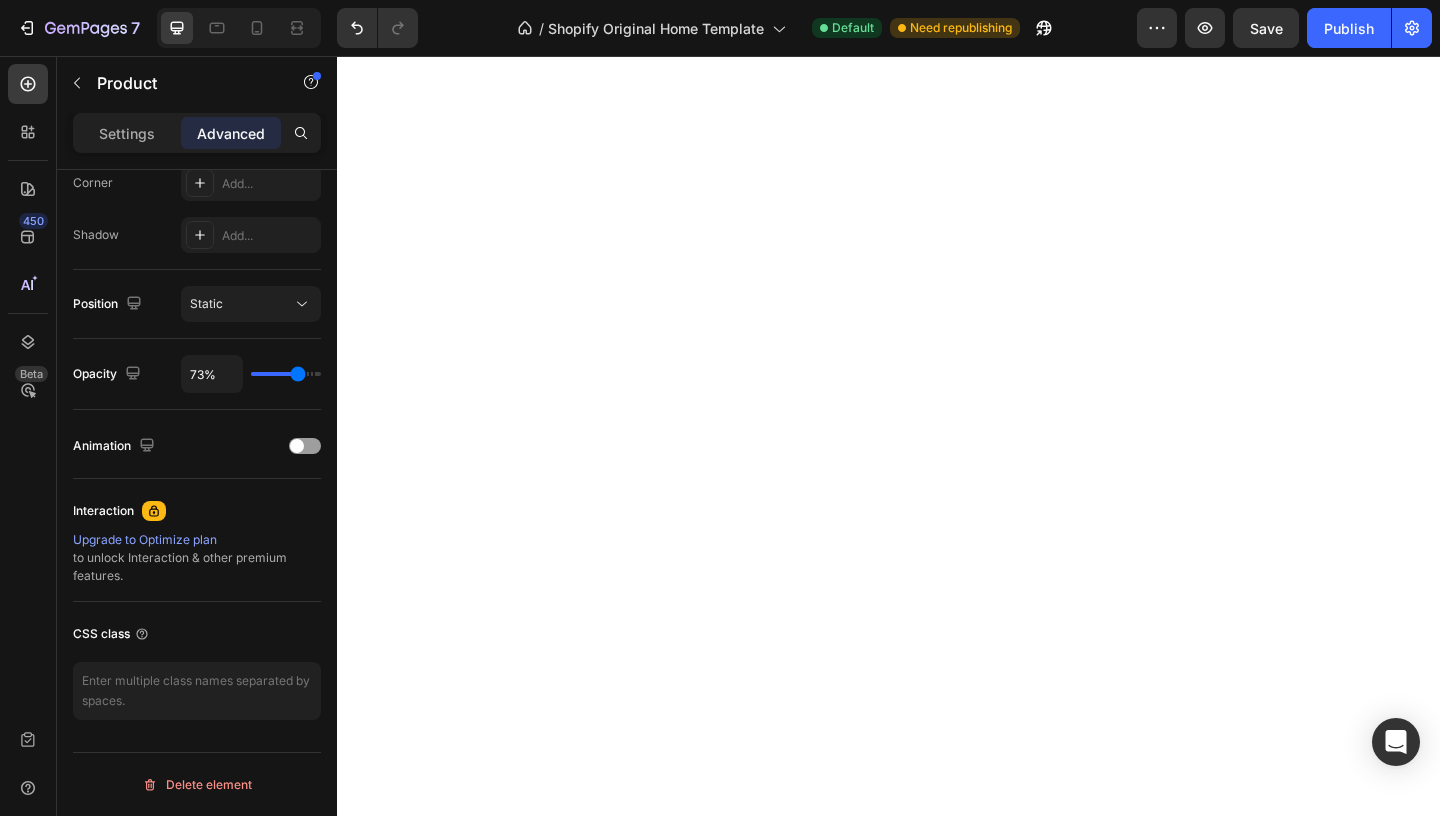type on "74%" 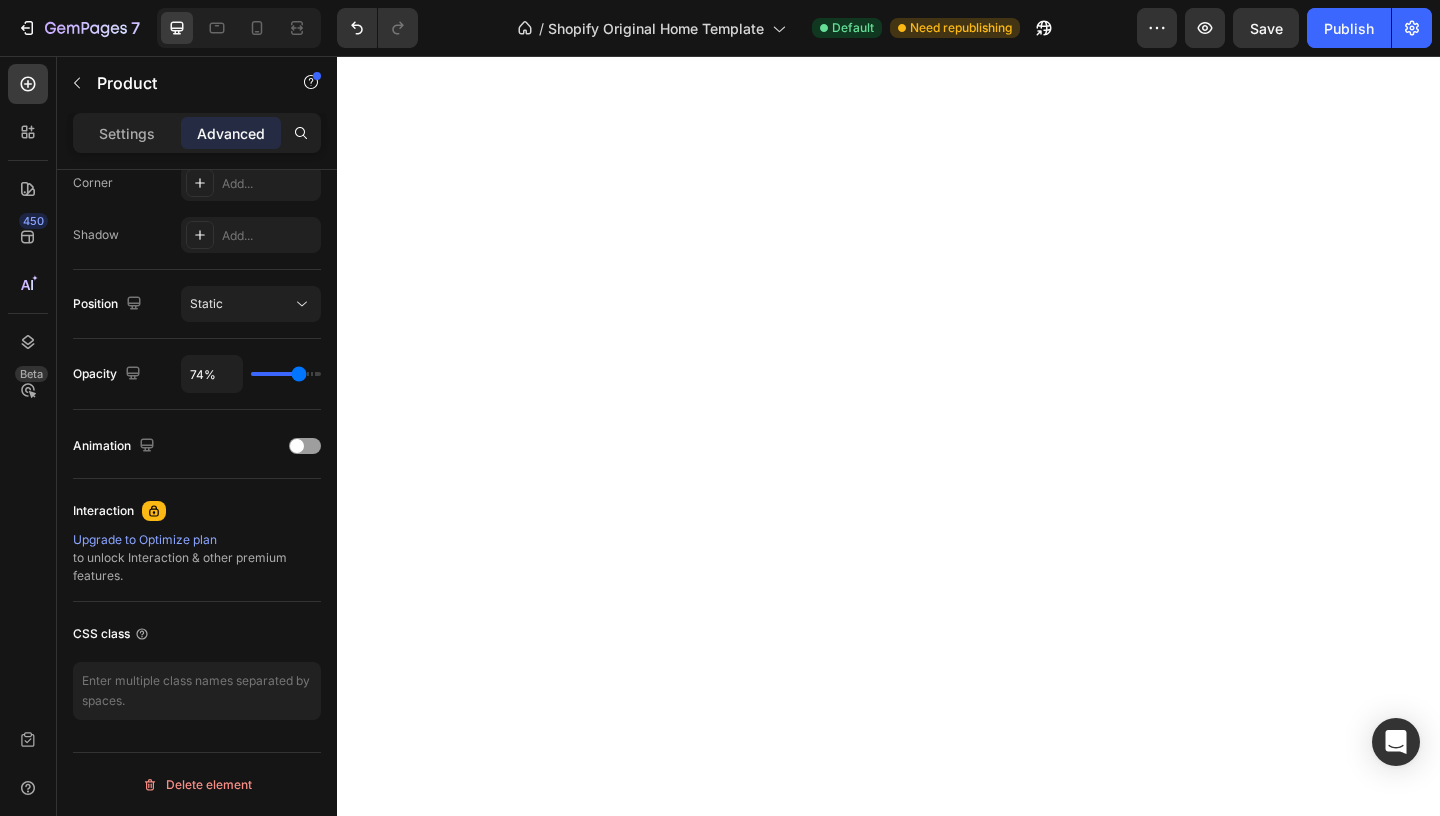 type on "75%" 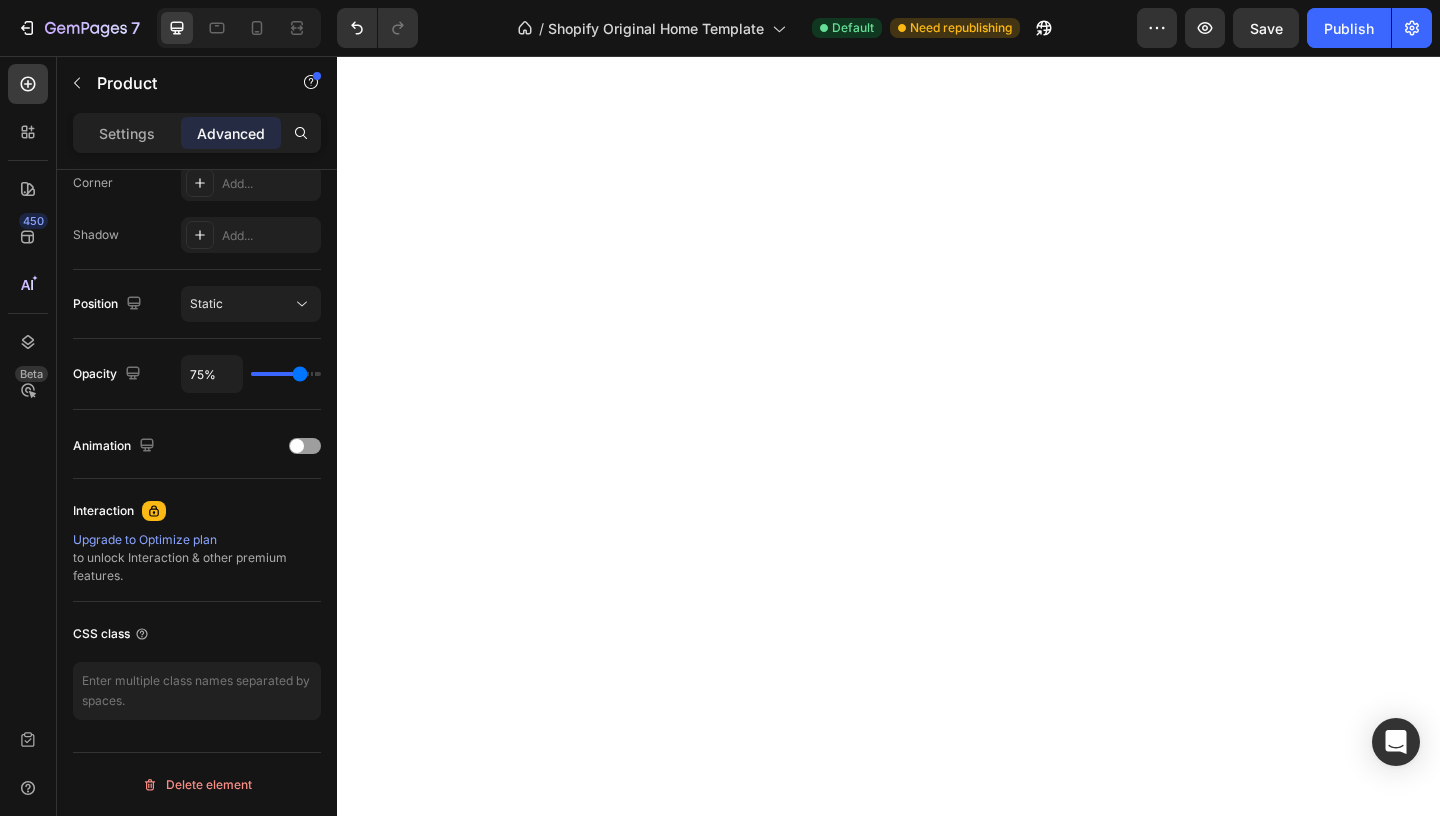 type on "76%" 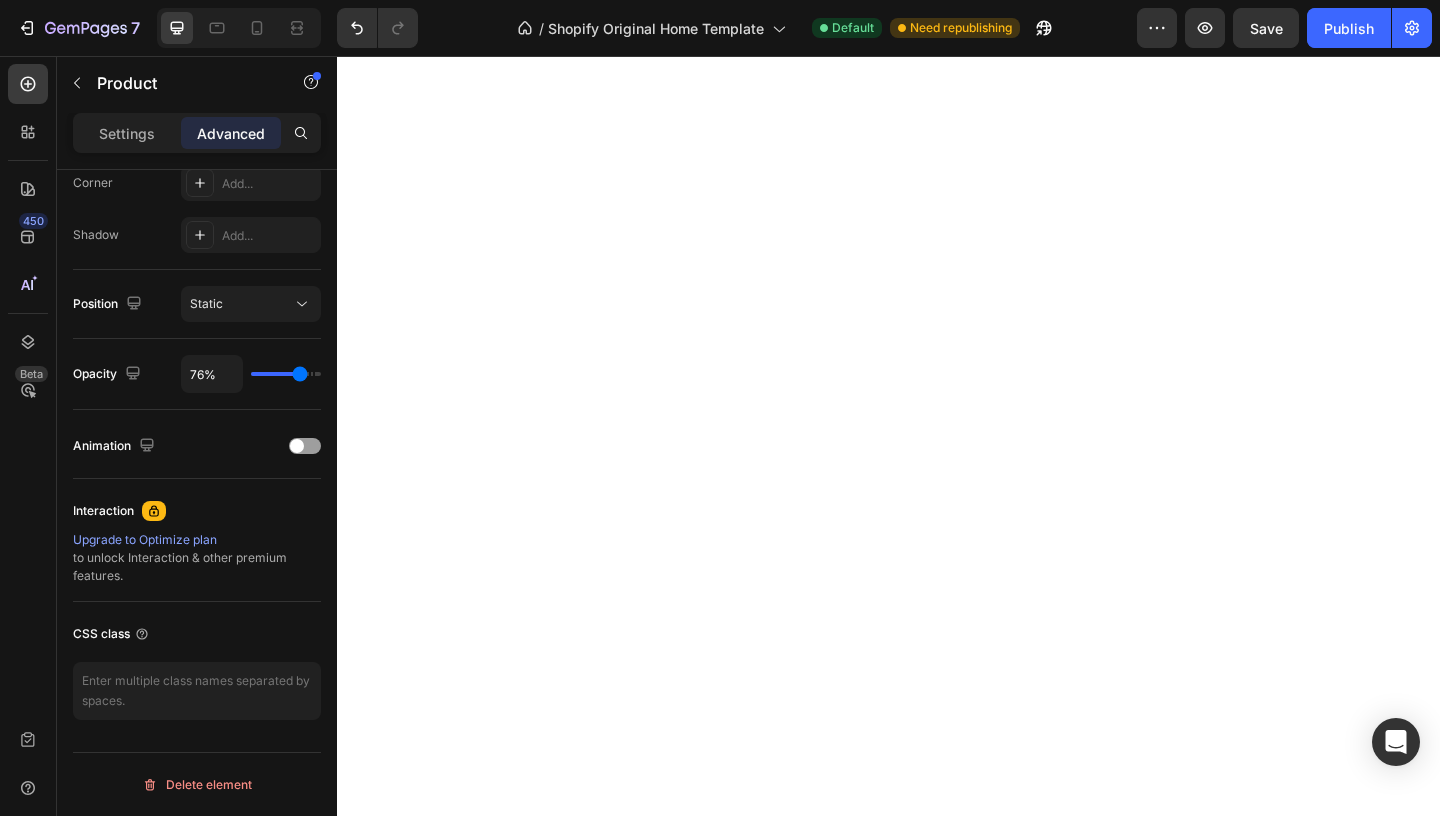 type on "77%" 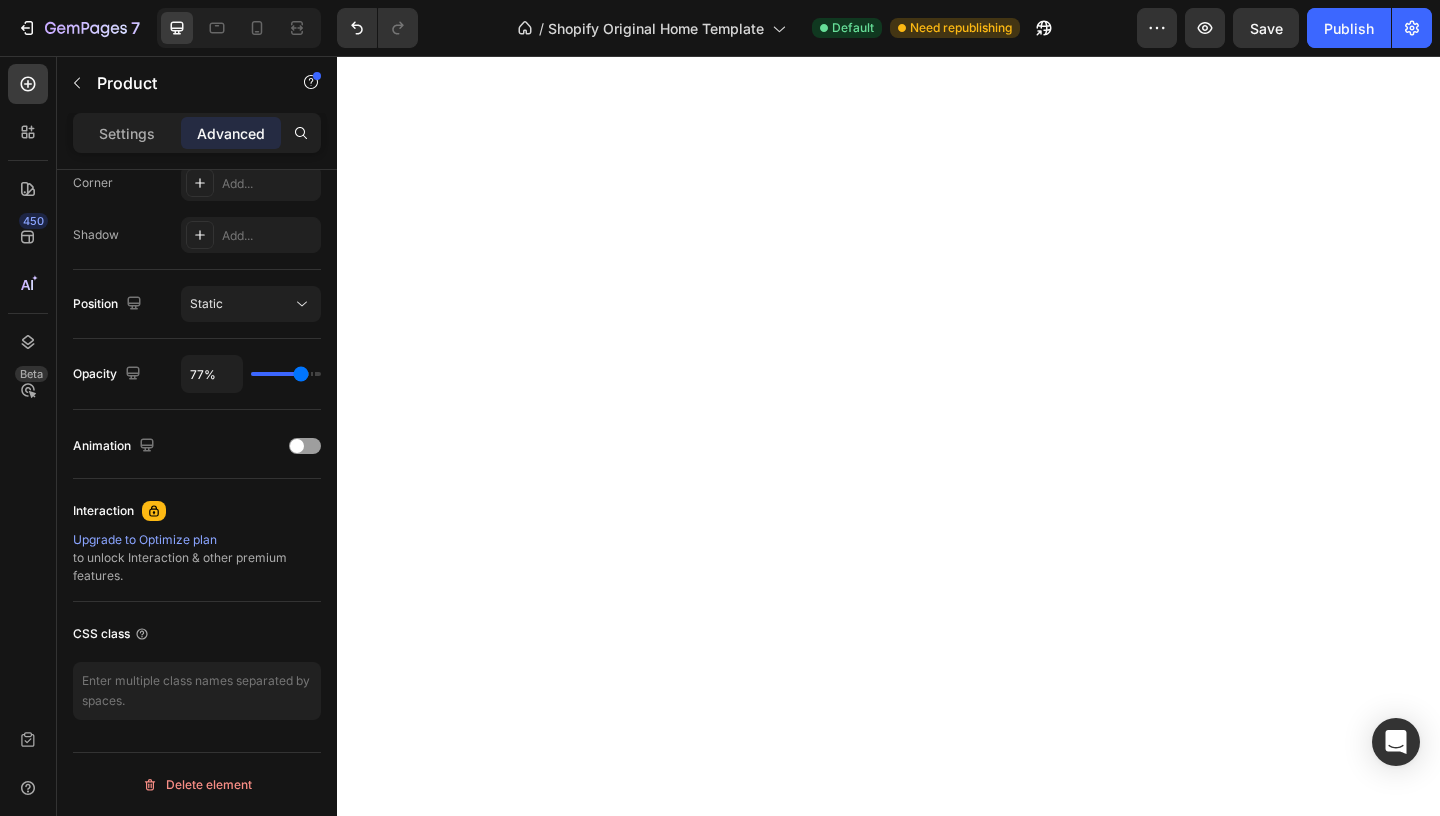 type on "78%" 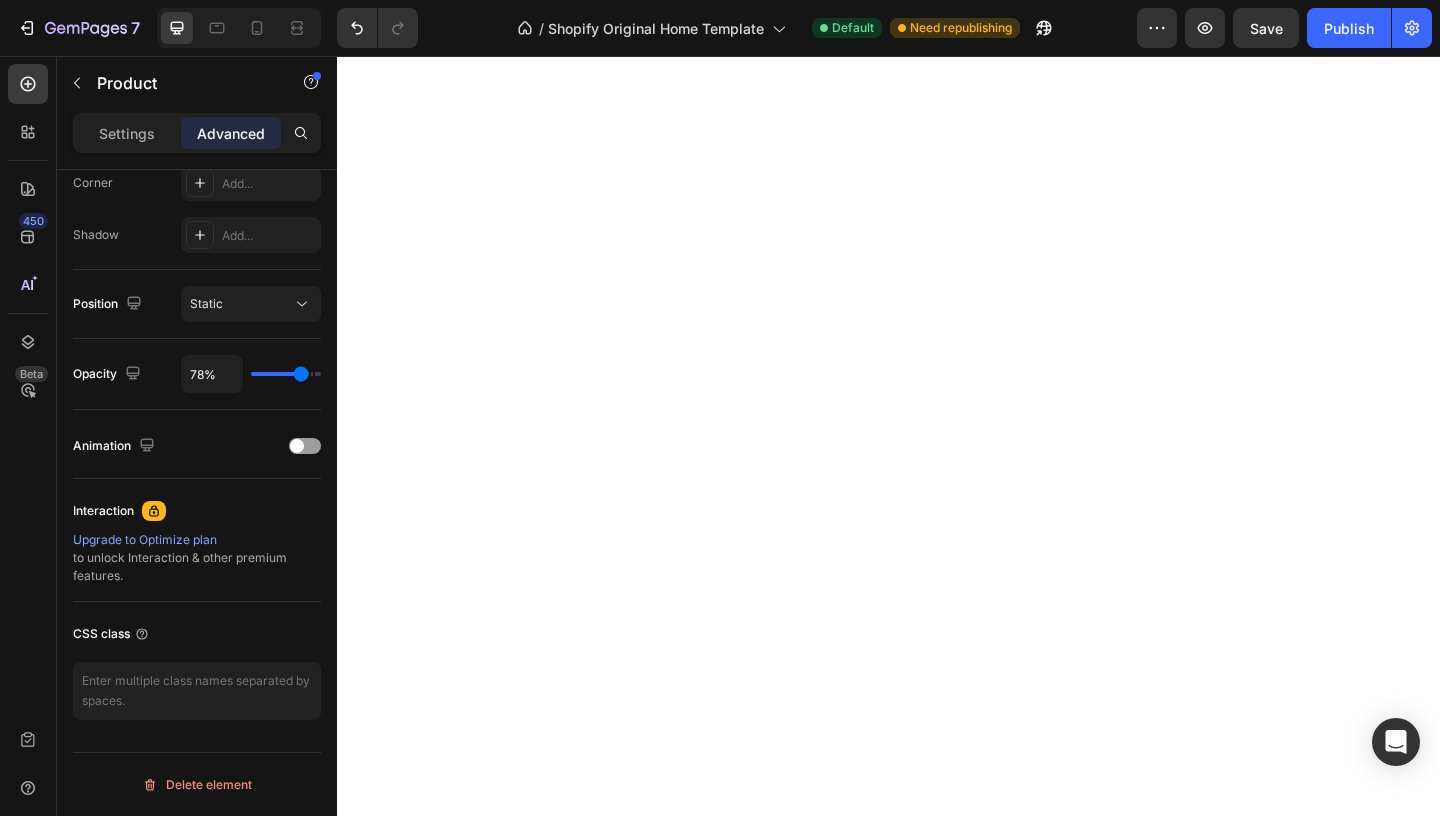 type on "79%" 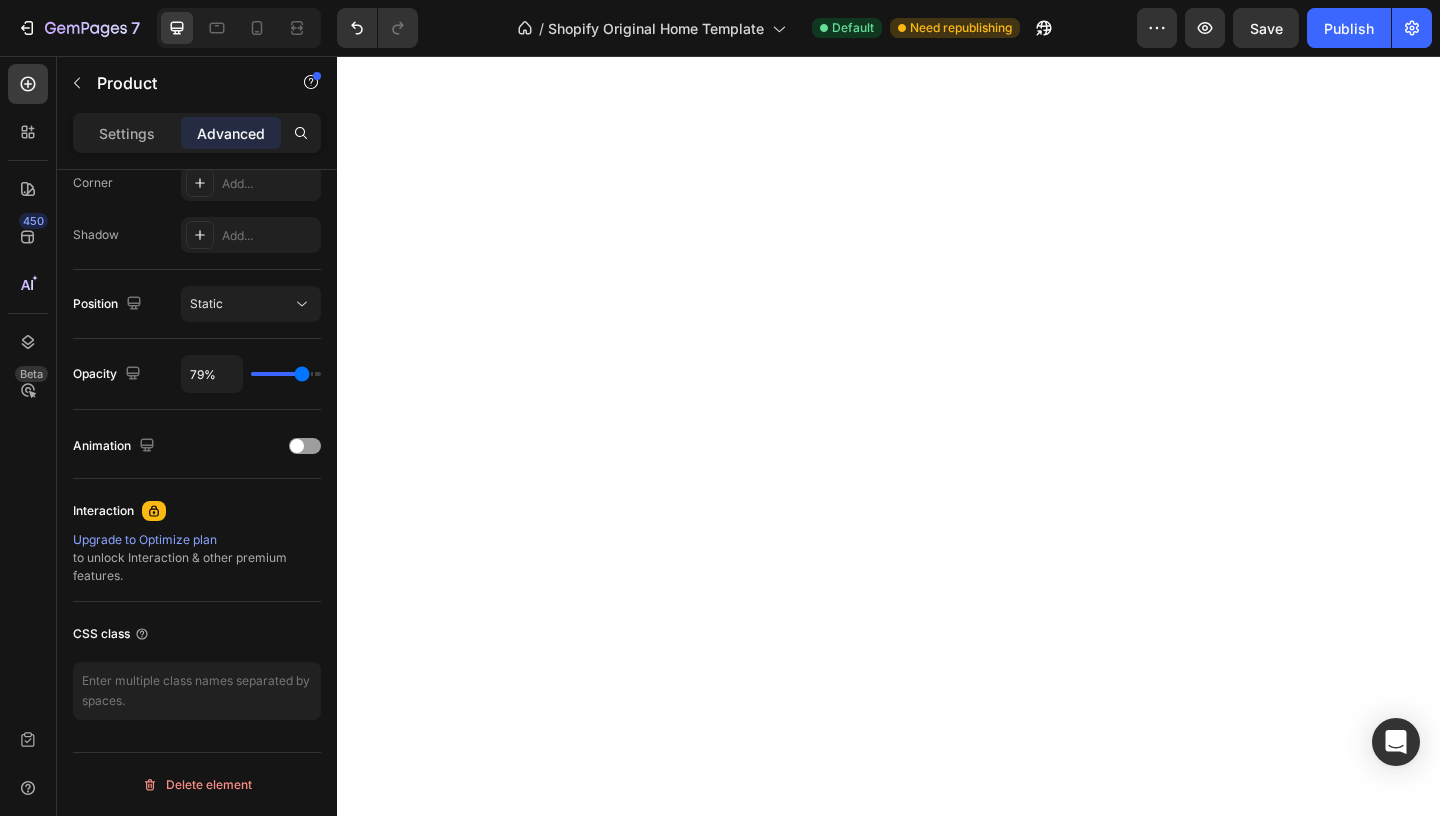 type on "80%" 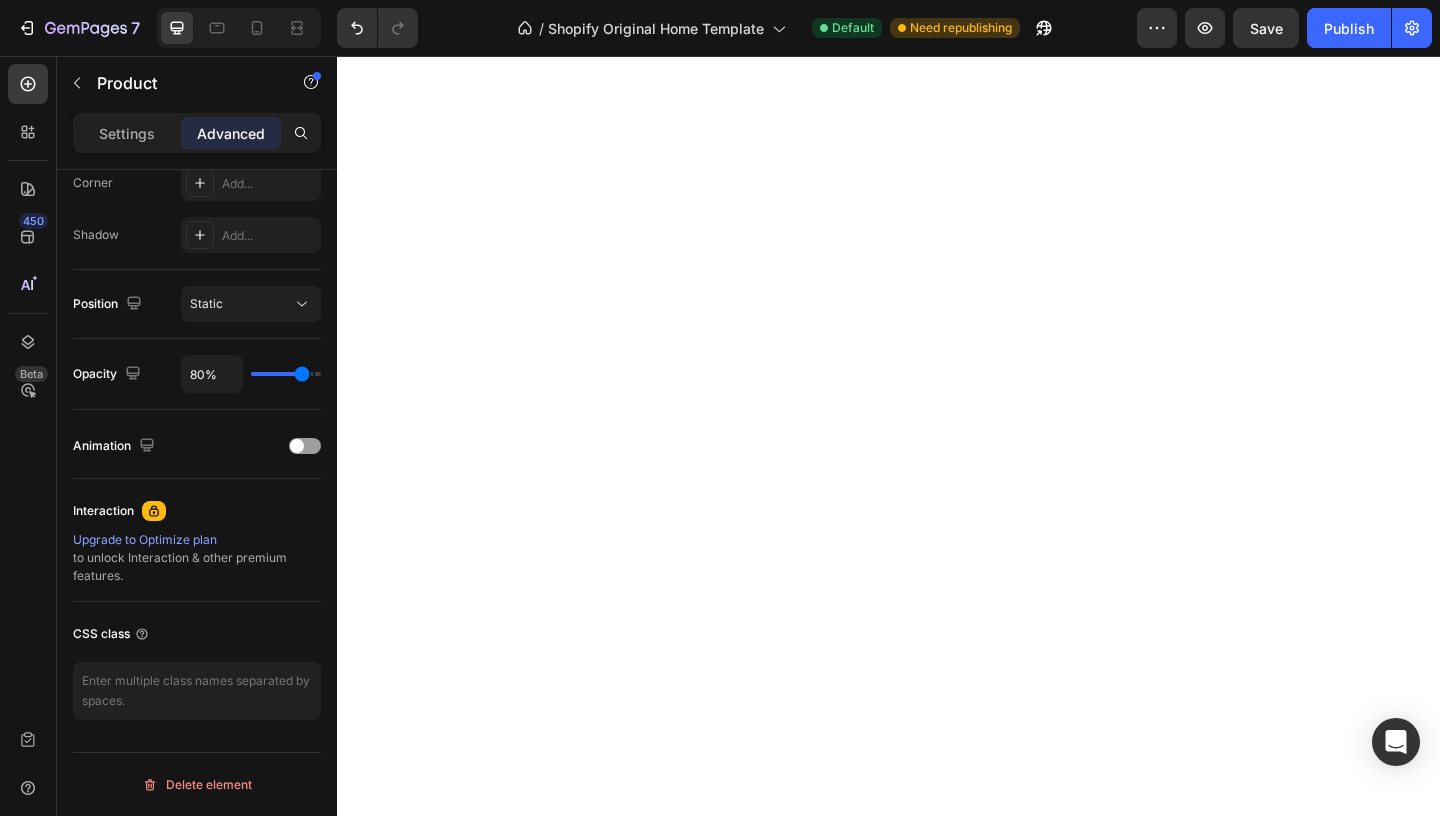 type on "81%" 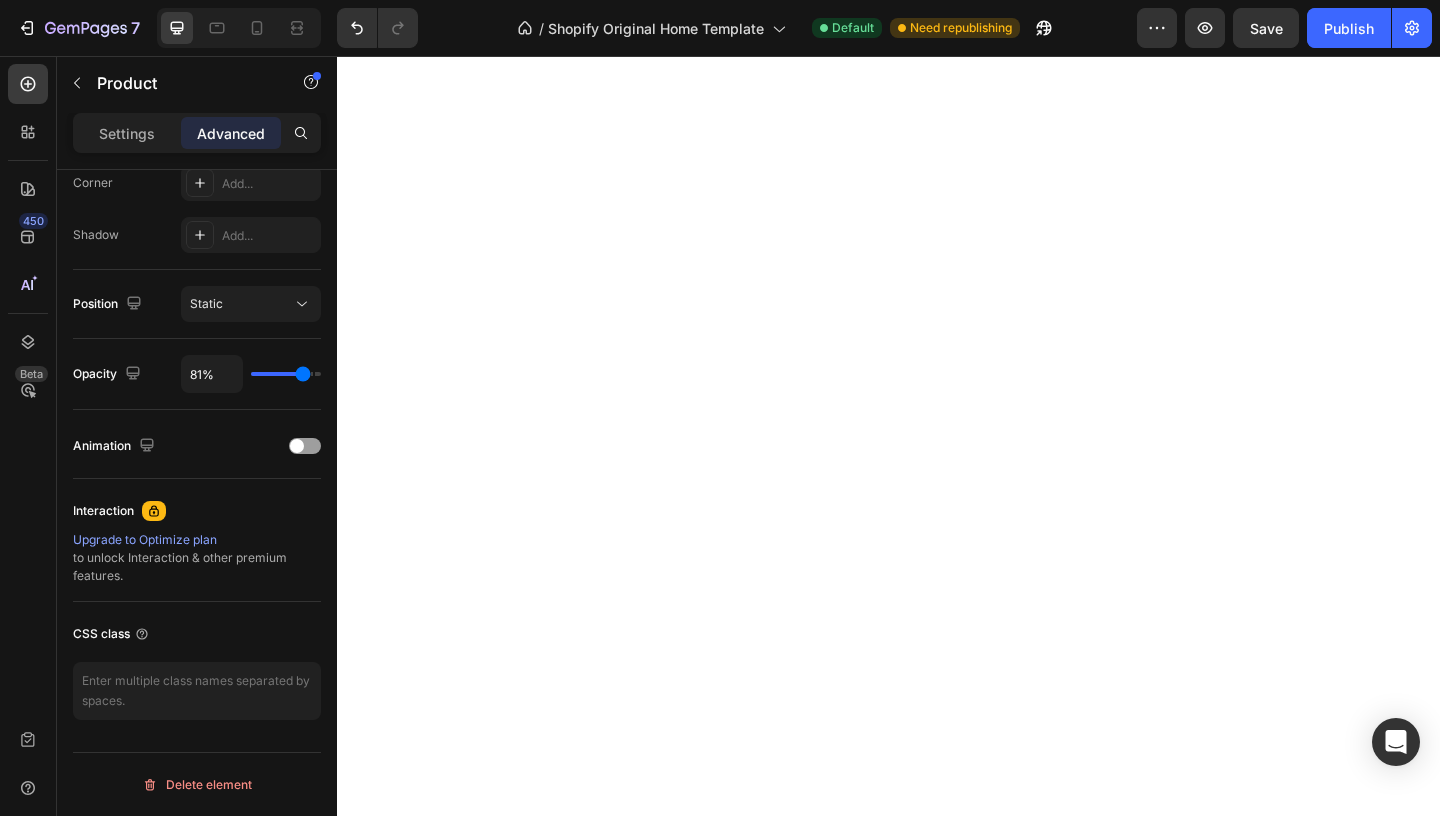 type on "82%" 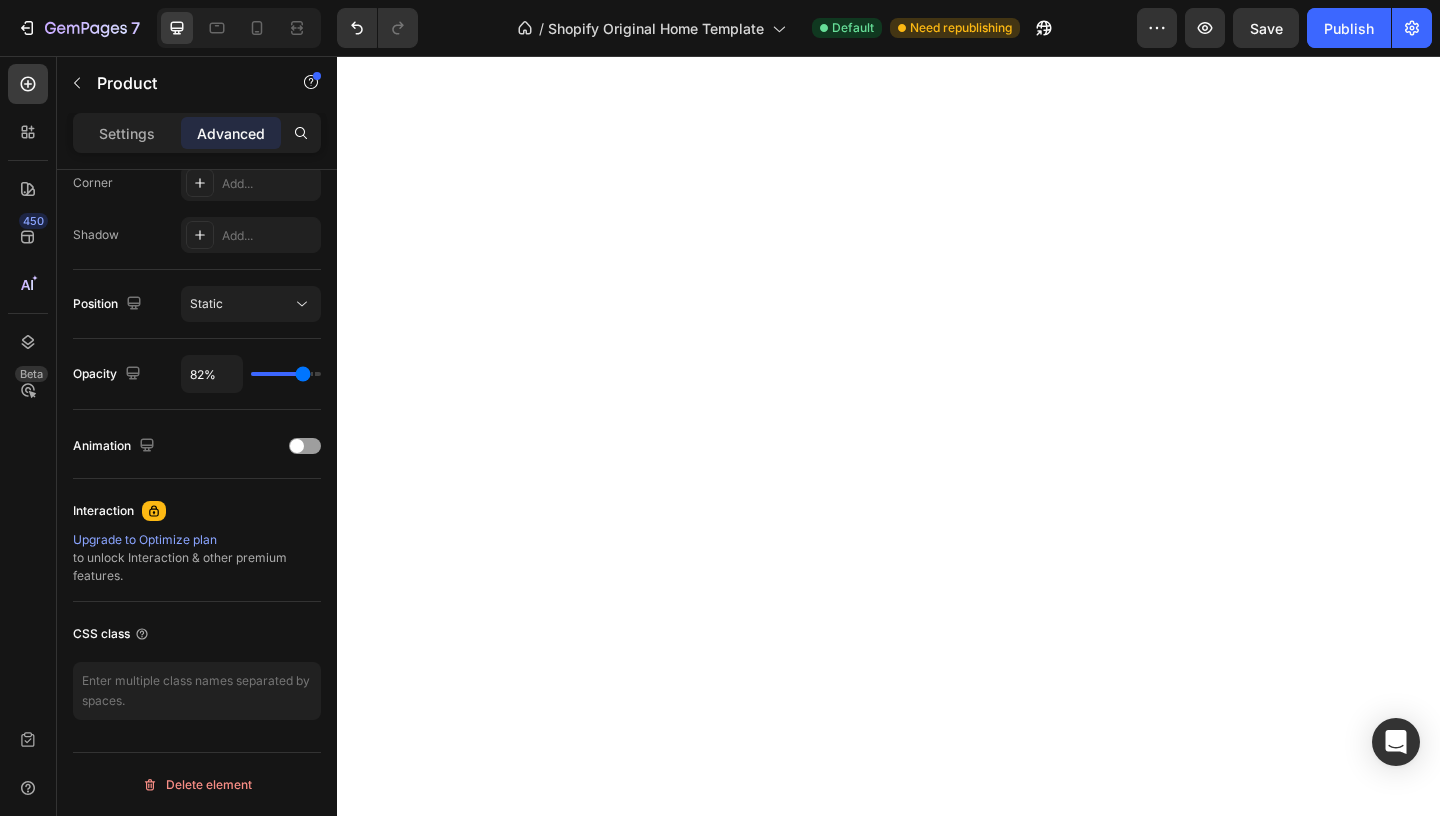 type on "83%" 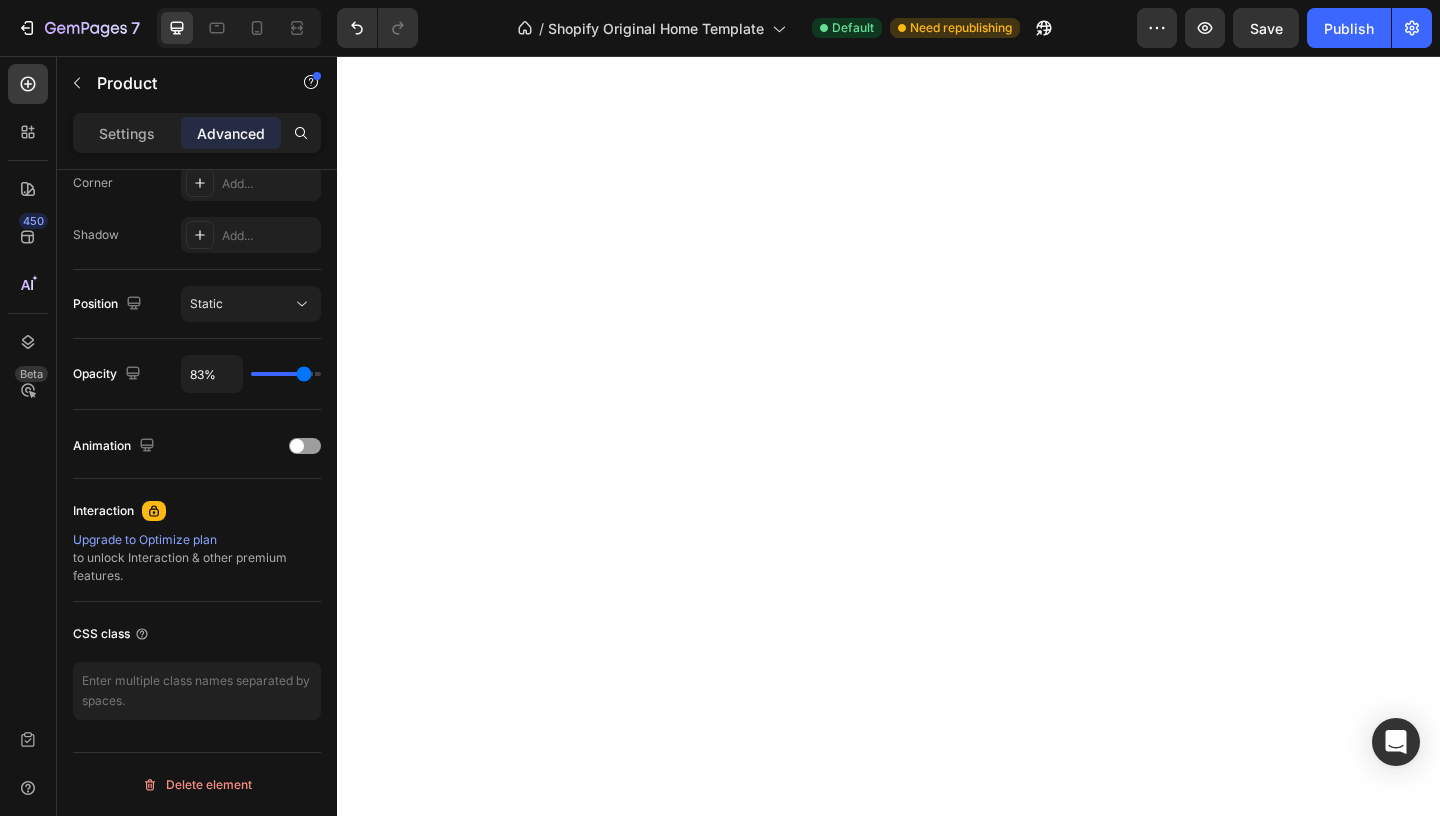 type on "84%" 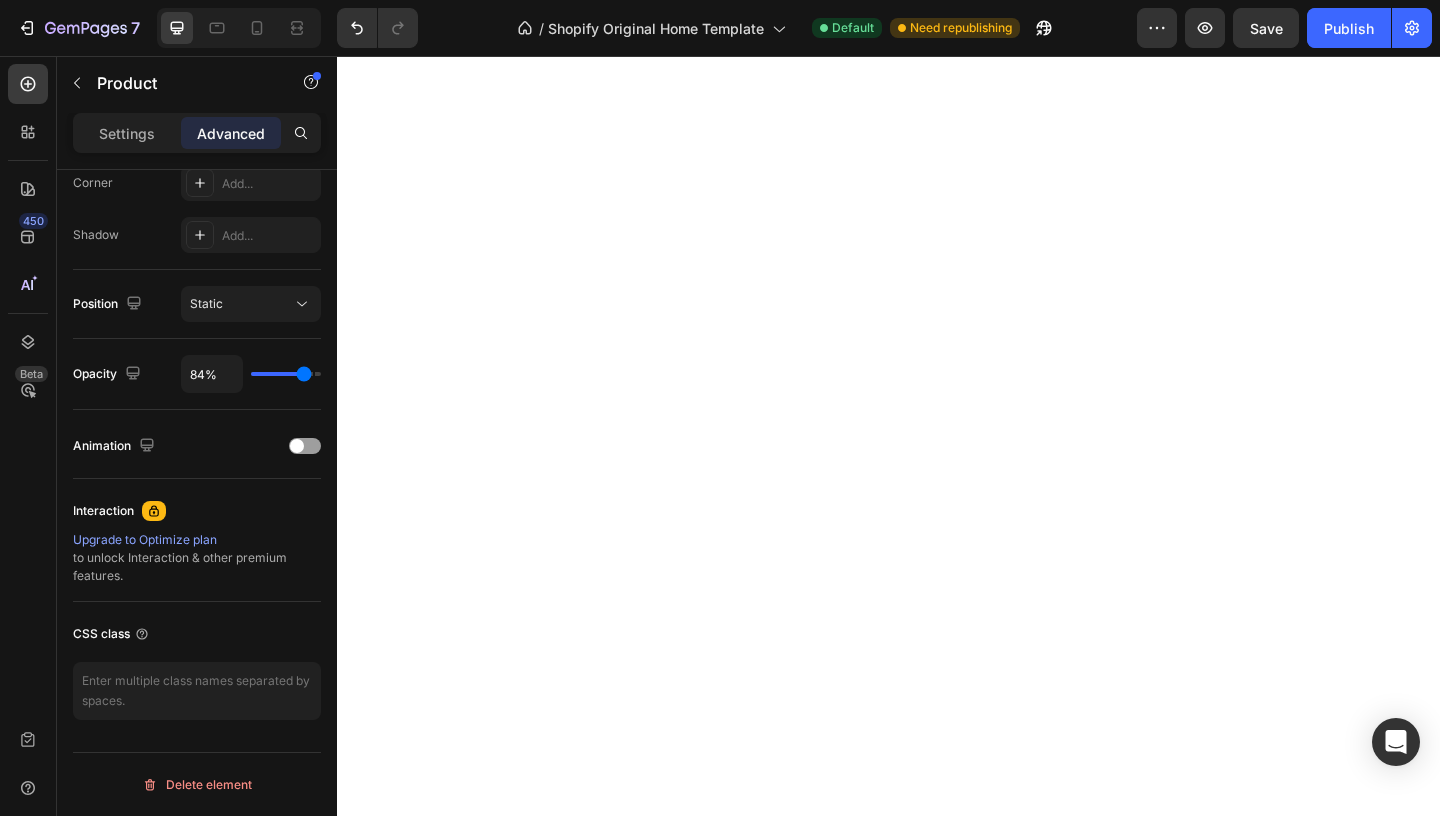 type on "85%" 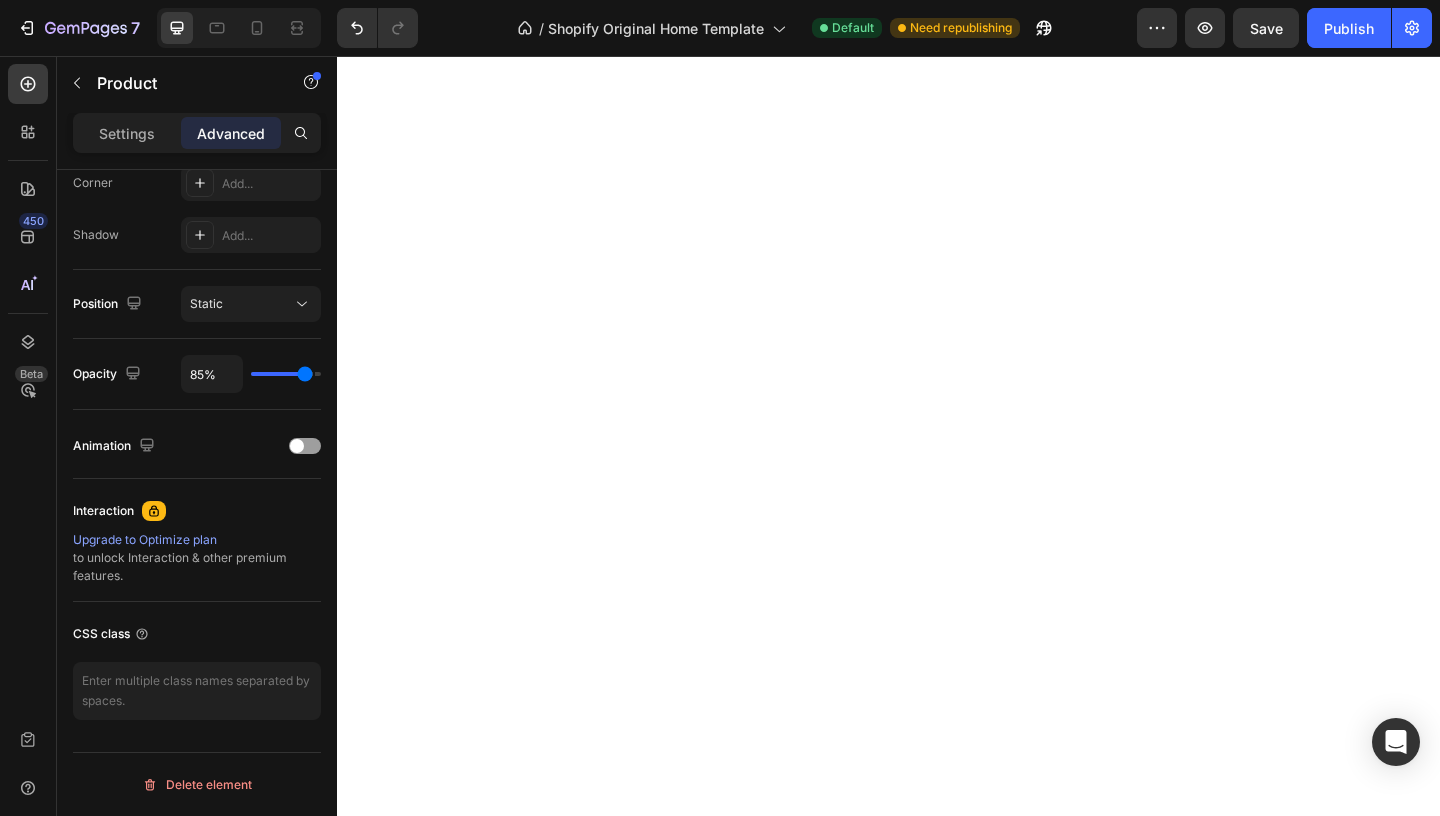 type on "86%" 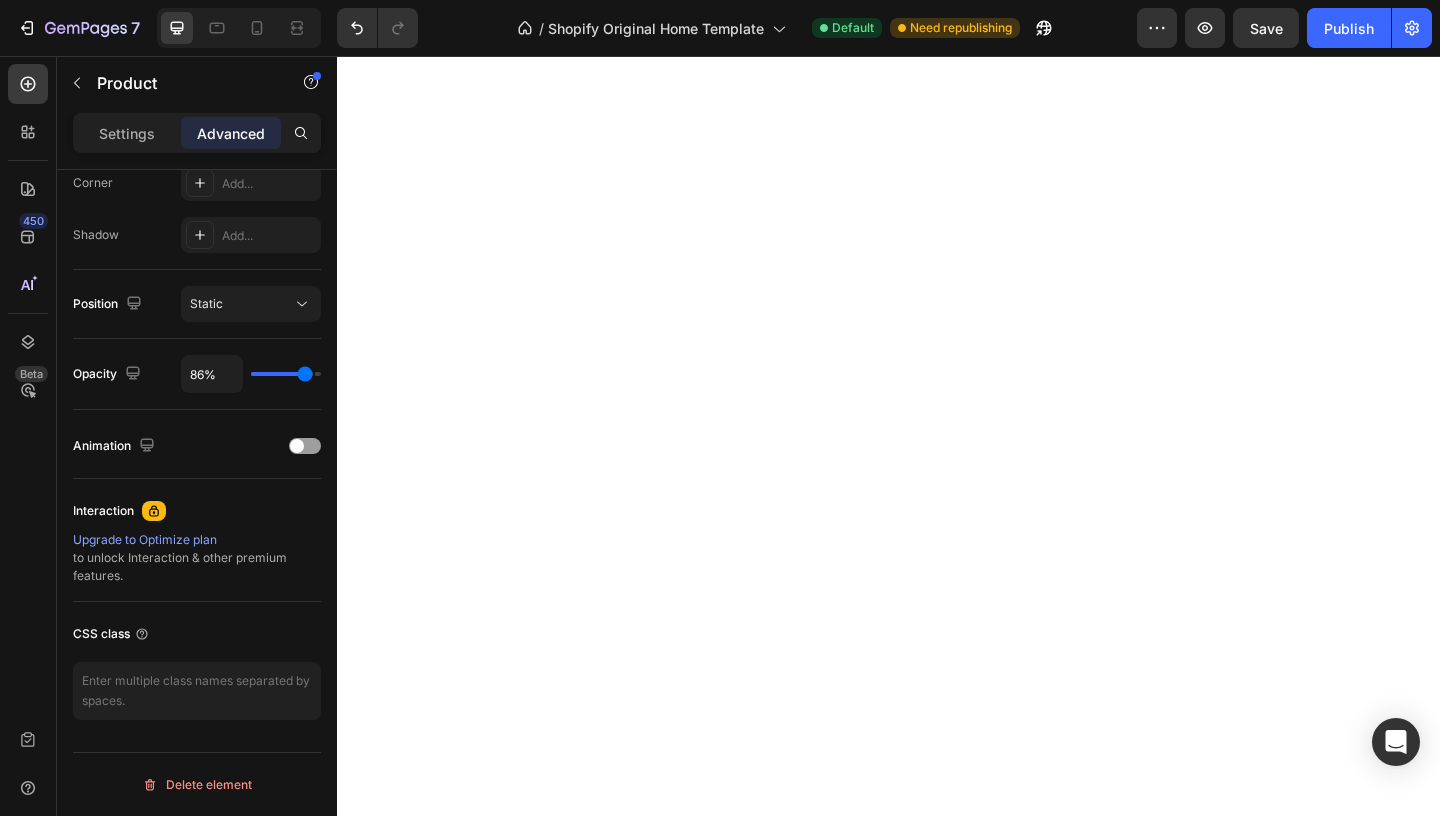 type on "87%" 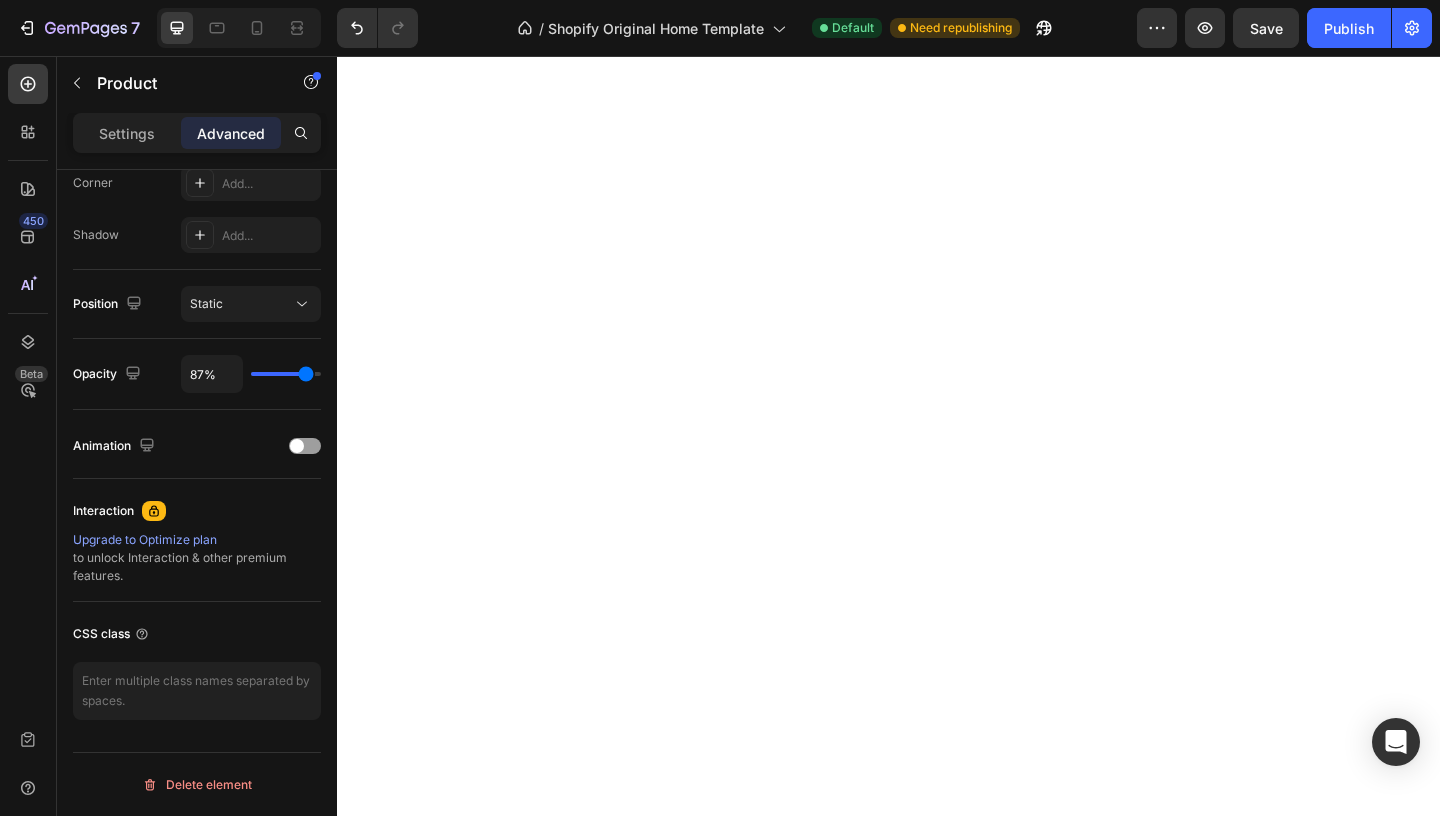 type on "88%" 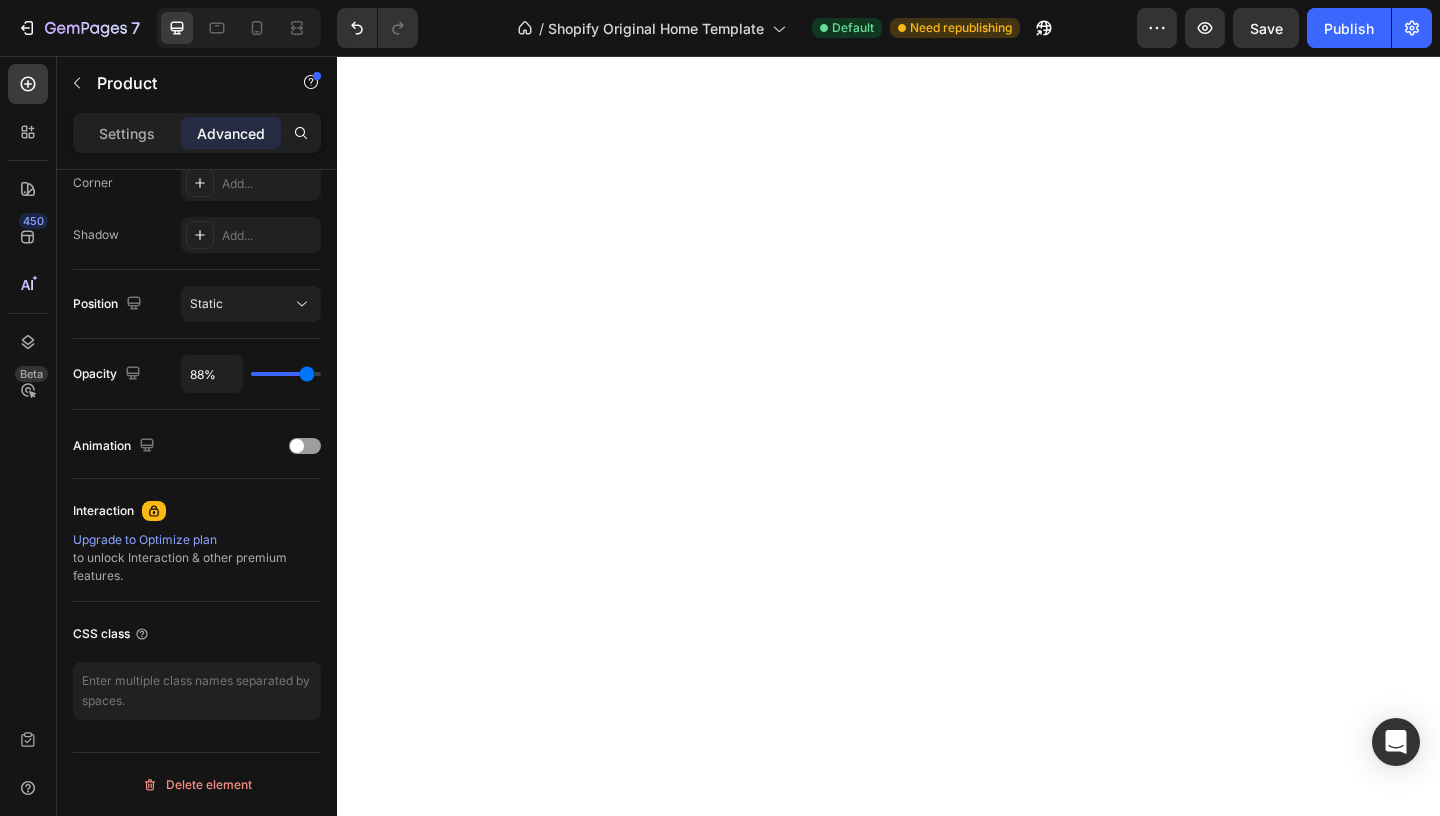 type on "89%" 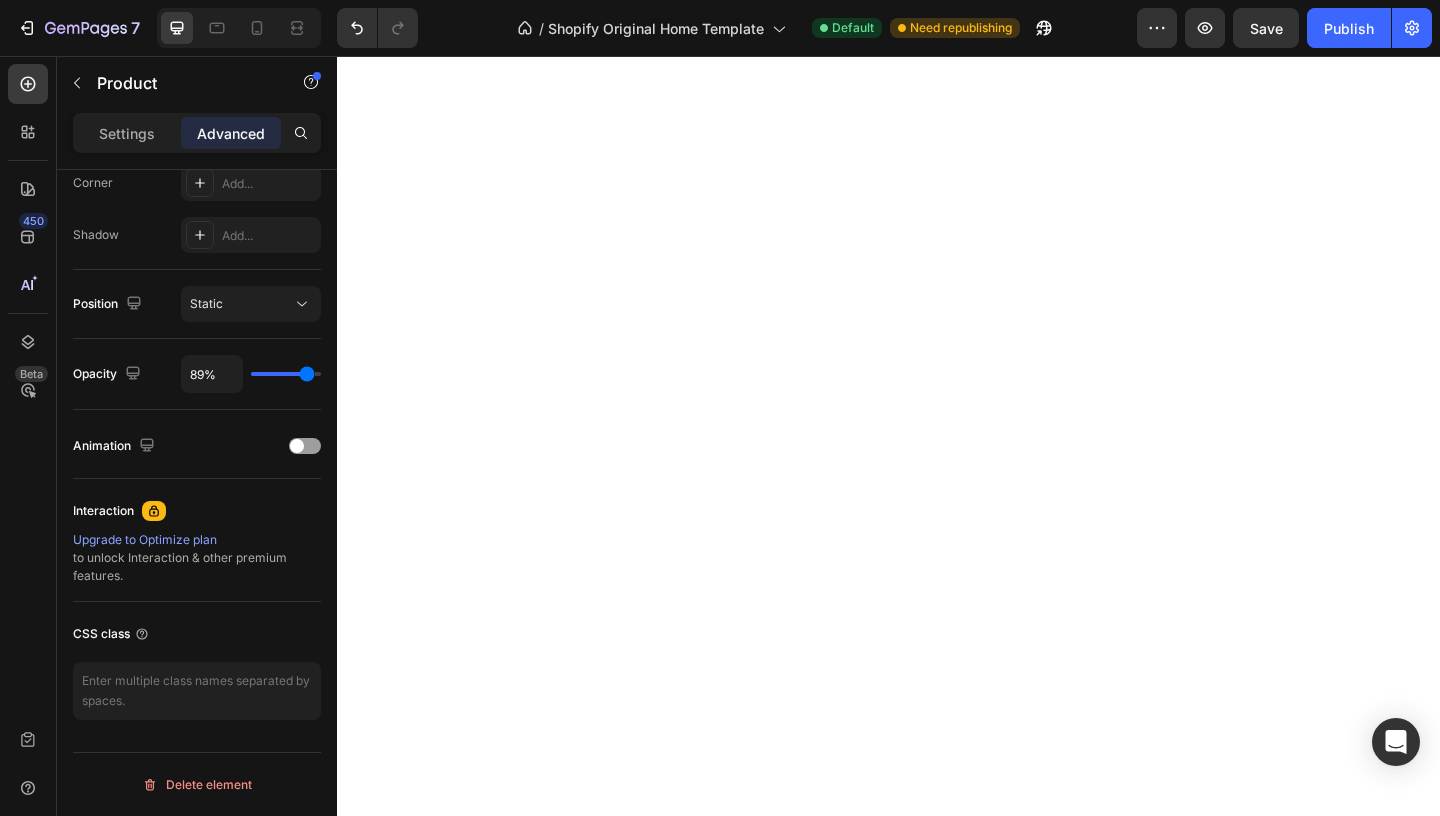 type on "90%" 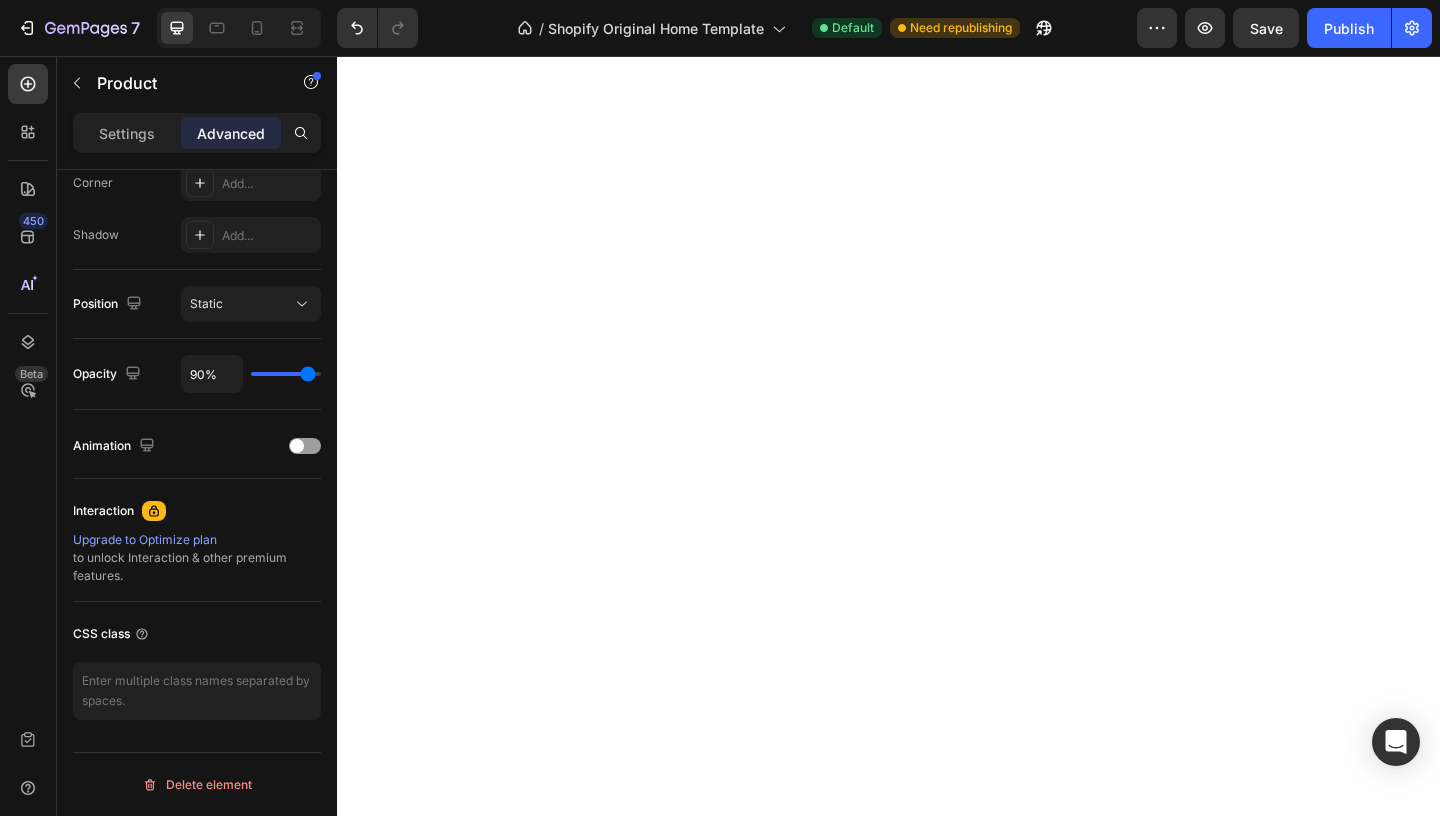 type on "91%" 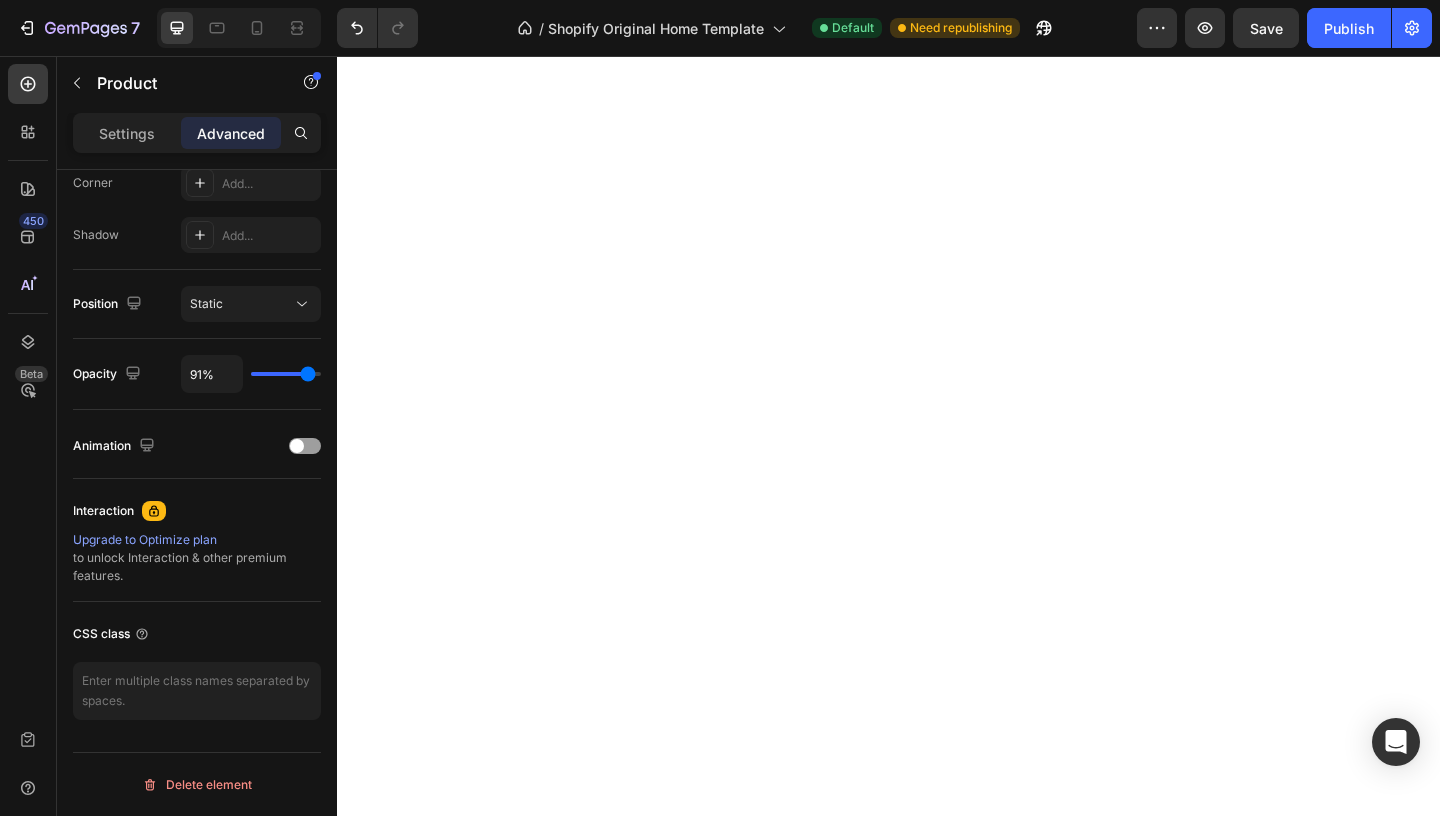 type on "92%" 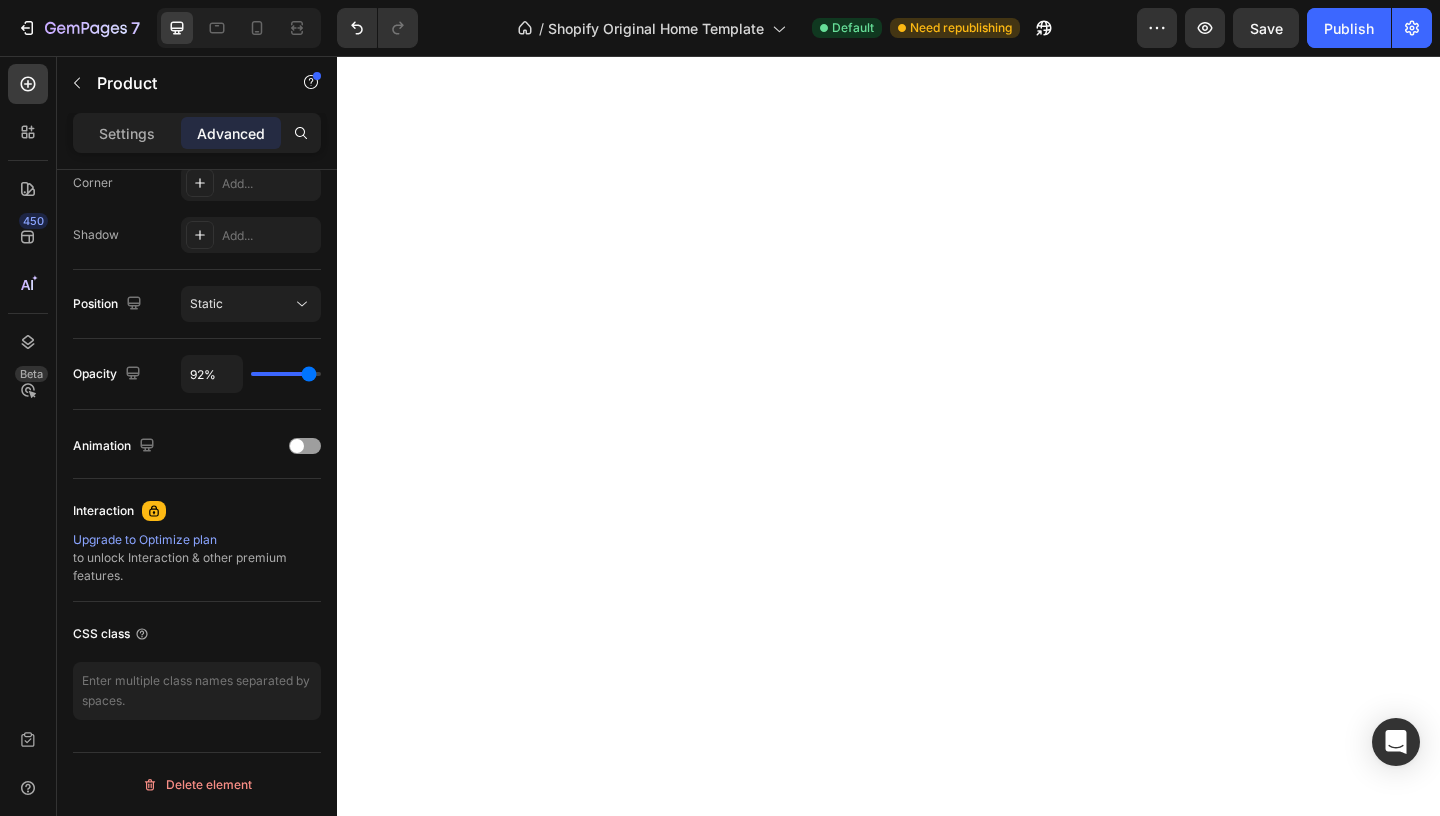 type on "91%" 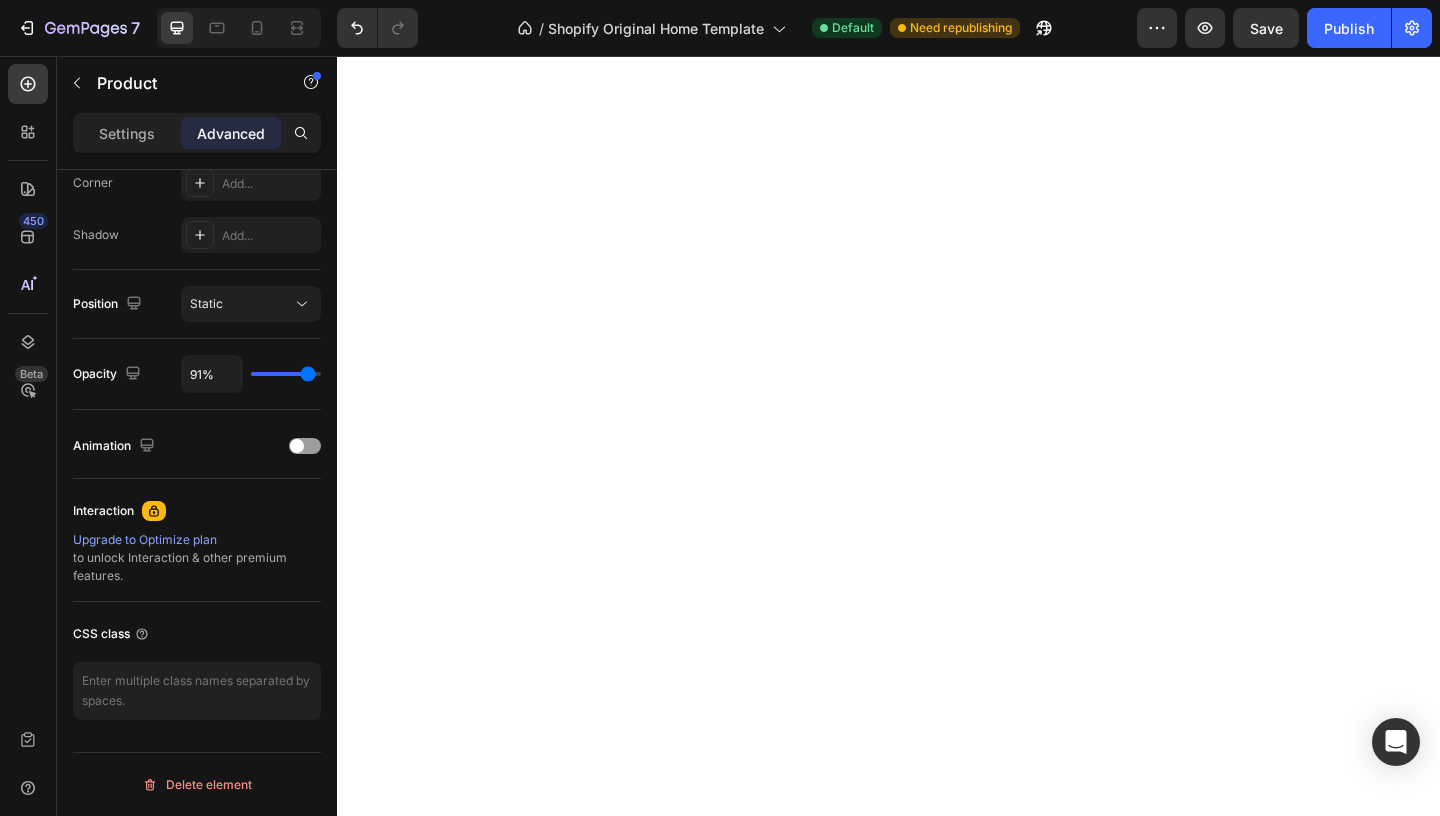 type on "89%" 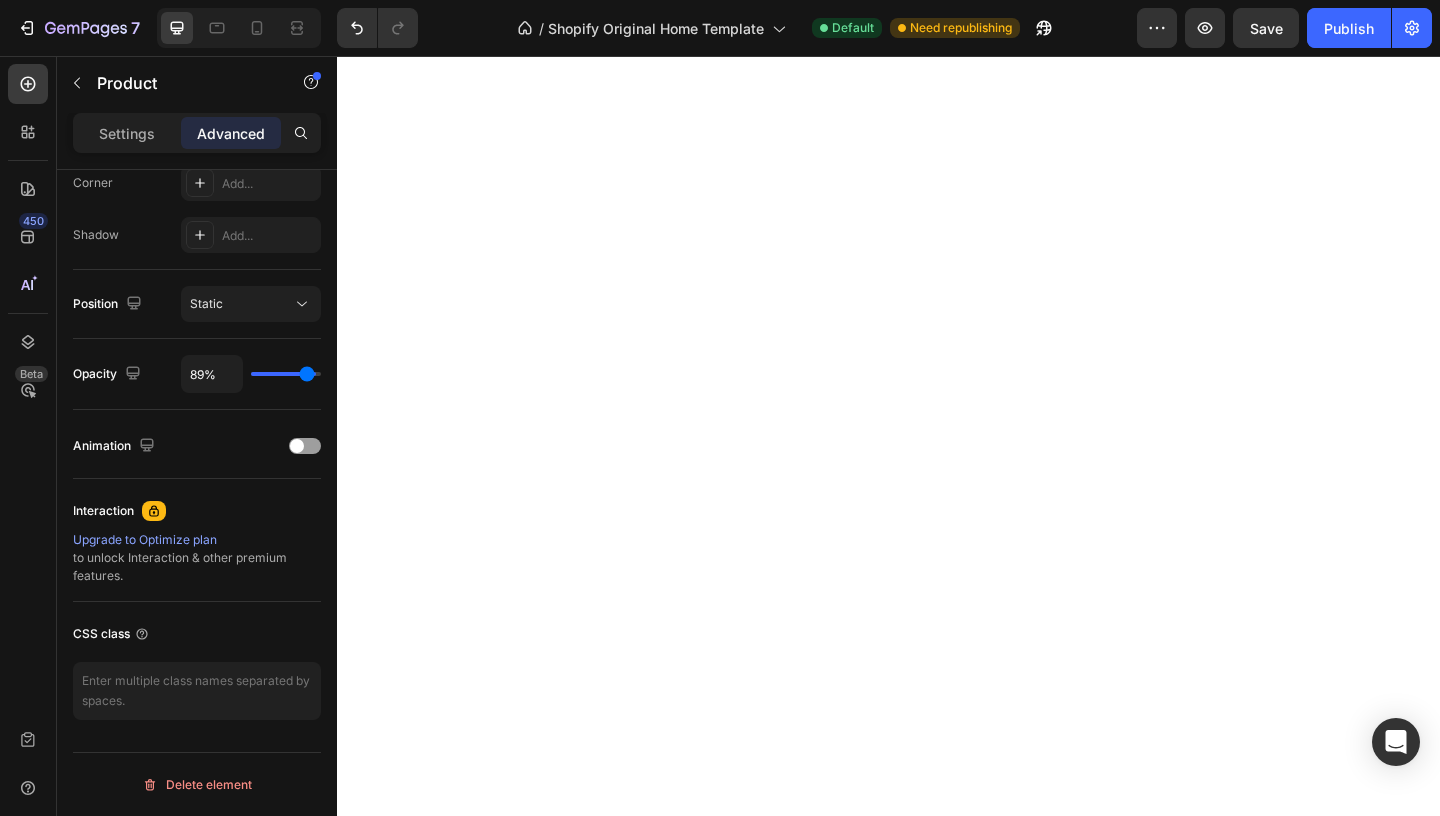 type on "87%" 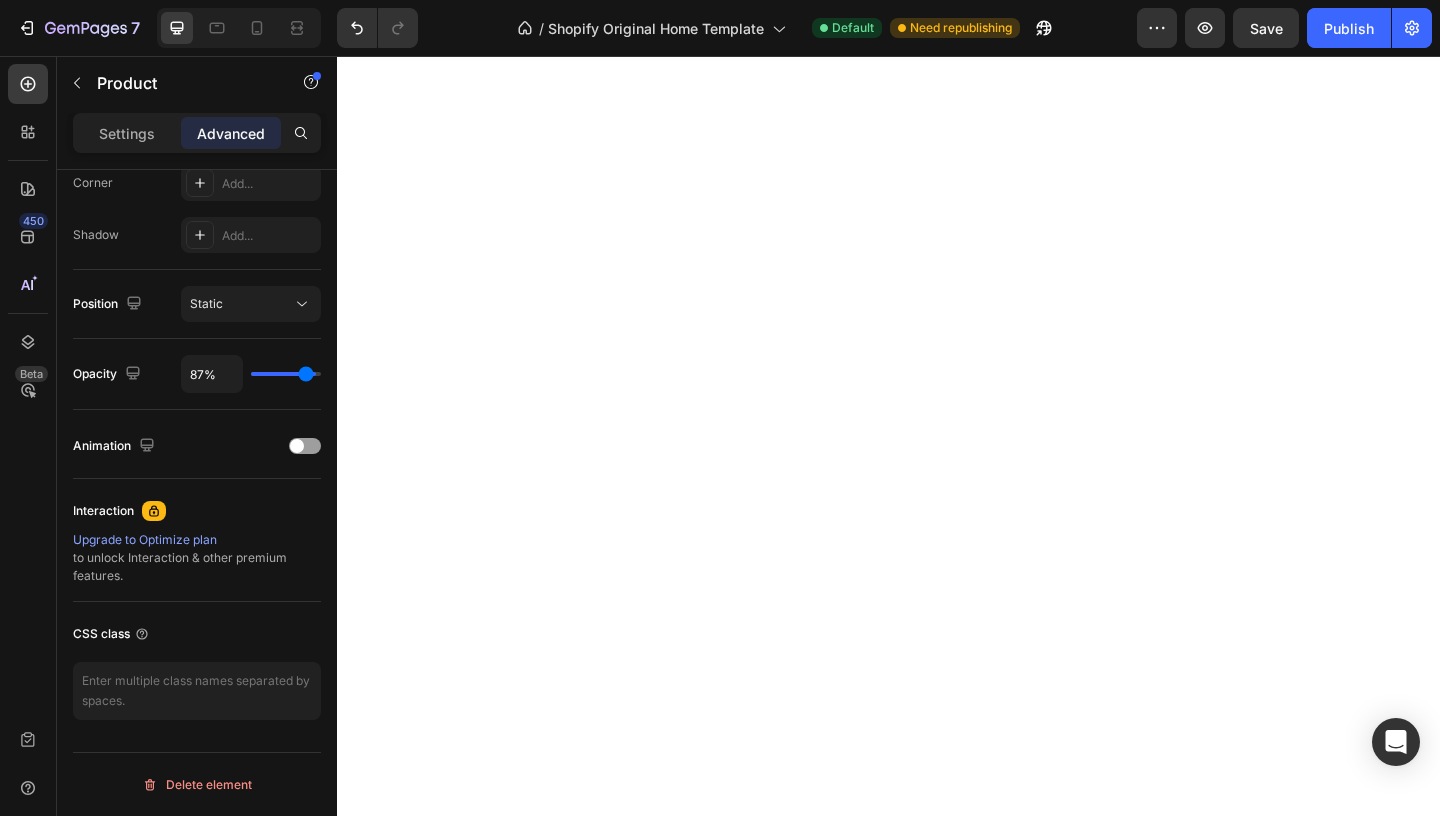 type on "85%" 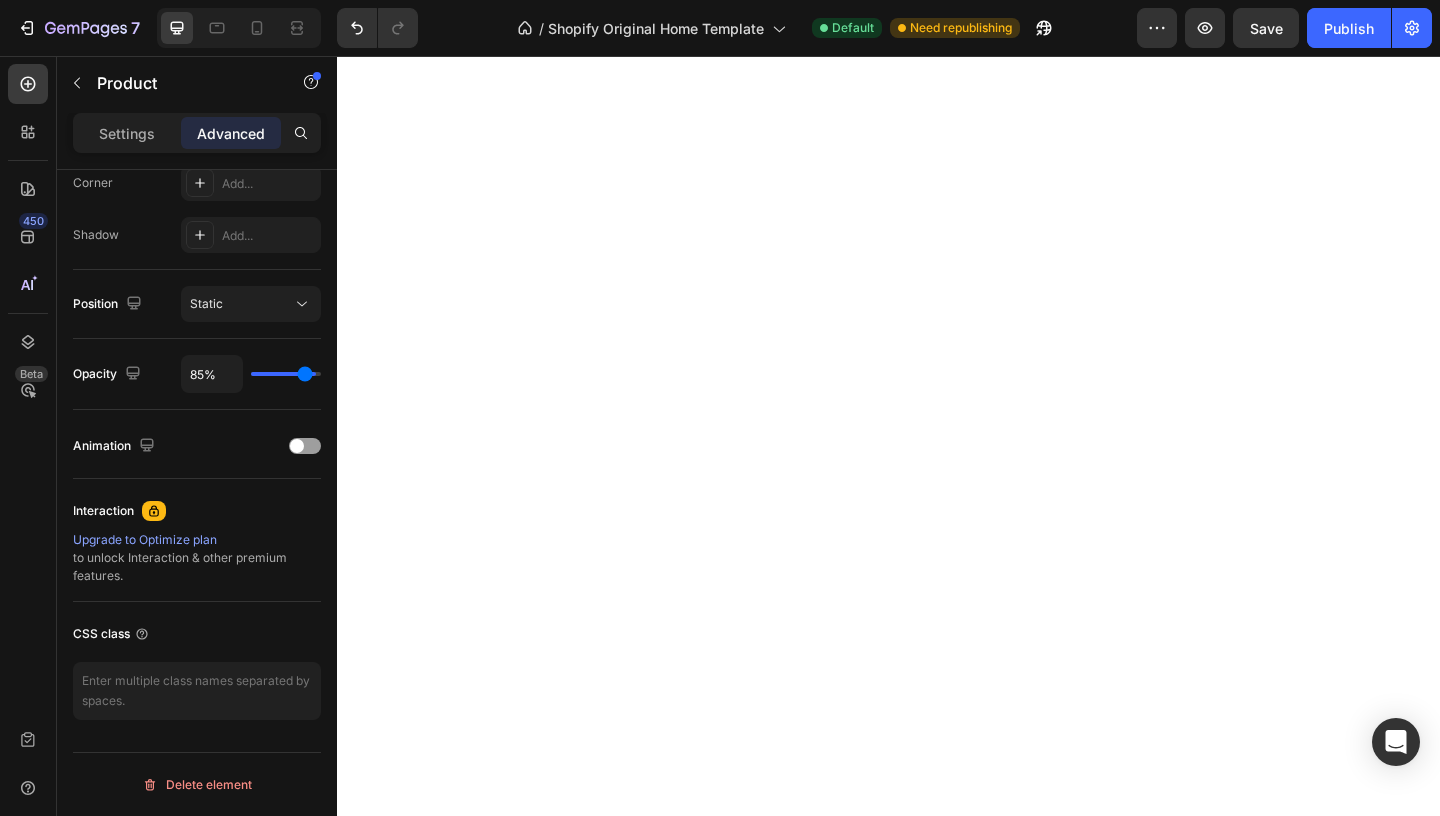 type on "82%" 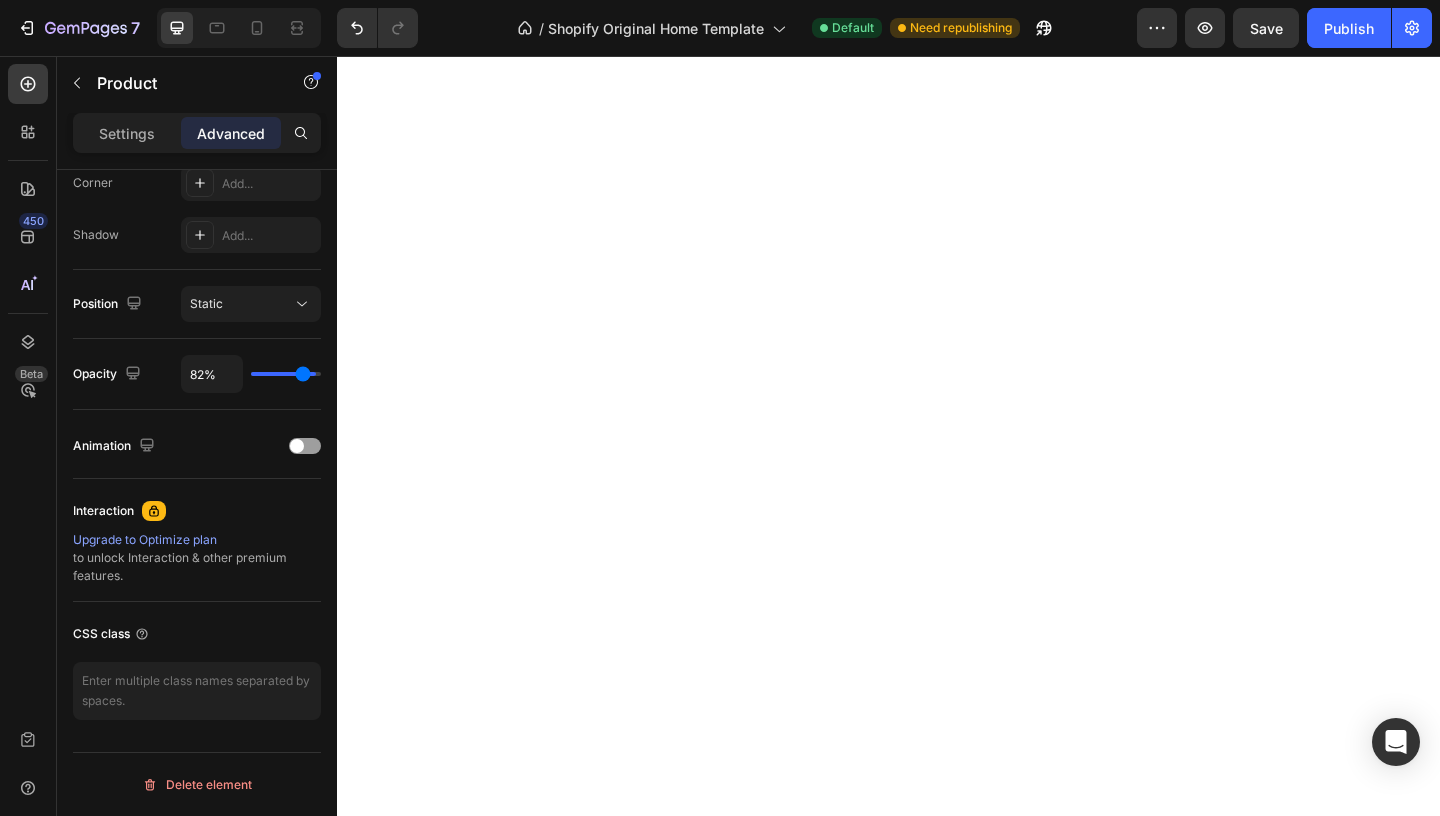 type on "80%" 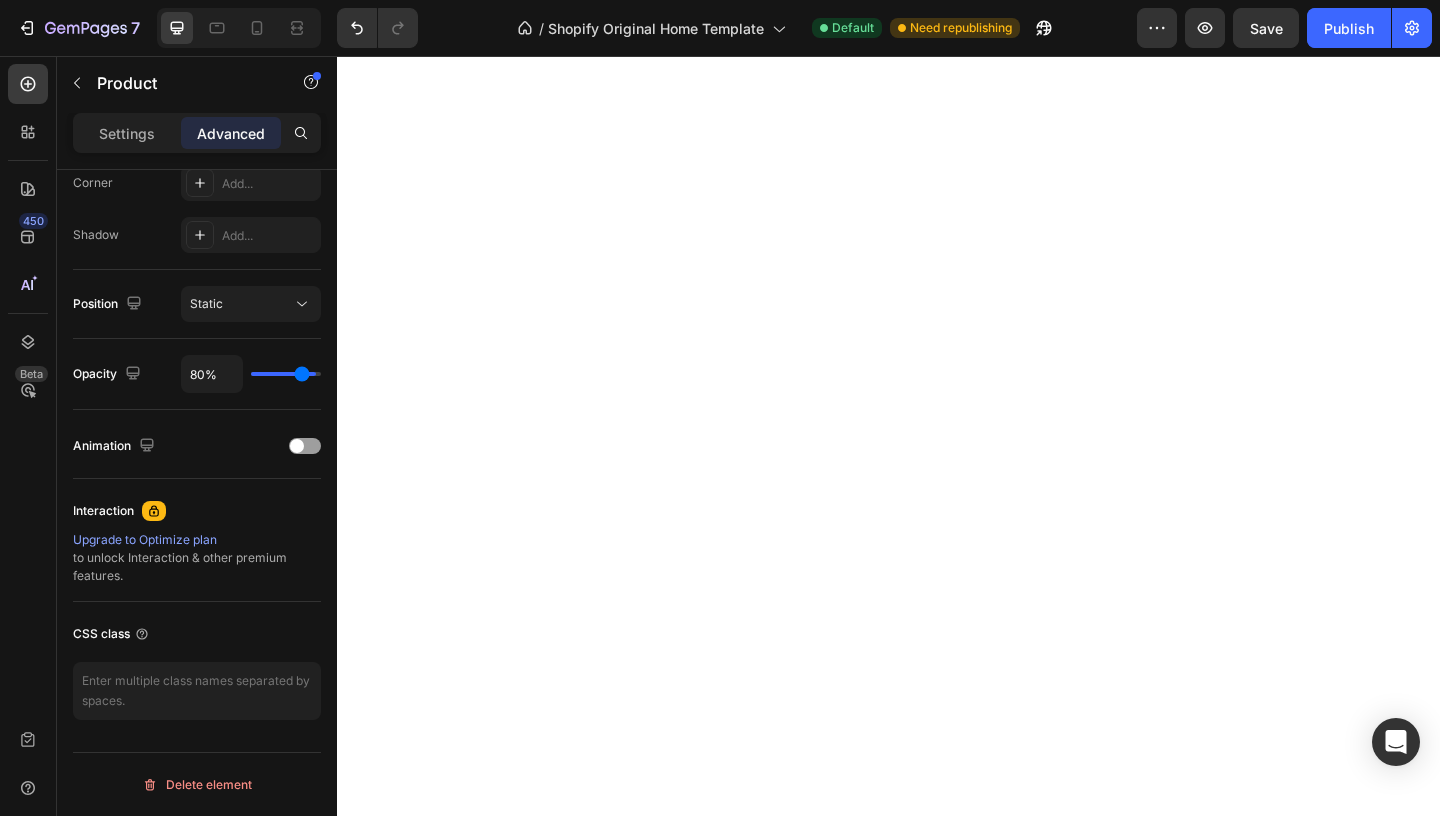 type on "79%" 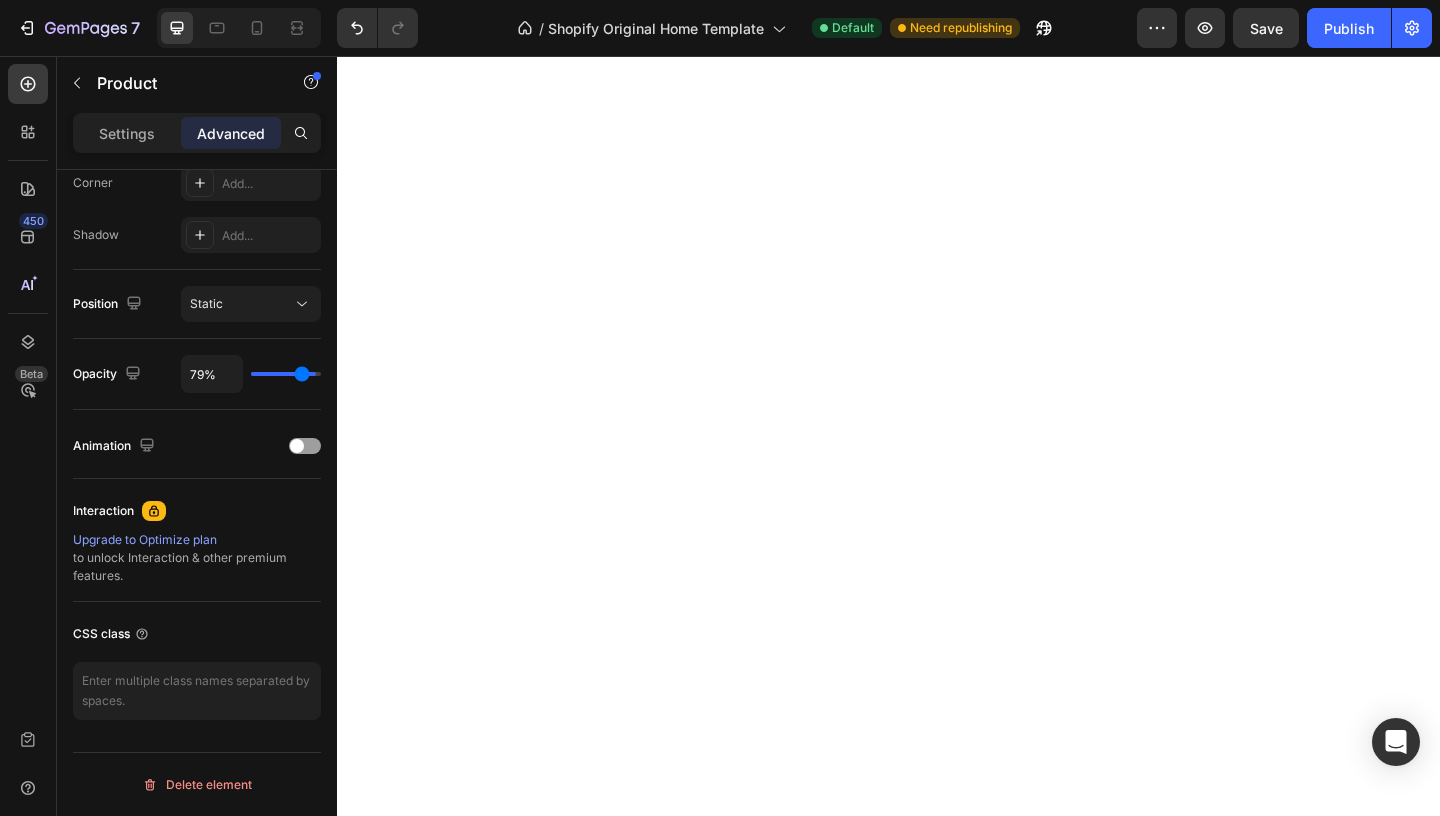 type on "77%" 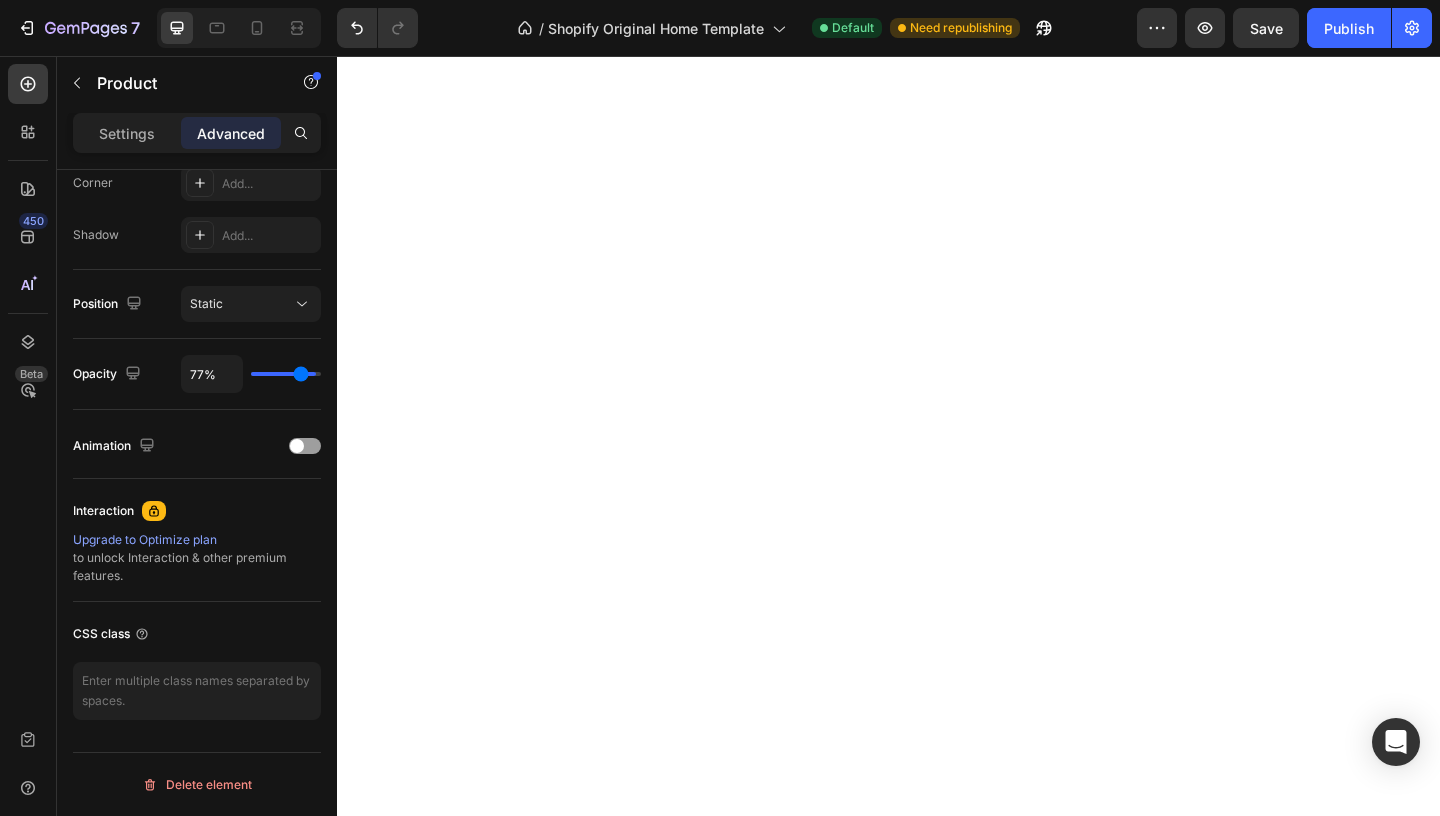 type on "76%" 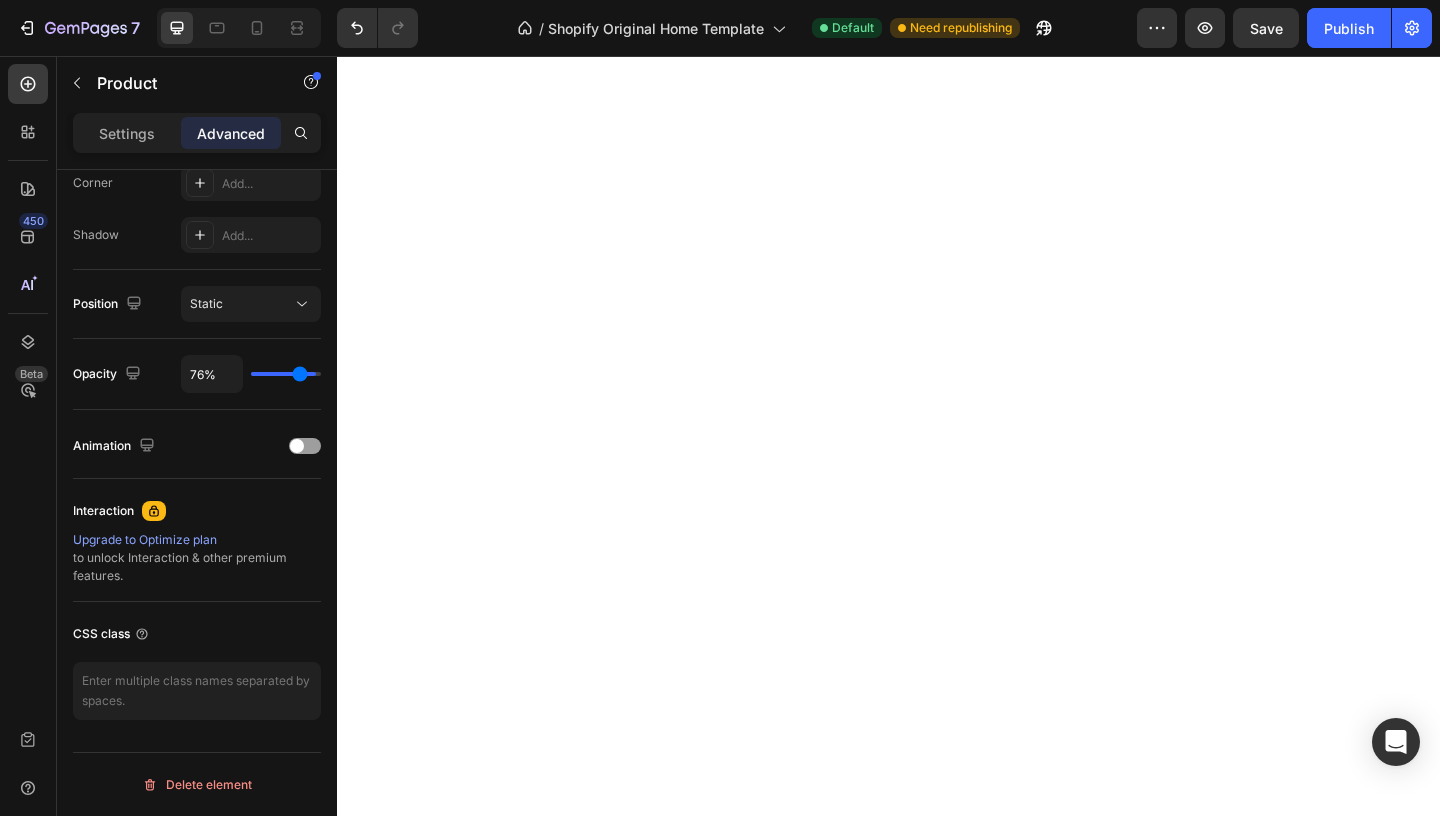 type on "75%" 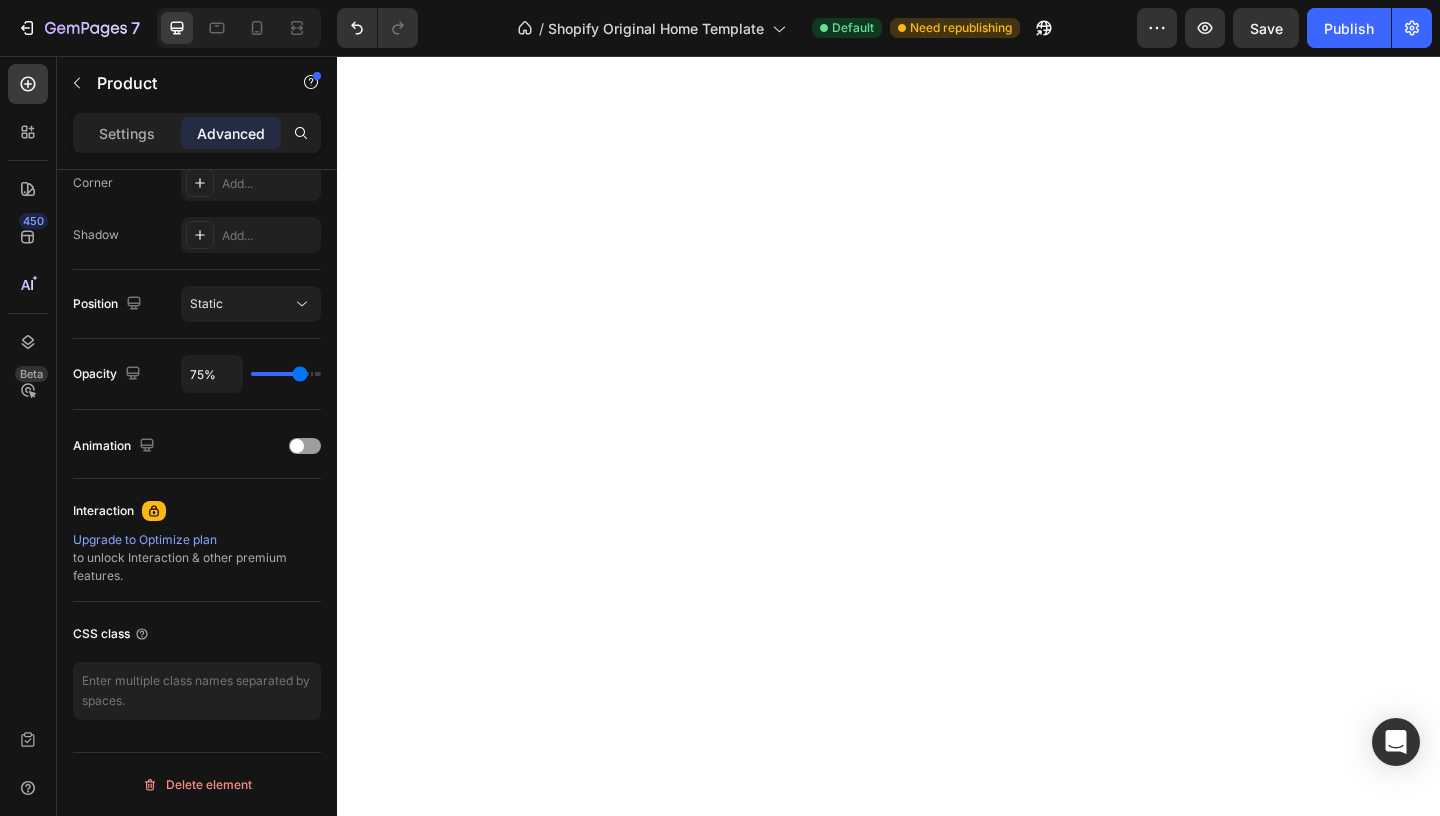 type on "74%" 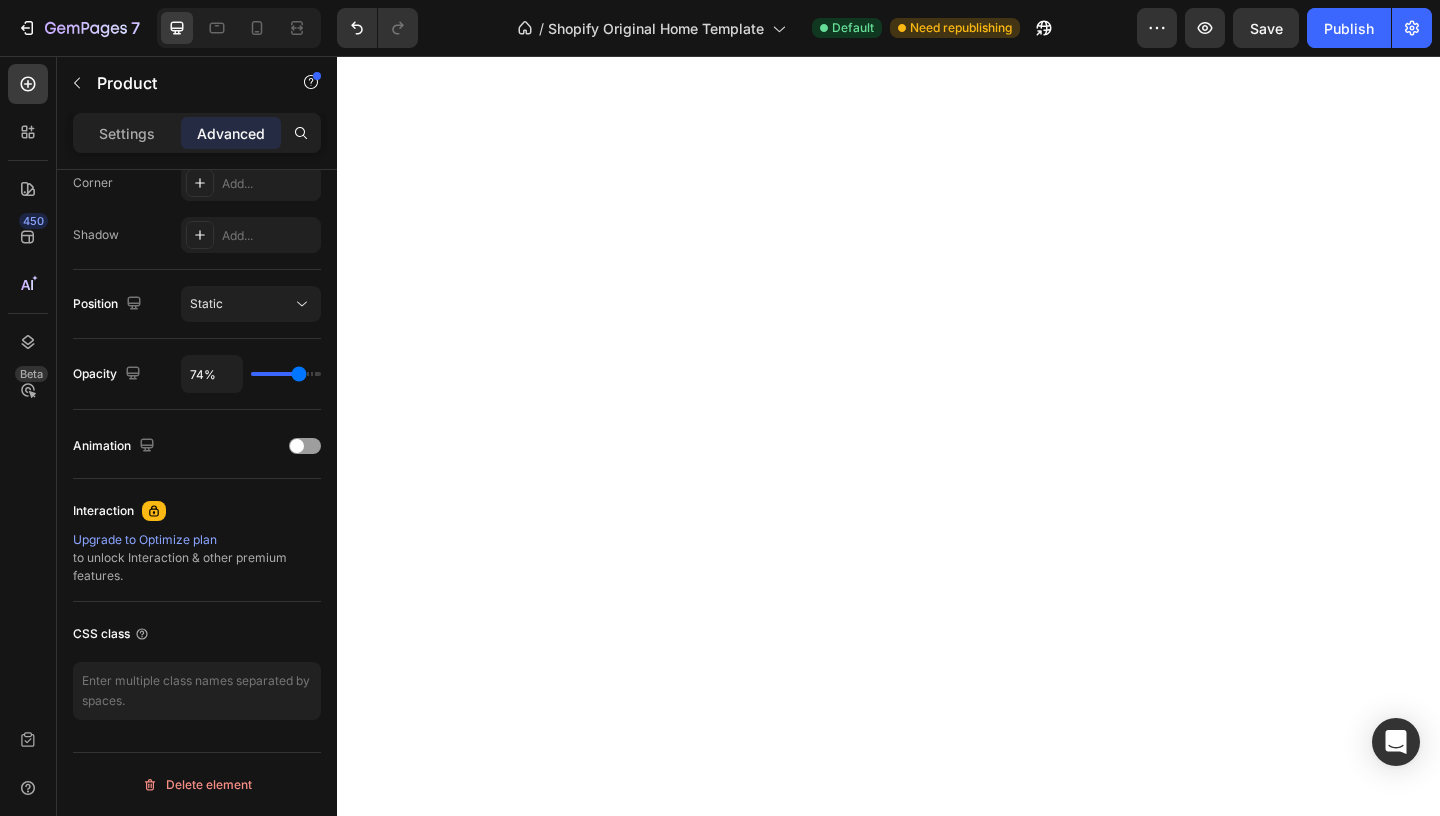 type on "73%" 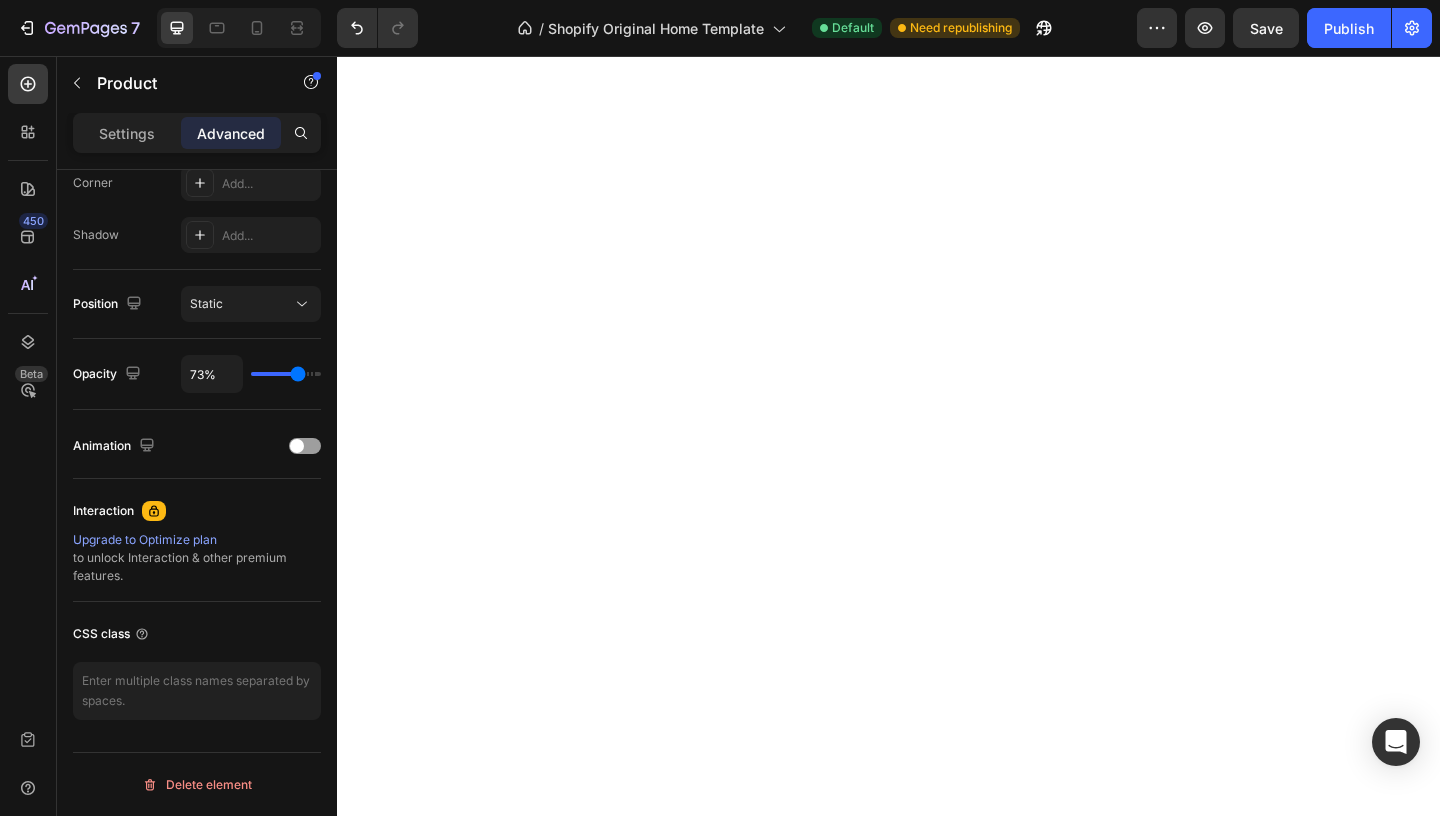 type on "74%" 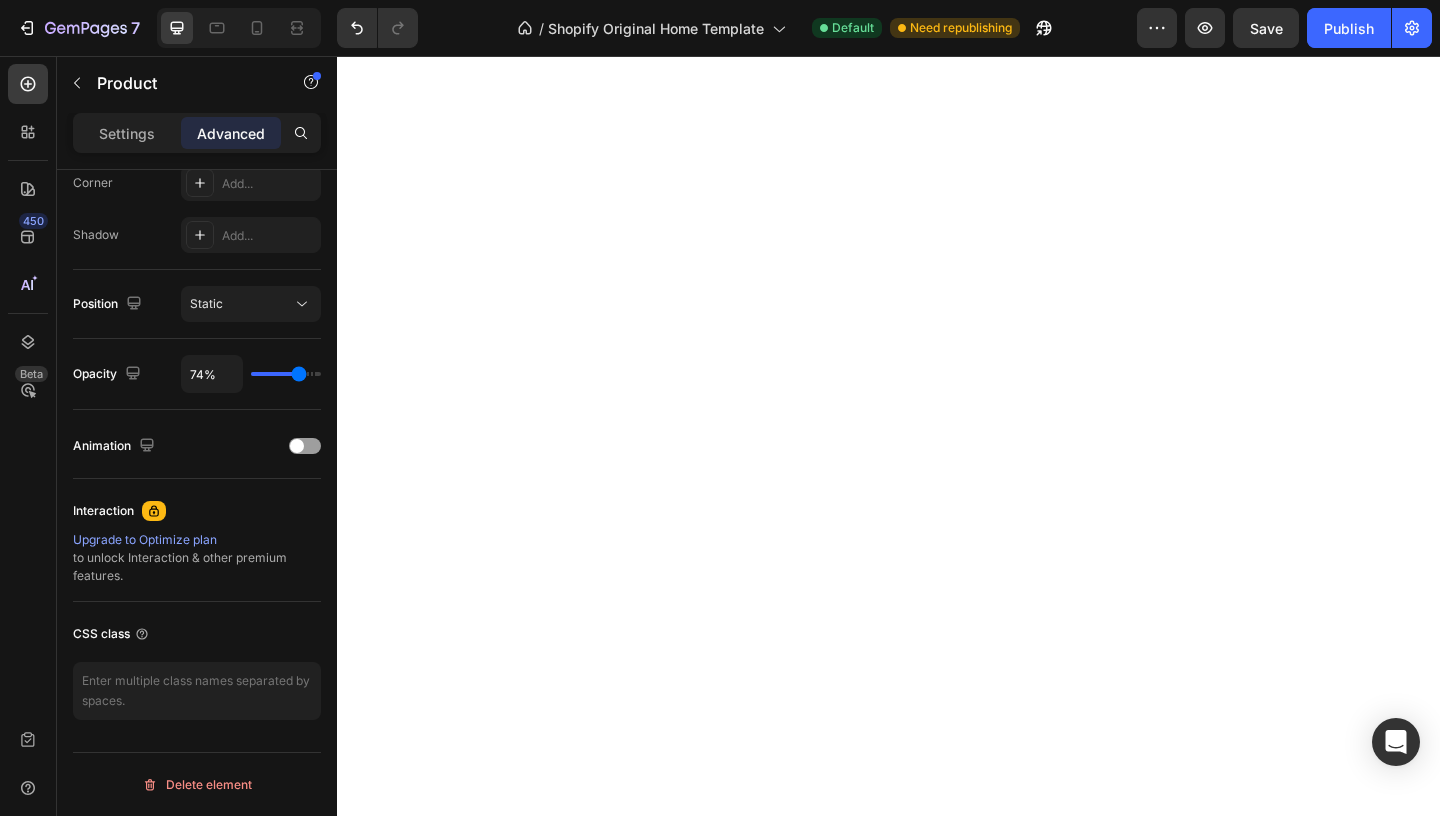 type on "75%" 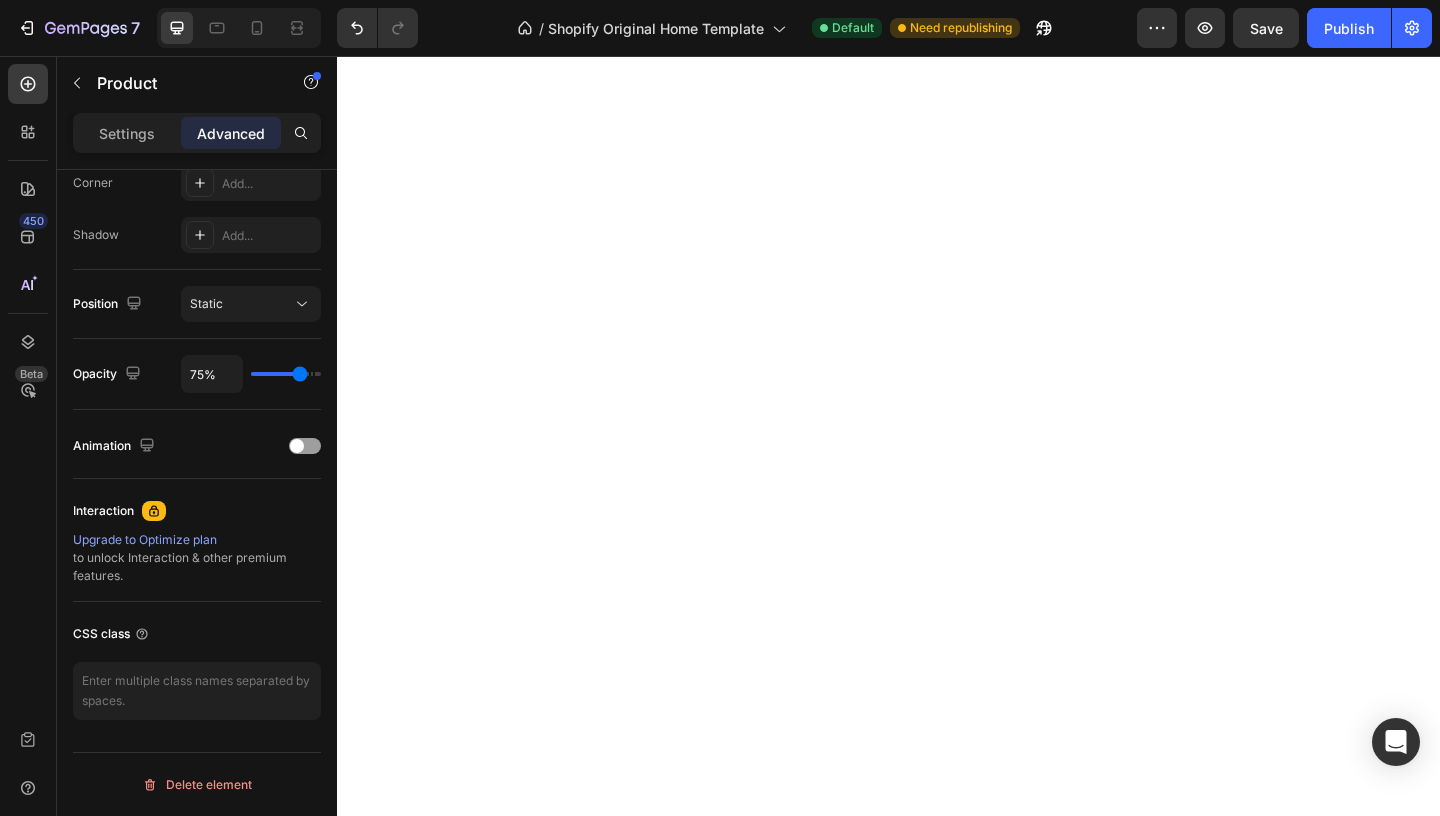 type on "76%" 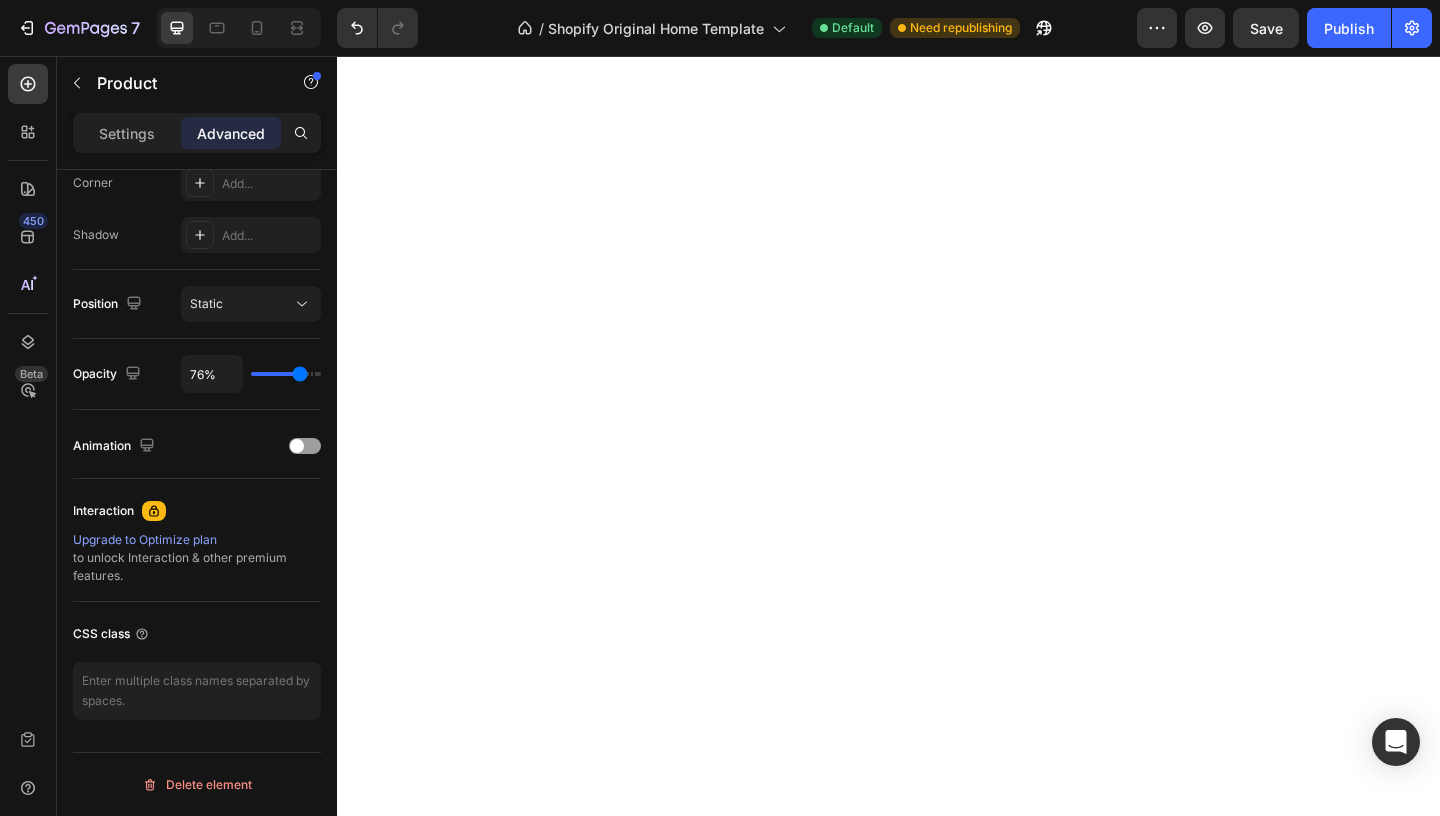 type on "77%" 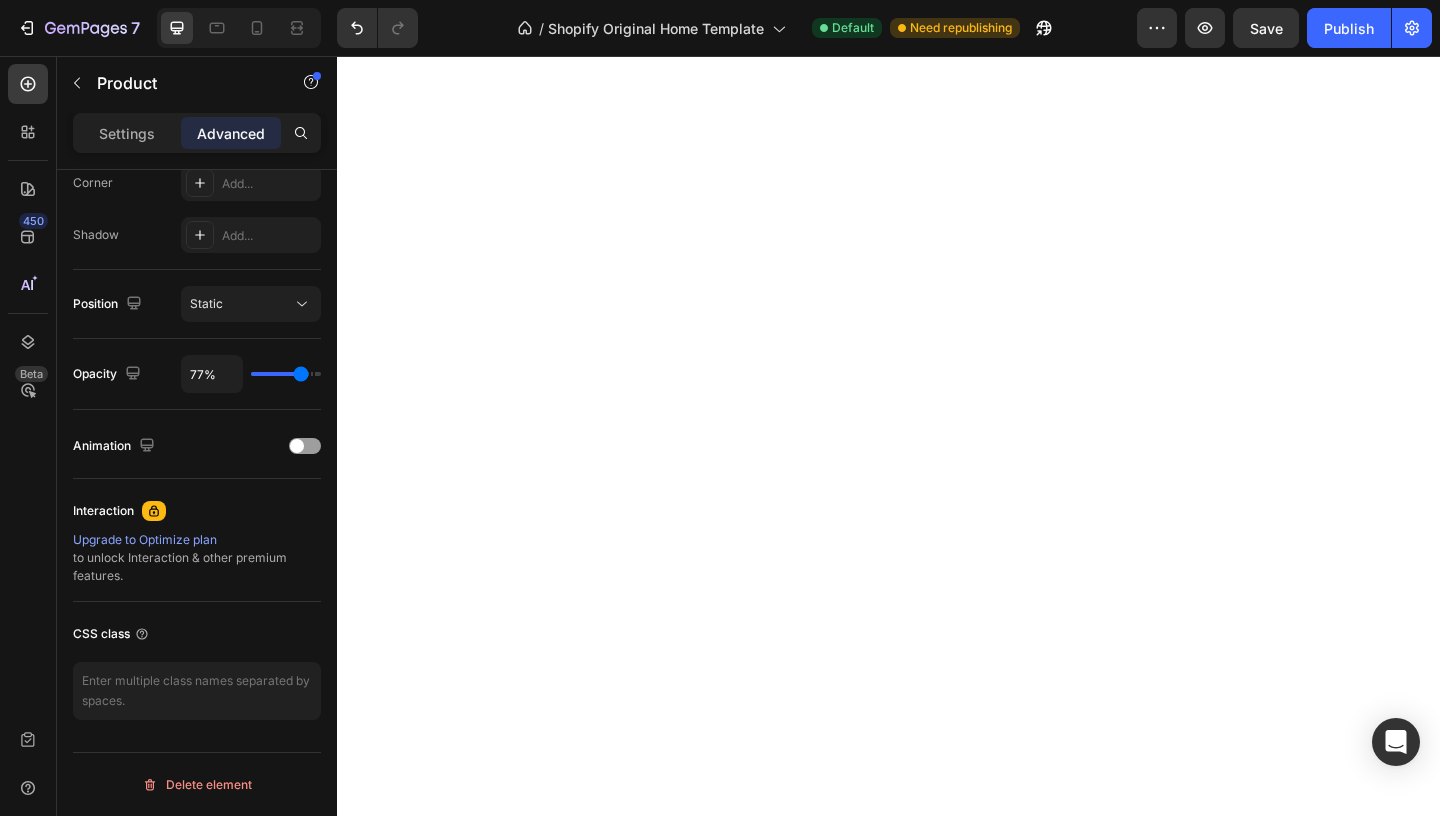 type on "79%" 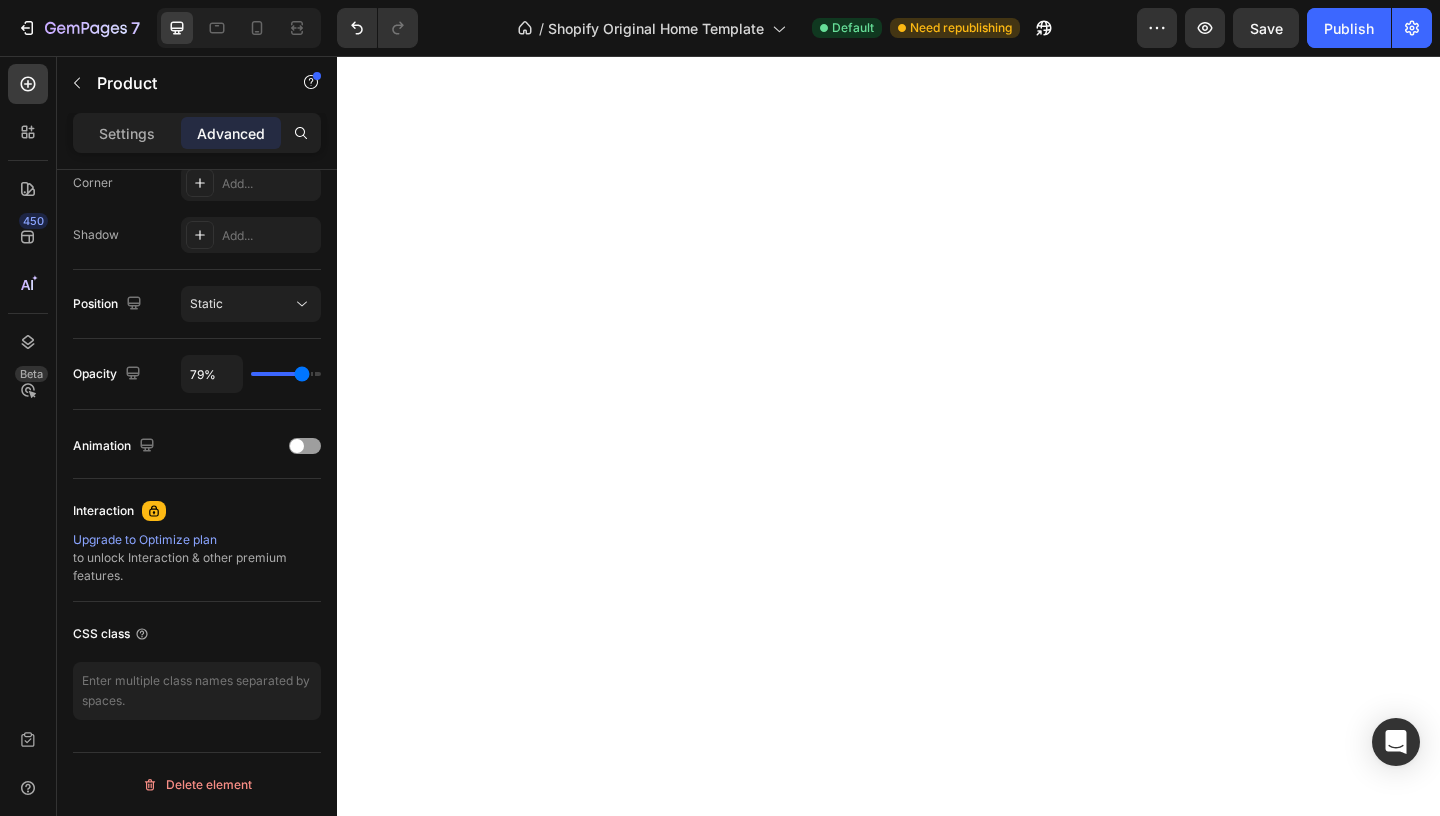type on "82%" 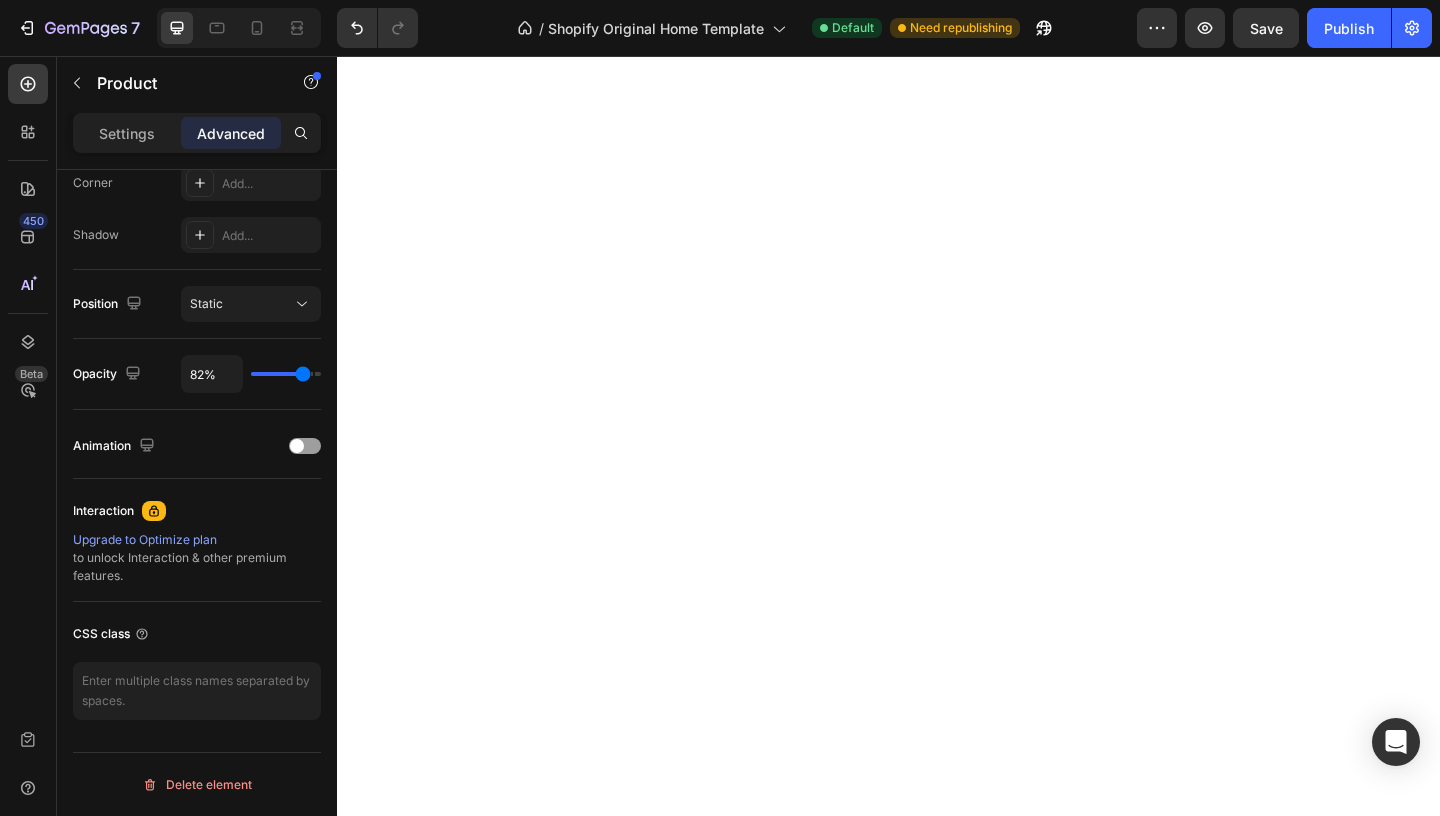 type on "85%" 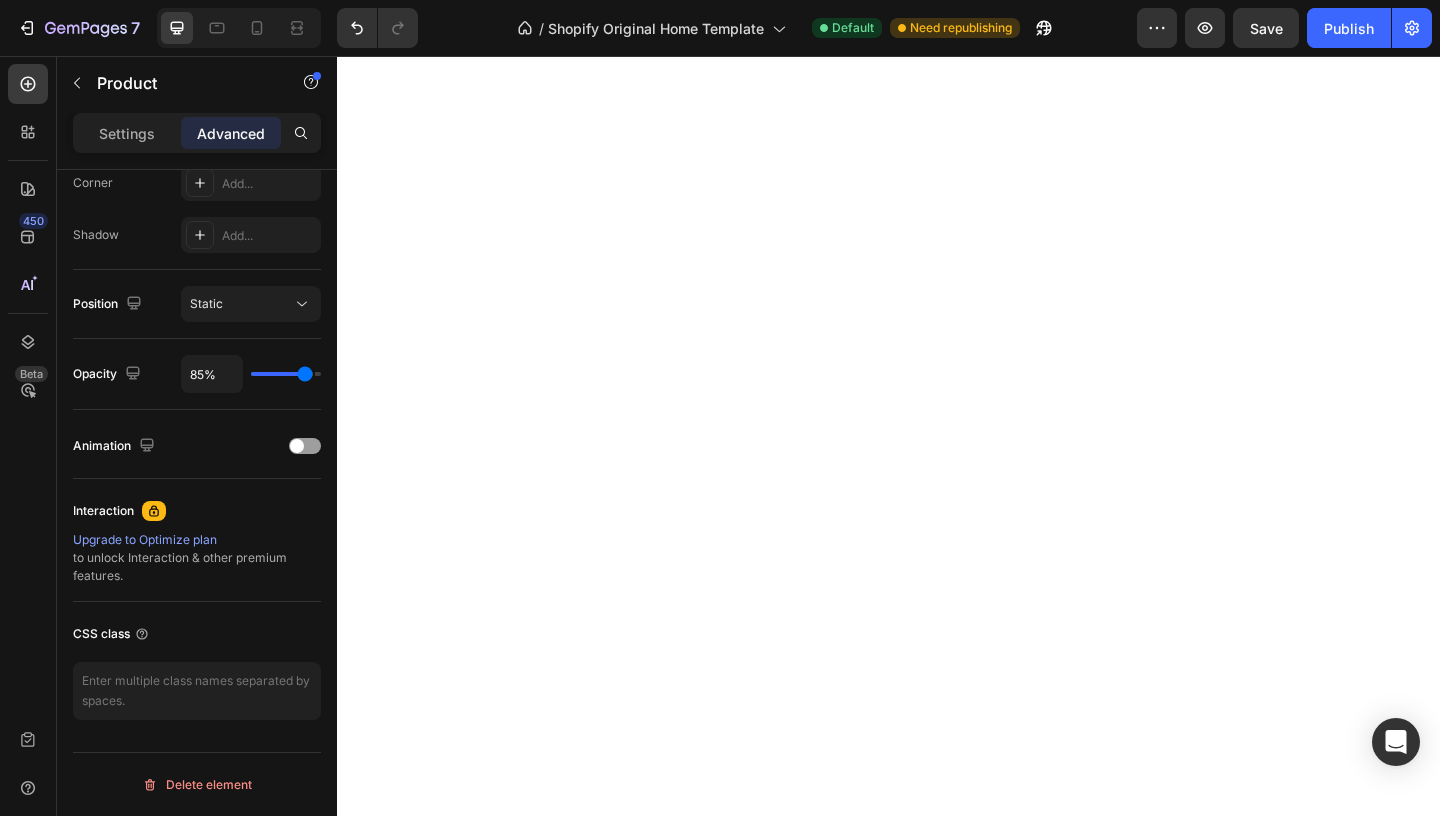 type on "88%" 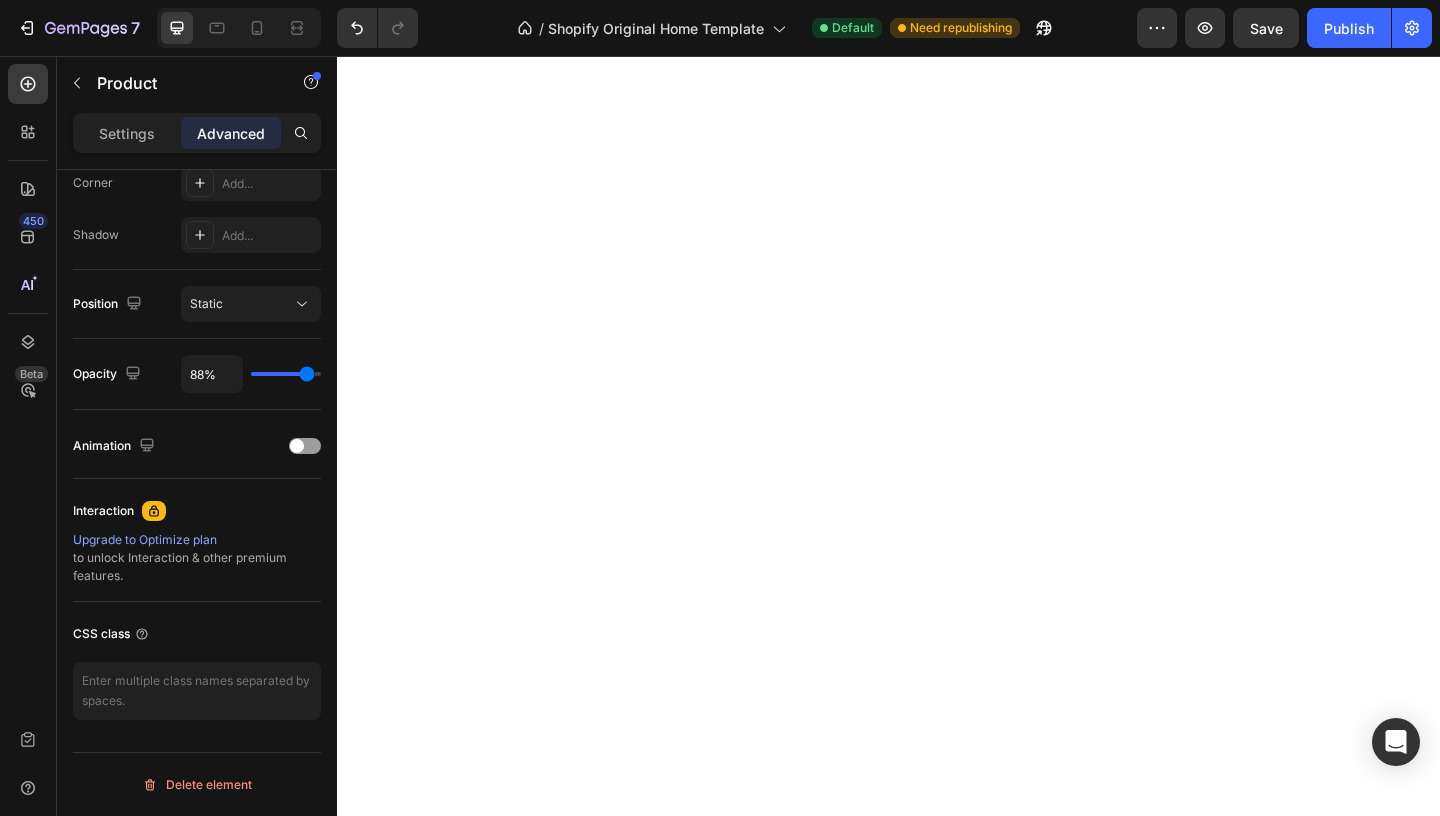 type on "91%" 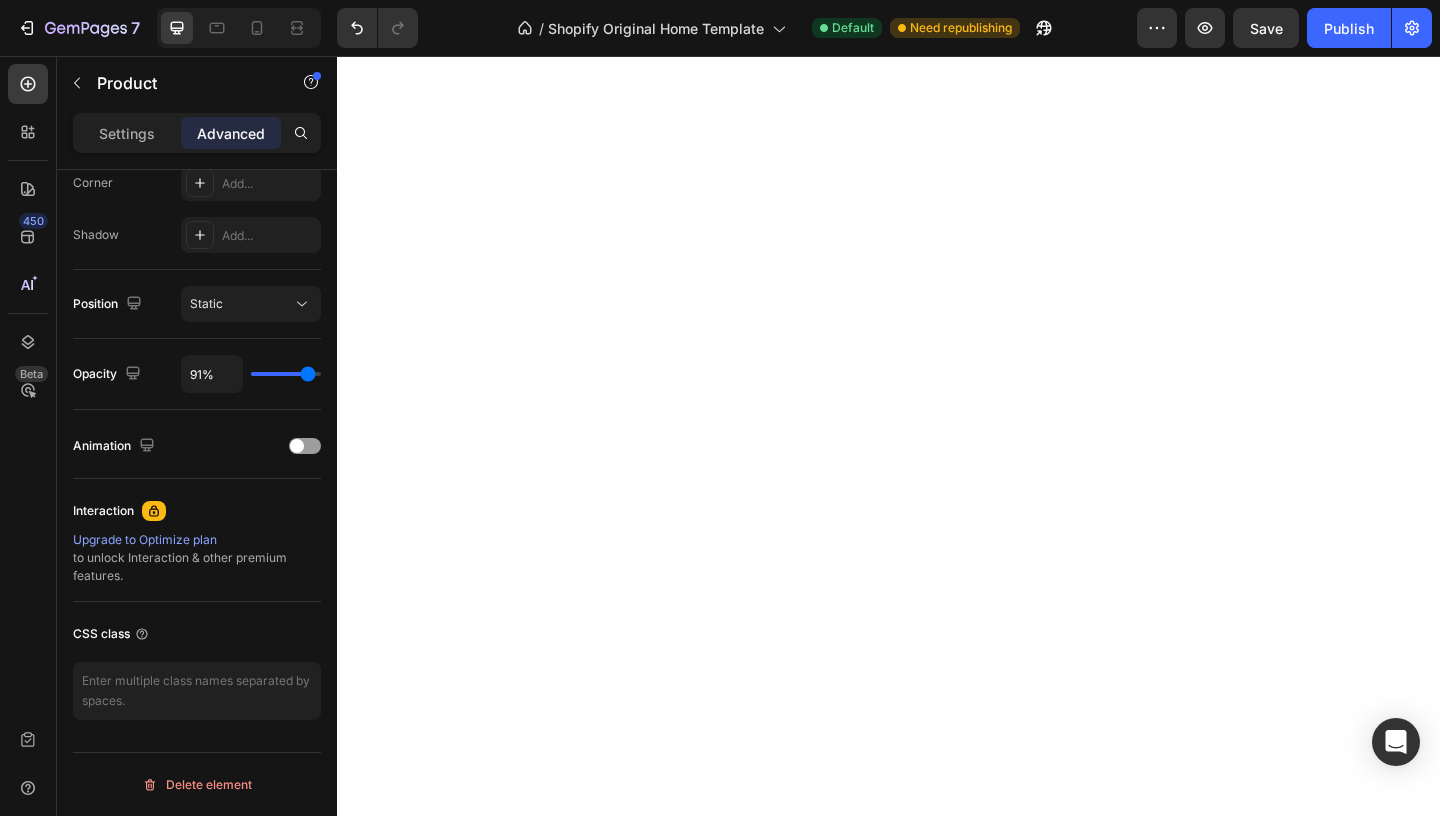 type on "93%" 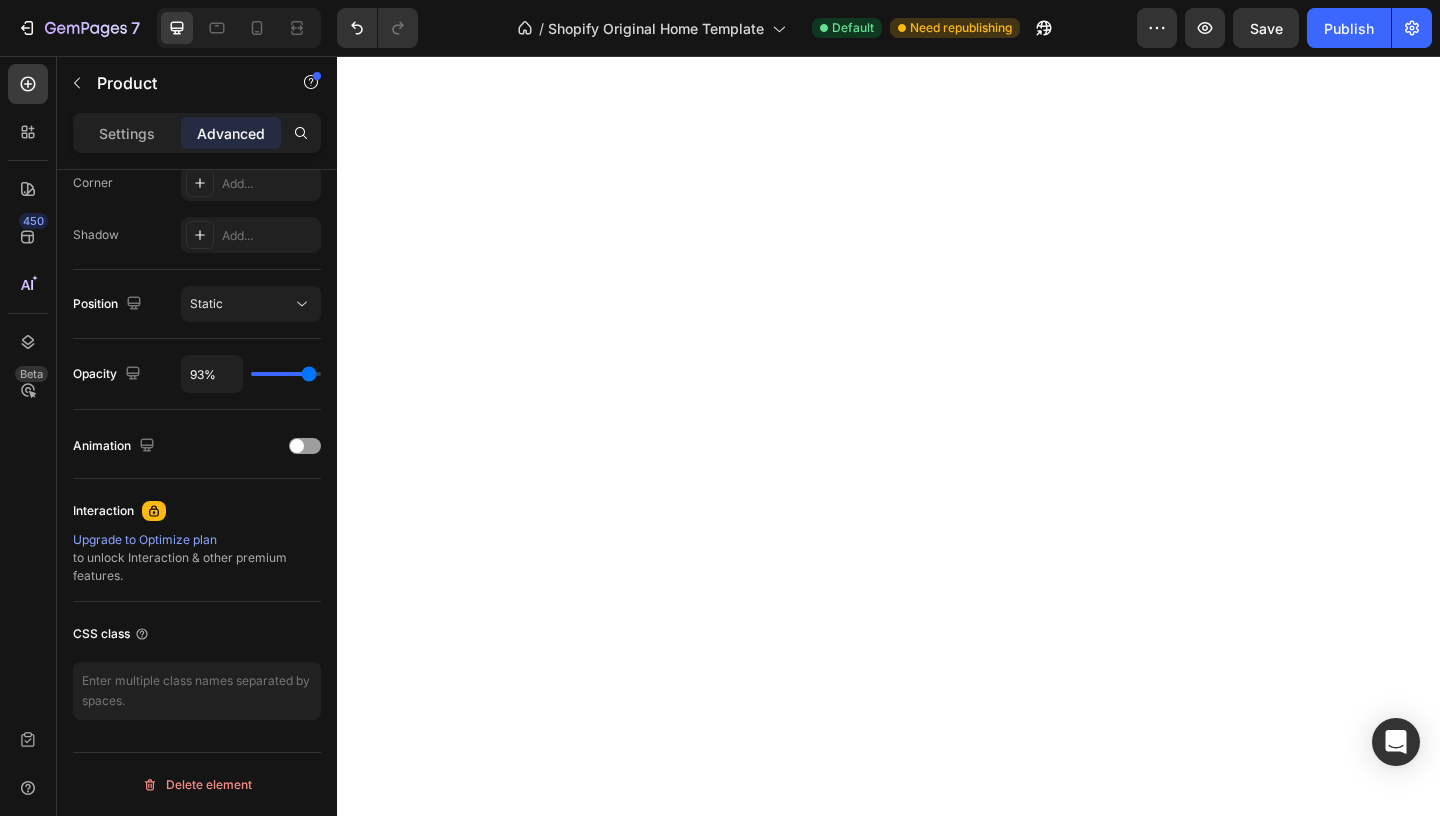 type on "96%" 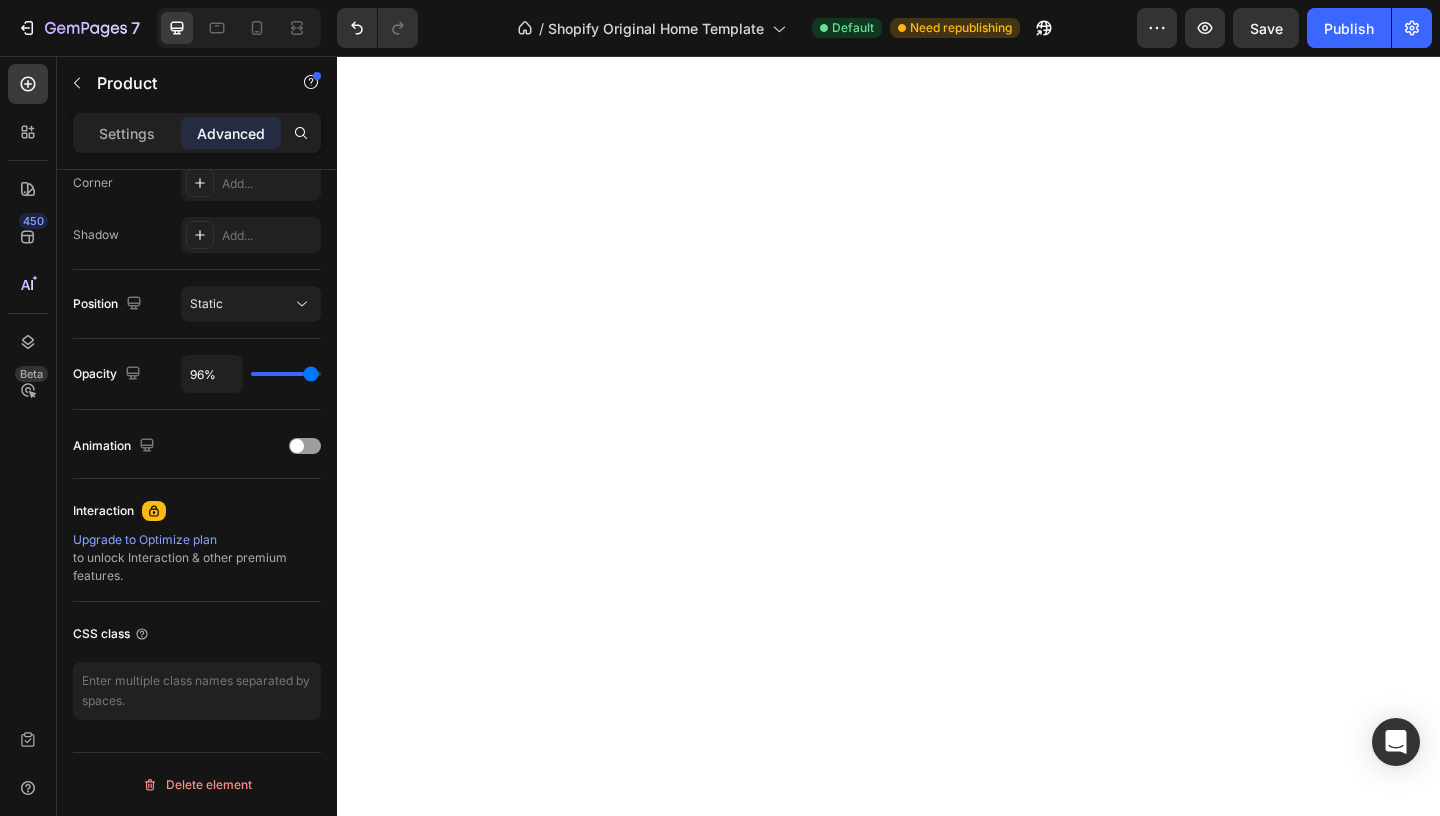 type on "98%" 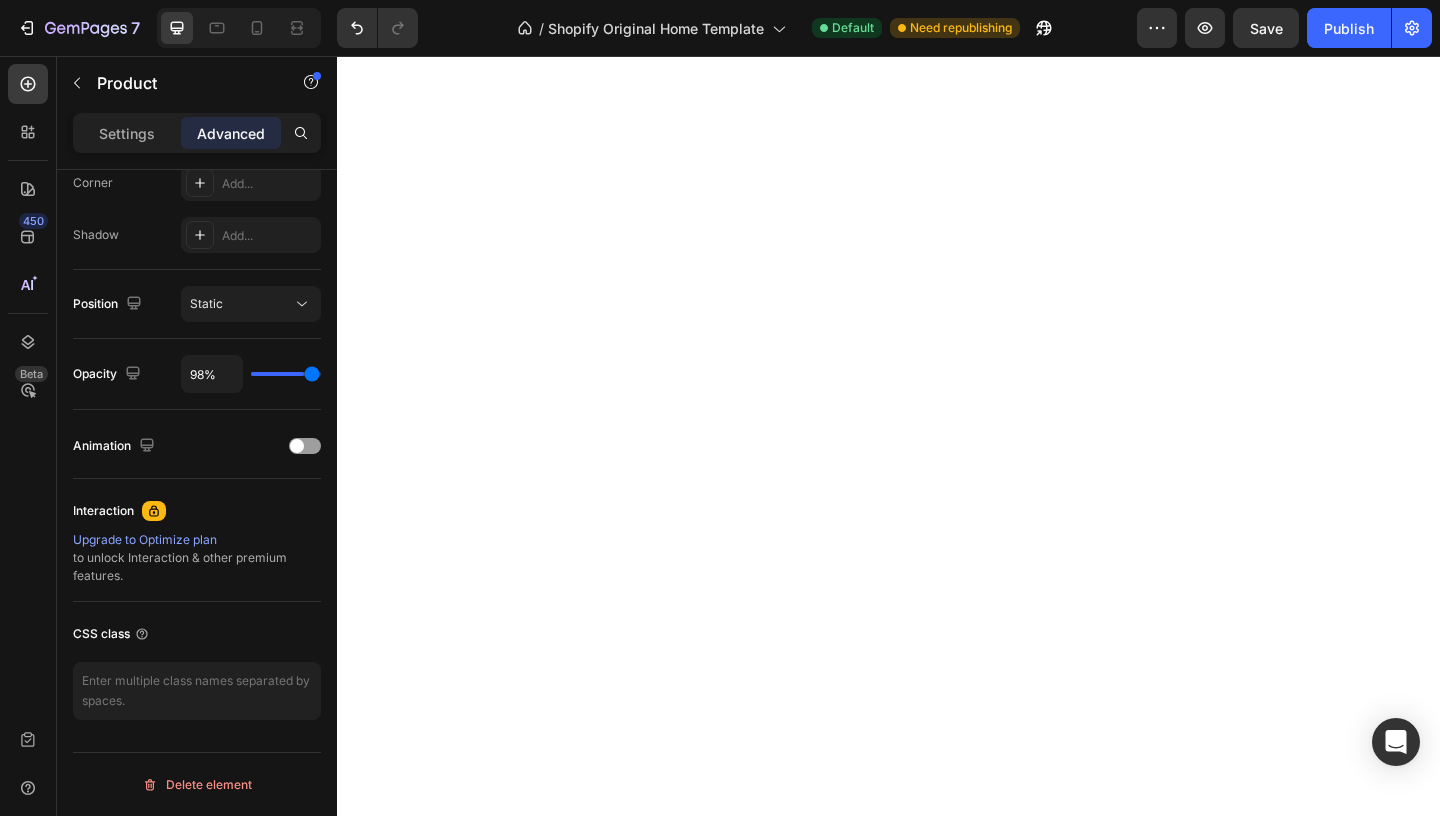type on "100%" 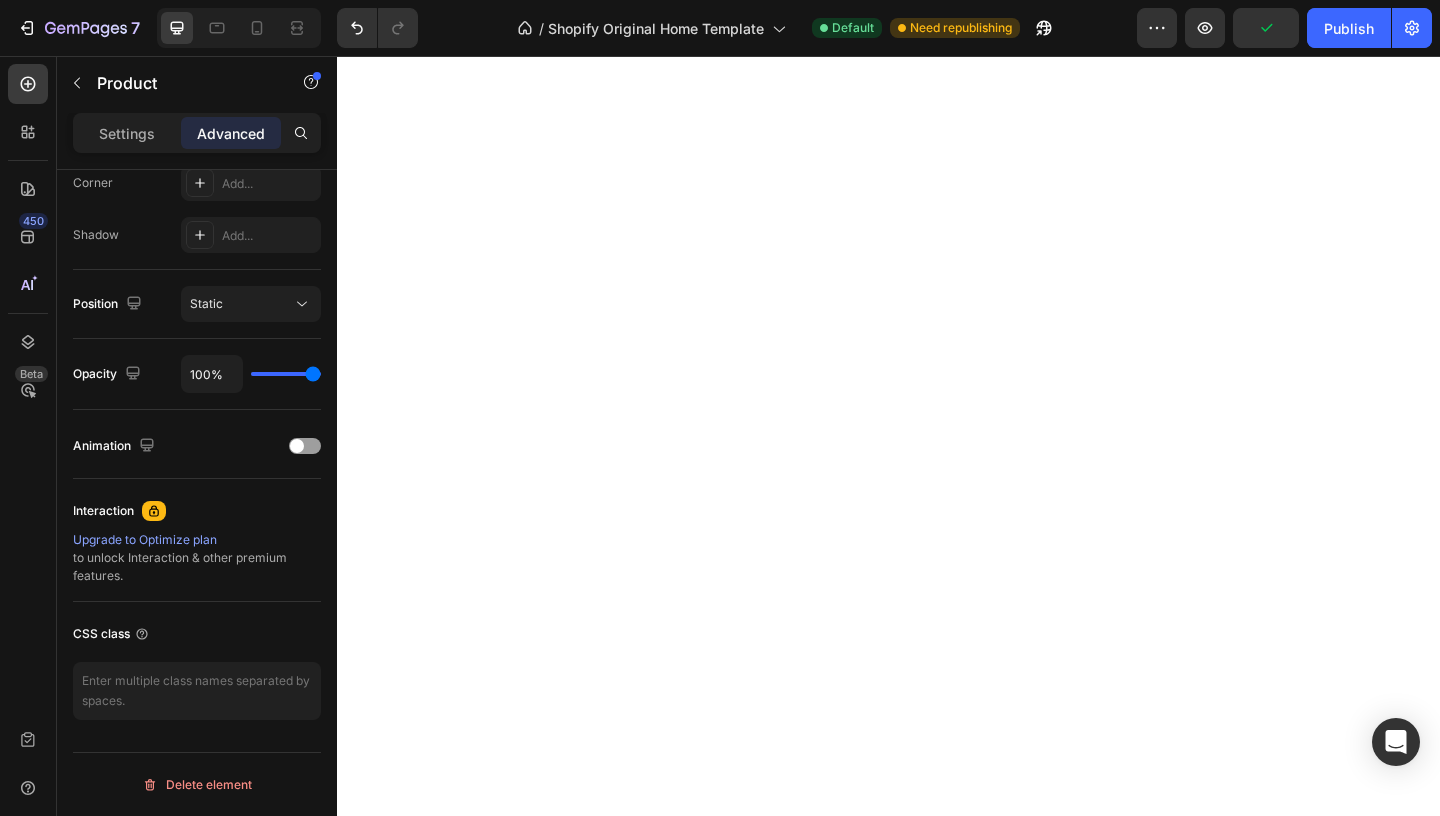 click at bounding box center [286, 374] 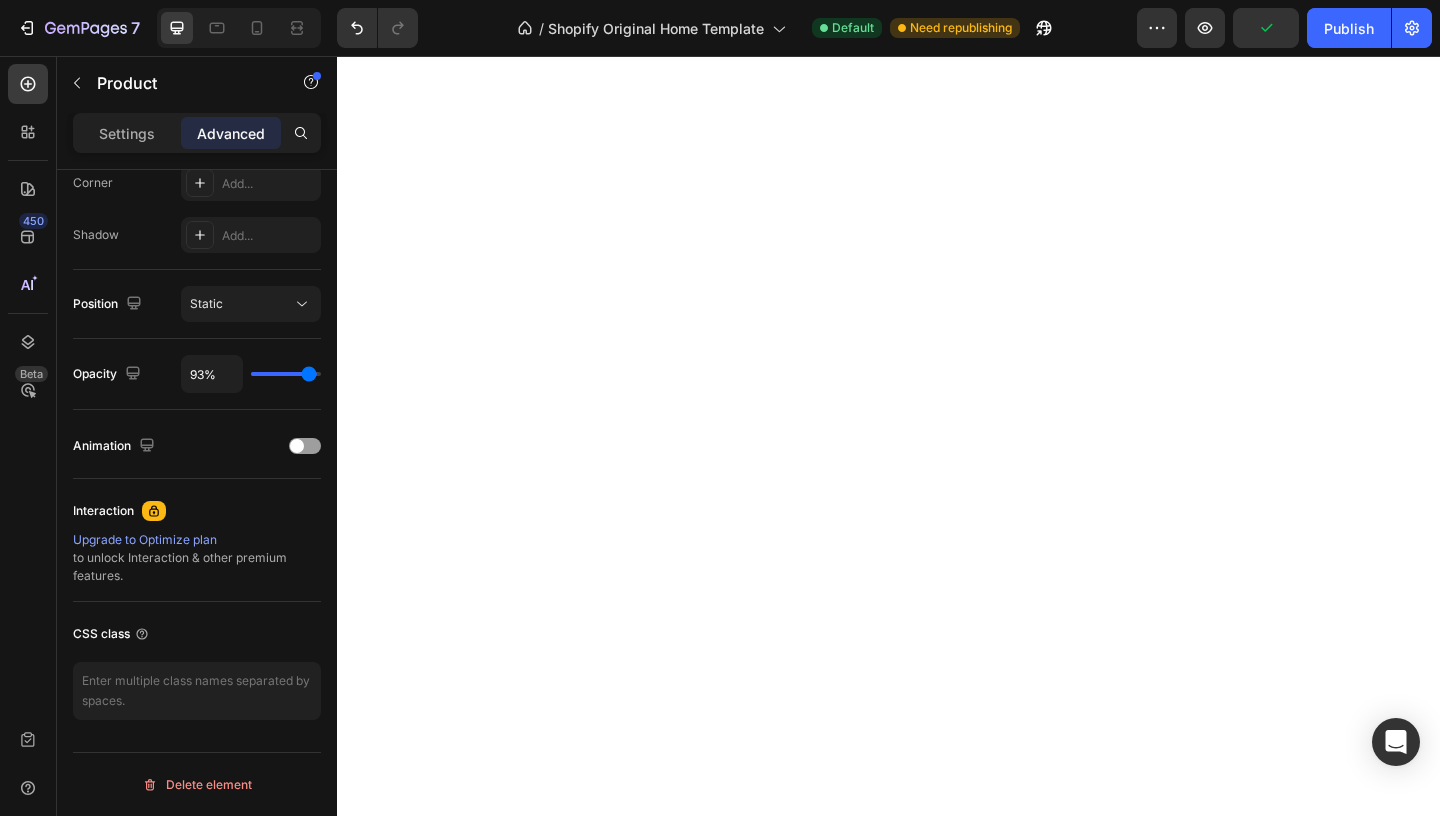 type on "92%" 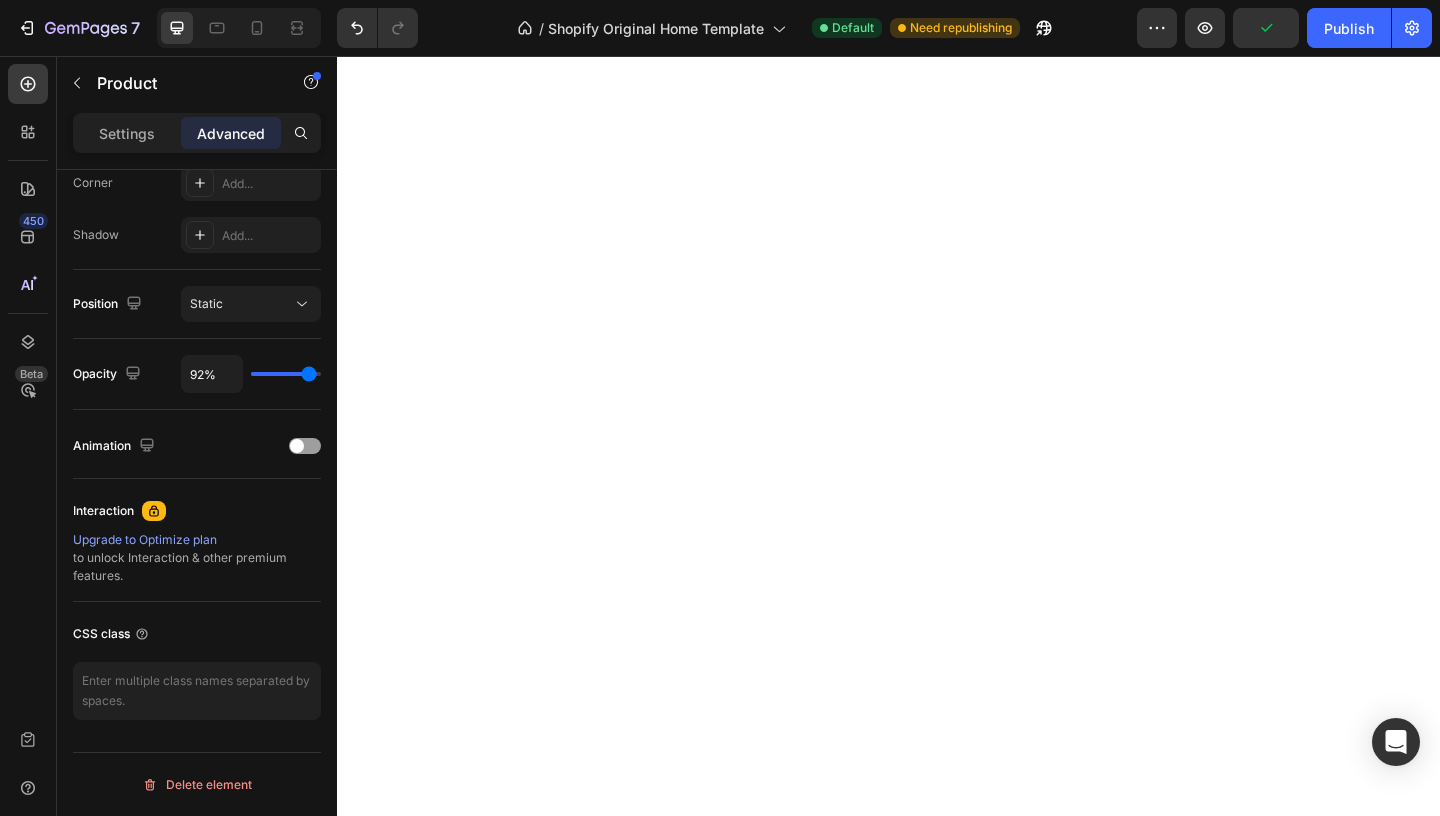 type on "93%" 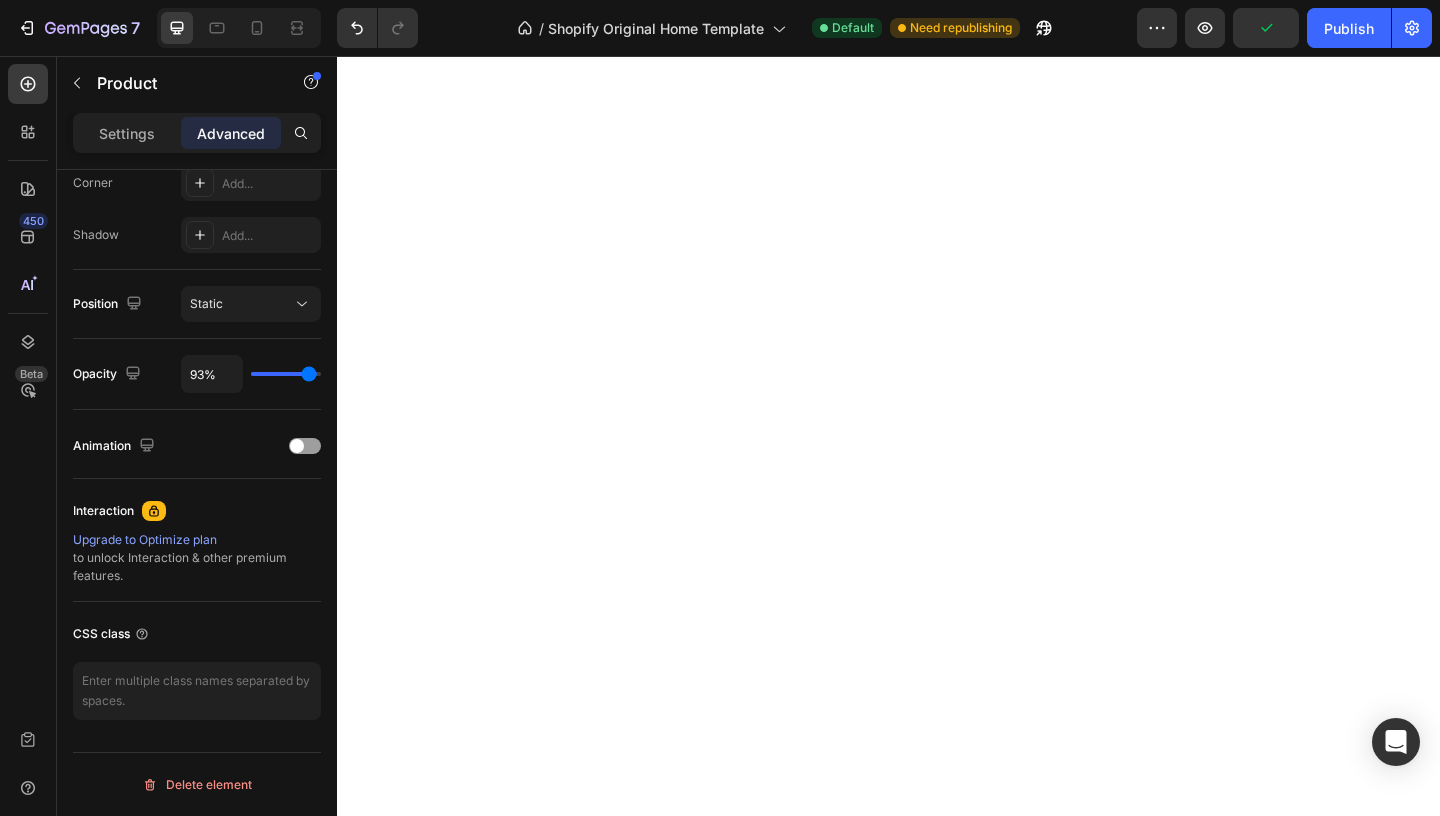 type on "94%" 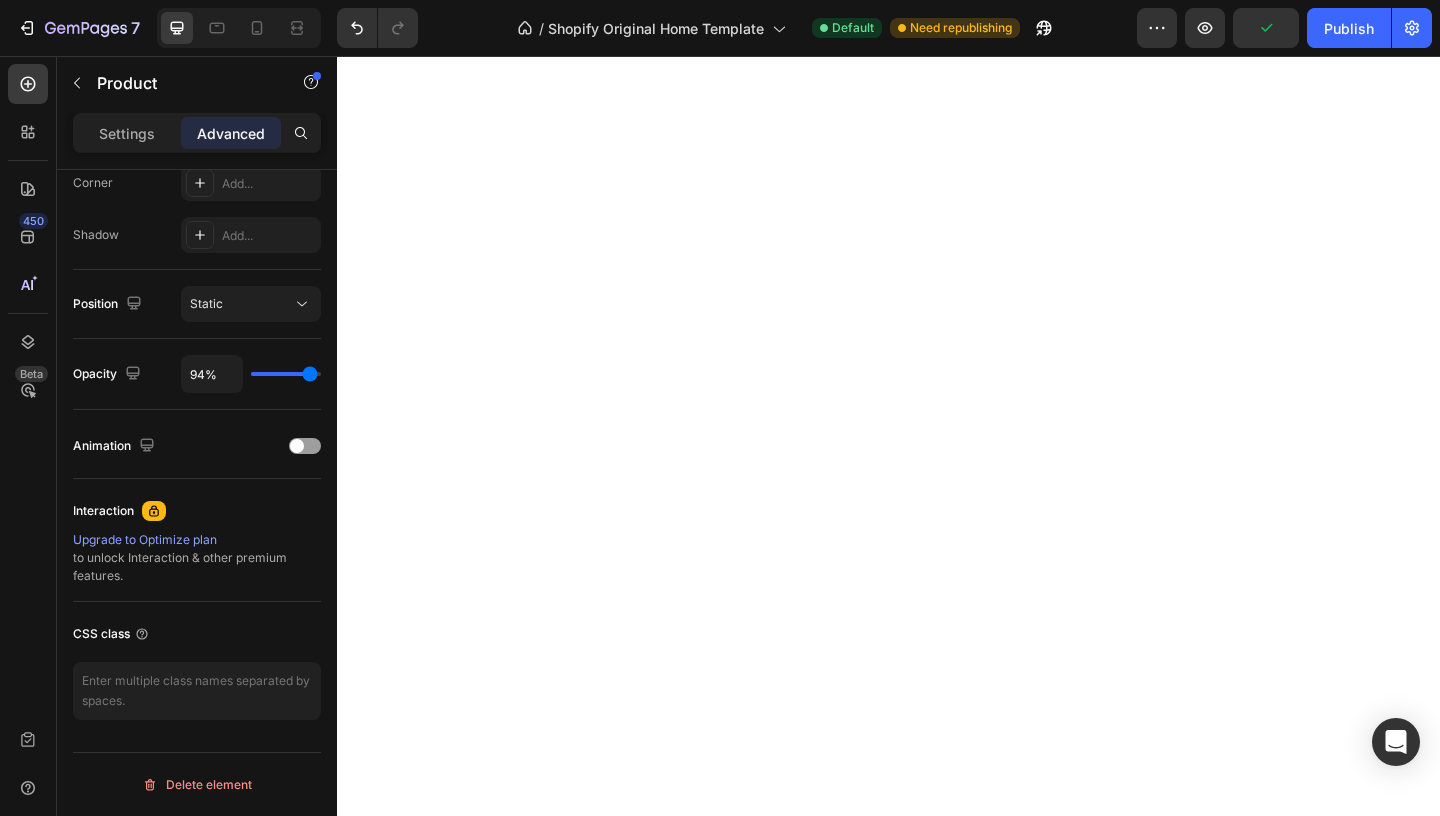 type on "95%" 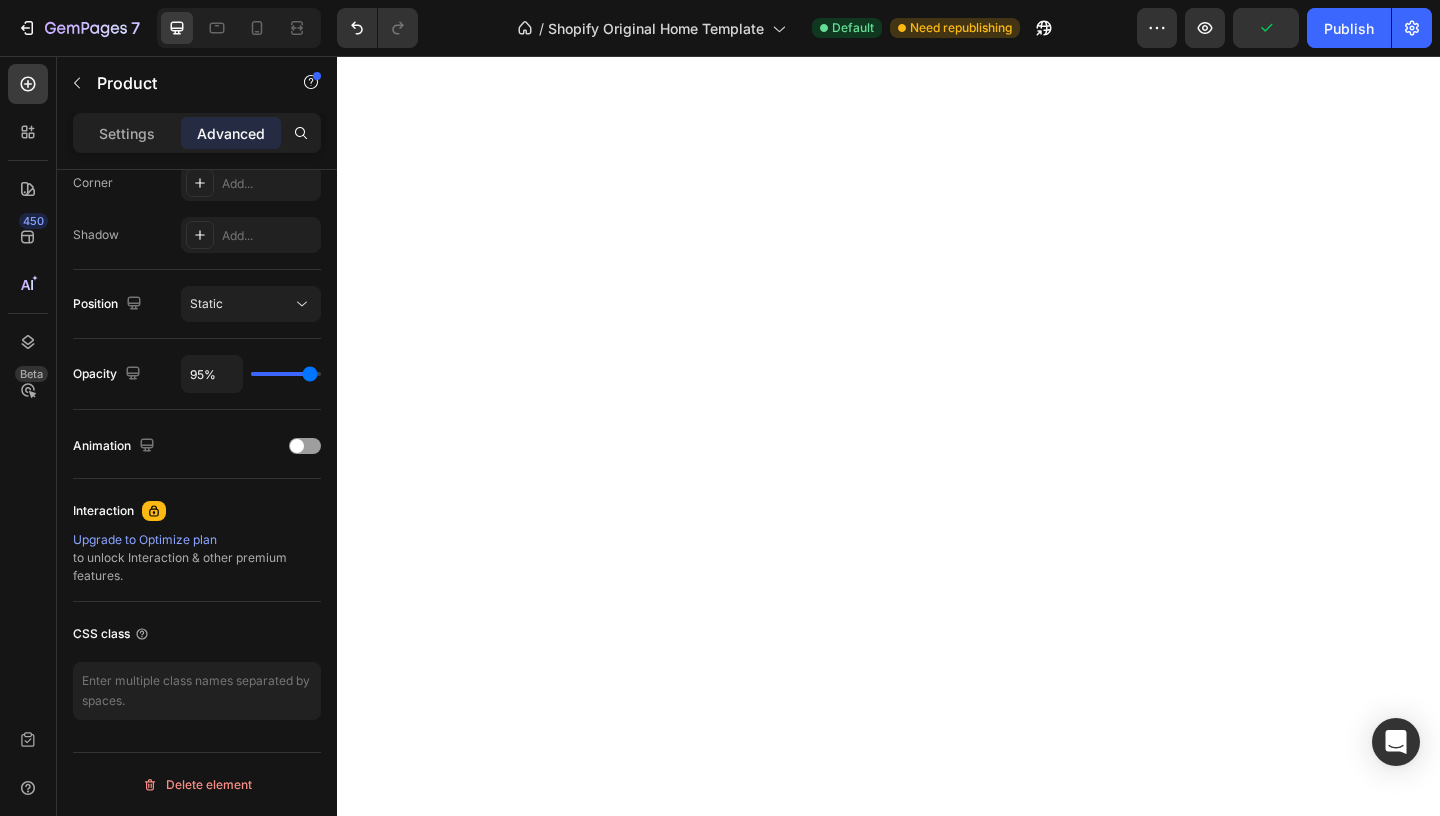 type on "96%" 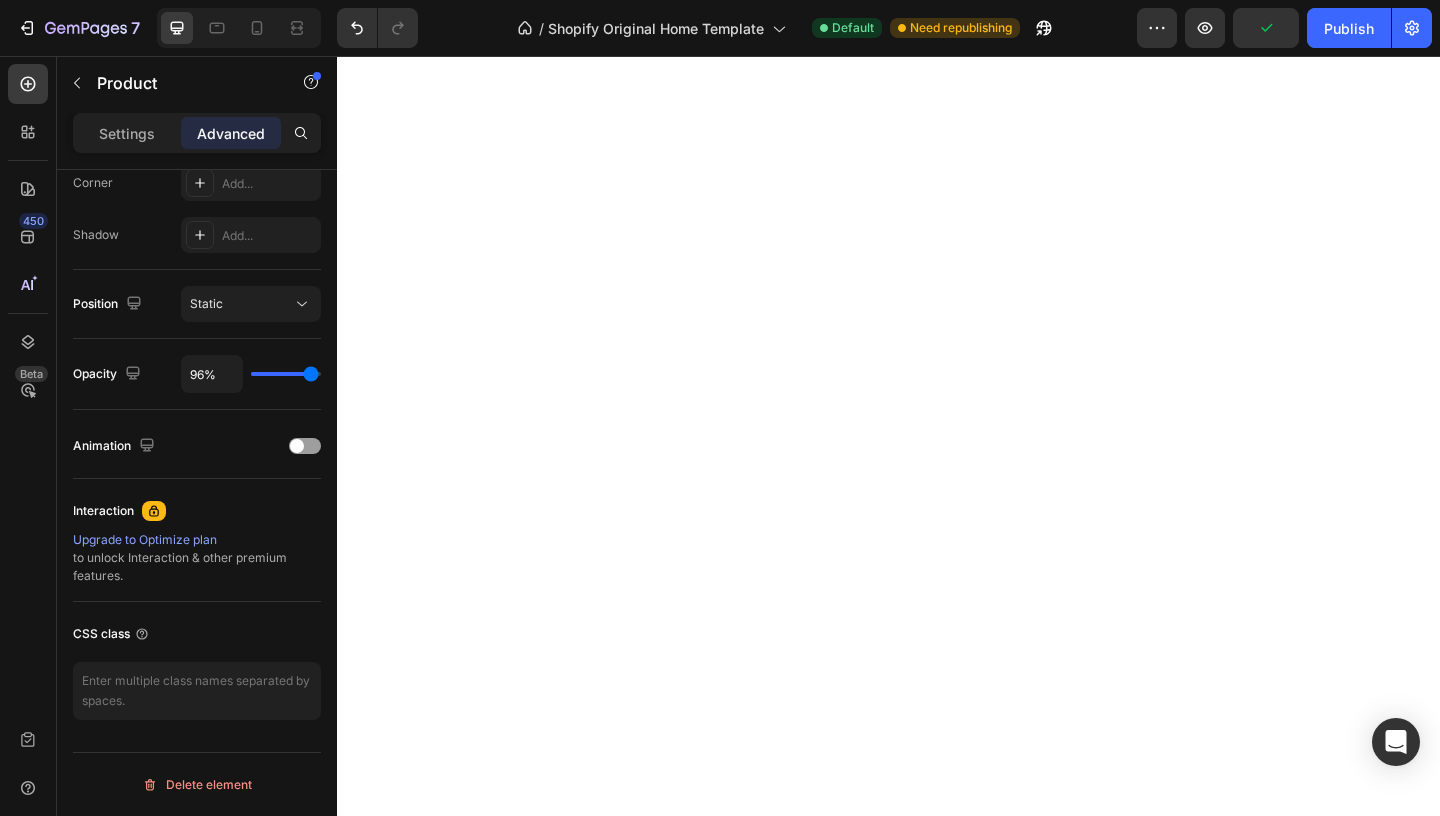 type on "97%" 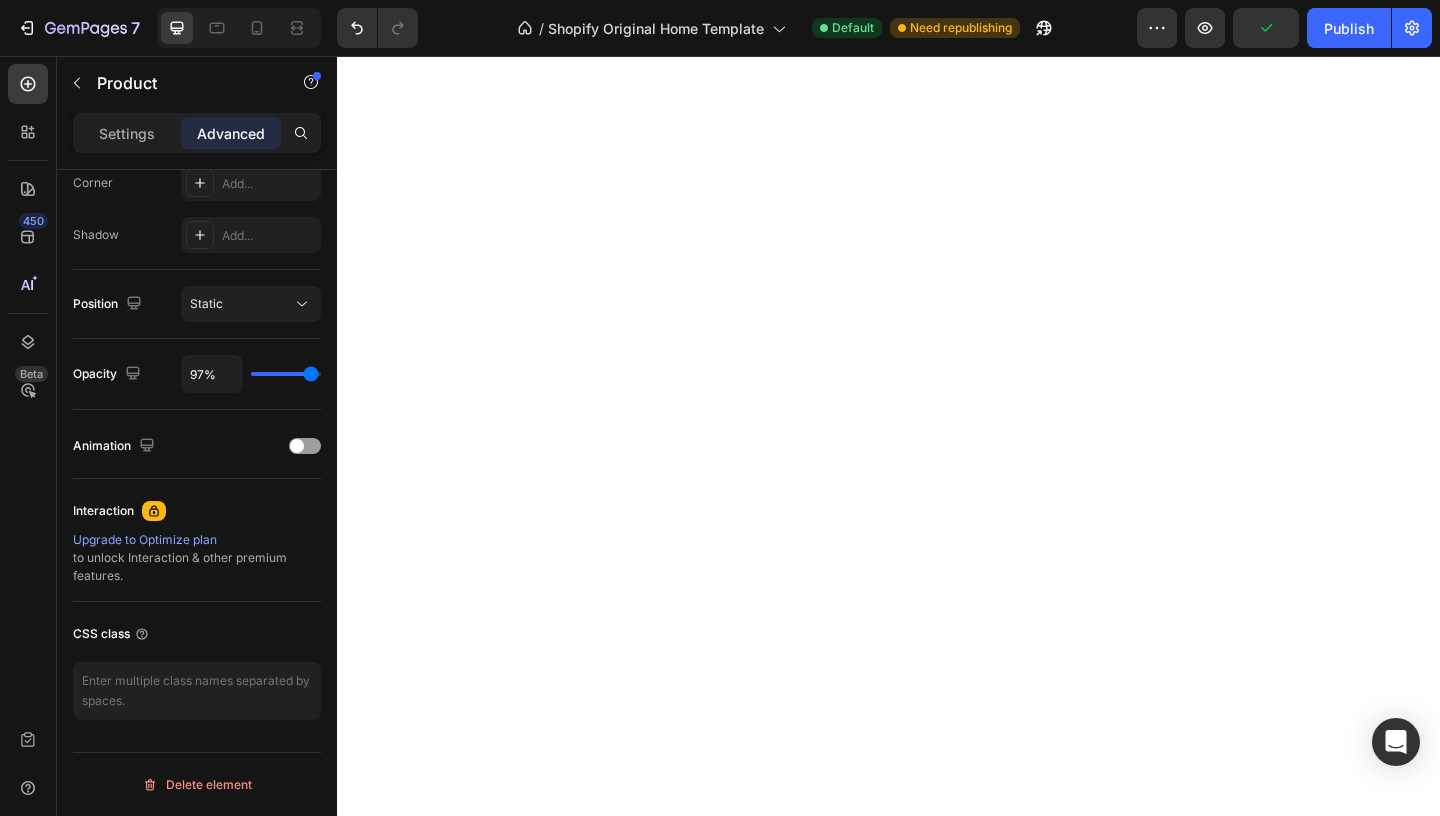 type on "98%" 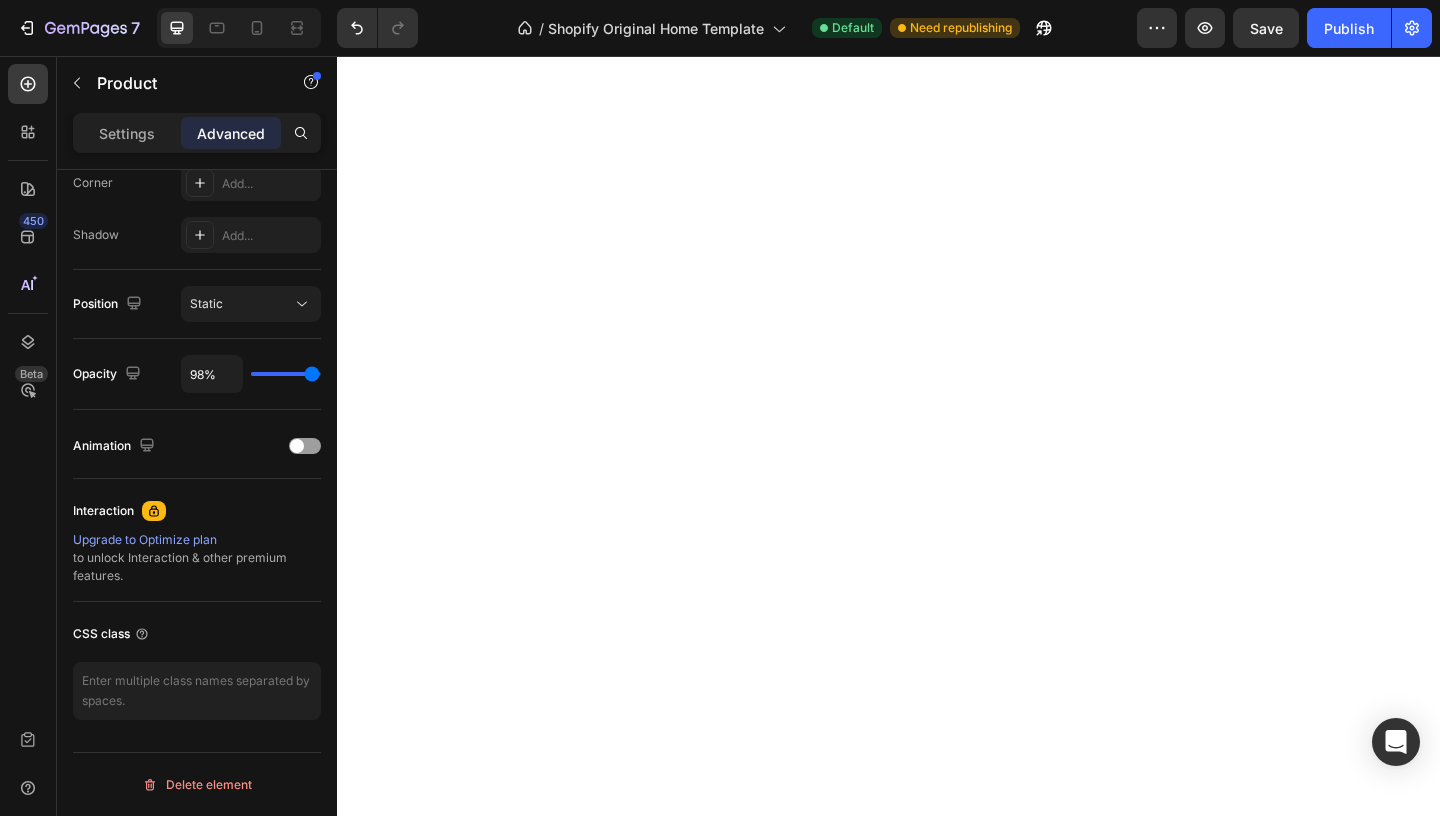 type on "98" 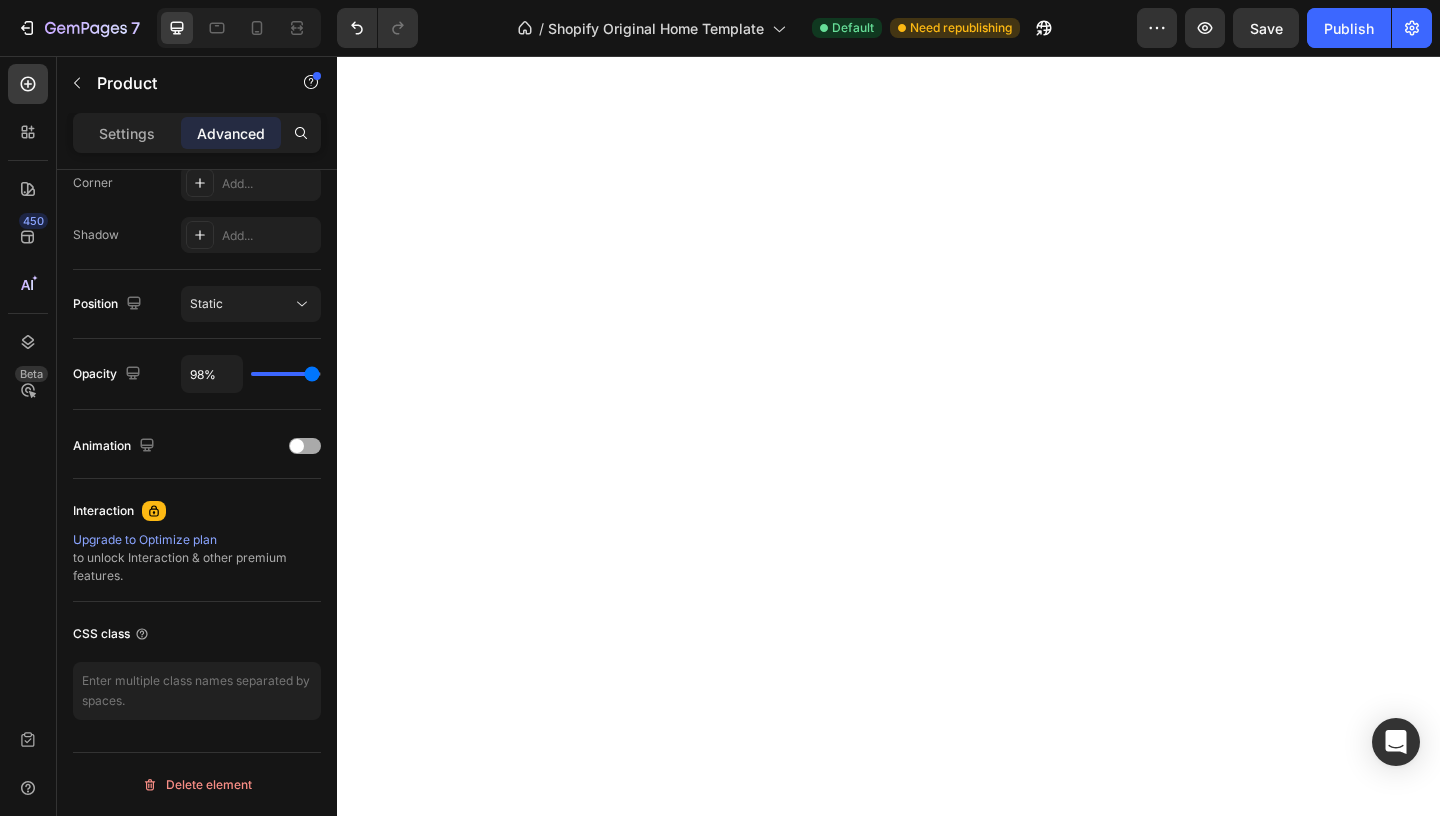 click at bounding box center (305, 446) 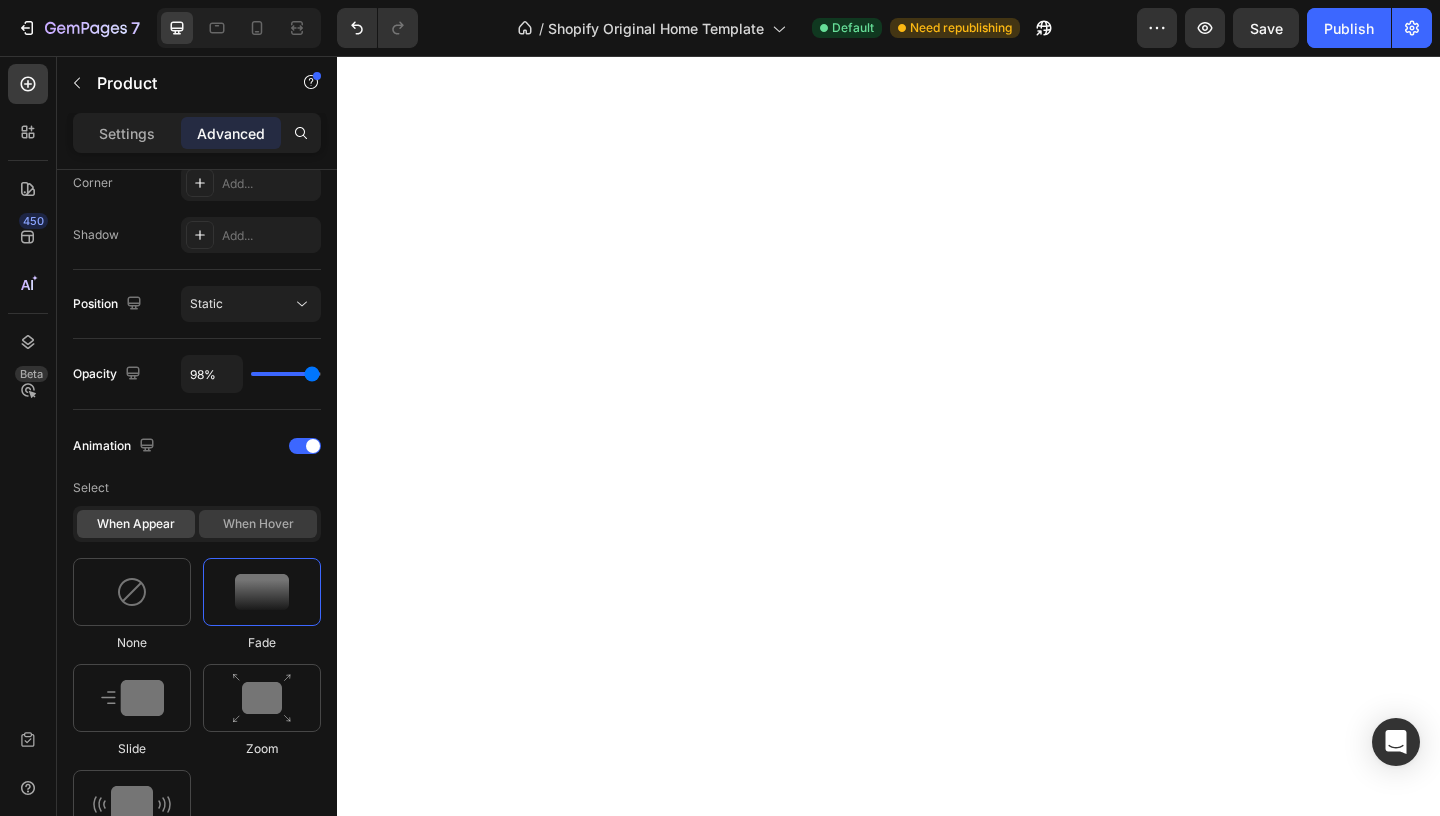 click on "When hover" 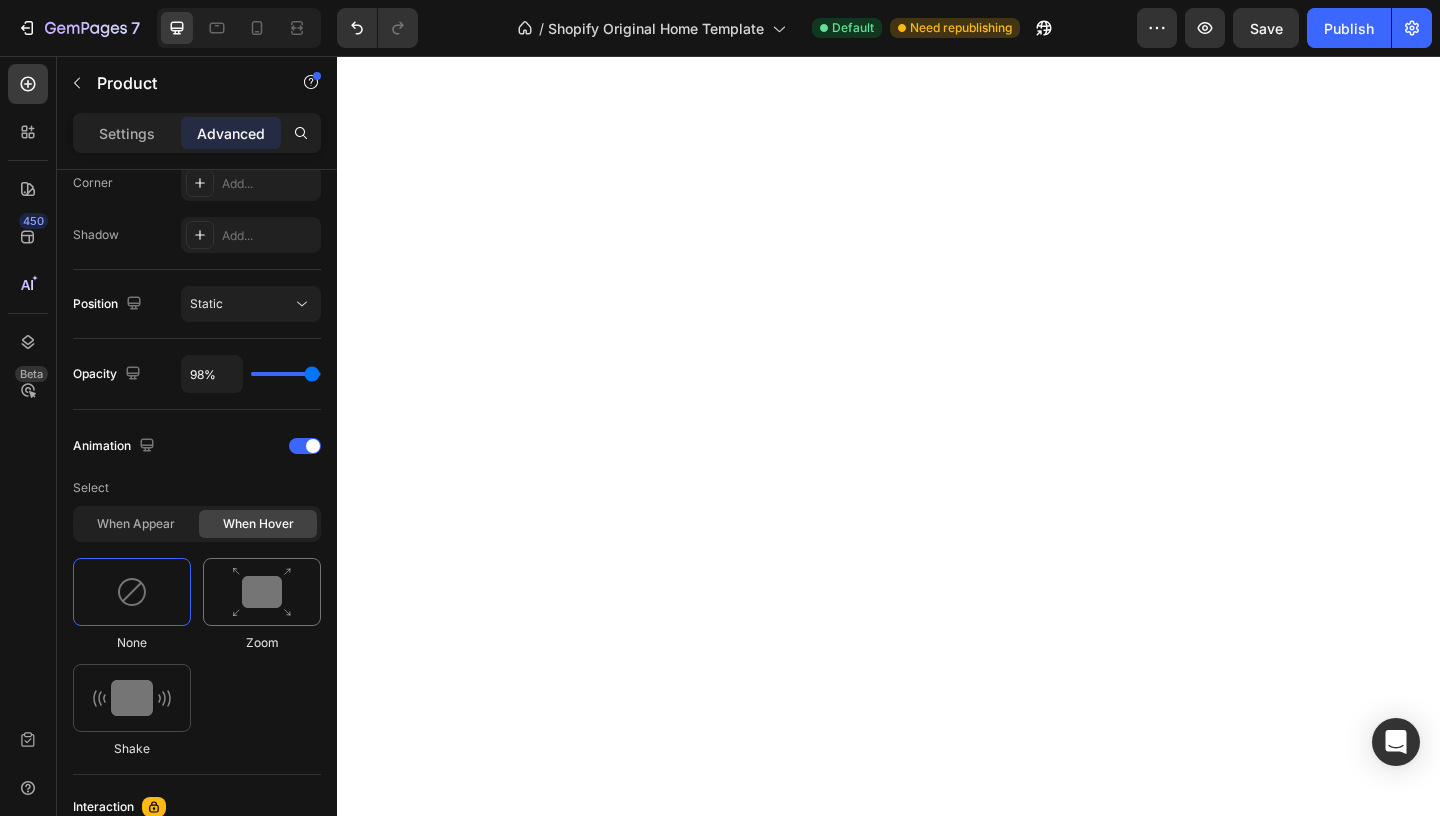 click at bounding box center (262, 592) 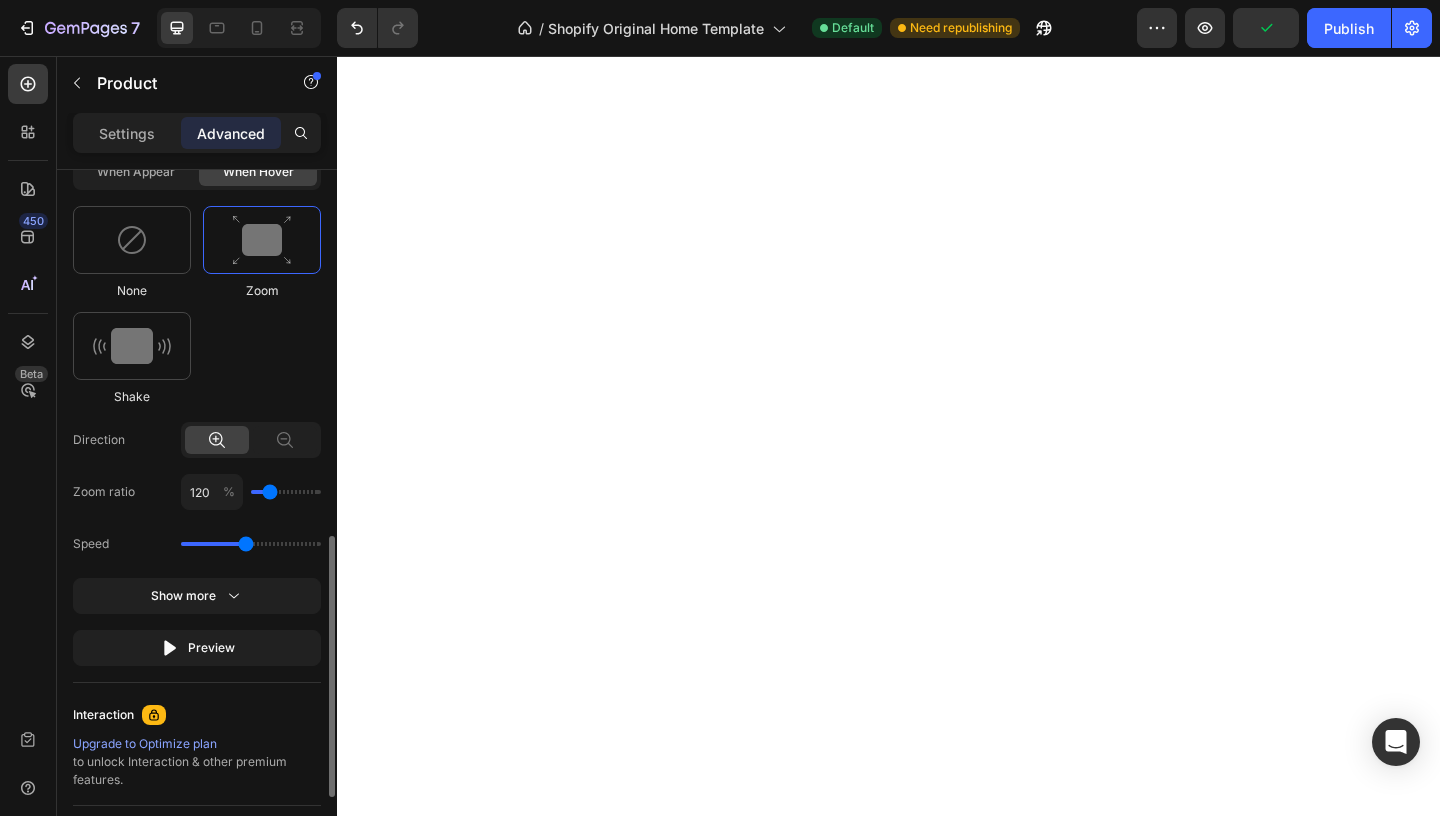 scroll, scrollTop: 989, scrollLeft: 0, axis: vertical 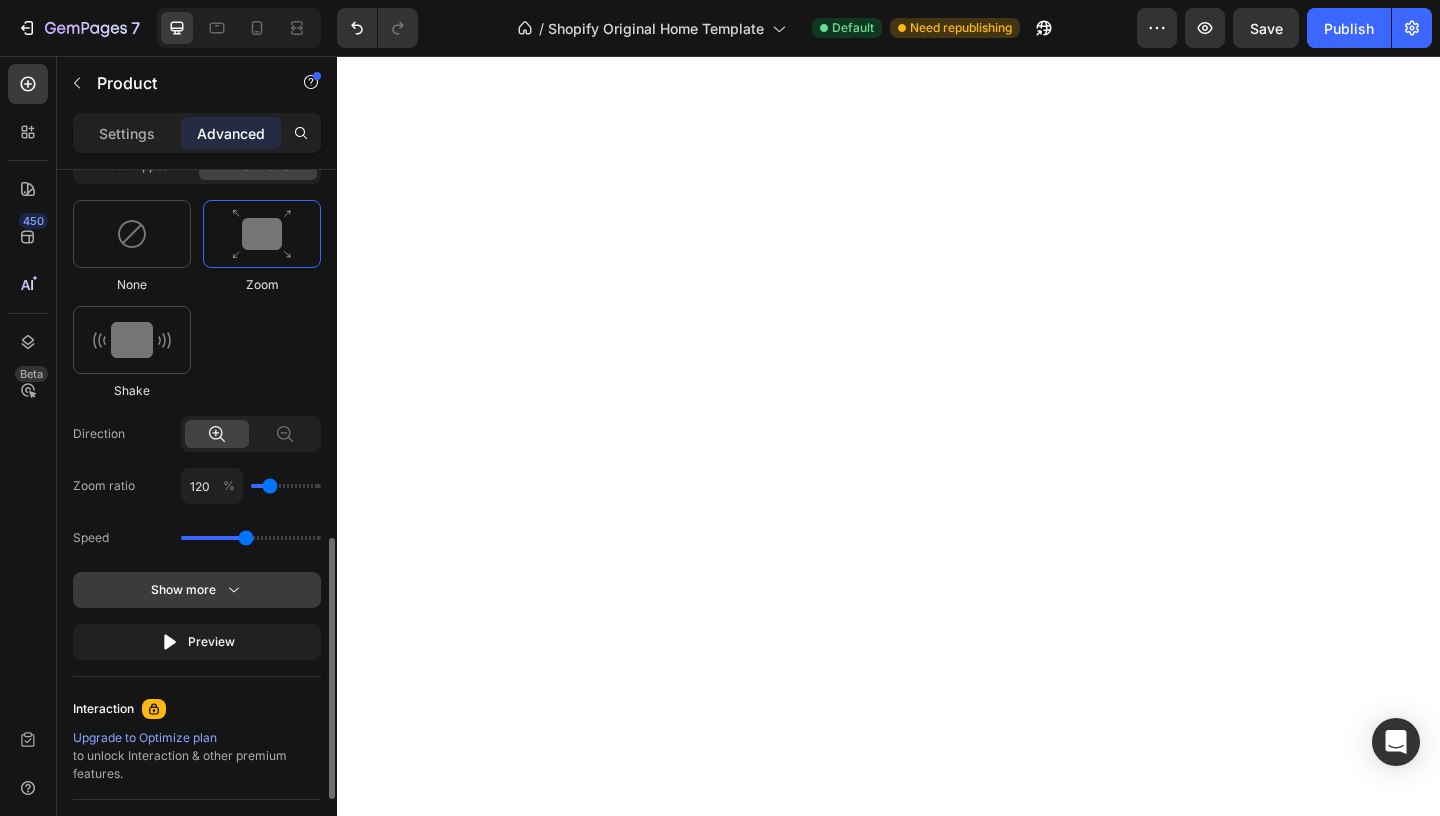 click on "Show more" at bounding box center [197, 590] 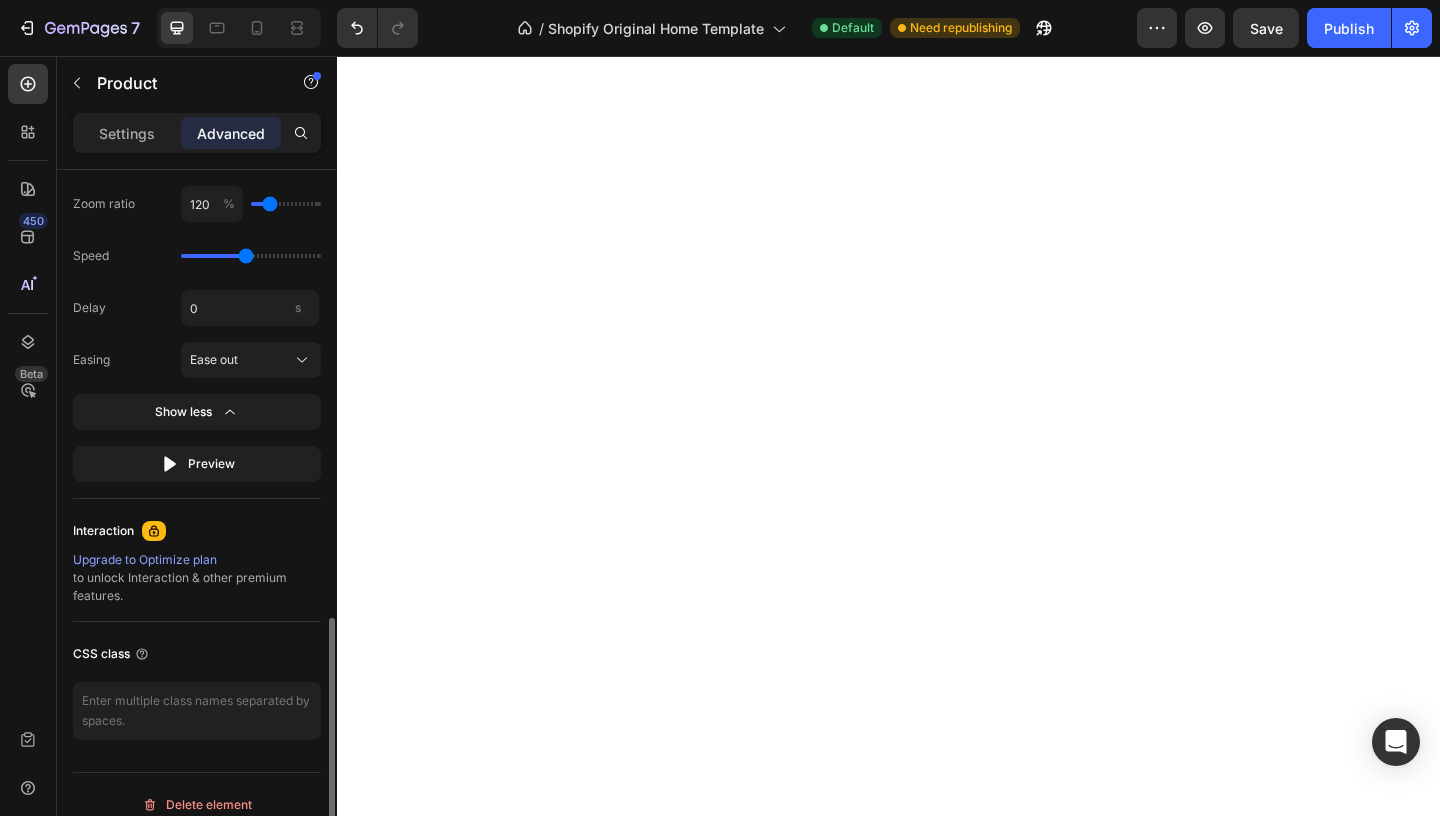 scroll, scrollTop: 1272, scrollLeft: 0, axis: vertical 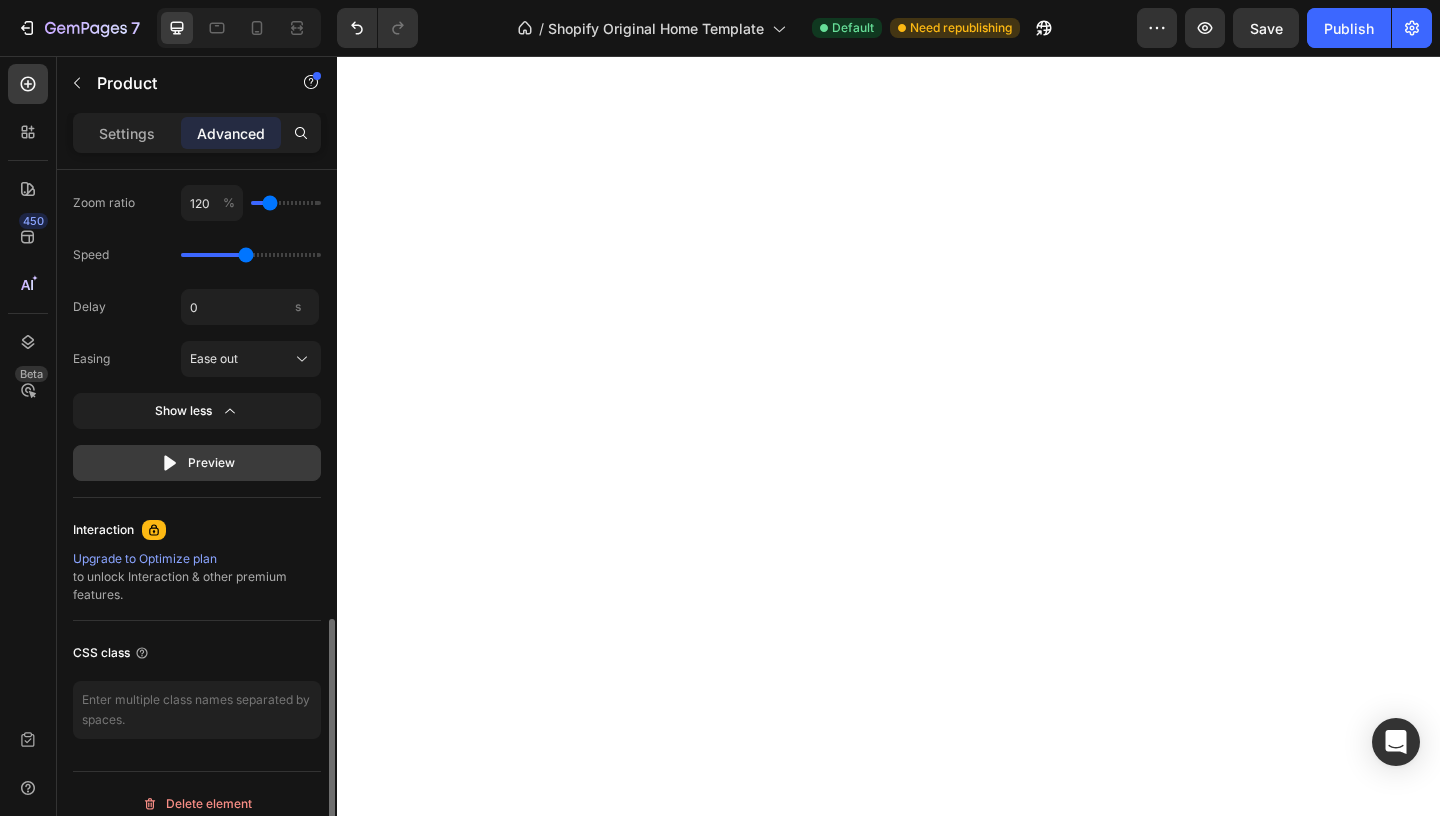 click on "Preview" at bounding box center (197, 463) 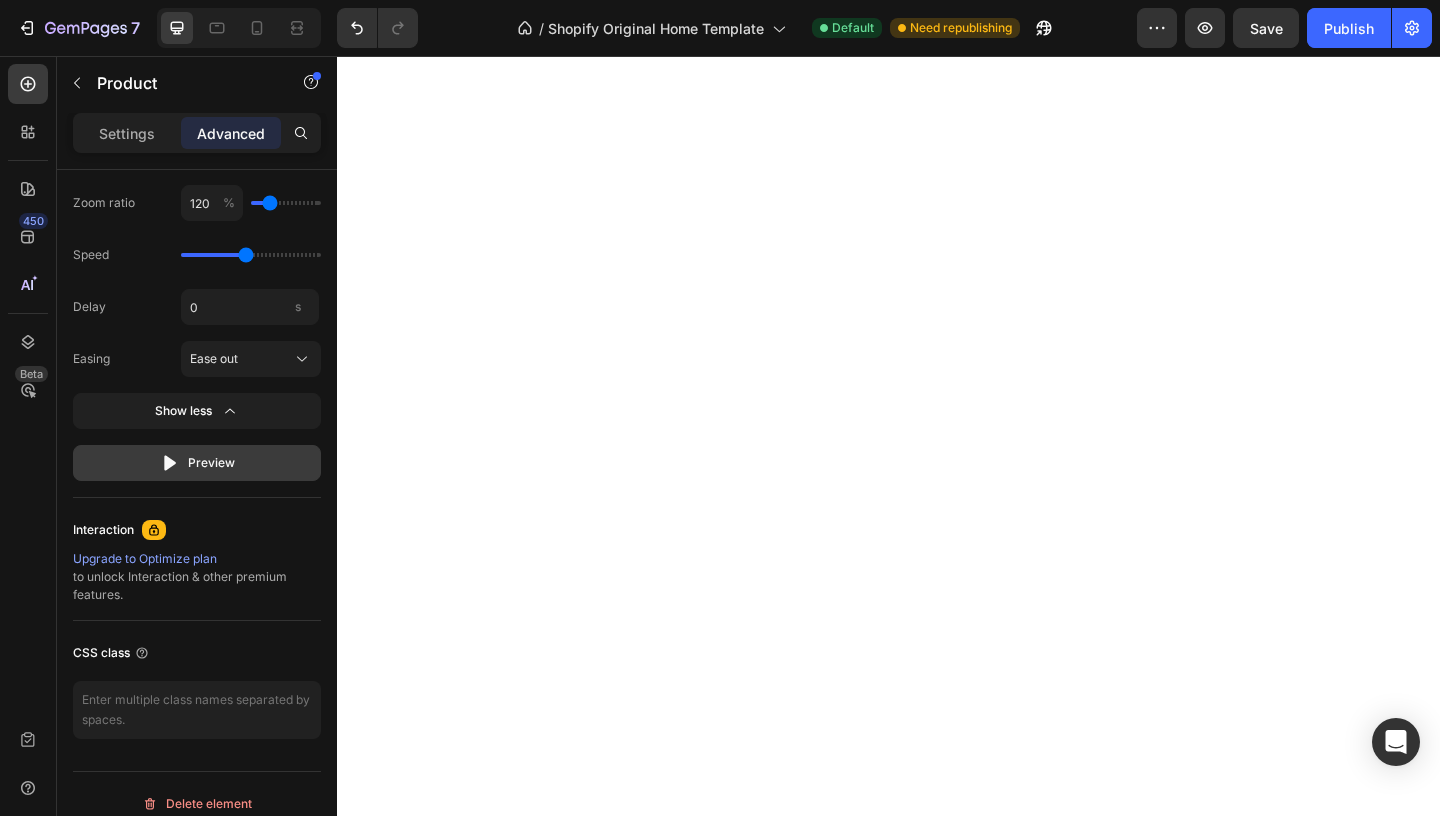 scroll, scrollTop: 1291, scrollLeft: 0, axis: vertical 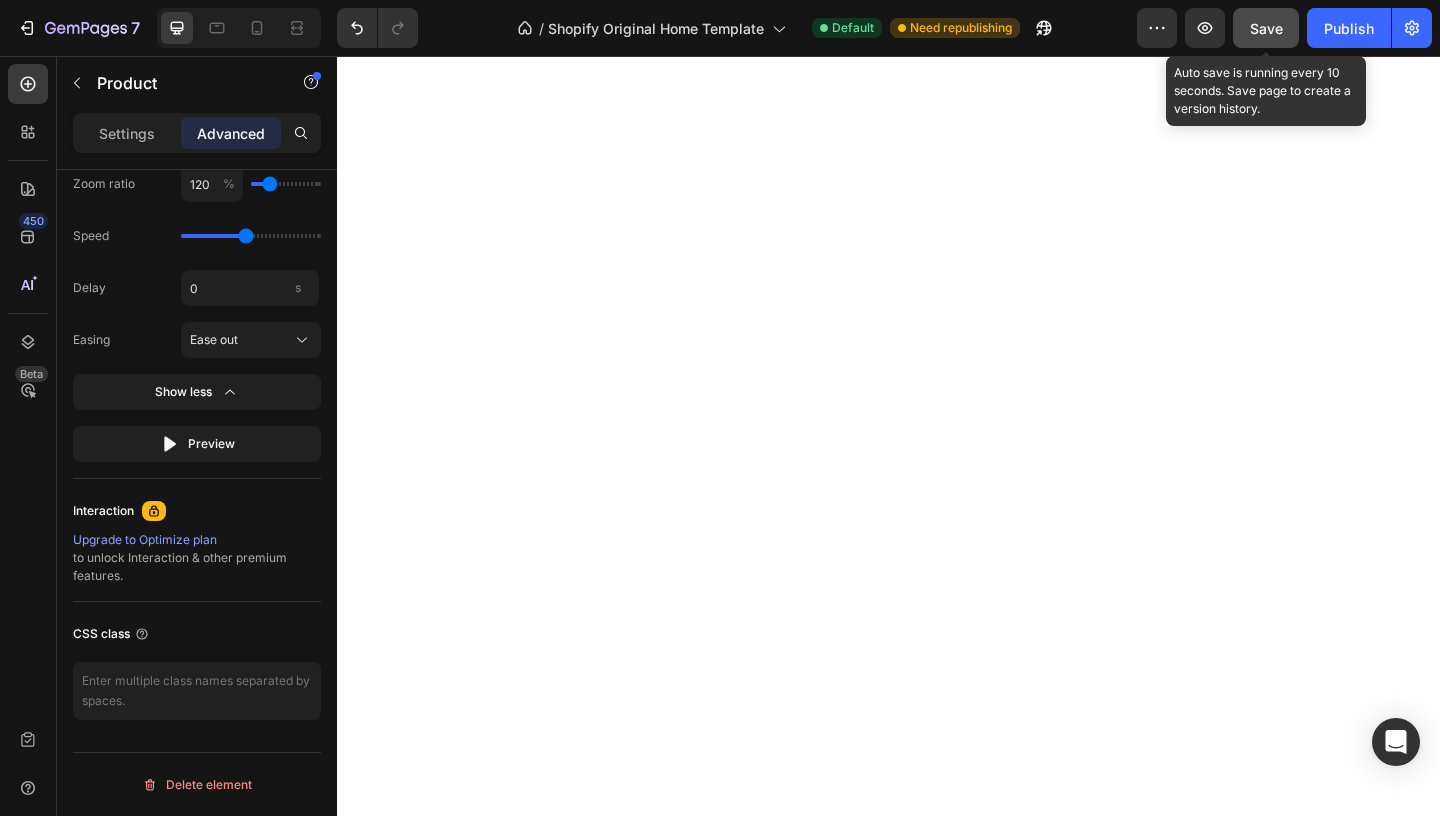 click on "Save" 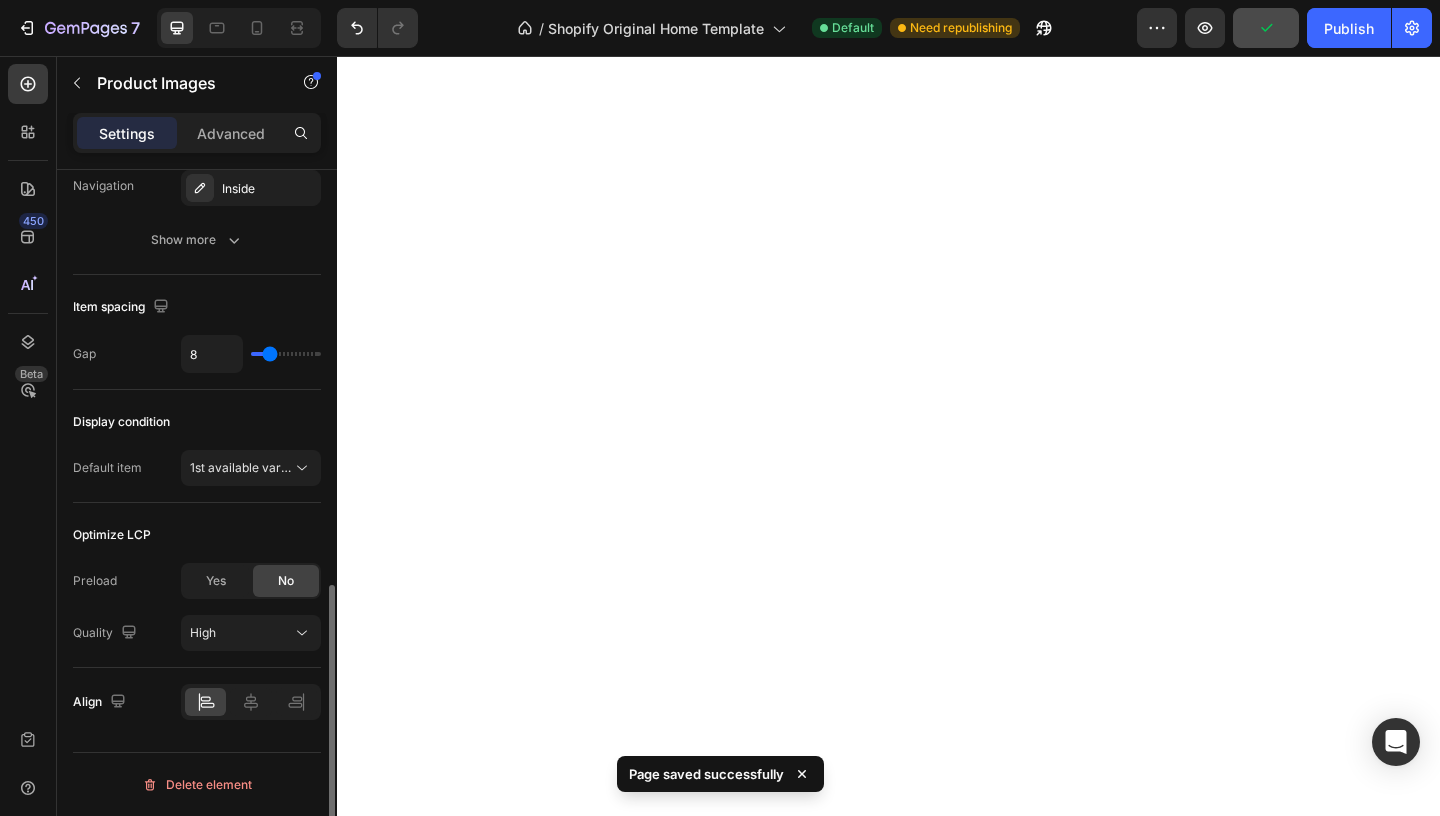 scroll, scrollTop: 0, scrollLeft: 0, axis: both 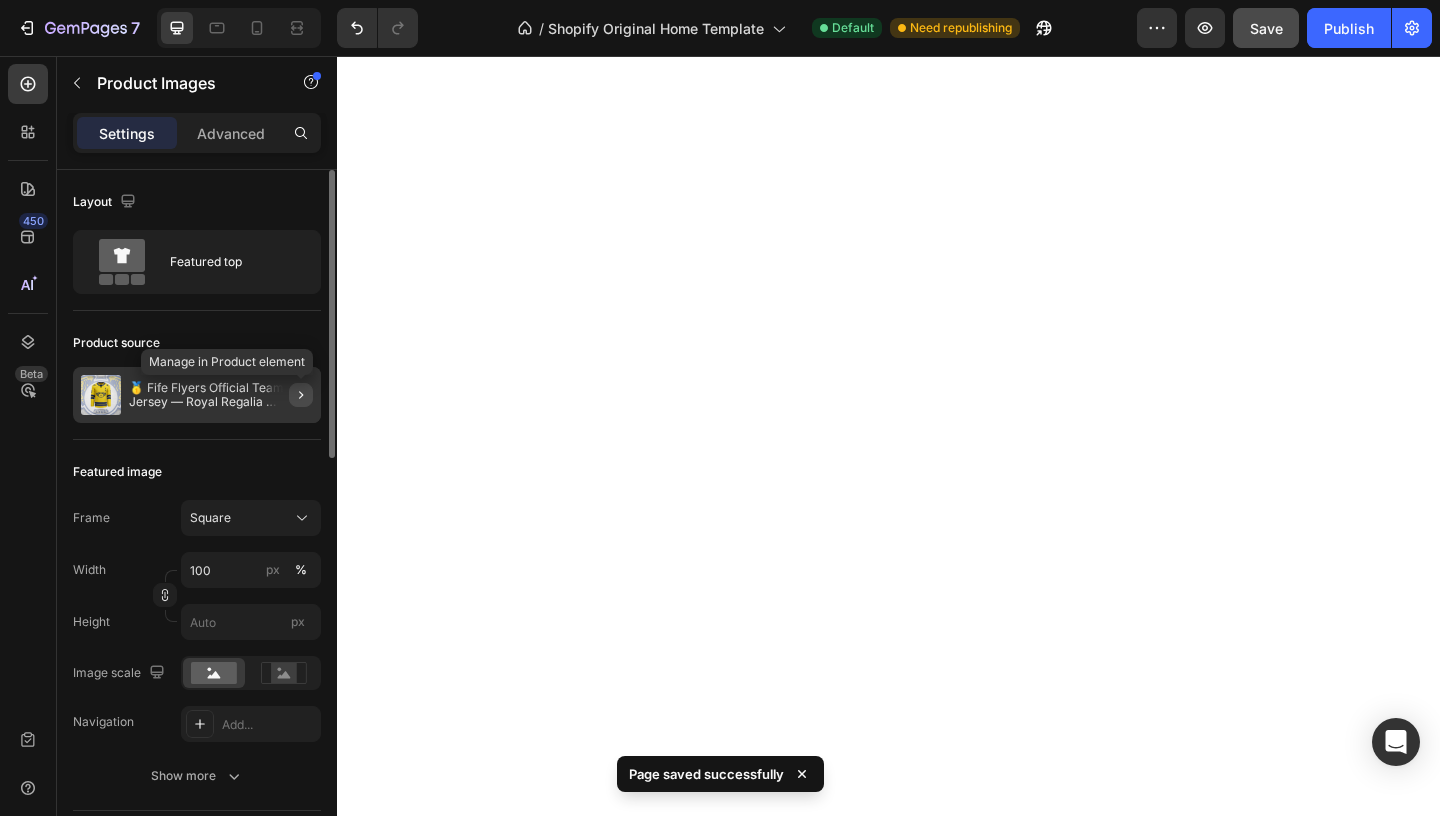 click 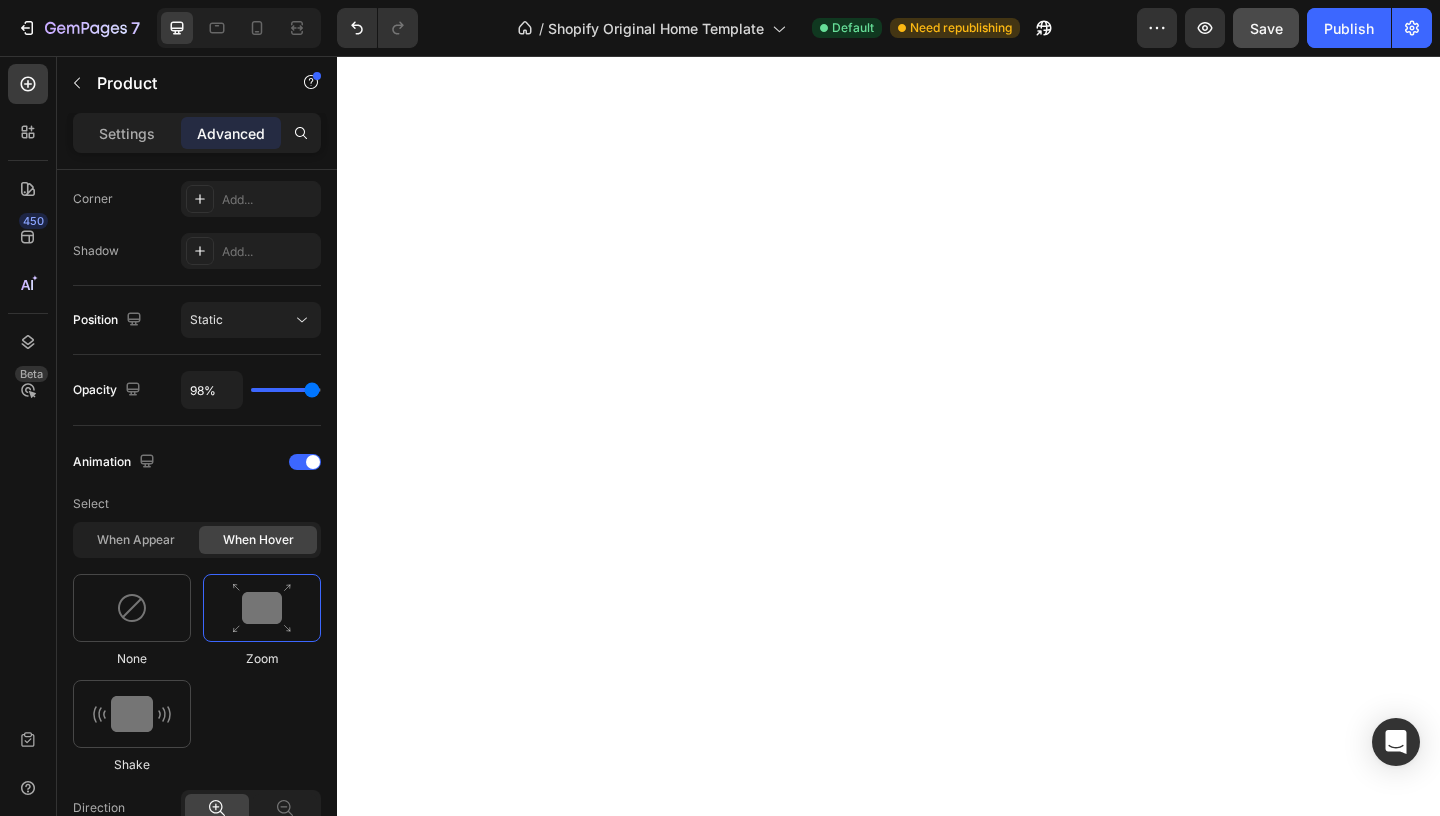 scroll, scrollTop: 0, scrollLeft: 0, axis: both 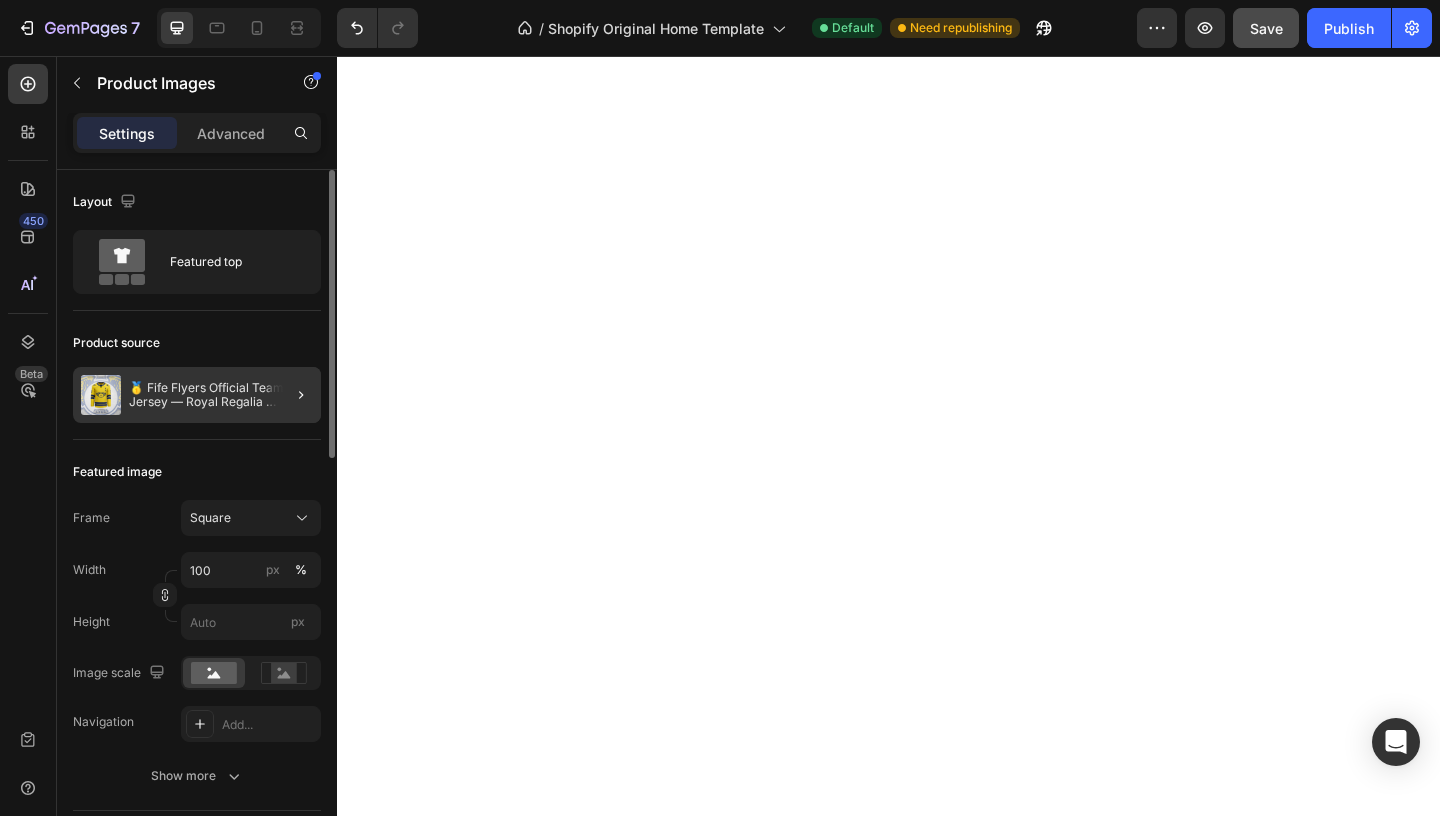 click 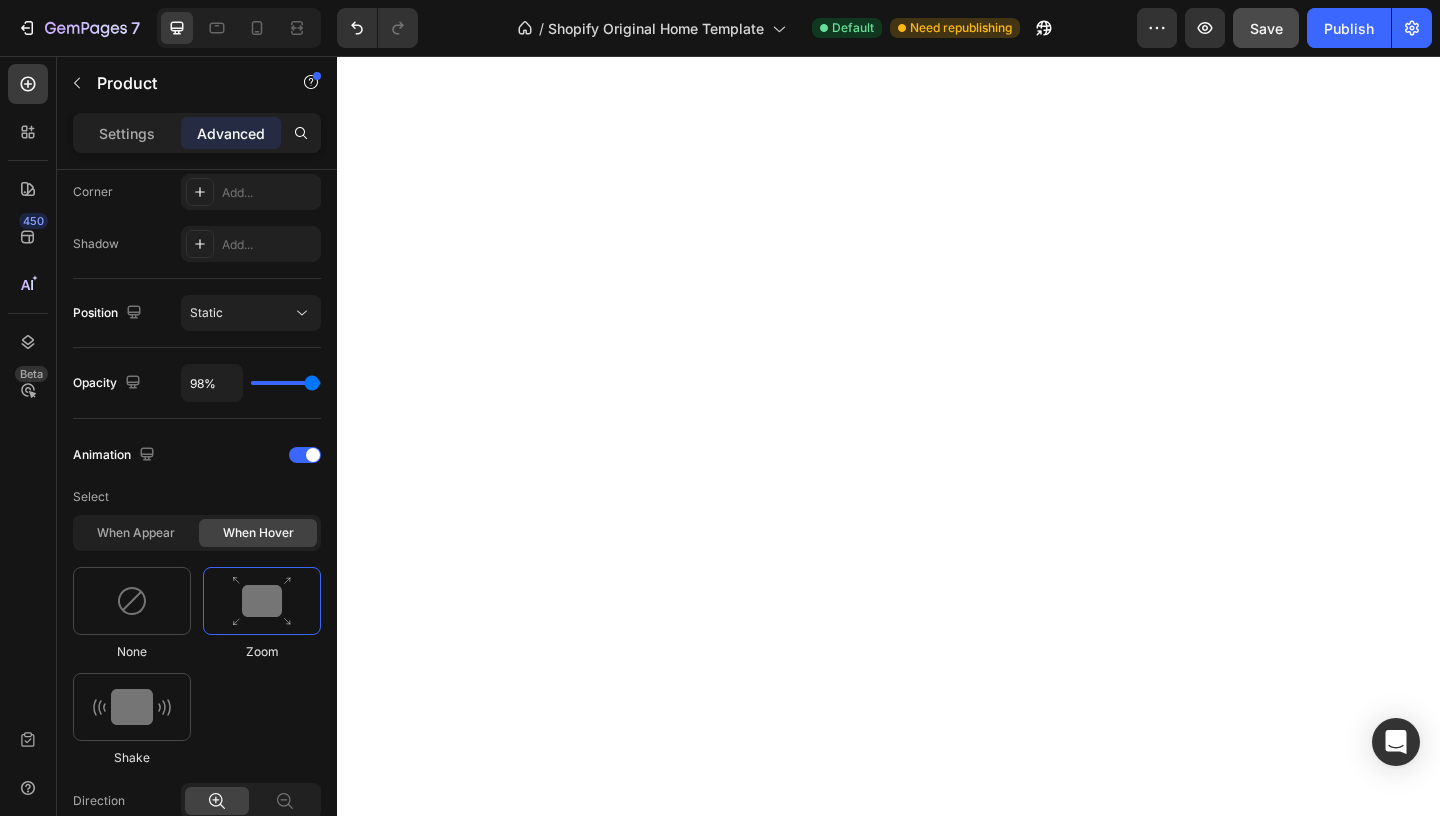 scroll, scrollTop: 1187, scrollLeft: 0, axis: vertical 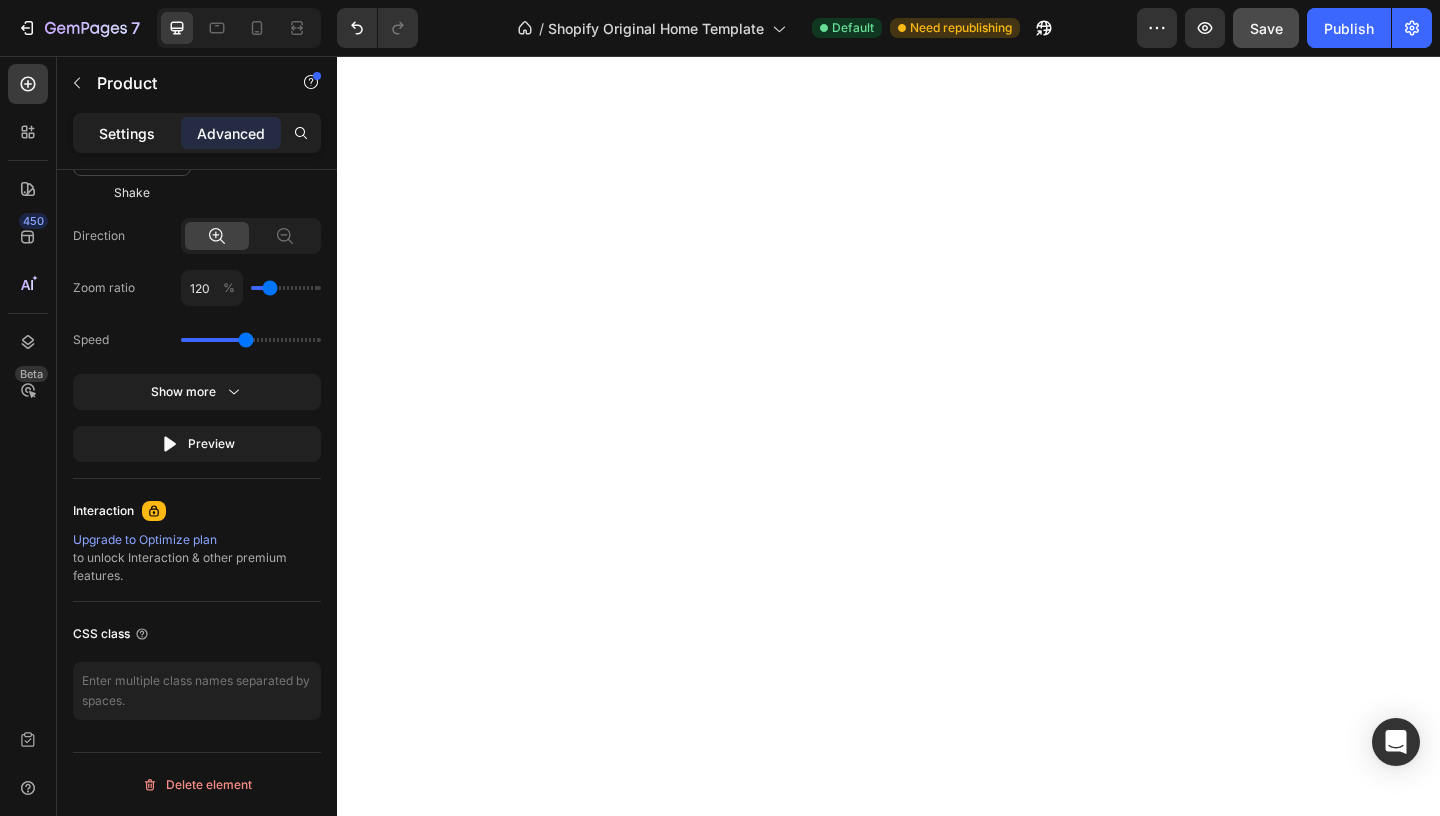 click on "Settings" at bounding box center (127, 133) 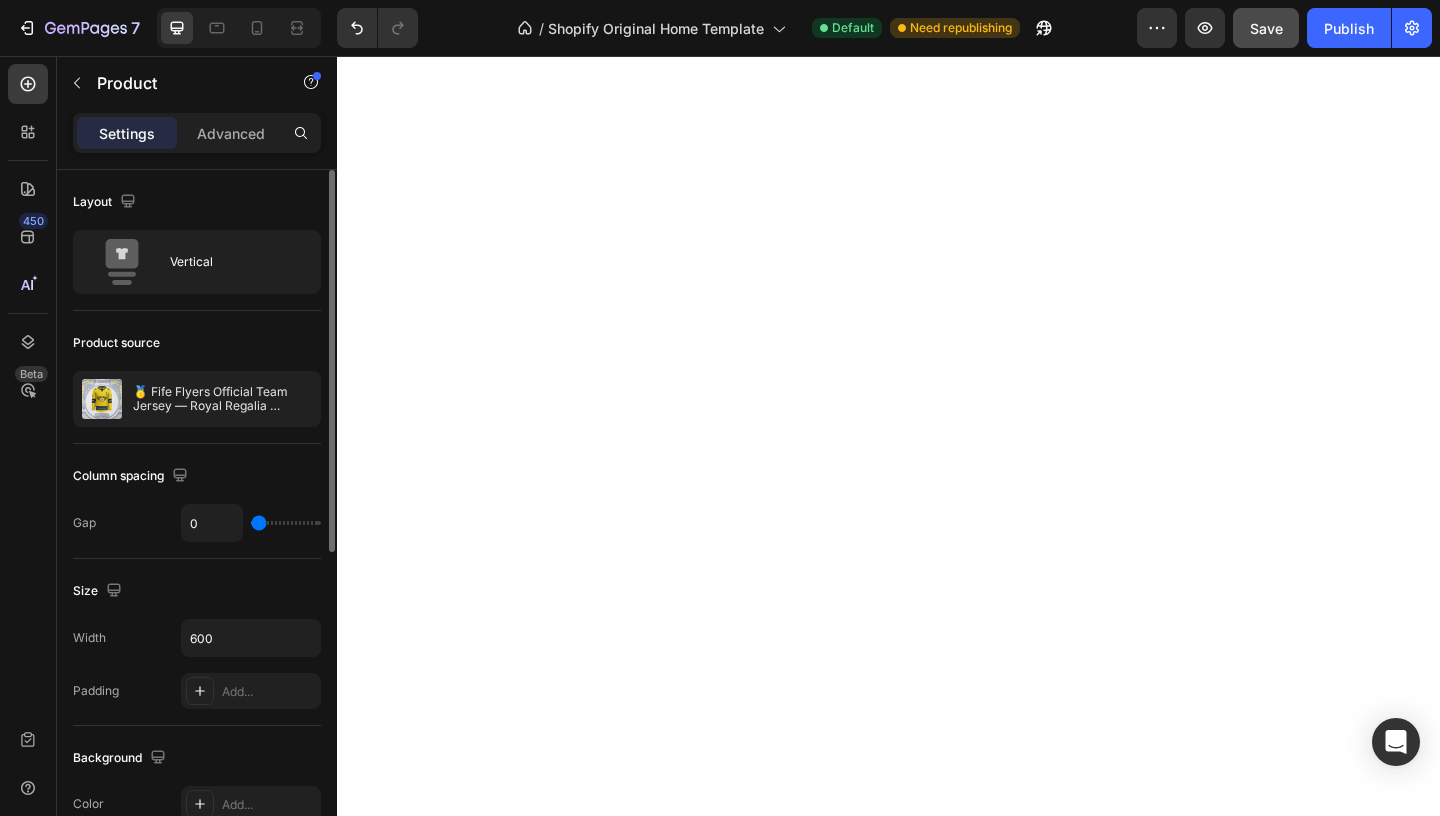 scroll, scrollTop: 588, scrollLeft: 0, axis: vertical 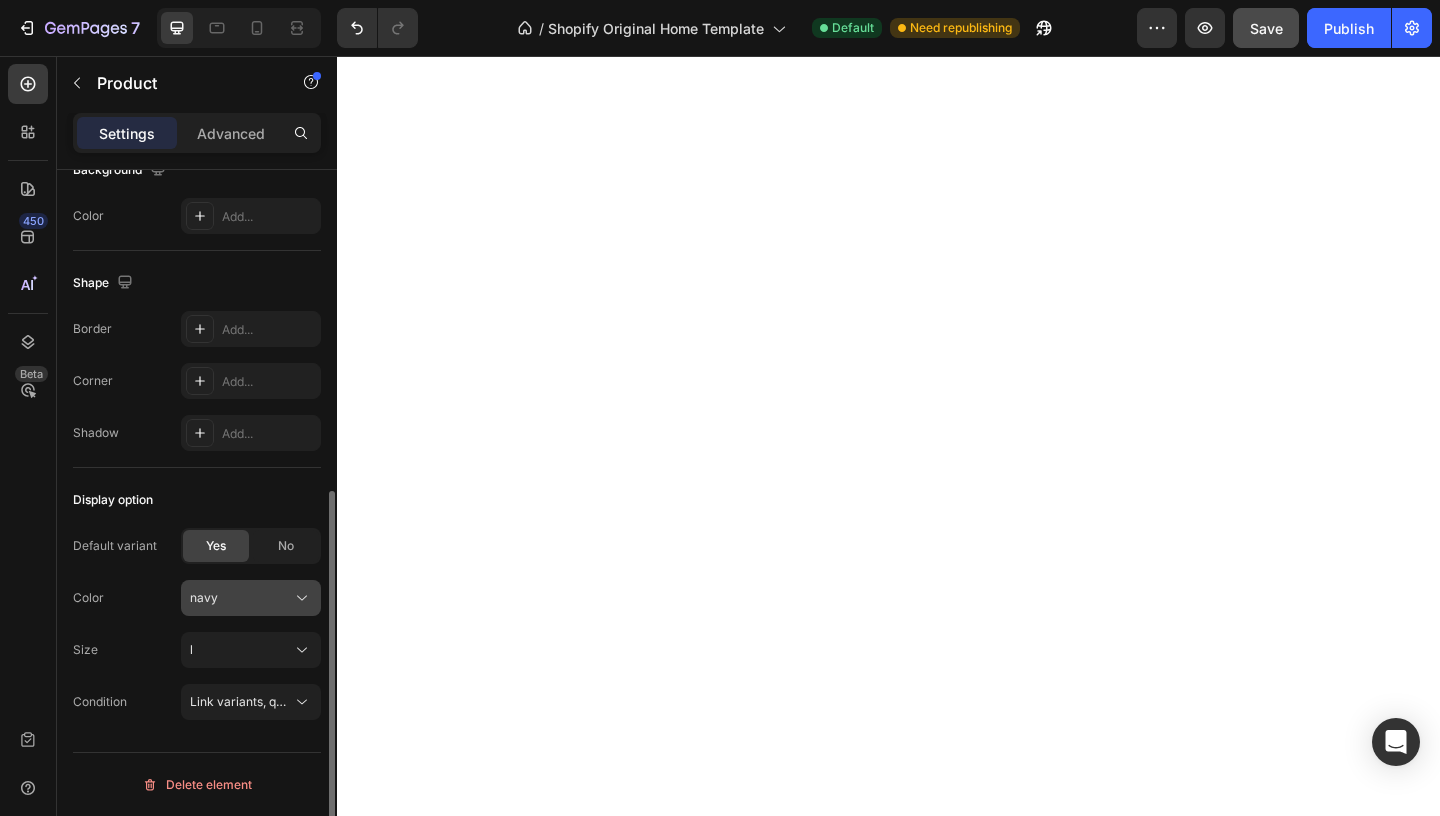 click on "navy" 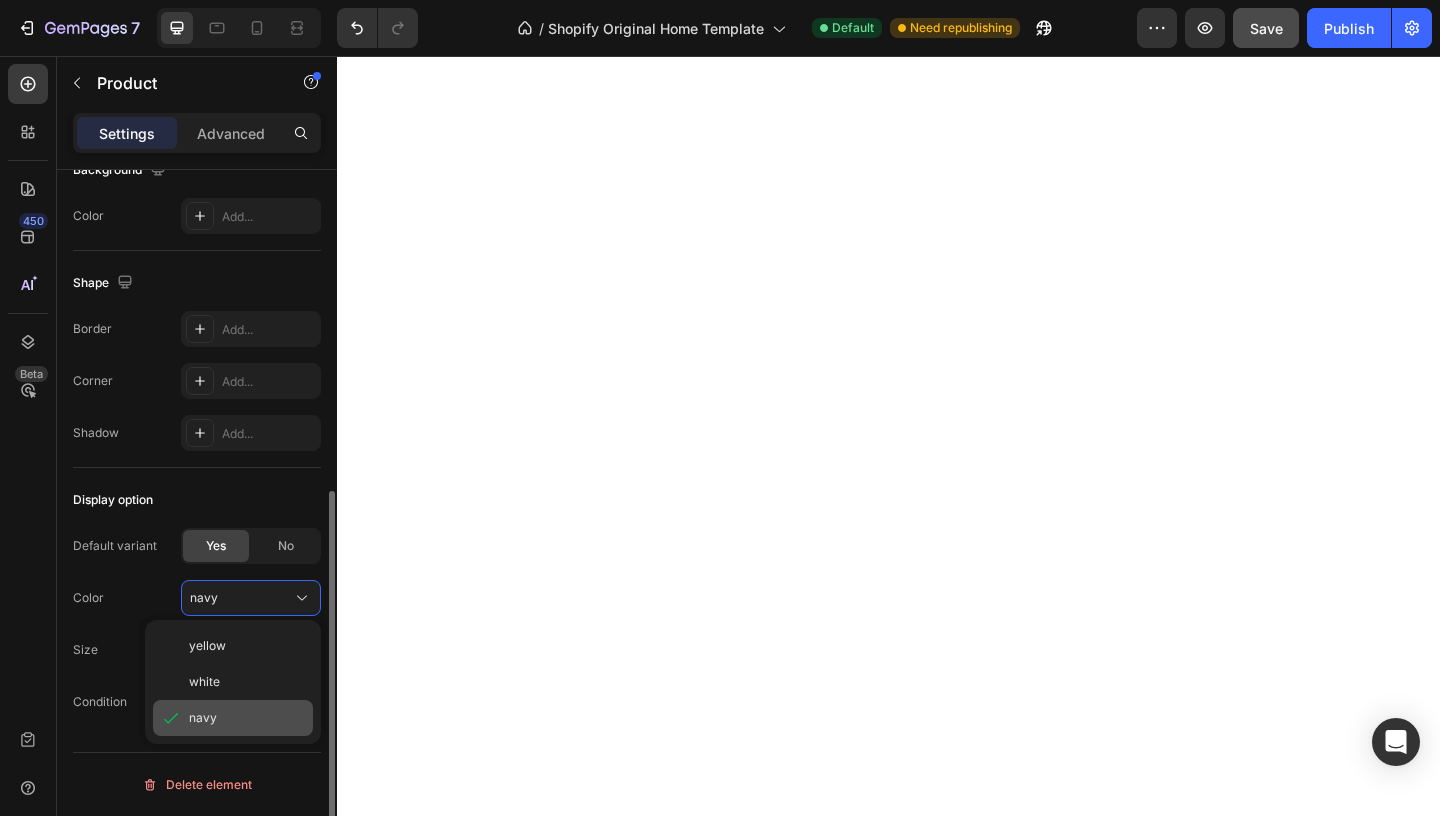 click on "navy" at bounding box center [247, 718] 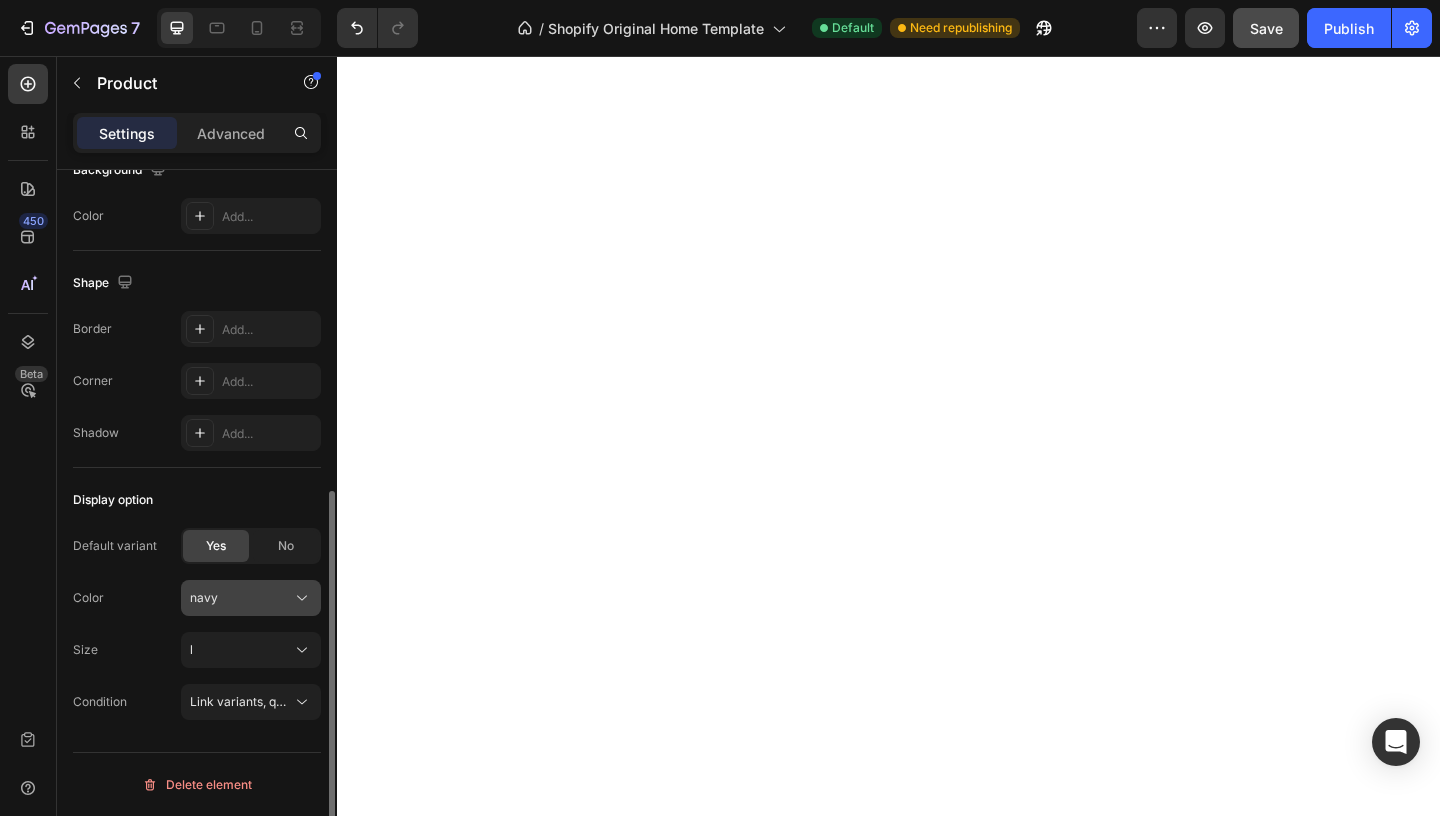 click on "navy" at bounding box center (251, 598) 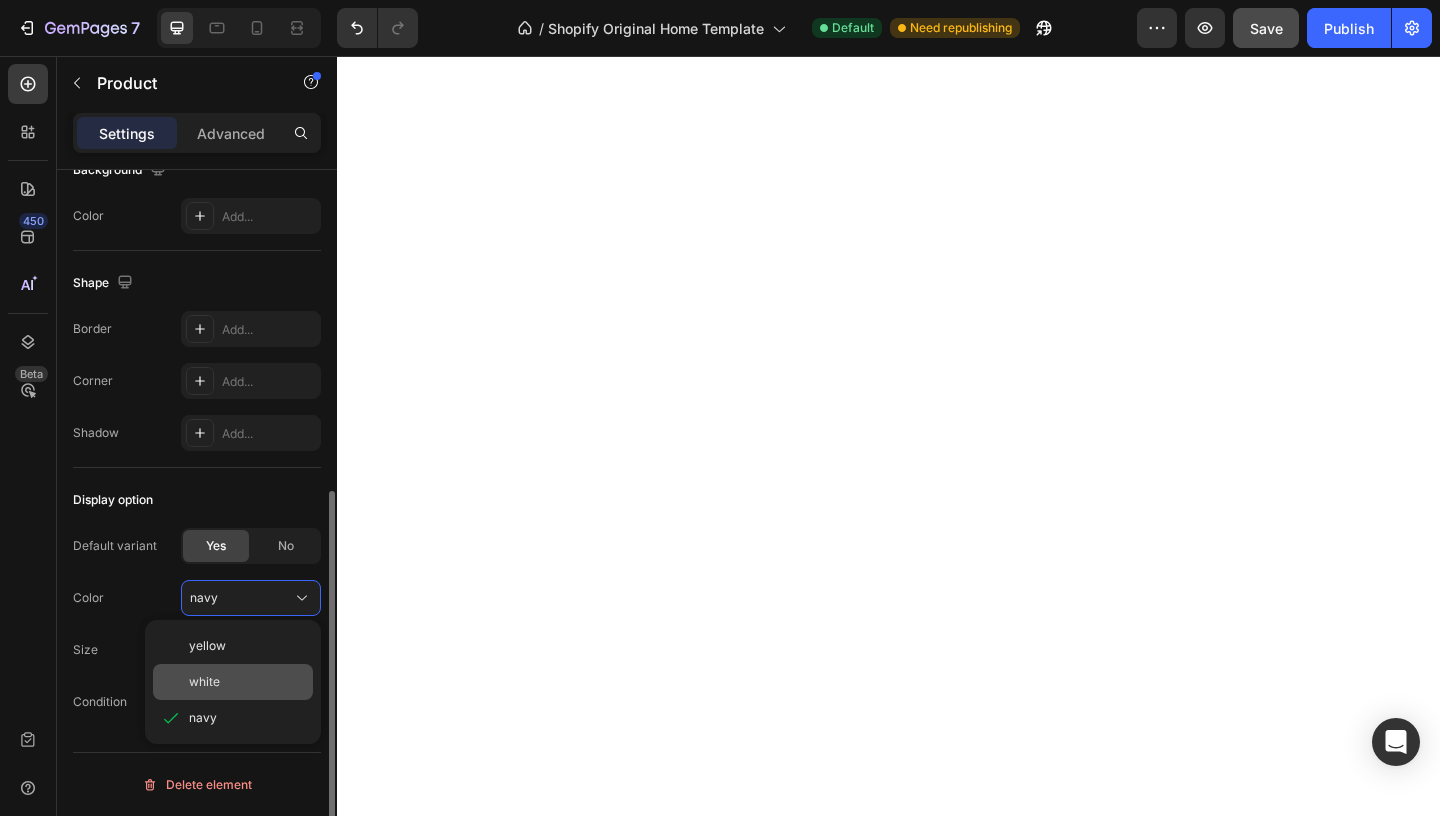 click on "white" at bounding box center [247, 682] 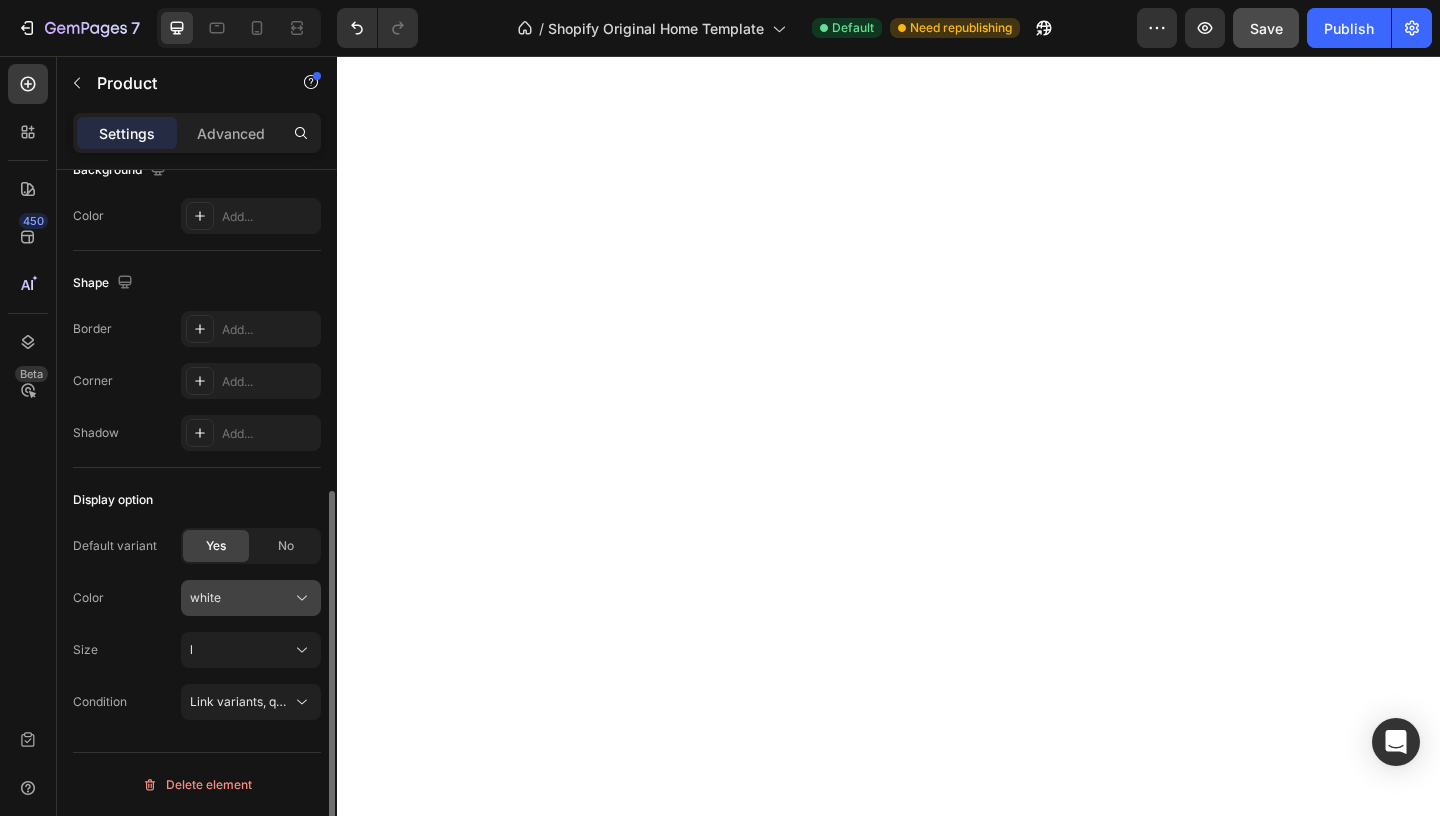 click on "white" at bounding box center (251, 598) 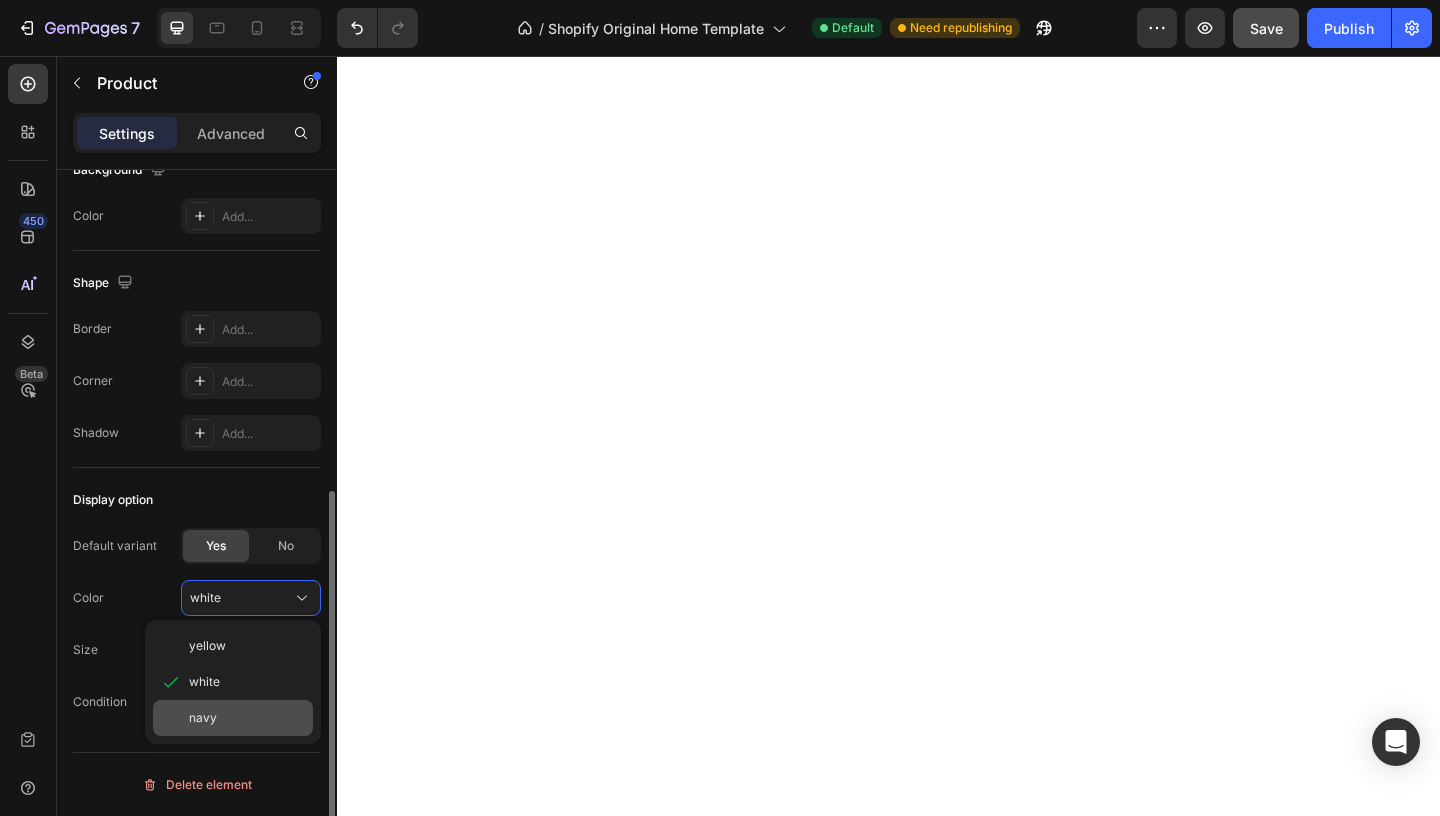 click on "navy" at bounding box center [247, 718] 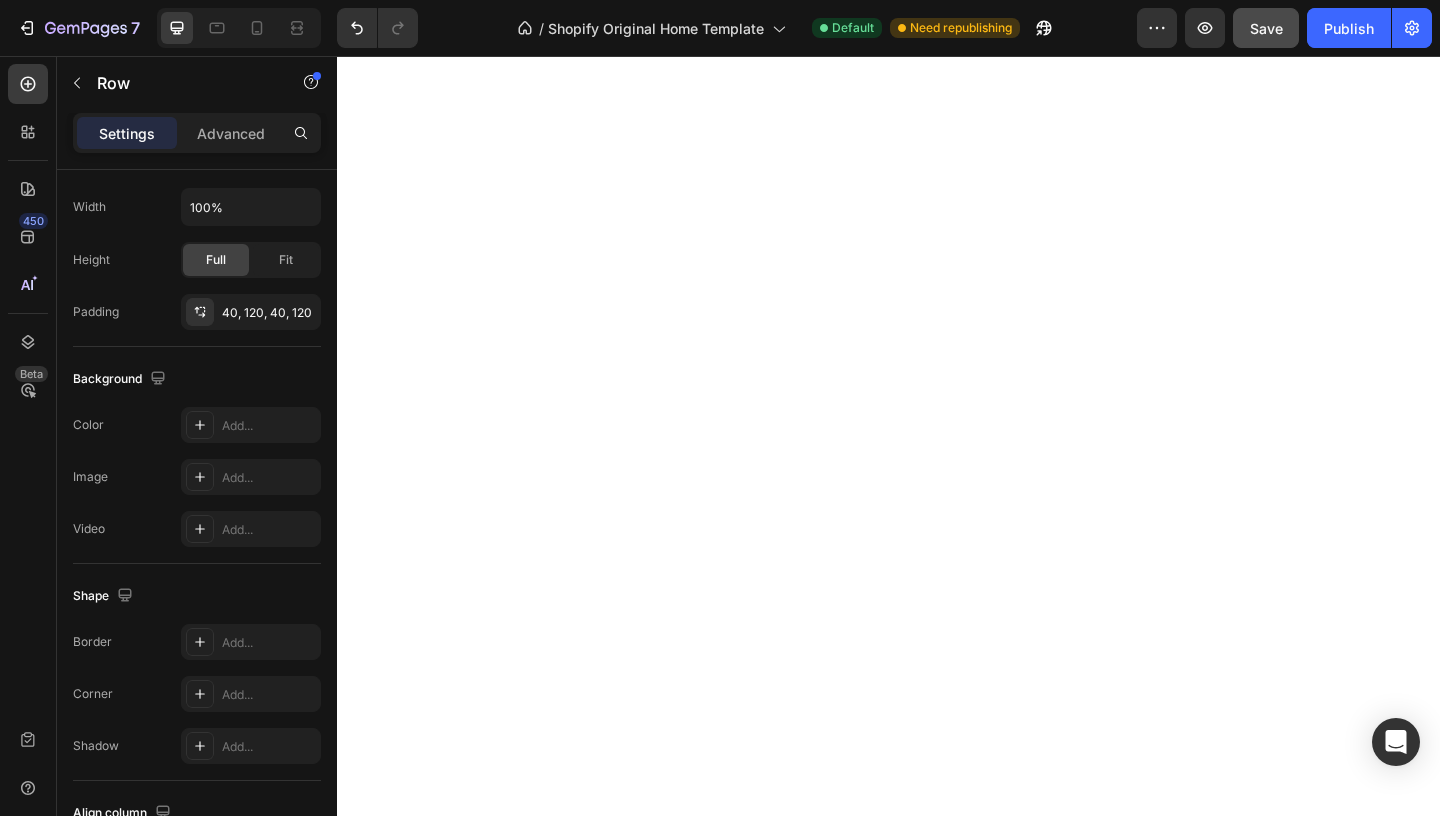scroll, scrollTop: 0, scrollLeft: 0, axis: both 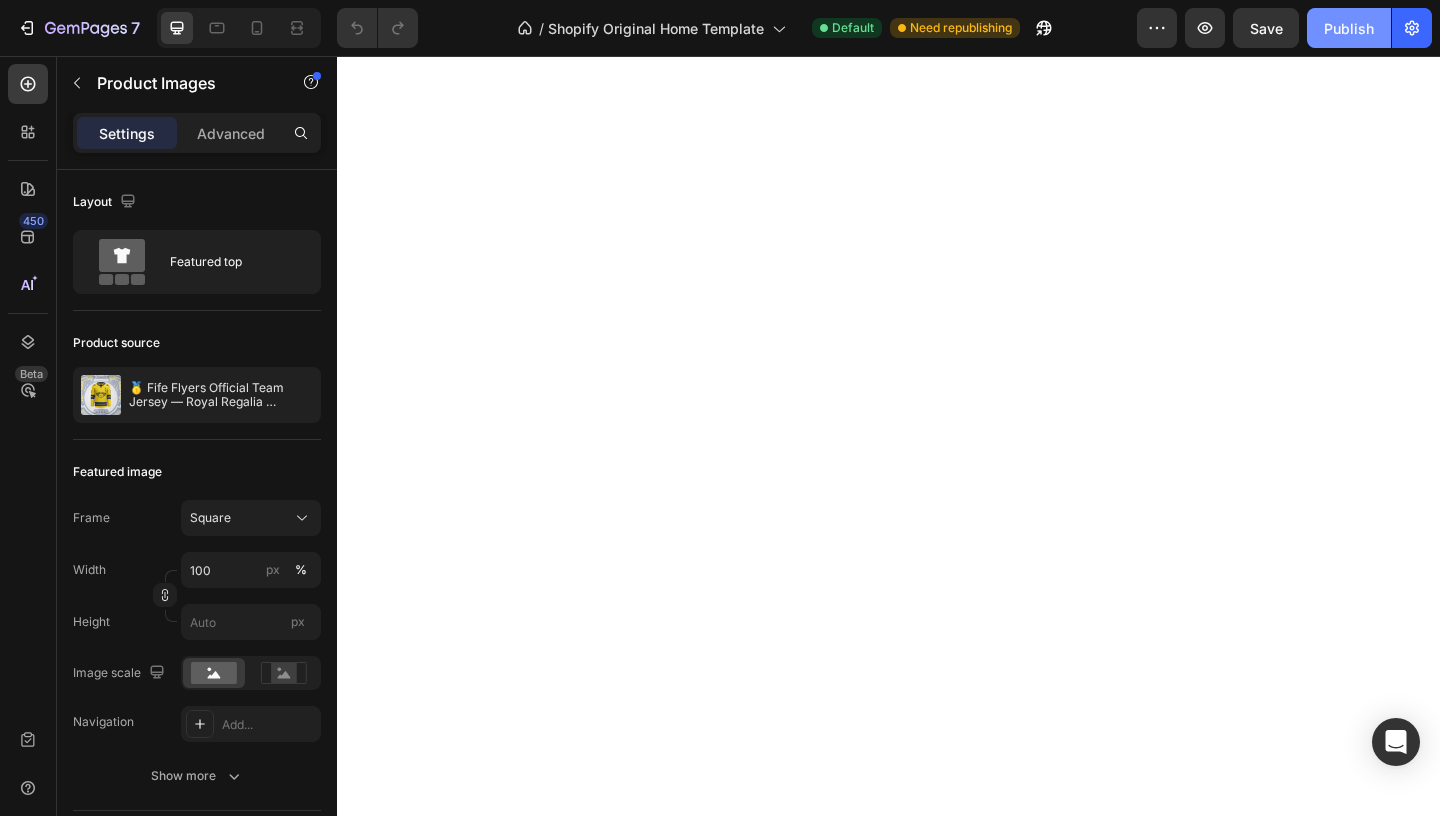 click on "Publish" at bounding box center (1349, 28) 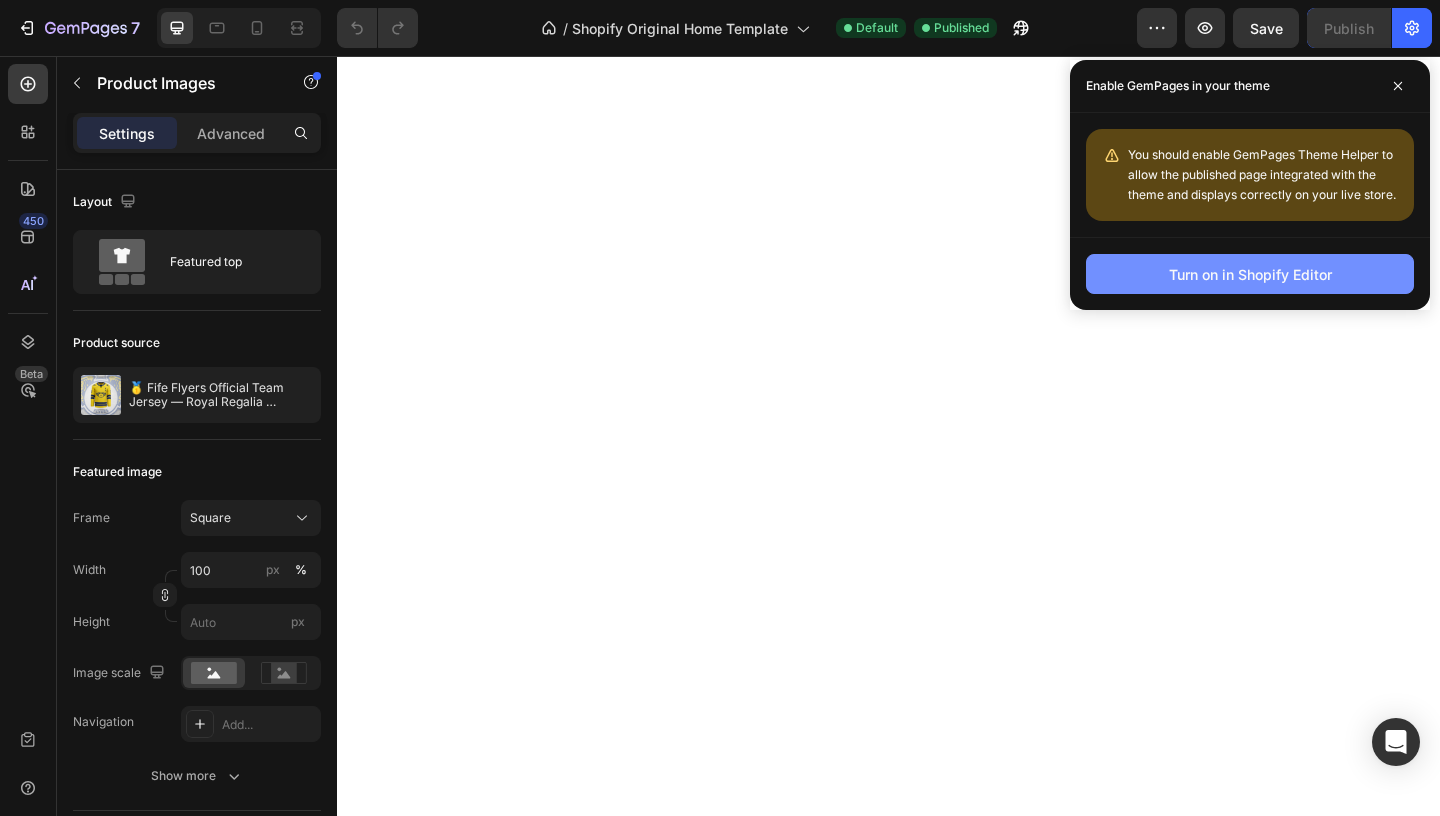 click on "Turn on in Shopify Editor" at bounding box center (1250, 274) 